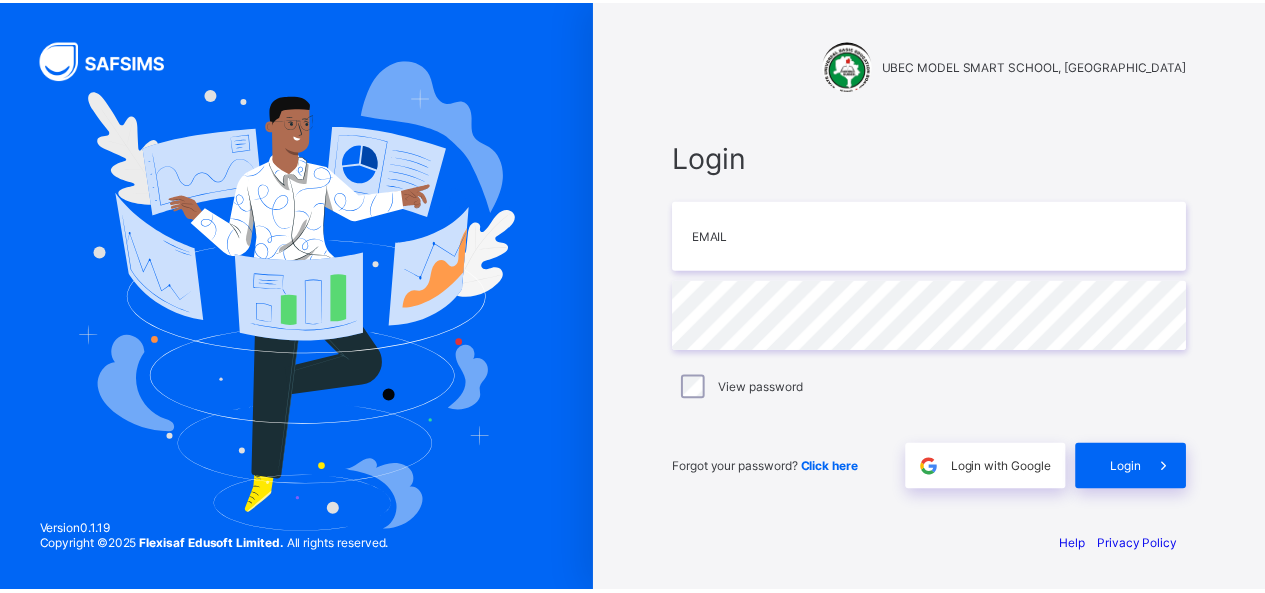 scroll, scrollTop: 0, scrollLeft: 0, axis: both 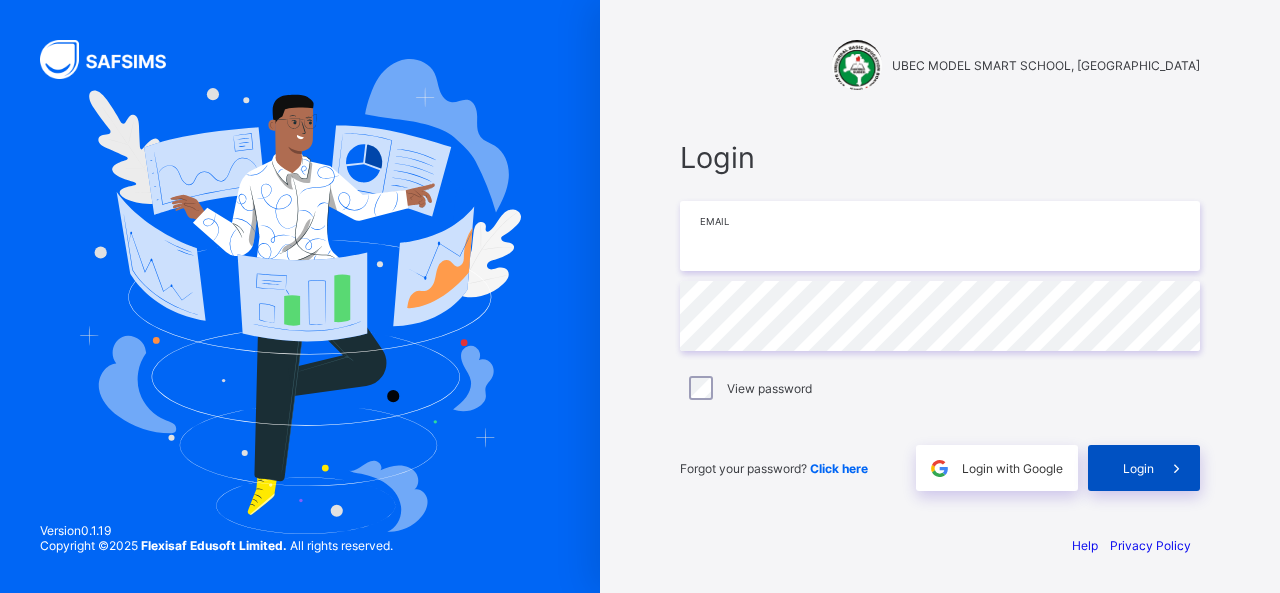type on "**********" 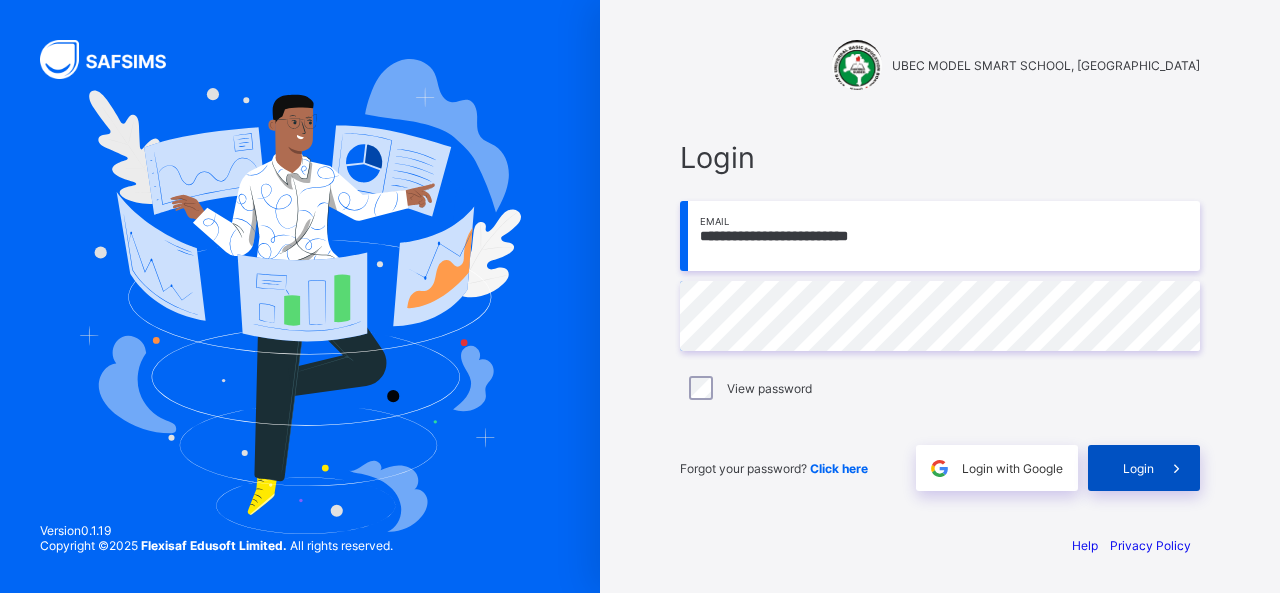 click on "Login" at bounding box center [1138, 468] 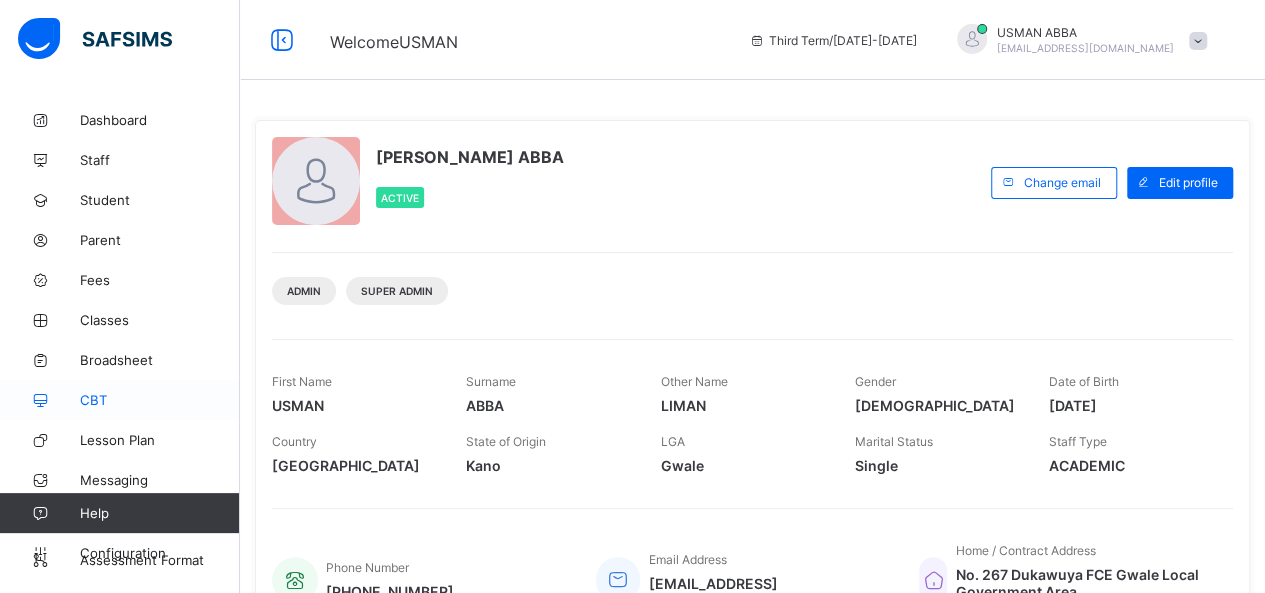 click on "CBT" at bounding box center [120, 400] 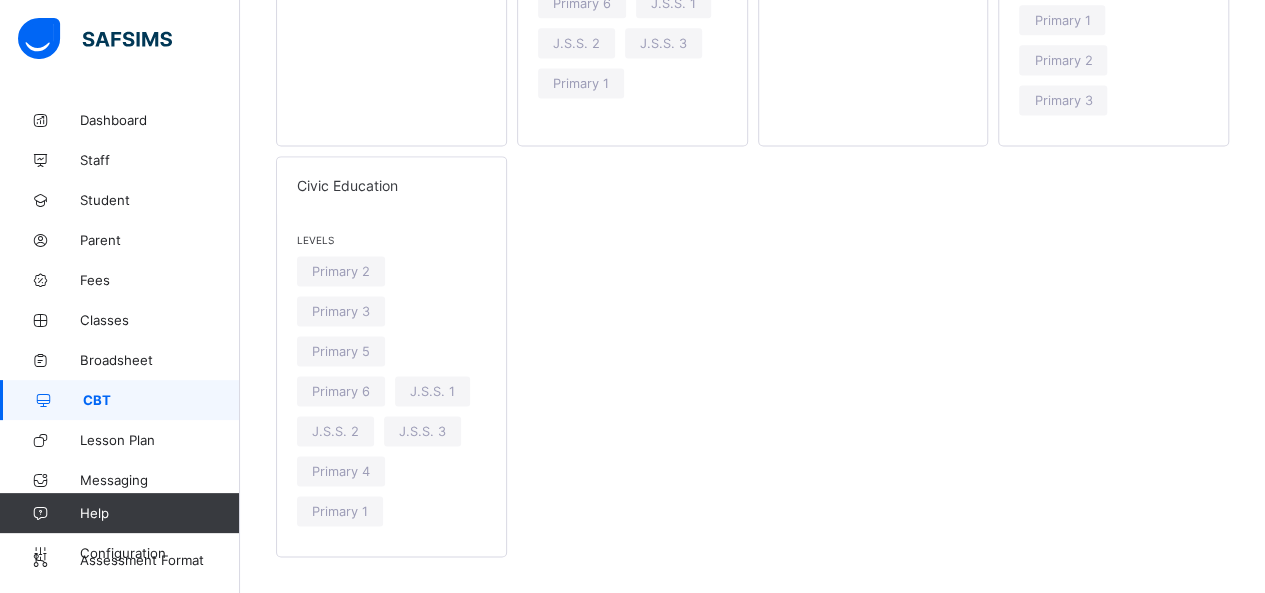 scroll, scrollTop: 1370, scrollLeft: 0, axis: vertical 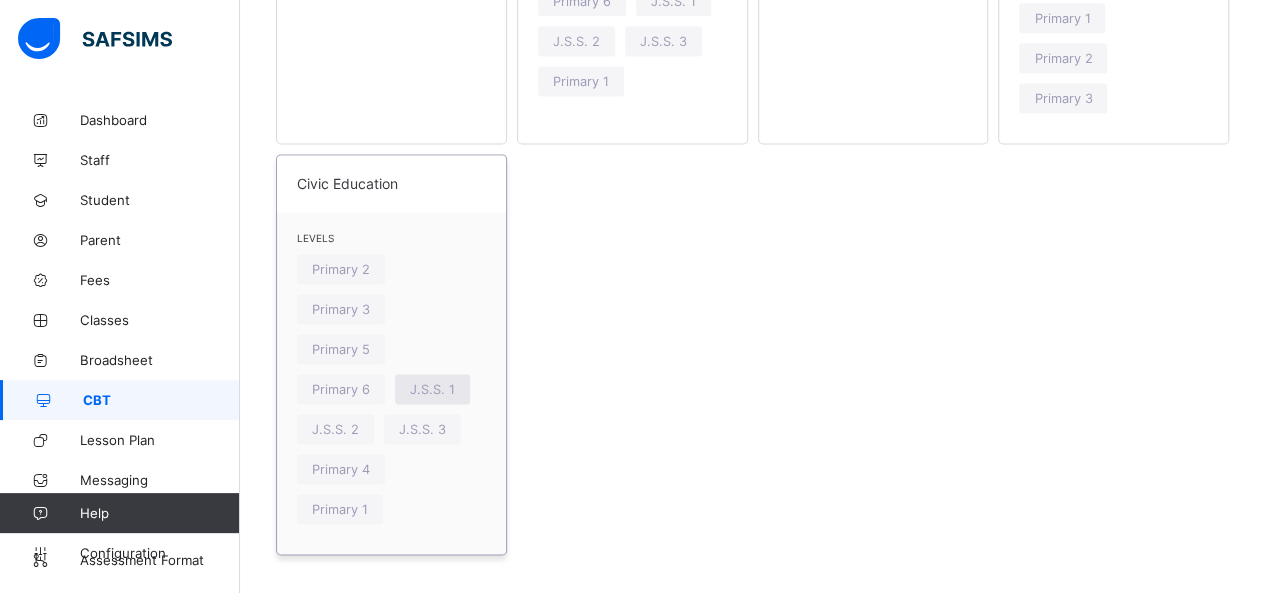 click on "J.S.S. 1" at bounding box center [432, 389] 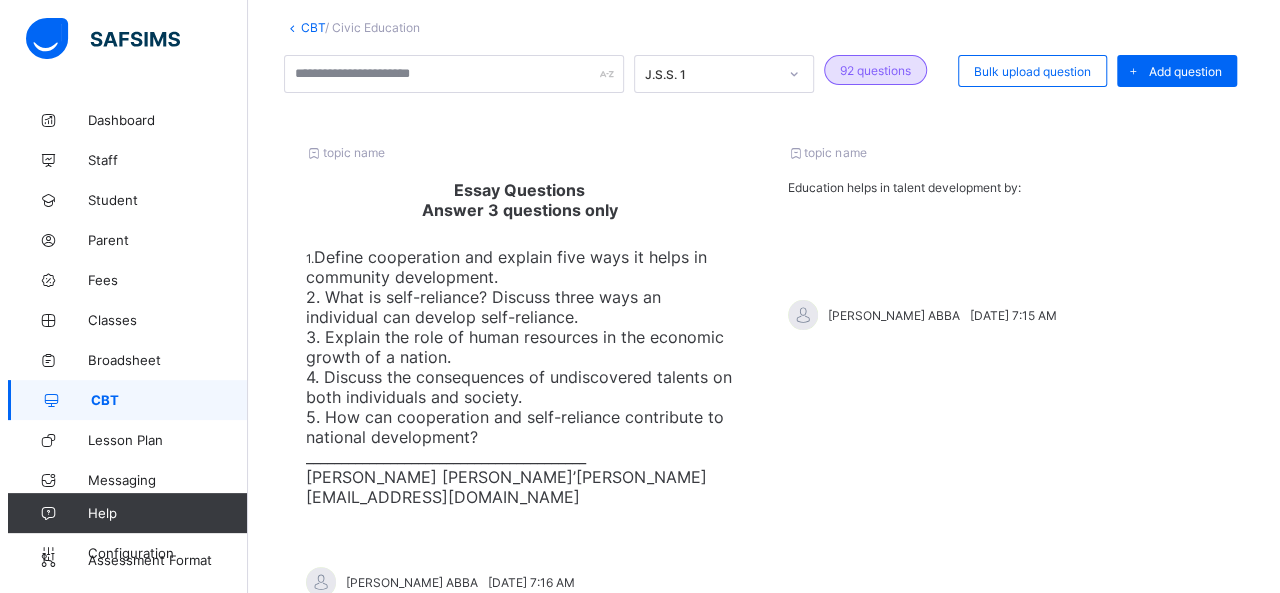scroll, scrollTop: 0, scrollLeft: 0, axis: both 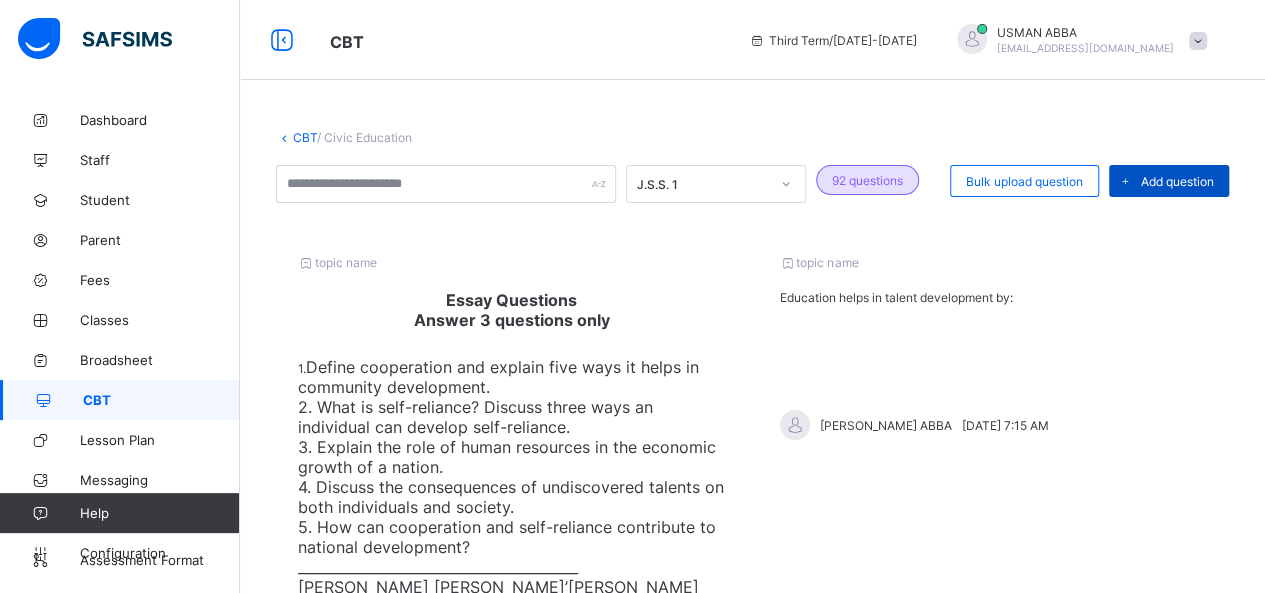 click on "Add question" at bounding box center (1177, 181) 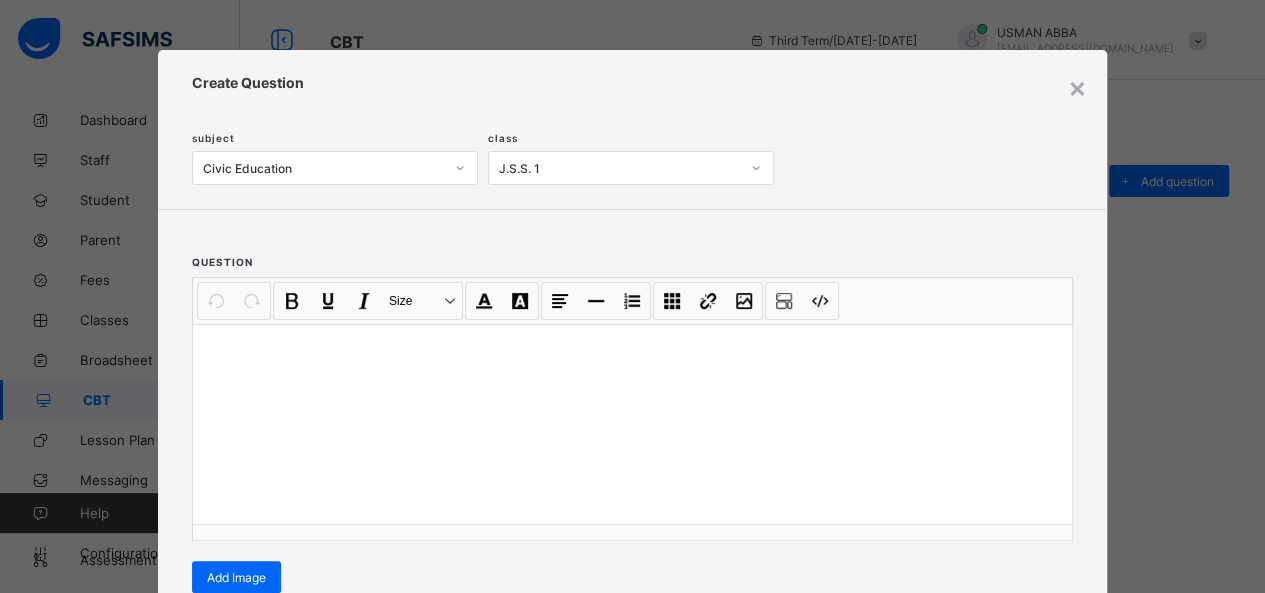 click at bounding box center [632, 424] 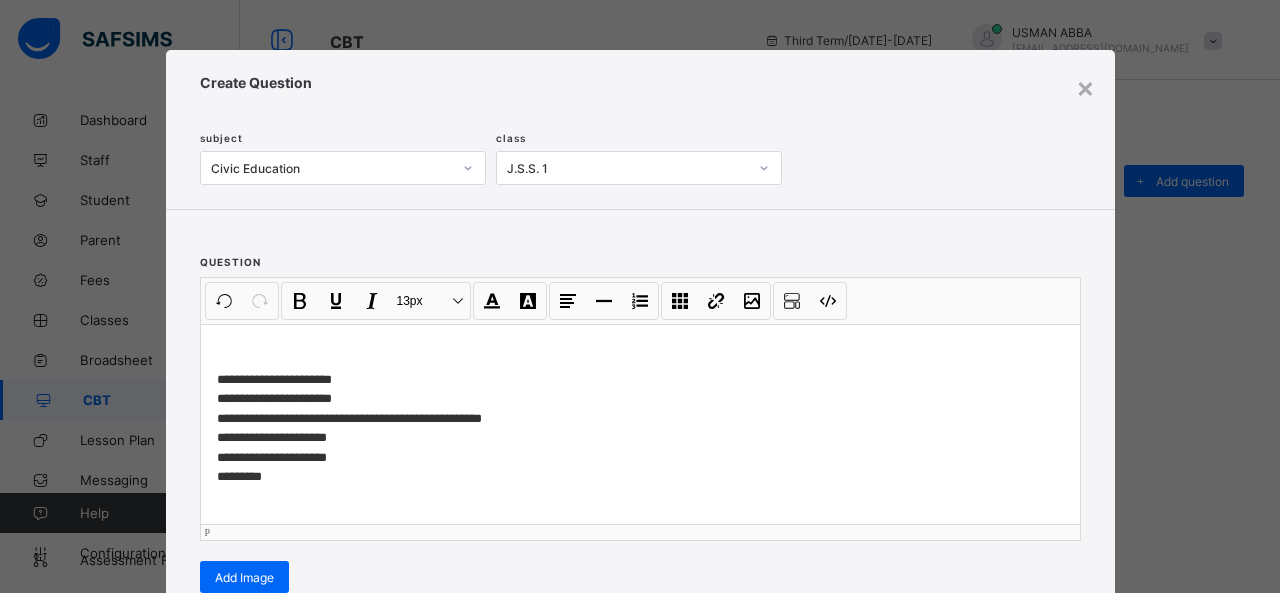 click on "**********" at bounding box center (641, 428) 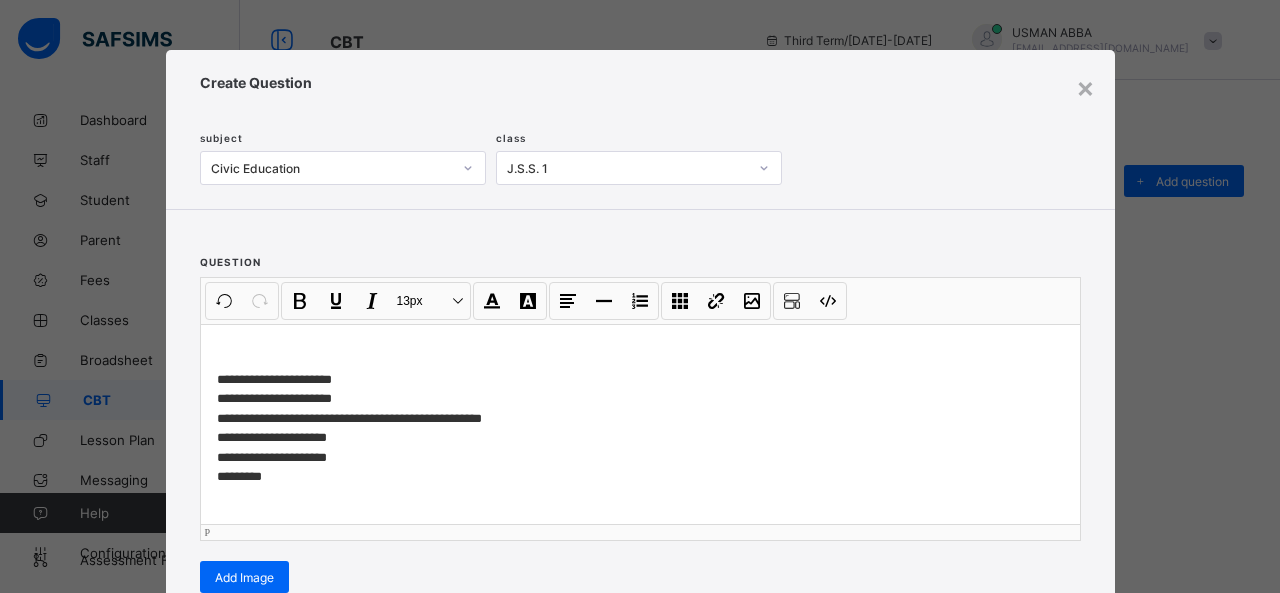 type 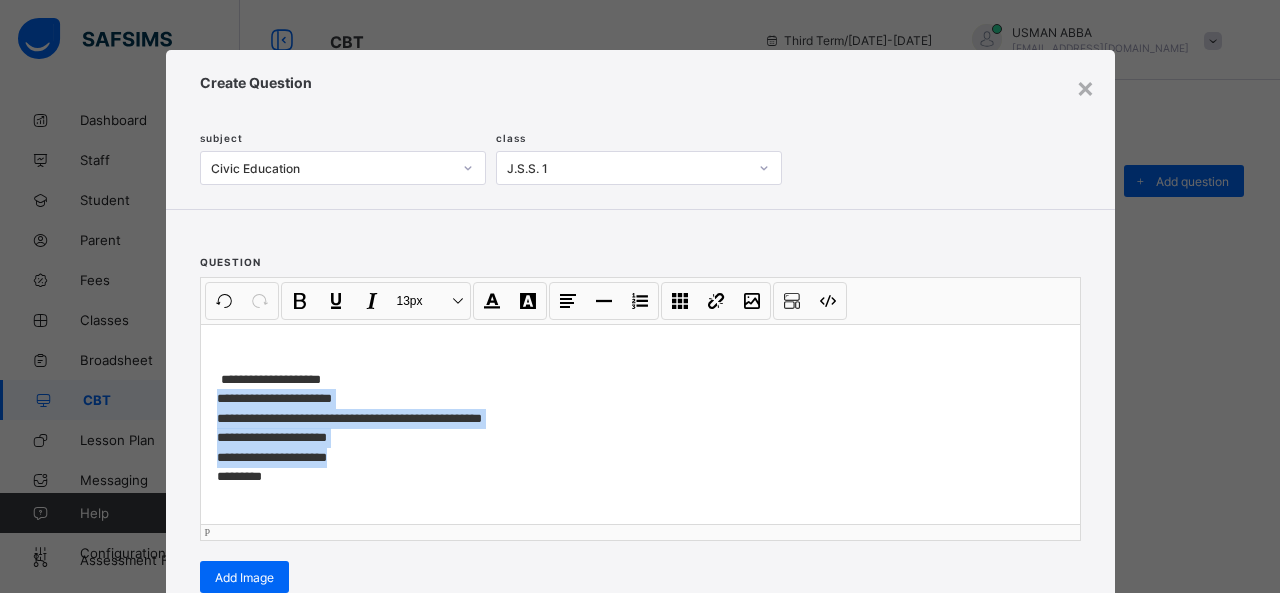 drag, startPoint x: 211, startPoint y: 395, endPoint x: 358, endPoint y: 451, distance: 157.30544 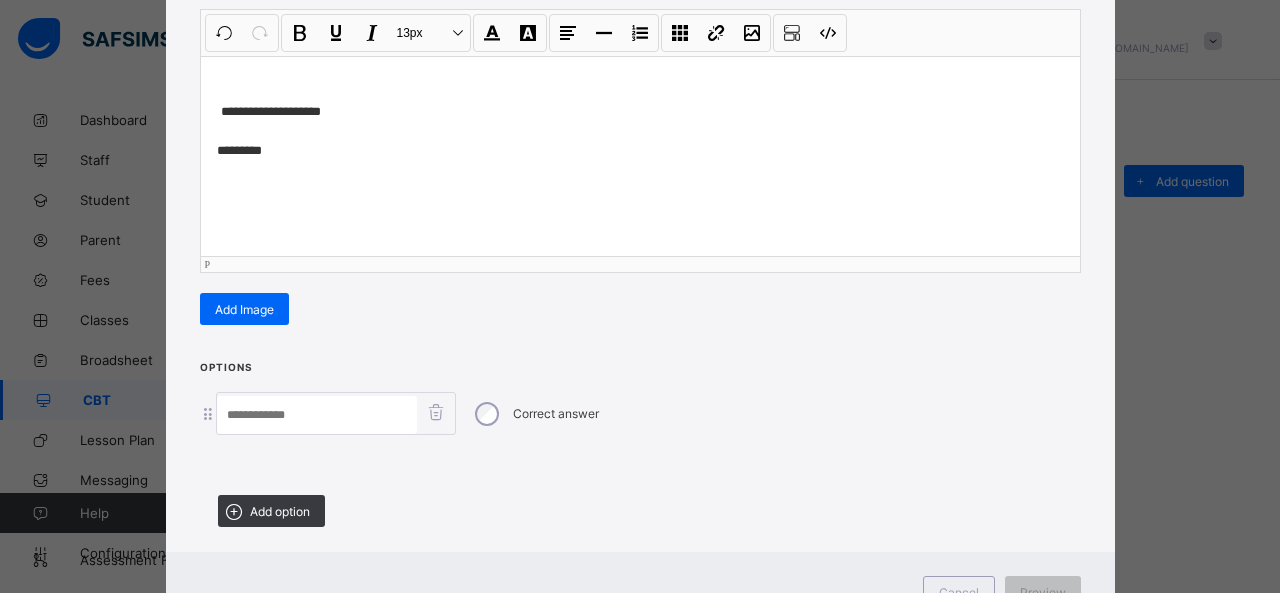 scroll, scrollTop: 351, scrollLeft: 0, axis: vertical 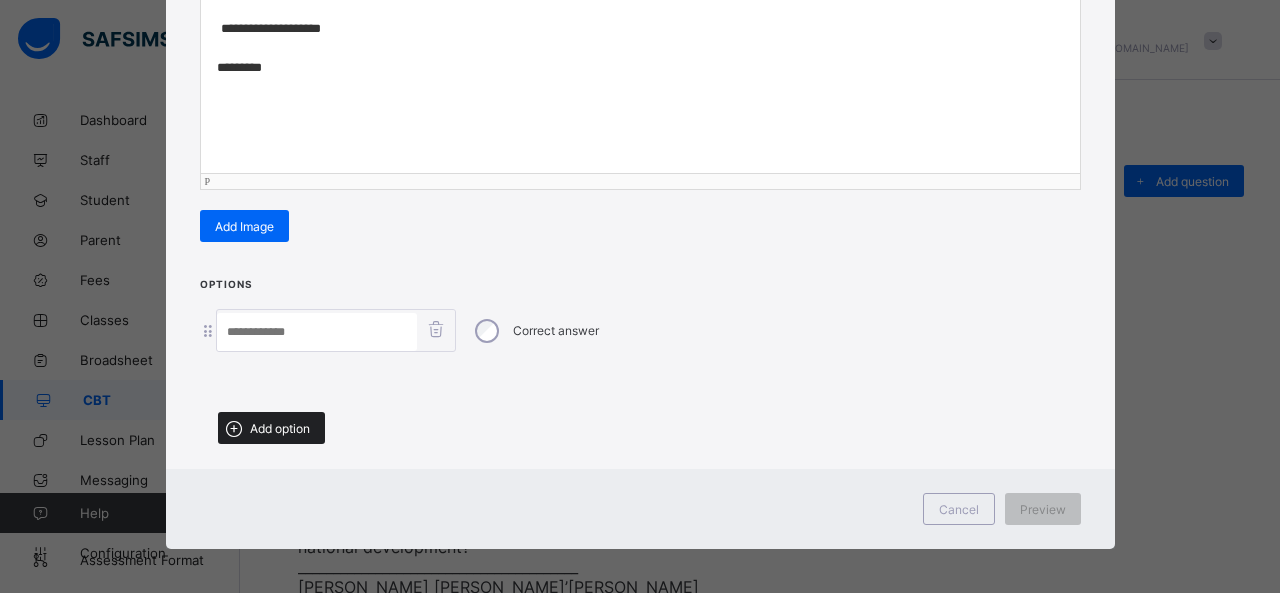 click on "Add option" at bounding box center [280, 428] 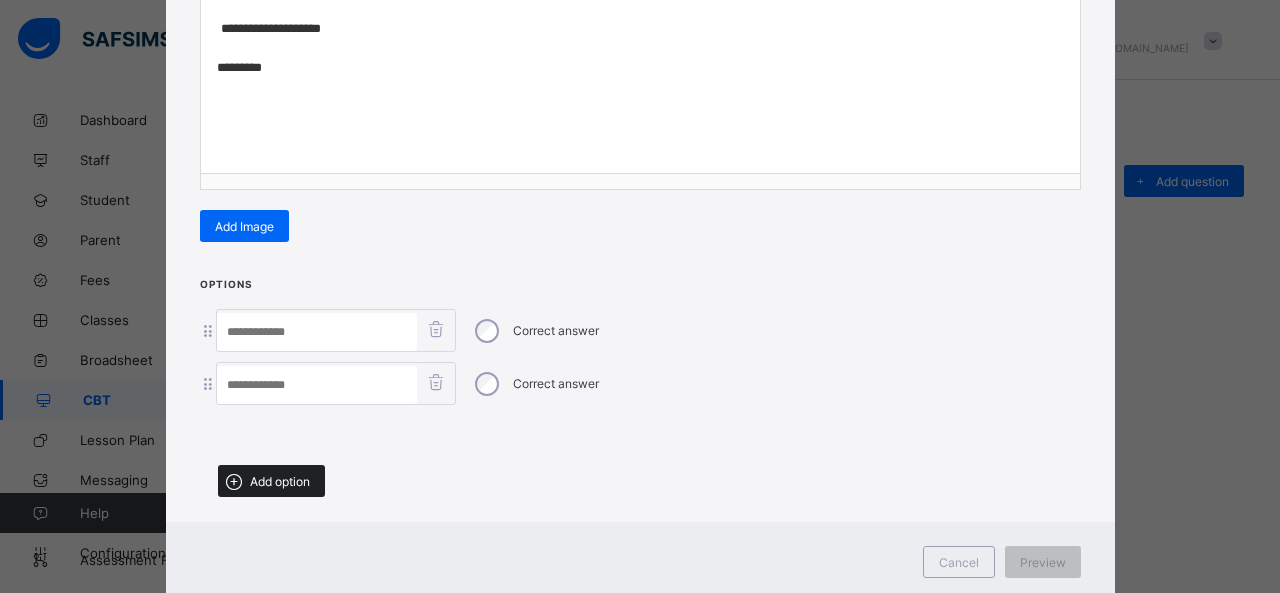 click on "Add option" at bounding box center [280, 481] 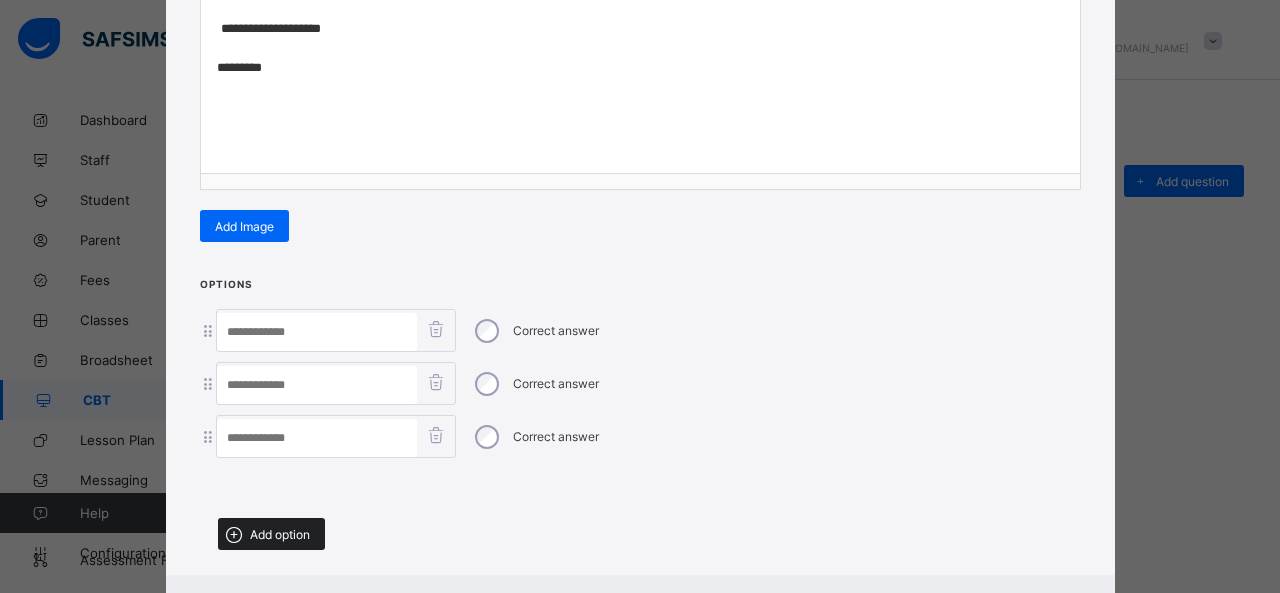 click on "Add option" at bounding box center [271, 534] 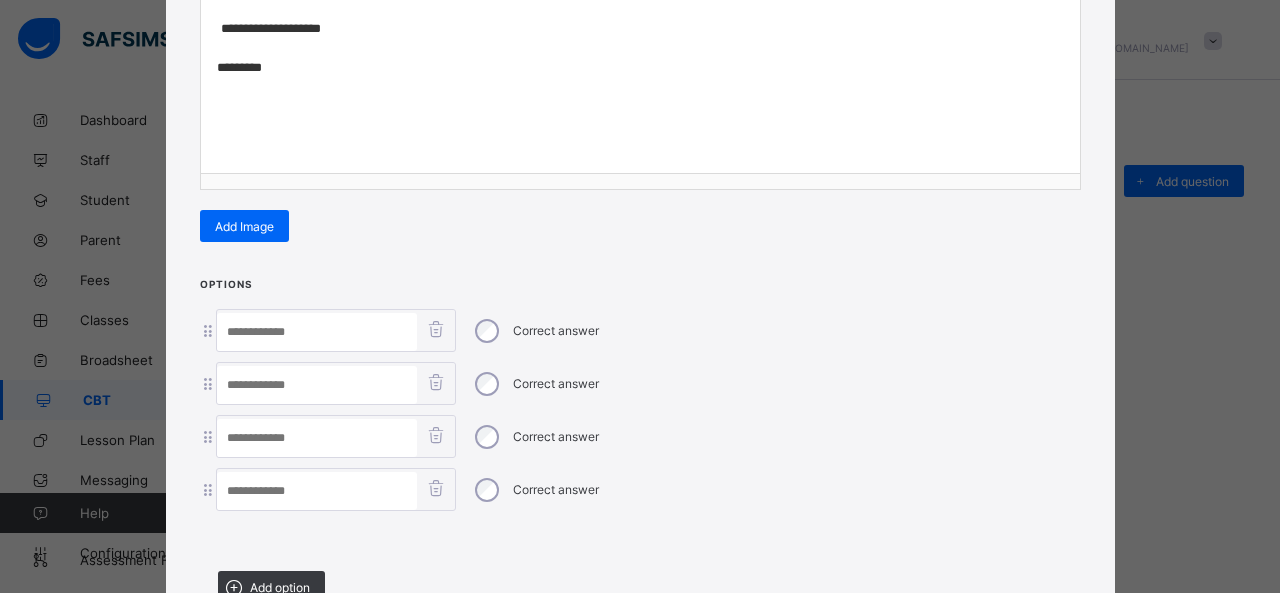 click at bounding box center [317, 332] 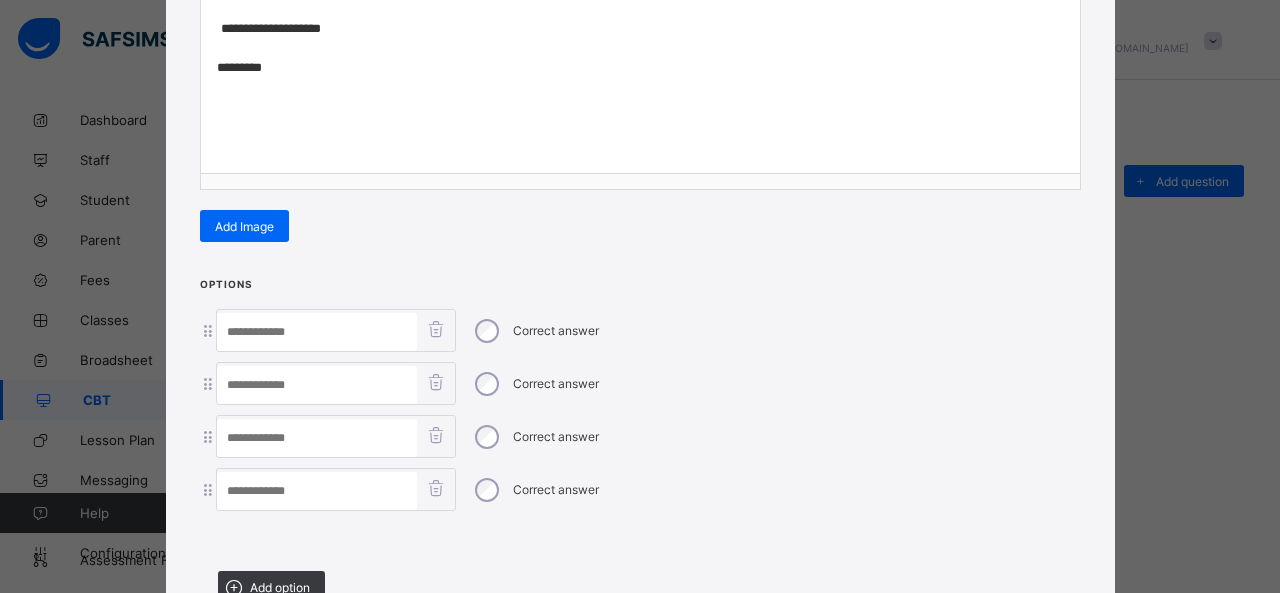 paste on "**********" 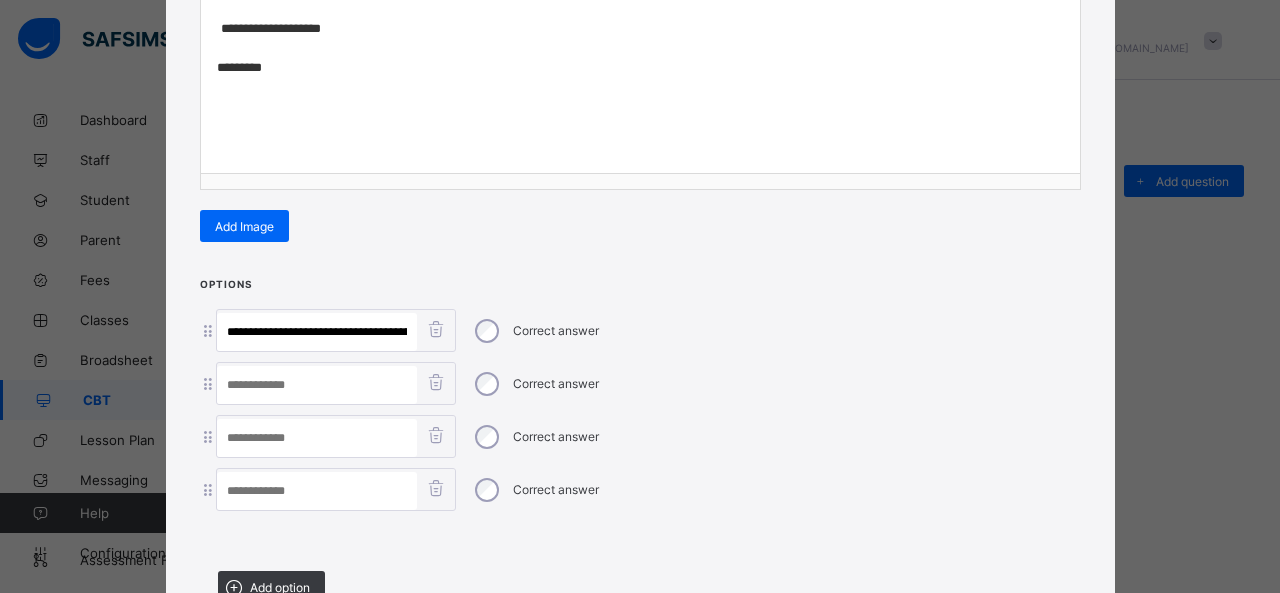 scroll, scrollTop: 0, scrollLeft: 477, axis: horizontal 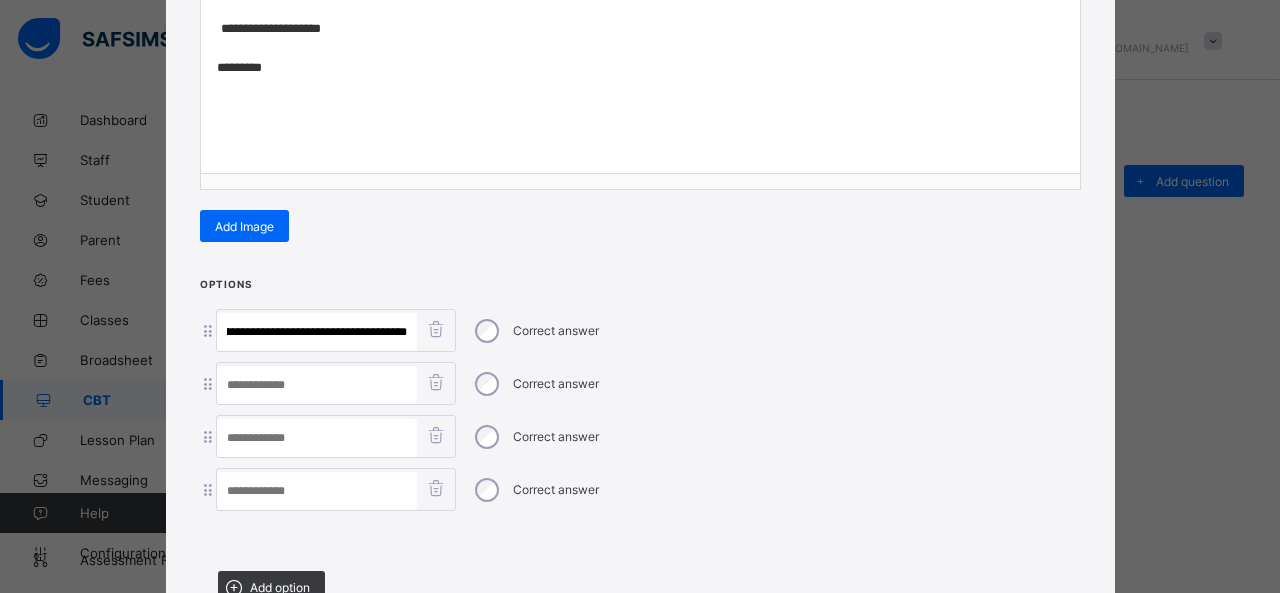 drag, startPoint x: 285, startPoint y: 323, endPoint x: 611, endPoint y: 395, distance: 333.85626 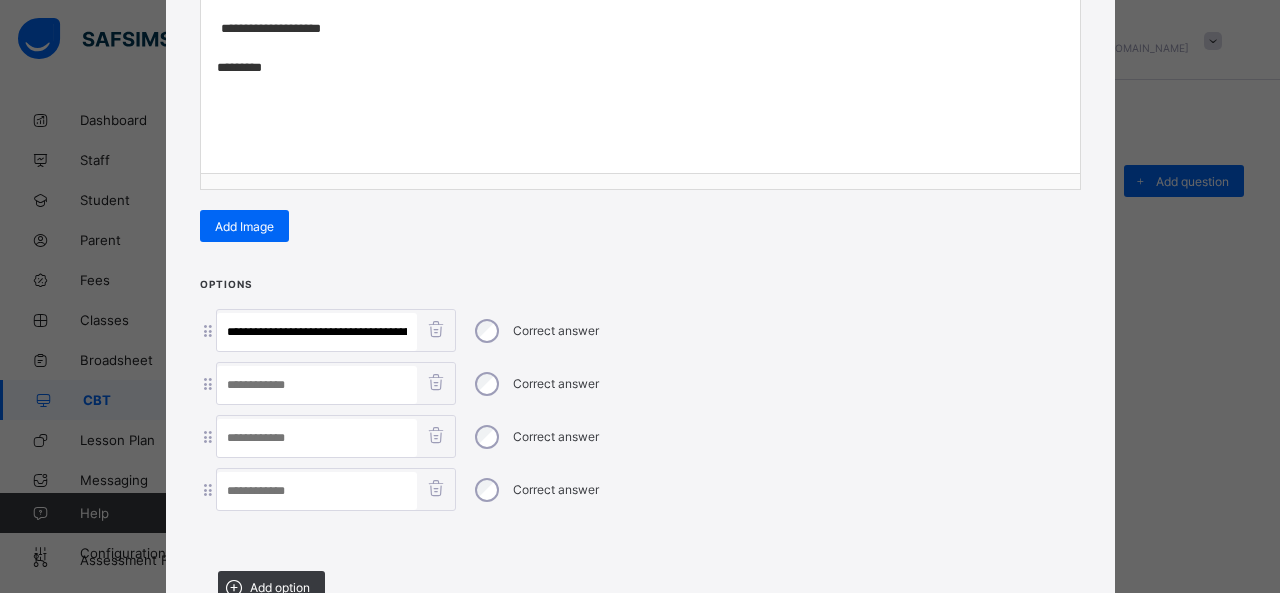 click at bounding box center [317, 491] 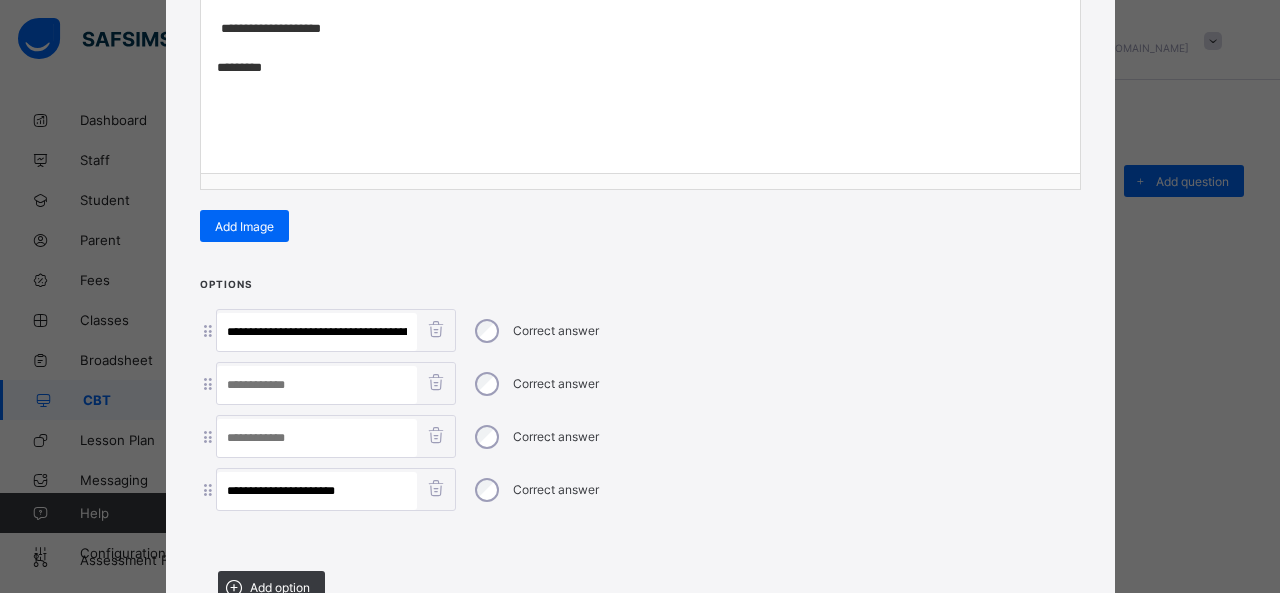 type on "**********" 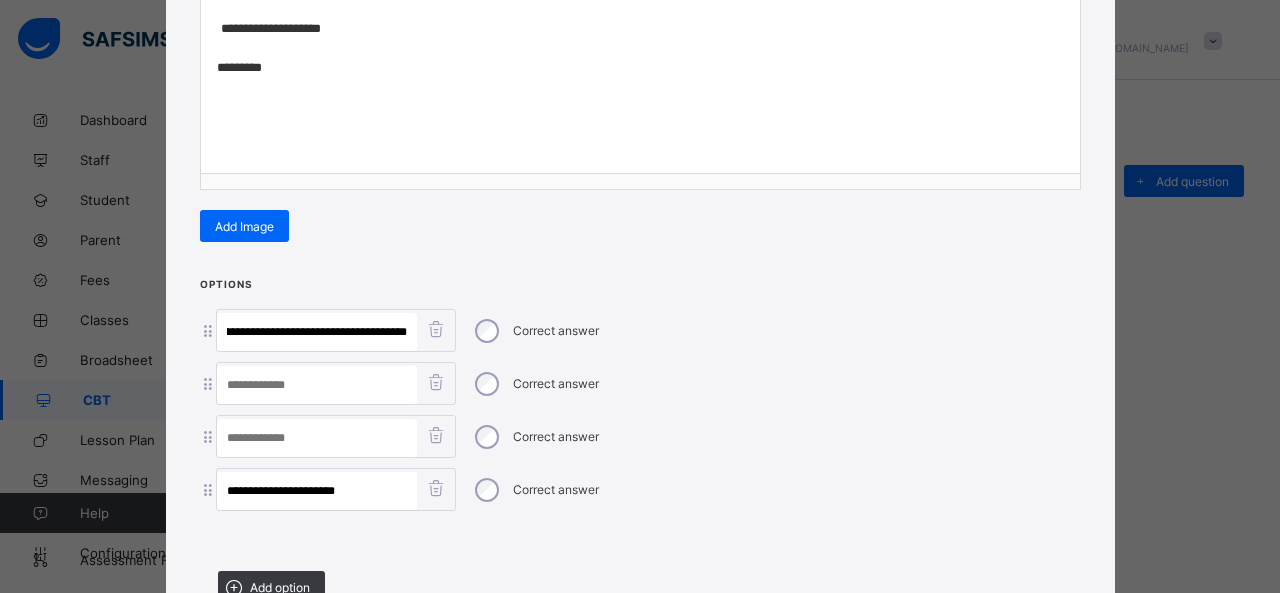 drag, startPoint x: 354, startPoint y: 325, endPoint x: 663, endPoint y: 365, distance: 311.57825 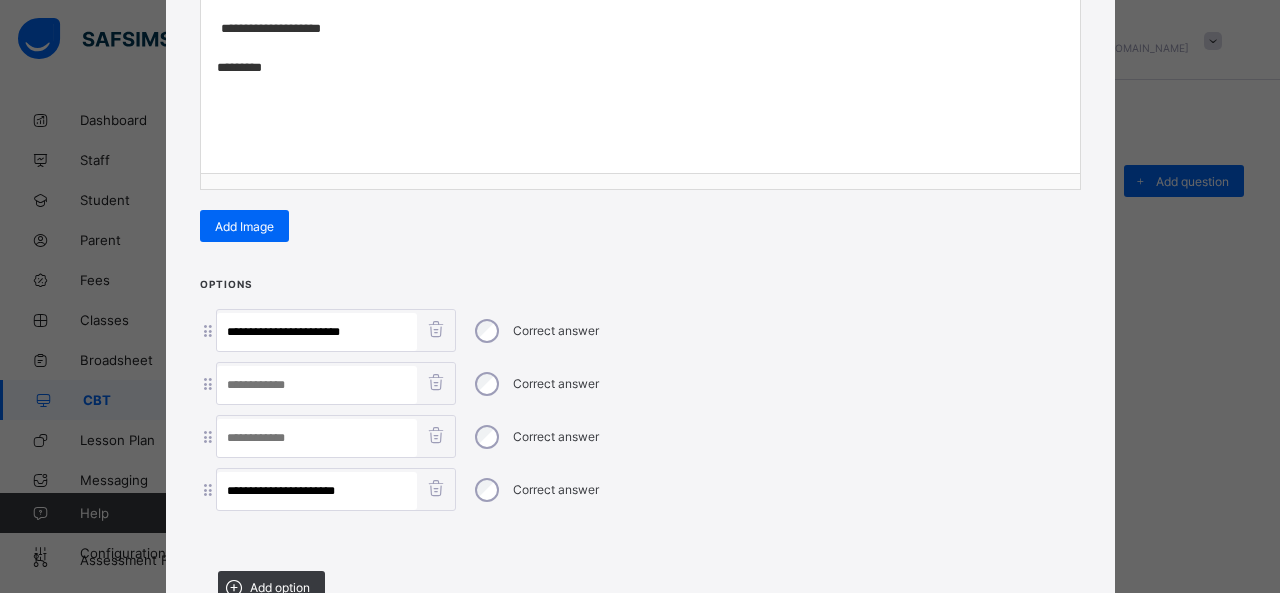 scroll, scrollTop: 0, scrollLeft: 0, axis: both 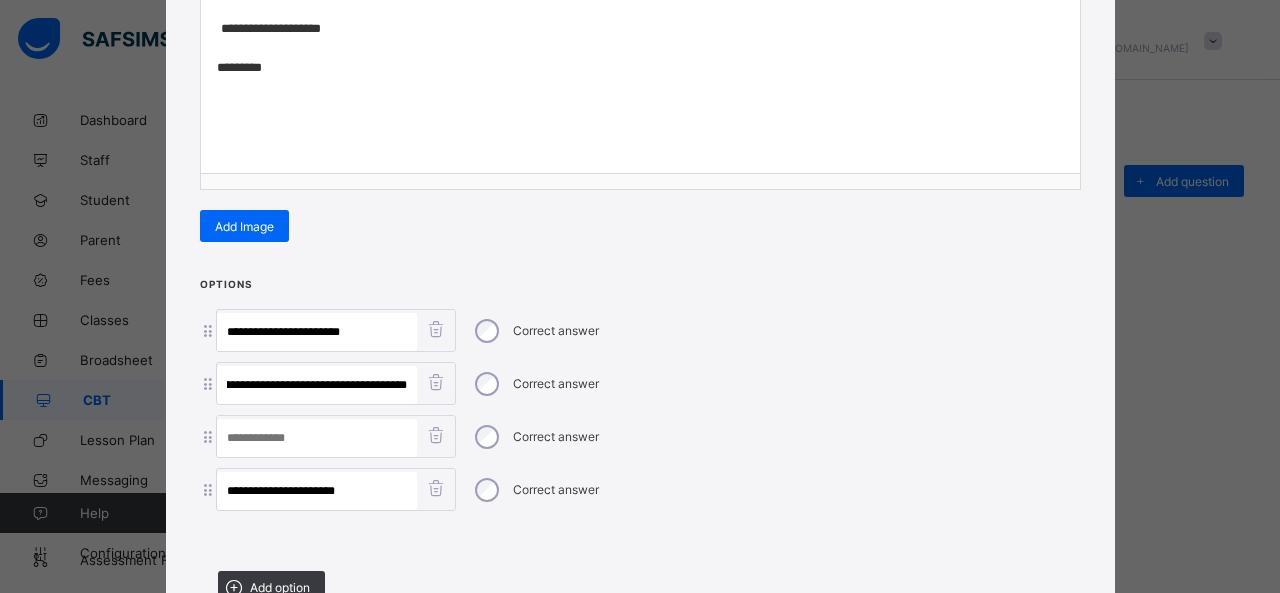 drag, startPoint x: 285, startPoint y: 378, endPoint x: 509, endPoint y: 404, distance: 225.50388 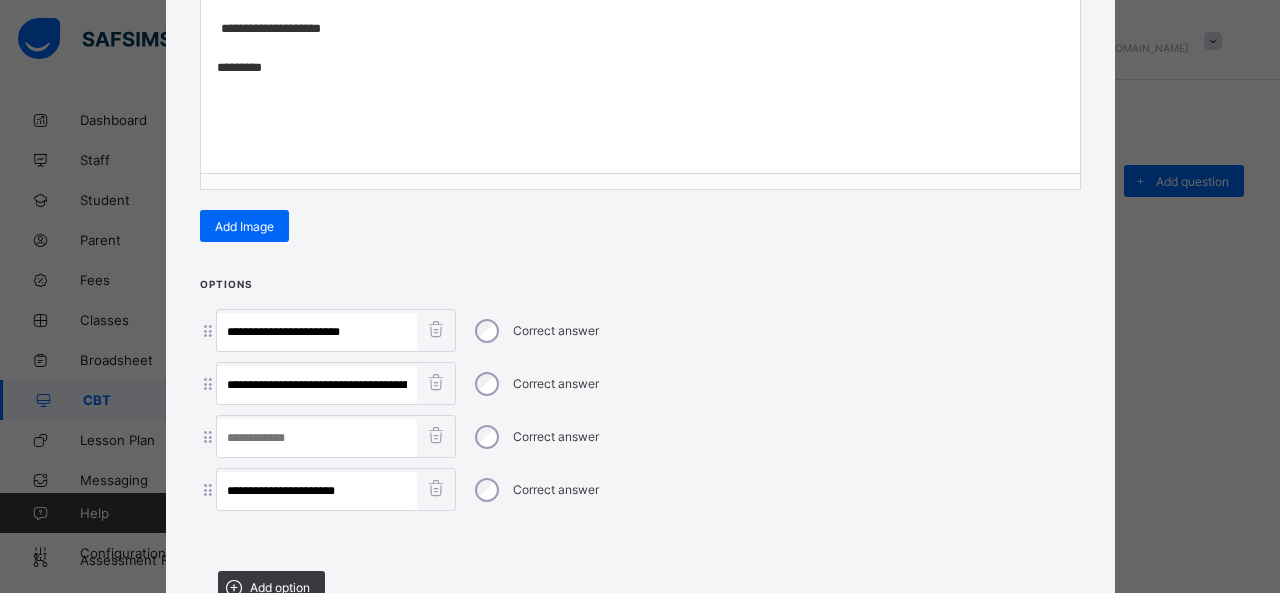 click at bounding box center [317, 438] 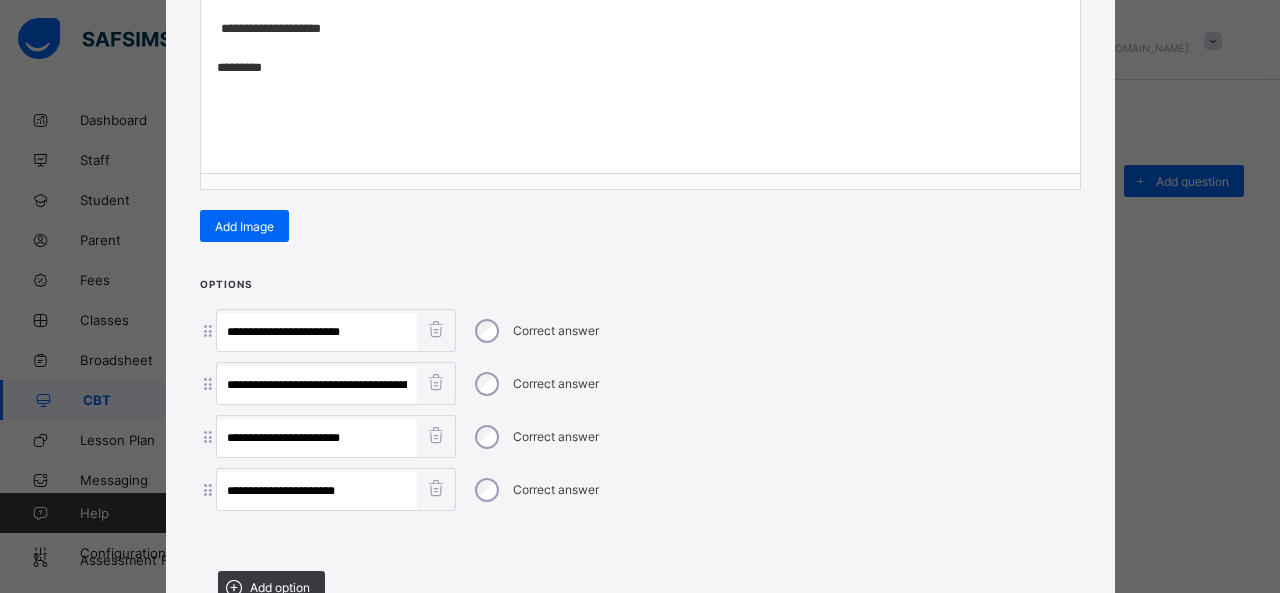 type on "**********" 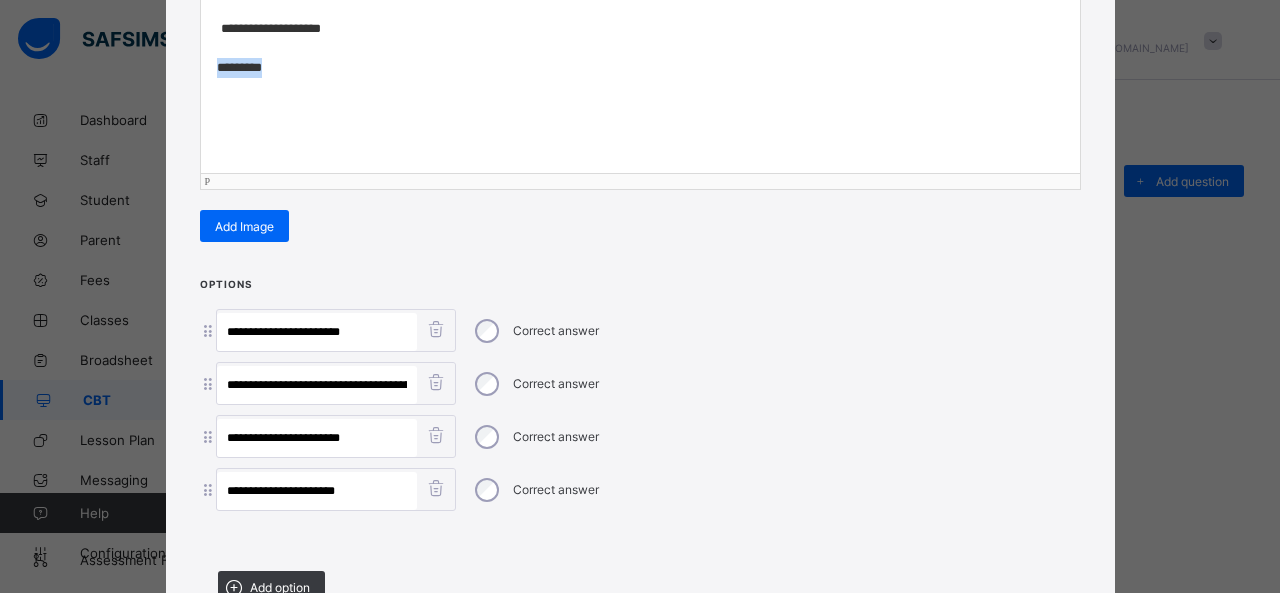 drag, startPoint x: 303, startPoint y: 71, endPoint x: 144, endPoint y: 68, distance: 159.0283 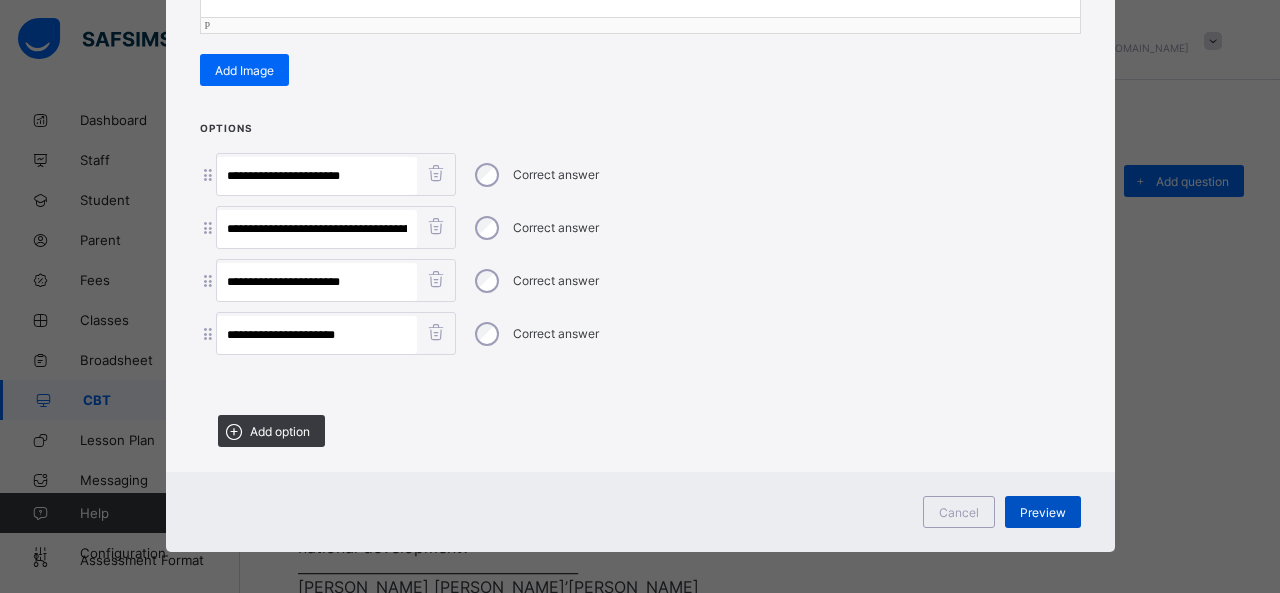 click on "Preview" at bounding box center (1043, 512) 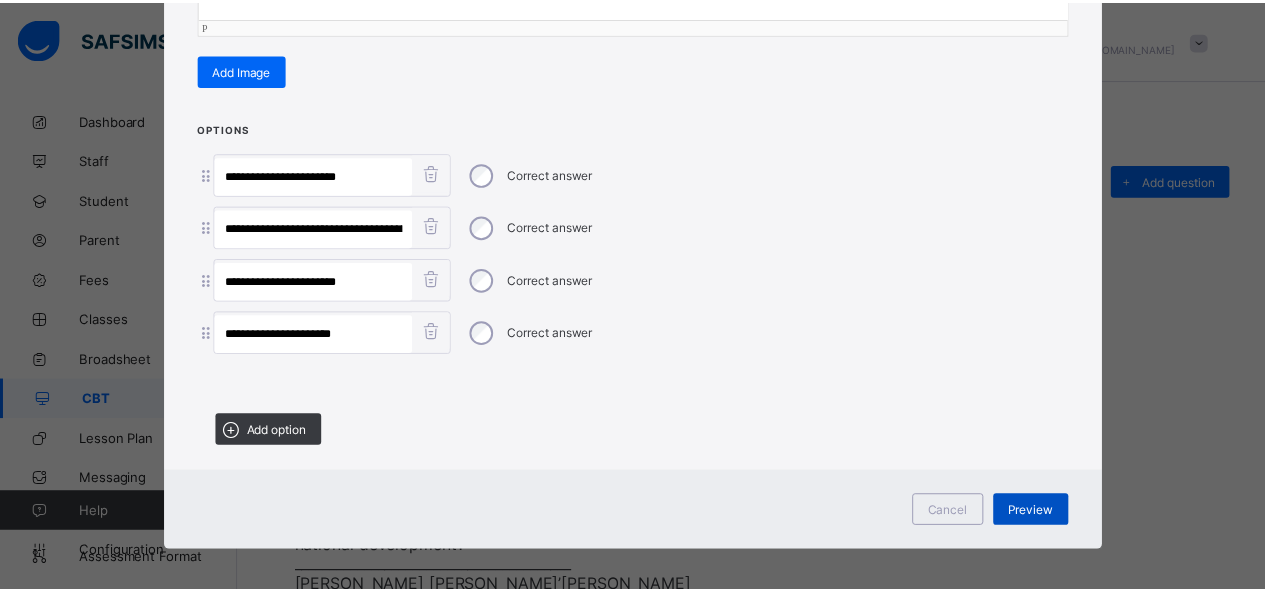 scroll, scrollTop: 100, scrollLeft: 0, axis: vertical 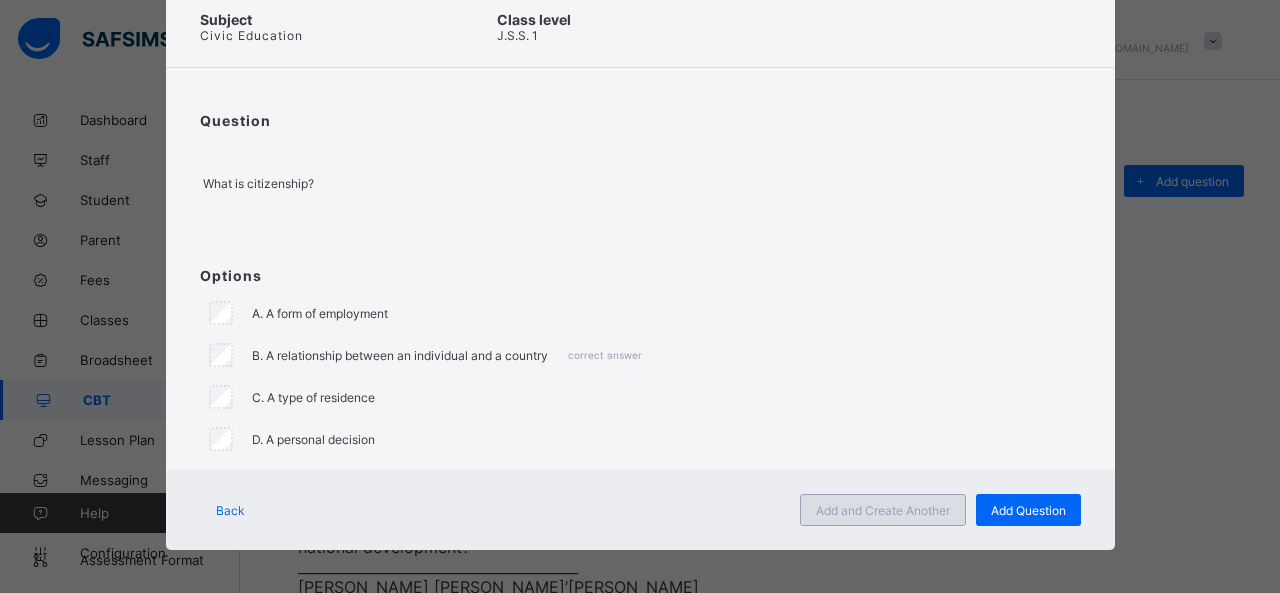 click on "Add and Create Another" at bounding box center [883, 510] 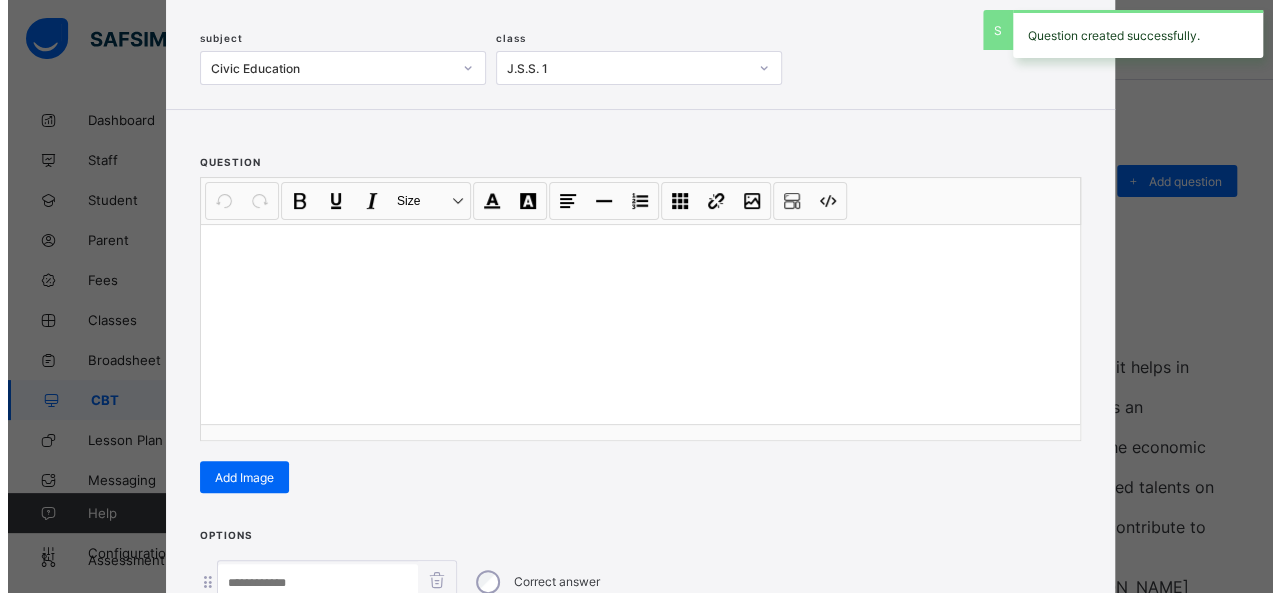 scroll, scrollTop: 128, scrollLeft: 0, axis: vertical 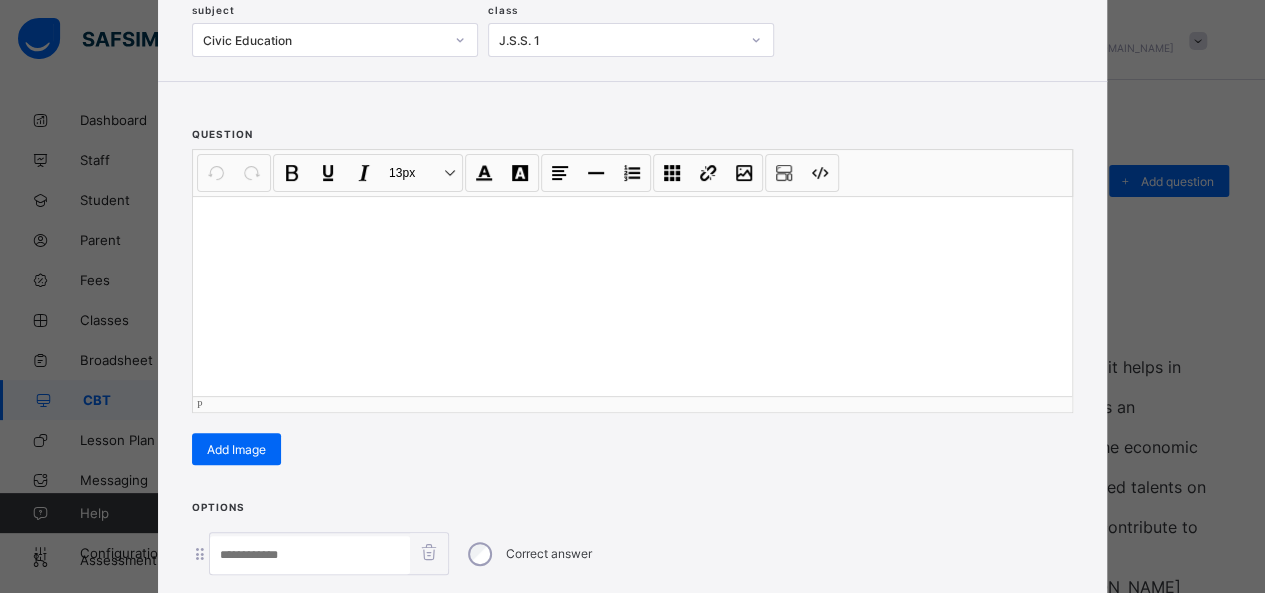 click at bounding box center [632, 296] 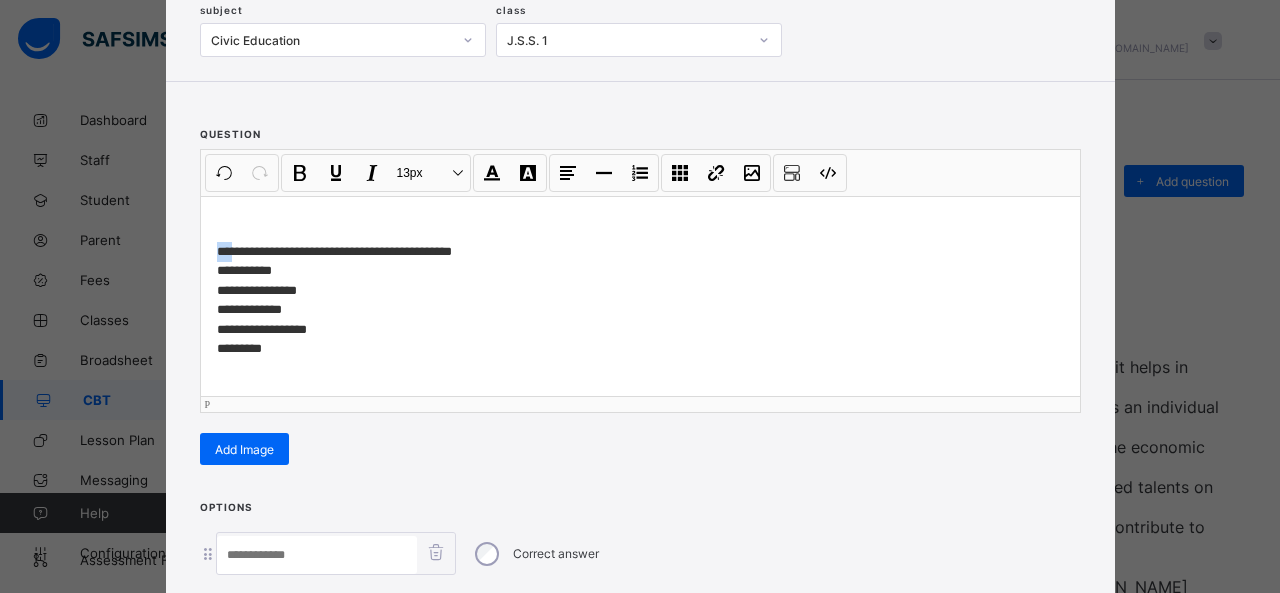drag, startPoint x: 228, startPoint y: 243, endPoint x: 154, endPoint y: 246, distance: 74.06078 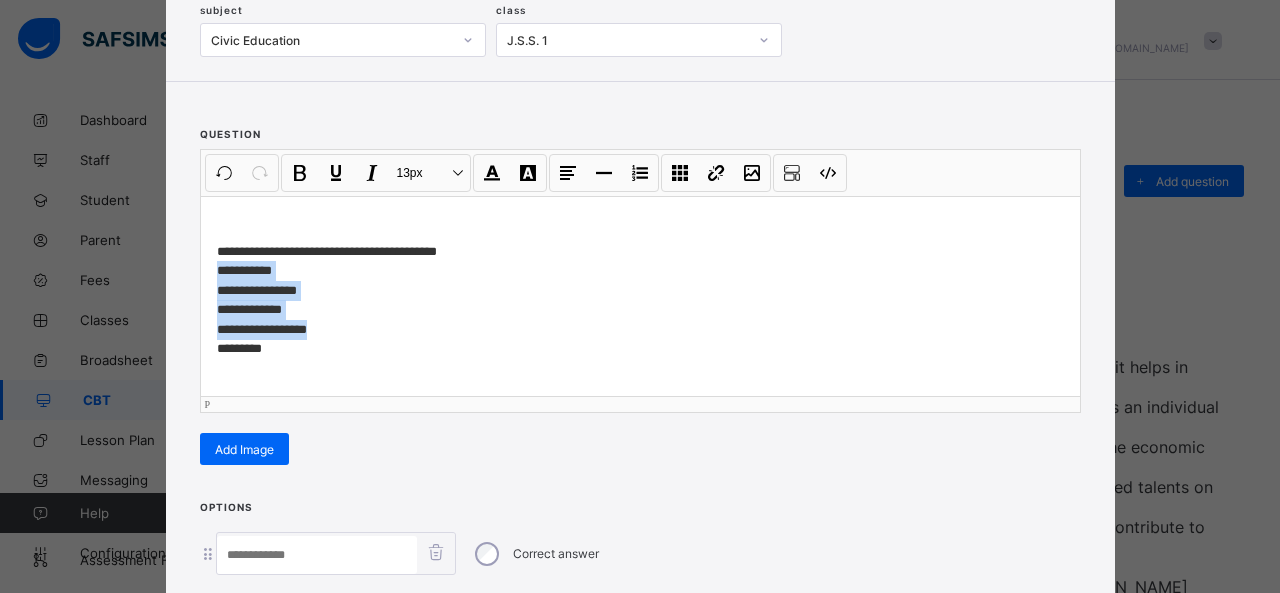 drag, startPoint x: 204, startPoint y: 266, endPoint x: 317, endPoint y: 321, distance: 125.67418 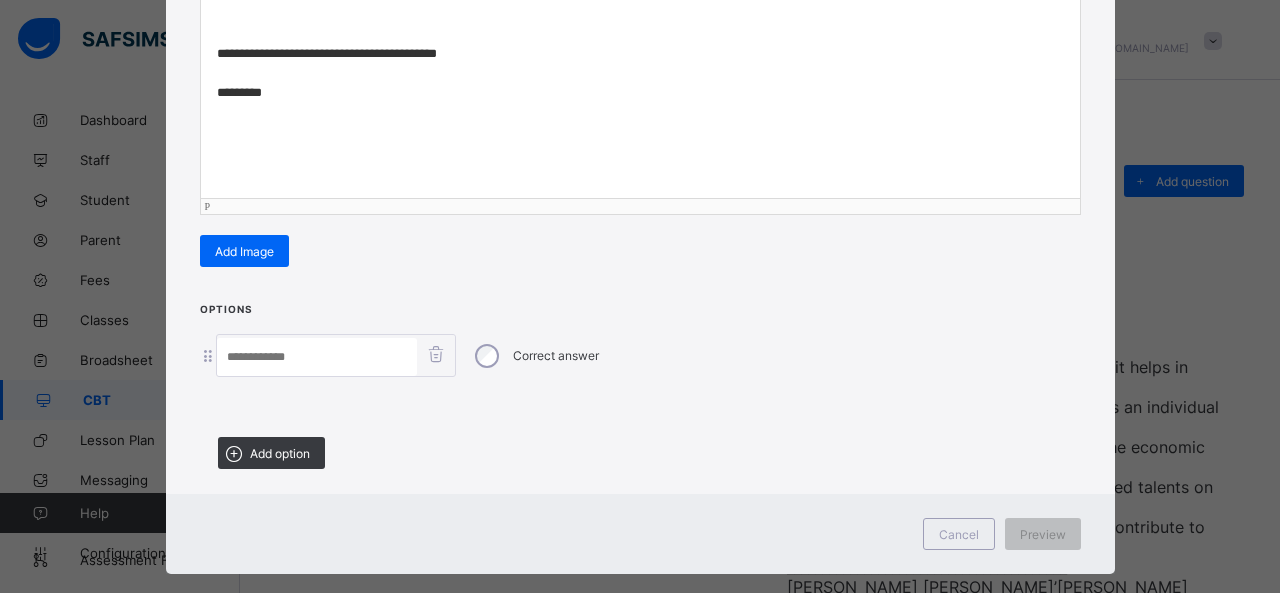scroll, scrollTop: 351, scrollLeft: 0, axis: vertical 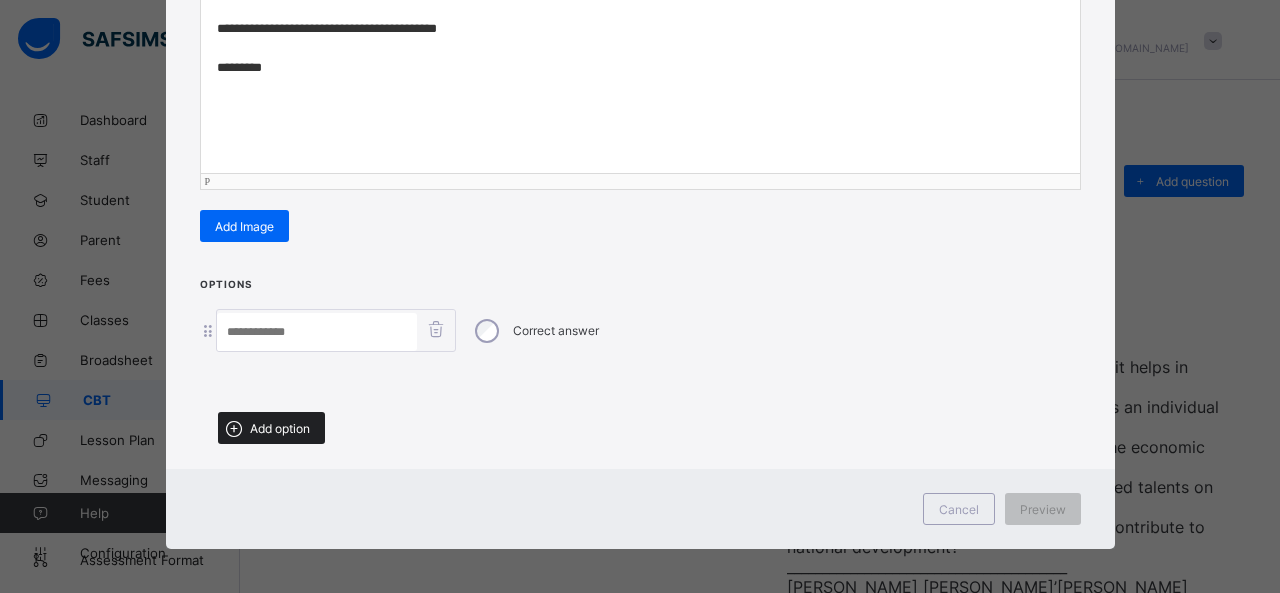 click on "Add option" at bounding box center (280, 428) 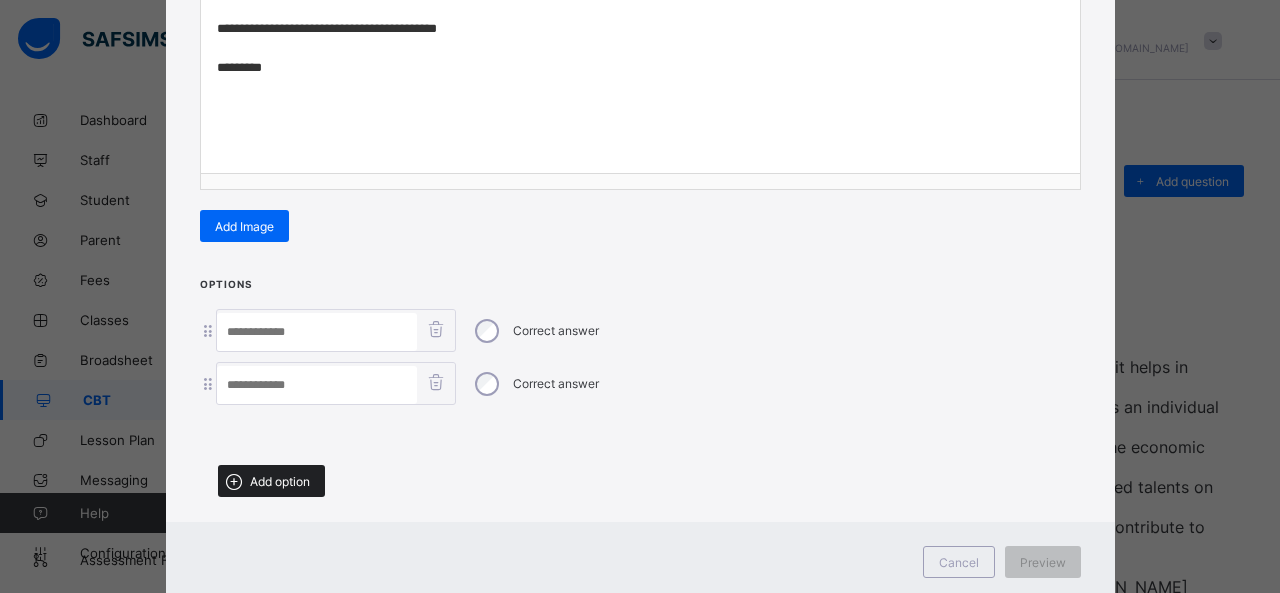 click on "Add option" at bounding box center (271, 481) 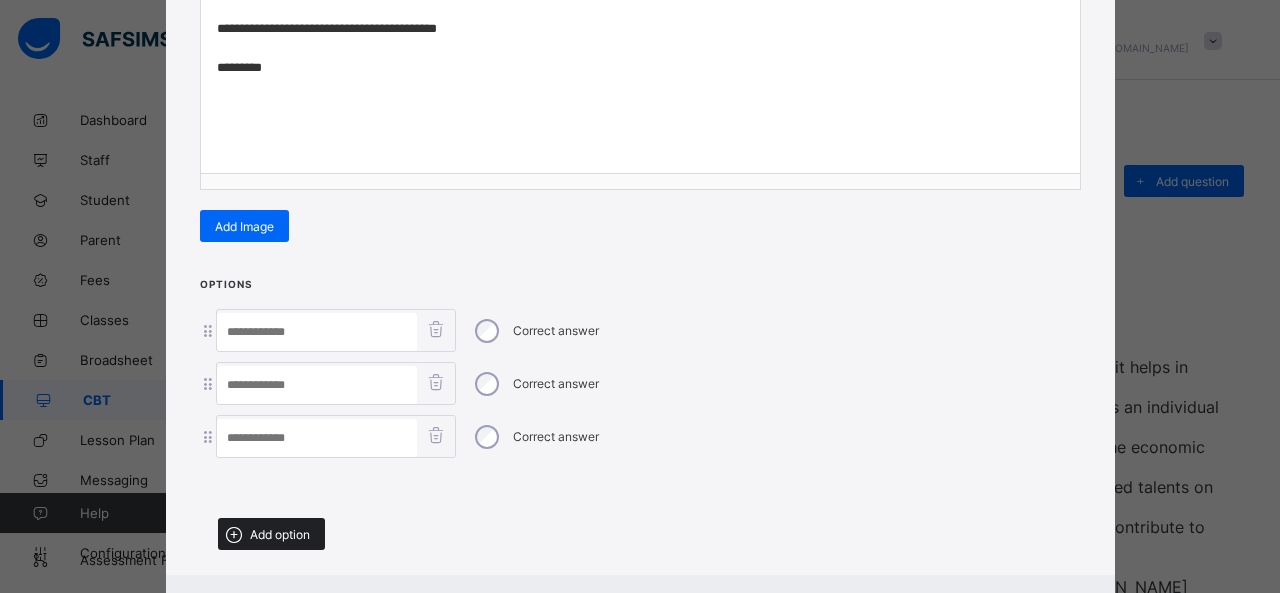 click on "Add option" at bounding box center [271, 534] 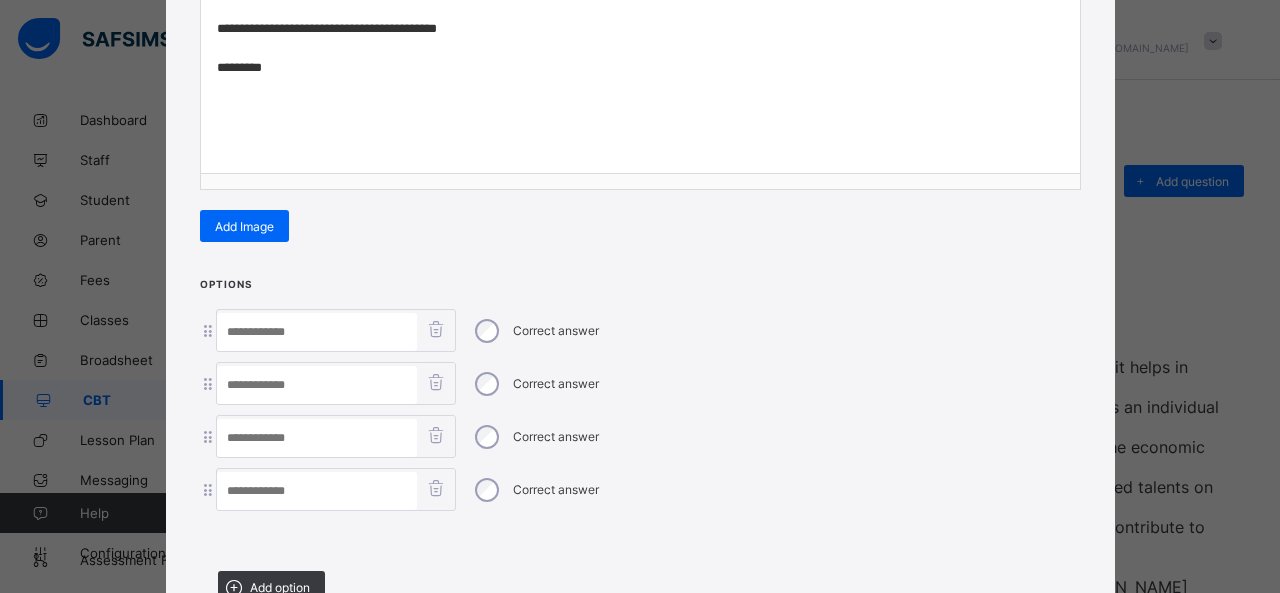 click at bounding box center [317, 332] 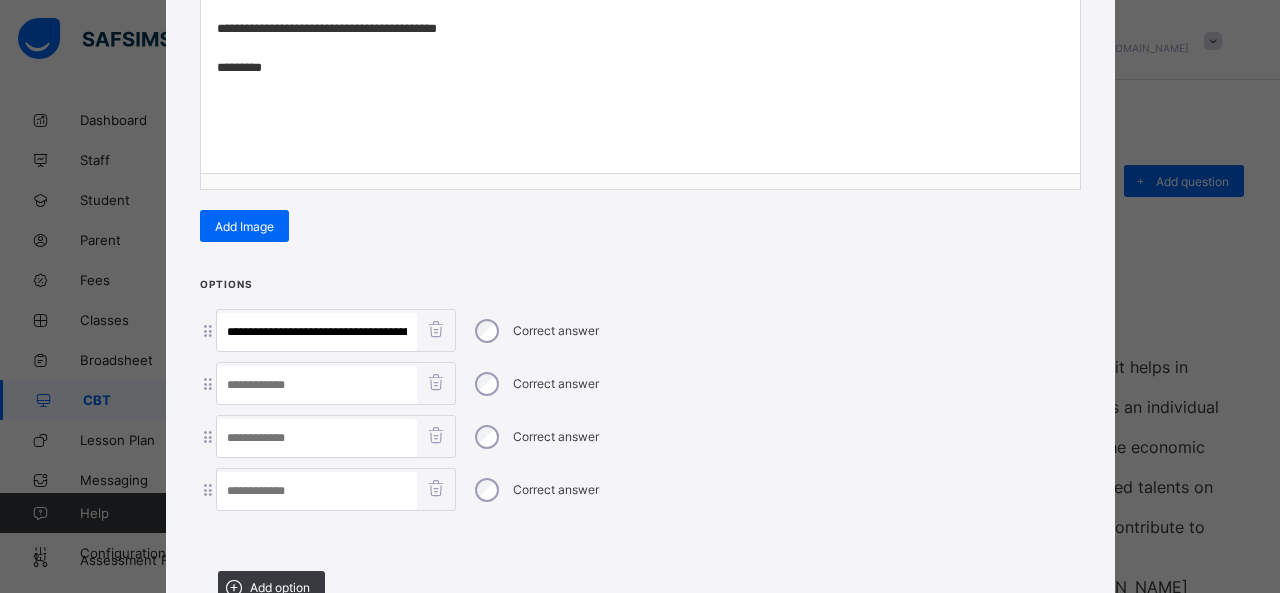 scroll, scrollTop: 0, scrollLeft: 149, axis: horizontal 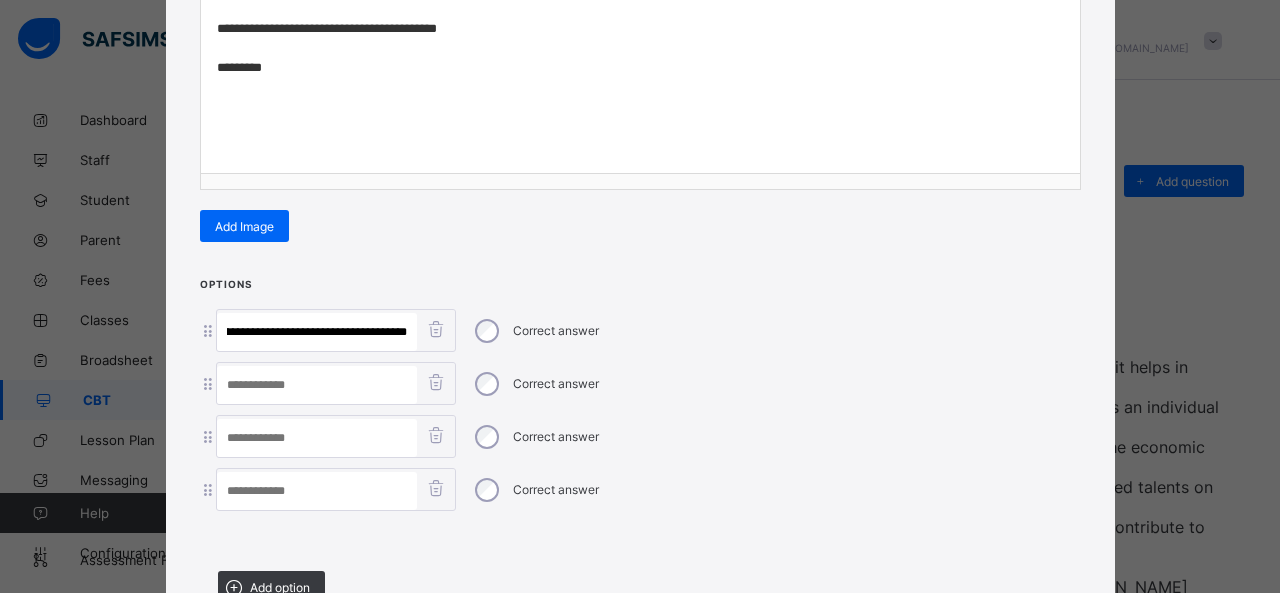 drag, startPoint x: 232, startPoint y: 327, endPoint x: 651, endPoint y: 374, distance: 421.6278 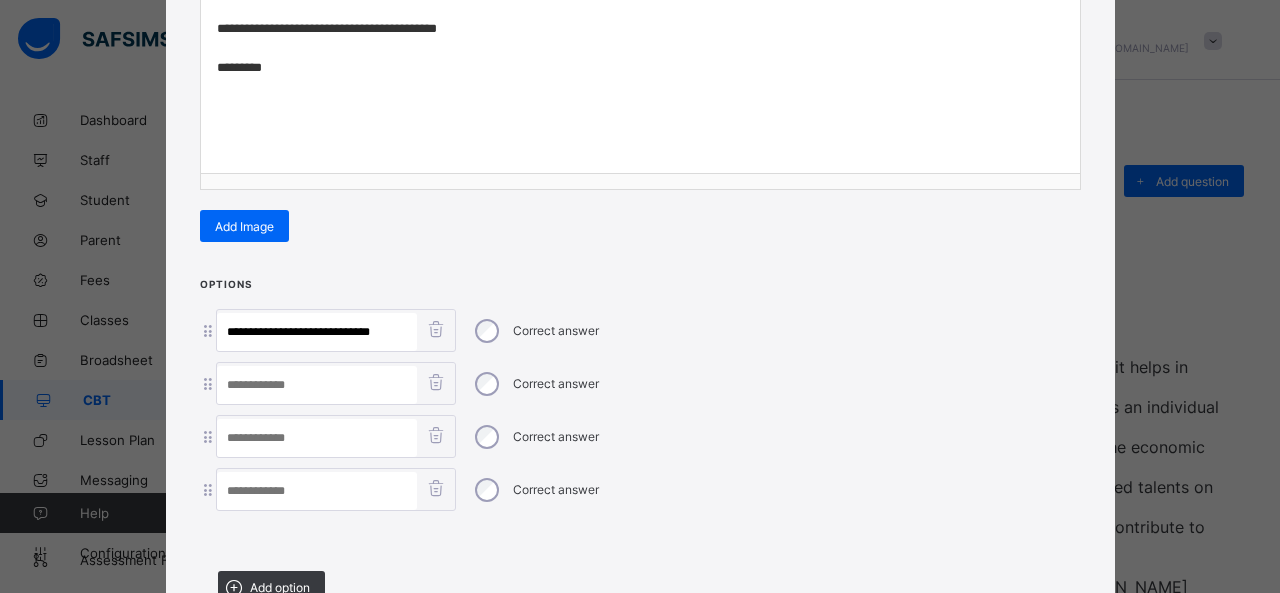 scroll, scrollTop: 0, scrollLeft: 0, axis: both 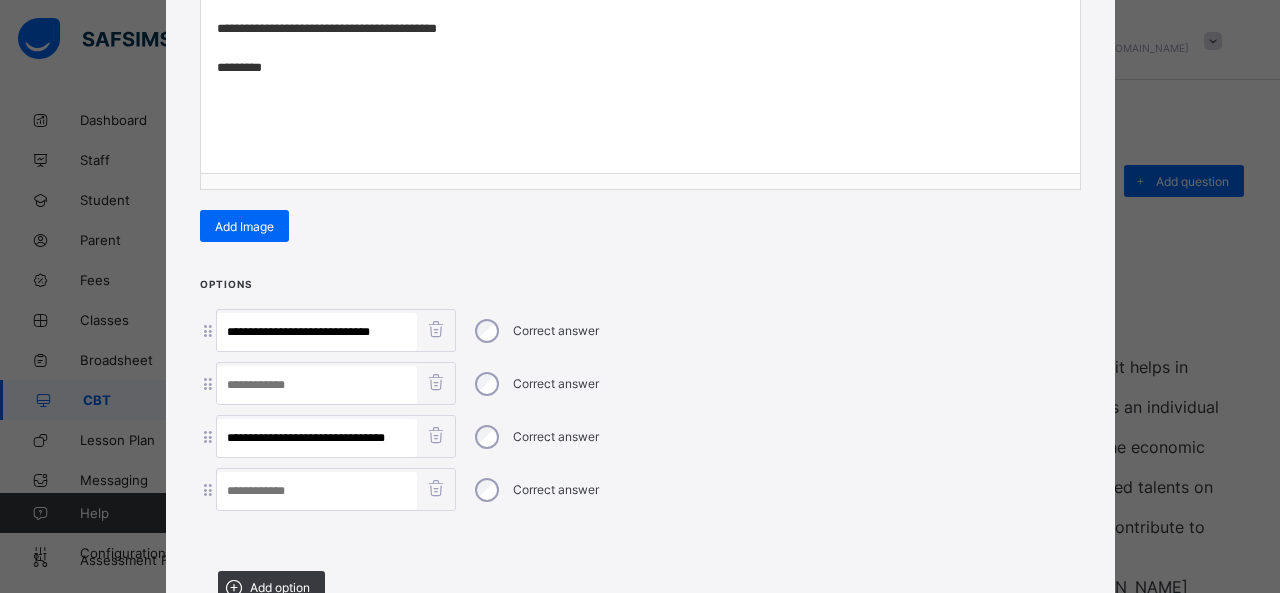 click on "**********" at bounding box center [640, 410] 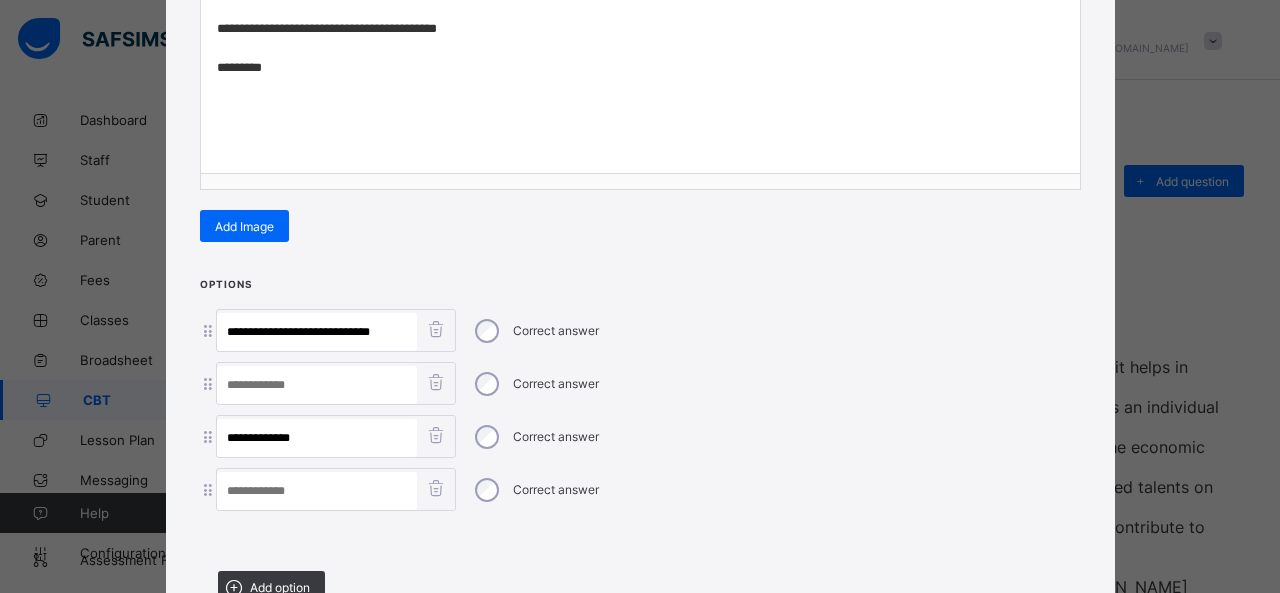 type on "**********" 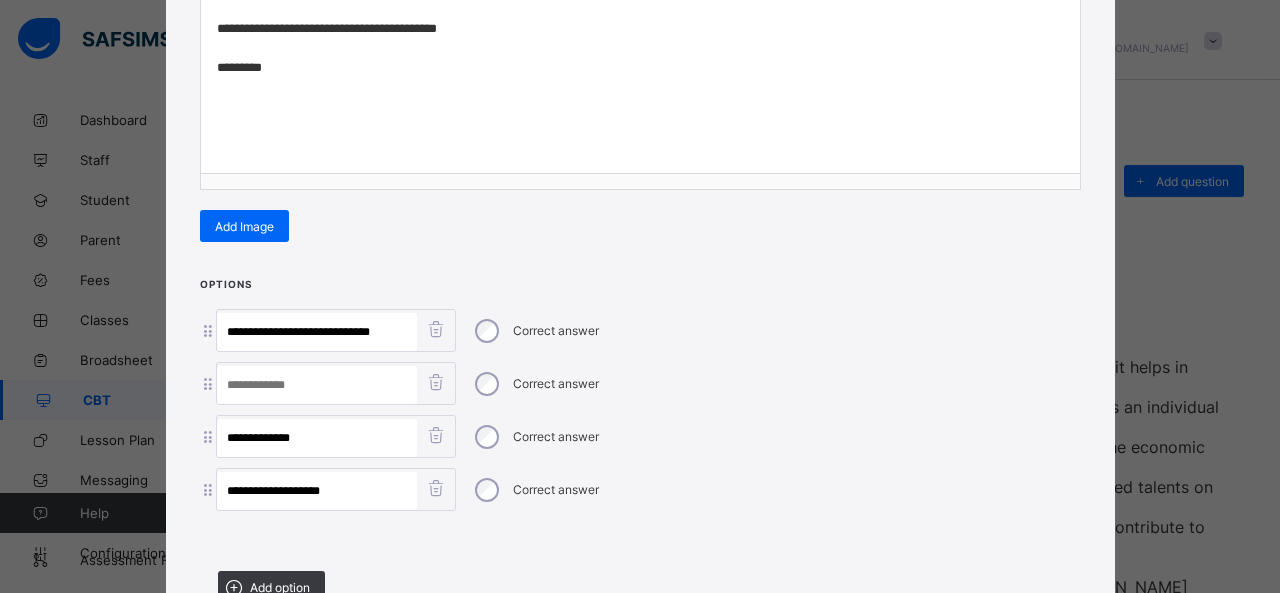 type on "**********" 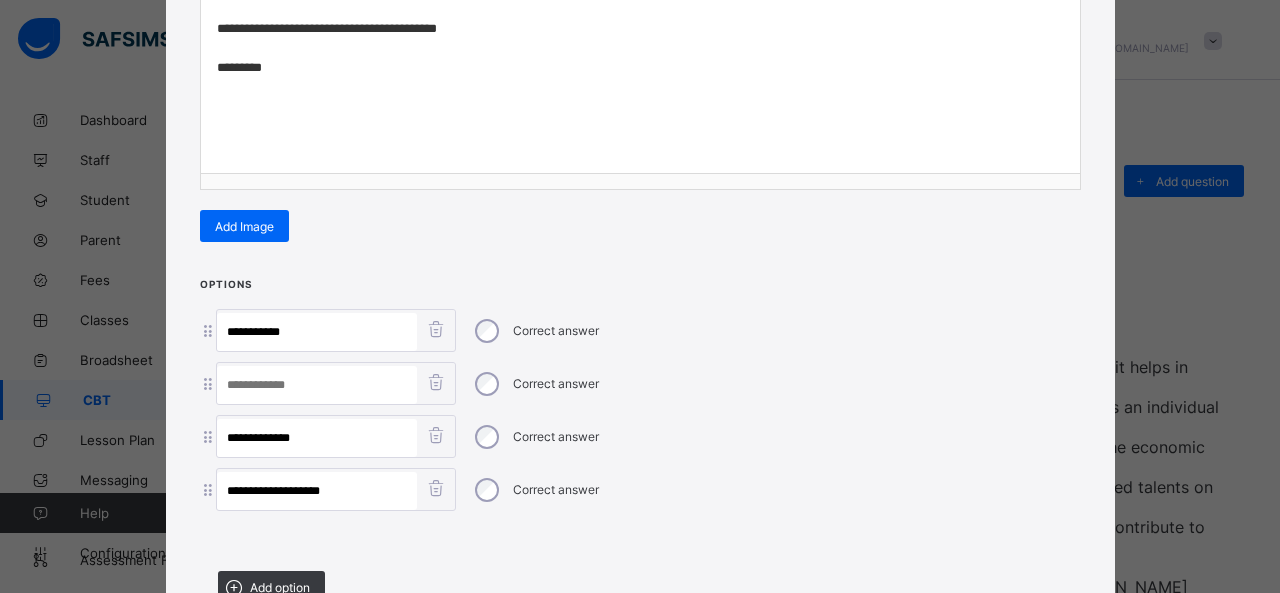 type on "**********" 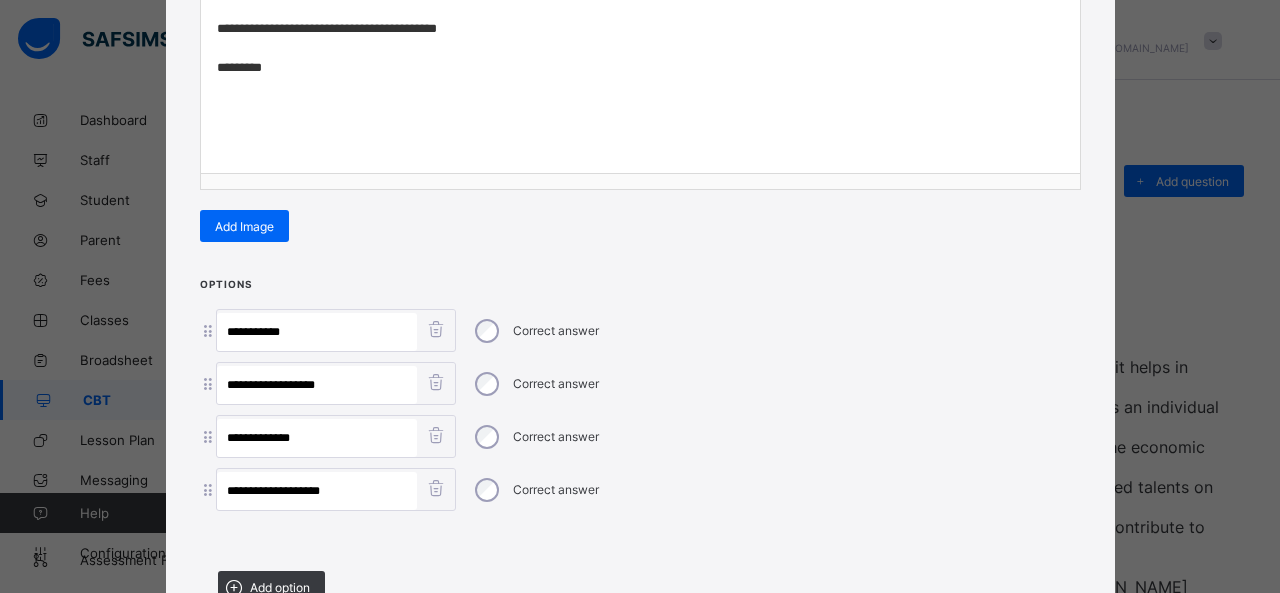 type on "**********" 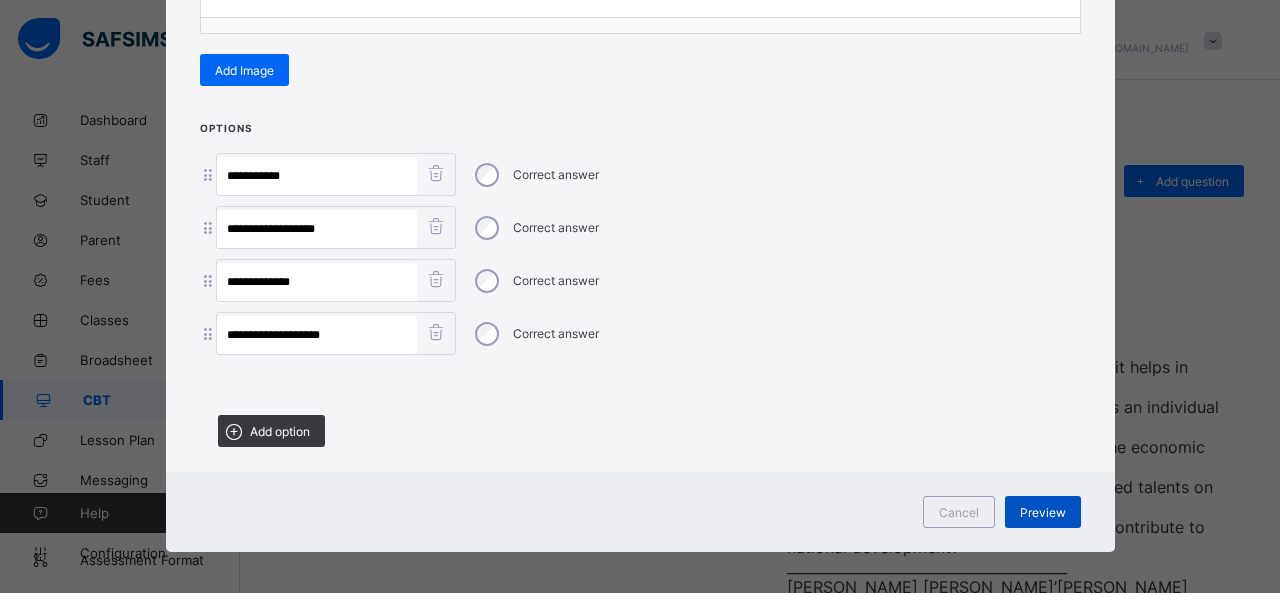 click on "Preview" at bounding box center [1043, 512] 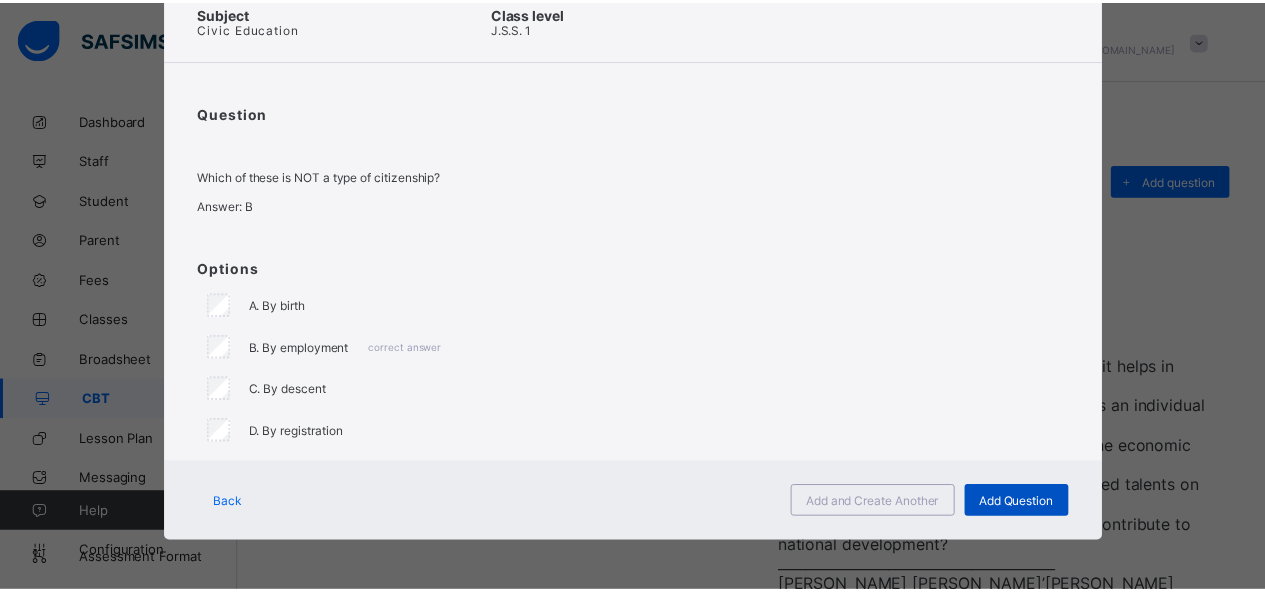 scroll, scrollTop: 100, scrollLeft: 0, axis: vertical 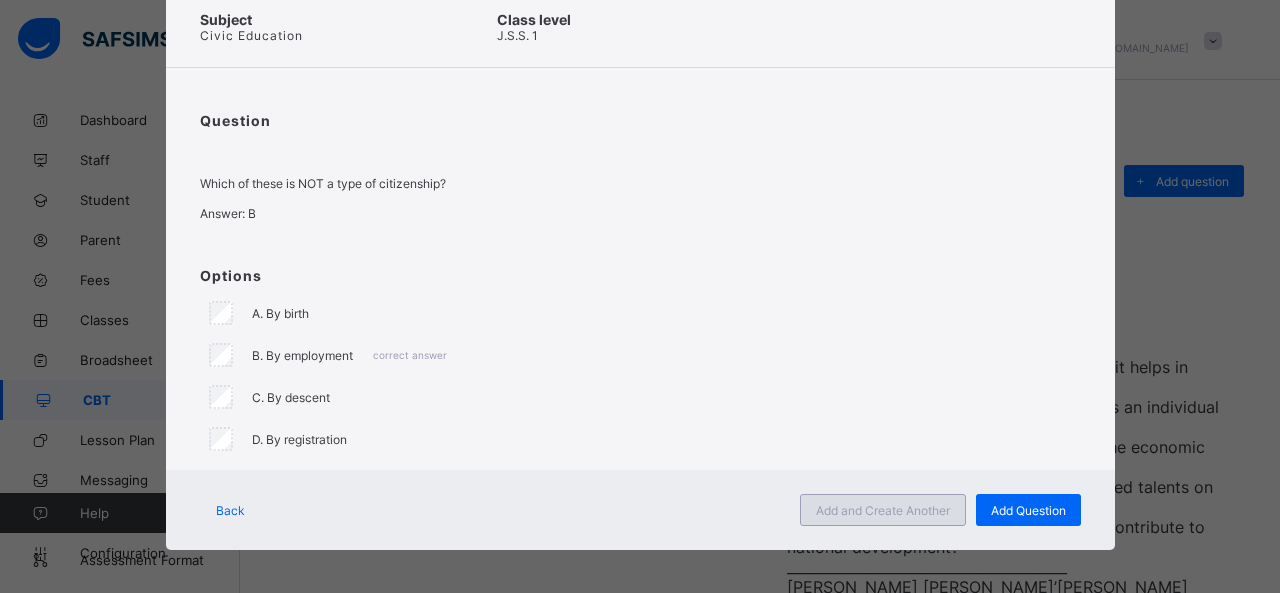 click on "Add and Create Another" at bounding box center (883, 510) 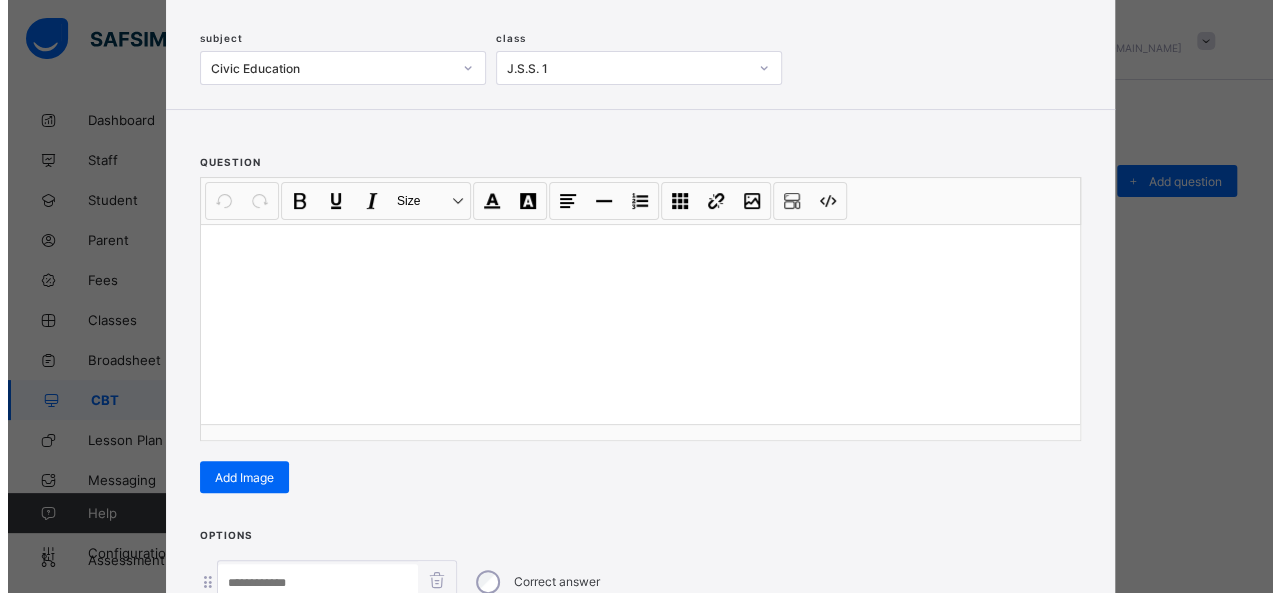 scroll, scrollTop: 128, scrollLeft: 0, axis: vertical 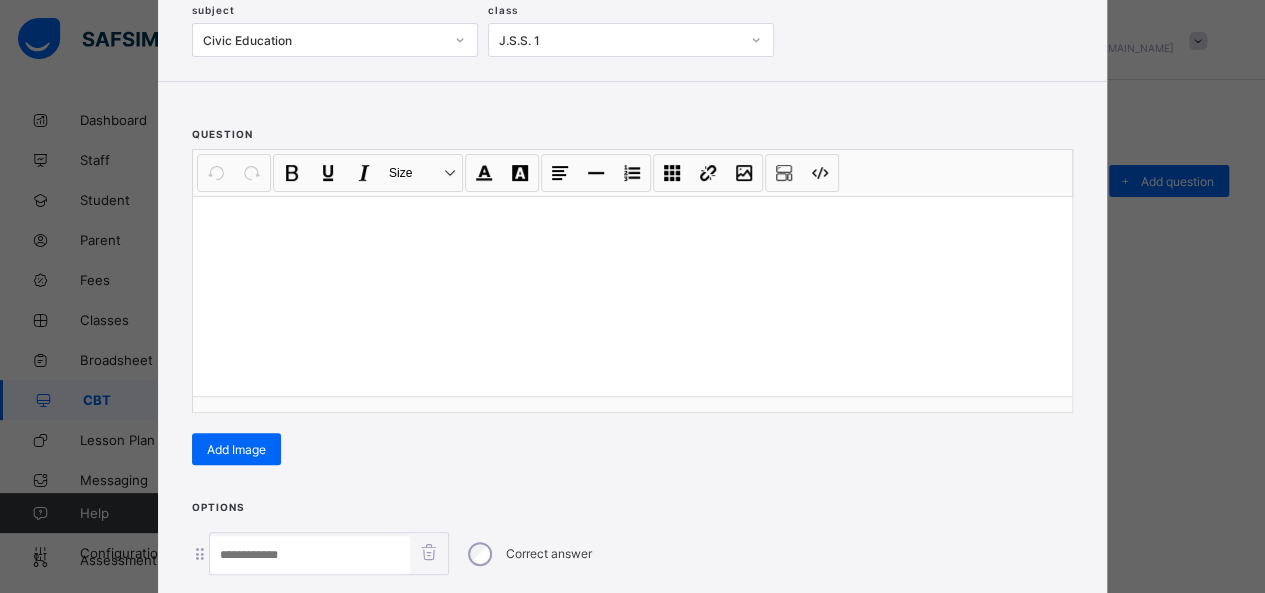 click at bounding box center [632, 296] 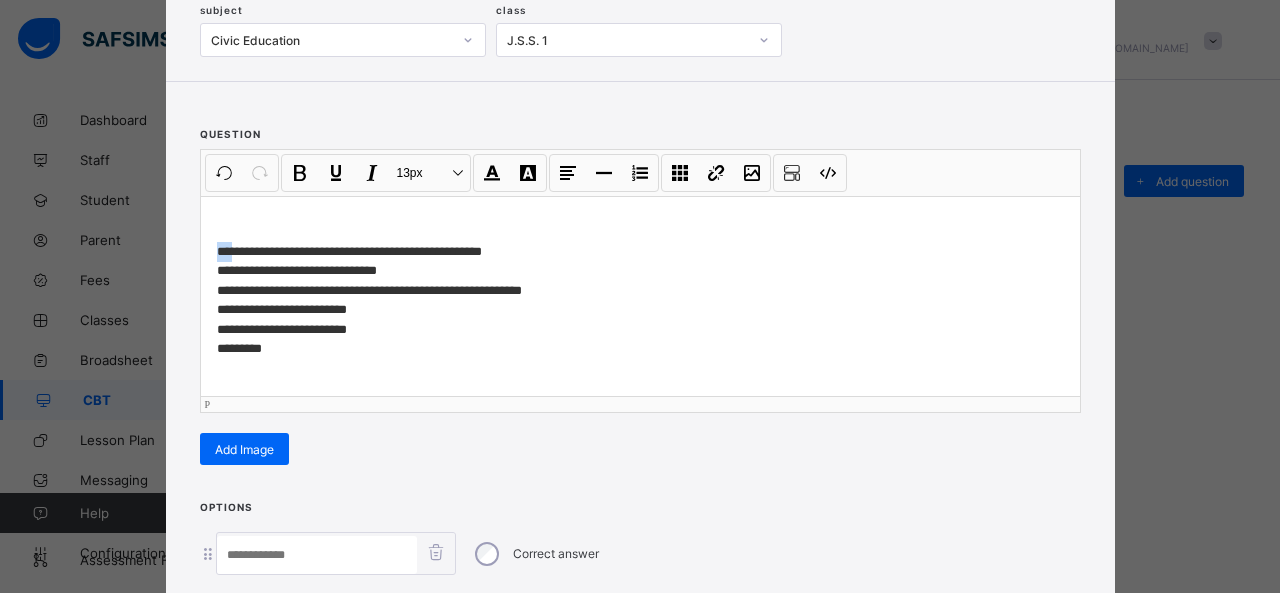 drag, startPoint x: 223, startPoint y: 246, endPoint x: 174, endPoint y: 234, distance: 50.447994 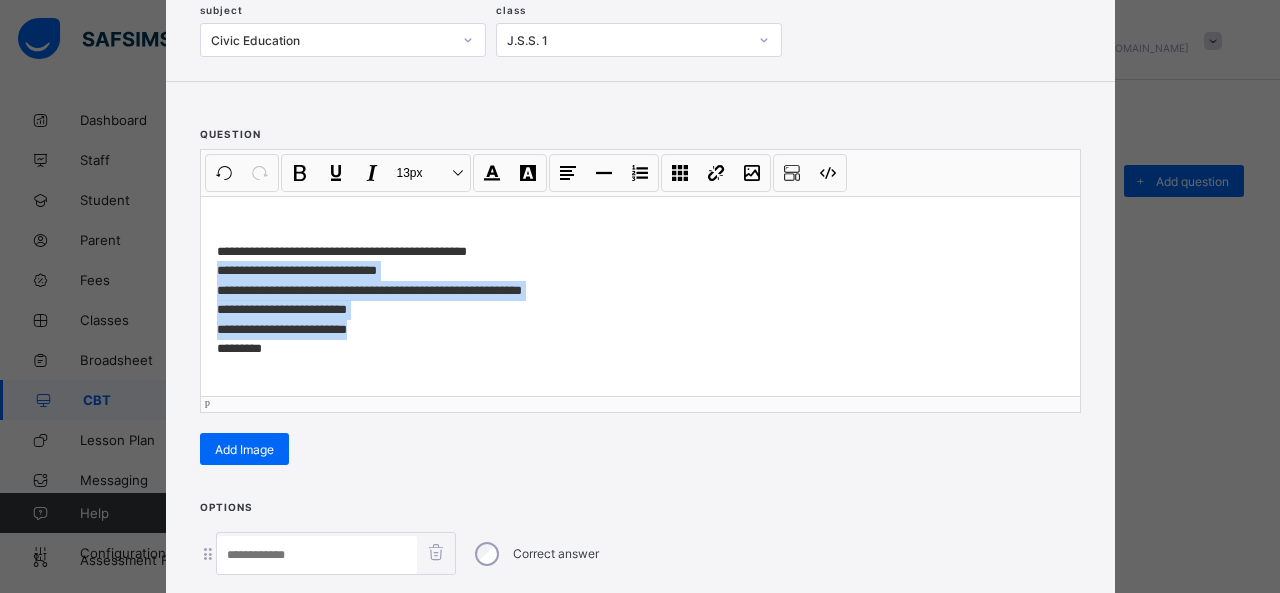 drag, startPoint x: 214, startPoint y: 267, endPoint x: 379, endPoint y: 329, distance: 176.264 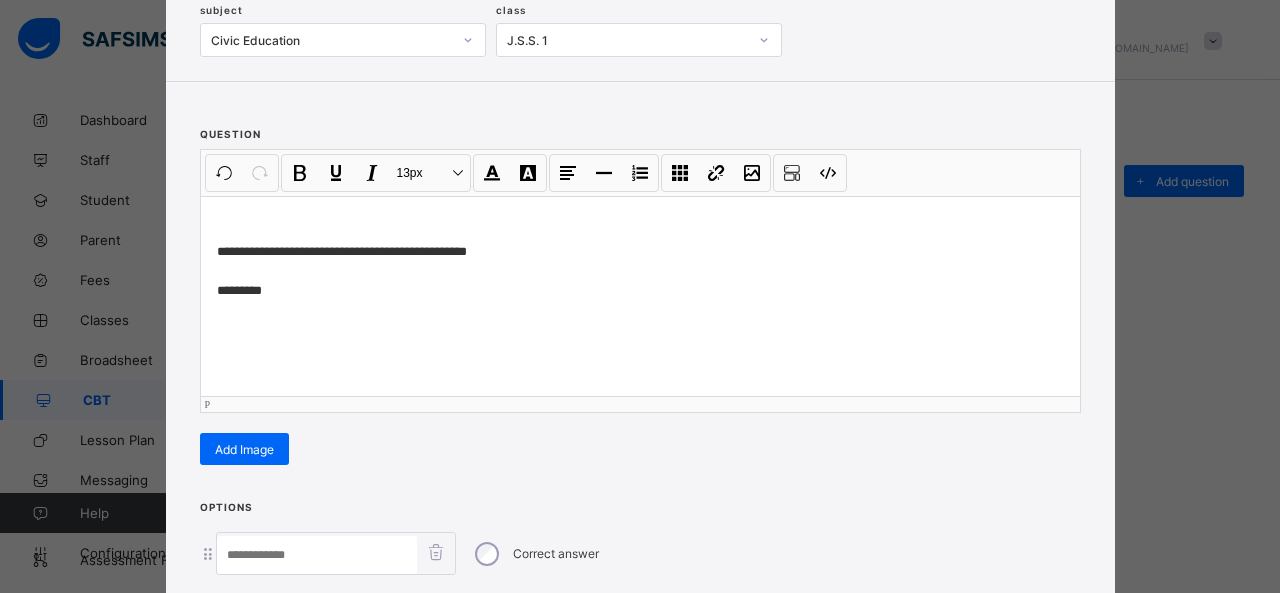 click at bounding box center (317, 555) 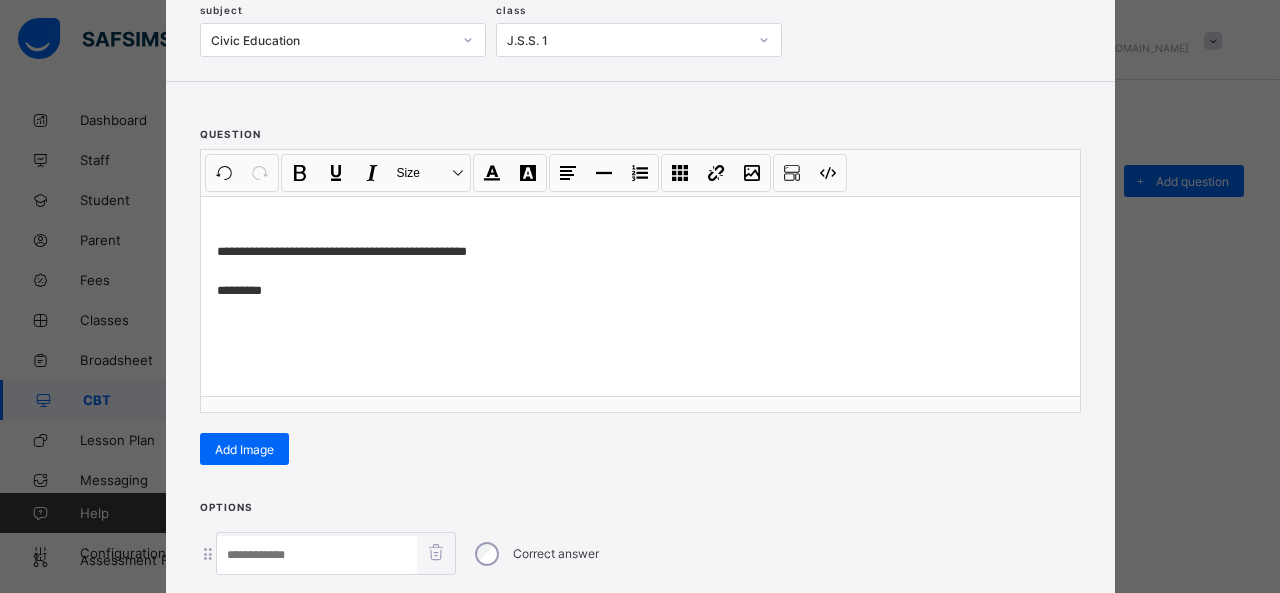 paste on "**********" 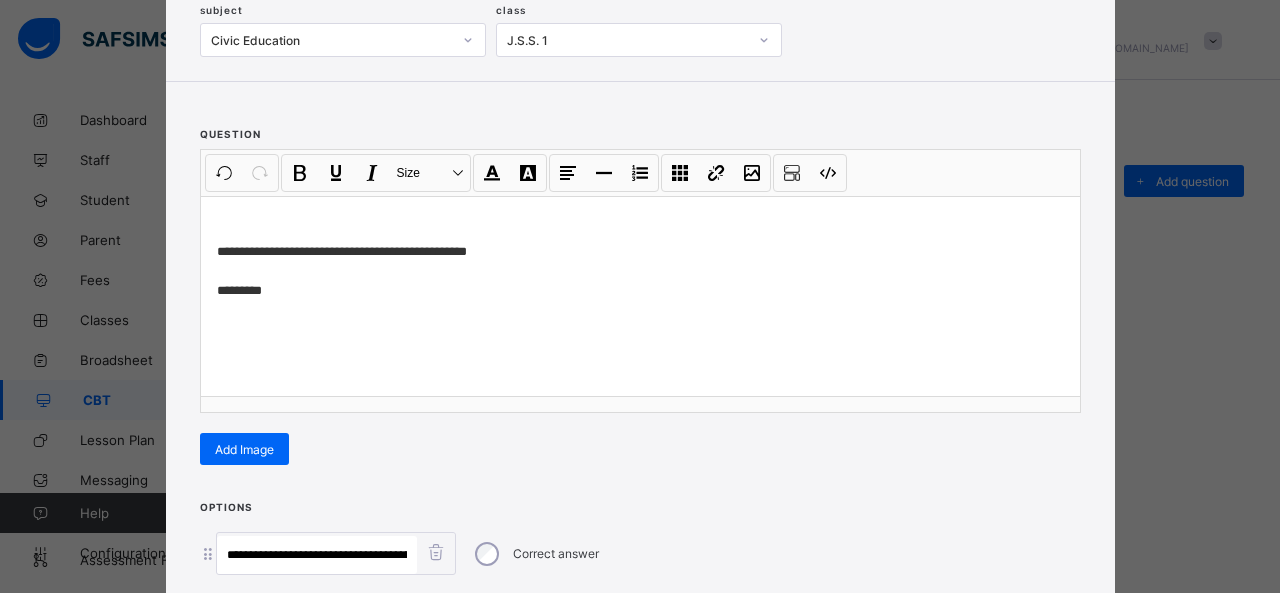 scroll, scrollTop: 0, scrollLeft: 632, axis: horizontal 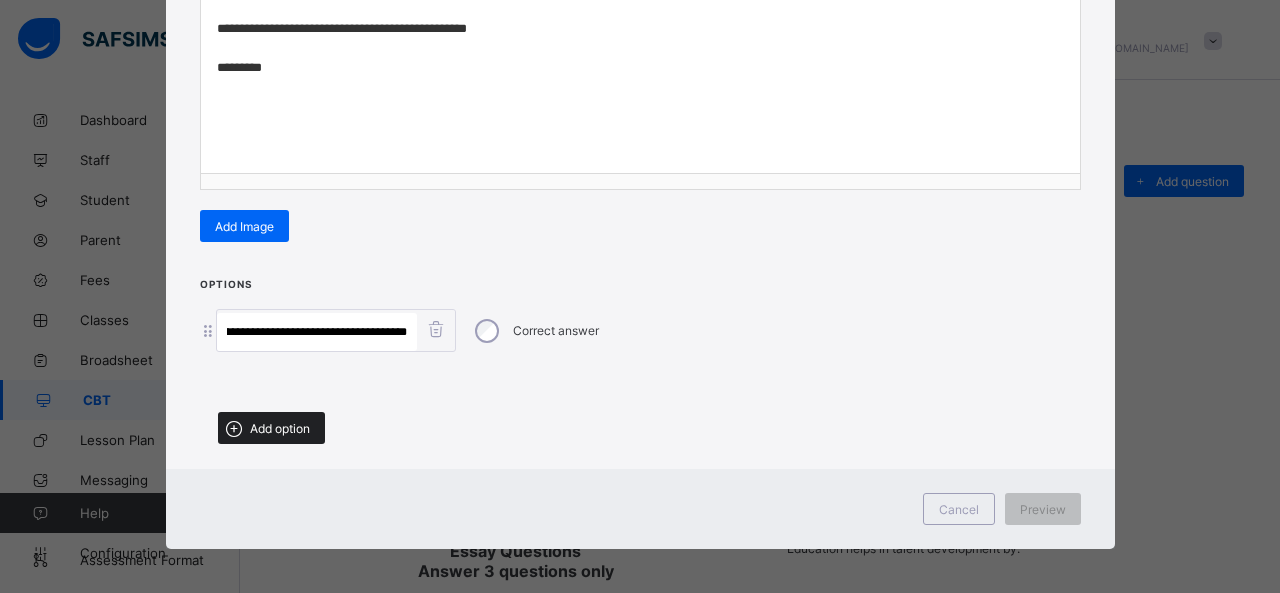 click on "Add option" at bounding box center [271, 428] 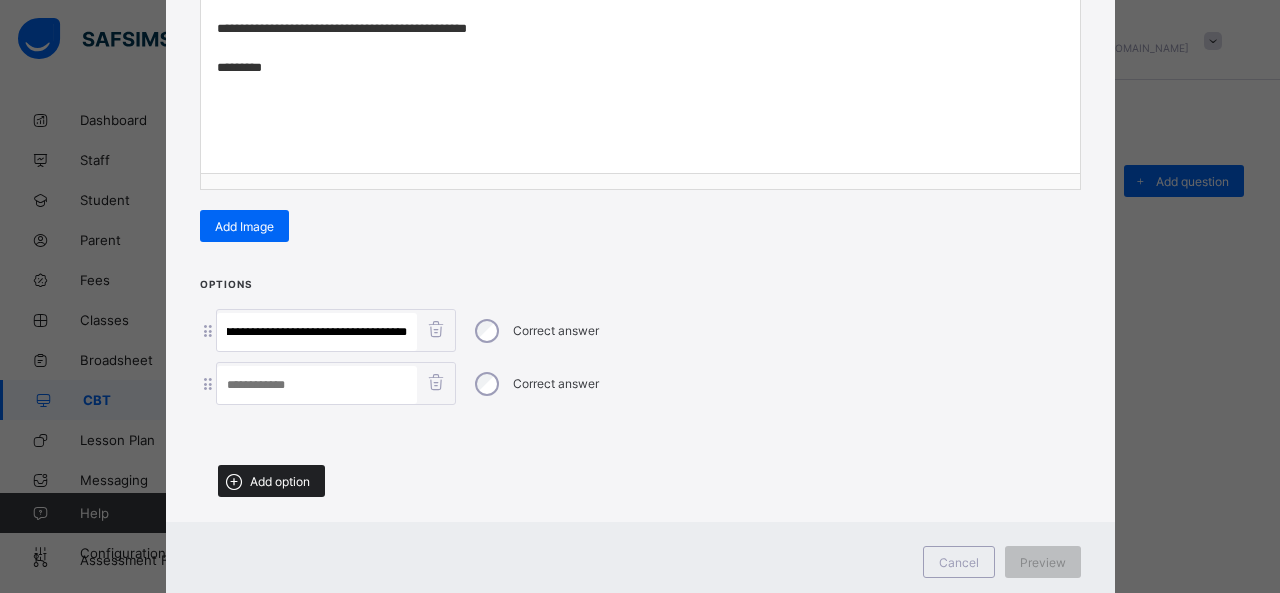 scroll, scrollTop: 0, scrollLeft: 0, axis: both 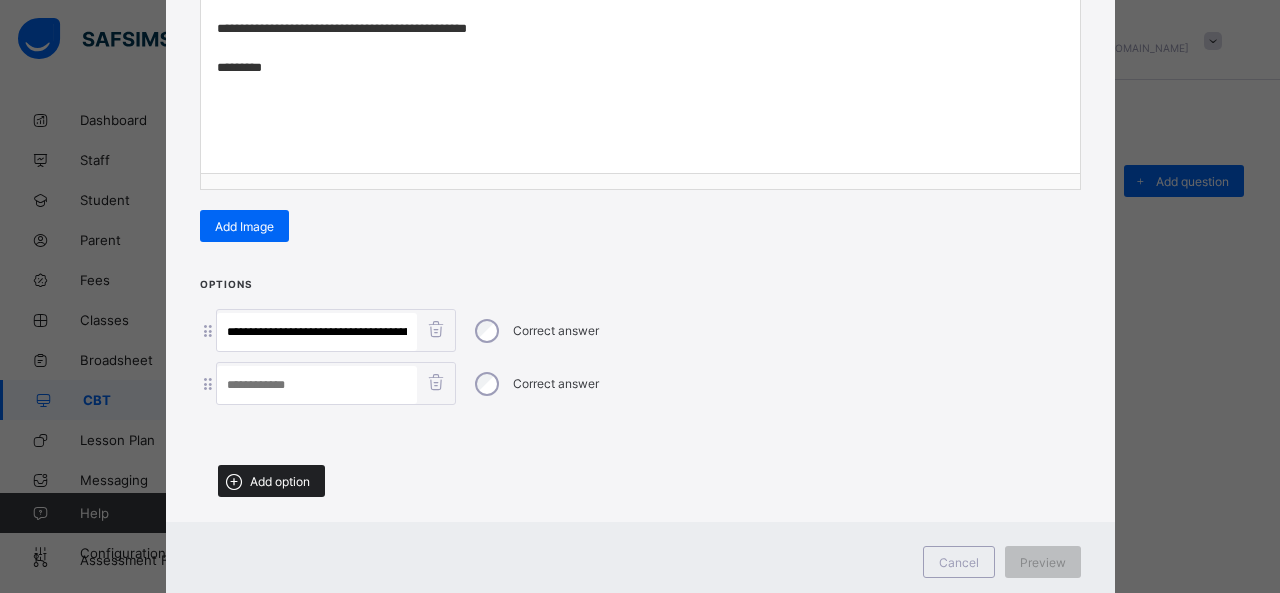 click on "Add option" at bounding box center (271, 481) 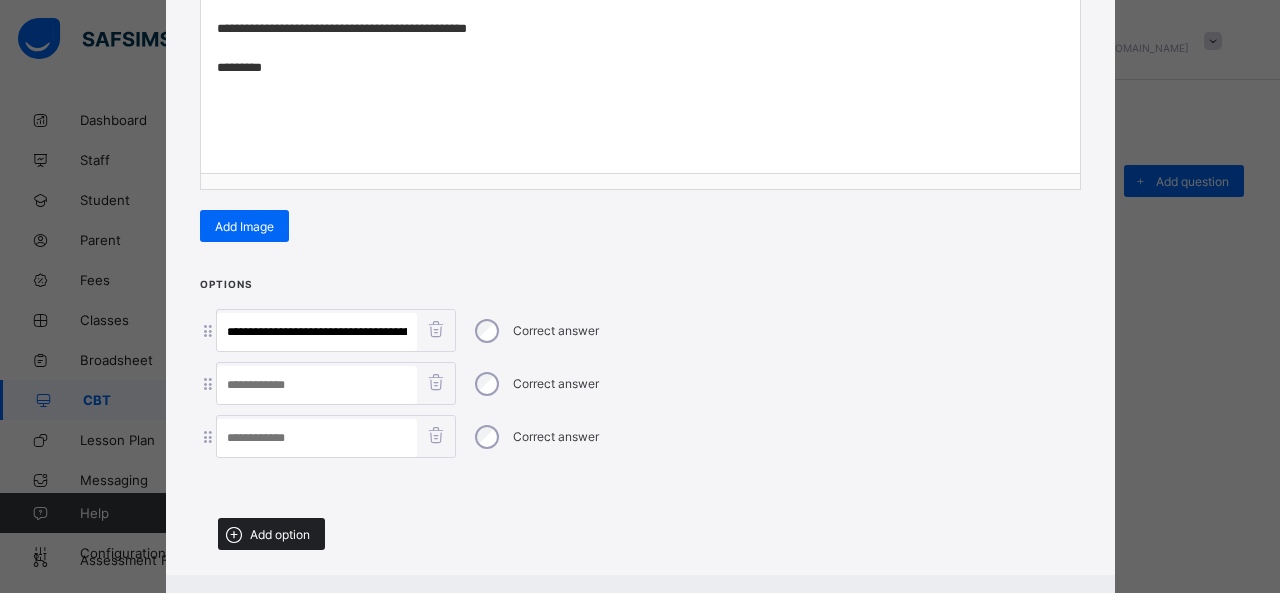 click on "Add option" at bounding box center (280, 534) 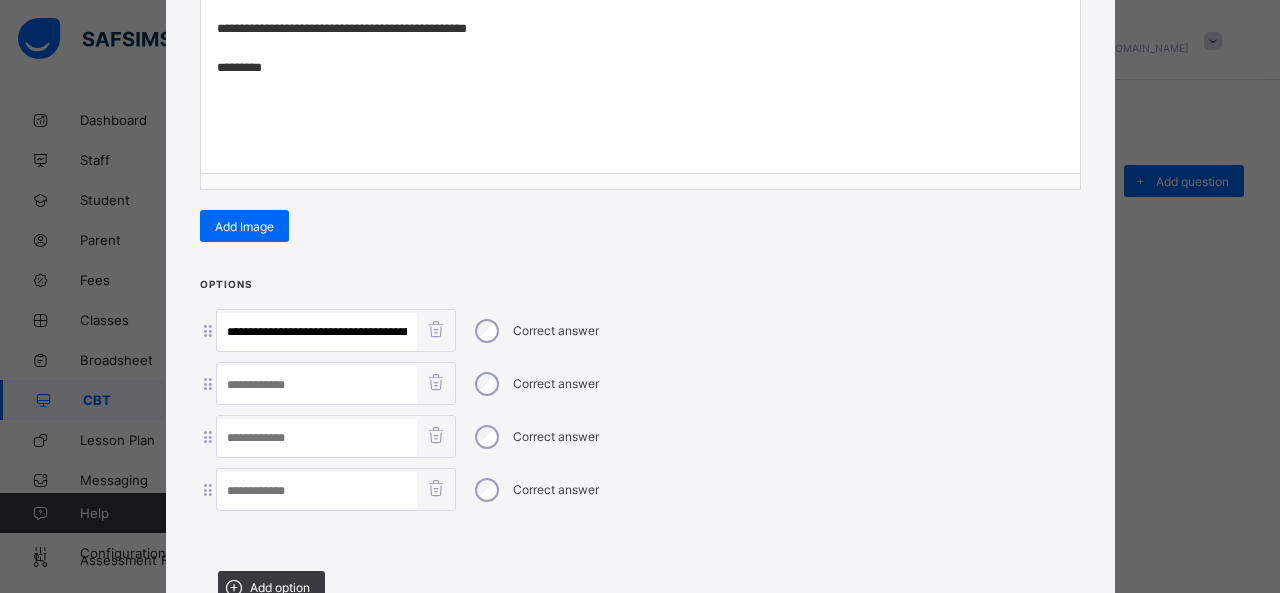 drag, startPoint x: 397, startPoint y: 324, endPoint x: 746, endPoint y: 392, distance: 355.56293 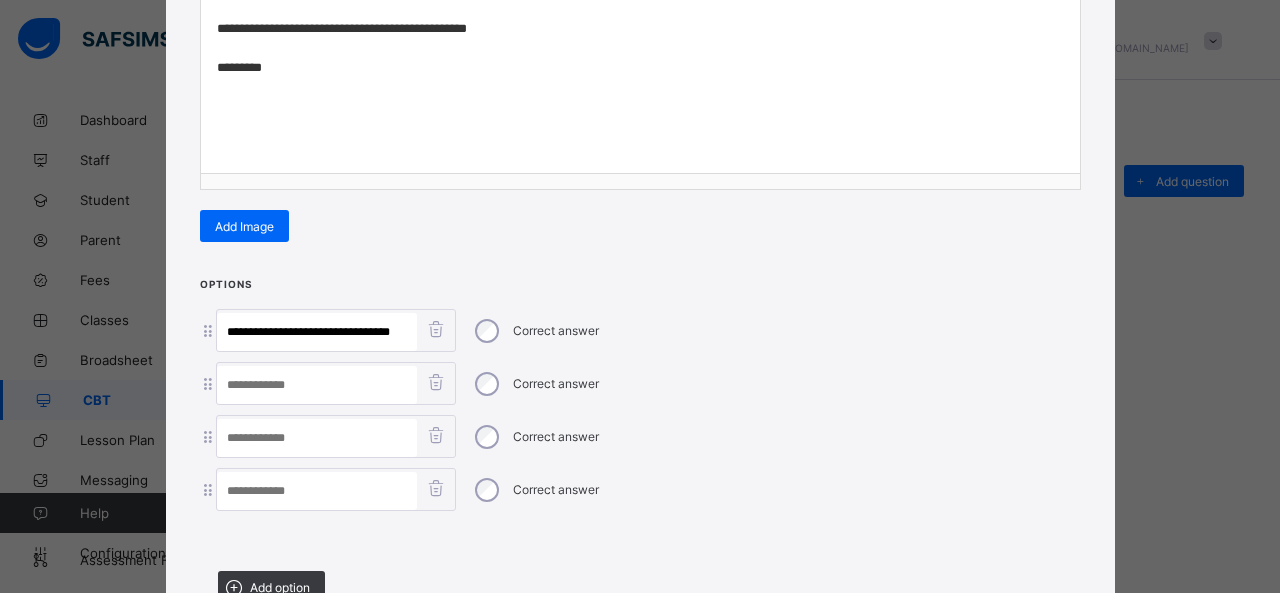 scroll, scrollTop: 0, scrollLeft: 0, axis: both 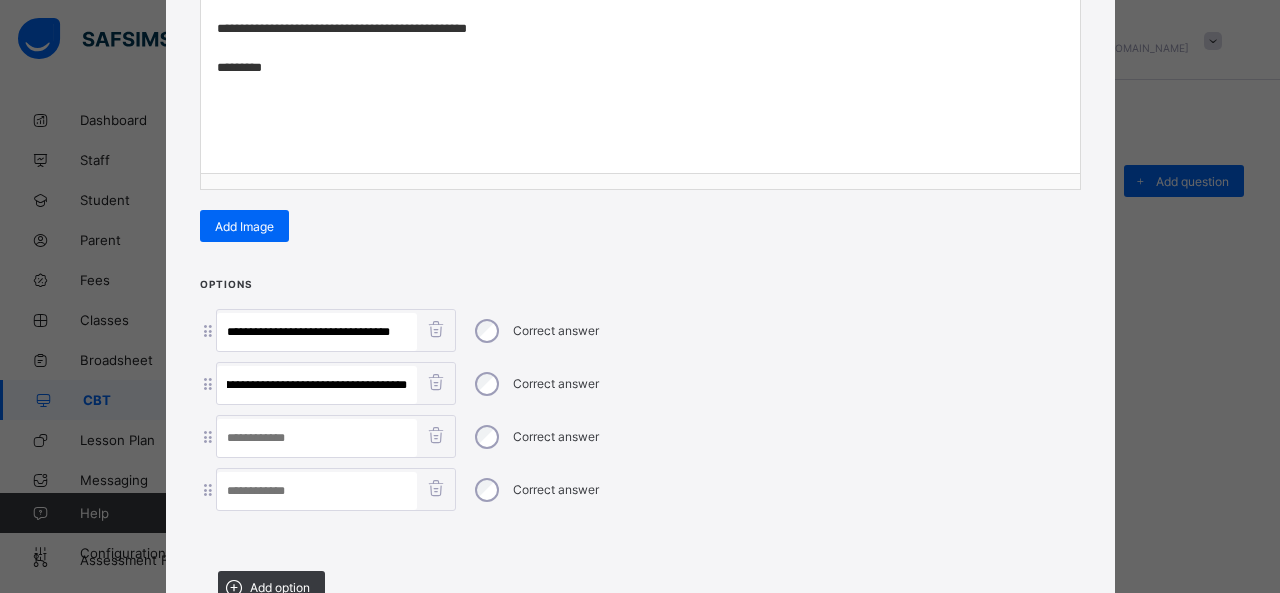 drag, startPoint x: 250, startPoint y: 377, endPoint x: 1035, endPoint y: 467, distance: 790.1424 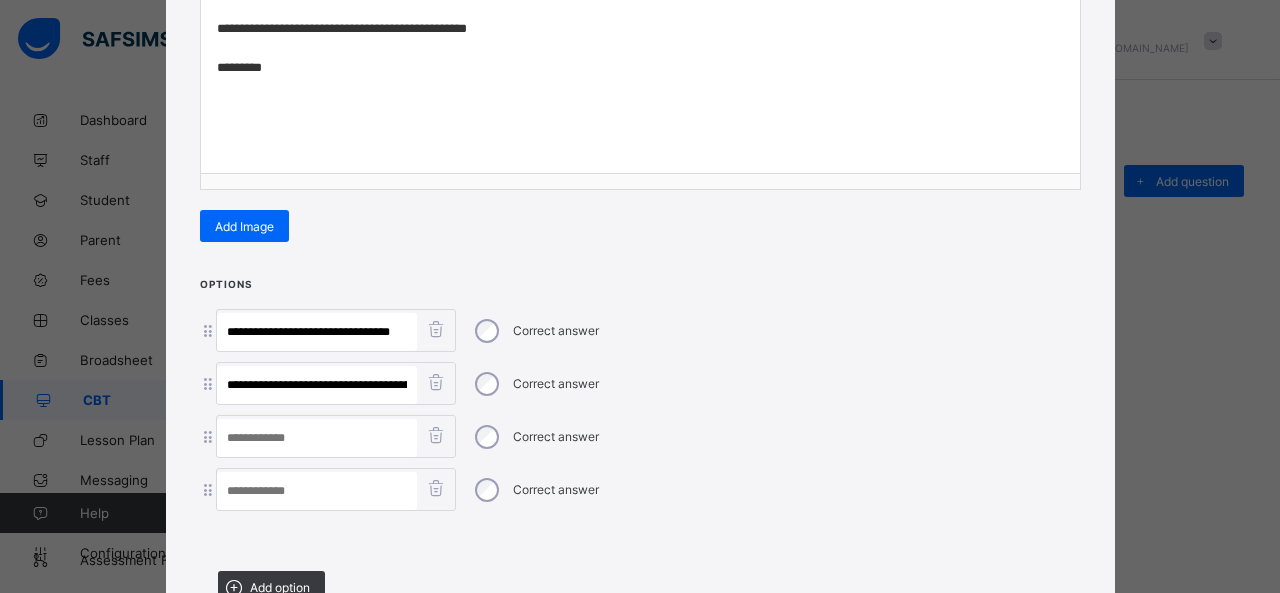 click at bounding box center (317, 491) 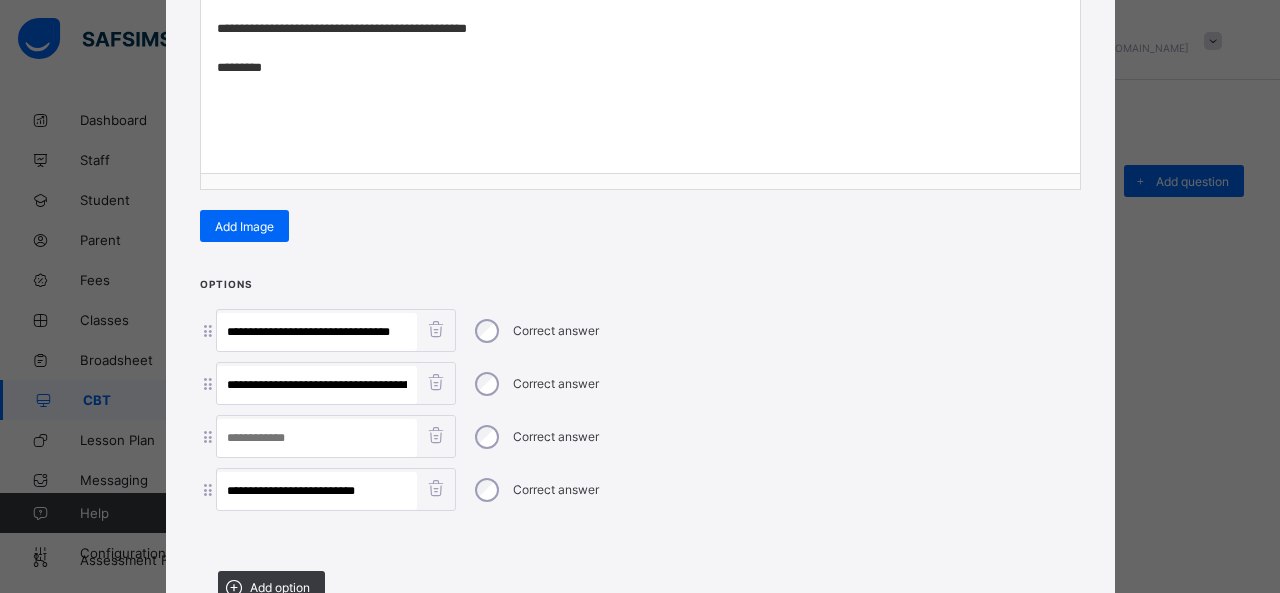 type on "**********" 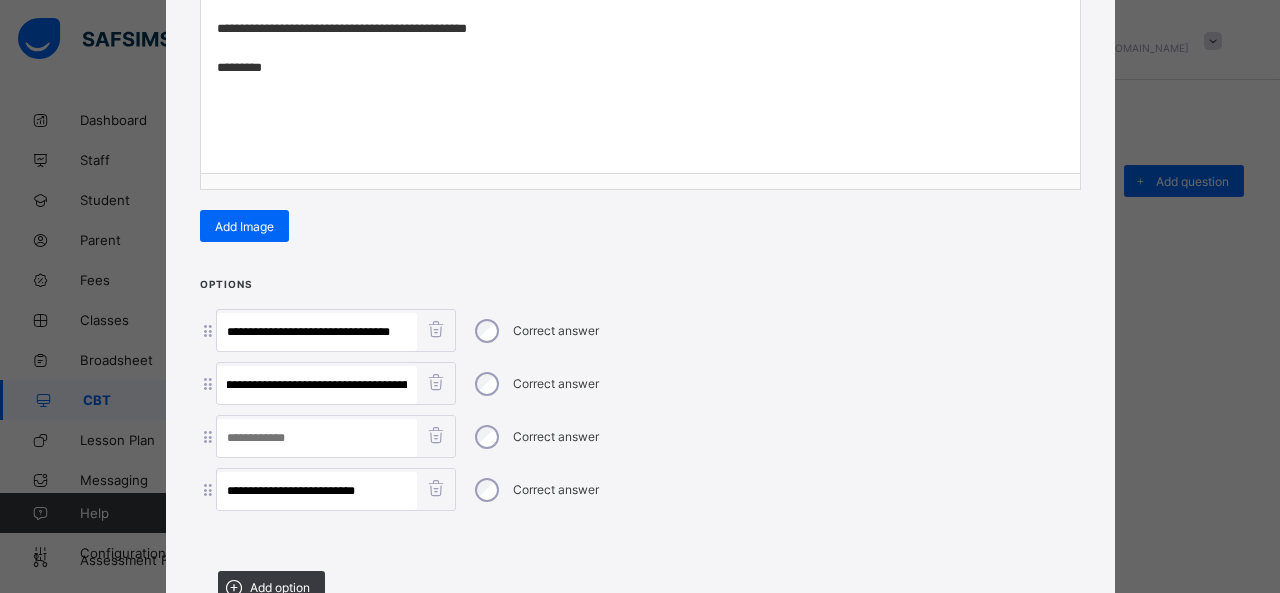 scroll, scrollTop: 0, scrollLeft: 303, axis: horizontal 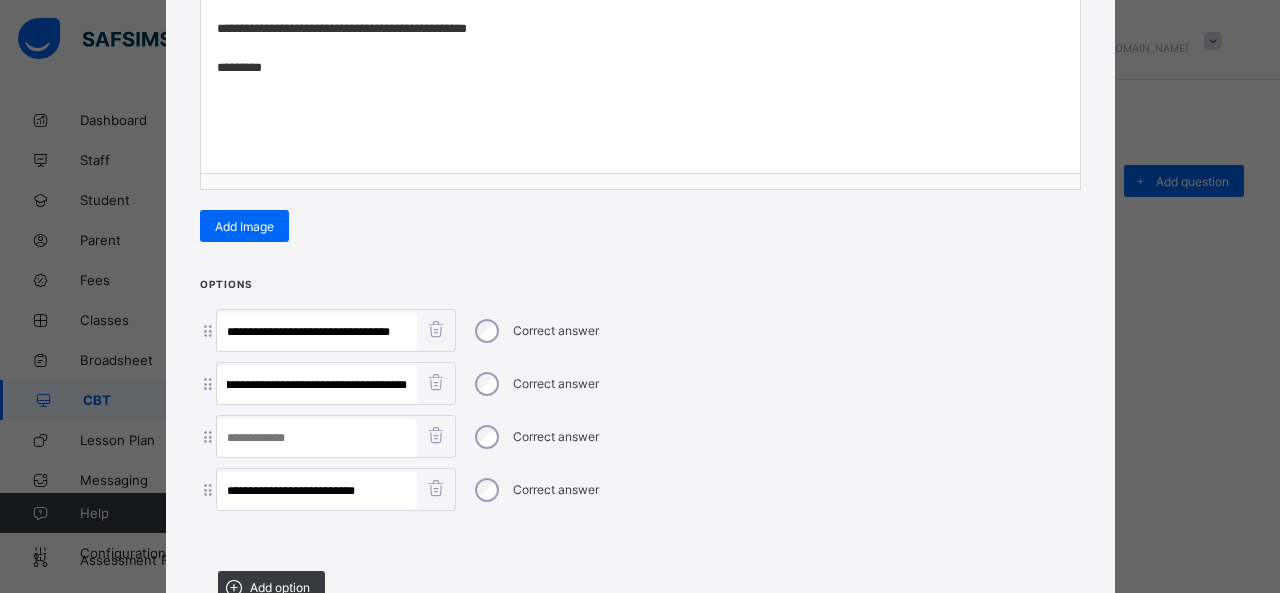 drag, startPoint x: 388, startPoint y: 375, endPoint x: 832, endPoint y: 437, distance: 448.30792 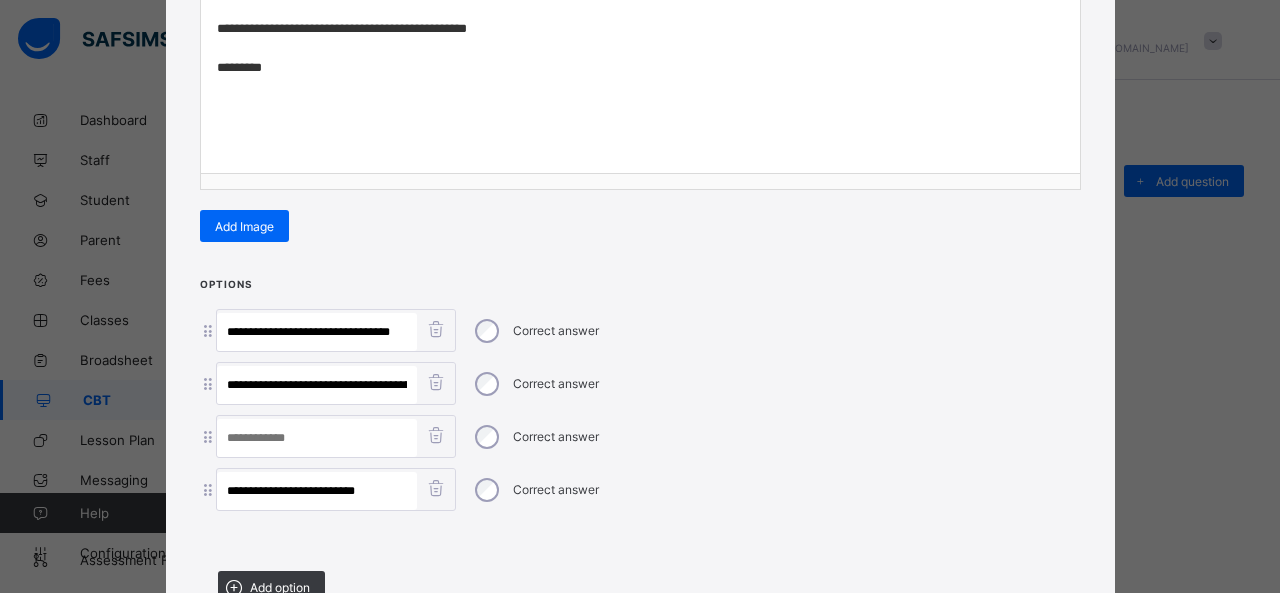 click at bounding box center [317, 438] 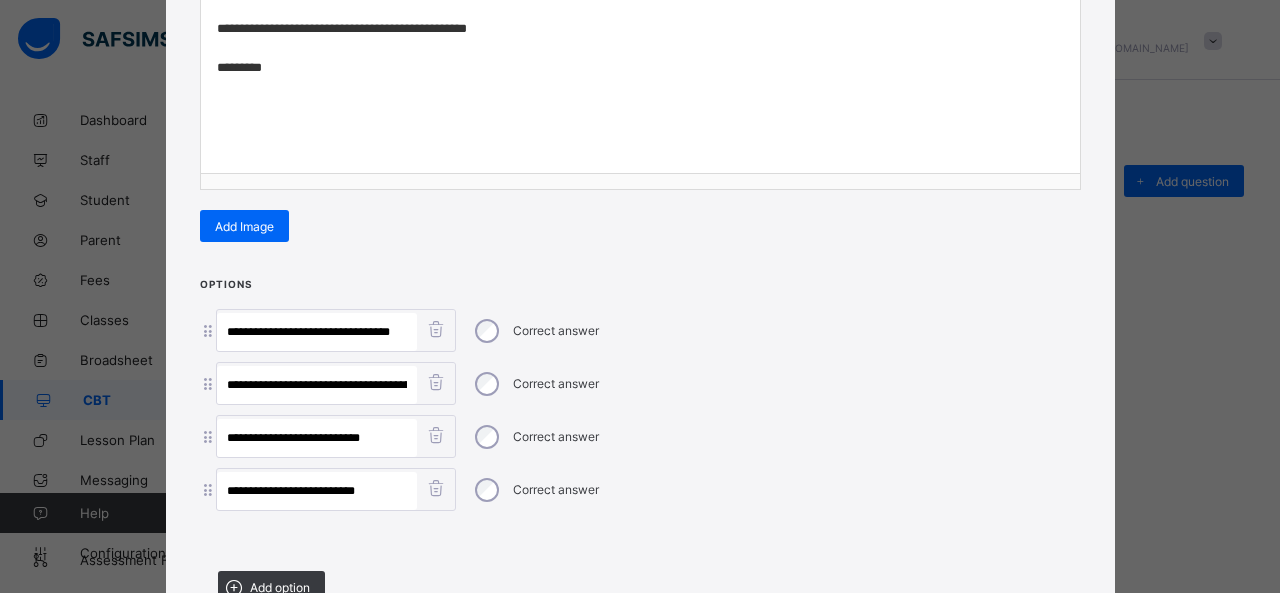 type on "**********" 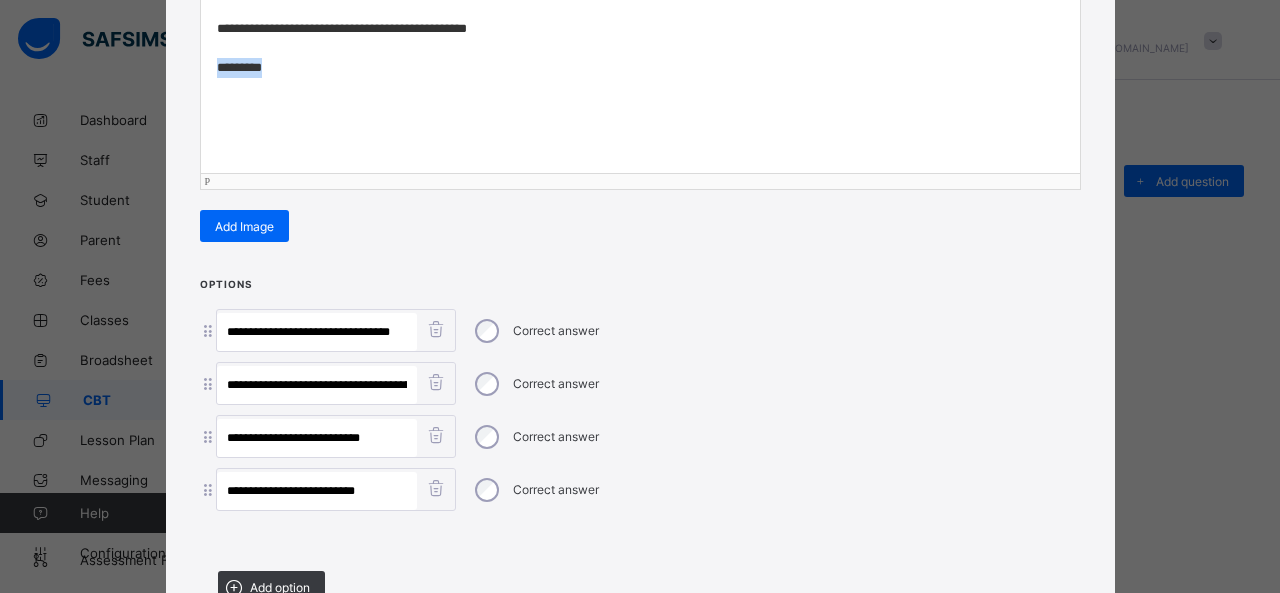 drag, startPoint x: 303, startPoint y: 63, endPoint x: 138, endPoint y: 63, distance: 165 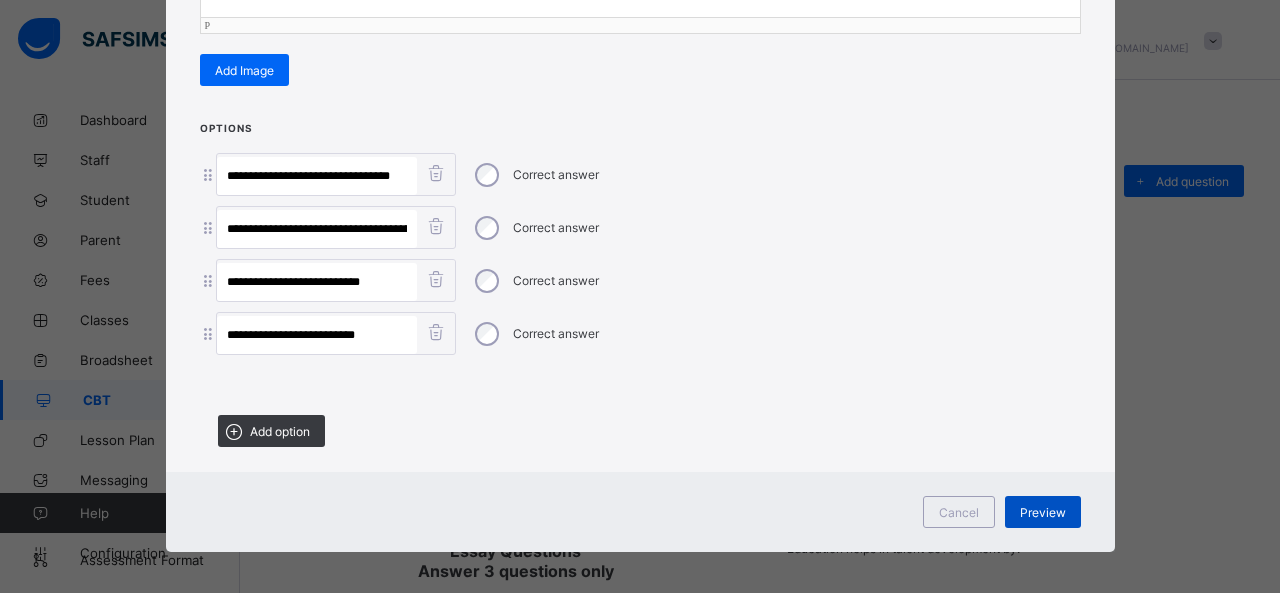 click on "Preview" at bounding box center (1043, 512) 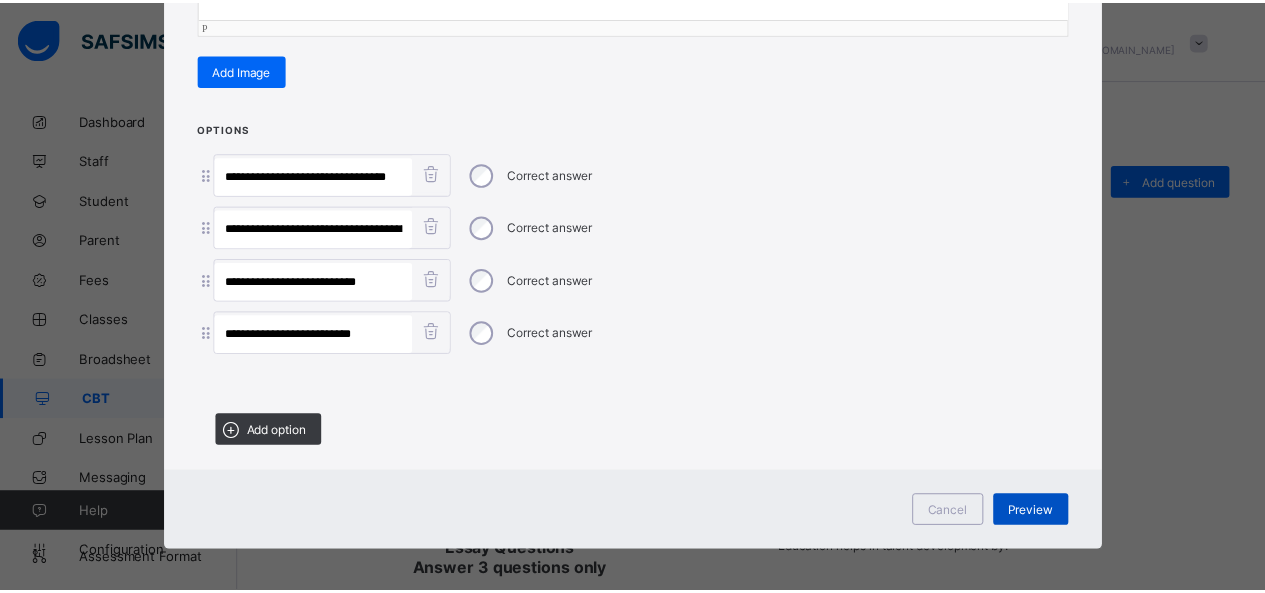 scroll, scrollTop: 100, scrollLeft: 0, axis: vertical 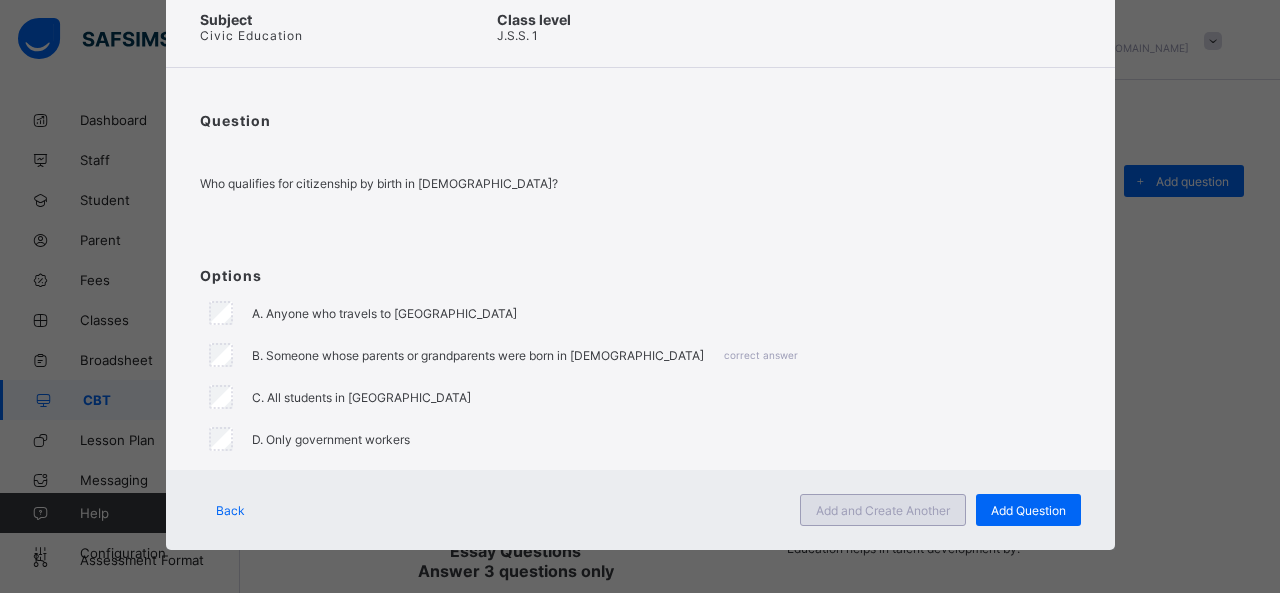 click on "Add and Create Another" at bounding box center [883, 510] 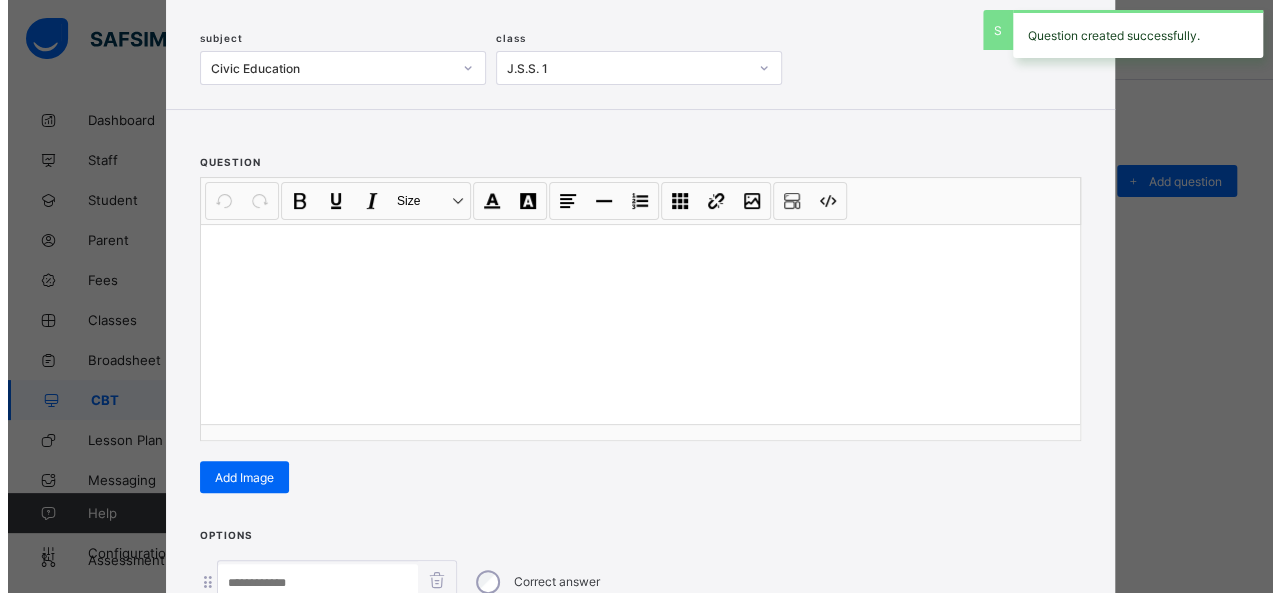 scroll, scrollTop: 128, scrollLeft: 0, axis: vertical 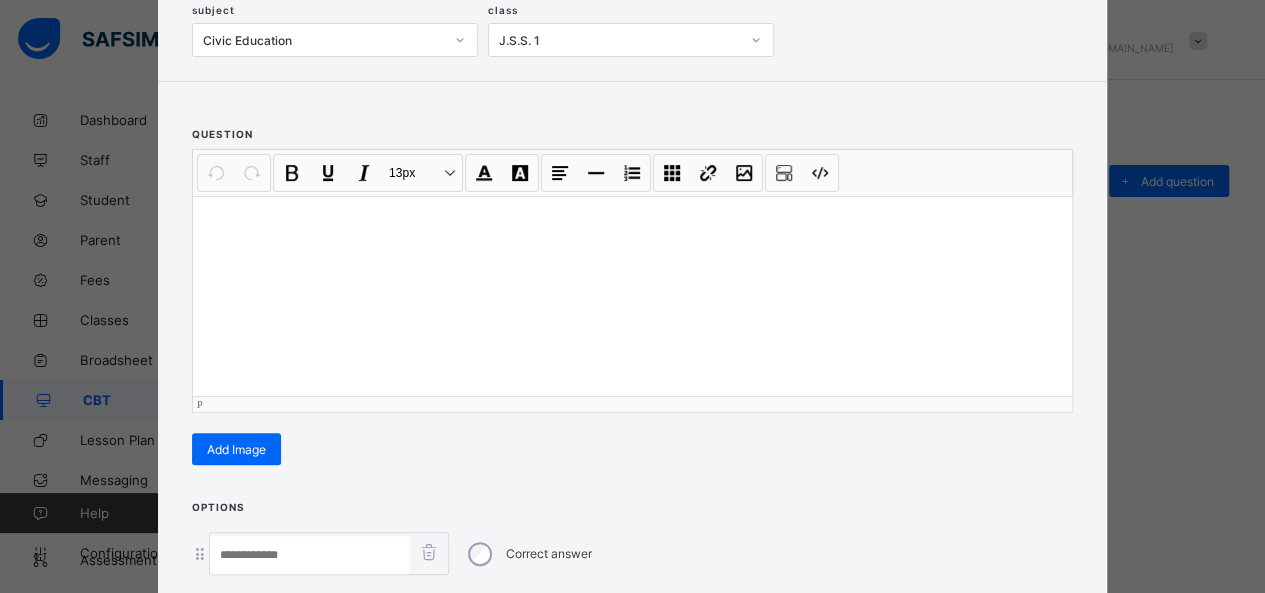 click at bounding box center [632, 296] 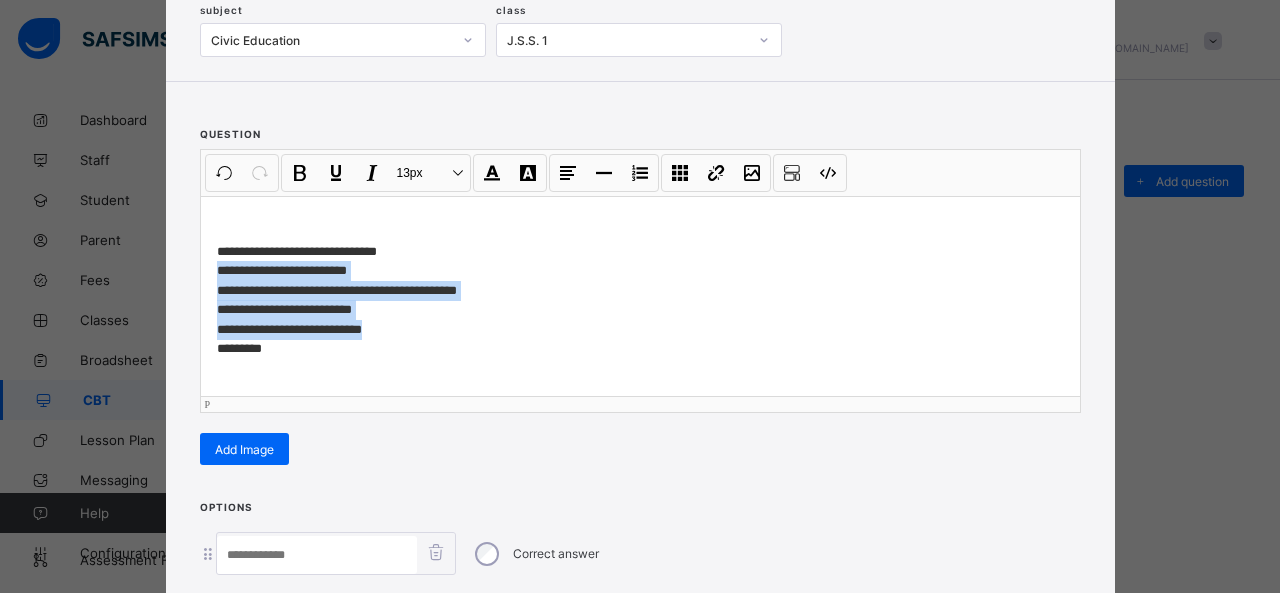 drag, startPoint x: 415, startPoint y: 327, endPoint x: 170, endPoint y: 269, distance: 251.77173 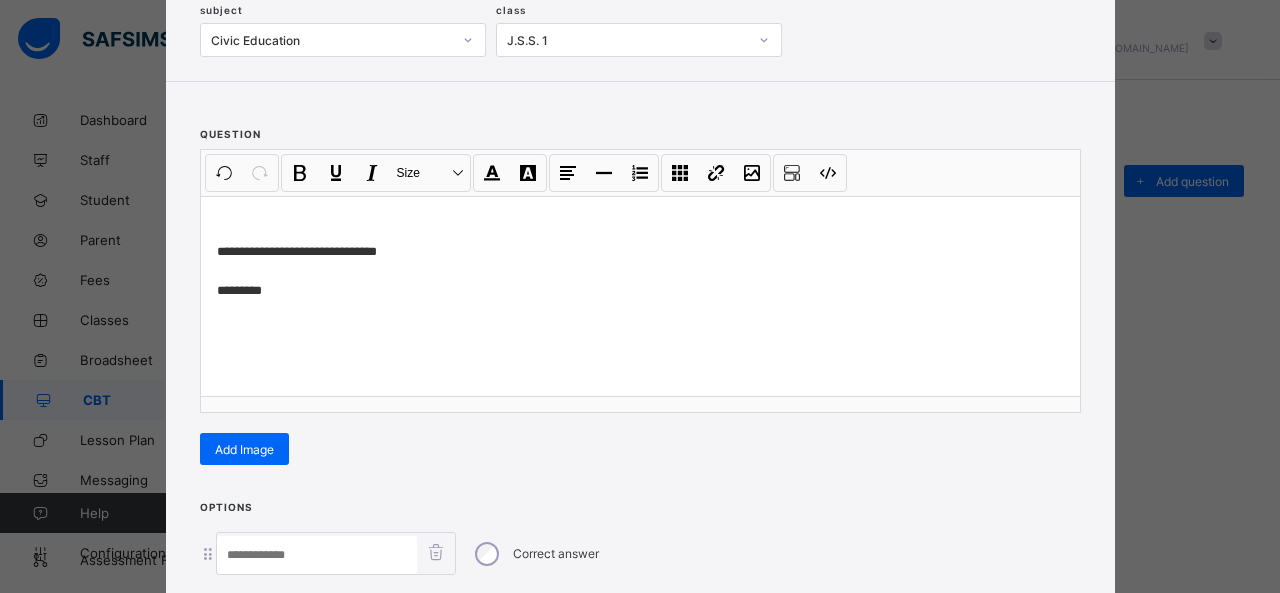 click at bounding box center [317, 555] 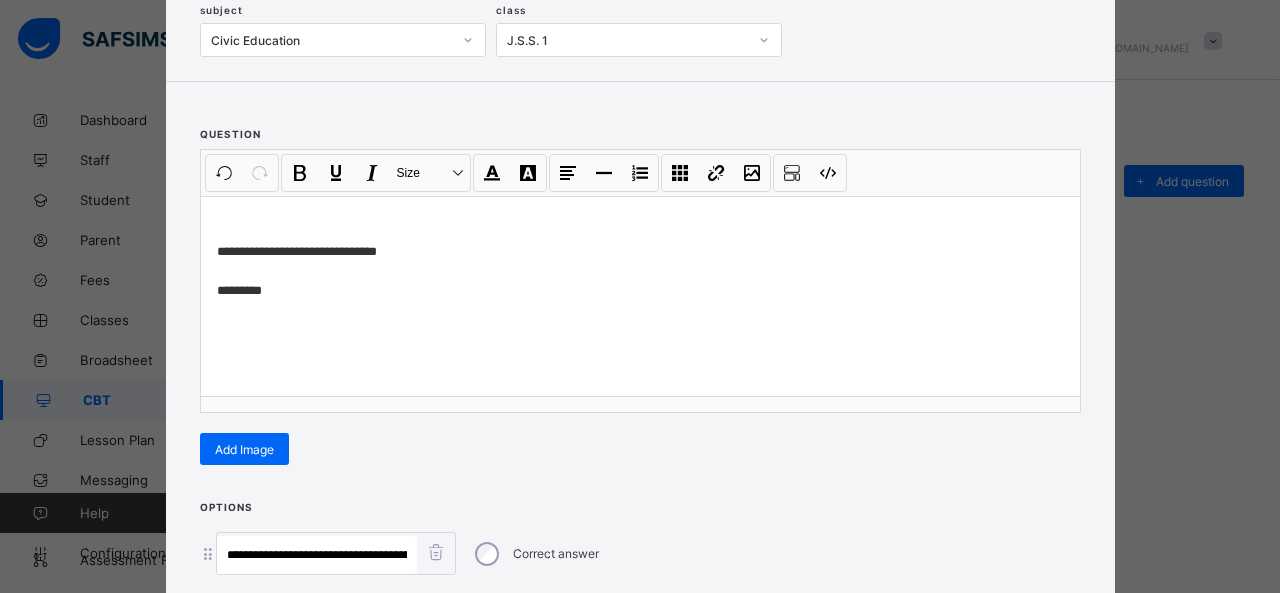 scroll, scrollTop: 0, scrollLeft: 520, axis: horizontal 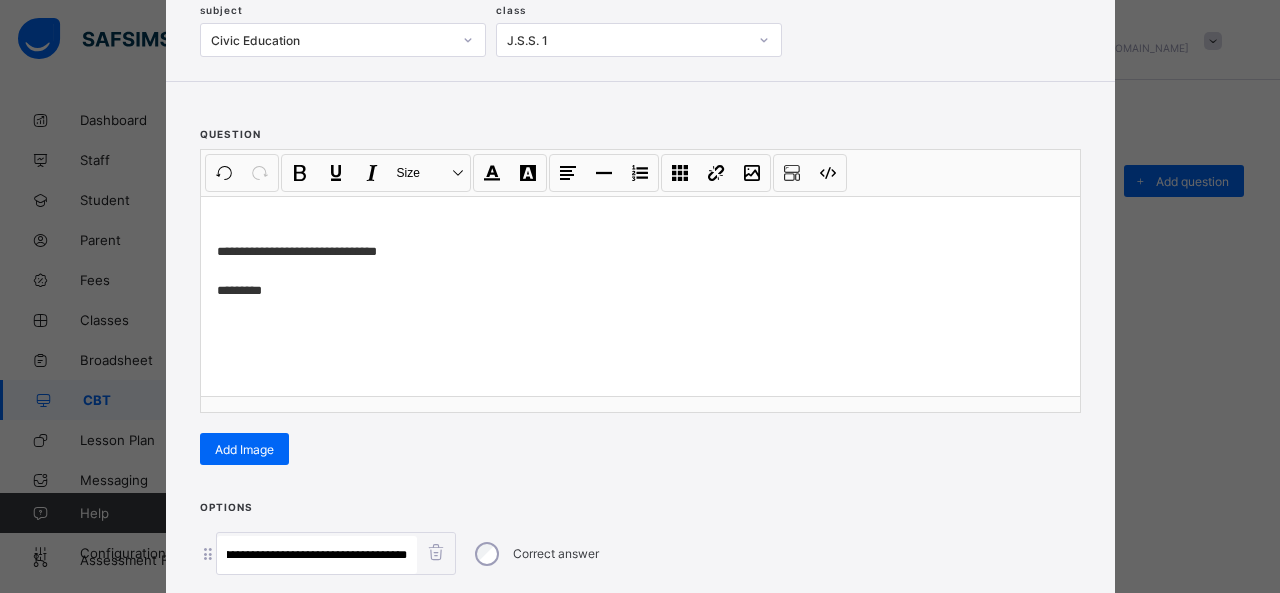 drag, startPoint x: 249, startPoint y: 542, endPoint x: 698, endPoint y: 567, distance: 449.69547 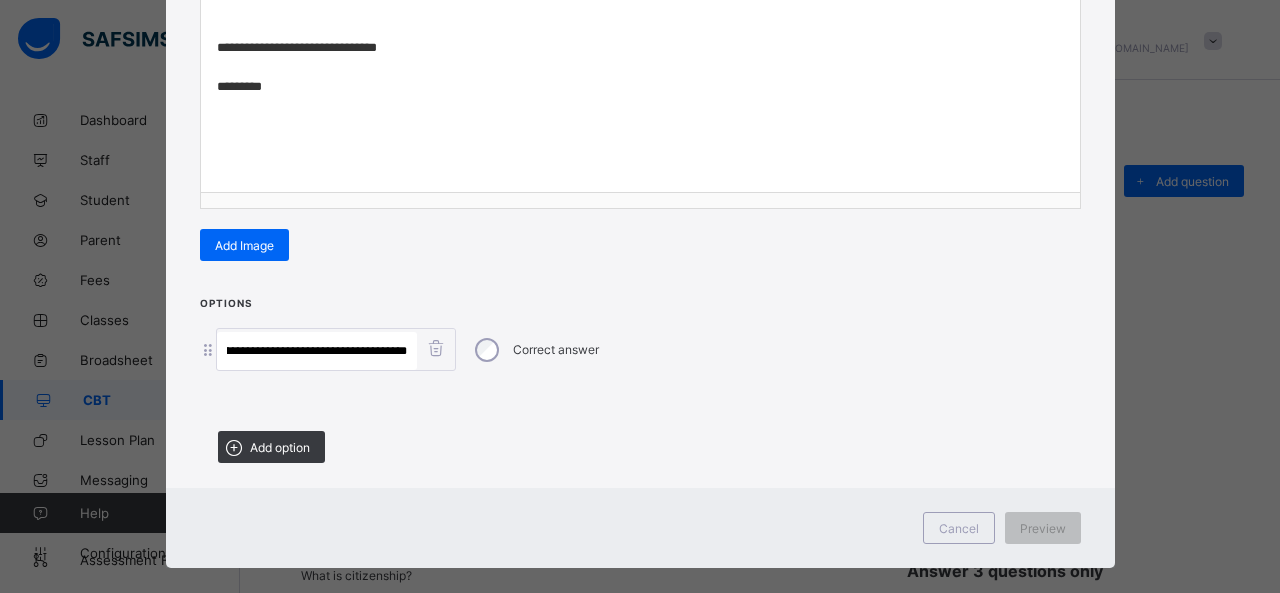scroll, scrollTop: 351, scrollLeft: 0, axis: vertical 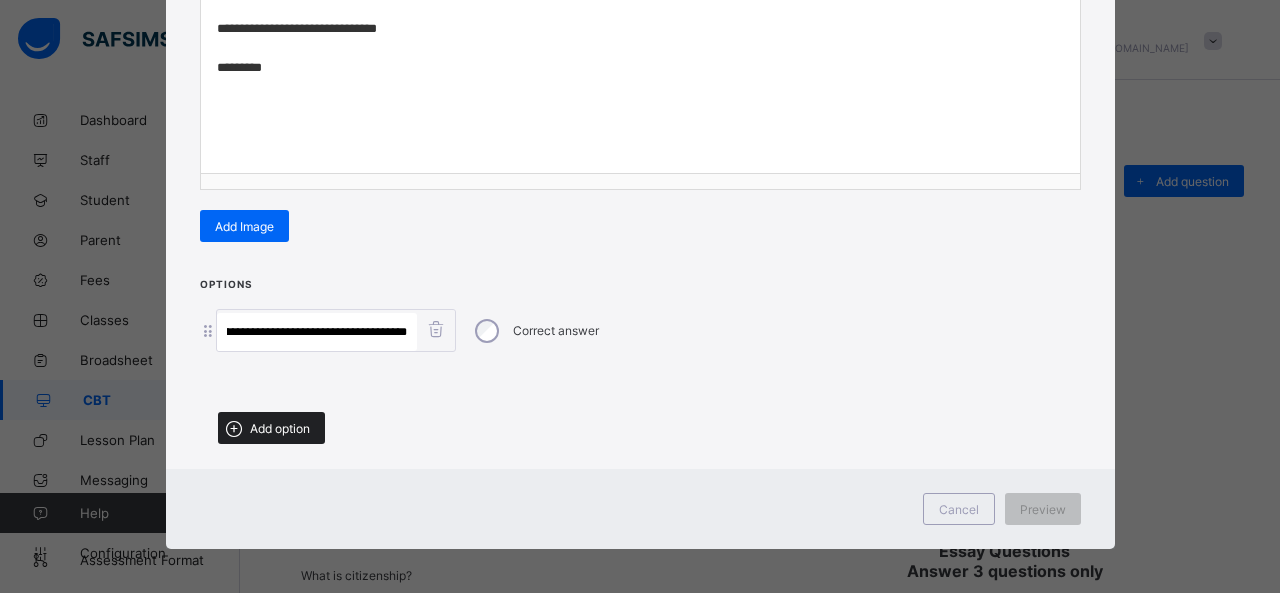 type on "**********" 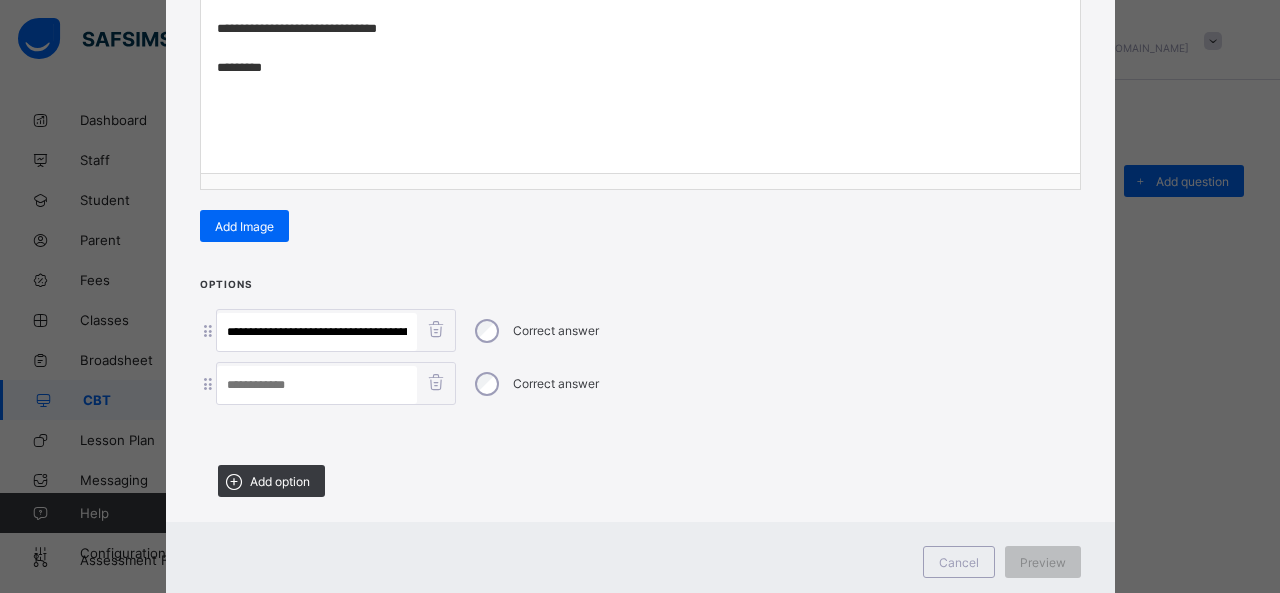 click at bounding box center (640, 432) 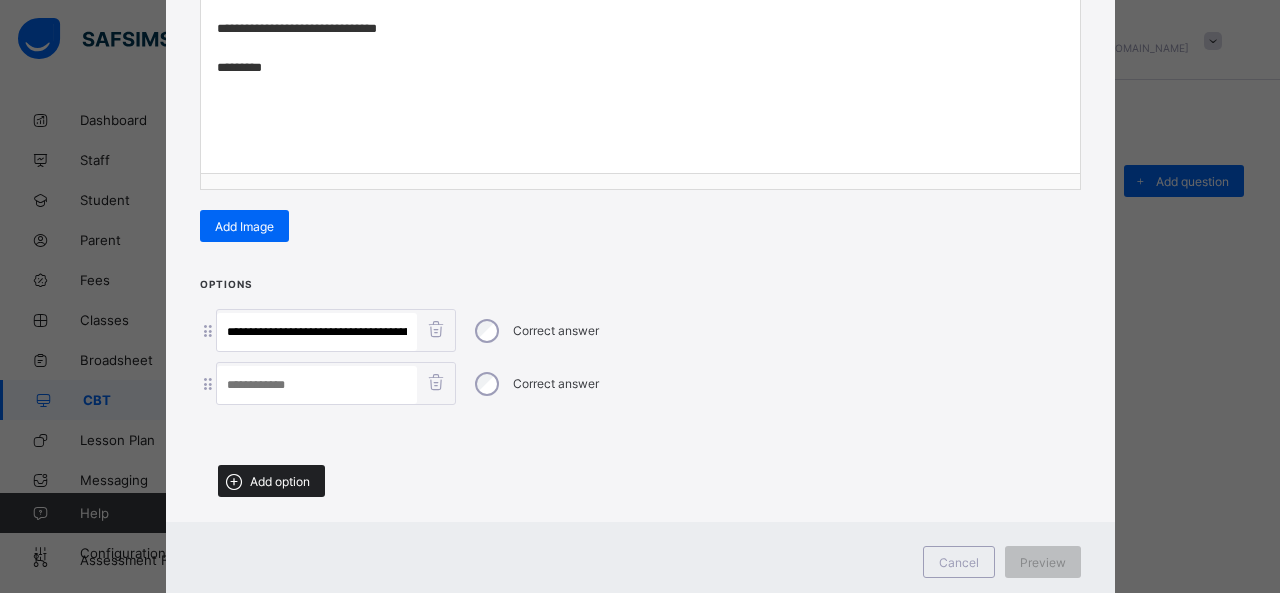 click on "Add option" at bounding box center (271, 481) 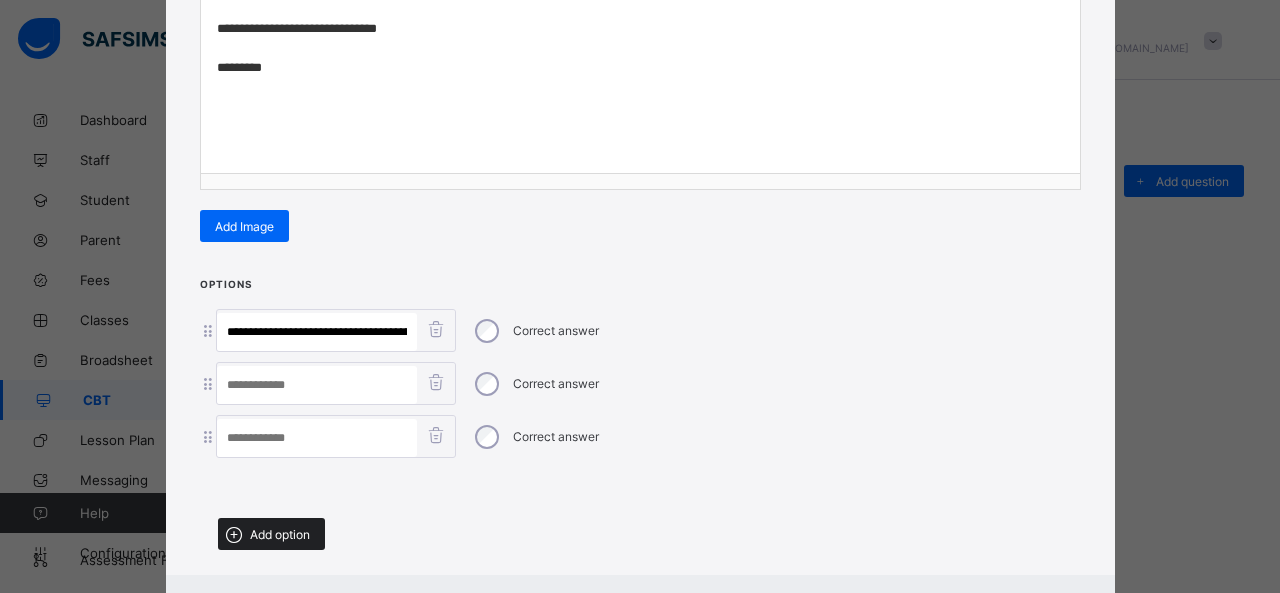 click on "Add option" at bounding box center [271, 534] 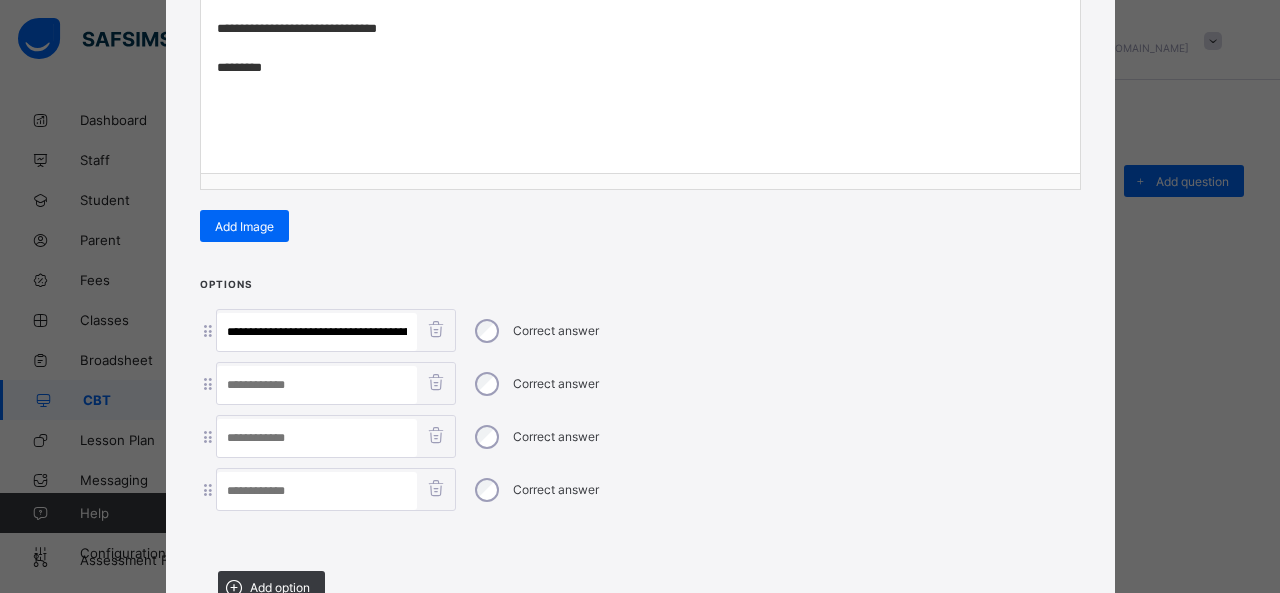 click at bounding box center (317, 491) 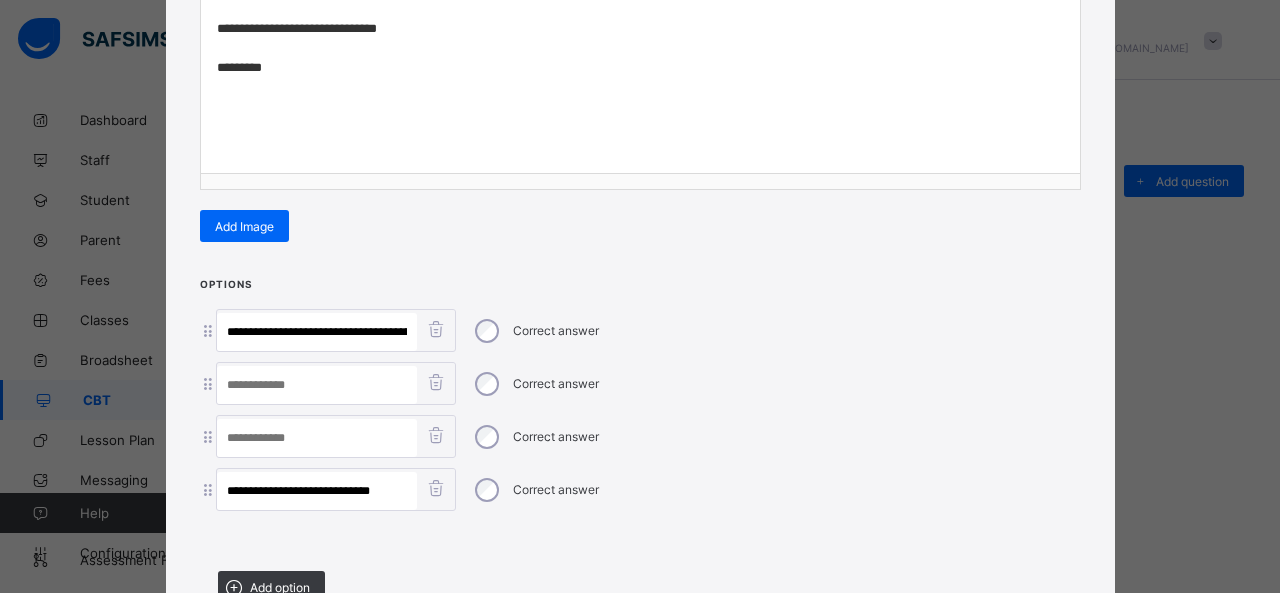 type on "**********" 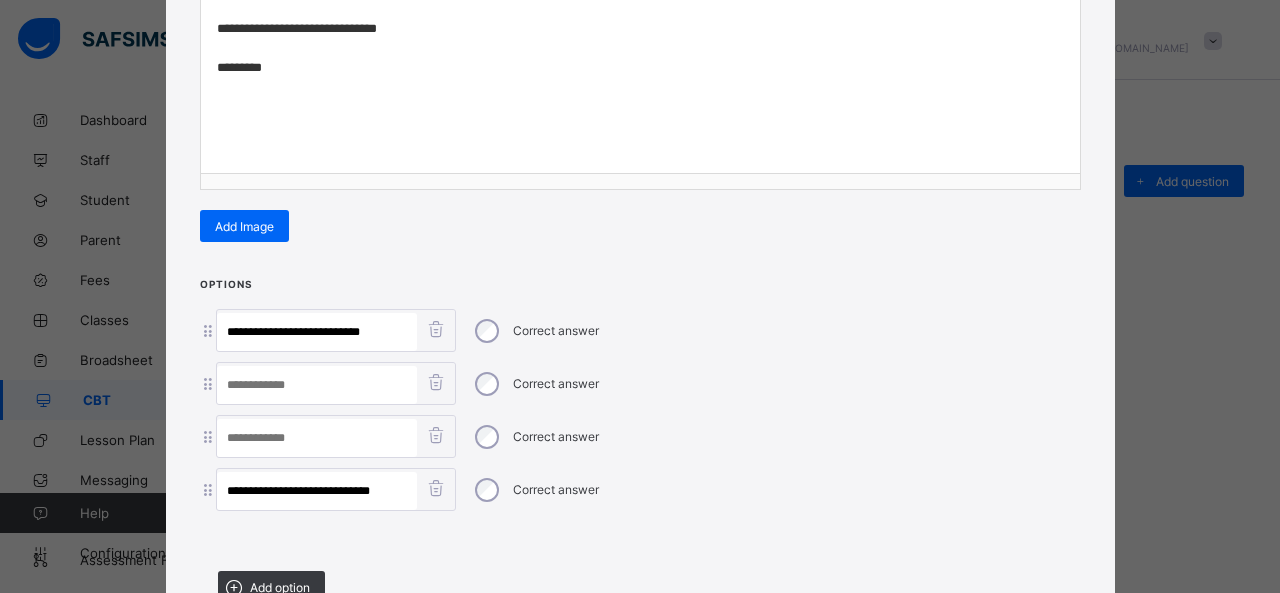 type on "**********" 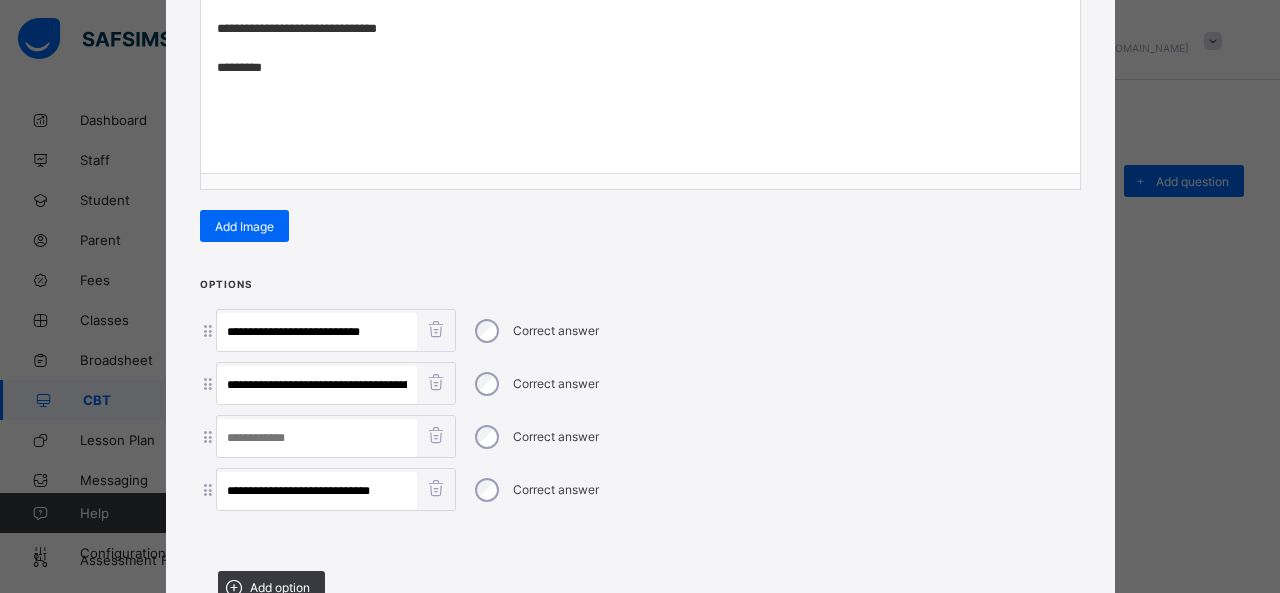 scroll, scrollTop: 0, scrollLeft: 223, axis: horizontal 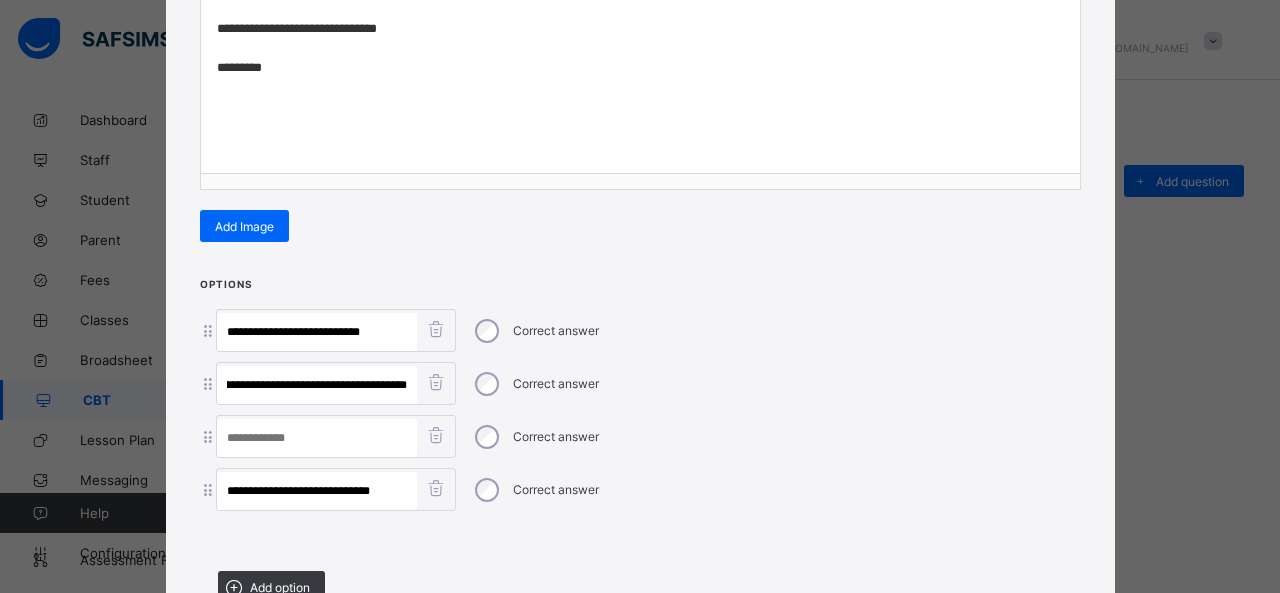 drag, startPoint x: 256, startPoint y: 377, endPoint x: 800, endPoint y: 443, distance: 547.9891 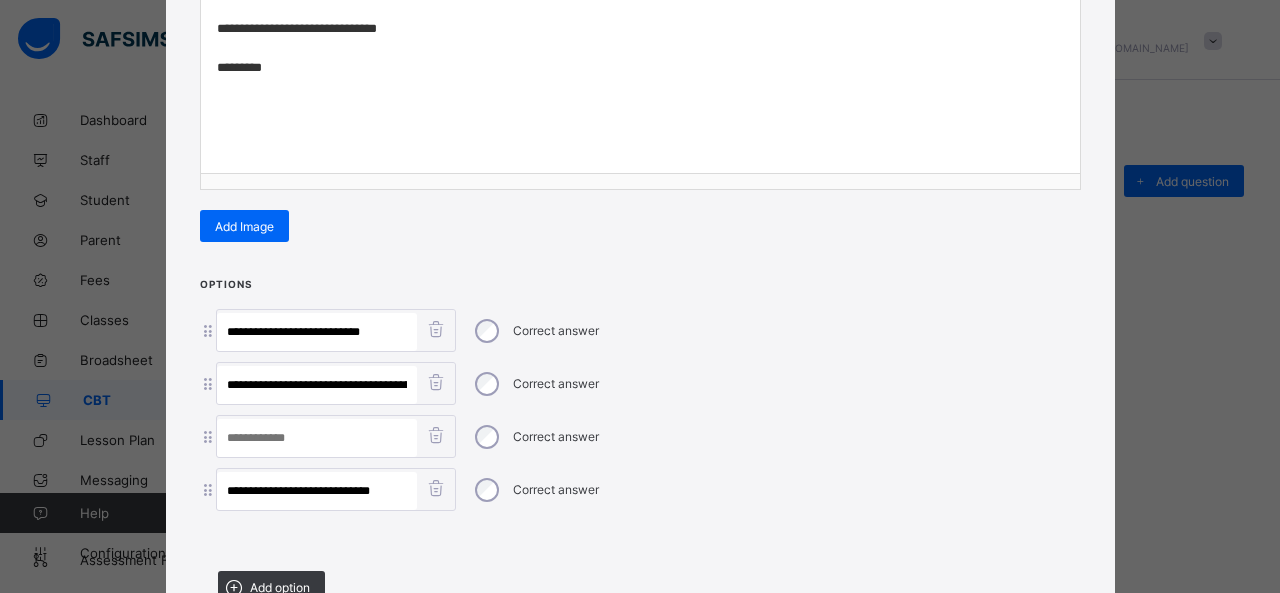 click at bounding box center [317, 438] 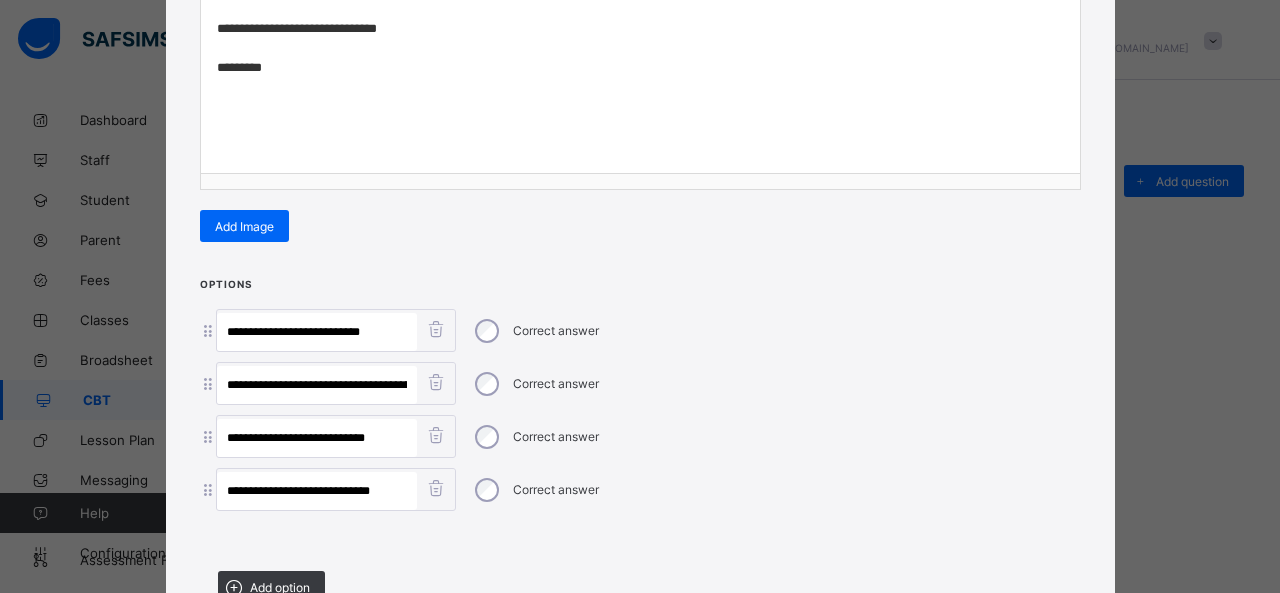 type on "**********" 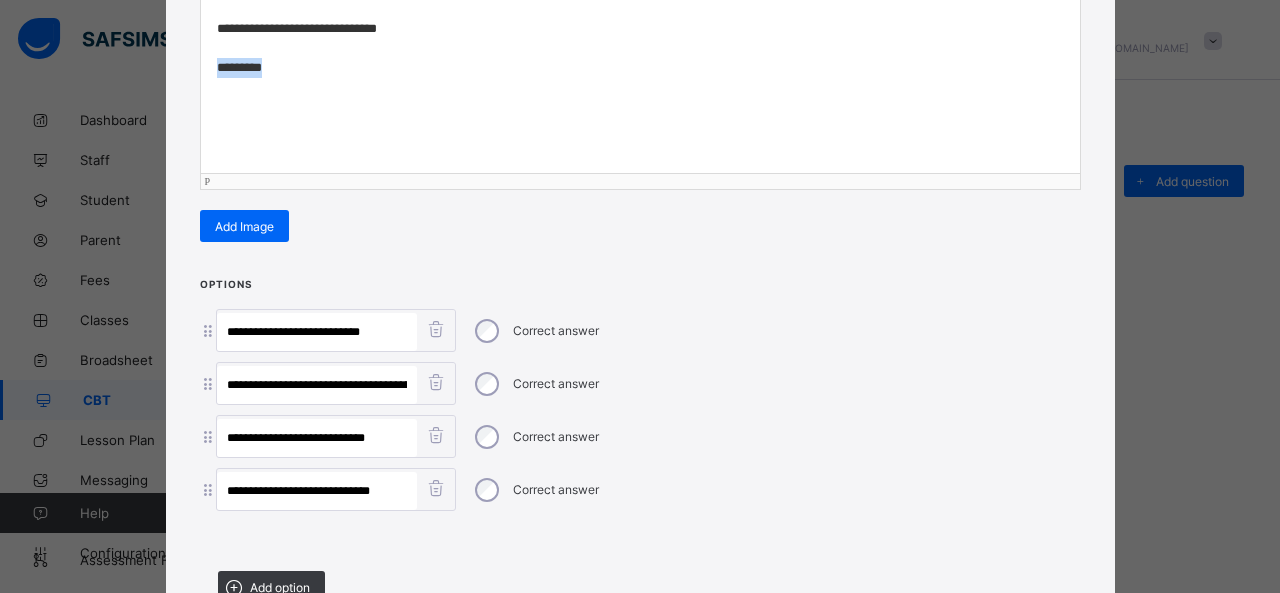 drag, startPoint x: 322, startPoint y: 79, endPoint x: 193, endPoint y: 71, distance: 129.24782 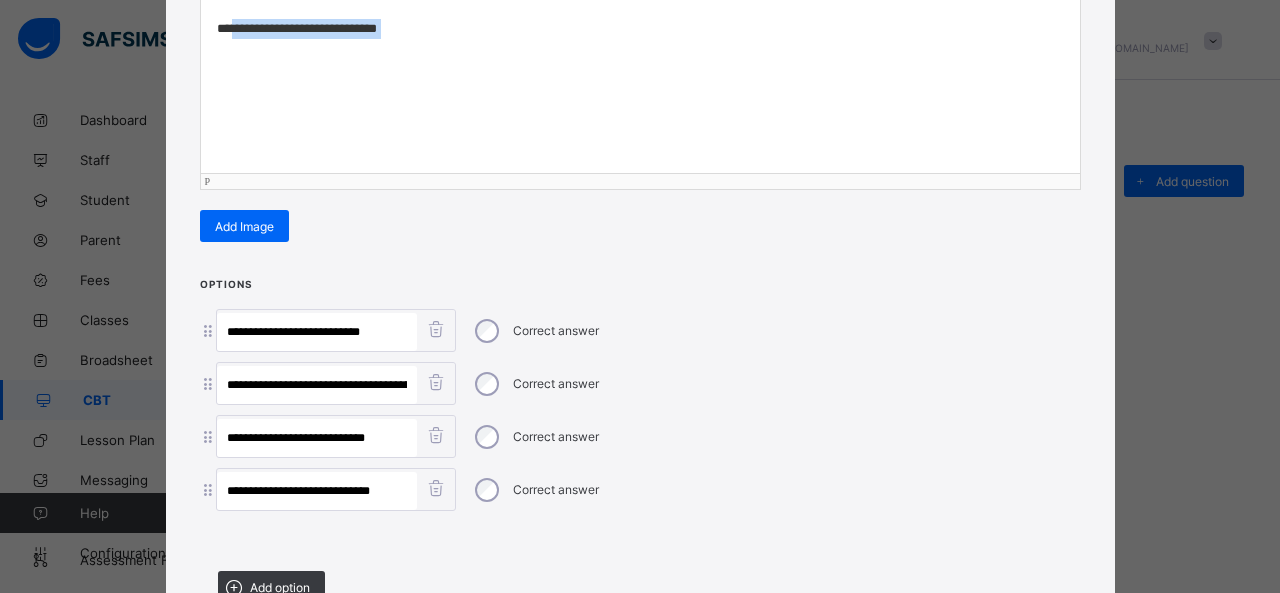 drag, startPoint x: 228, startPoint y: 17, endPoint x: 123, endPoint y: 35, distance: 106.531685 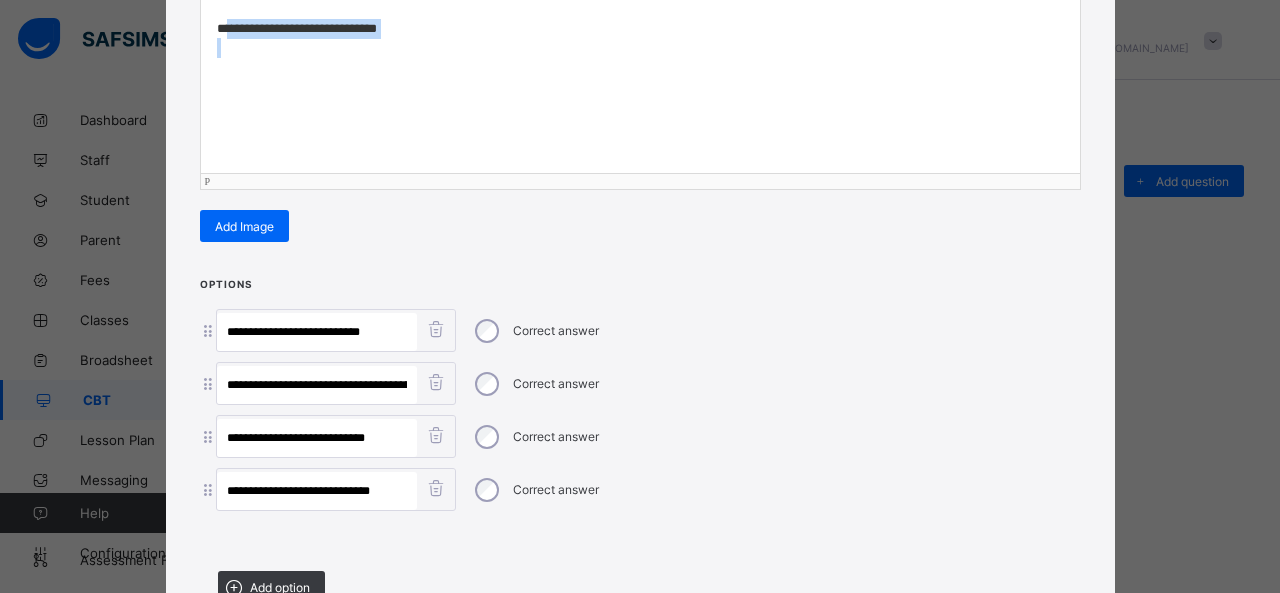 drag, startPoint x: 220, startPoint y: 57, endPoint x: 221, endPoint y: 27, distance: 30.016663 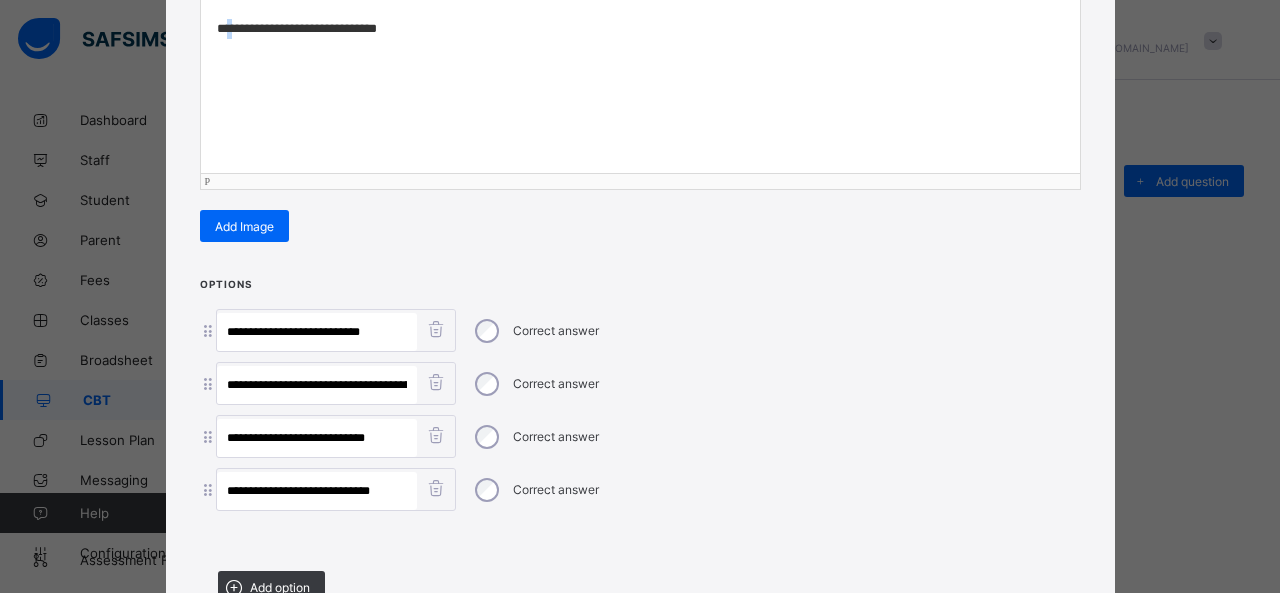 click on "**********" at bounding box center [641, 48] 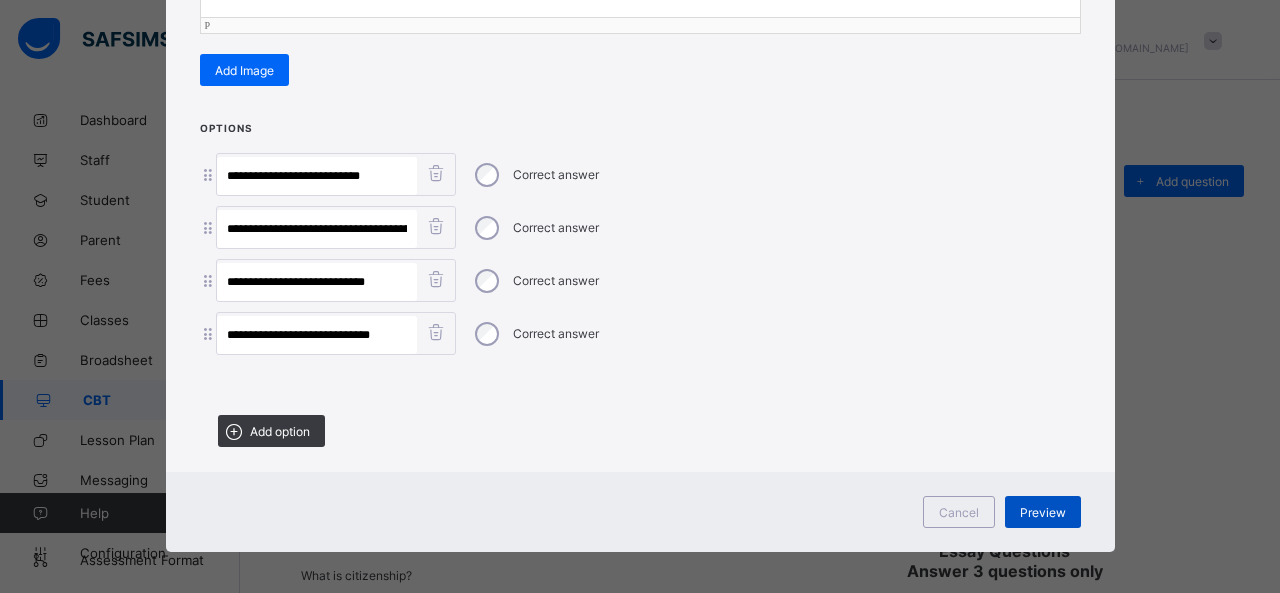click on "Preview" at bounding box center [1043, 512] 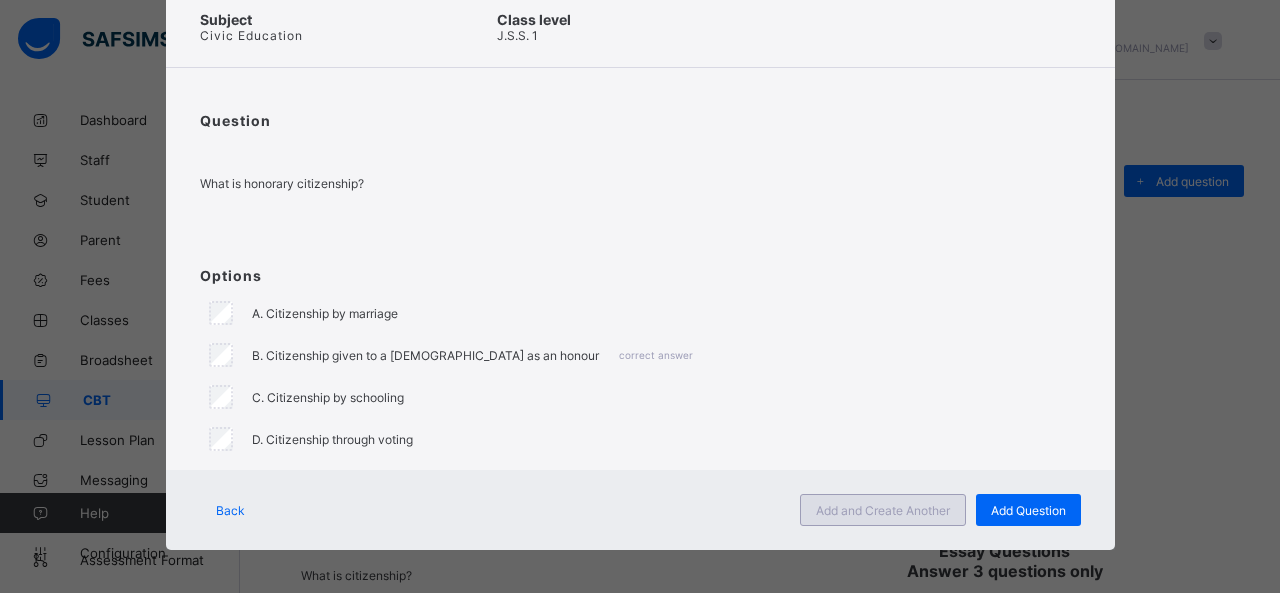 click on "Add and Create Another" at bounding box center [883, 510] 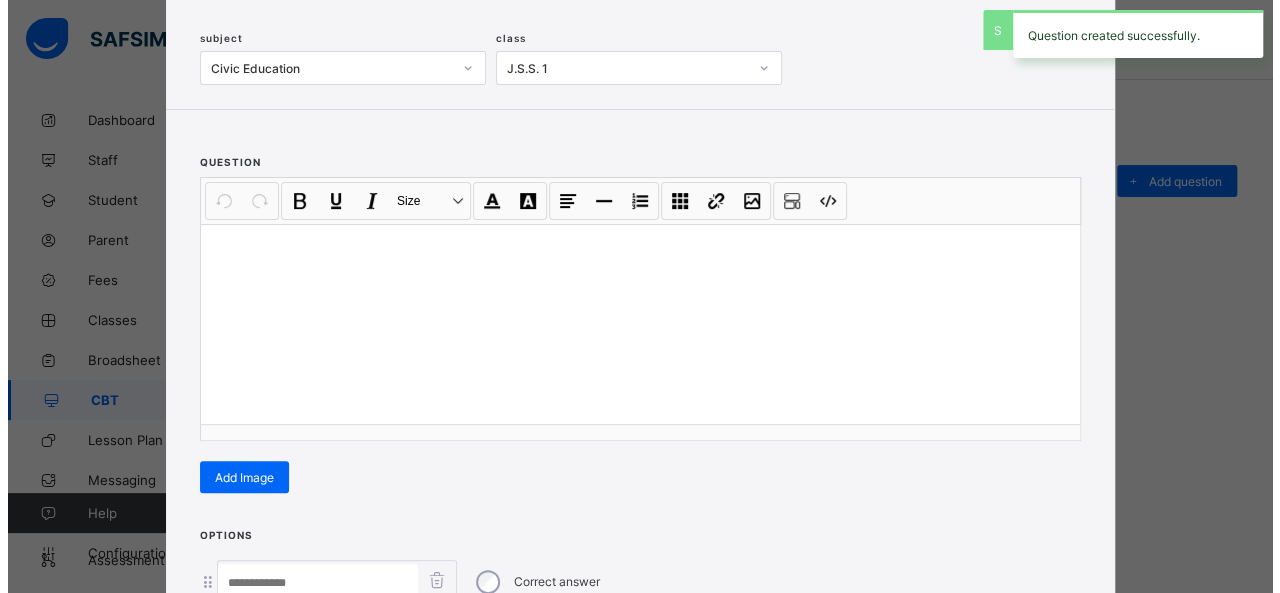 scroll, scrollTop: 128, scrollLeft: 0, axis: vertical 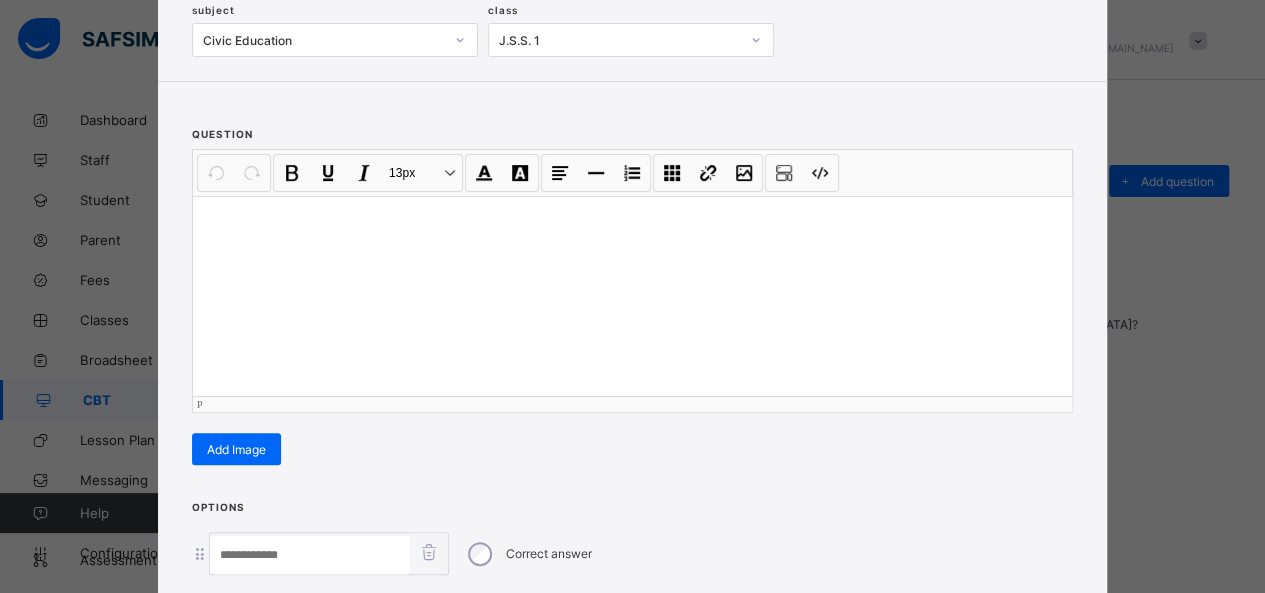 click at bounding box center (632, 296) 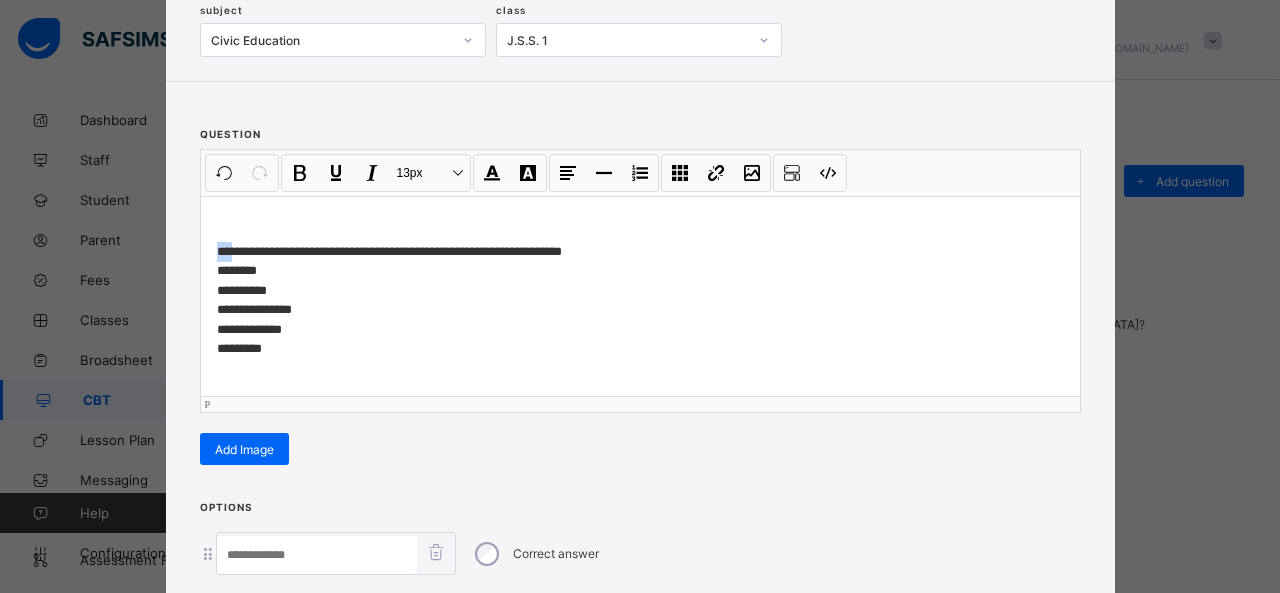 drag, startPoint x: 222, startPoint y: 247, endPoint x: 190, endPoint y: 245, distance: 32.06244 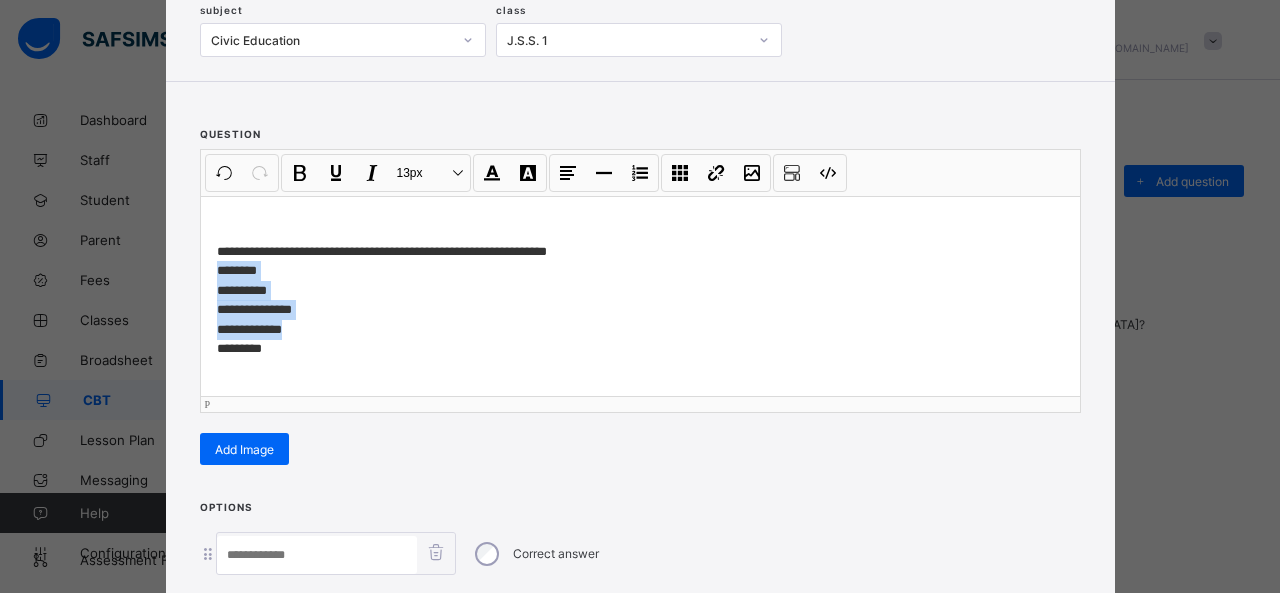 drag, startPoint x: 210, startPoint y: 271, endPoint x: 337, endPoint y: 321, distance: 136.4881 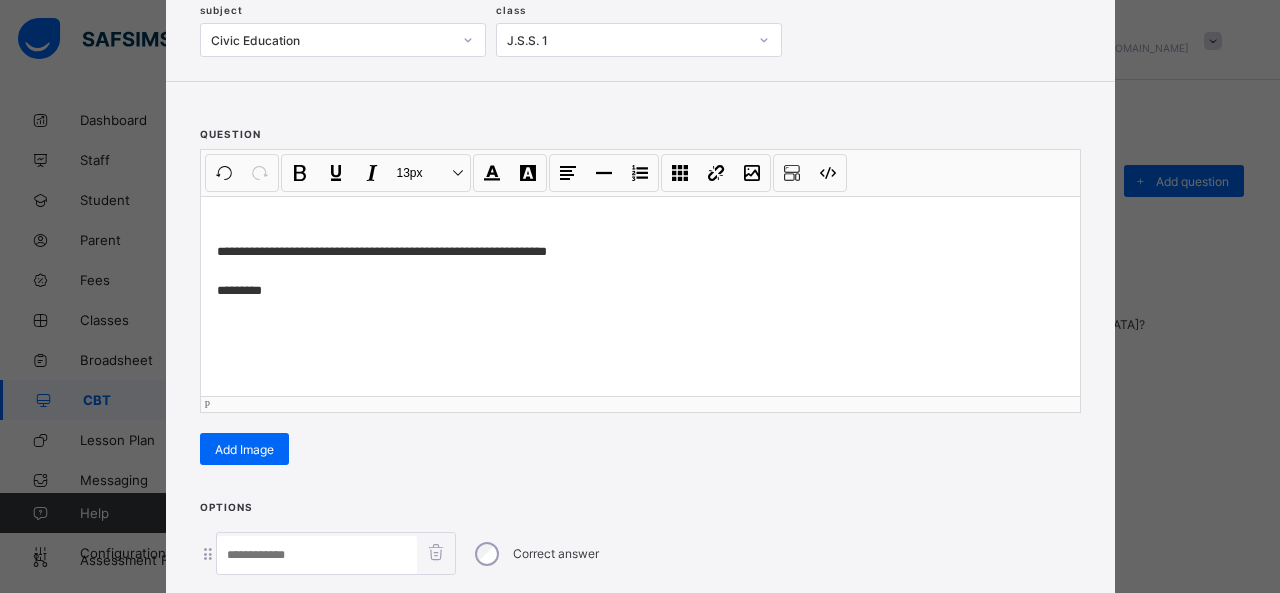 scroll, scrollTop: 351, scrollLeft: 0, axis: vertical 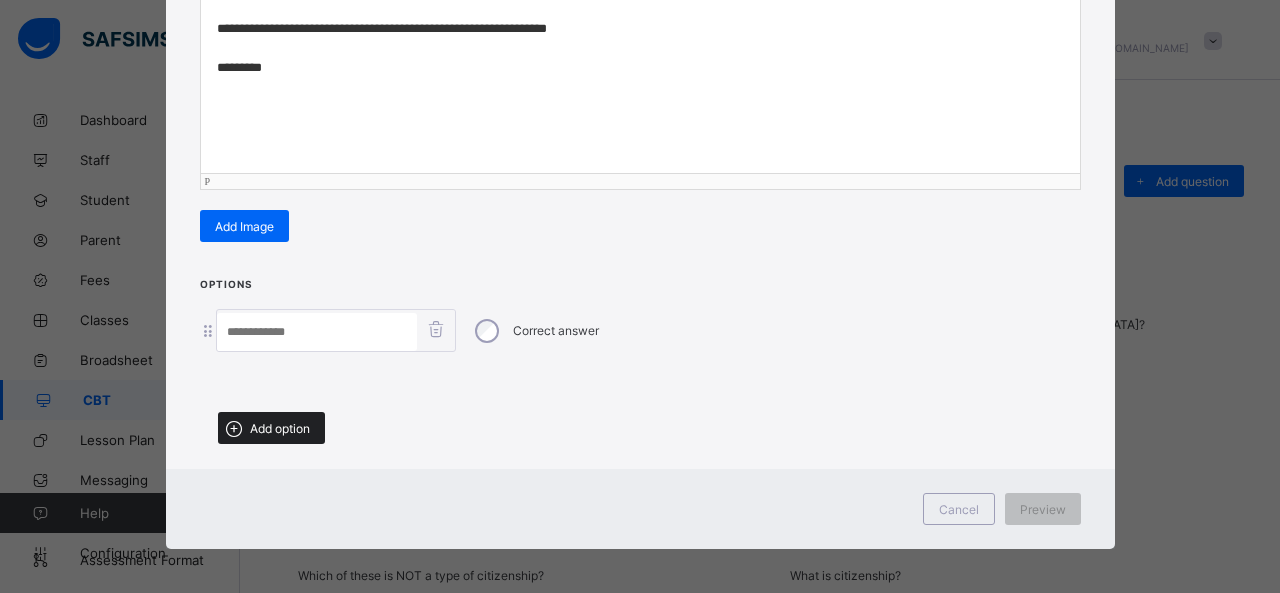 click on "Add option" at bounding box center [280, 428] 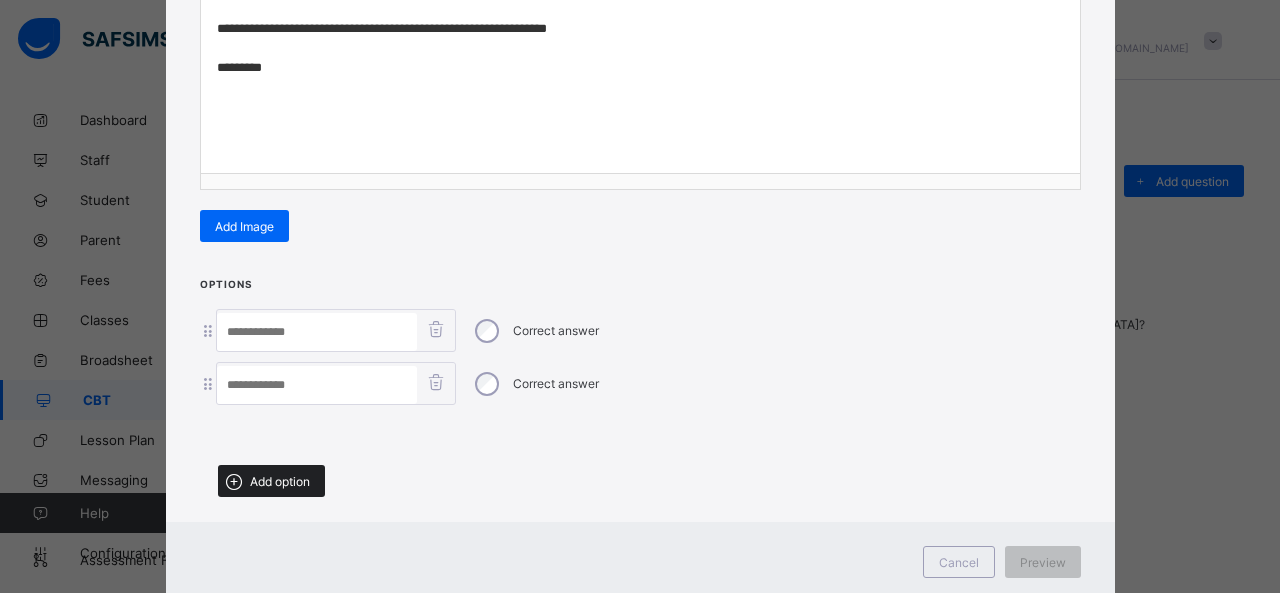 click on "Add option" at bounding box center (280, 481) 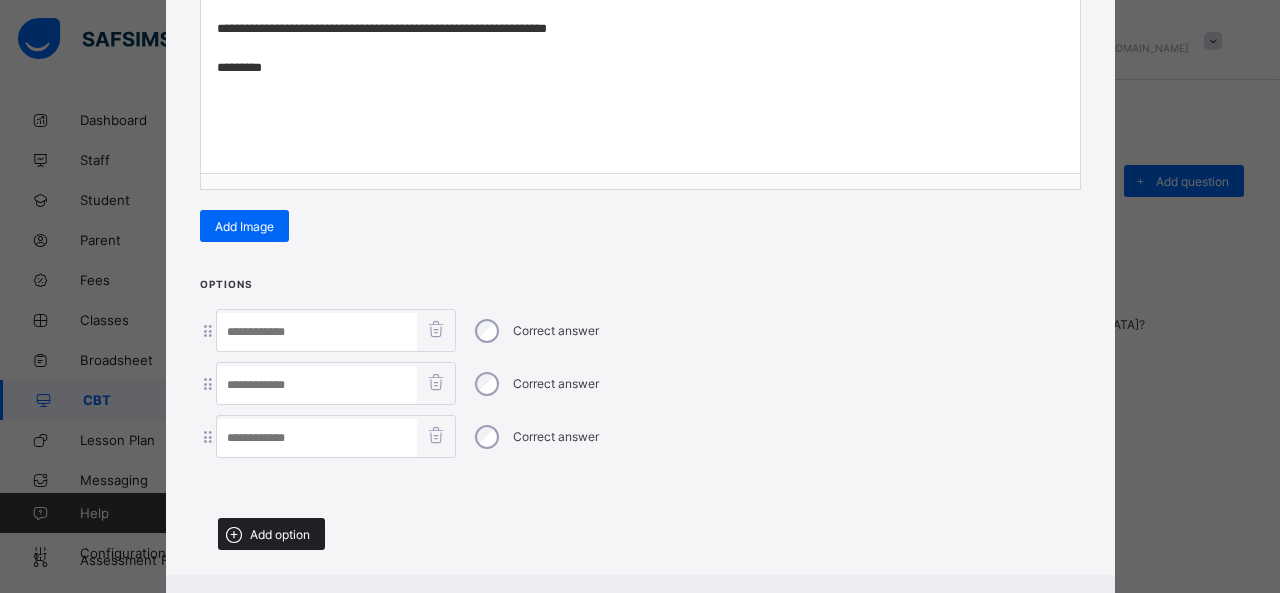 click on "Add option" at bounding box center [271, 534] 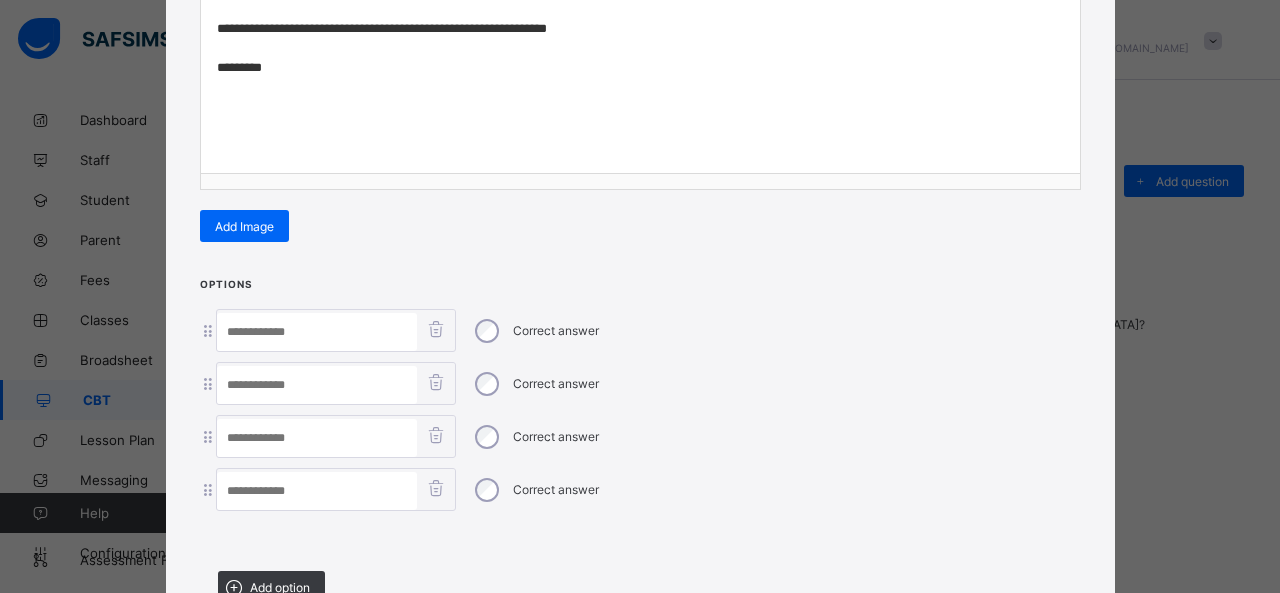 click at bounding box center (317, 332) 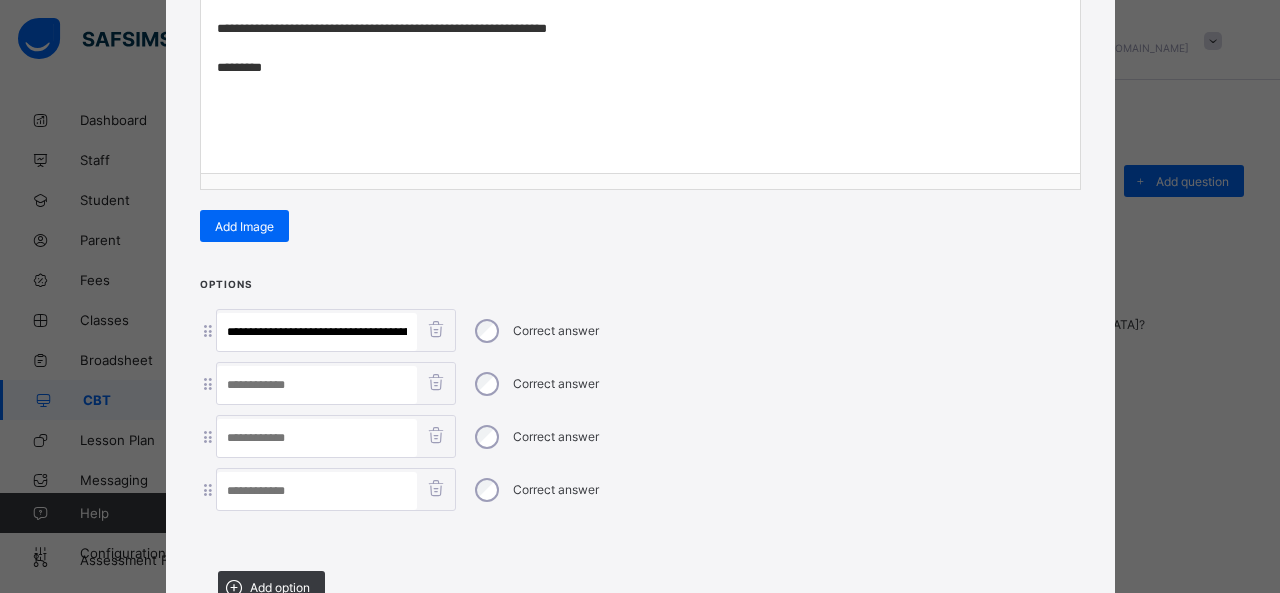 scroll, scrollTop: 0, scrollLeft: 89, axis: horizontal 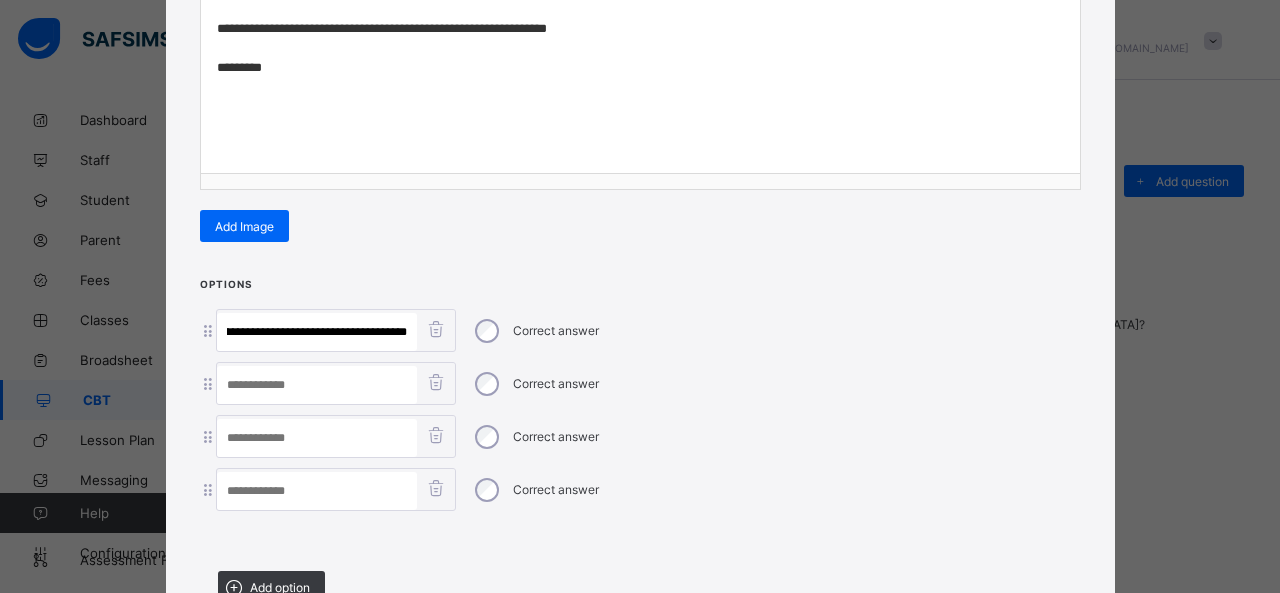 drag, startPoint x: 239, startPoint y: 329, endPoint x: 584, endPoint y: 371, distance: 347.54712 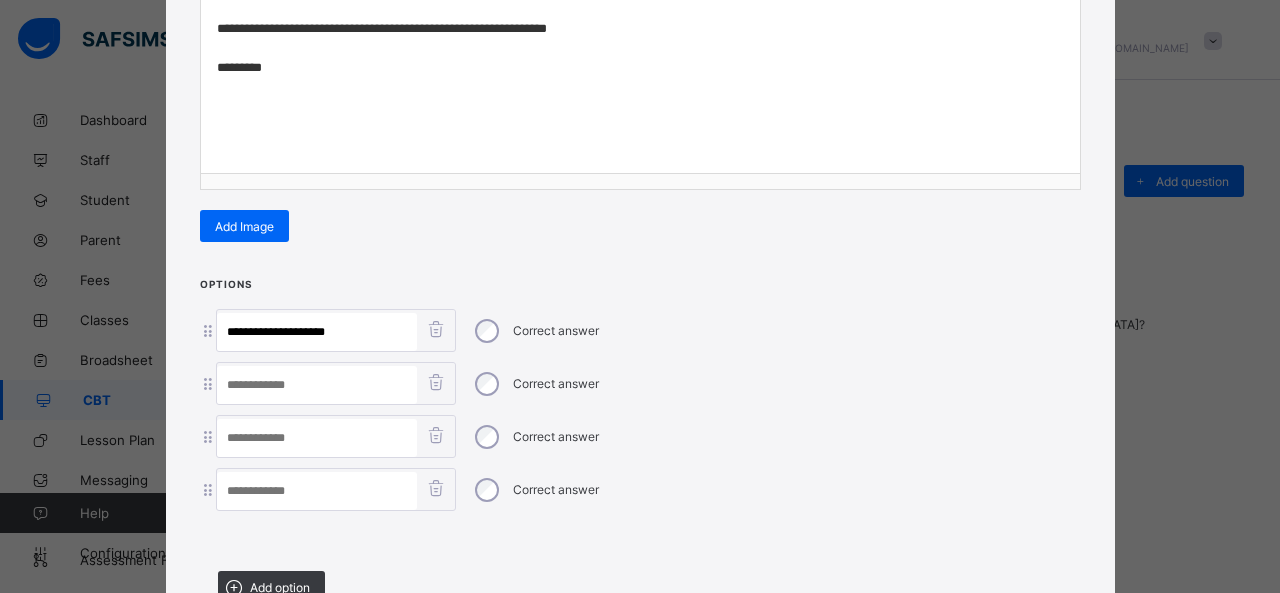 scroll, scrollTop: 0, scrollLeft: 0, axis: both 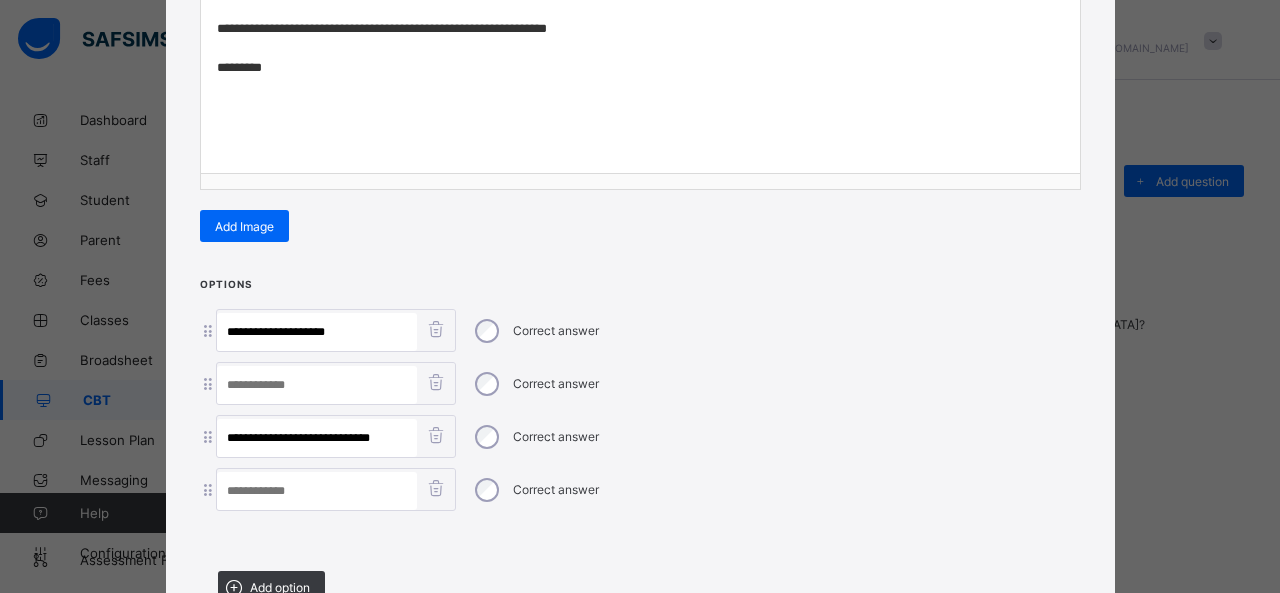 drag, startPoint x: 304, startPoint y: 426, endPoint x: 536, endPoint y: 459, distance: 234.33524 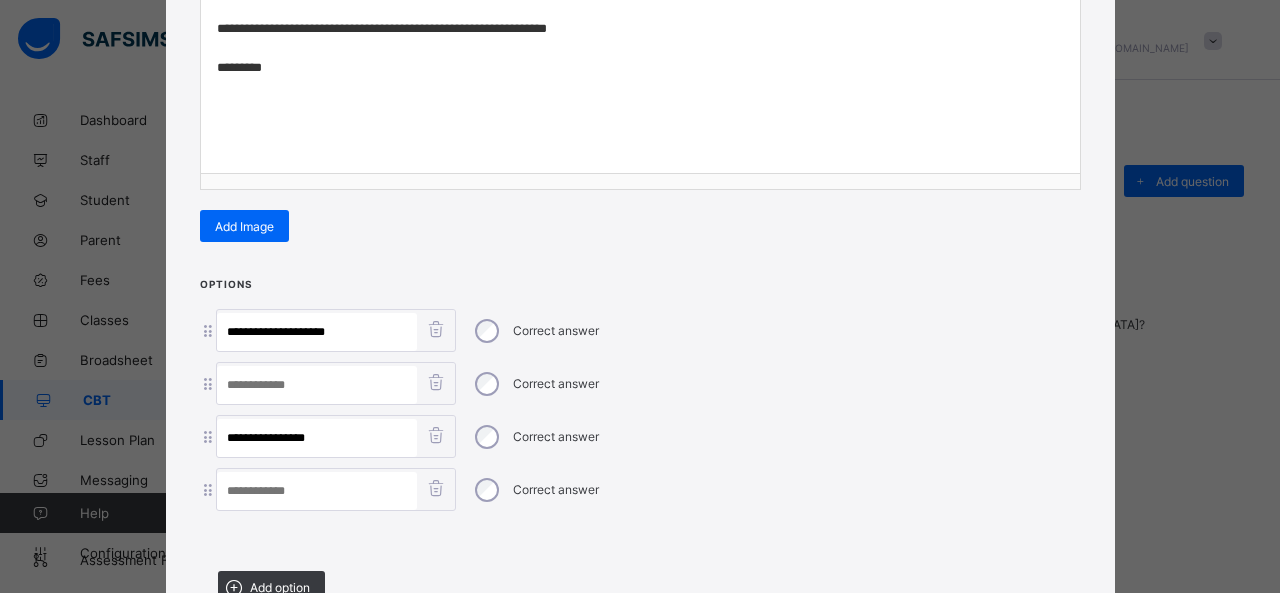 type on "**********" 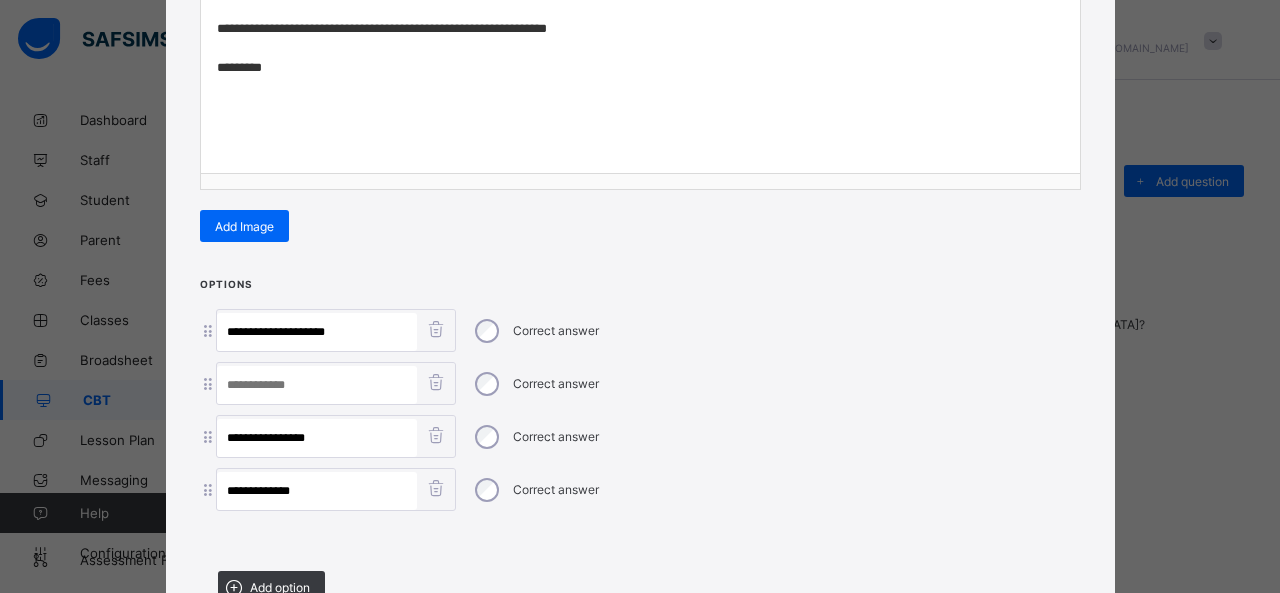 type on "**********" 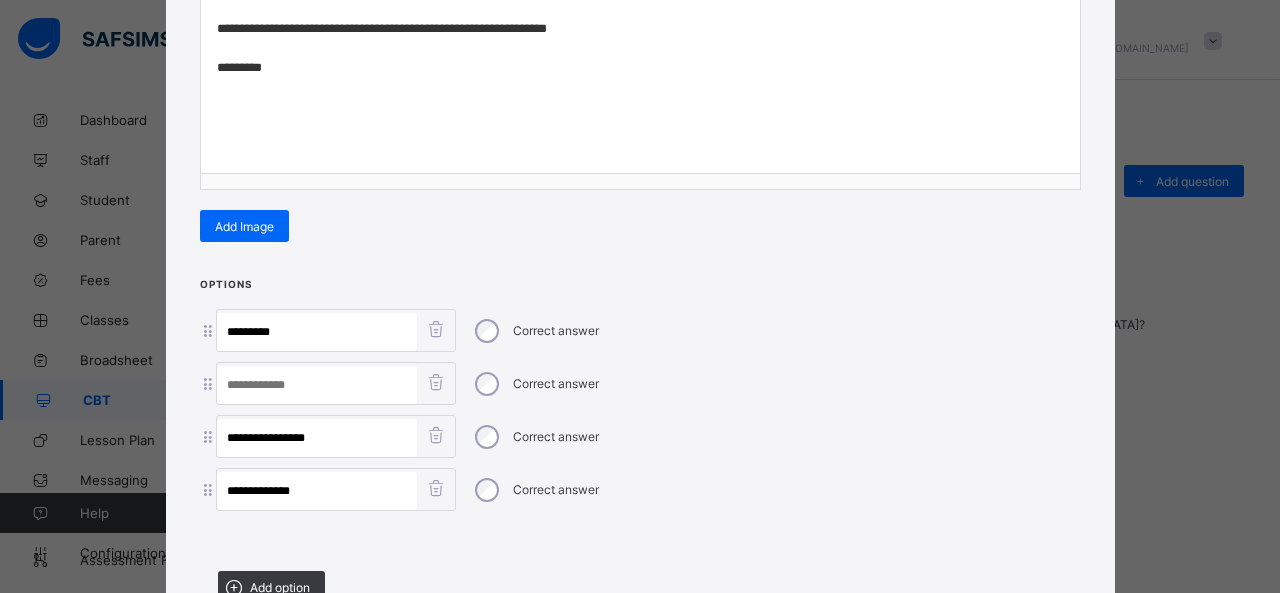 type on "********" 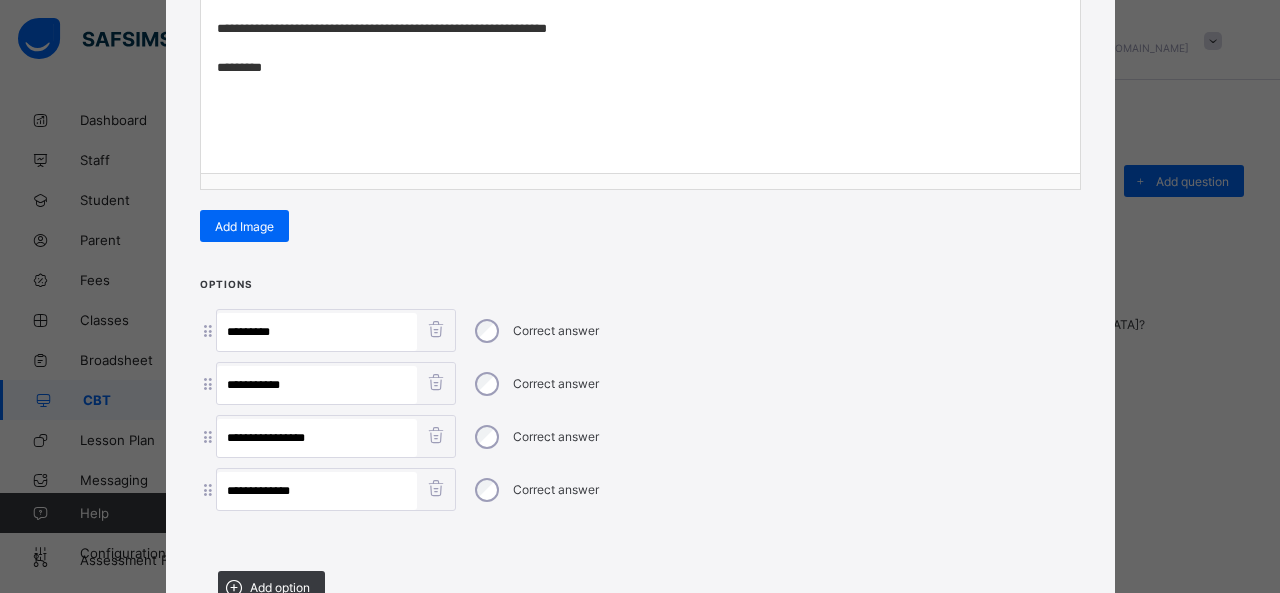 type on "**********" 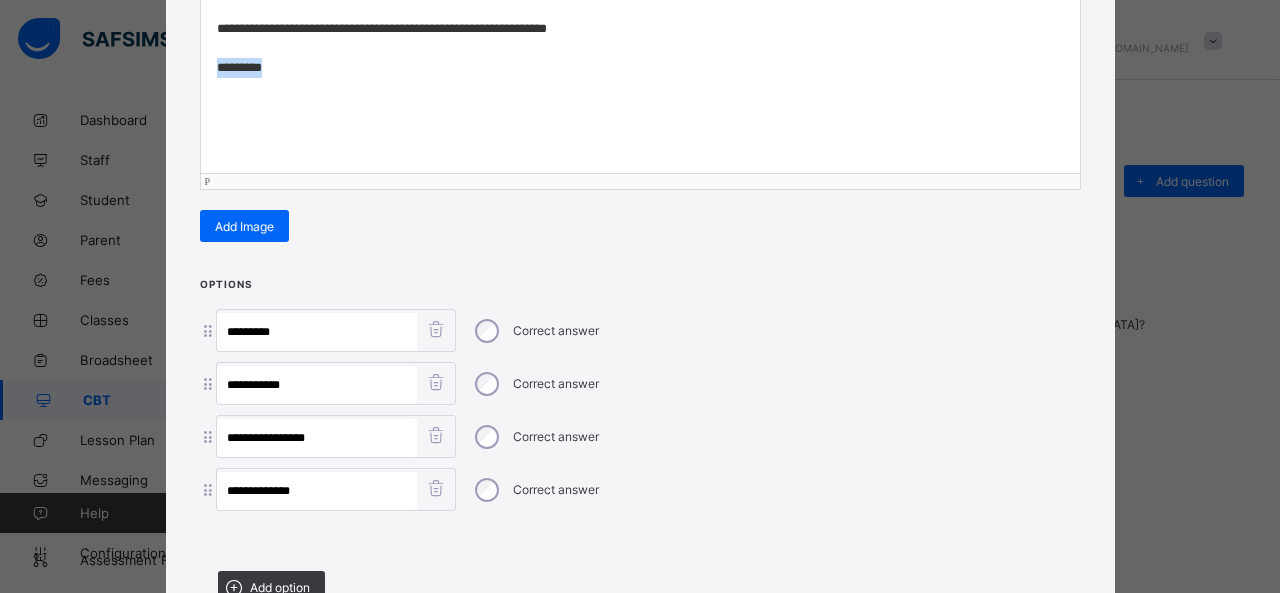 drag, startPoint x: 294, startPoint y: 70, endPoint x: 133, endPoint y: 59, distance: 161.37534 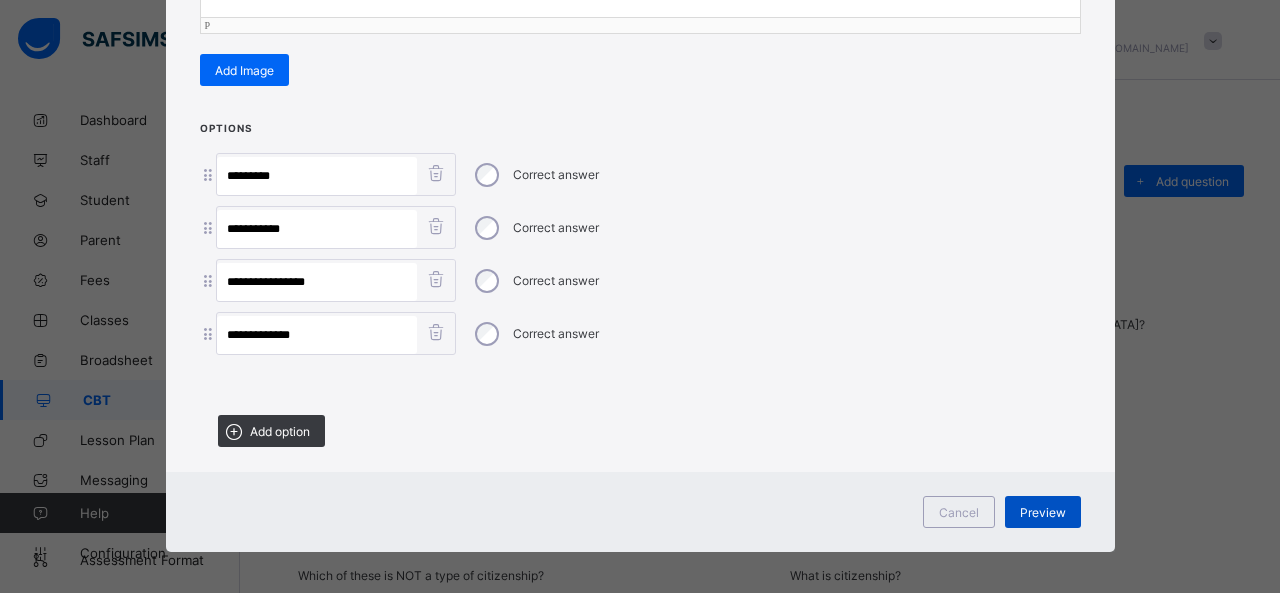 click on "Preview" at bounding box center [1043, 512] 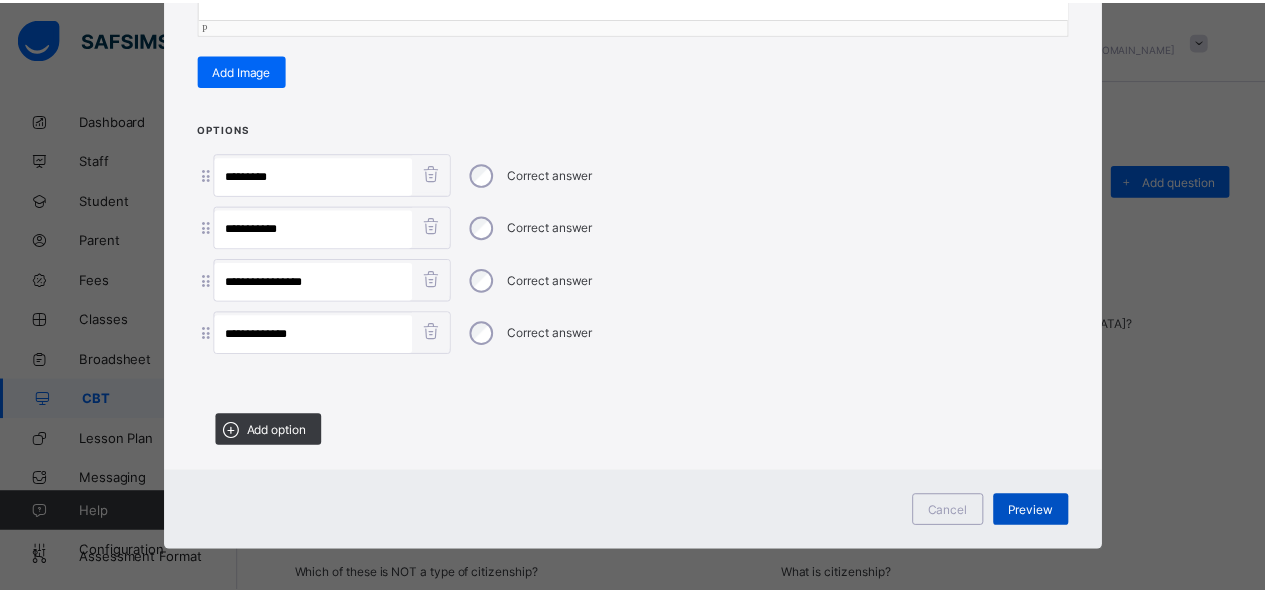 scroll, scrollTop: 100, scrollLeft: 0, axis: vertical 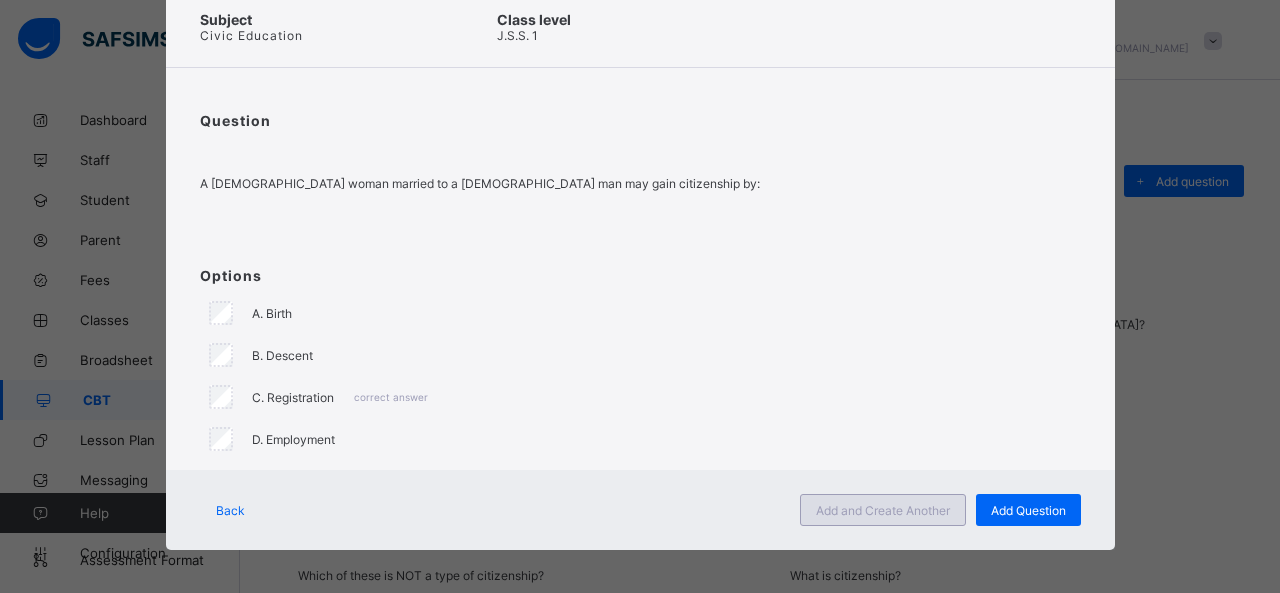 click on "Add and Create Another" at bounding box center [883, 510] 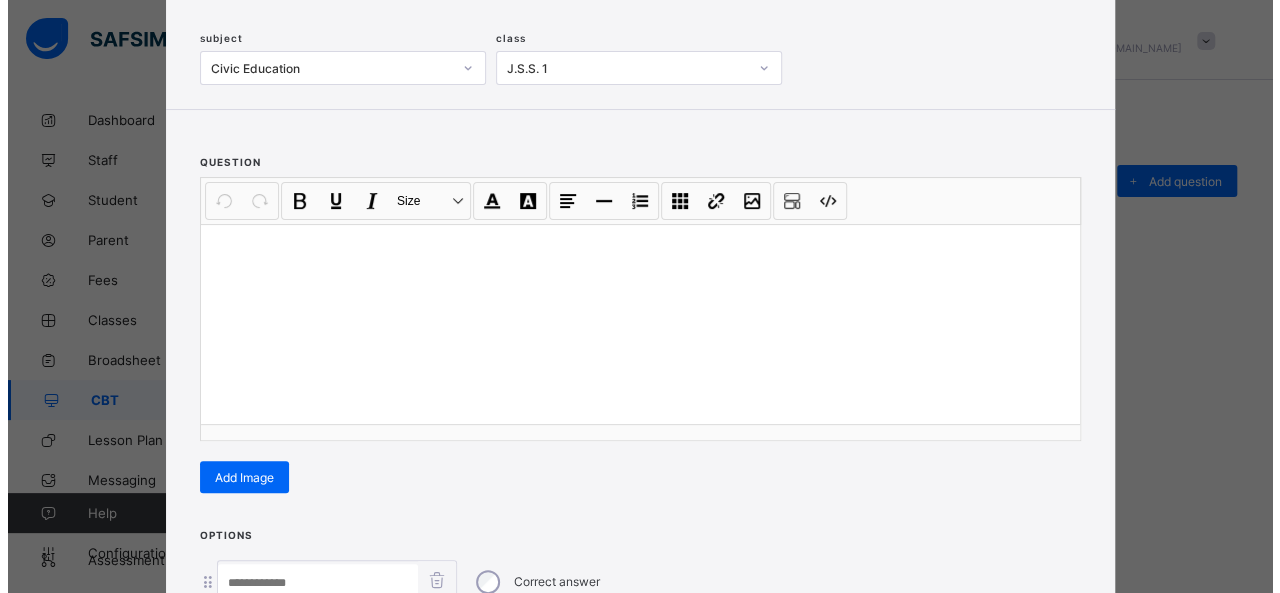 scroll, scrollTop: 128, scrollLeft: 0, axis: vertical 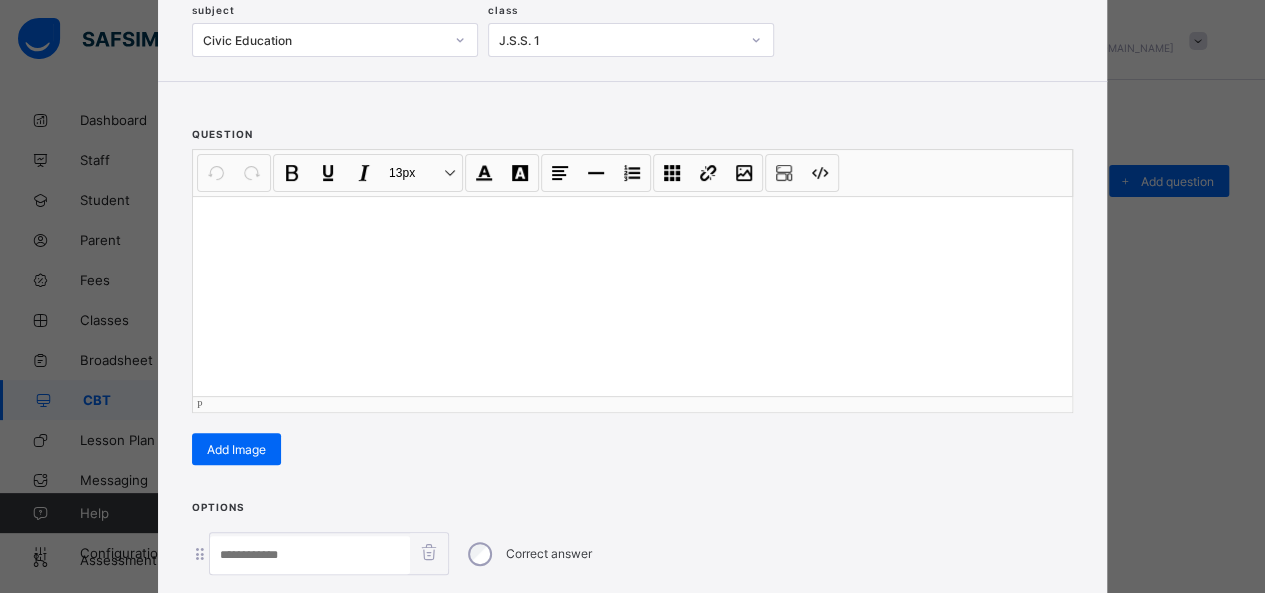click at bounding box center (632, 296) 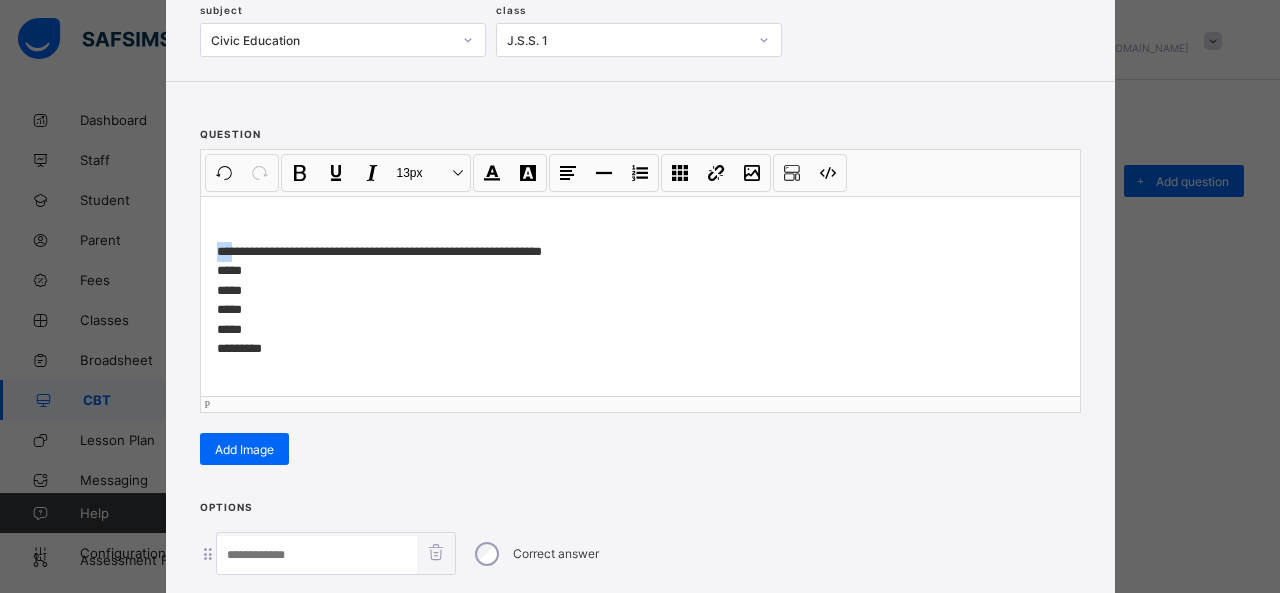 drag, startPoint x: 224, startPoint y: 247, endPoint x: 204, endPoint y: 247, distance: 20 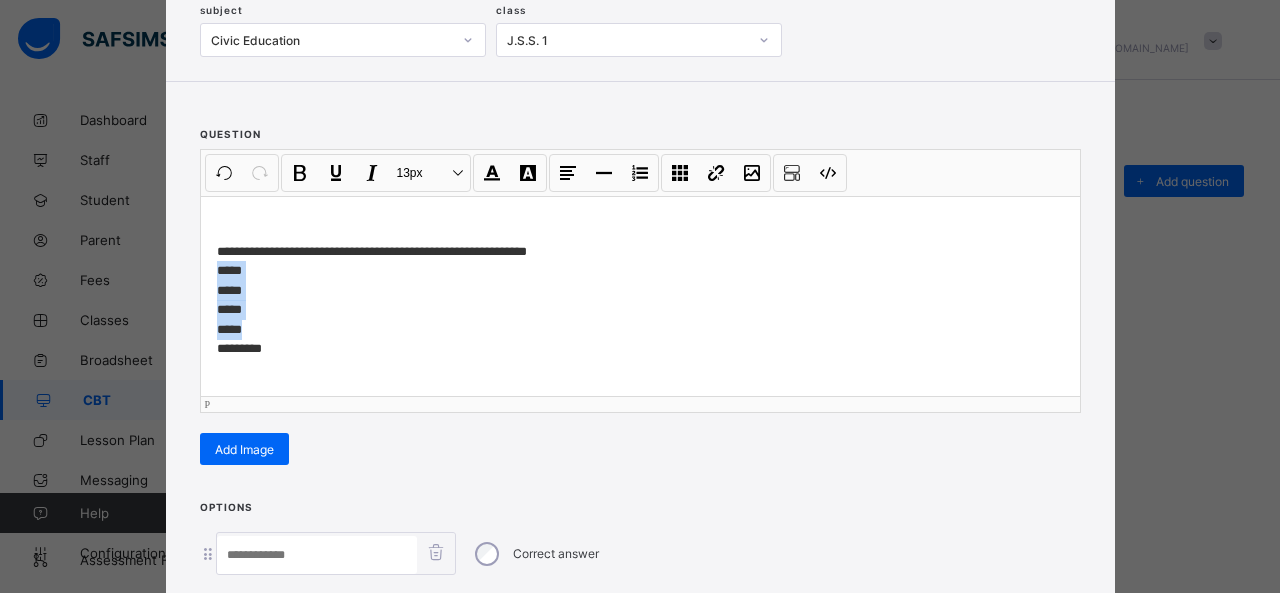 drag, startPoint x: 210, startPoint y: 272, endPoint x: 268, endPoint y: 334, distance: 84.89994 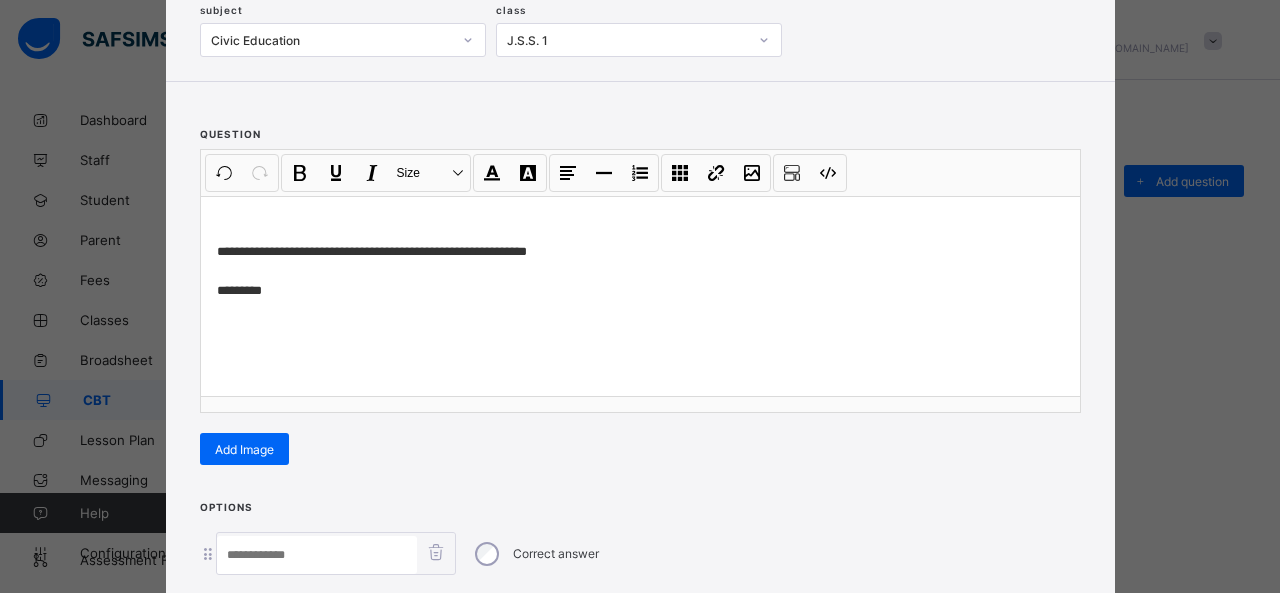 click at bounding box center (317, 555) 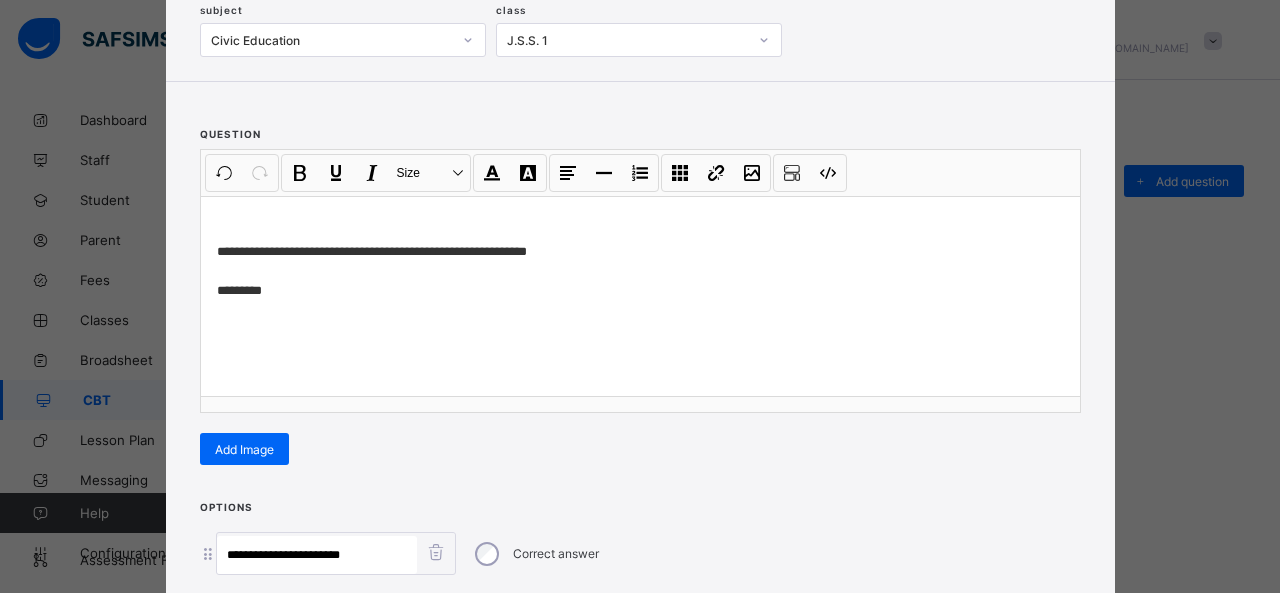 drag, startPoint x: 254, startPoint y: 543, endPoint x: 511, endPoint y: 575, distance: 258.98456 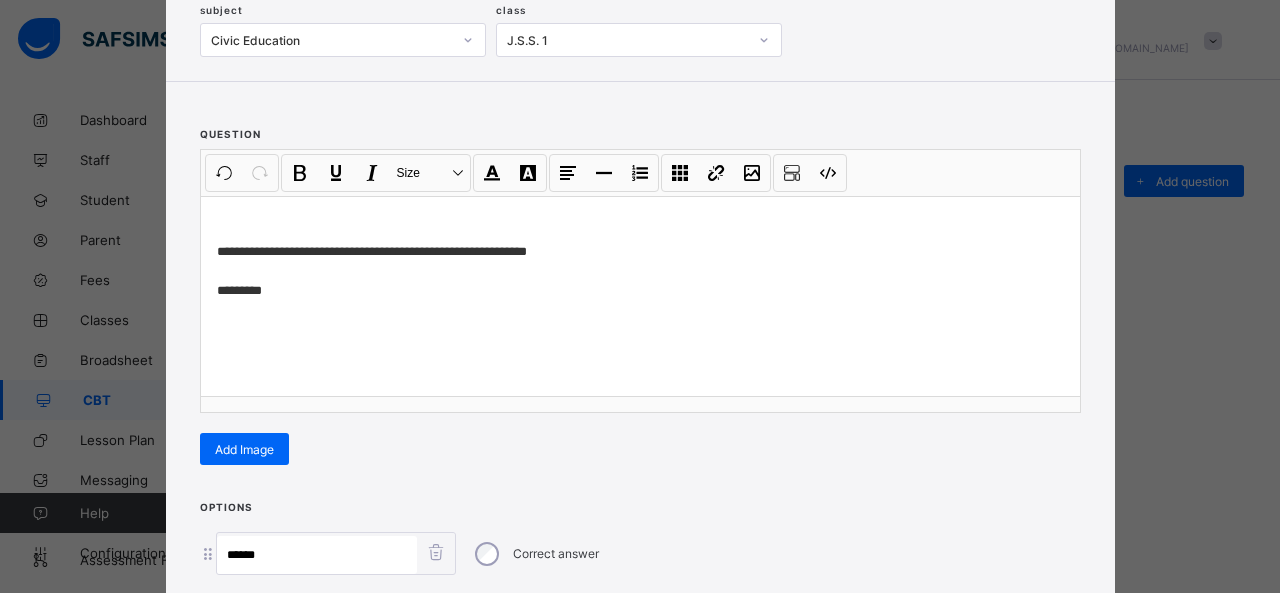scroll, scrollTop: 351, scrollLeft: 0, axis: vertical 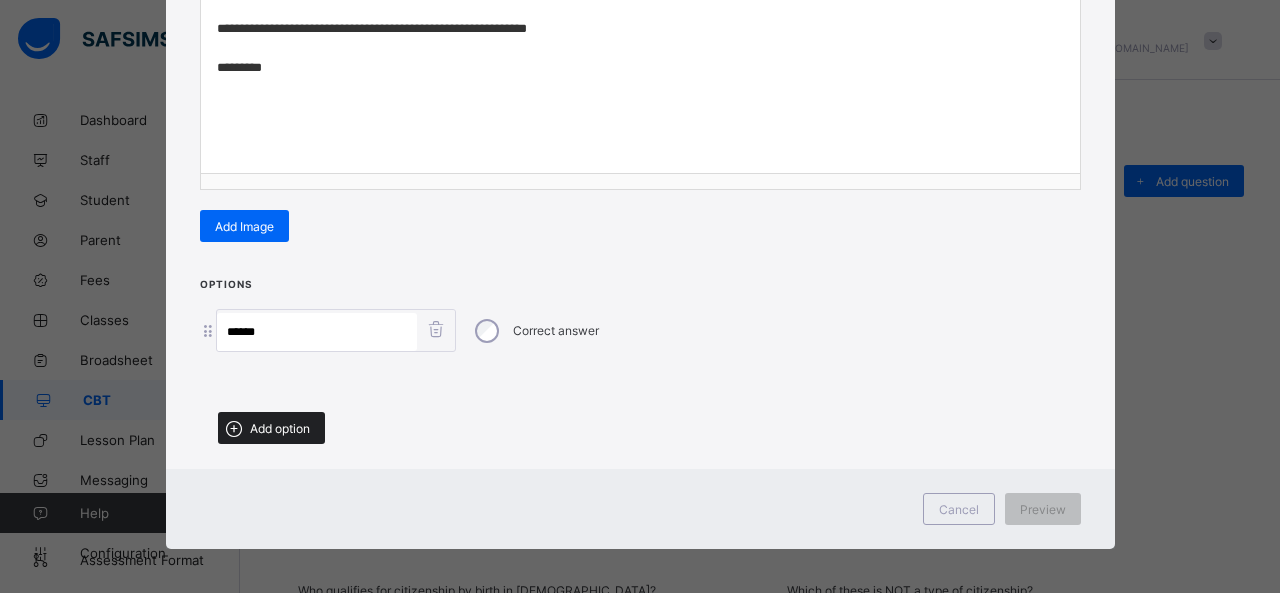 type on "*****" 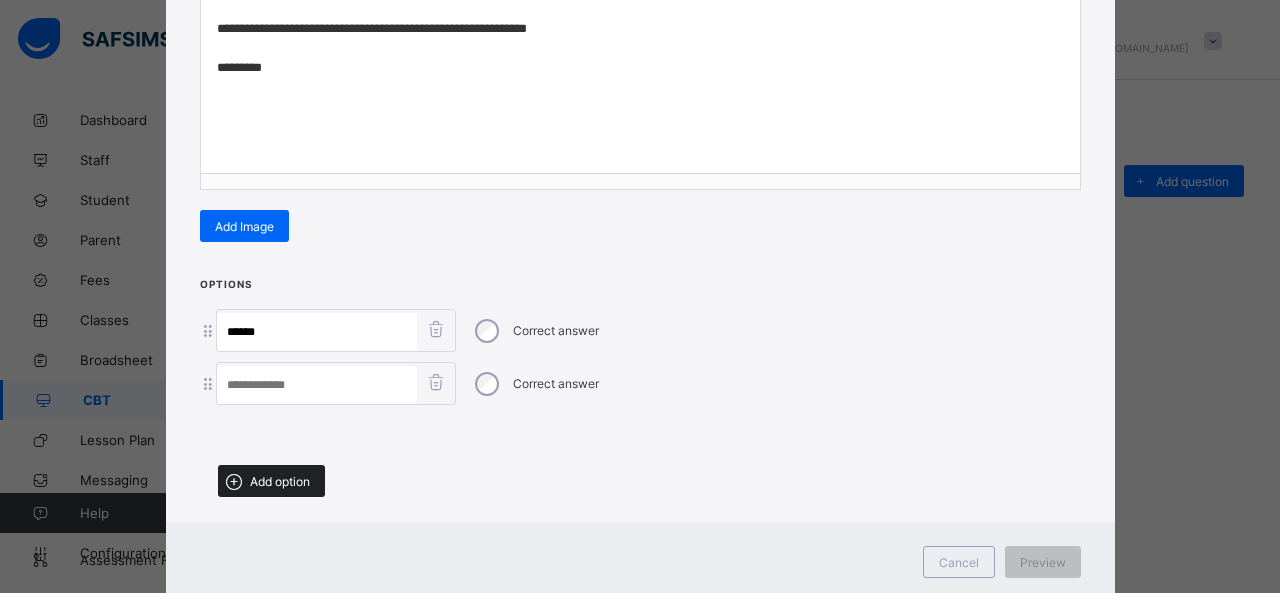 click on "Add option" at bounding box center [280, 481] 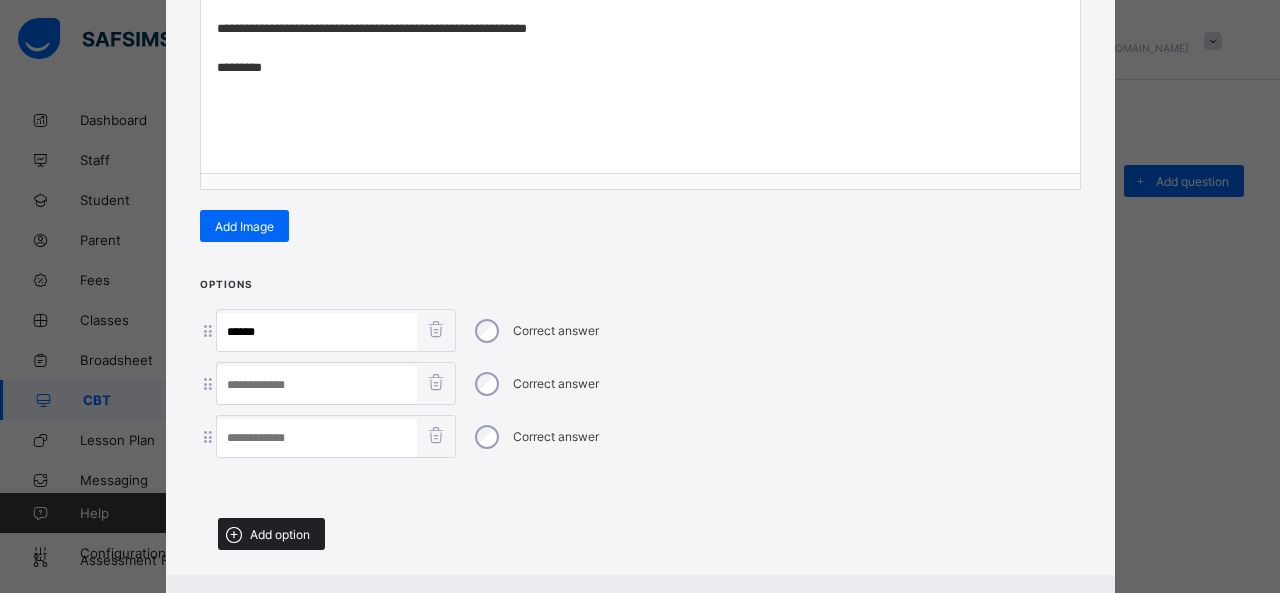 click on "Add option" at bounding box center (280, 534) 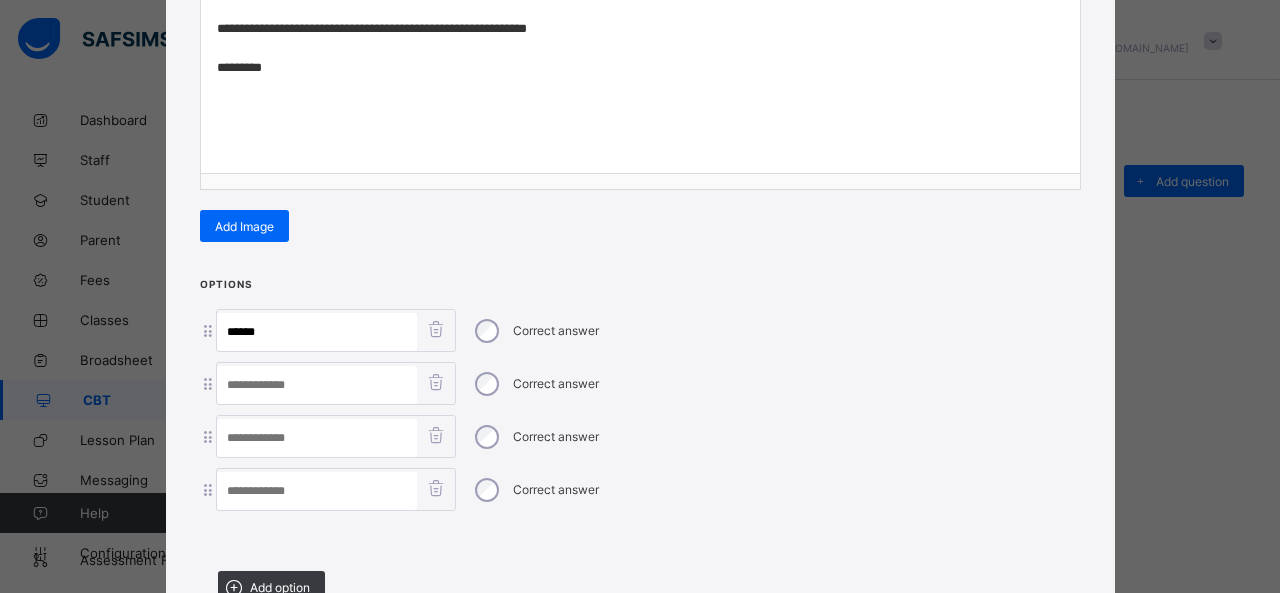 click at bounding box center [317, 385] 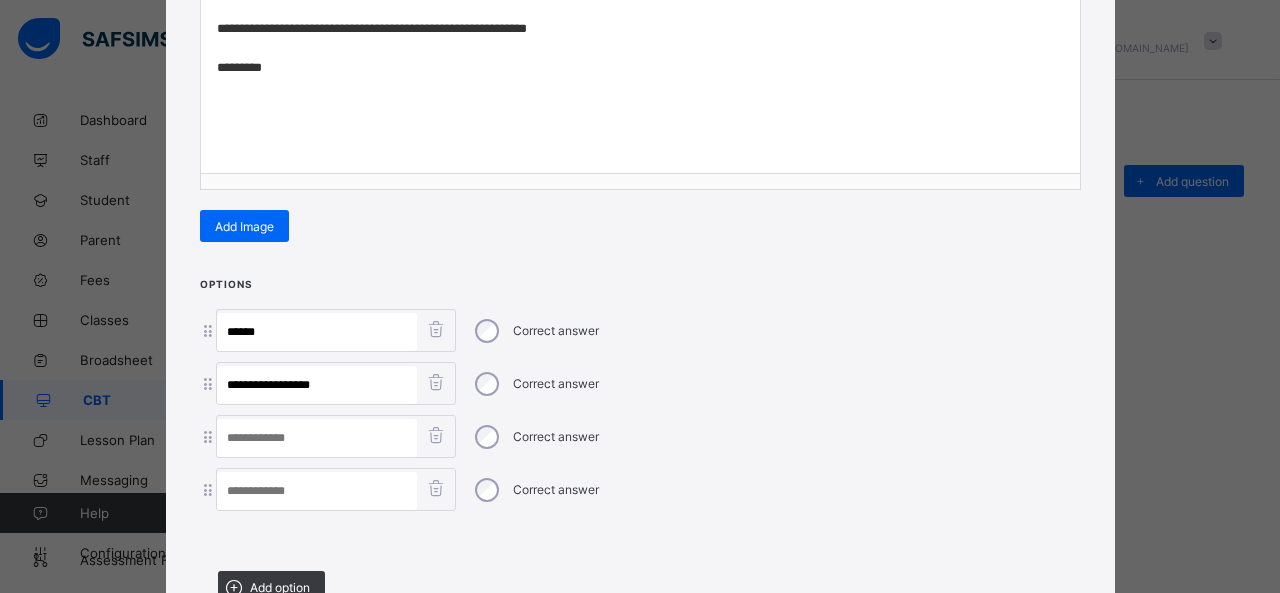 drag, startPoint x: 250, startPoint y: 374, endPoint x: 524, endPoint y: 403, distance: 275.5304 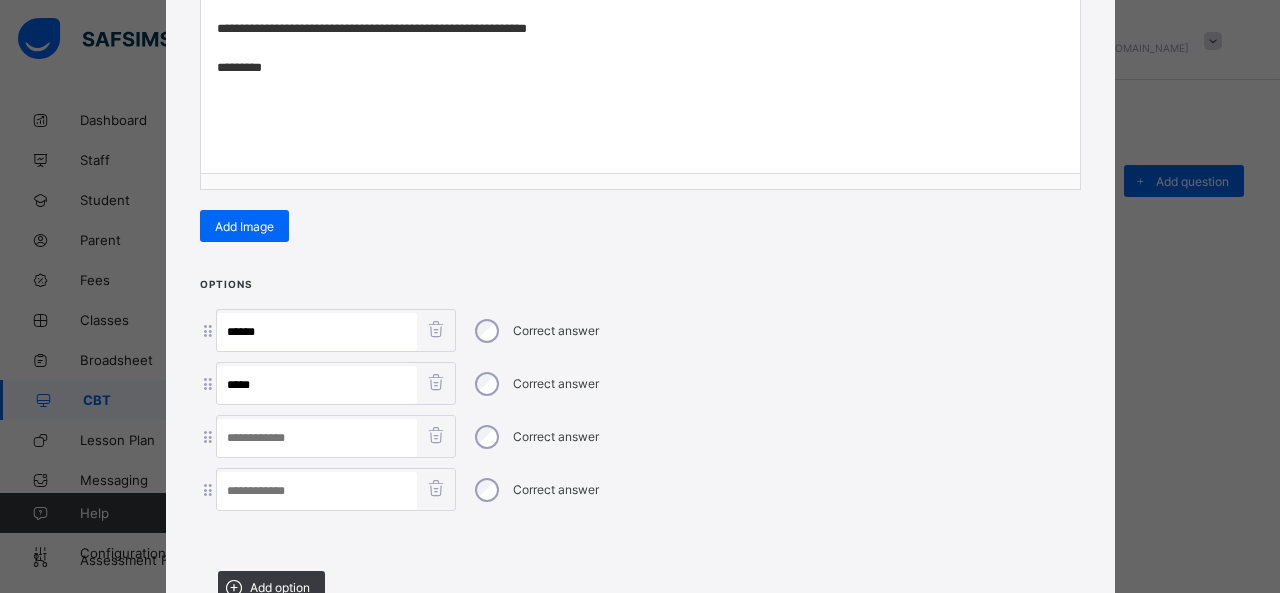 type on "*****" 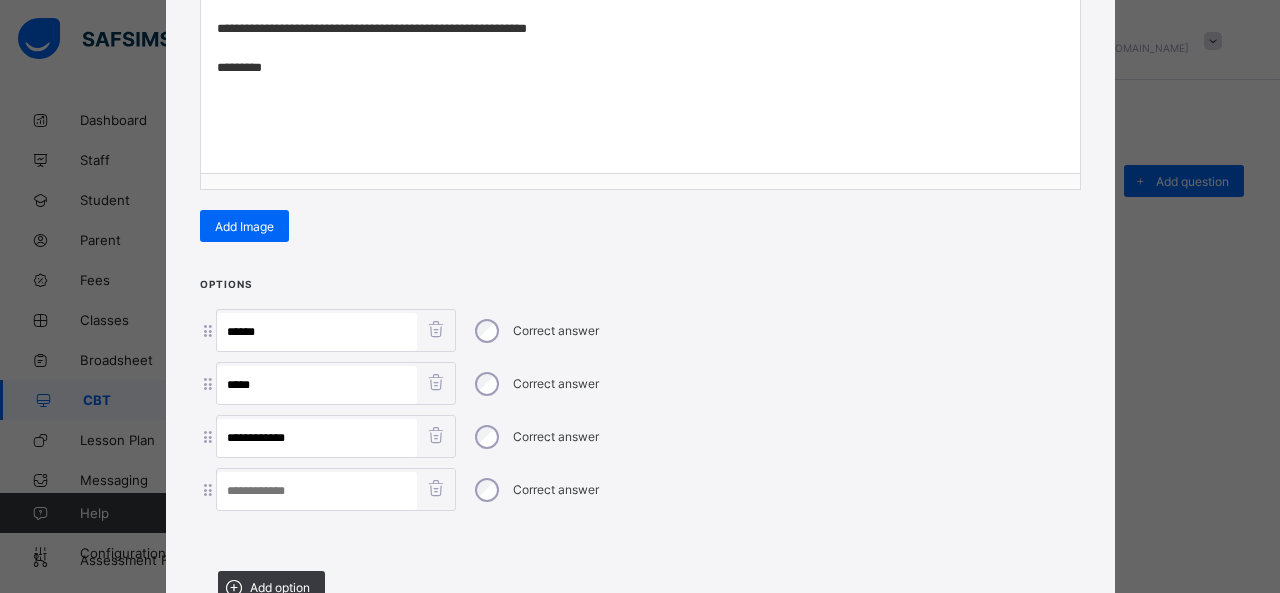 drag, startPoint x: 259, startPoint y: 429, endPoint x: 400, endPoint y: 443, distance: 141.69333 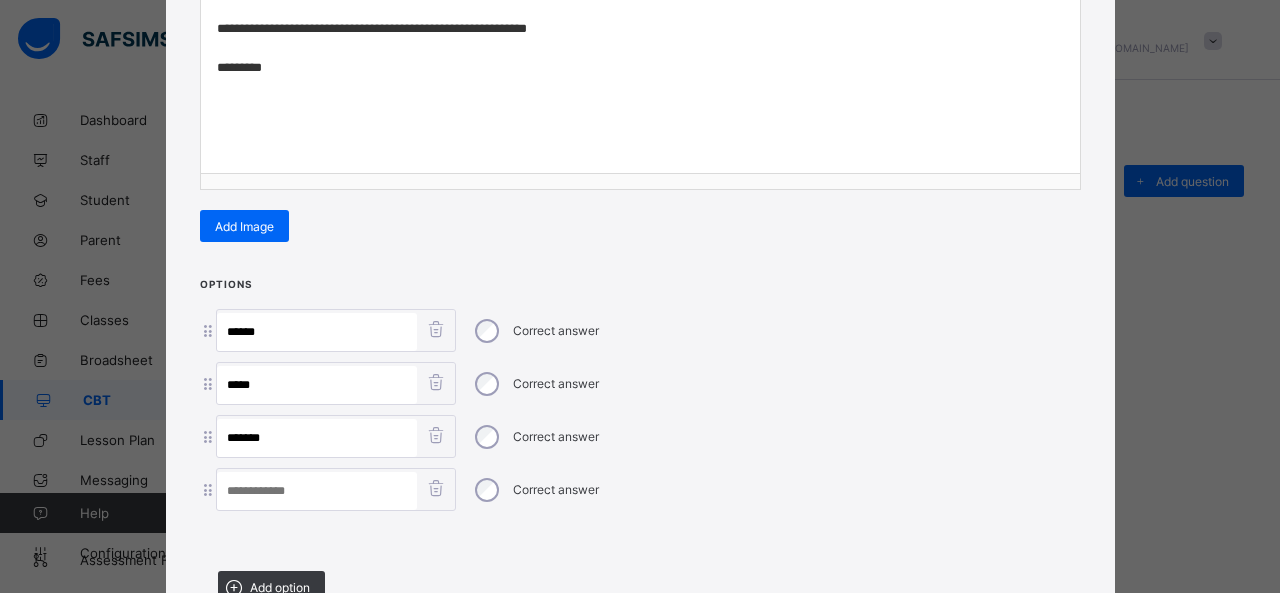 type on "*****" 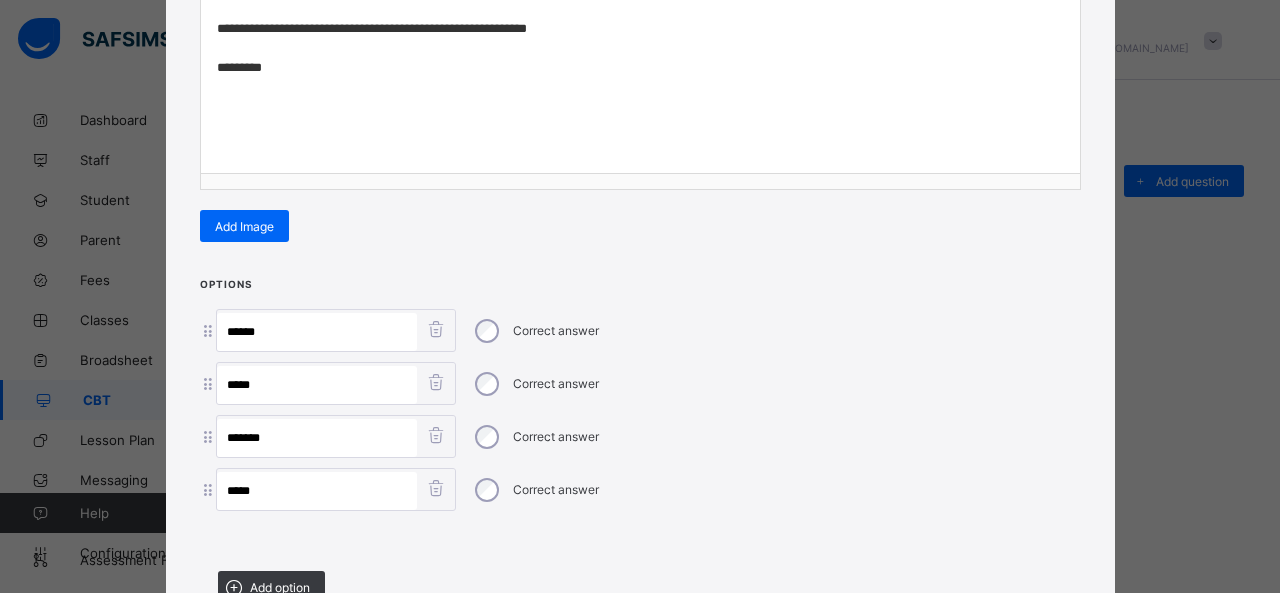 click on "Correct answer" at bounding box center [535, 384] 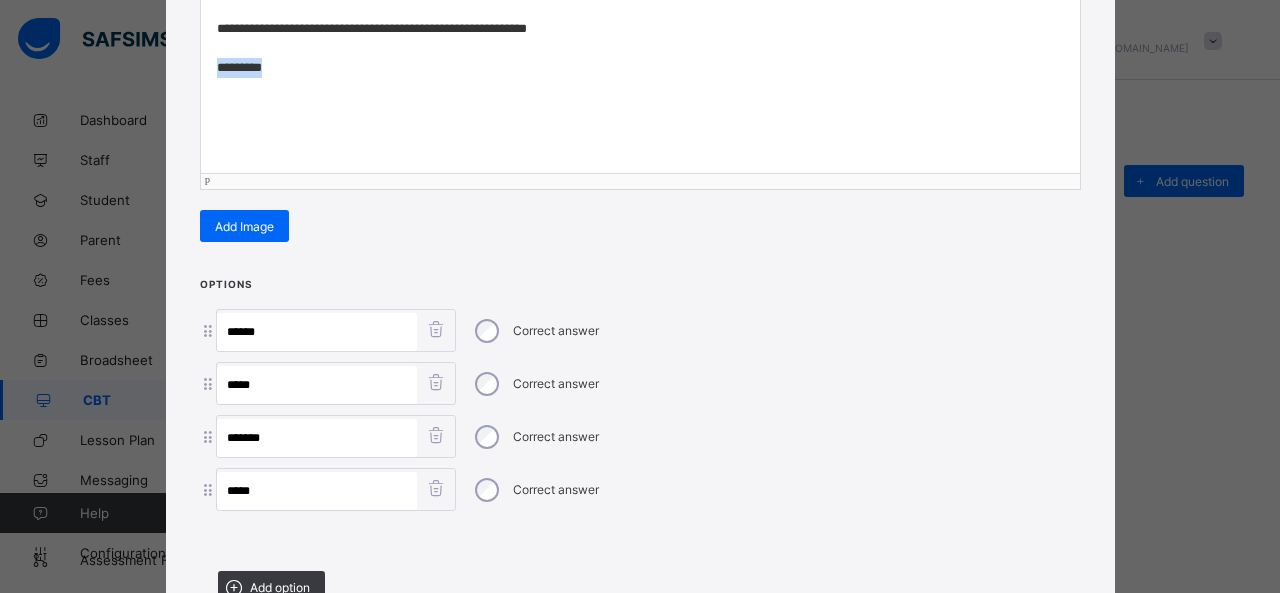 drag, startPoint x: 292, startPoint y: 57, endPoint x: 127, endPoint y: 63, distance: 165.10905 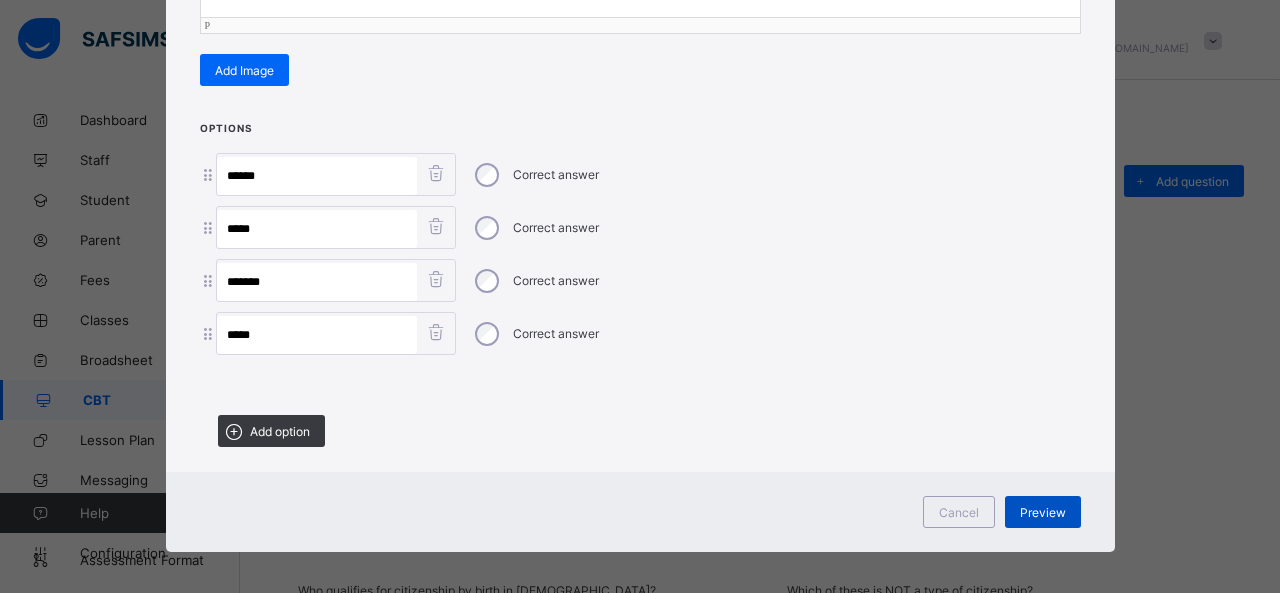 click on "Preview" at bounding box center [1043, 512] 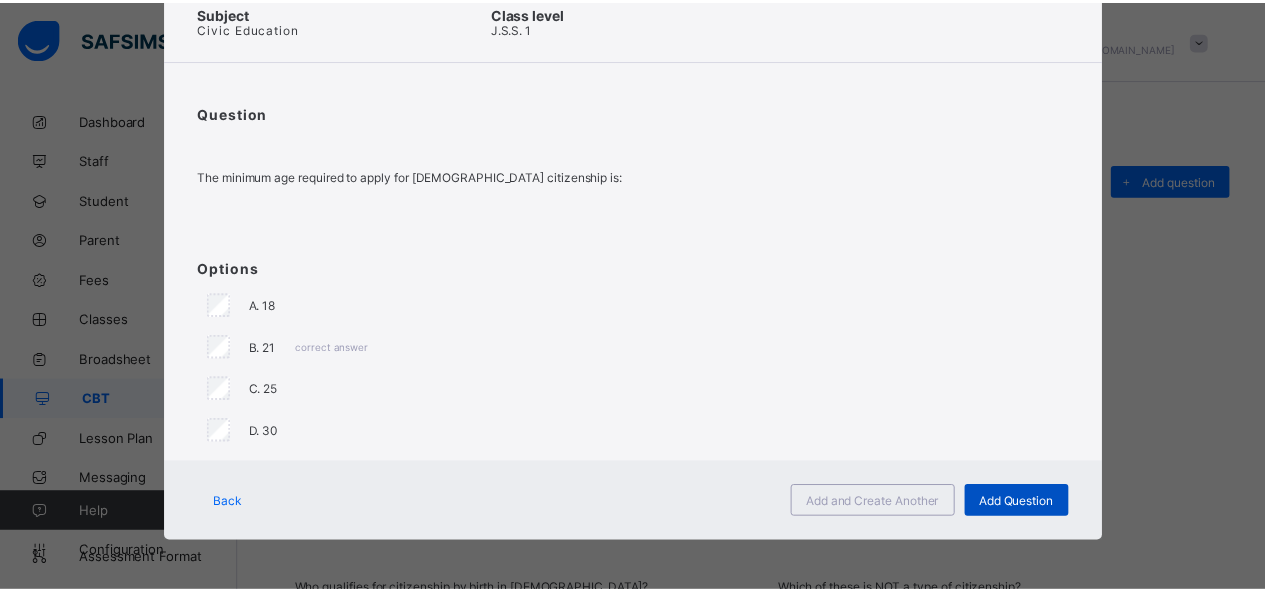 scroll, scrollTop: 100, scrollLeft: 0, axis: vertical 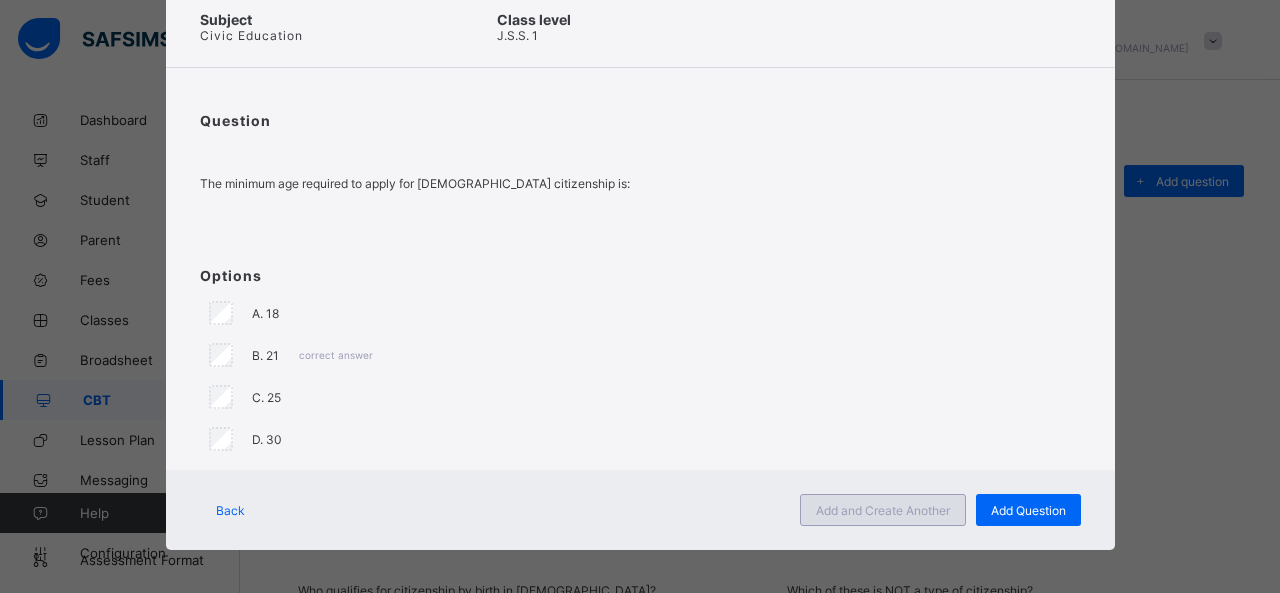 click on "Add and Create Another" at bounding box center [883, 510] 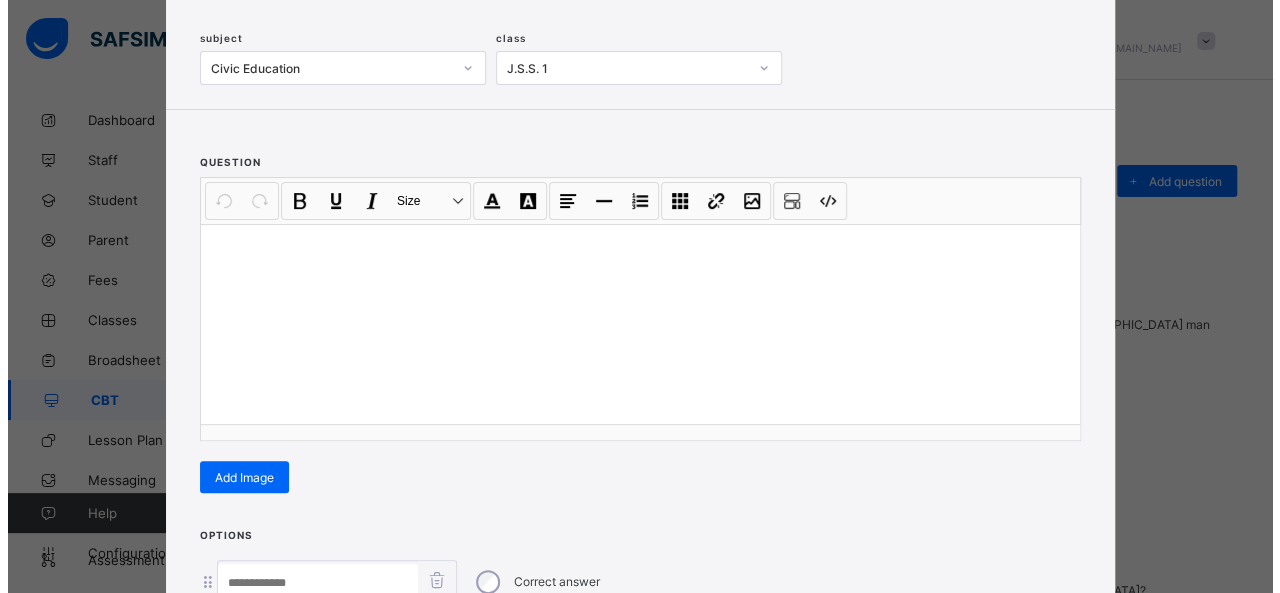 scroll, scrollTop: 128, scrollLeft: 0, axis: vertical 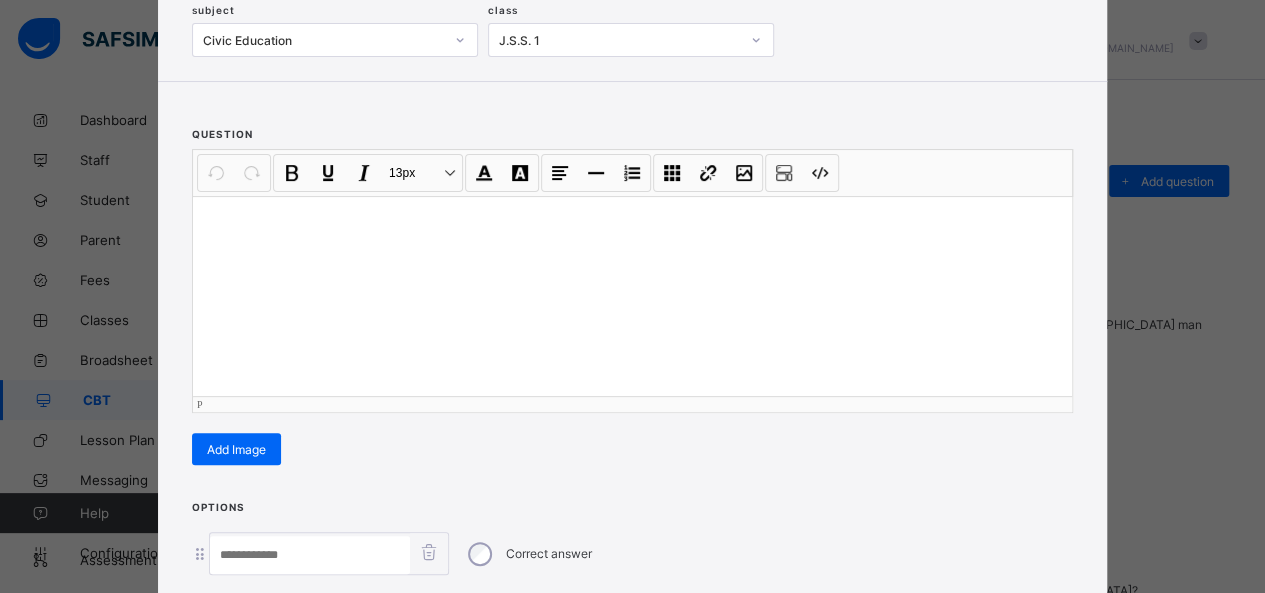 click at bounding box center (632, 296) 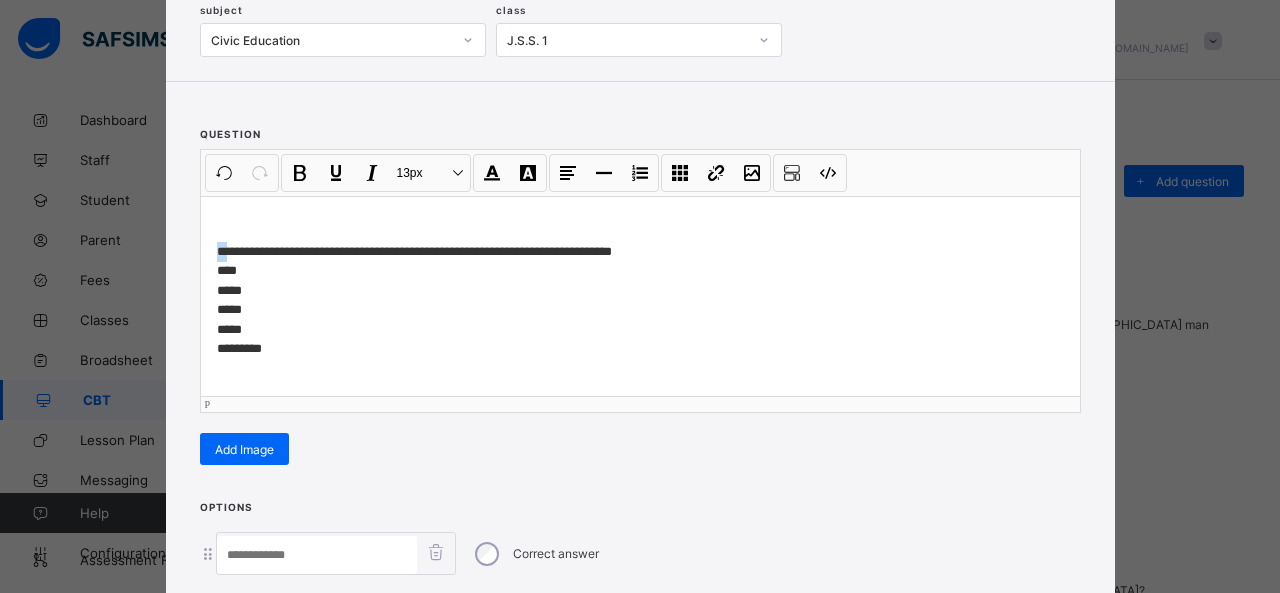 drag, startPoint x: 222, startPoint y: 248, endPoint x: 194, endPoint y: 247, distance: 28.01785 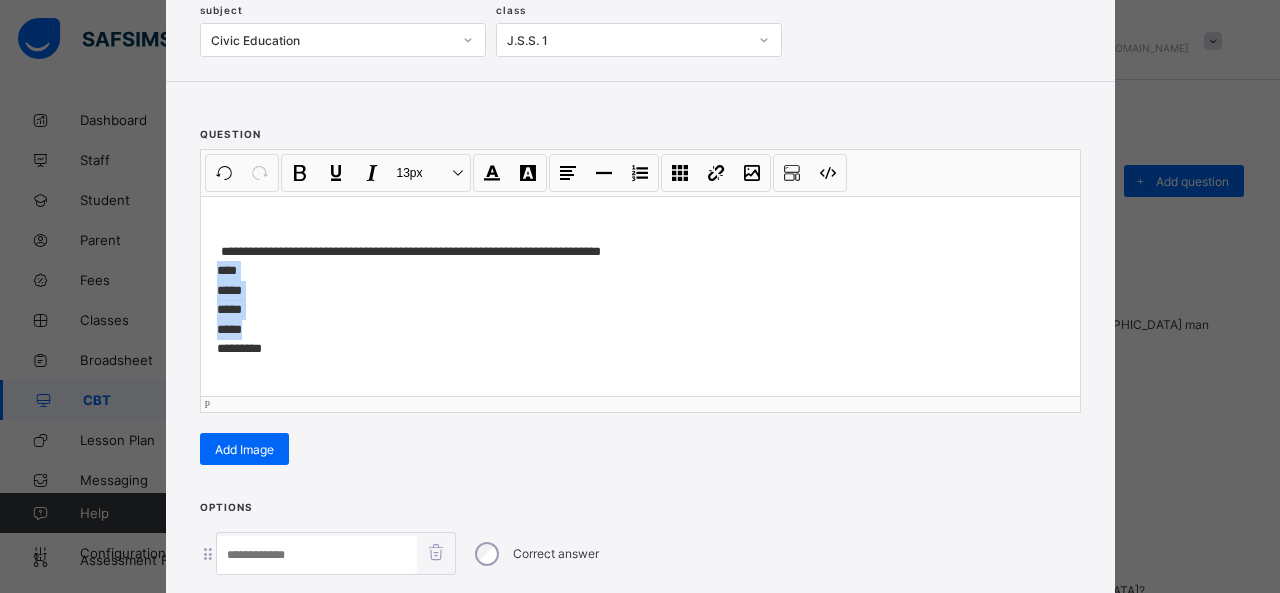 drag, startPoint x: 209, startPoint y: 265, endPoint x: 250, endPoint y: 326, distance: 73.4983 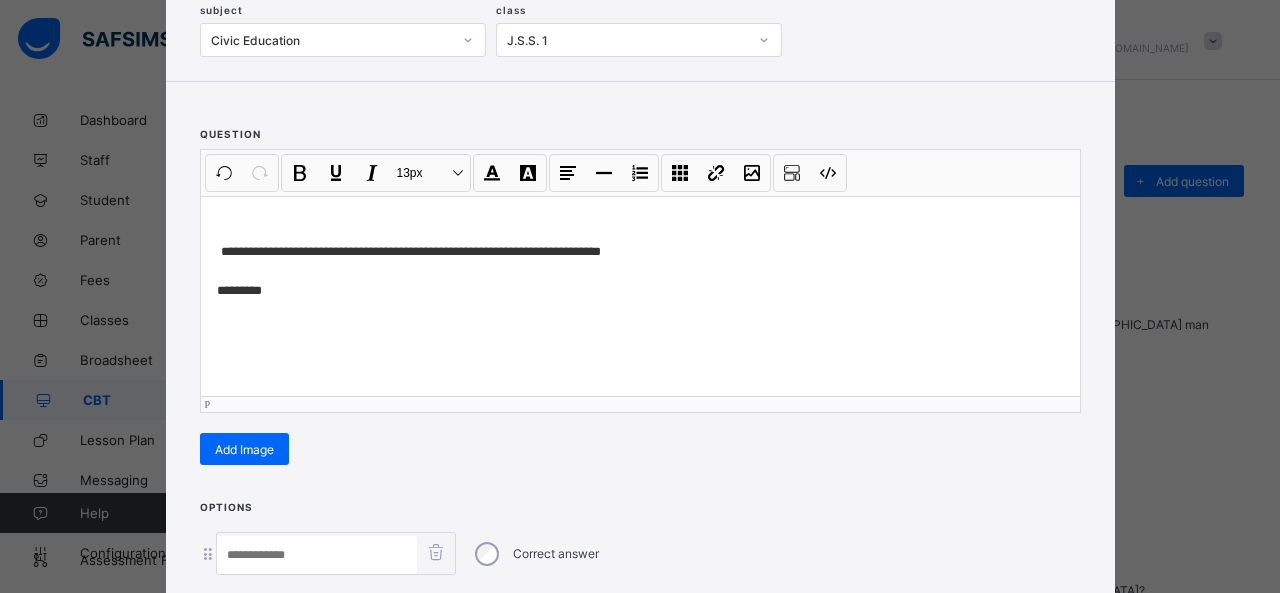 click at bounding box center [317, 555] 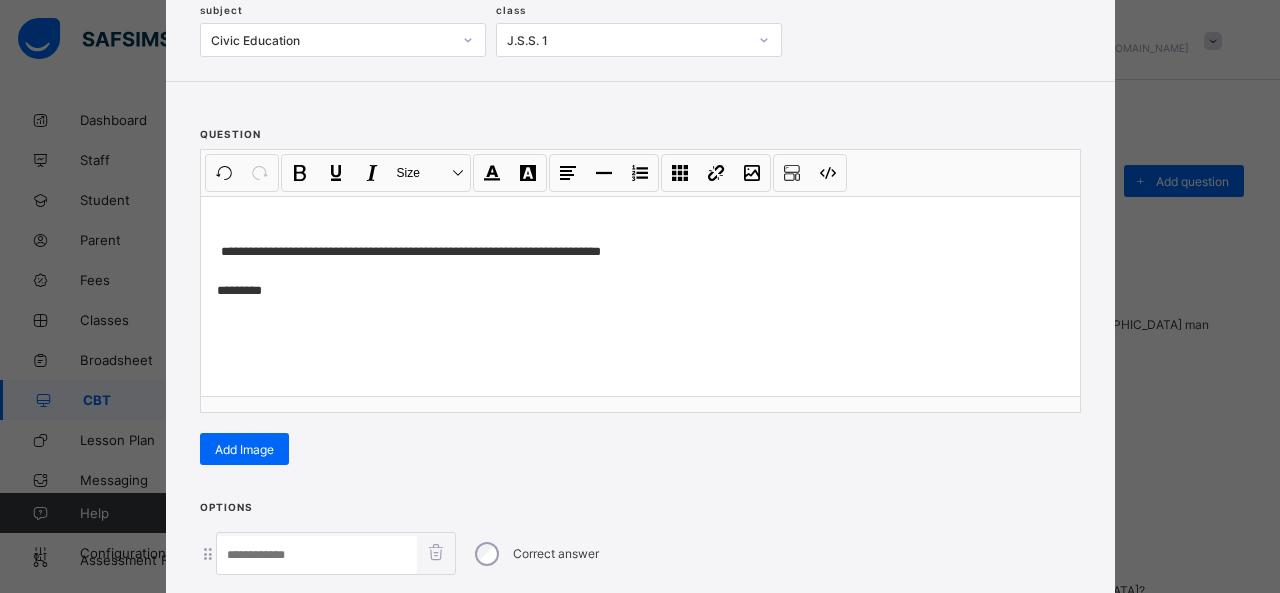 paste on "**********" 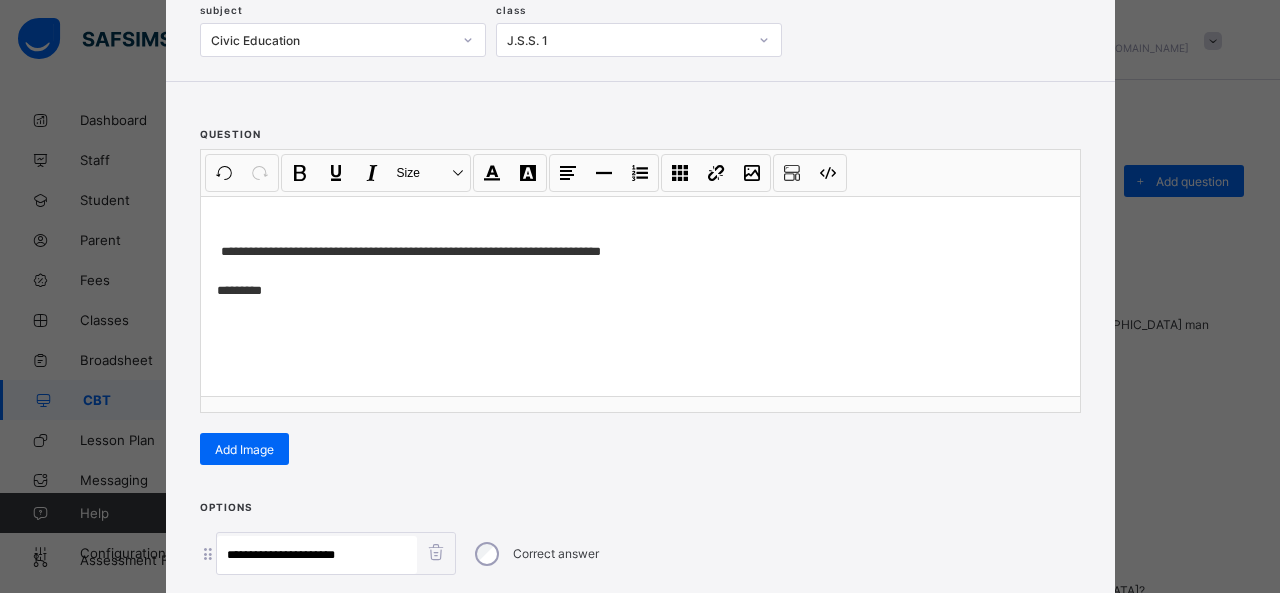 drag, startPoint x: 248, startPoint y: 547, endPoint x: 470, endPoint y: 564, distance: 222.64995 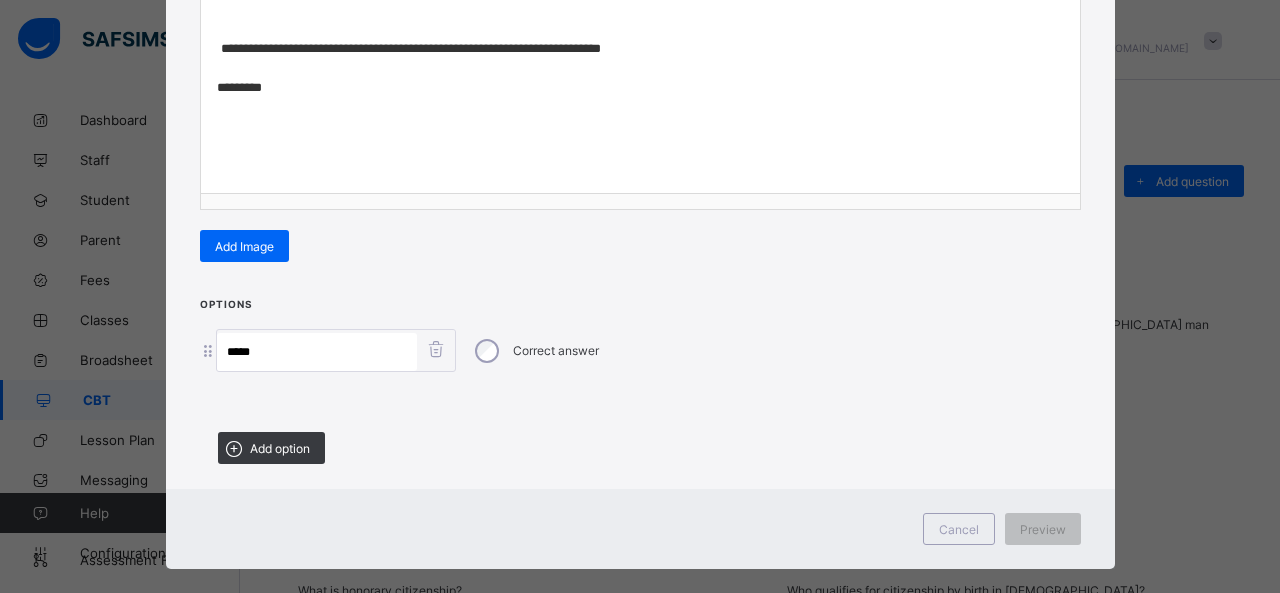 scroll, scrollTop: 351, scrollLeft: 0, axis: vertical 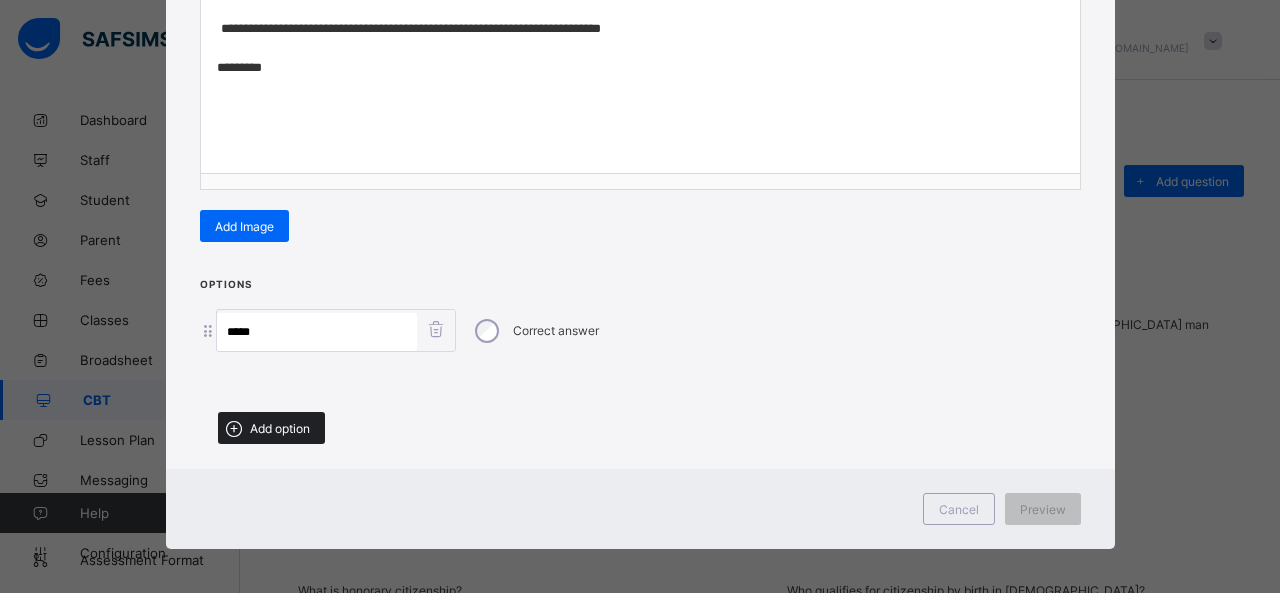 type on "****" 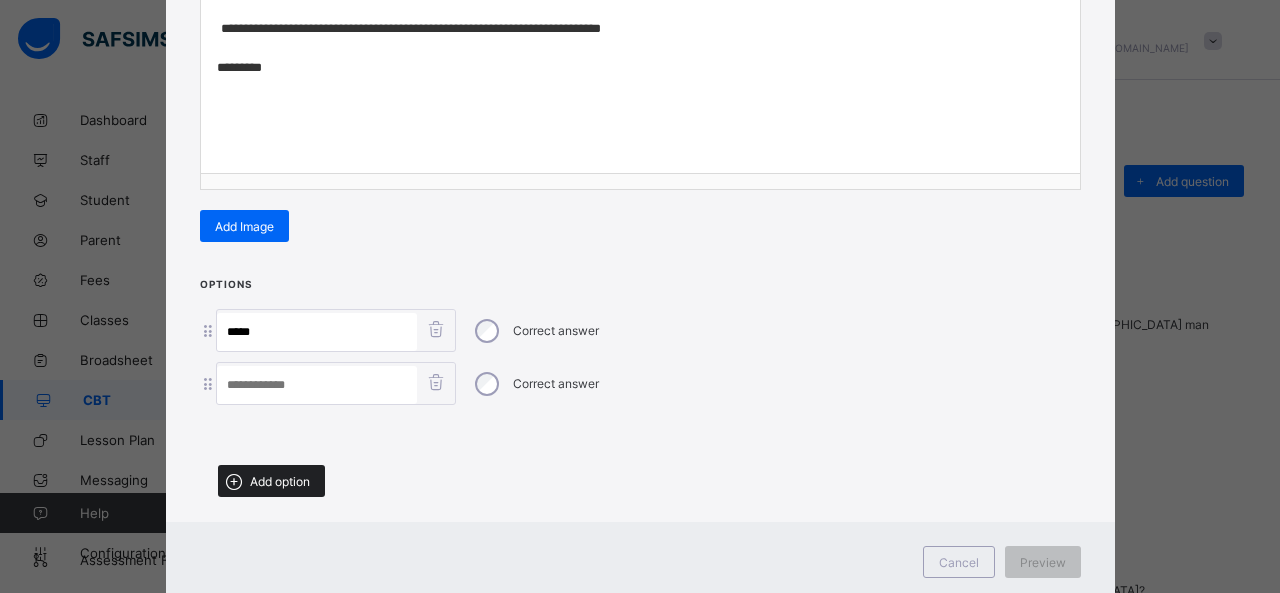 click on "Add option" at bounding box center [271, 481] 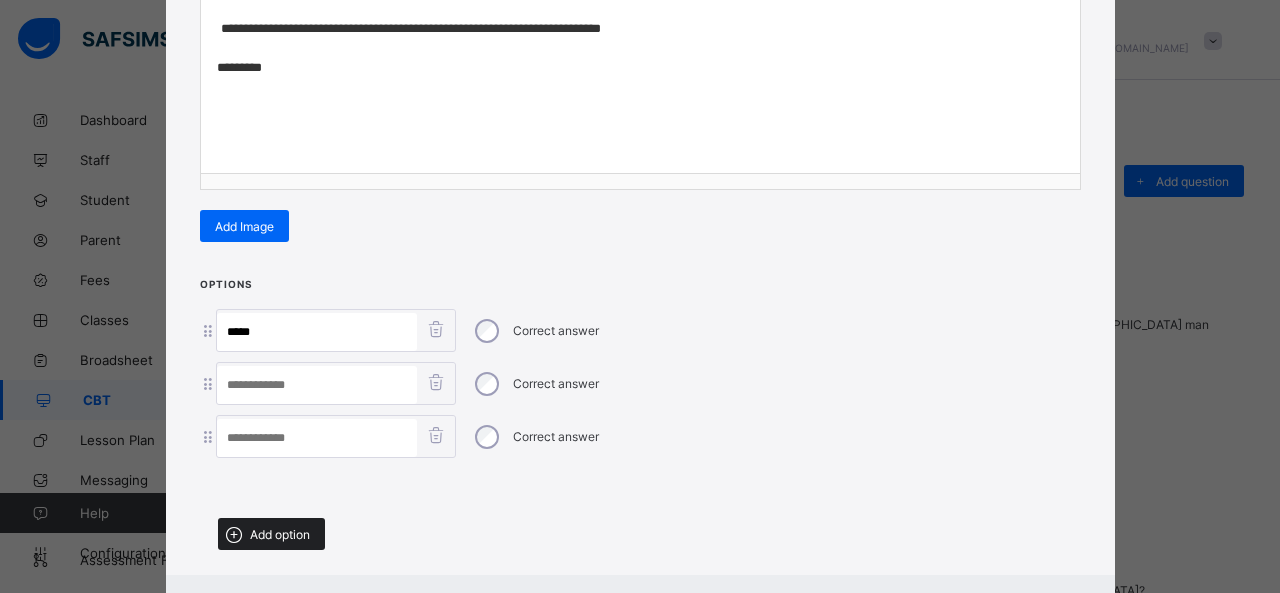 click on "Add option" at bounding box center [271, 534] 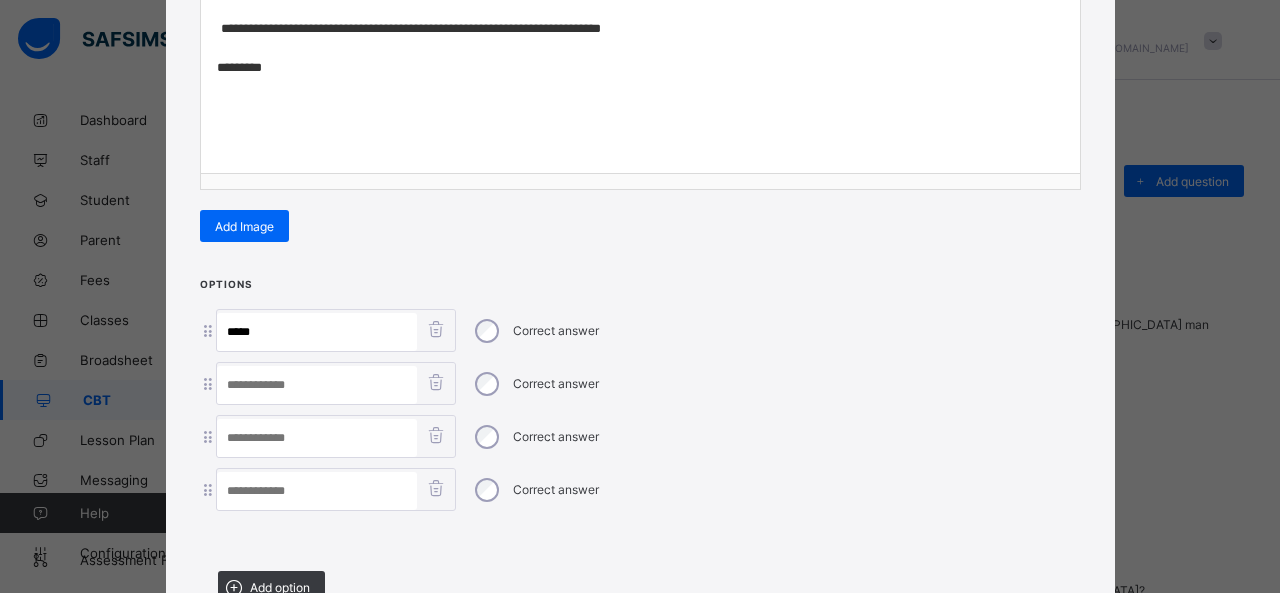 click at bounding box center [317, 385] 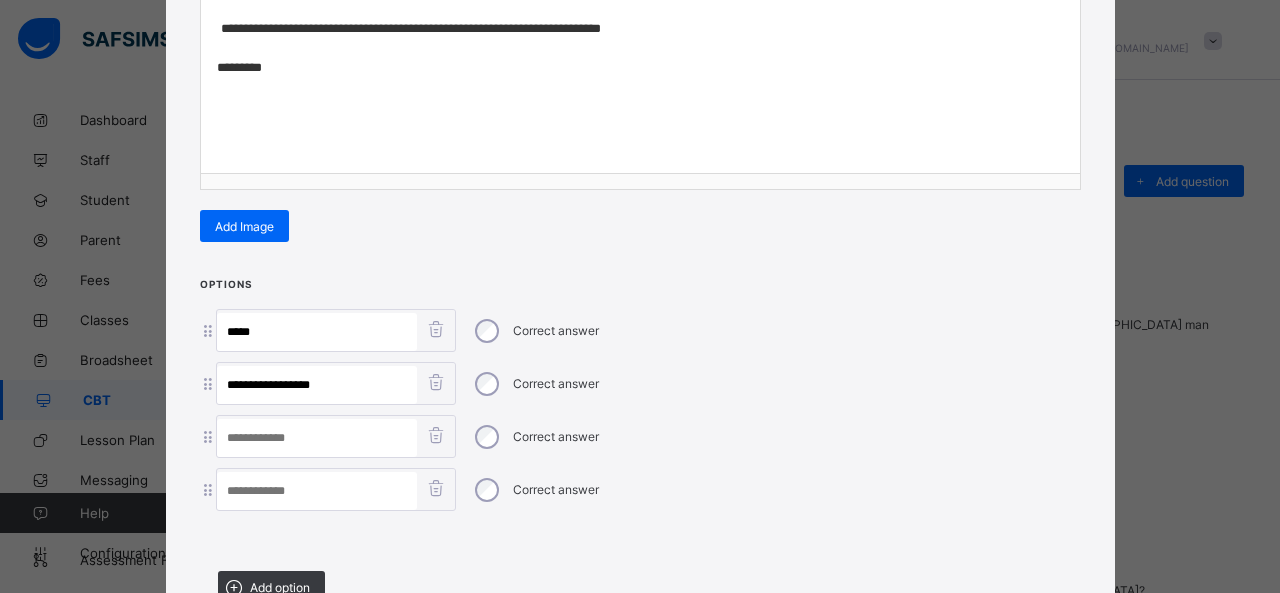 drag, startPoint x: 254, startPoint y: 374, endPoint x: 386, endPoint y: 397, distance: 133.9888 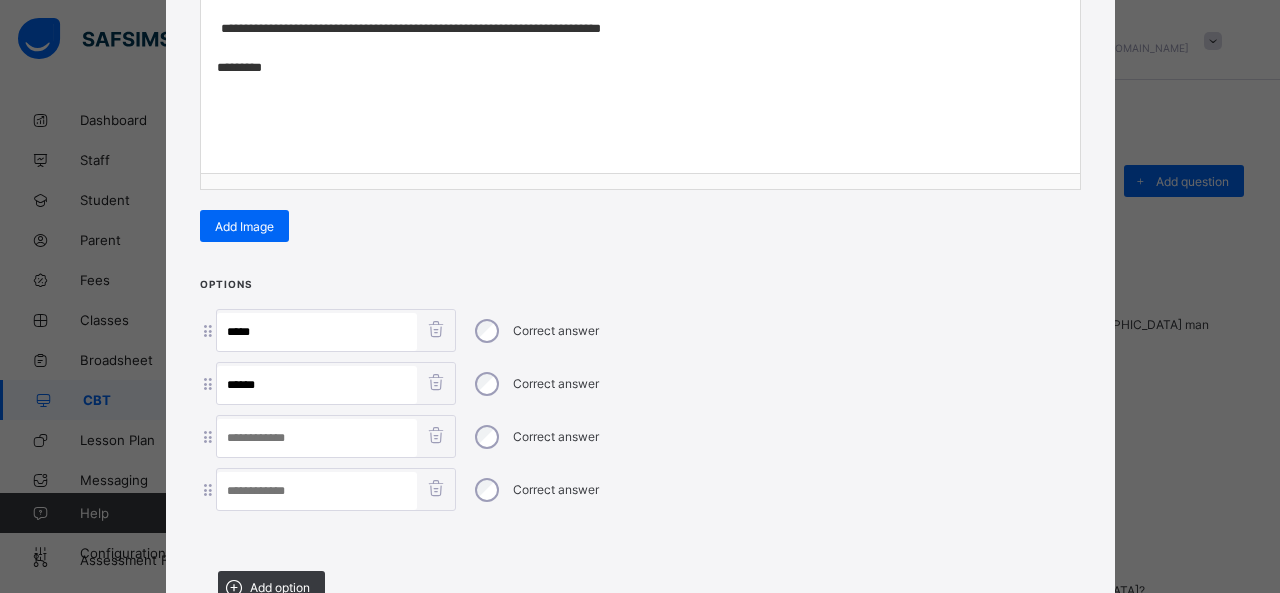 type on "*****" 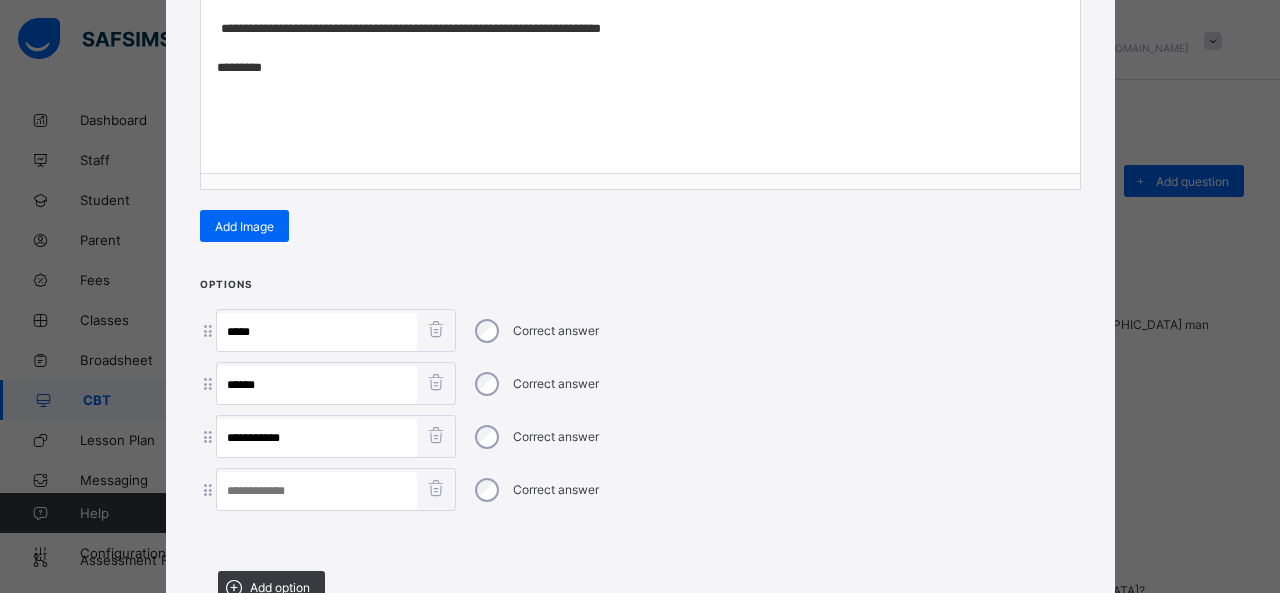 drag, startPoint x: 257, startPoint y: 426, endPoint x: 342, endPoint y: 451, distance: 88.60023 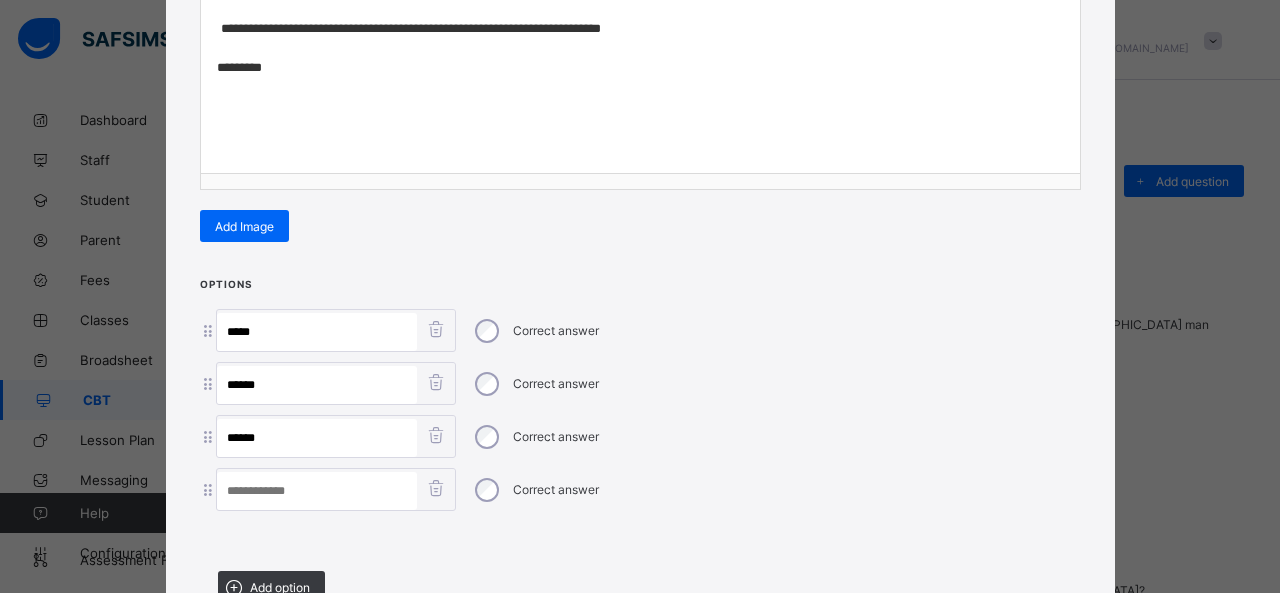 type on "*****" 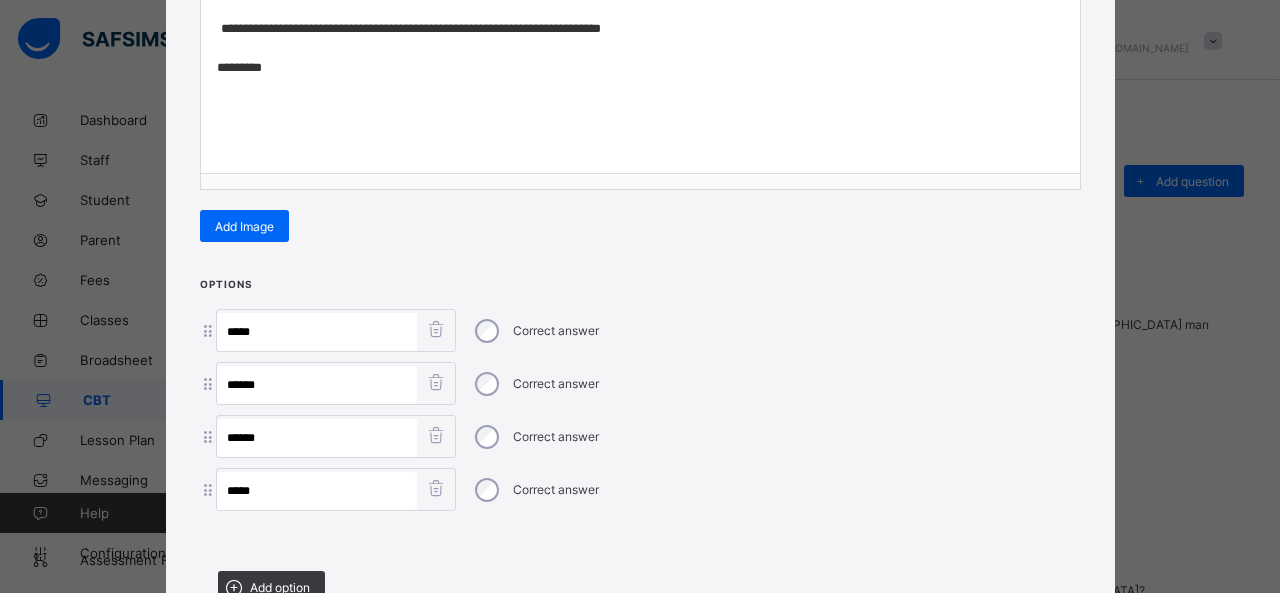 type on "*****" 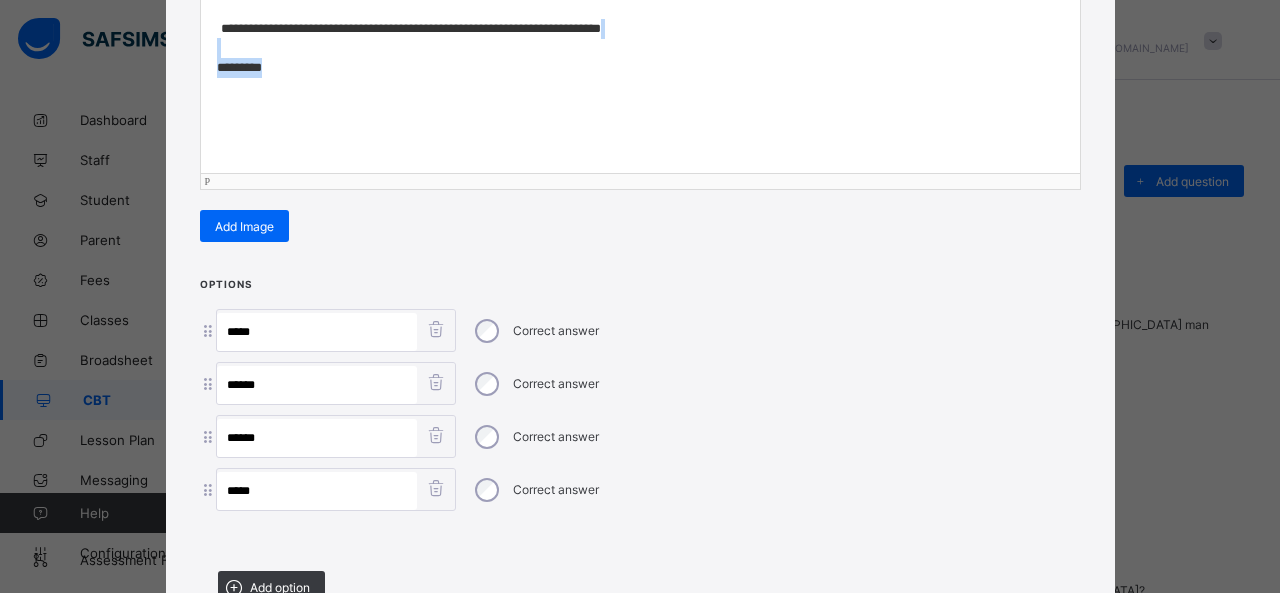 drag, startPoint x: 275, startPoint y: 65, endPoint x: 102, endPoint y: 49, distance: 173.73831 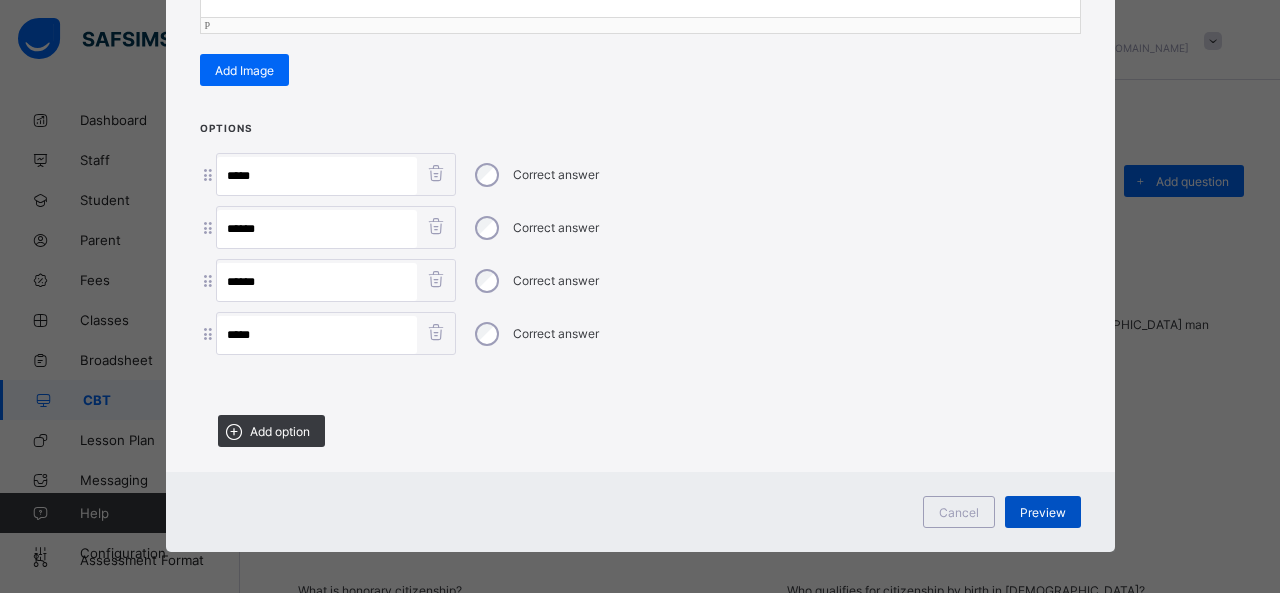 click on "Preview" at bounding box center [1043, 512] 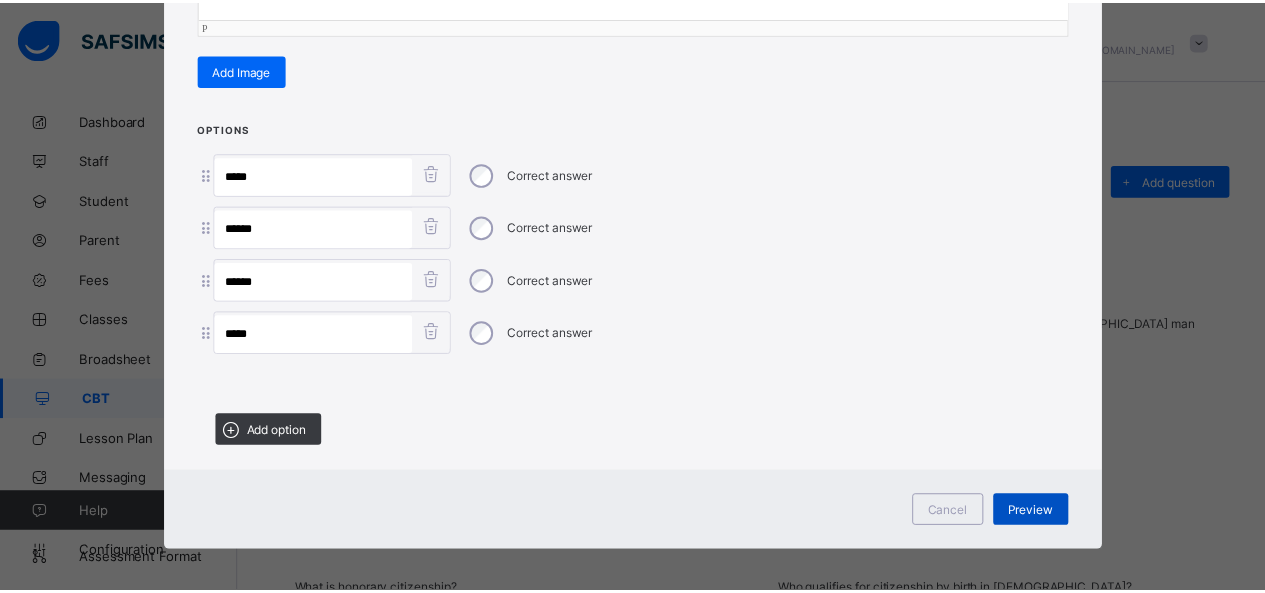 scroll, scrollTop: 86, scrollLeft: 0, axis: vertical 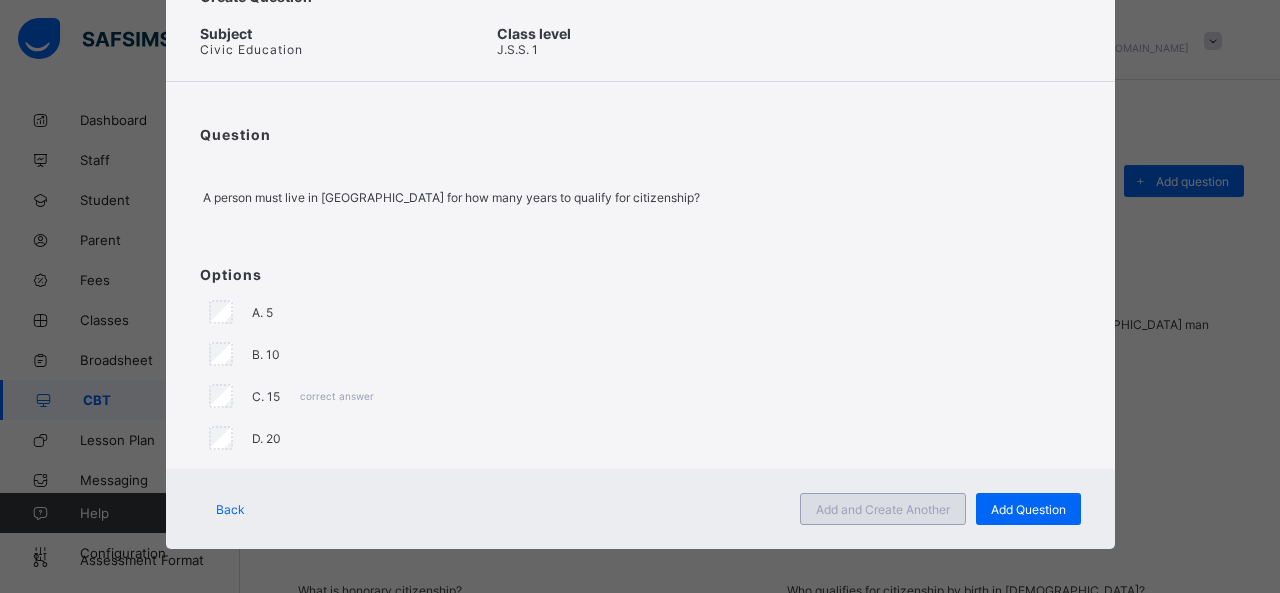 click on "Add and Create Another" at bounding box center [883, 509] 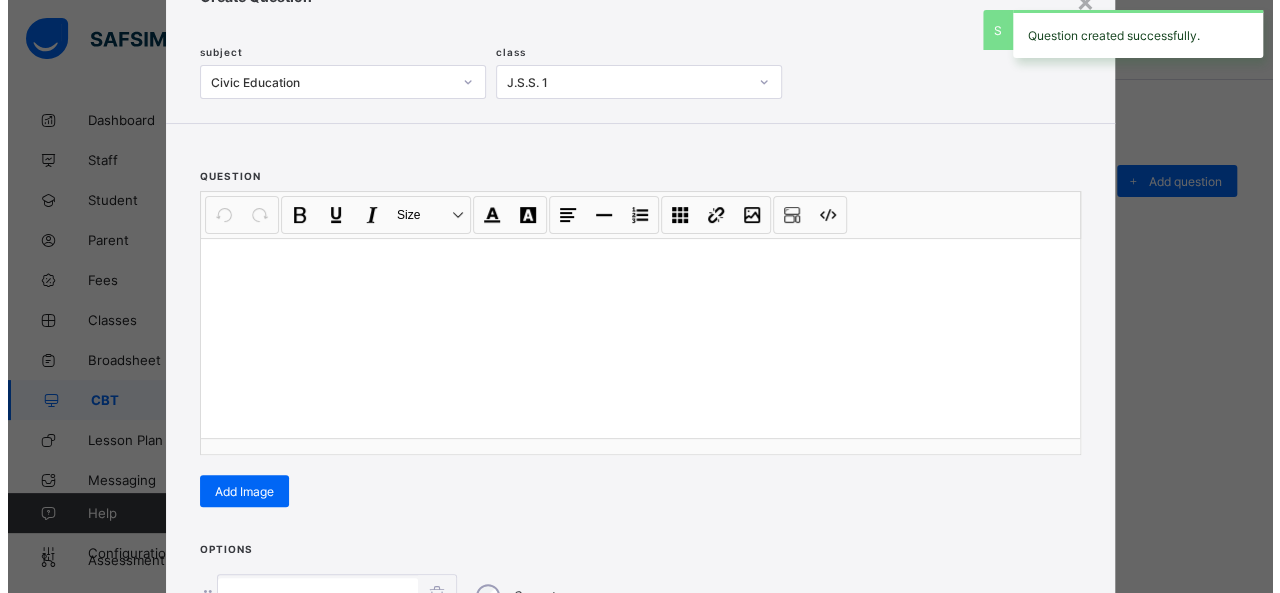 scroll, scrollTop: 128, scrollLeft: 0, axis: vertical 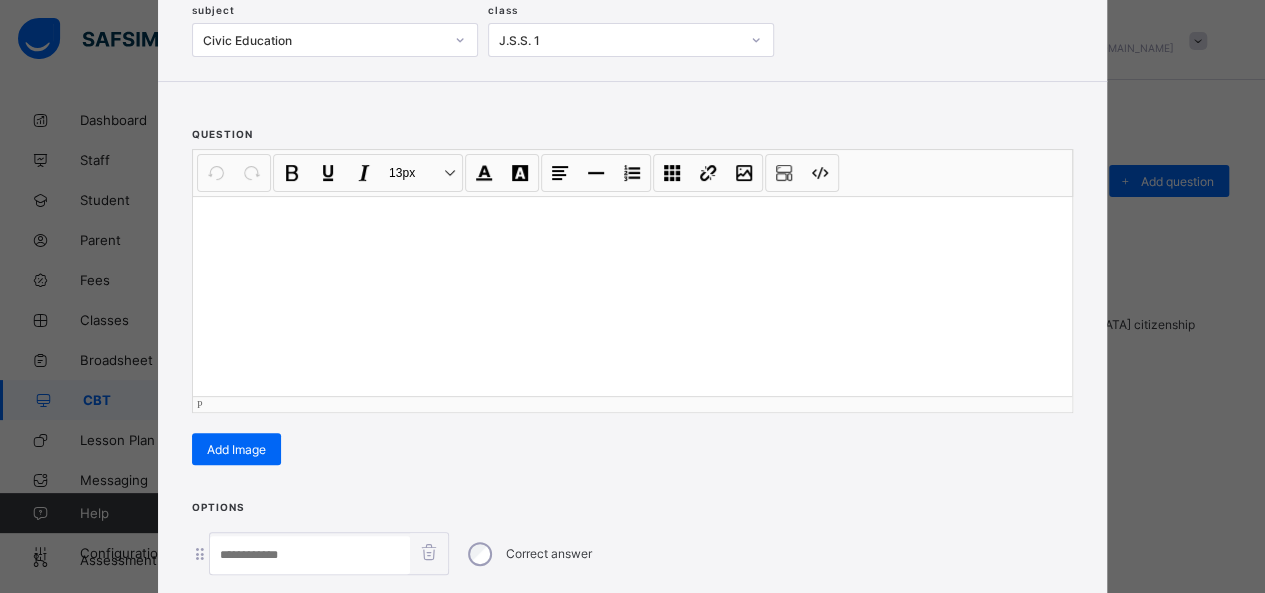 click at bounding box center (632, 296) 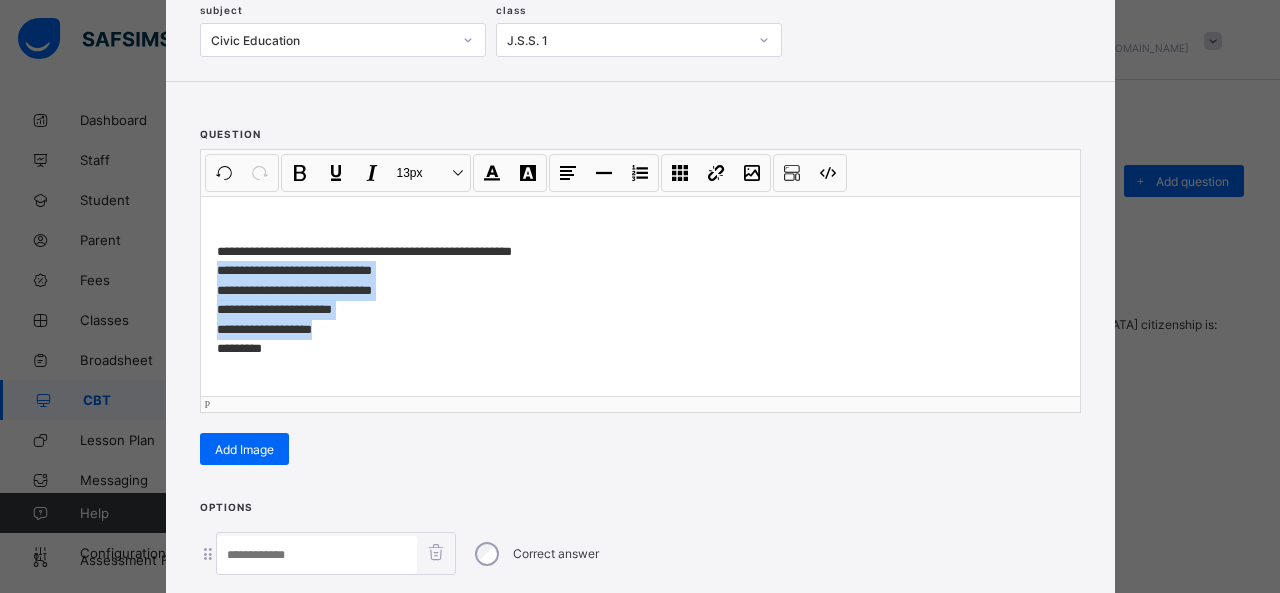 drag, startPoint x: 212, startPoint y: 265, endPoint x: 335, endPoint y: 324, distance: 136.41847 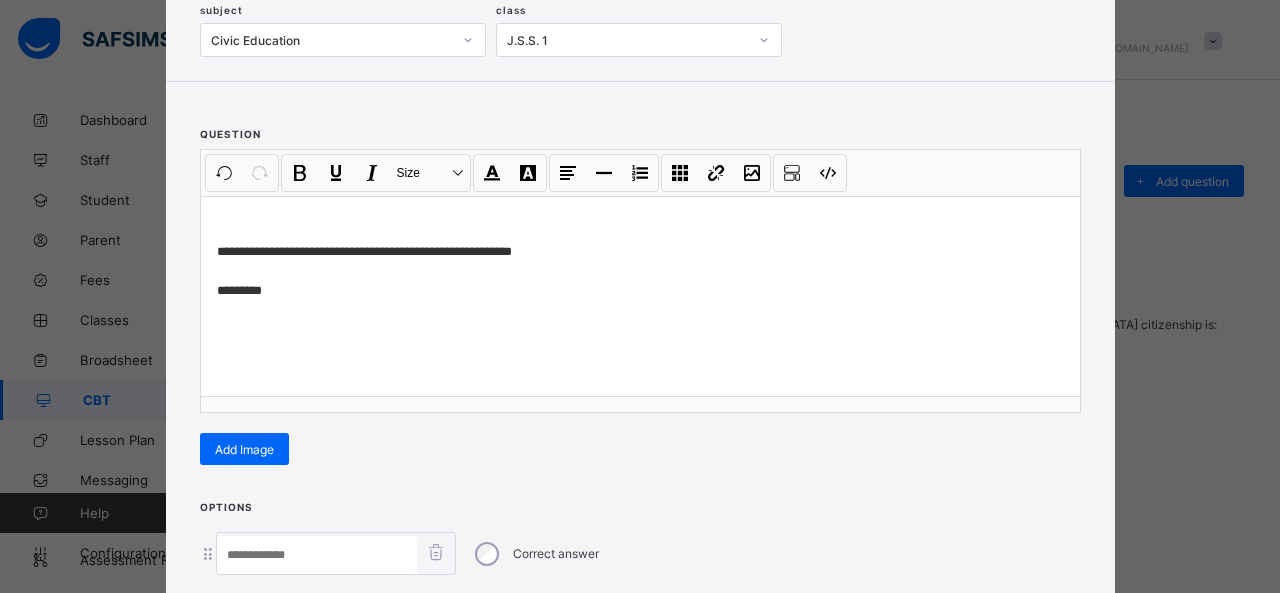 click at bounding box center (317, 555) 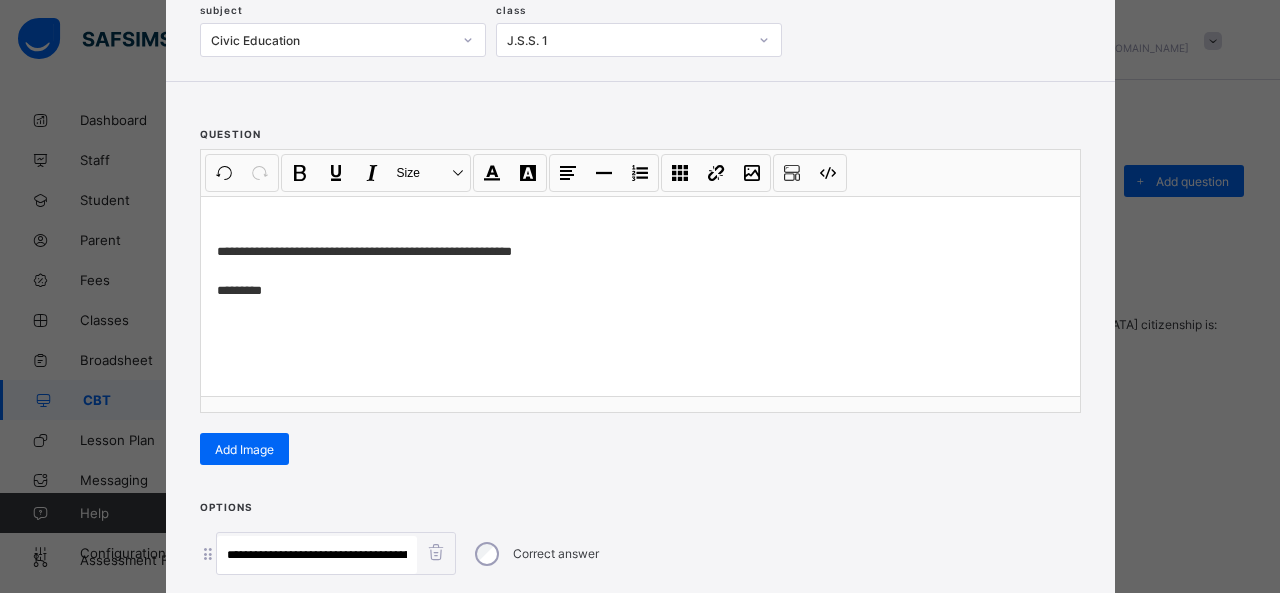 scroll, scrollTop: 0, scrollLeft: 377, axis: horizontal 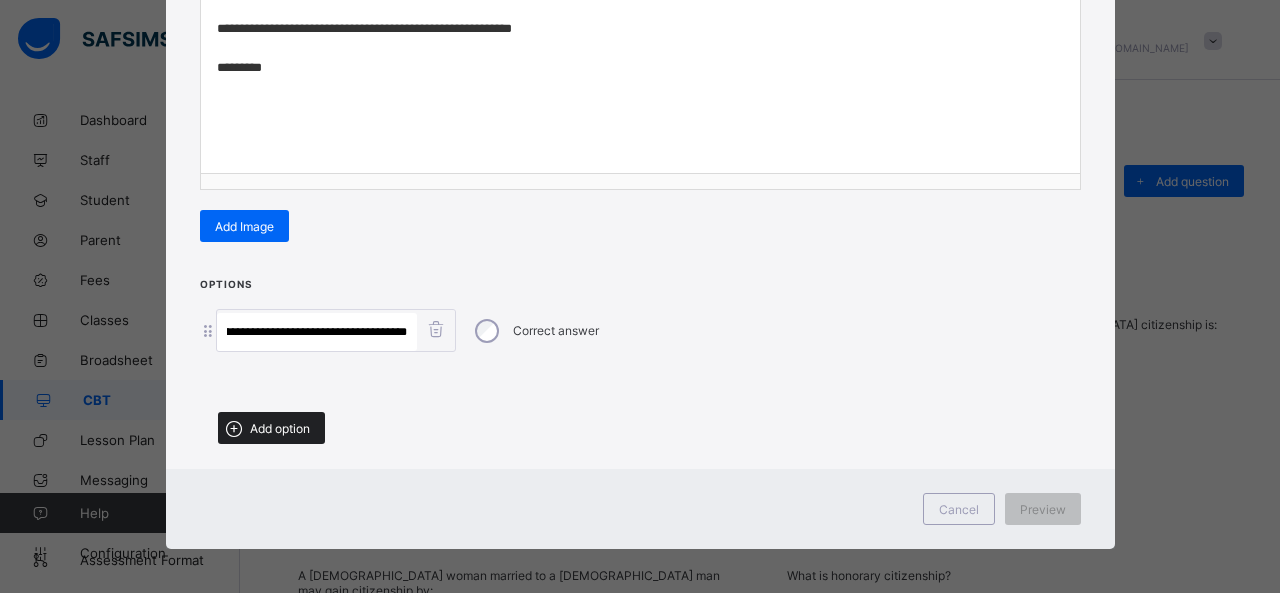click on "Add option" at bounding box center (271, 428) 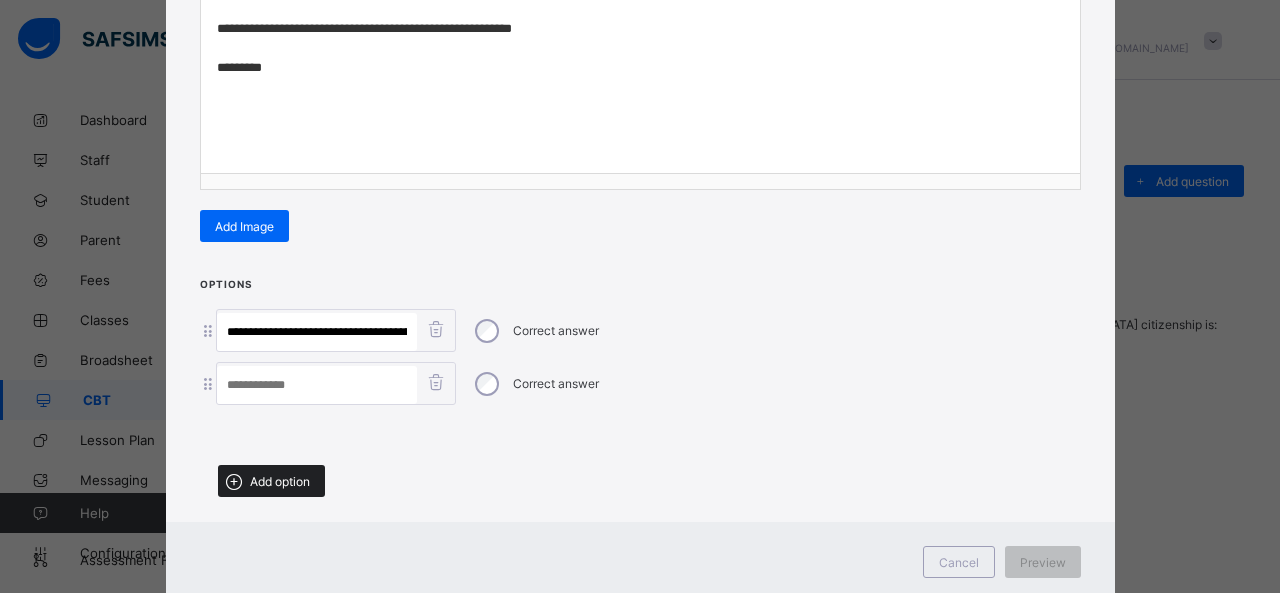 click on "Add option" at bounding box center (280, 481) 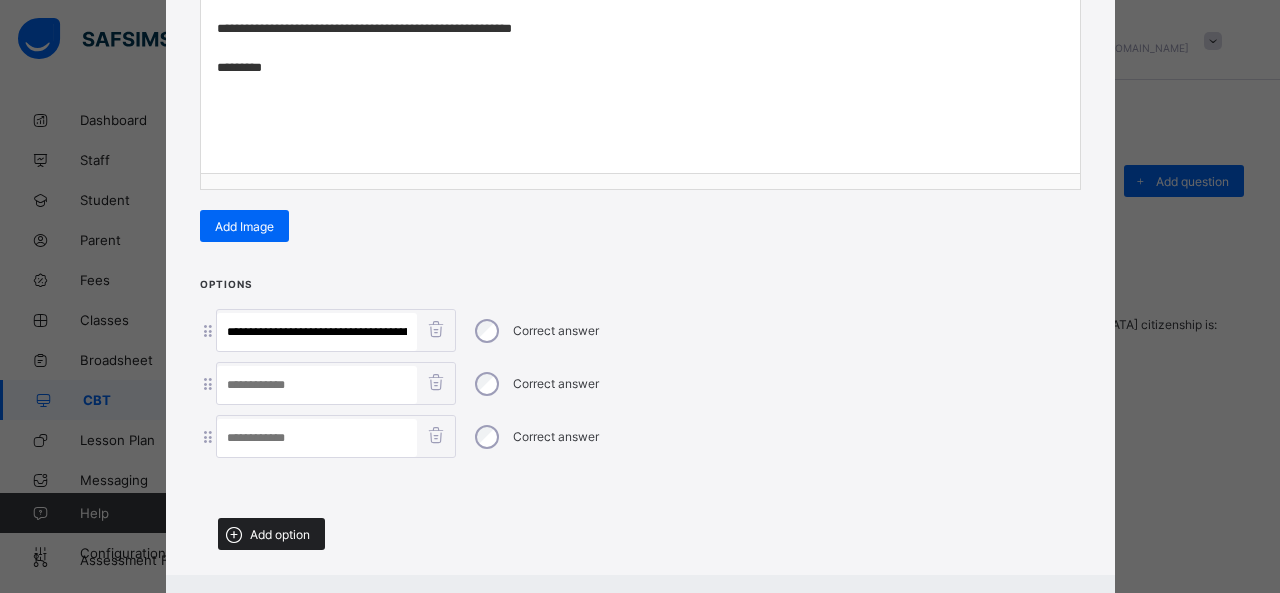 click on "Add option" at bounding box center (271, 534) 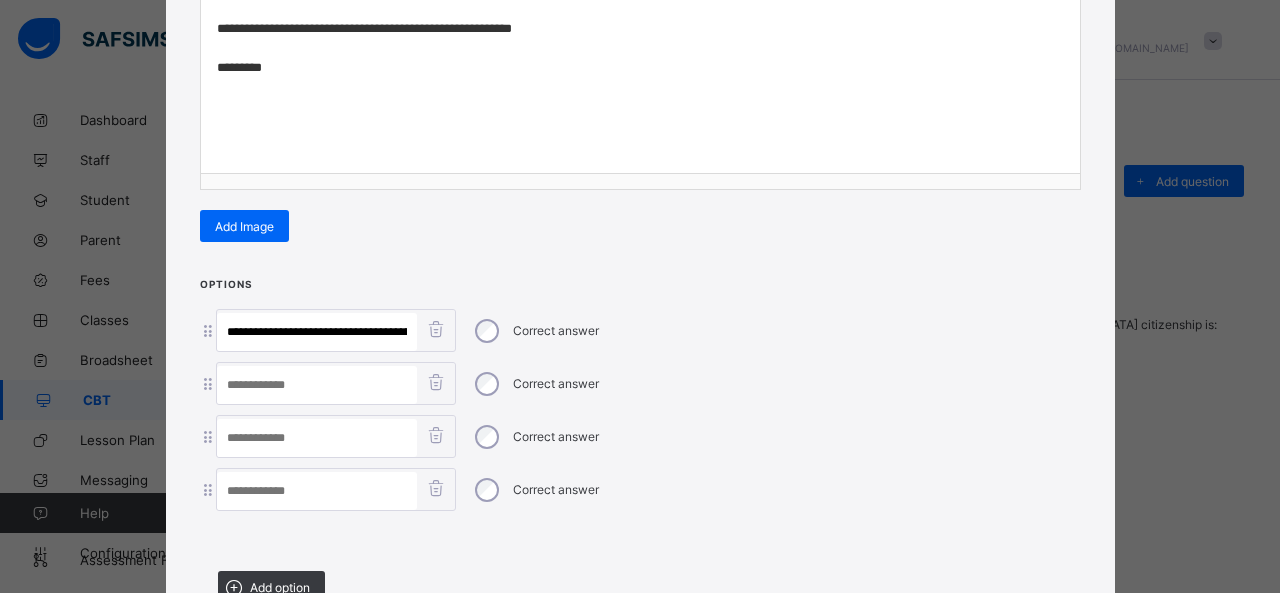 scroll, scrollTop: 0, scrollLeft: 377, axis: horizontal 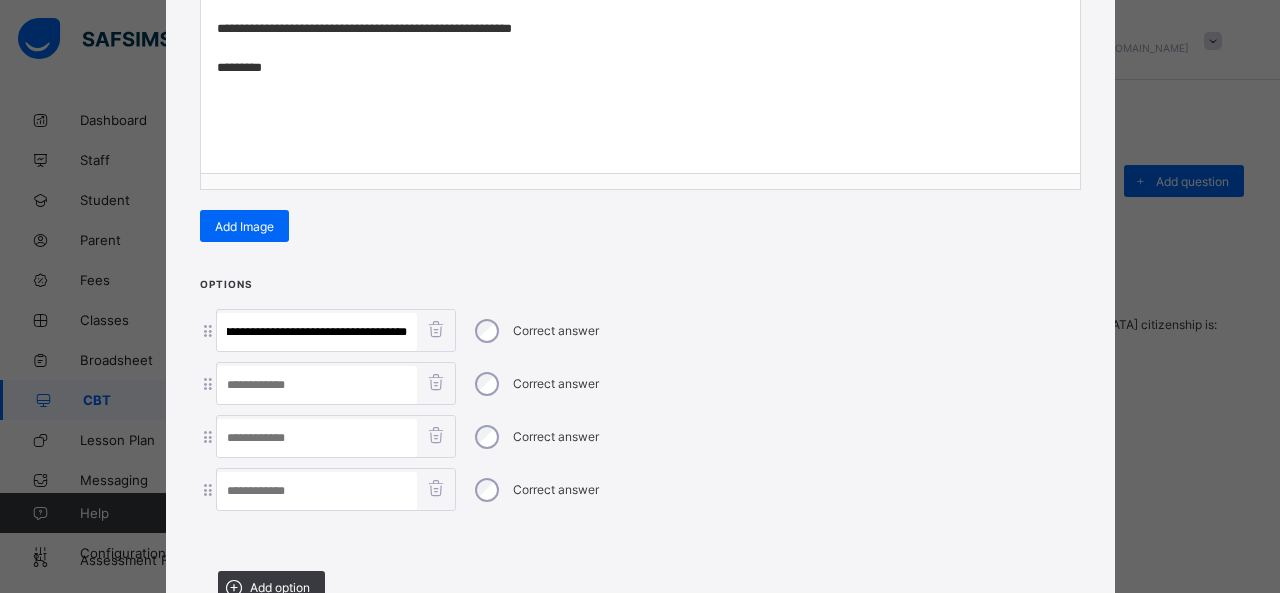 drag, startPoint x: 388, startPoint y: 327, endPoint x: 654, endPoint y: 364, distance: 268.56097 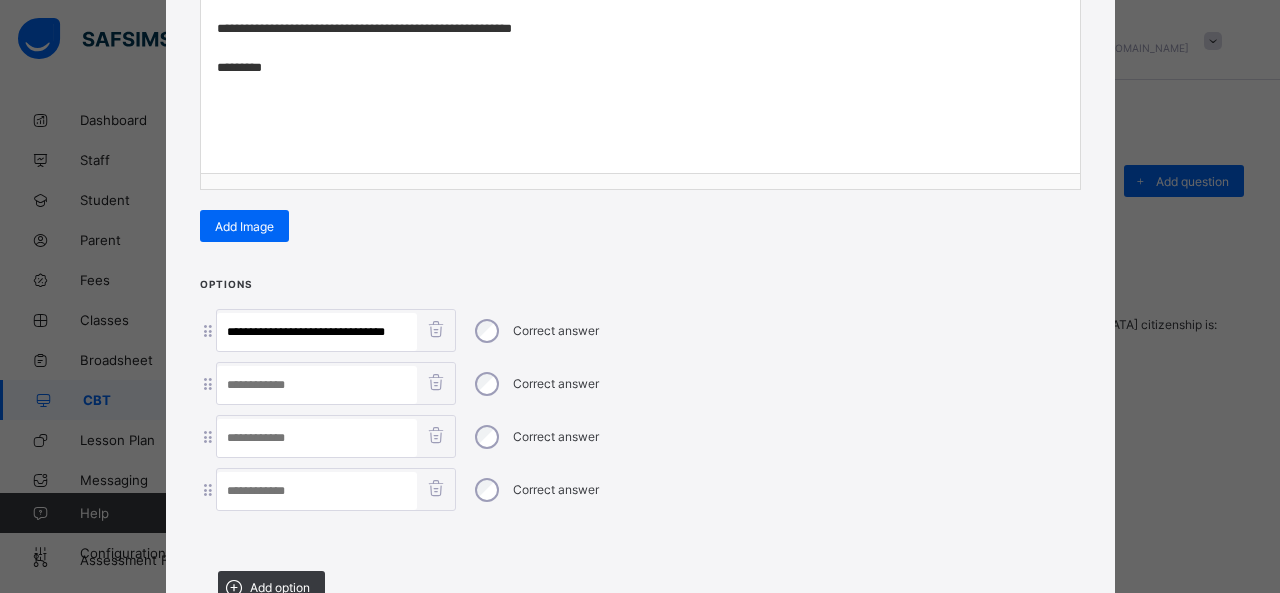 scroll, scrollTop: 0, scrollLeft: 0, axis: both 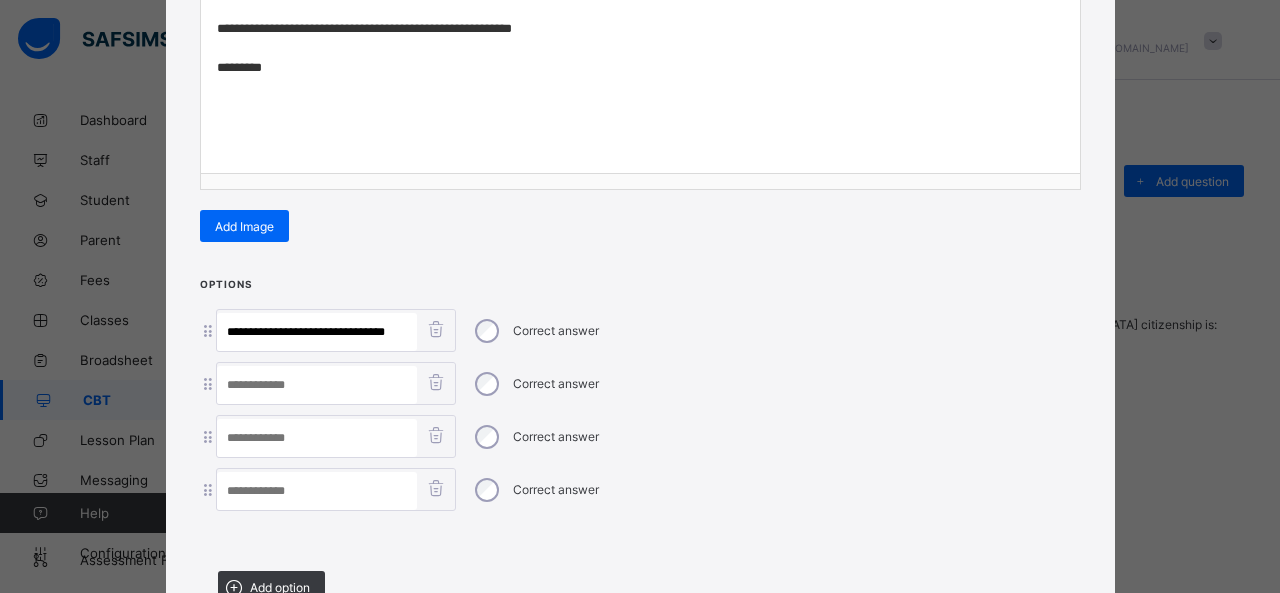 type on "**********" 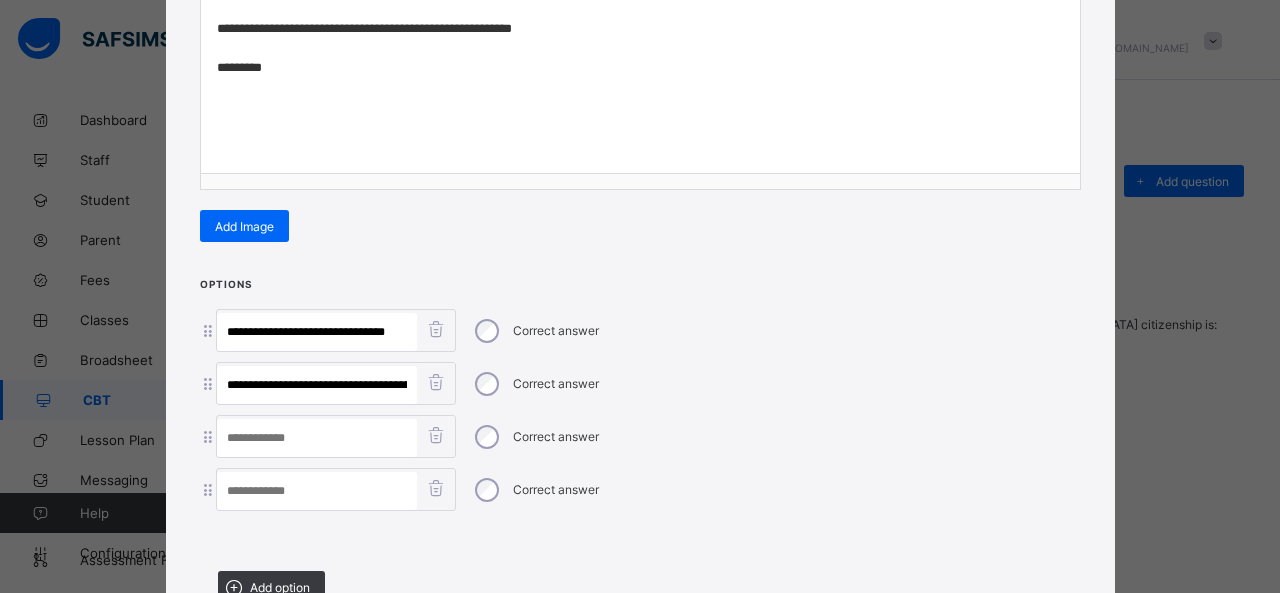 scroll, scrollTop: 0, scrollLeft: 214, axis: horizontal 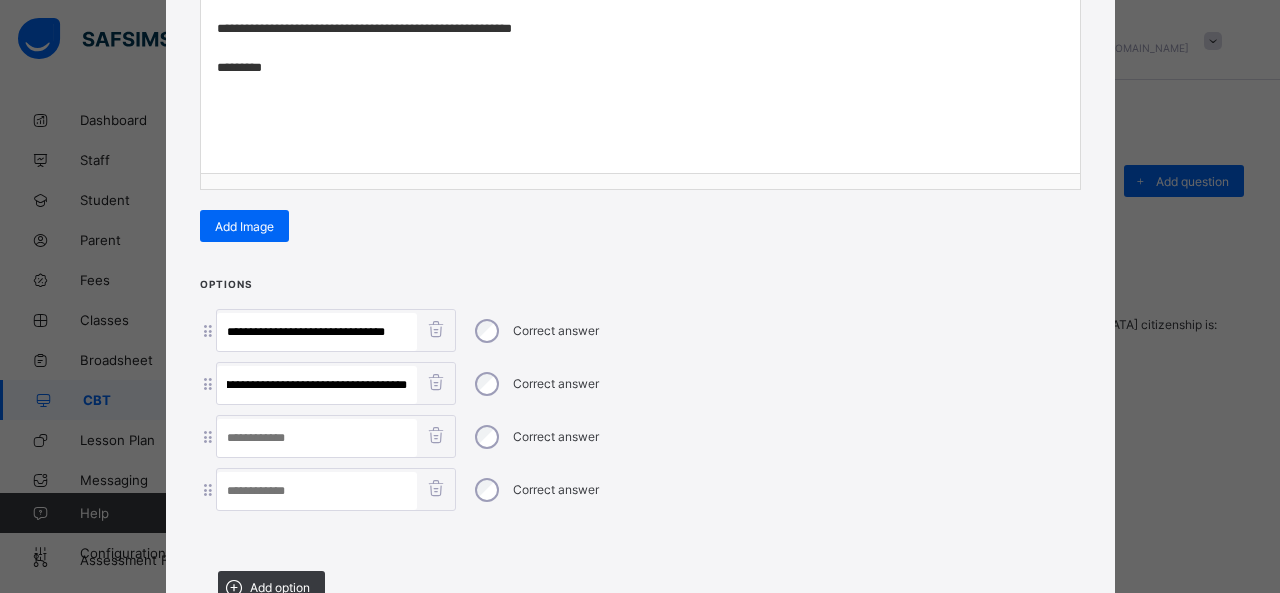 drag, startPoint x: 309, startPoint y: 380, endPoint x: 598, endPoint y: 410, distance: 290.55292 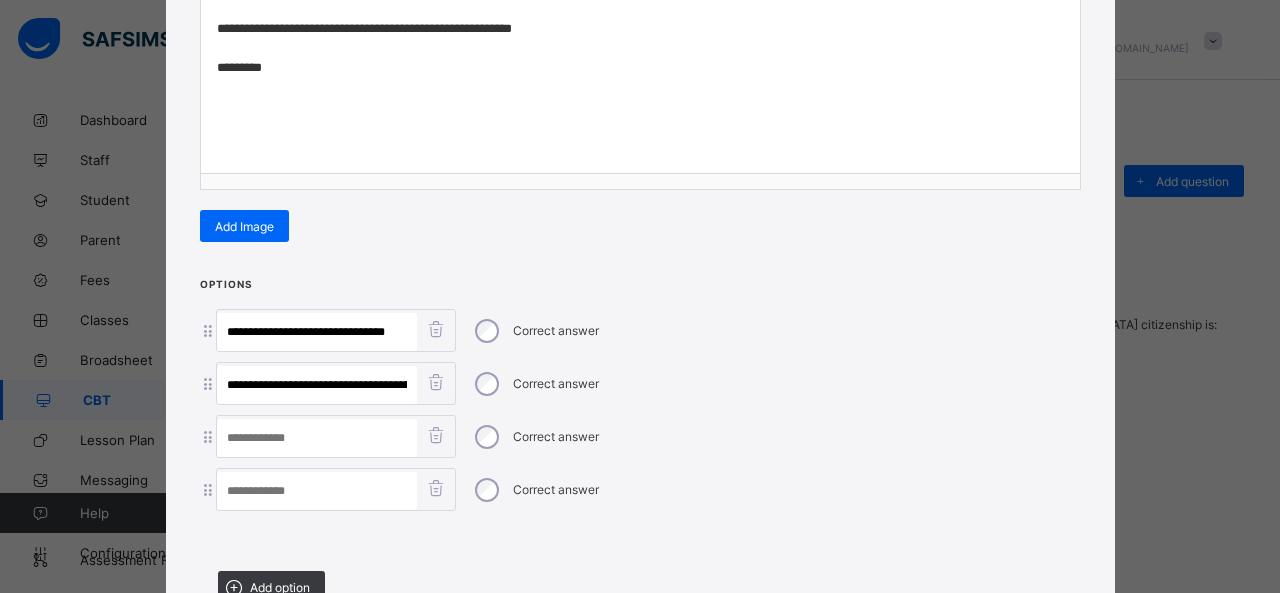 click at bounding box center (317, 491) 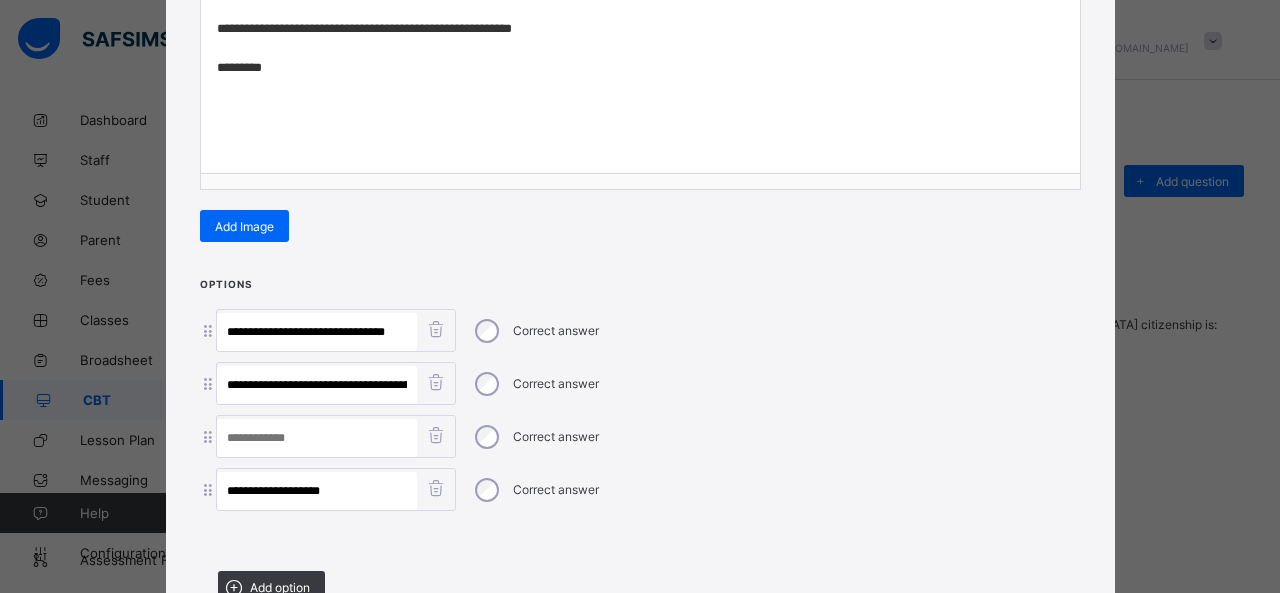 type on "**********" 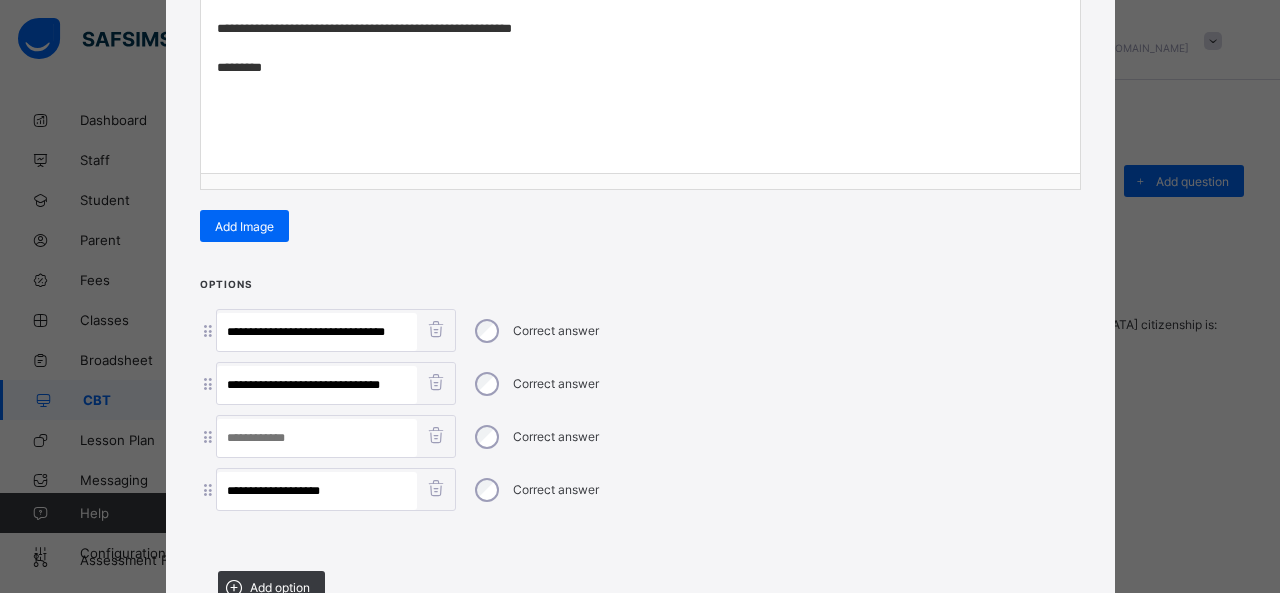type on "**********" 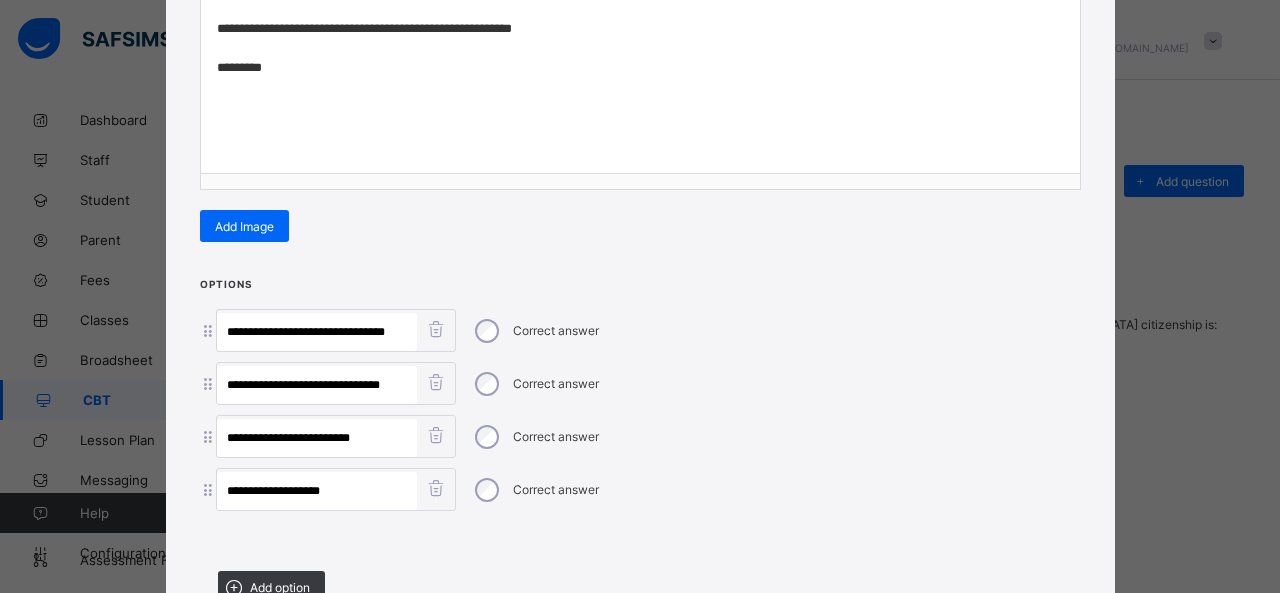 type on "**********" 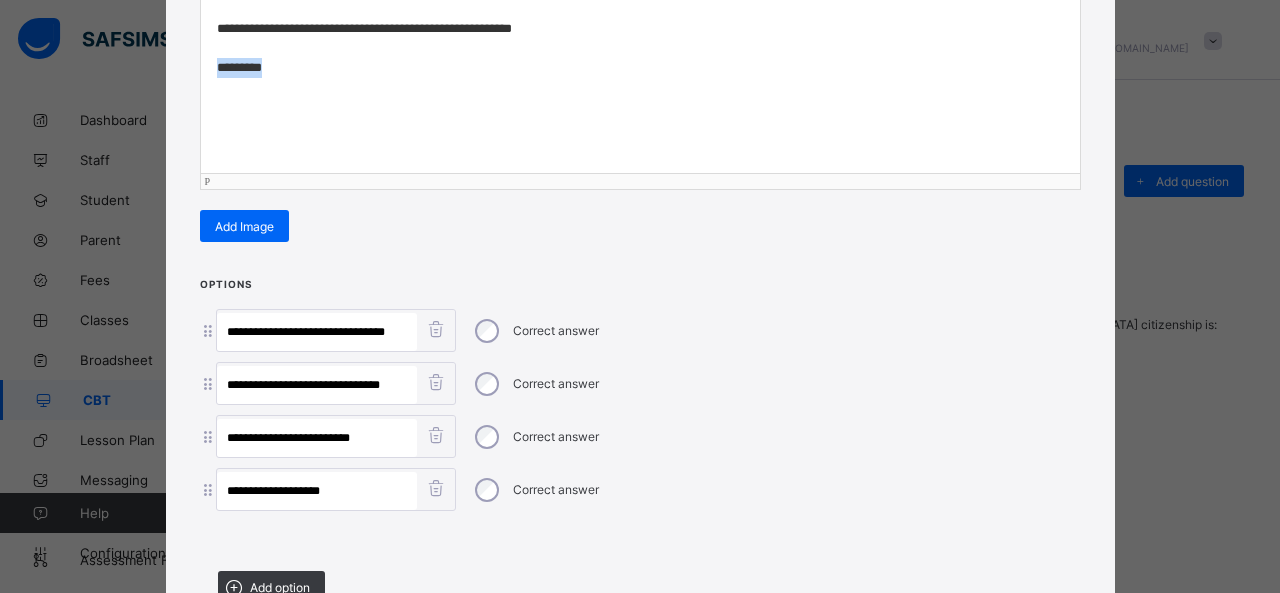 drag, startPoint x: 290, startPoint y: 65, endPoint x: 160, endPoint y: 67, distance: 130.01538 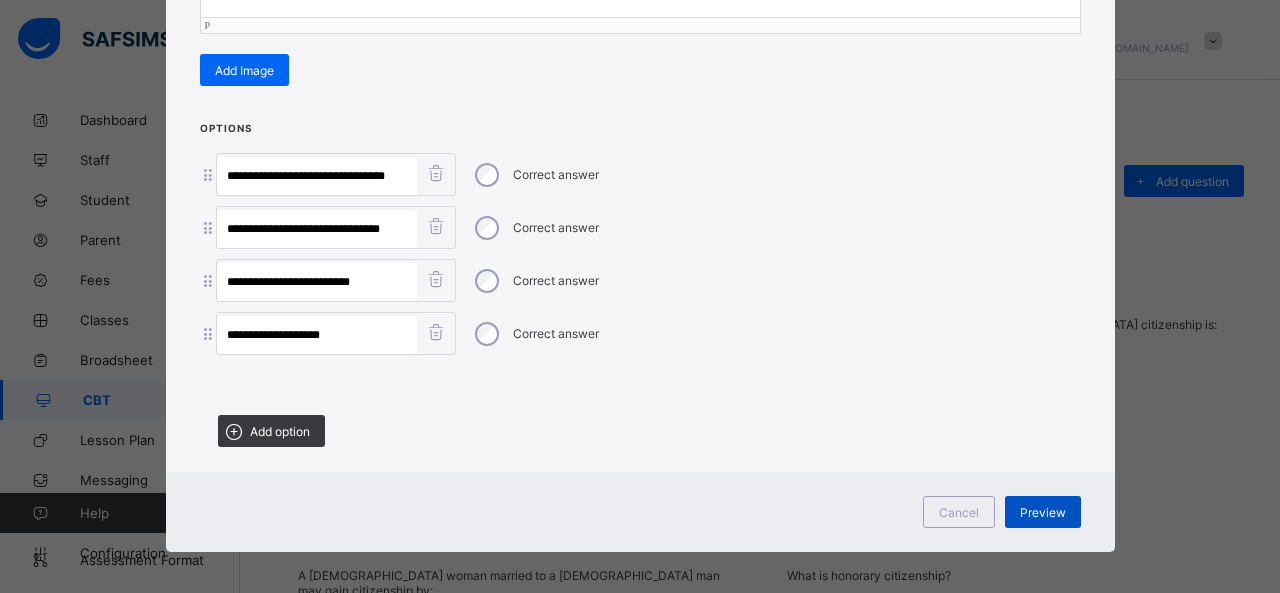 click on "Preview" at bounding box center [1043, 512] 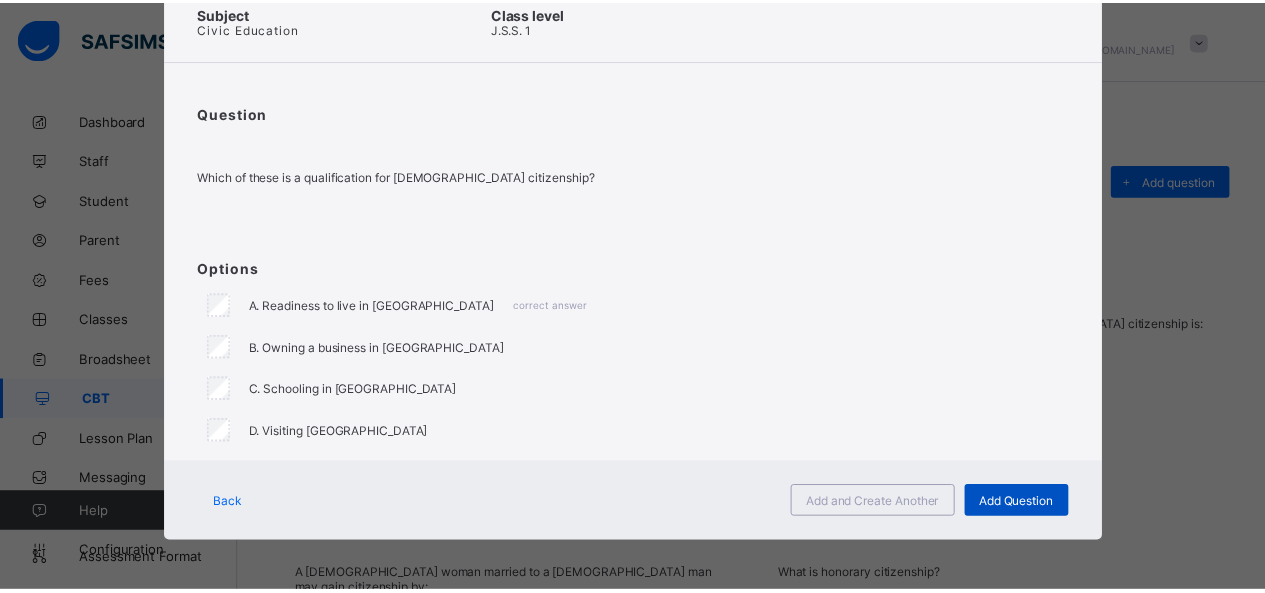 scroll, scrollTop: 100, scrollLeft: 0, axis: vertical 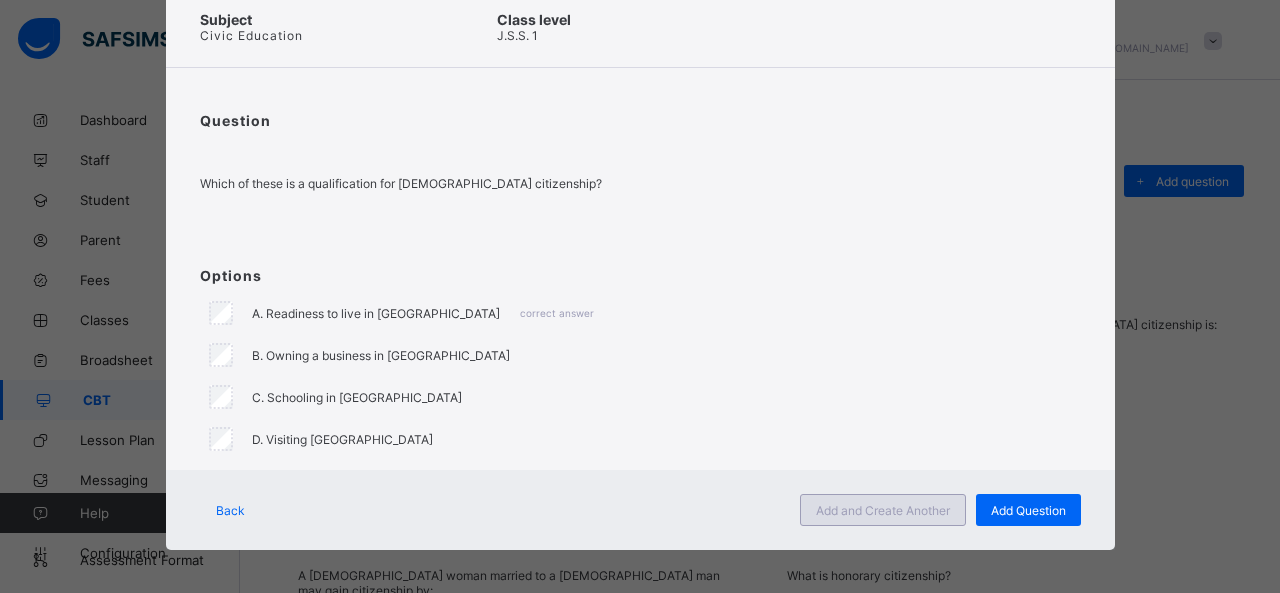 click on "Add and Create Another" at bounding box center [883, 510] 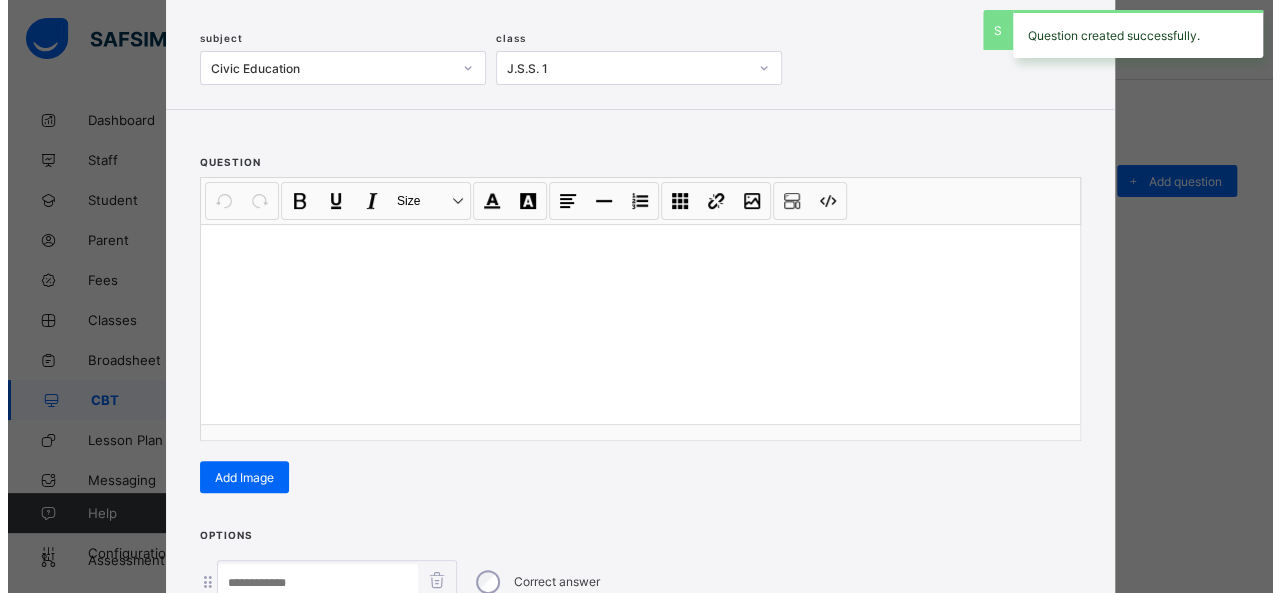 scroll, scrollTop: 128, scrollLeft: 0, axis: vertical 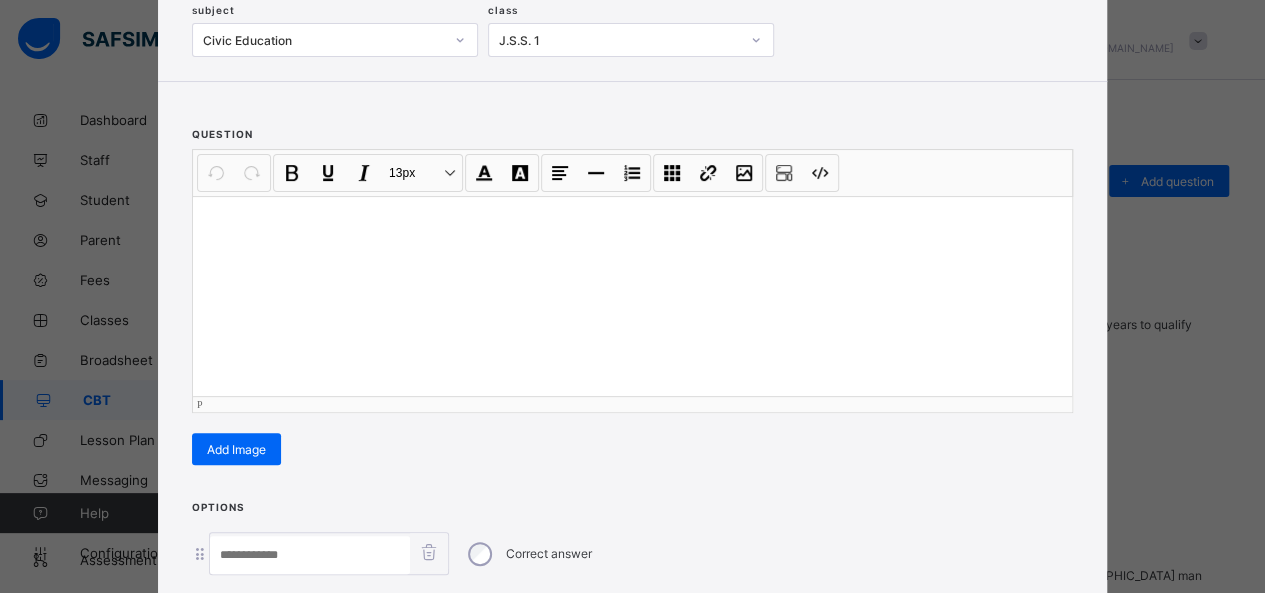 click at bounding box center (632, 296) 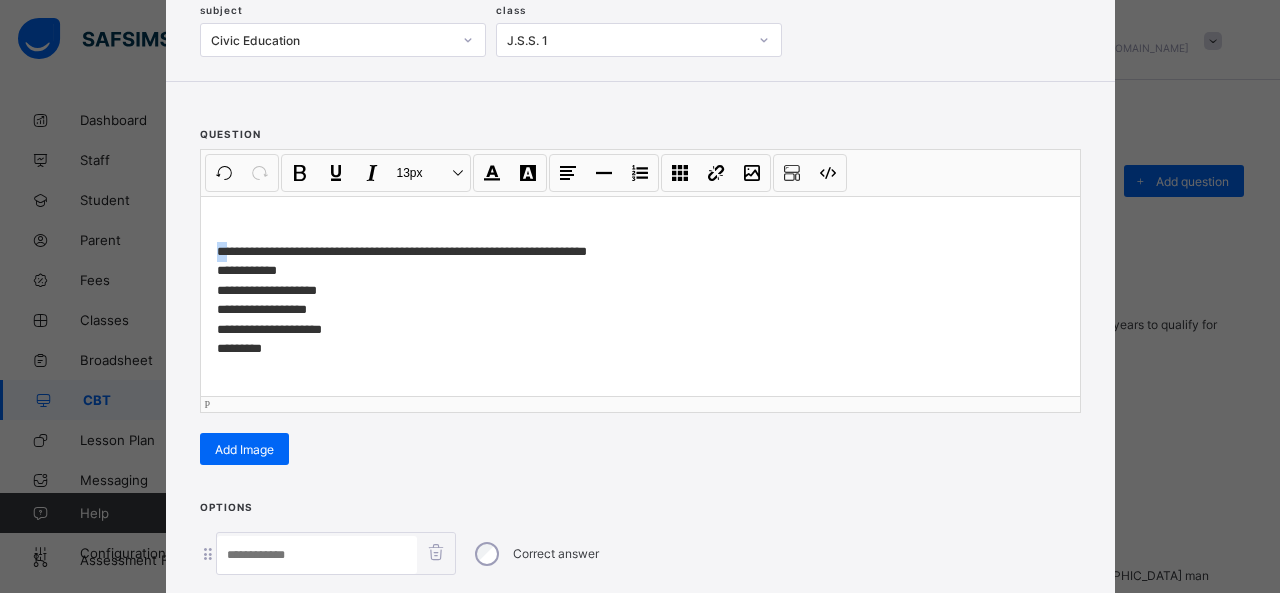 drag, startPoint x: 221, startPoint y: 245, endPoint x: 178, endPoint y: 243, distance: 43.046486 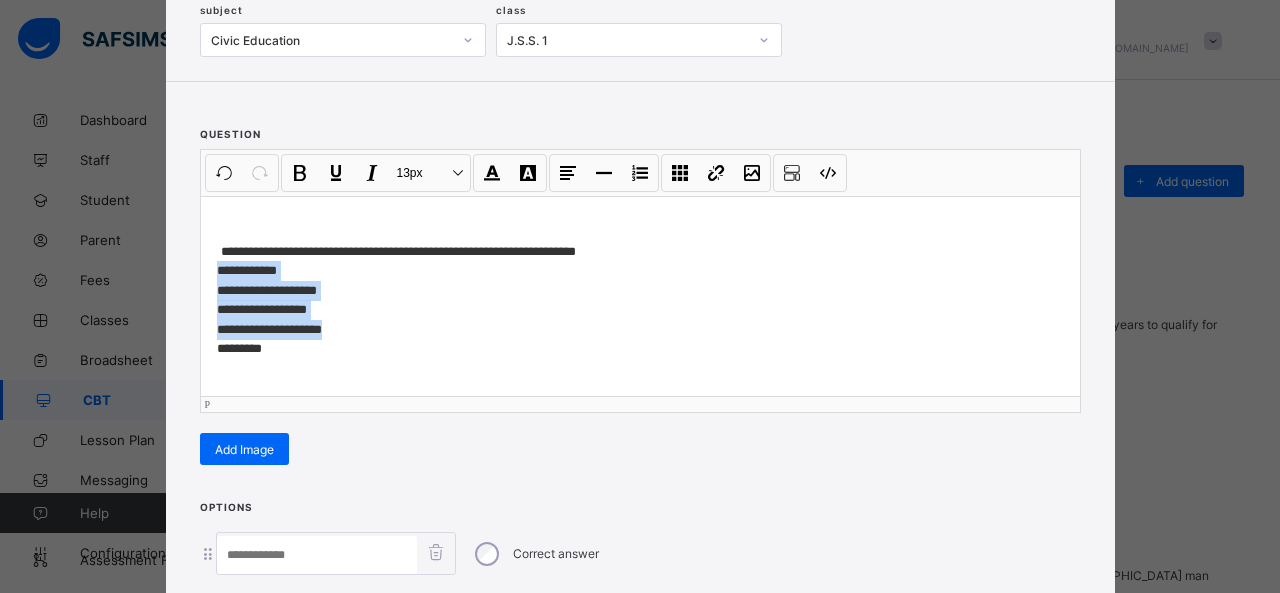 drag, startPoint x: 210, startPoint y: 267, endPoint x: 351, endPoint y: 328, distance: 153.62943 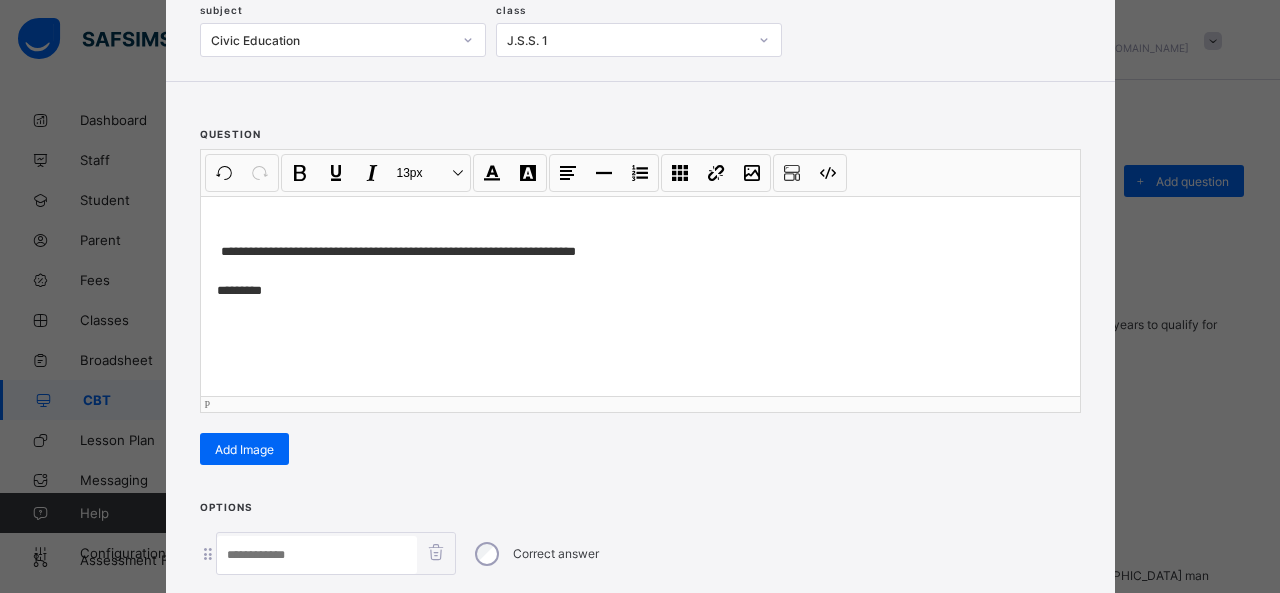 scroll, scrollTop: 351, scrollLeft: 0, axis: vertical 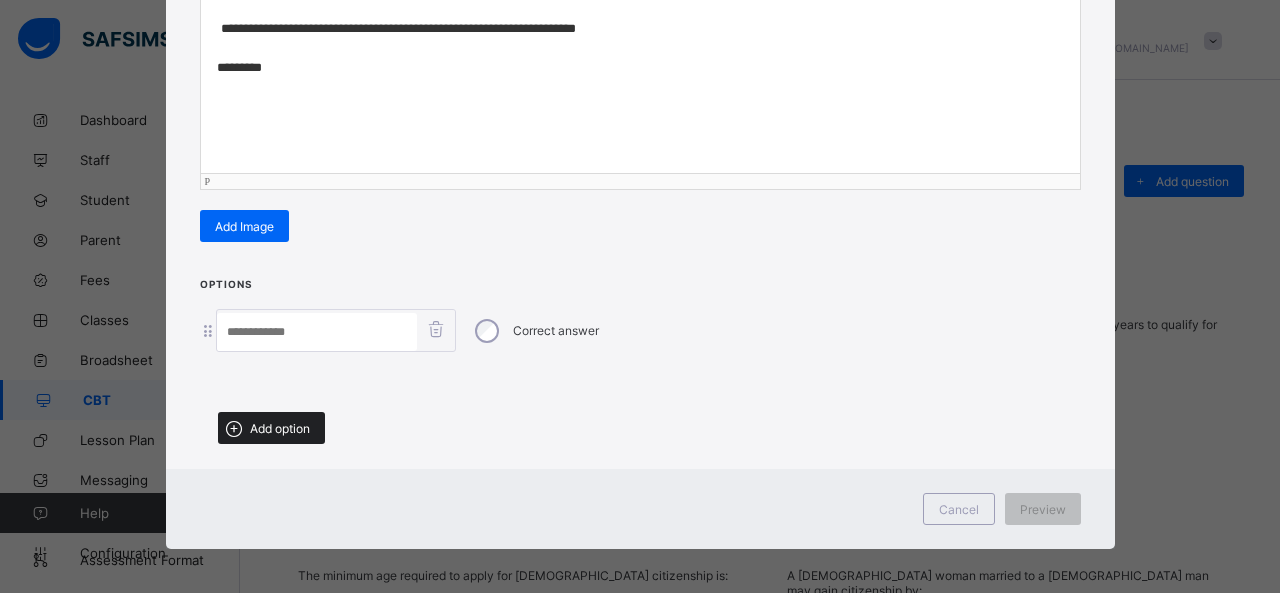 click on "Add option" at bounding box center (271, 428) 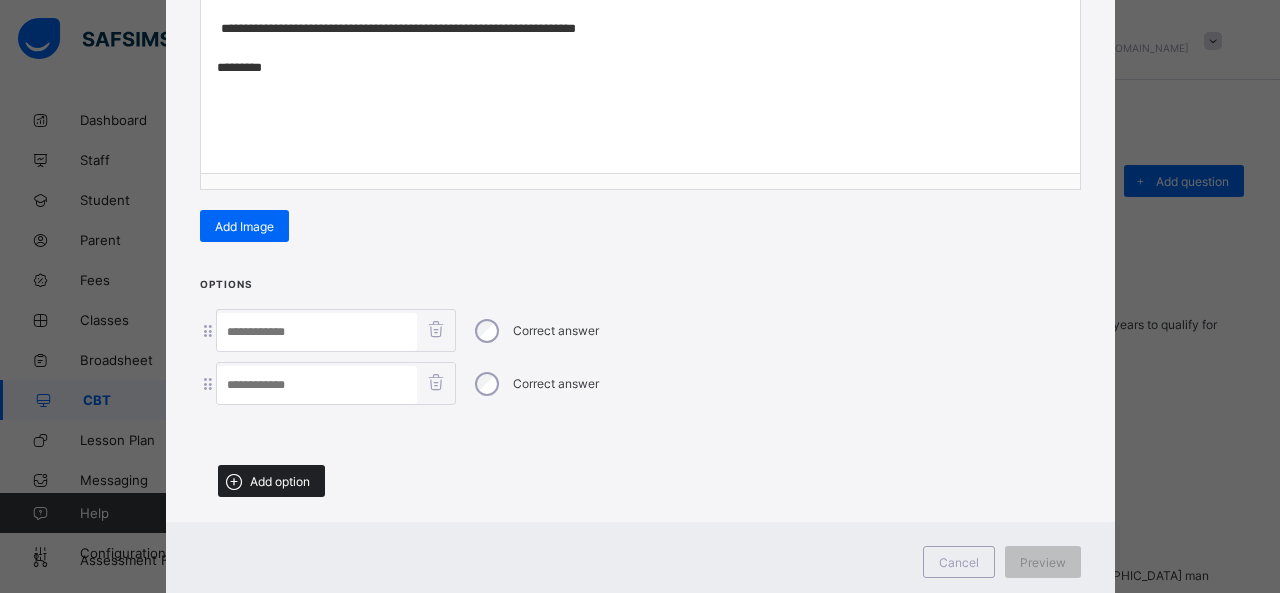 click on "Add option" at bounding box center (280, 481) 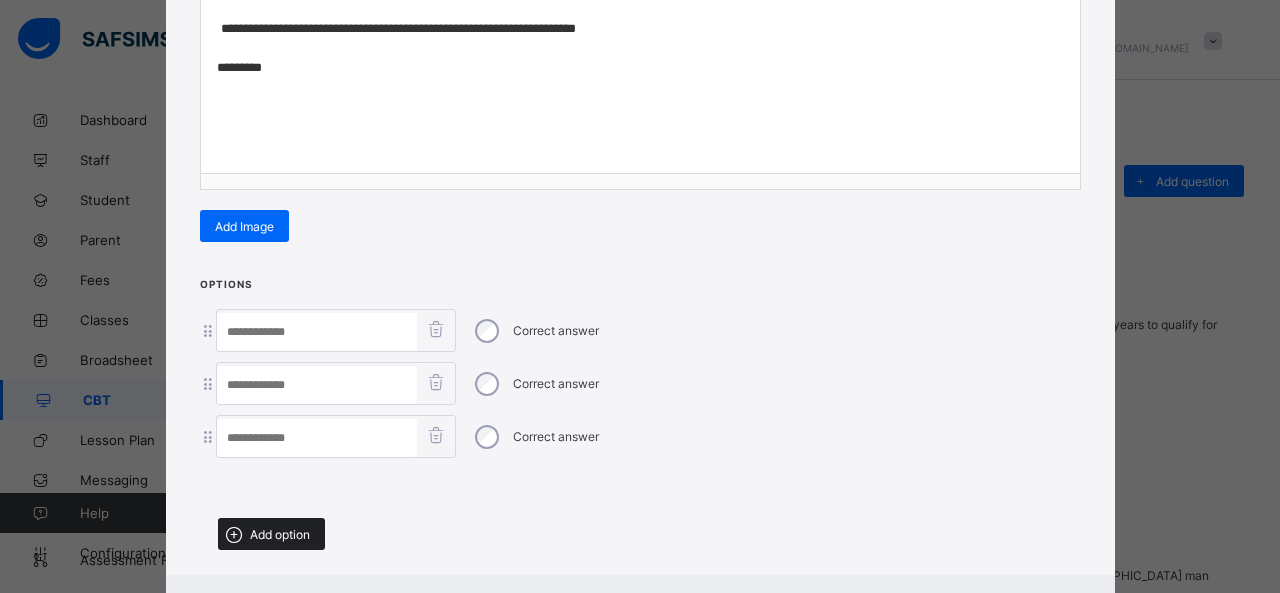 click on "Add option" at bounding box center (271, 534) 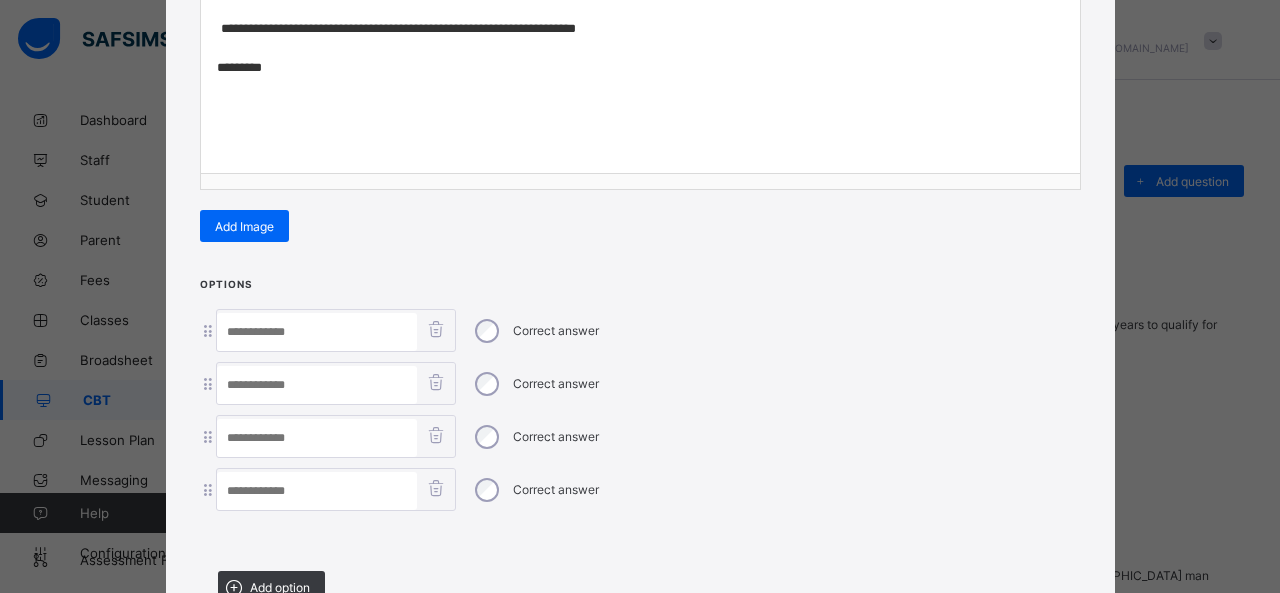 click at bounding box center (317, 332) 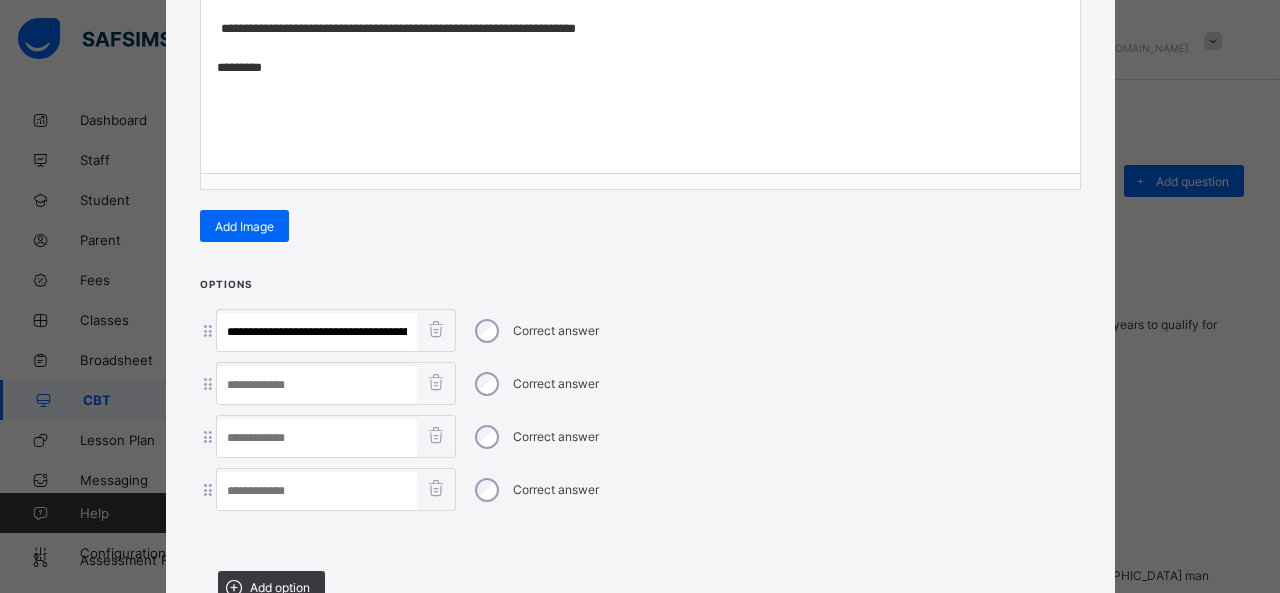 scroll, scrollTop: 0, scrollLeft: 224, axis: horizontal 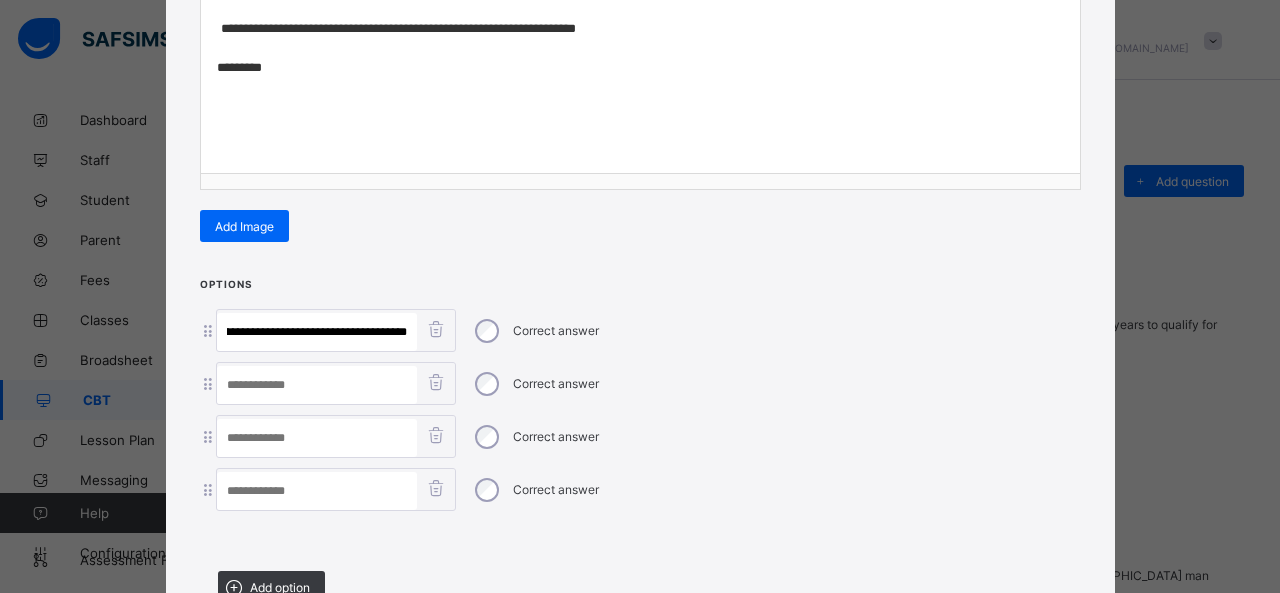 drag, startPoint x: 293, startPoint y: 327, endPoint x: 650, endPoint y: 387, distance: 362.0069 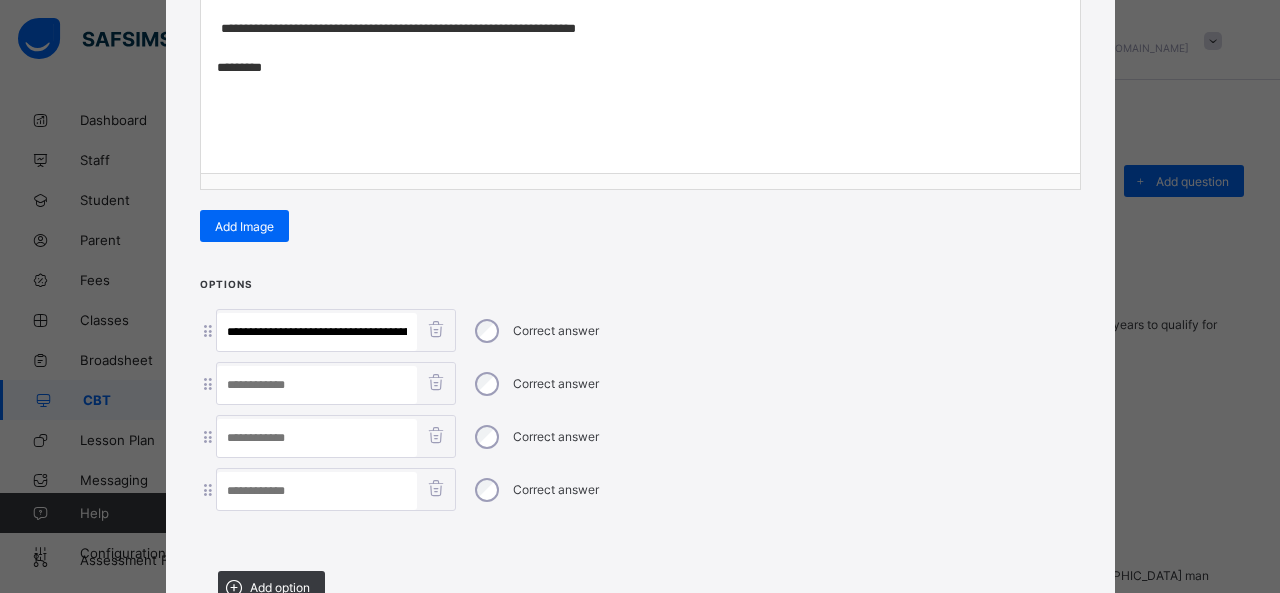 click at bounding box center (317, 491) 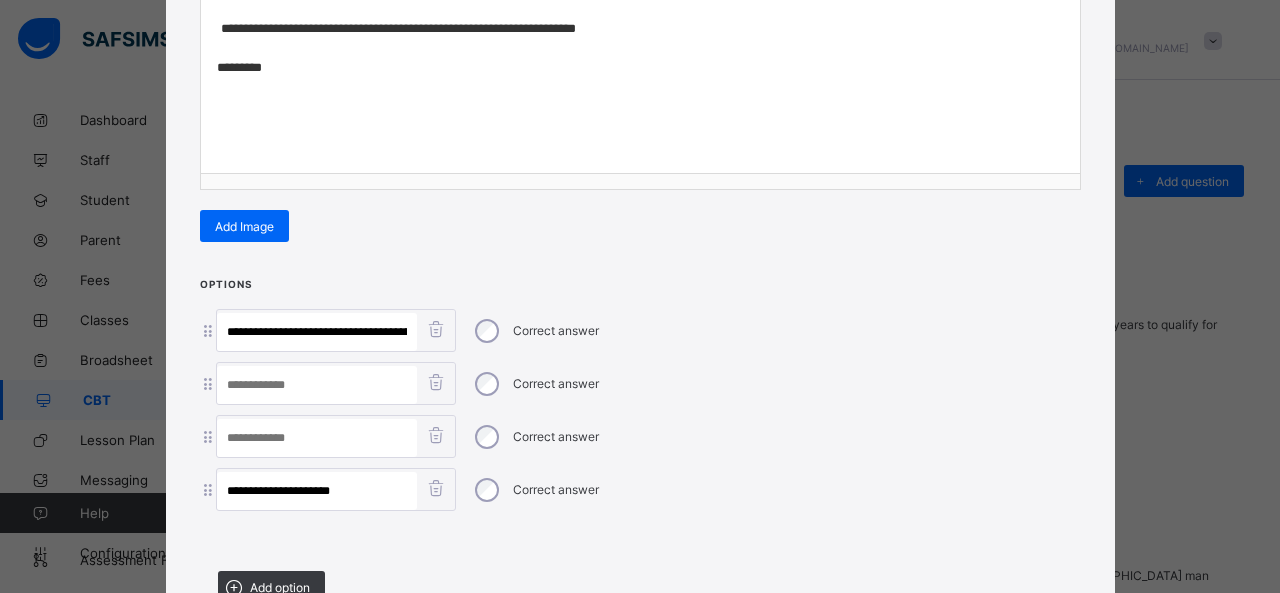 type on "**********" 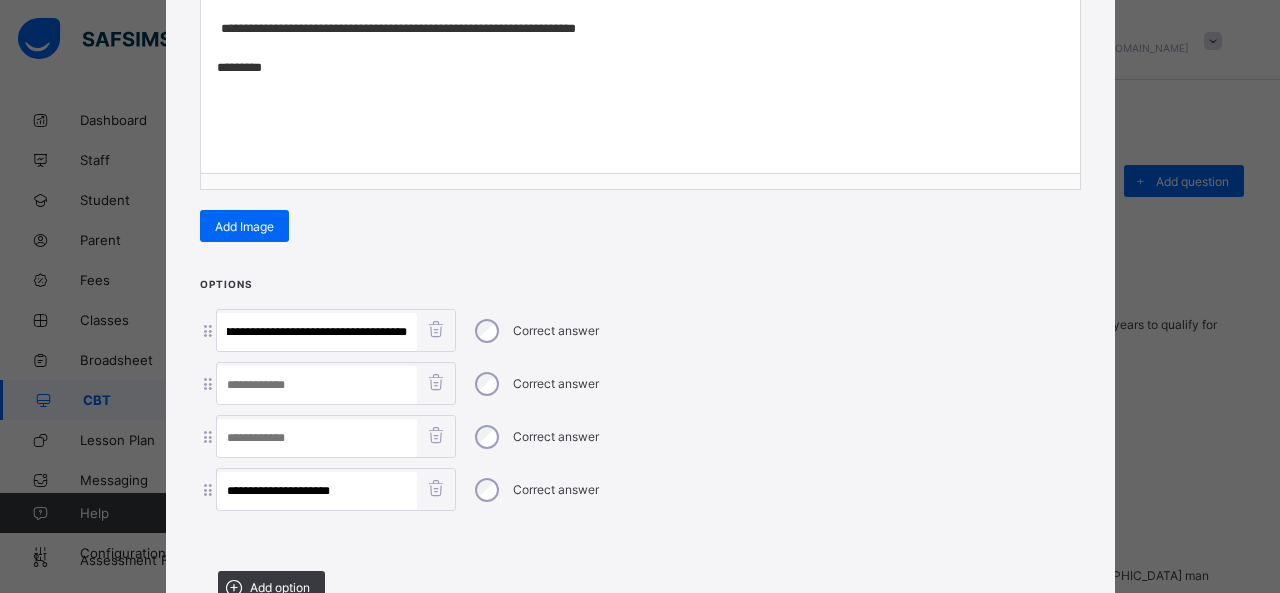 drag, startPoint x: 290, startPoint y: 325, endPoint x: 766, endPoint y: 389, distance: 480.28326 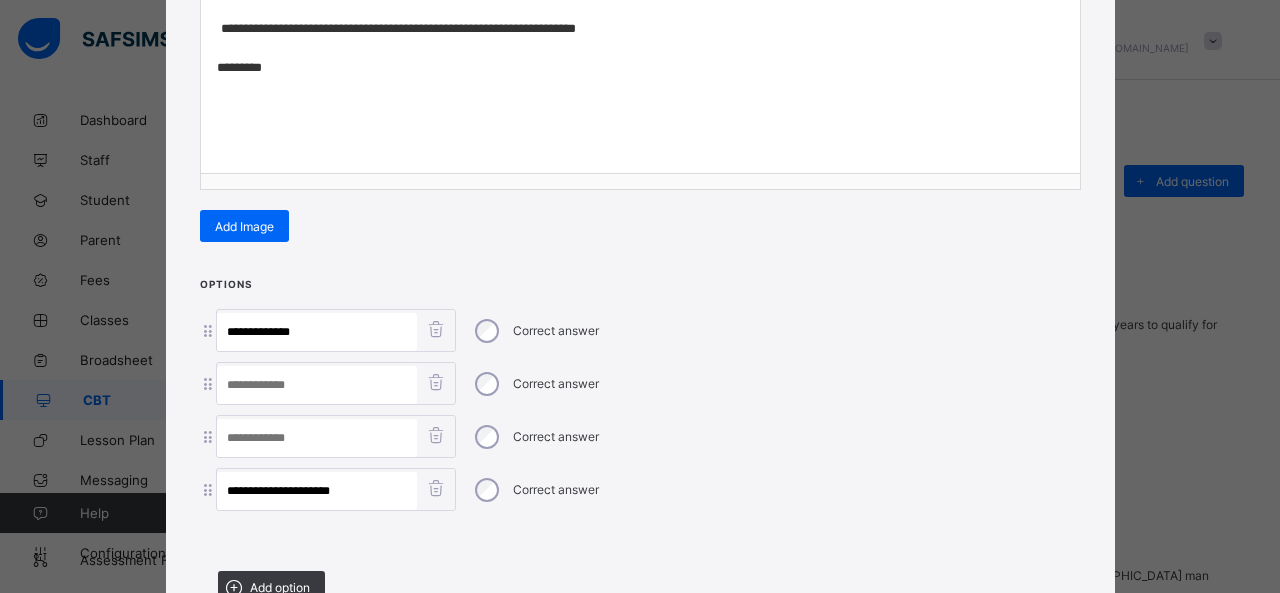scroll, scrollTop: 0, scrollLeft: 0, axis: both 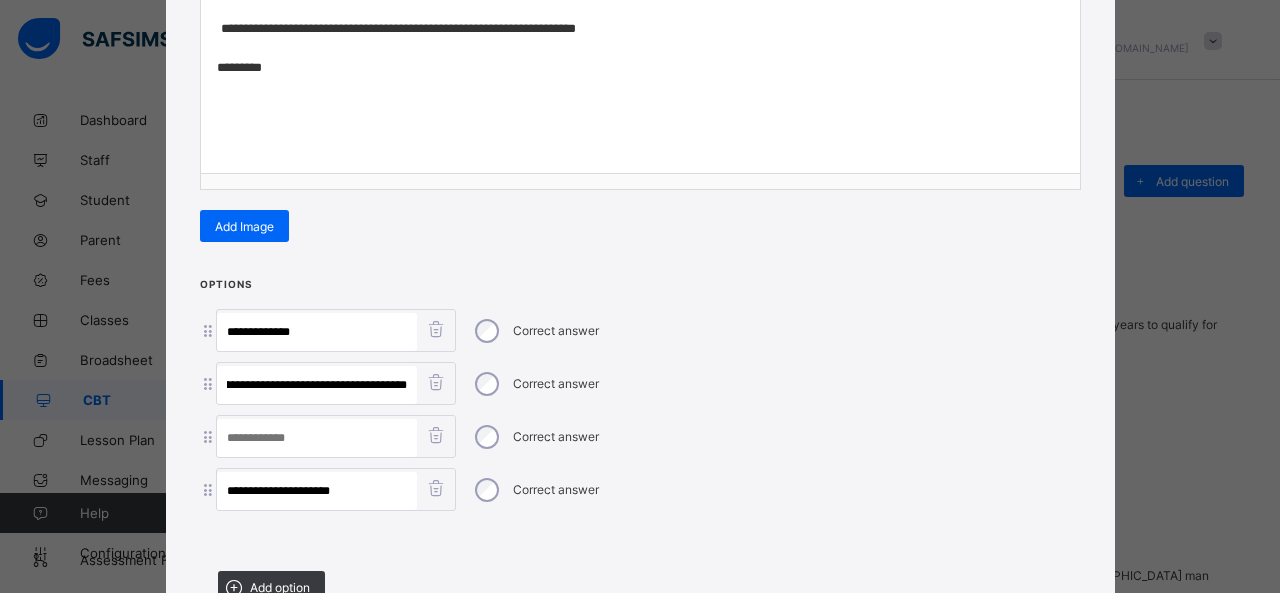 drag, startPoint x: 295, startPoint y: 379, endPoint x: 638, endPoint y: 427, distance: 346.34232 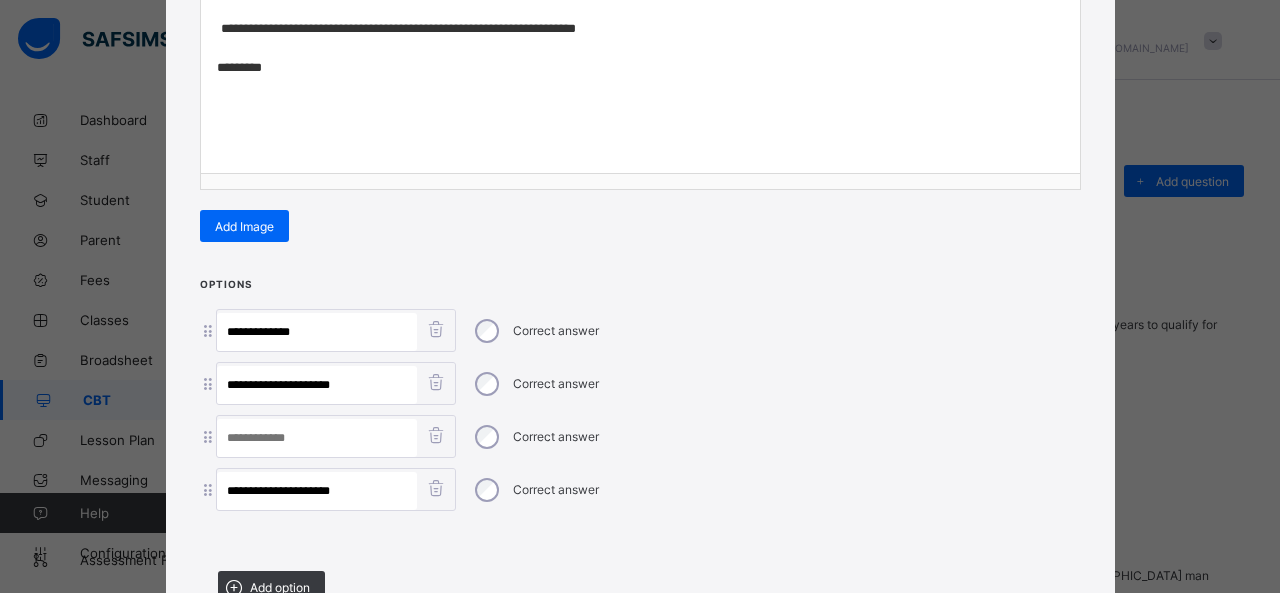 scroll, scrollTop: 0, scrollLeft: 0, axis: both 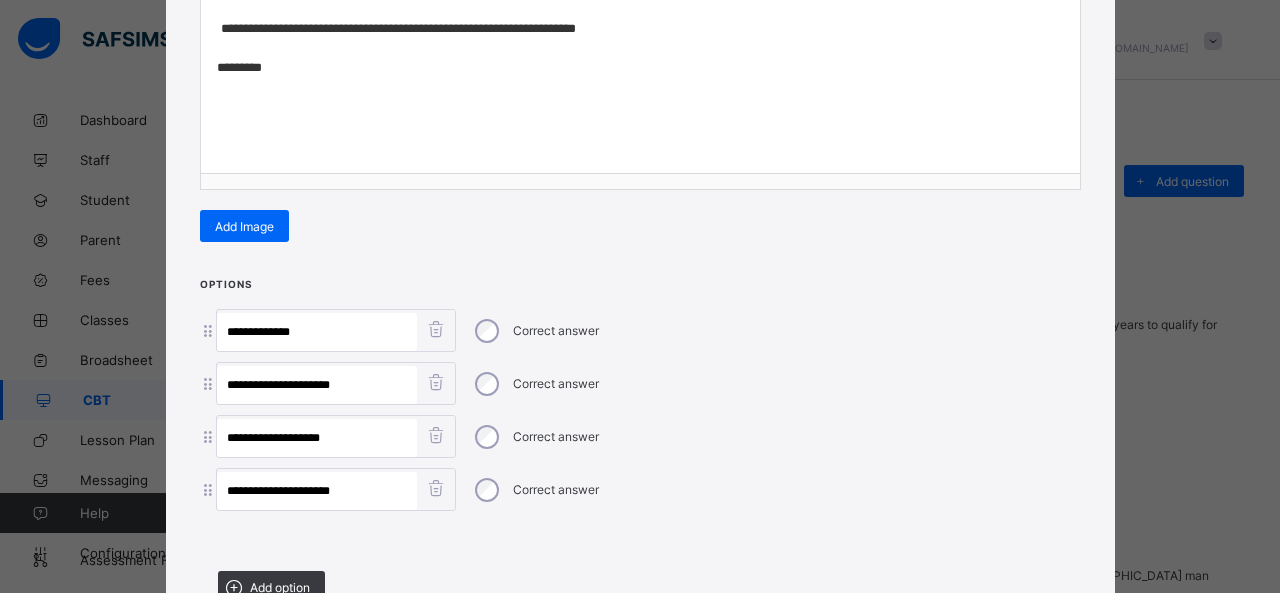 type on "**********" 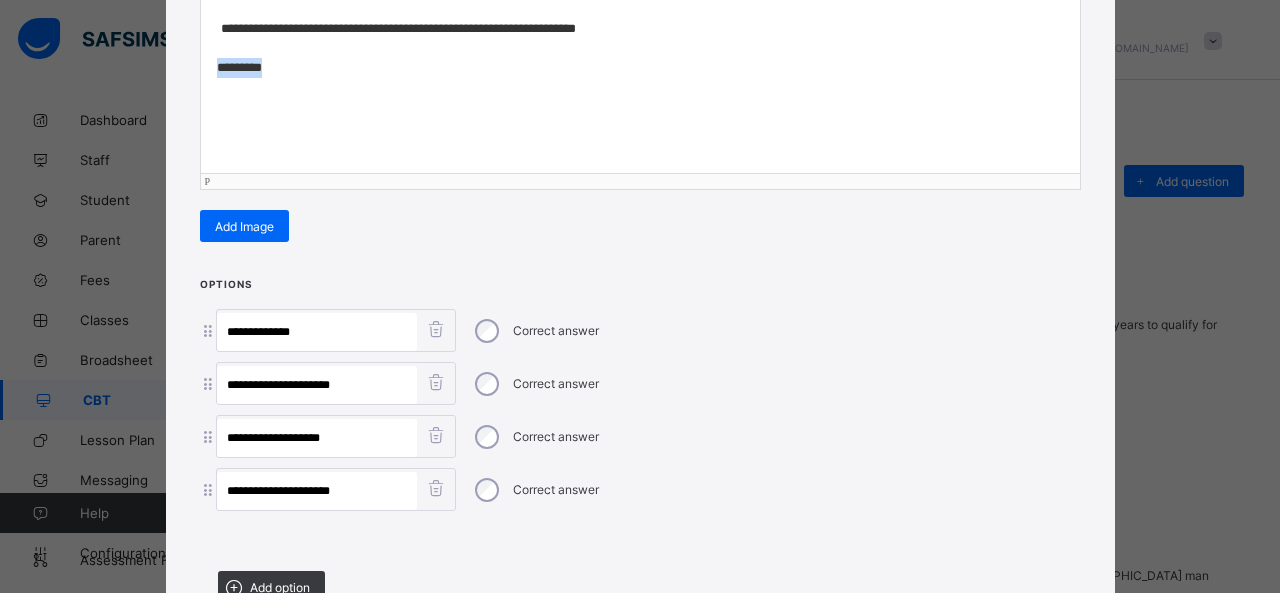 drag, startPoint x: 270, startPoint y: 63, endPoint x: 156, endPoint y: 58, distance: 114.1096 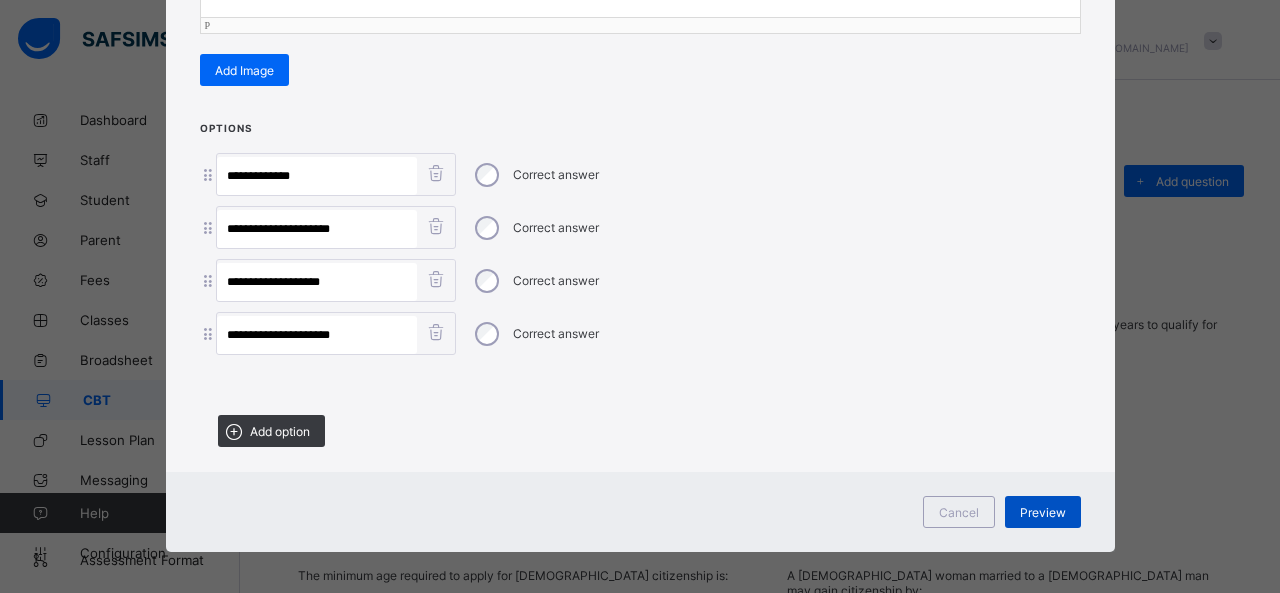 click on "Preview" at bounding box center [1043, 512] 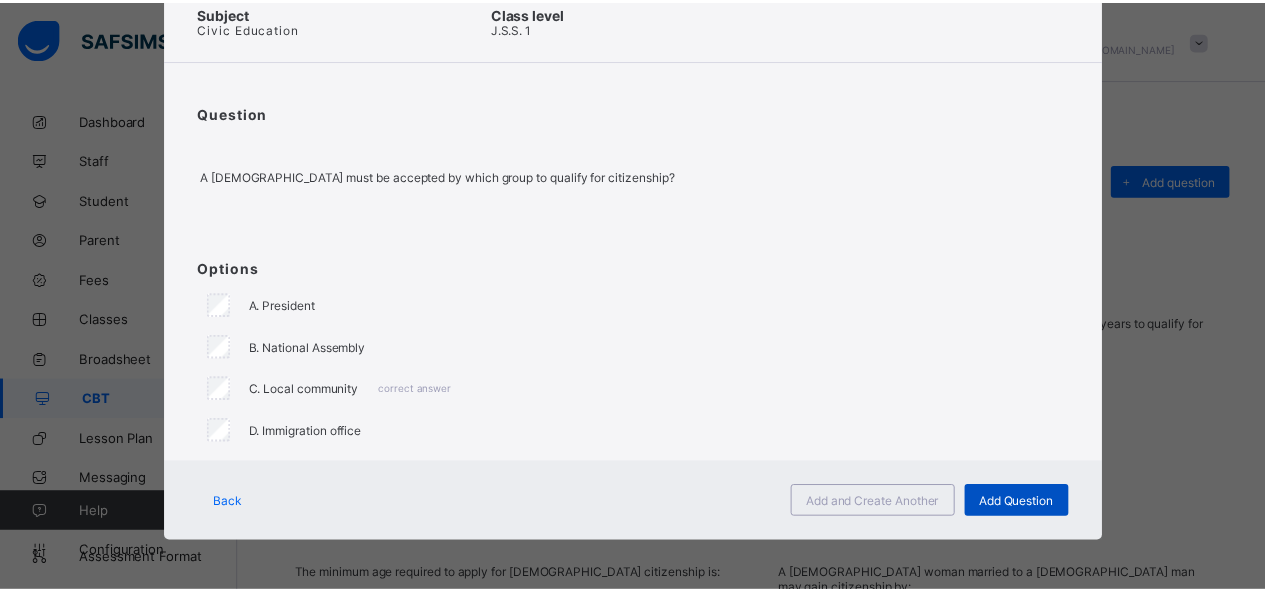 scroll, scrollTop: 100, scrollLeft: 0, axis: vertical 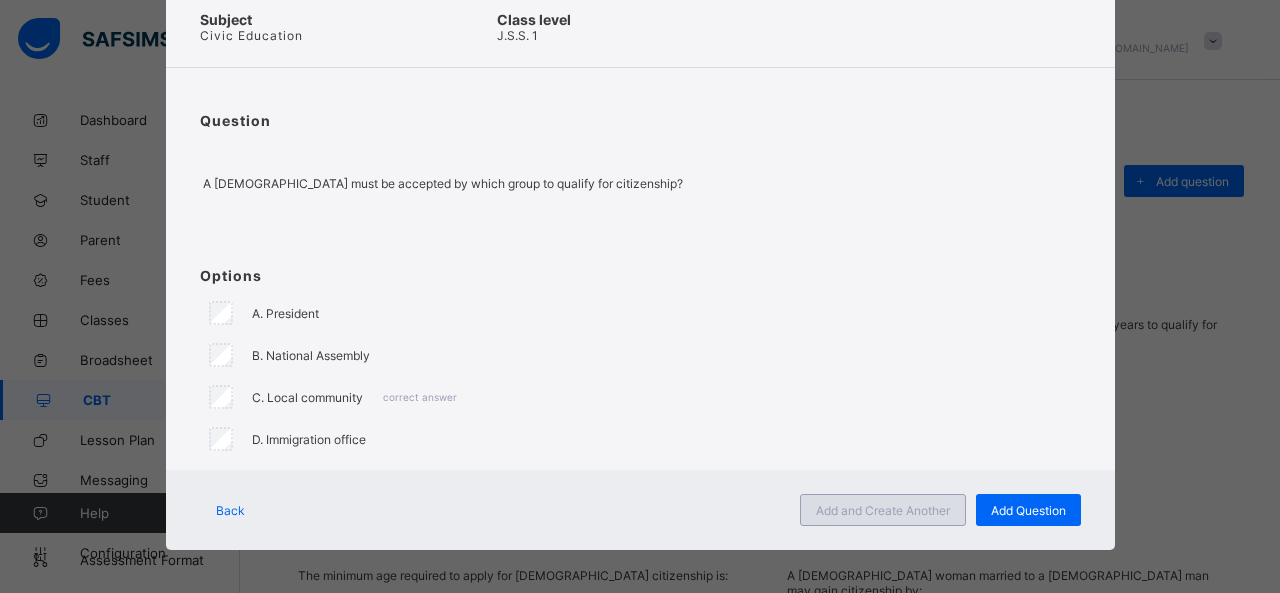 click on "Add and Create Another" at bounding box center (883, 510) 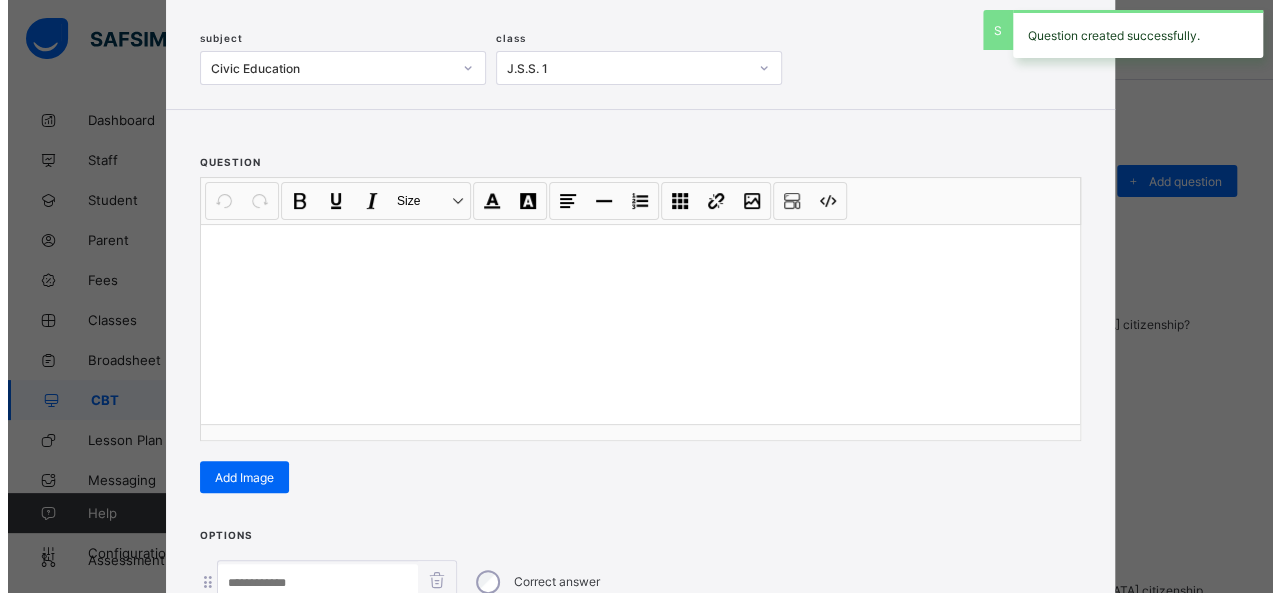 scroll, scrollTop: 128, scrollLeft: 0, axis: vertical 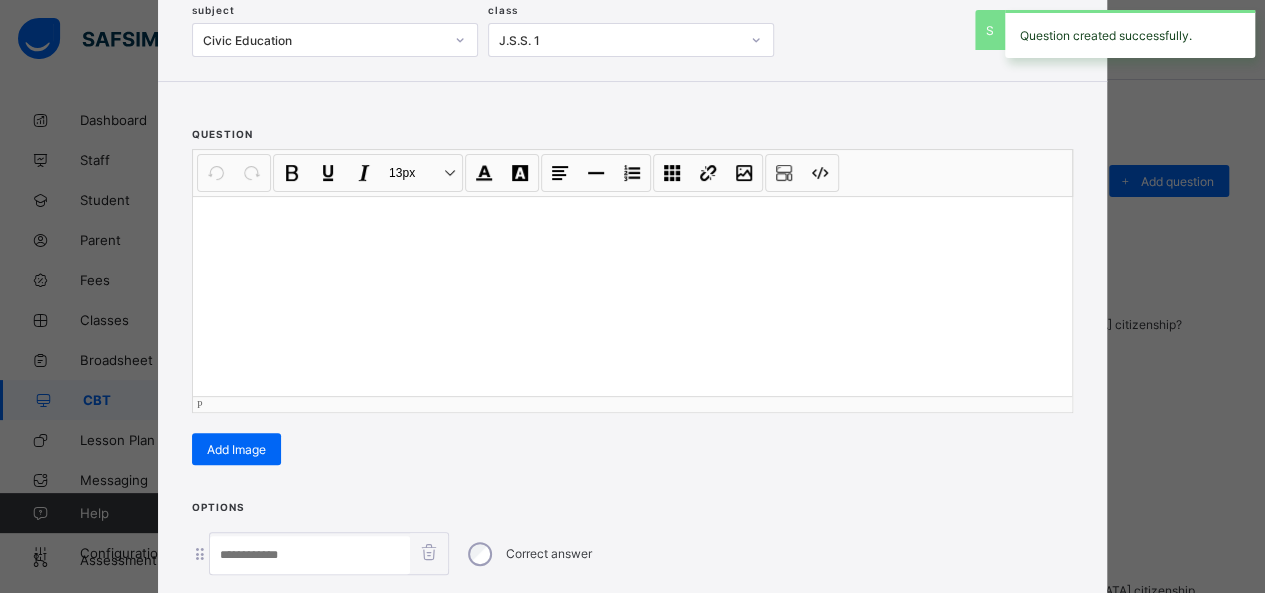 click at bounding box center [632, 296] 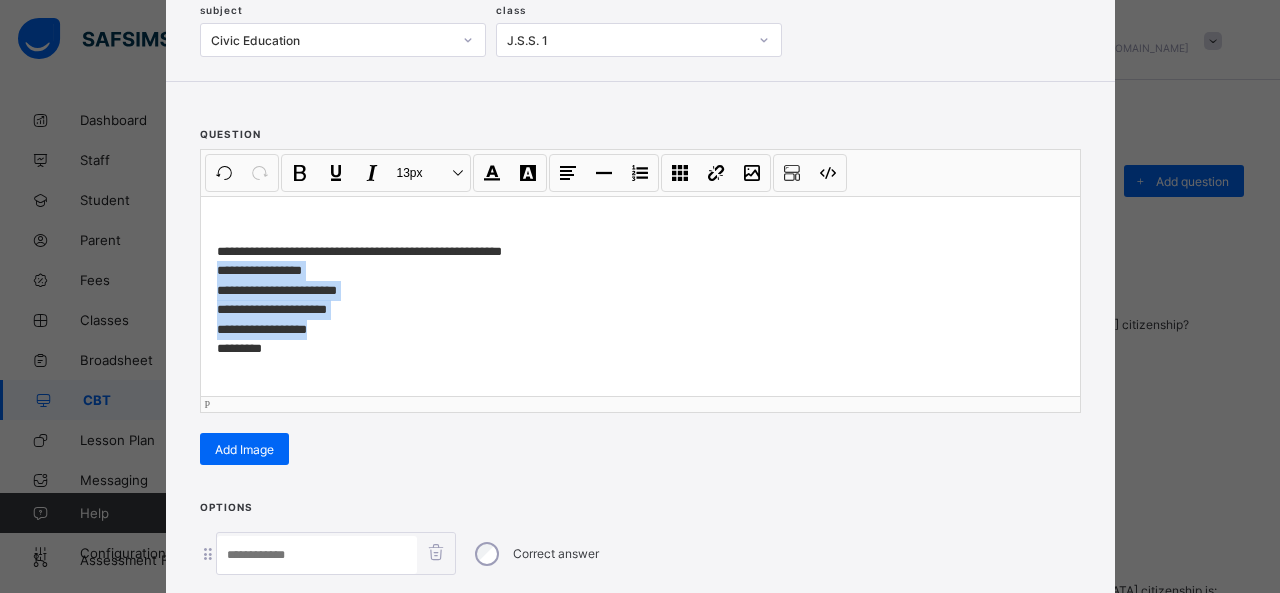 drag, startPoint x: 195, startPoint y: 269, endPoint x: 345, endPoint y: 329, distance: 161.55495 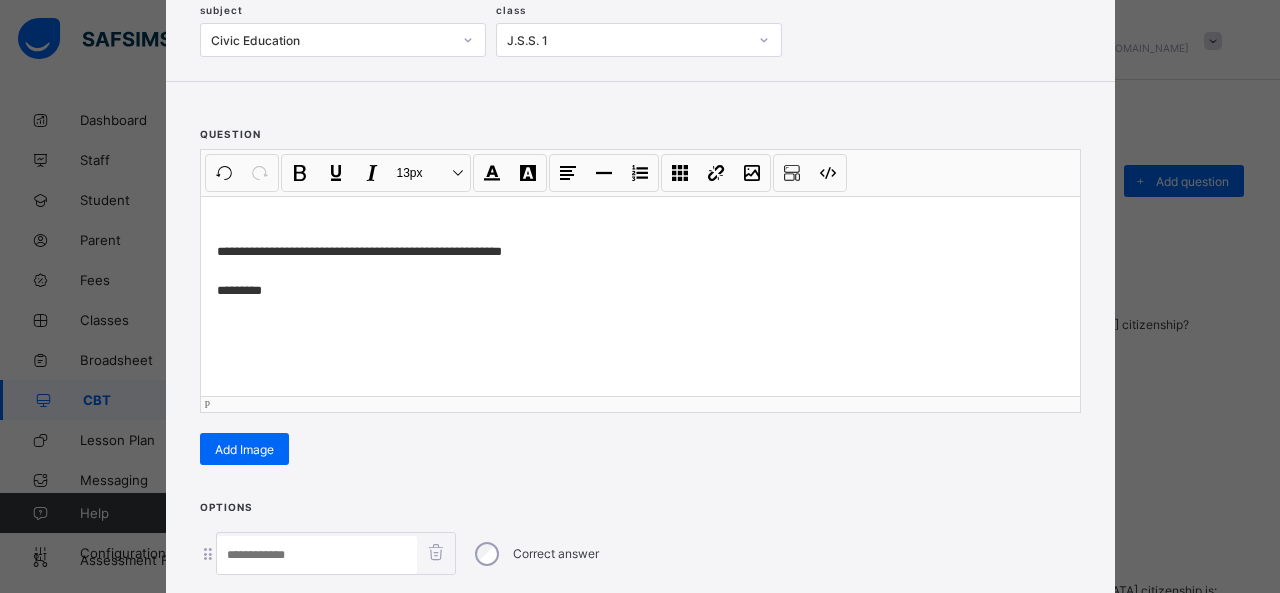 scroll, scrollTop: 351, scrollLeft: 0, axis: vertical 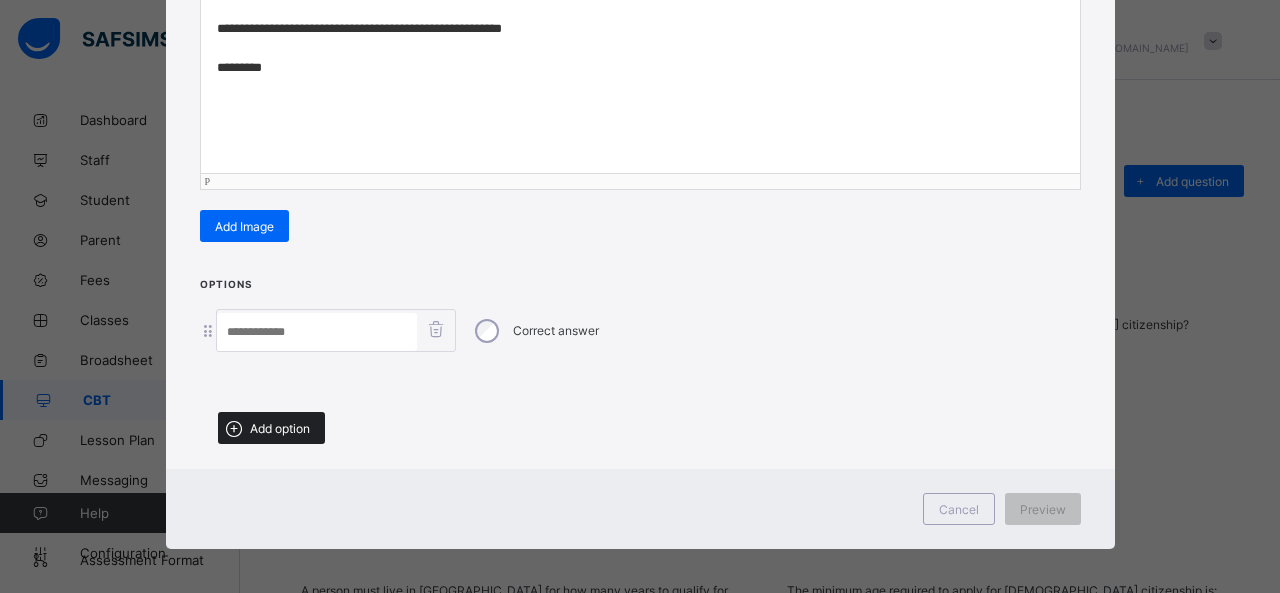 click on "Add option" at bounding box center [280, 428] 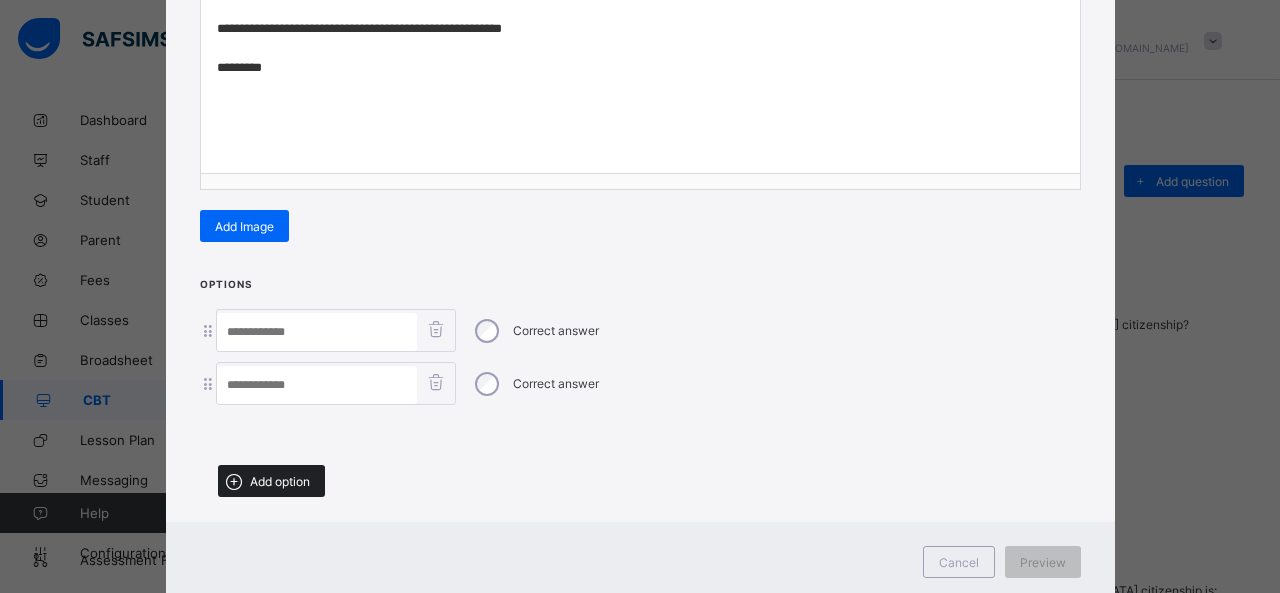 click on "Add option" at bounding box center [280, 481] 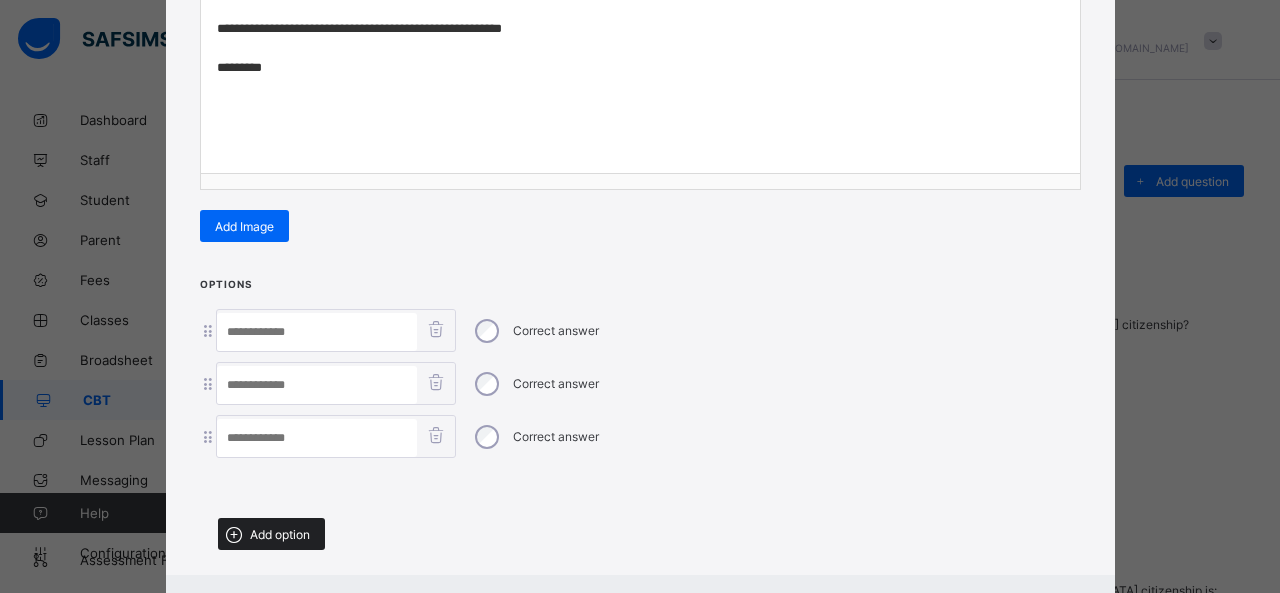 click on "Add option" at bounding box center (280, 534) 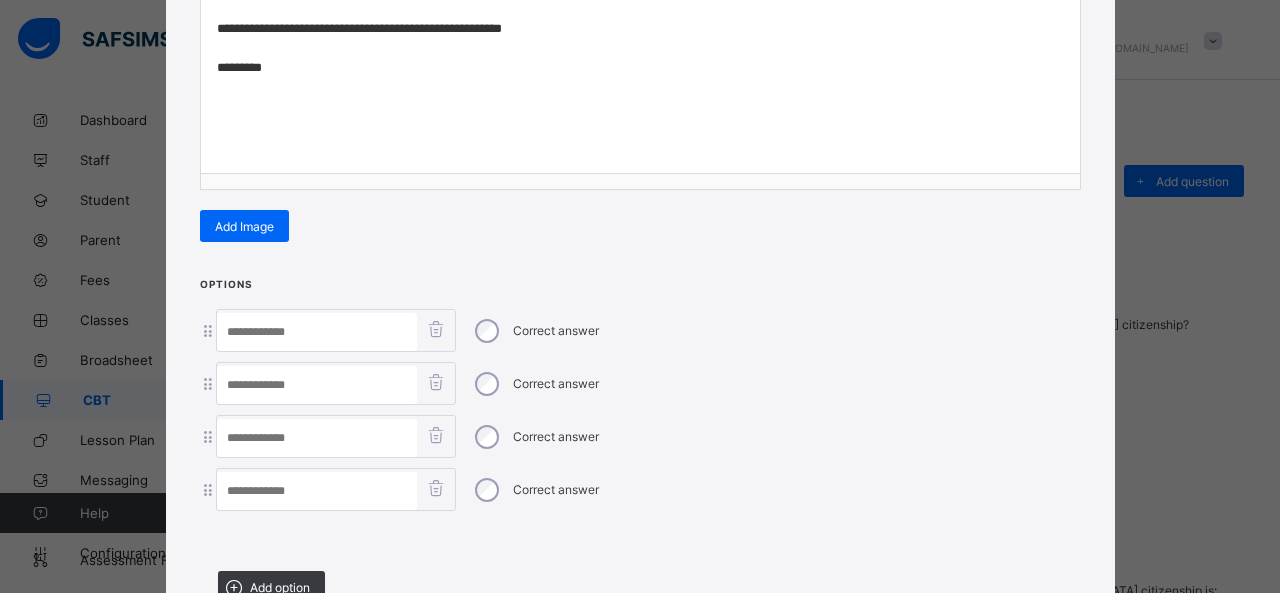 click at bounding box center (317, 332) 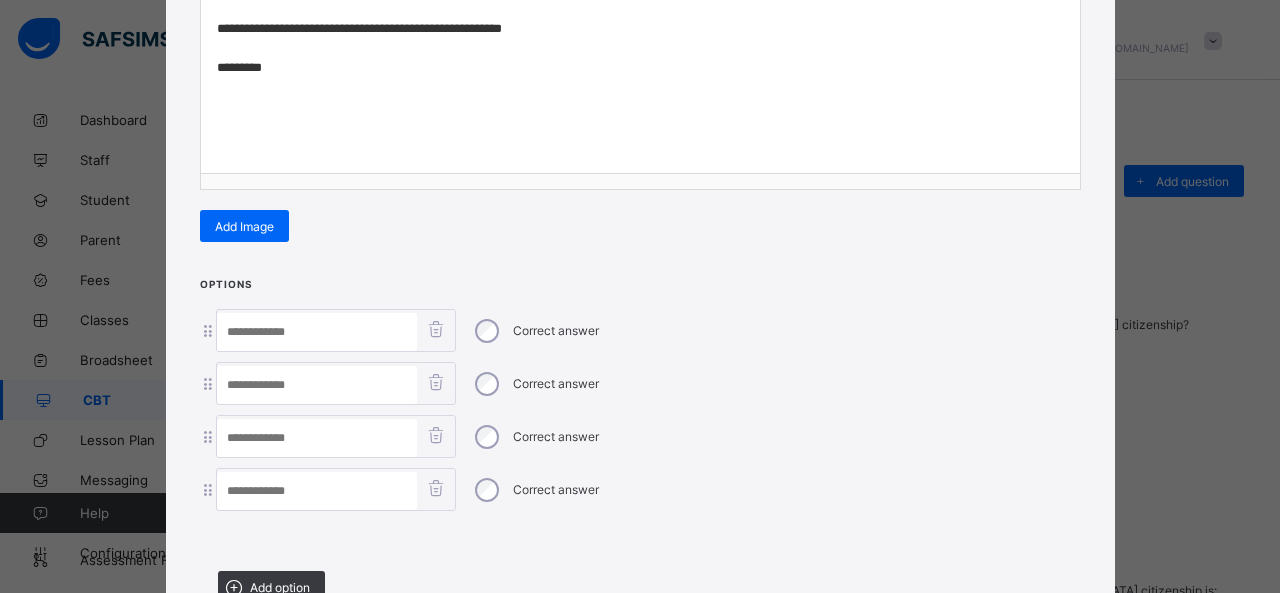 paste on "**********" 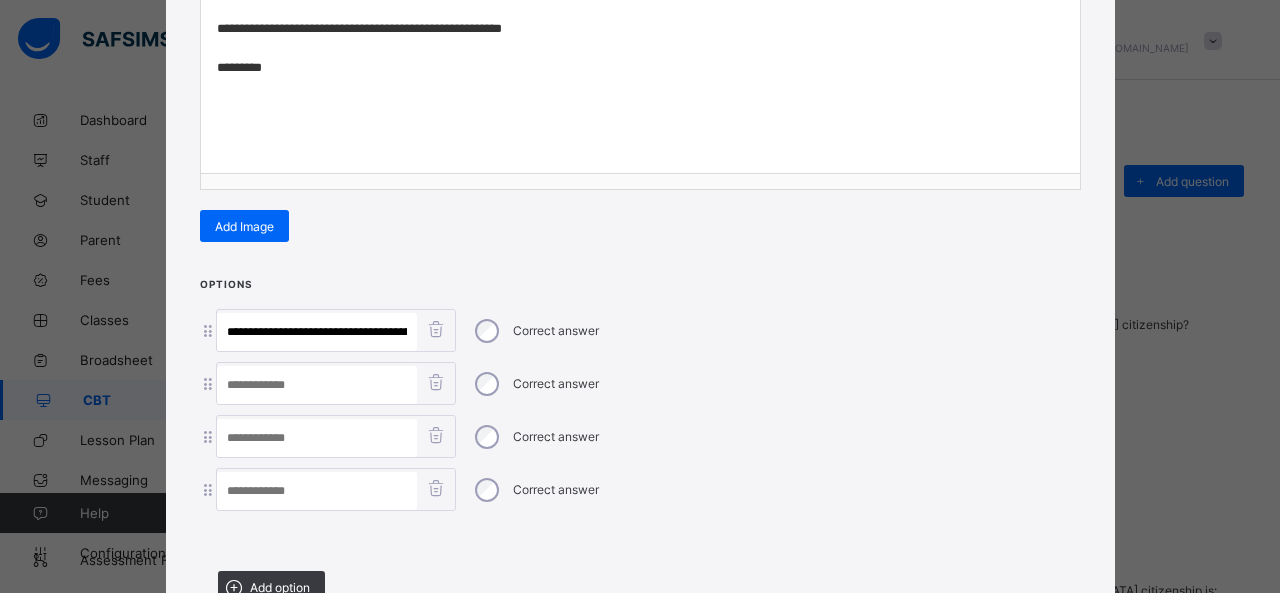 scroll, scrollTop: 0, scrollLeft: 255, axis: horizontal 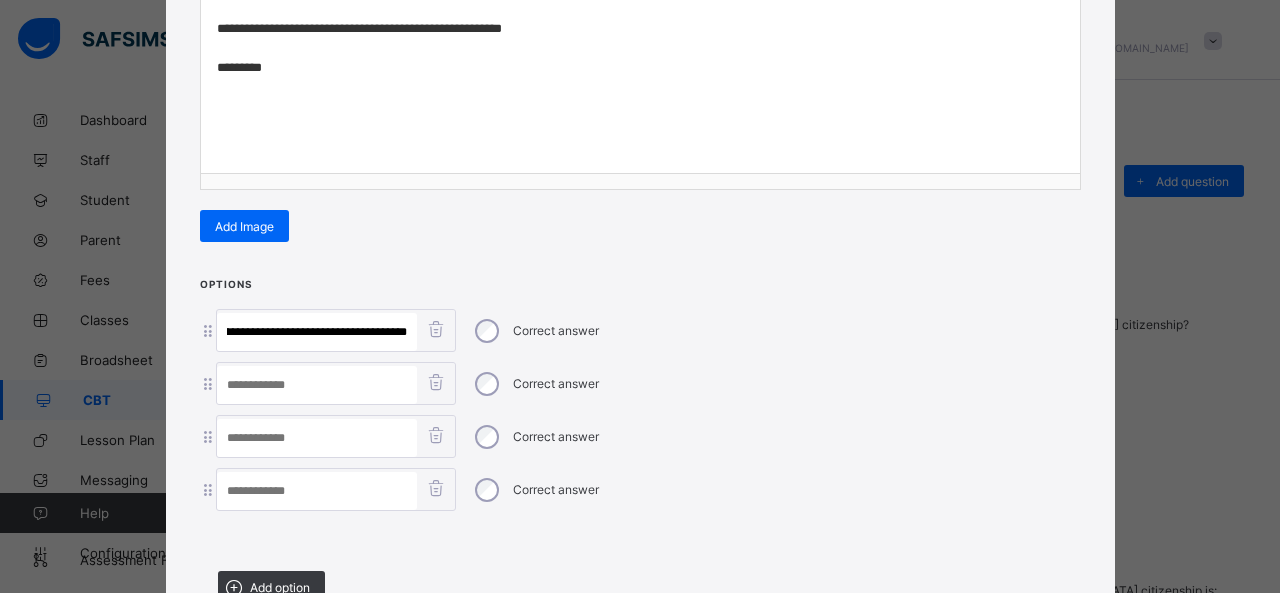 drag, startPoint x: 298, startPoint y: 324, endPoint x: 558, endPoint y: 358, distance: 262.21365 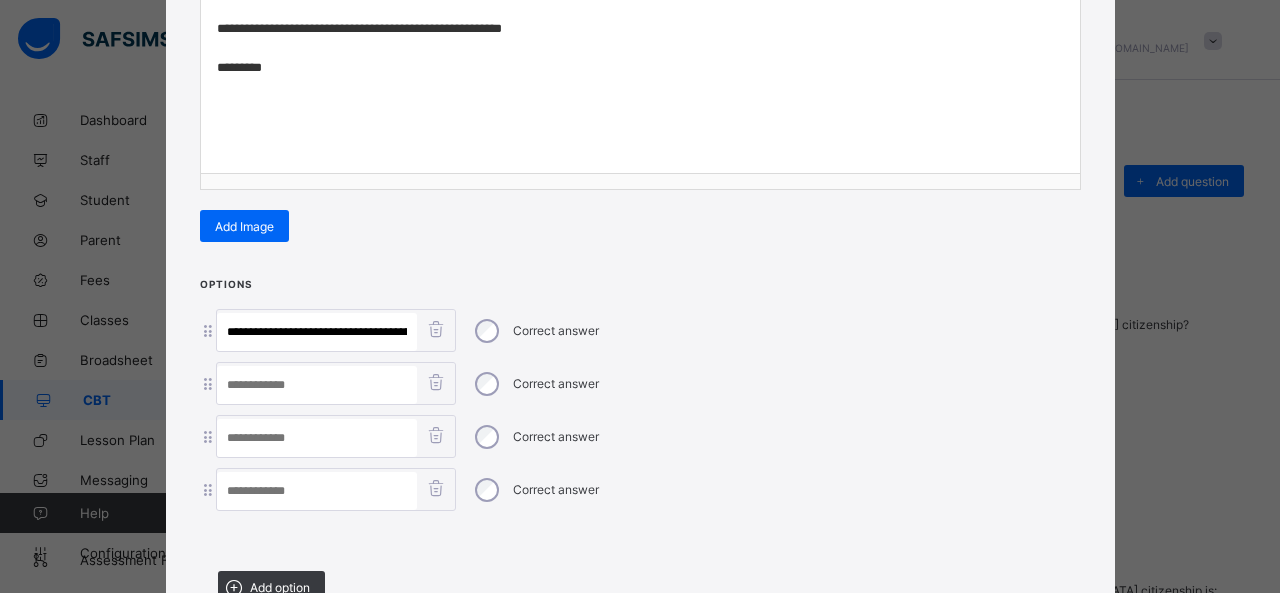 click at bounding box center (317, 491) 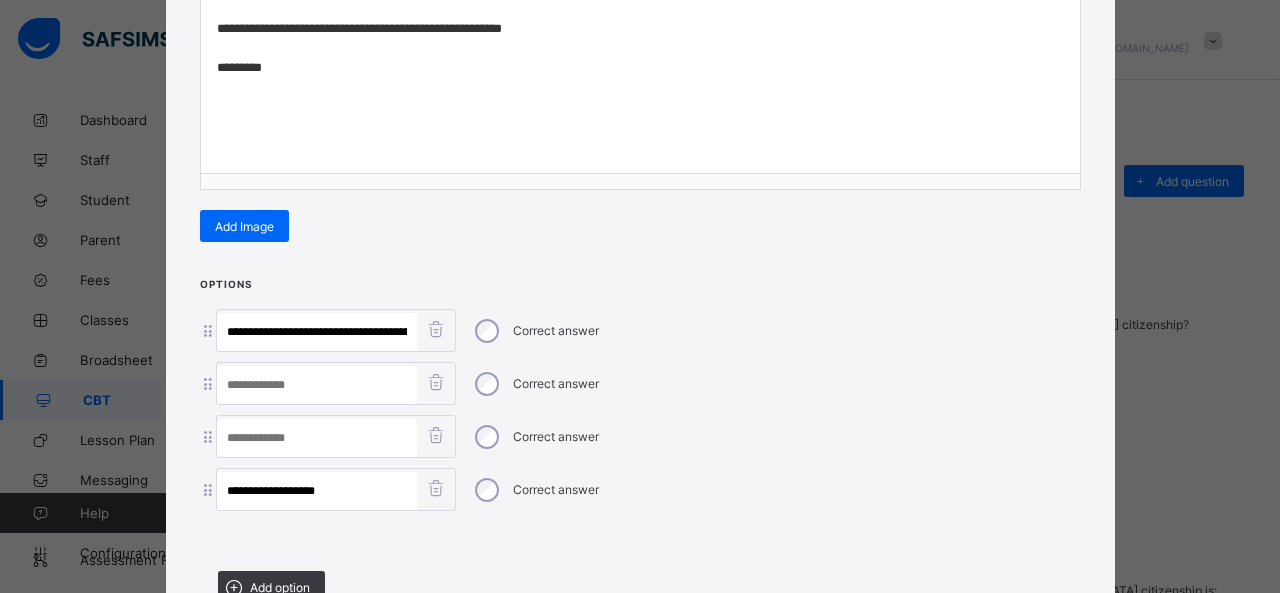 type on "**********" 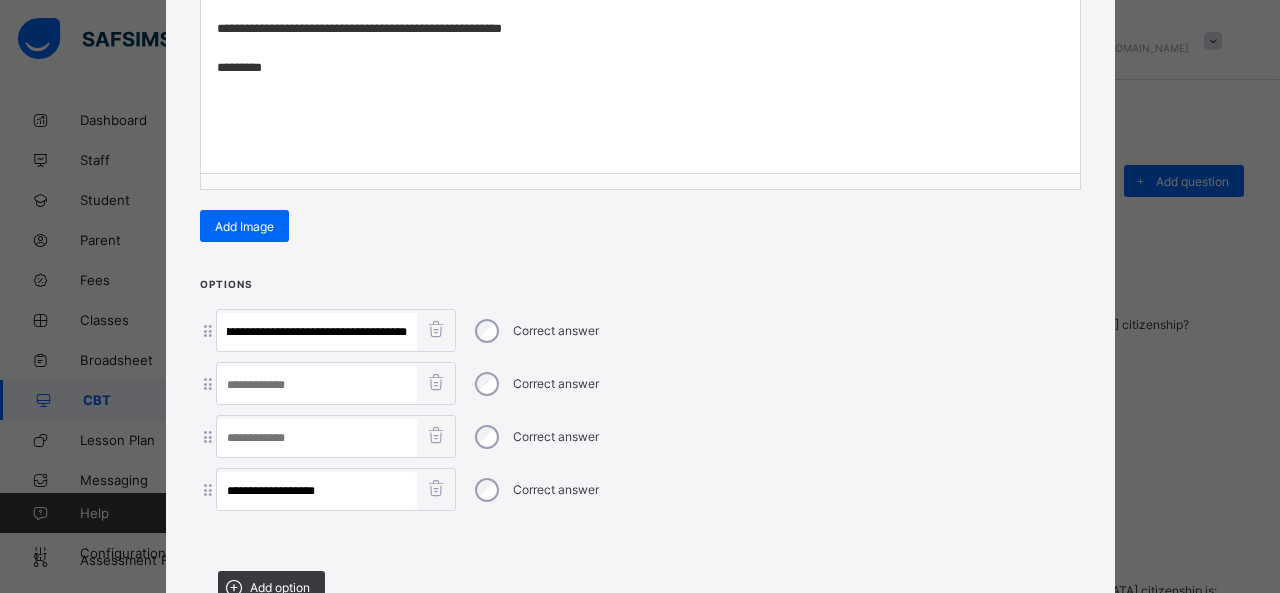 drag, startPoint x: 306, startPoint y: 328, endPoint x: 730, endPoint y: 384, distance: 427.68213 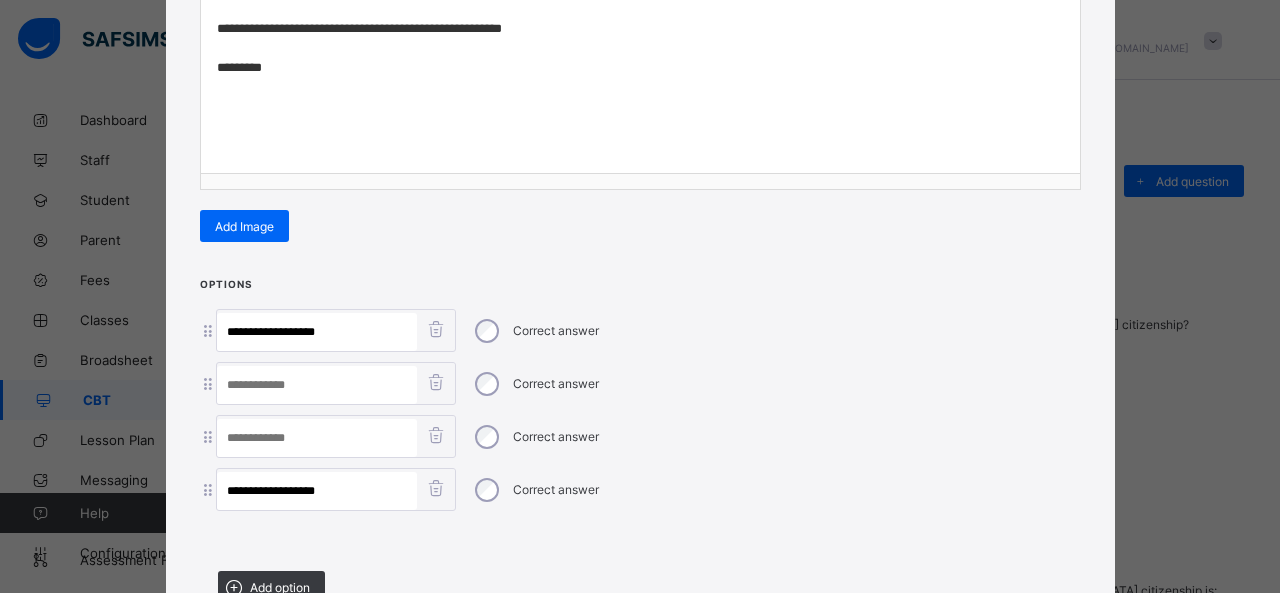 scroll, scrollTop: 0, scrollLeft: 0, axis: both 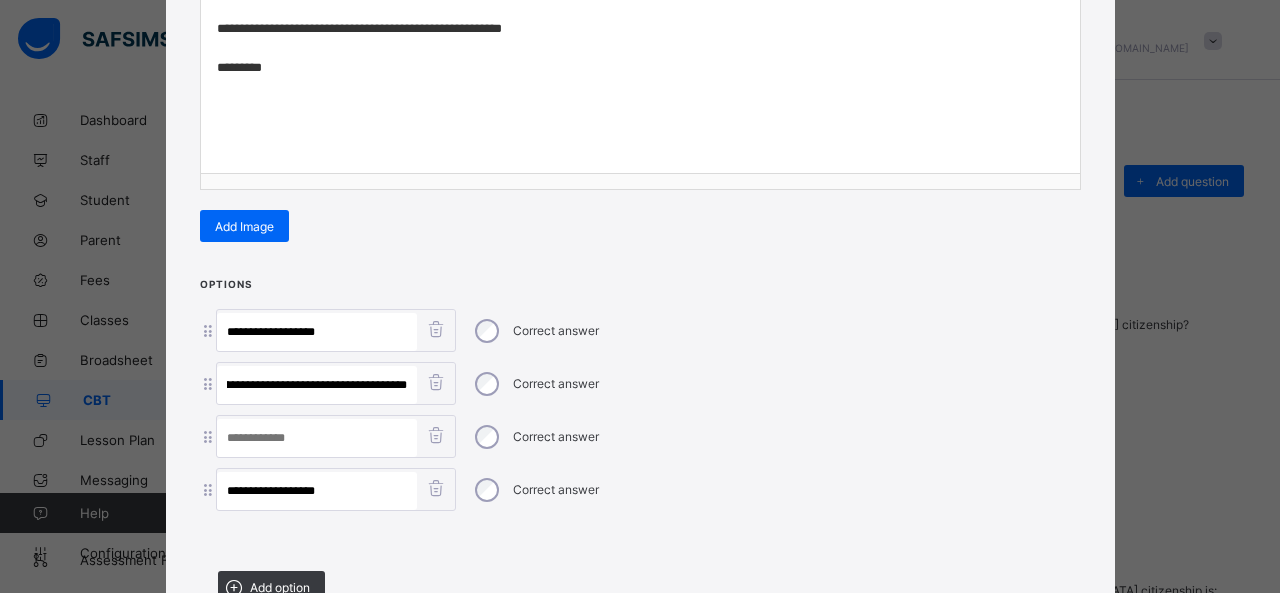 drag, startPoint x: 290, startPoint y: 375, endPoint x: 666, endPoint y: 441, distance: 381.7486 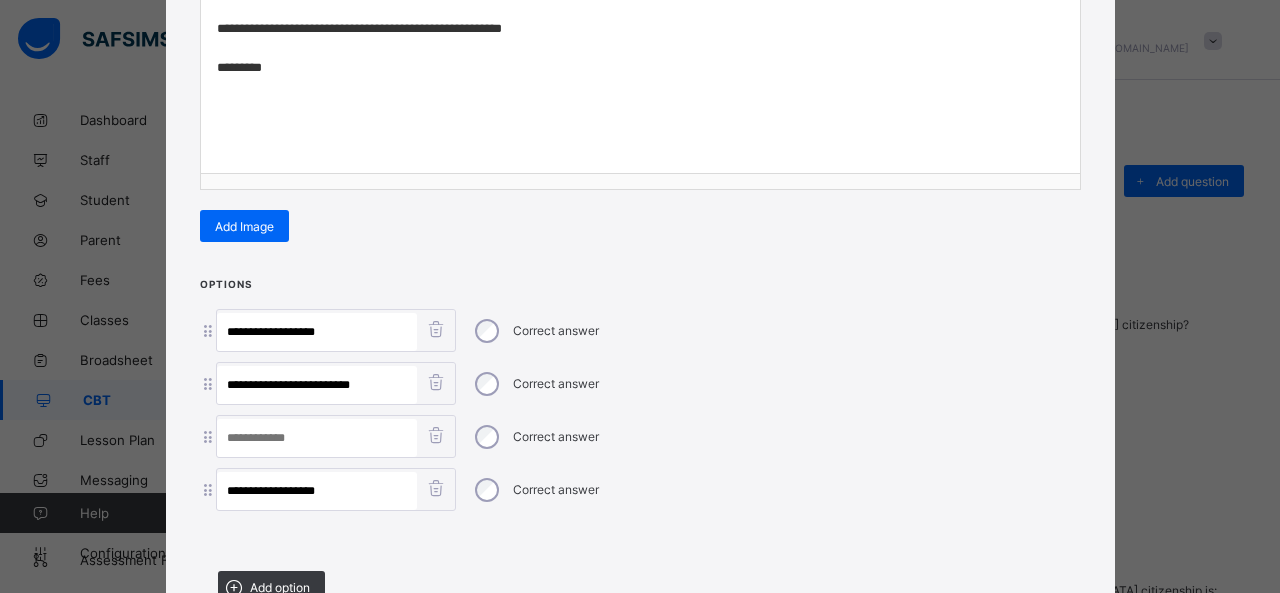 scroll, scrollTop: 0, scrollLeft: 0, axis: both 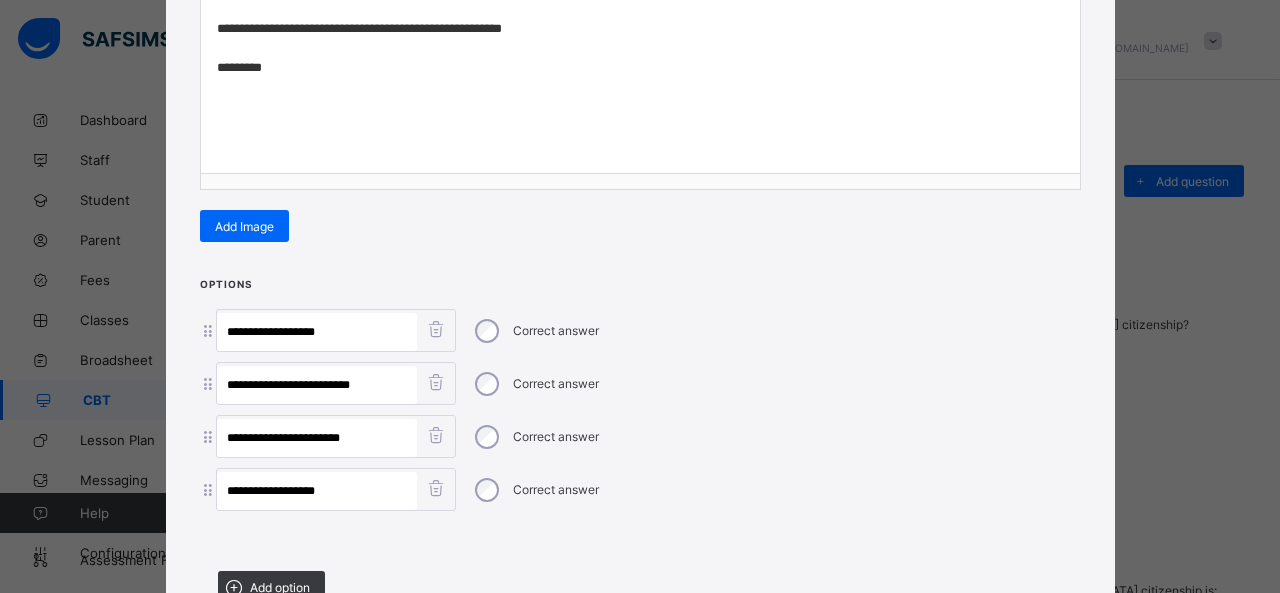 type on "**********" 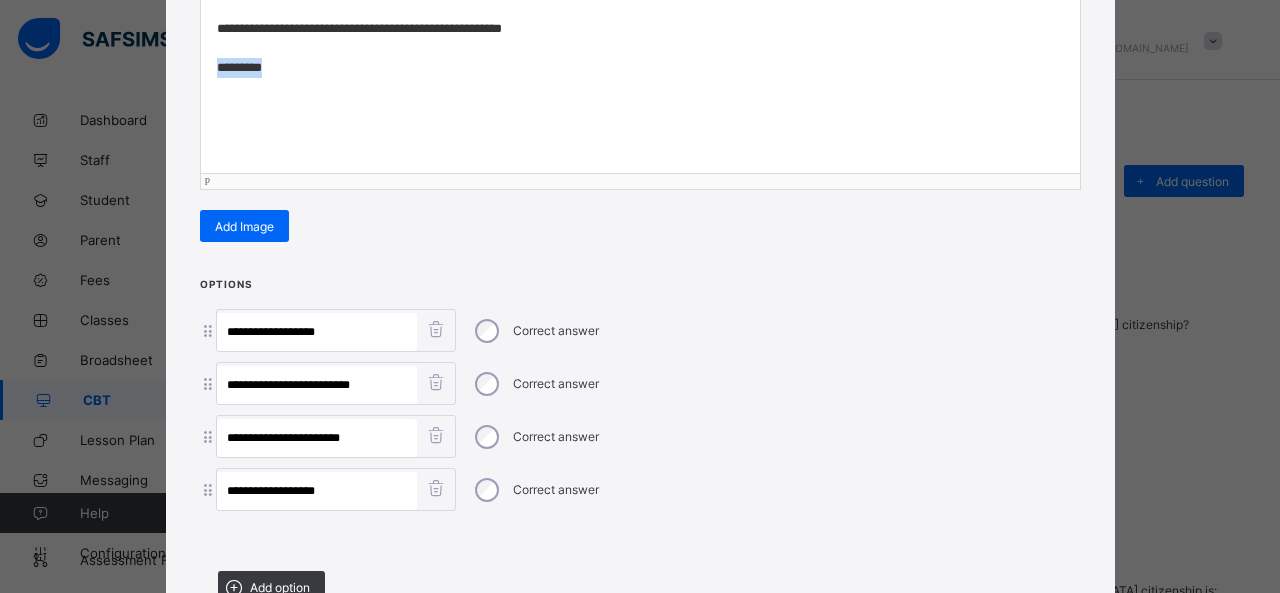 drag, startPoint x: 290, startPoint y: 57, endPoint x: 105, endPoint y: 64, distance: 185.13239 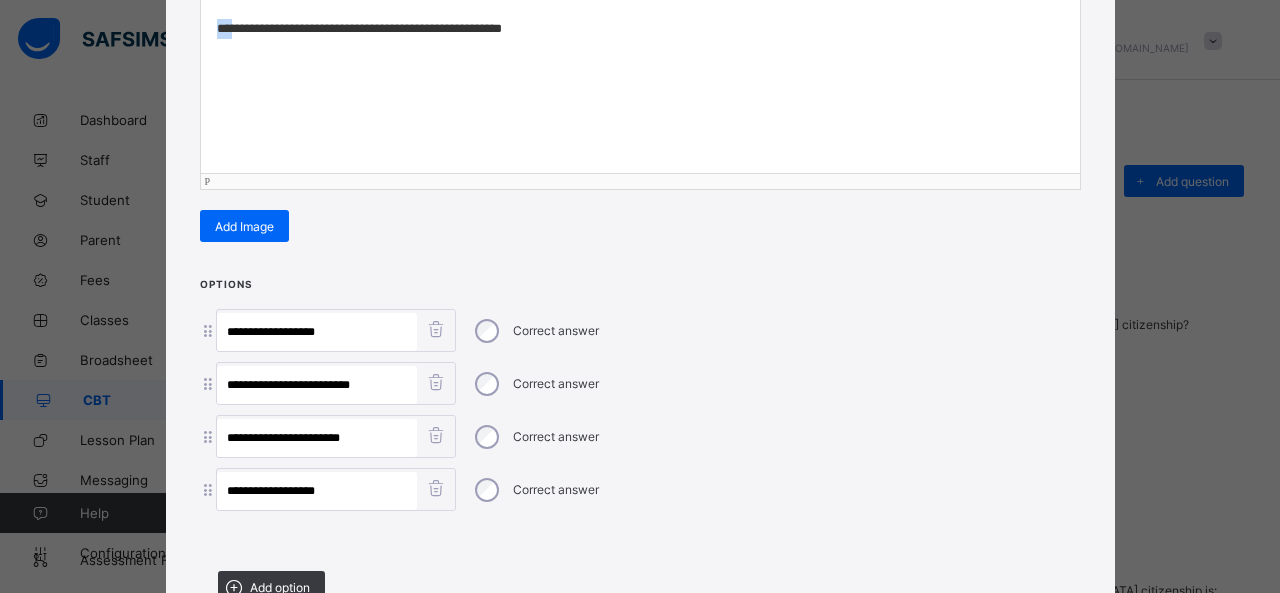 drag, startPoint x: 225, startPoint y: 19, endPoint x: 178, endPoint y: 22, distance: 47.095646 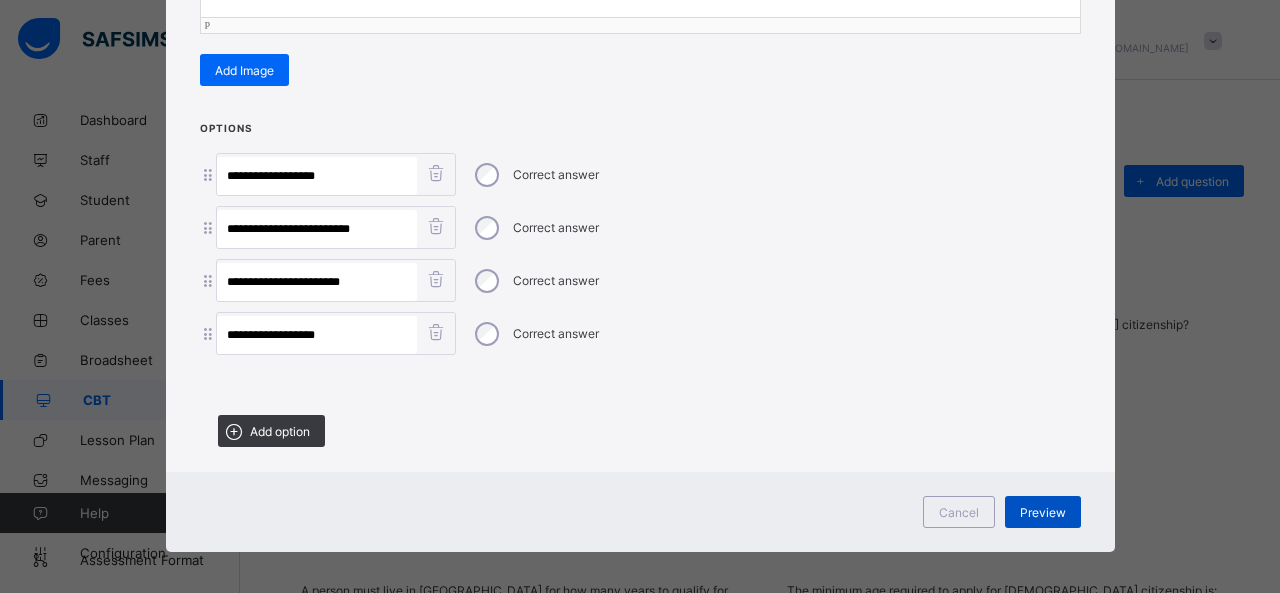 click on "Preview" at bounding box center (1043, 512) 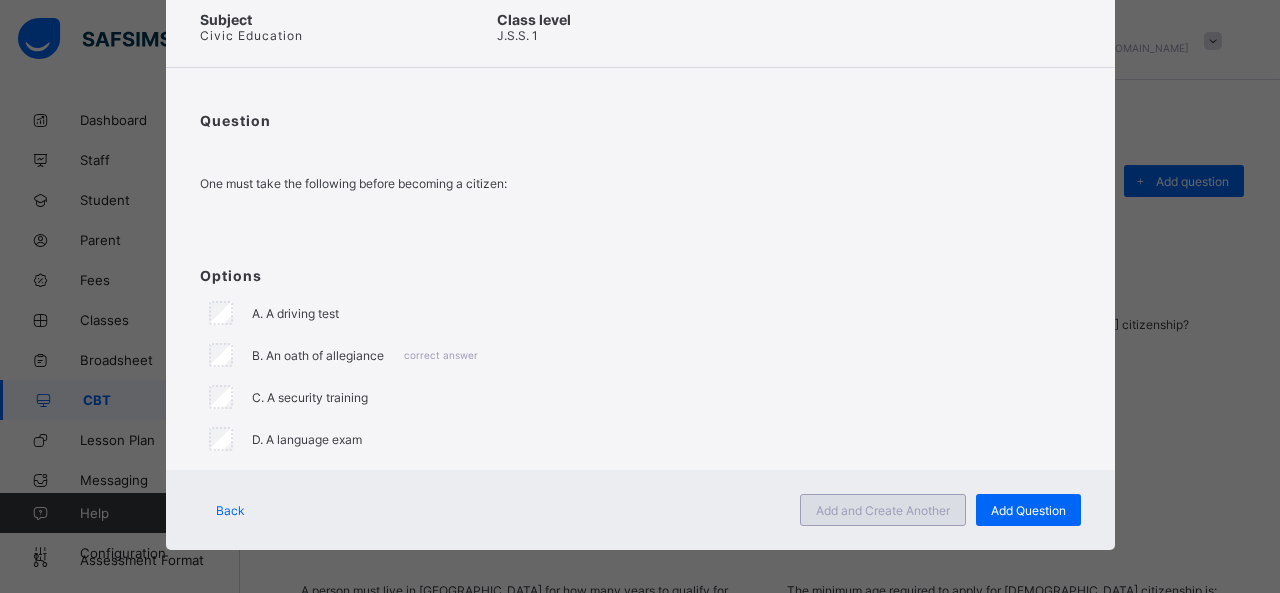 click on "Add and Create Another" at bounding box center [883, 510] 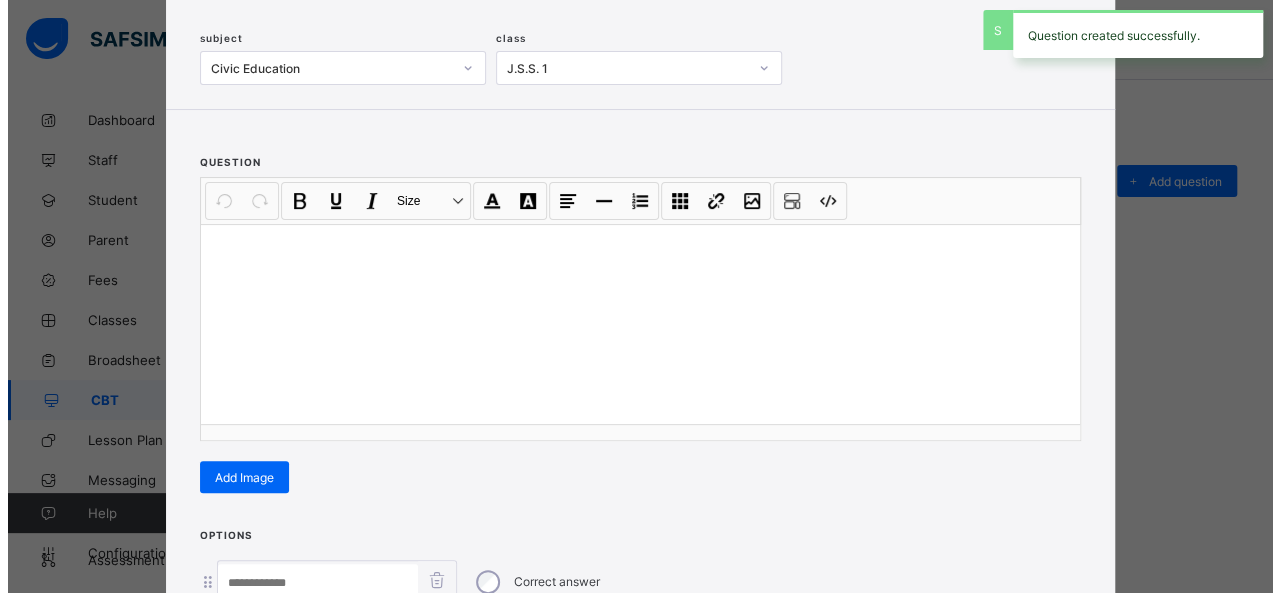 scroll, scrollTop: 128, scrollLeft: 0, axis: vertical 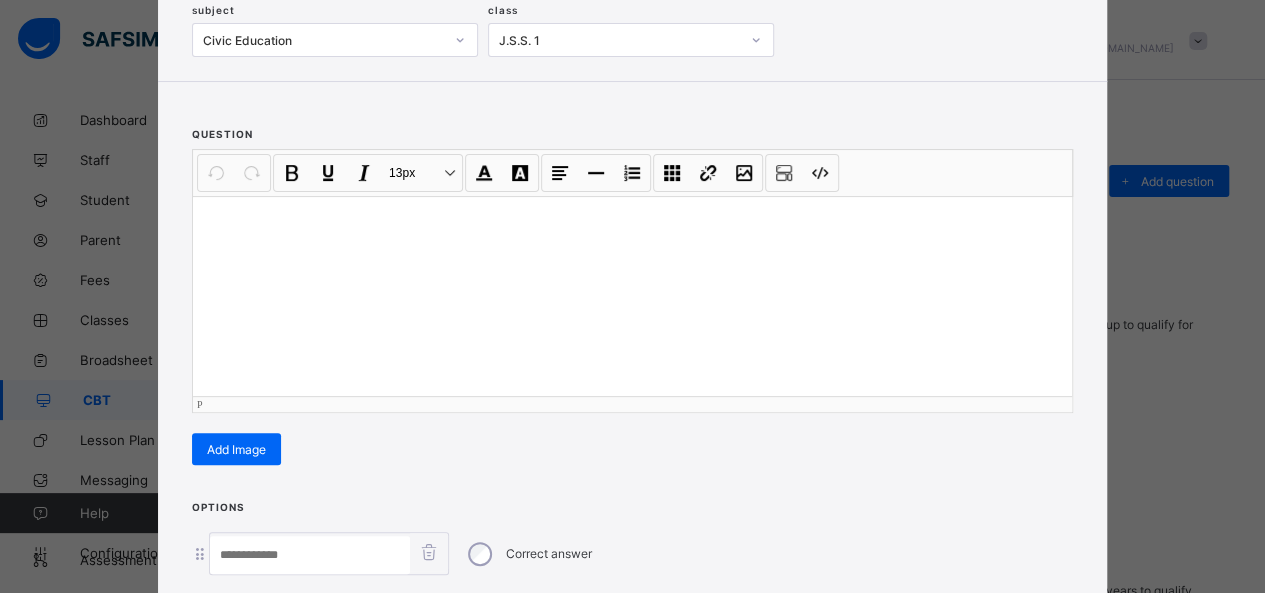 click at bounding box center [632, 296] 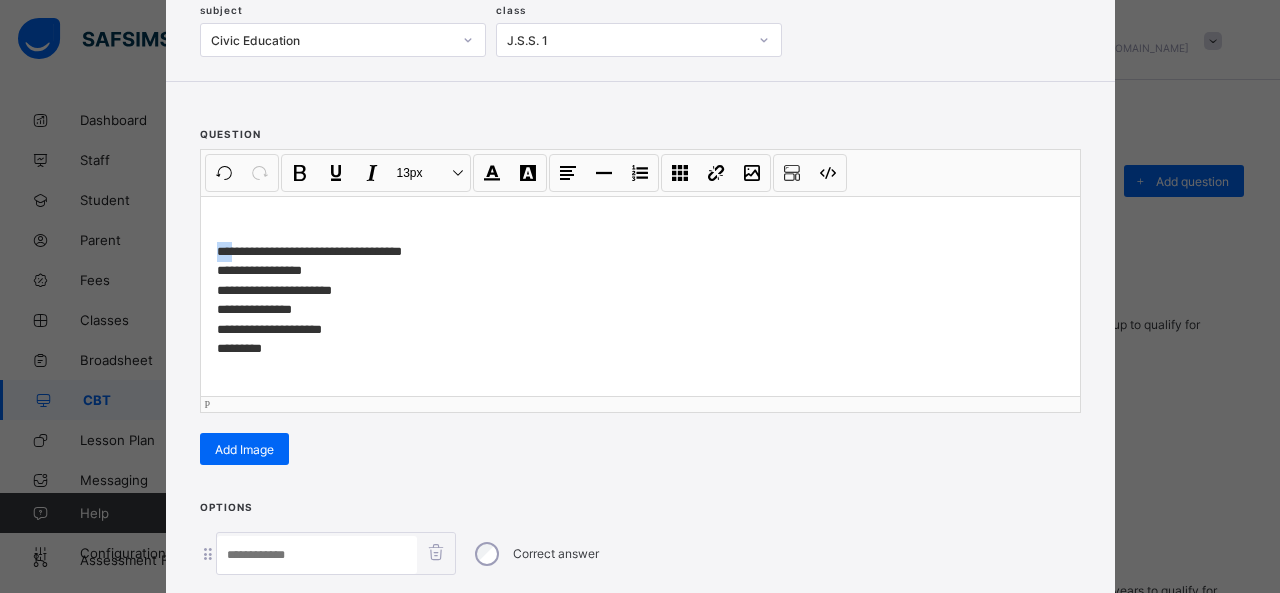 drag, startPoint x: 224, startPoint y: 247, endPoint x: 162, endPoint y: 248, distance: 62.008064 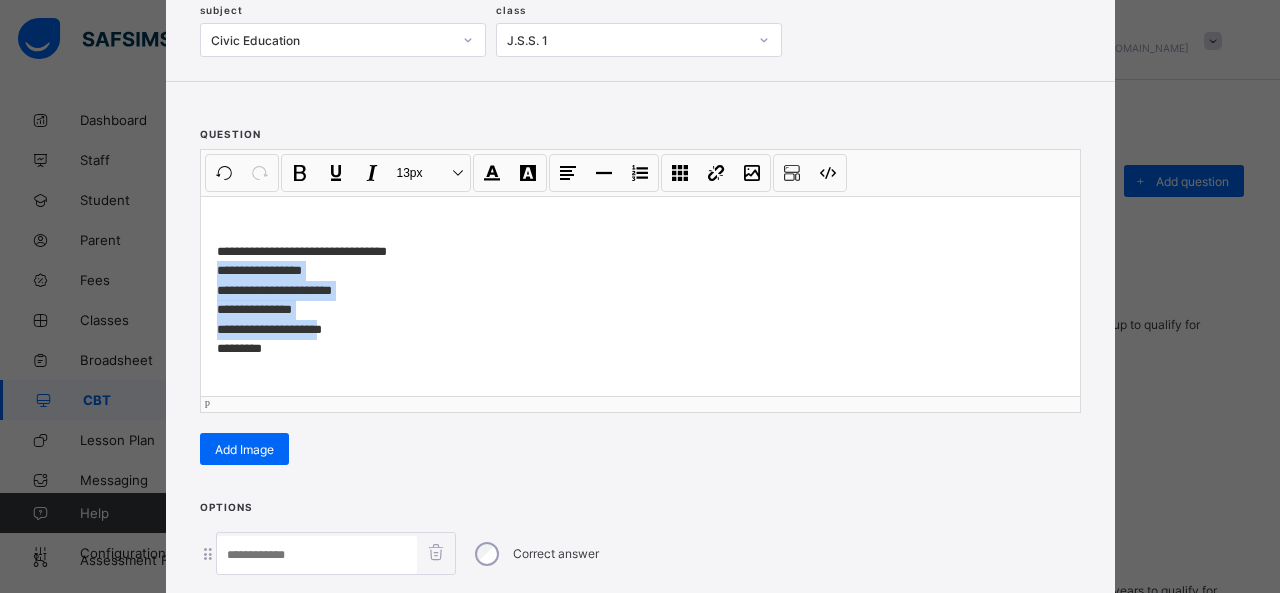 drag, startPoint x: 206, startPoint y: 261, endPoint x: 327, endPoint y: 318, distance: 133.75351 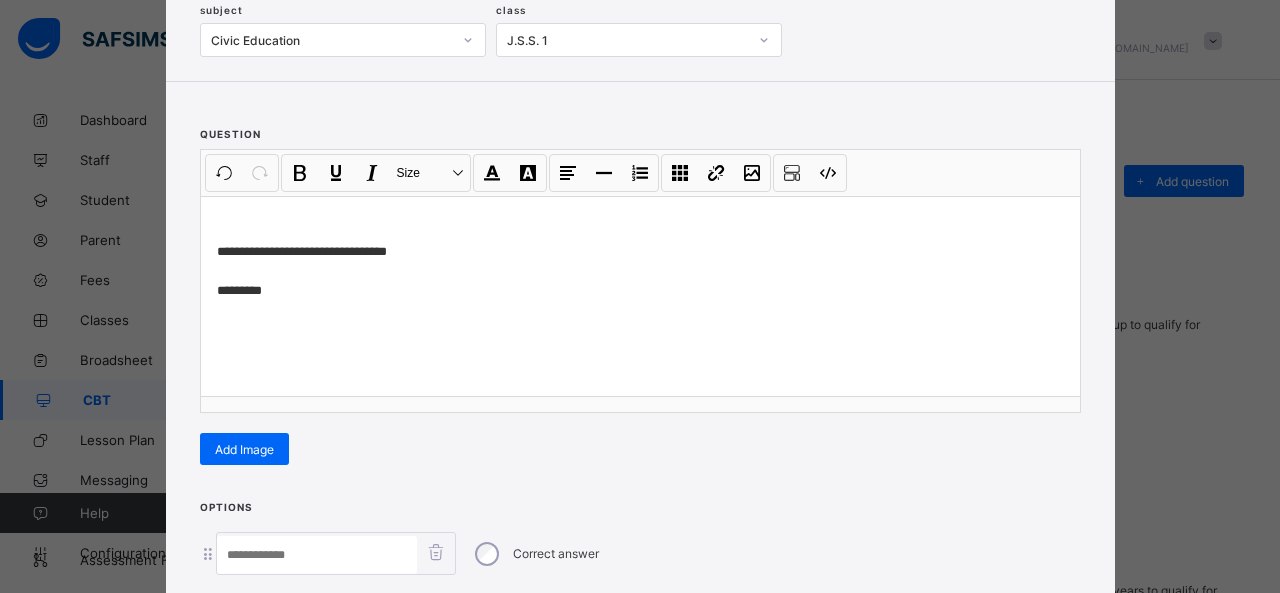 click at bounding box center [317, 555] 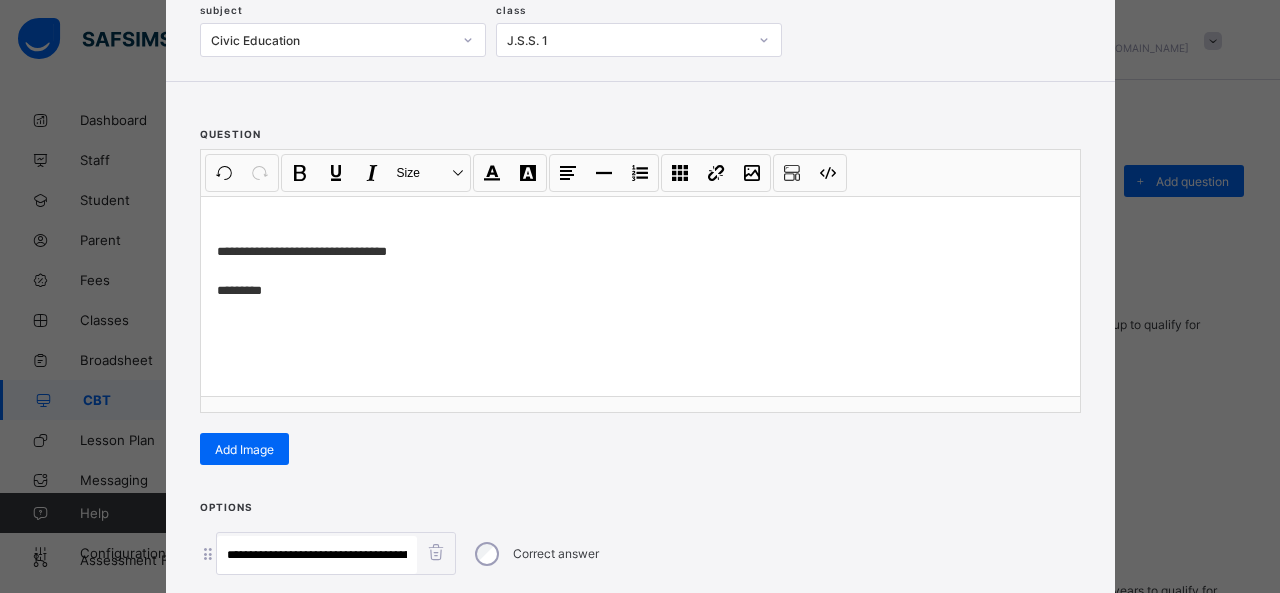 scroll, scrollTop: 0, scrollLeft: 243, axis: horizontal 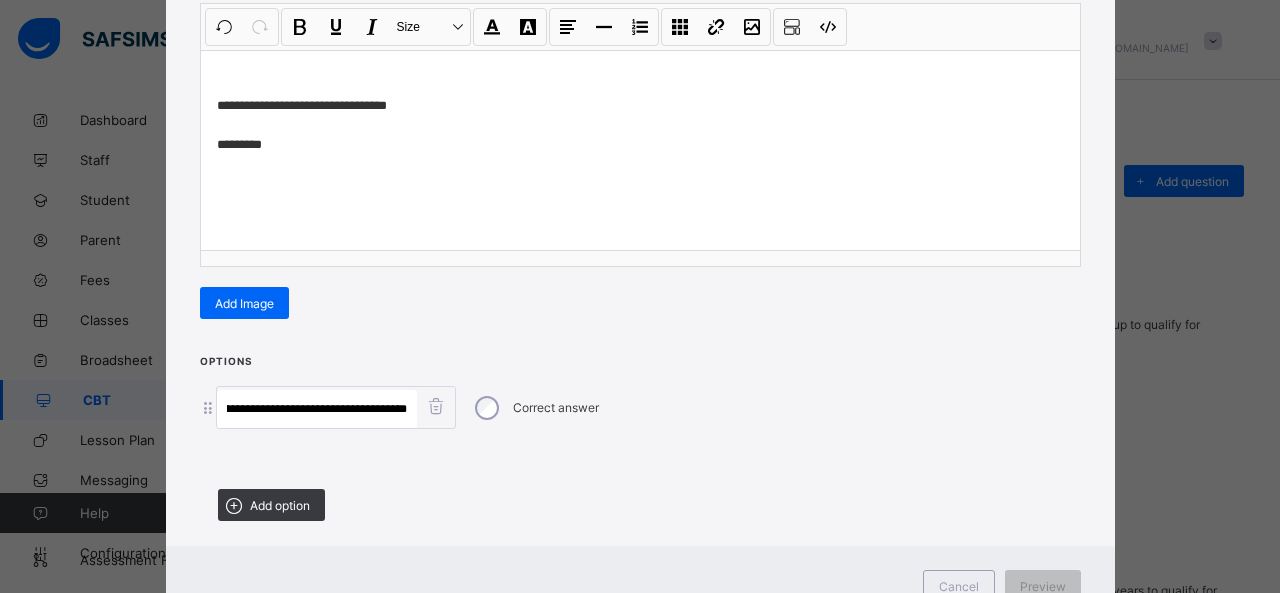 drag, startPoint x: 278, startPoint y: 551, endPoint x: 640, endPoint y: 589, distance: 363.989 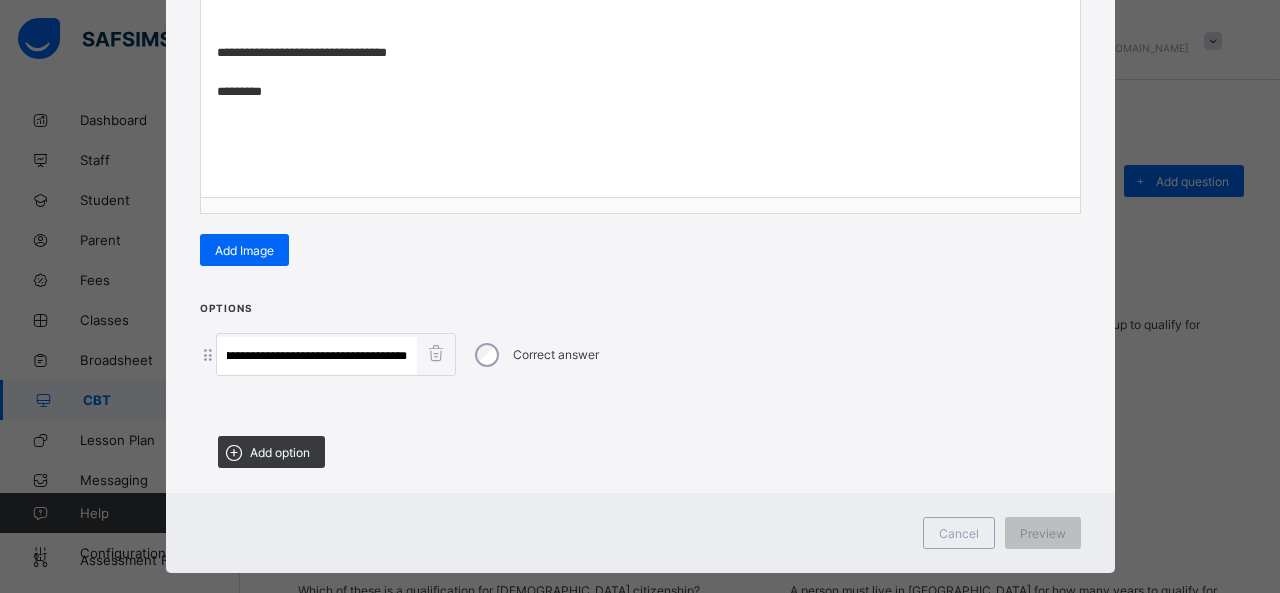 scroll, scrollTop: 0, scrollLeft: 118, axis: horizontal 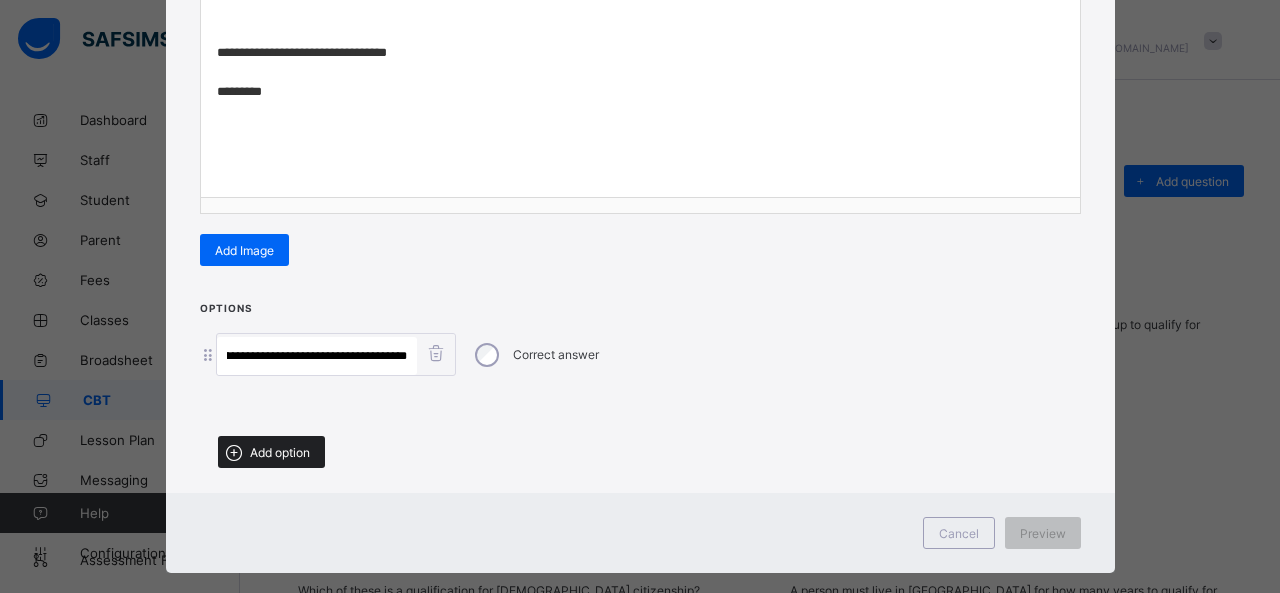 type on "**********" 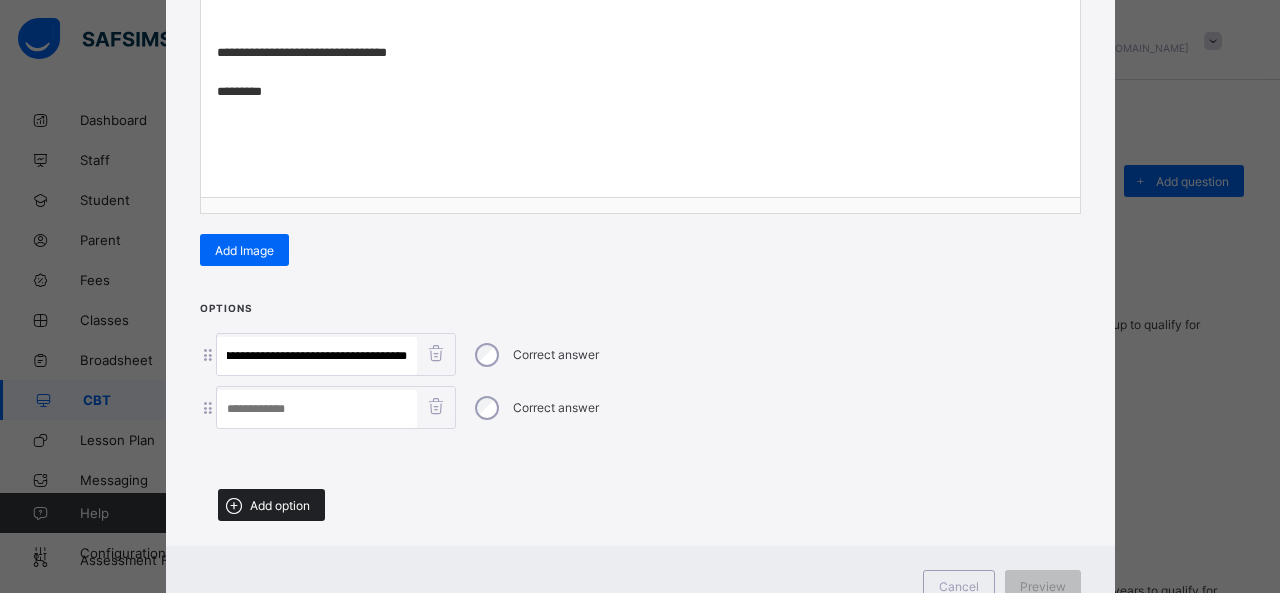 scroll, scrollTop: 0, scrollLeft: 0, axis: both 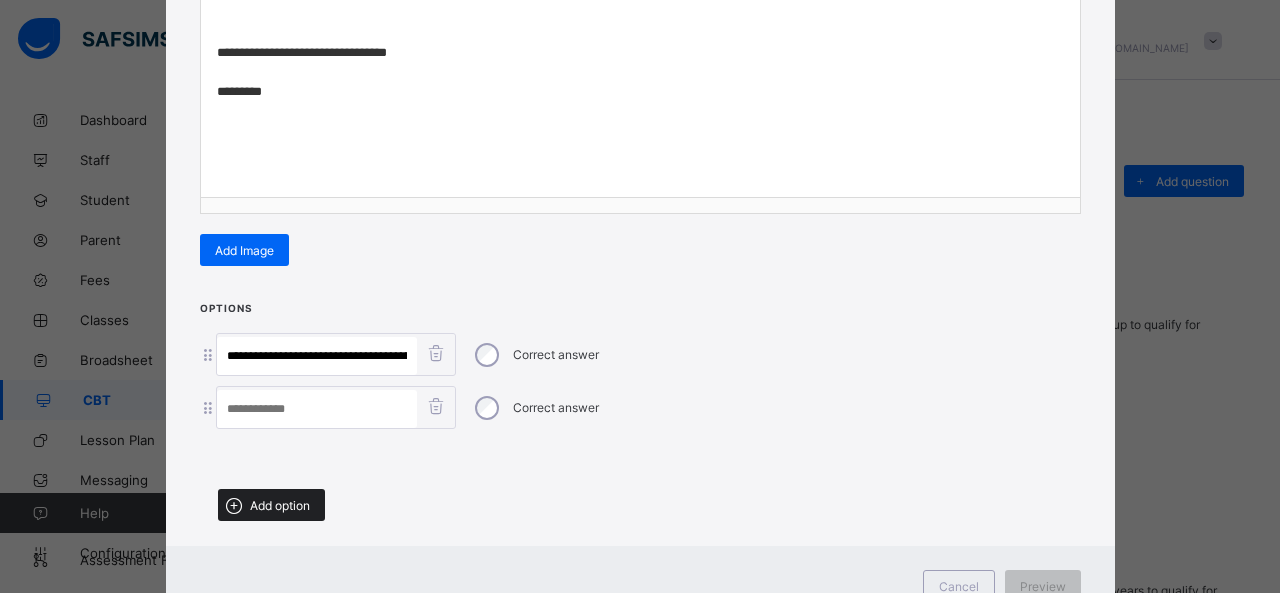 click on "Add option" at bounding box center [271, 505] 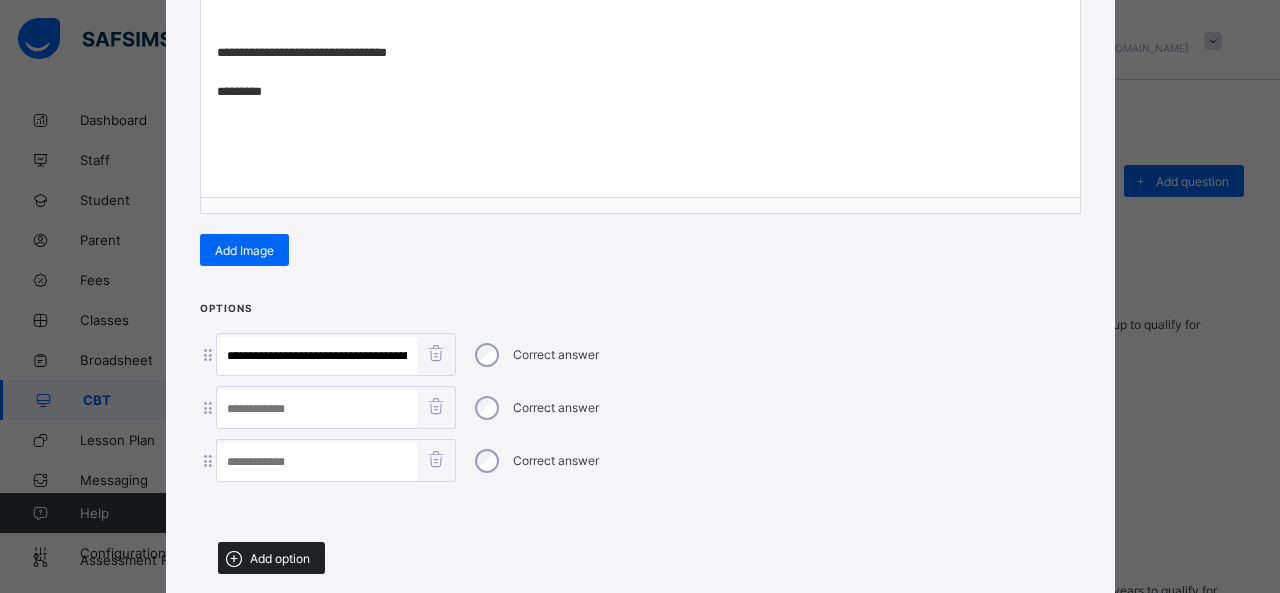 click on "Add option" at bounding box center (280, 558) 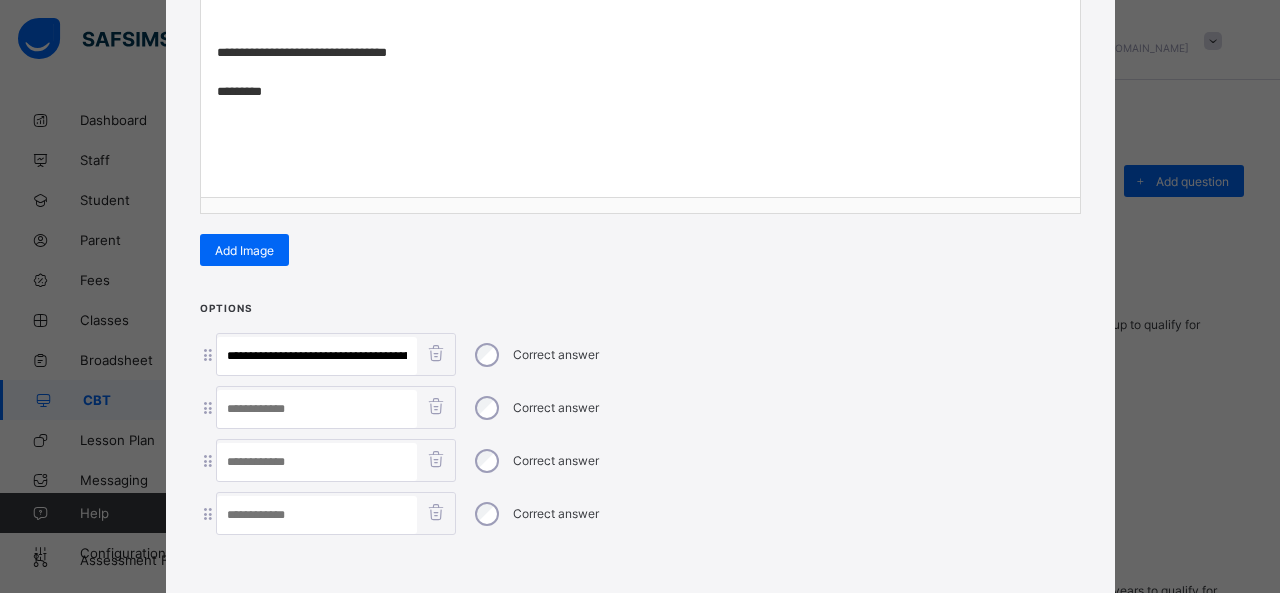 click at bounding box center (317, 515) 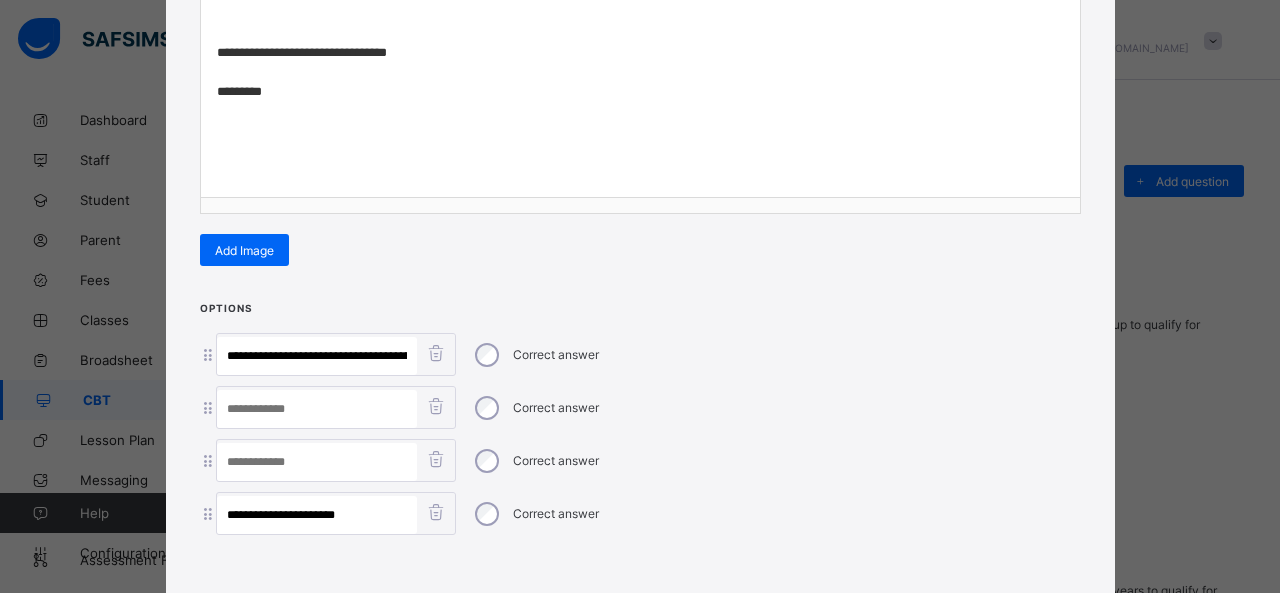 type on "**********" 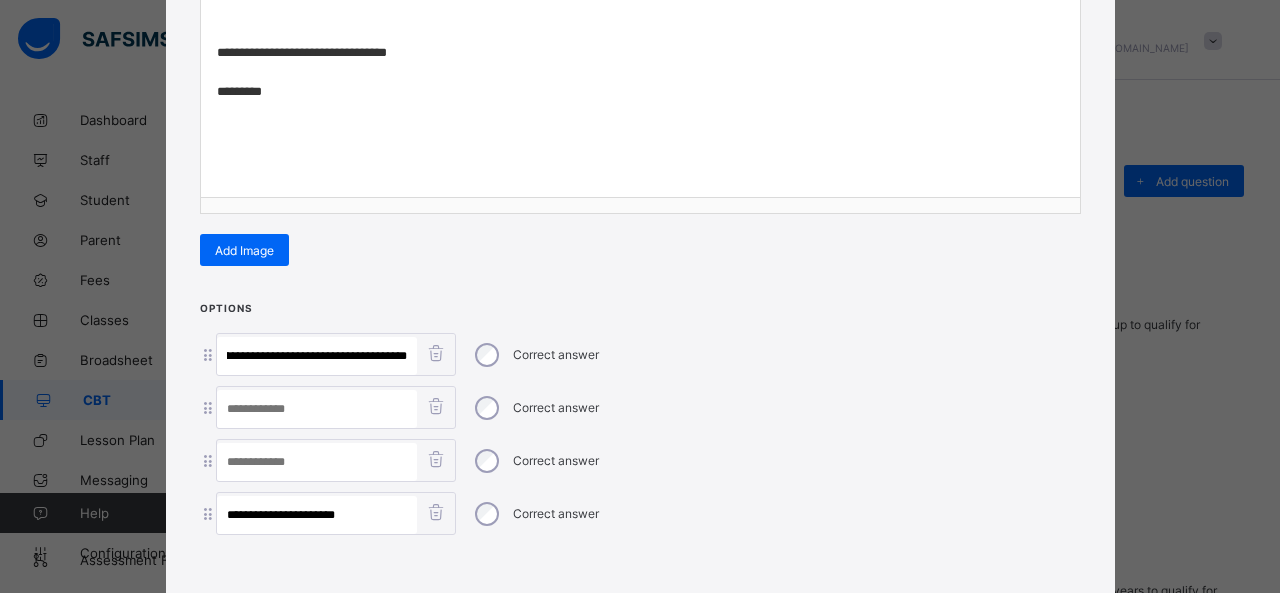 drag, startPoint x: 316, startPoint y: 351, endPoint x: 908, endPoint y: 459, distance: 601.7707 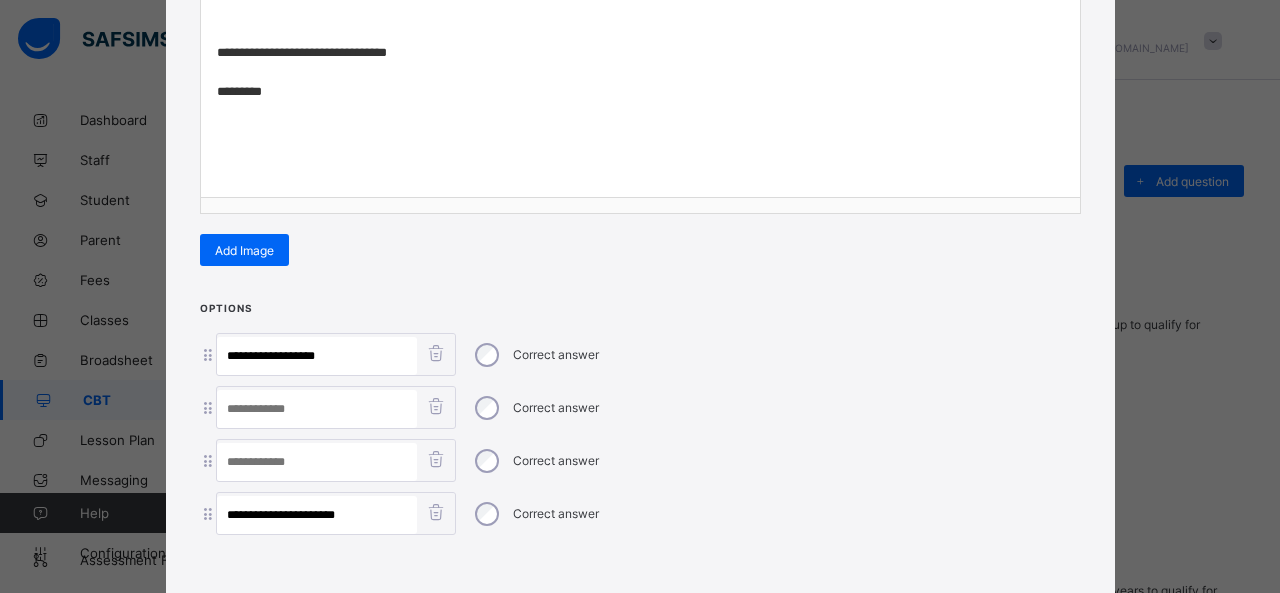 scroll, scrollTop: 0, scrollLeft: 0, axis: both 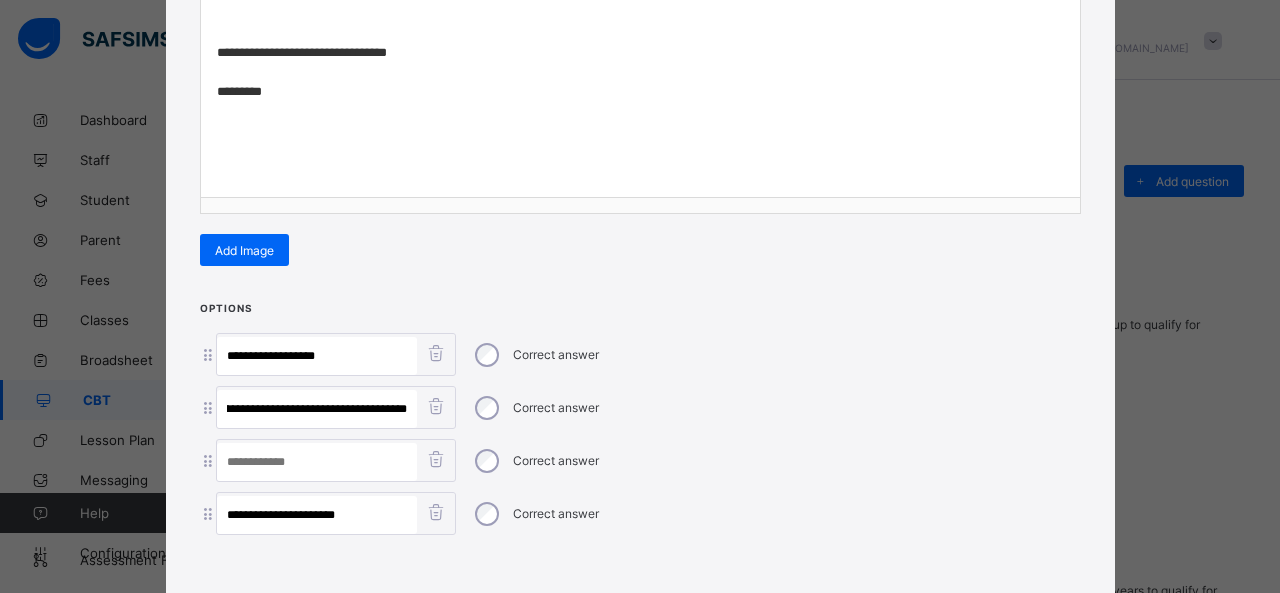 drag, startPoint x: 314, startPoint y: 401, endPoint x: 650, endPoint y: 458, distance: 340.80054 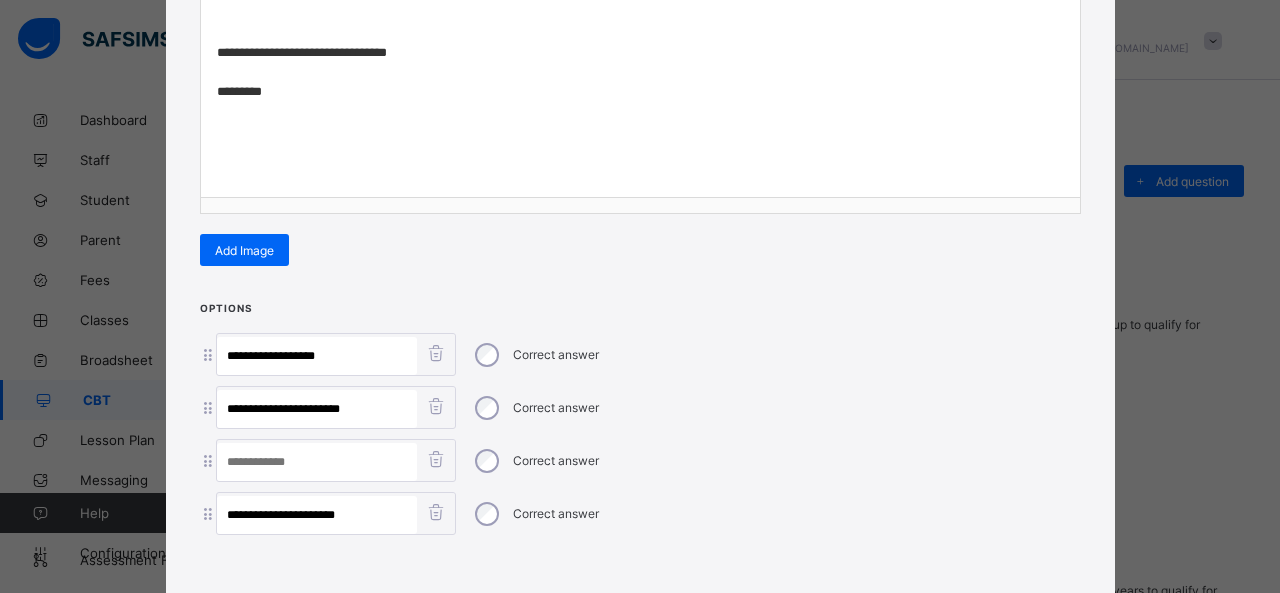scroll, scrollTop: 0, scrollLeft: 0, axis: both 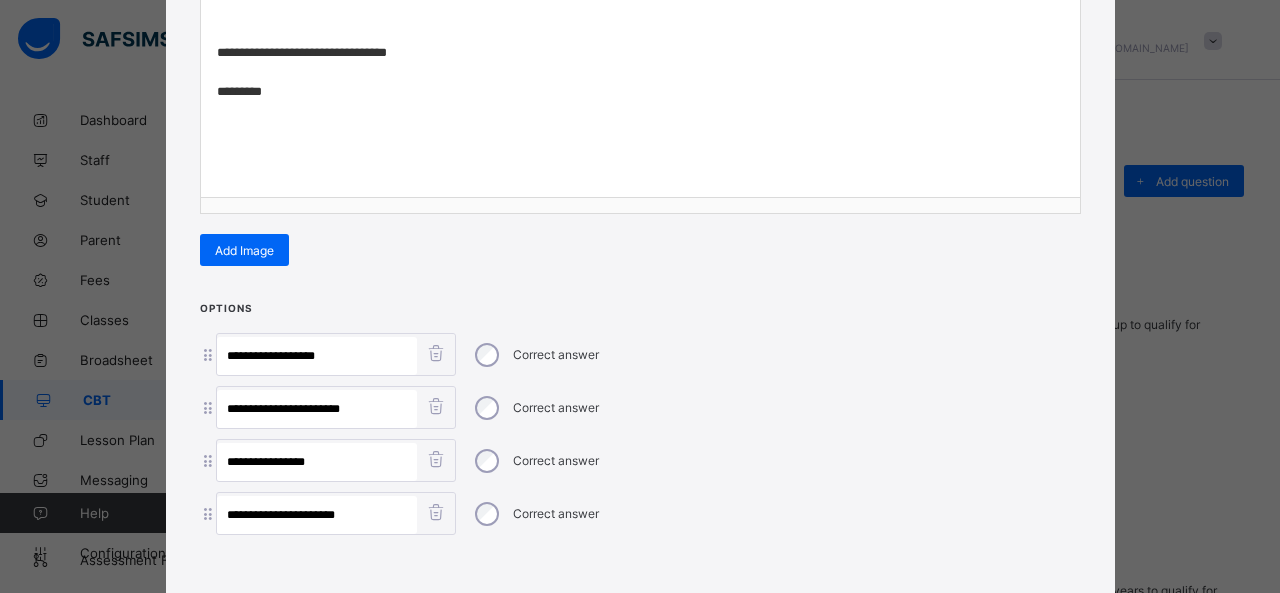 type on "**********" 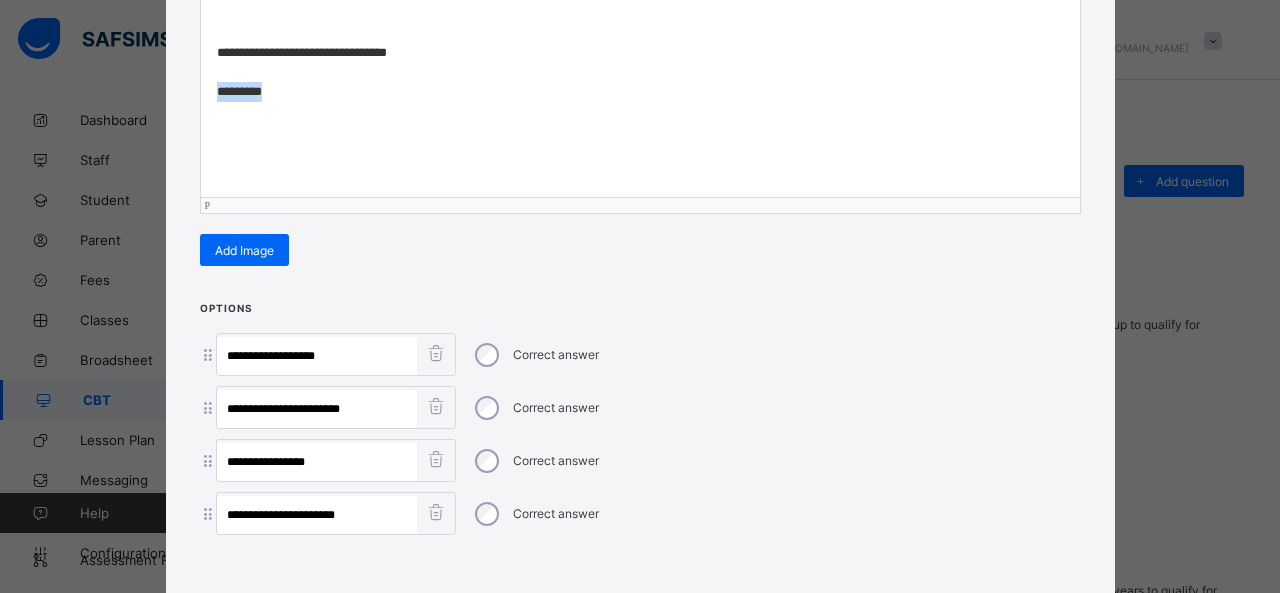 drag, startPoint x: 288, startPoint y: 99, endPoint x: 205, endPoint y: 95, distance: 83.09633 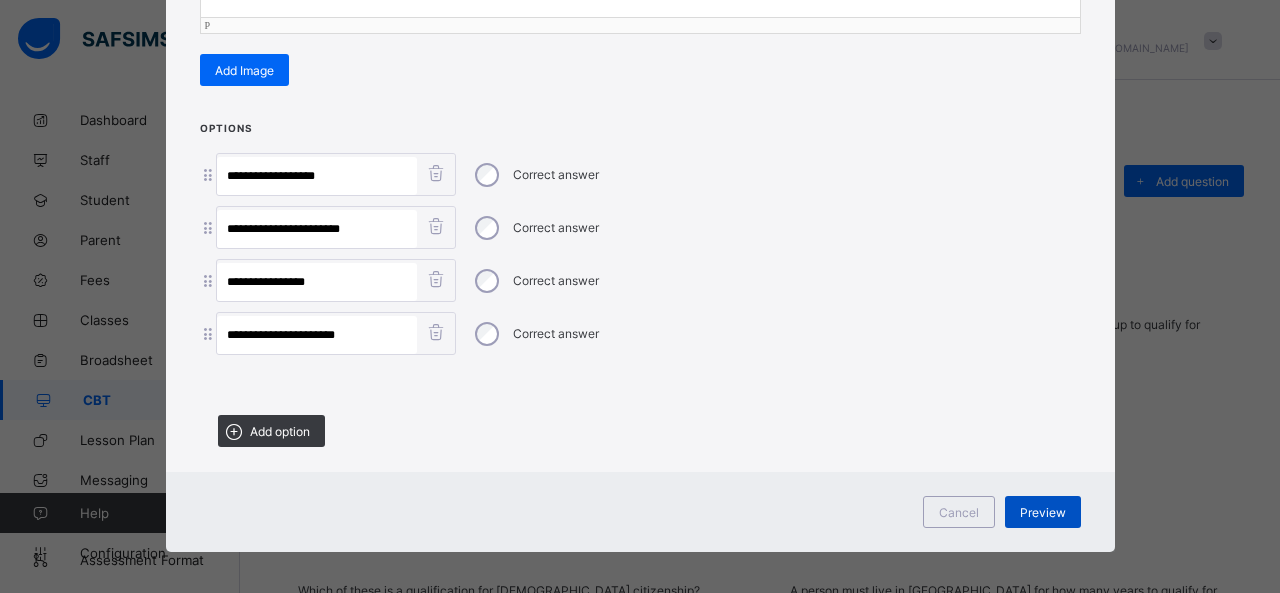 click on "Preview" at bounding box center [1043, 512] 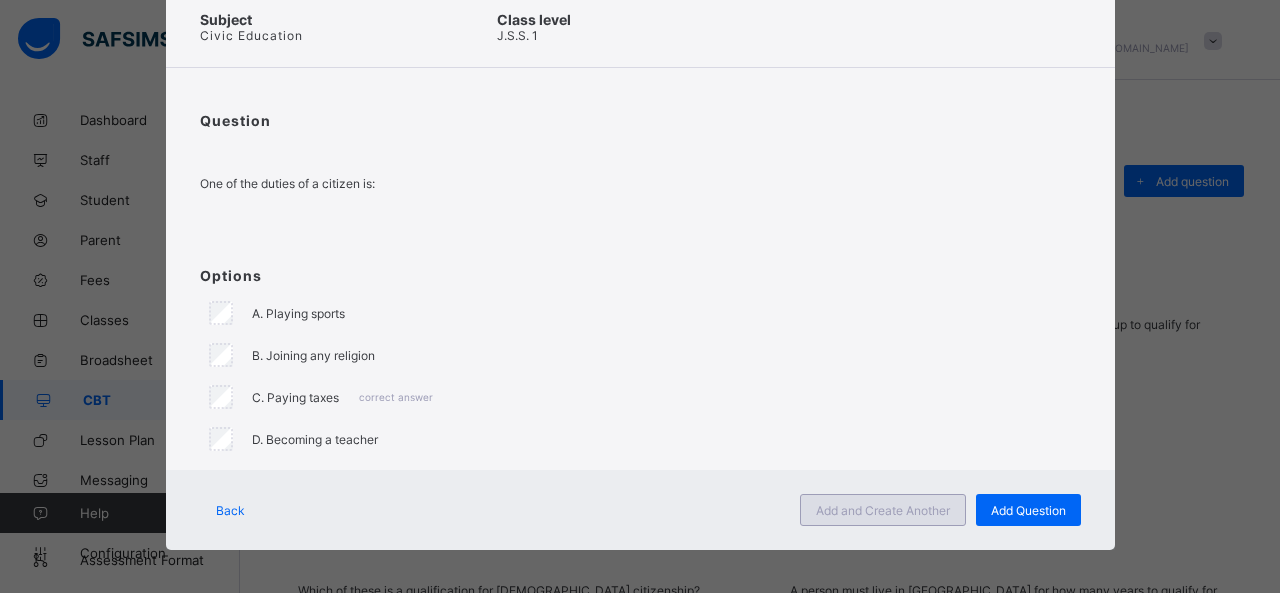 click on "Add and Create Another" at bounding box center [883, 510] 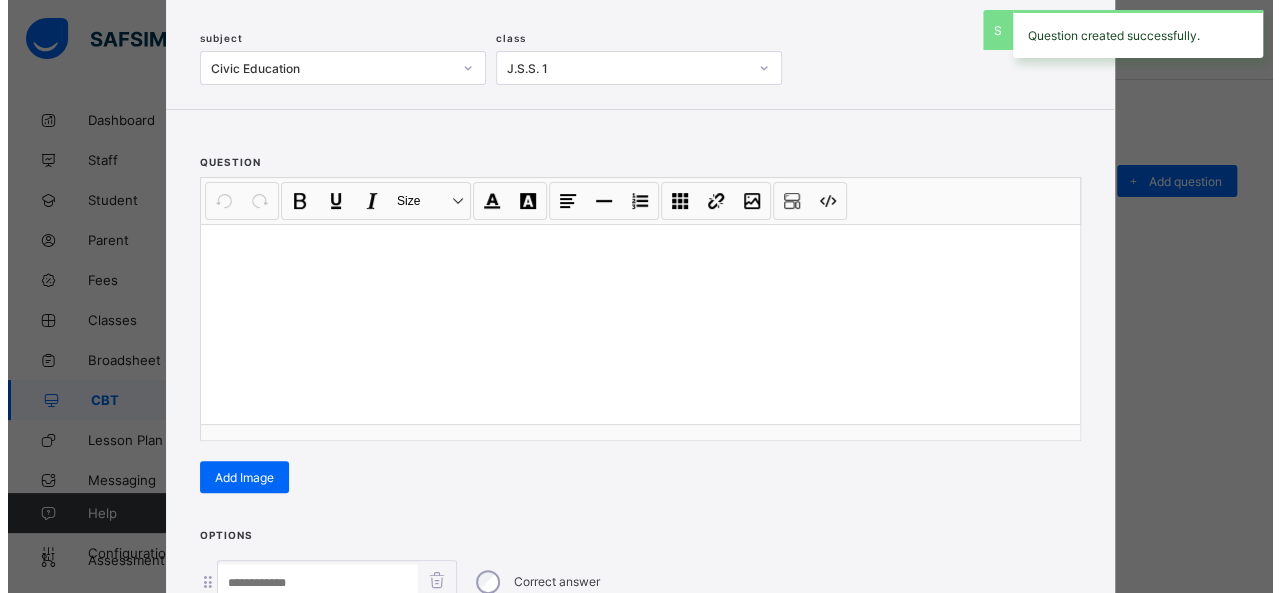 scroll, scrollTop: 128, scrollLeft: 0, axis: vertical 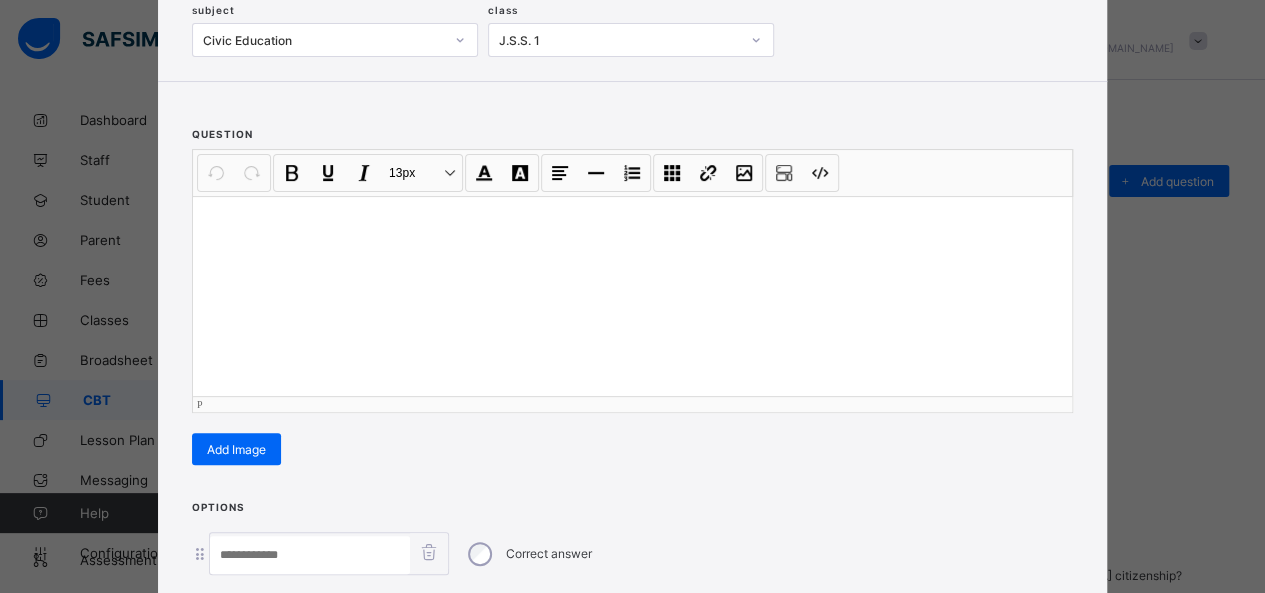 click at bounding box center (632, 296) 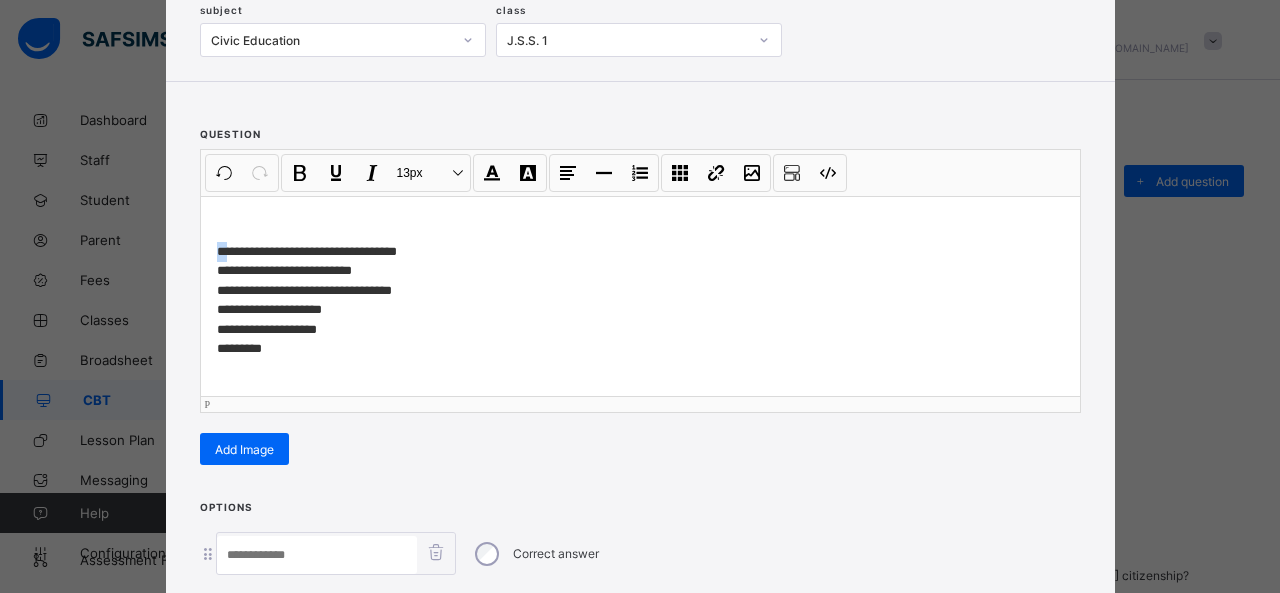 drag, startPoint x: 222, startPoint y: 249, endPoint x: 168, endPoint y: 246, distance: 54.08327 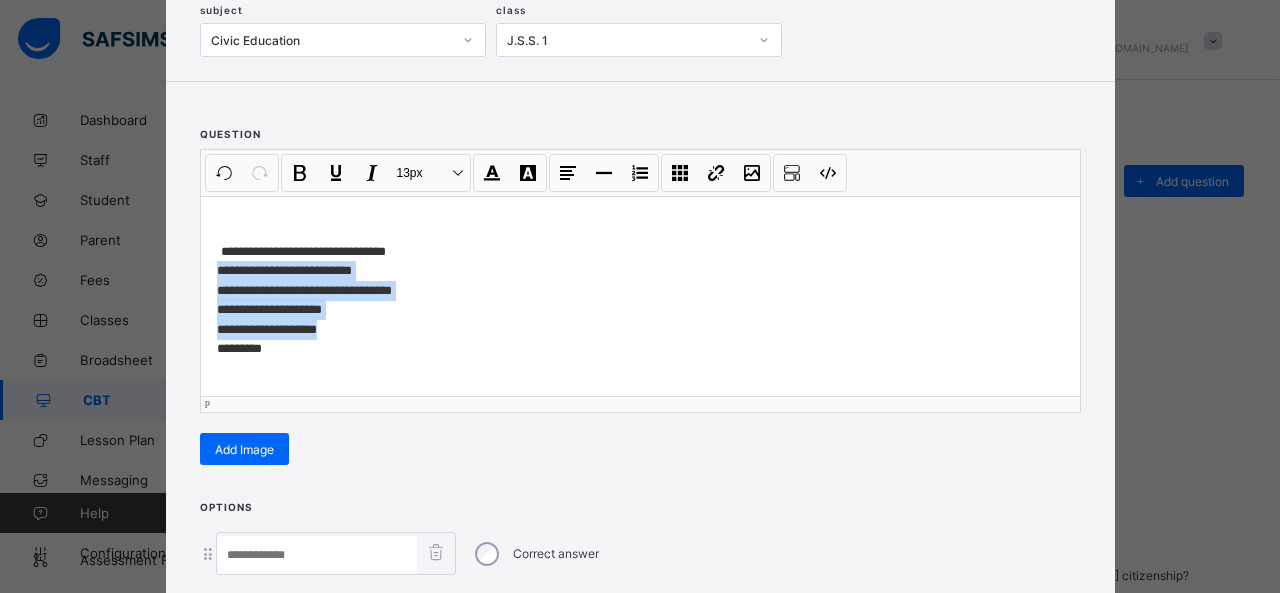 drag, startPoint x: 208, startPoint y: 264, endPoint x: 329, endPoint y: 325, distance: 135.50645 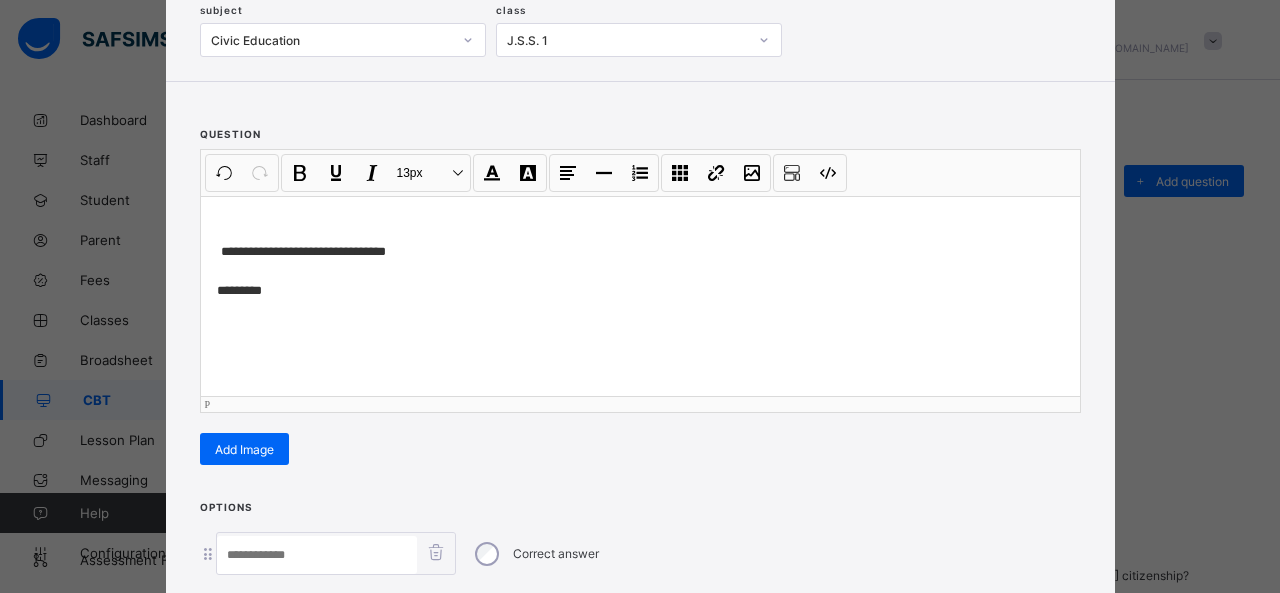 scroll, scrollTop: 351, scrollLeft: 0, axis: vertical 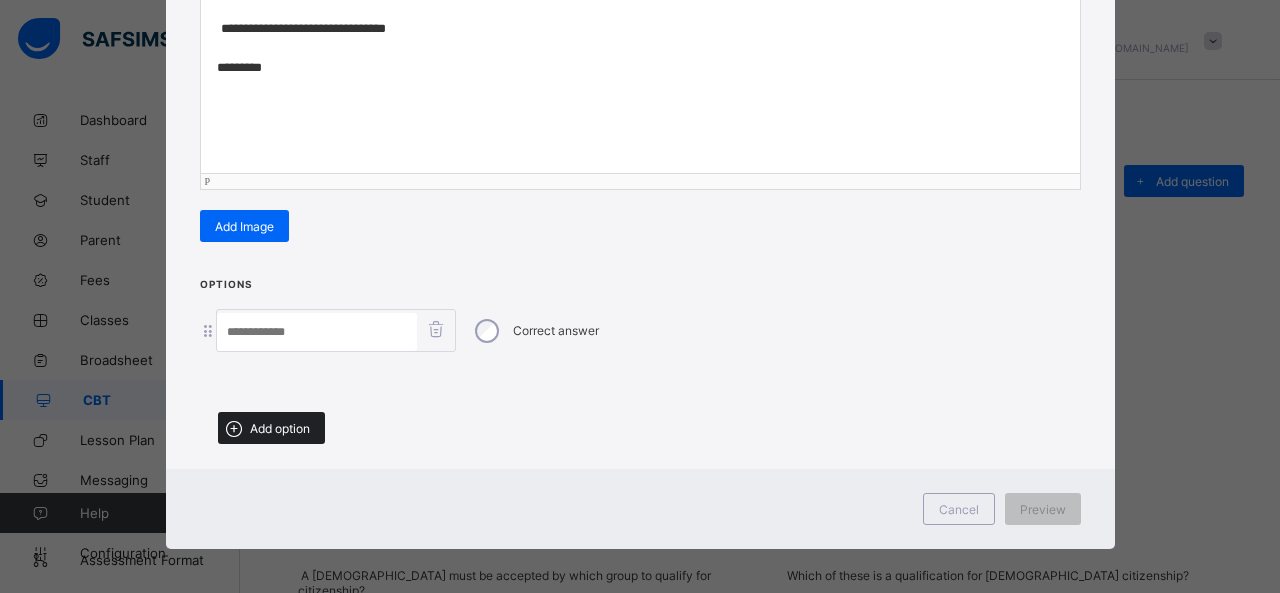 click on "Add option" at bounding box center [280, 428] 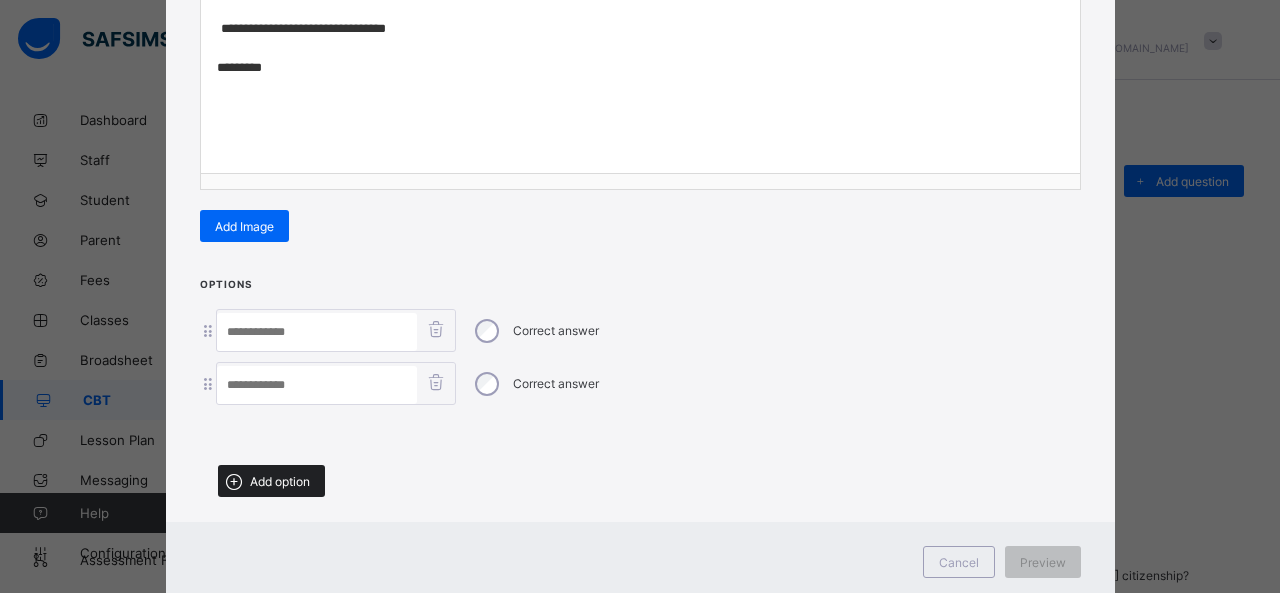 click on "Add option" at bounding box center (271, 481) 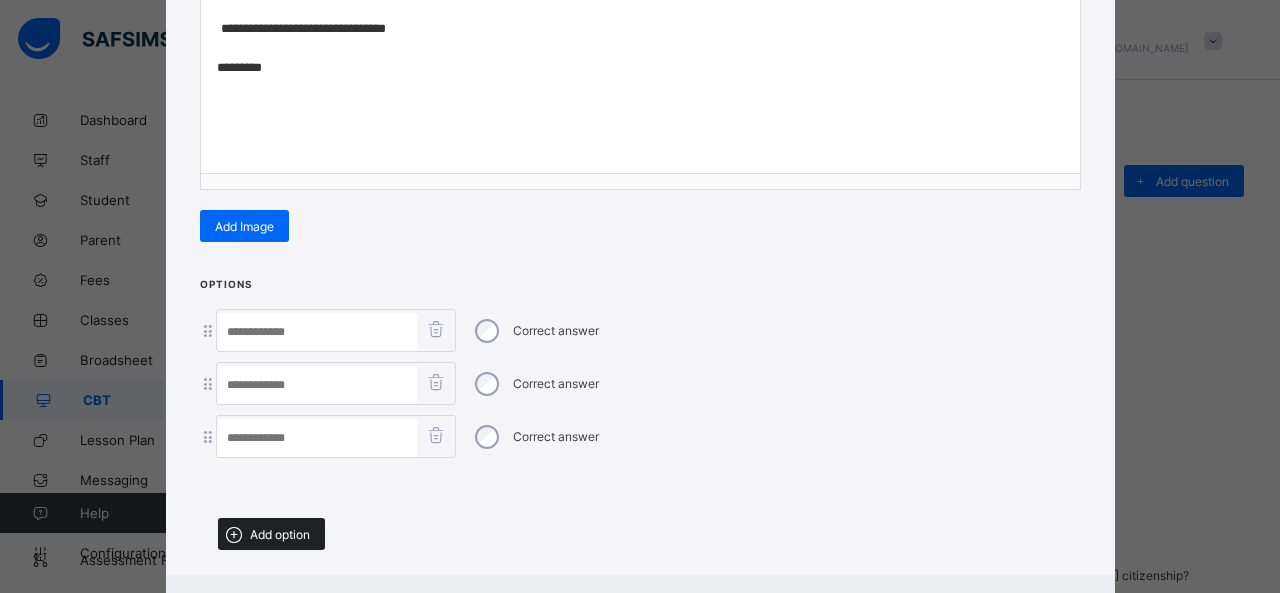 click on "Add option" at bounding box center (280, 534) 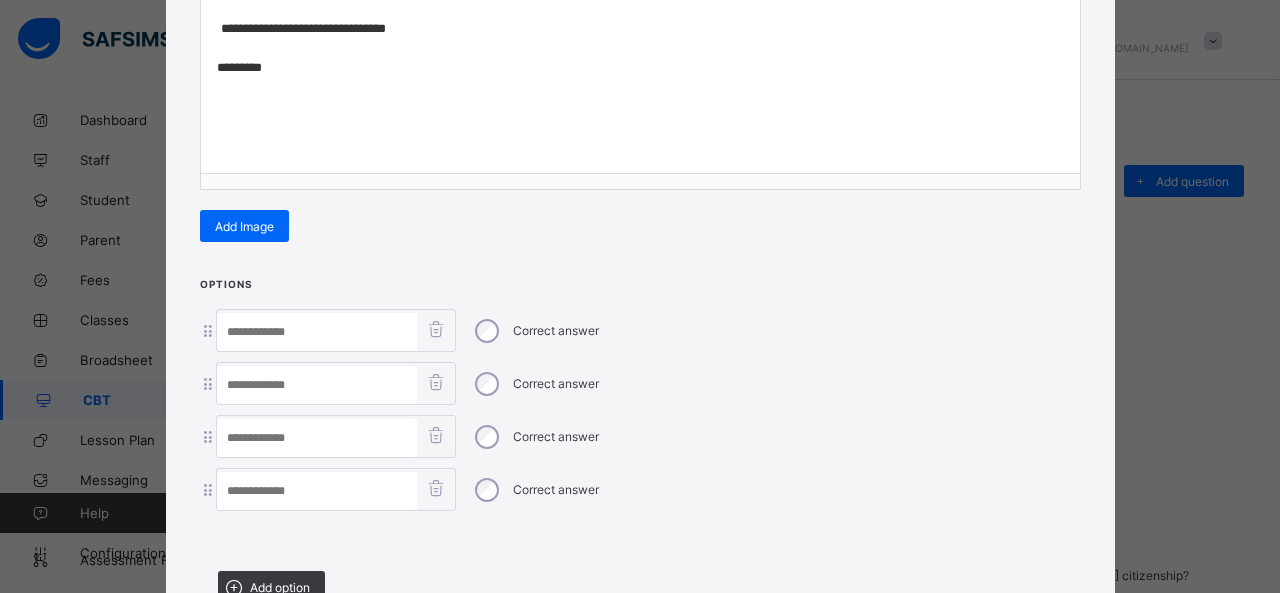 click at bounding box center (317, 332) 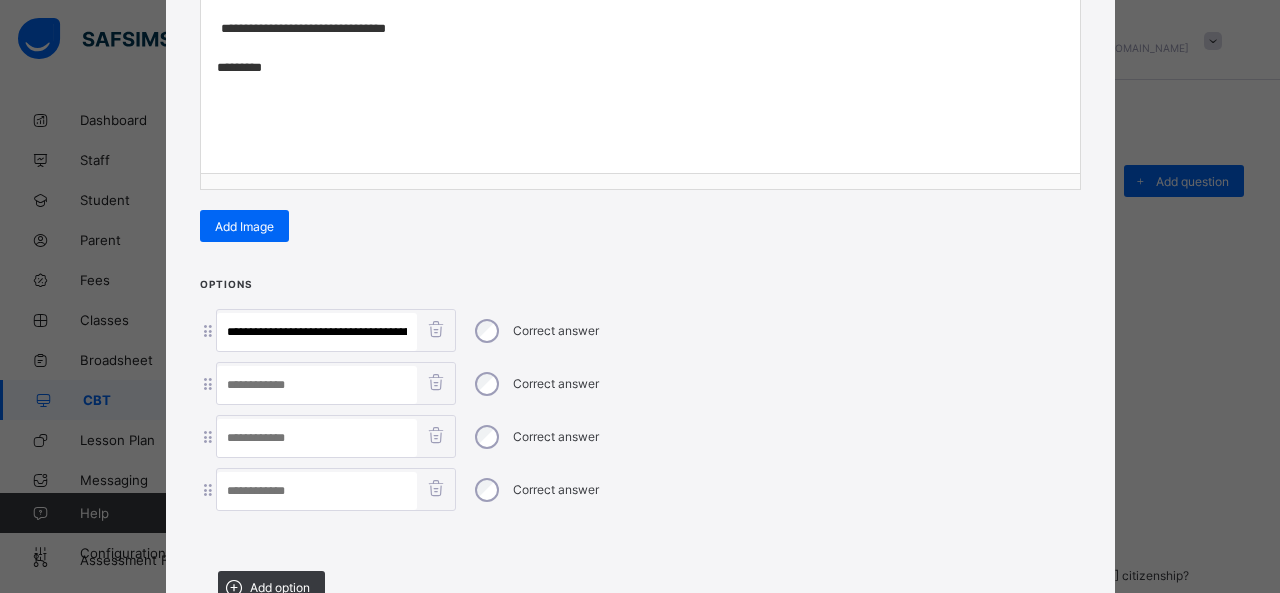 scroll, scrollTop: 0, scrollLeft: 380, axis: horizontal 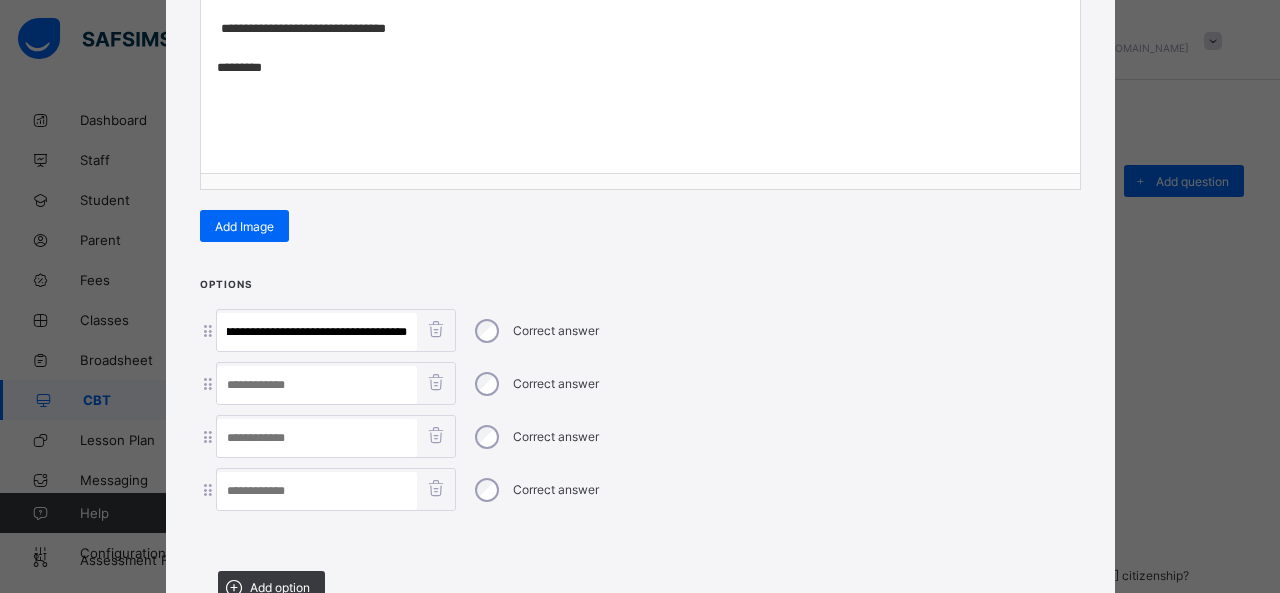 drag, startPoint x: 297, startPoint y: 326, endPoint x: 502, endPoint y: 349, distance: 206.28621 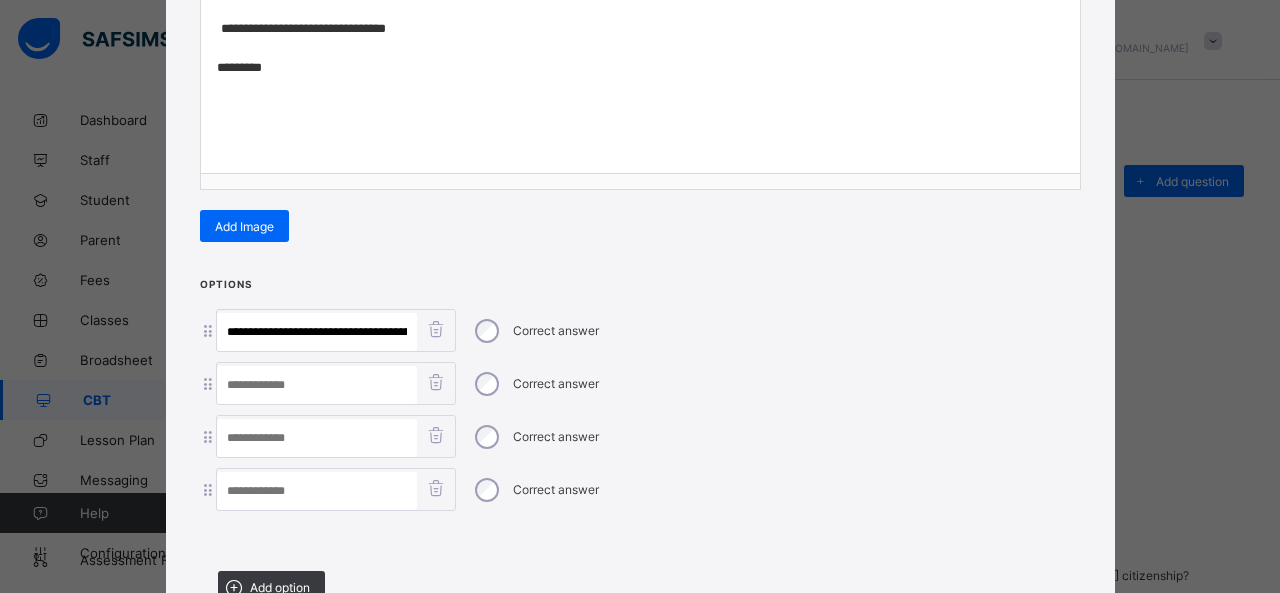click at bounding box center (317, 491) 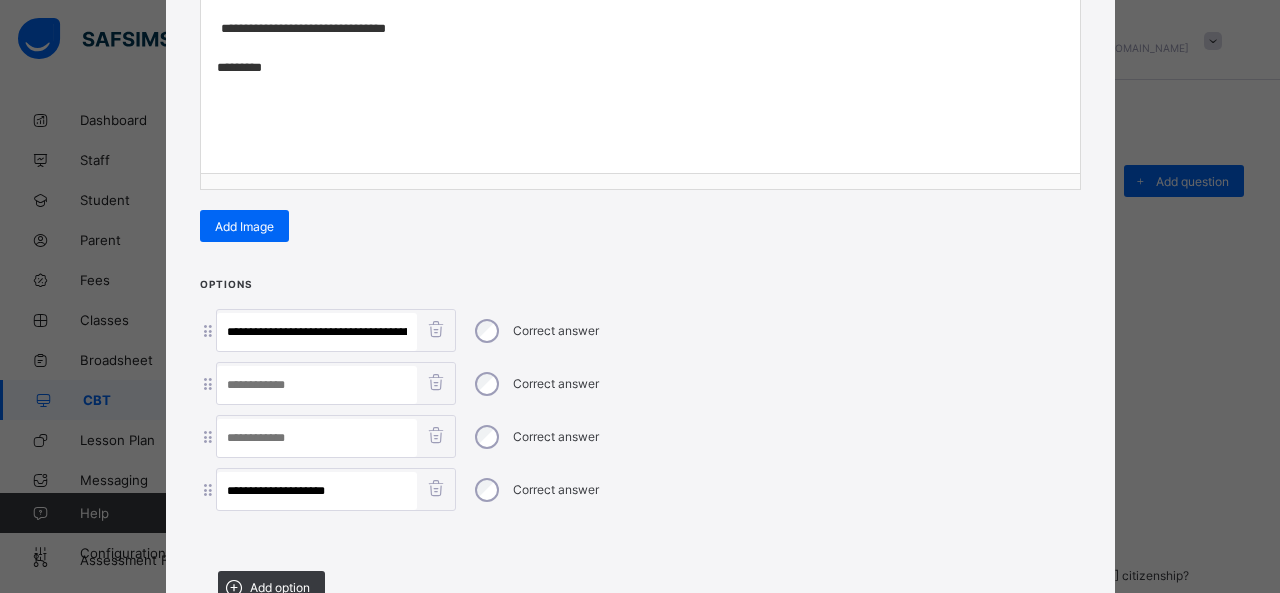 type on "**********" 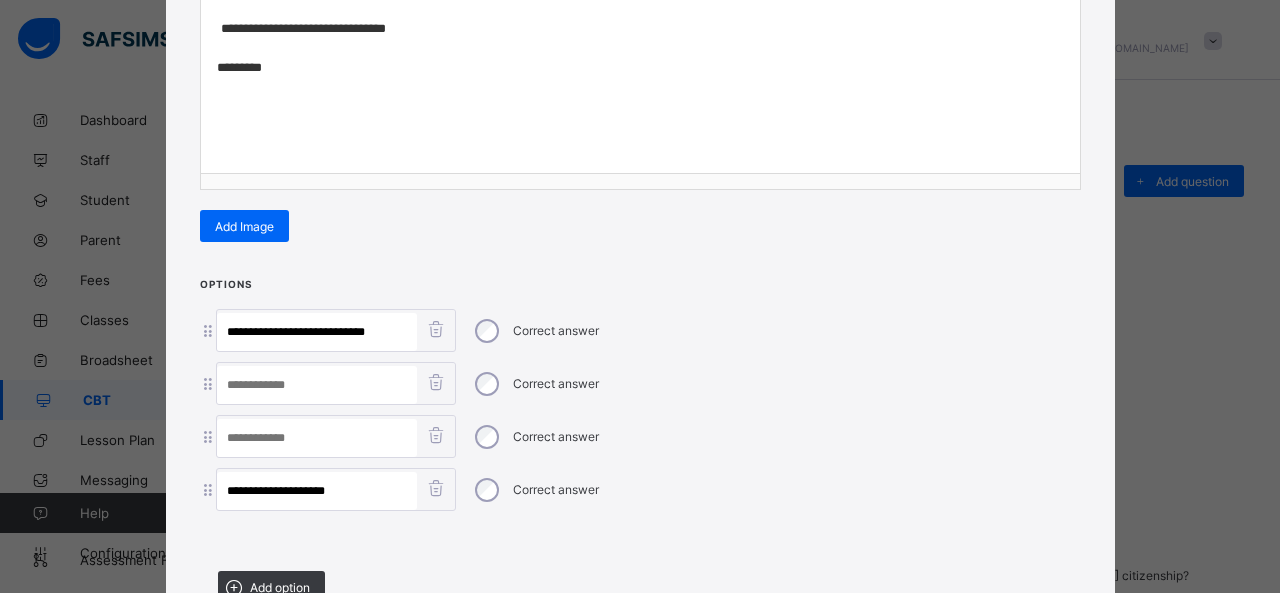 type on "**********" 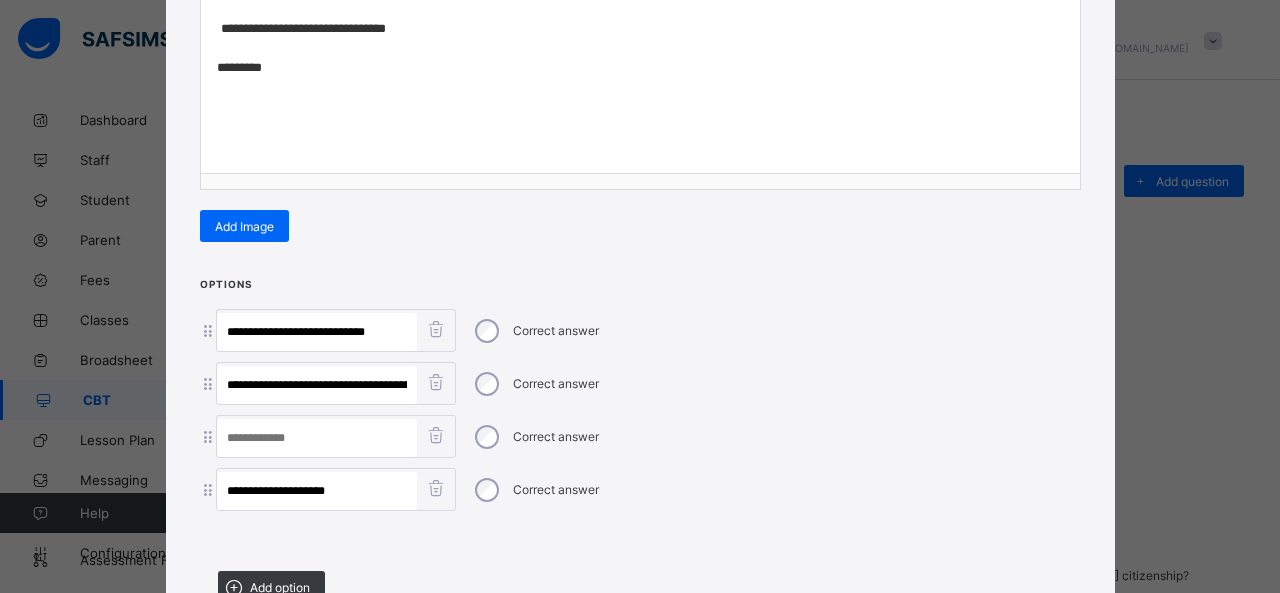 scroll, scrollTop: 0, scrollLeft: 116, axis: horizontal 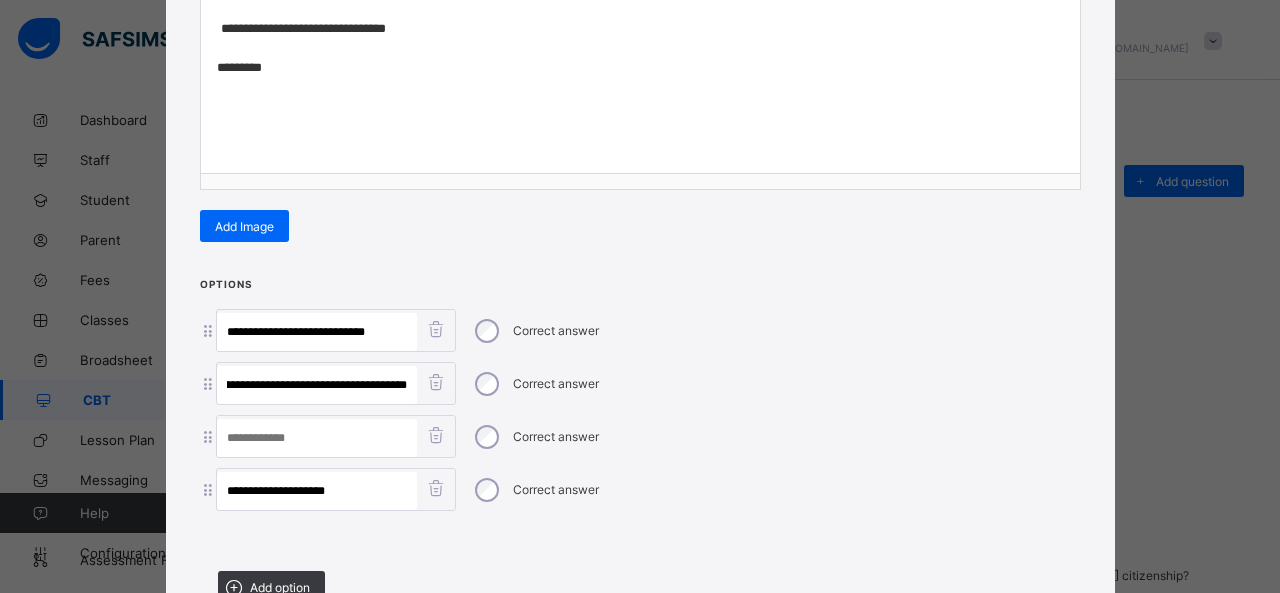 drag, startPoint x: 286, startPoint y: 375, endPoint x: 522, endPoint y: 409, distance: 238.43657 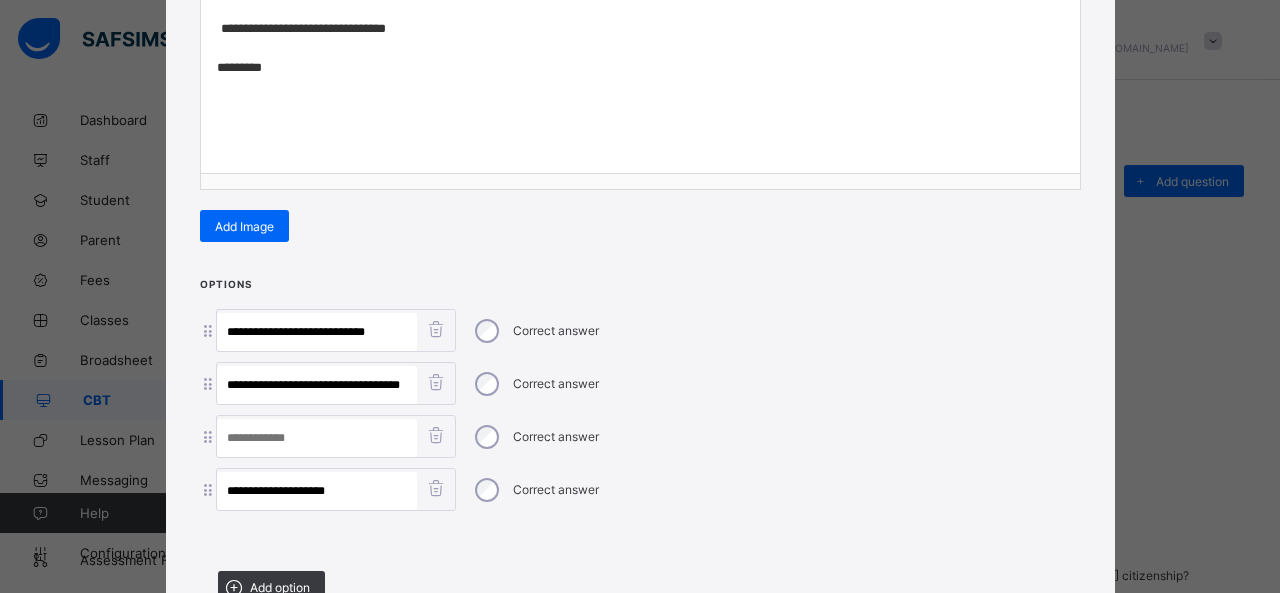 scroll, scrollTop: 0, scrollLeft: 0, axis: both 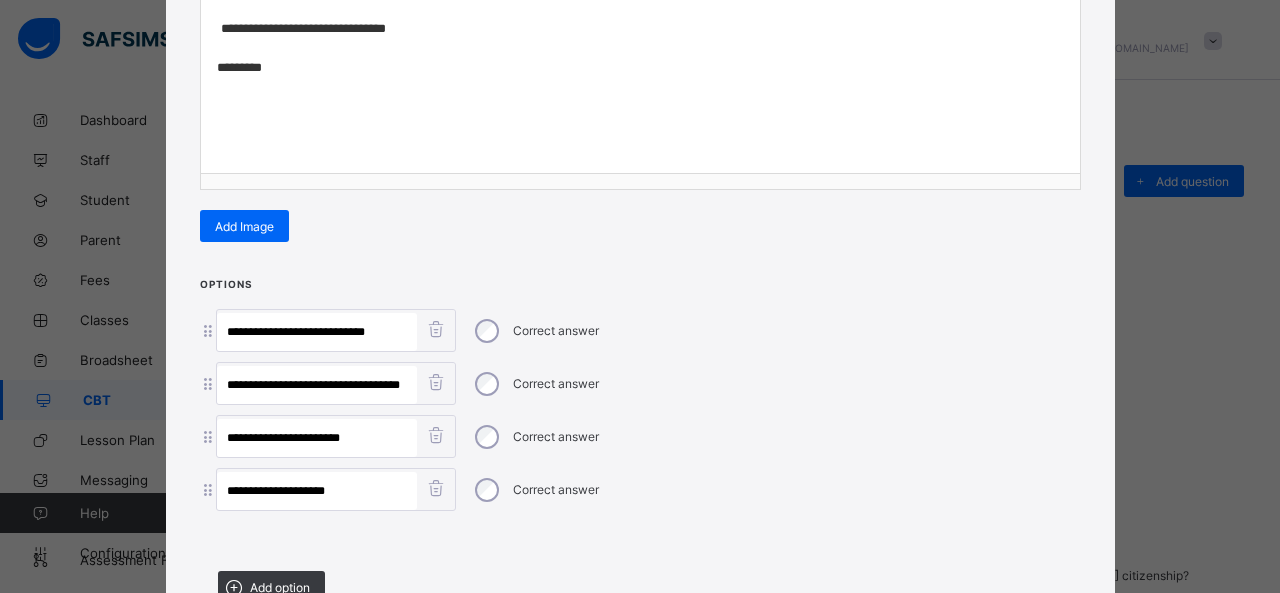 type on "**********" 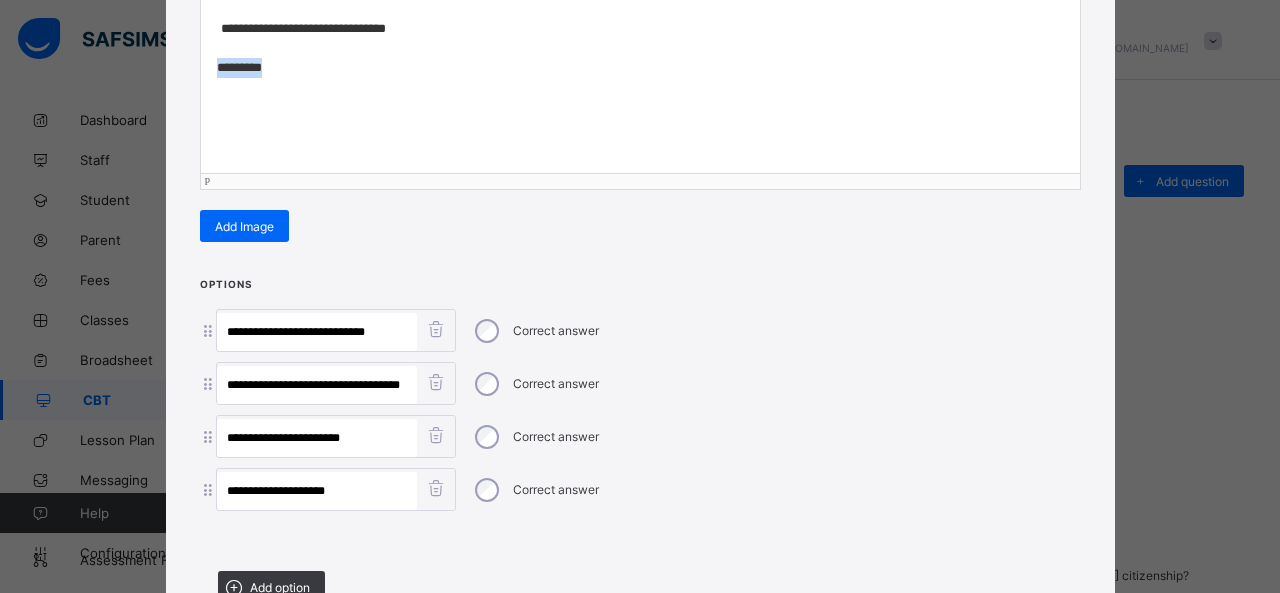 drag, startPoint x: 314, startPoint y: 60, endPoint x: 156, endPoint y: 60, distance: 158 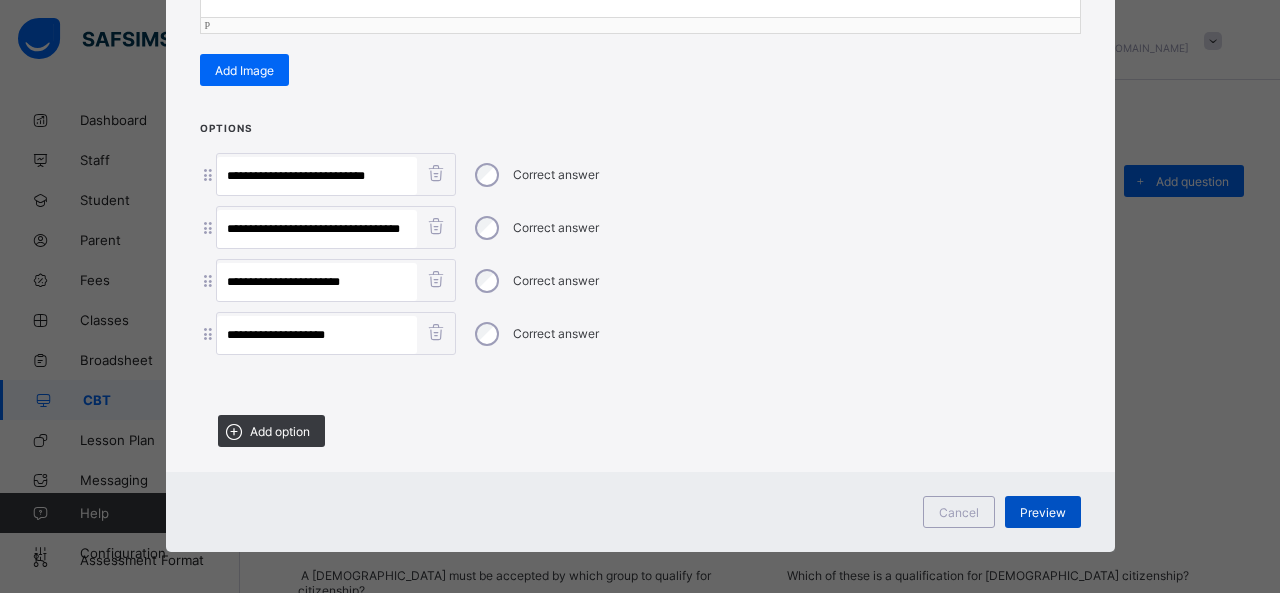 click on "Preview" at bounding box center [1043, 512] 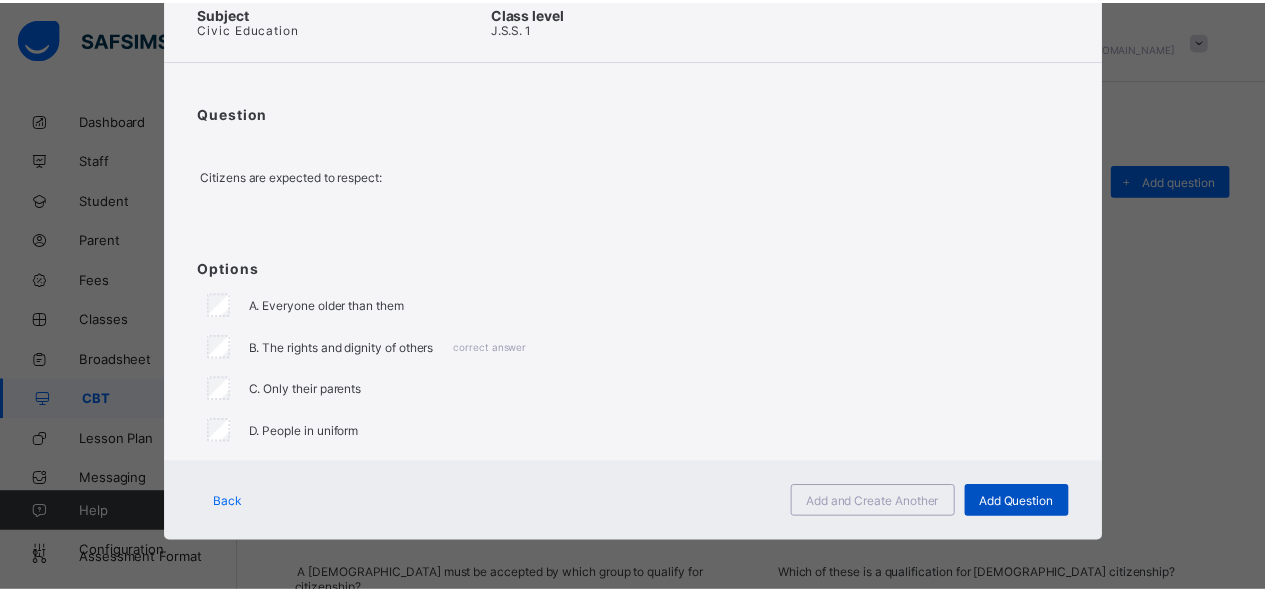 scroll, scrollTop: 100, scrollLeft: 0, axis: vertical 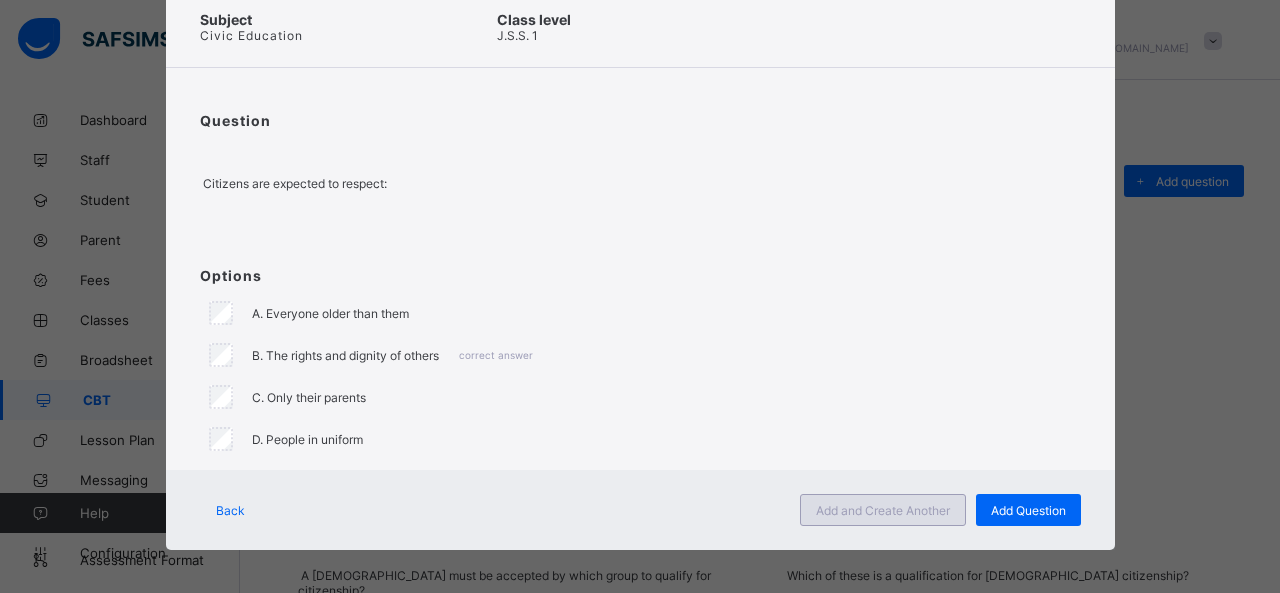 click on "Add and Create Another" at bounding box center (883, 510) 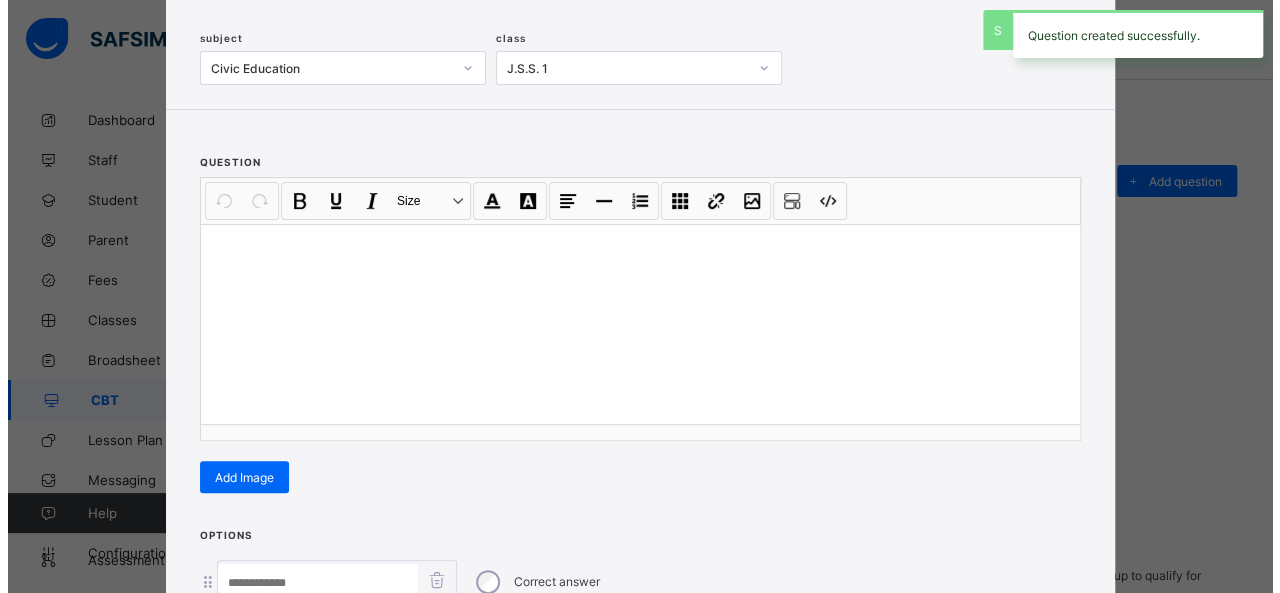 scroll, scrollTop: 128, scrollLeft: 0, axis: vertical 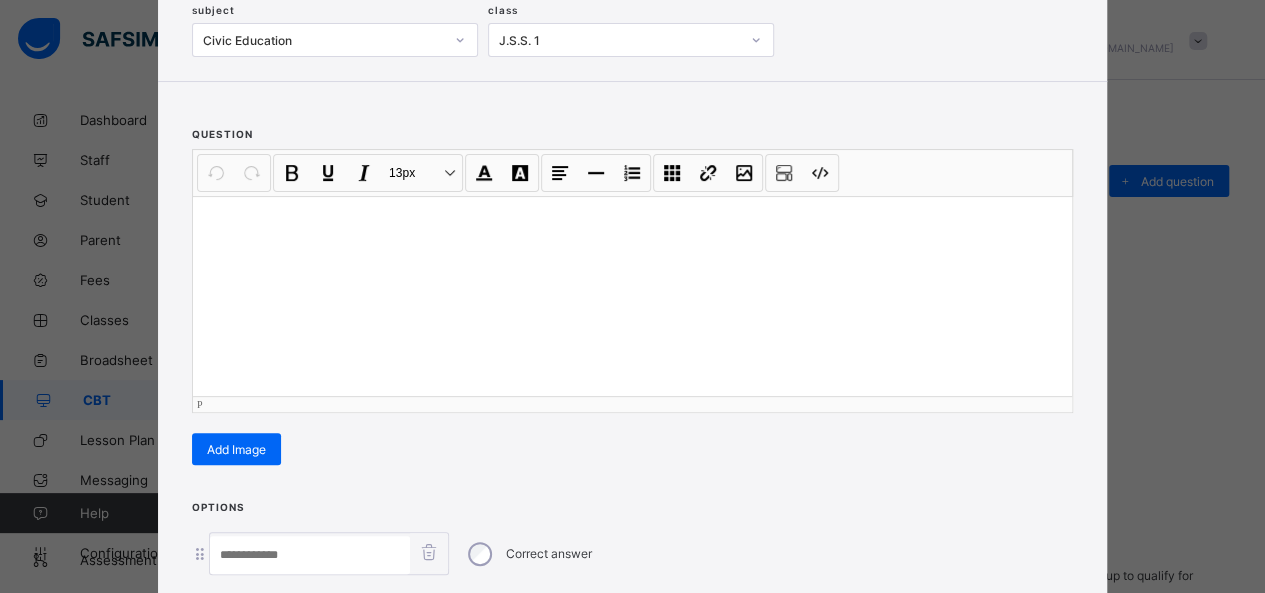 click at bounding box center (632, 296) 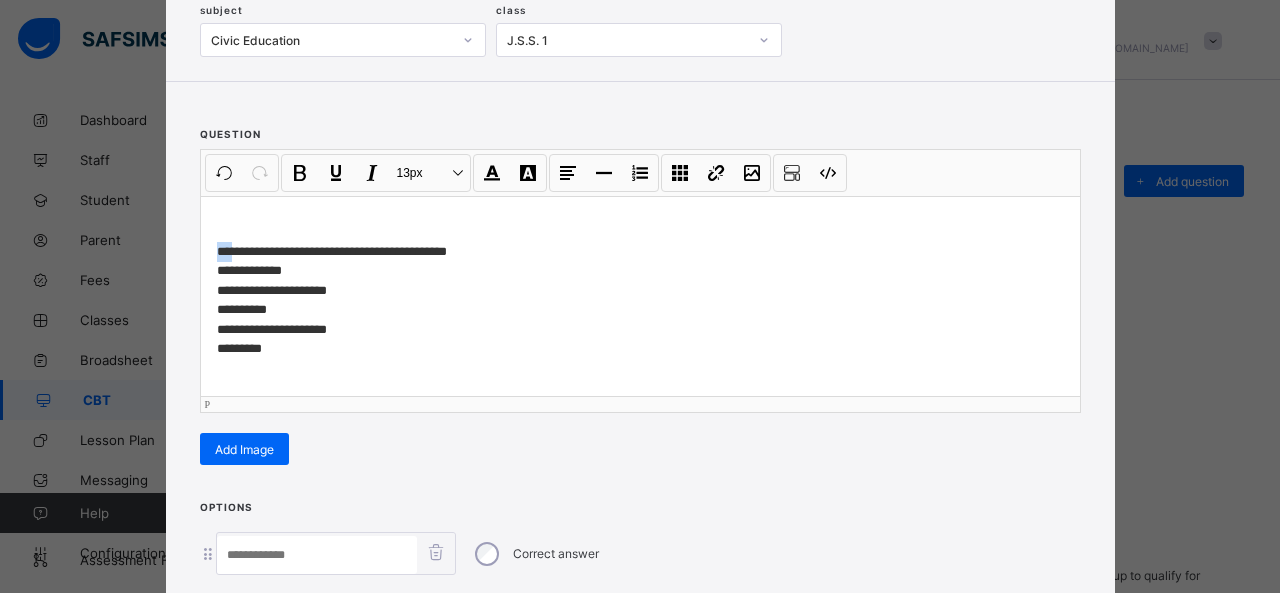 drag, startPoint x: 224, startPoint y: 247, endPoint x: 190, endPoint y: 247, distance: 34 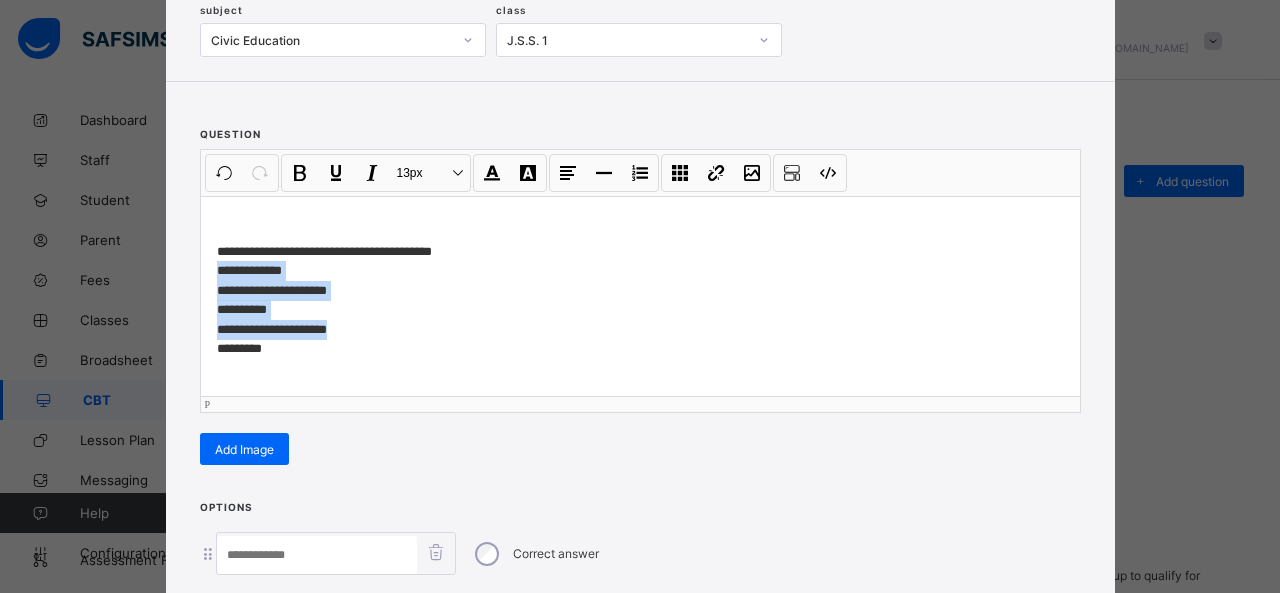 drag, startPoint x: 213, startPoint y: 268, endPoint x: 364, endPoint y: 320, distance: 159.70285 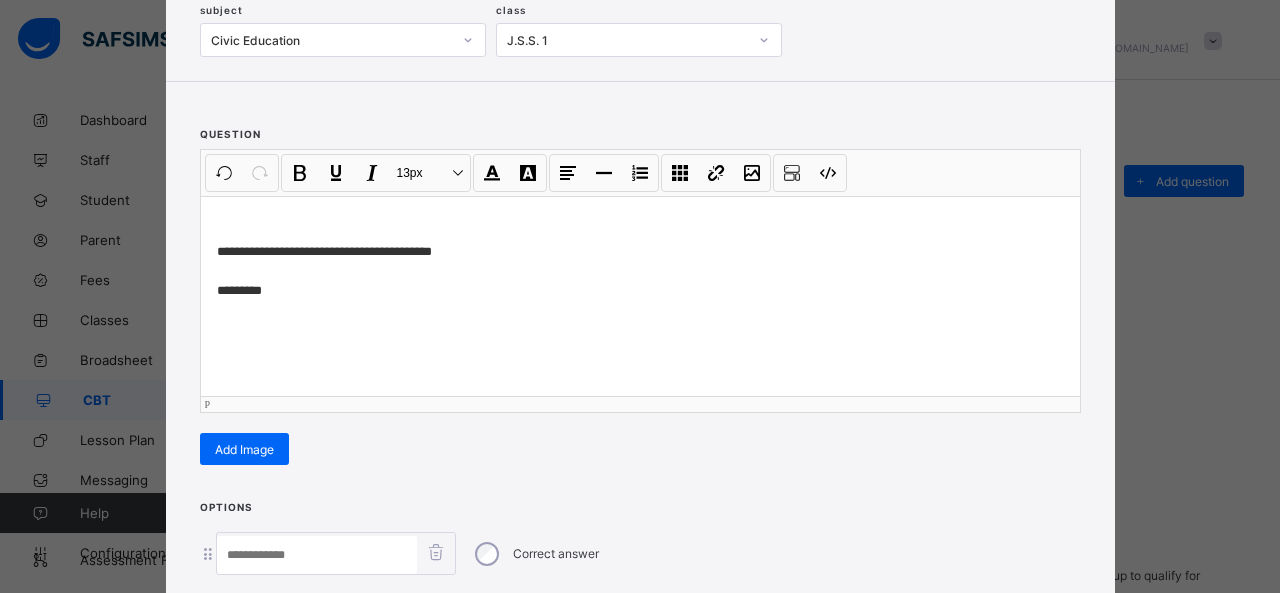 scroll, scrollTop: 351, scrollLeft: 0, axis: vertical 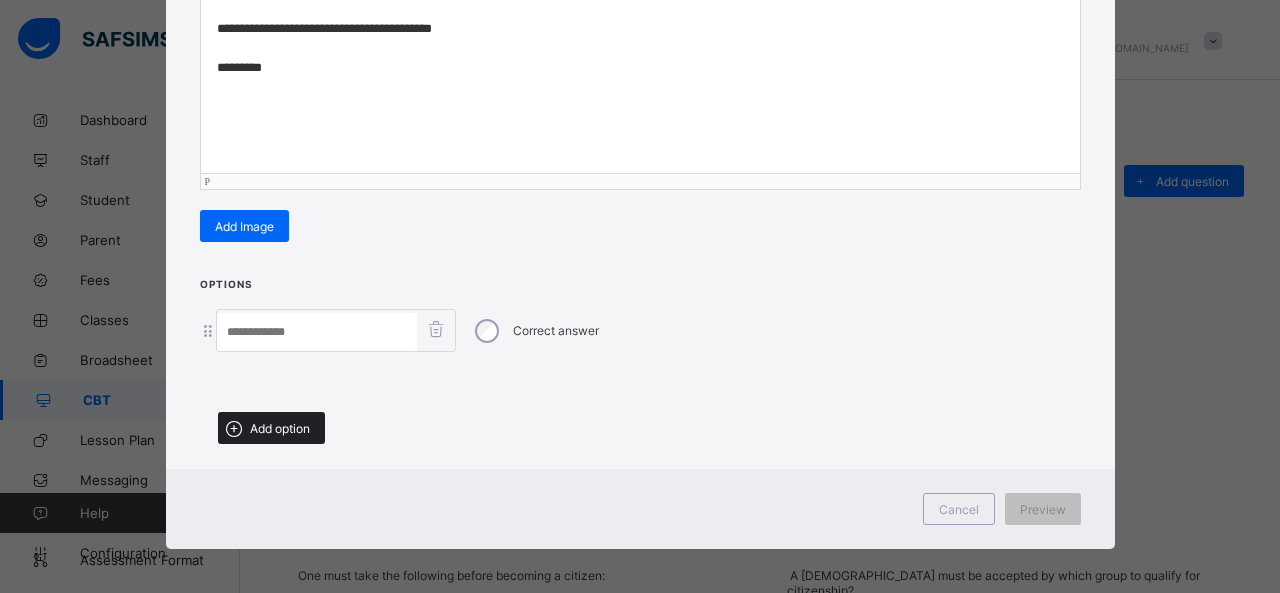 click on "Add option" at bounding box center (271, 428) 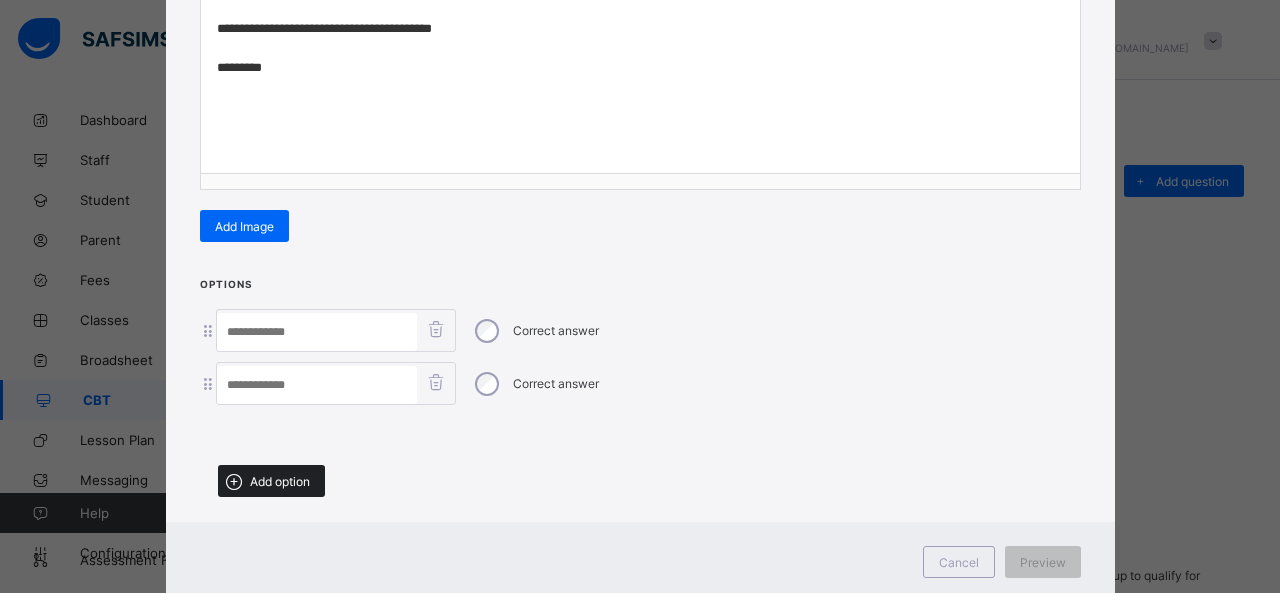 click on "Add option" at bounding box center (271, 481) 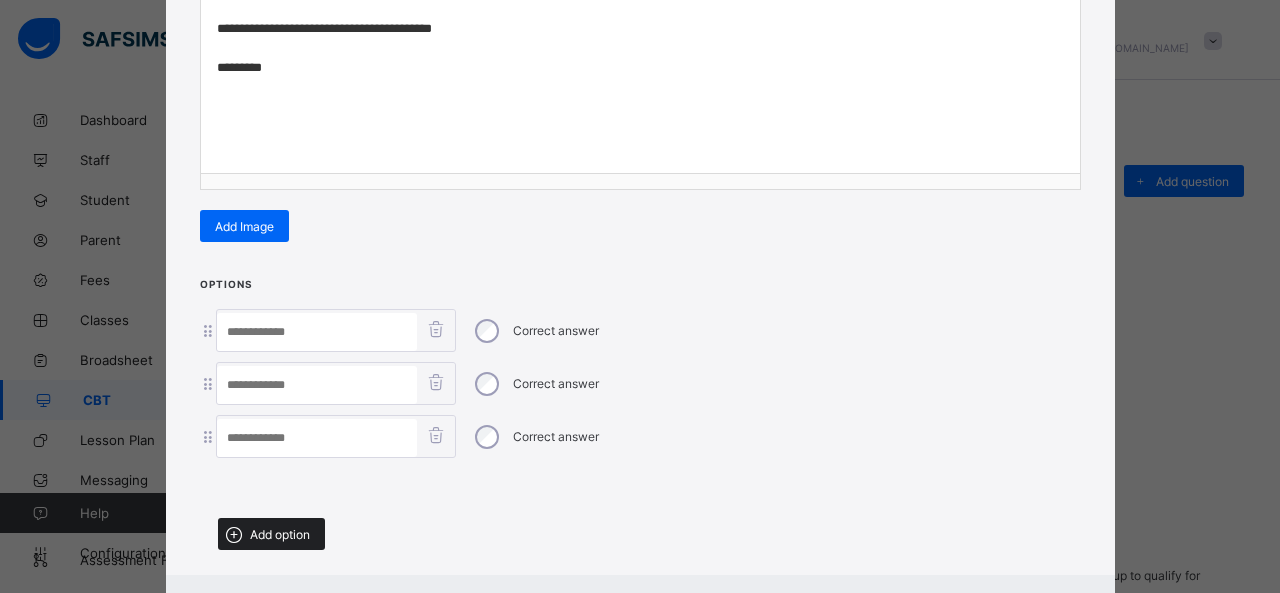 click on "Add option" at bounding box center (280, 534) 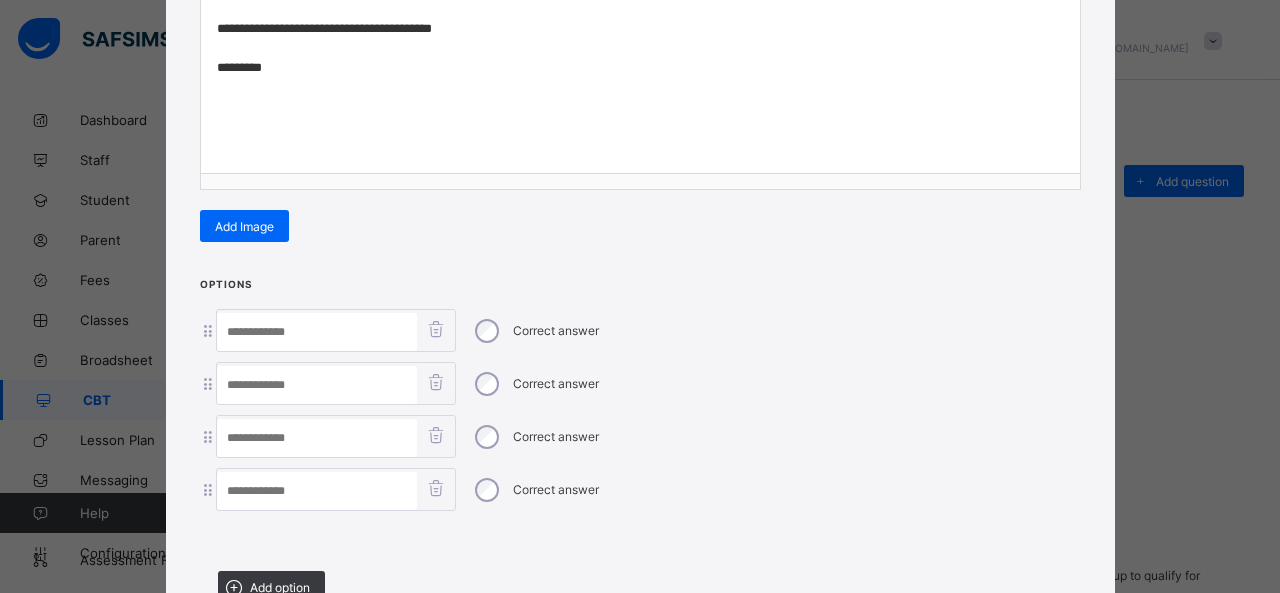 click at bounding box center [317, 332] 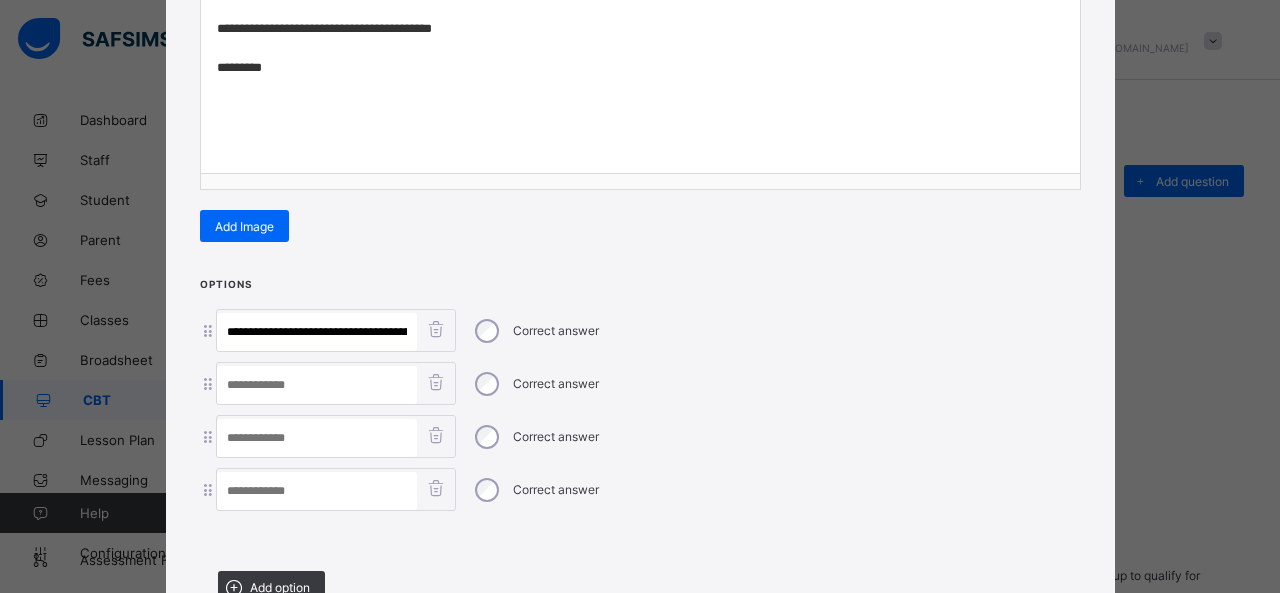 scroll, scrollTop: 0, scrollLeft: 193, axis: horizontal 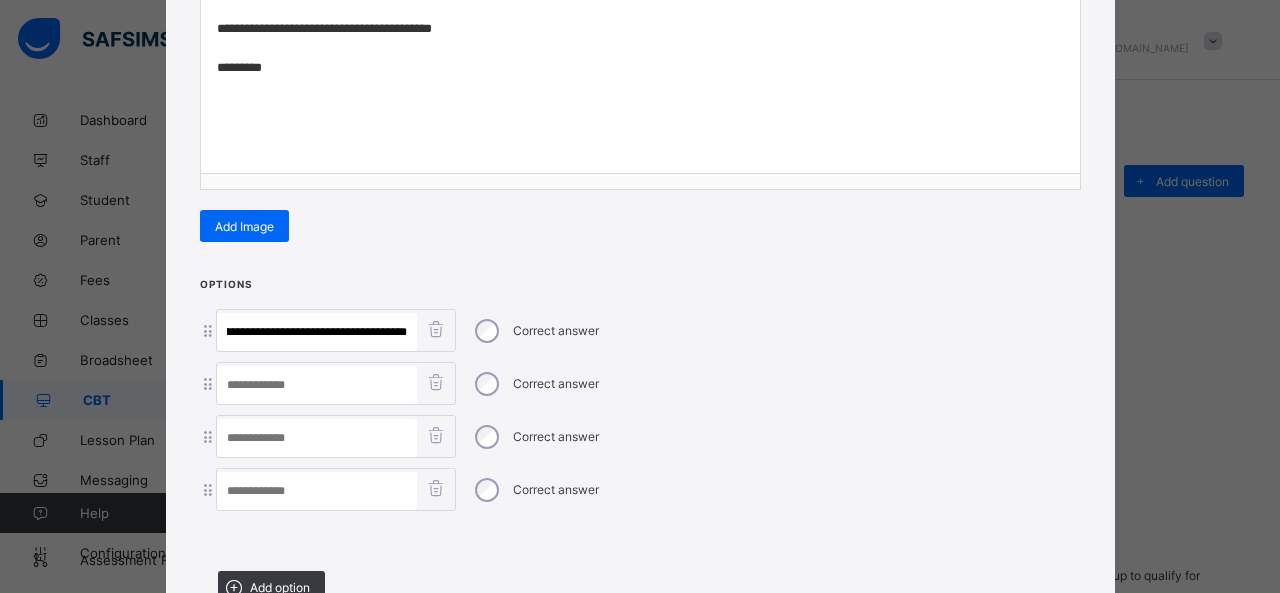 drag, startPoint x: 226, startPoint y: 321, endPoint x: 655, endPoint y: 345, distance: 429.6708 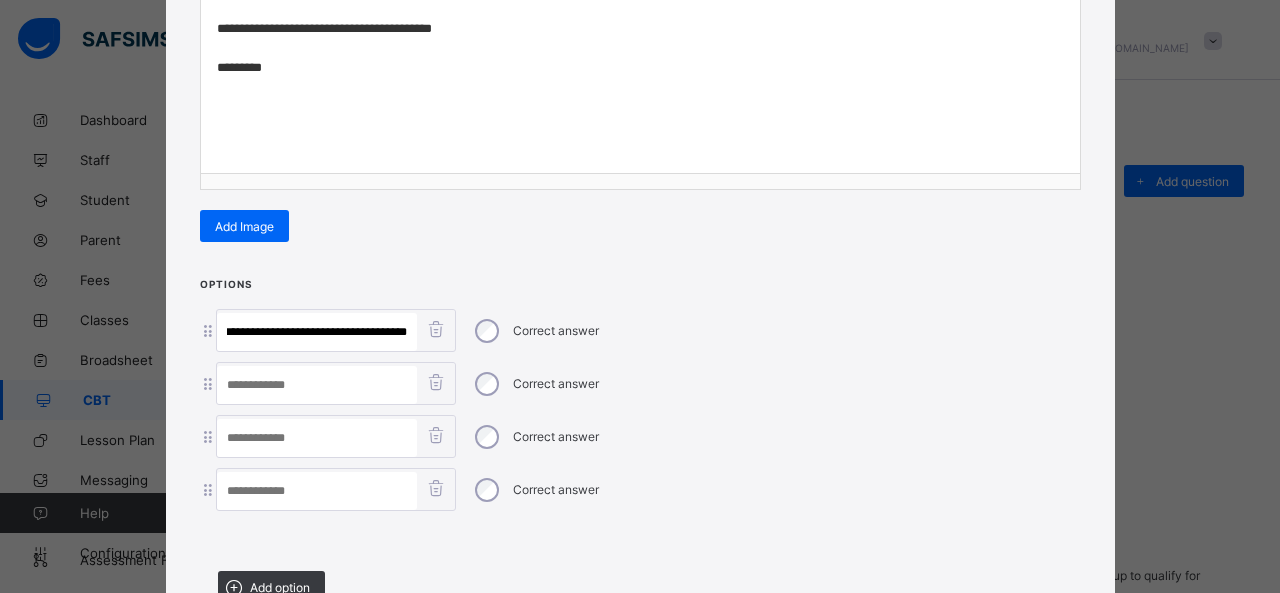 scroll, scrollTop: 0, scrollLeft: 17, axis: horizontal 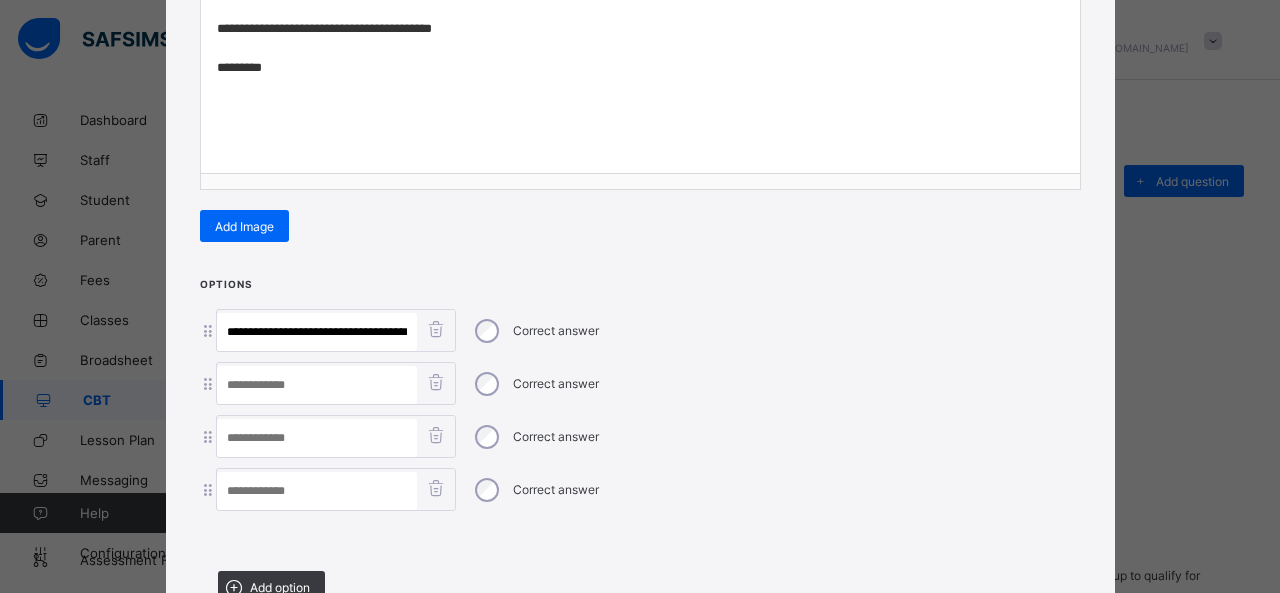 click at bounding box center (317, 438) 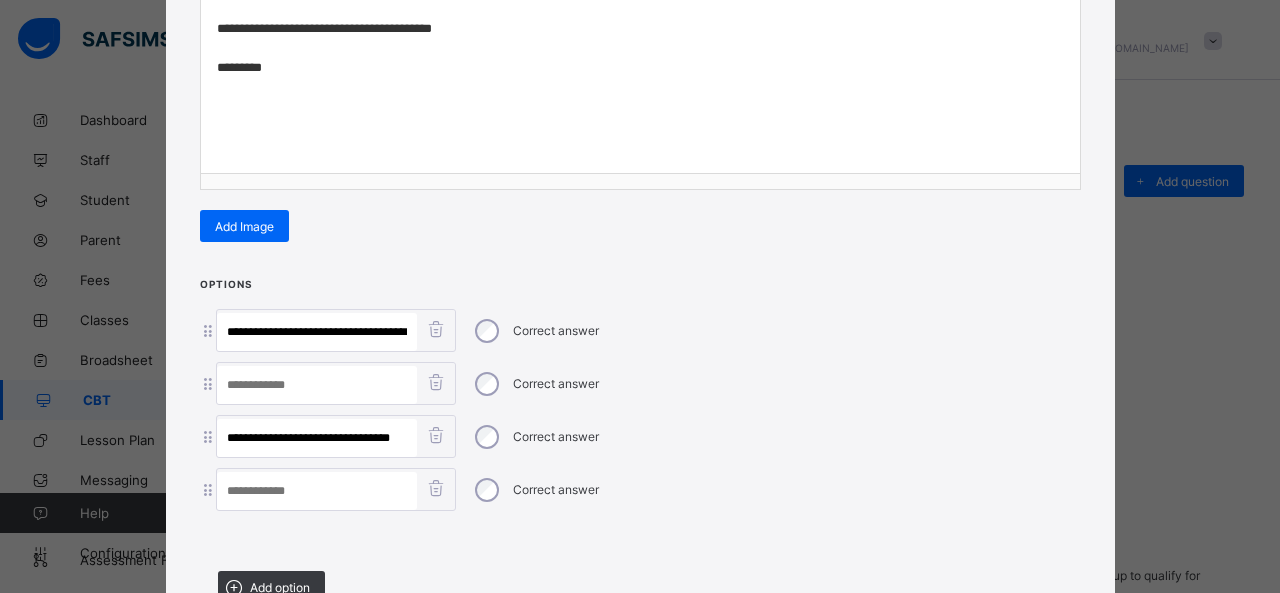drag, startPoint x: 280, startPoint y: 424, endPoint x: 758, endPoint y: 498, distance: 483.69412 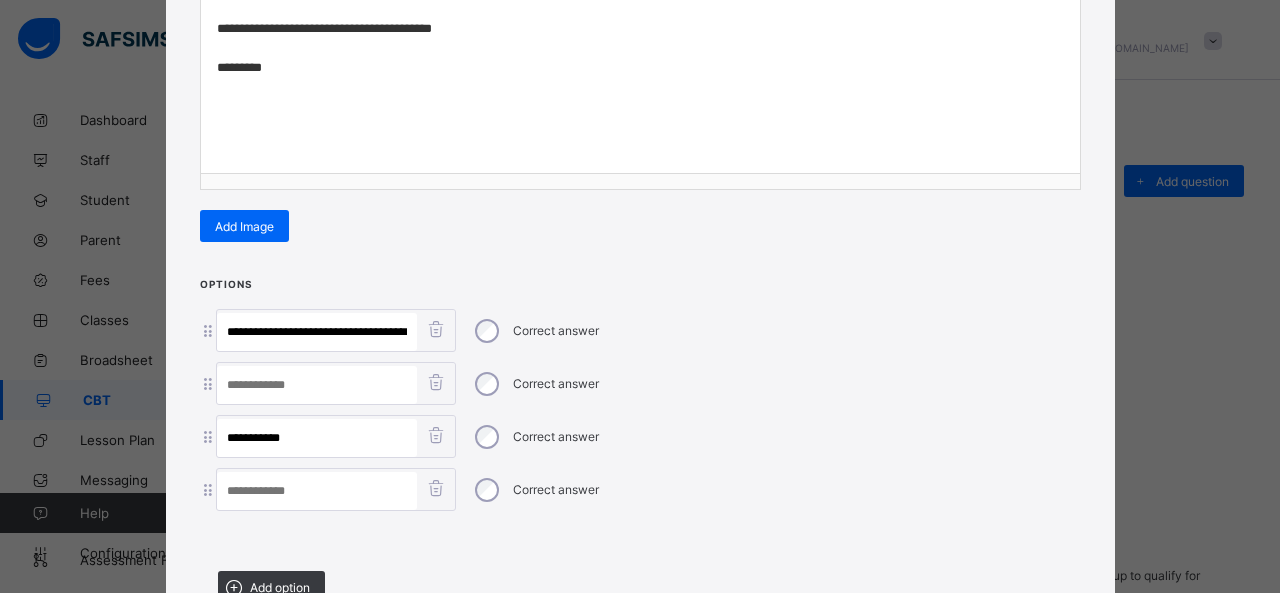type on "**********" 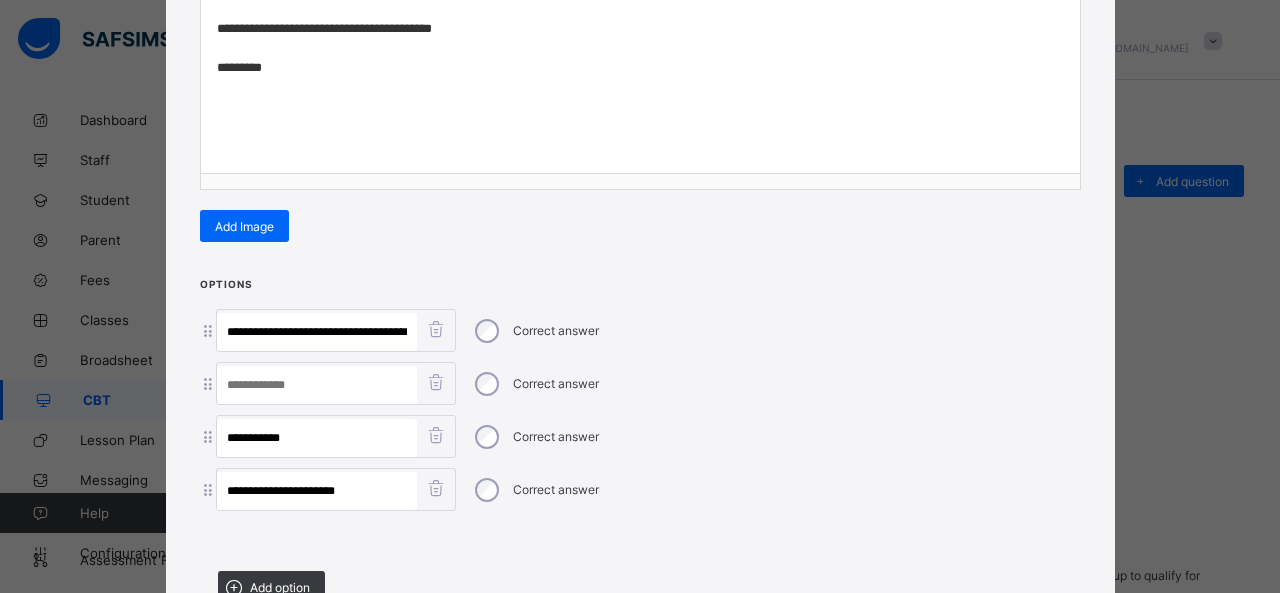 type on "**********" 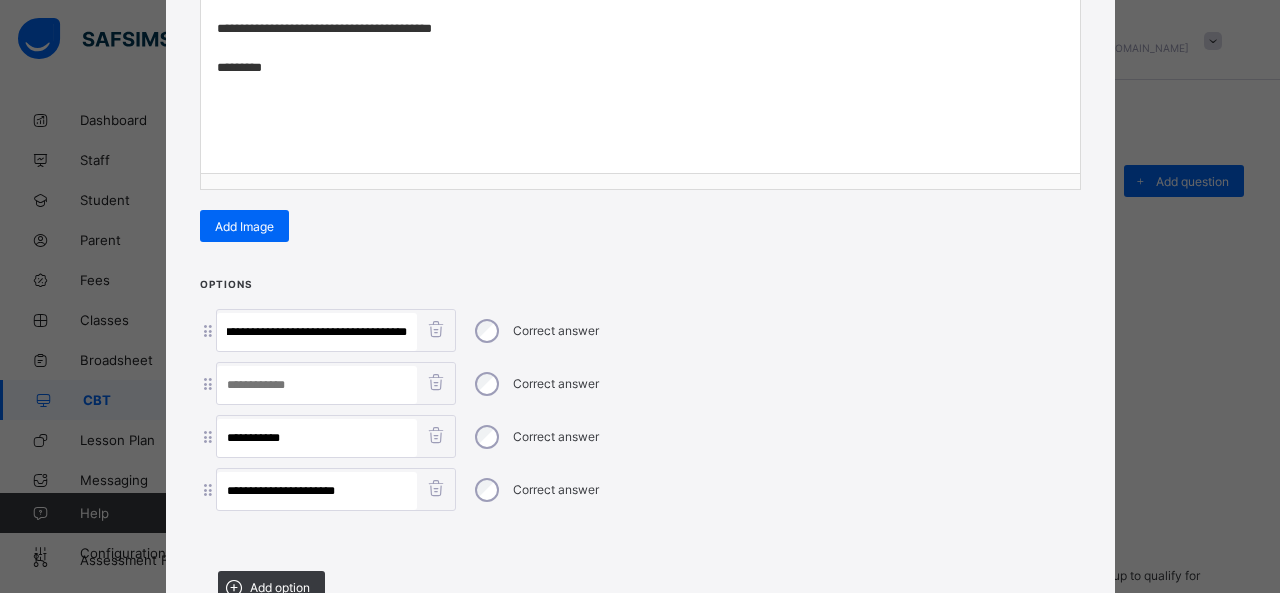 drag, startPoint x: 309, startPoint y: 323, endPoint x: 584, endPoint y: 339, distance: 275.46506 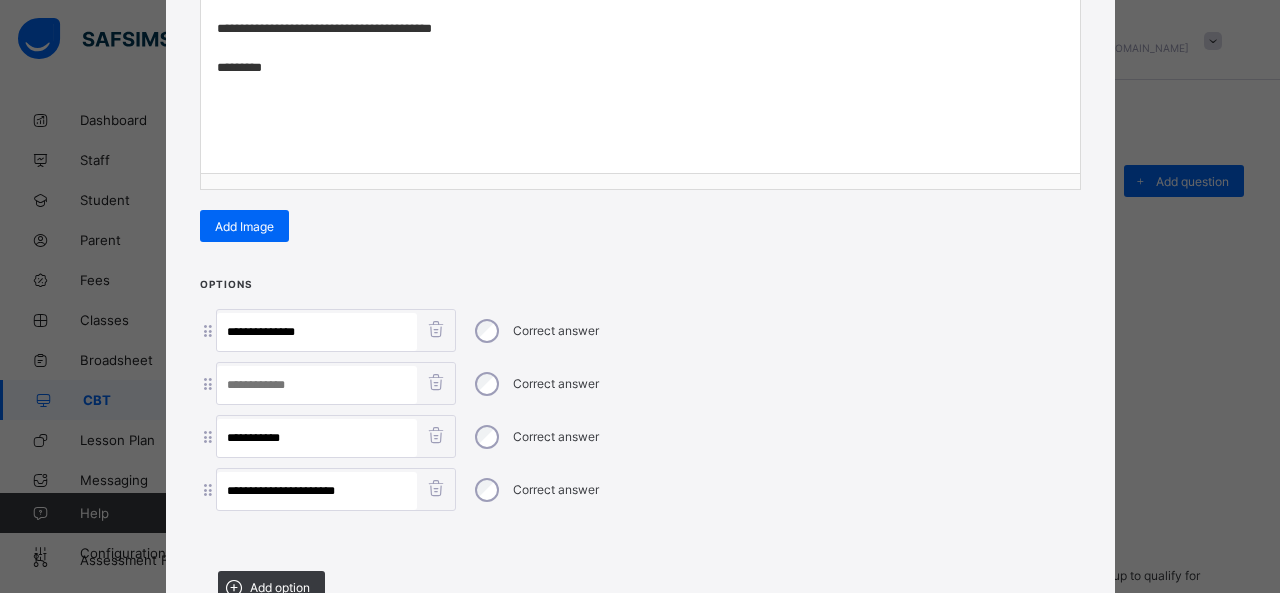scroll, scrollTop: 0, scrollLeft: 0, axis: both 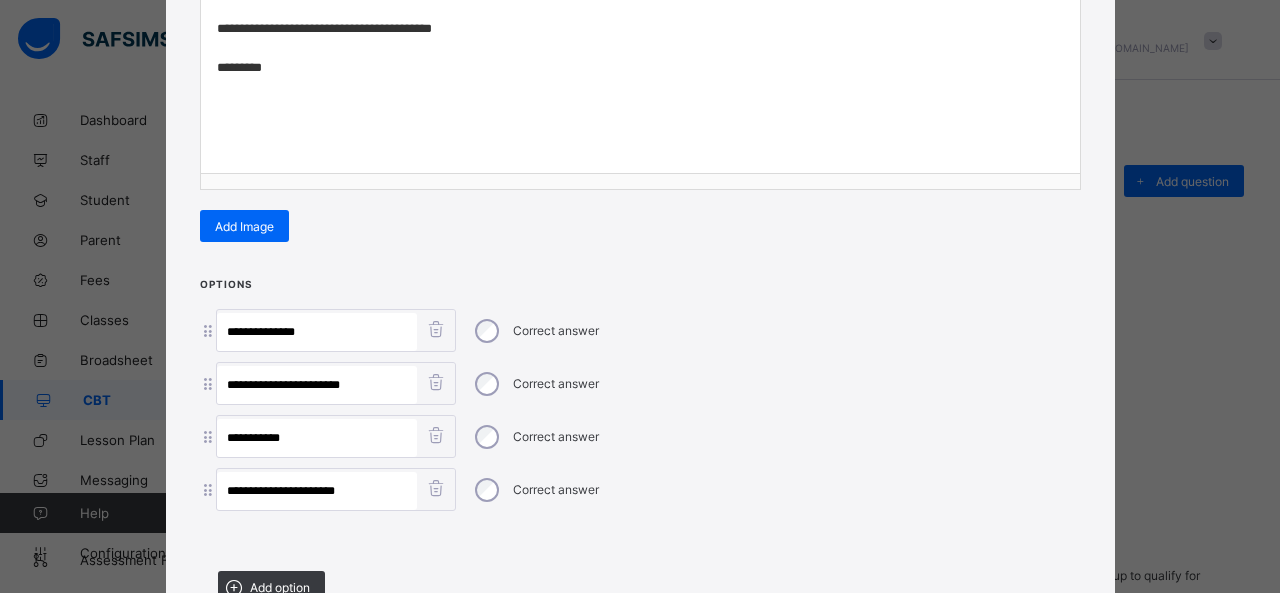 type on "**********" 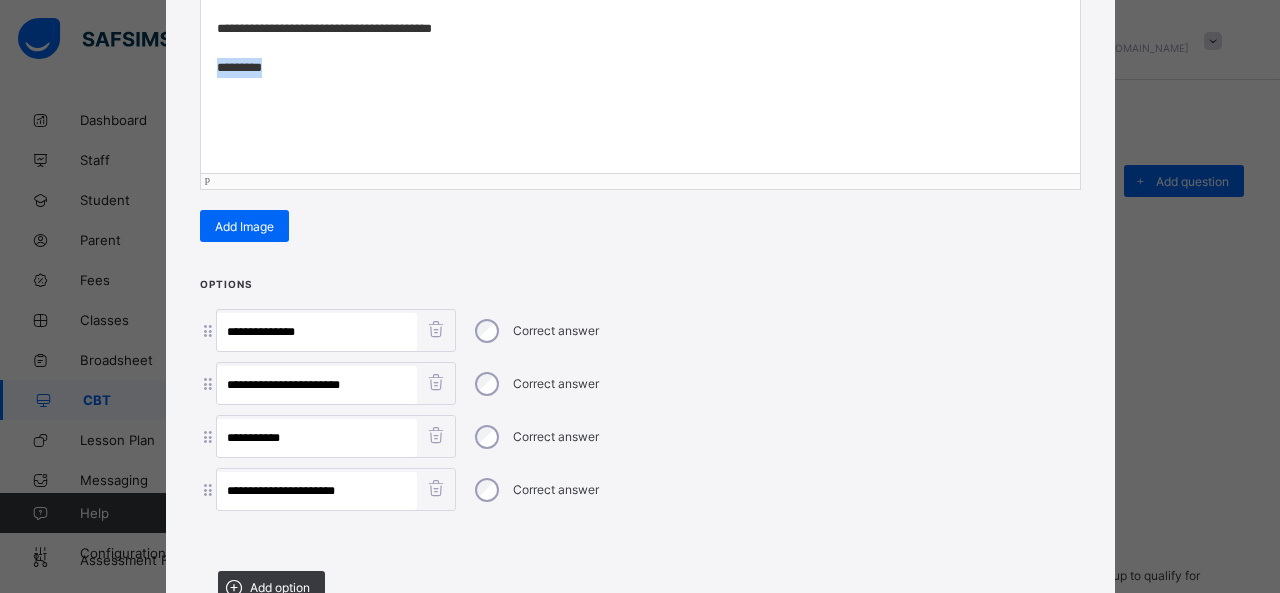 drag, startPoint x: 305, startPoint y: 63, endPoint x: 0, endPoint y: 69, distance: 305.05902 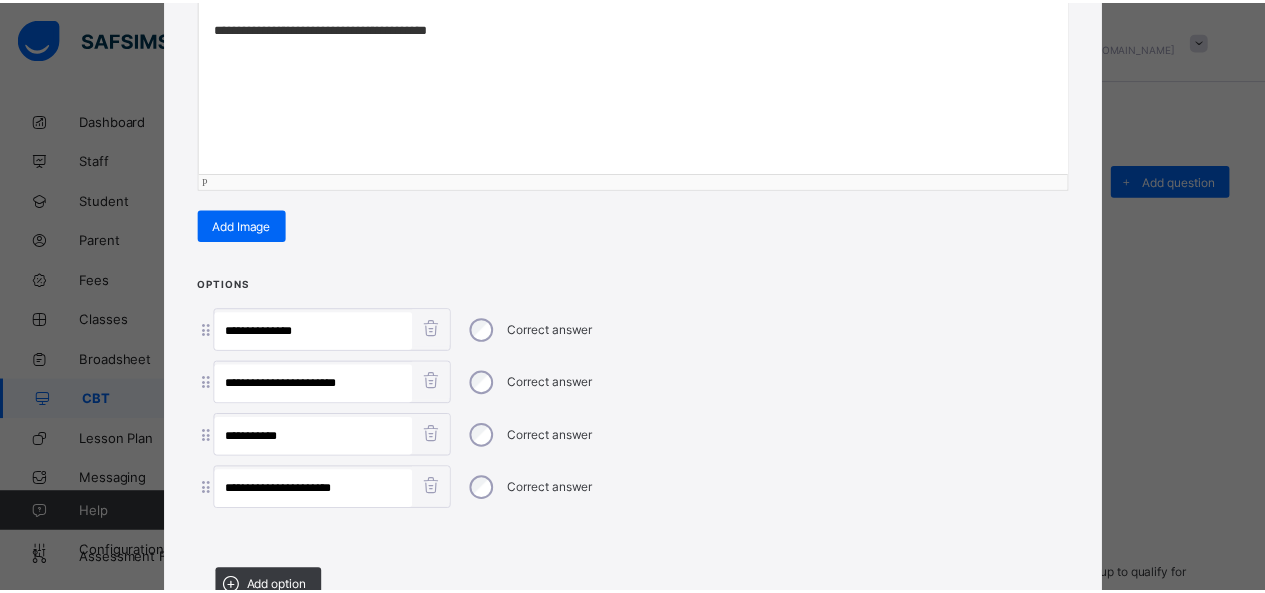 scroll, scrollTop: 507, scrollLeft: 0, axis: vertical 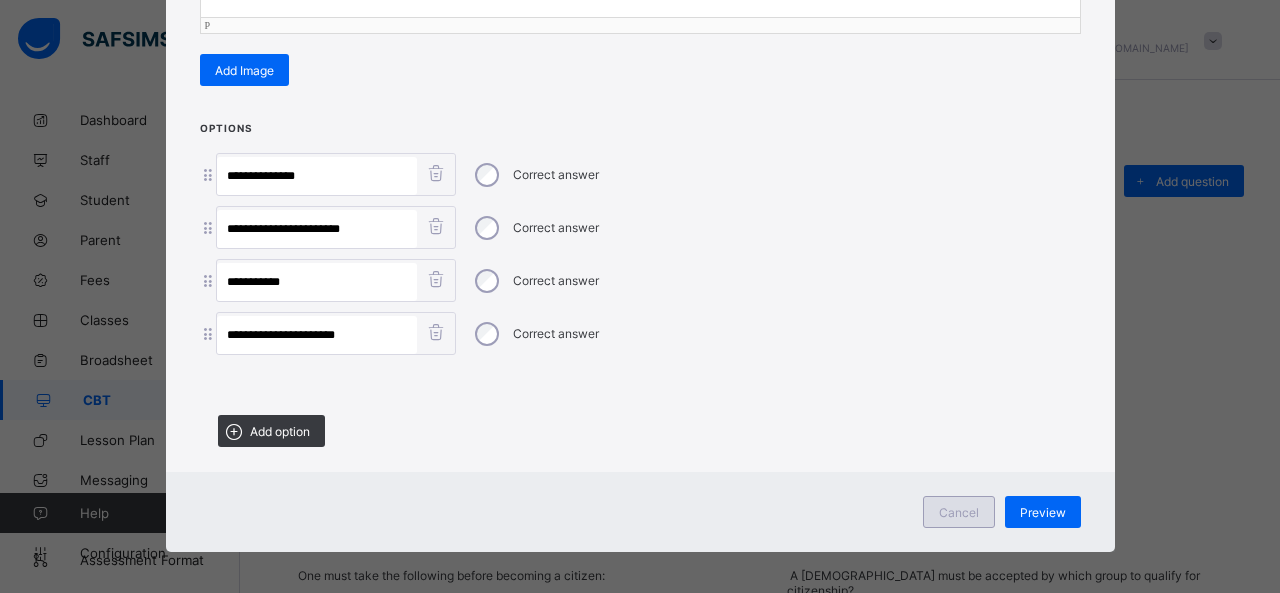 click on "Cancel" at bounding box center (959, 512) 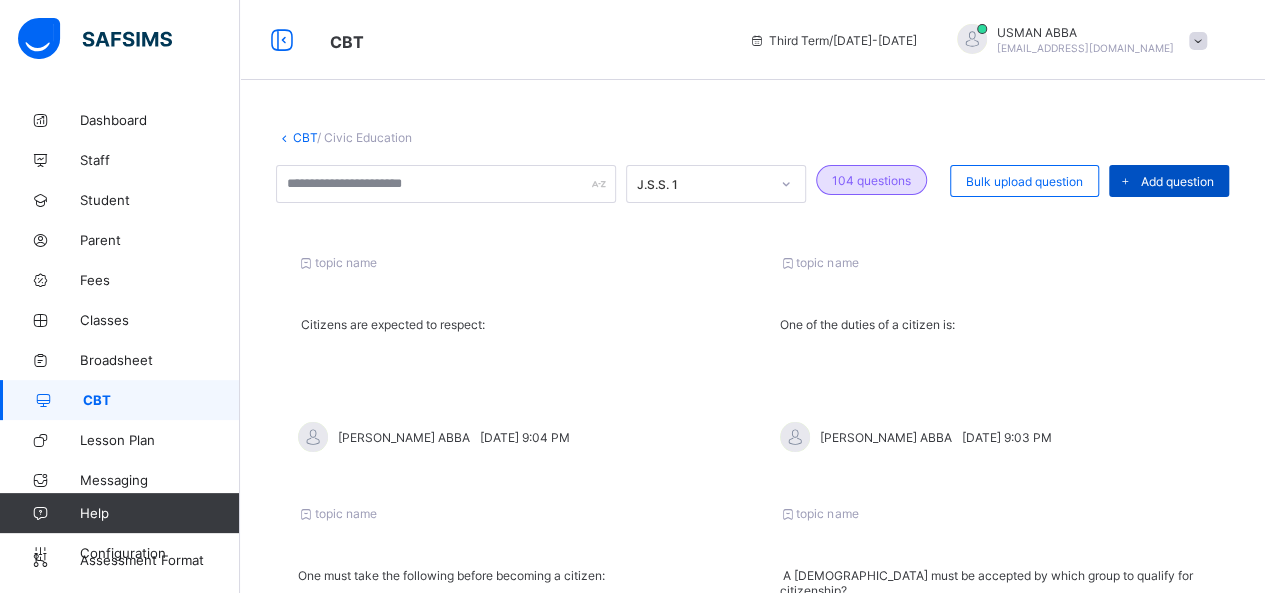 click on "Add question" at bounding box center (1169, 181) 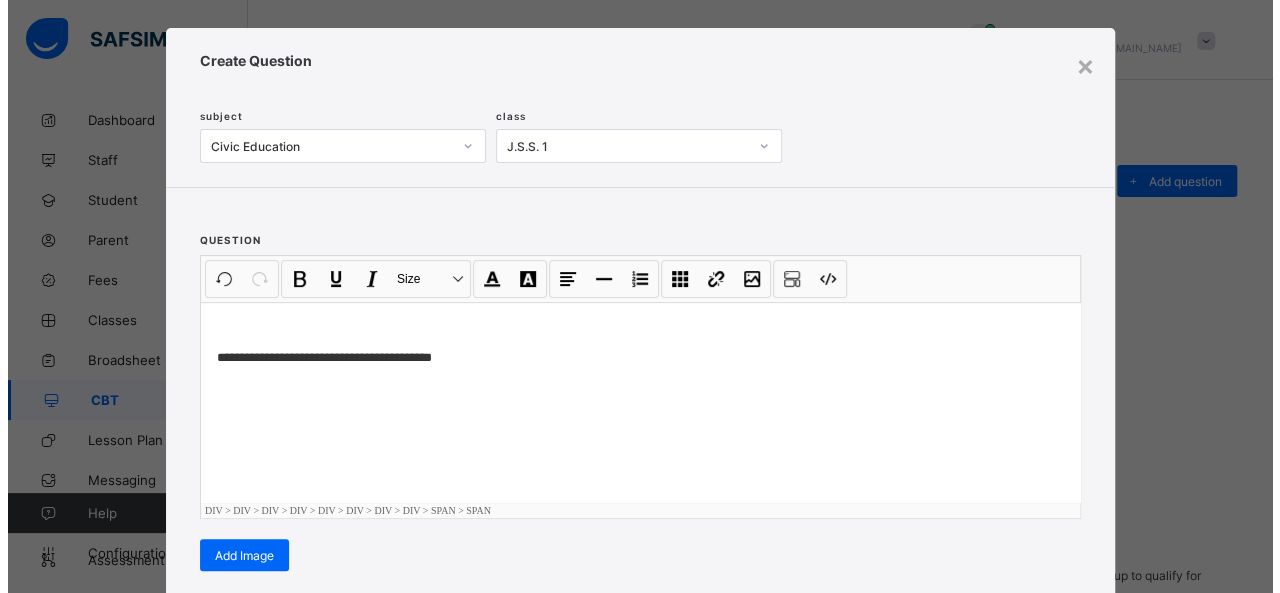 scroll, scrollTop: 21, scrollLeft: 0, axis: vertical 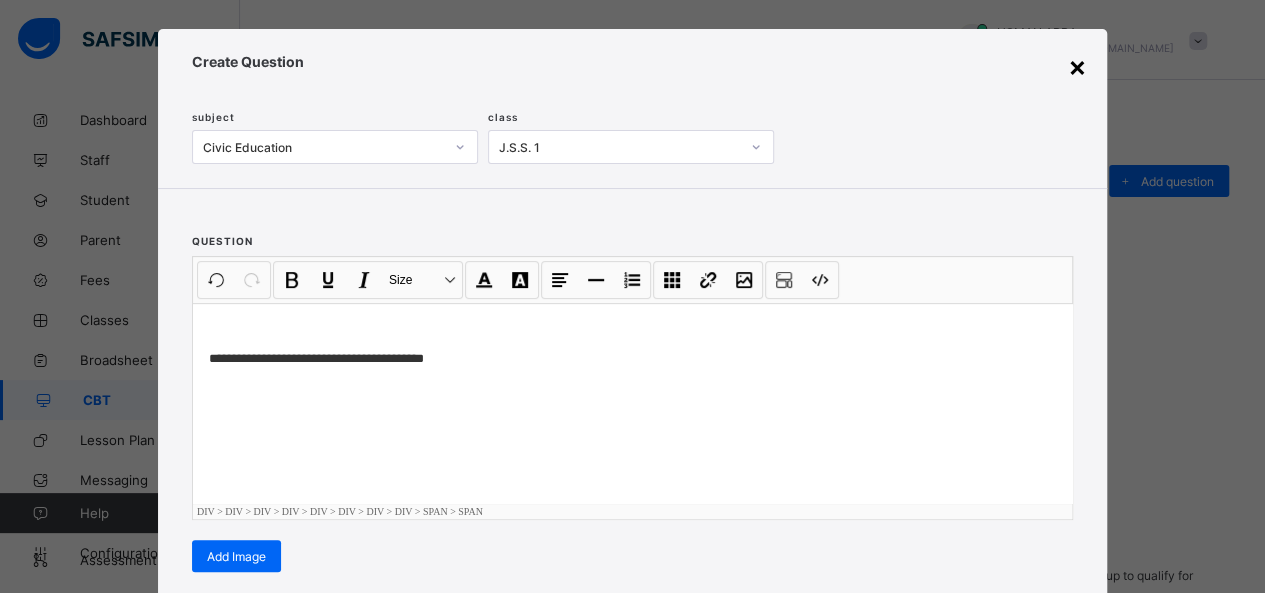 click on "×" at bounding box center (1077, 66) 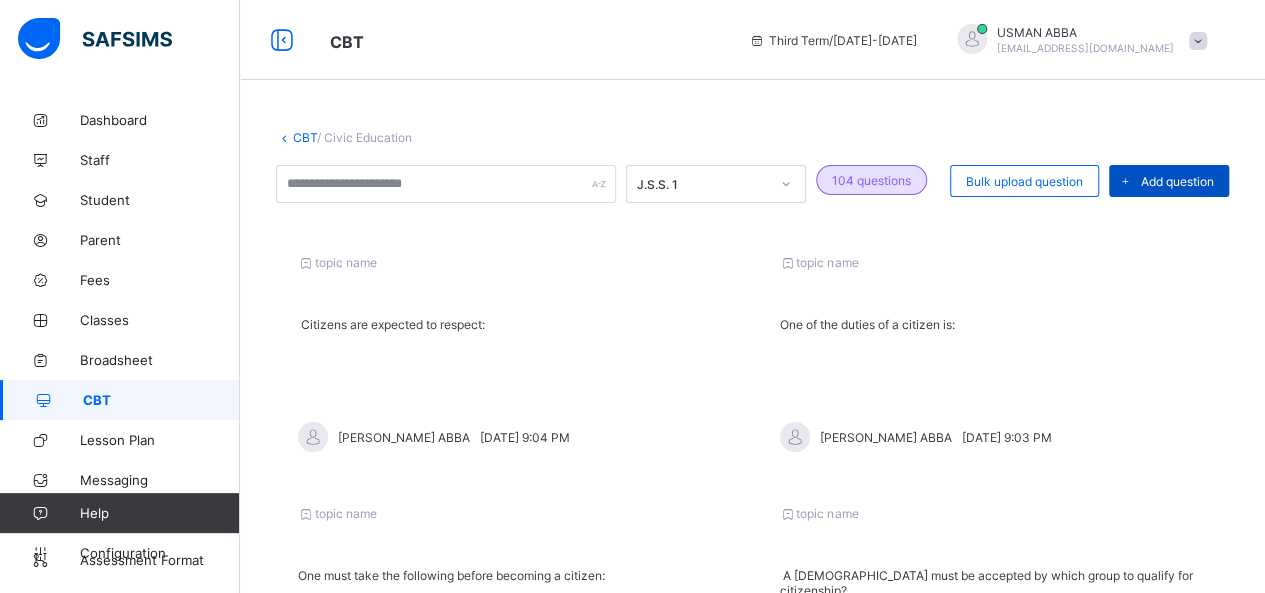 click at bounding box center [1125, 181] 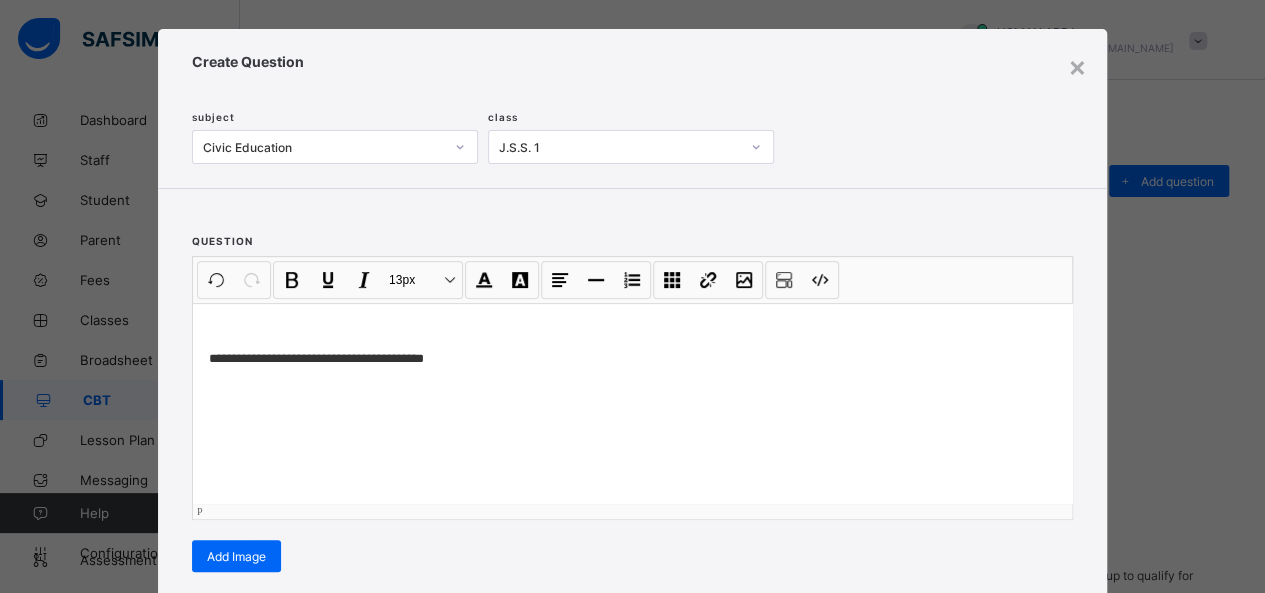 click on "**********" at bounding box center (633, 378) 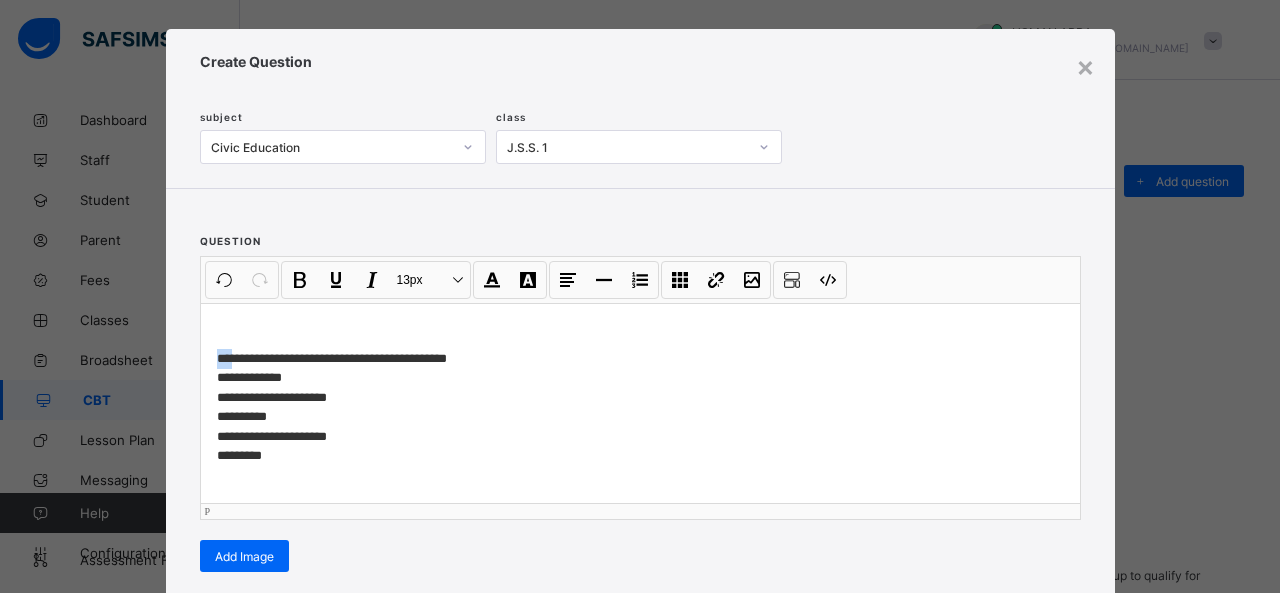 drag, startPoint x: 224, startPoint y: 355, endPoint x: 161, endPoint y: 357, distance: 63.03174 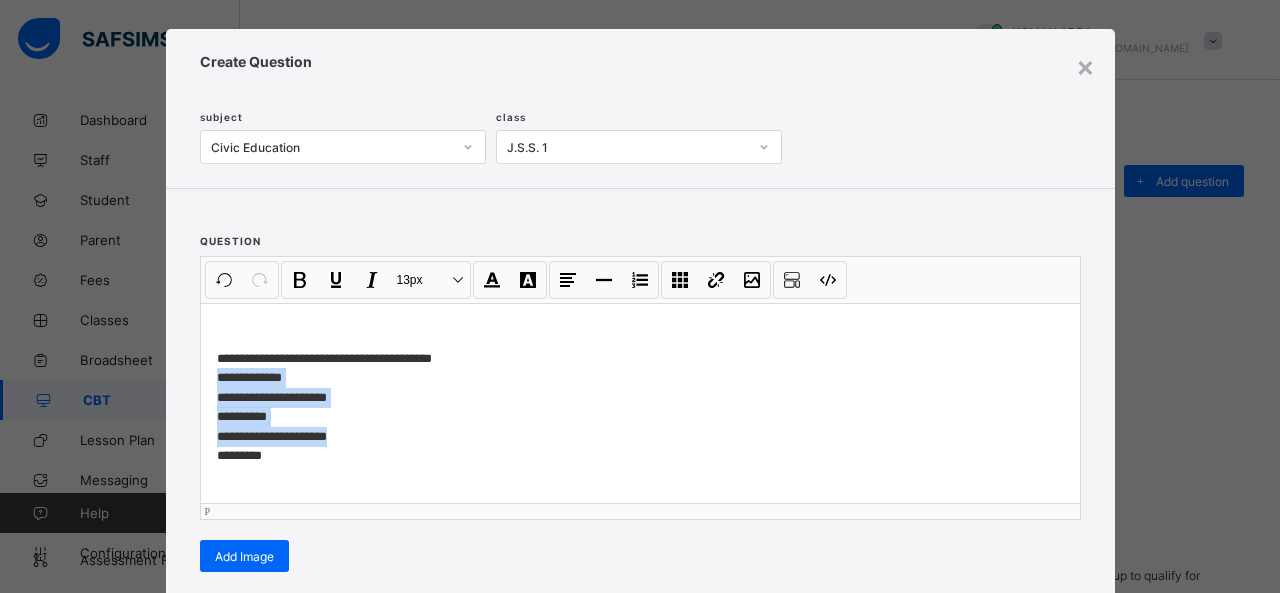 drag, startPoint x: 205, startPoint y: 379, endPoint x: 342, endPoint y: 431, distance: 146.53668 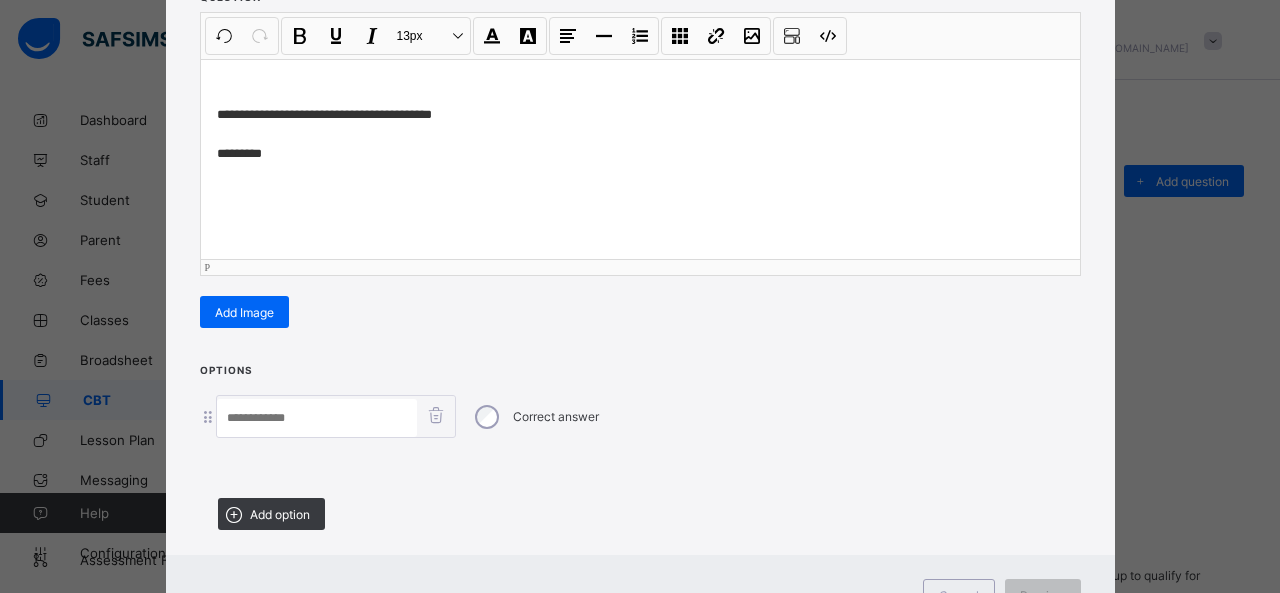 scroll, scrollTop: 308, scrollLeft: 0, axis: vertical 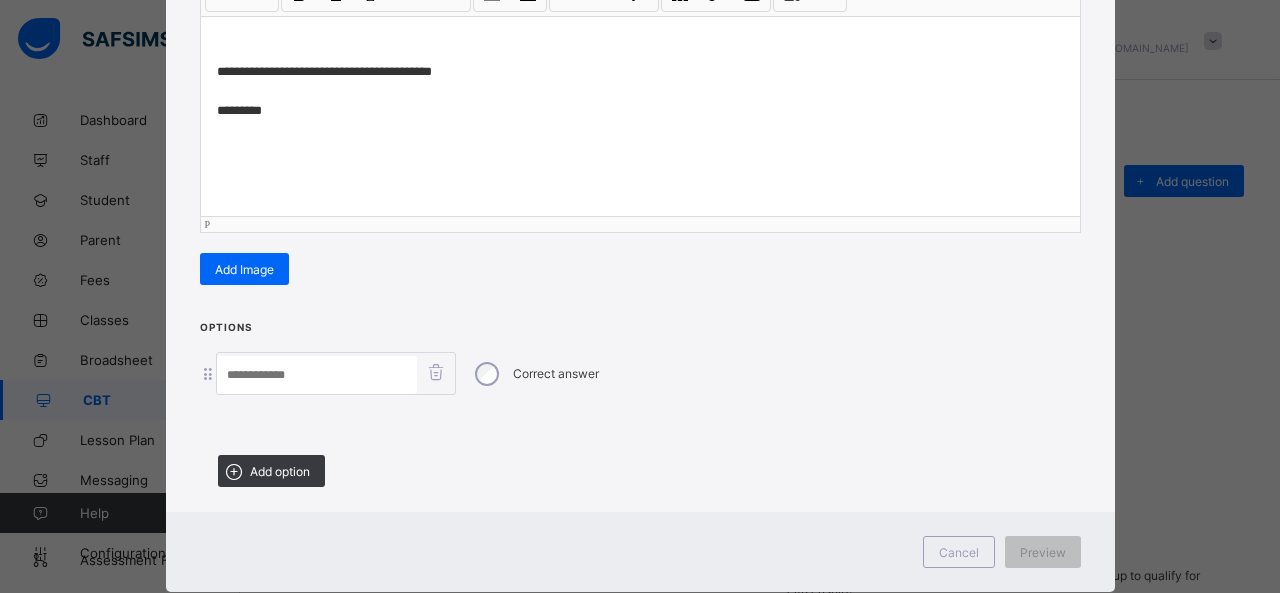 click on "Options Correct answer Add option" at bounding box center (640, 410) 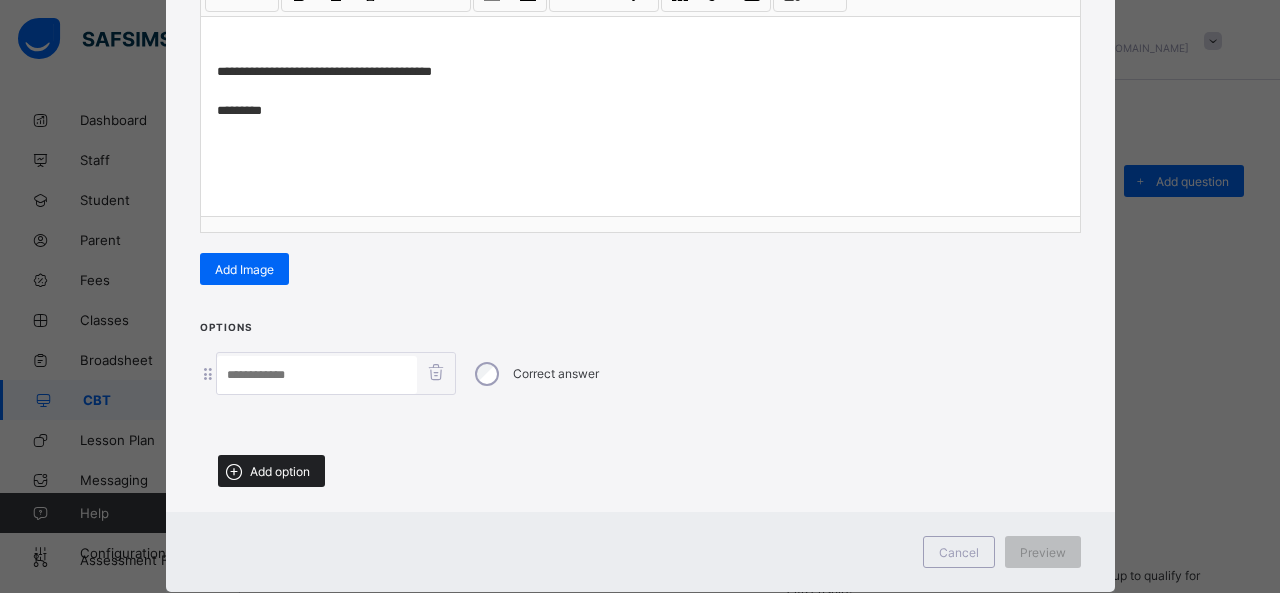 click on "Add option" at bounding box center [271, 471] 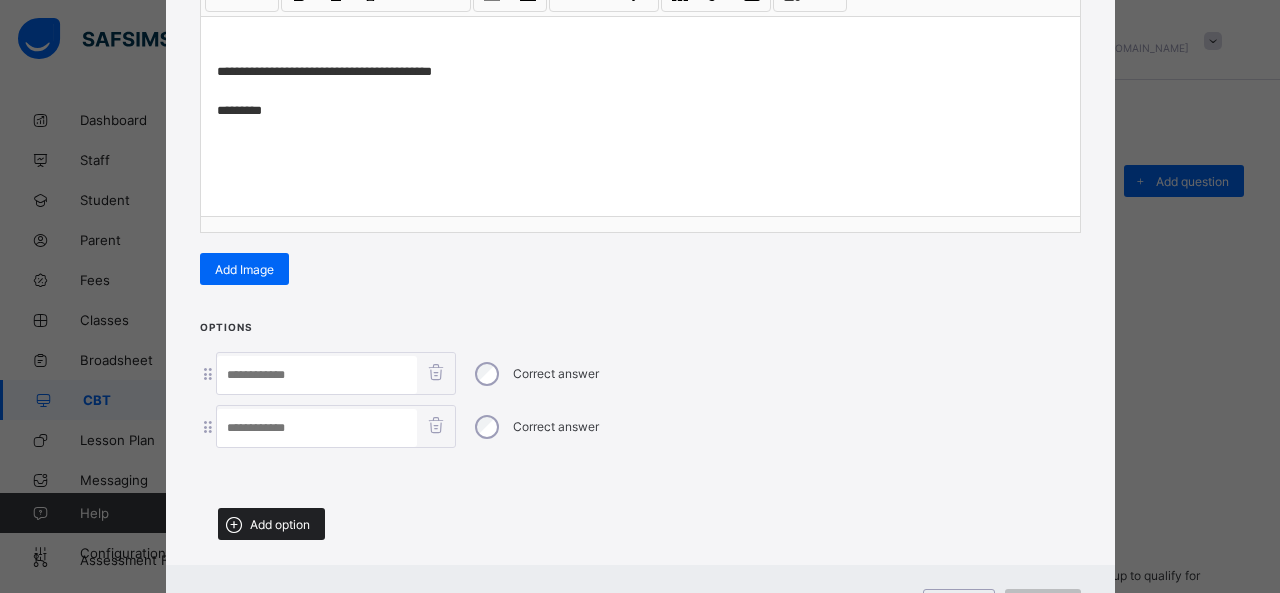 click on "Add option" at bounding box center [271, 524] 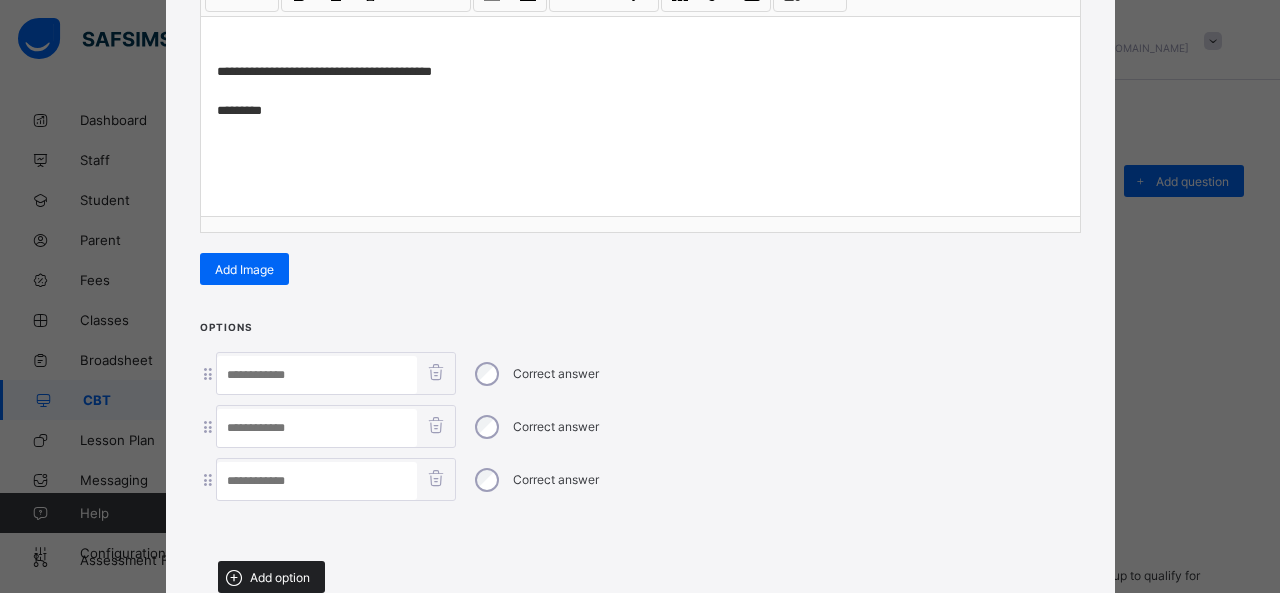 click on "Add option" at bounding box center [280, 577] 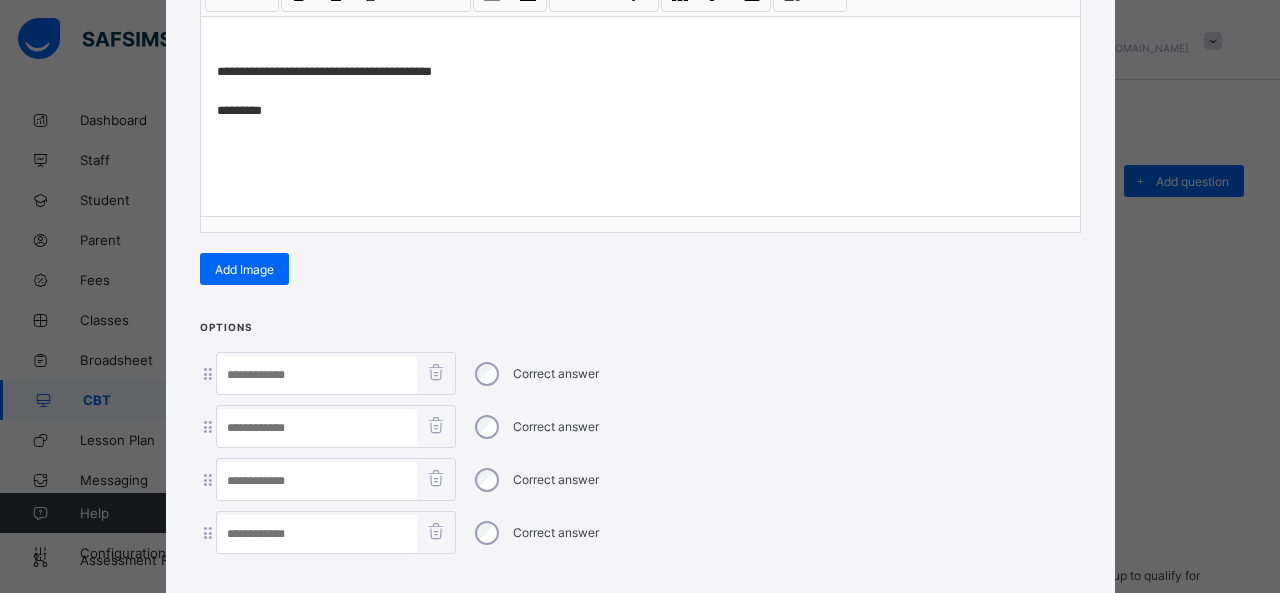 click at bounding box center (317, 375) 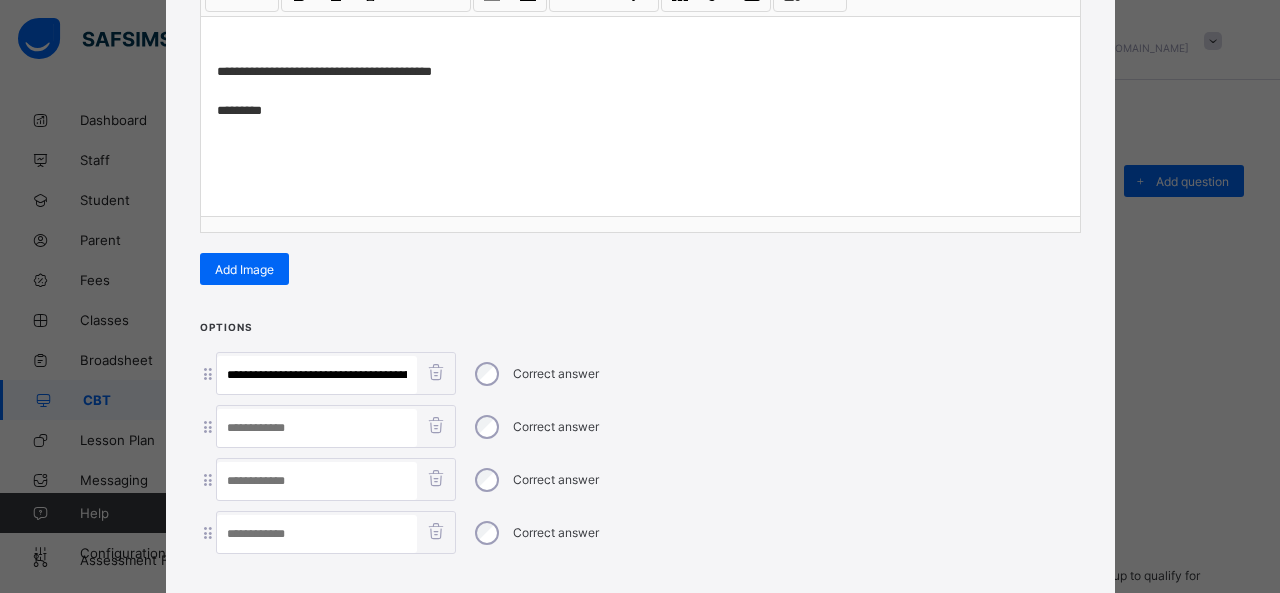scroll, scrollTop: 0, scrollLeft: 193, axis: horizontal 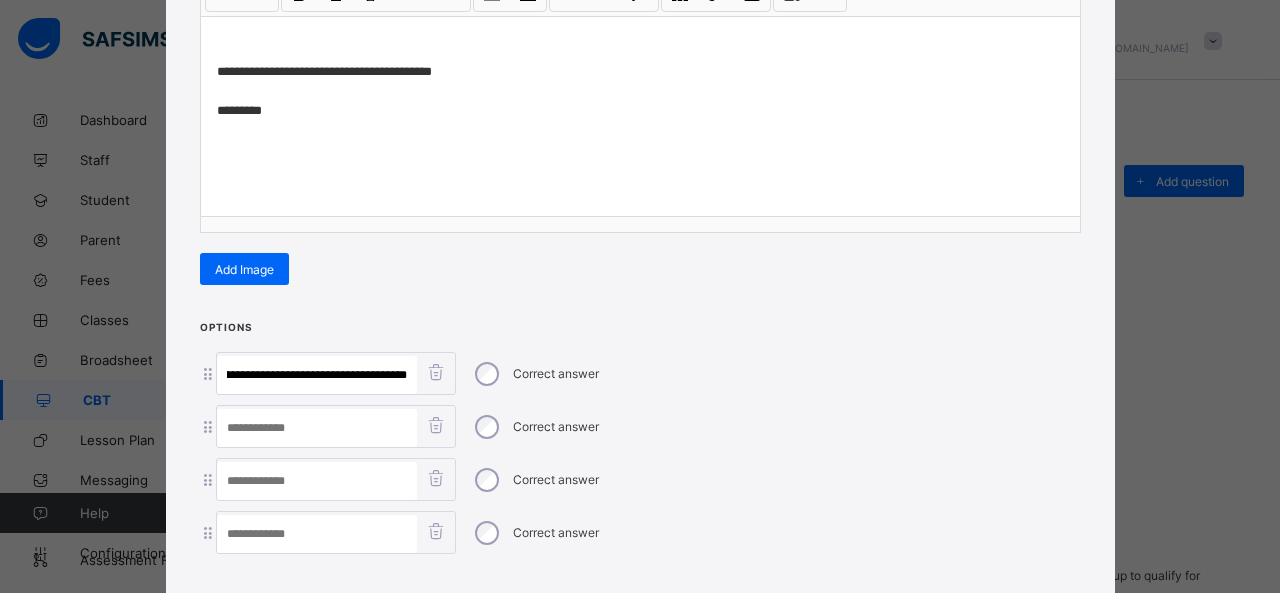drag, startPoint x: 225, startPoint y: 372, endPoint x: 616, endPoint y: 377, distance: 391.03198 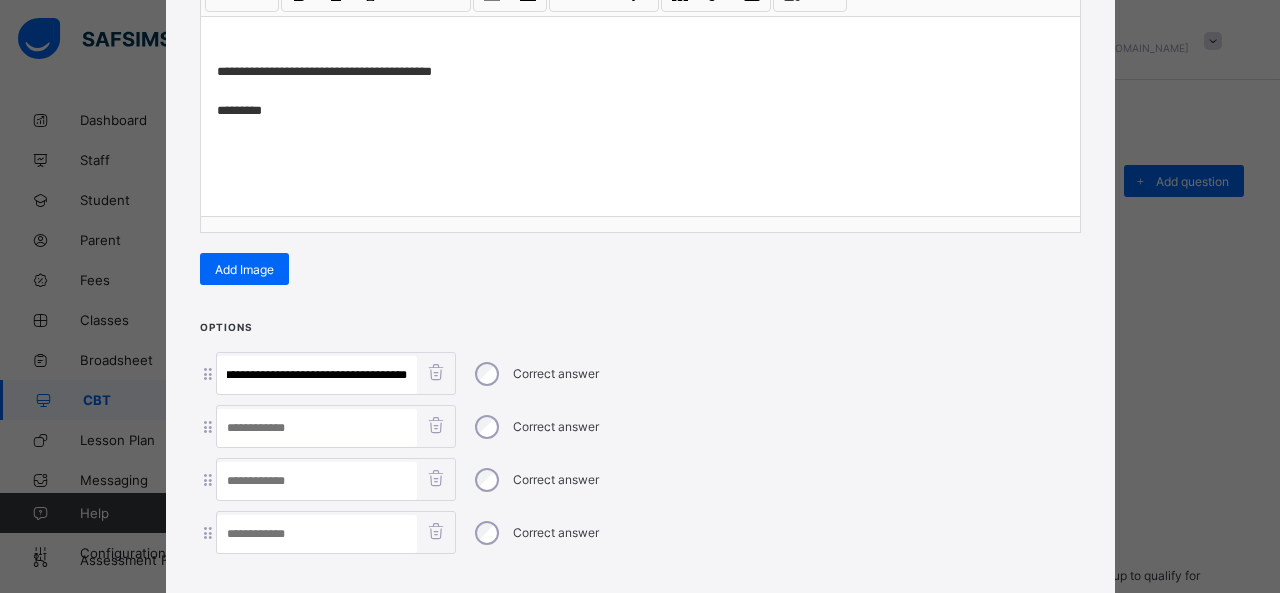 scroll, scrollTop: 0, scrollLeft: 17, axis: horizontal 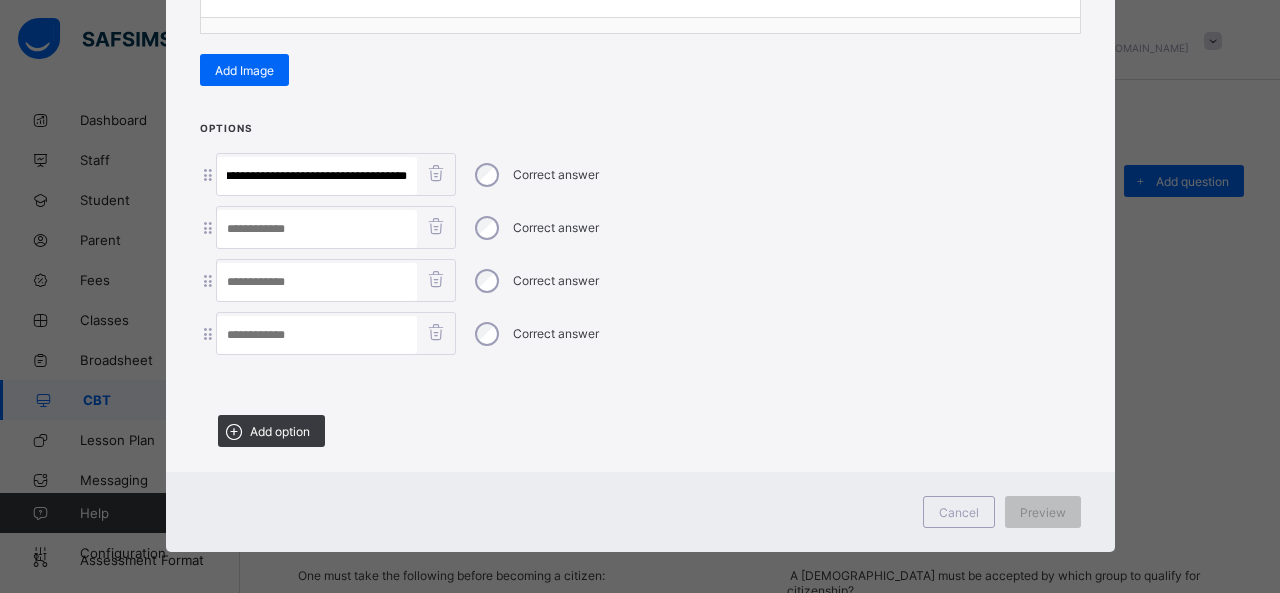 type on "**********" 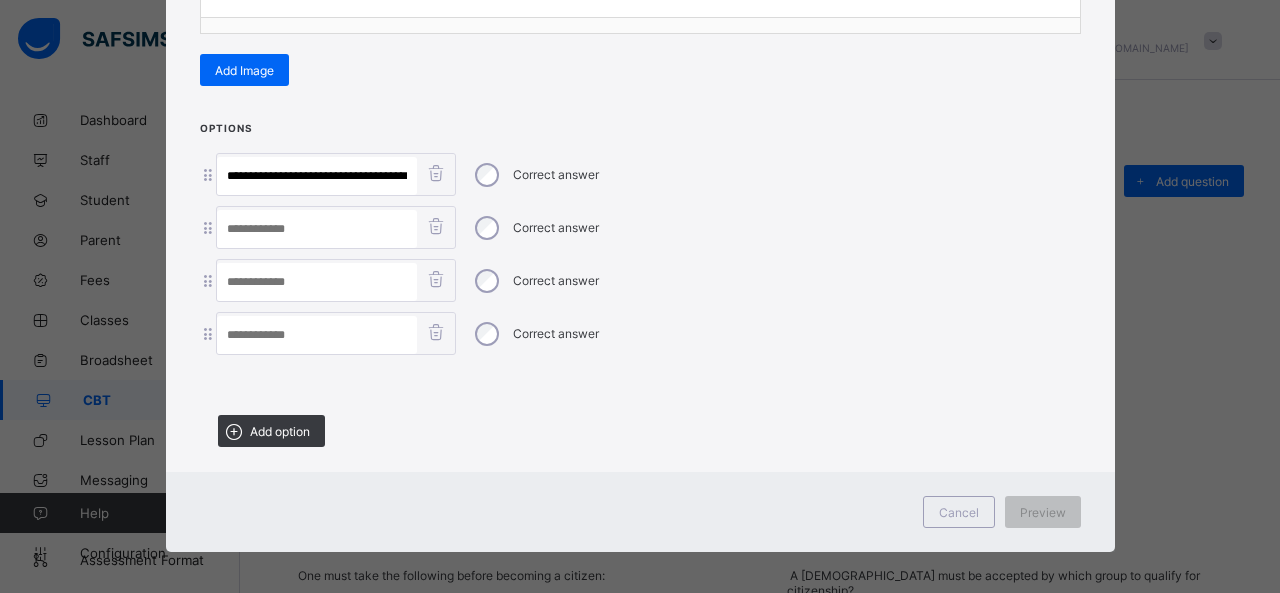 paste on "**********" 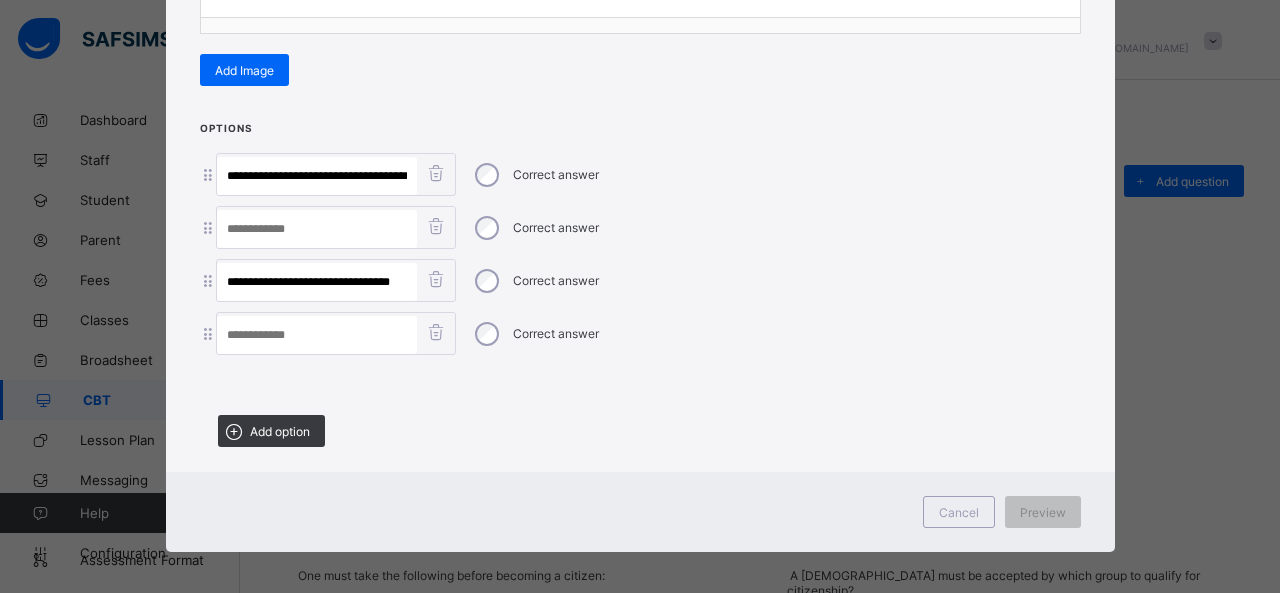 drag, startPoint x: 278, startPoint y: 272, endPoint x: 698, endPoint y: 279, distance: 420.05832 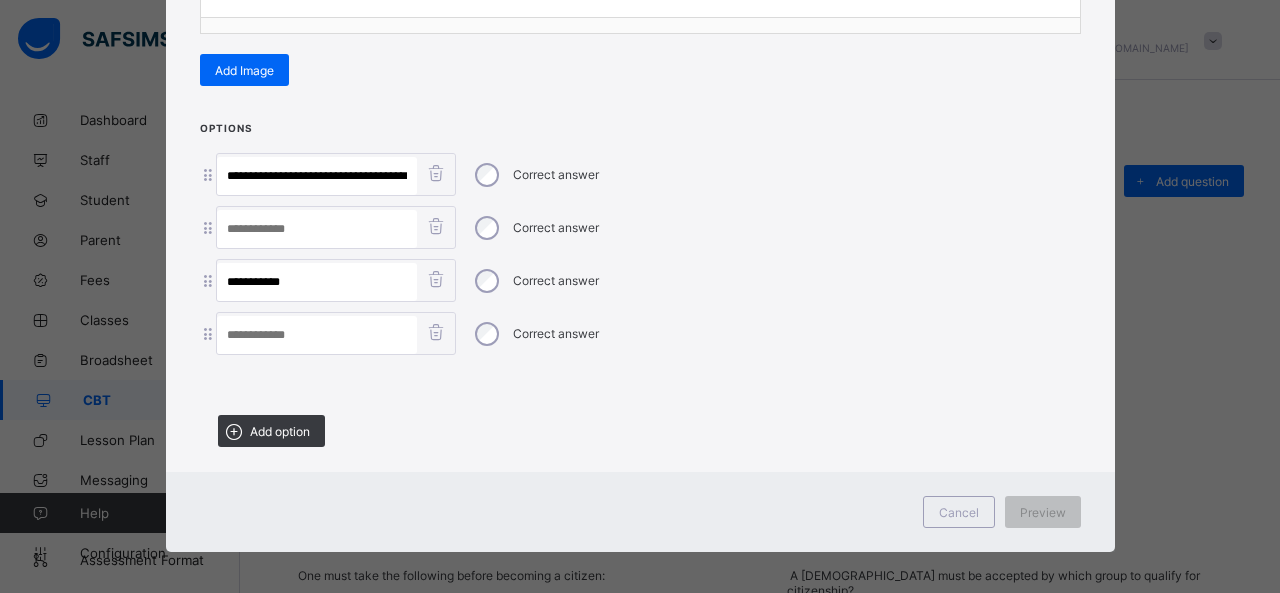 type on "**********" 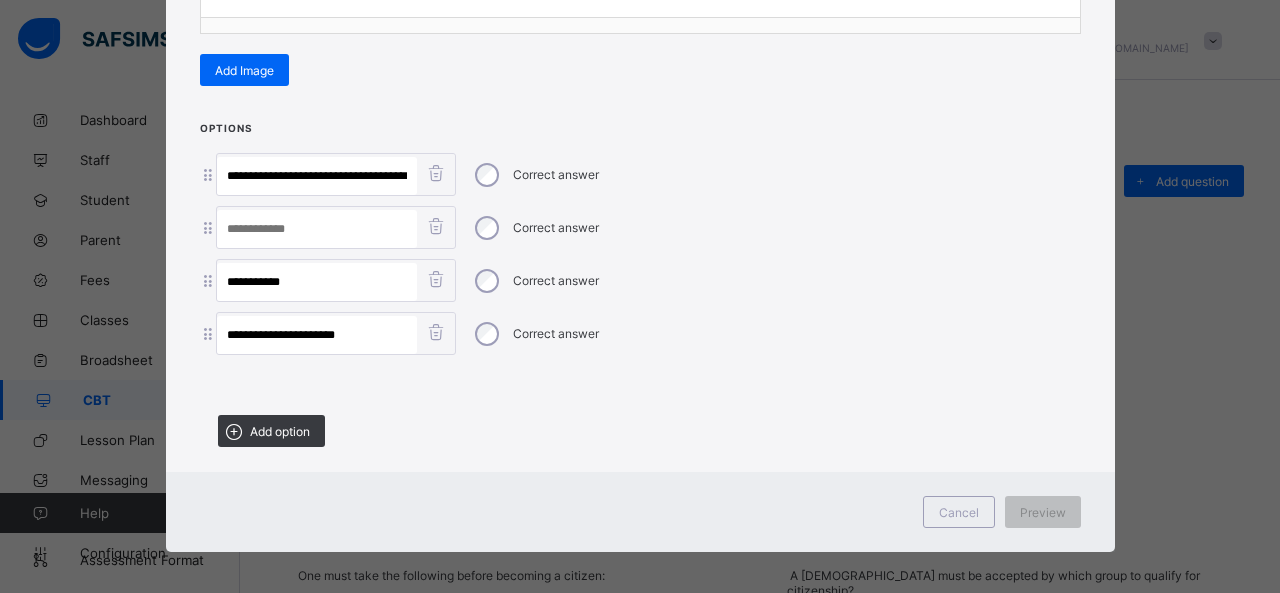 type on "**********" 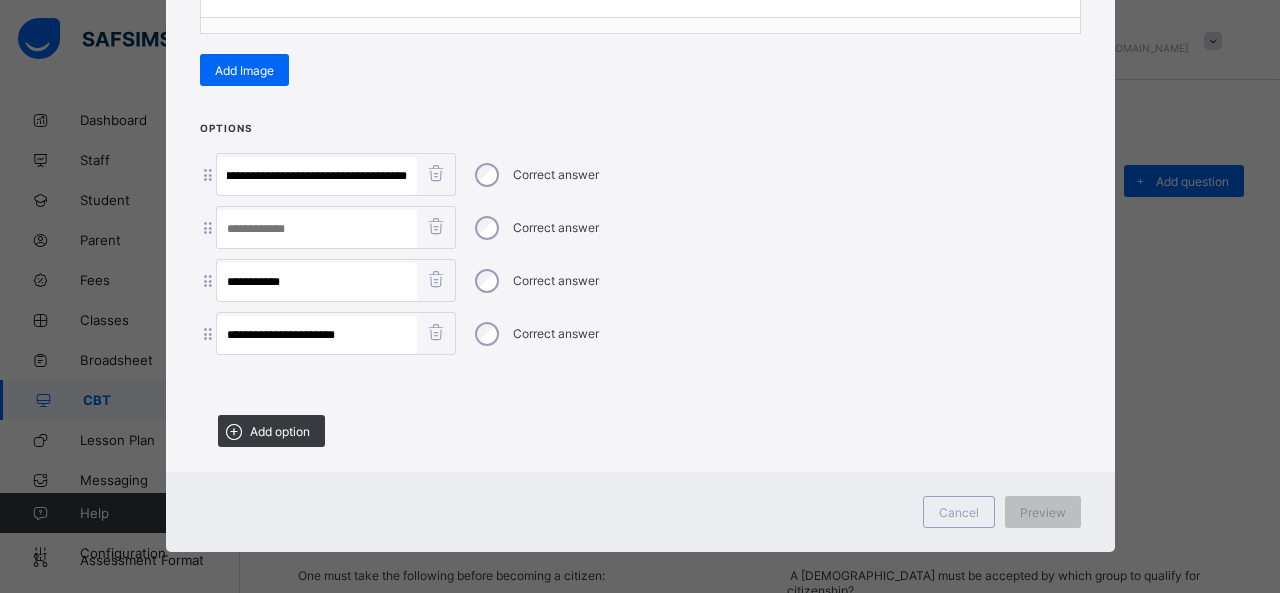 drag, startPoint x: 308, startPoint y: 172, endPoint x: 718, endPoint y: 237, distance: 415.12045 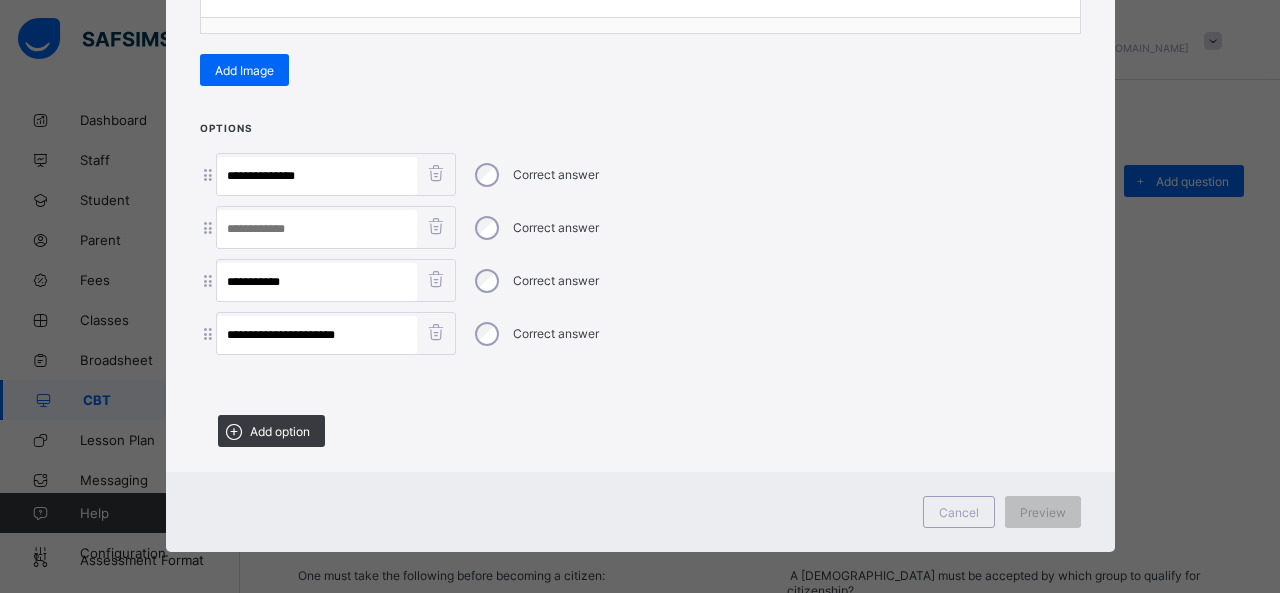 scroll, scrollTop: 0, scrollLeft: 0, axis: both 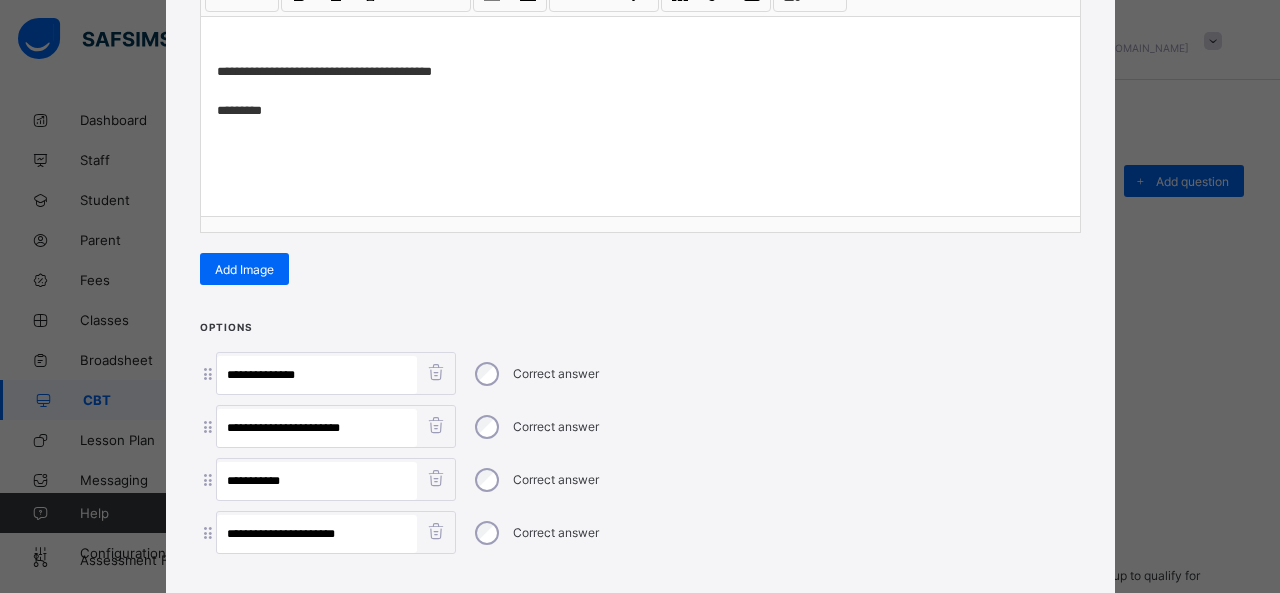 type on "**********" 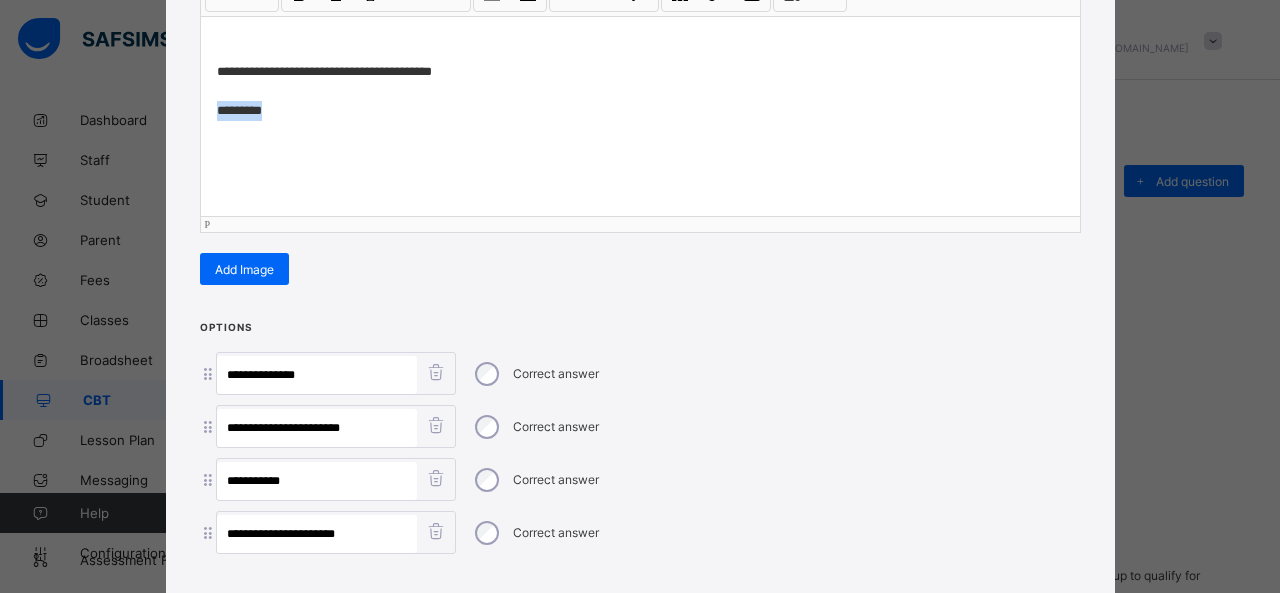 drag, startPoint x: 282, startPoint y: 114, endPoint x: 163, endPoint y: 110, distance: 119.06721 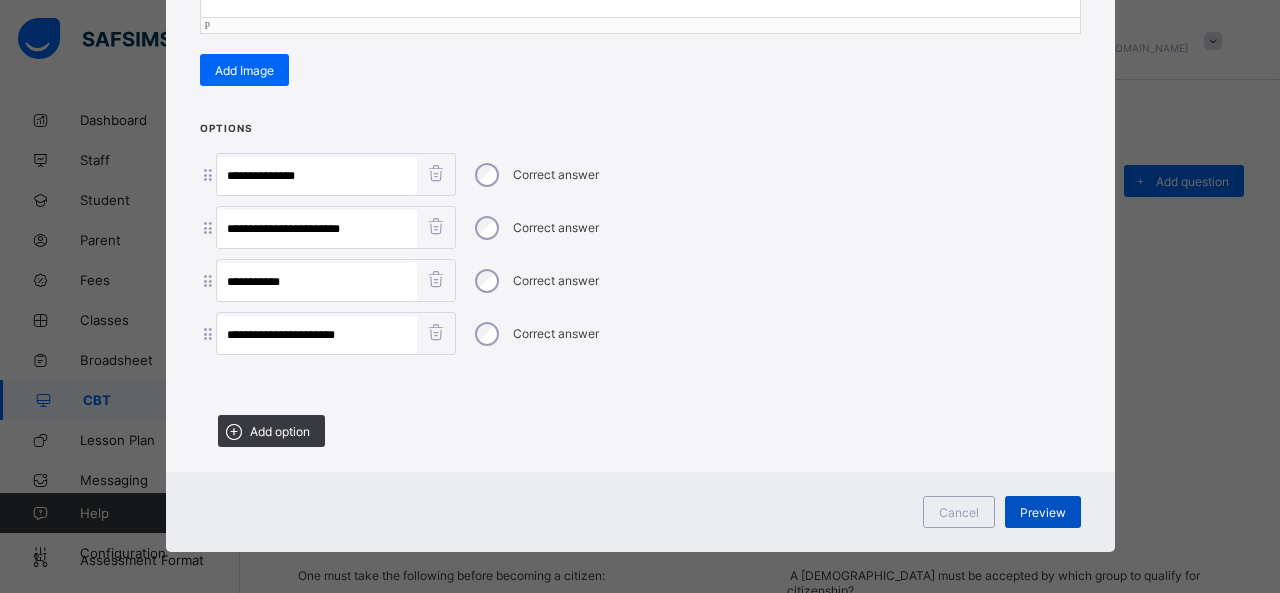 click on "Preview" at bounding box center [1043, 512] 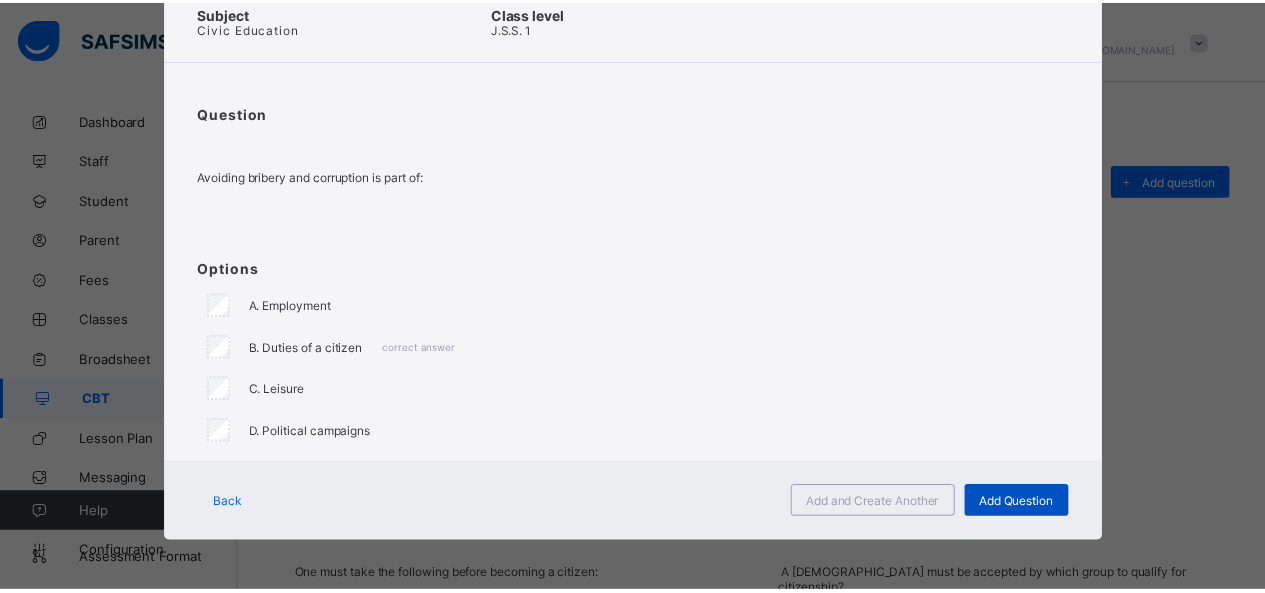 scroll, scrollTop: 100, scrollLeft: 0, axis: vertical 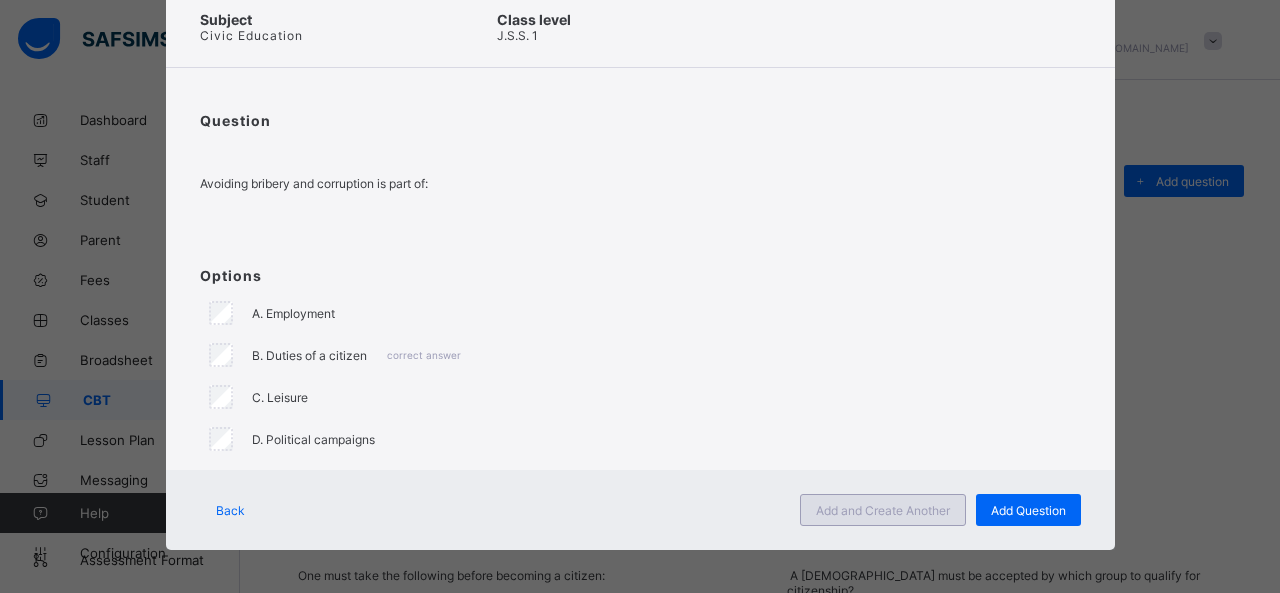 click on "Add and Create Another" at bounding box center (883, 510) 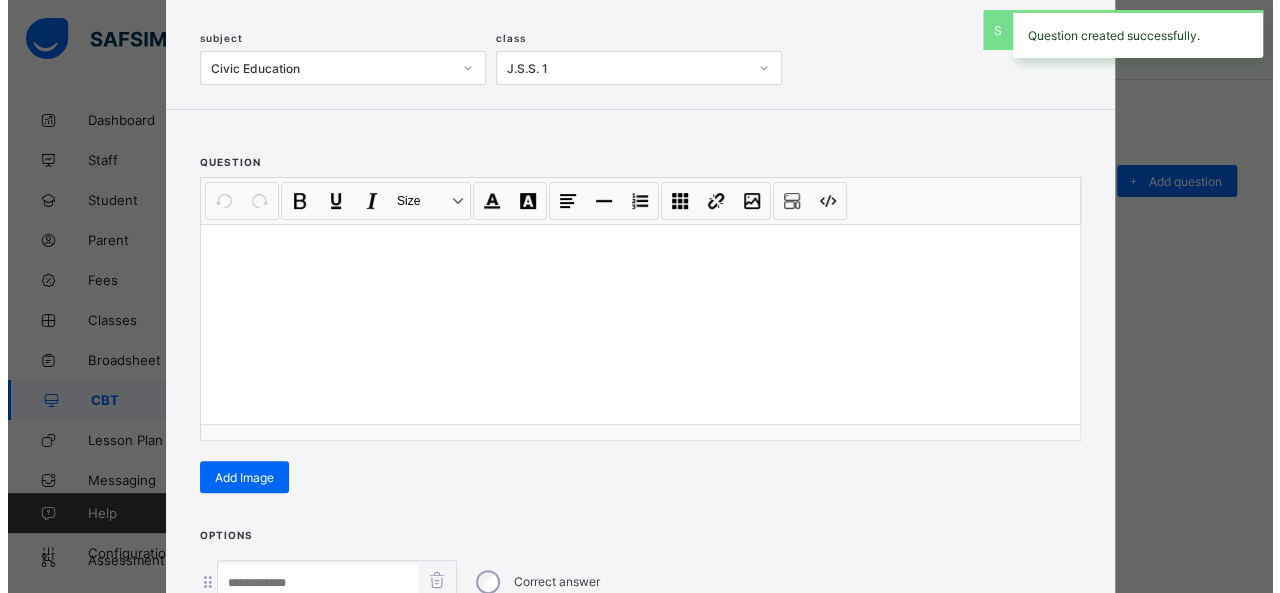 scroll, scrollTop: 128, scrollLeft: 0, axis: vertical 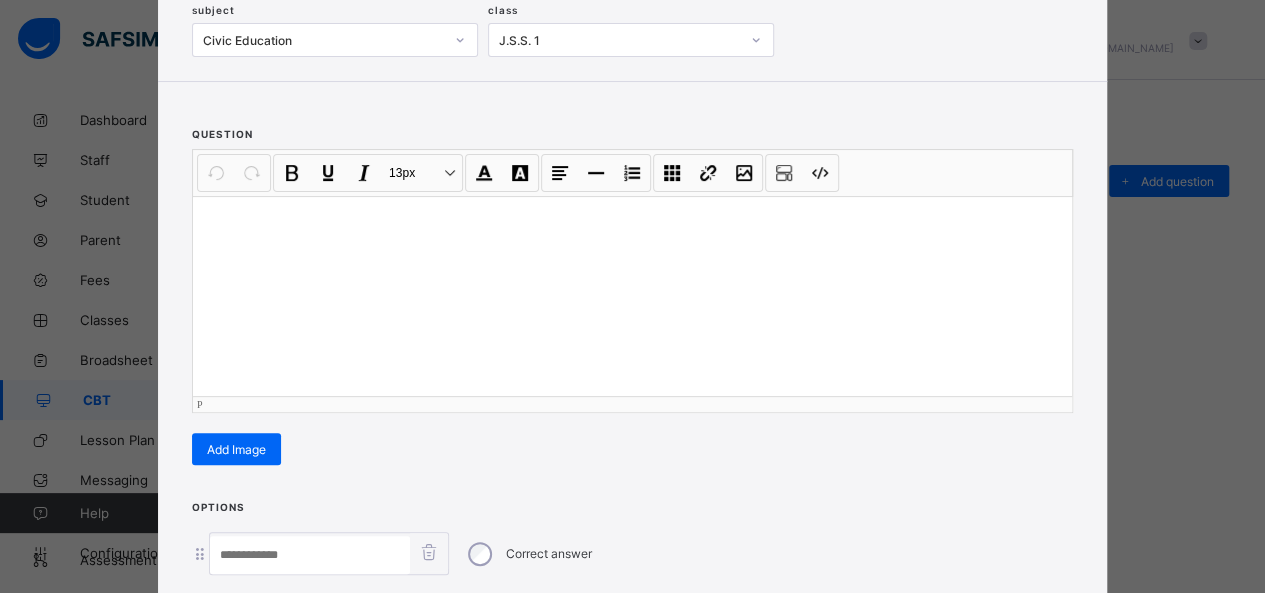 click at bounding box center [632, 296] 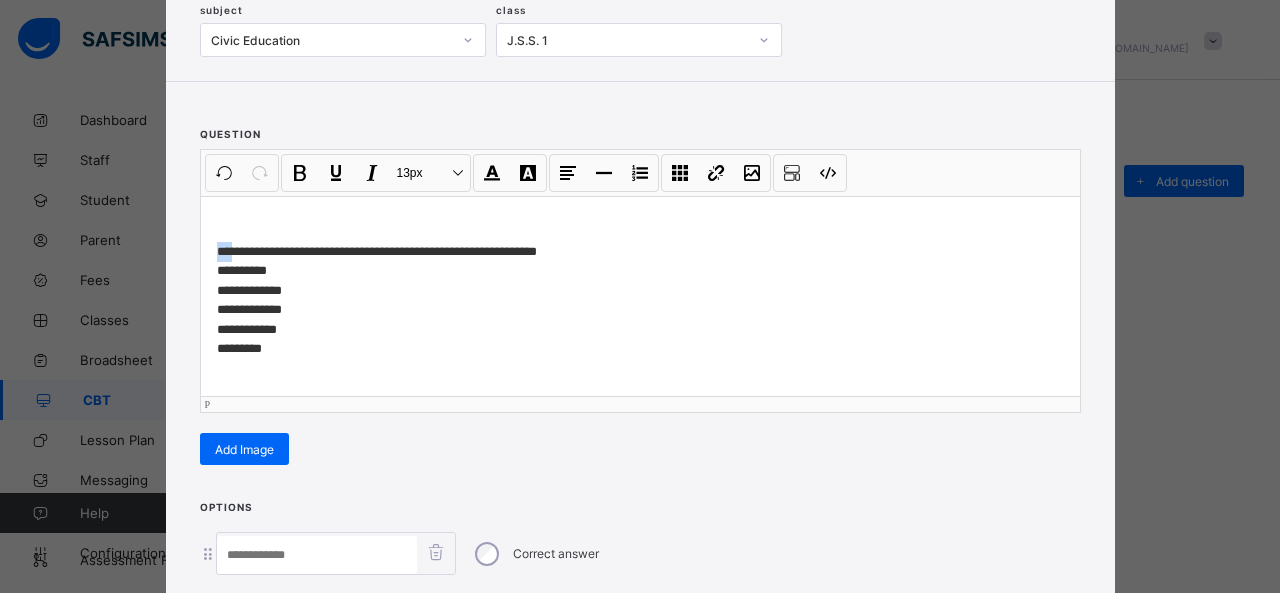 drag, startPoint x: 223, startPoint y: 252, endPoint x: 134, endPoint y: 251, distance: 89.005615 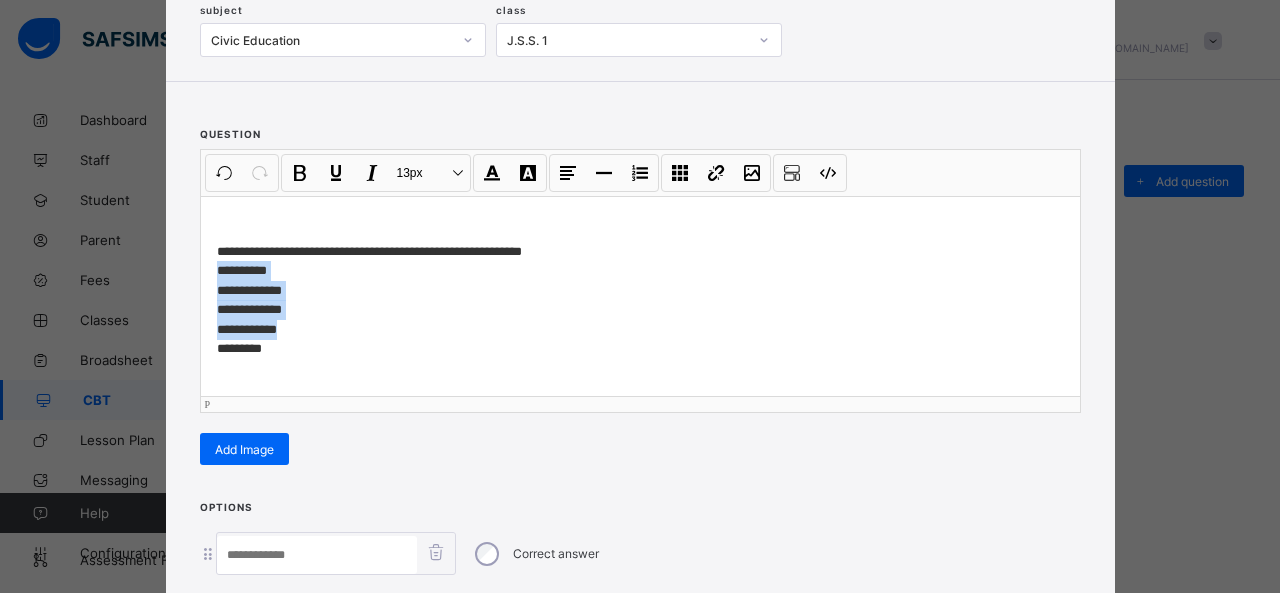 drag, startPoint x: 204, startPoint y: 261, endPoint x: 280, endPoint y: 332, distance: 104.00481 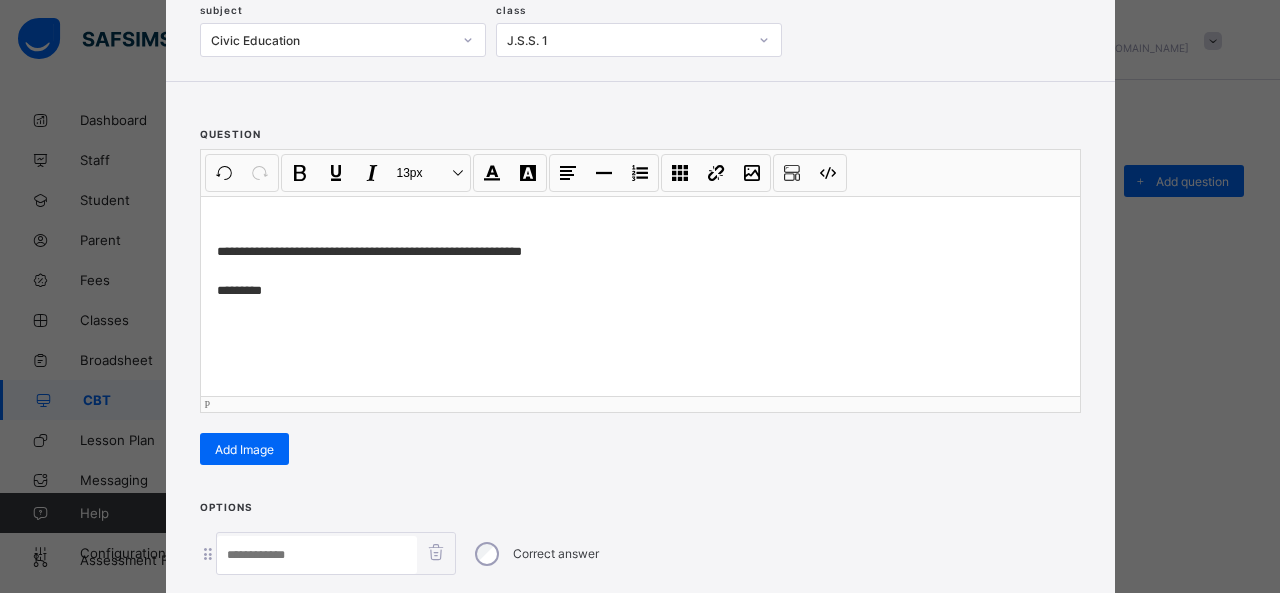 scroll, scrollTop: 351, scrollLeft: 0, axis: vertical 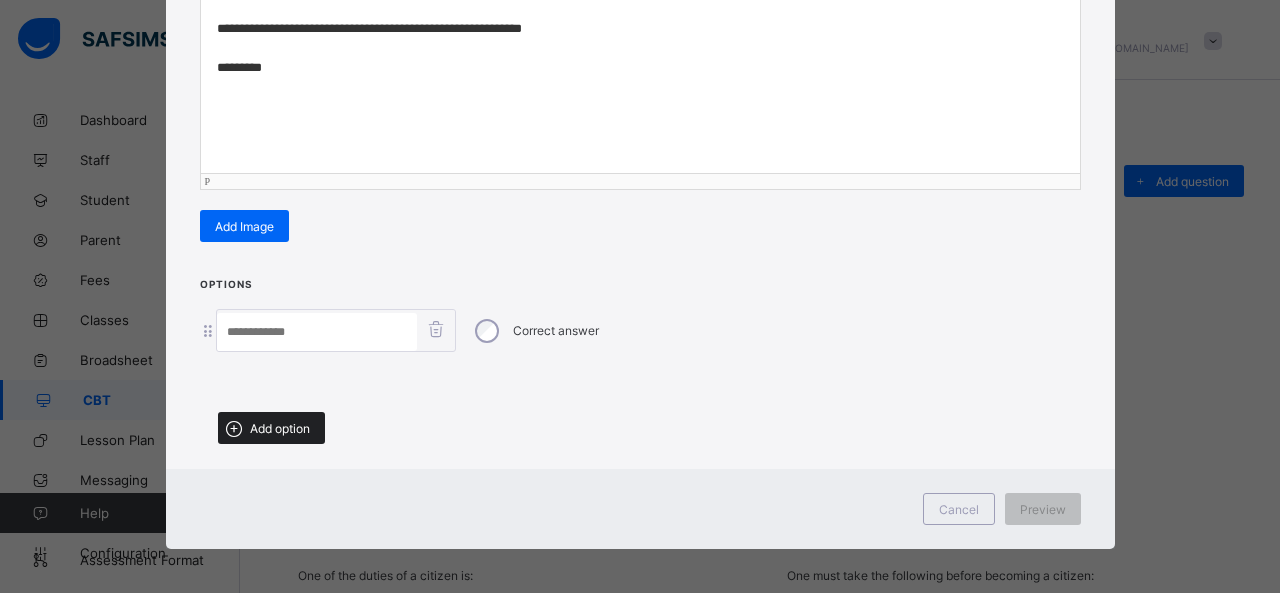 click on "Add option" at bounding box center (280, 428) 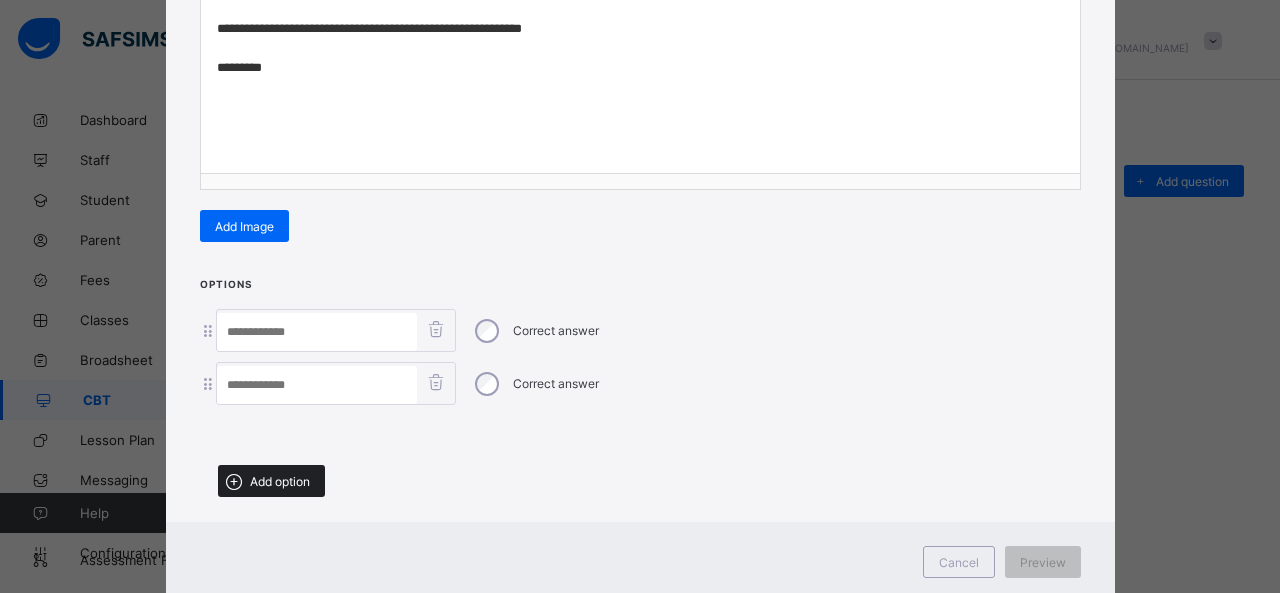 click on "Add option" at bounding box center [271, 481] 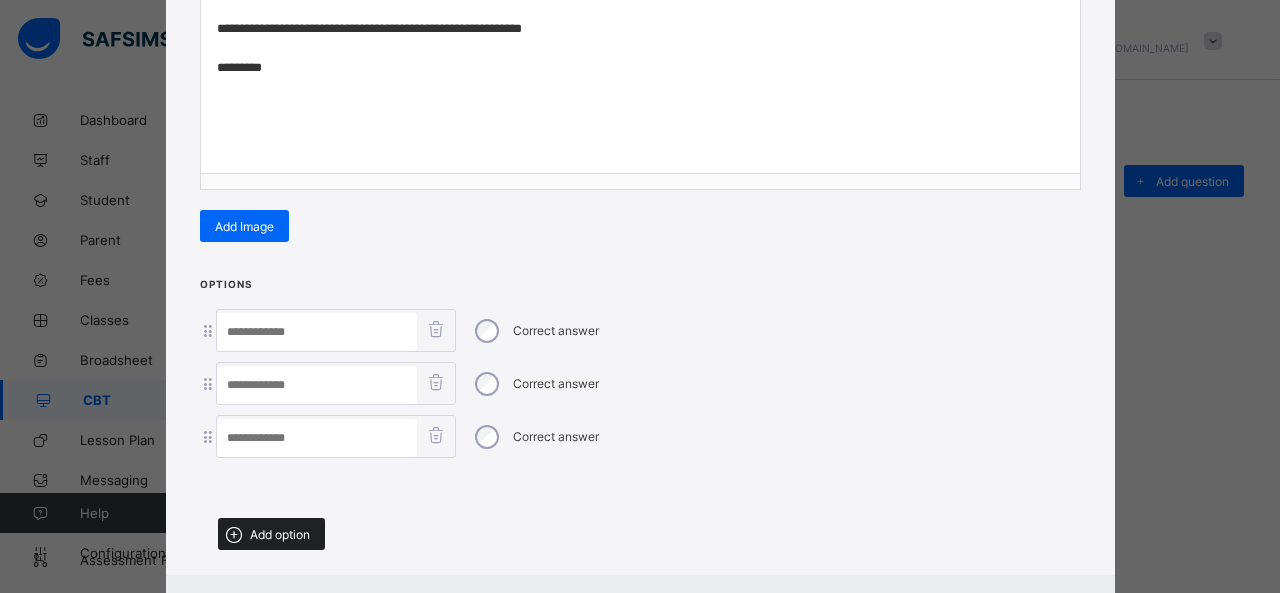 click on "Add option" at bounding box center [271, 534] 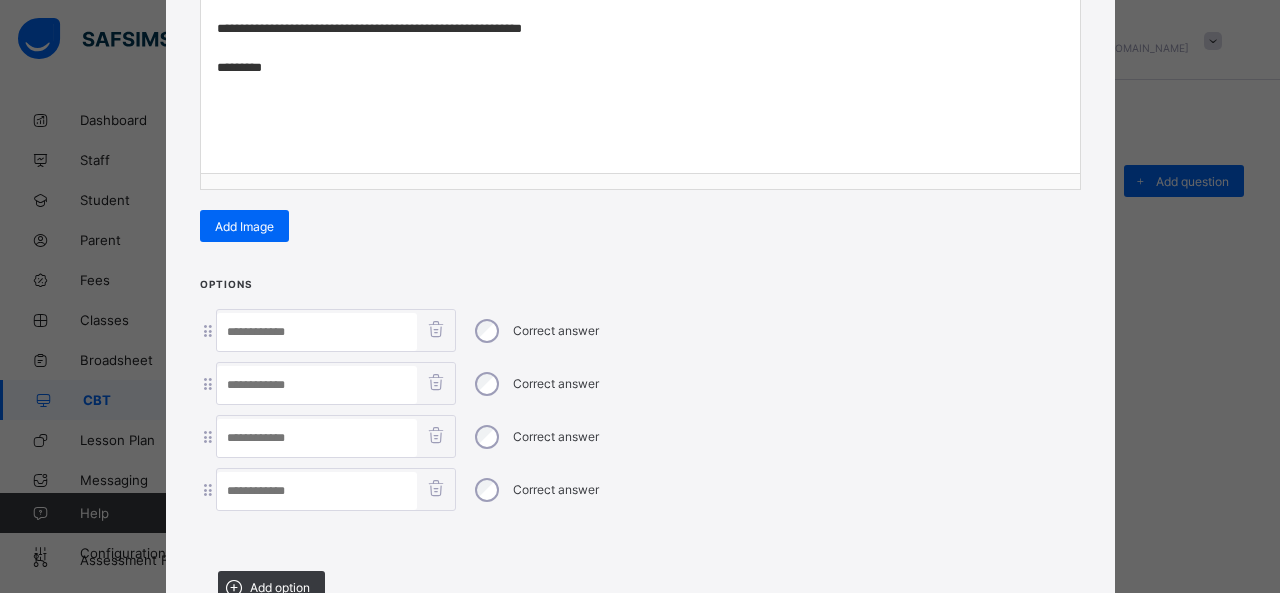 click at bounding box center (317, 332) 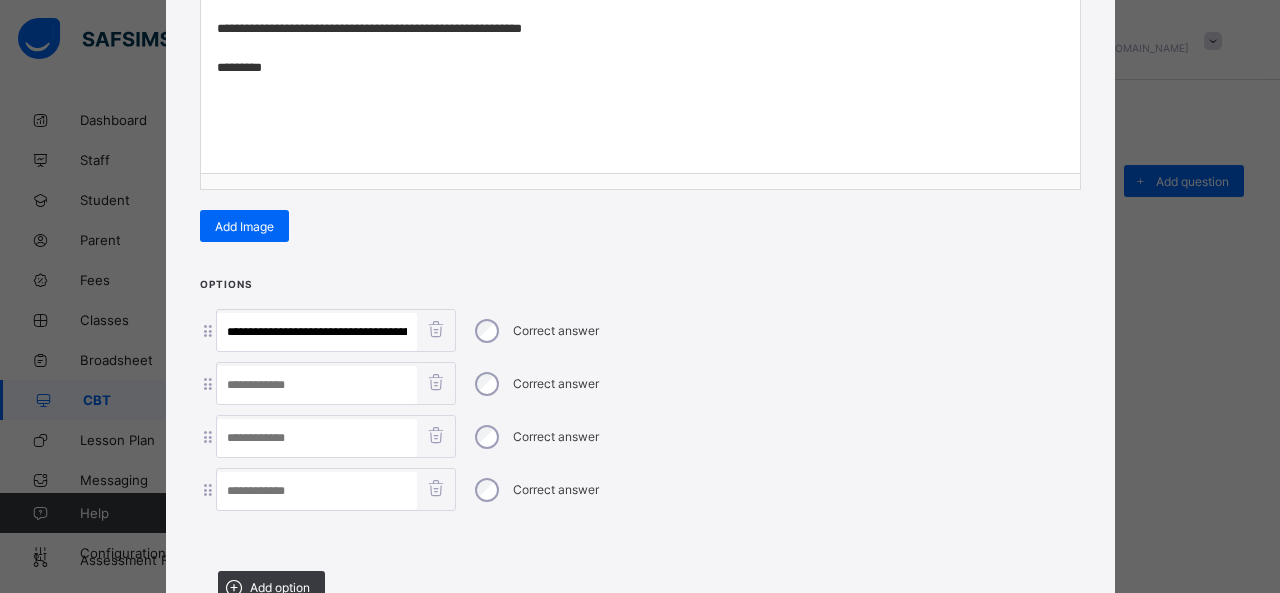 scroll, scrollTop: 0, scrollLeft: 74, axis: horizontal 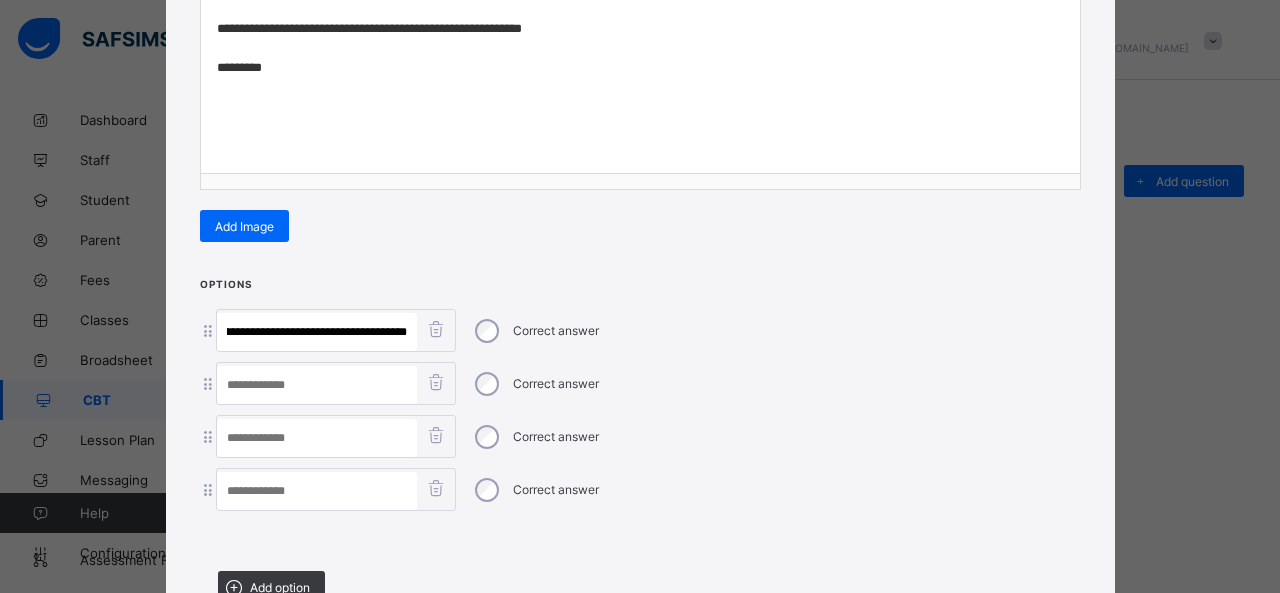 drag, startPoint x: 272, startPoint y: 328, endPoint x: 690, endPoint y: 387, distance: 422.14334 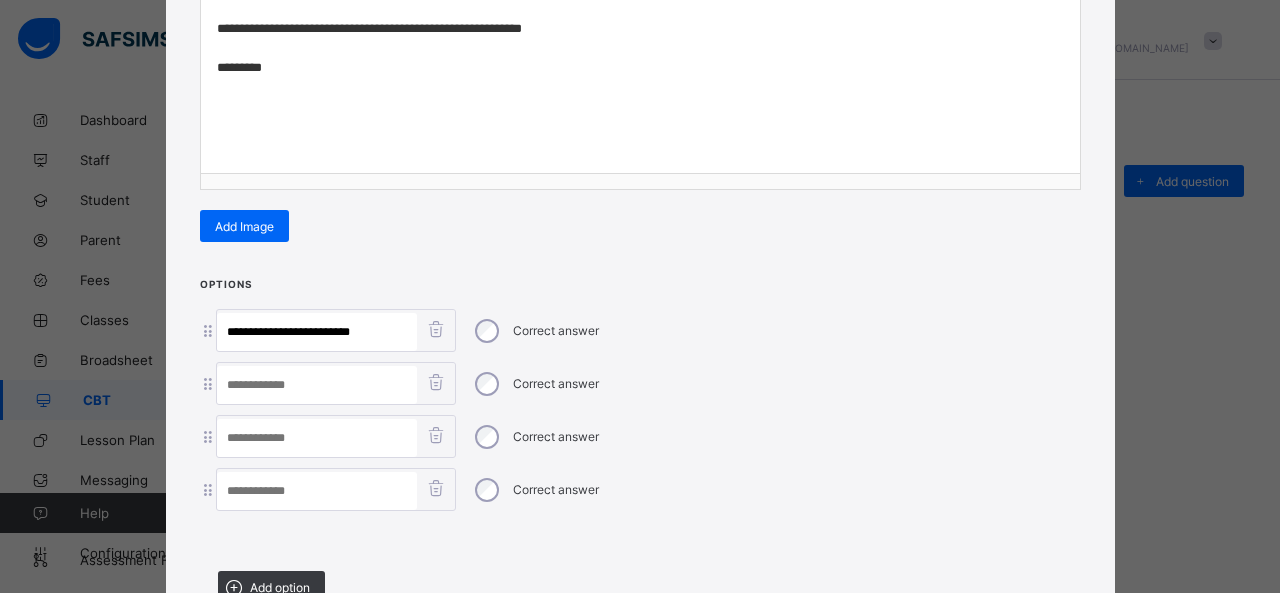 scroll, scrollTop: 0, scrollLeft: 0, axis: both 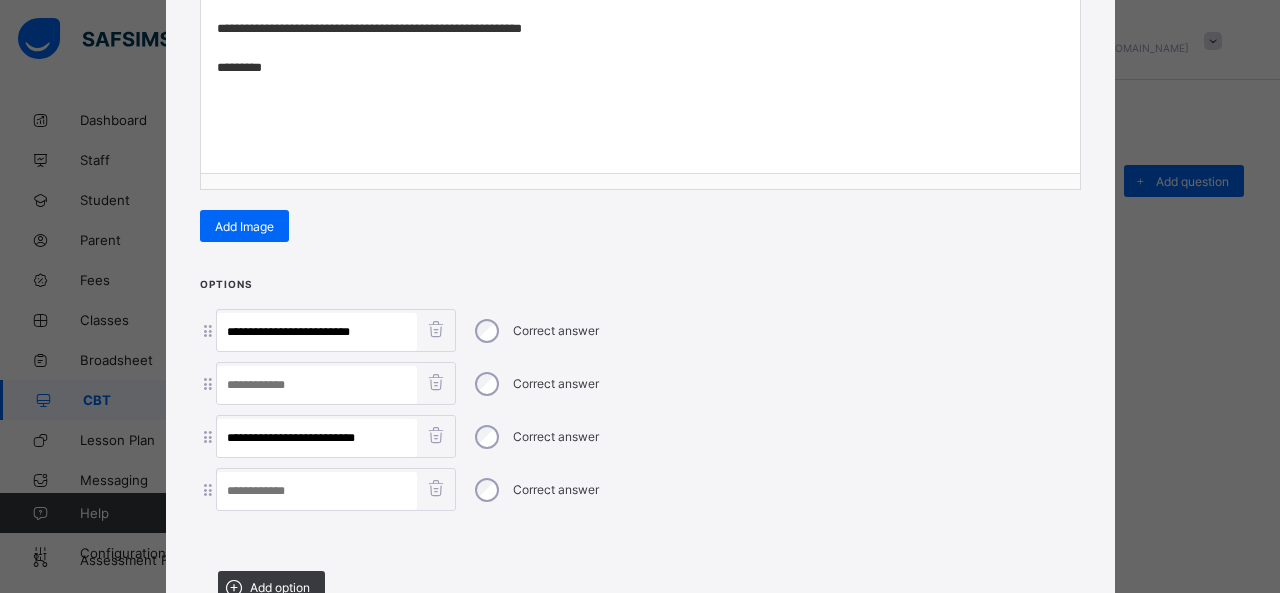 drag, startPoint x: 292, startPoint y: 436, endPoint x: 640, endPoint y: 456, distance: 348.57425 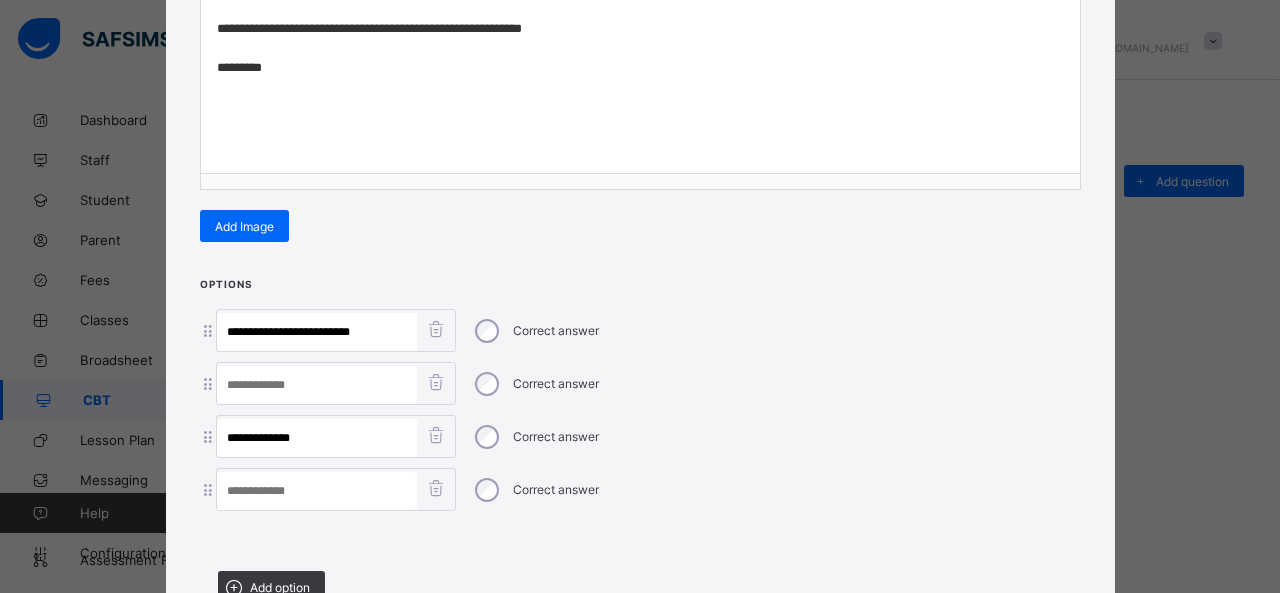 type on "**********" 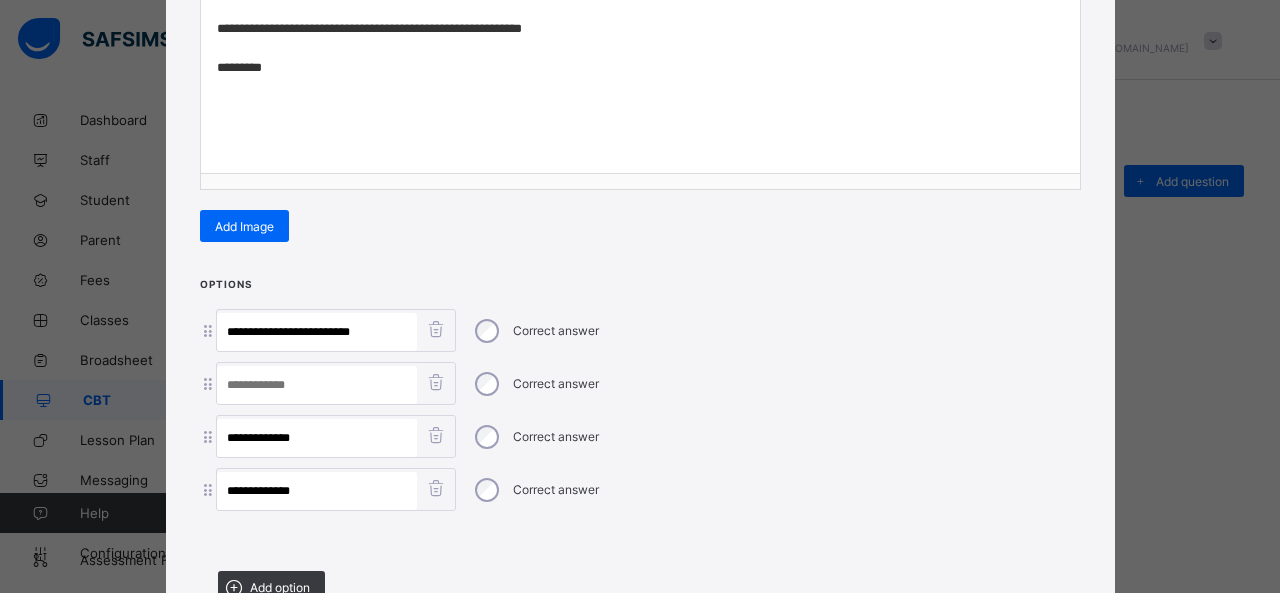 type on "**********" 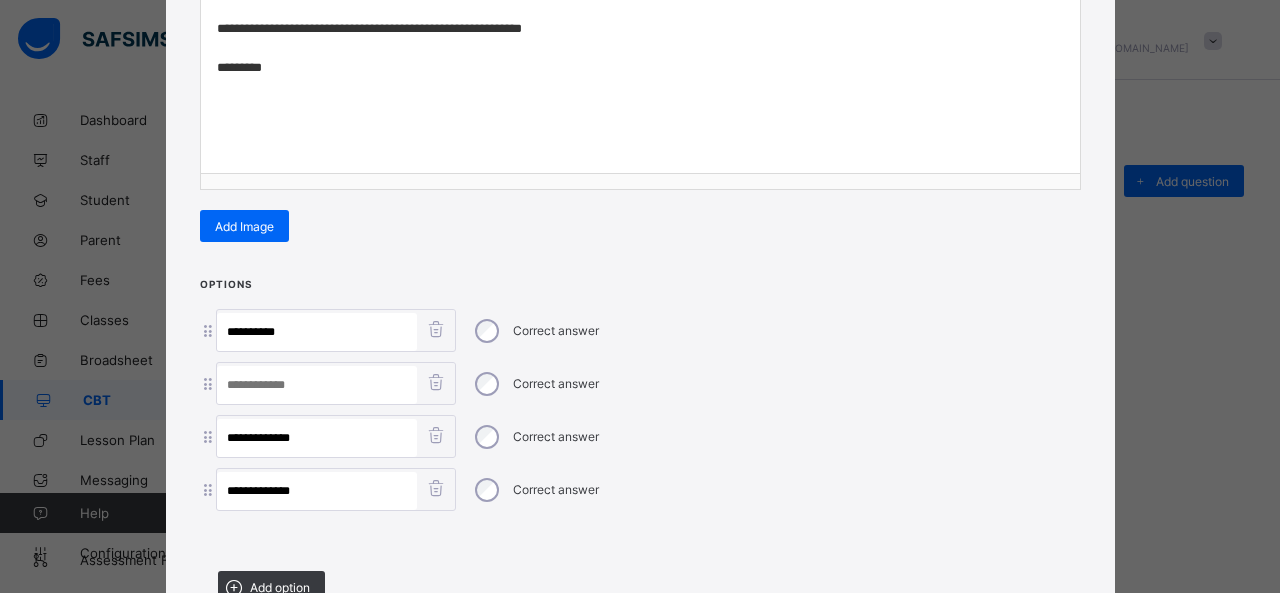 type on "**********" 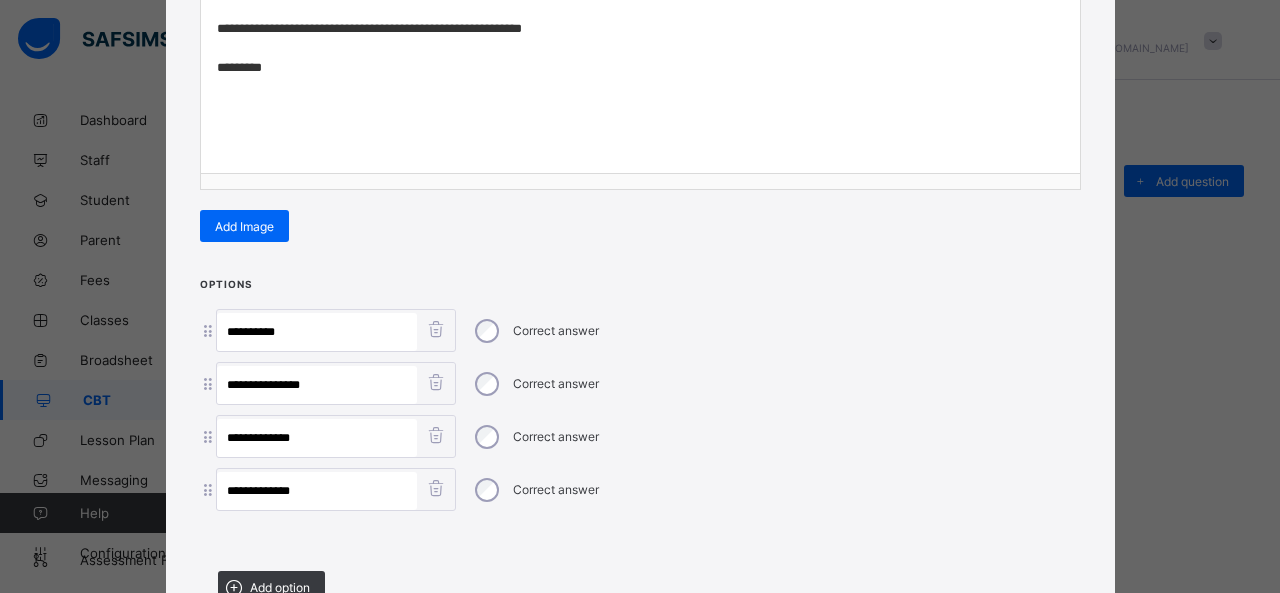 type on "**********" 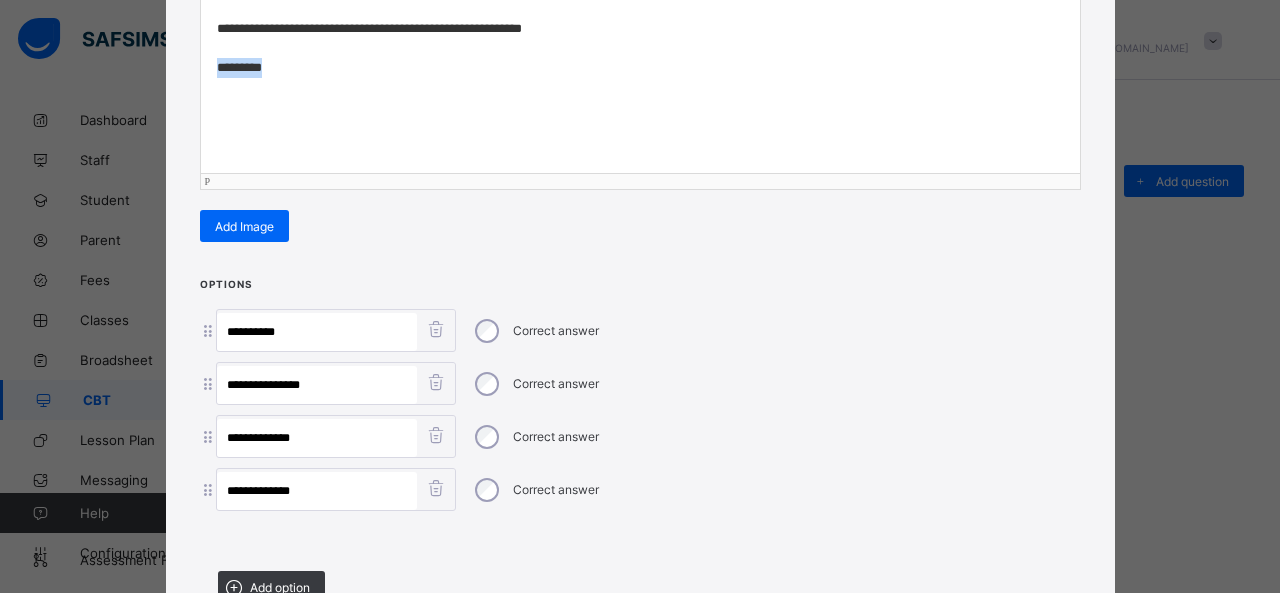 drag, startPoint x: 330, startPoint y: 68, endPoint x: 160, endPoint y: 70, distance: 170.01176 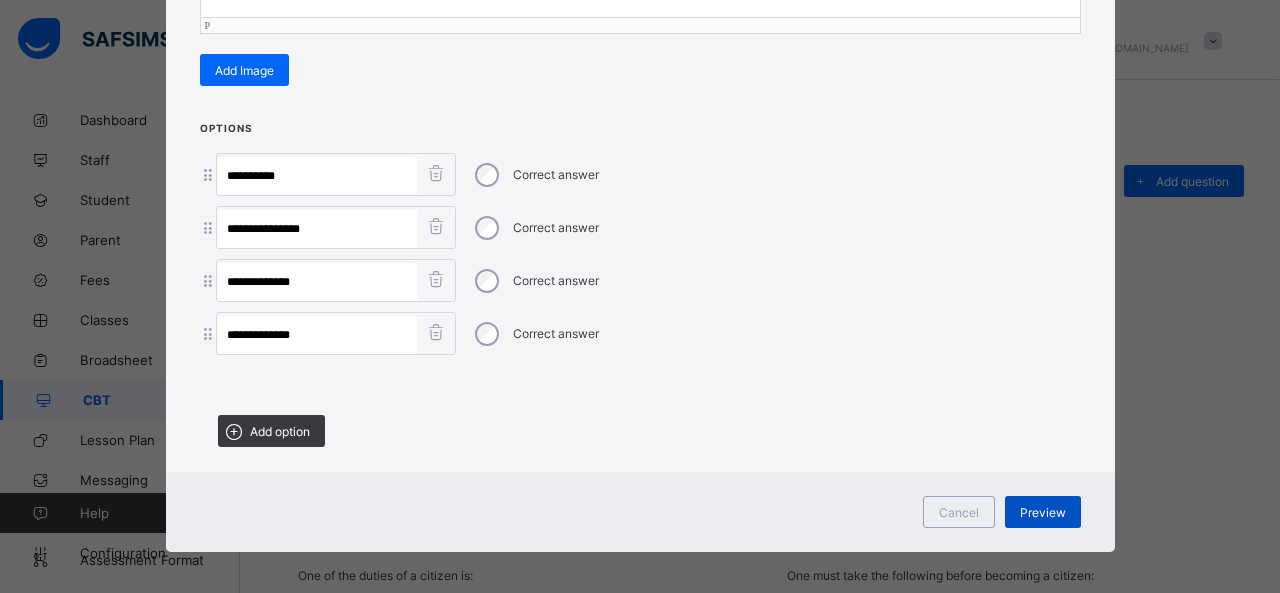 click on "Preview" at bounding box center (1043, 512) 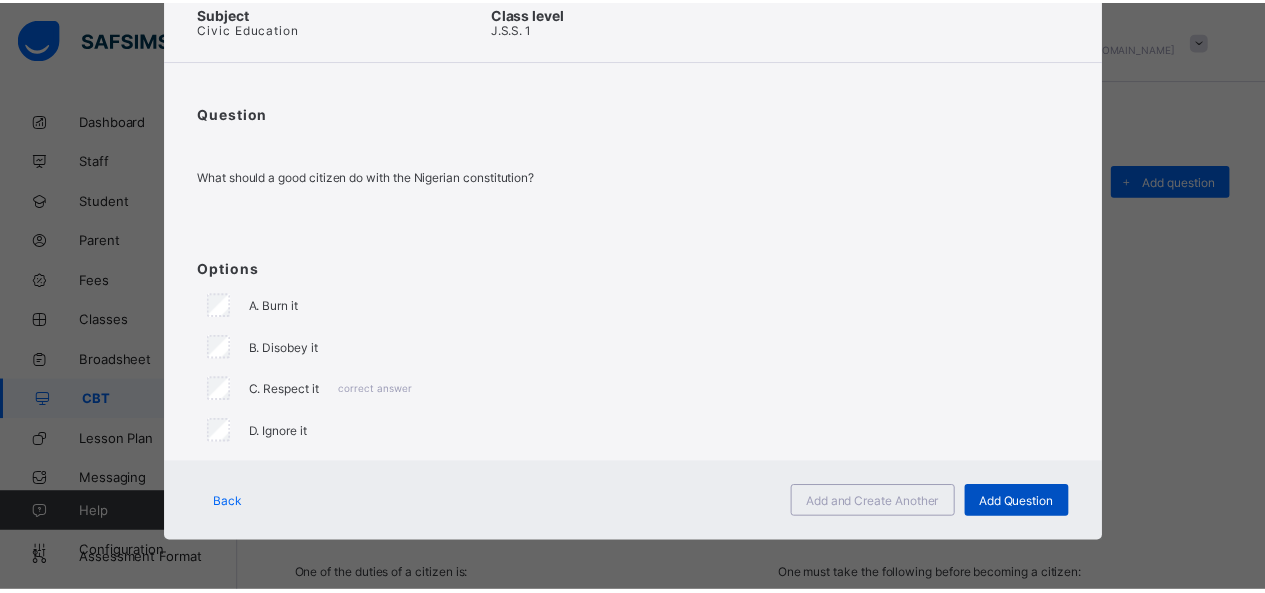 scroll, scrollTop: 100, scrollLeft: 0, axis: vertical 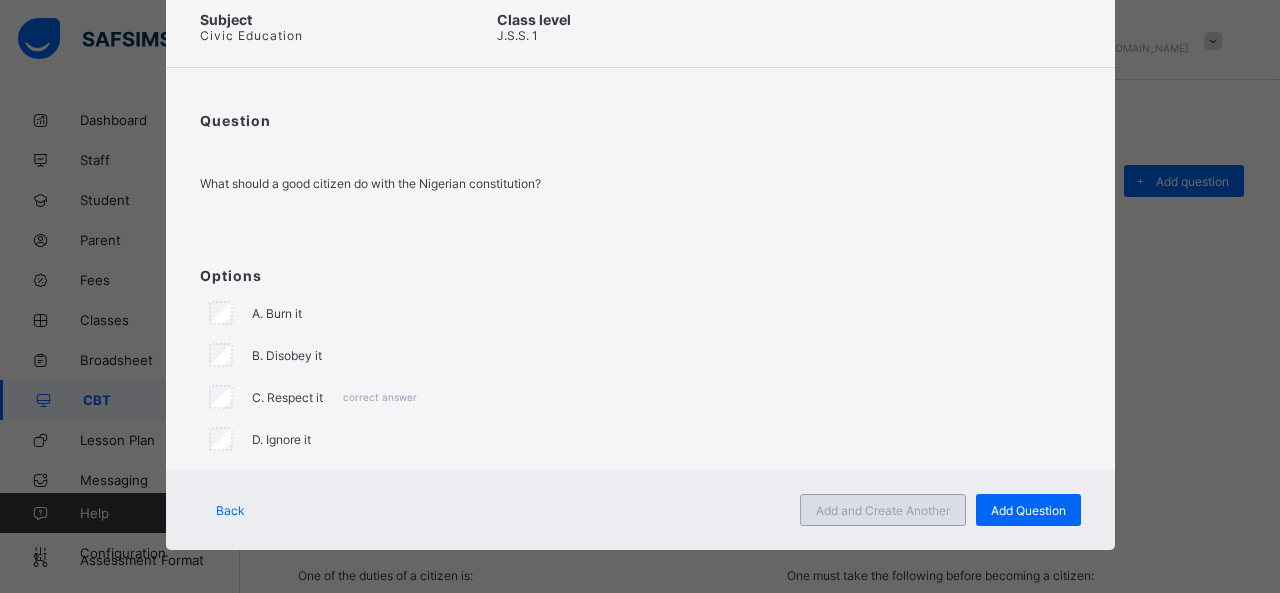 click on "Add and Create Another" at bounding box center (883, 510) 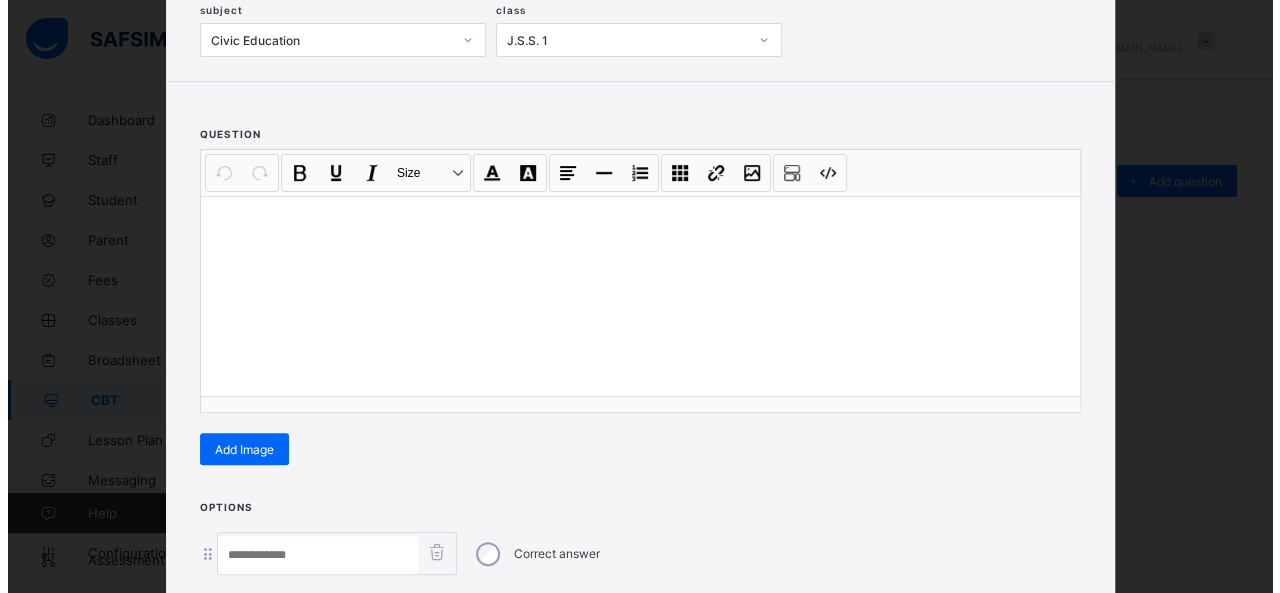 scroll, scrollTop: 0, scrollLeft: 0, axis: both 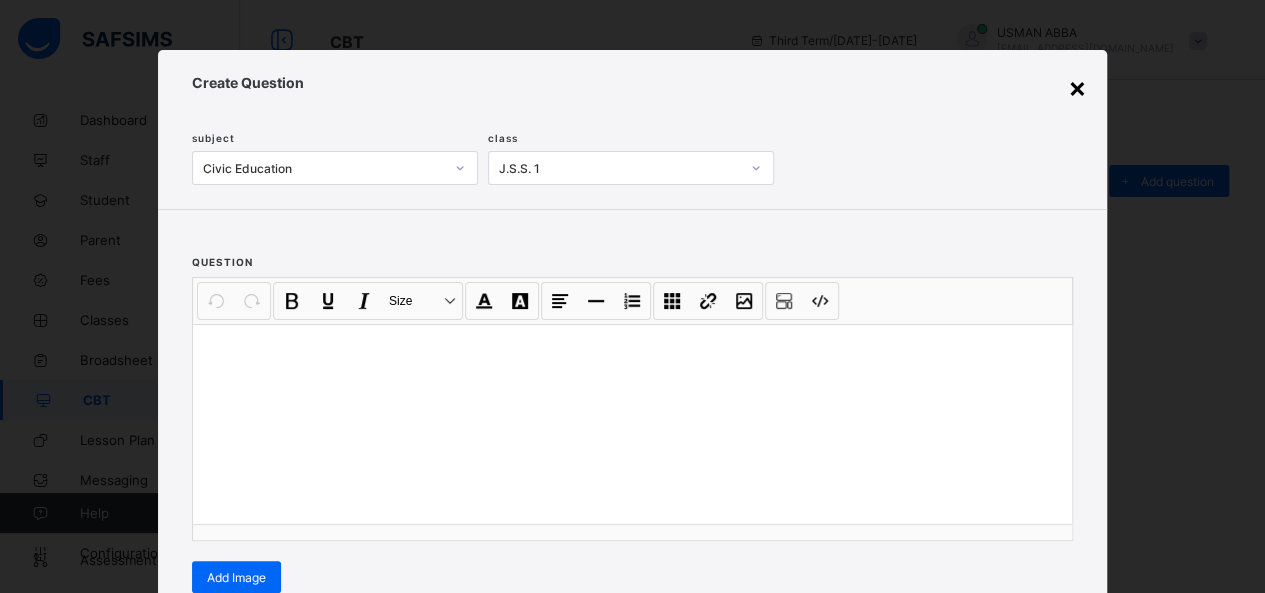 click on "×" at bounding box center (1077, 87) 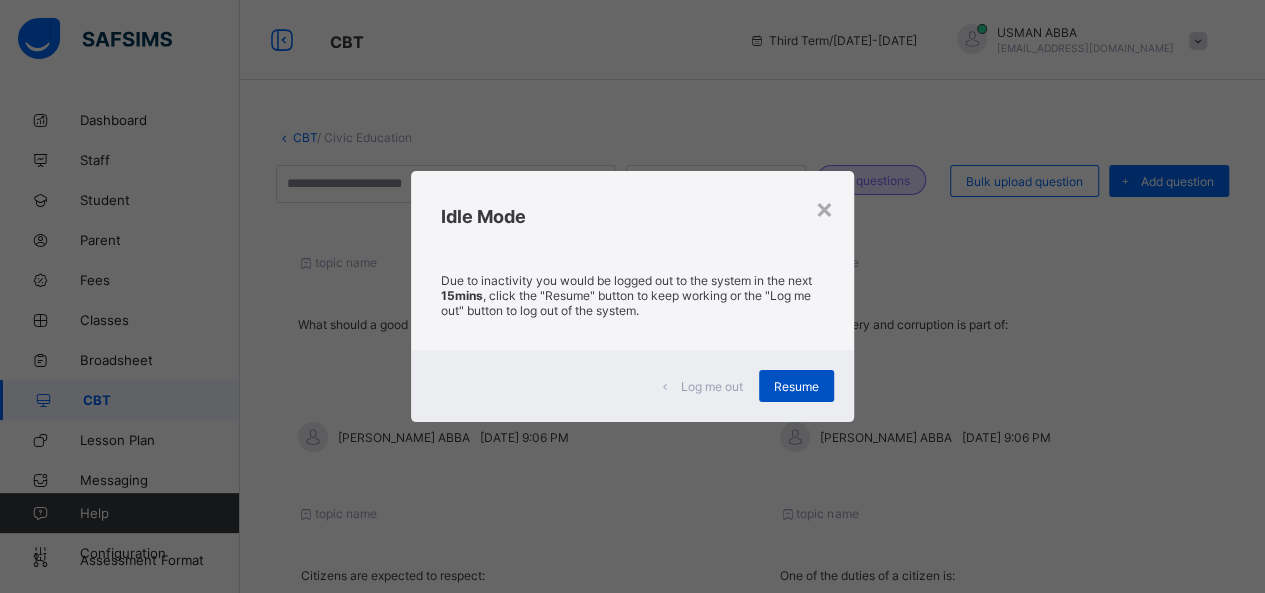 click on "Resume" at bounding box center [796, 386] 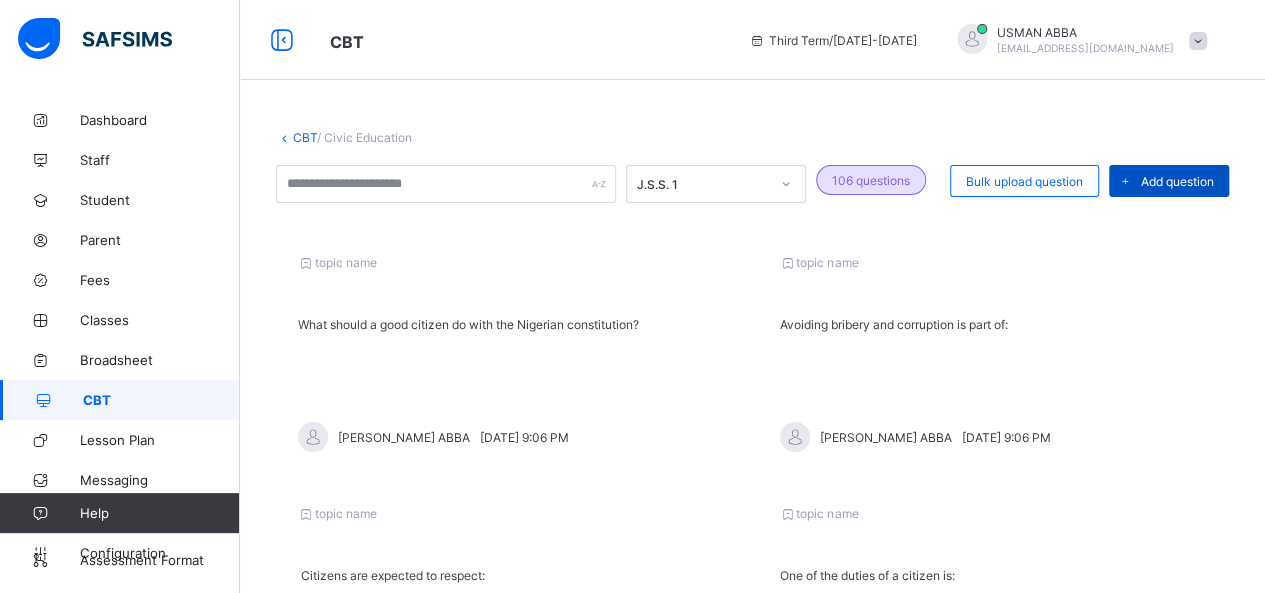 click on "Add question" at bounding box center (1177, 181) 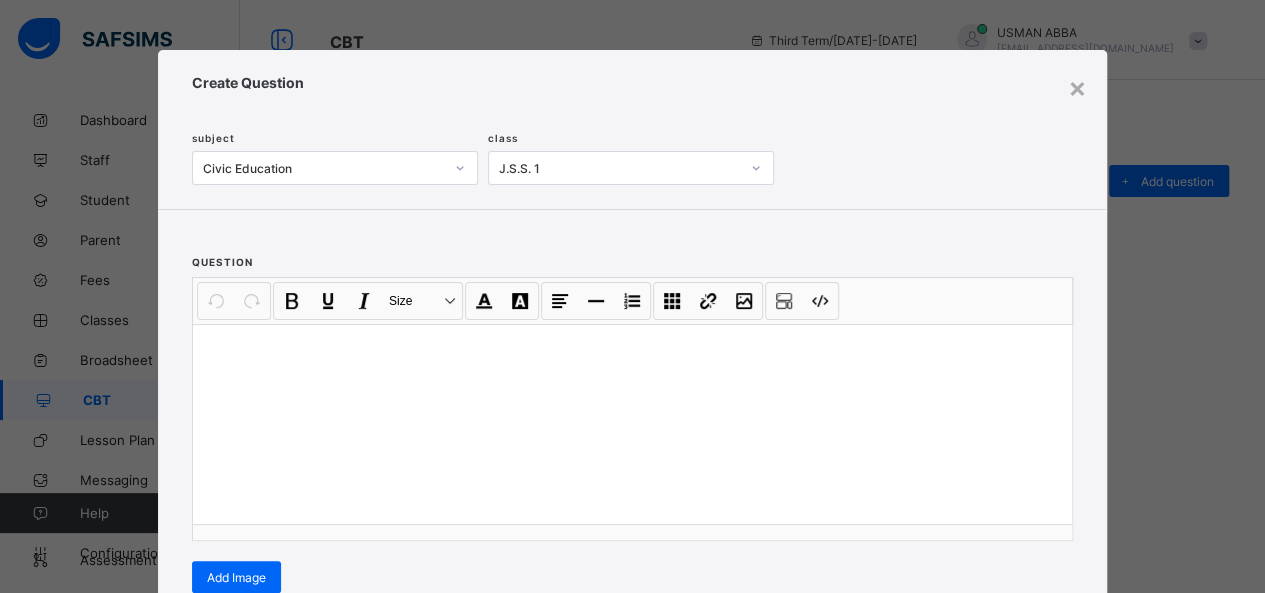 click at bounding box center (632, 424) 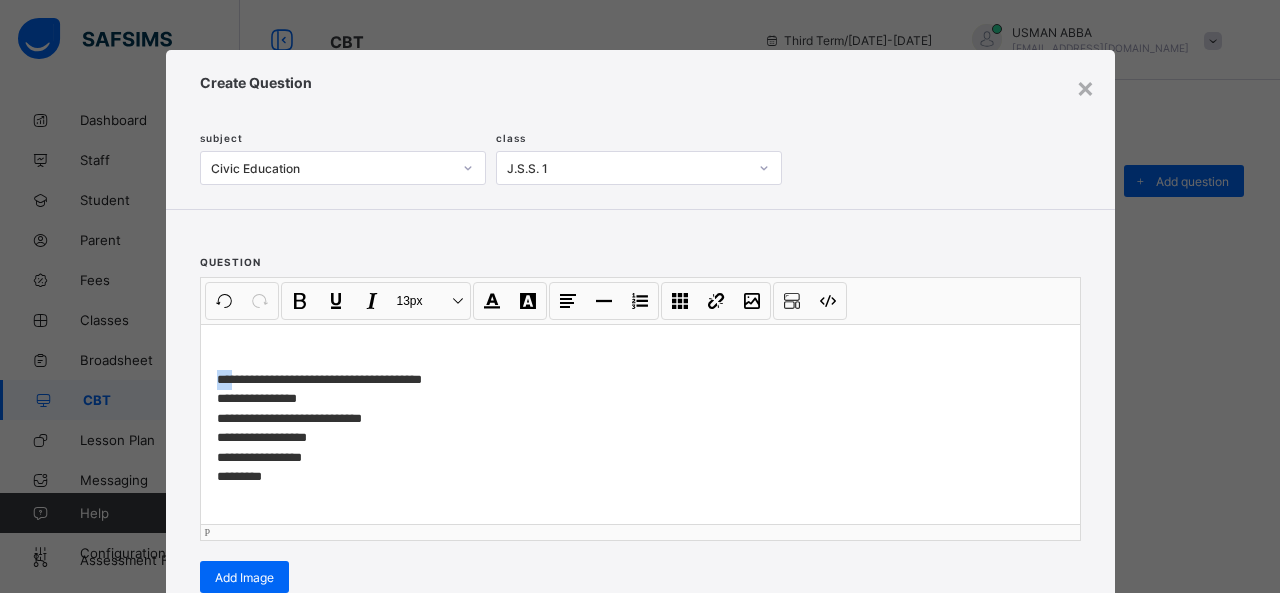 drag, startPoint x: 223, startPoint y: 373, endPoint x: 184, endPoint y: 377, distance: 39.20459 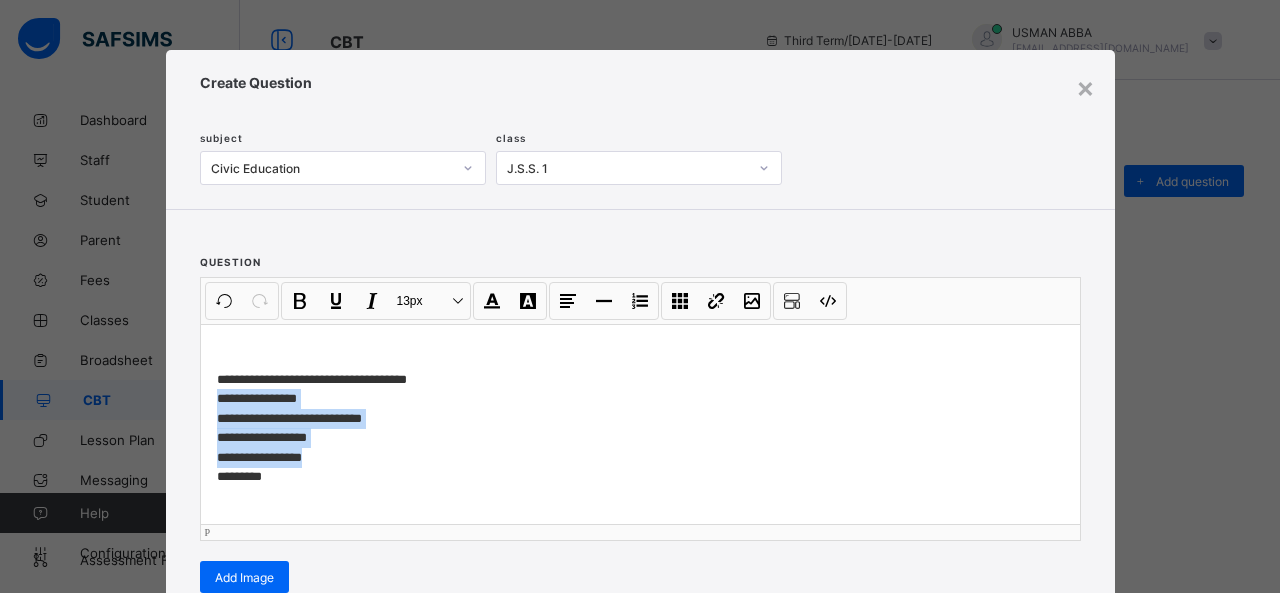 drag, startPoint x: 212, startPoint y: 401, endPoint x: 308, endPoint y: 448, distance: 106.887794 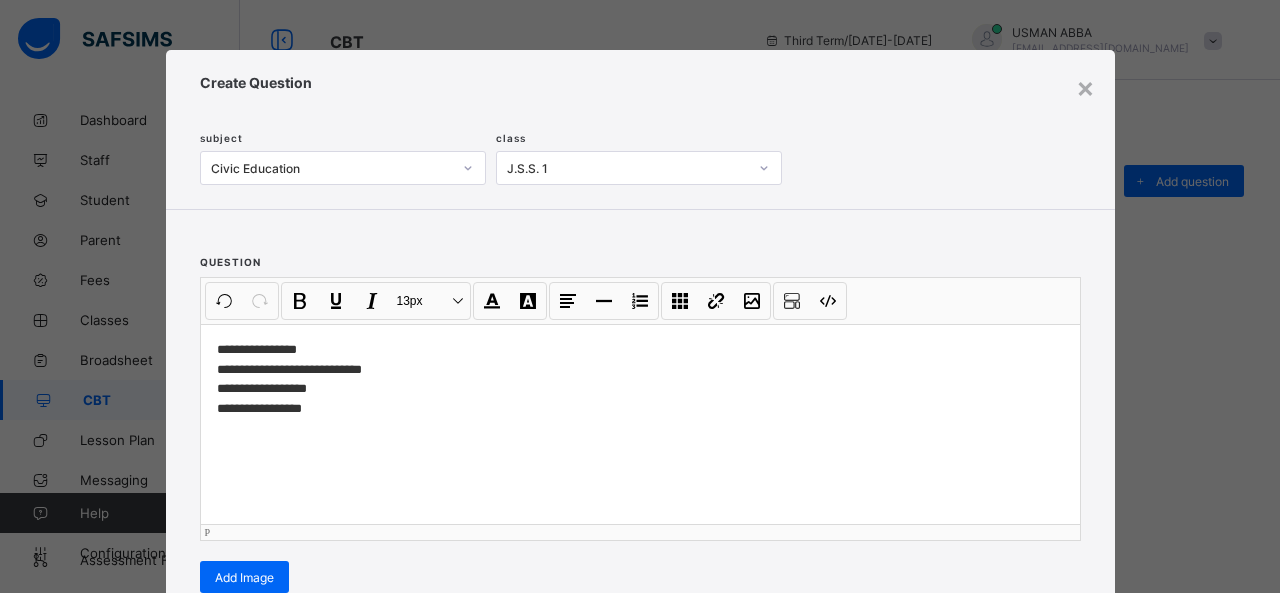 click on "**********" at bounding box center (640, 424) 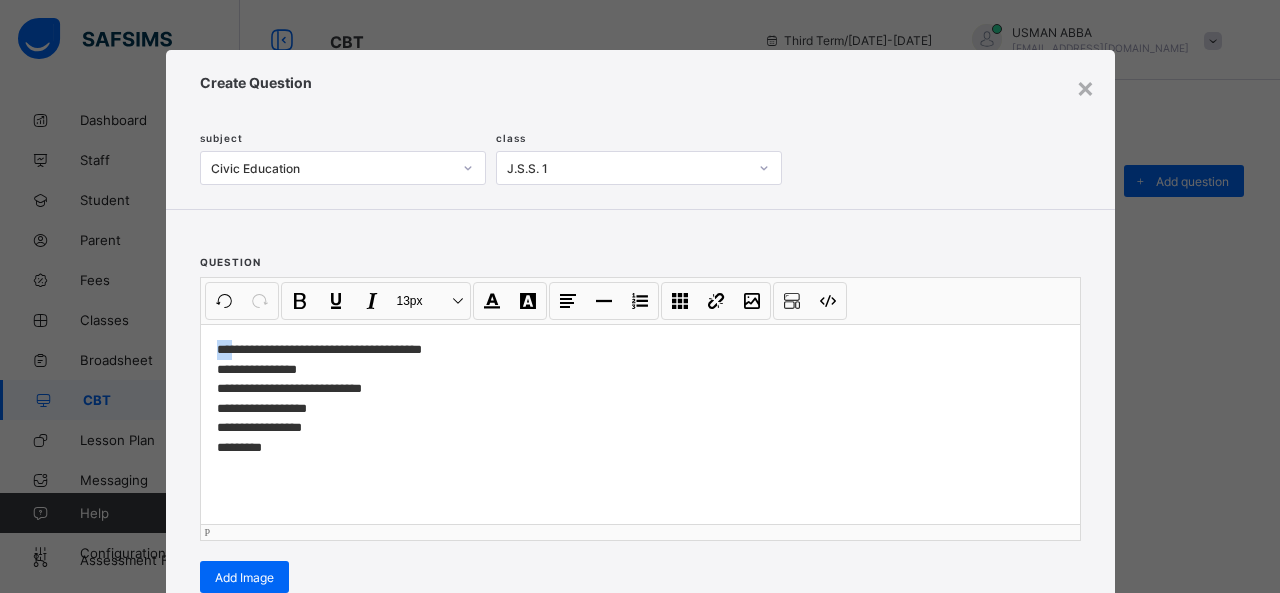 drag, startPoint x: 226, startPoint y: 342, endPoint x: 178, endPoint y: 347, distance: 48.259712 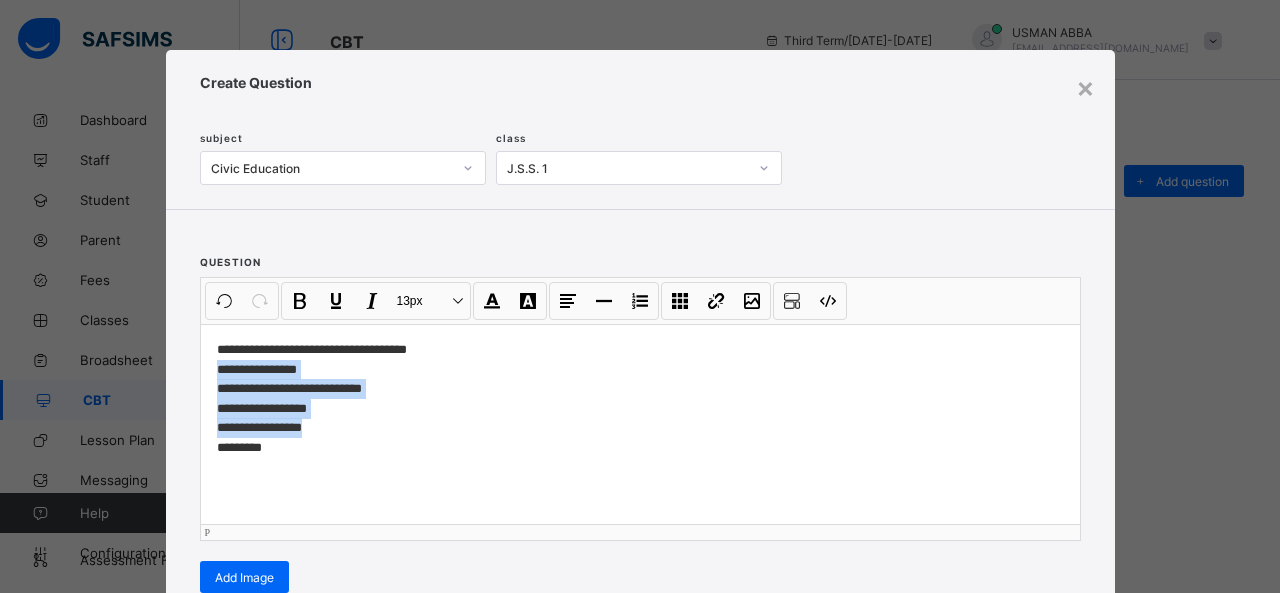 drag, startPoint x: 213, startPoint y: 363, endPoint x: 327, endPoint y: 427, distance: 130.73637 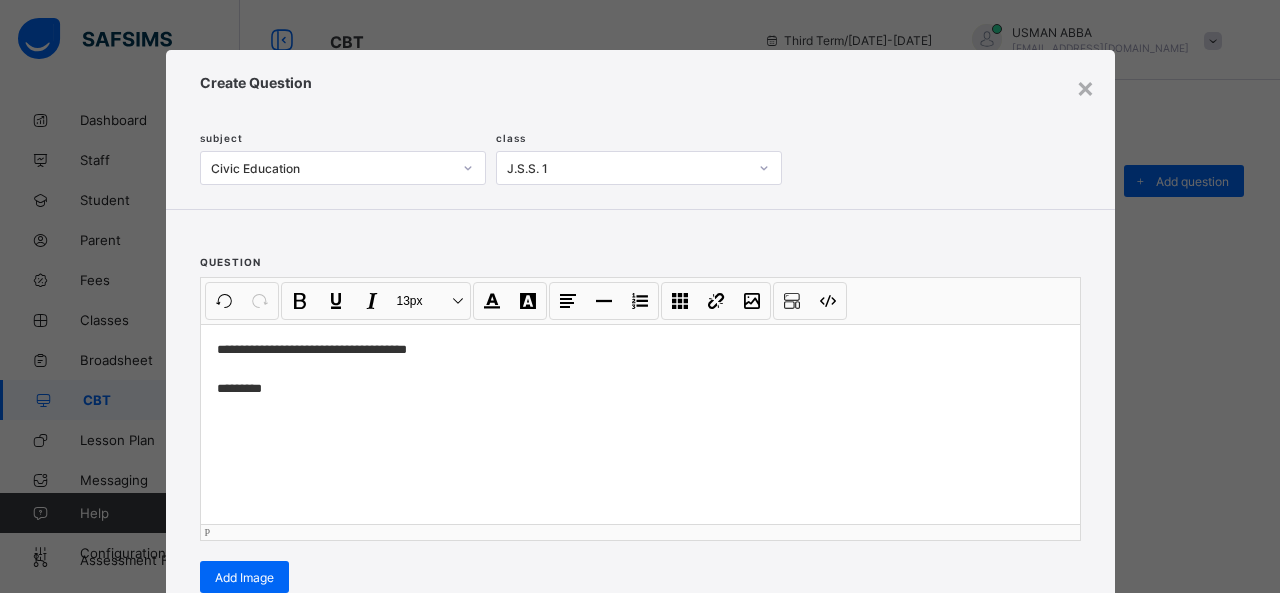 scroll, scrollTop: 288, scrollLeft: 0, axis: vertical 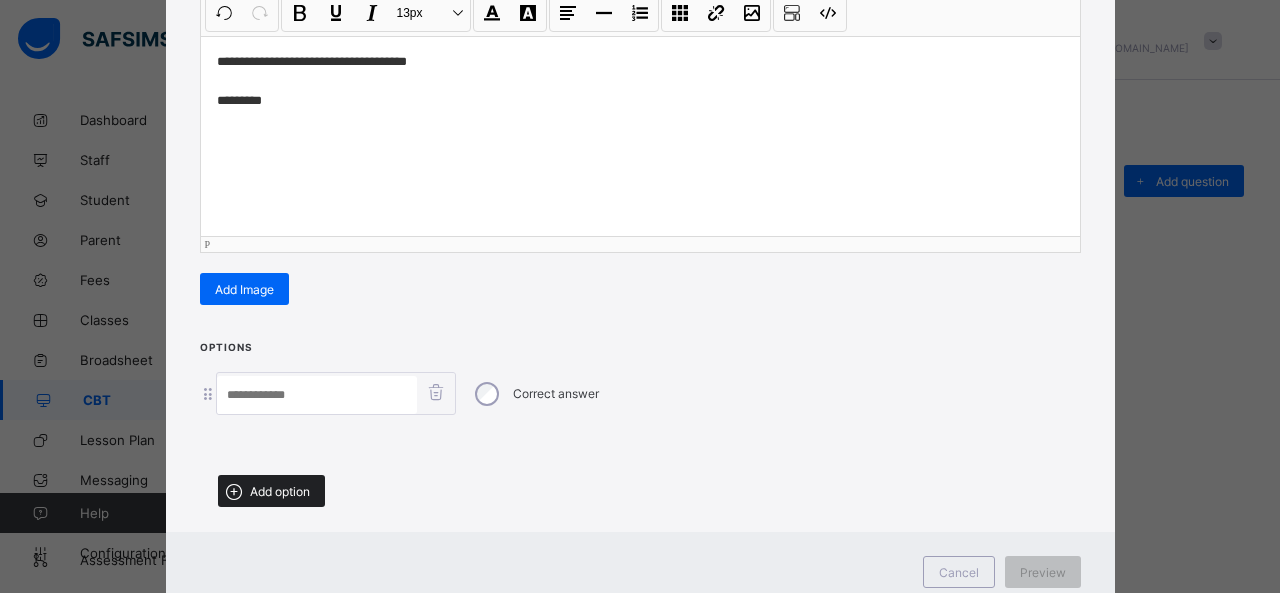 click on "Add option" at bounding box center [280, 491] 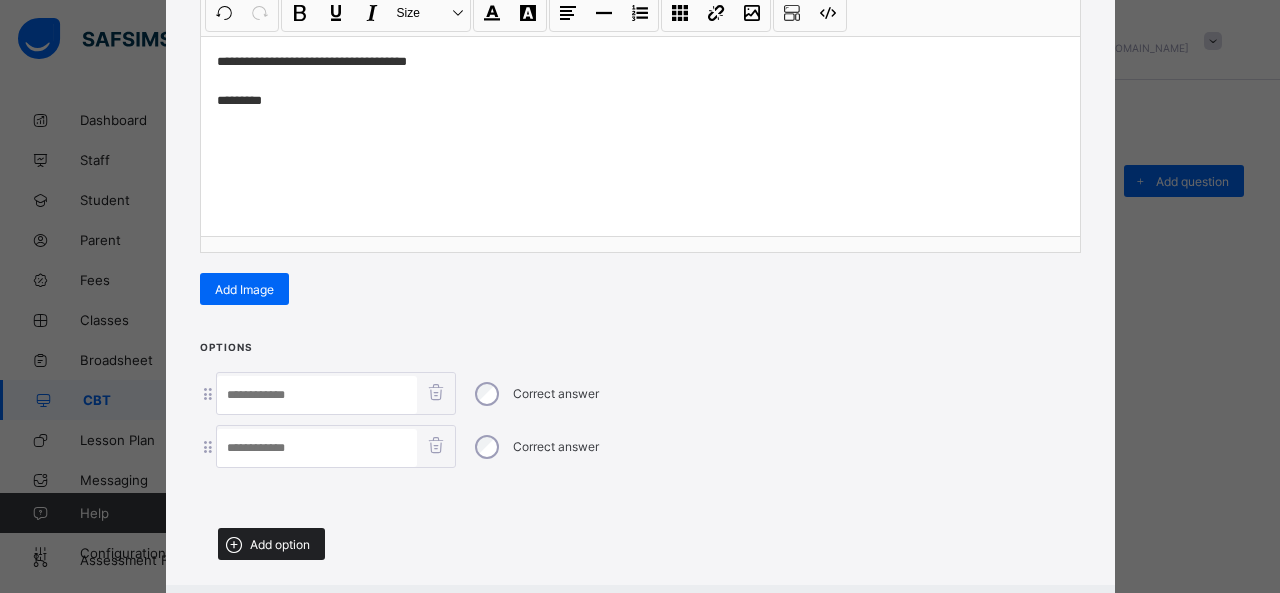 click on "Add option" at bounding box center (271, 544) 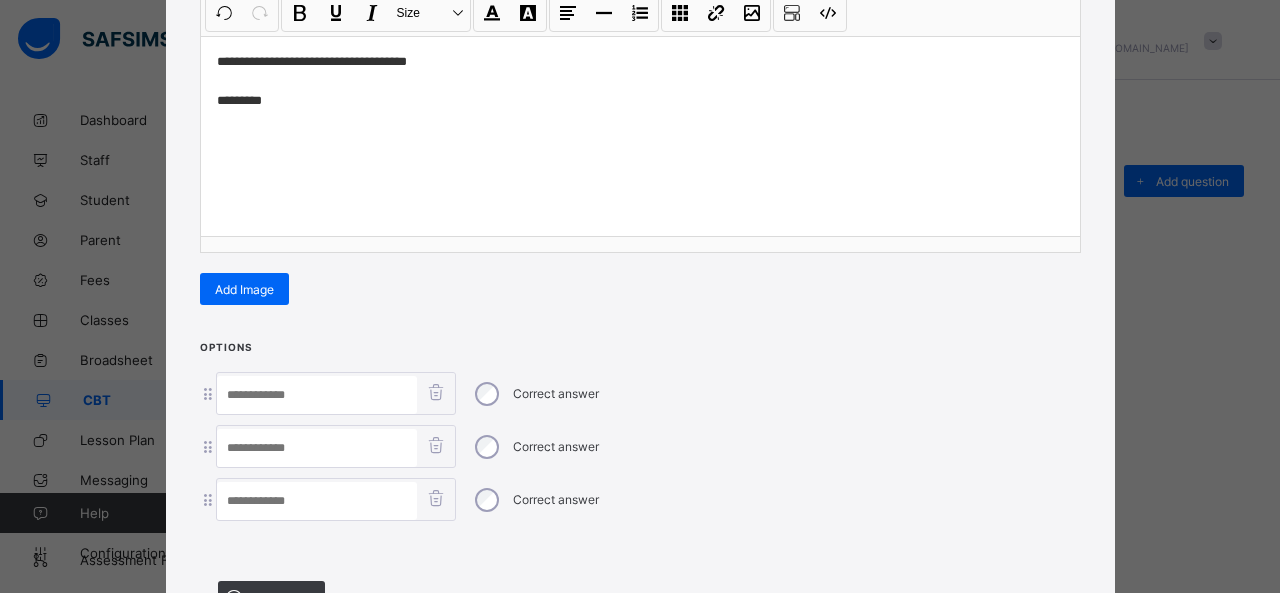 click at bounding box center [317, 395] 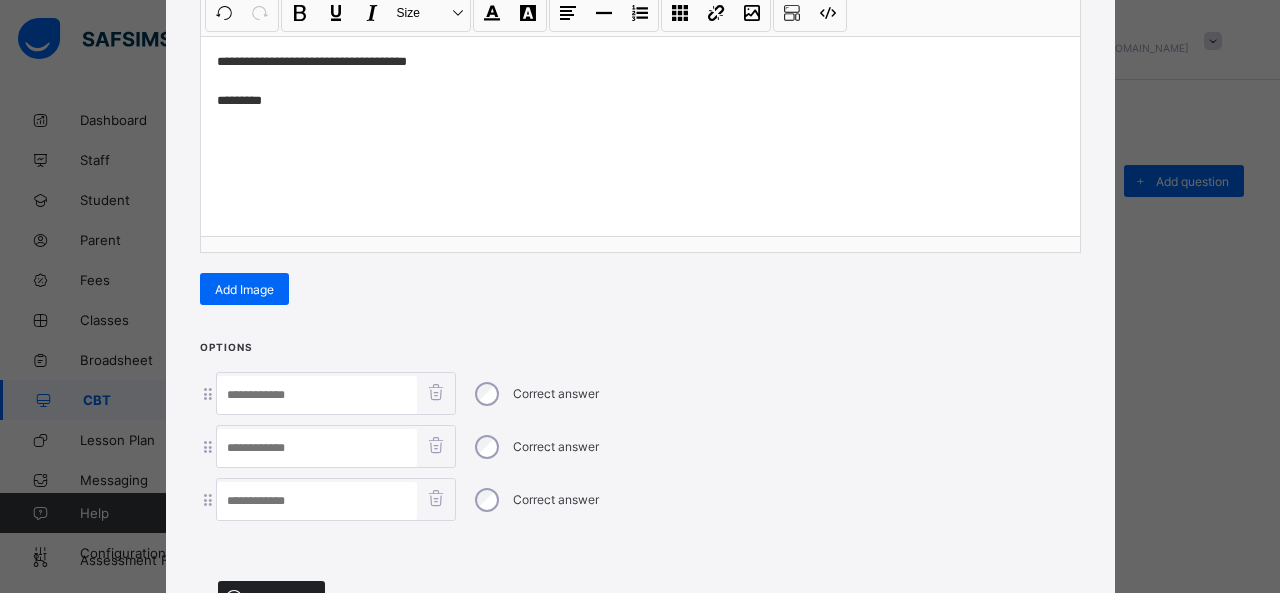 click on "Add option" at bounding box center [280, 597] 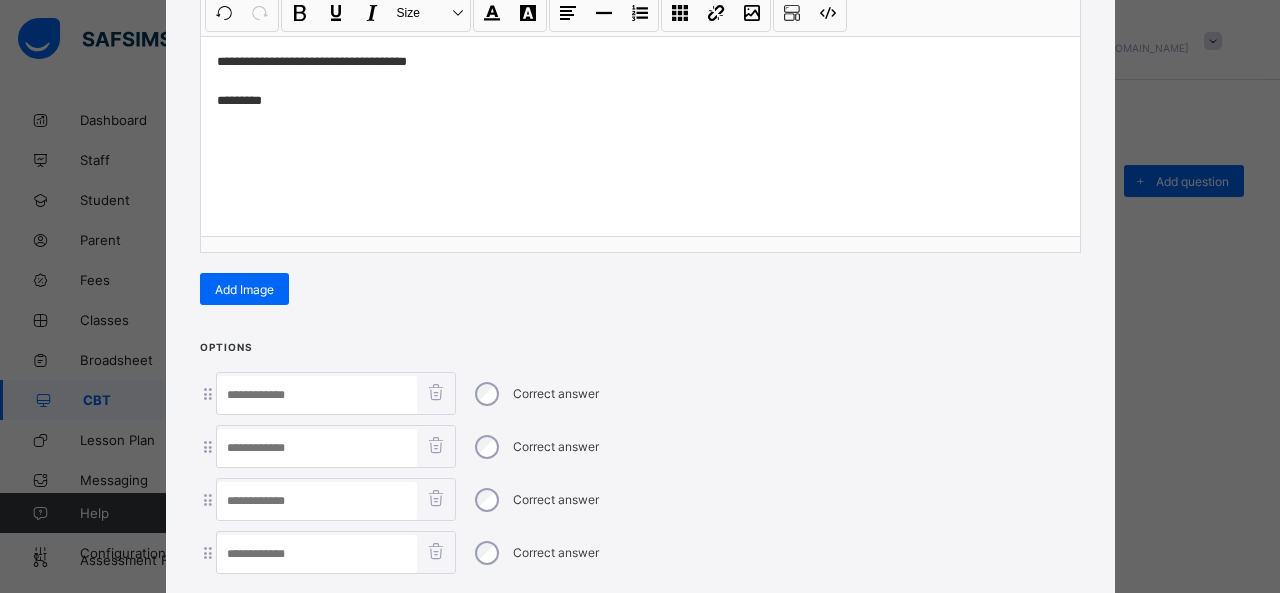 click at bounding box center (317, 395) 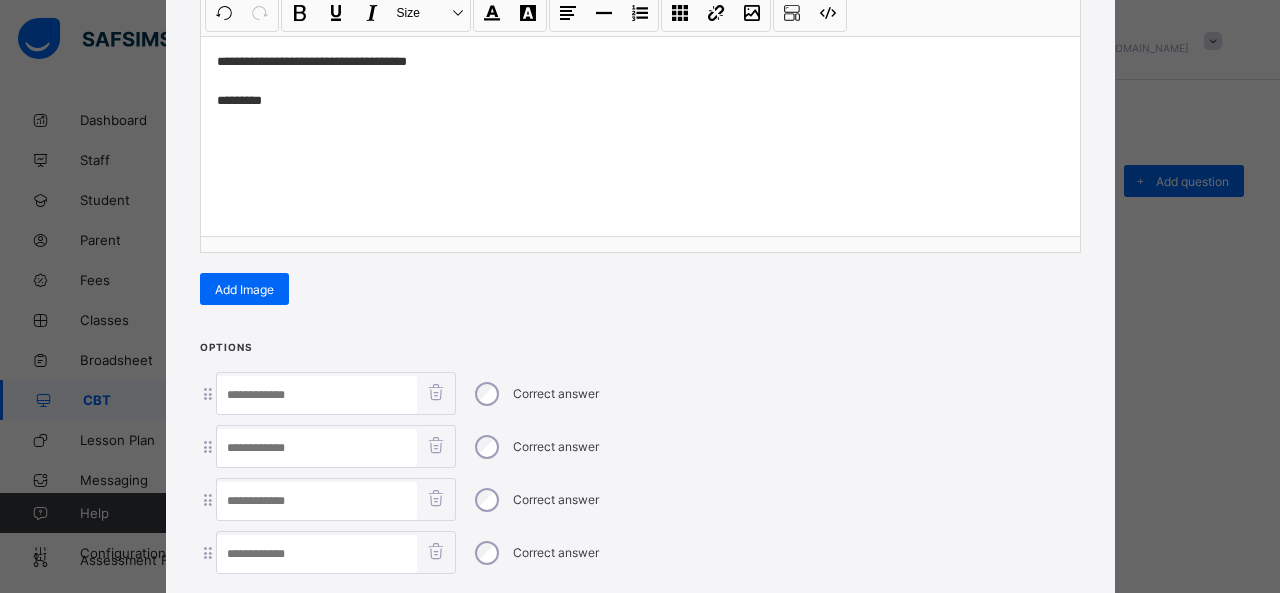 paste on "**********" 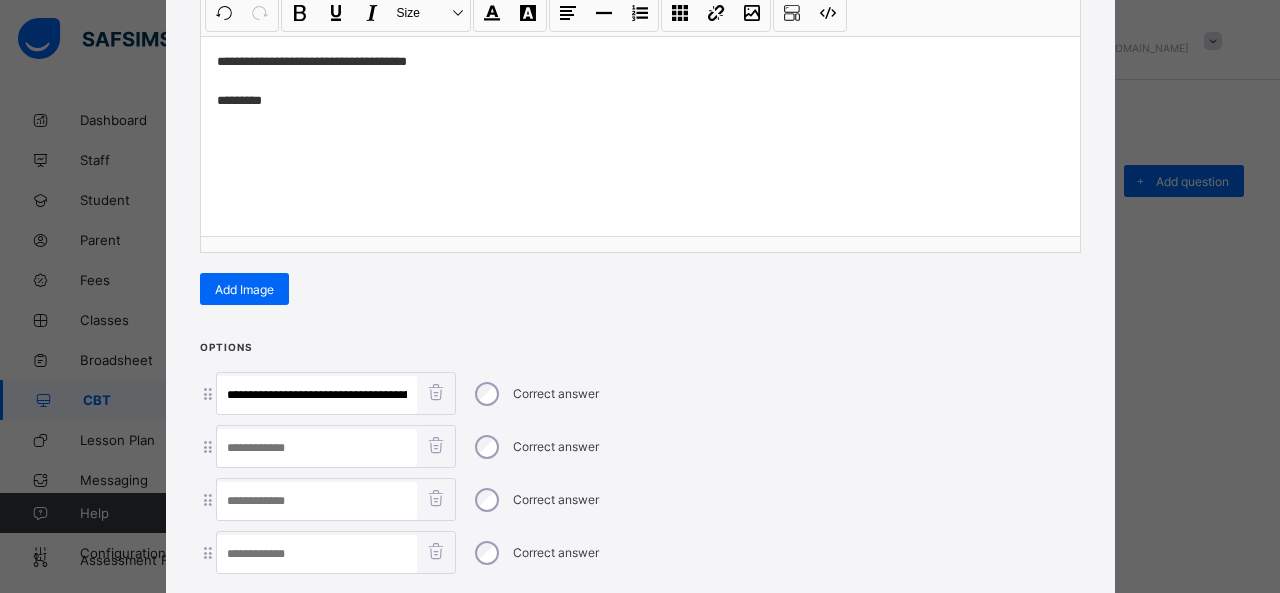 scroll, scrollTop: 0, scrollLeft: 276, axis: horizontal 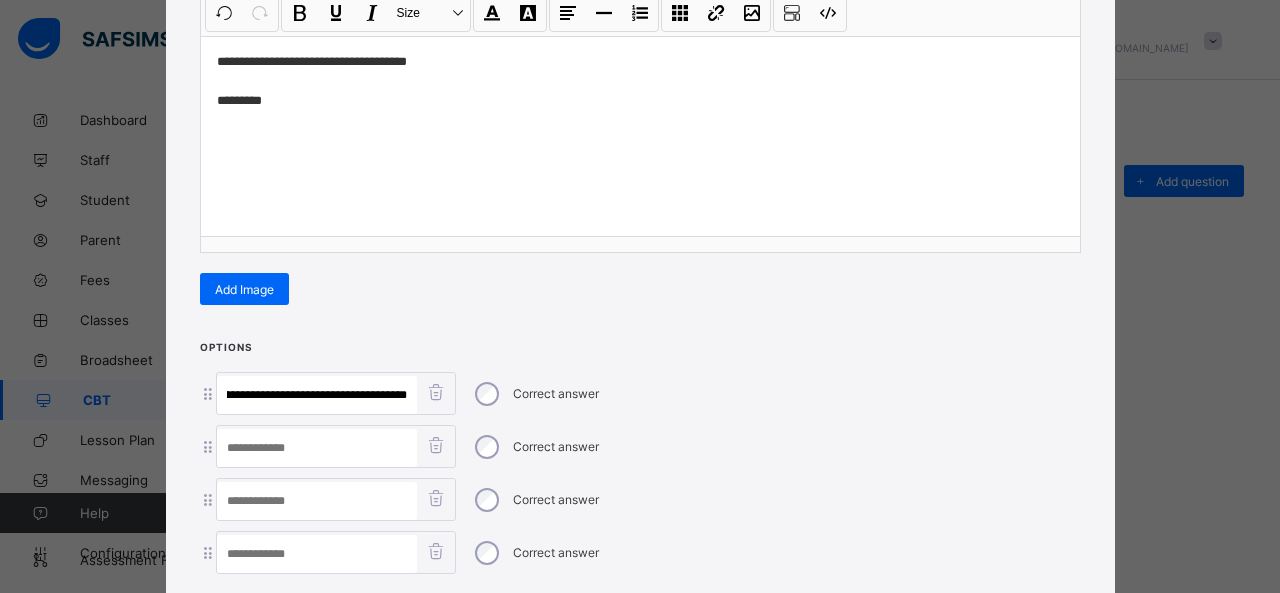 drag, startPoint x: 310, startPoint y: 386, endPoint x: 580, endPoint y: 405, distance: 270.6677 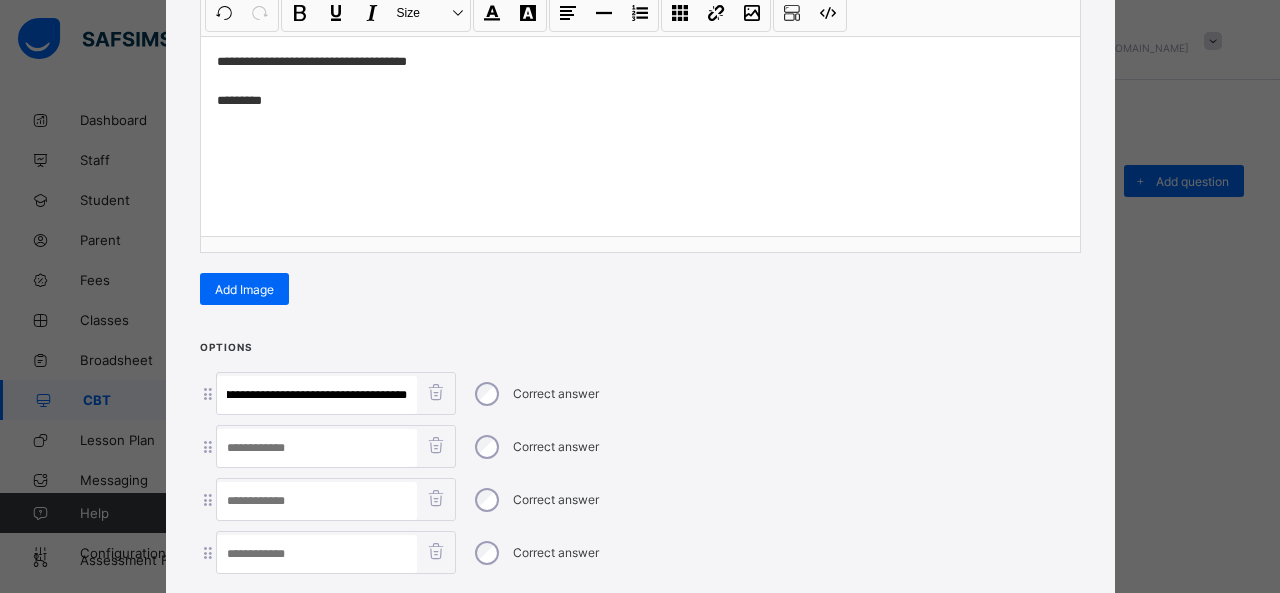 type on "**********" 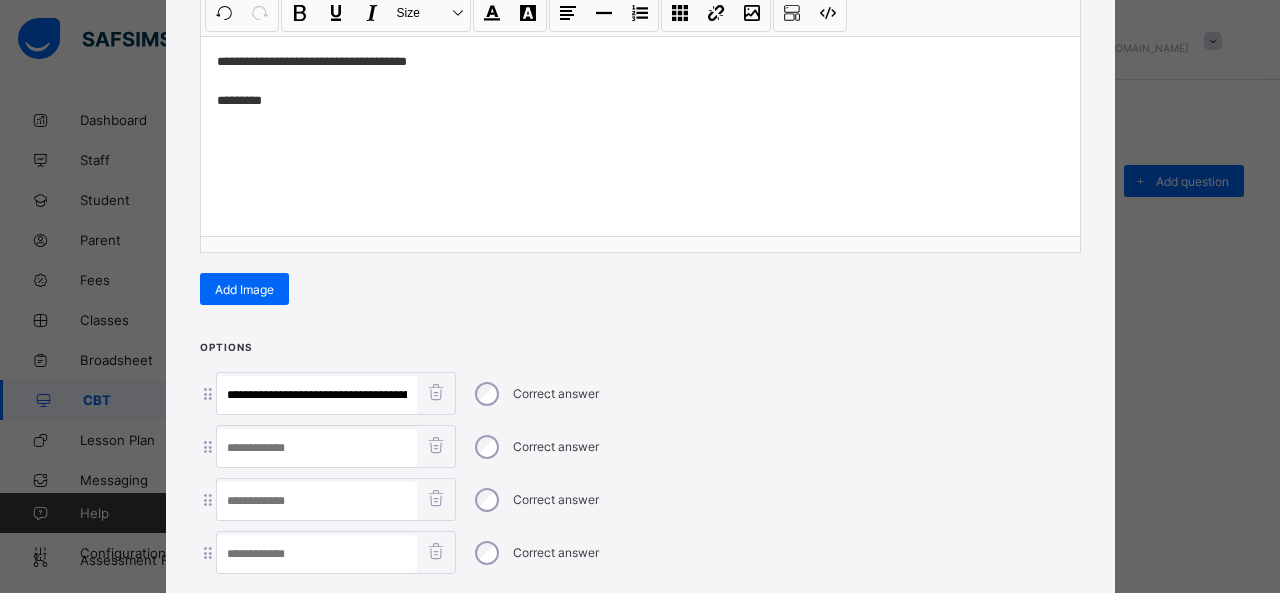 click at bounding box center [317, 554] 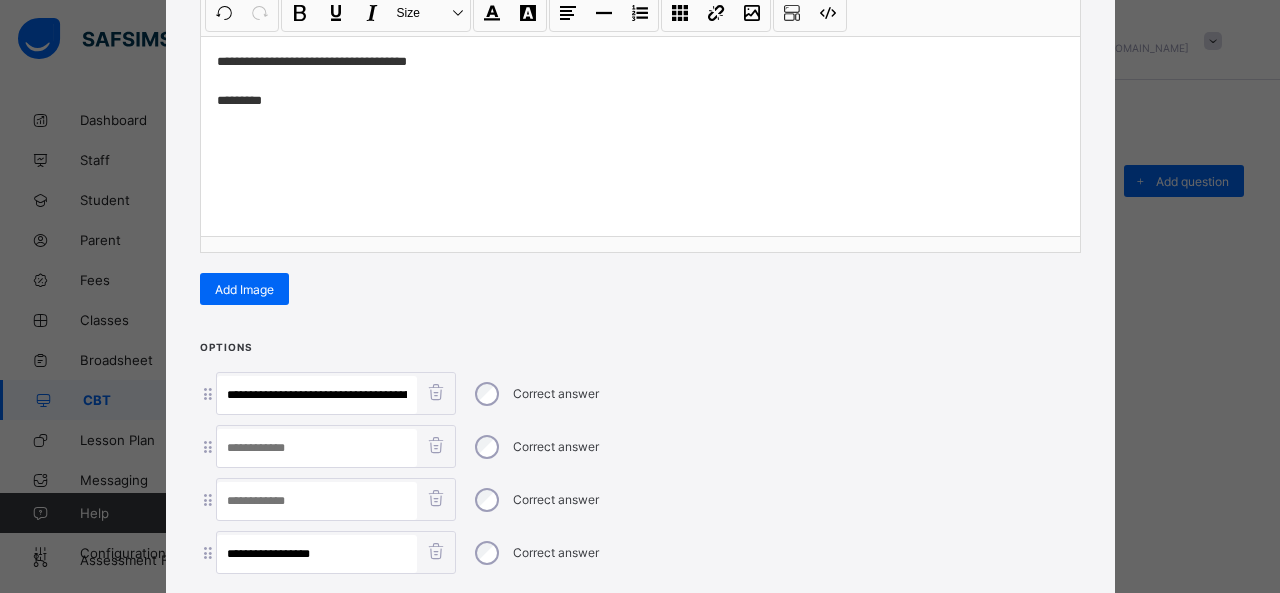type on "**********" 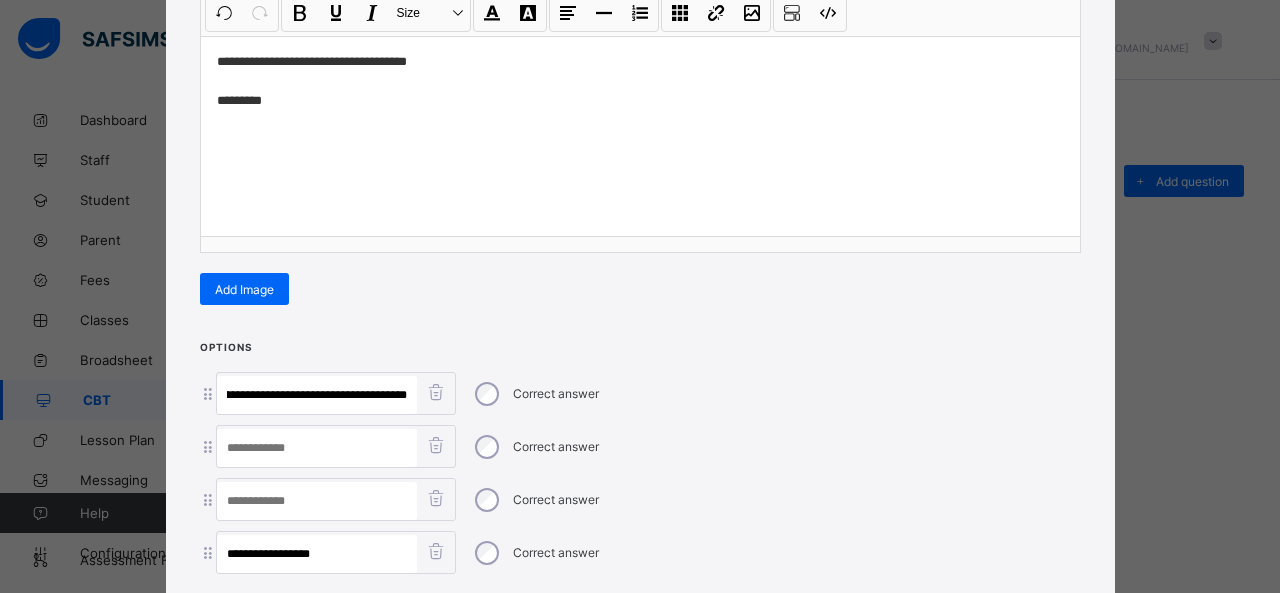 drag, startPoint x: 316, startPoint y: 385, endPoint x: 780, endPoint y: 381, distance: 464.01724 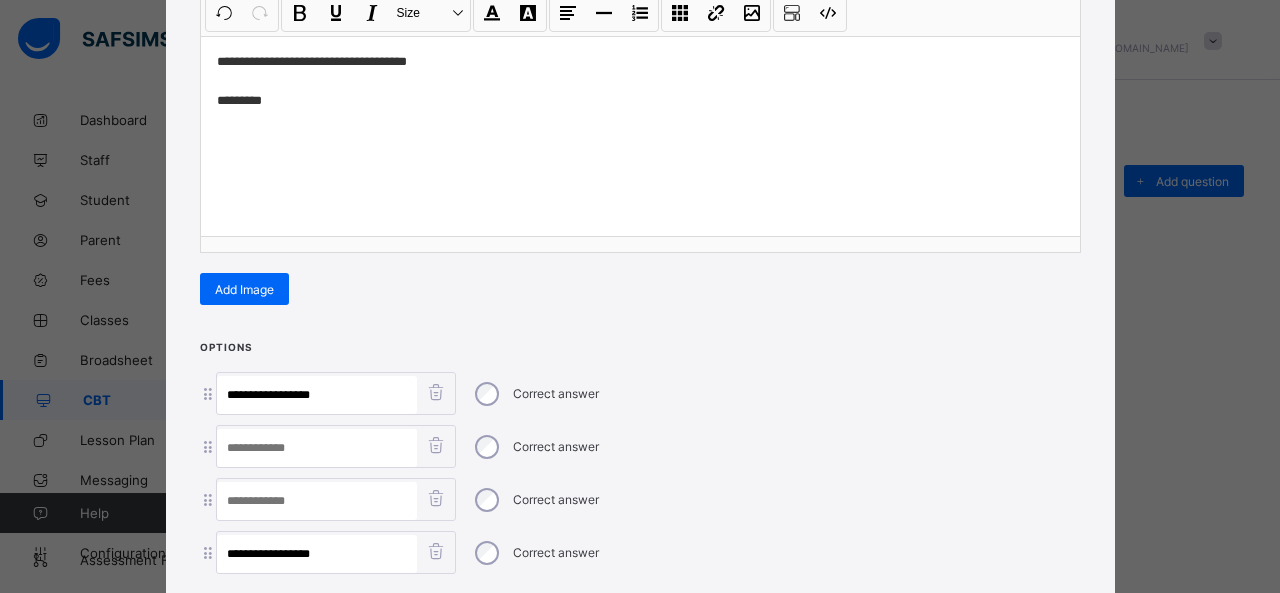 scroll, scrollTop: 0, scrollLeft: 0, axis: both 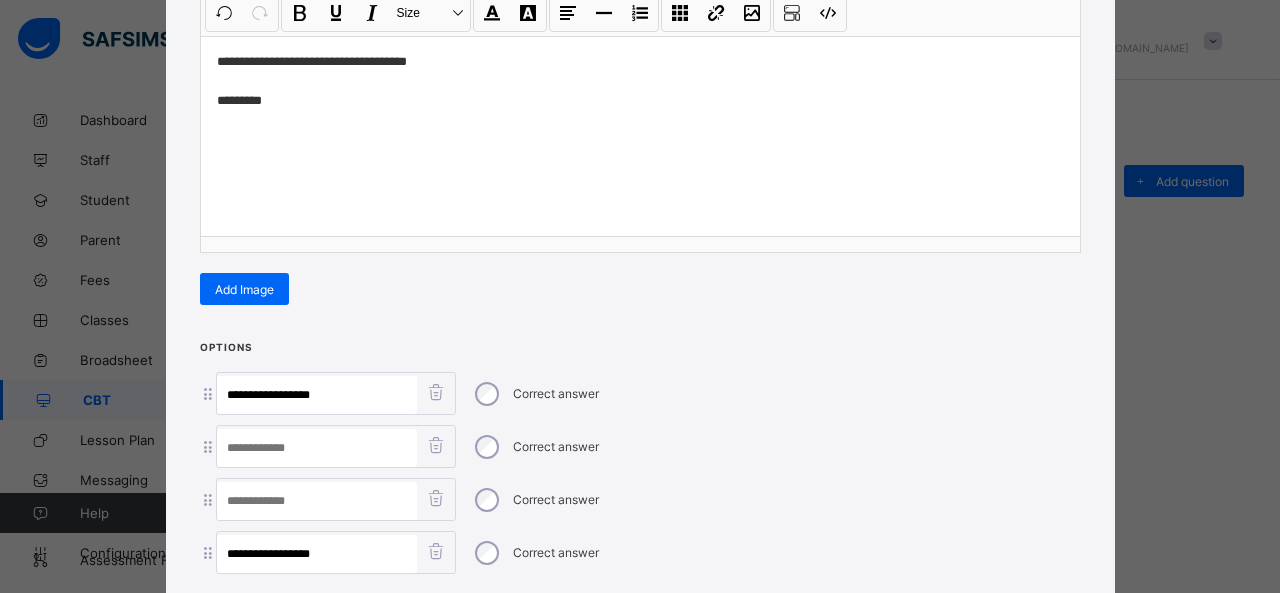 type on "**********" 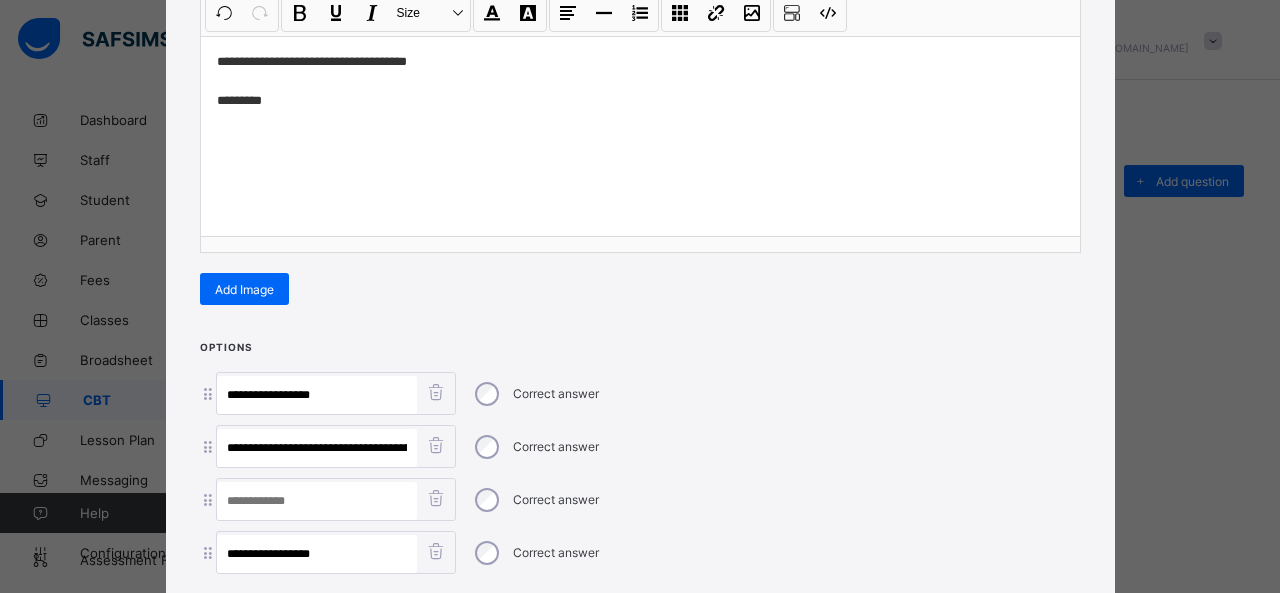 scroll, scrollTop: 0, scrollLeft: 90, axis: horizontal 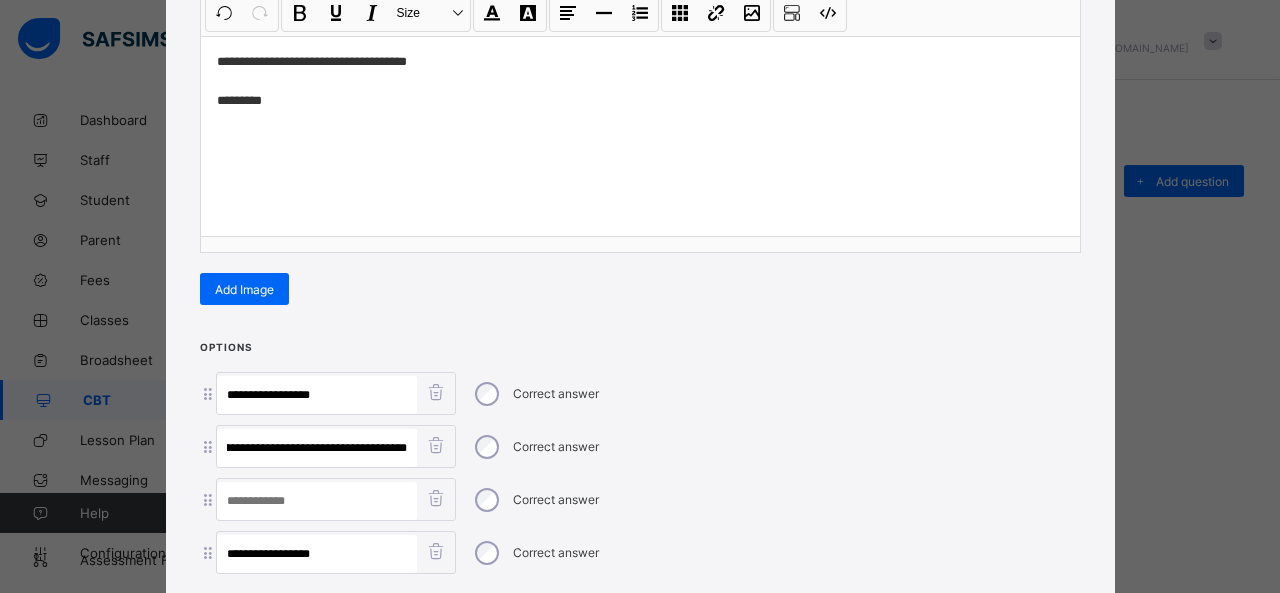drag, startPoint x: 297, startPoint y: 439, endPoint x: 650, endPoint y: 468, distance: 354.1892 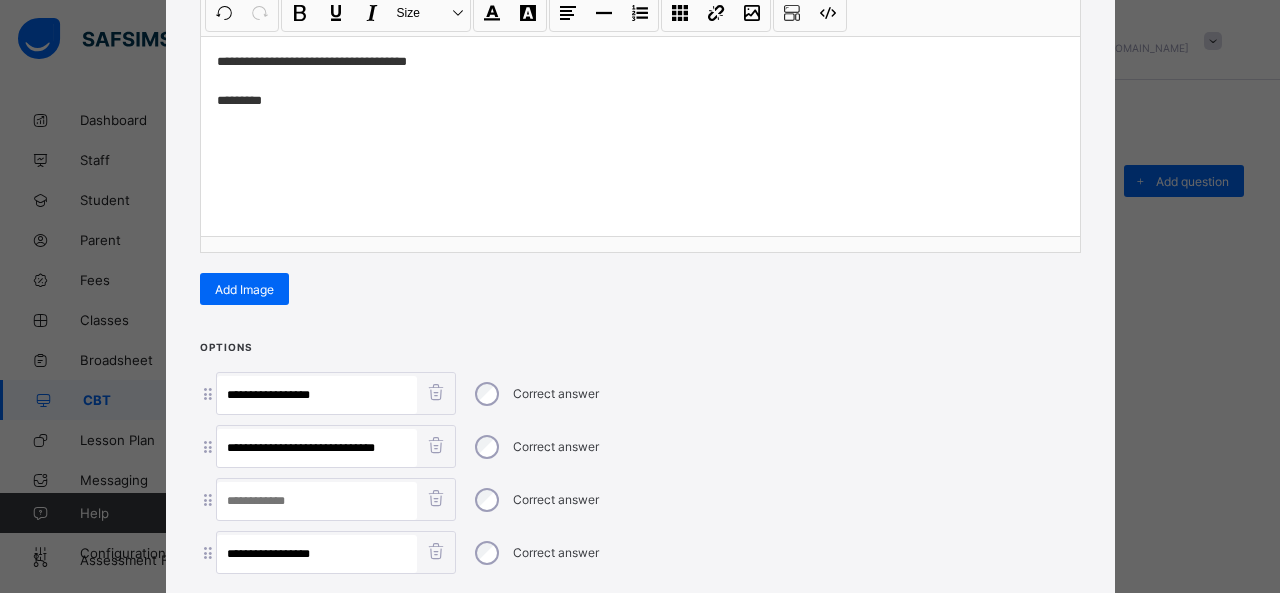 scroll, scrollTop: 0, scrollLeft: 0, axis: both 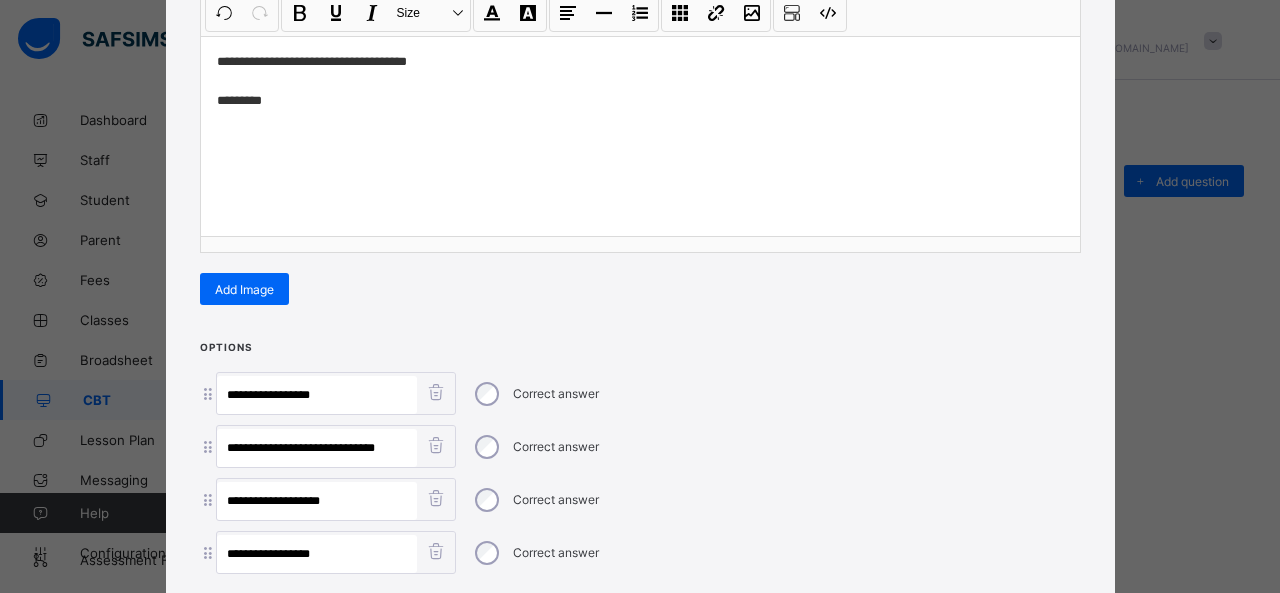 type on "**********" 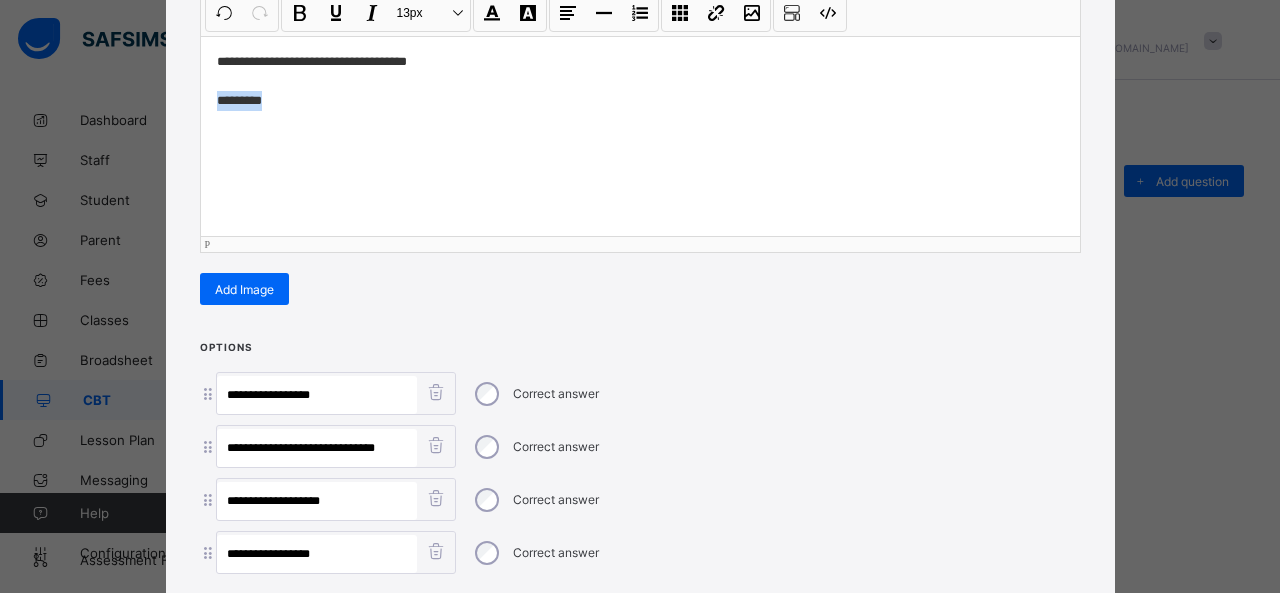 drag, startPoint x: 284, startPoint y: 98, endPoint x: 166, endPoint y: 99, distance: 118.004234 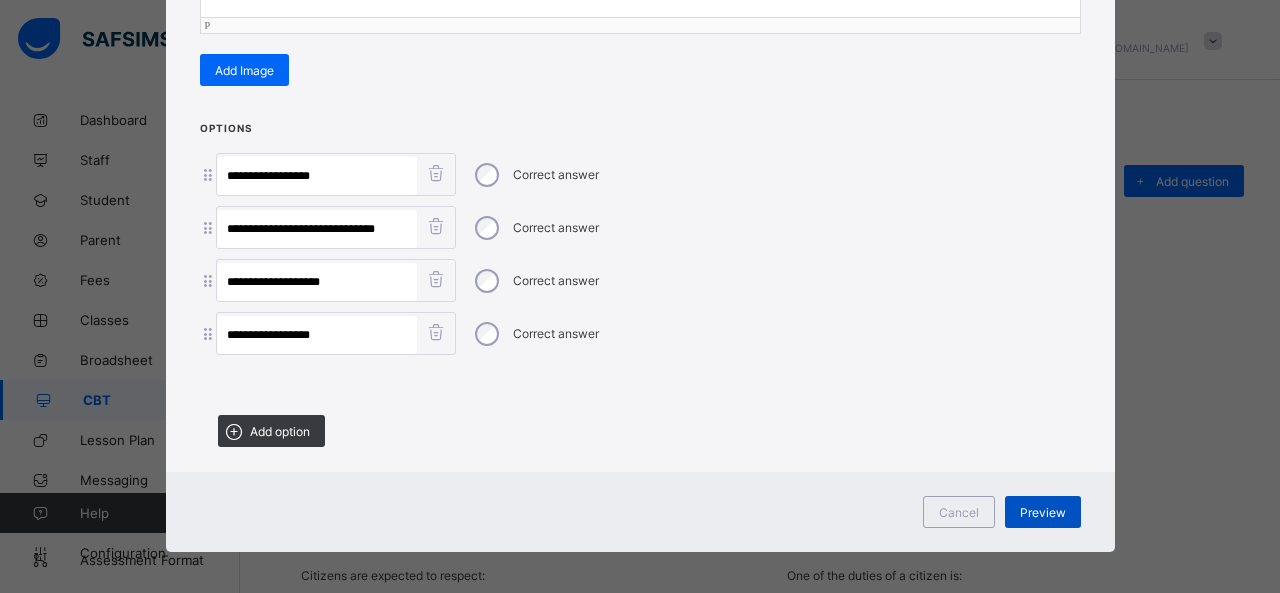 click on "Preview" at bounding box center (1043, 512) 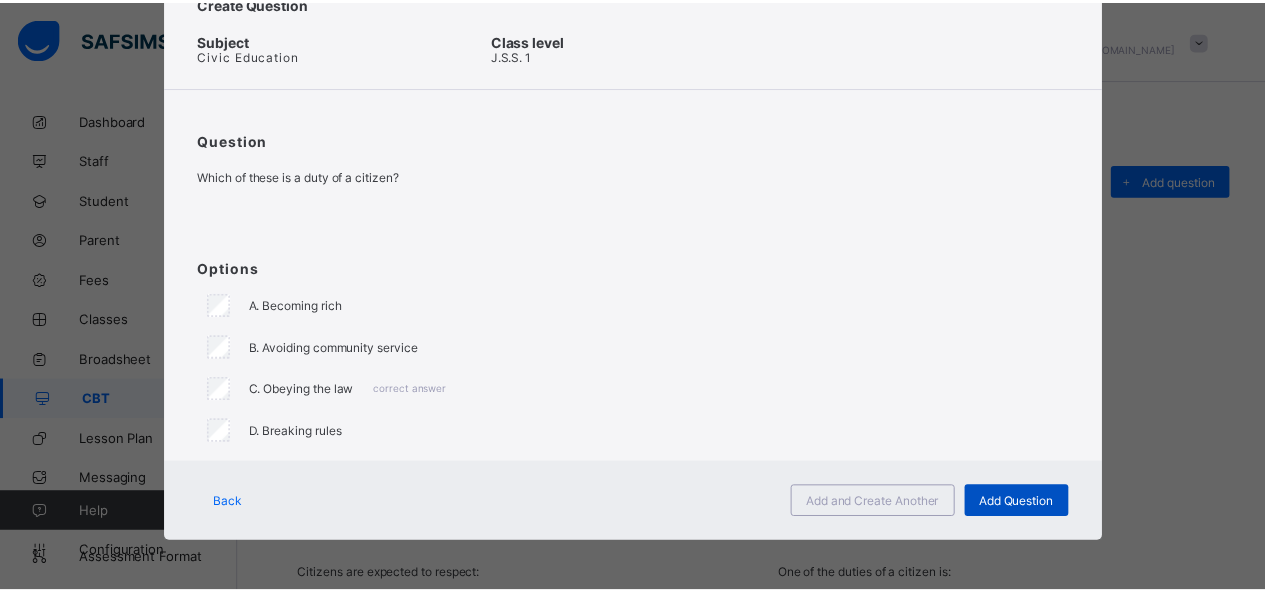 scroll, scrollTop: 74, scrollLeft: 0, axis: vertical 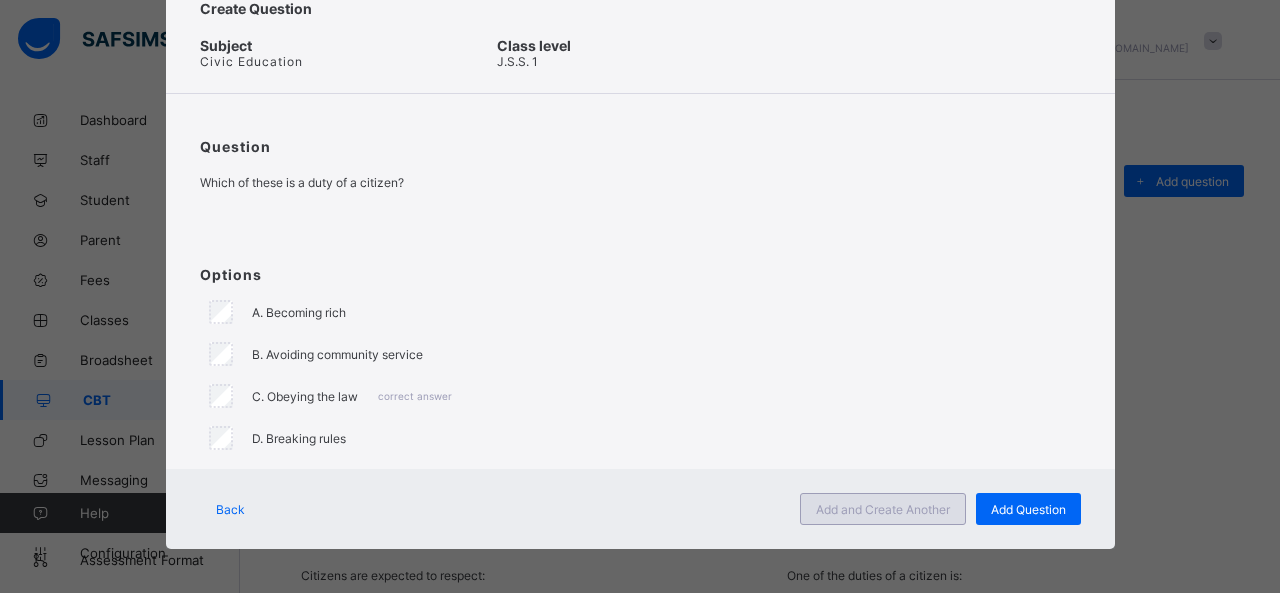 click on "Add and Create Another" at bounding box center [883, 509] 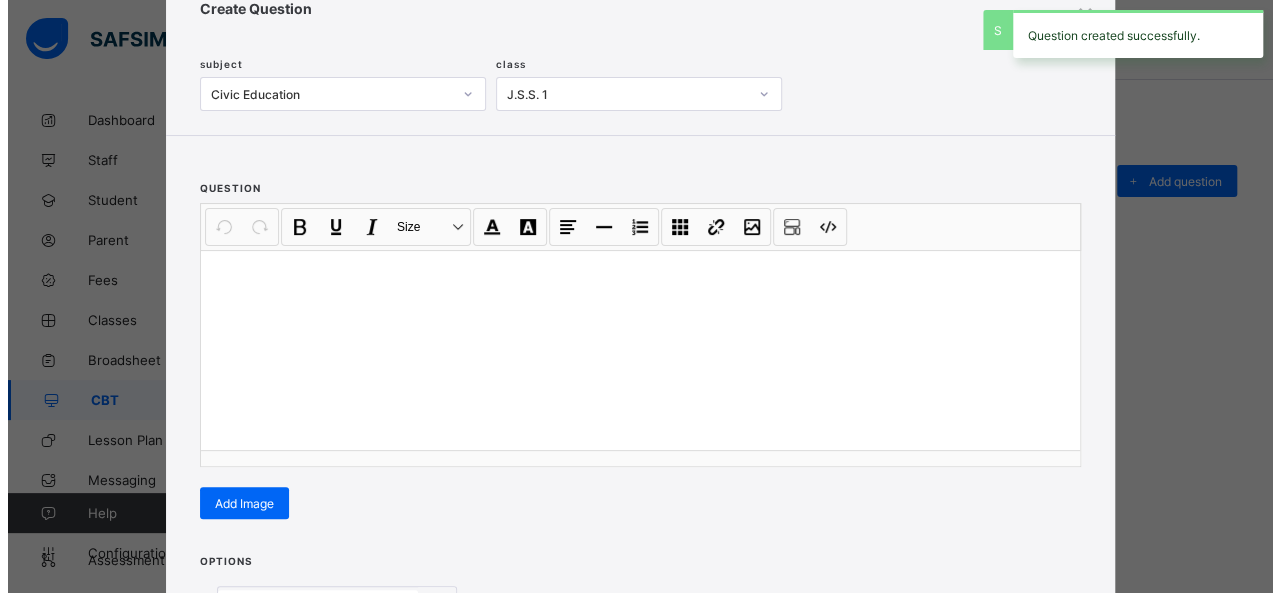scroll, scrollTop: 128, scrollLeft: 0, axis: vertical 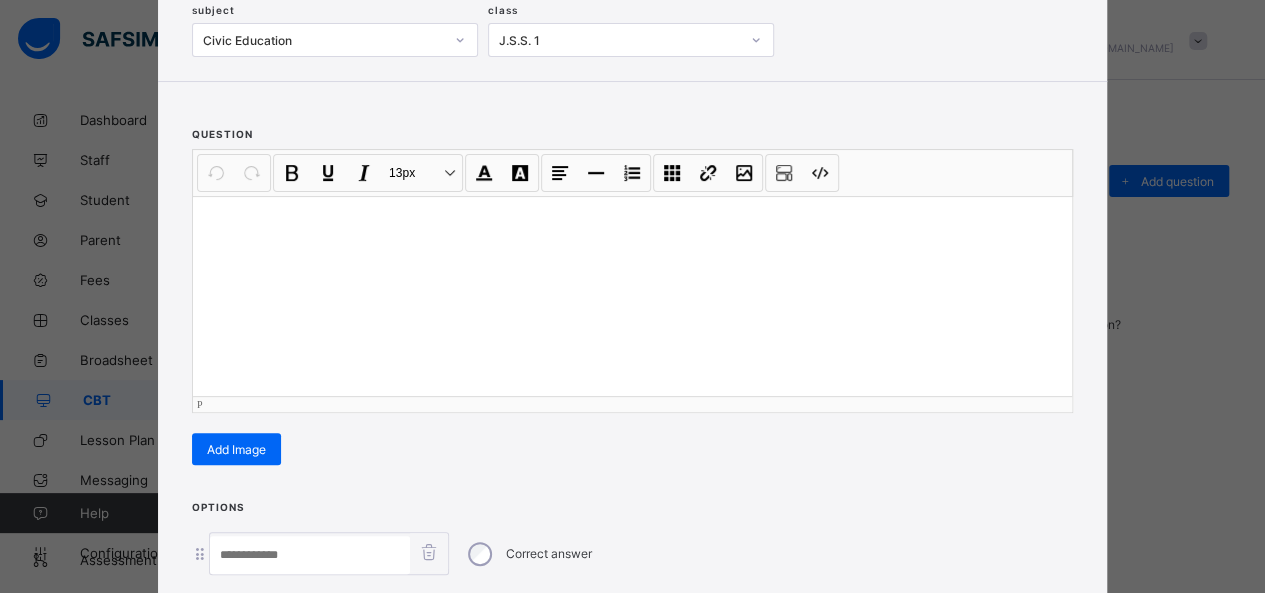 click at bounding box center [632, 296] 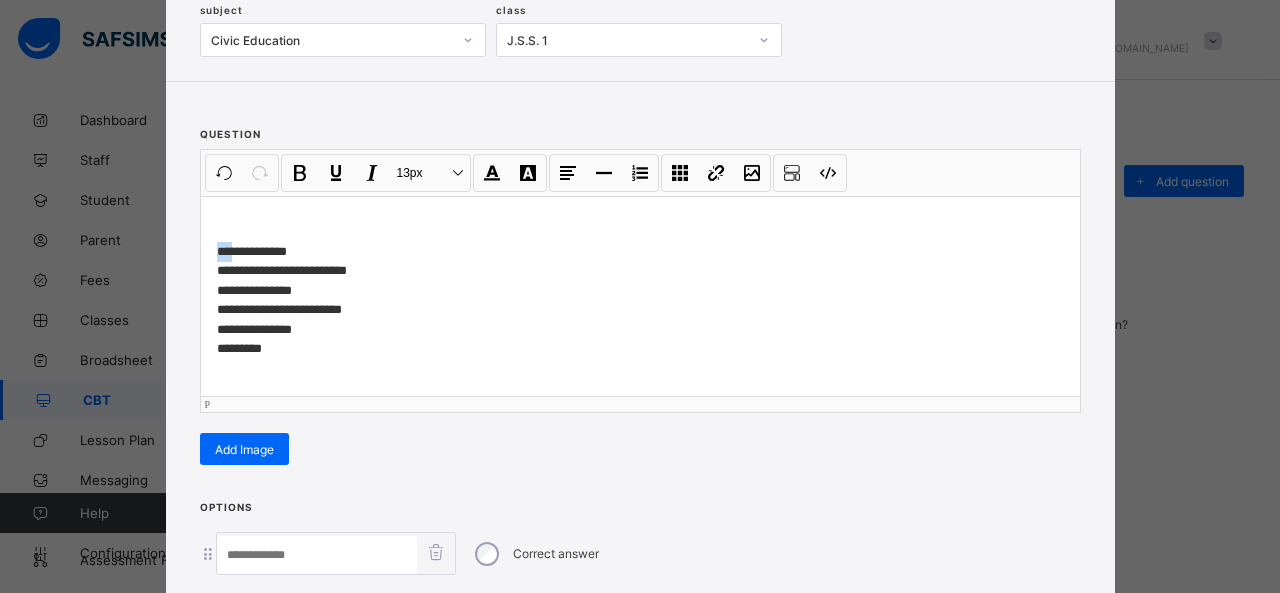 drag, startPoint x: 225, startPoint y: 247, endPoint x: 160, endPoint y: 242, distance: 65.192024 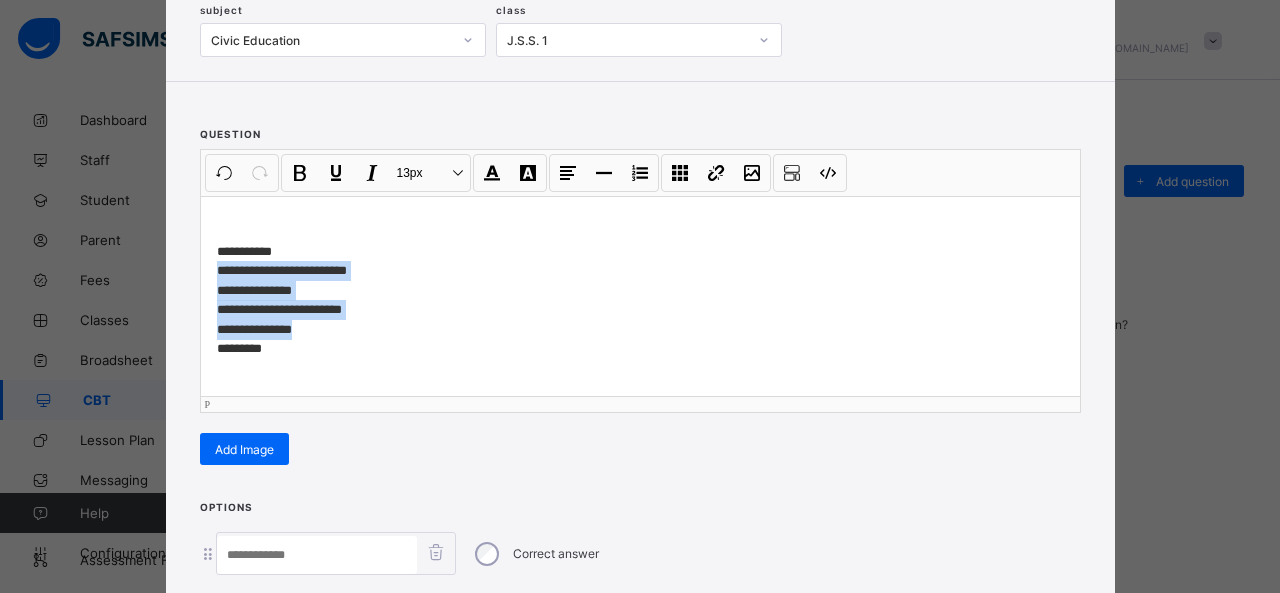 drag, startPoint x: 208, startPoint y: 265, endPoint x: 335, endPoint y: 335, distance: 145.0138 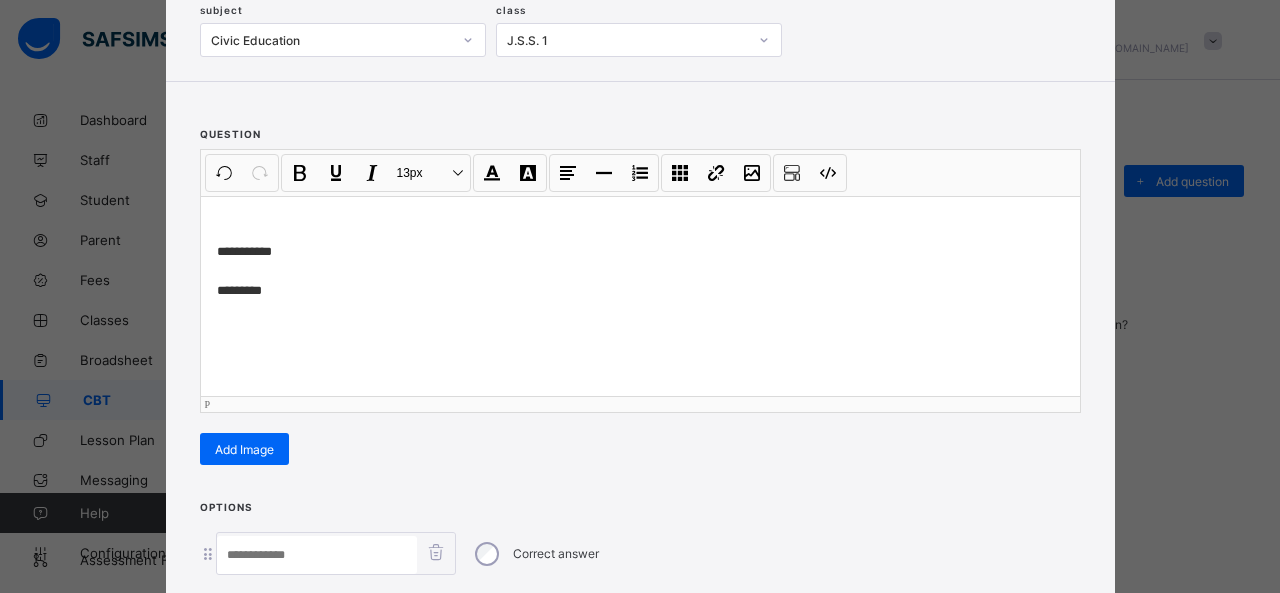 scroll, scrollTop: 351, scrollLeft: 0, axis: vertical 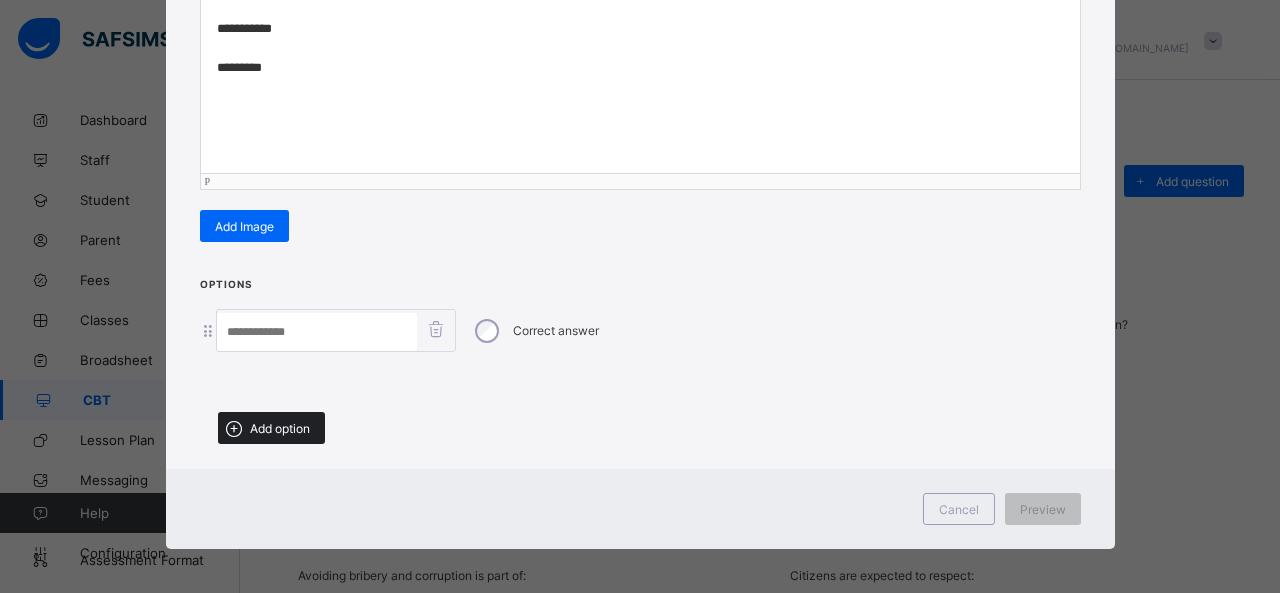 click on "Add option" at bounding box center [280, 428] 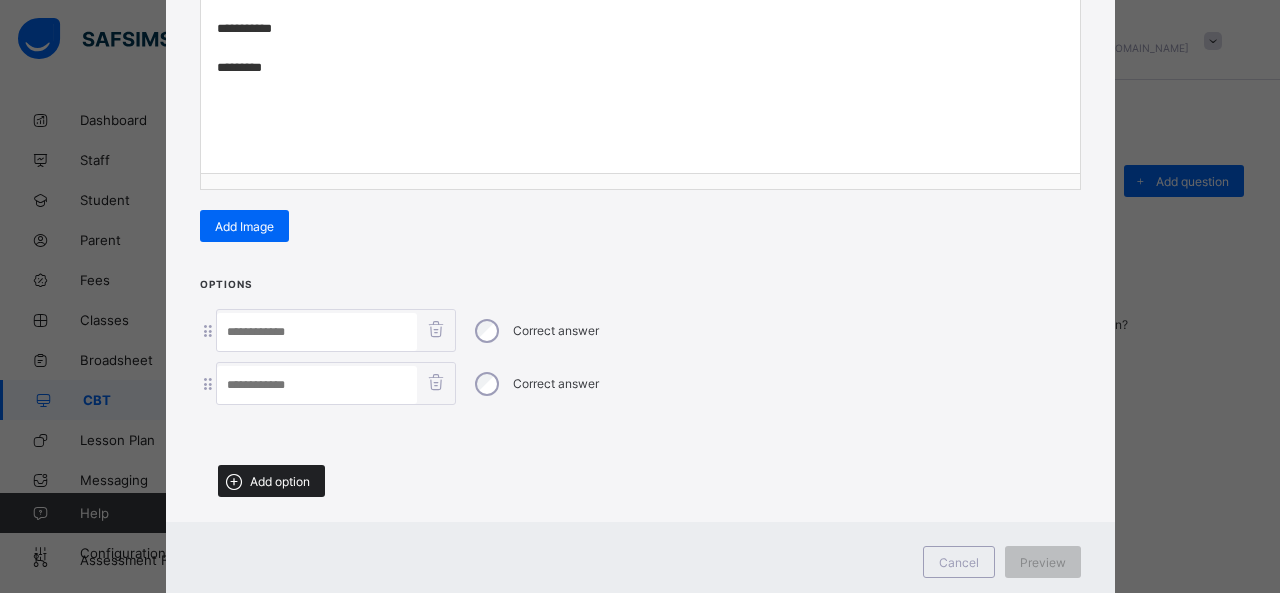 click on "Add option" at bounding box center (280, 481) 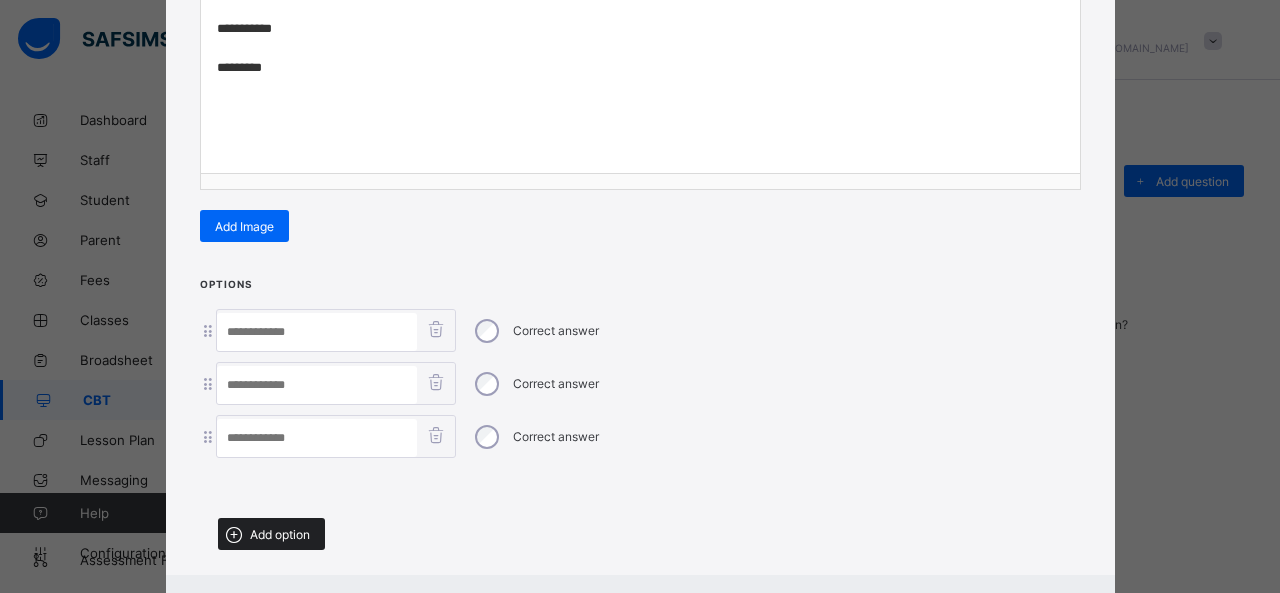 click on "Add option" at bounding box center [280, 534] 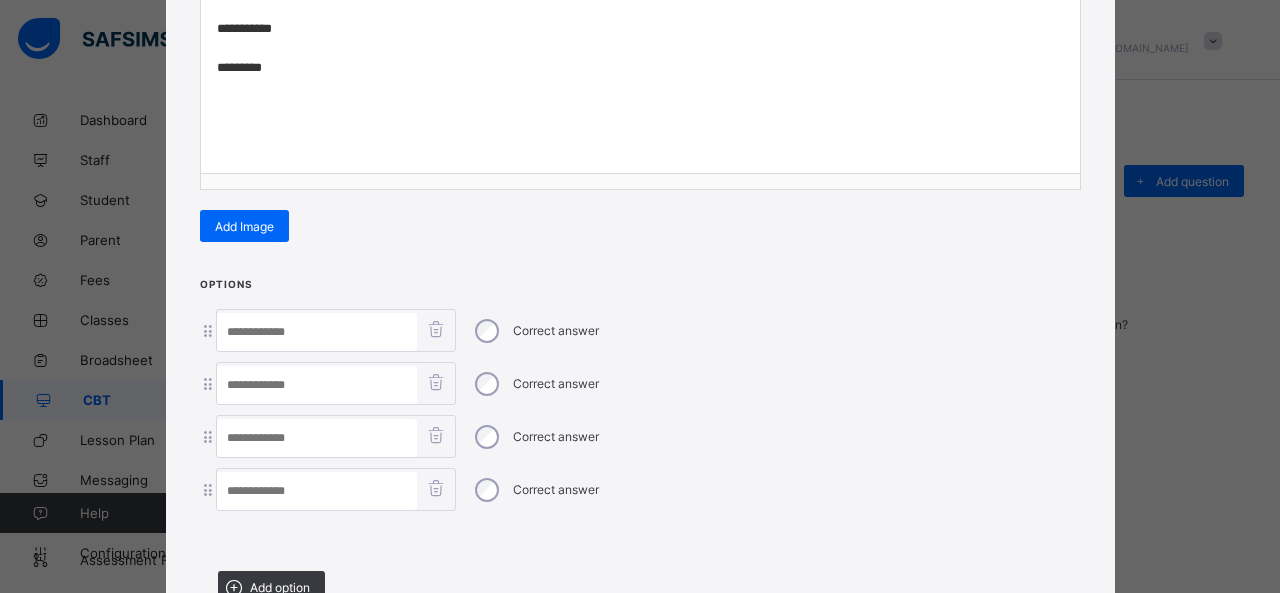 click at bounding box center (317, 332) 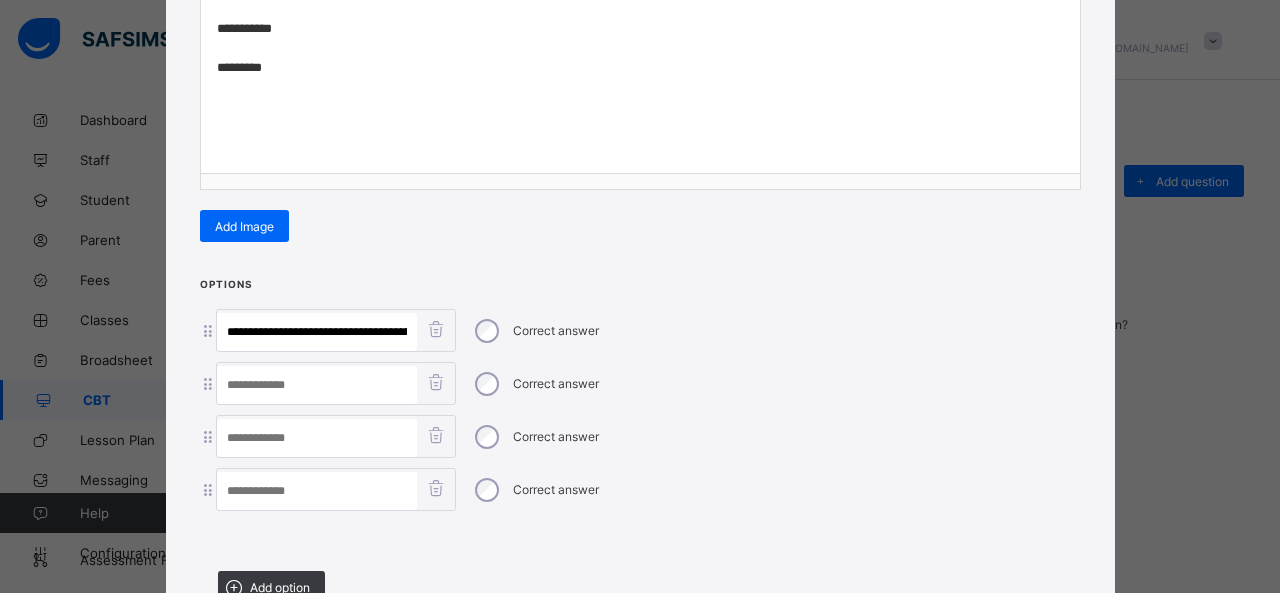 scroll, scrollTop: 0, scrollLeft: 264, axis: horizontal 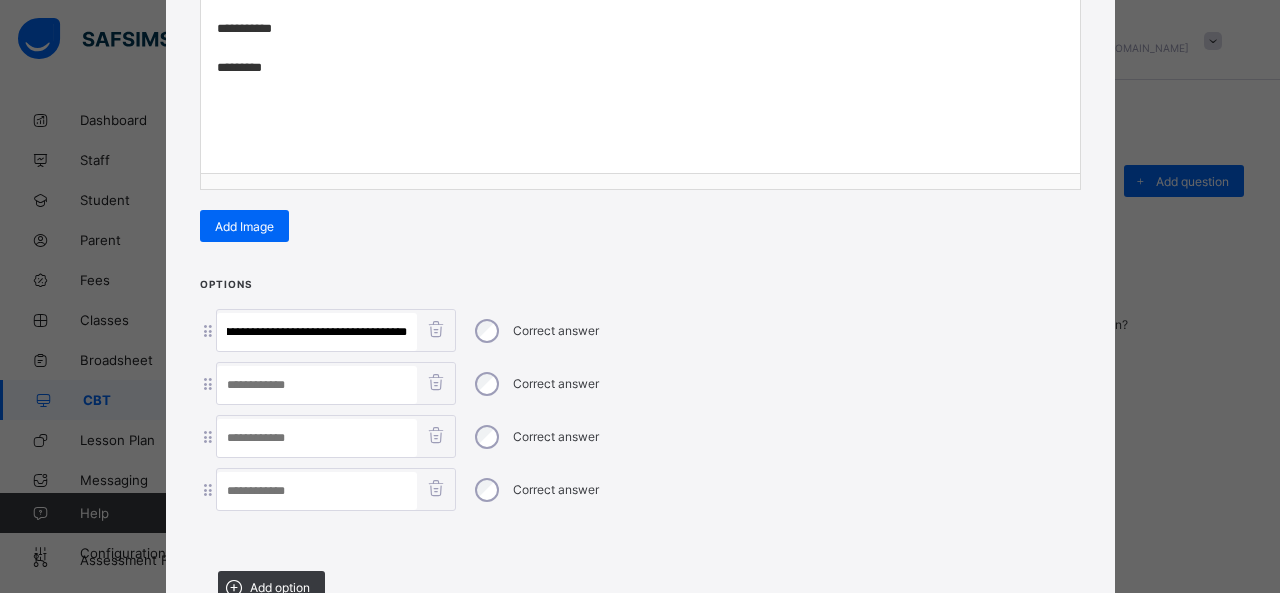 drag, startPoint x: 314, startPoint y: 330, endPoint x: 764, endPoint y: 395, distance: 454.6702 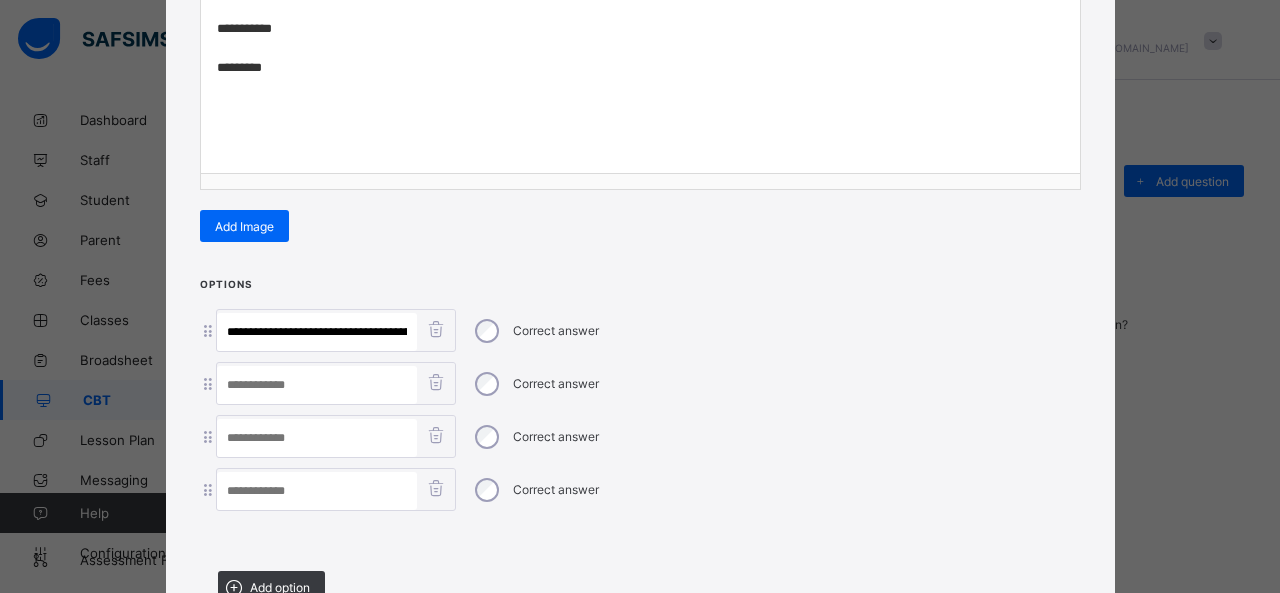 click at bounding box center (317, 491) 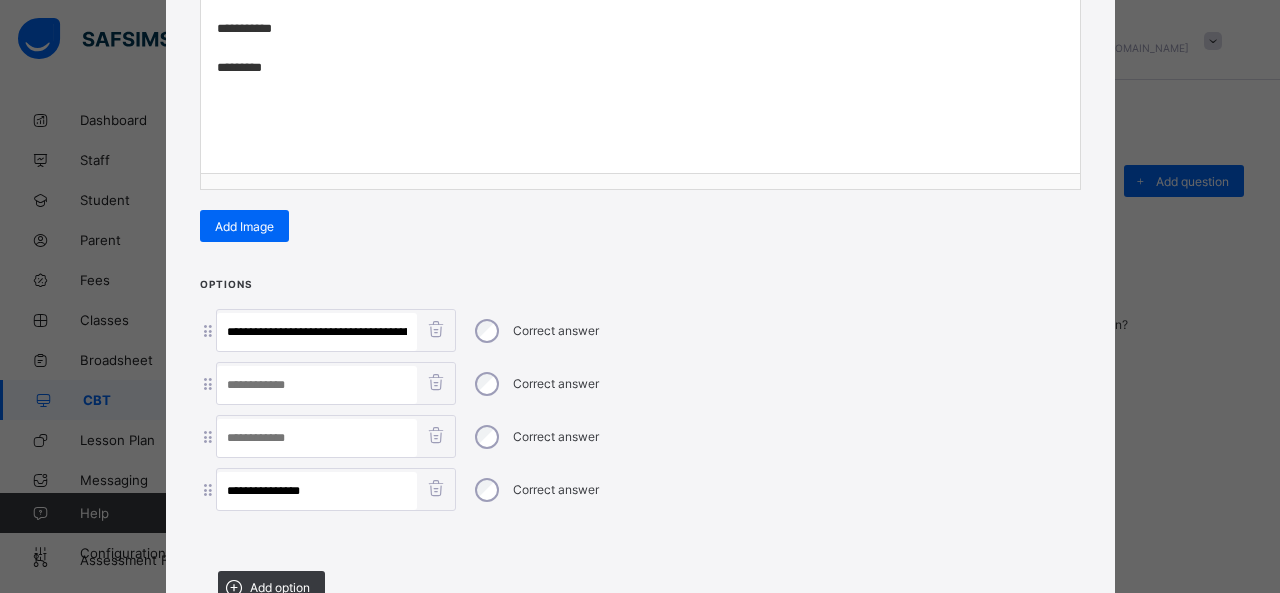 type on "**********" 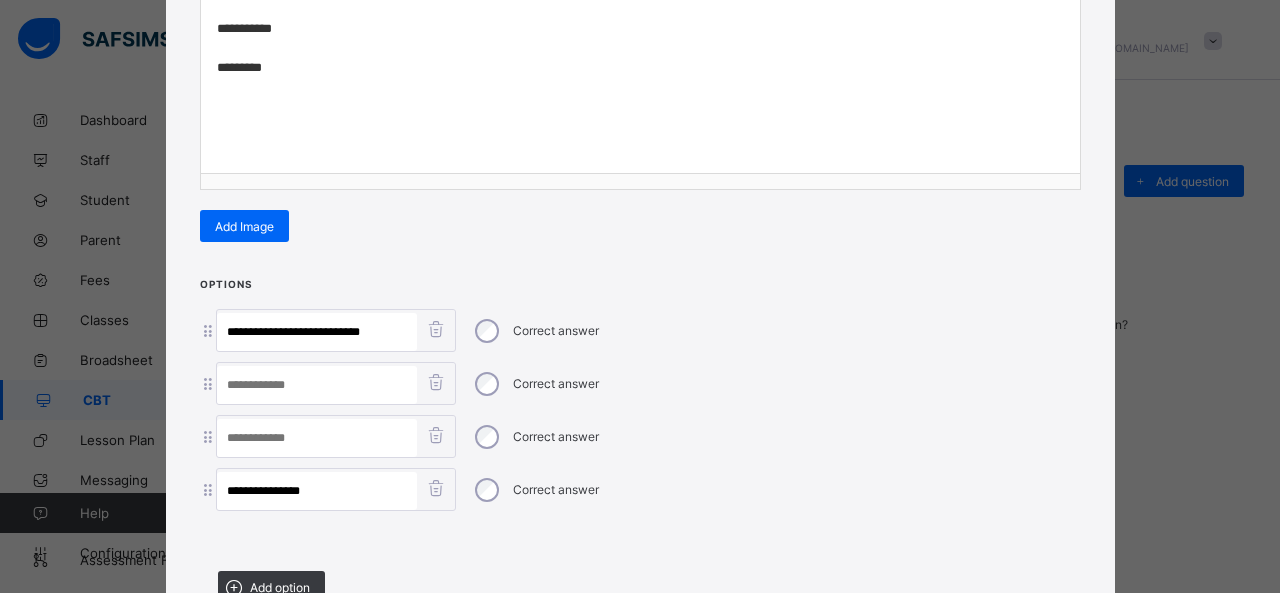 type on "**********" 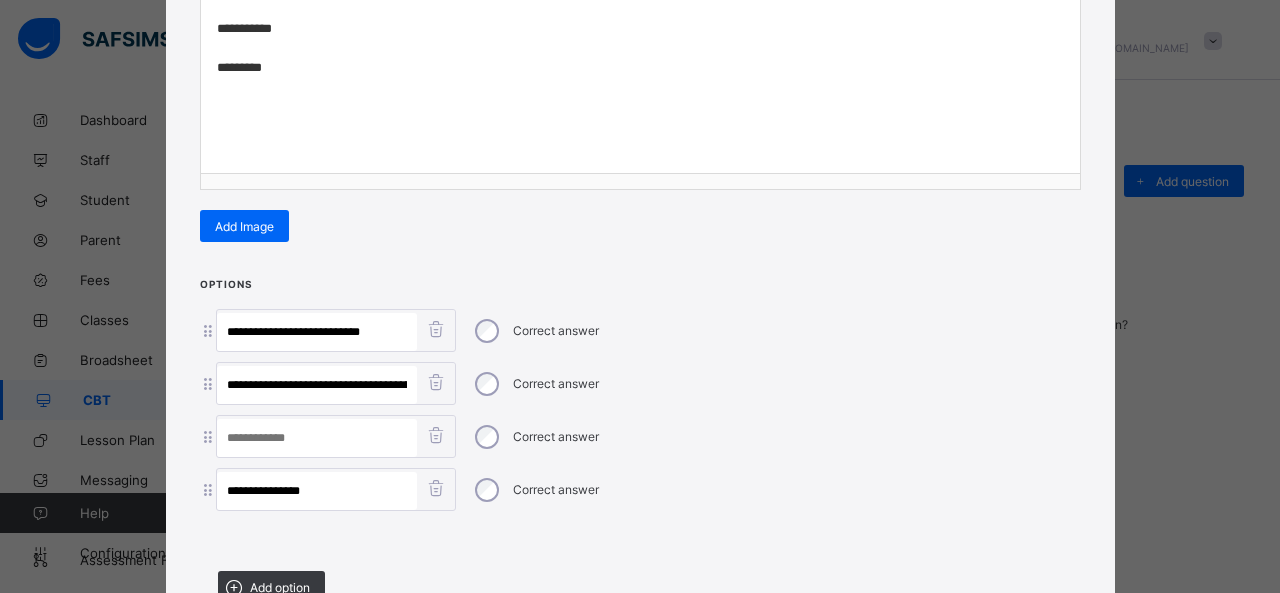 scroll, scrollTop: 0, scrollLeft: 36, axis: horizontal 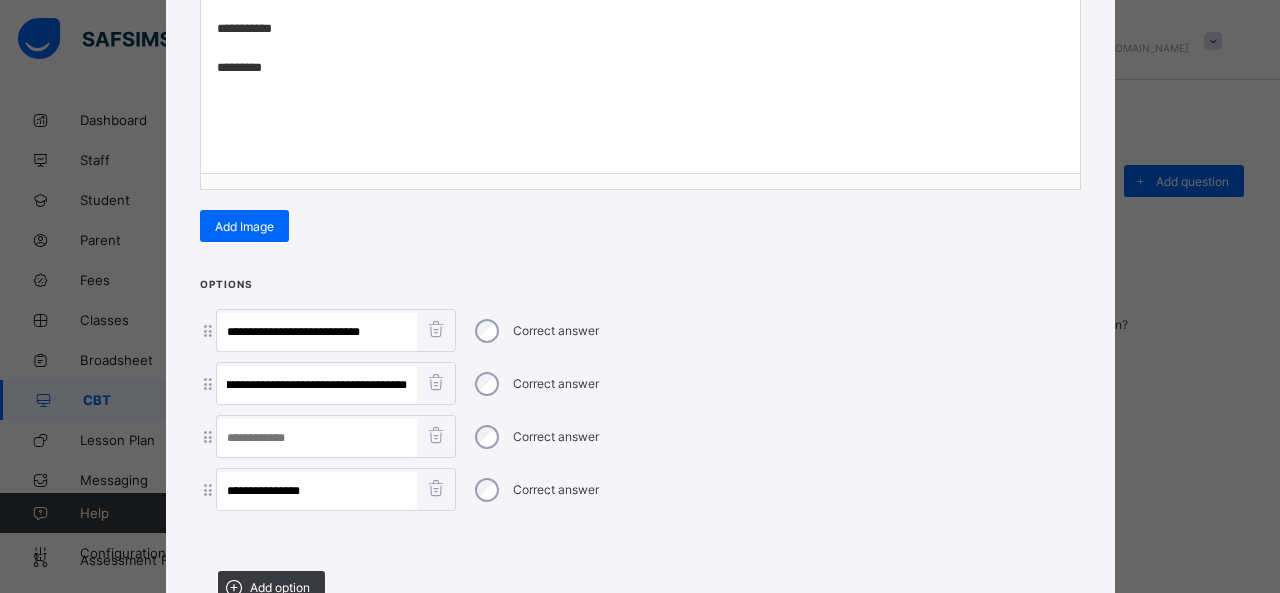 drag, startPoint x: 270, startPoint y: 373, endPoint x: 663, endPoint y: 426, distance: 396.55768 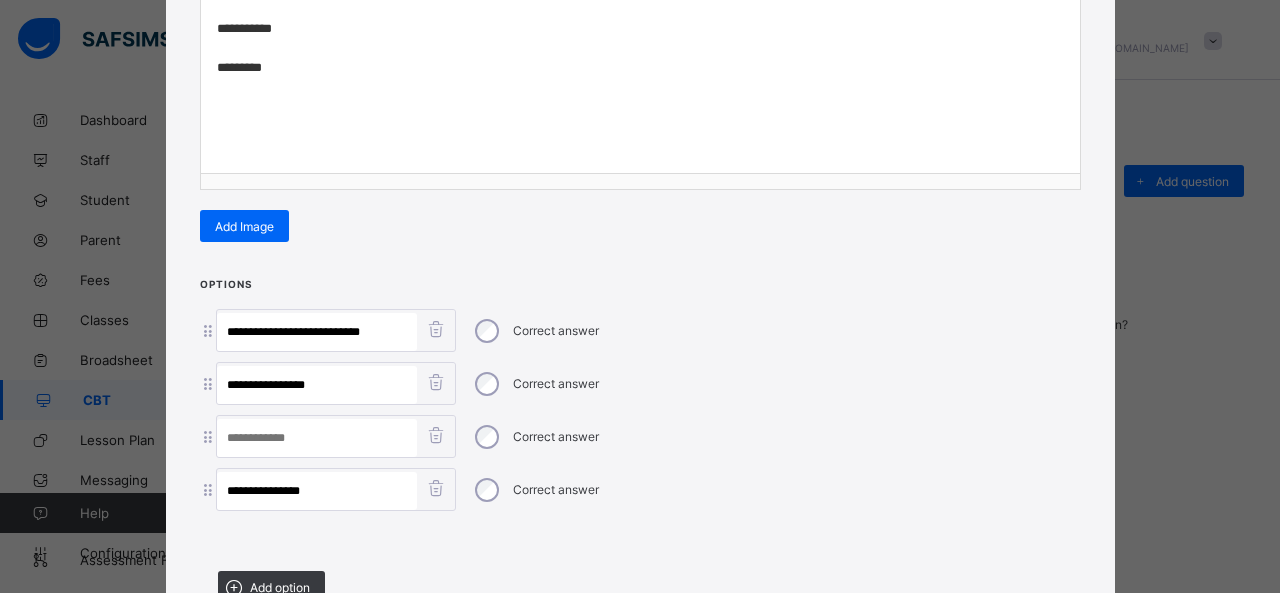 scroll, scrollTop: 0, scrollLeft: 0, axis: both 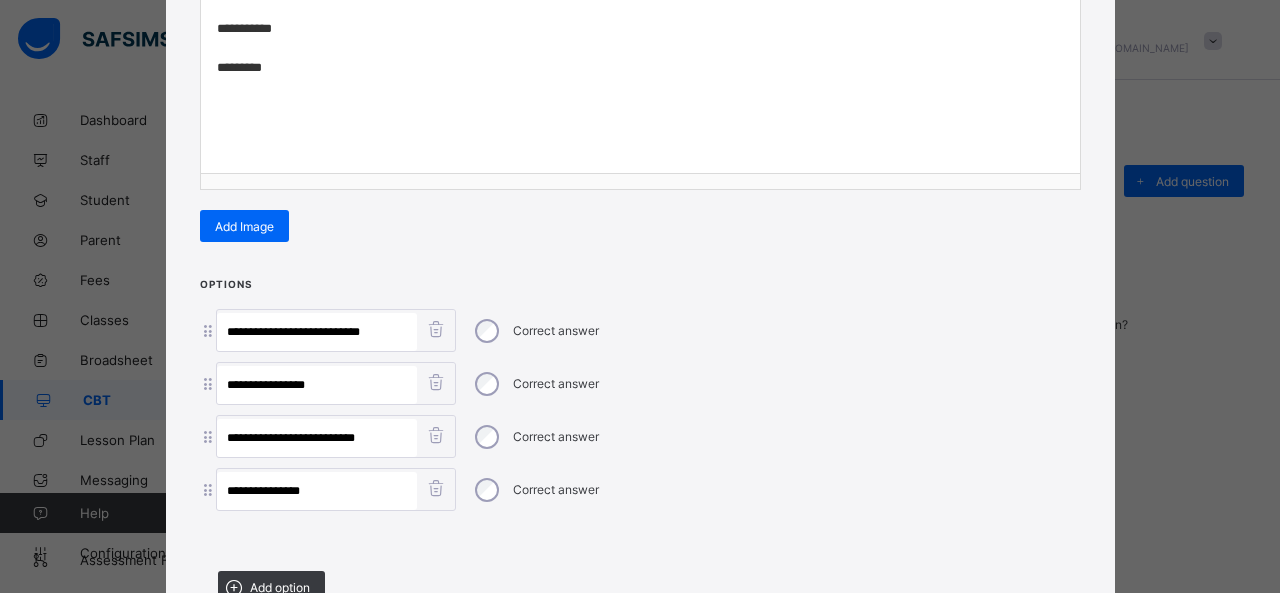 type on "**********" 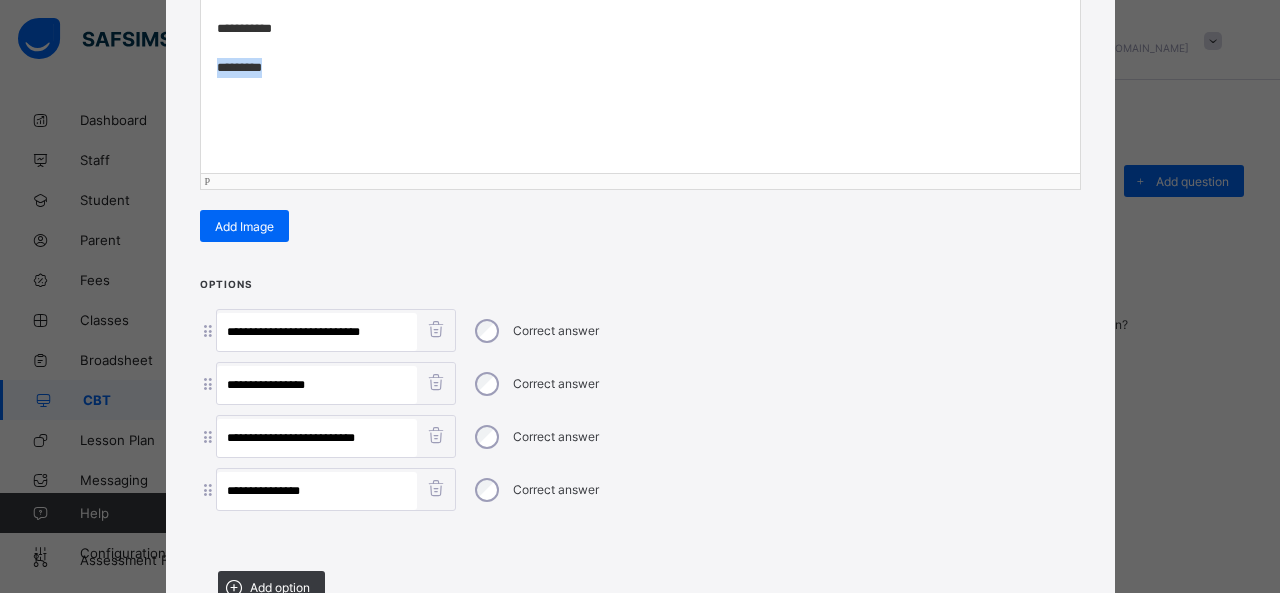 drag, startPoint x: 286, startPoint y: 60, endPoint x: 163, endPoint y: 69, distance: 123.32883 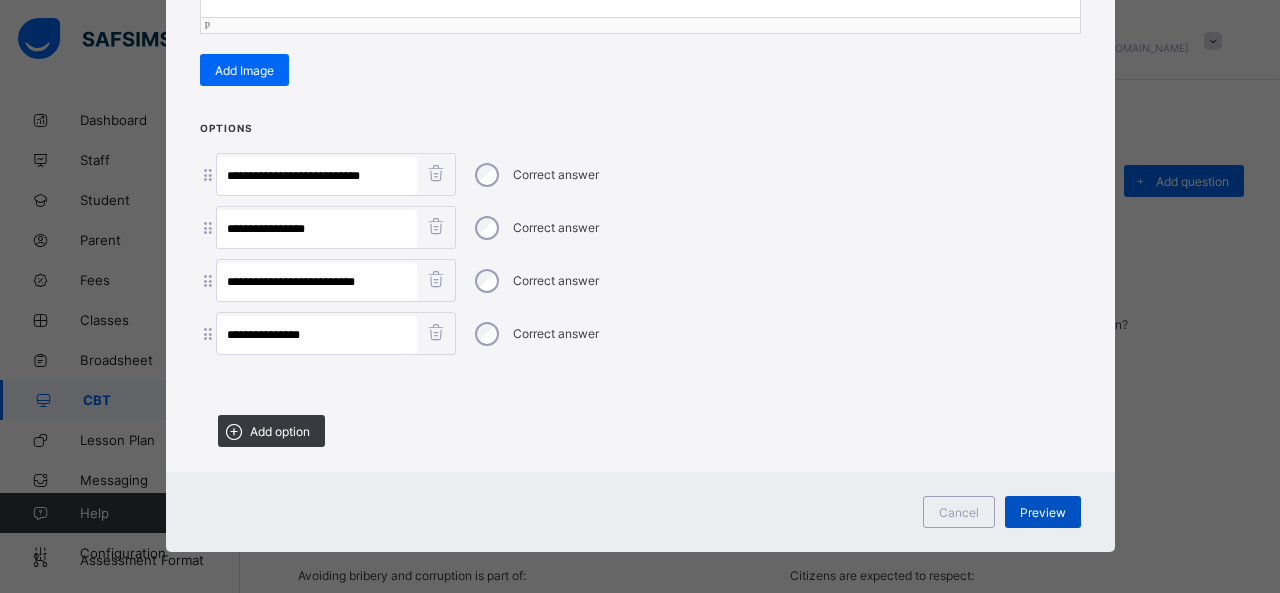 click on "Preview" at bounding box center (1043, 512) 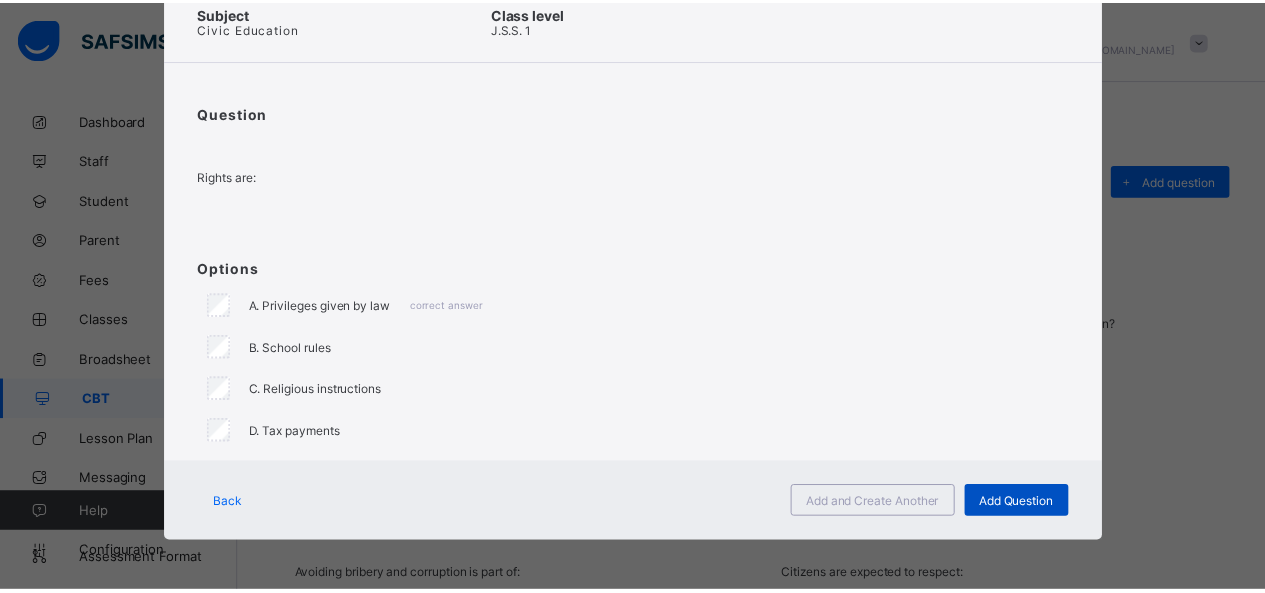 scroll, scrollTop: 100, scrollLeft: 0, axis: vertical 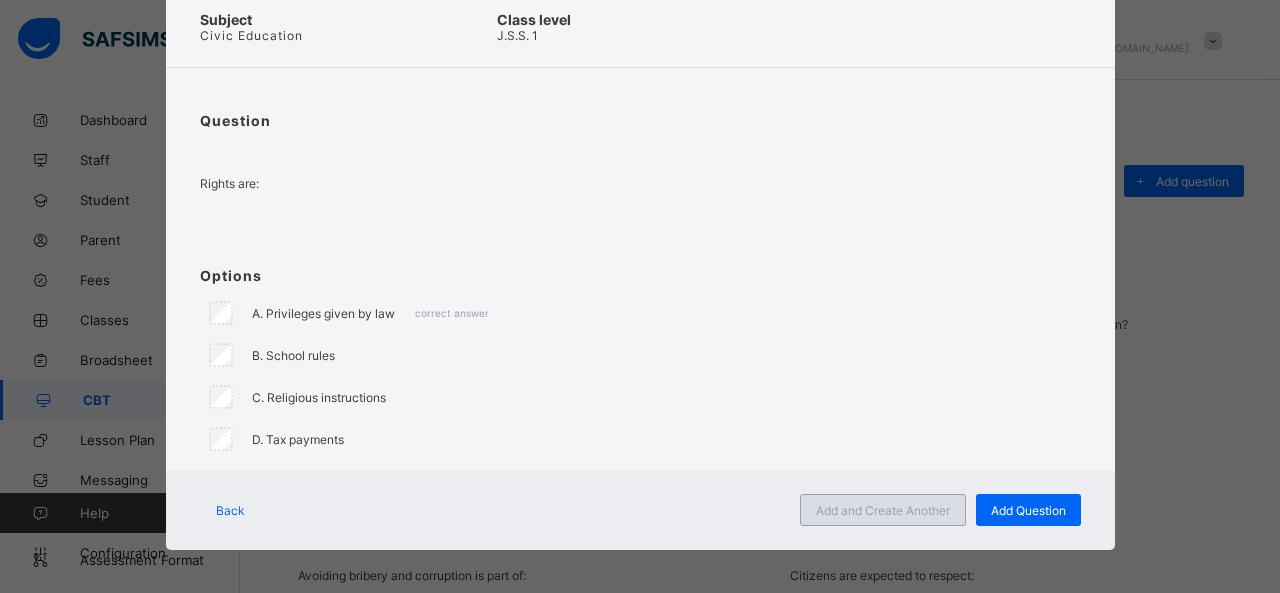 click on "Add and Create Another" at bounding box center (883, 510) 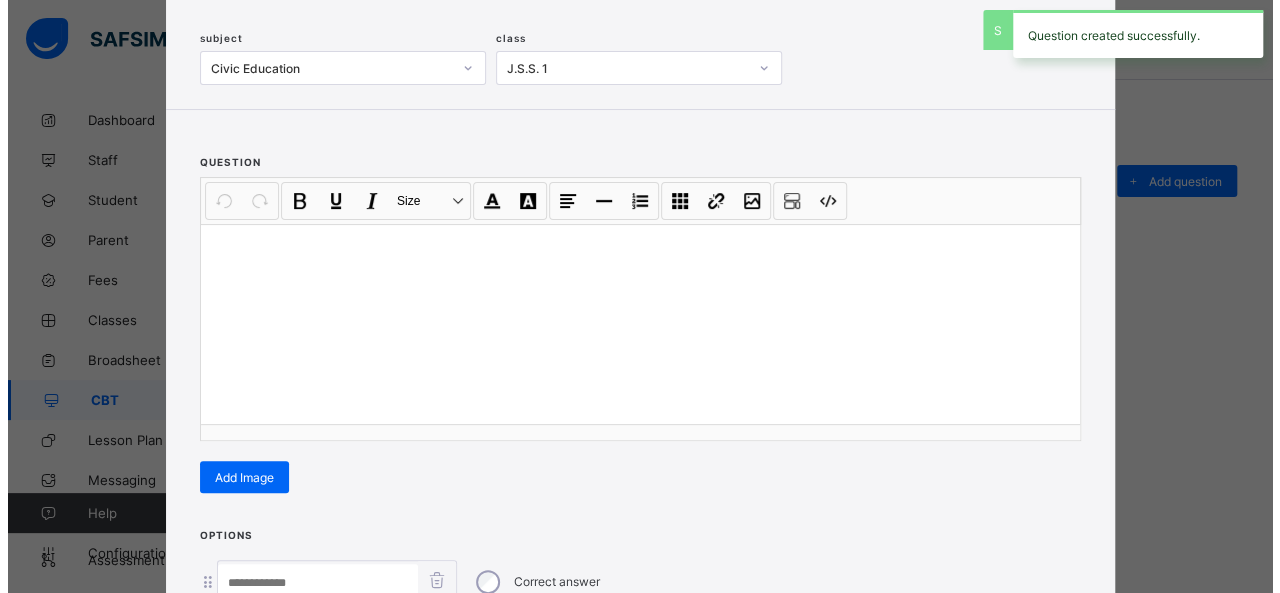 scroll, scrollTop: 128, scrollLeft: 0, axis: vertical 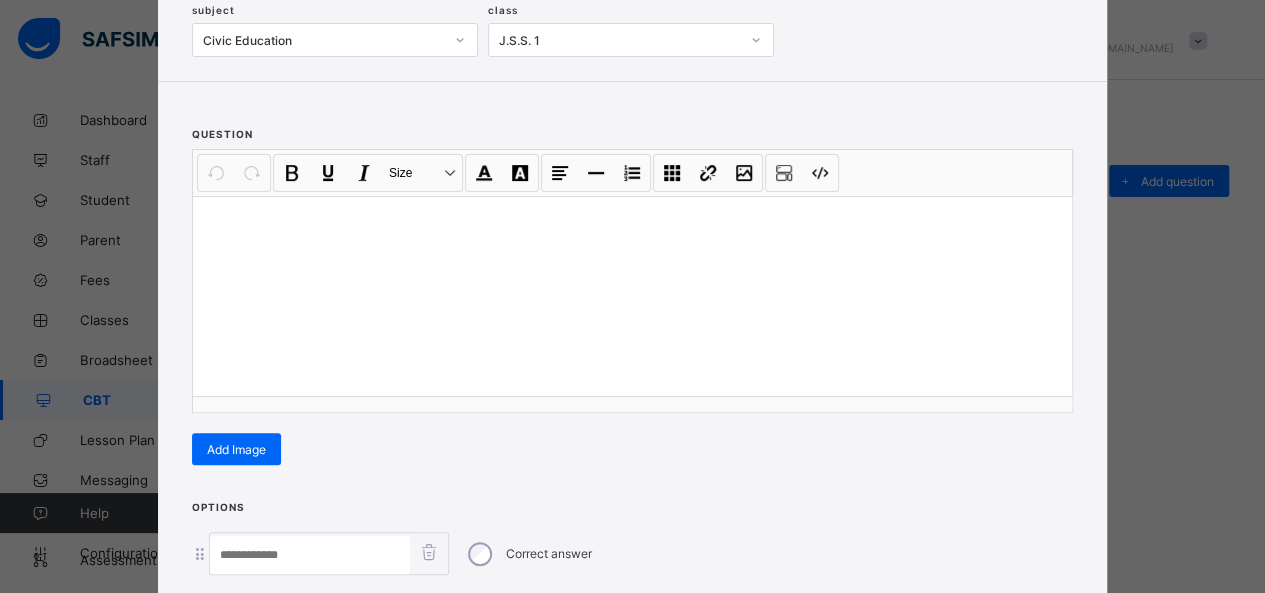 click at bounding box center (632, 296) 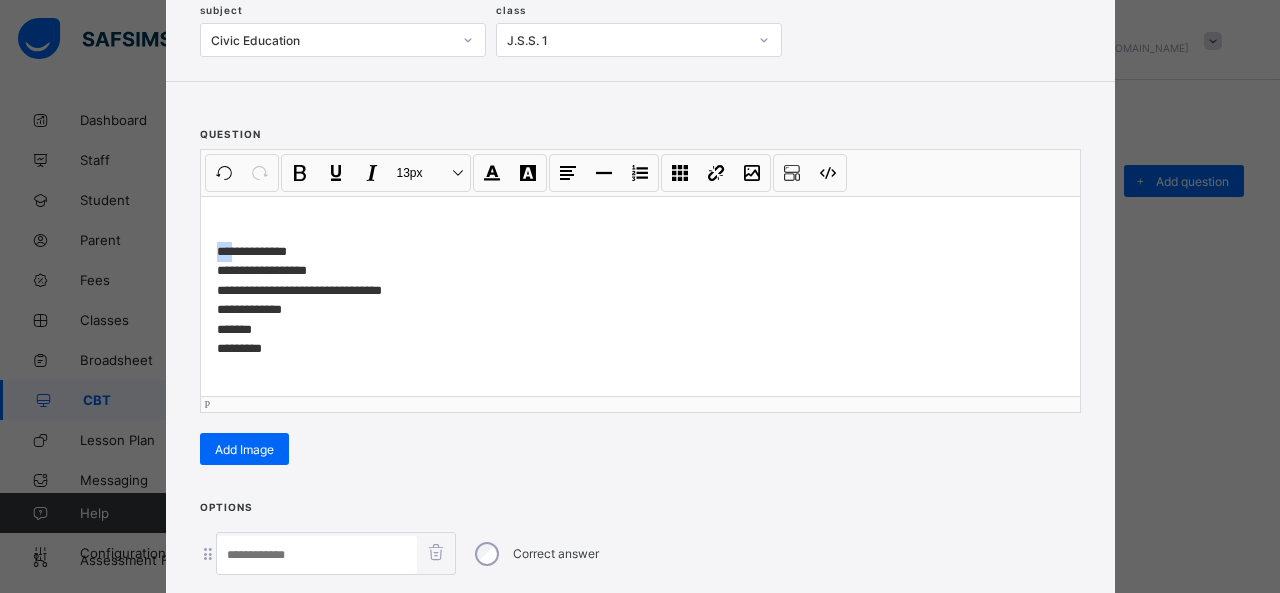 drag, startPoint x: 226, startPoint y: 245, endPoint x: 170, endPoint y: 251, distance: 56.32051 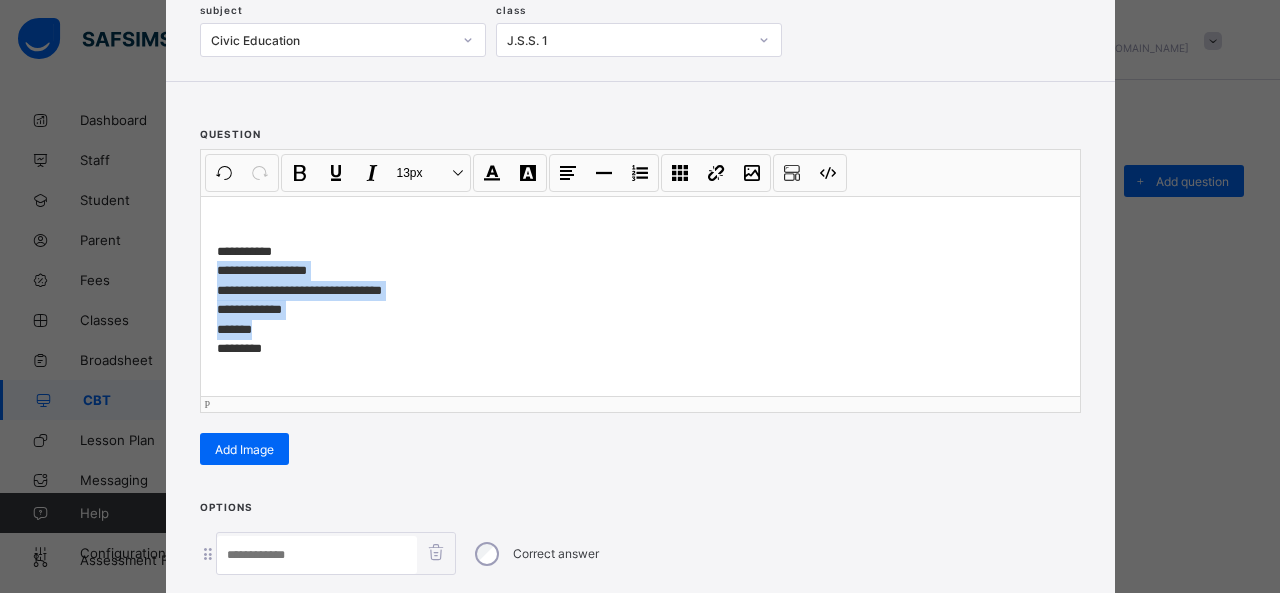drag, startPoint x: 211, startPoint y: 262, endPoint x: 279, endPoint y: 329, distance: 95.462036 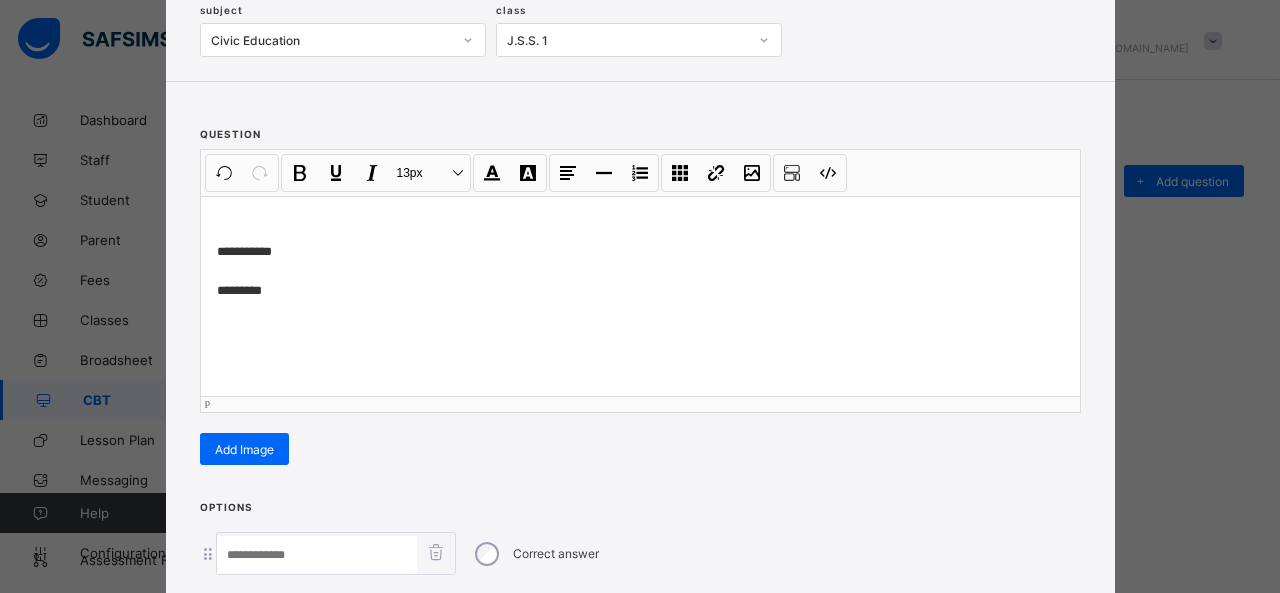 click at bounding box center [317, 555] 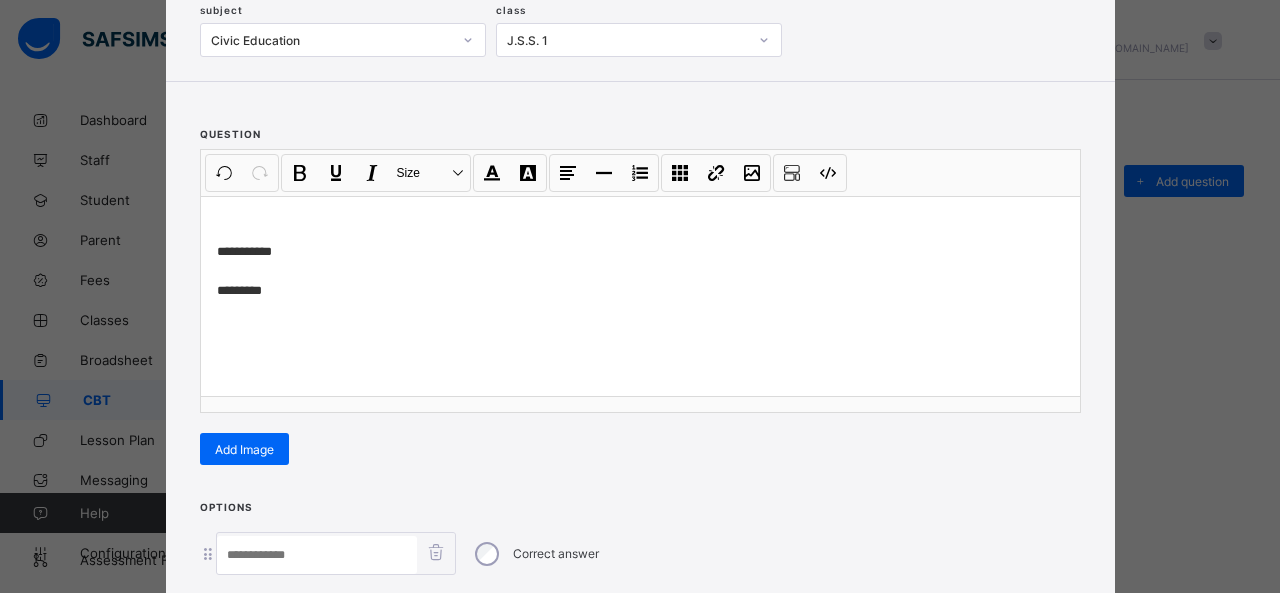 paste on "**********" 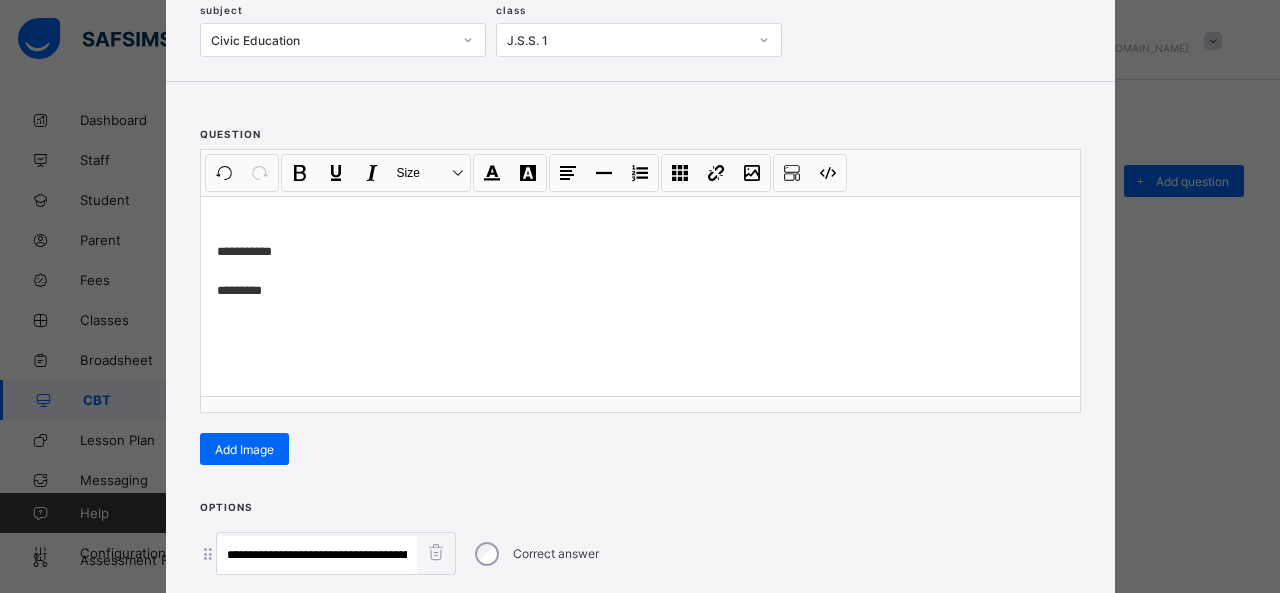 scroll, scrollTop: 0, scrollLeft: 212, axis: horizontal 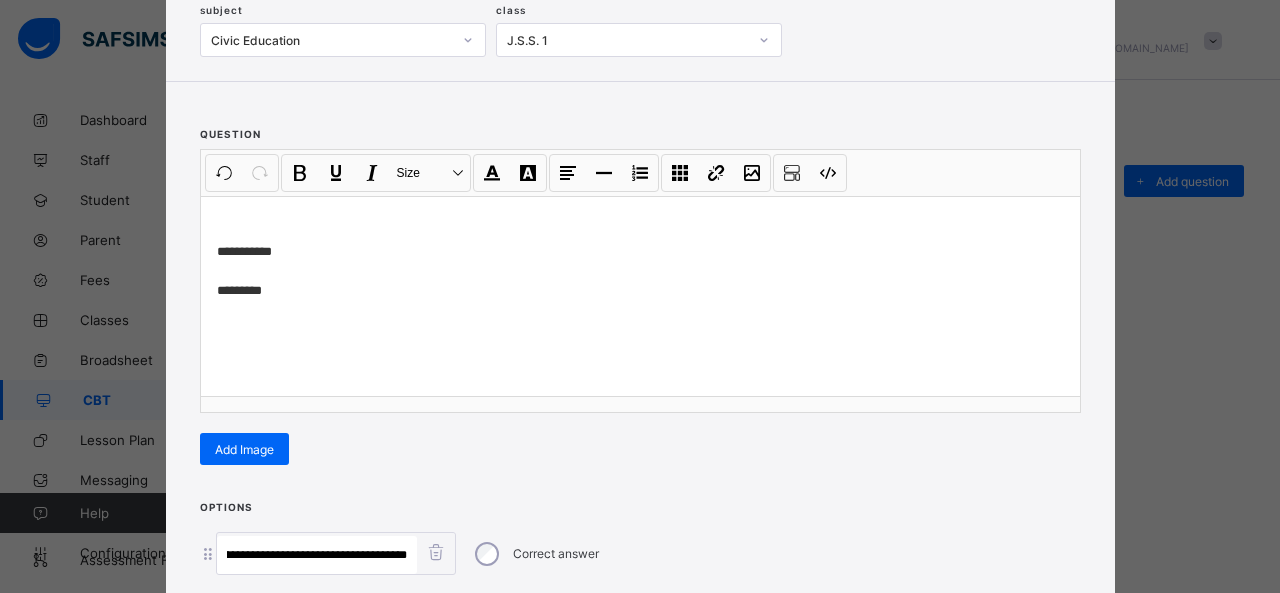 drag, startPoint x: 292, startPoint y: 545, endPoint x: 567, endPoint y: 566, distance: 275.80066 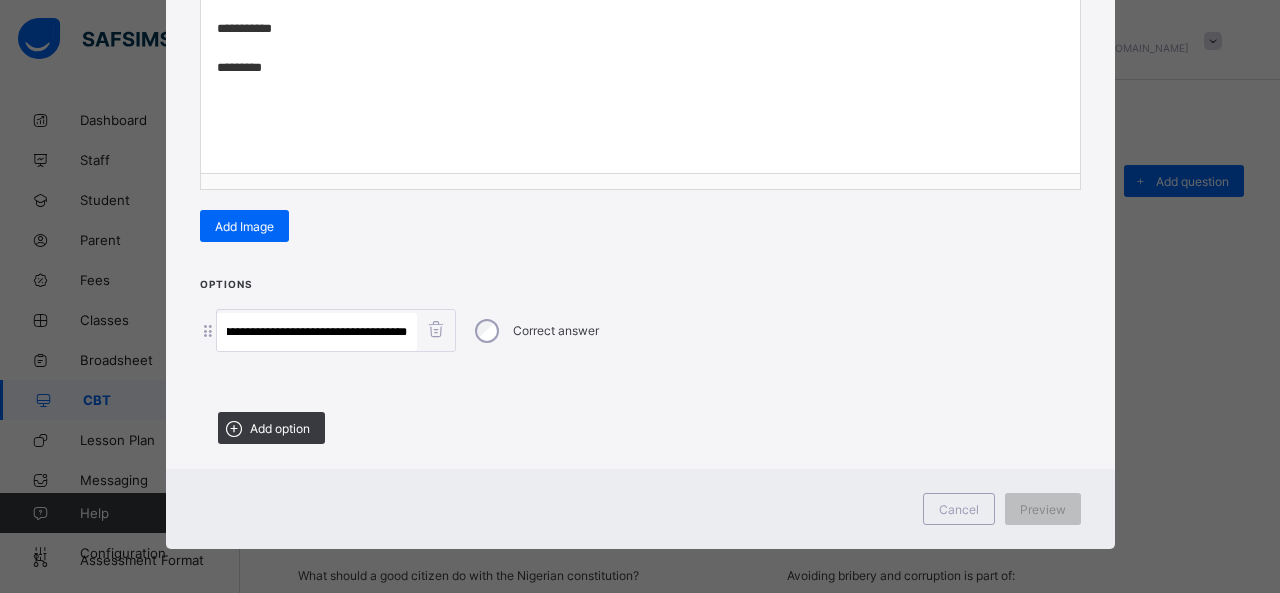 scroll, scrollTop: 348, scrollLeft: 0, axis: vertical 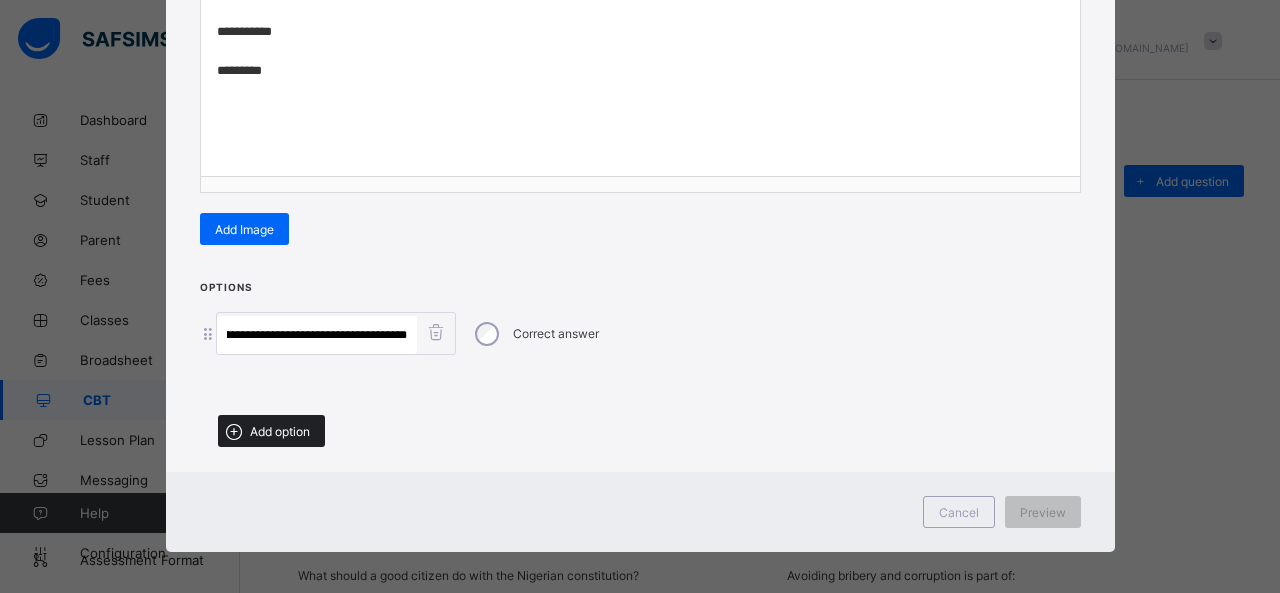 type on "**********" 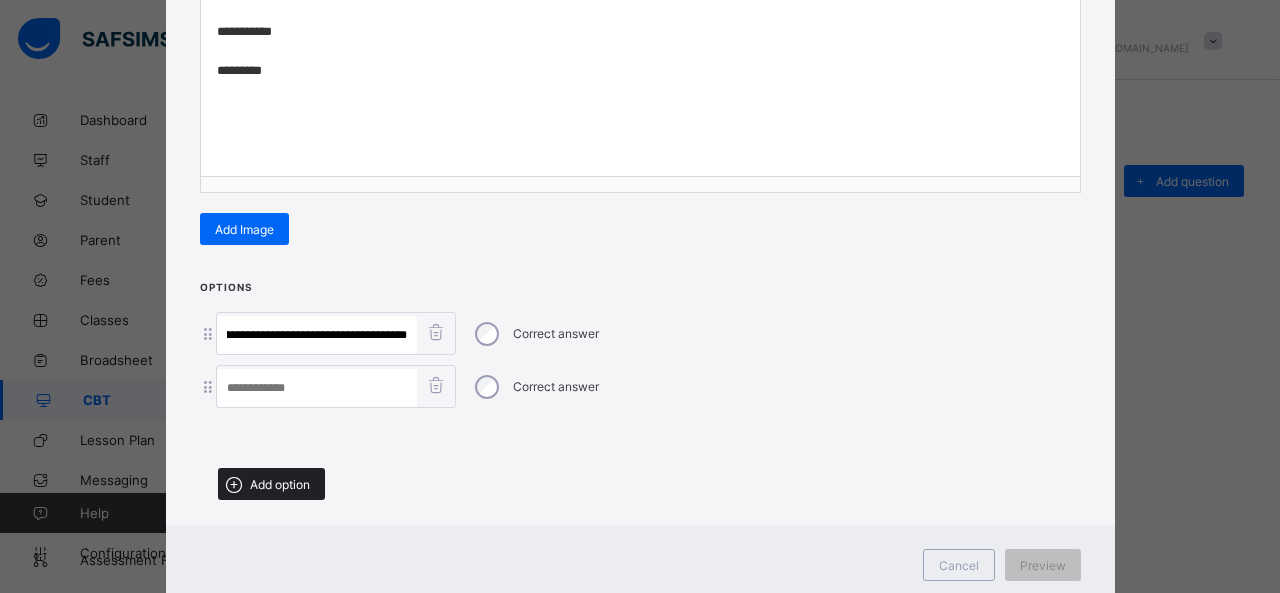 scroll, scrollTop: 0, scrollLeft: 0, axis: both 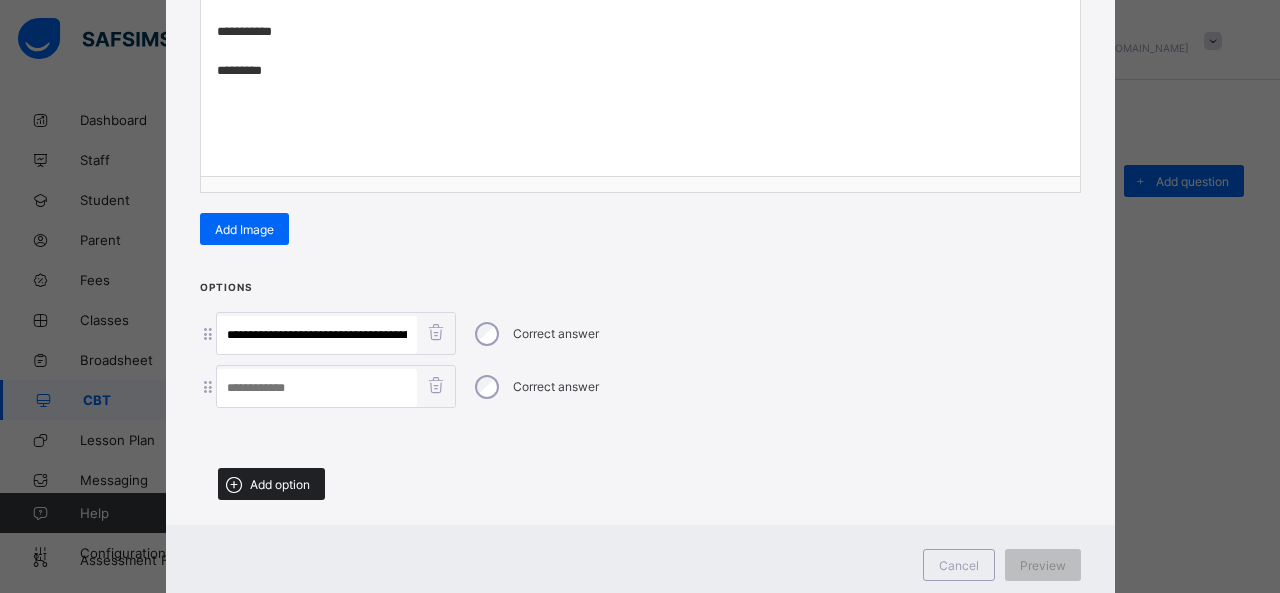 click on "Add option" at bounding box center [271, 484] 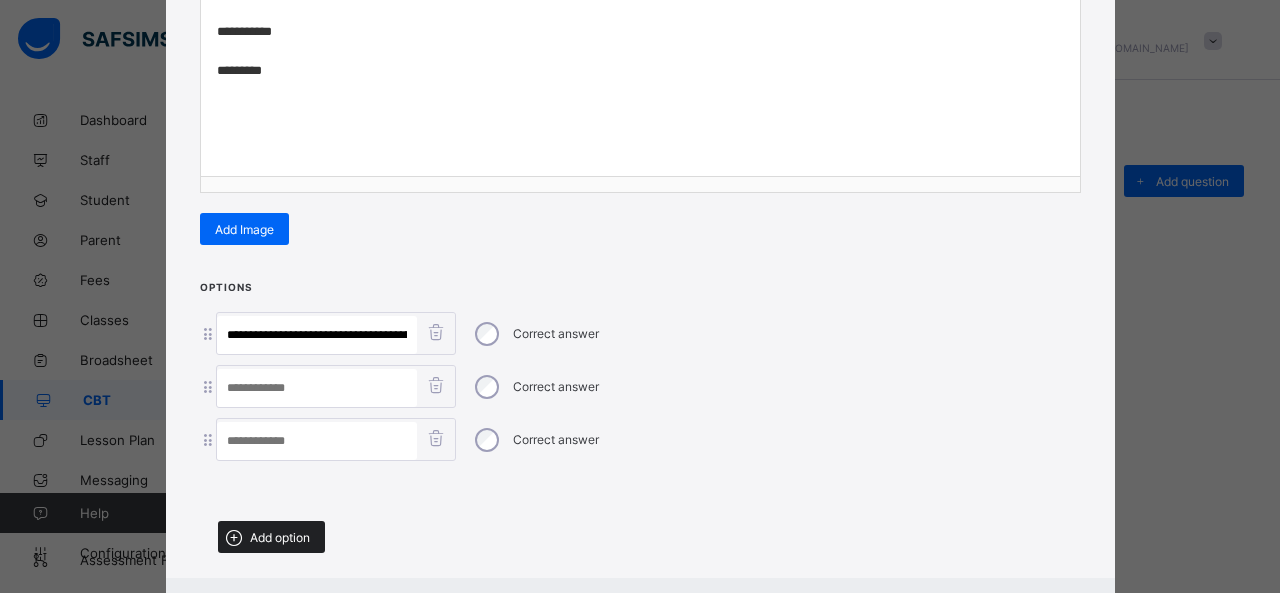 click on "Add option" at bounding box center (271, 537) 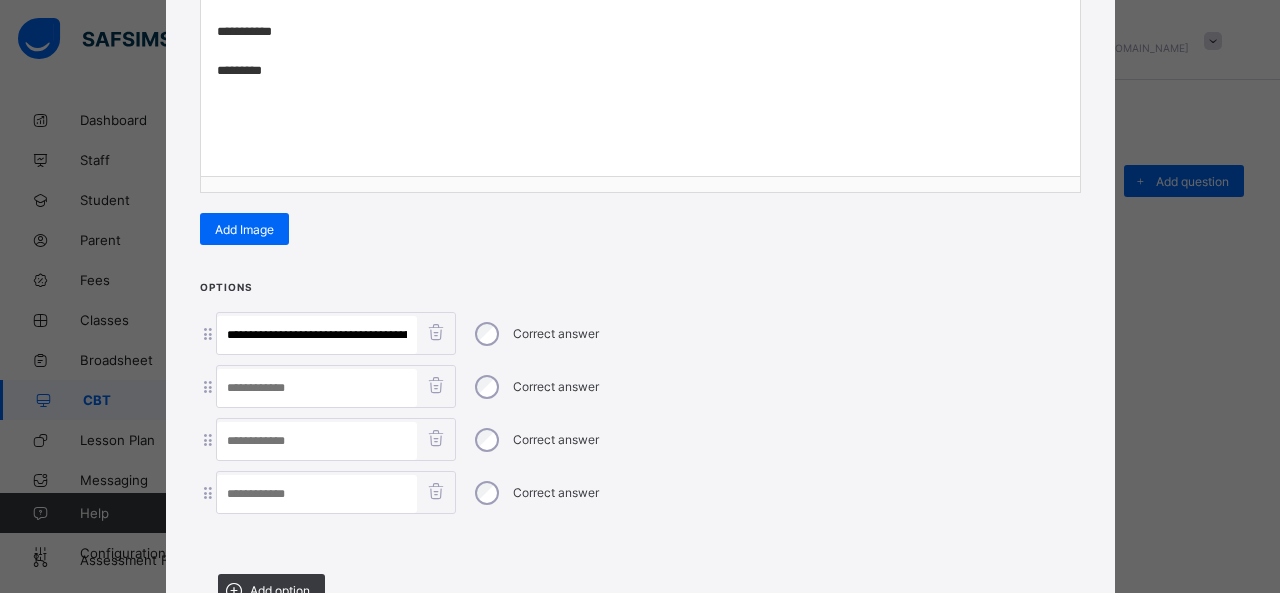 click at bounding box center (317, 388) 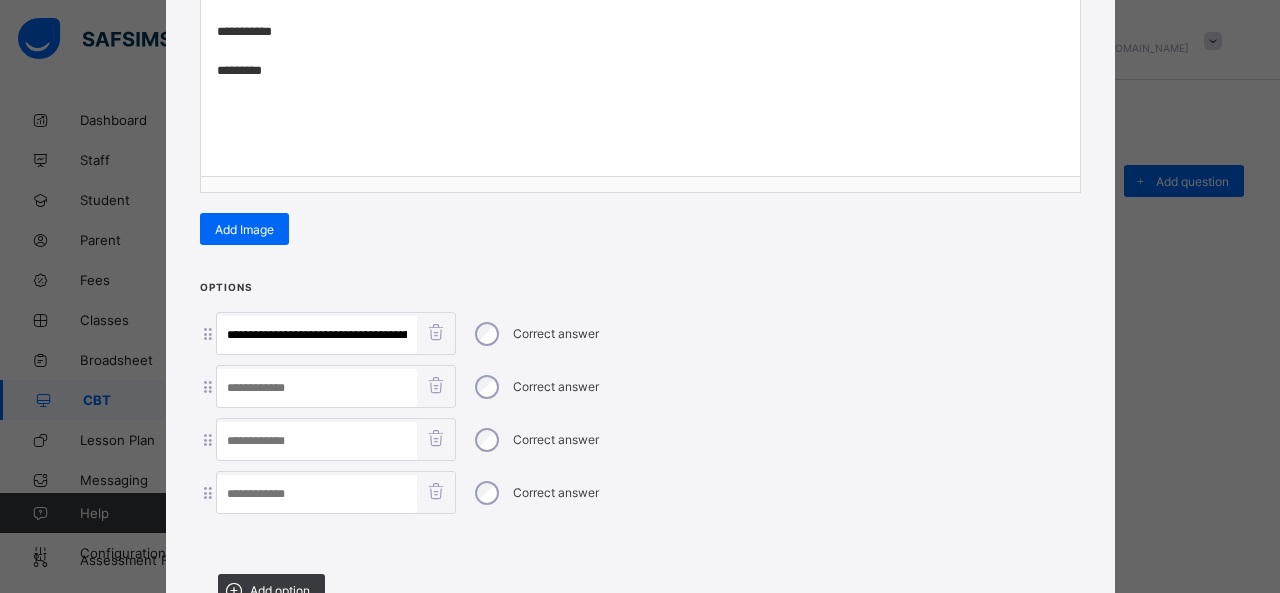 paste on "**********" 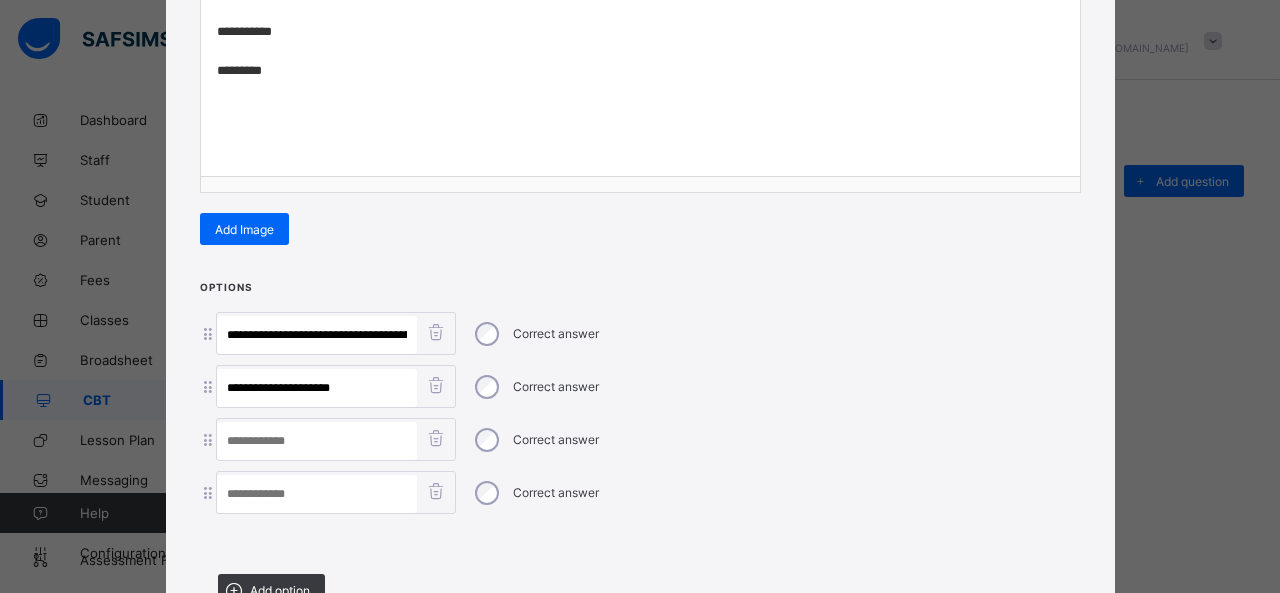 drag, startPoint x: 292, startPoint y: 381, endPoint x: 417, endPoint y: 390, distance: 125.32358 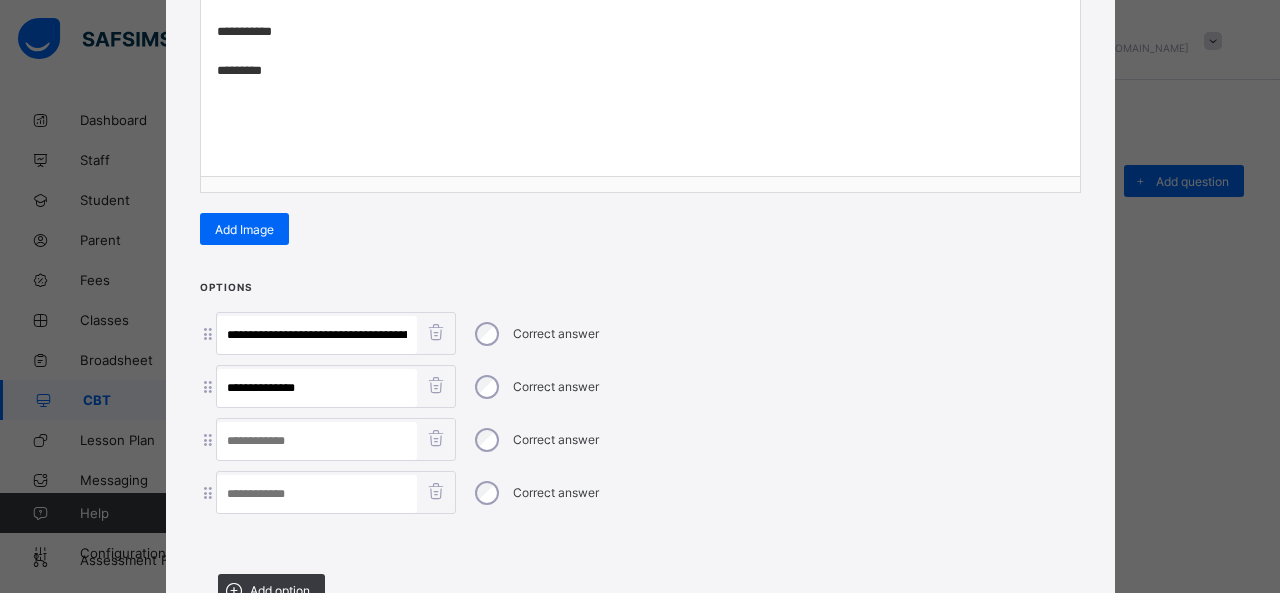 type on "**********" 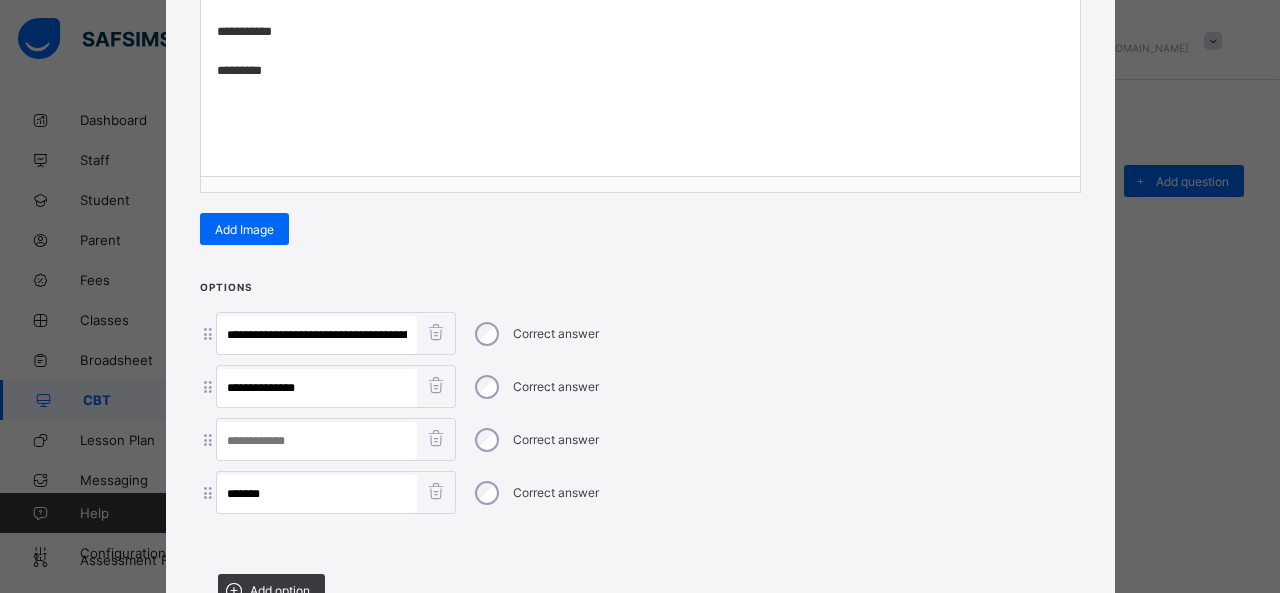 type on "*******" 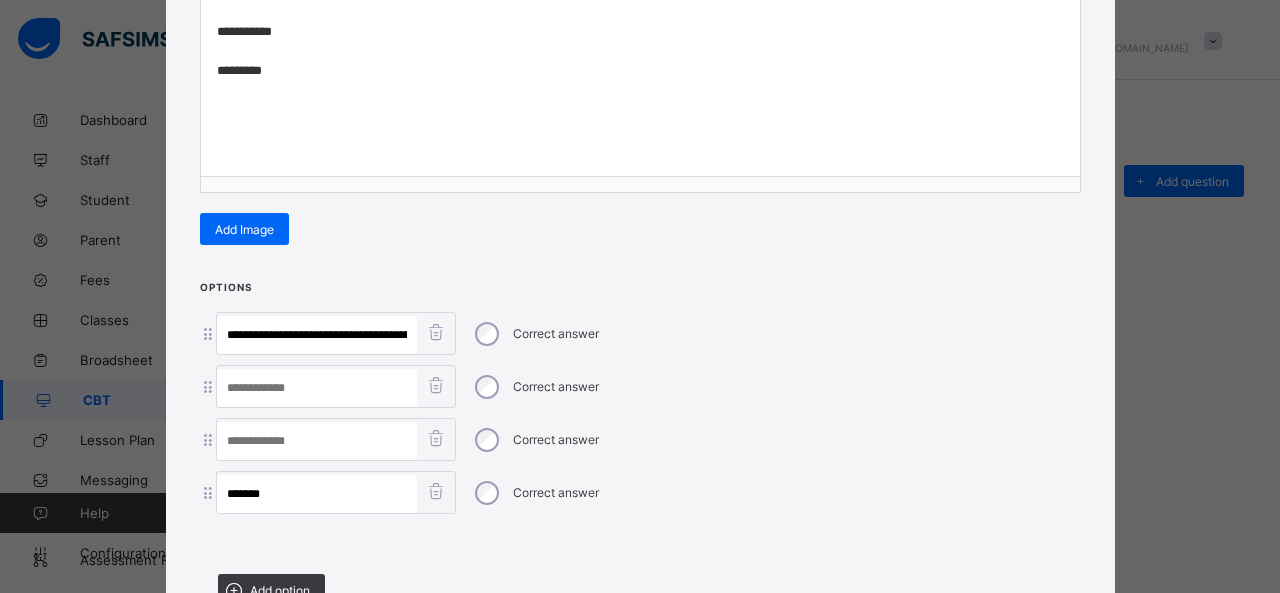 type 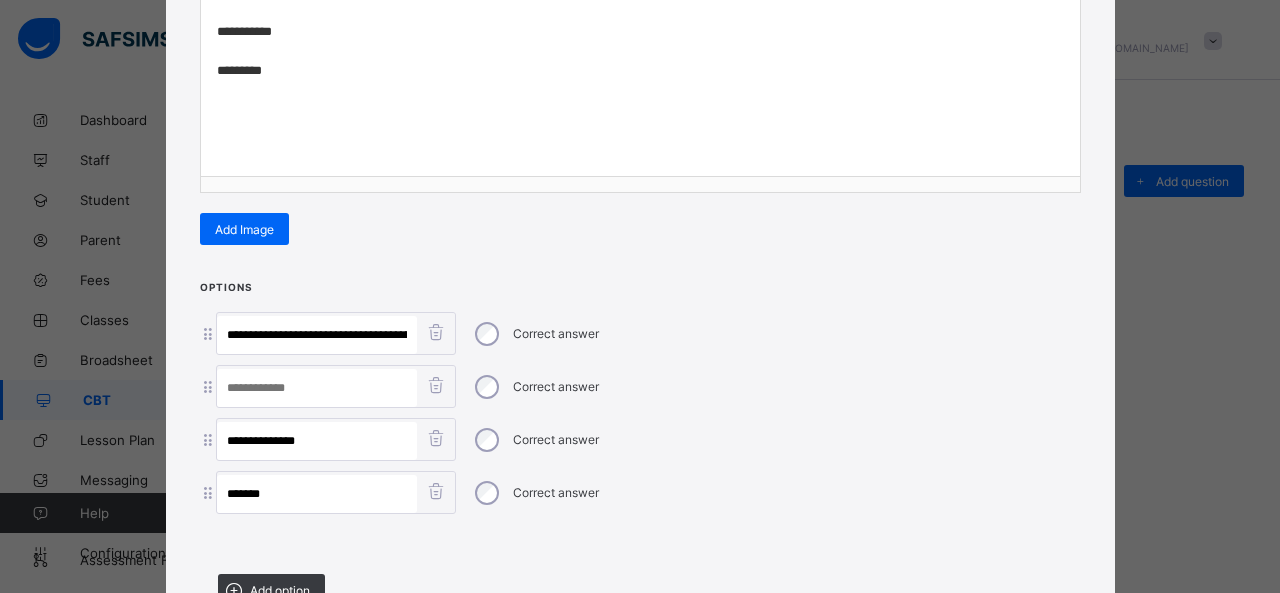 type on "**********" 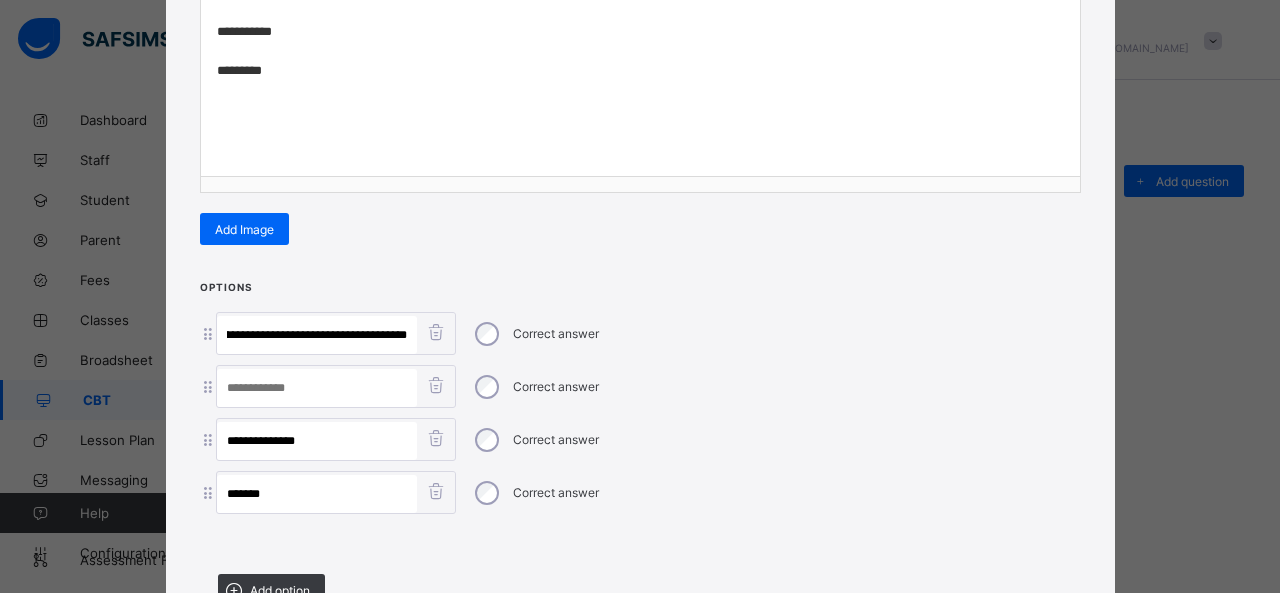 drag, startPoint x: 324, startPoint y: 325, endPoint x: 620, endPoint y: 335, distance: 296.16888 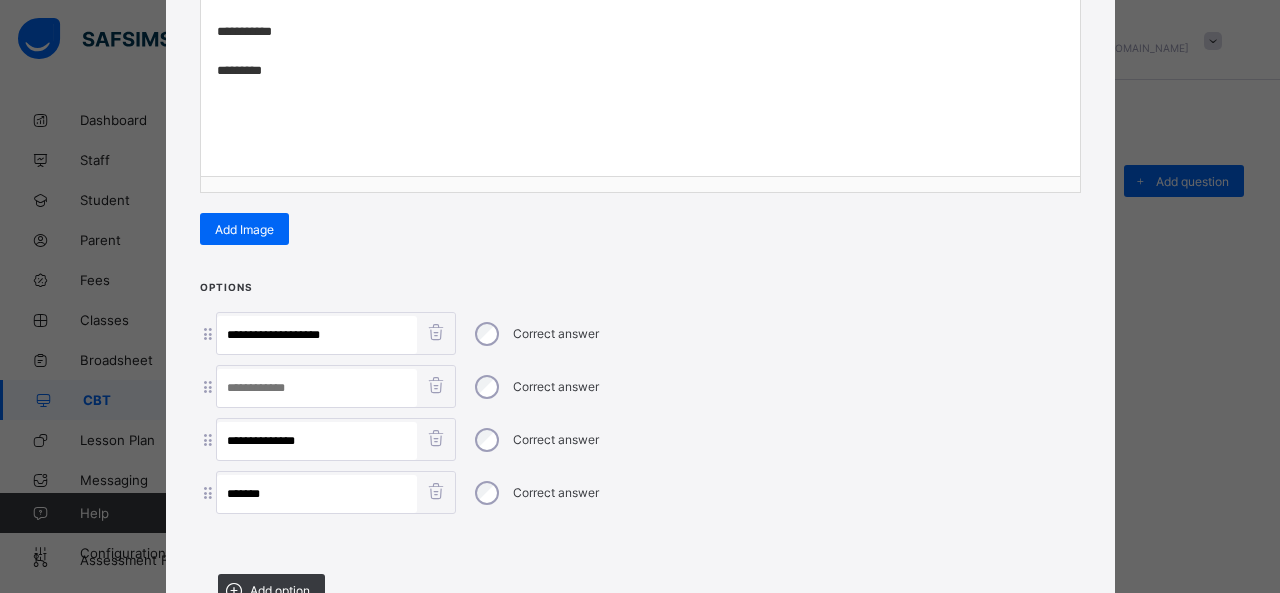 scroll, scrollTop: 0, scrollLeft: 0, axis: both 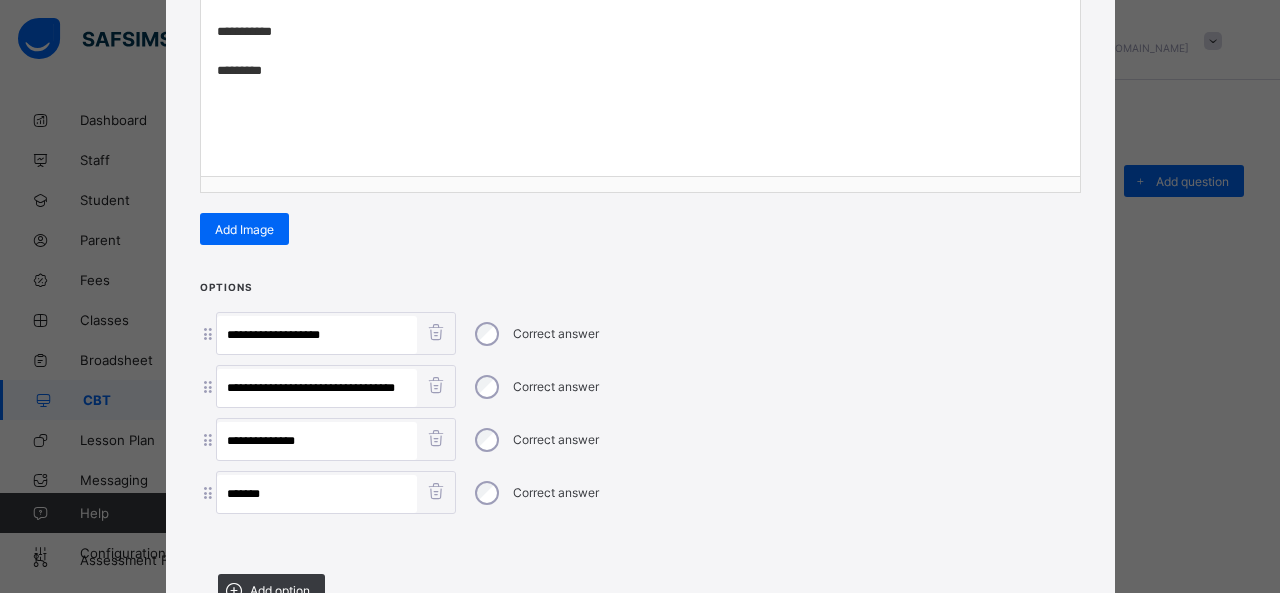 type on "**********" 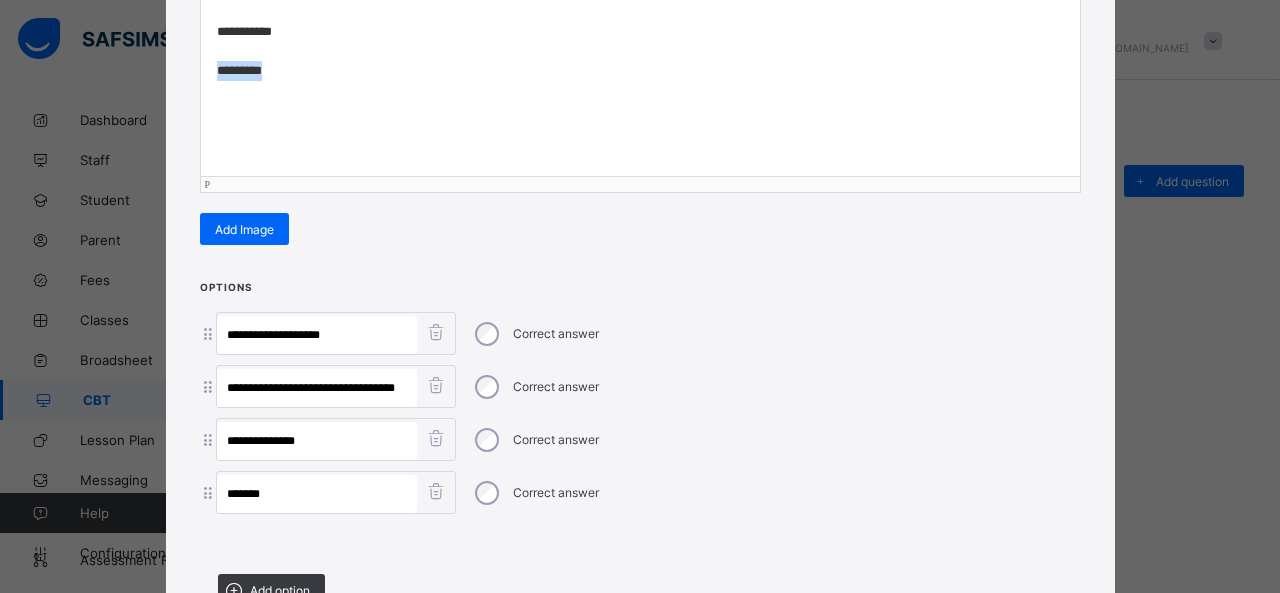 drag, startPoint x: 294, startPoint y: 68, endPoint x: 201, endPoint y: 67, distance: 93.00538 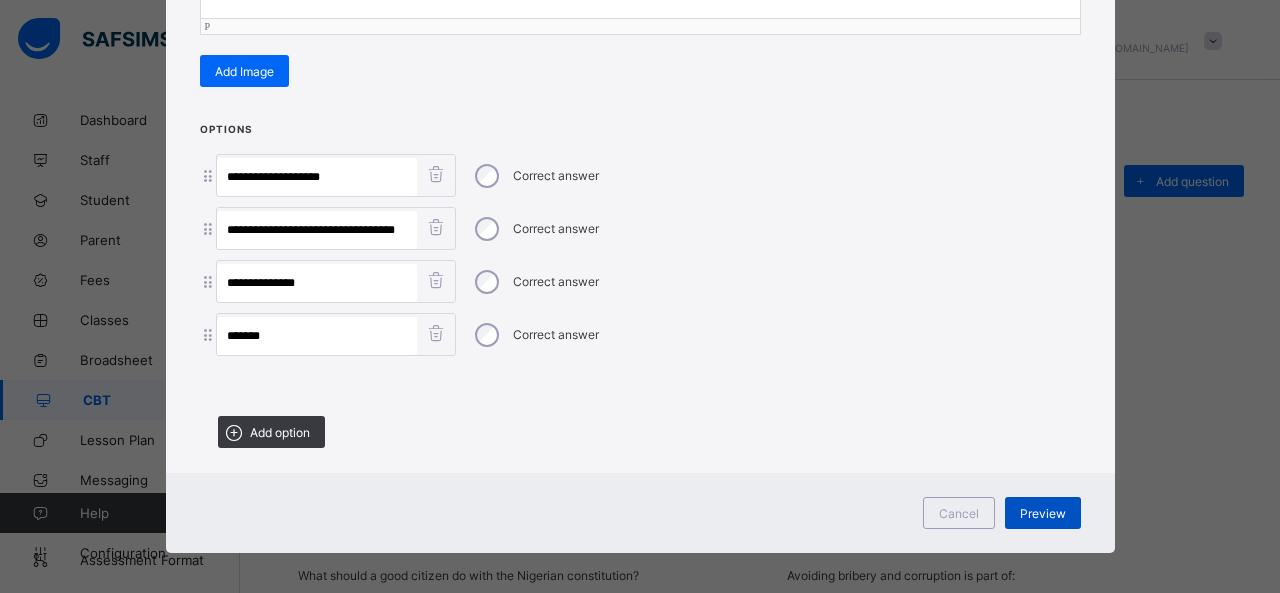click on "Preview" at bounding box center [1043, 513] 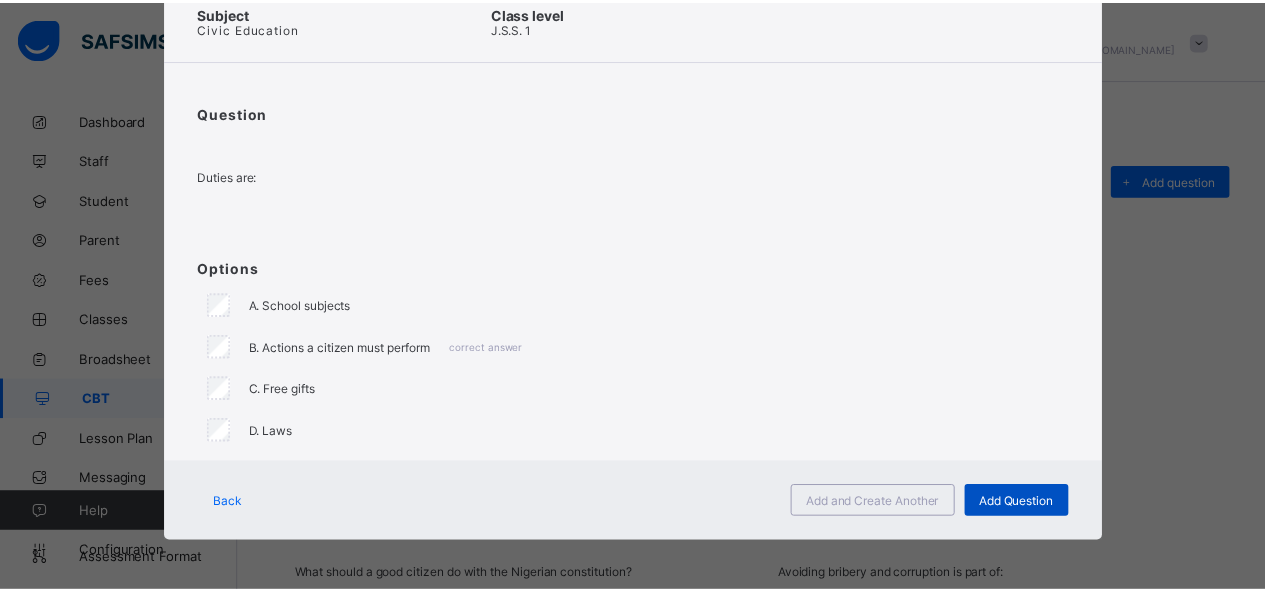 scroll, scrollTop: 100, scrollLeft: 0, axis: vertical 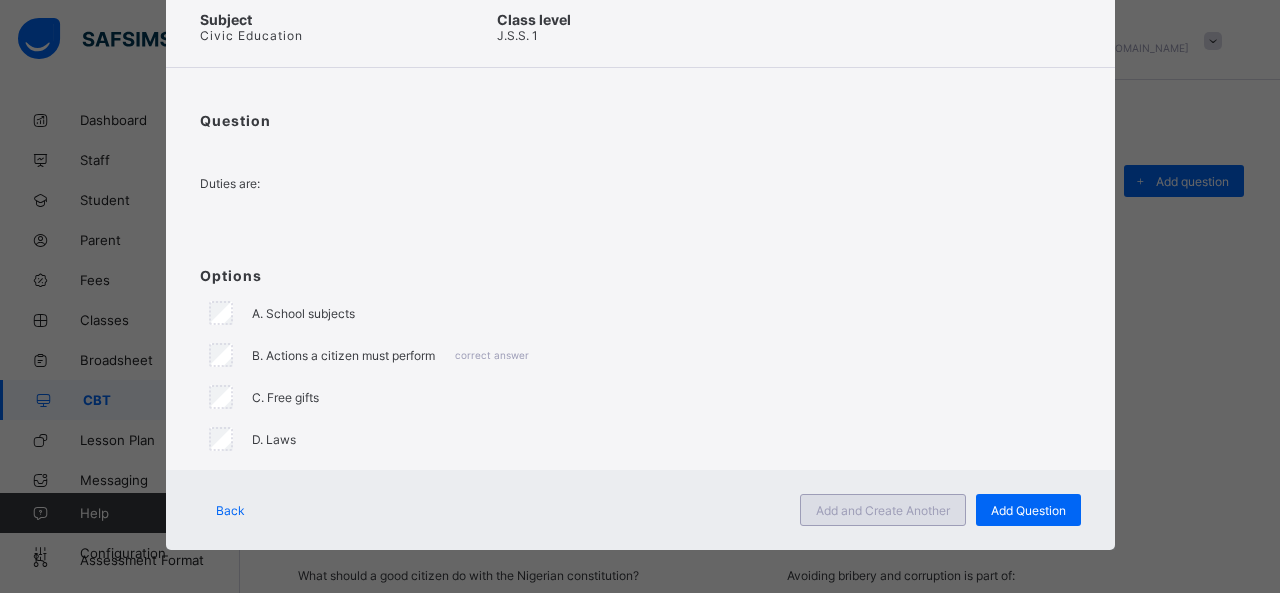 click on "Add and Create Another" at bounding box center (883, 510) 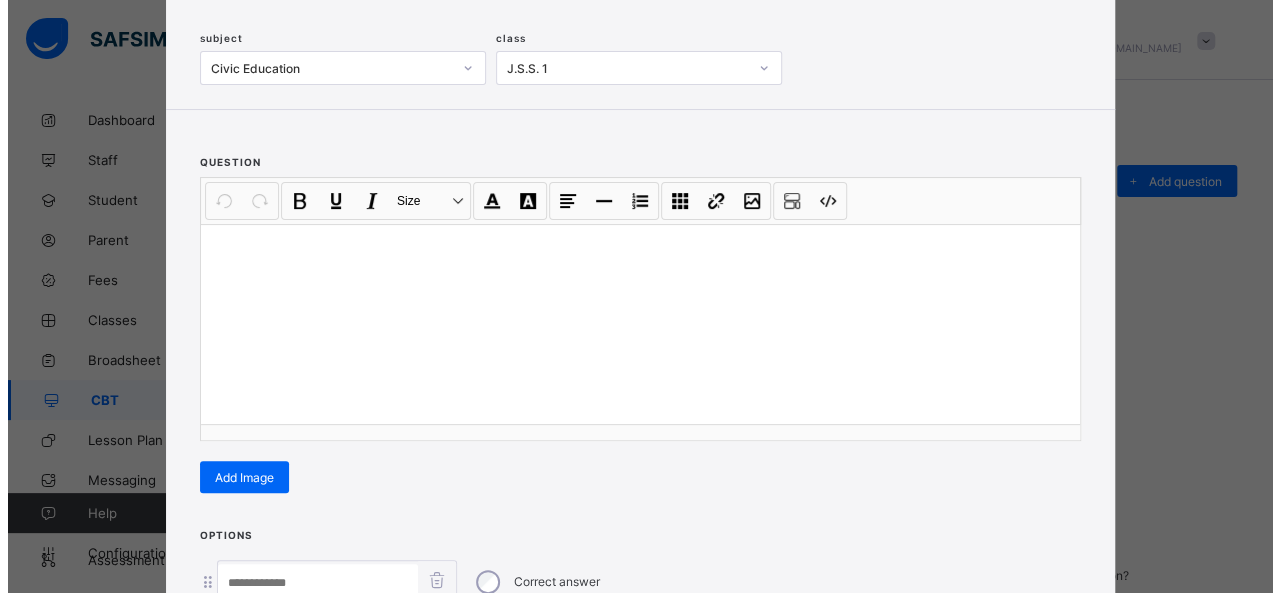 scroll, scrollTop: 128, scrollLeft: 0, axis: vertical 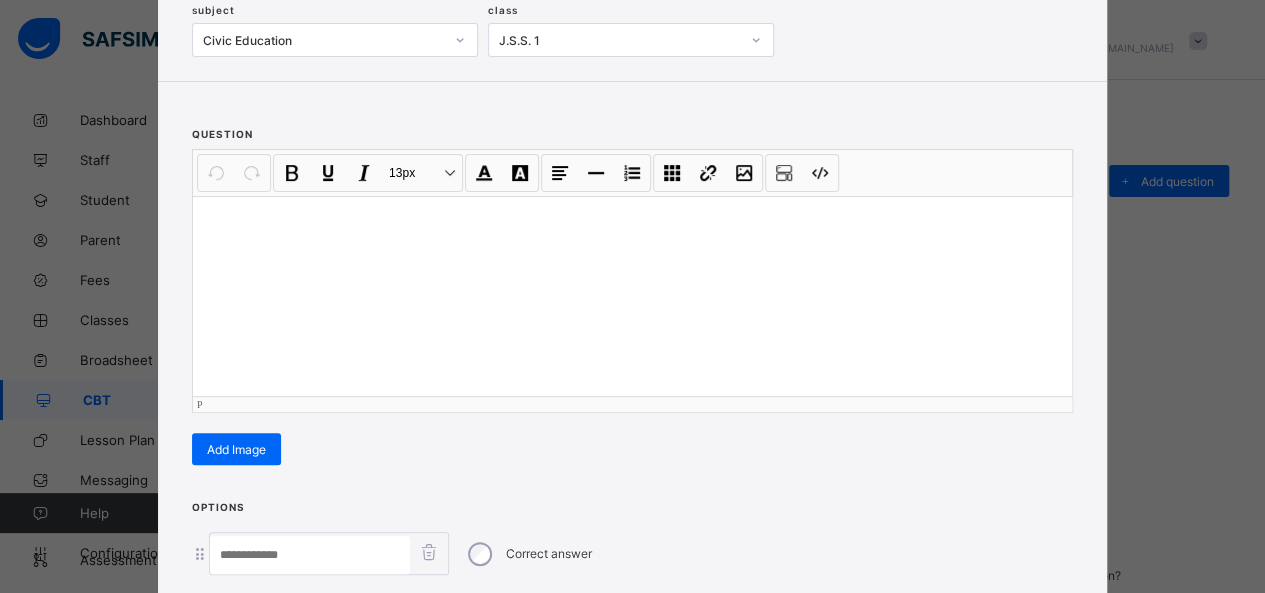 click at bounding box center (632, 296) 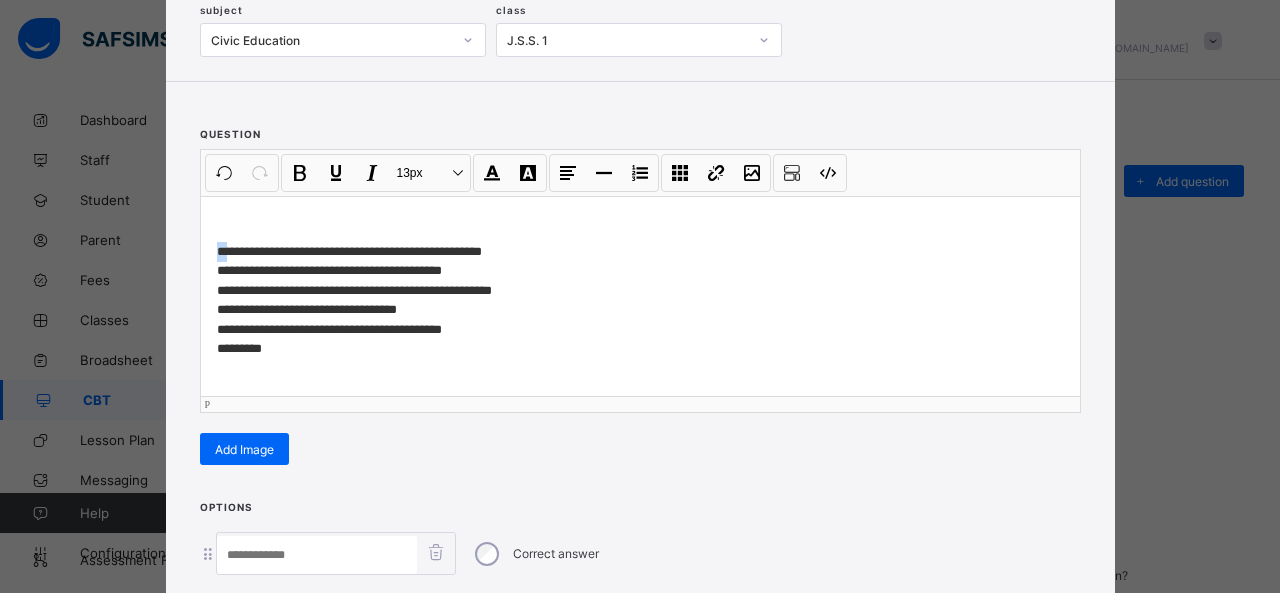 click on "**********" at bounding box center [641, 300] 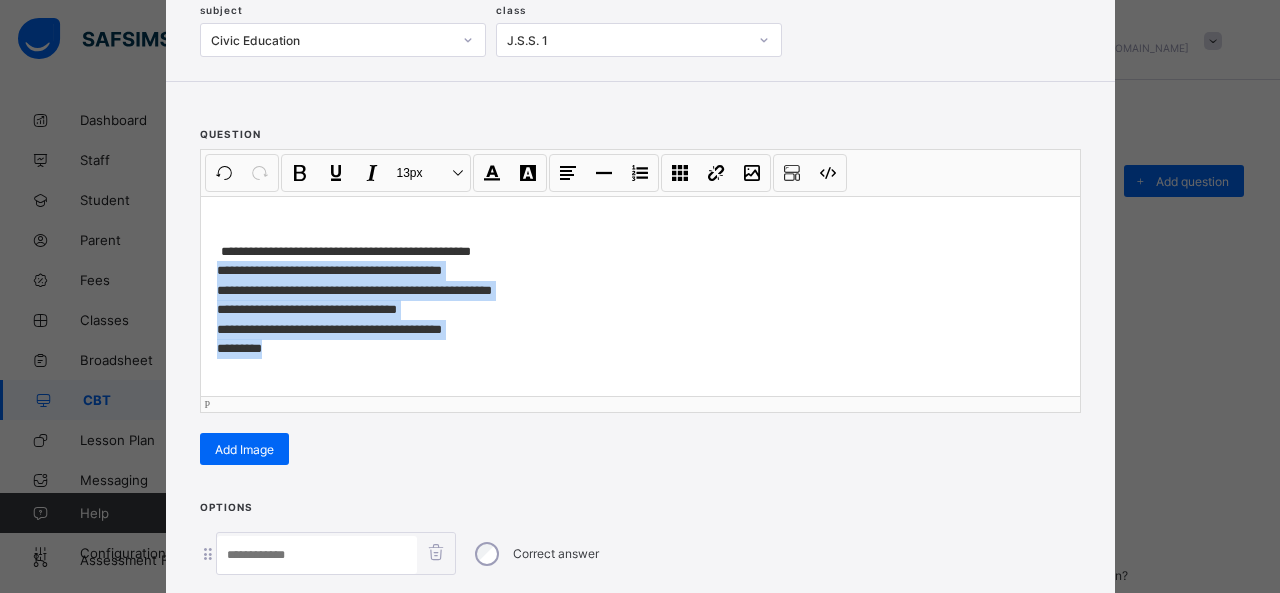 drag, startPoint x: 204, startPoint y: 261, endPoint x: 293, endPoint y: 344, distance: 121.69634 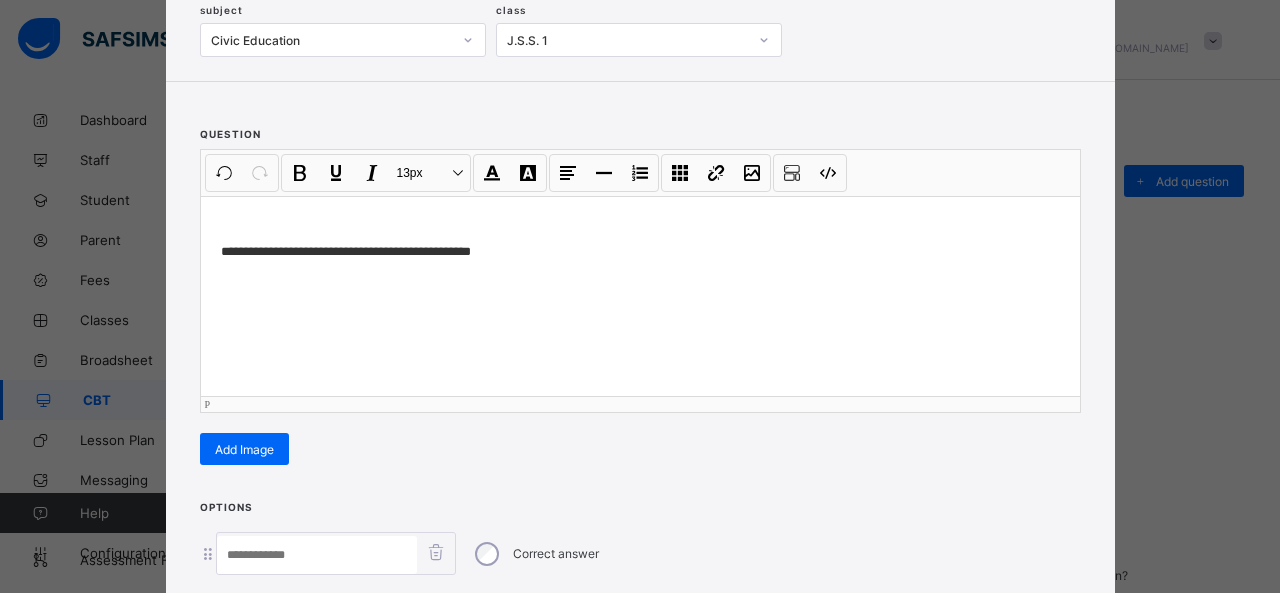 scroll, scrollTop: 351, scrollLeft: 0, axis: vertical 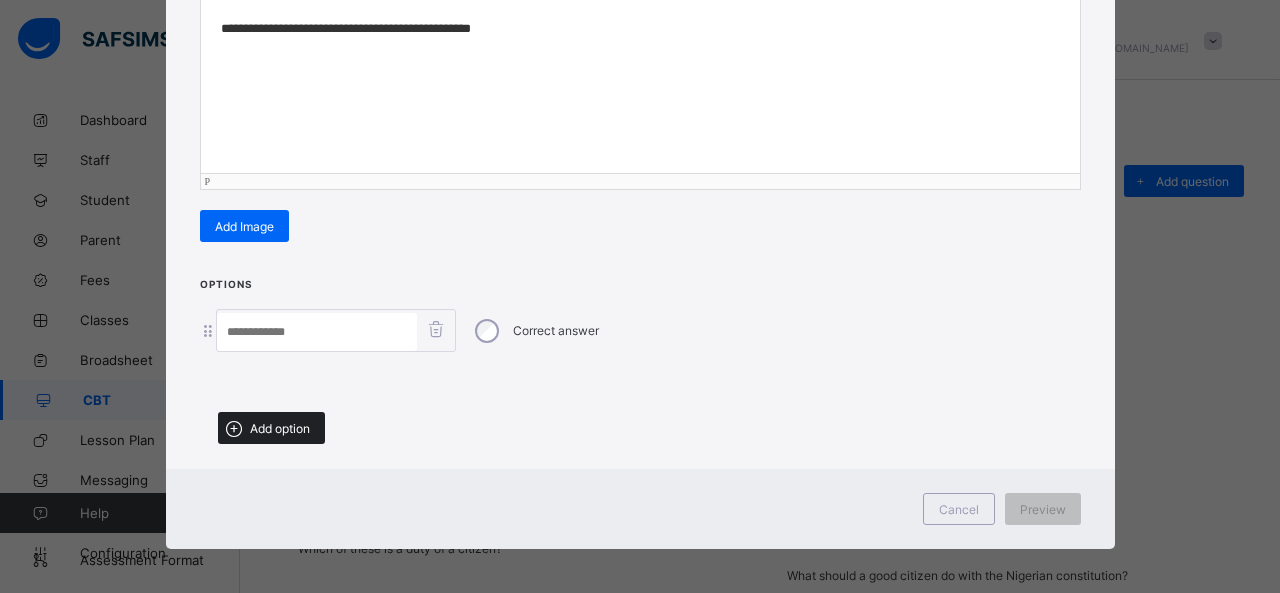 click on "Add option" at bounding box center [271, 428] 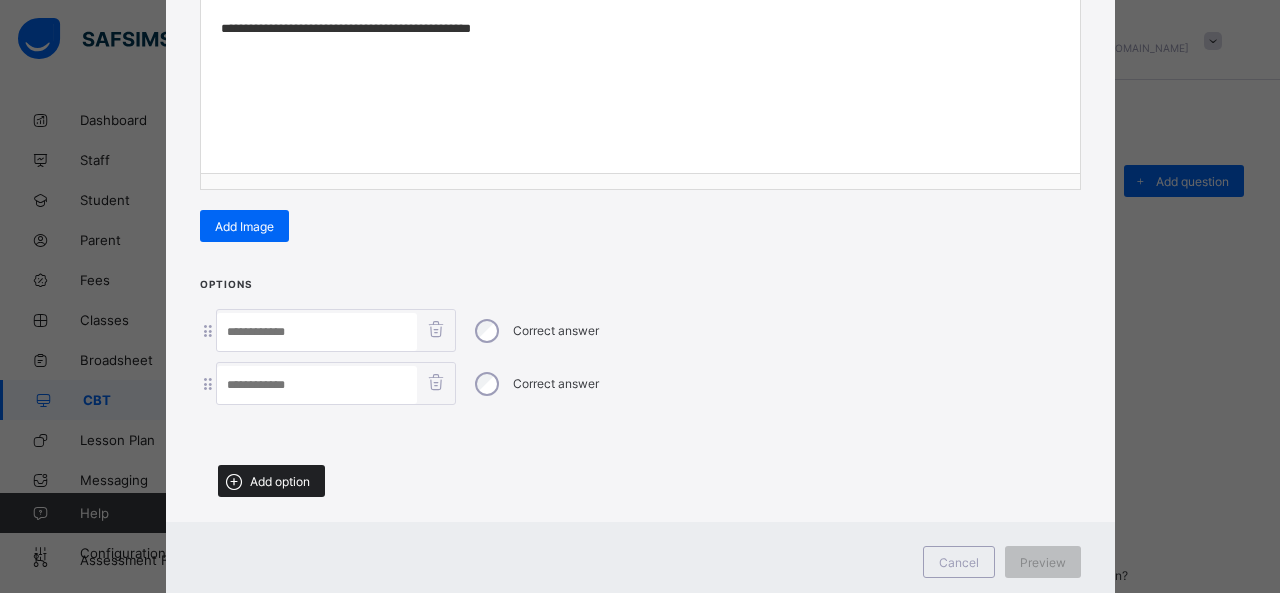 click on "Add option" at bounding box center (271, 481) 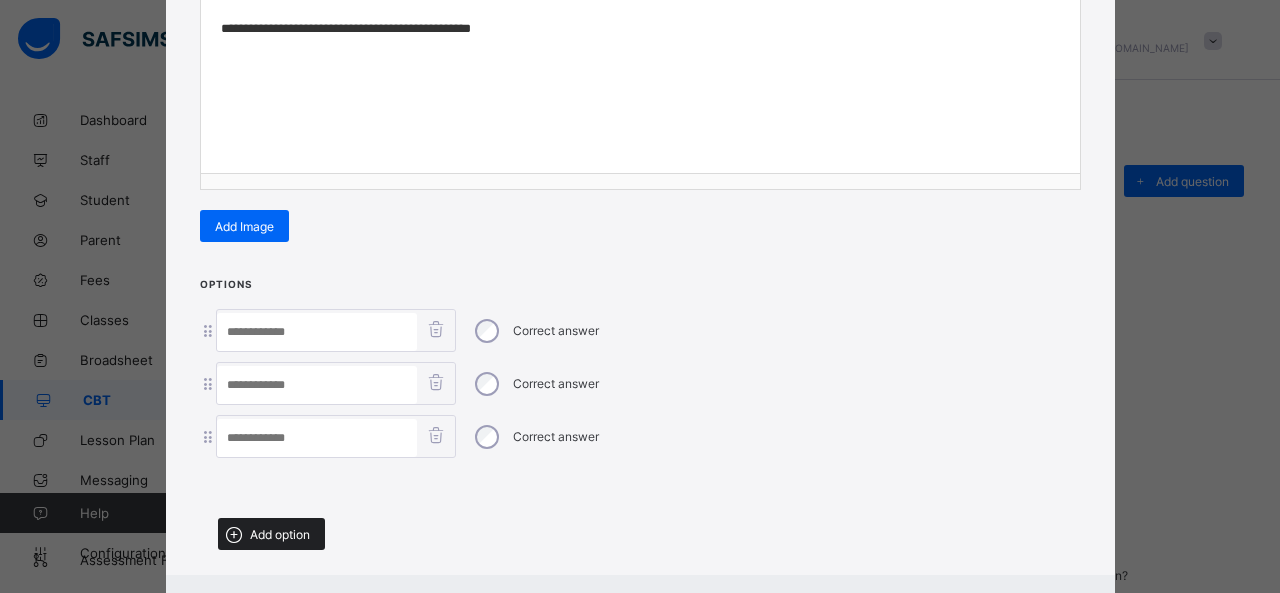 click on "Add option" at bounding box center (271, 534) 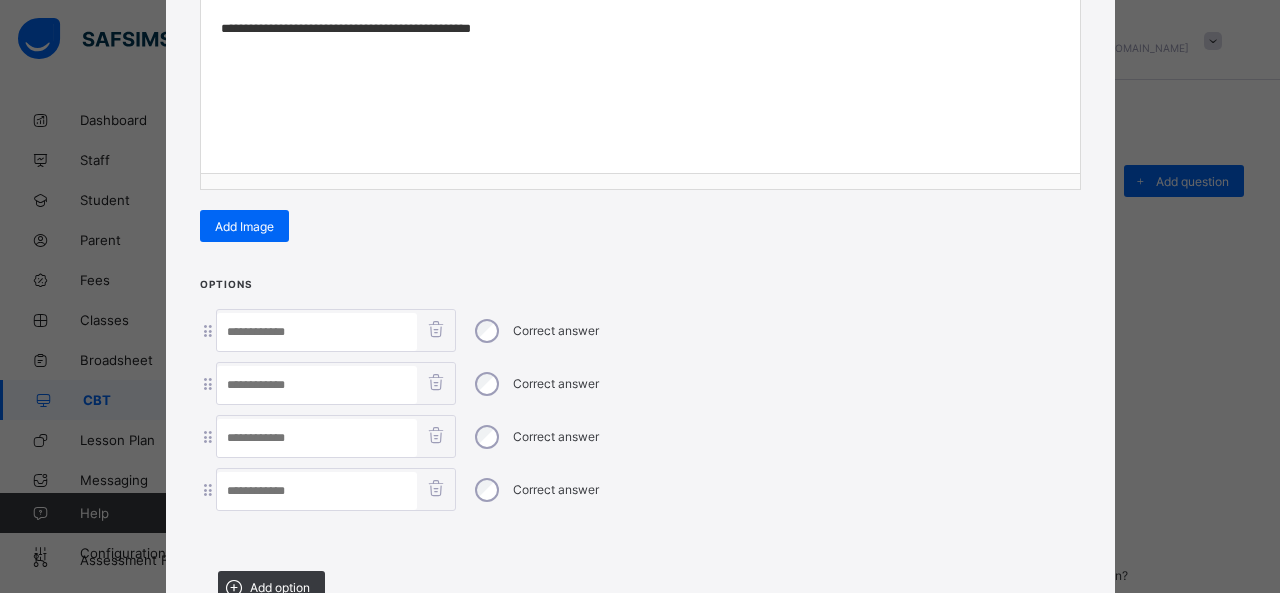 click at bounding box center [317, 332] 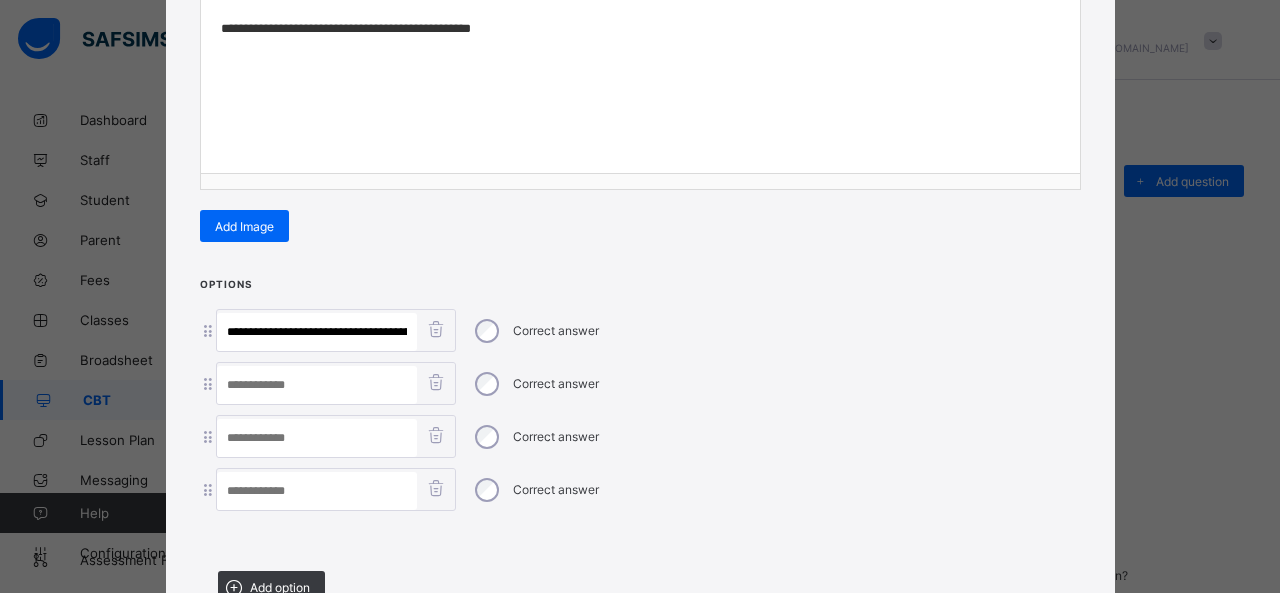 scroll, scrollTop: 0, scrollLeft: 833, axis: horizontal 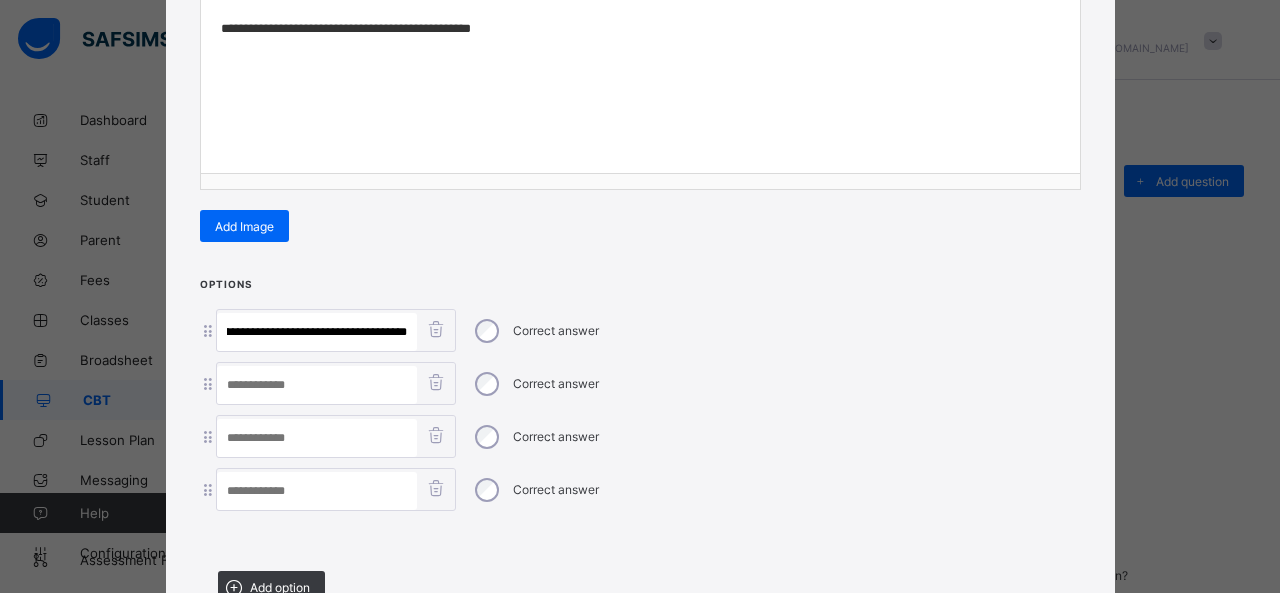 drag, startPoint x: 394, startPoint y: 325, endPoint x: 306, endPoint y: 318, distance: 88.27797 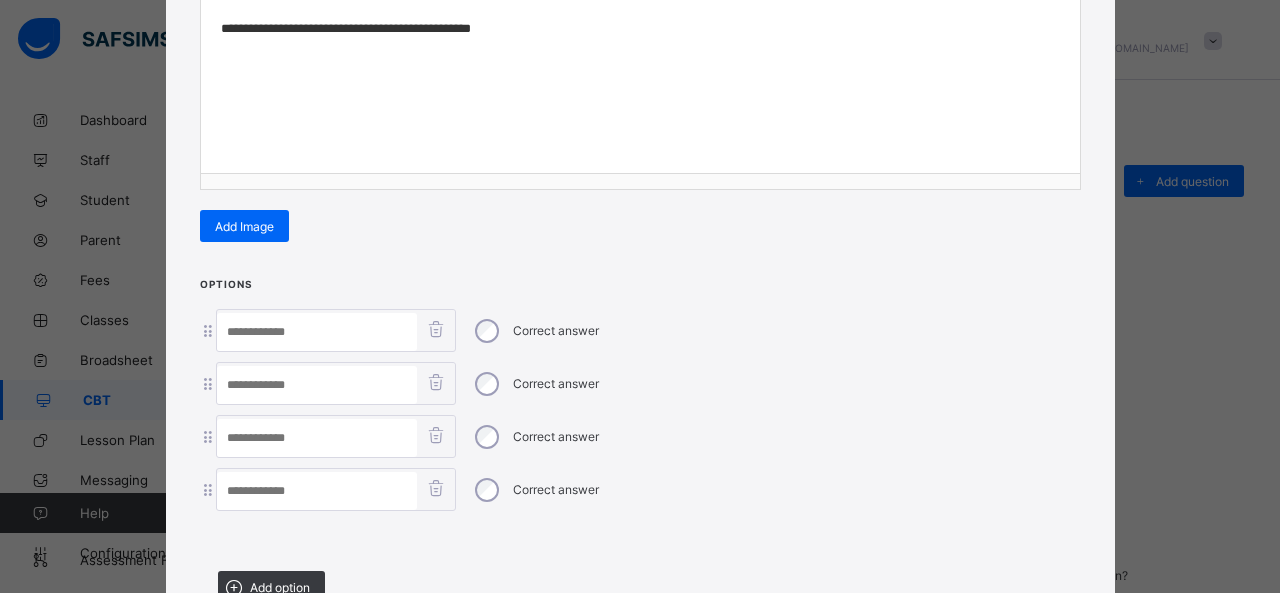 scroll, scrollTop: 0, scrollLeft: 0, axis: both 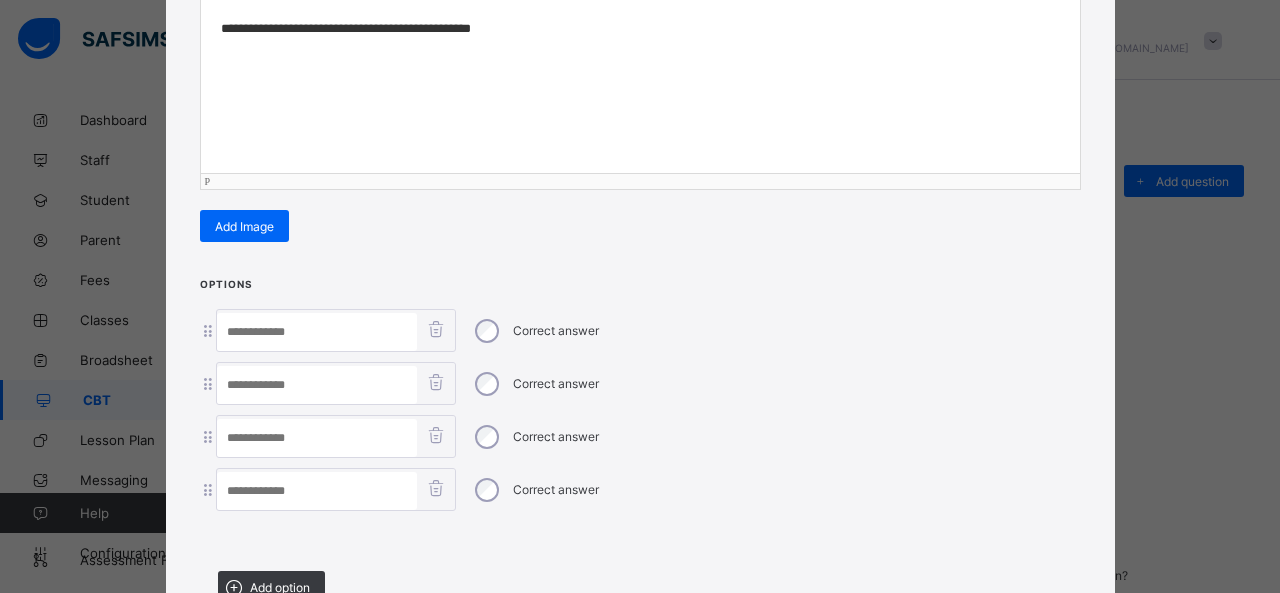 click on "**********" at bounding box center (640, 73) 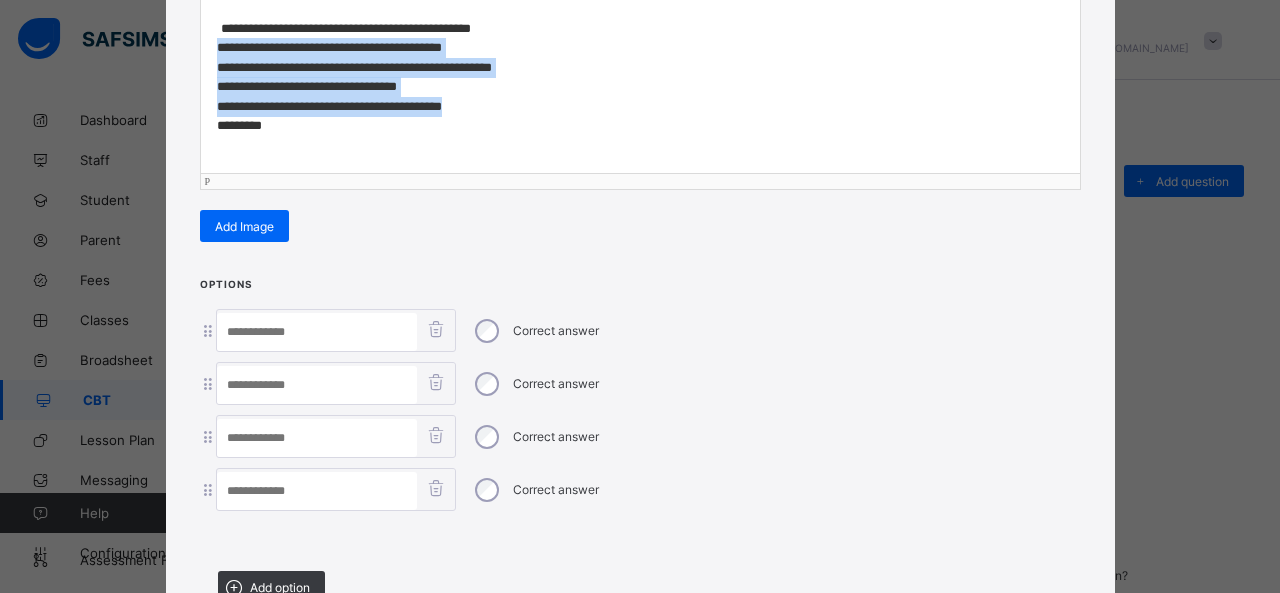 drag, startPoint x: 204, startPoint y: 41, endPoint x: 468, endPoint y: 99, distance: 270.29614 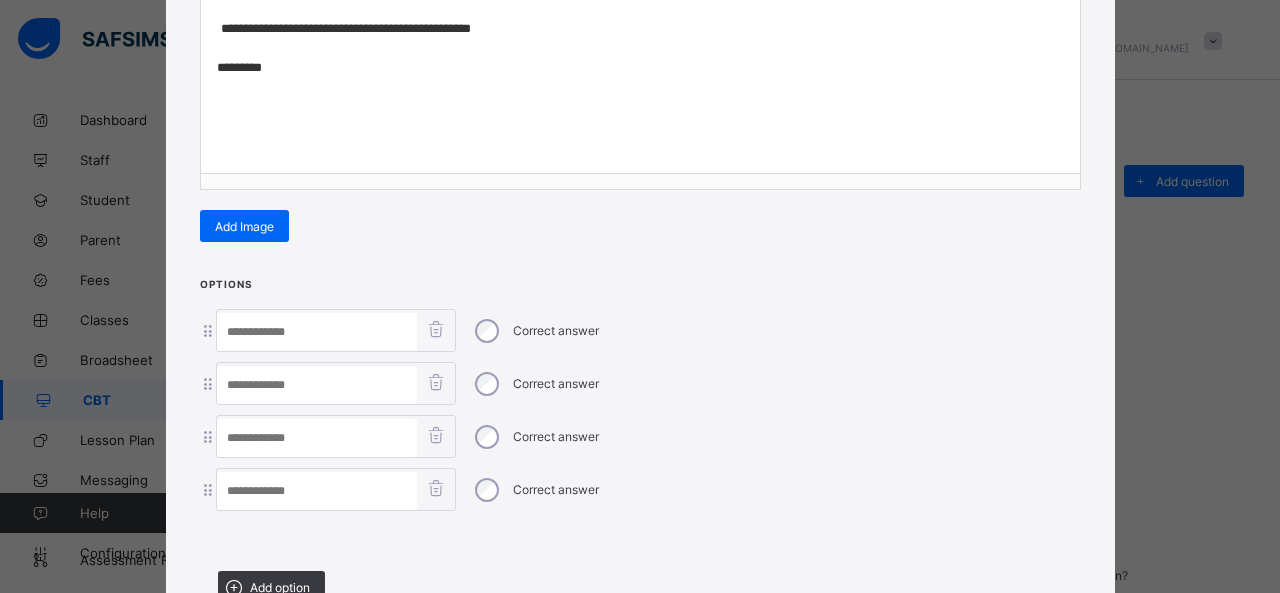 click at bounding box center (317, 332) 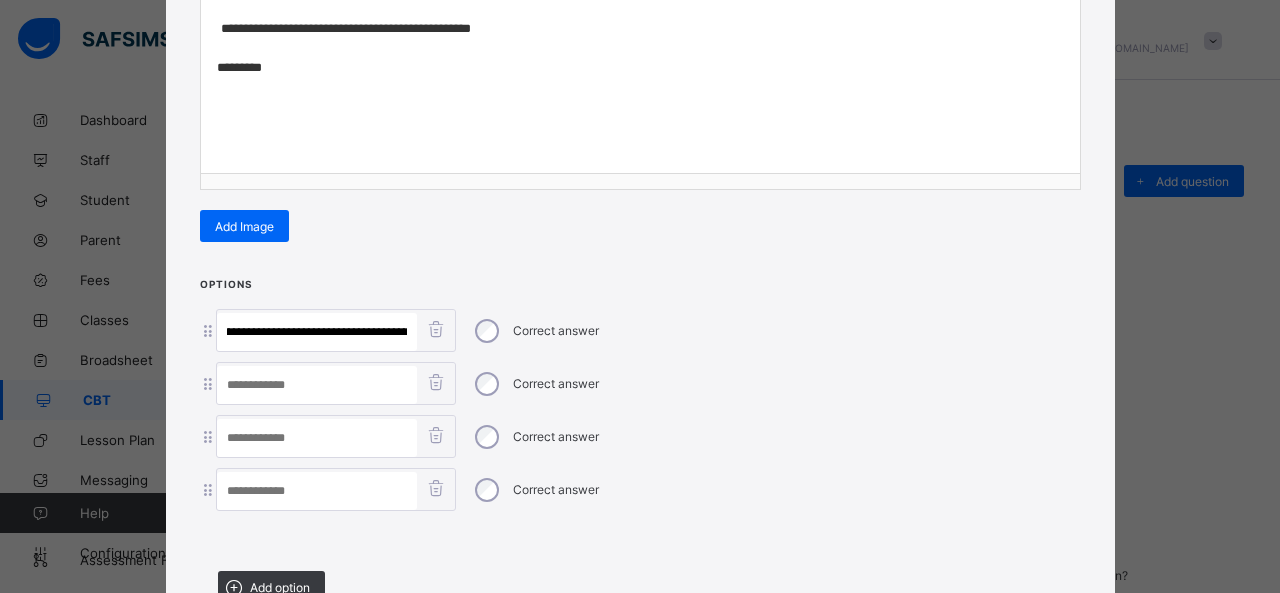 scroll, scrollTop: 0, scrollLeft: 776, axis: horizontal 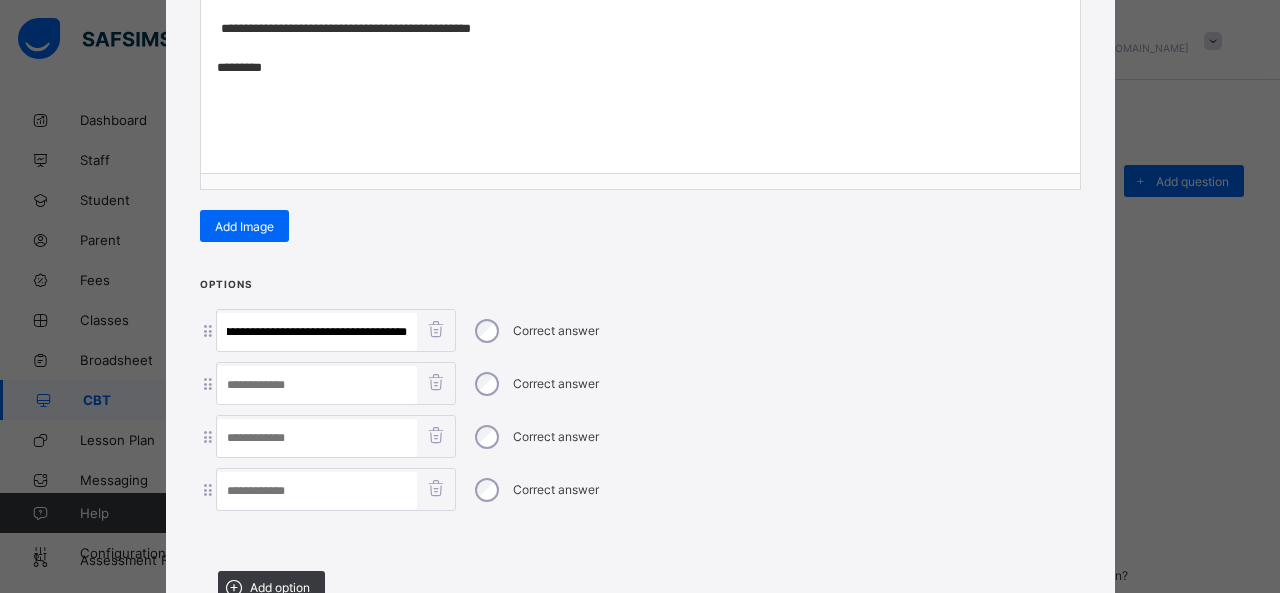 drag, startPoint x: 280, startPoint y: 327, endPoint x: 825, endPoint y: 360, distance: 545.99817 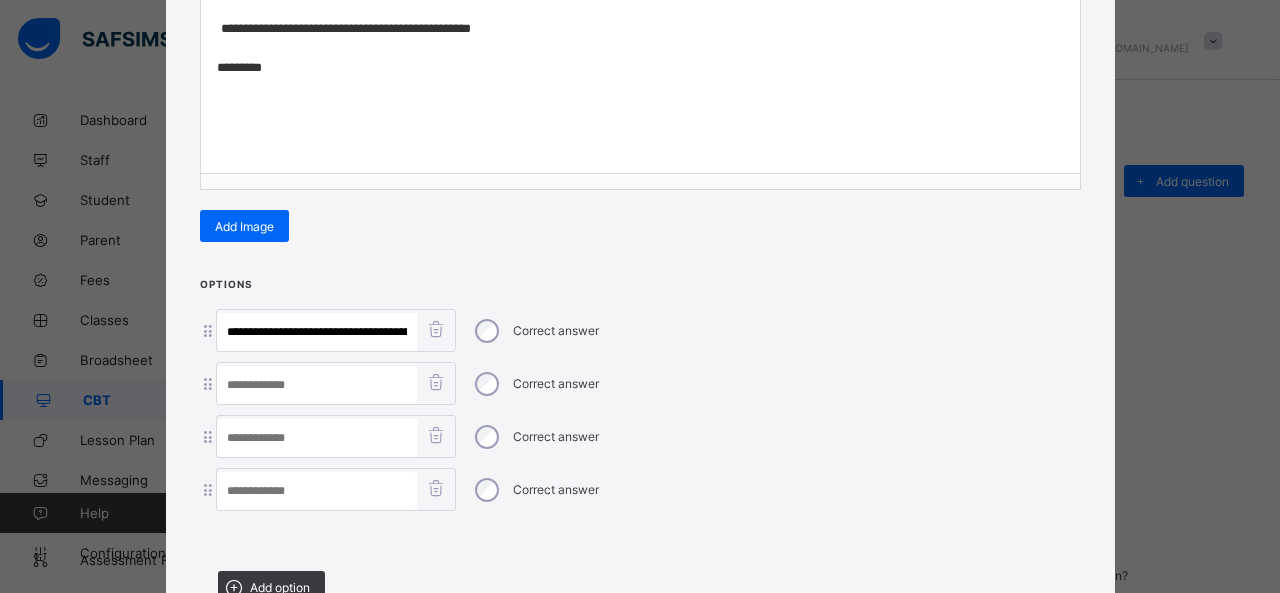 click at bounding box center [317, 491] 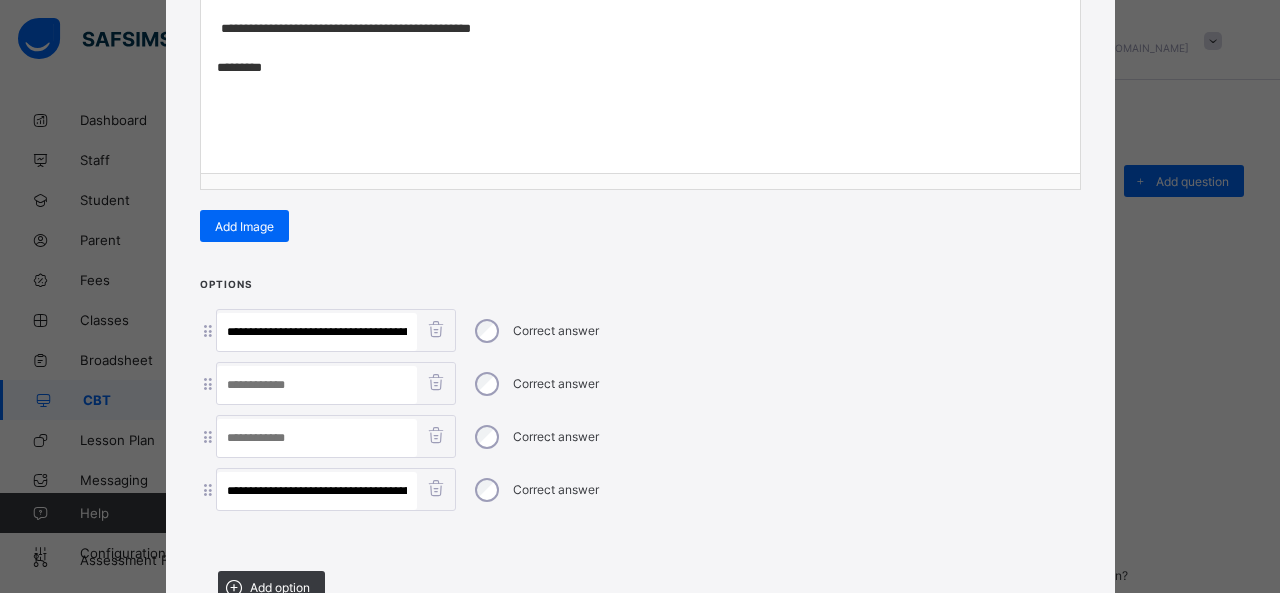 scroll, scrollTop: 0, scrollLeft: 67, axis: horizontal 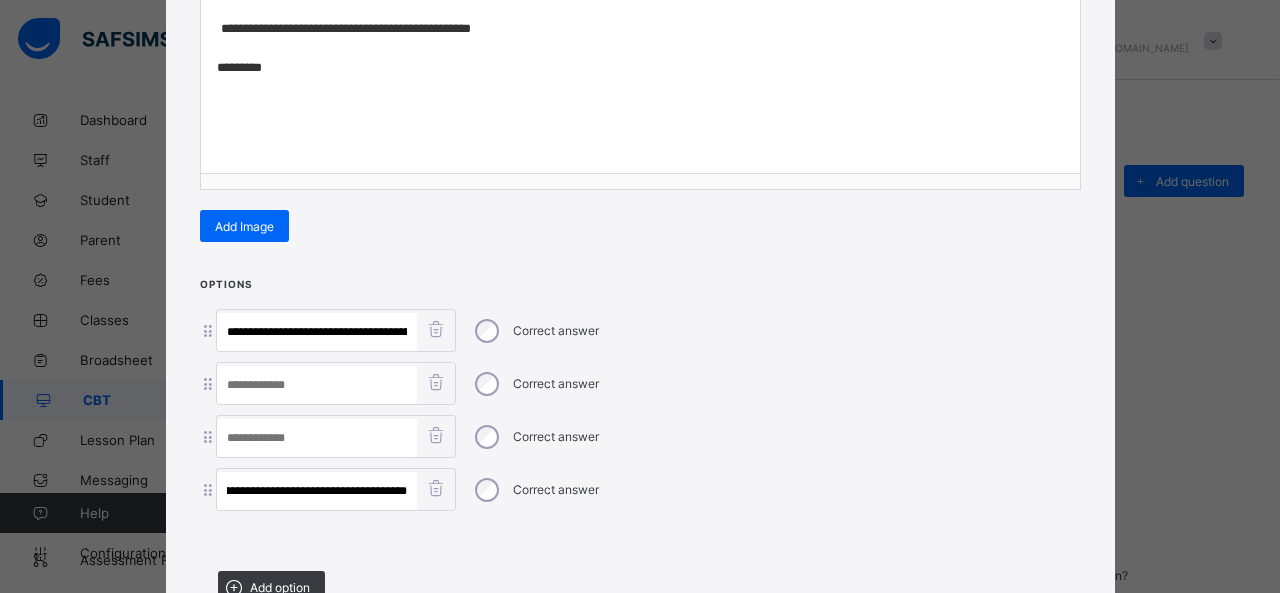 type on "**********" 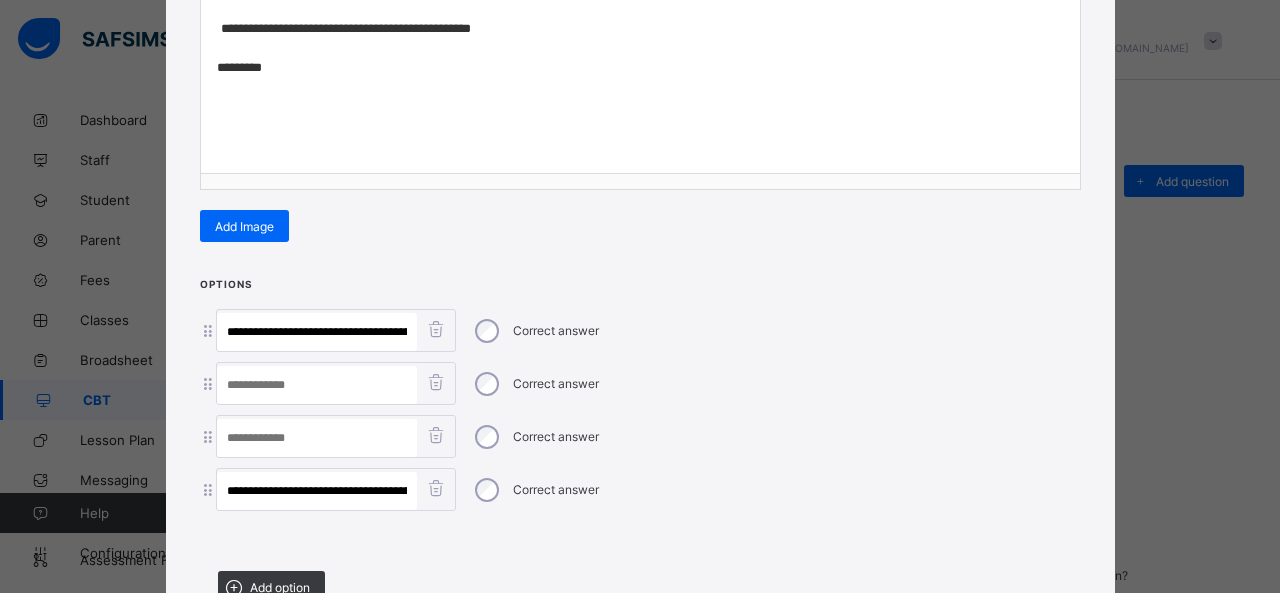 click on "**********" at bounding box center [317, 332] 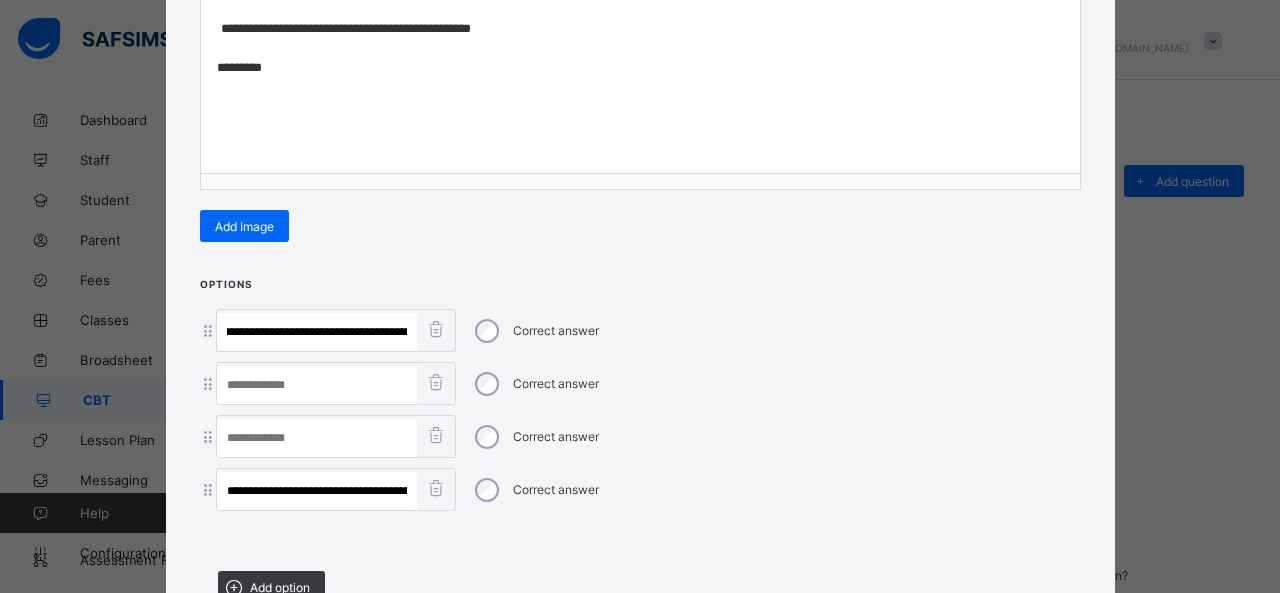 scroll, scrollTop: 0, scrollLeft: 528, axis: horizontal 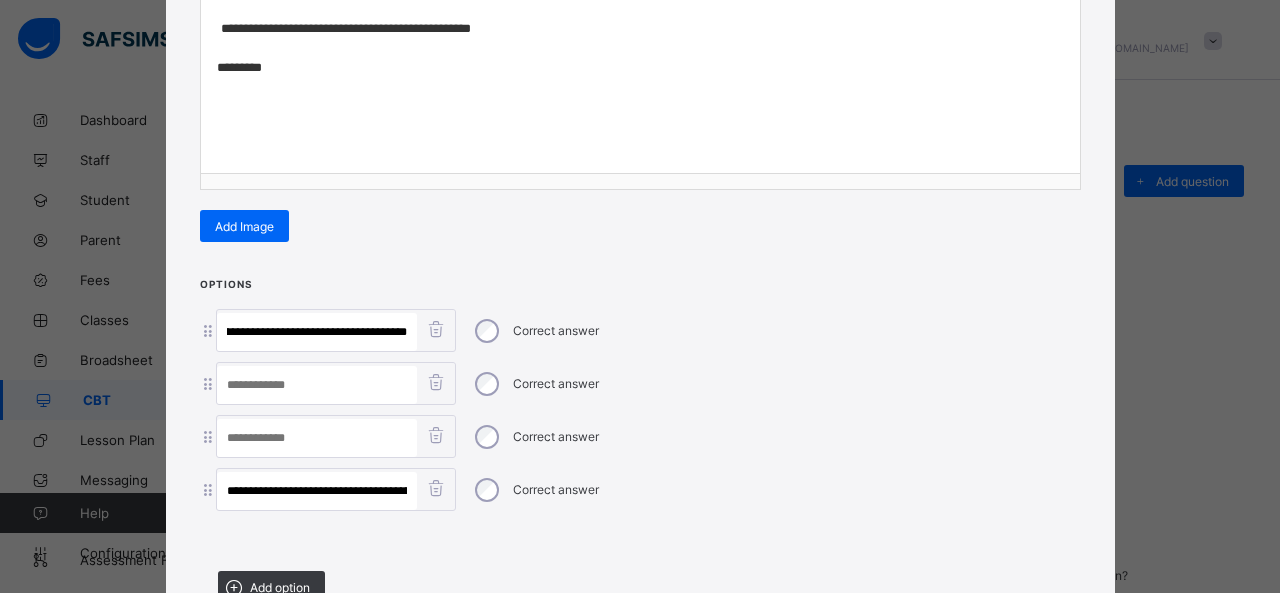 drag, startPoint x: 312, startPoint y: 323, endPoint x: 896, endPoint y: 381, distance: 586.87305 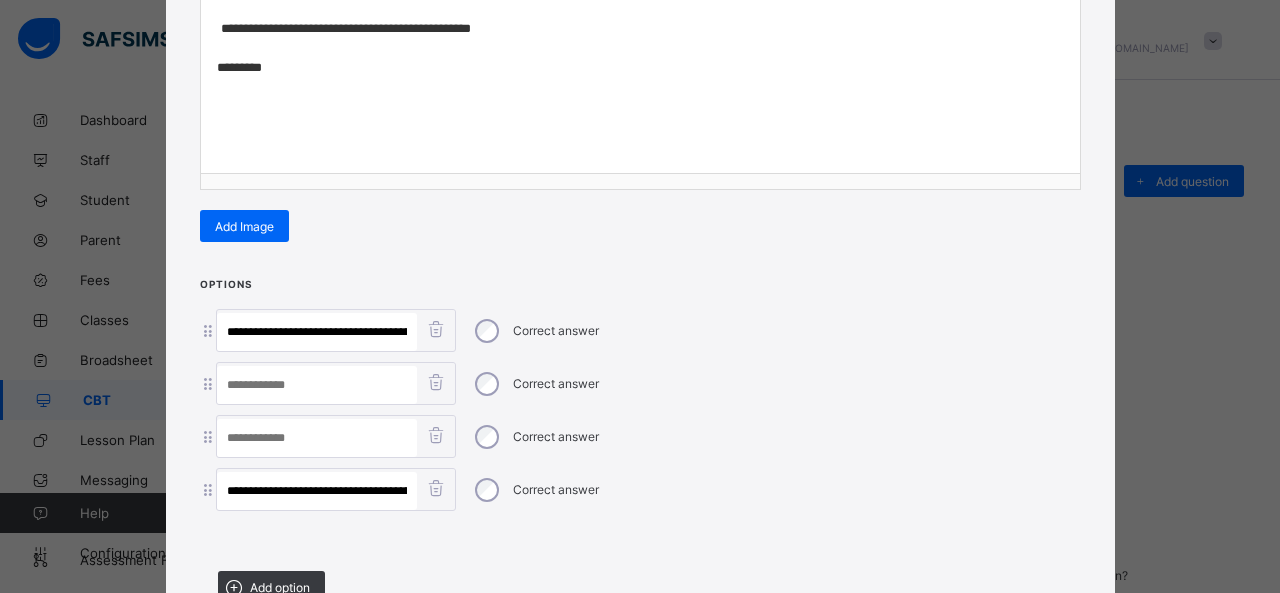 click at bounding box center (317, 385) 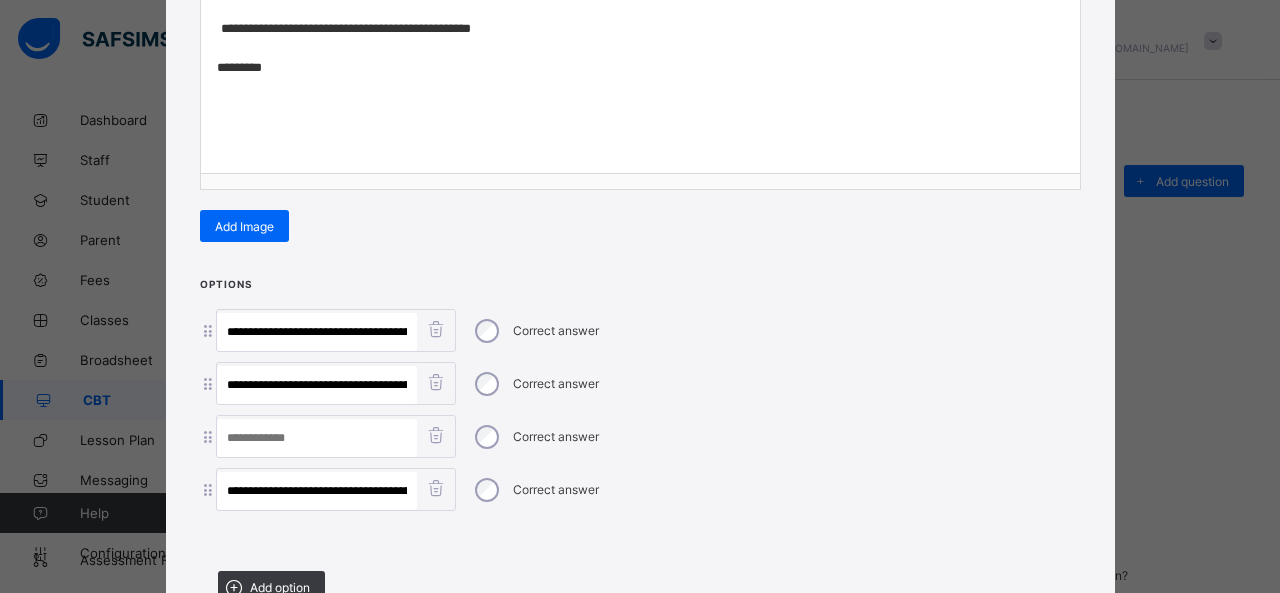 scroll, scrollTop: 0, scrollLeft: 299, axis: horizontal 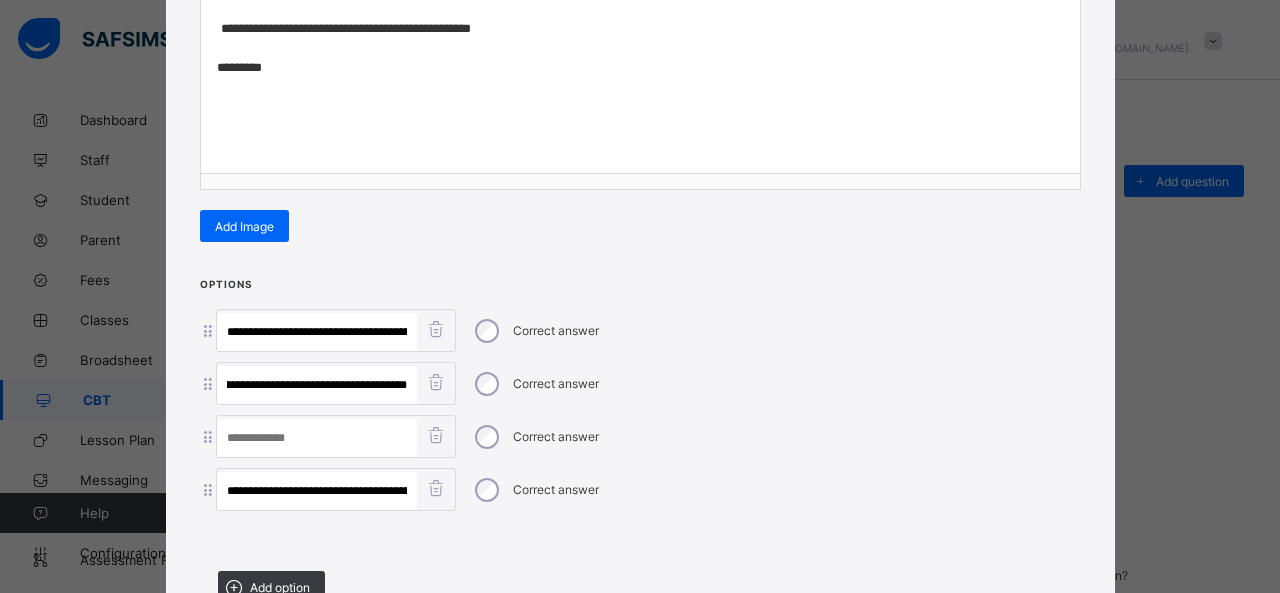 click on "**********" at bounding box center [317, 385] 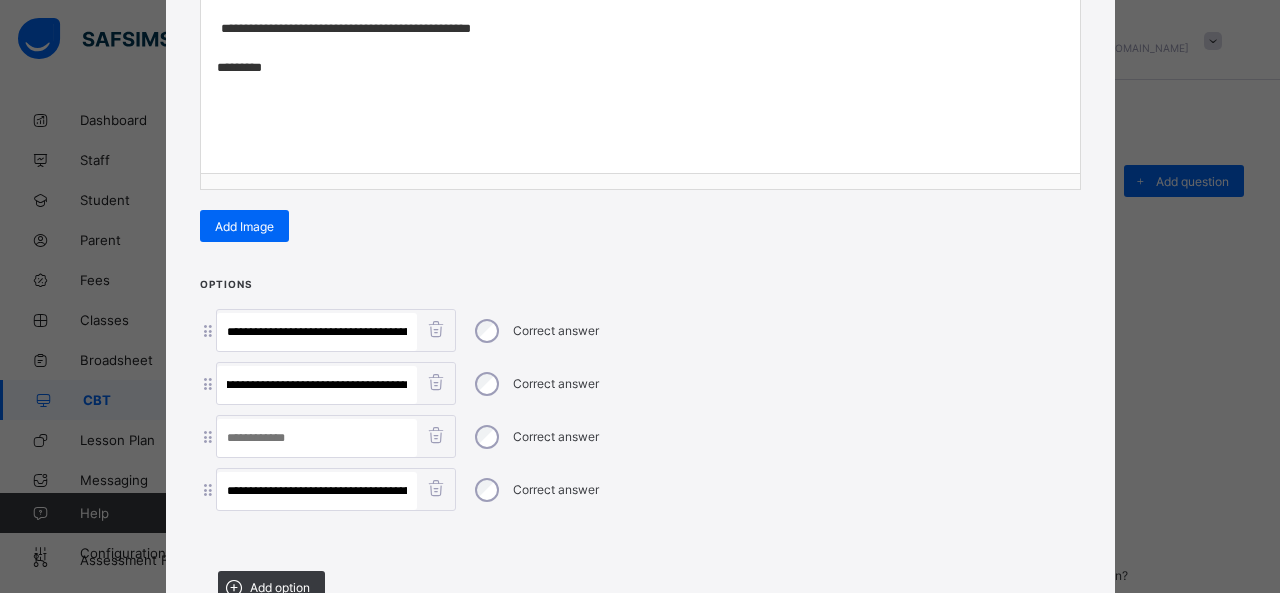 scroll, scrollTop: 0, scrollLeft: 299, axis: horizontal 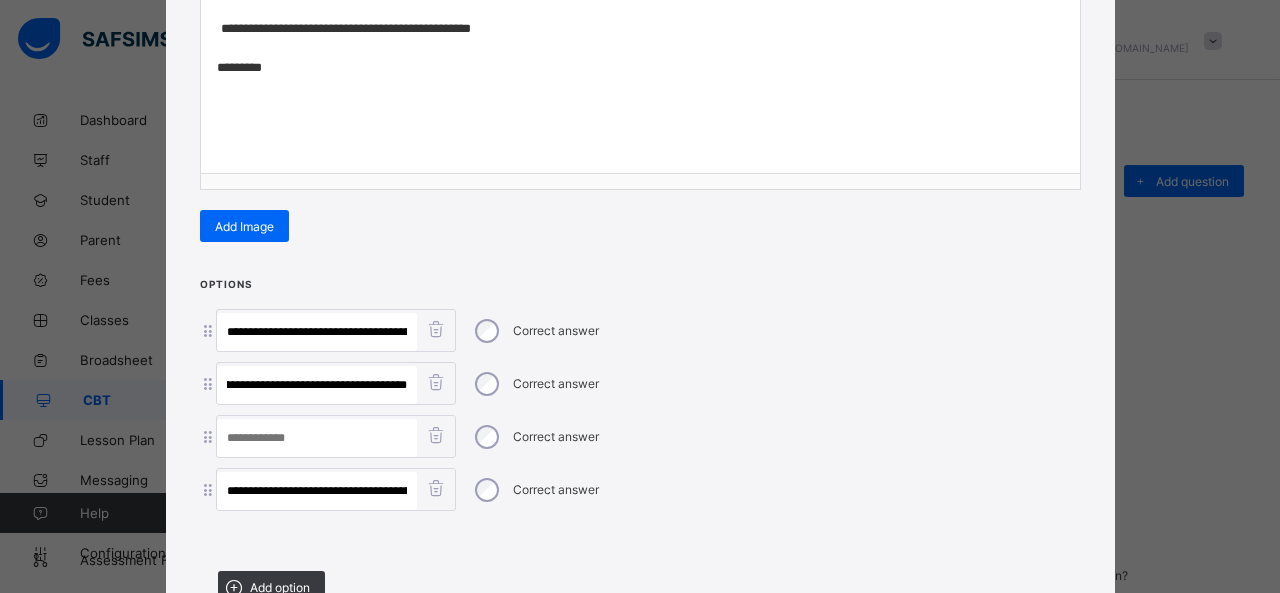 drag, startPoint x: 306, startPoint y: 373, endPoint x: 770, endPoint y: 422, distance: 466.5801 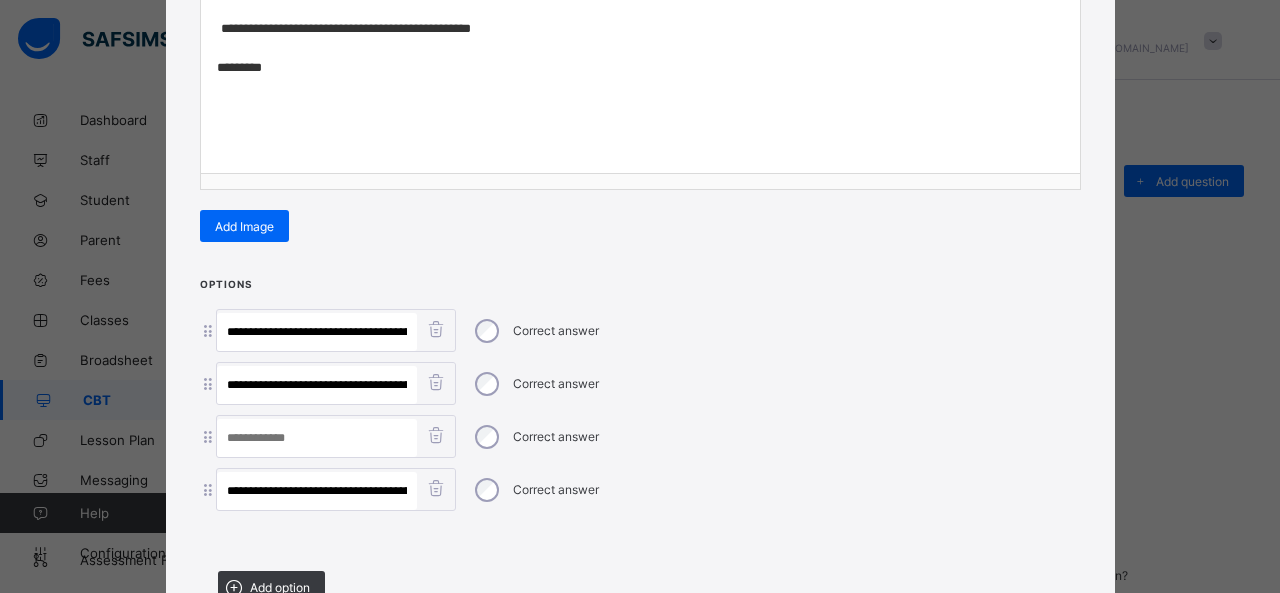 click at bounding box center (317, 438) 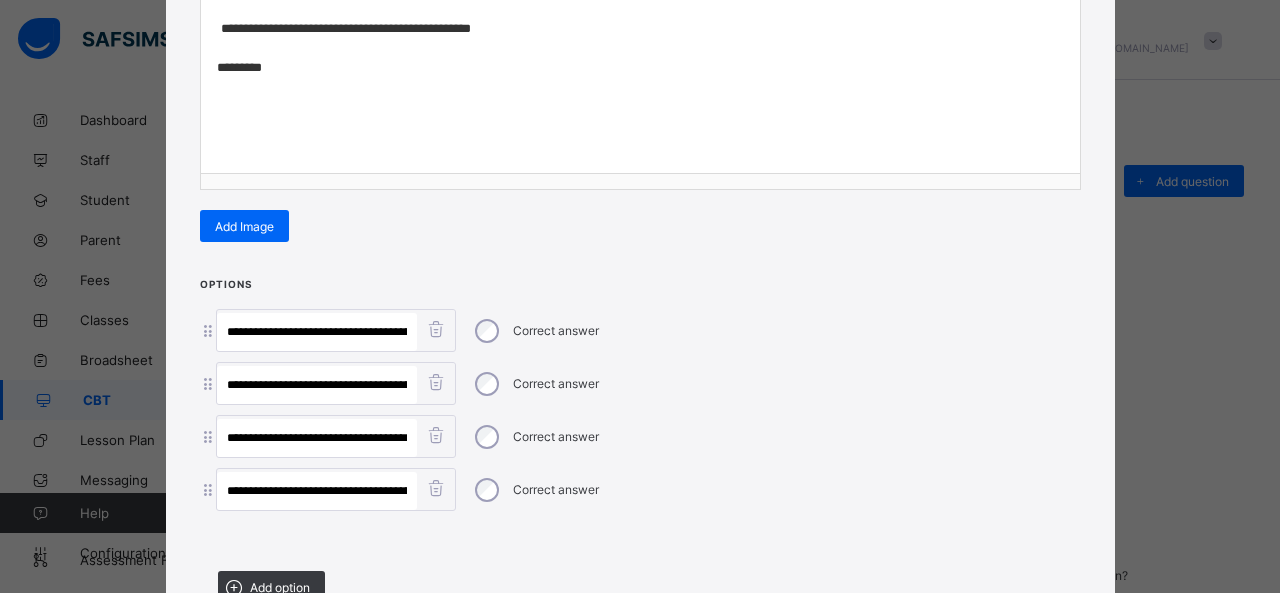 scroll, scrollTop: 0, scrollLeft: 17, axis: horizontal 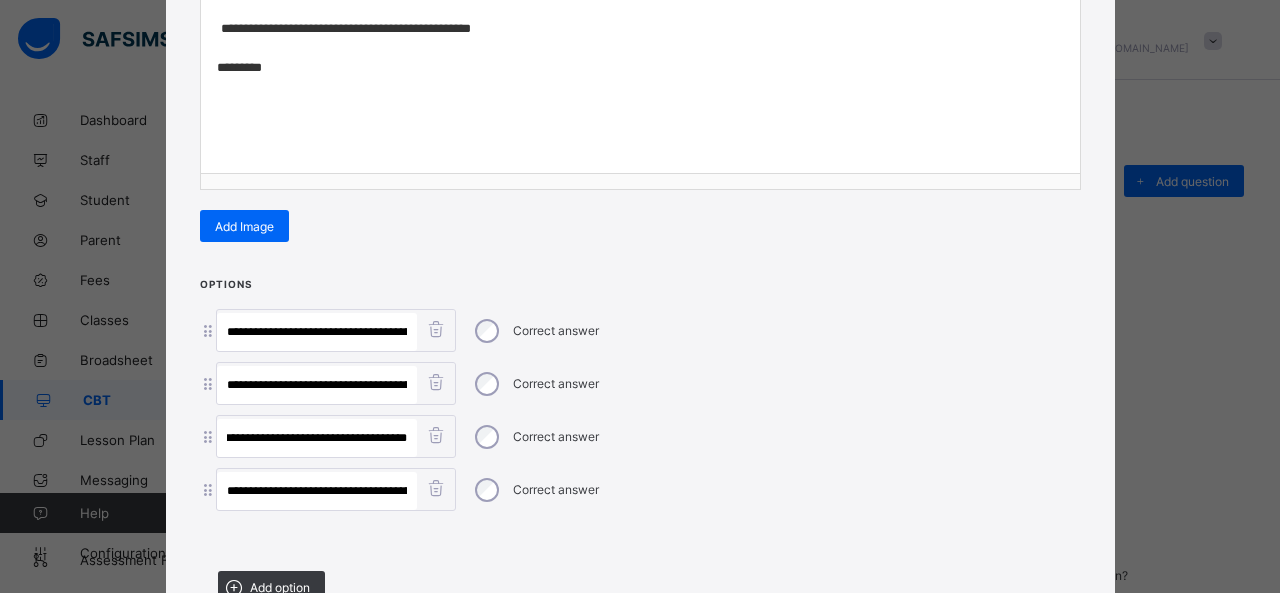 type on "**********" 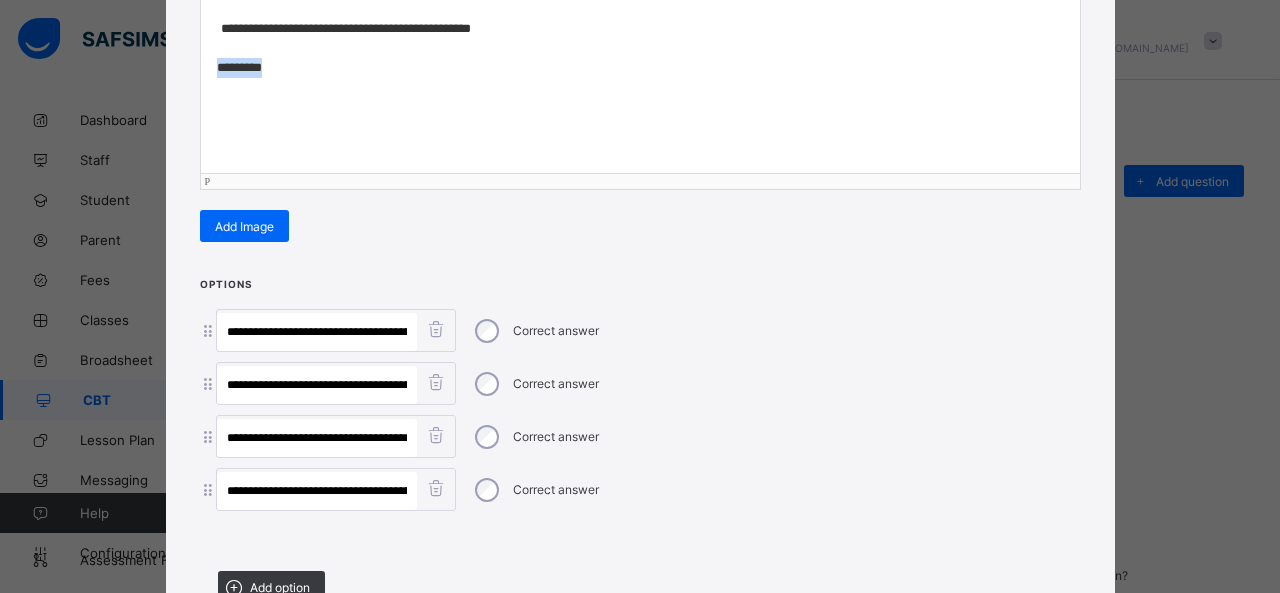 drag, startPoint x: 327, startPoint y: 77, endPoint x: 136, endPoint y: 71, distance: 191.09422 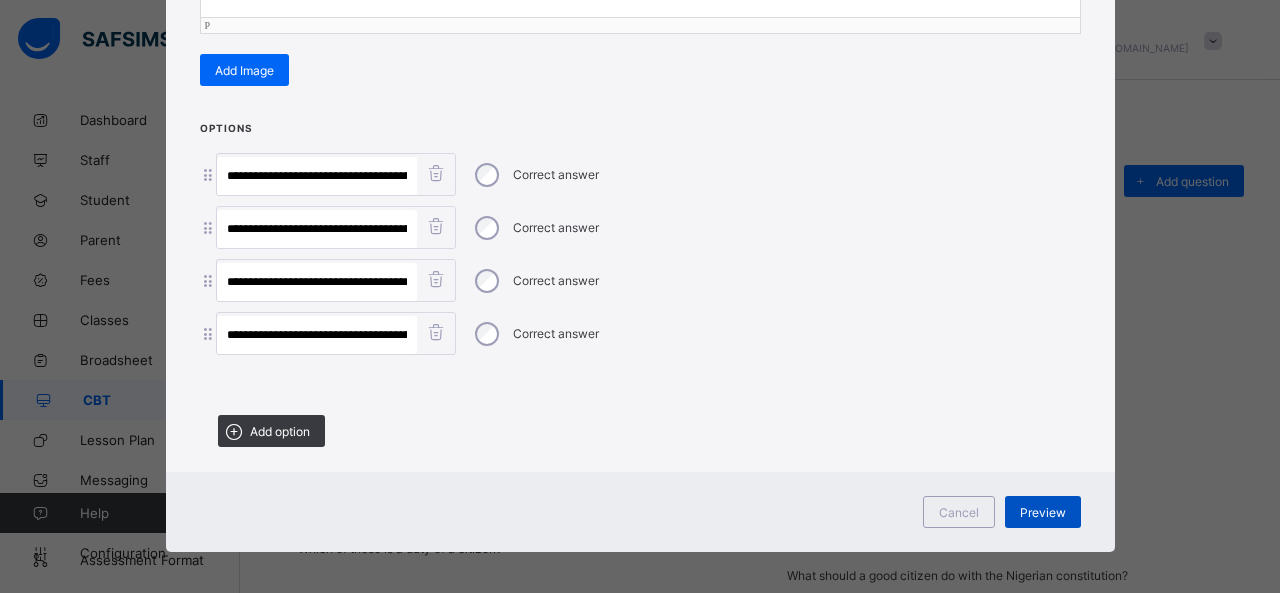 click on "Preview" at bounding box center [1043, 512] 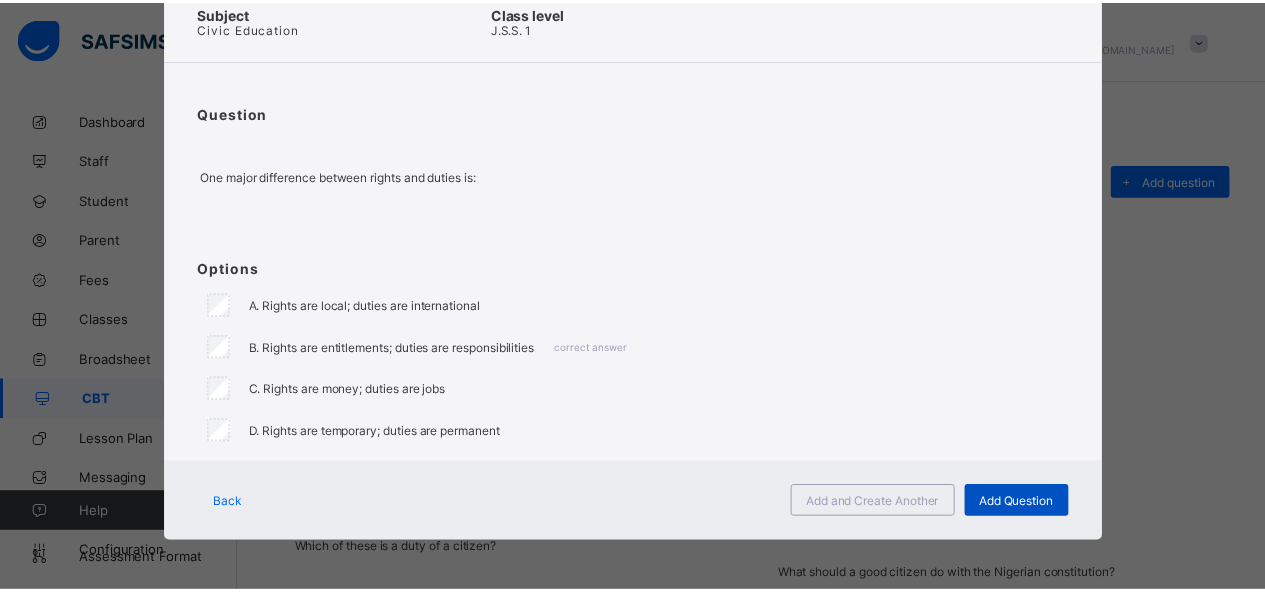 scroll, scrollTop: 100, scrollLeft: 0, axis: vertical 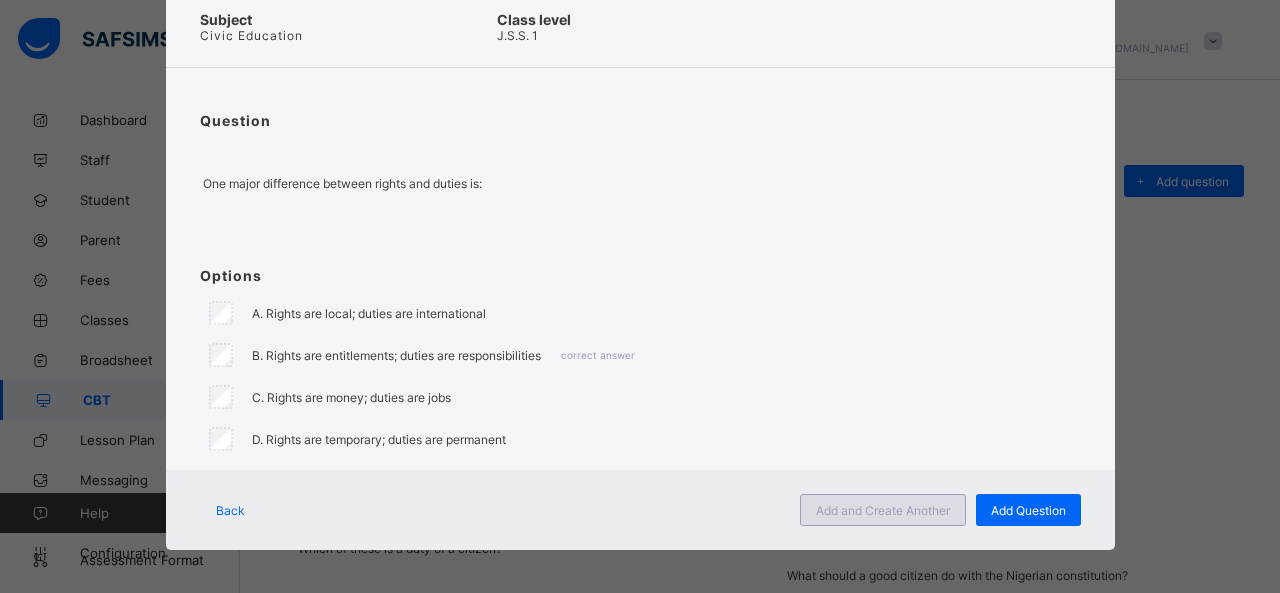 click on "Add and Create Another" at bounding box center [883, 510] 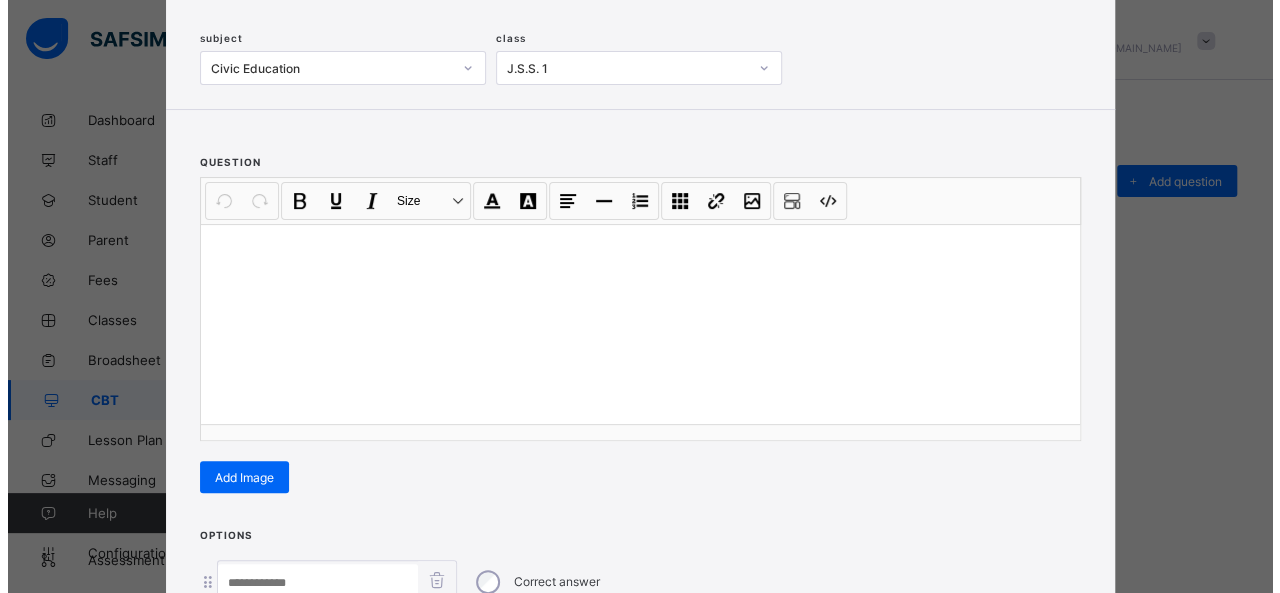 scroll, scrollTop: 128, scrollLeft: 0, axis: vertical 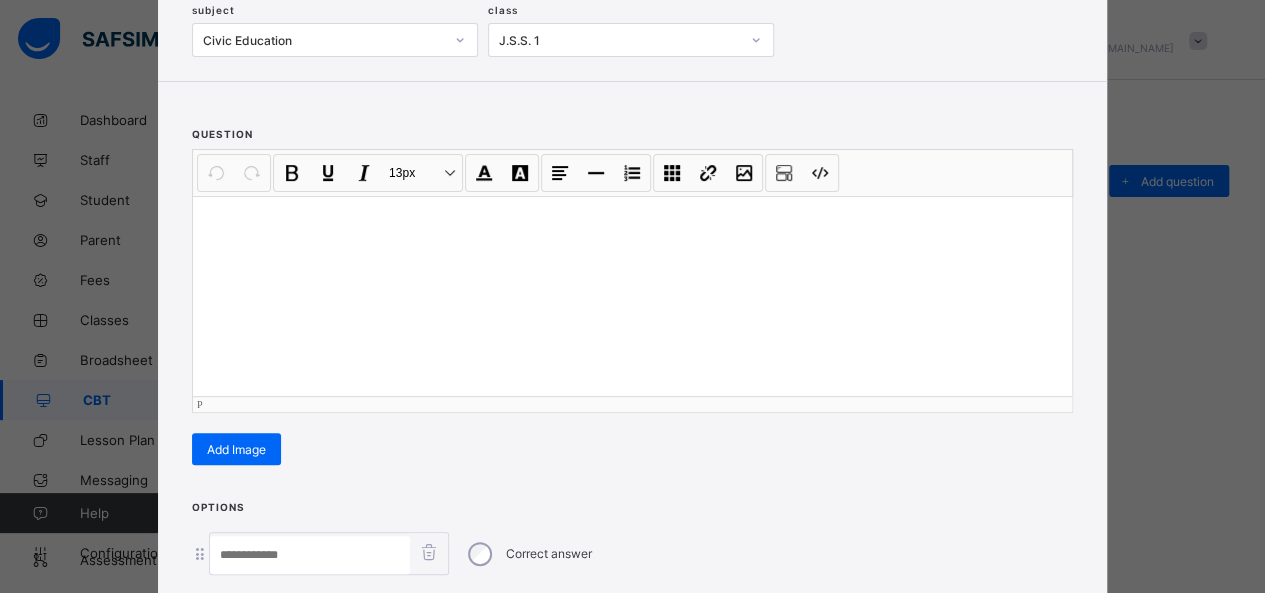 click at bounding box center [632, 296] 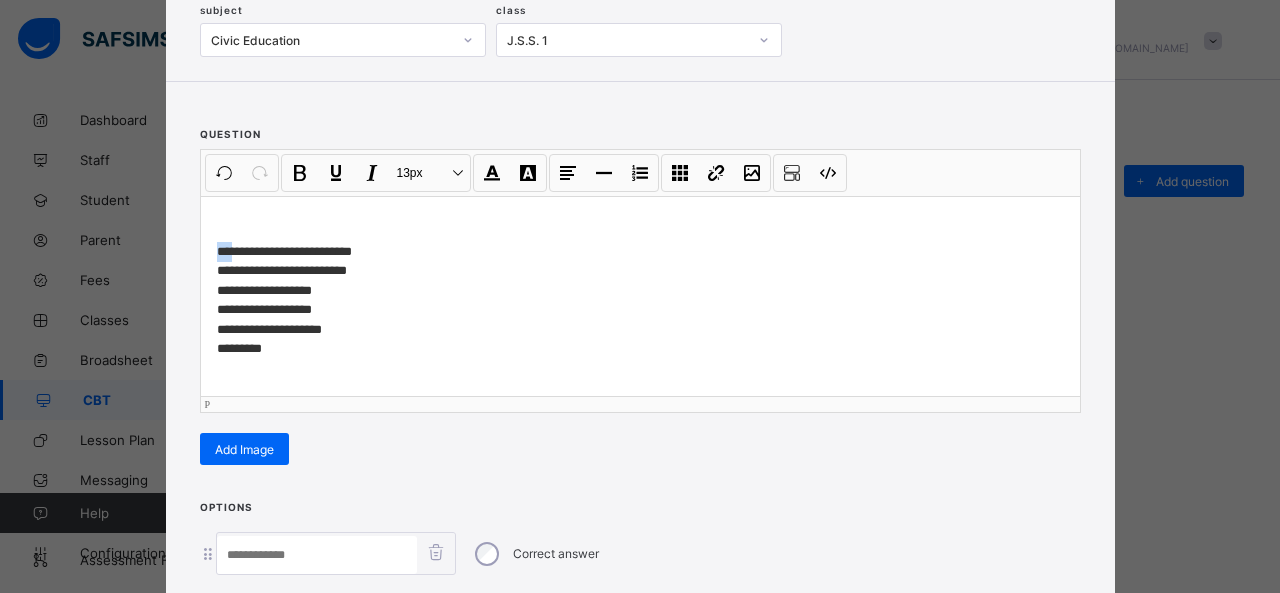 drag, startPoint x: 225, startPoint y: 247, endPoint x: 178, endPoint y: 247, distance: 47 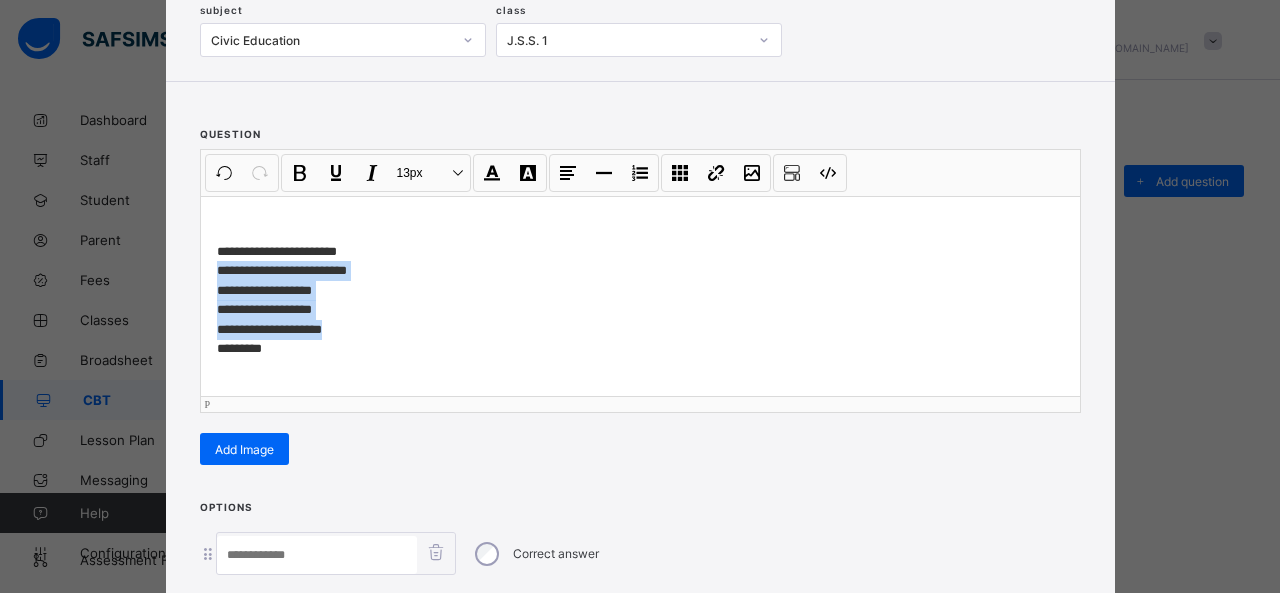 drag, startPoint x: 206, startPoint y: 264, endPoint x: 382, endPoint y: 324, distance: 185.94623 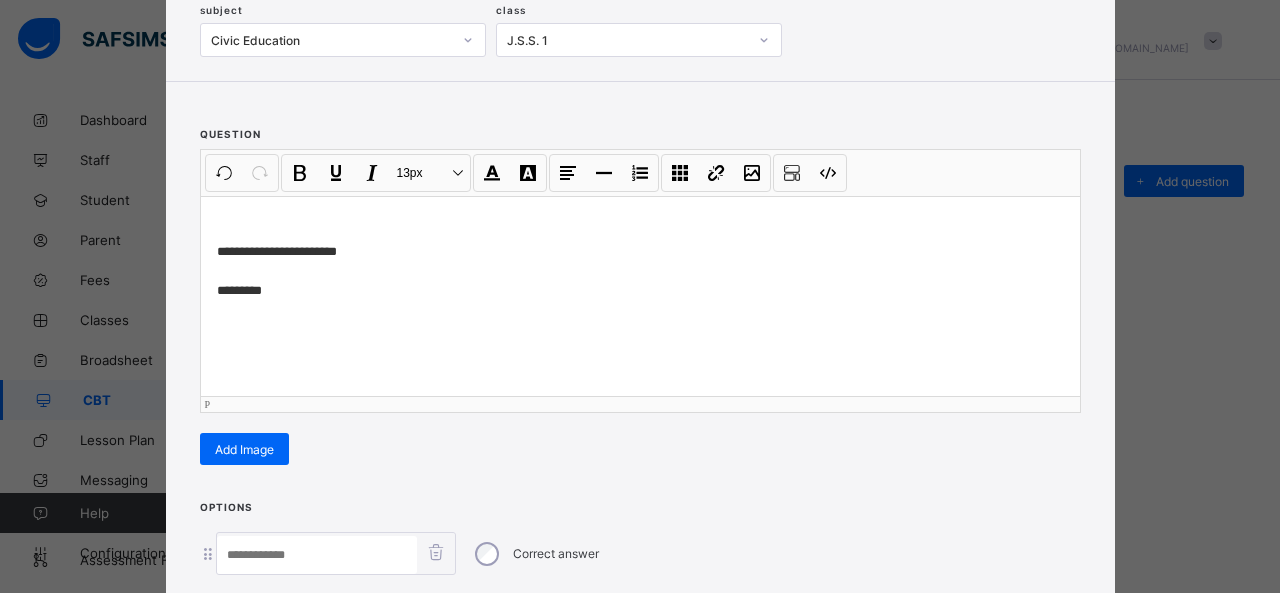 scroll, scrollTop: 351, scrollLeft: 0, axis: vertical 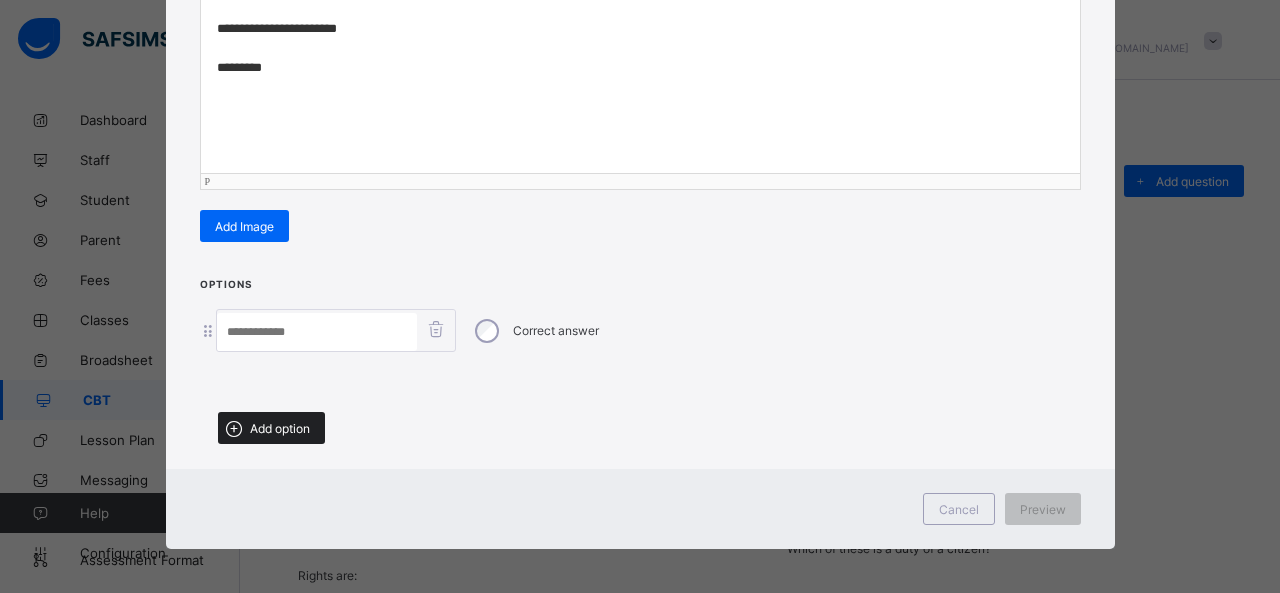 click on "Add option" at bounding box center (280, 428) 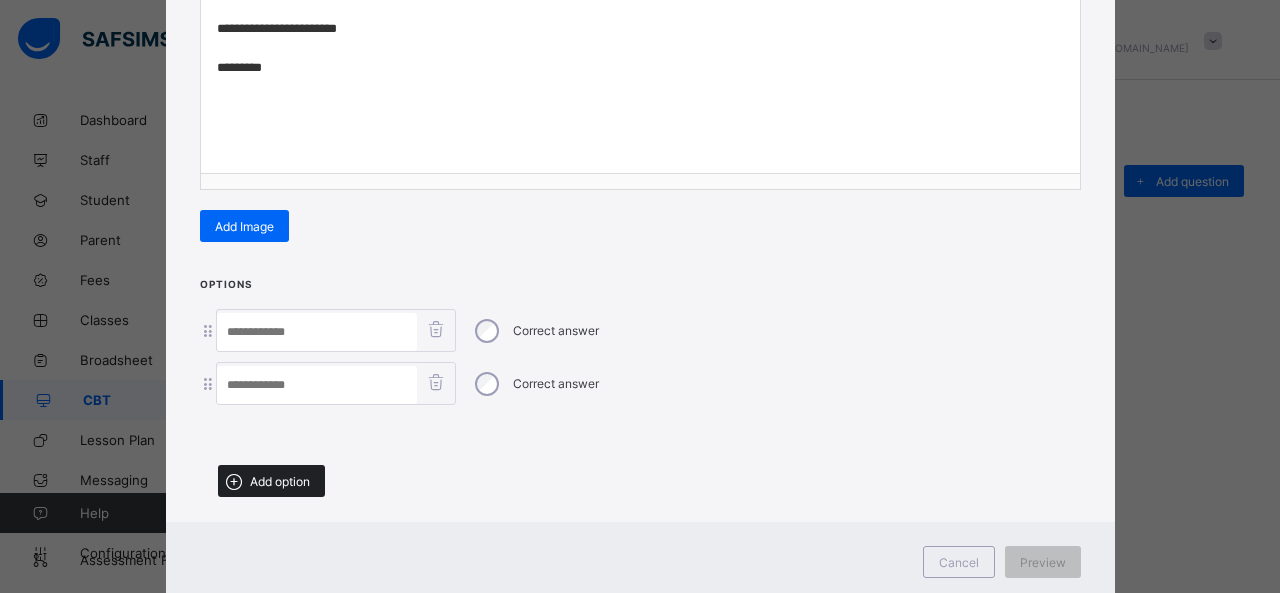 click on "Add option" at bounding box center (280, 481) 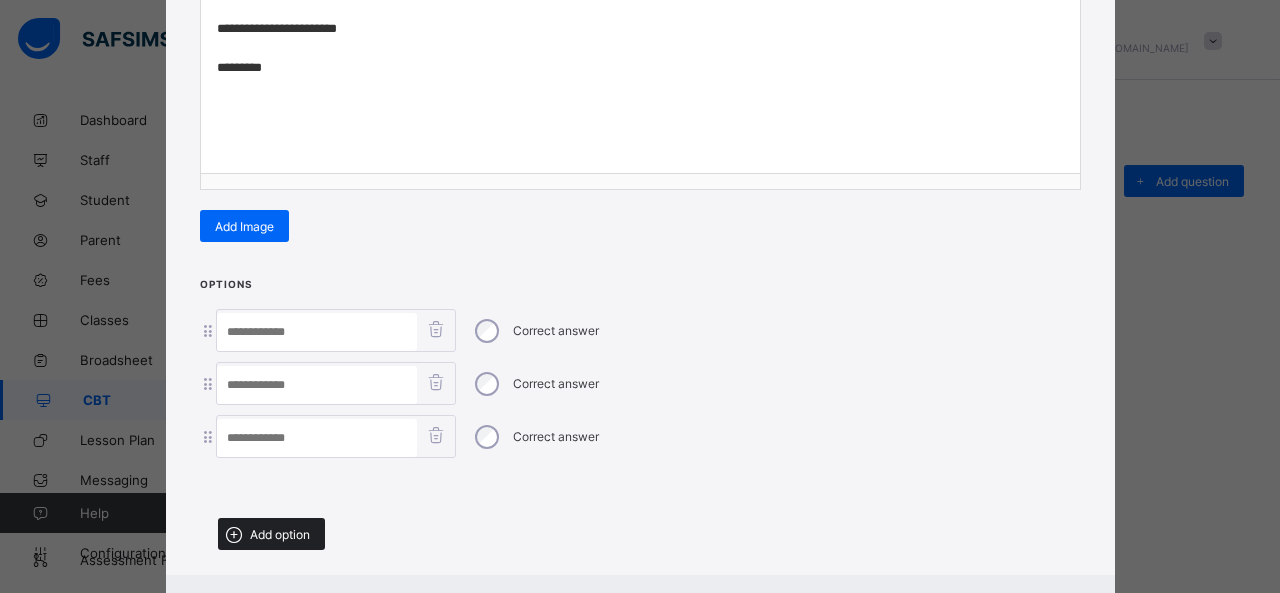 click on "Add option" at bounding box center [280, 534] 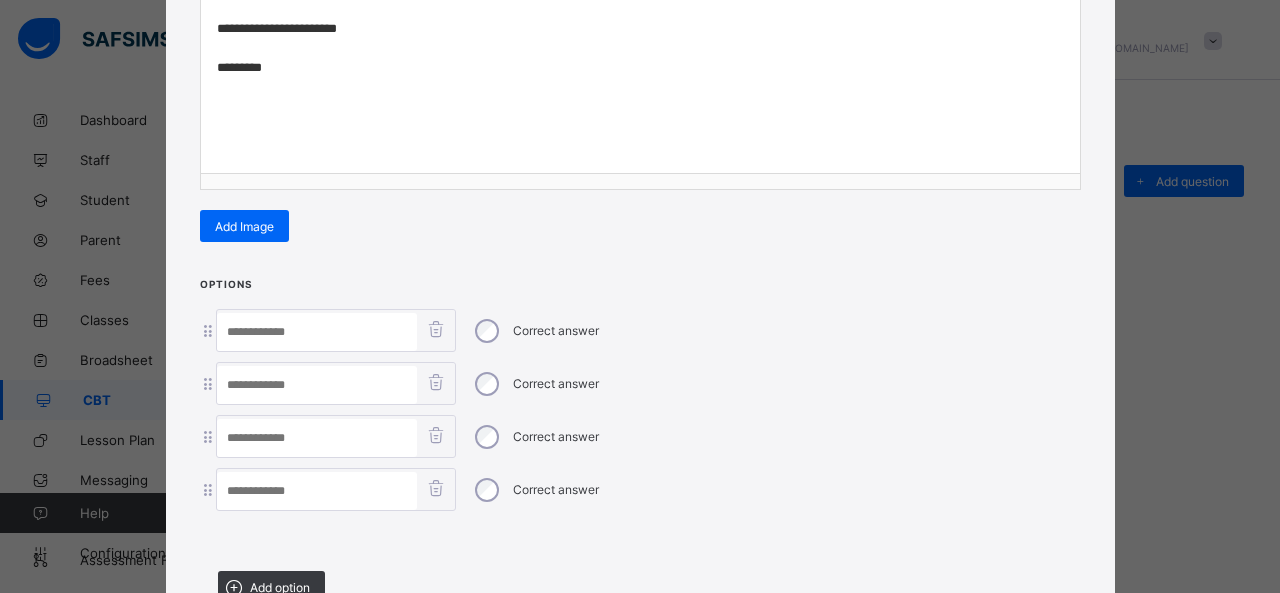 click at bounding box center [317, 332] 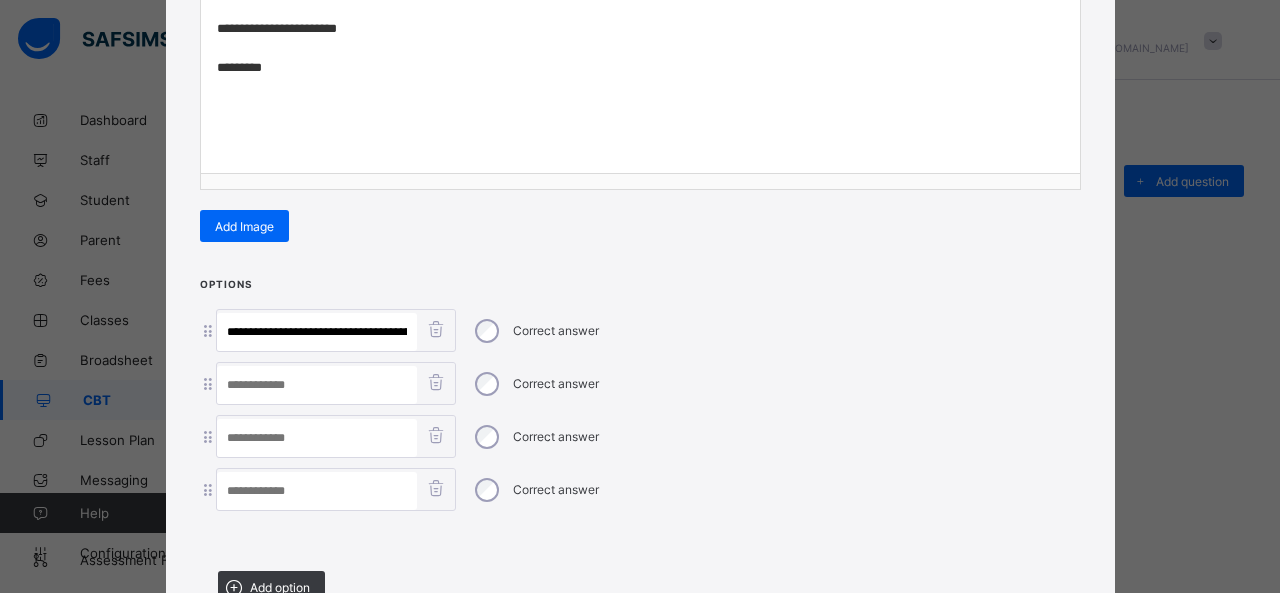 scroll, scrollTop: 0, scrollLeft: 314, axis: horizontal 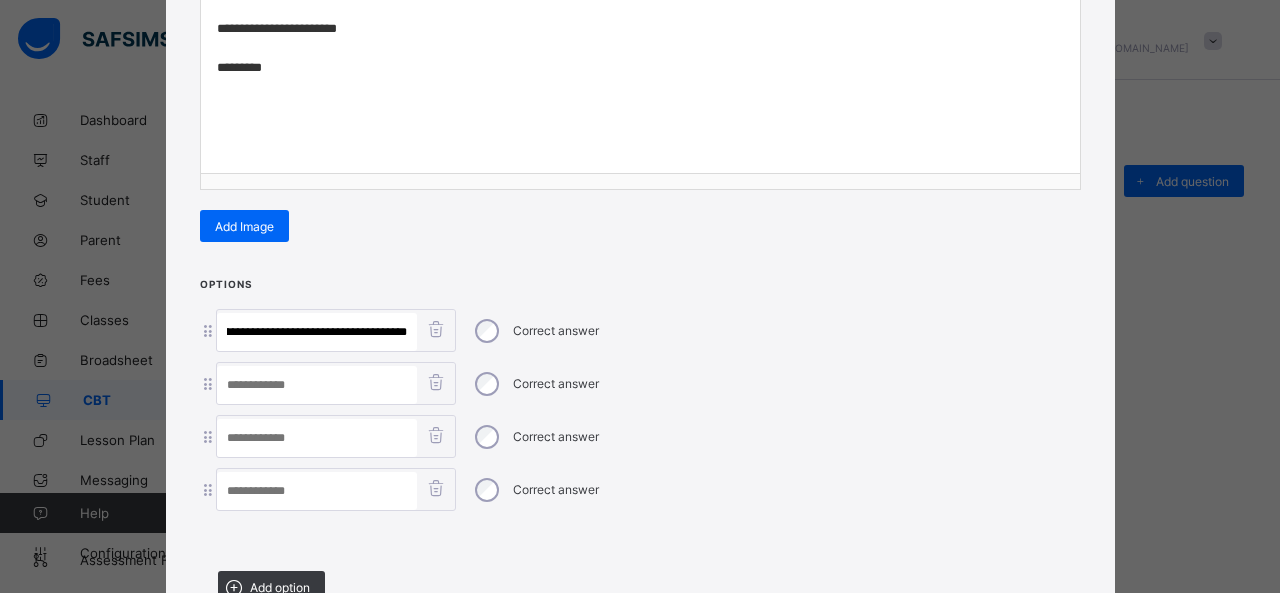 drag, startPoint x: 278, startPoint y: 323, endPoint x: 697, endPoint y: 368, distance: 421.40955 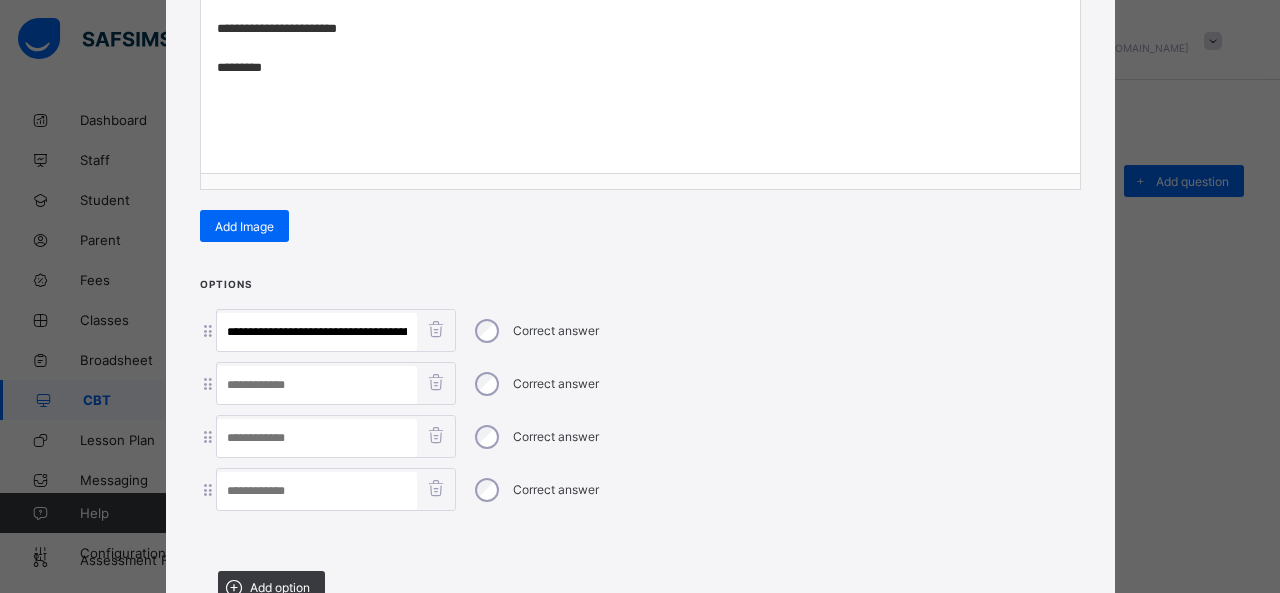 click at bounding box center [317, 491] 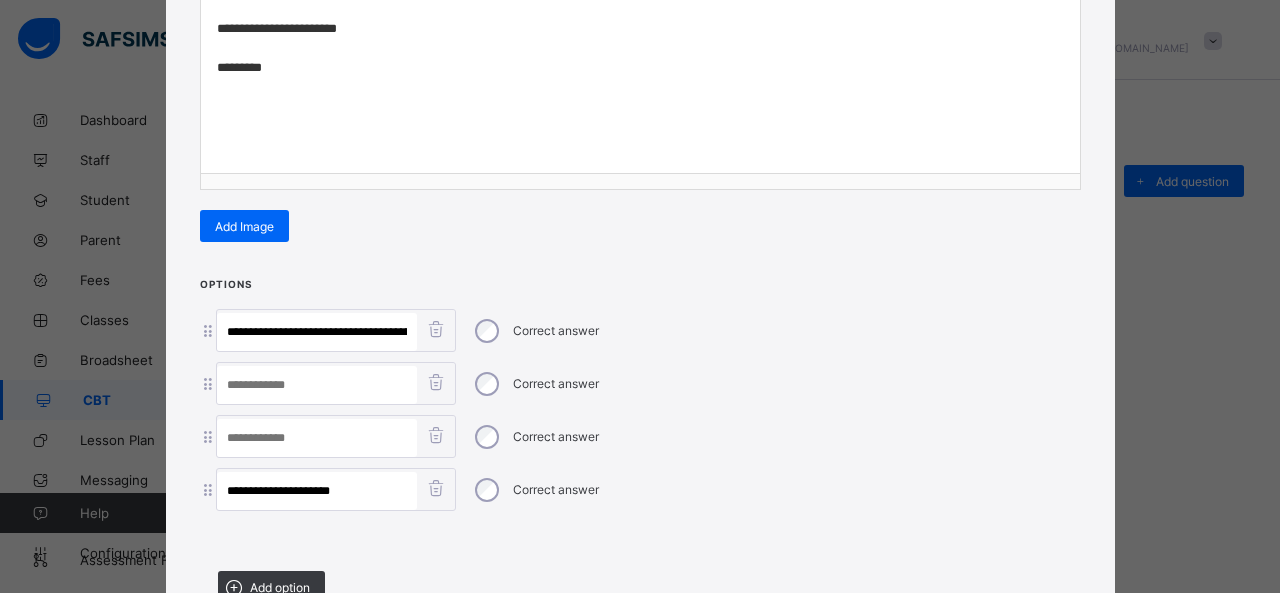 type on "**********" 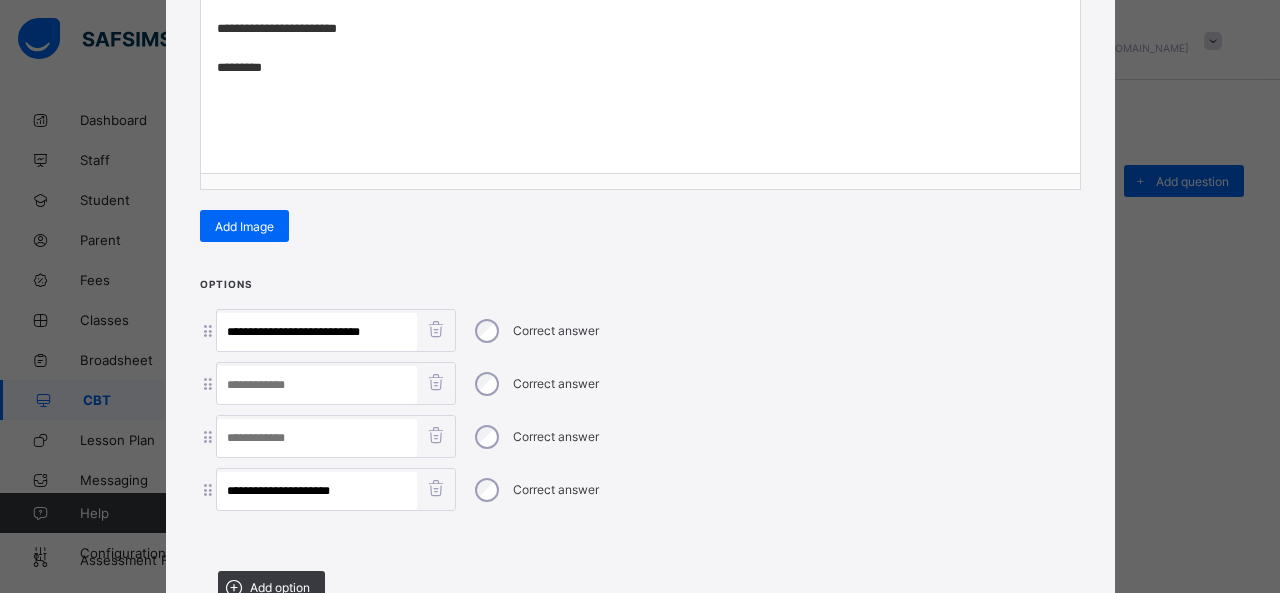 drag, startPoint x: 376, startPoint y: 325, endPoint x: 741, endPoint y: 373, distance: 368.14264 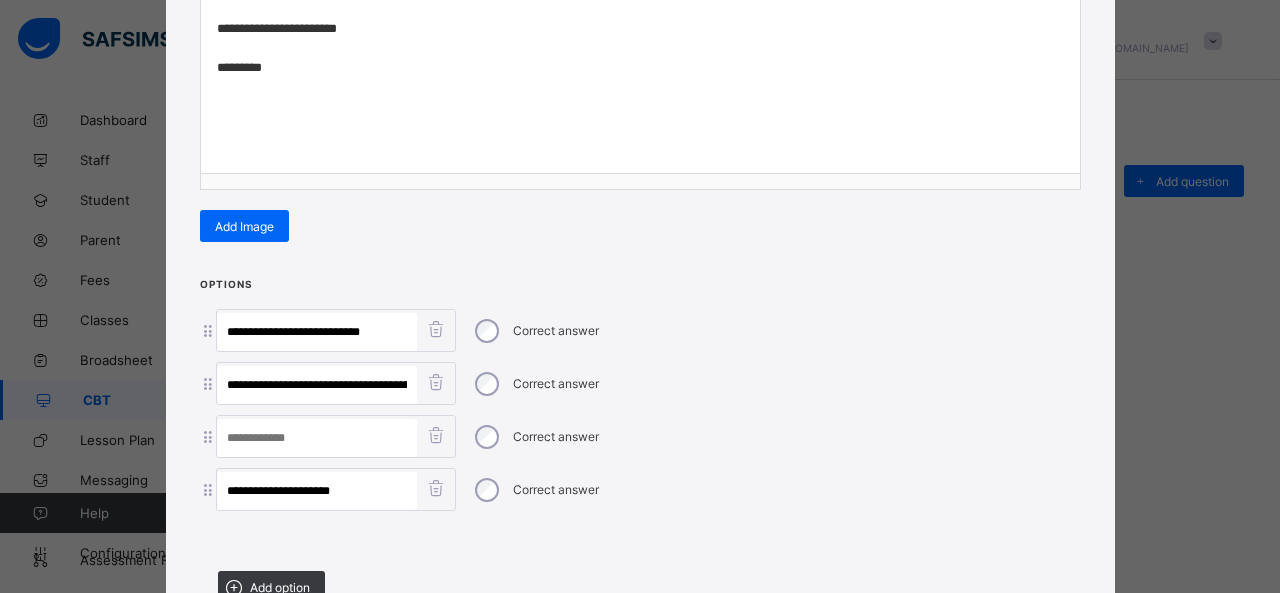 scroll, scrollTop: 0, scrollLeft: 36, axis: horizontal 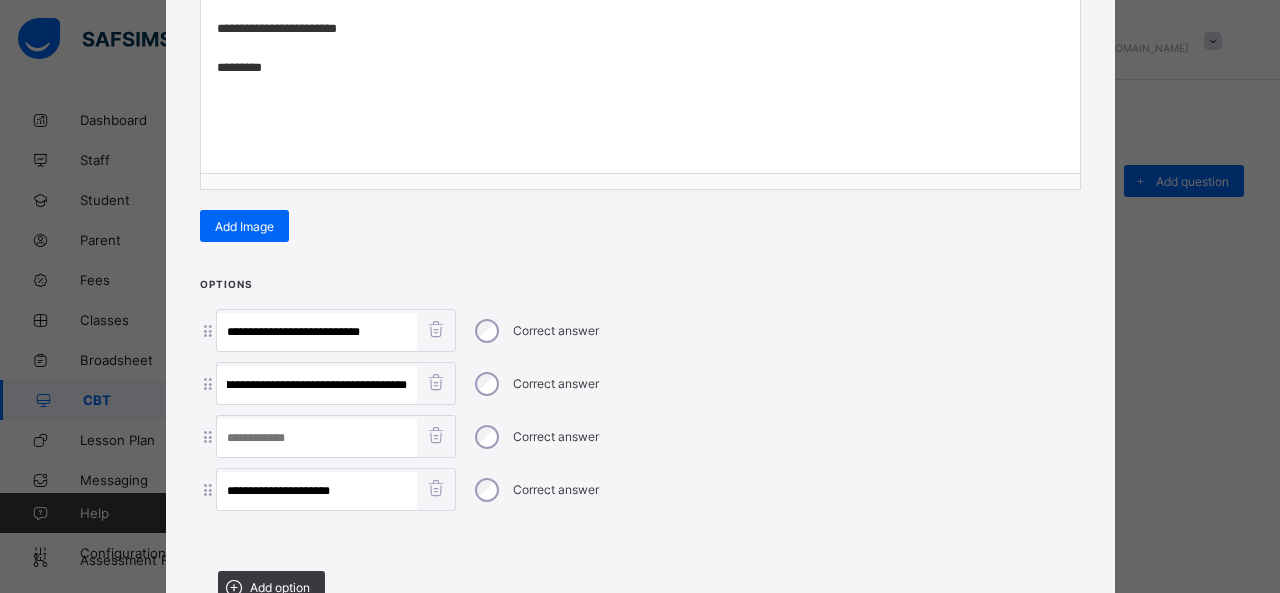 drag, startPoint x: 287, startPoint y: 373, endPoint x: 748, endPoint y: 423, distance: 463.70358 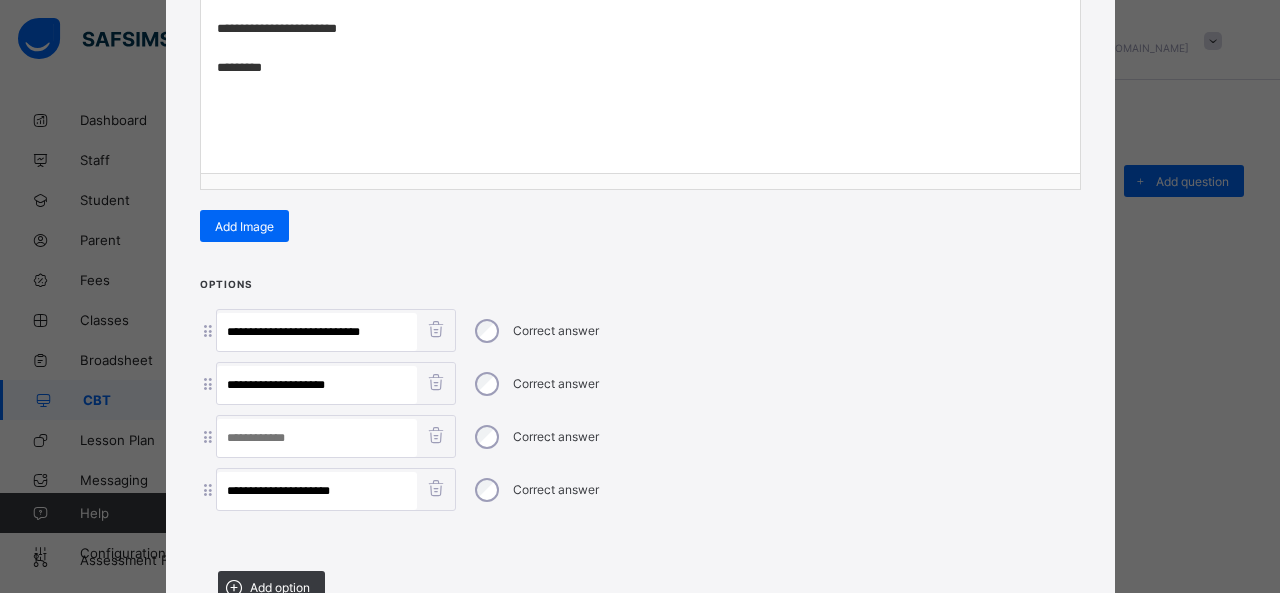 scroll, scrollTop: 0, scrollLeft: 0, axis: both 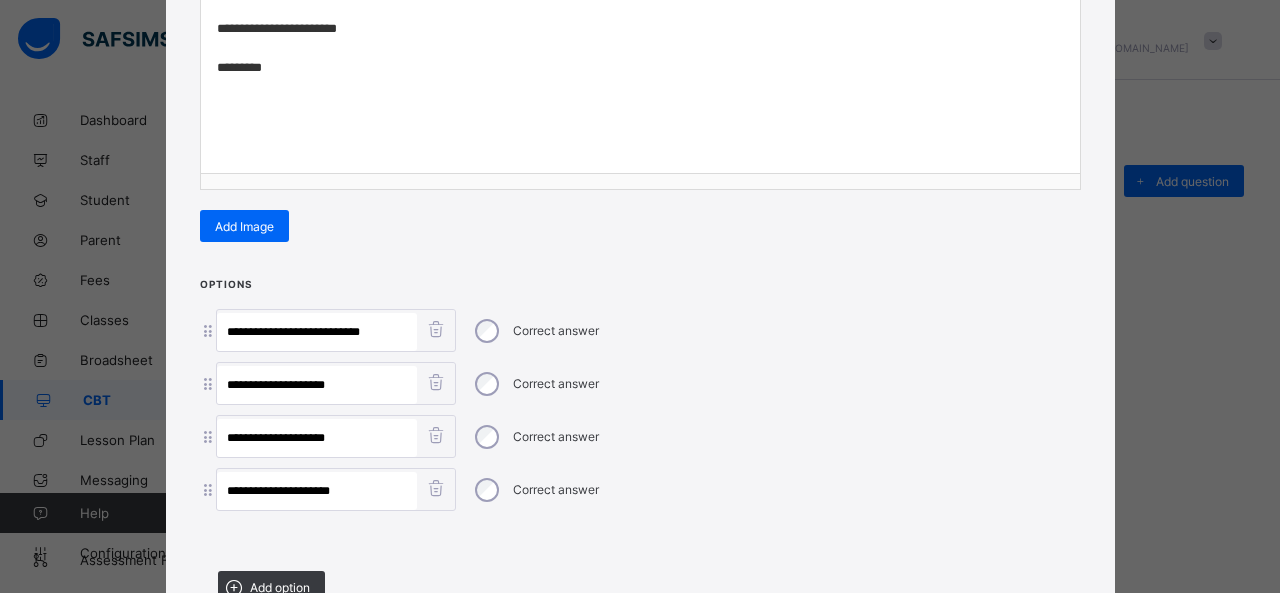 type on "**********" 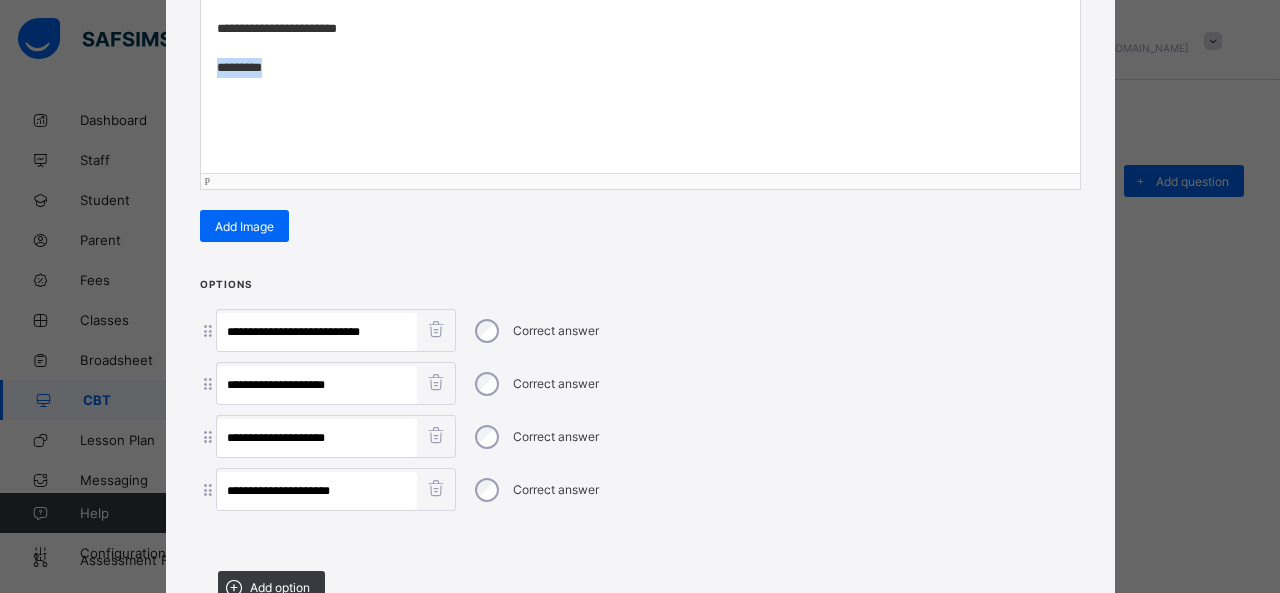 drag, startPoint x: 288, startPoint y: 64, endPoint x: 162, endPoint y: 61, distance: 126.035706 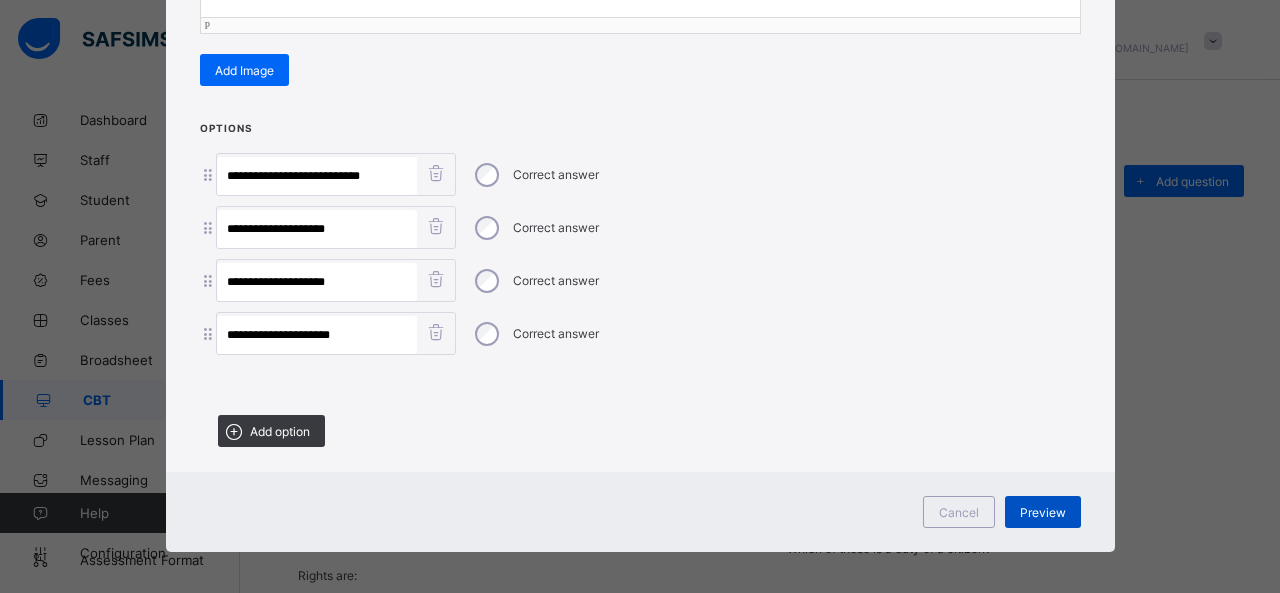 click on "Preview" at bounding box center (1043, 512) 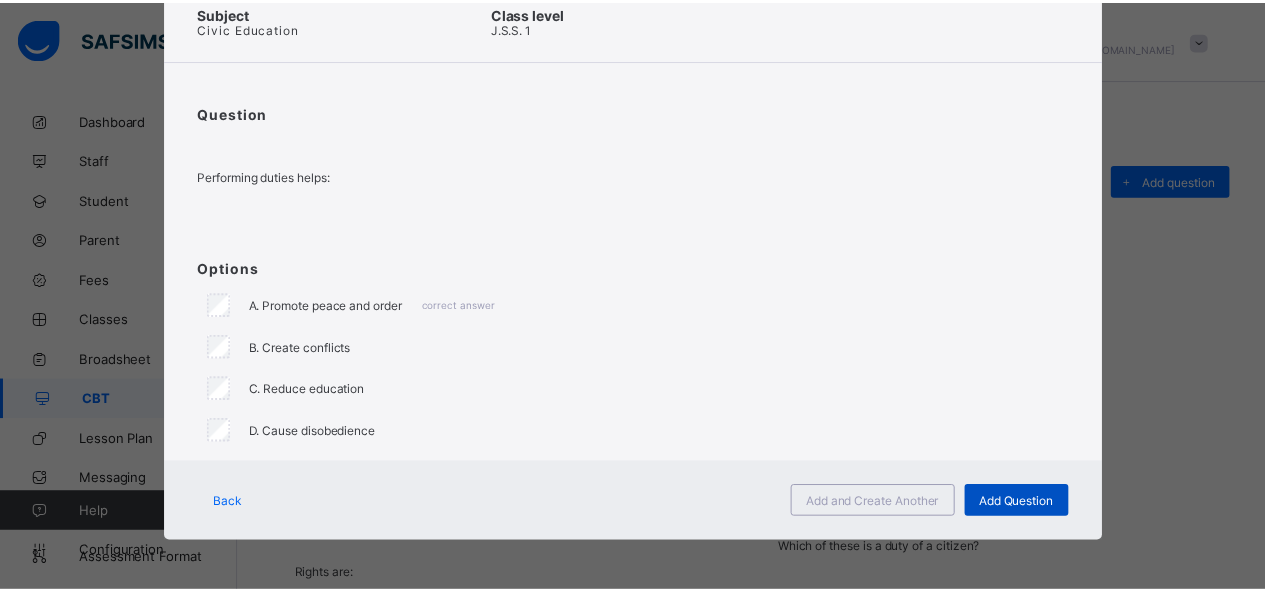 scroll, scrollTop: 100, scrollLeft: 0, axis: vertical 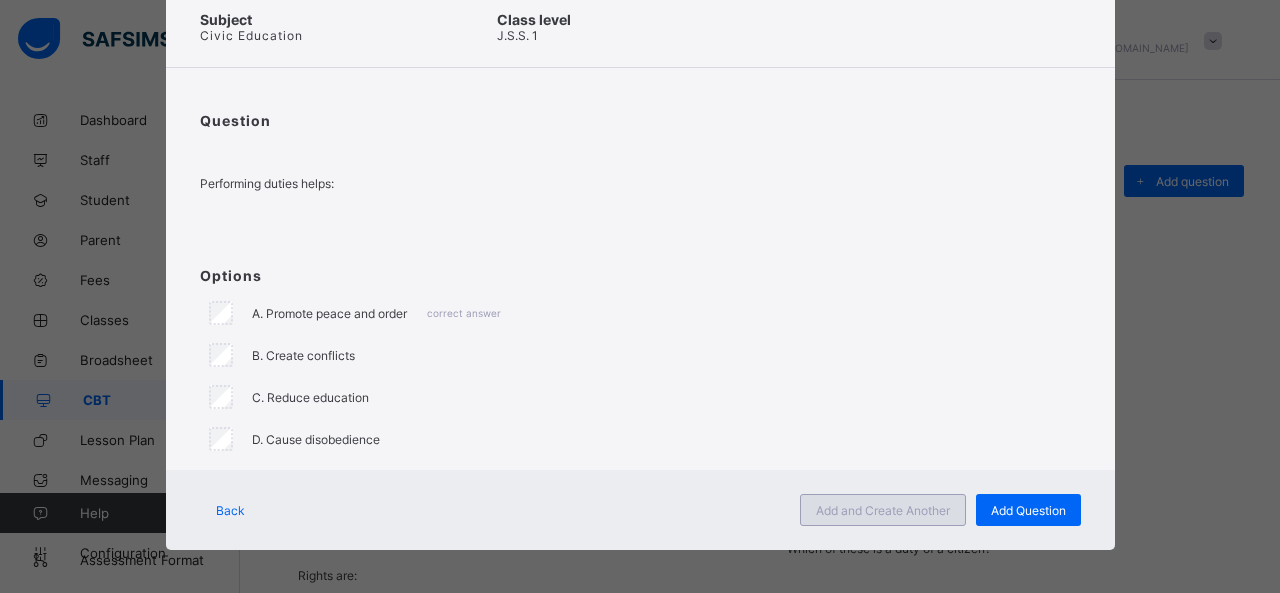 click on "Add and Create Another" at bounding box center [883, 510] 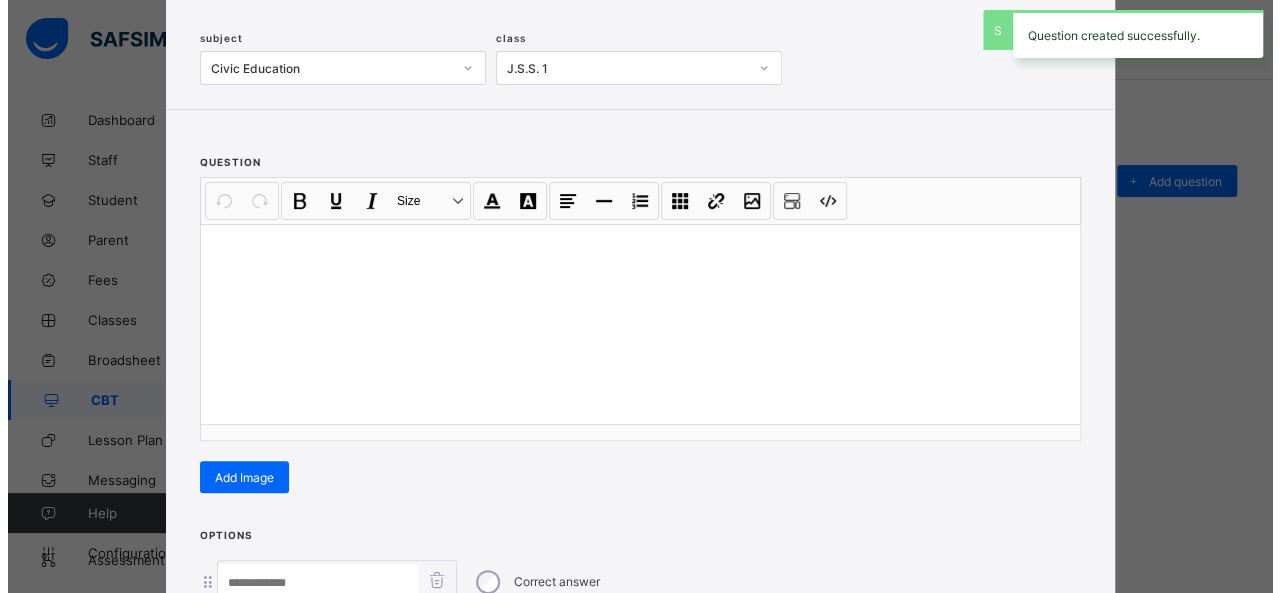 scroll, scrollTop: 128, scrollLeft: 0, axis: vertical 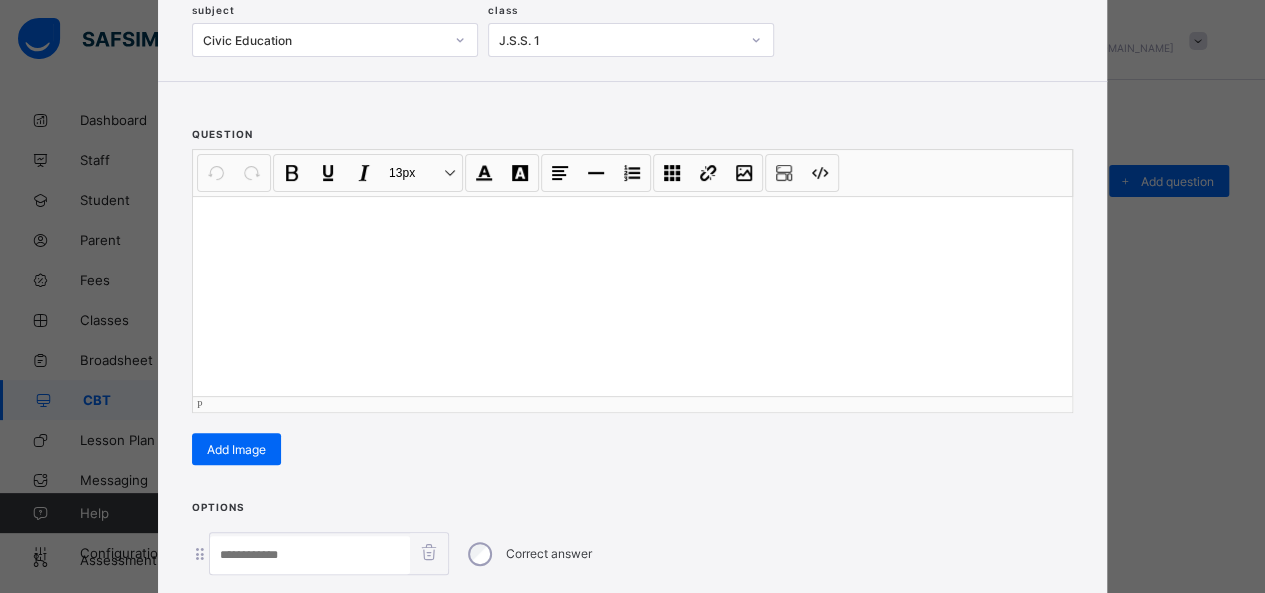 click at bounding box center (632, 296) 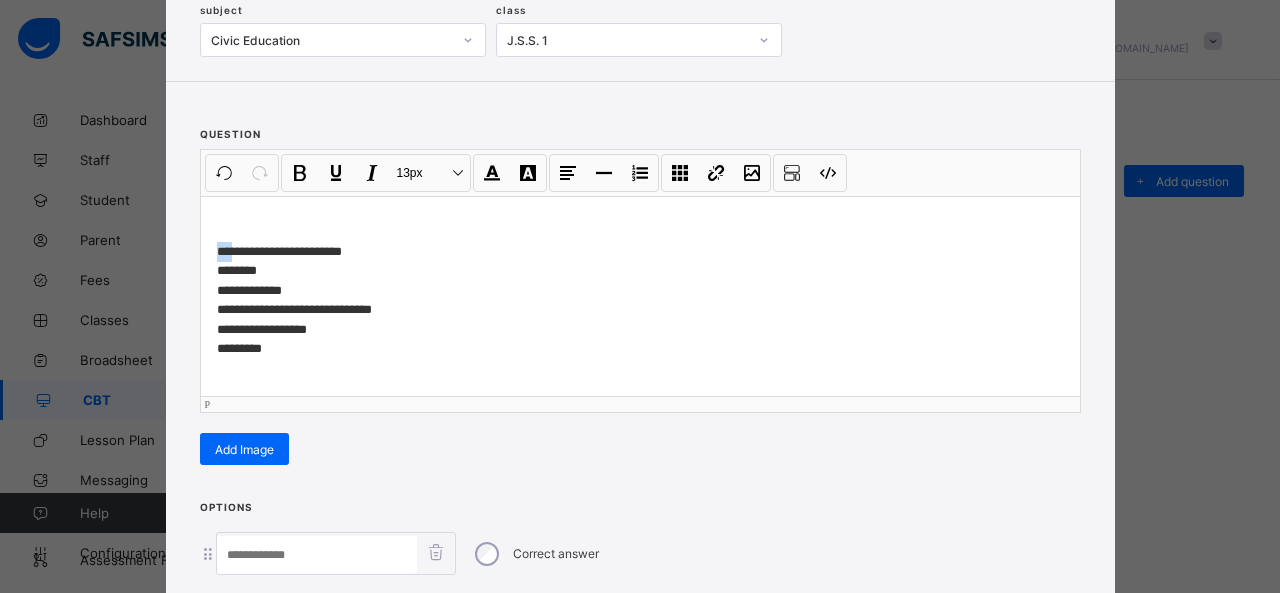 drag, startPoint x: 224, startPoint y: 243, endPoint x: 188, endPoint y: 245, distance: 36.05551 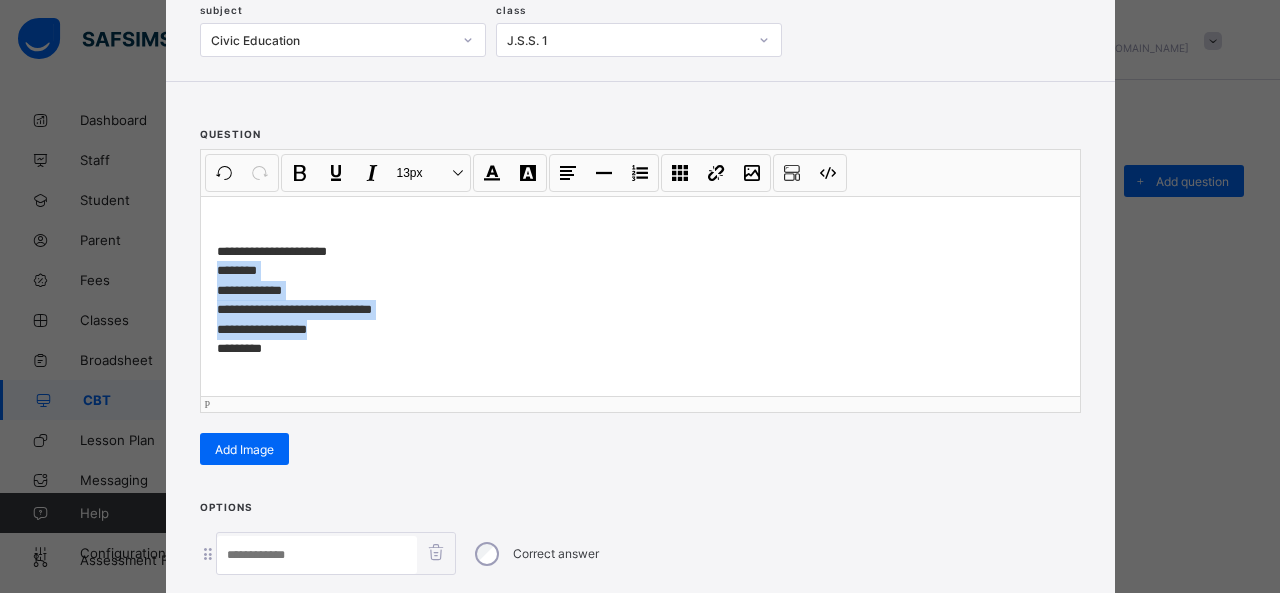 drag, startPoint x: 204, startPoint y: 262, endPoint x: 371, endPoint y: 324, distance: 178.13759 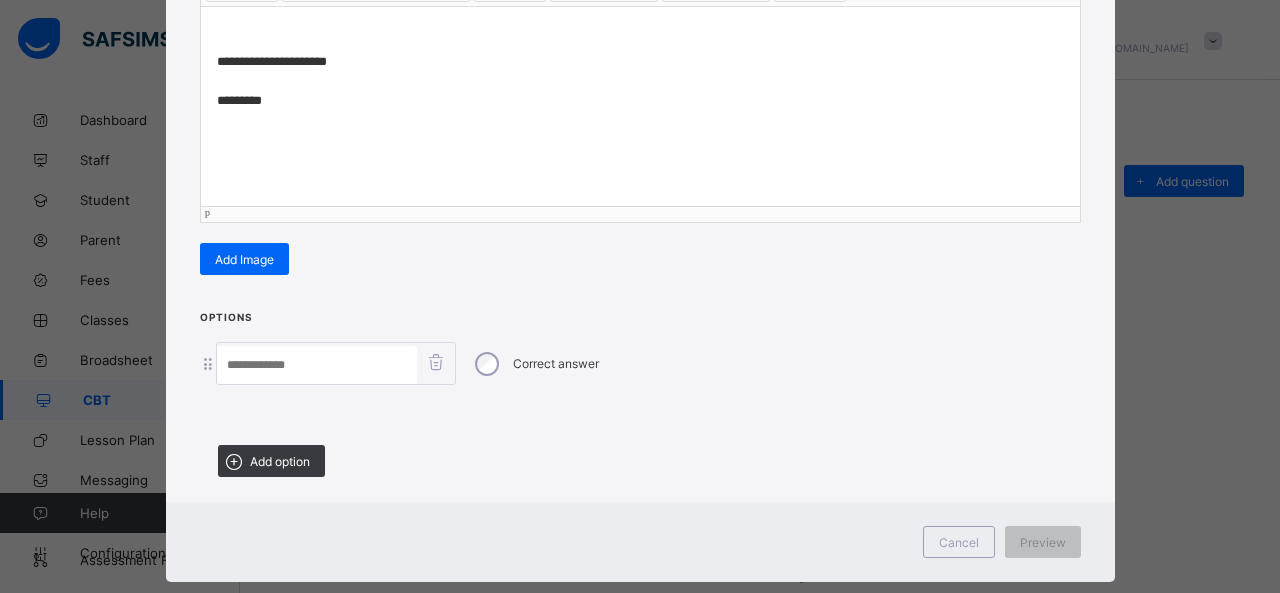 scroll, scrollTop: 351, scrollLeft: 0, axis: vertical 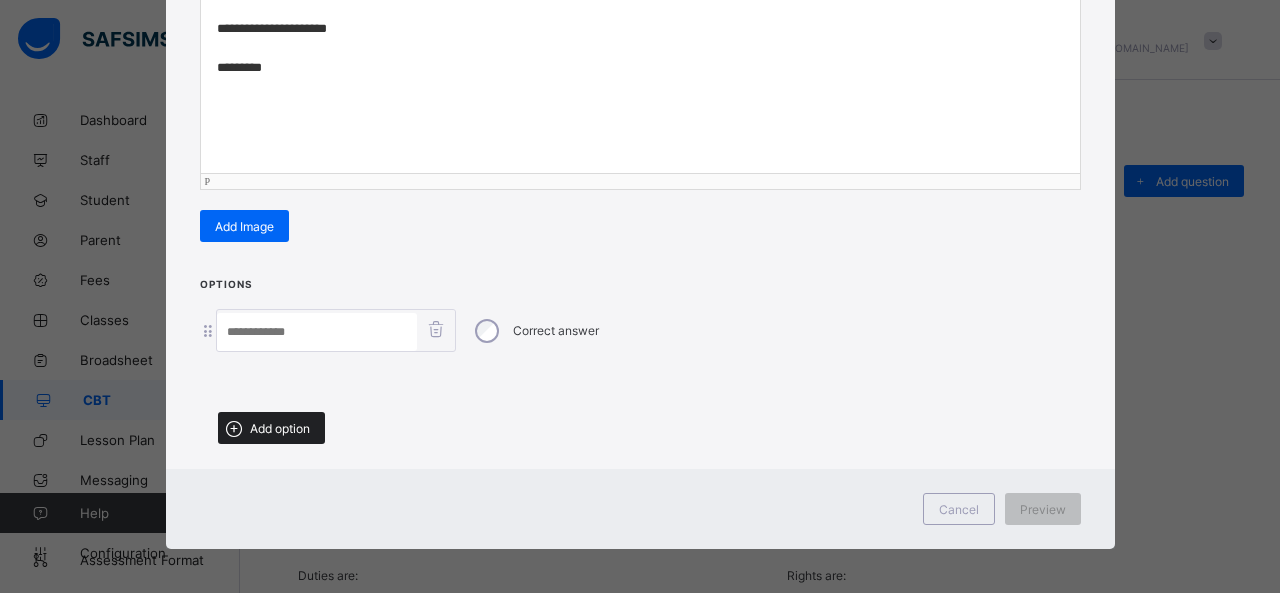 click on "Add option" at bounding box center (280, 428) 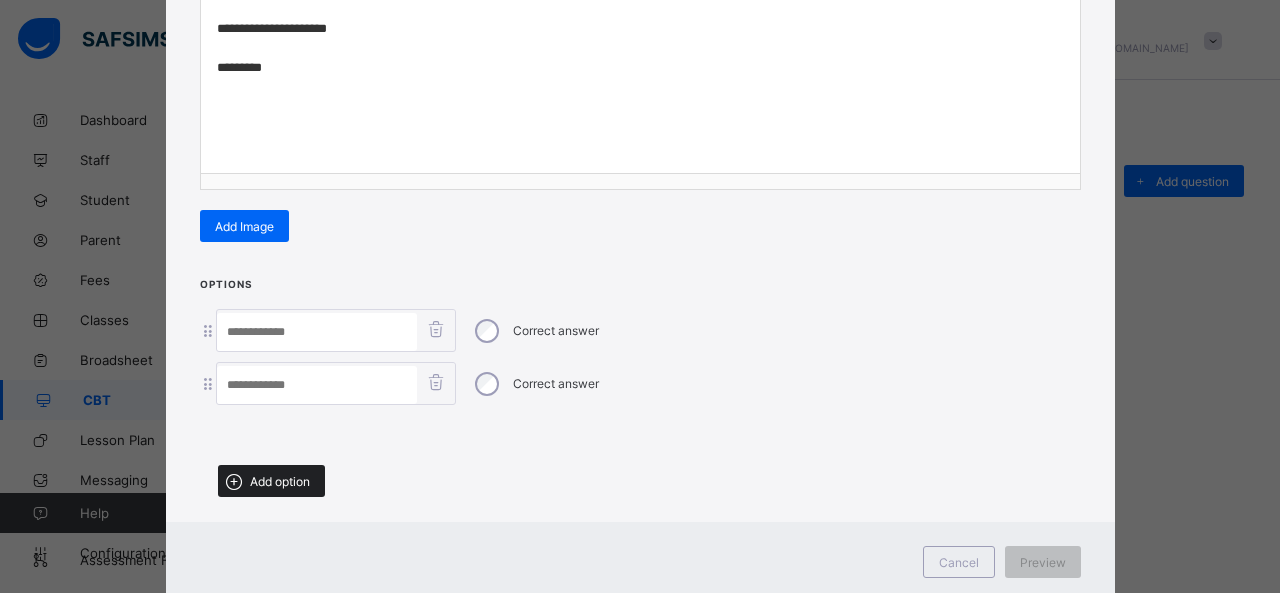 click on "Add option" at bounding box center [271, 481] 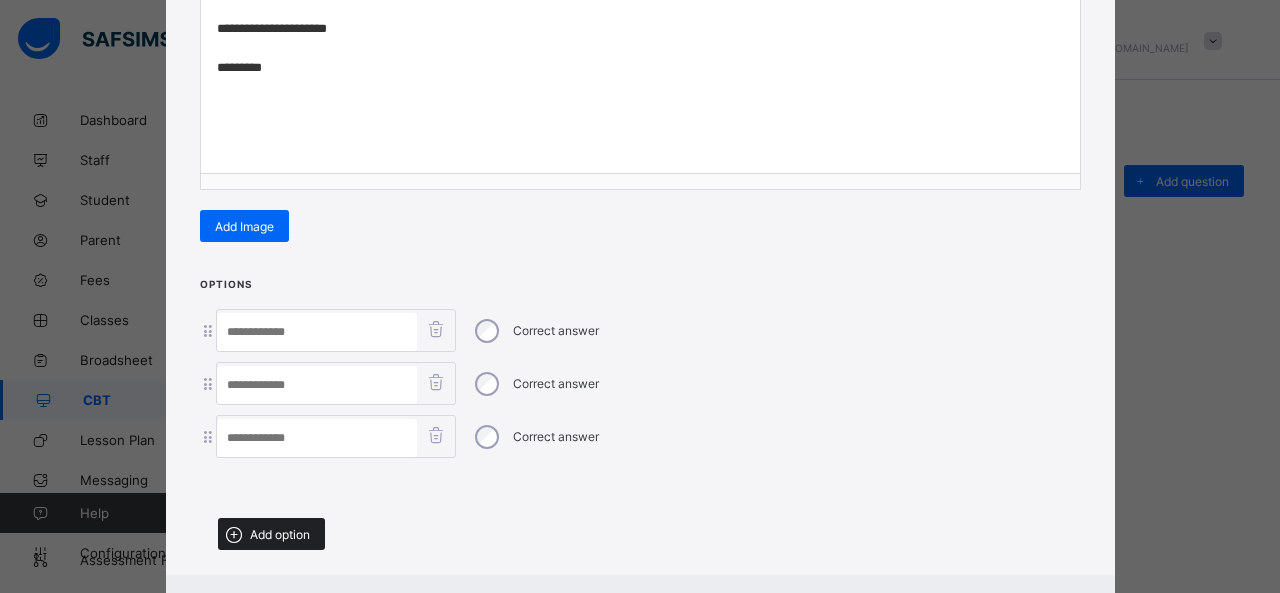 click on "Add option" at bounding box center [271, 534] 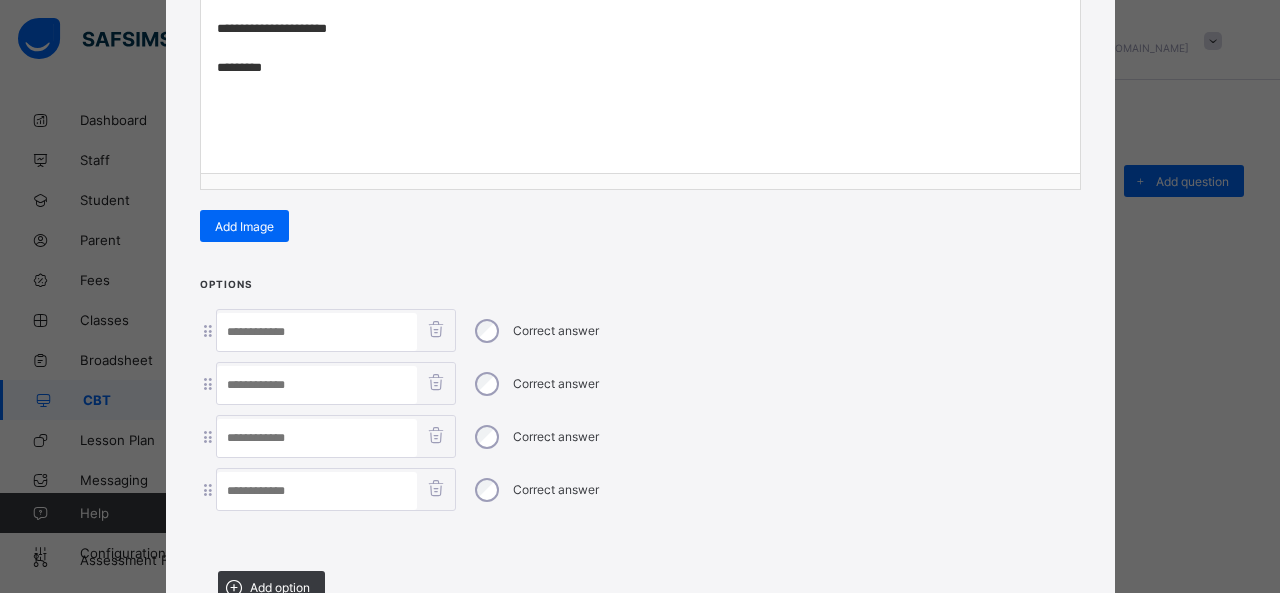 click at bounding box center (317, 332) 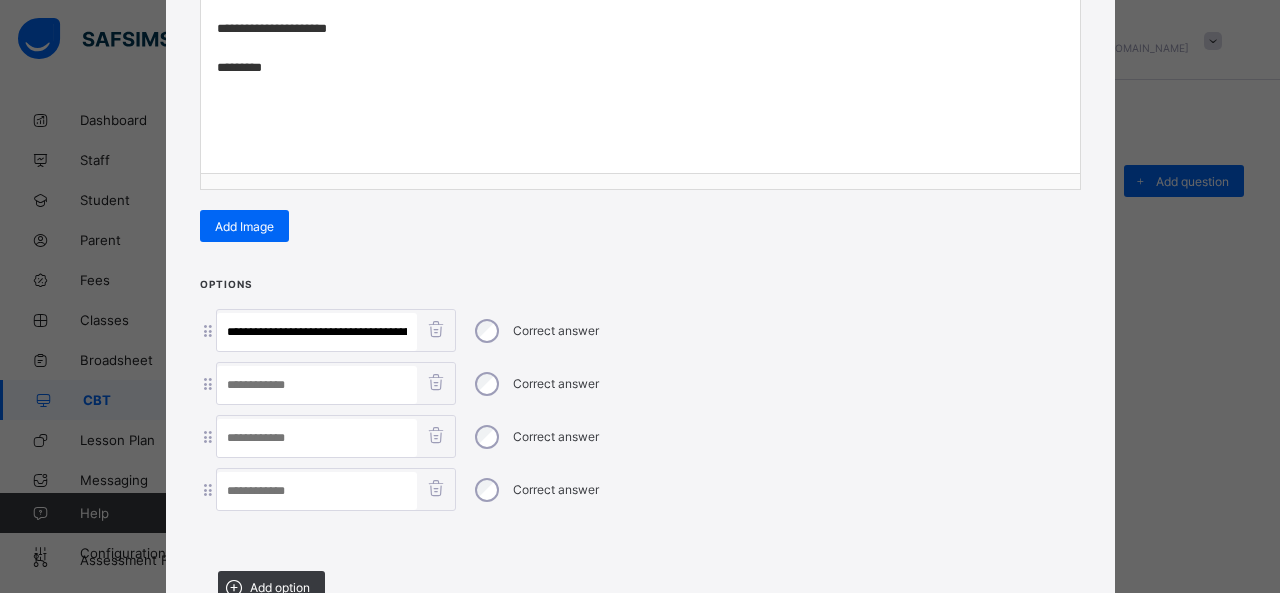 scroll, scrollTop: 0, scrollLeft: 213, axis: horizontal 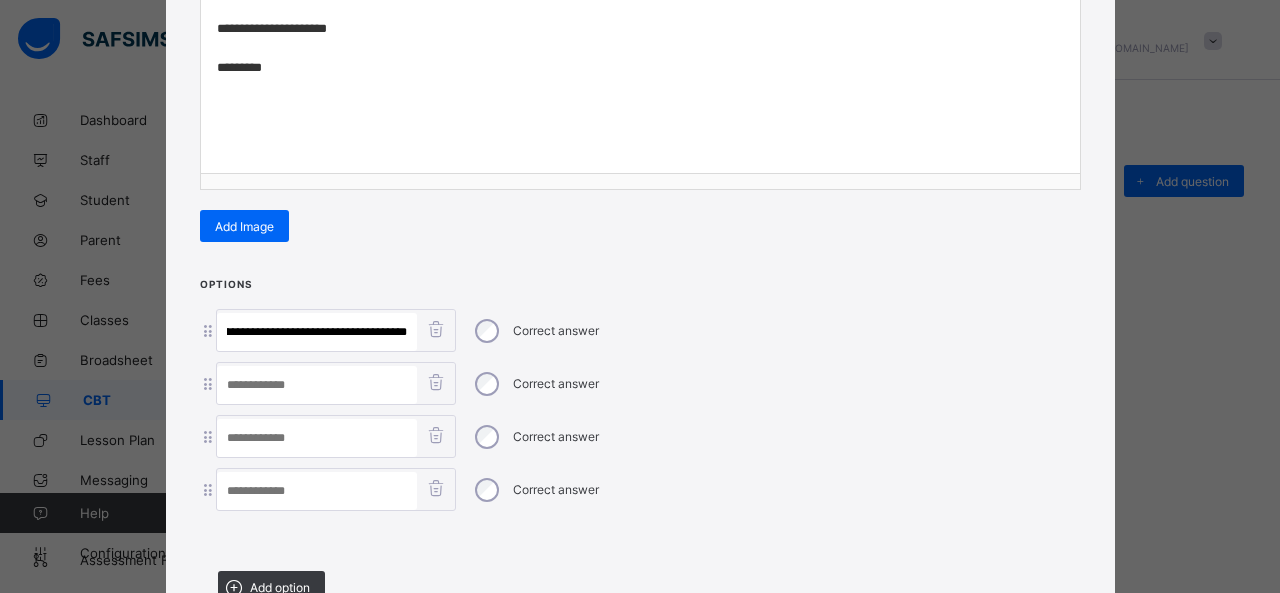 drag, startPoint x: 300, startPoint y: 322, endPoint x: 619, endPoint y: 324, distance: 319.00626 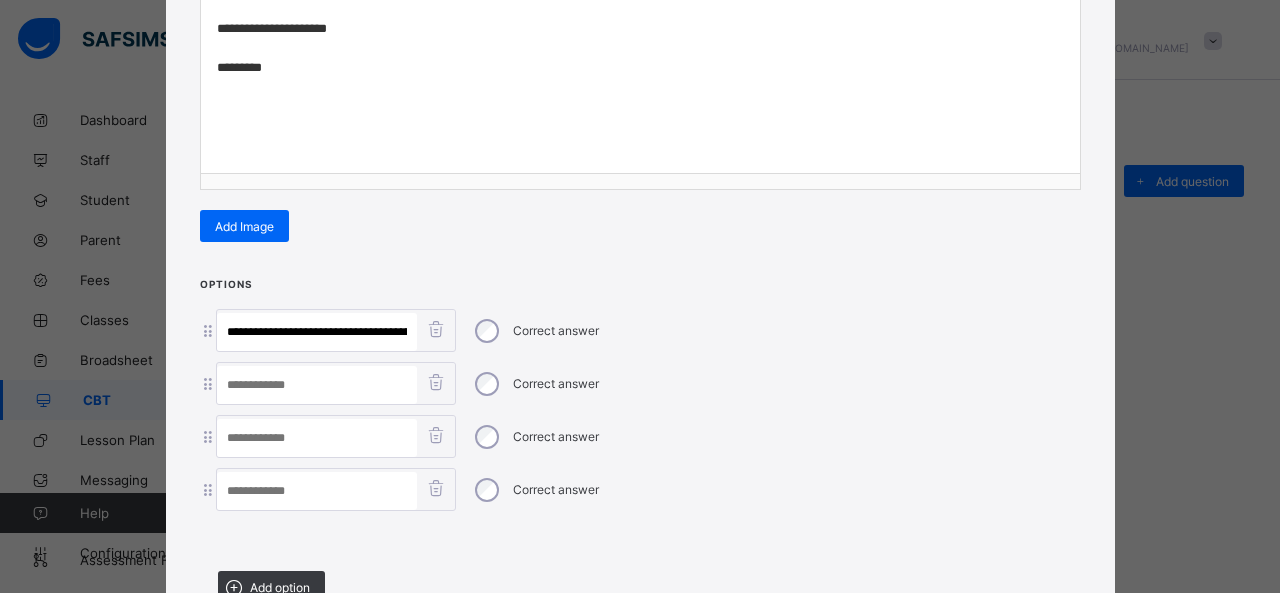 click at bounding box center [317, 491] 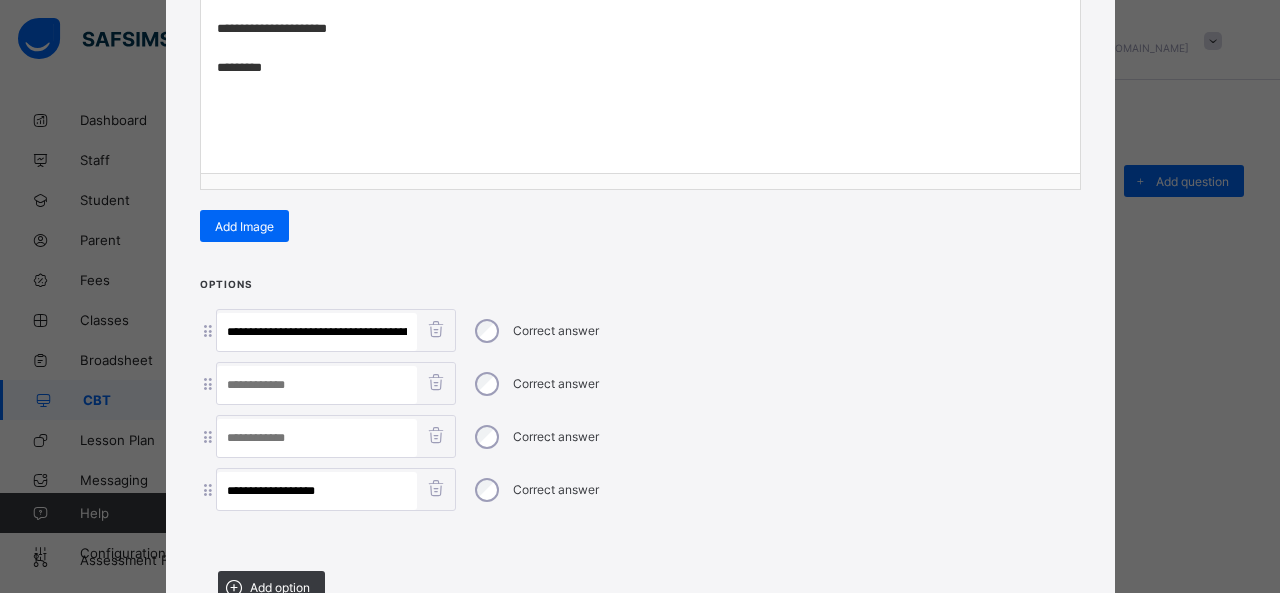 type on "**********" 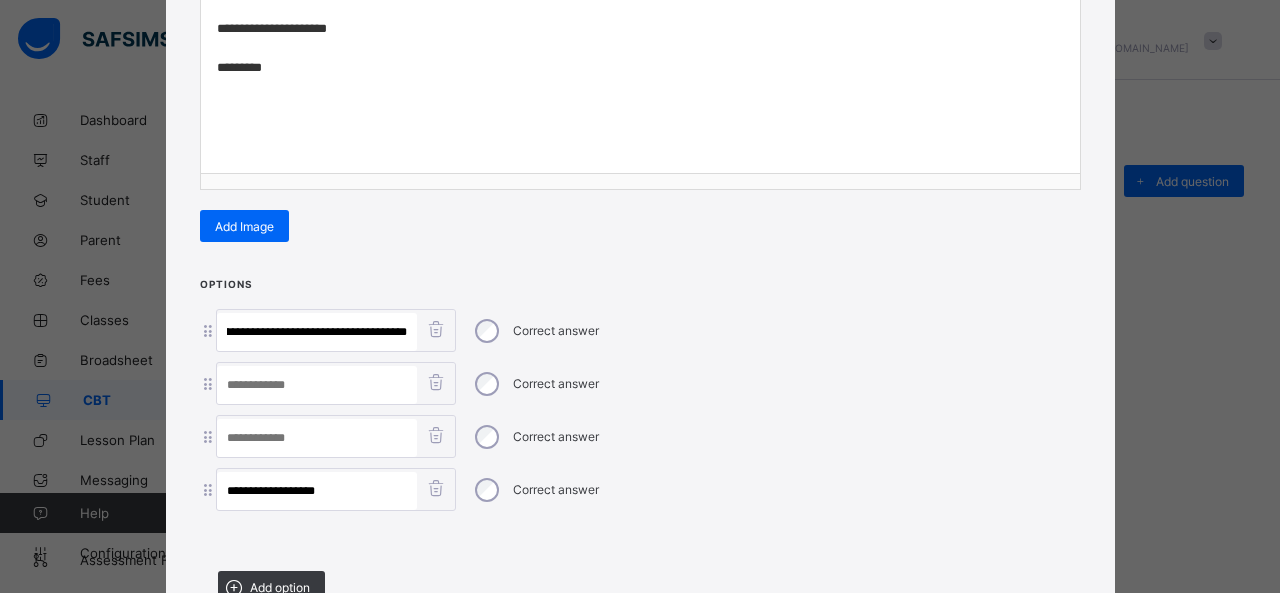 drag, startPoint x: 275, startPoint y: 321, endPoint x: 662, endPoint y: 364, distance: 389.38156 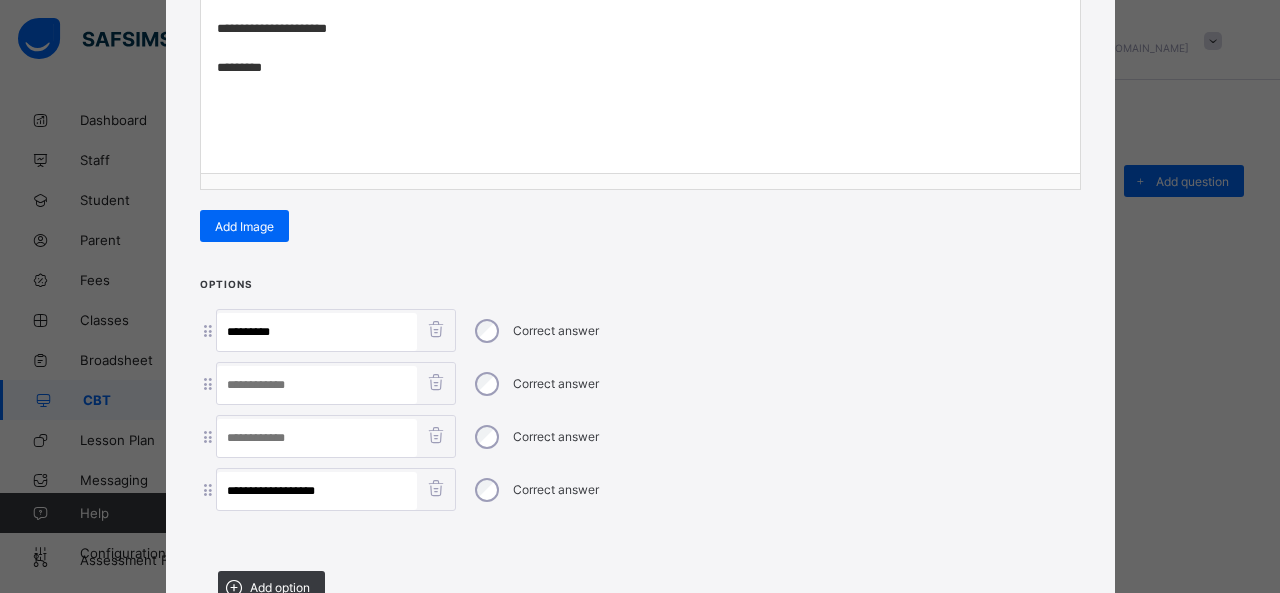 scroll, scrollTop: 0, scrollLeft: 0, axis: both 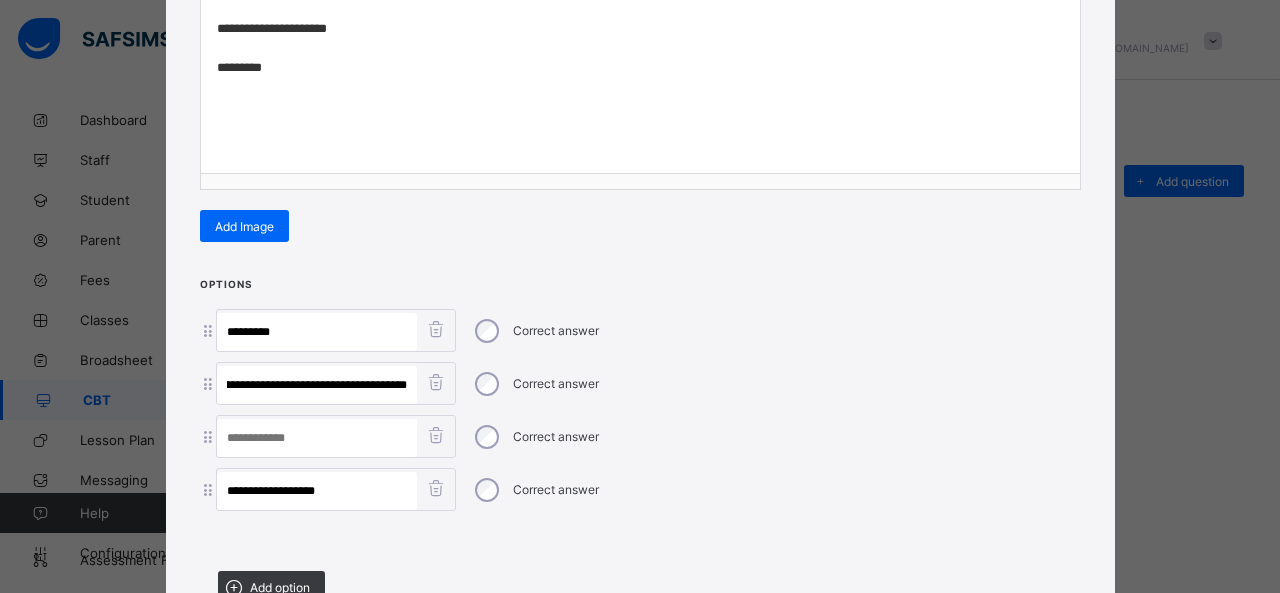 drag, startPoint x: 239, startPoint y: 379, endPoint x: 668, endPoint y: 424, distance: 431.35367 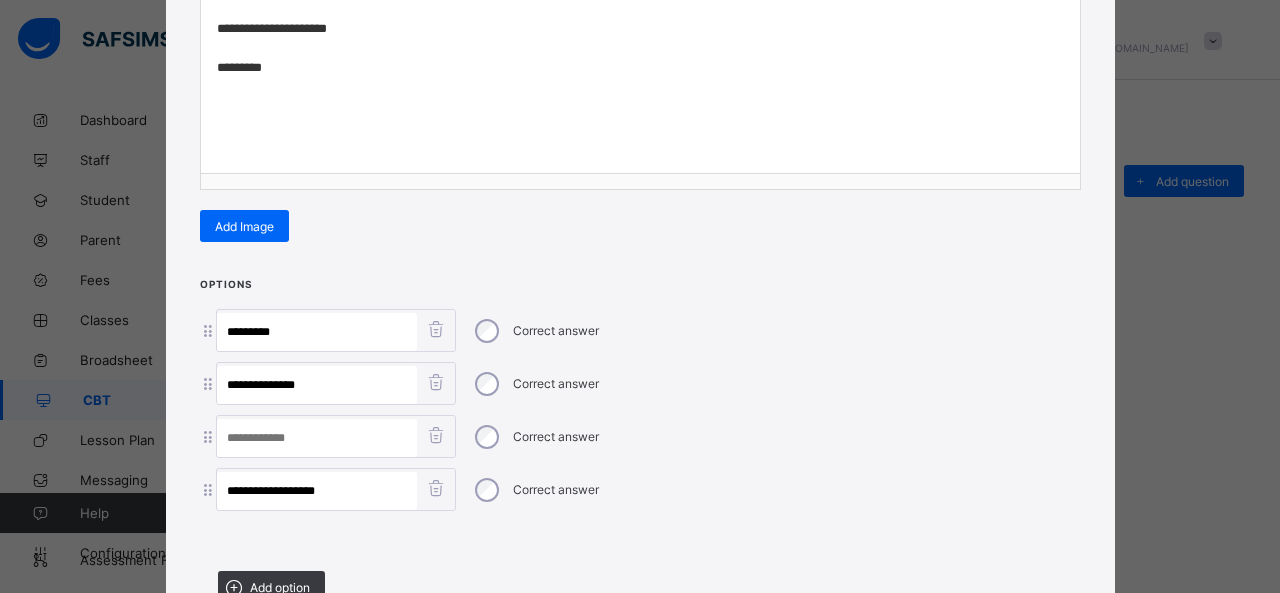 scroll, scrollTop: 0, scrollLeft: 0, axis: both 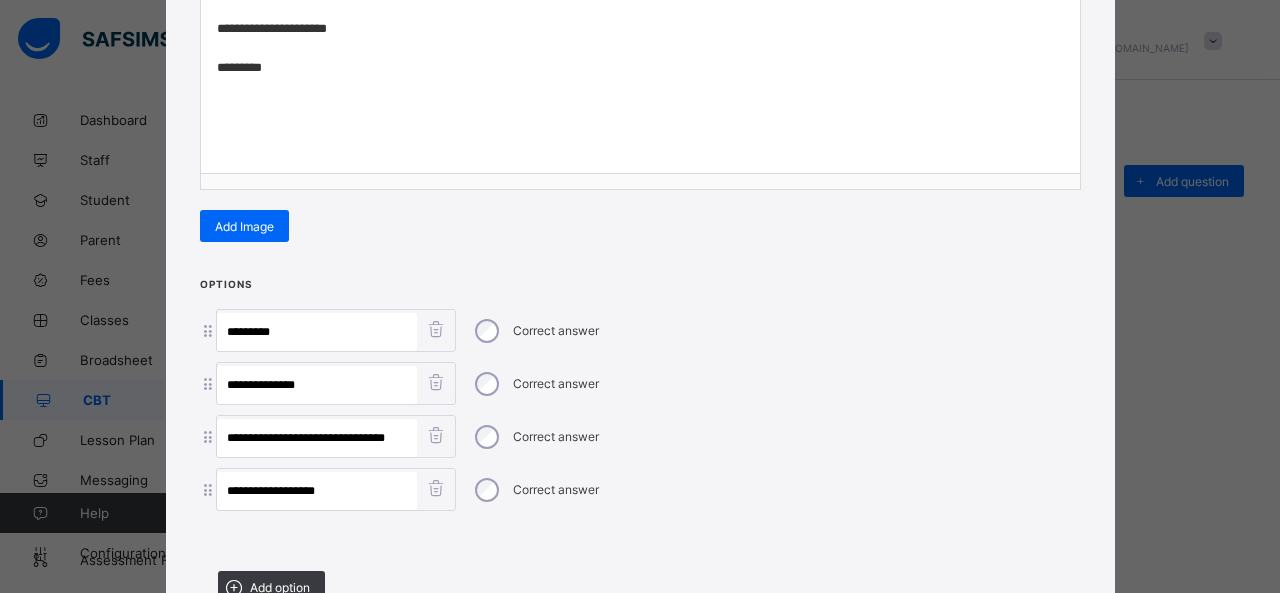 type on "**********" 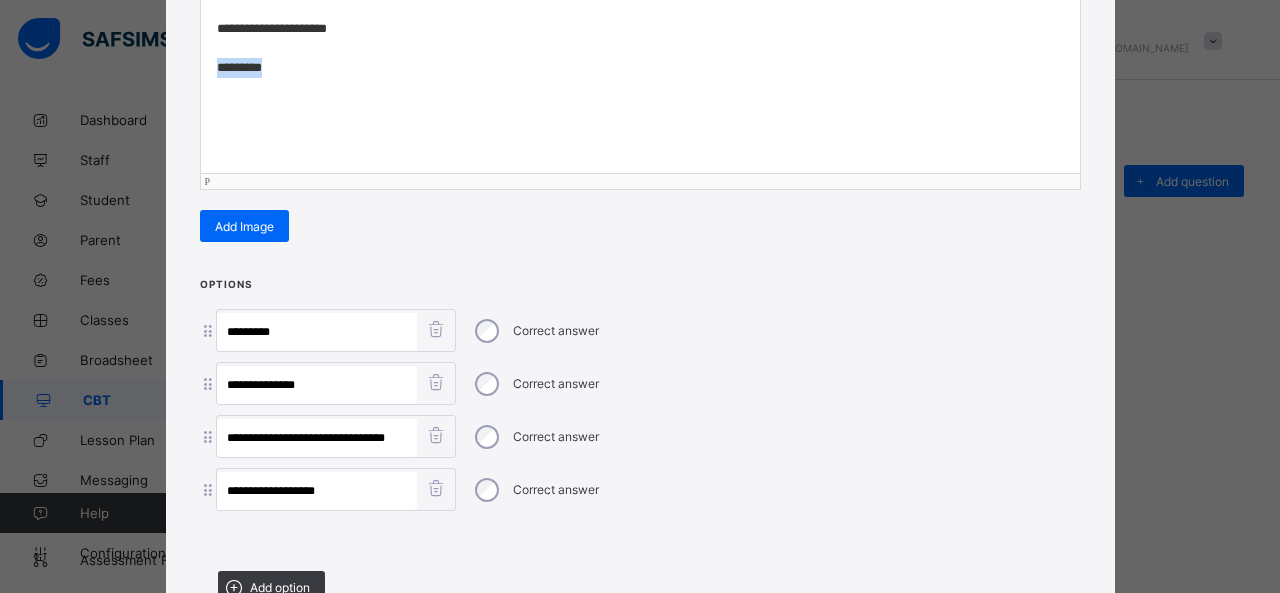 drag, startPoint x: 320, startPoint y: 77, endPoint x: 96, endPoint y: 70, distance: 224.10934 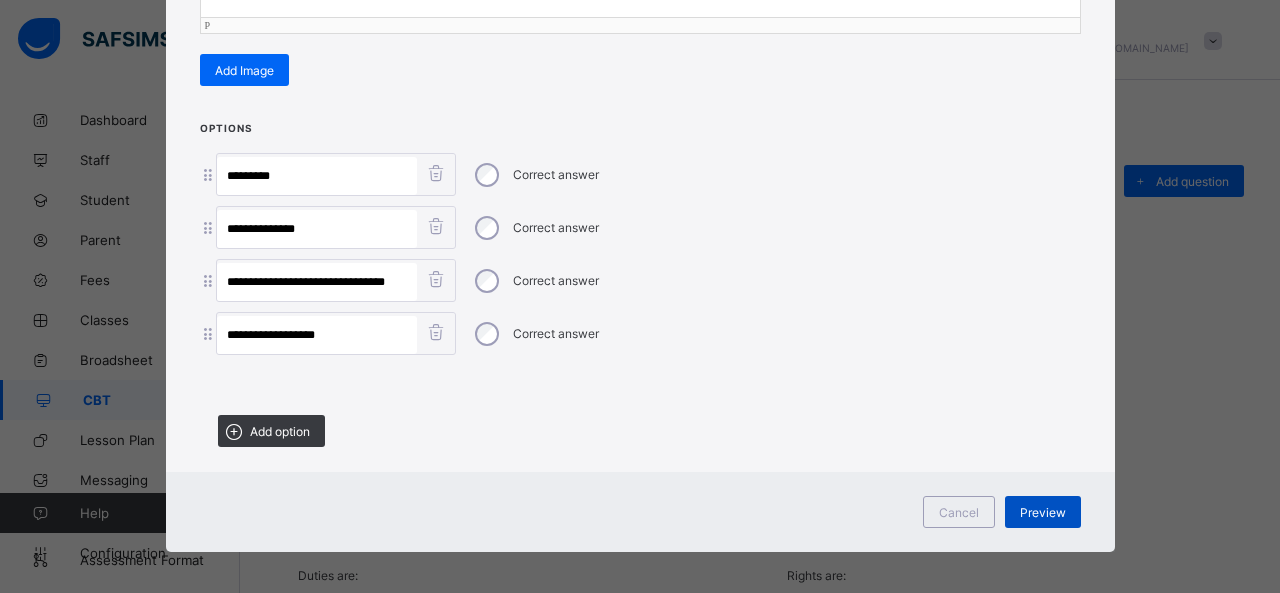 click on "Preview" at bounding box center (1043, 512) 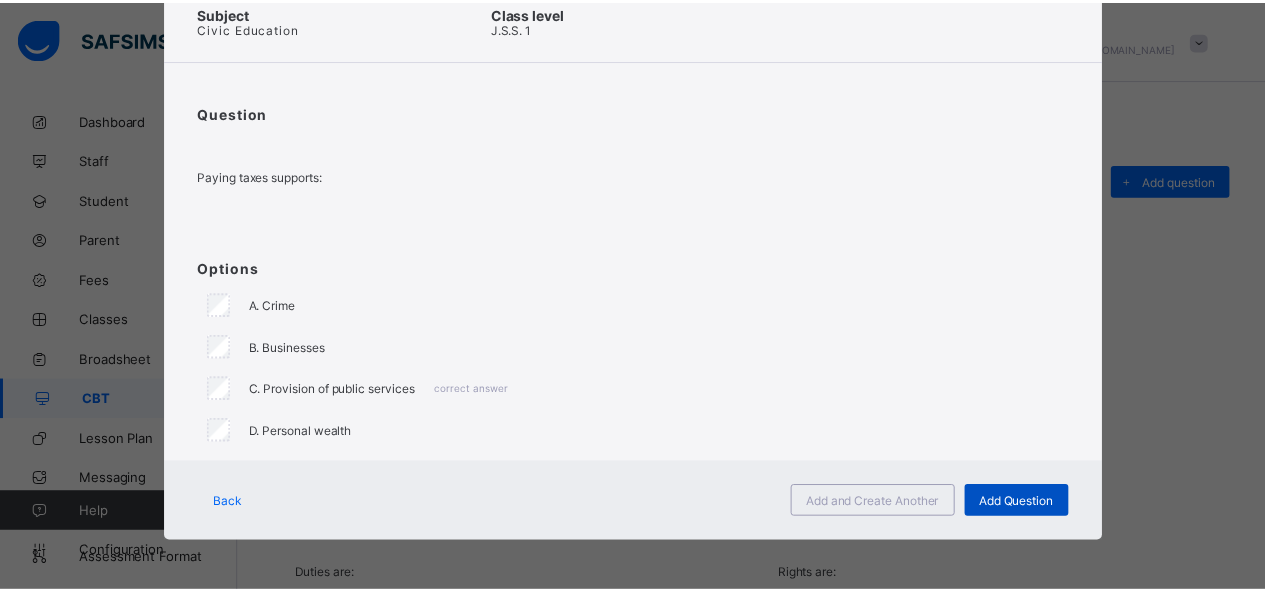 scroll, scrollTop: 100, scrollLeft: 0, axis: vertical 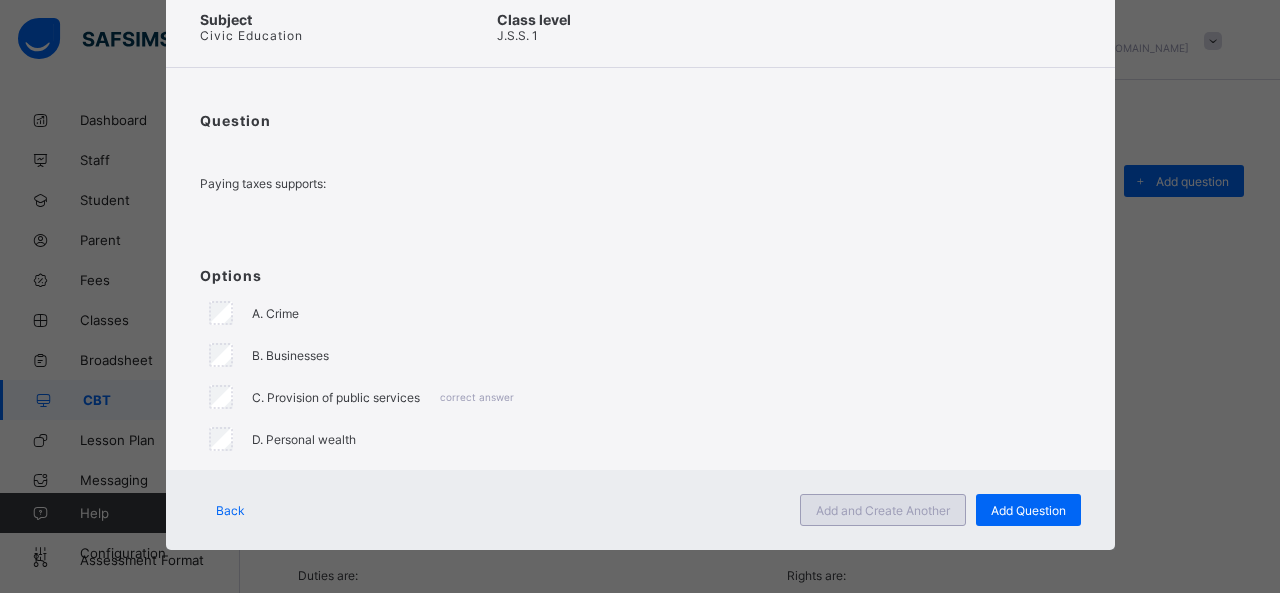 click on "Add and Create Another" at bounding box center [883, 510] 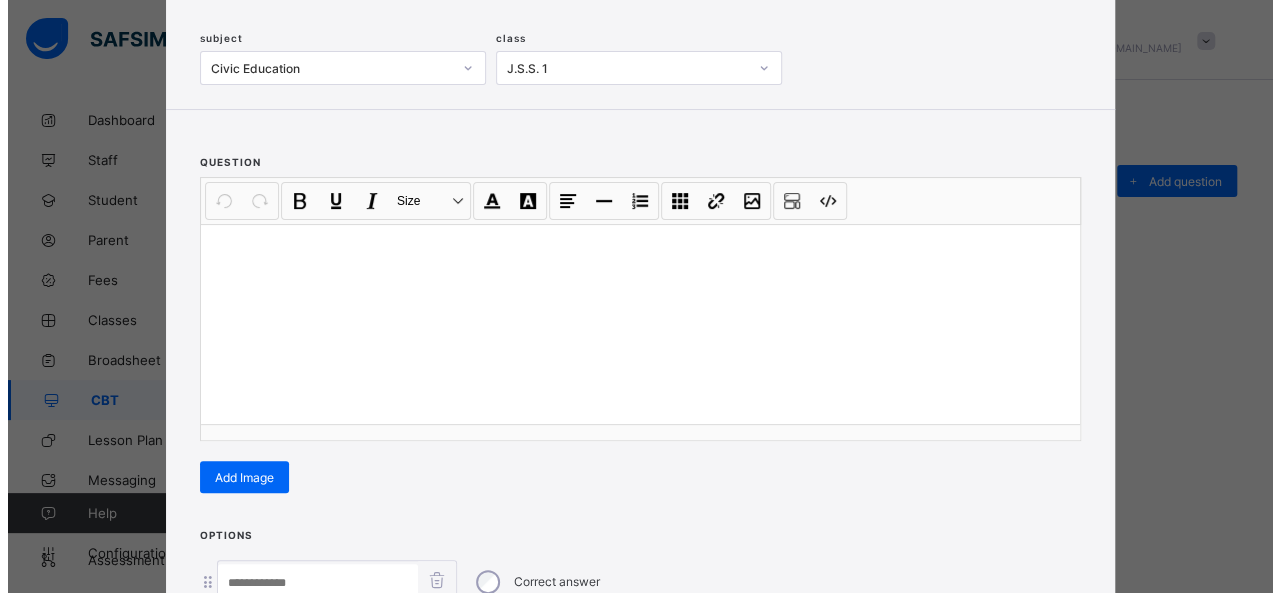 scroll, scrollTop: 128, scrollLeft: 0, axis: vertical 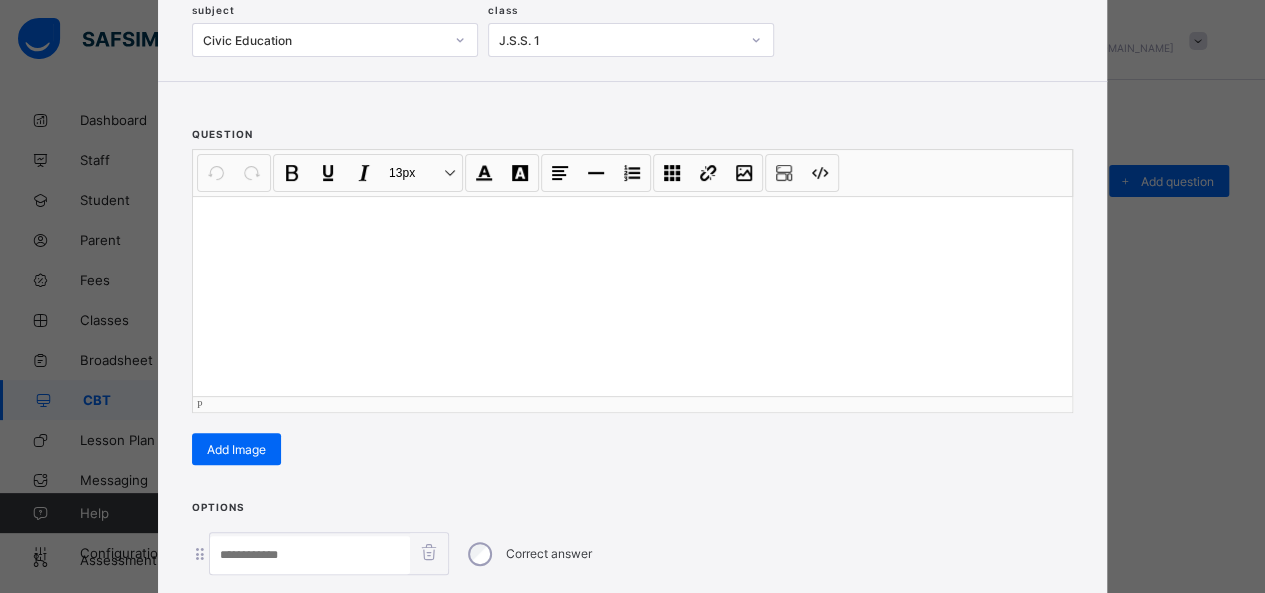 click at bounding box center (632, 296) 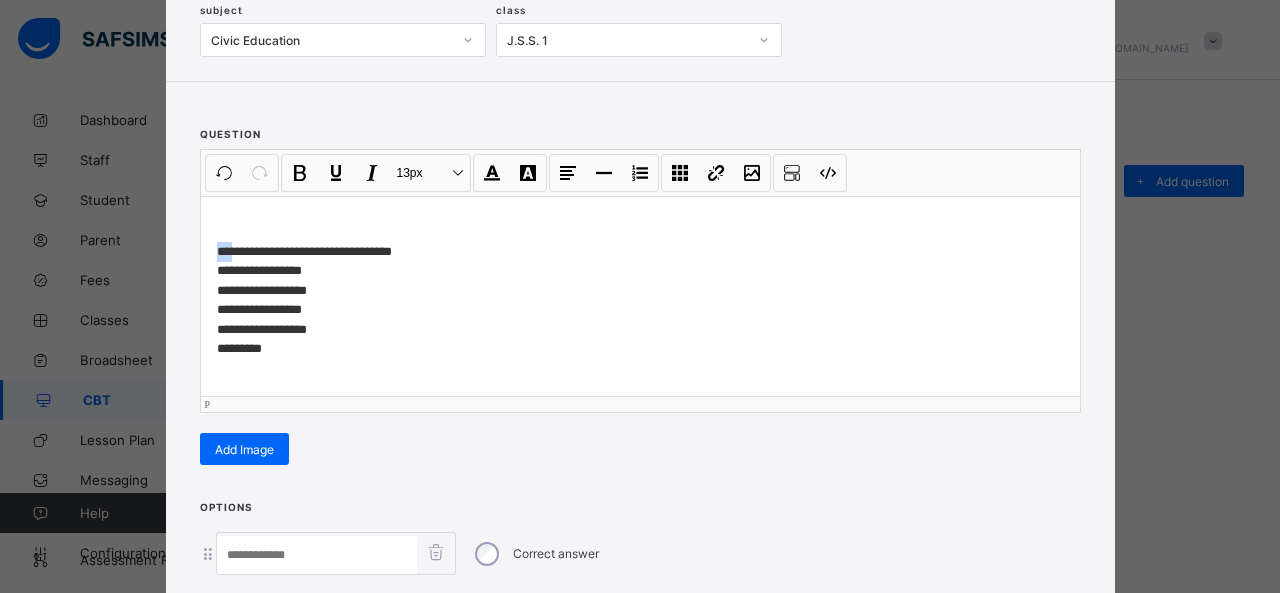 drag, startPoint x: 223, startPoint y: 247, endPoint x: 140, endPoint y: 249, distance: 83.02409 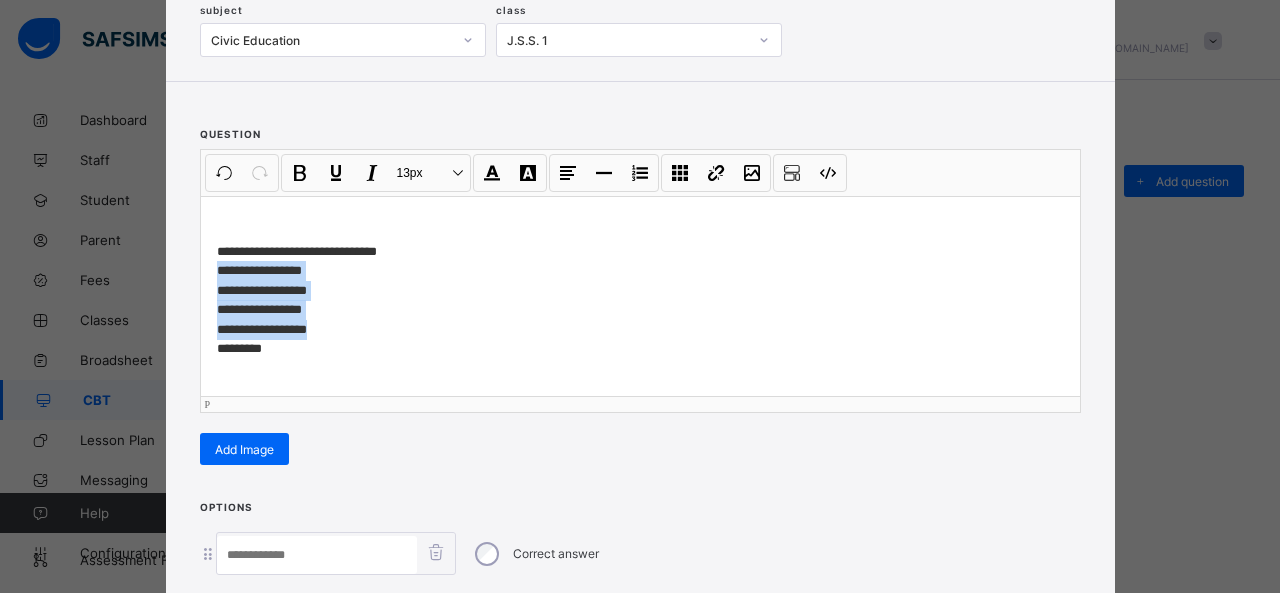 drag, startPoint x: 208, startPoint y: 266, endPoint x: 334, endPoint y: 331, distance: 141.778 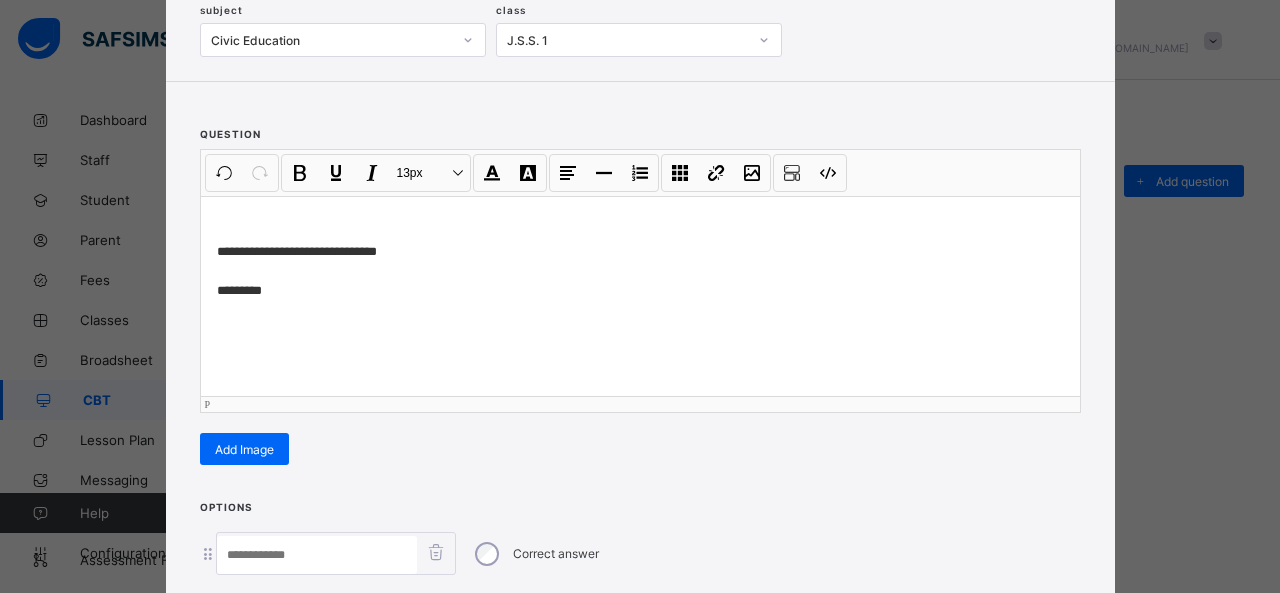 scroll, scrollTop: 351, scrollLeft: 0, axis: vertical 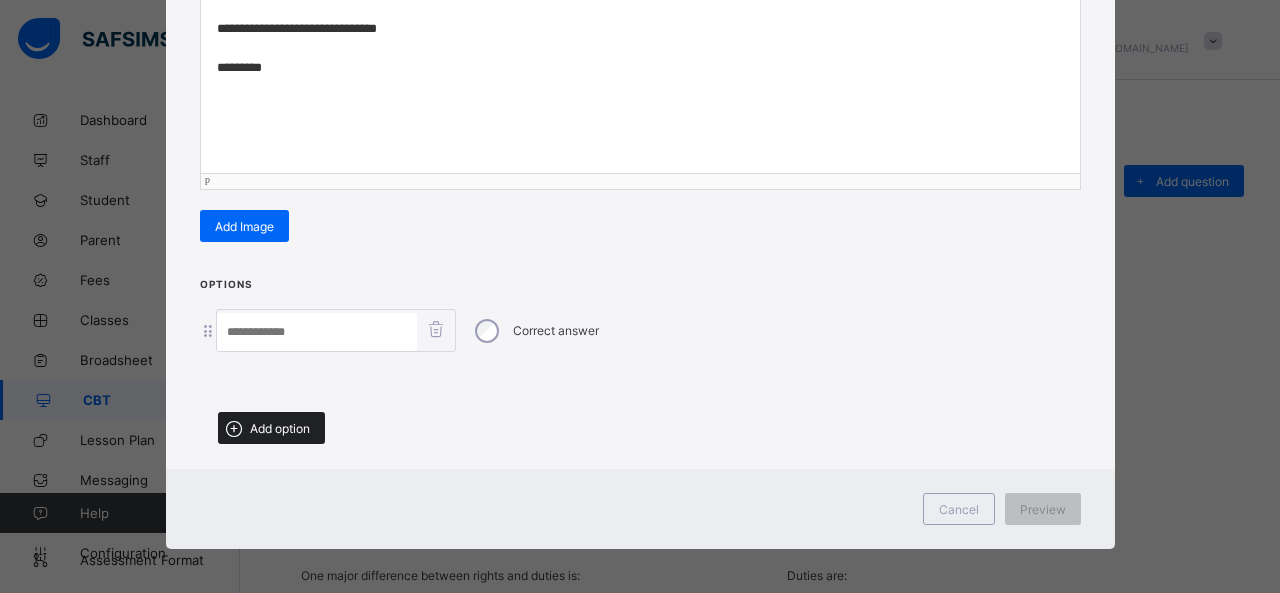 click on "Add option" at bounding box center (280, 428) 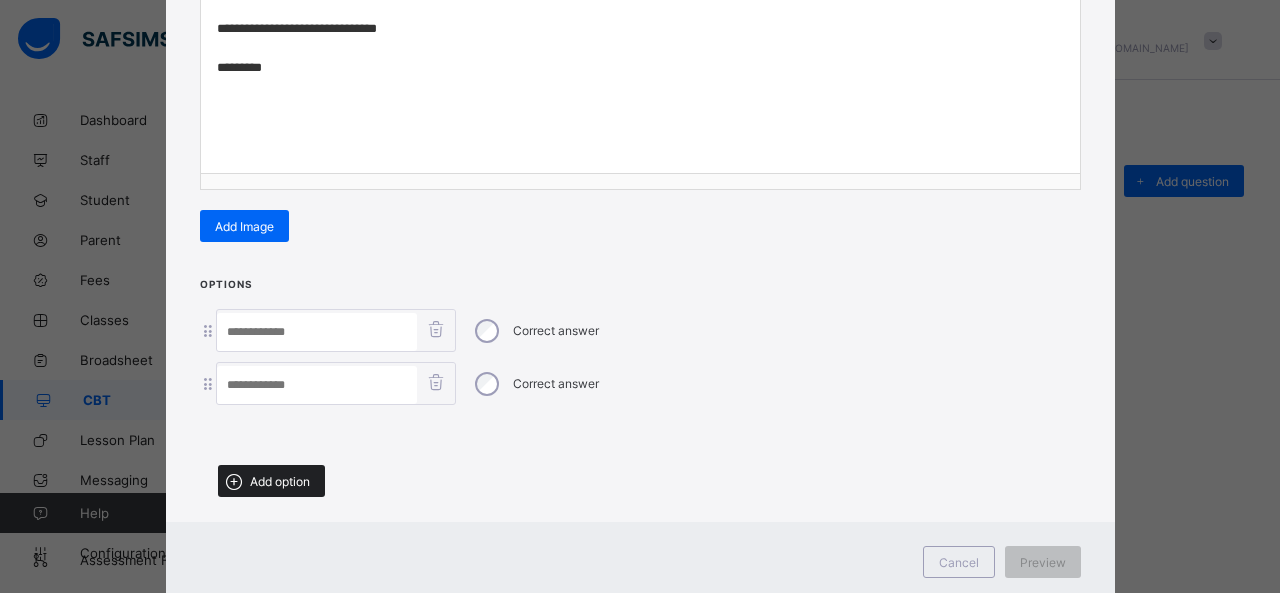 click on "Add option" at bounding box center (280, 481) 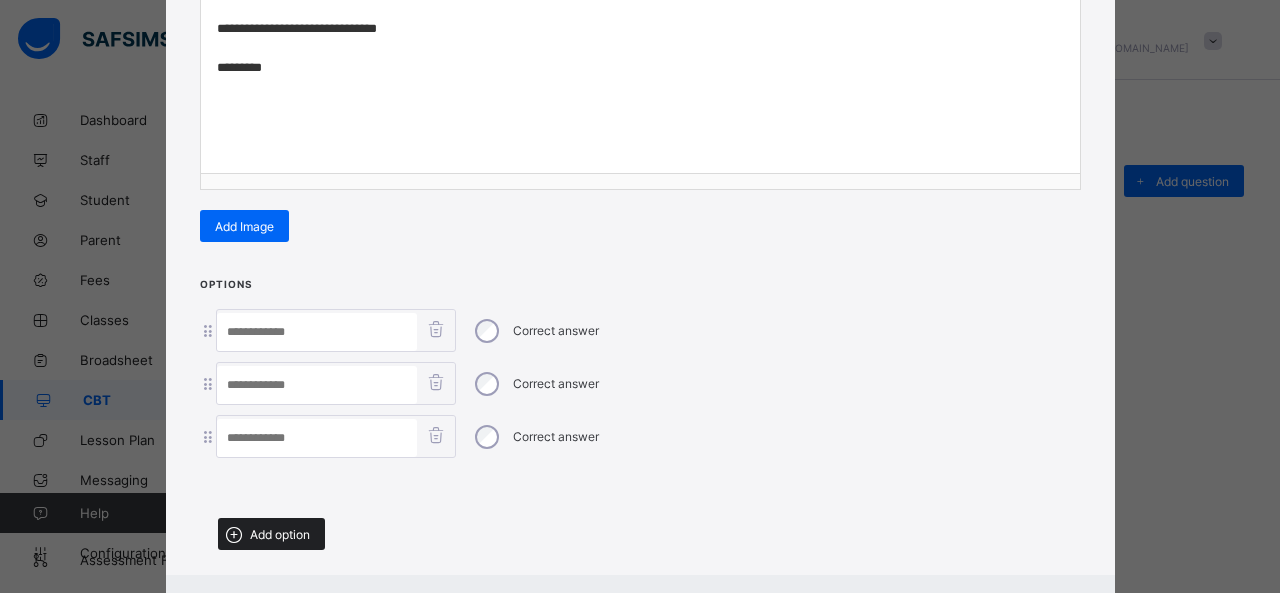 click on "Add option" at bounding box center (280, 534) 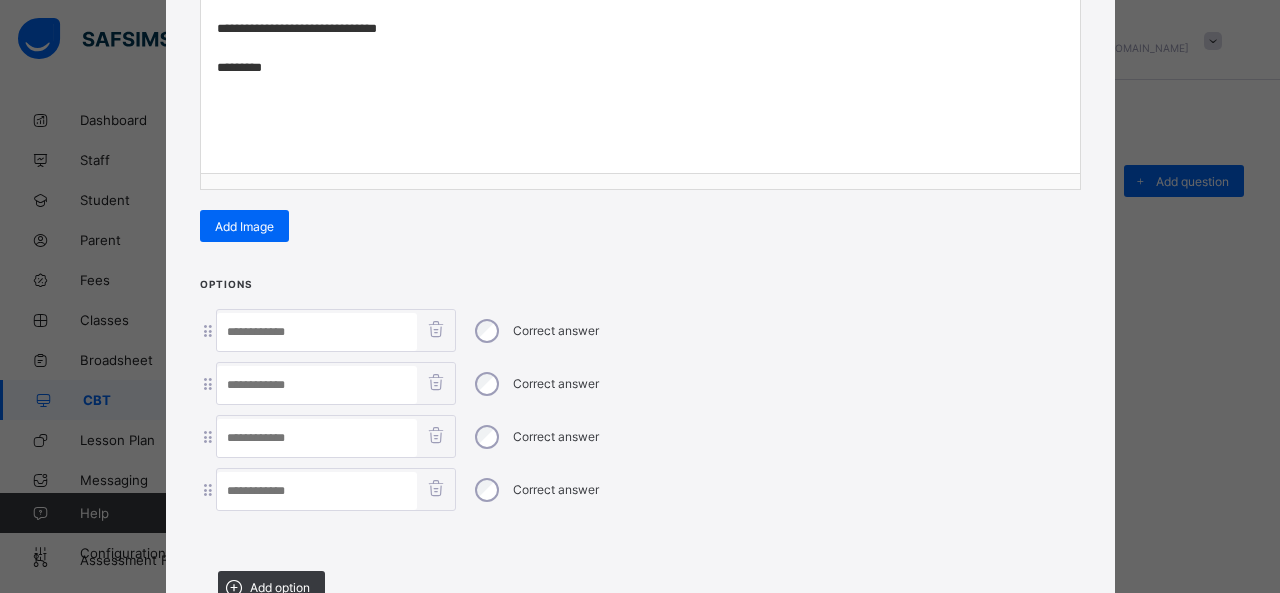 click at bounding box center [317, 332] 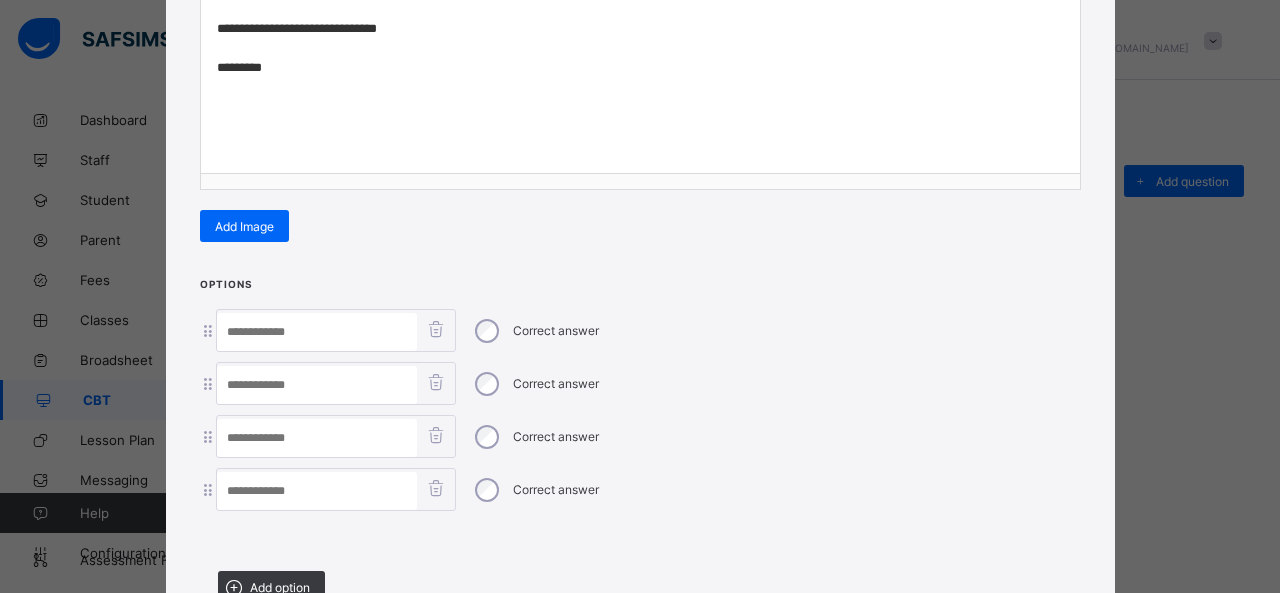 paste on "**********" 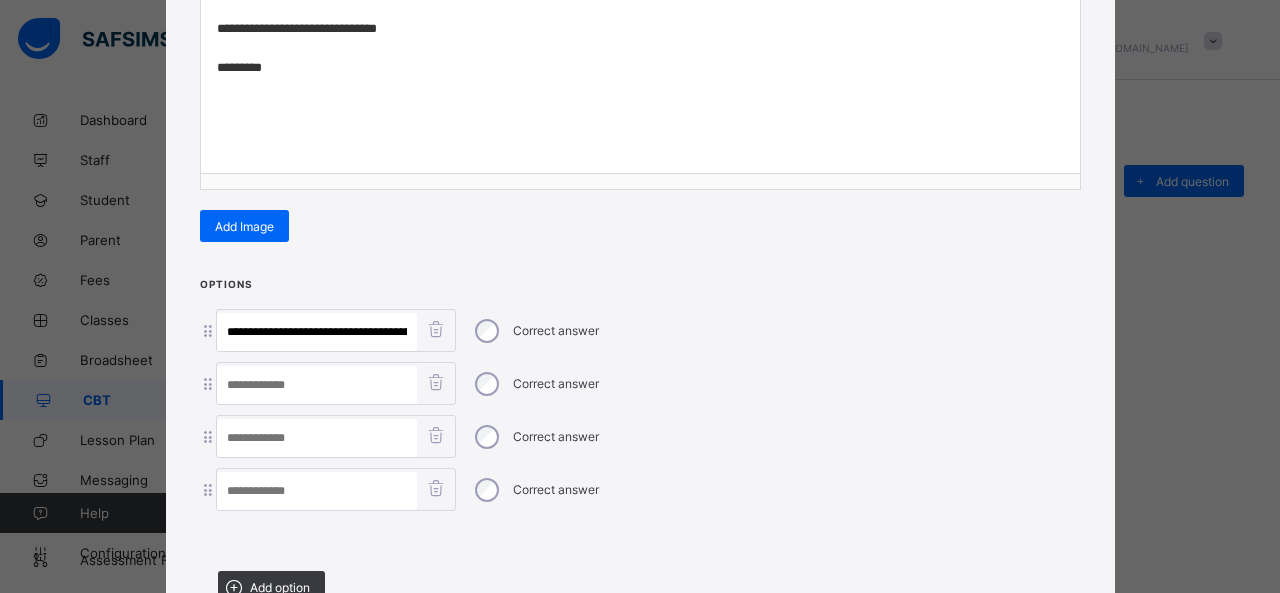 scroll, scrollTop: 0, scrollLeft: 225, axis: horizontal 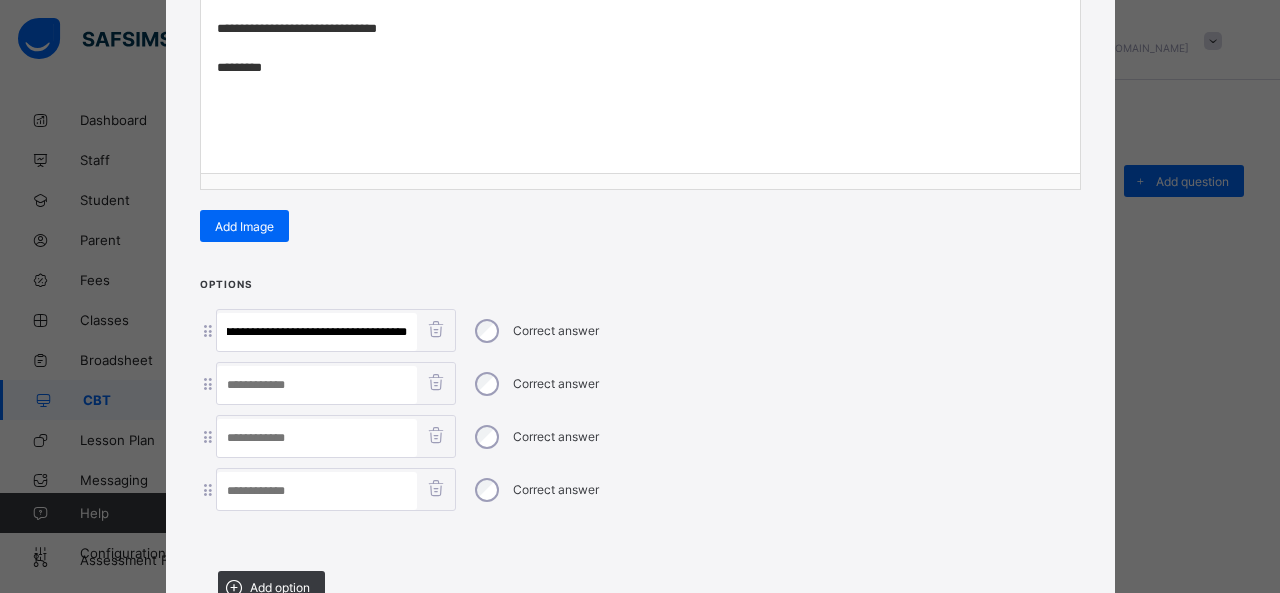 drag, startPoint x: 298, startPoint y: 323, endPoint x: 783, endPoint y: 385, distance: 488.94684 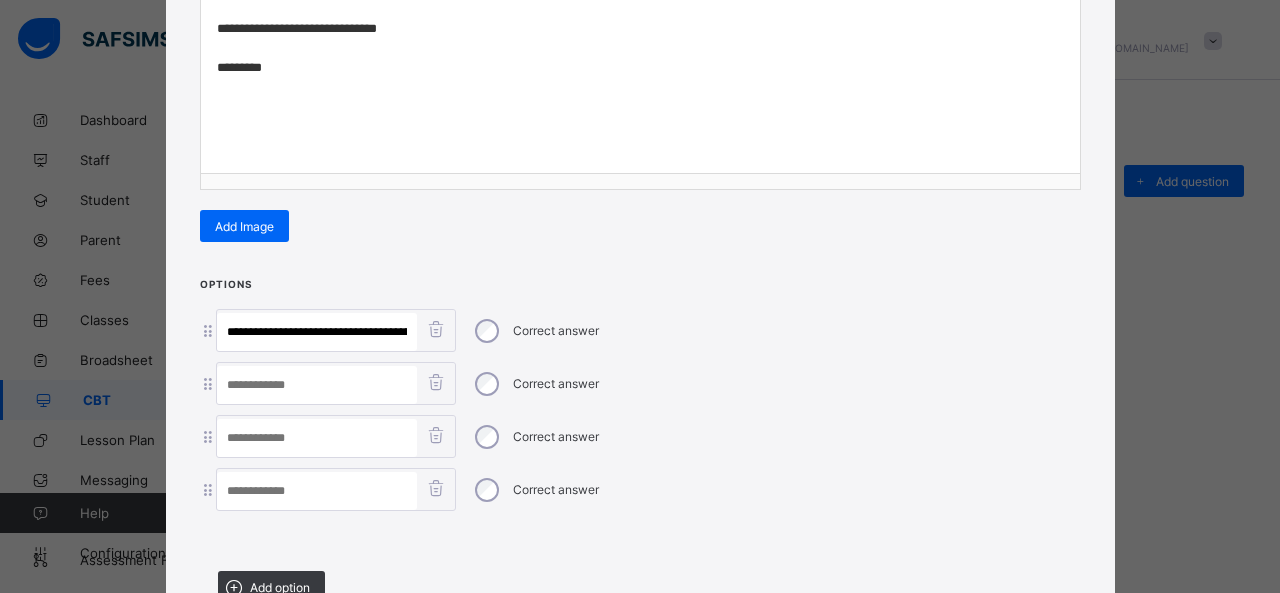 click at bounding box center [317, 491] 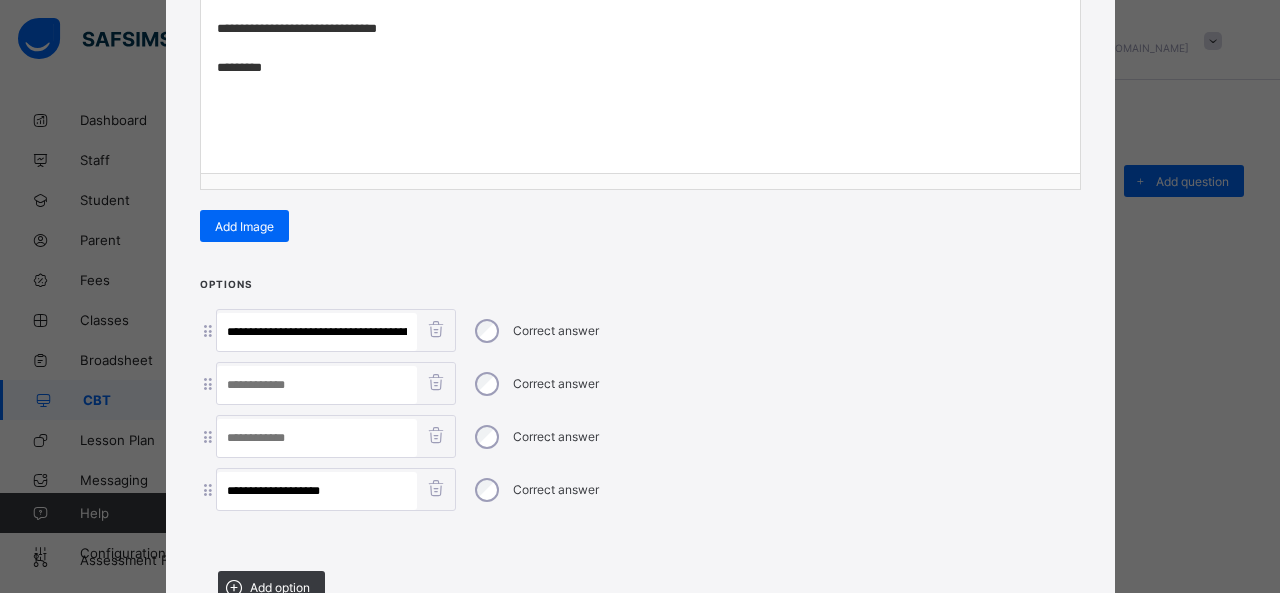 type on "**********" 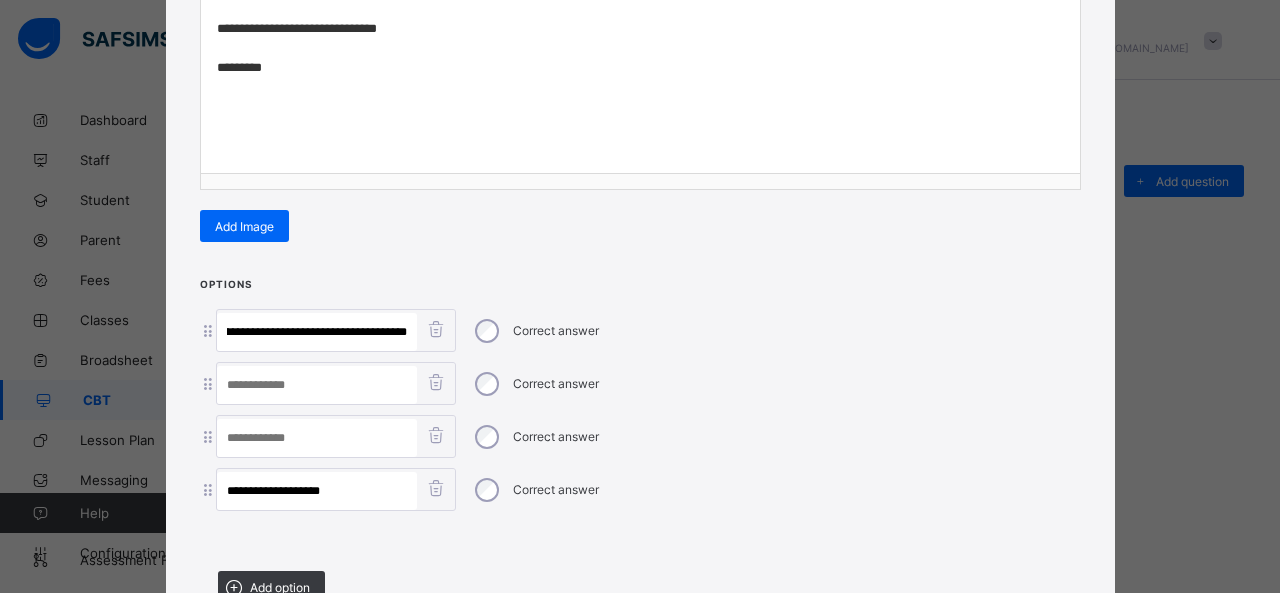drag, startPoint x: 318, startPoint y: 321, endPoint x: 742, endPoint y: 339, distance: 424.3819 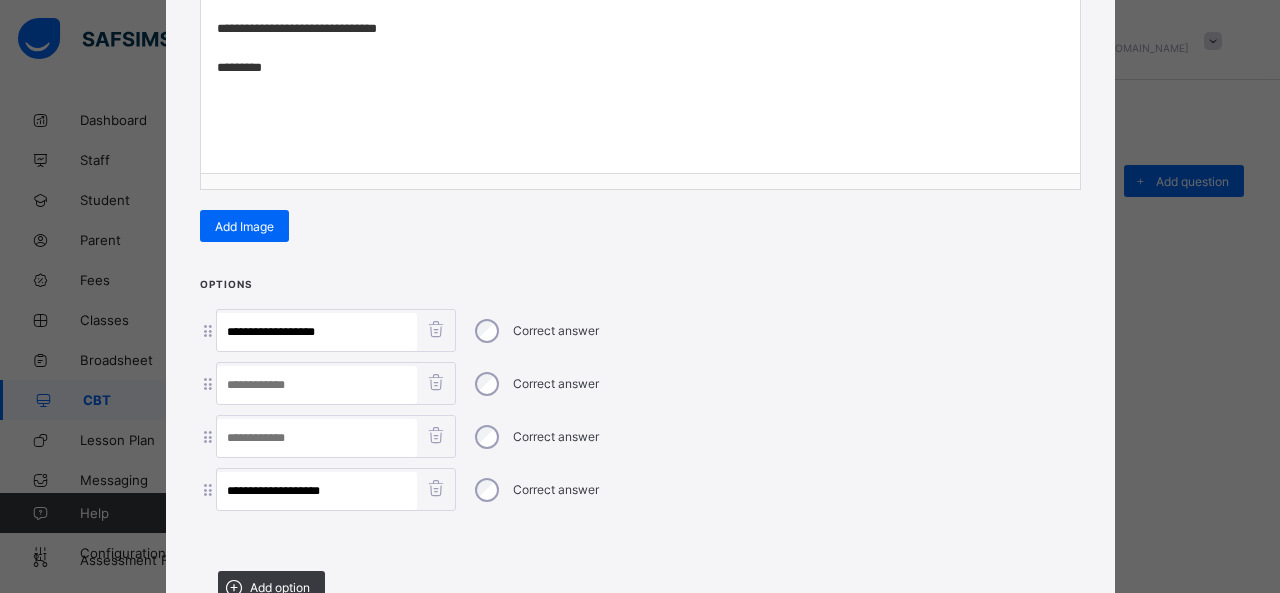 scroll, scrollTop: 0, scrollLeft: 0, axis: both 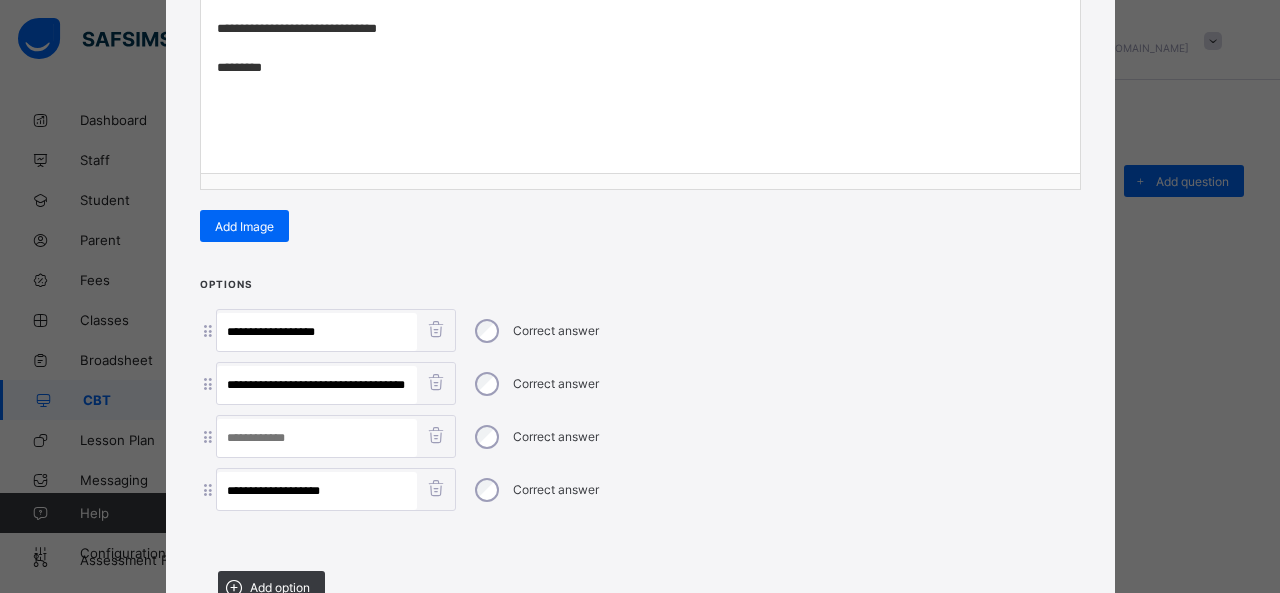 drag, startPoint x: 307, startPoint y: 377, endPoint x: 858, endPoint y: 431, distance: 553.6398 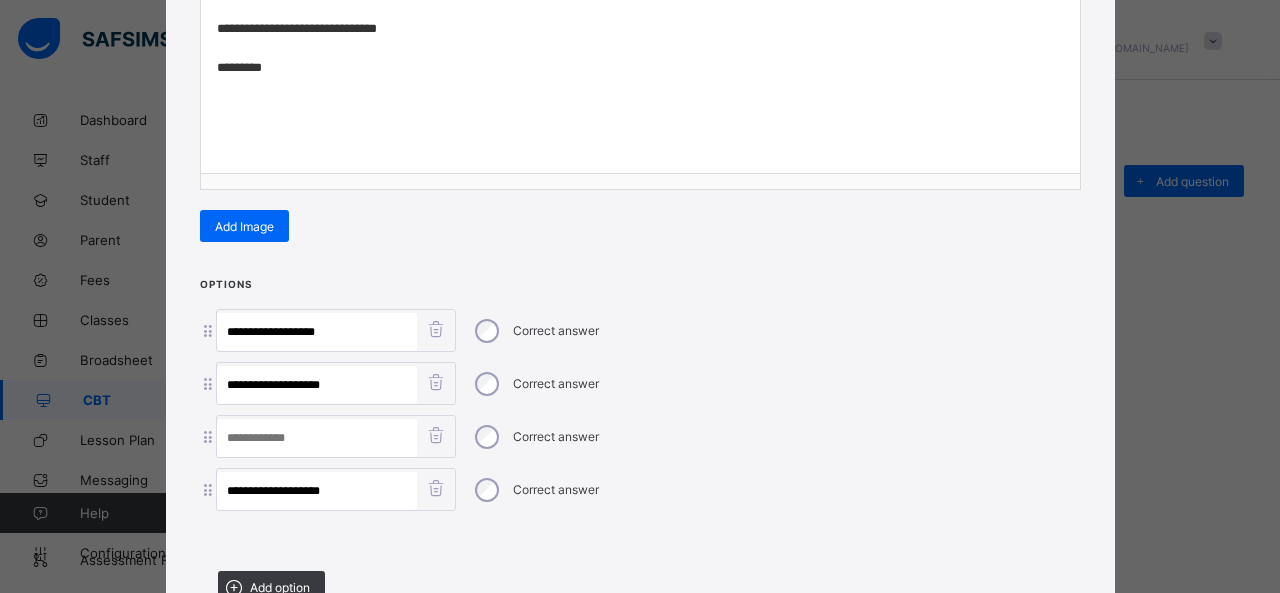 scroll, scrollTop: 0, scrollLeft: 0, axis: both 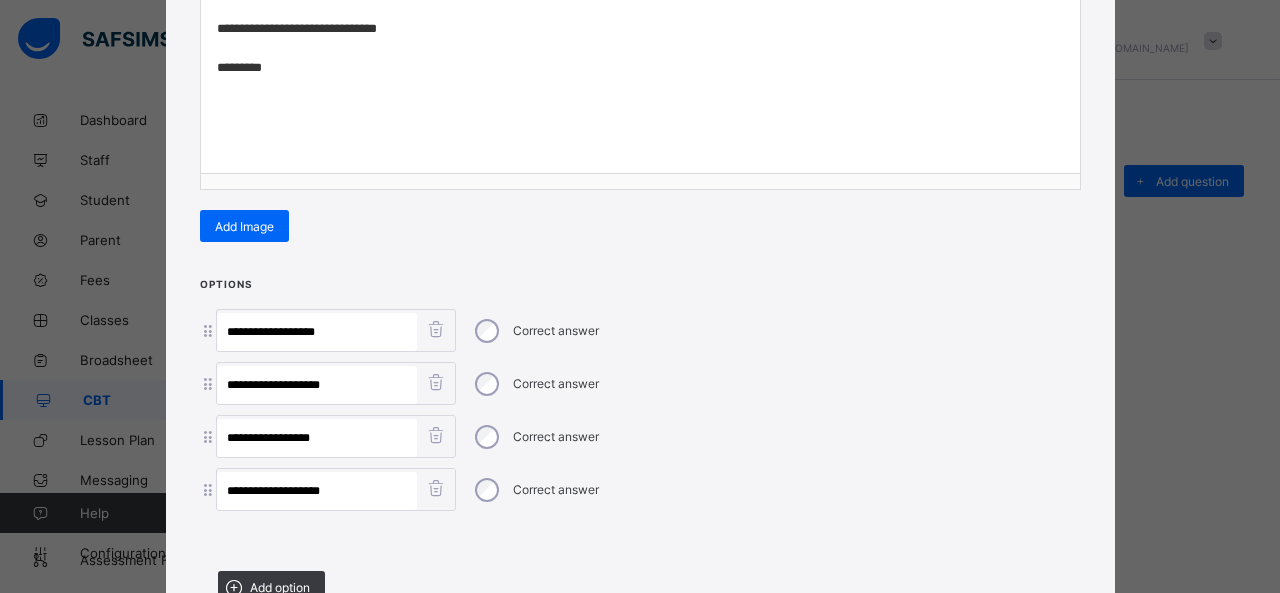 click on "Correct answer" at bounding box center [535, 384] 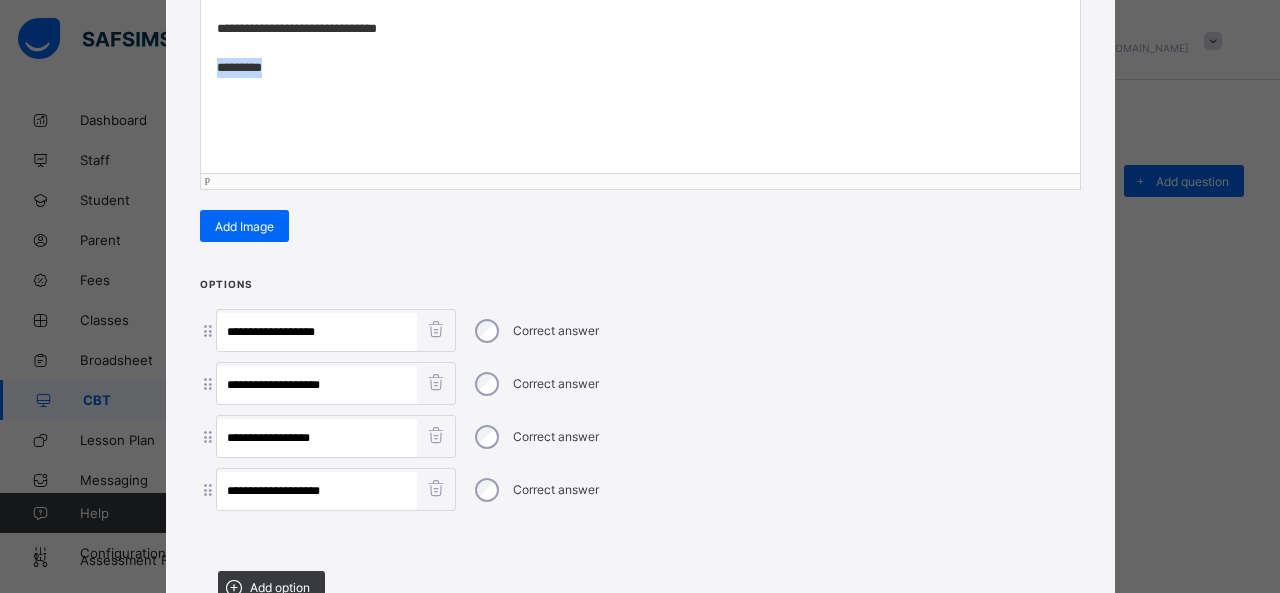 drag, startPoint x: 302, startPoint y: 63, endPoint x: 97, endPoint y: 63, distance: 205 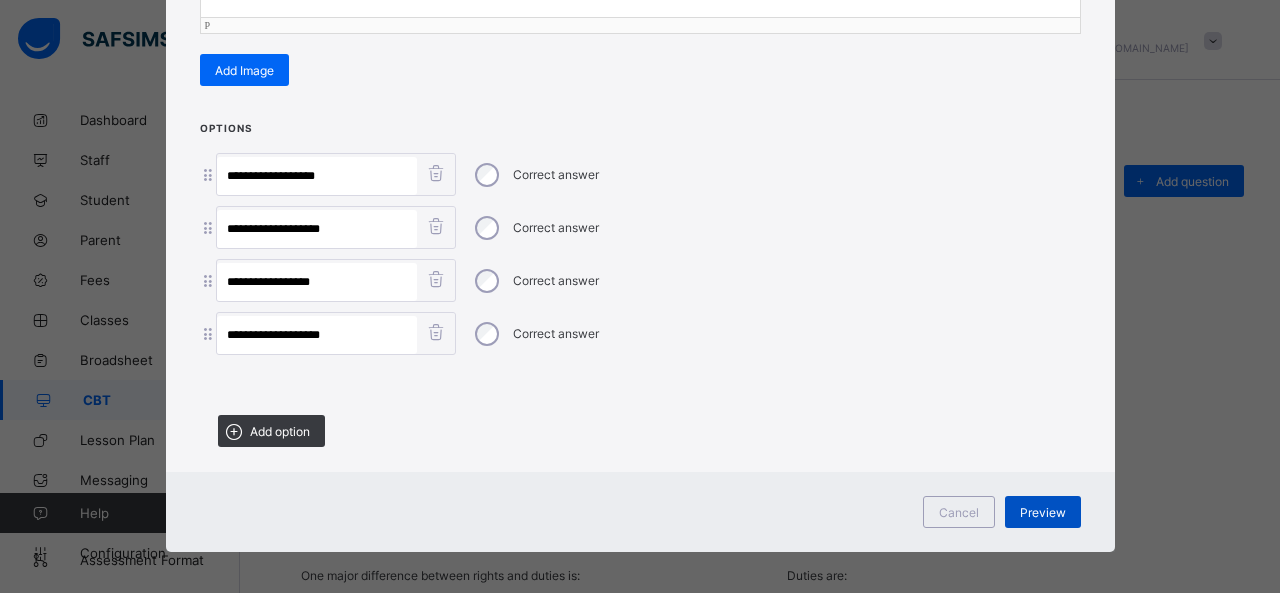 click on "Preview" at bounding box center [1043, 512] 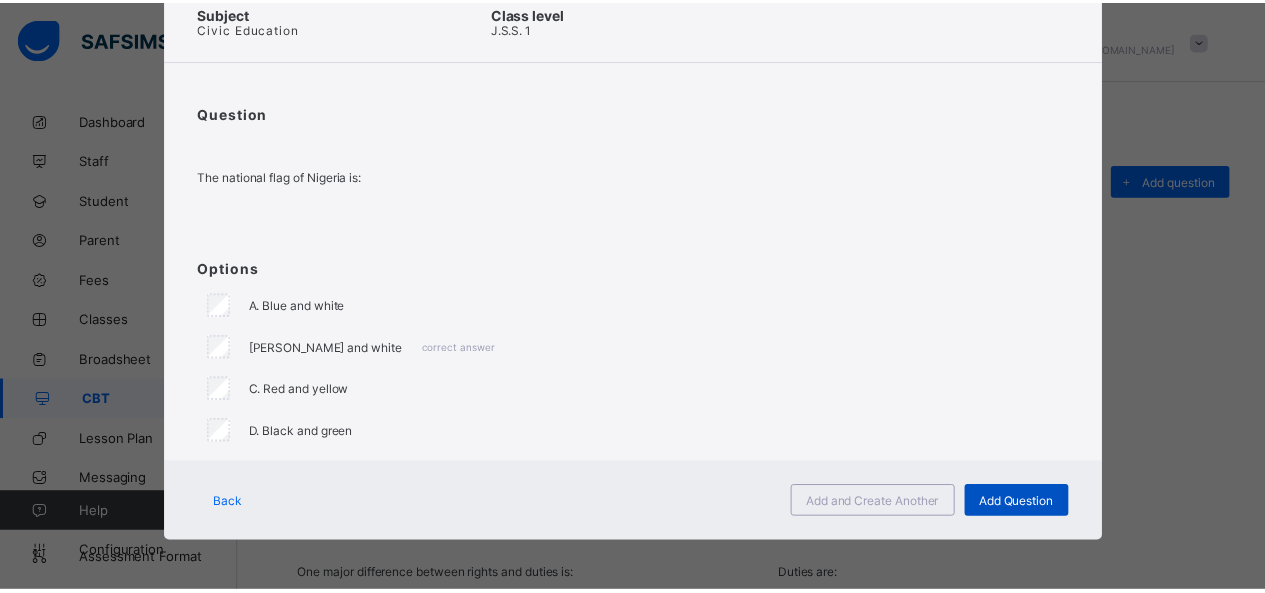 scroll, scrollTop: 100, scrollLeft: 0, axis: vertical 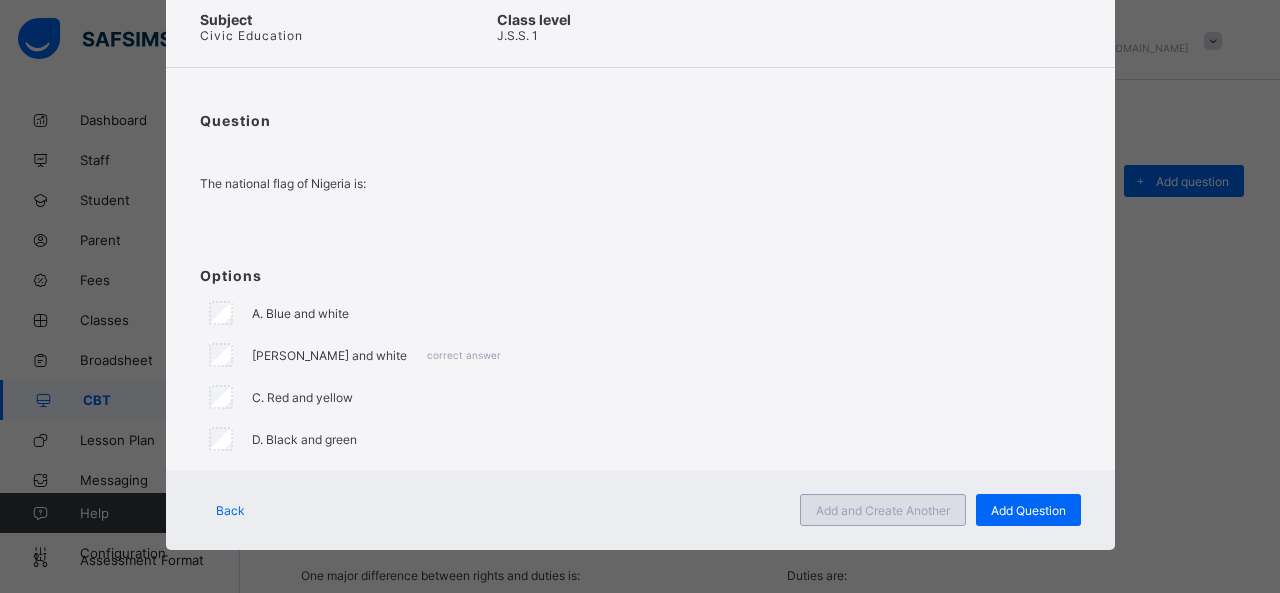 click on "Add and Create Another" at bounding box center [883, 510] 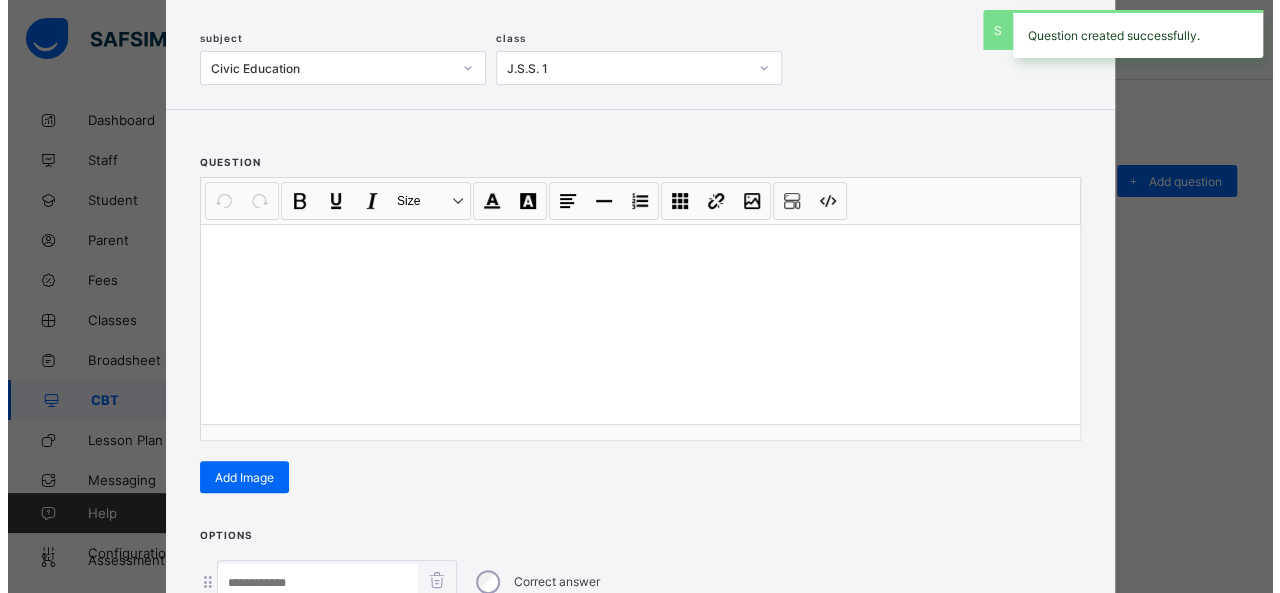 scroll, scrollTop: 128, scrollLeft: 0, axis: vertical 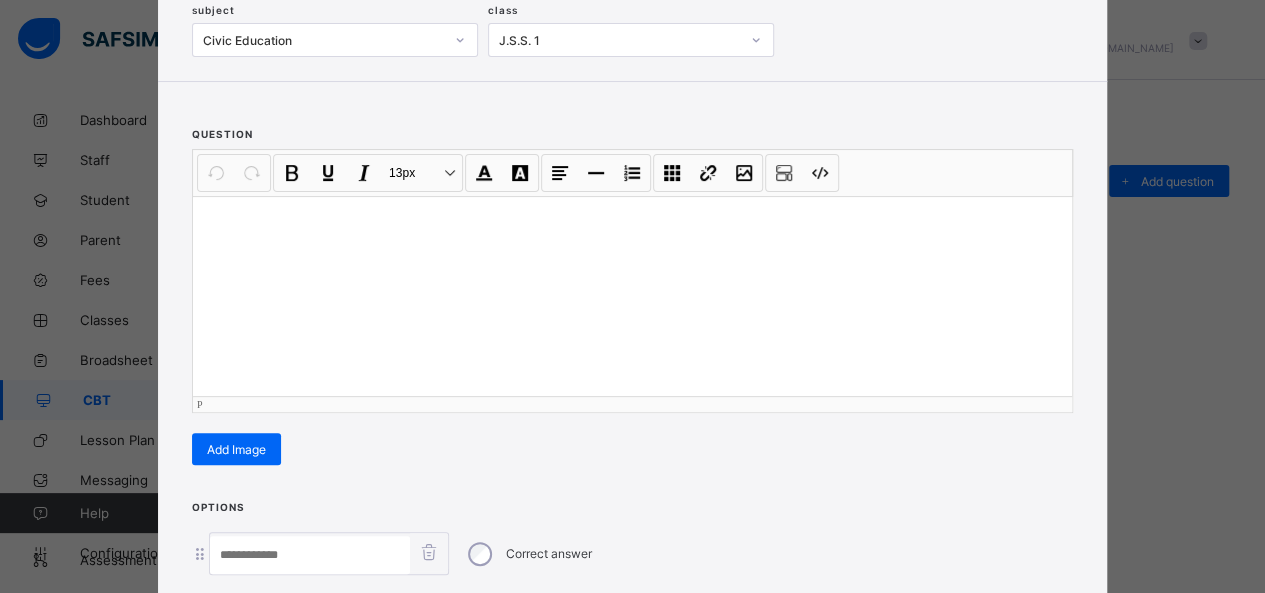 click at bounding box center [632, 296] 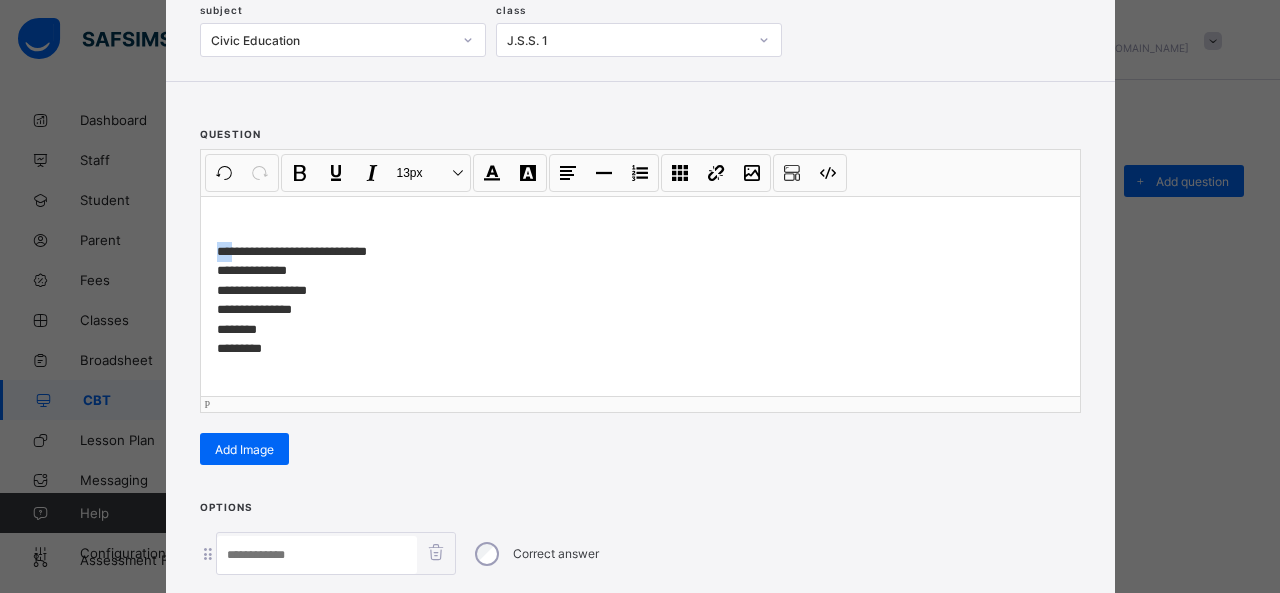 drag, startPoint x: 222, startPoint y: 249, endPoint x: 181, endPoint y: 249, distance: 41 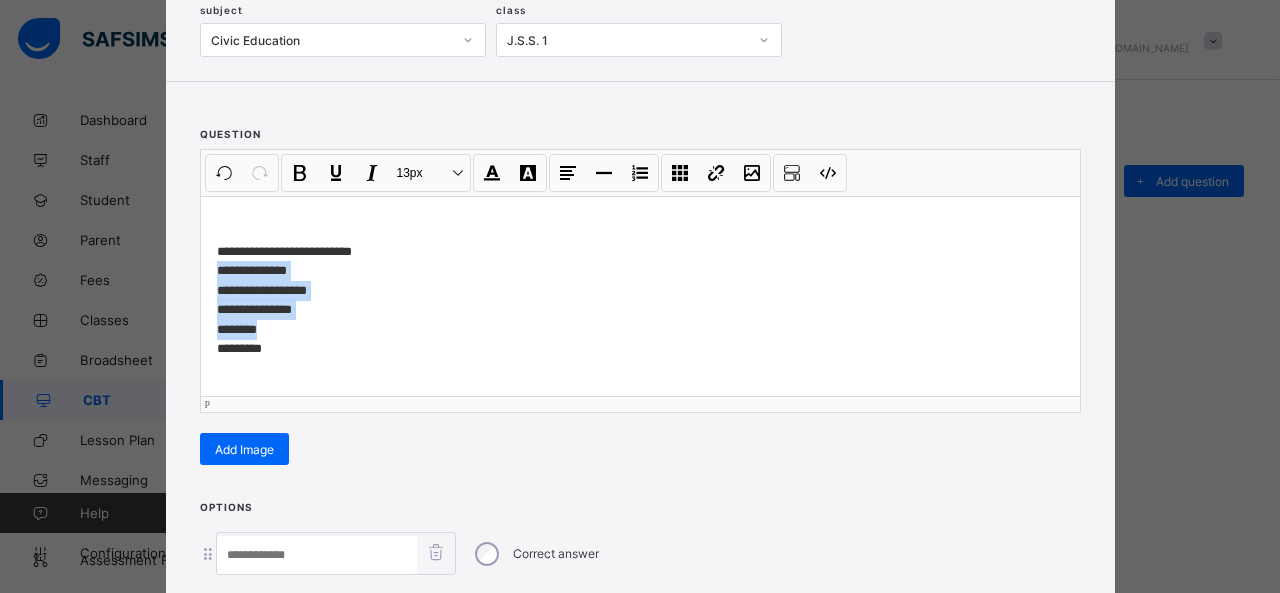 drag, startPoint x: 208, startPoint y: 267, endPoint x: 275, endPoint y: 327, distance: 89.938866 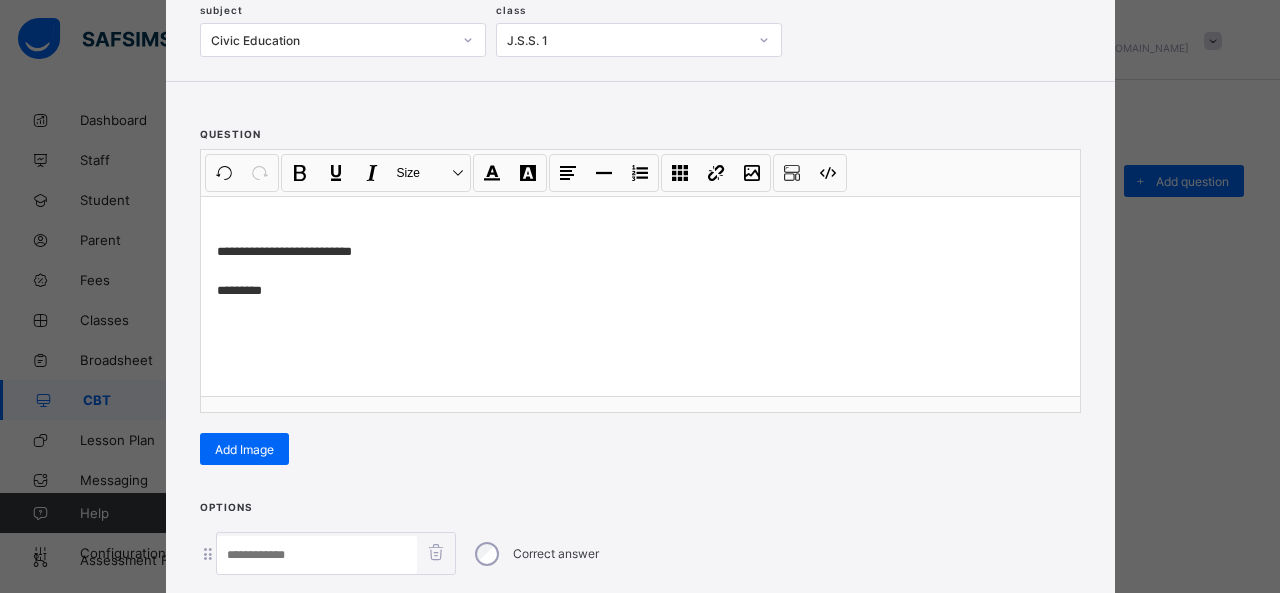 click at bounding box center (317, 555) 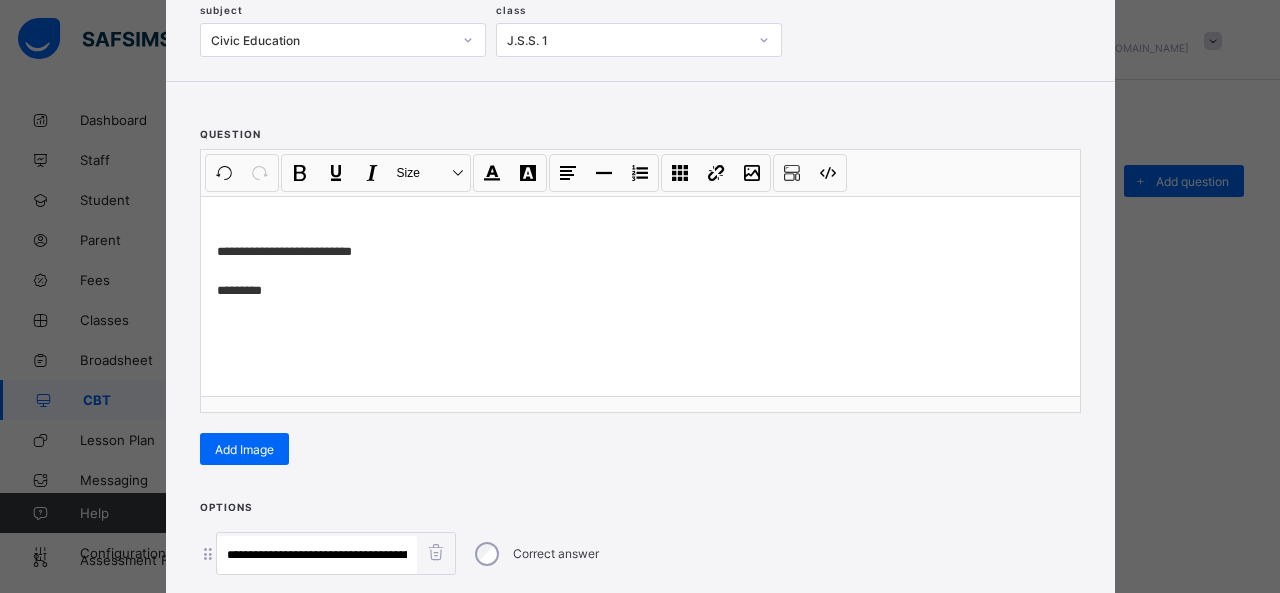 scroll, scrollTop: 0, scrollLeft: 125, axis: horizontal 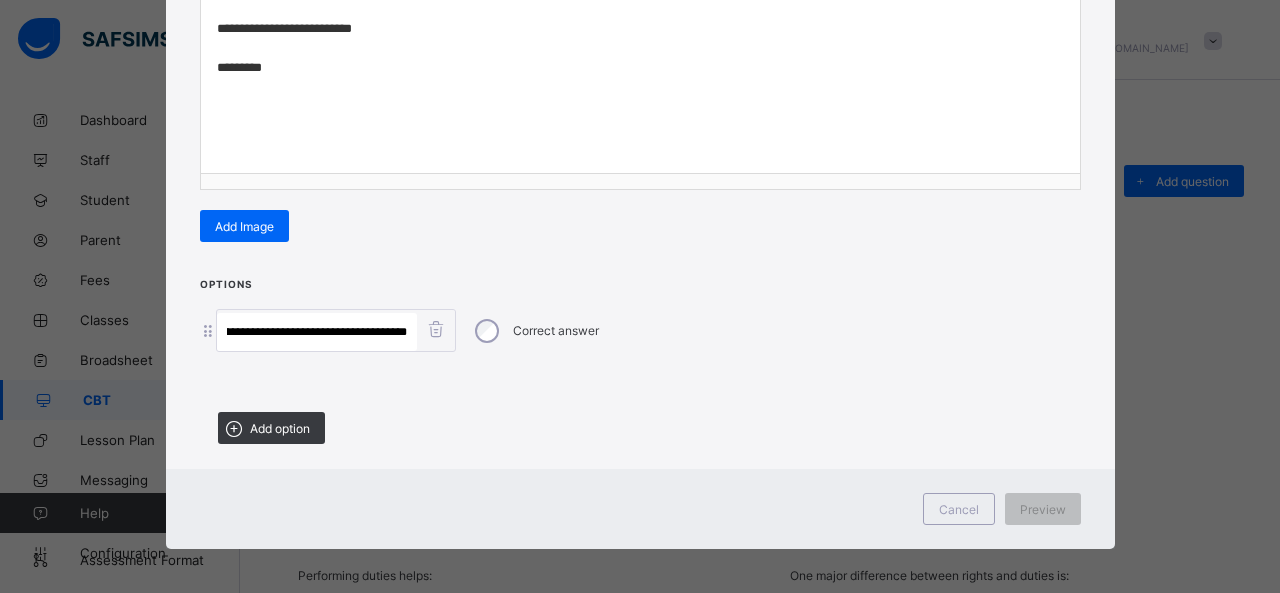 drag, startPoint x: 281, startPoint y: 549, endPoint x: 749, endPoint y: 595, distance: 470.25525 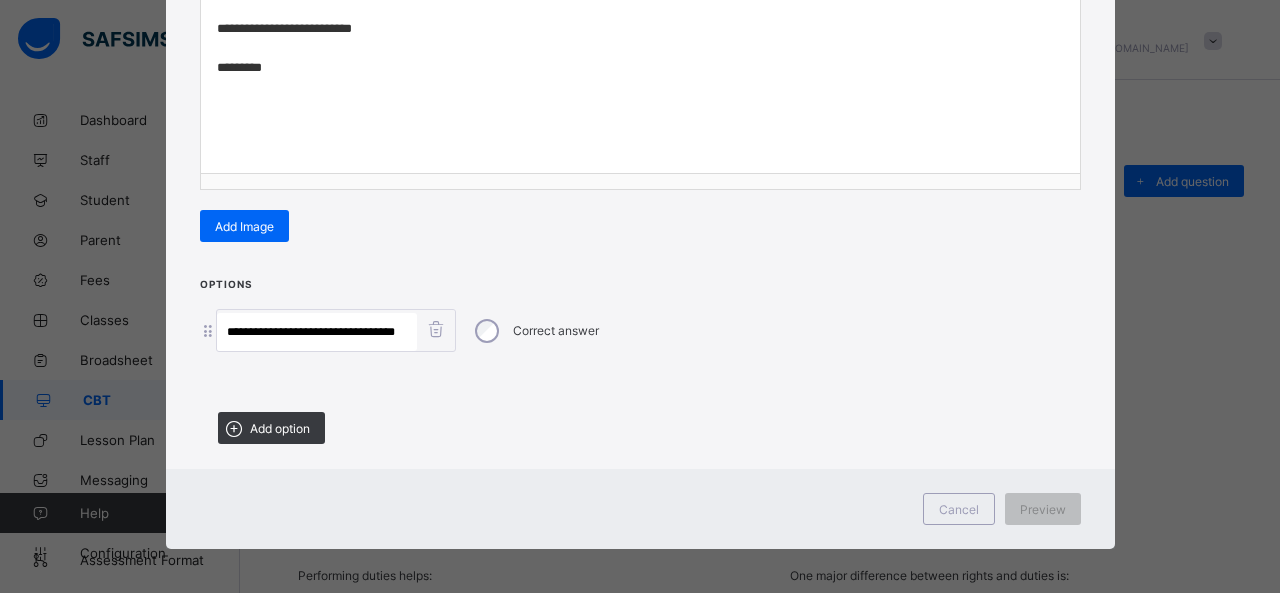 scroll, scrollTop: 0, scrollLeft: 2, axis: horizontal 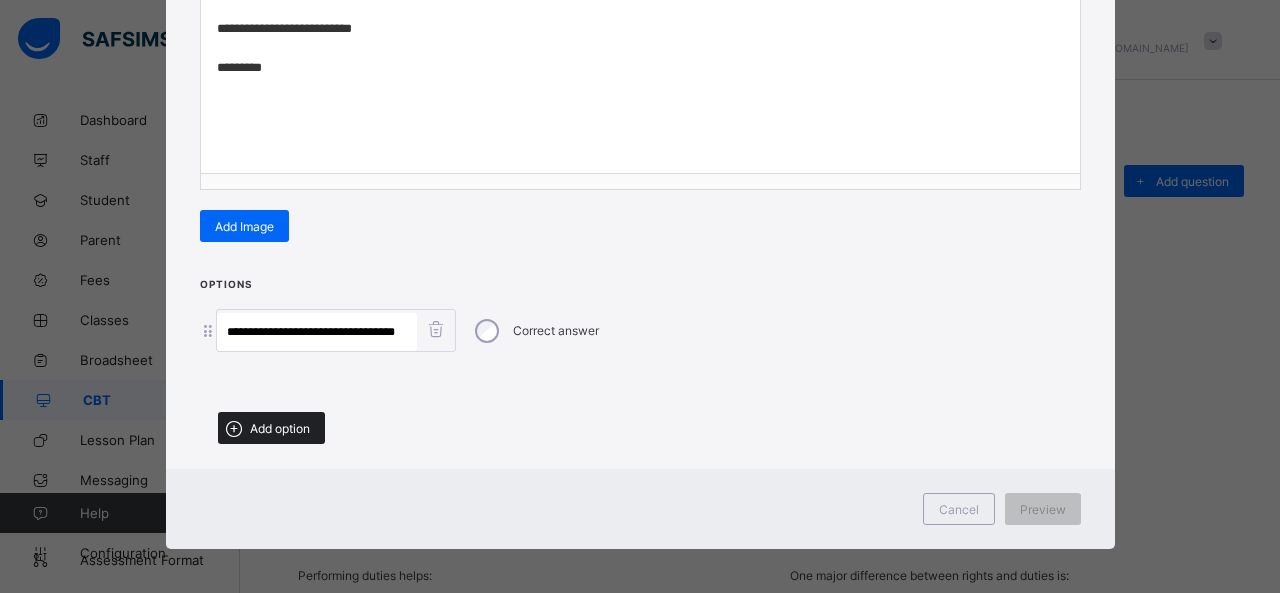 type on "**********" 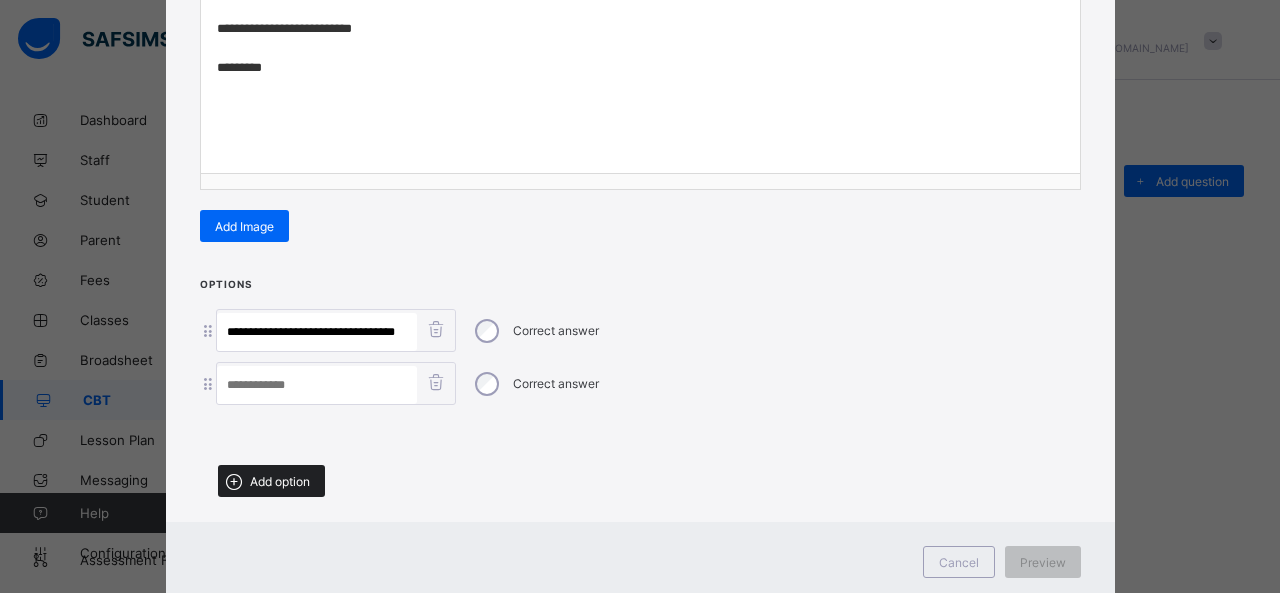 scroll, scrollTop: 0, scrollLeft: 0, axis: both 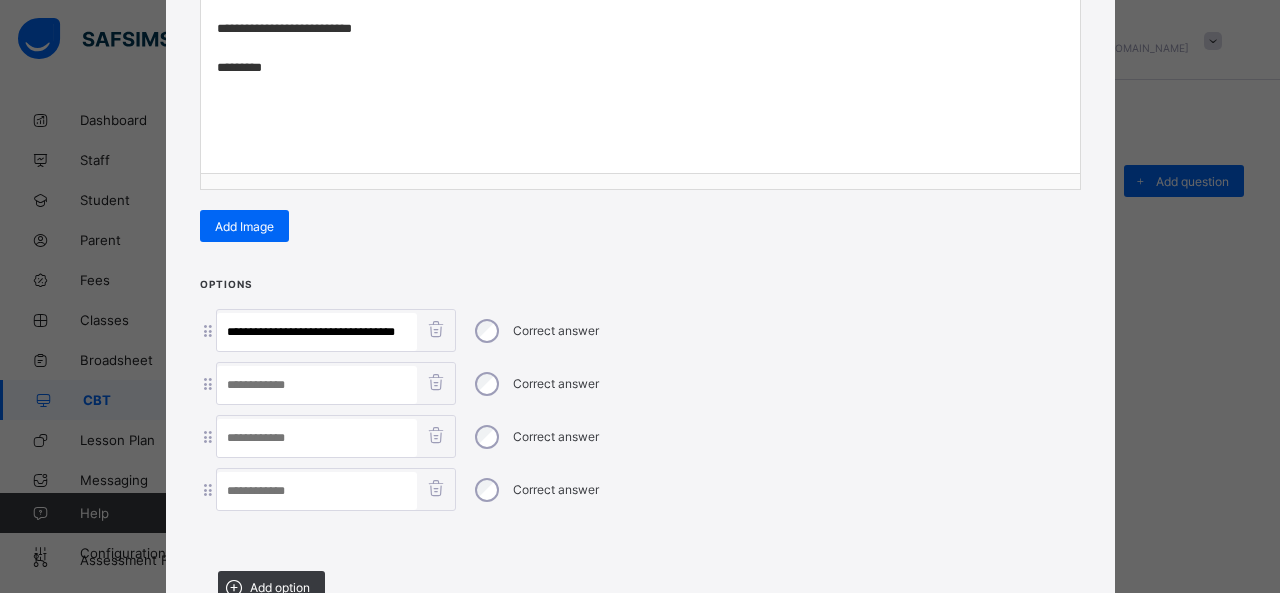click at bounding box center (317, 438) 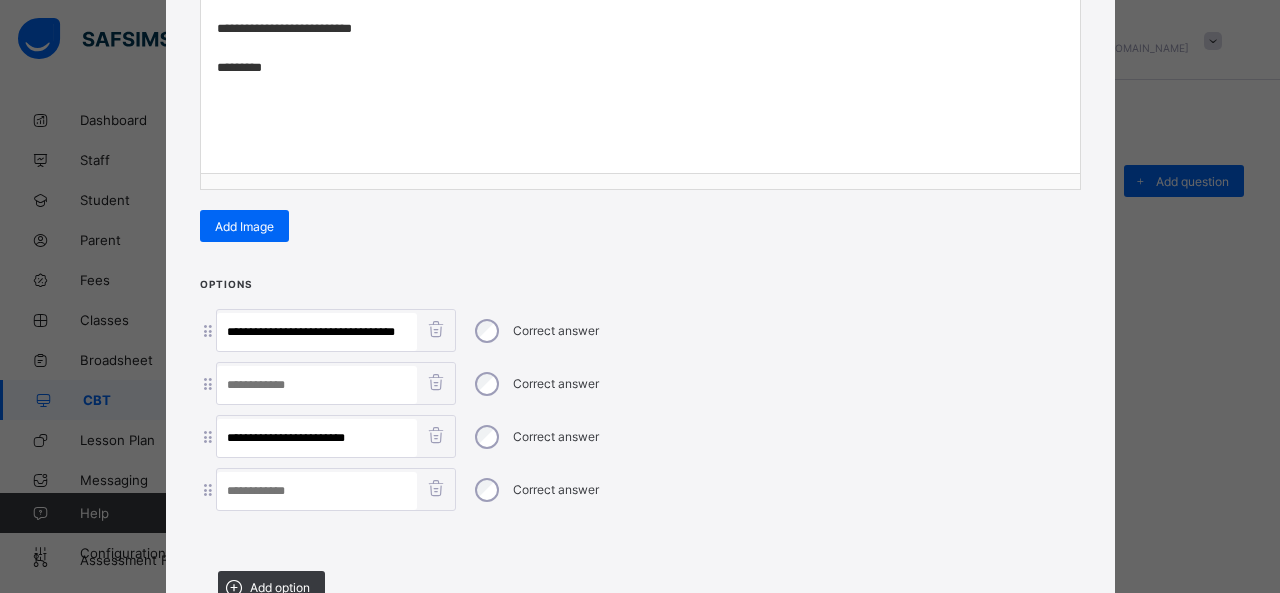 drag, startPoint x: 305, startPoint y: 429, endPoint x: 472, endPoint y: 458, distance: 169.49927 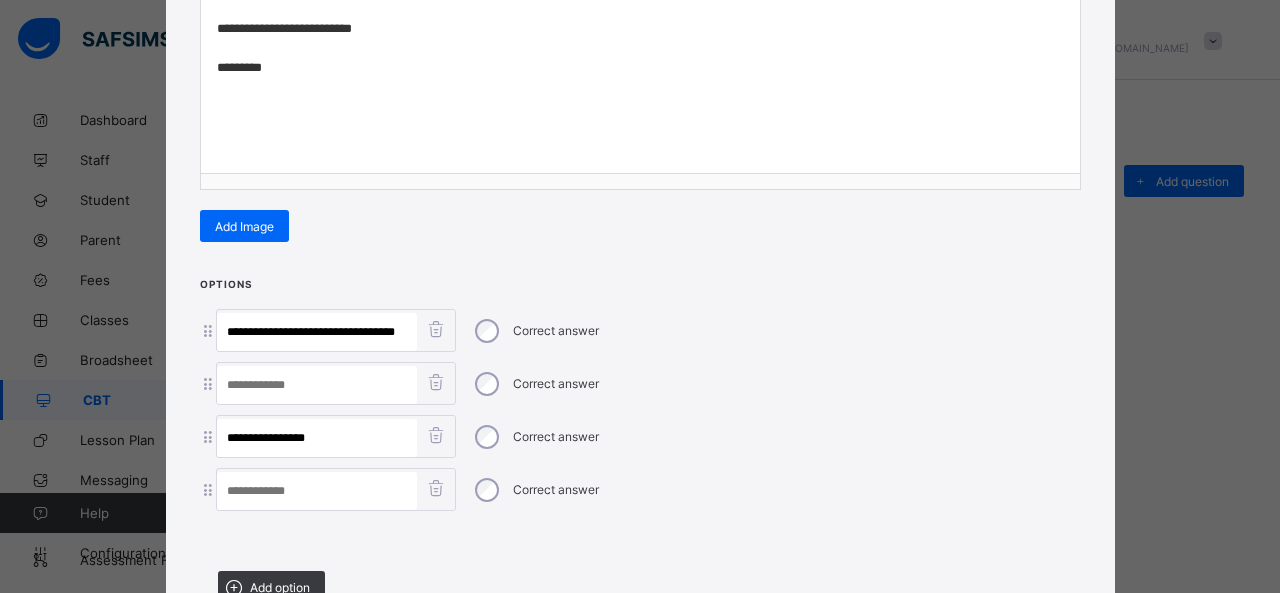 type on "**********" 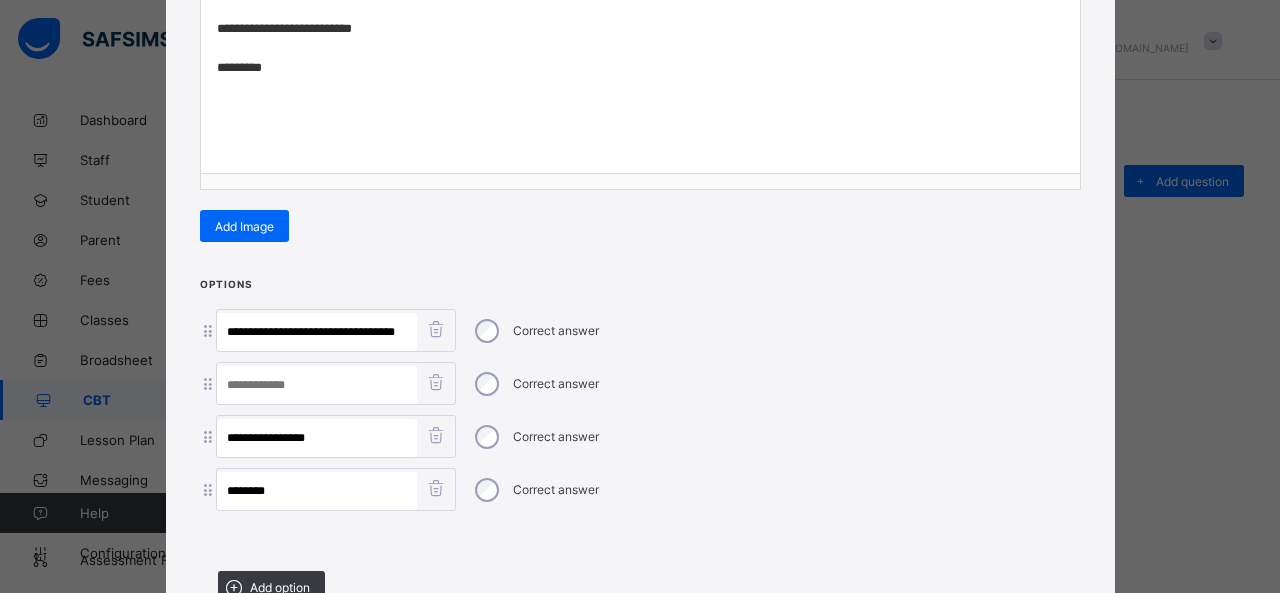 type on "********" 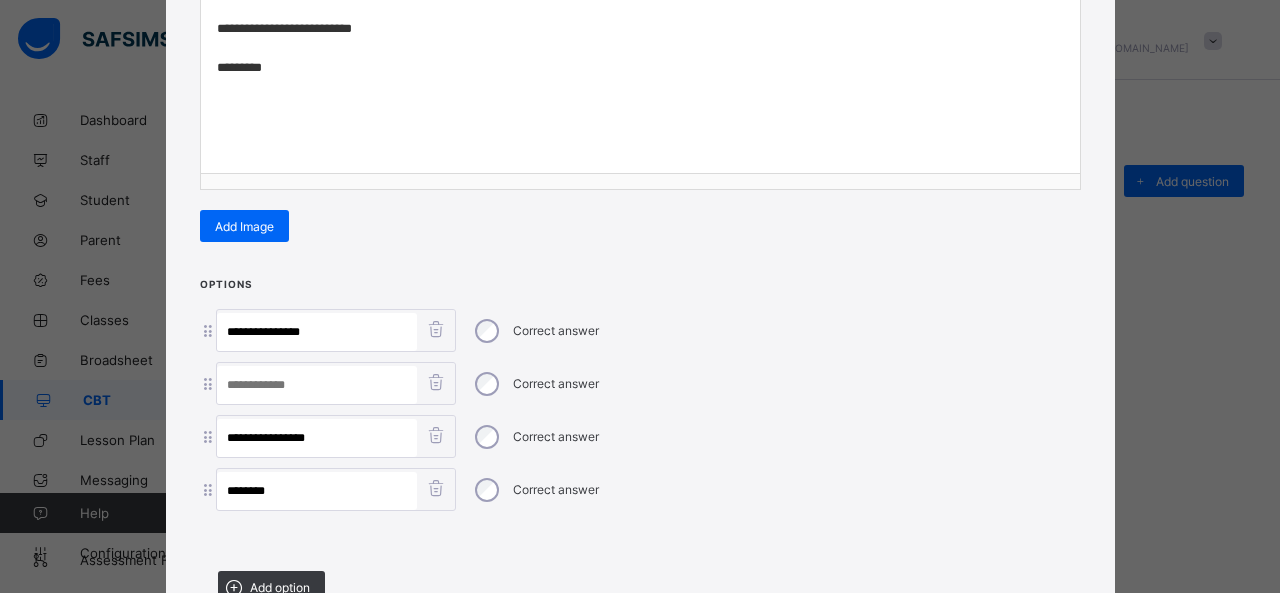 scroll, scrollTop: 0, scrollLeft: 0, axis: both 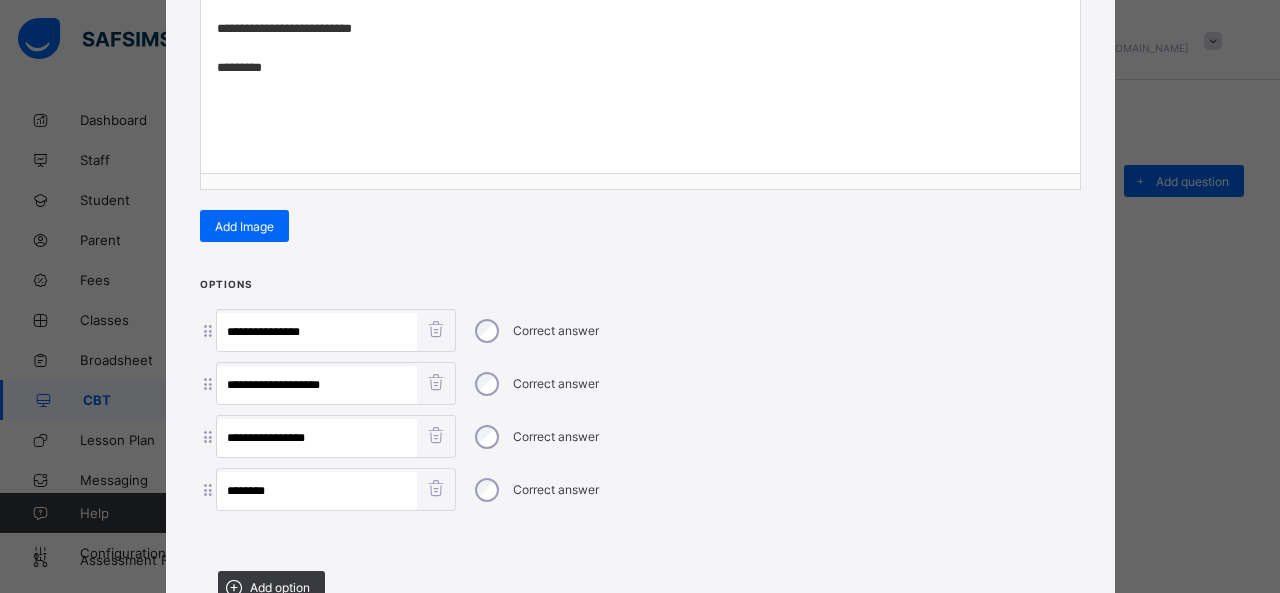 type on "**********" 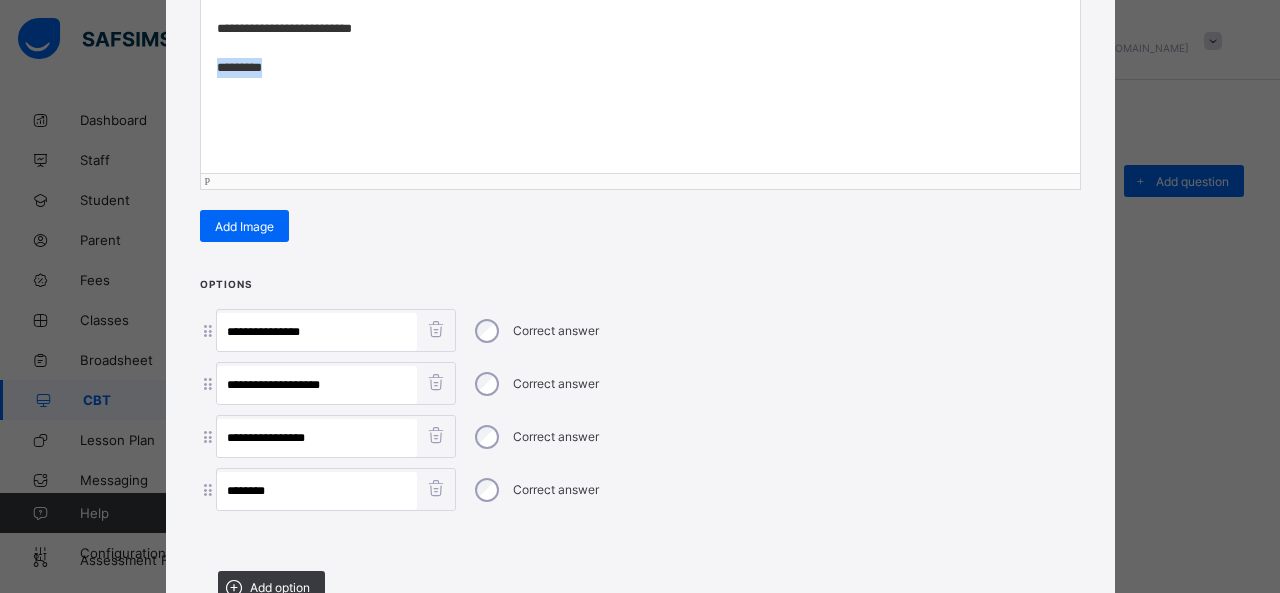 drag, startPoint x: 286, startPoint y: 64, endPoint x: 72, endPoint y: 65, distance: 214.00233 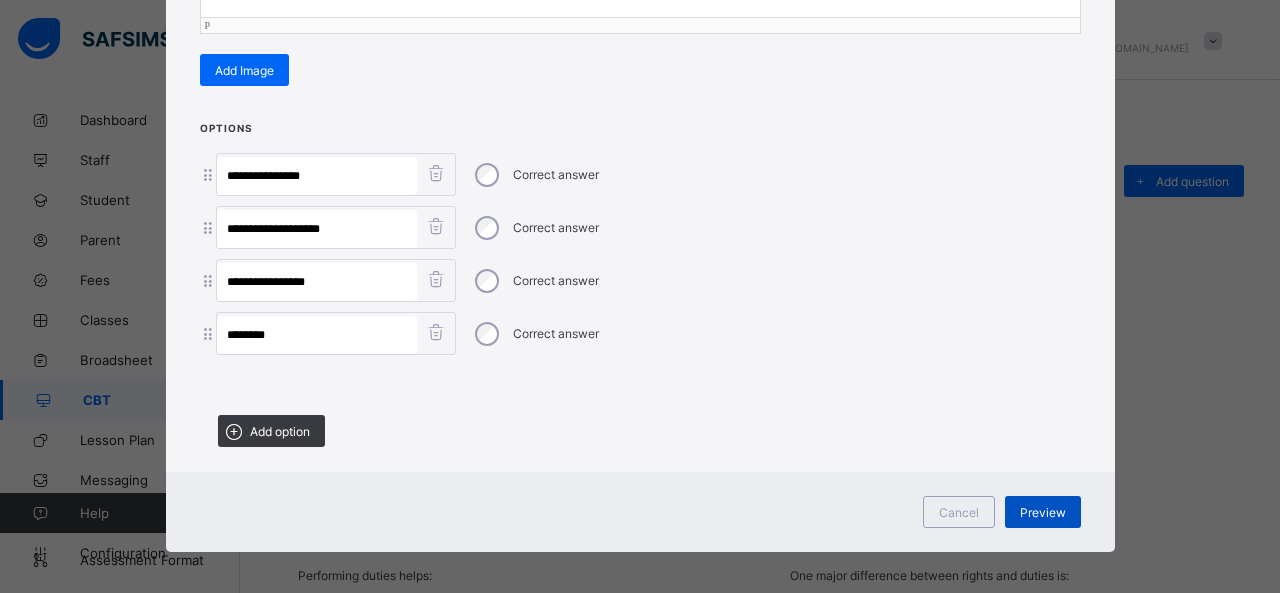 click on "Preview" at bounding box center [1043, 512] 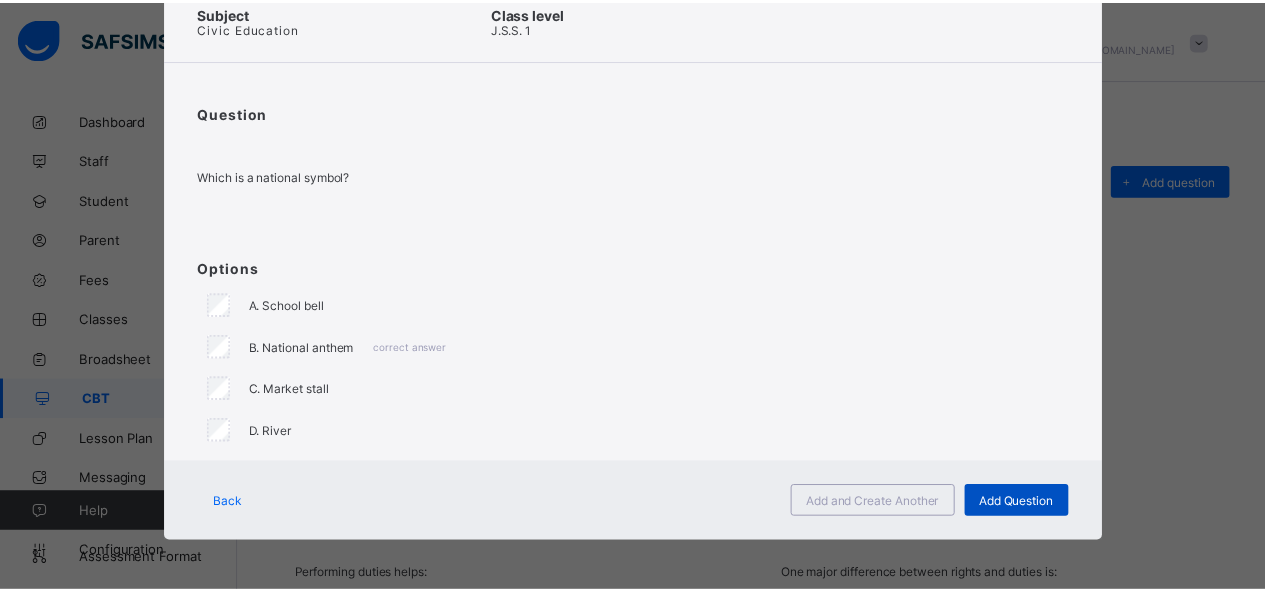 scroll, scrollTop: 100, scrollLeft: 0, axis: vertical 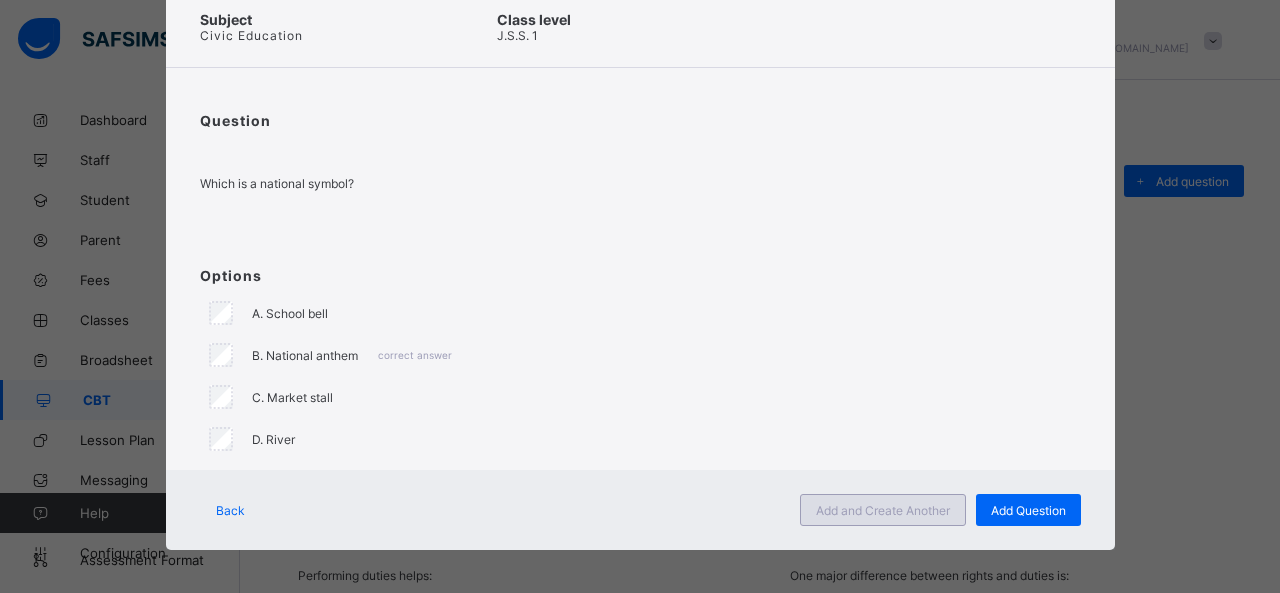 click on "Add and Create Another" at bounding box center (883, 510) 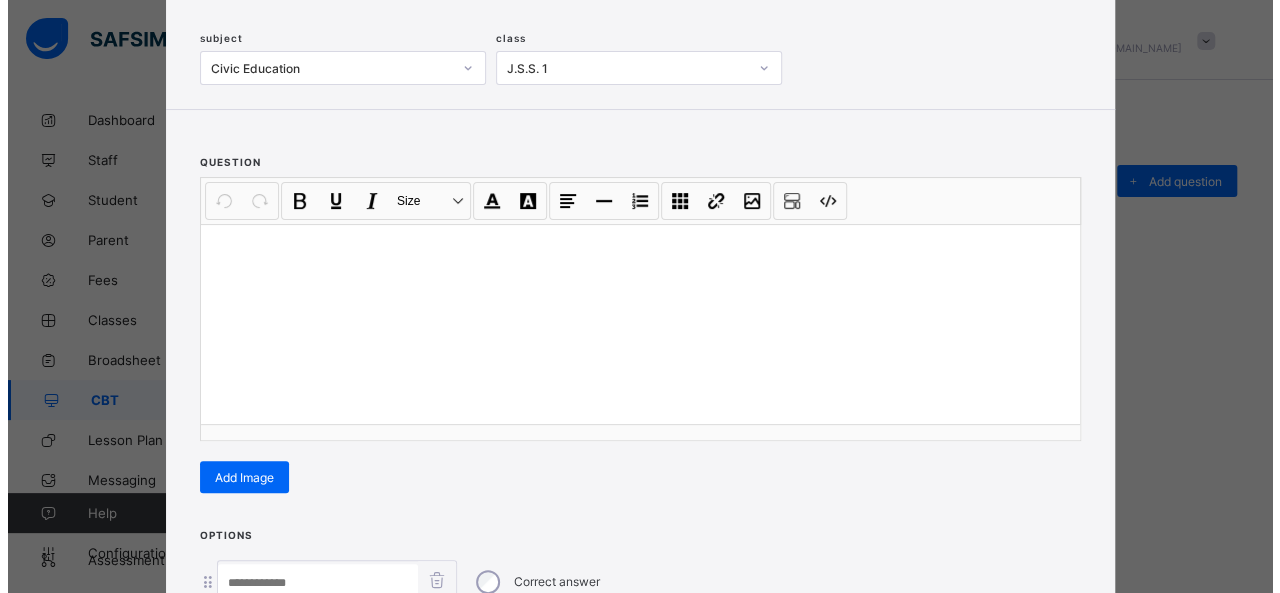 scroll, scrollTop: 128, scrollLeft: 0, axis: vertical 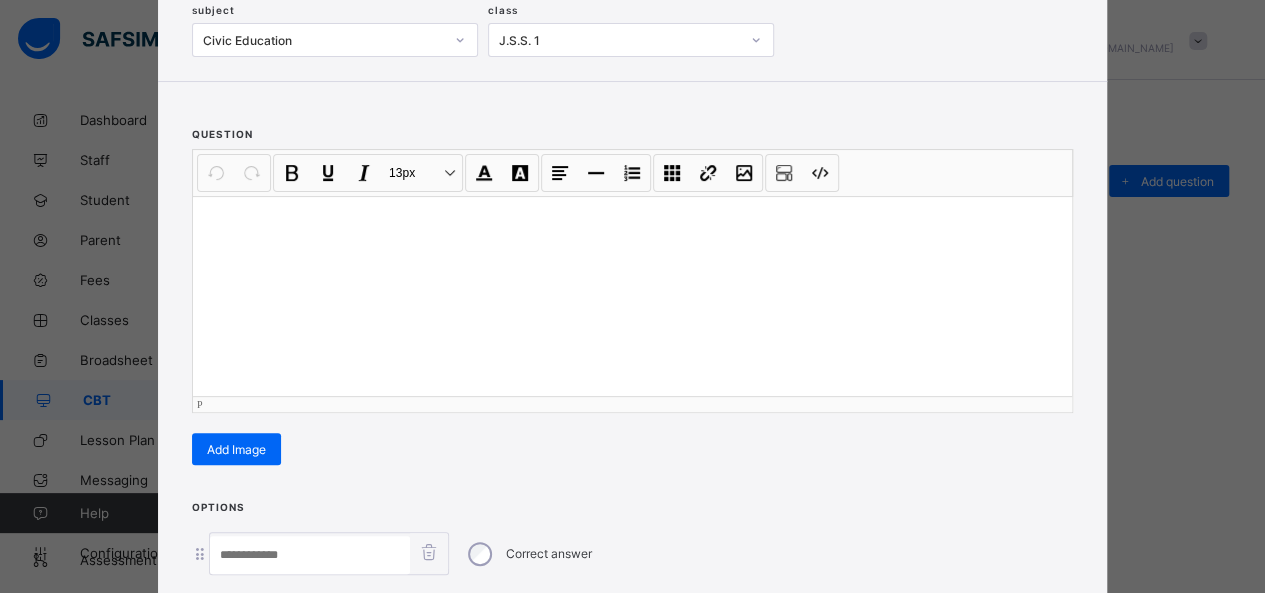 click at bounding box center (632, 296) 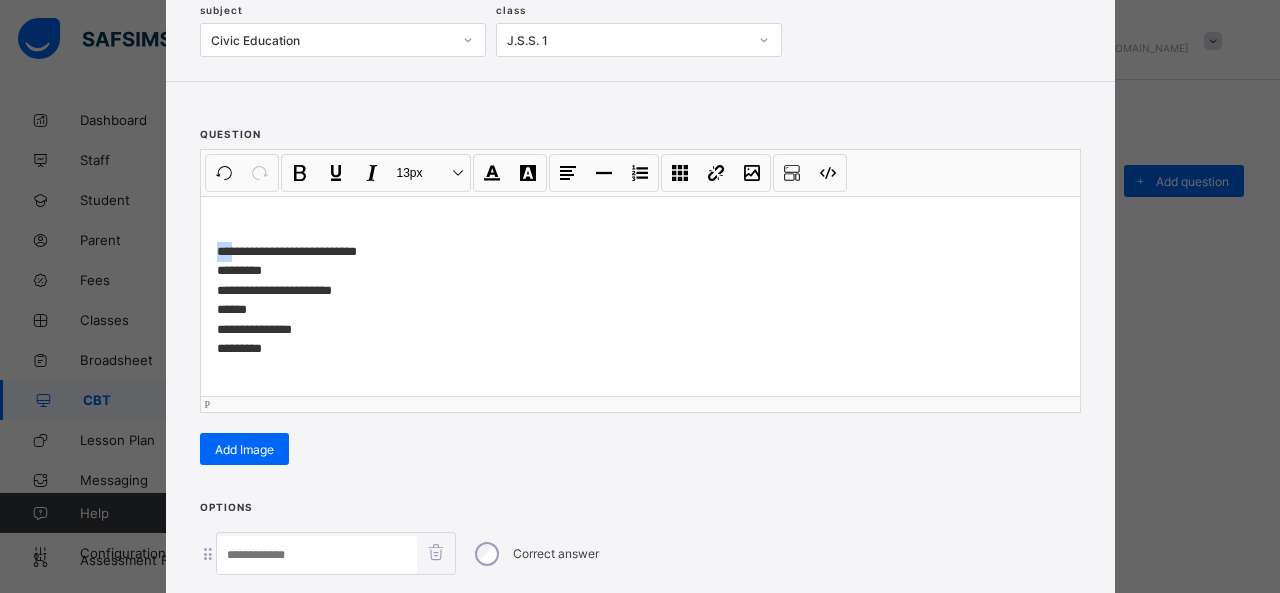 drag, startPoint x: 226, startPoint y: 245, endPoint x: 169, endPoint y: 217, distance: 63.505905 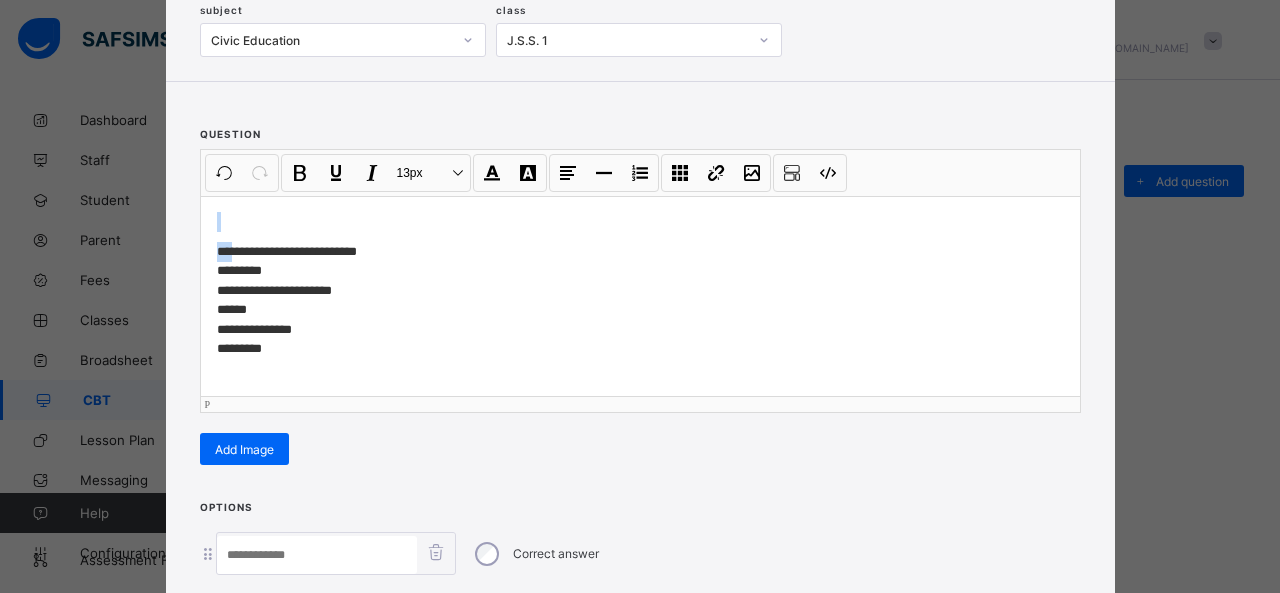 type 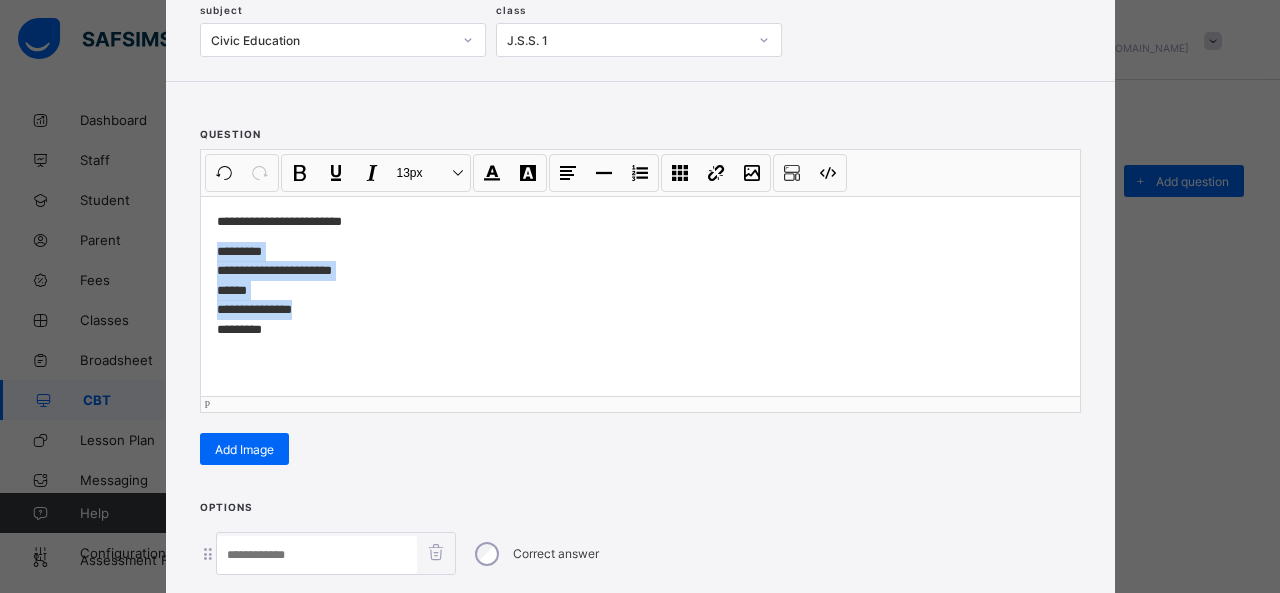 drag, startPoint x: 210, startPoint y: 247, endPoint x: 306, endPoint y: 313, distance: 116.498924 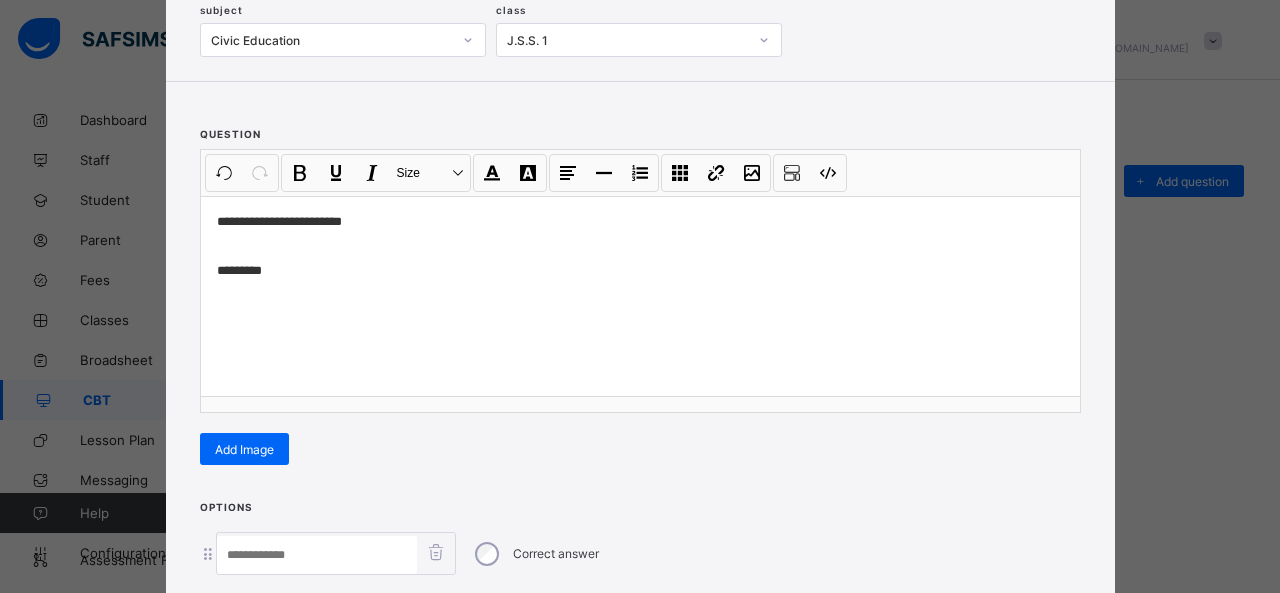click at bounding box center [317, 555] 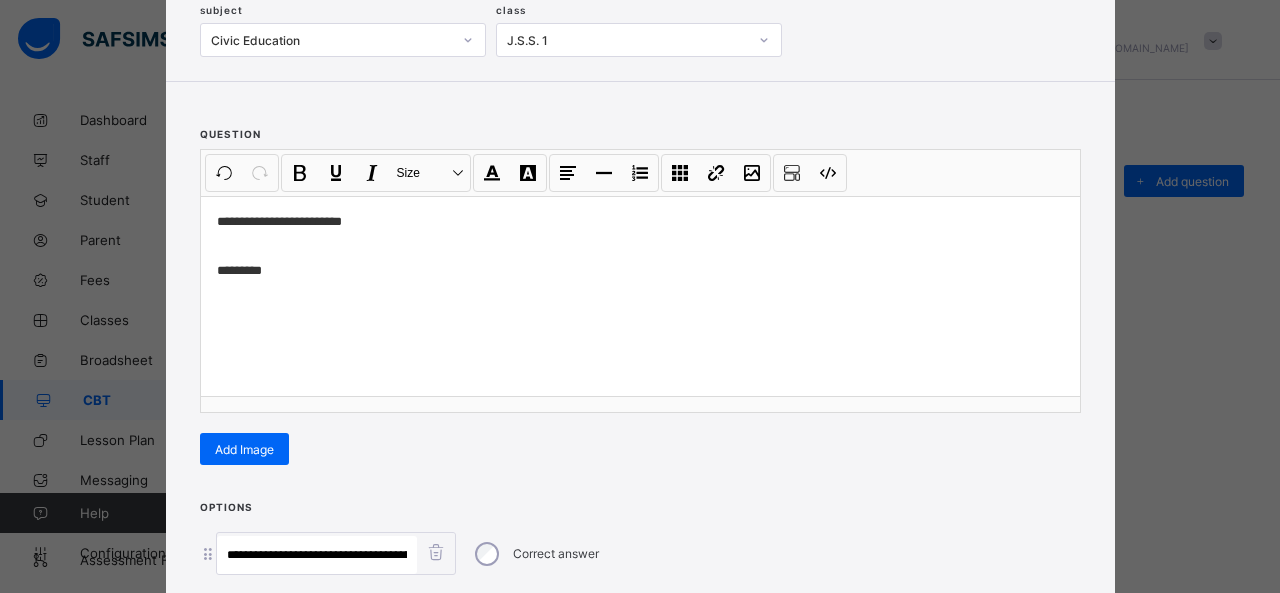 scroll, scrollTop: 0, scrollLeft: 126, axis: horizontal 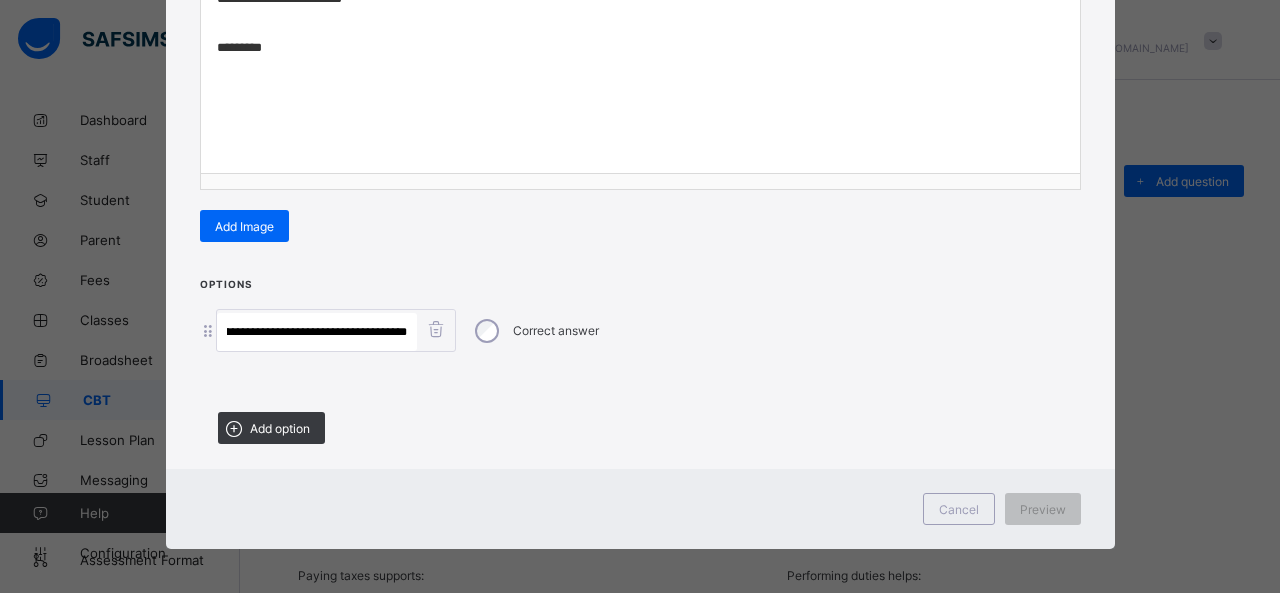 drag, startPoint x: 275, startPoint y: 548, endPoint x: 886, endPoint y: 611, distance: 614.2394 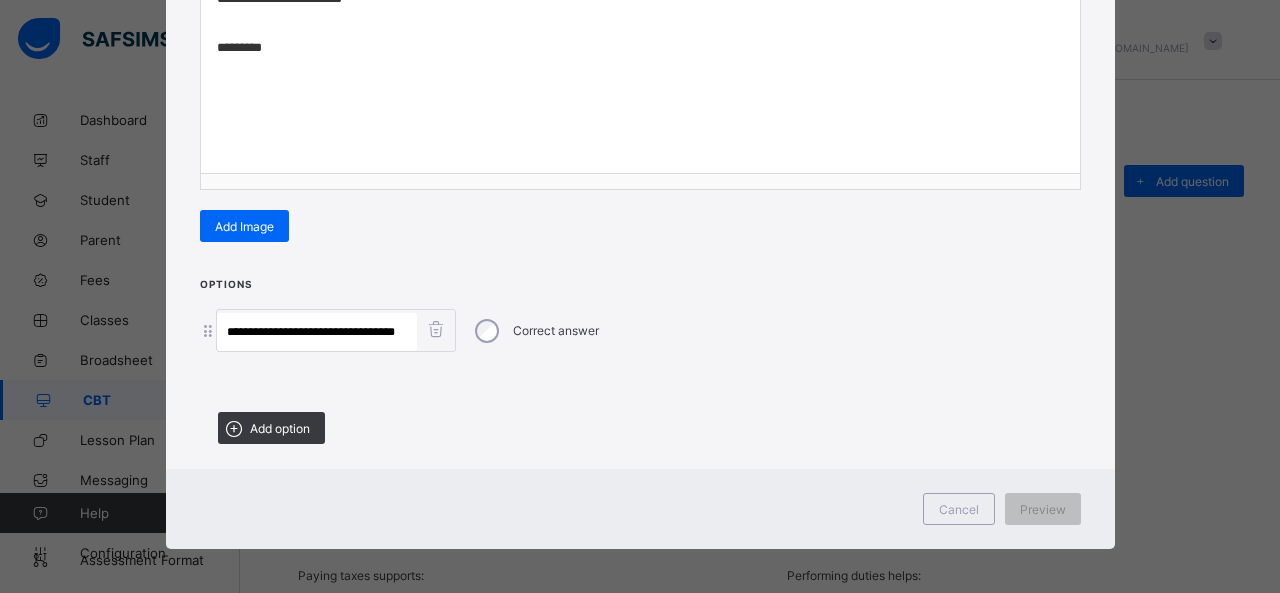 scroll, scrollTop: 0, scrollLeft: 0, axis: both 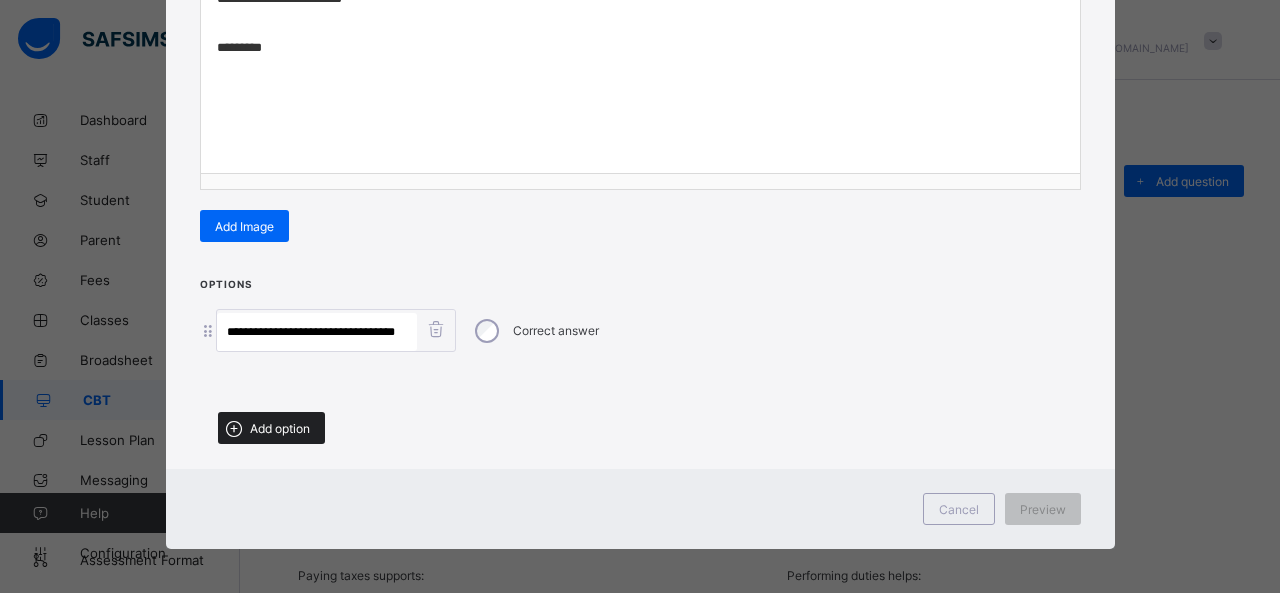 type on "**********" 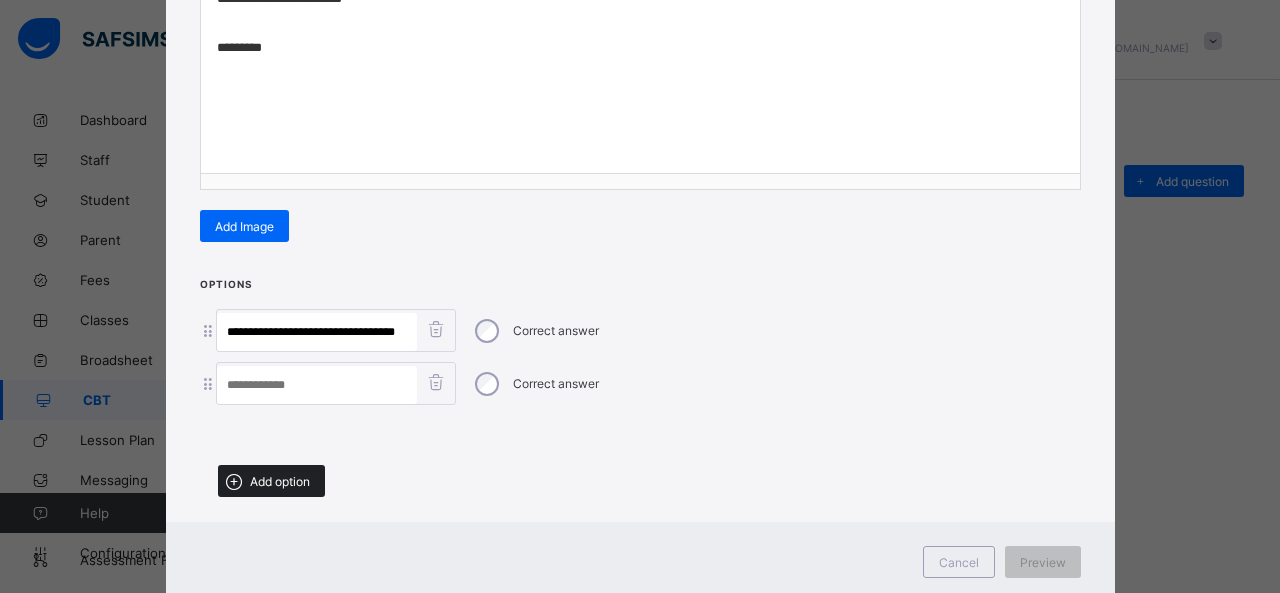 click on "Add option" at bounding box center (271, 481) 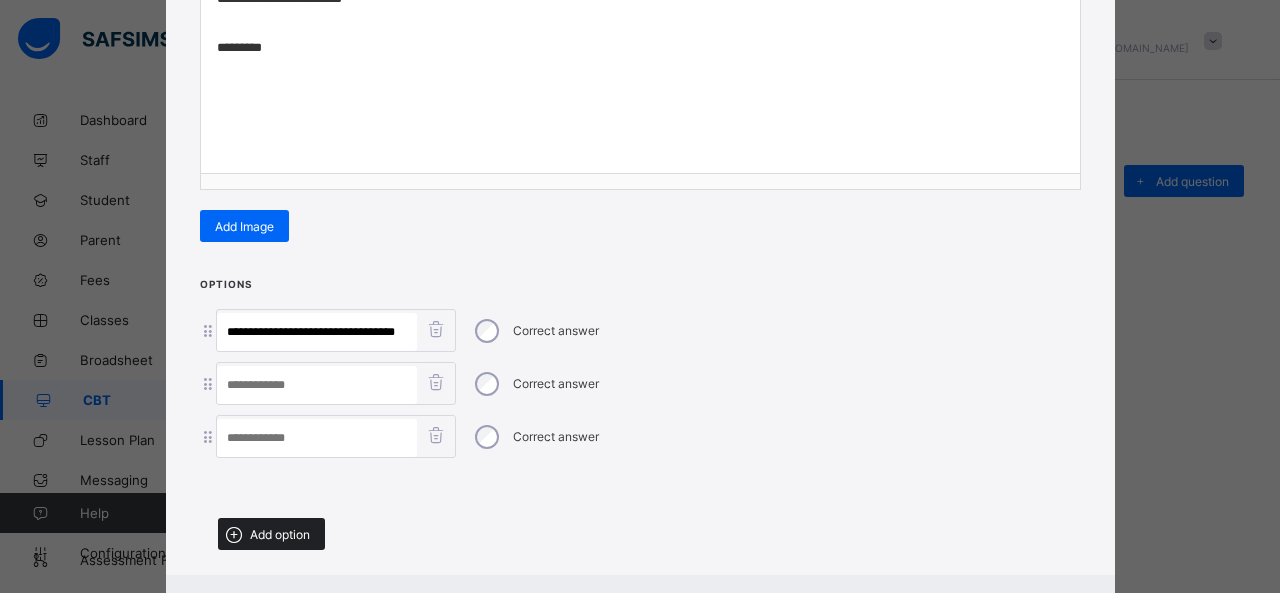 click on "Add option" at bounding box center [271, 534] 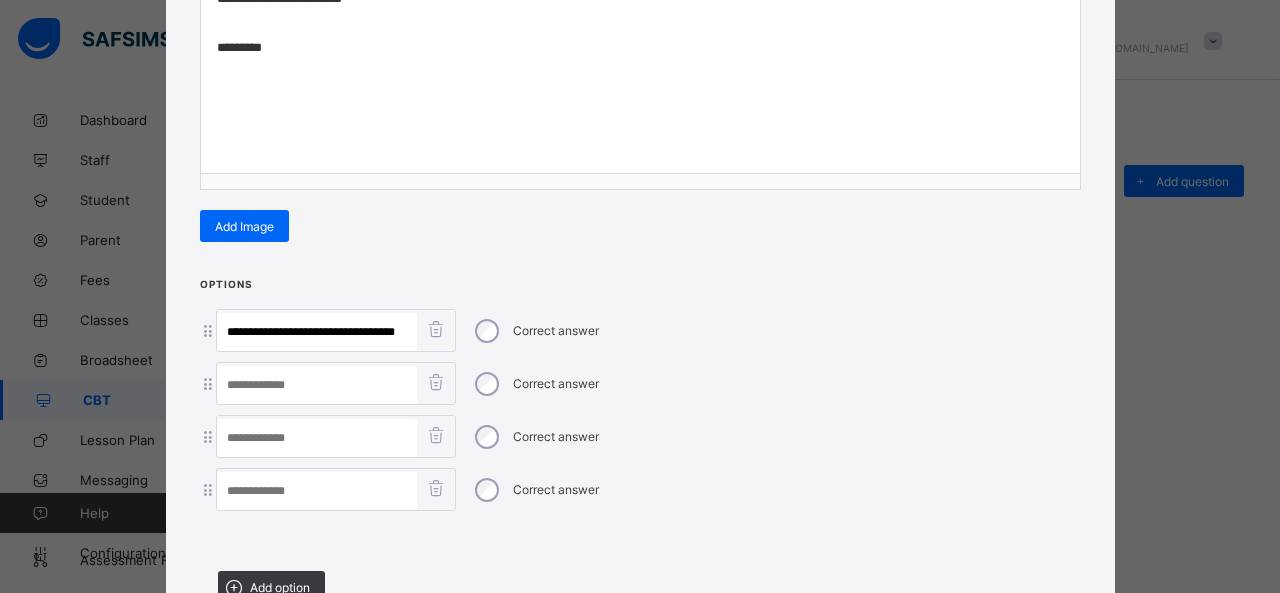 click at bounding box center [317, 438] 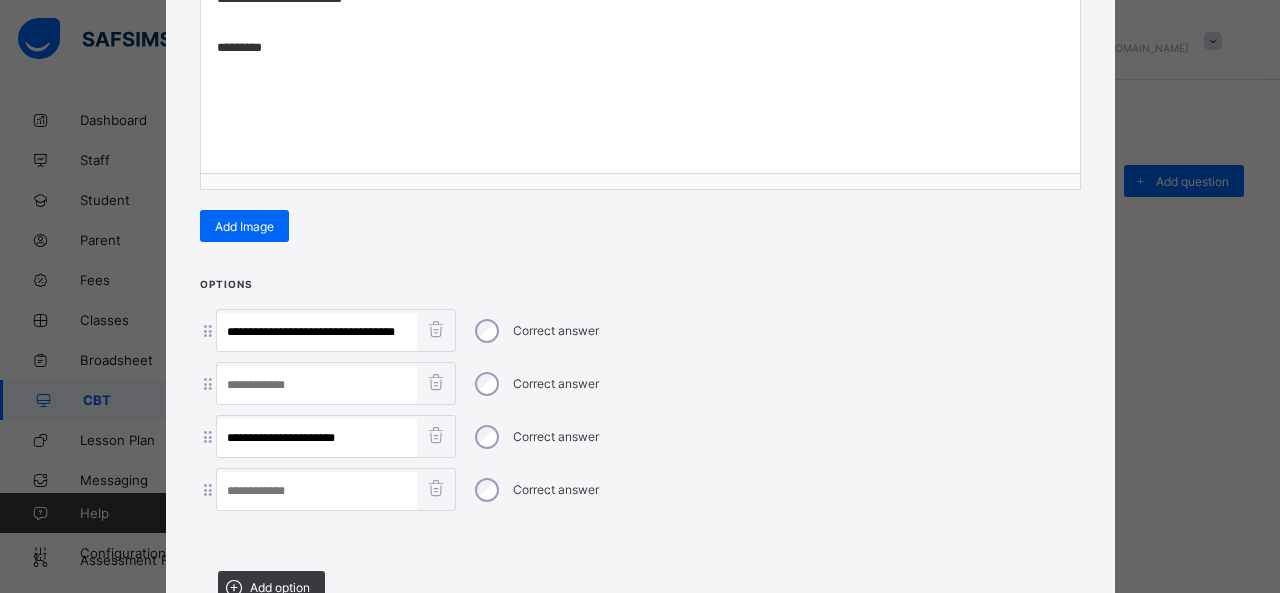 drag, startPoint x: 264, startPoint y: 421, endPoint x: 496, endPoint y: 435, distance: 232.42203 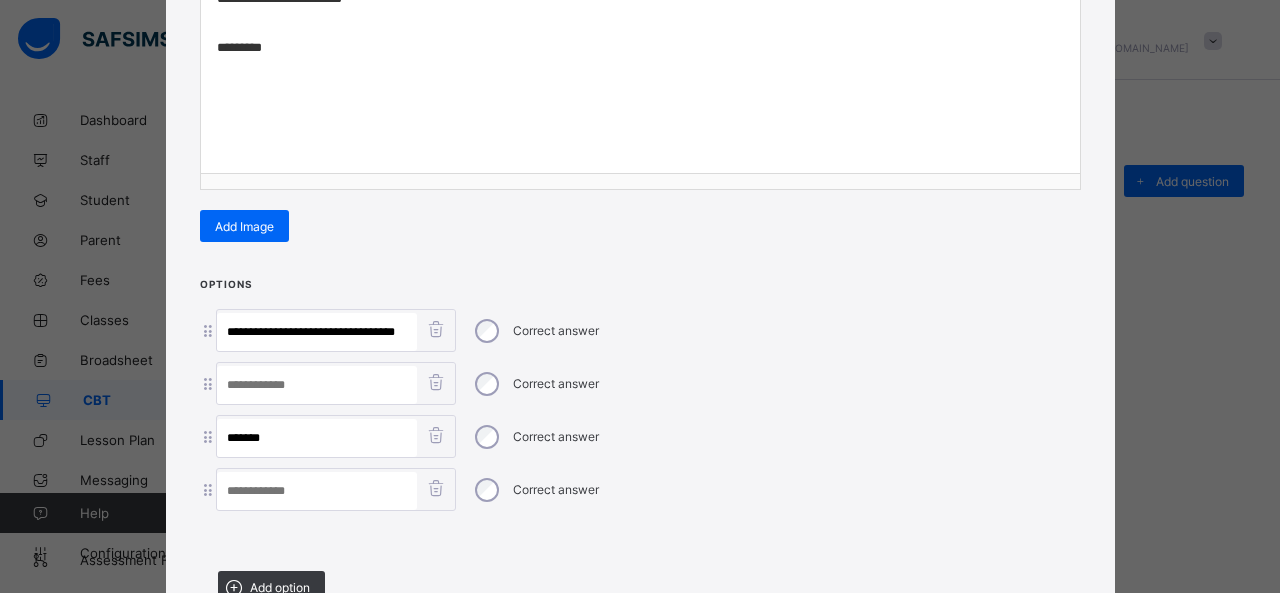 type on "******" 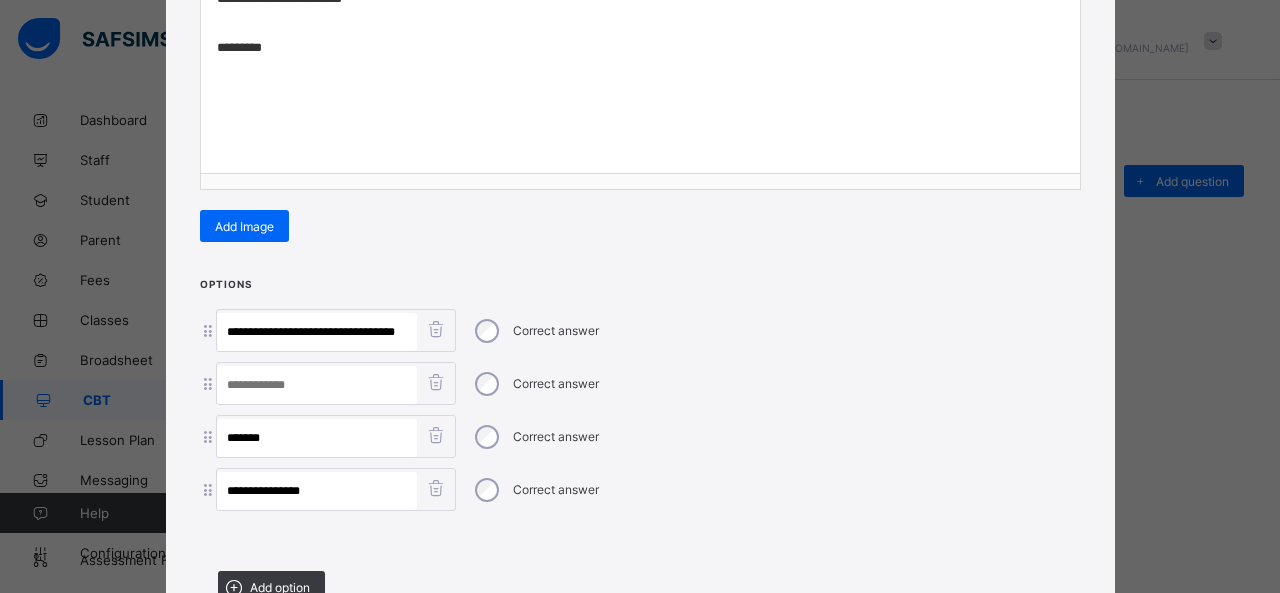 type on "**********" 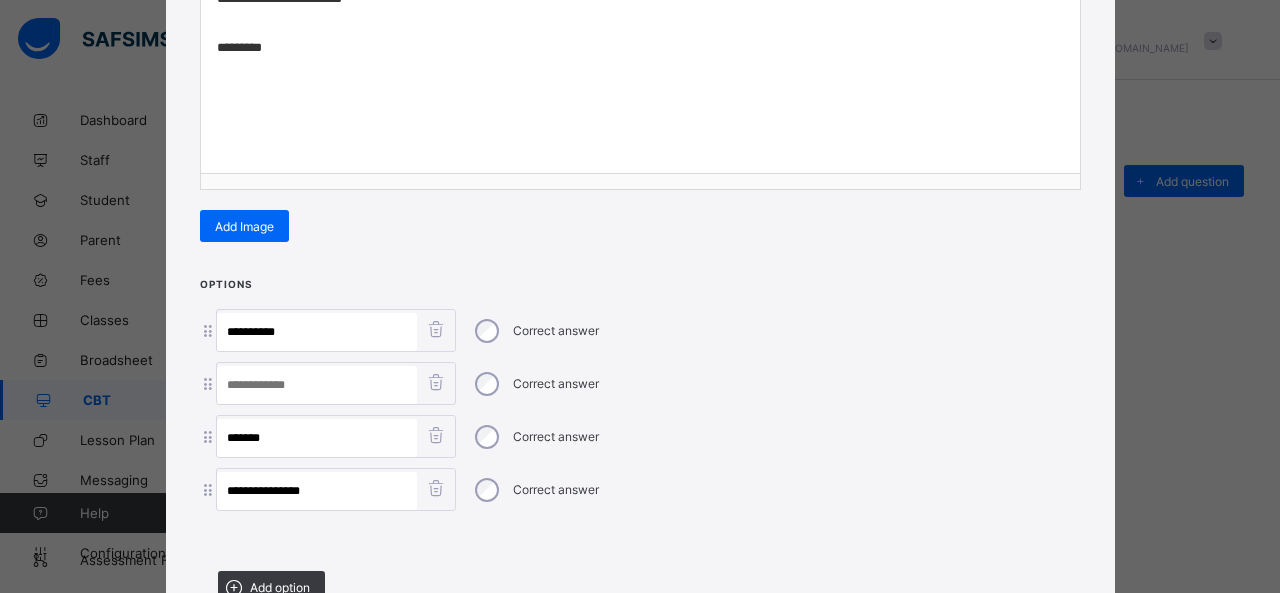 type on "*********" 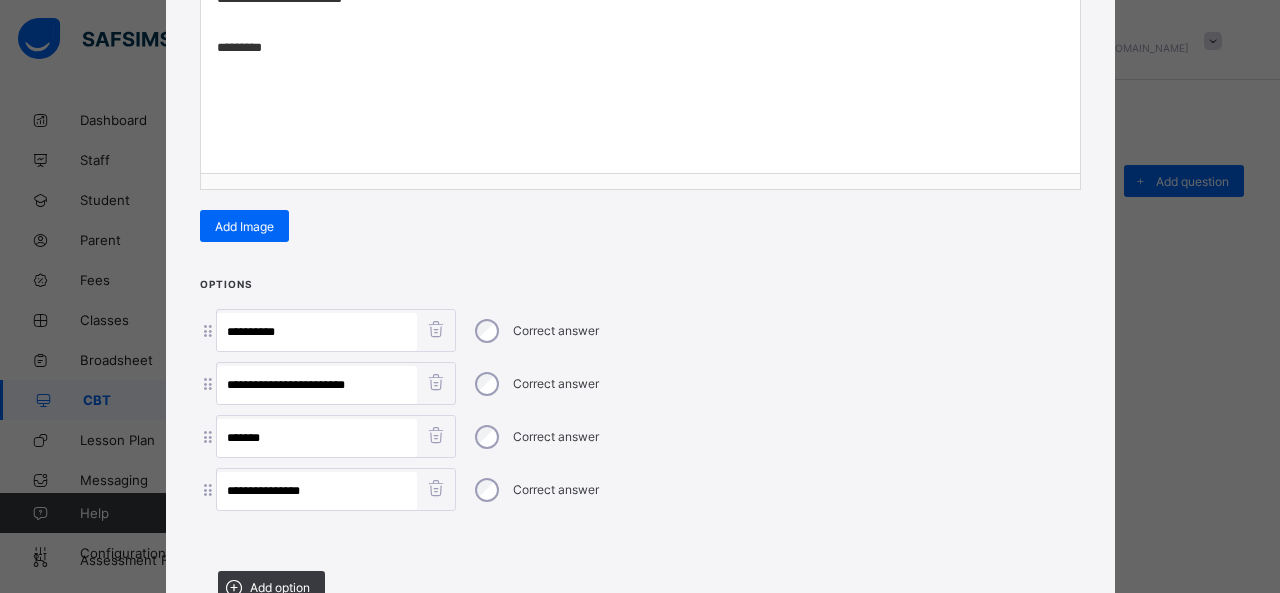 type on "**********" 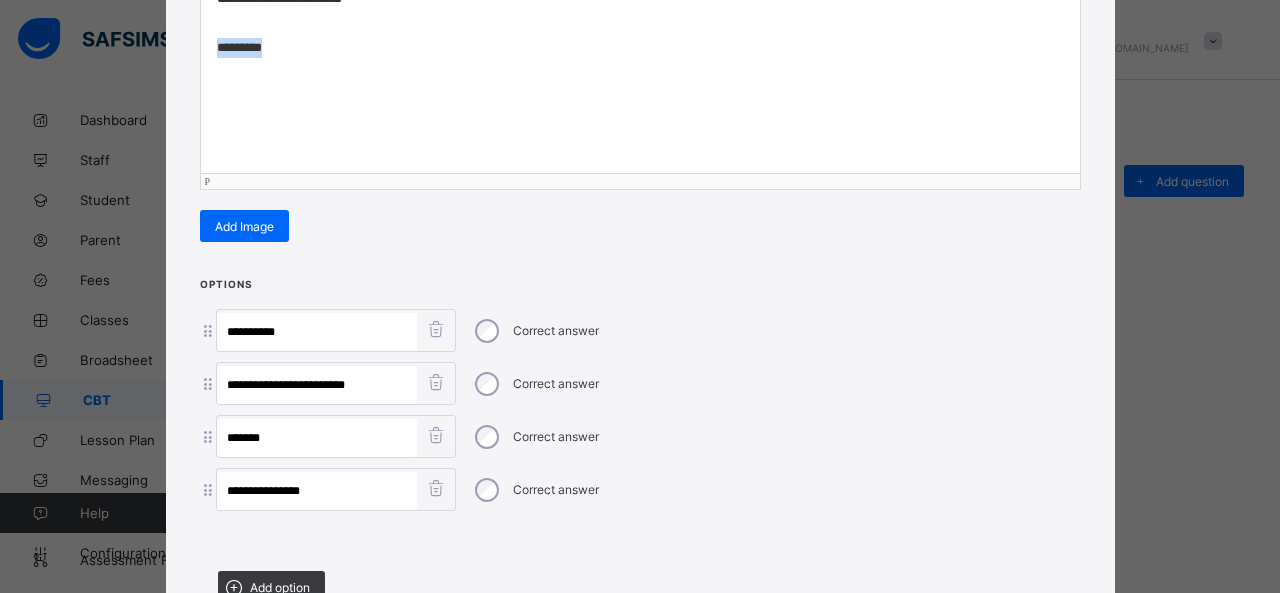 drag, startPoint x: 286, startPoint y: 54, endPoint x: 138, endPoint y: 57, distance: 148.0304 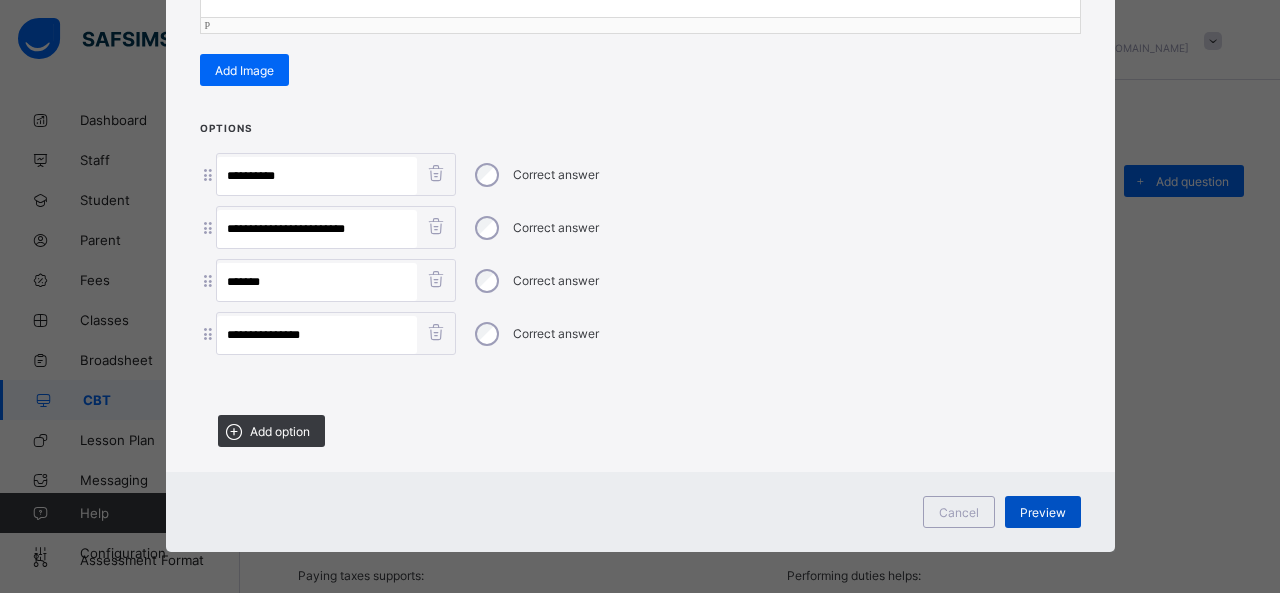 click on "Preview" at bounding box center (1043, 512) 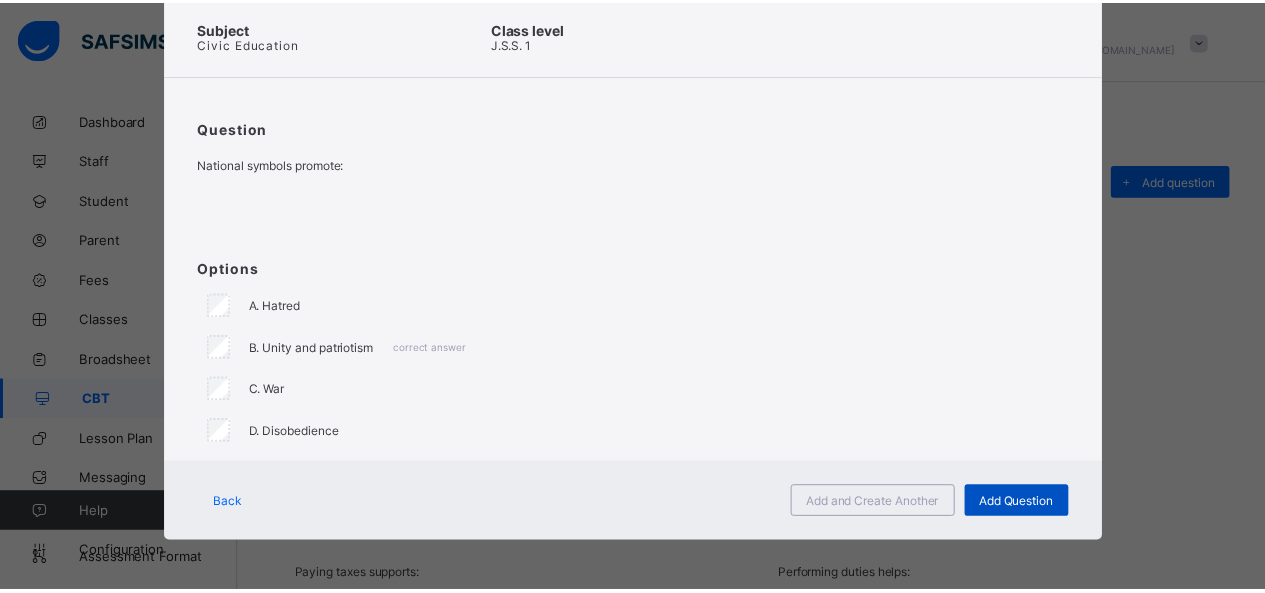 scroll, scrollTop: 86, scrollLeft: 0, axis: vertical 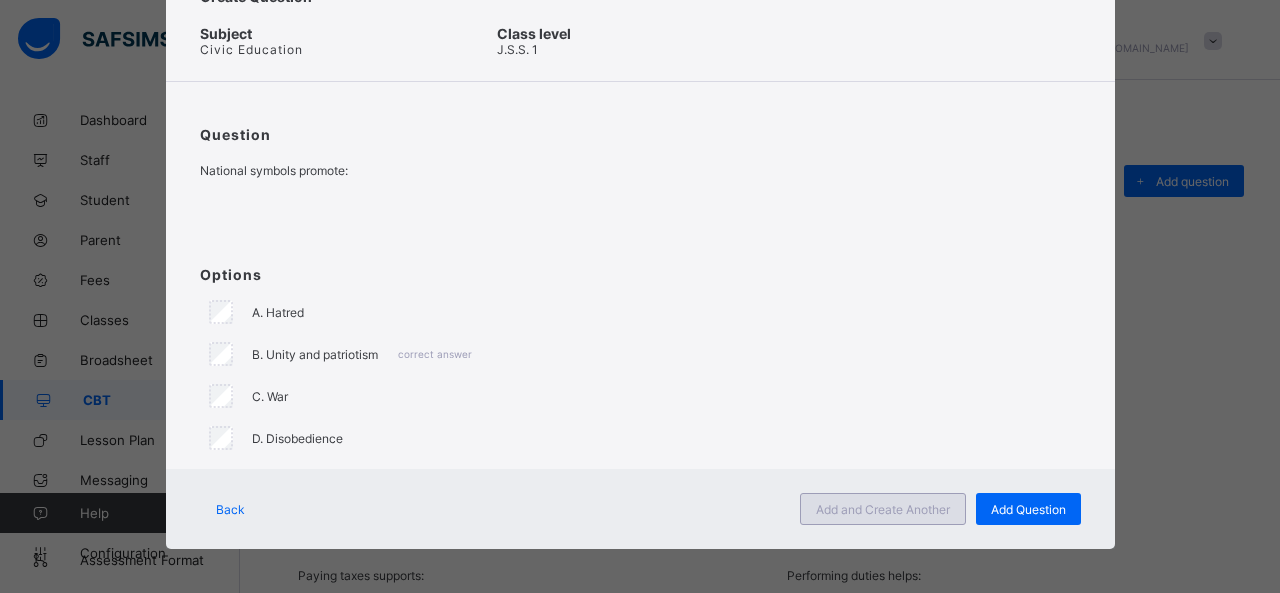click on "Add and Create Another" at bounding box center [883, 509] 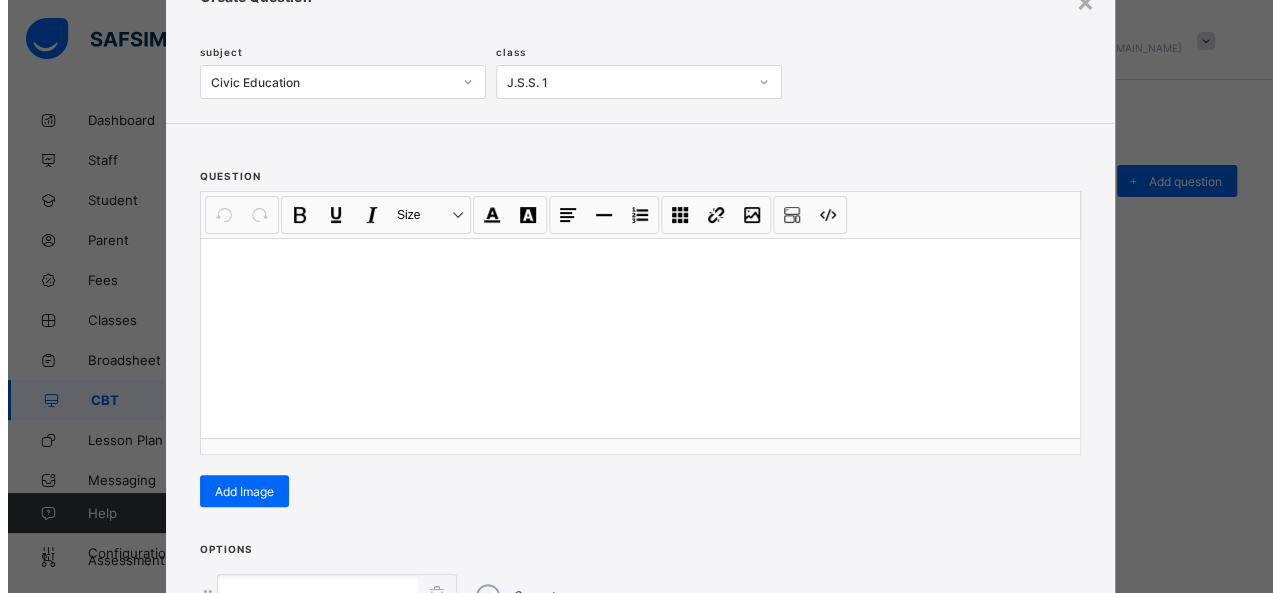 scroll, scrollTop: 128, scrollLeft: 0, axis: vertical 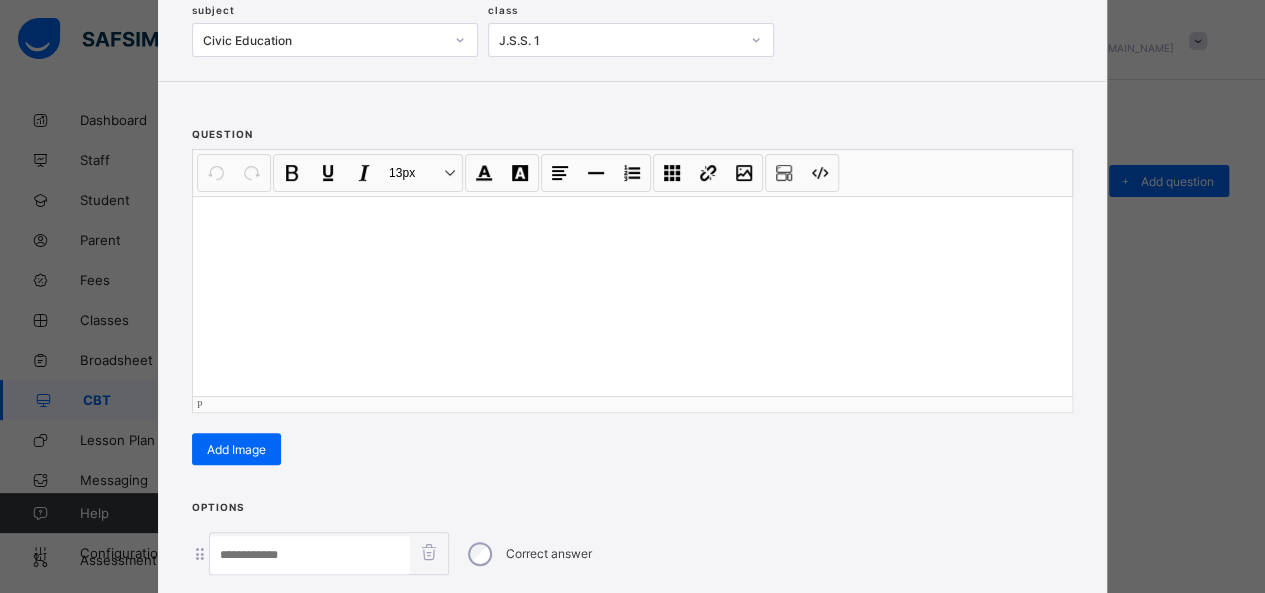 click at bounding box center (632, 296) 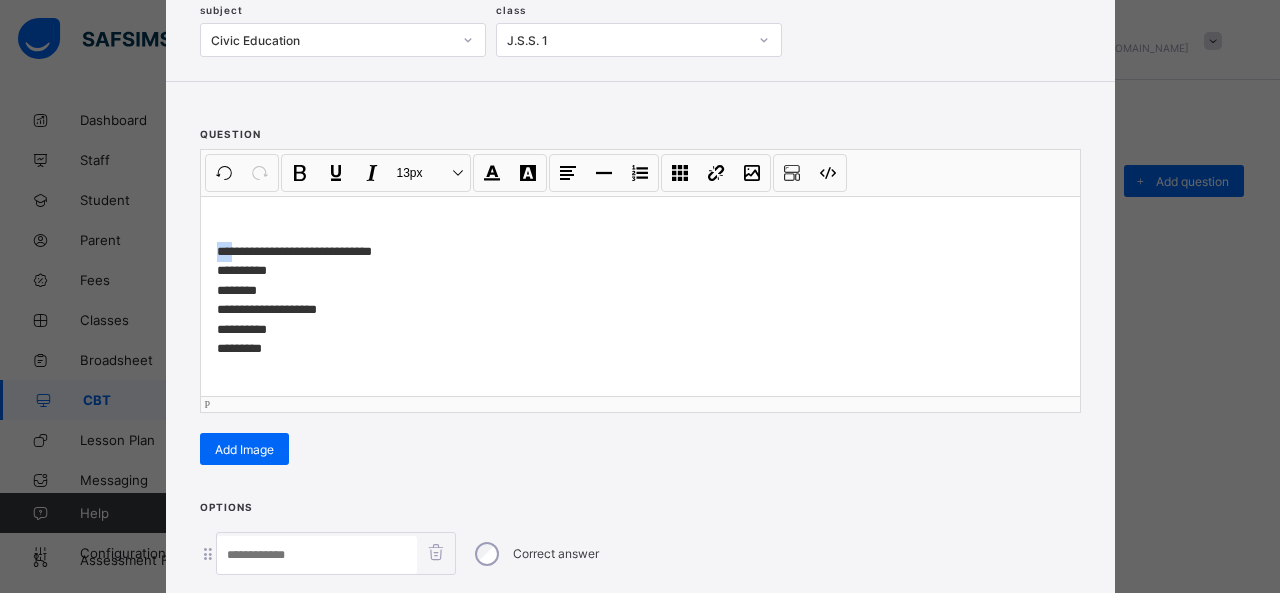 drag, startPoint x: 225, startPoint y: 243, endPoint x: 162, endPoint y: 244, distance: 63.007935 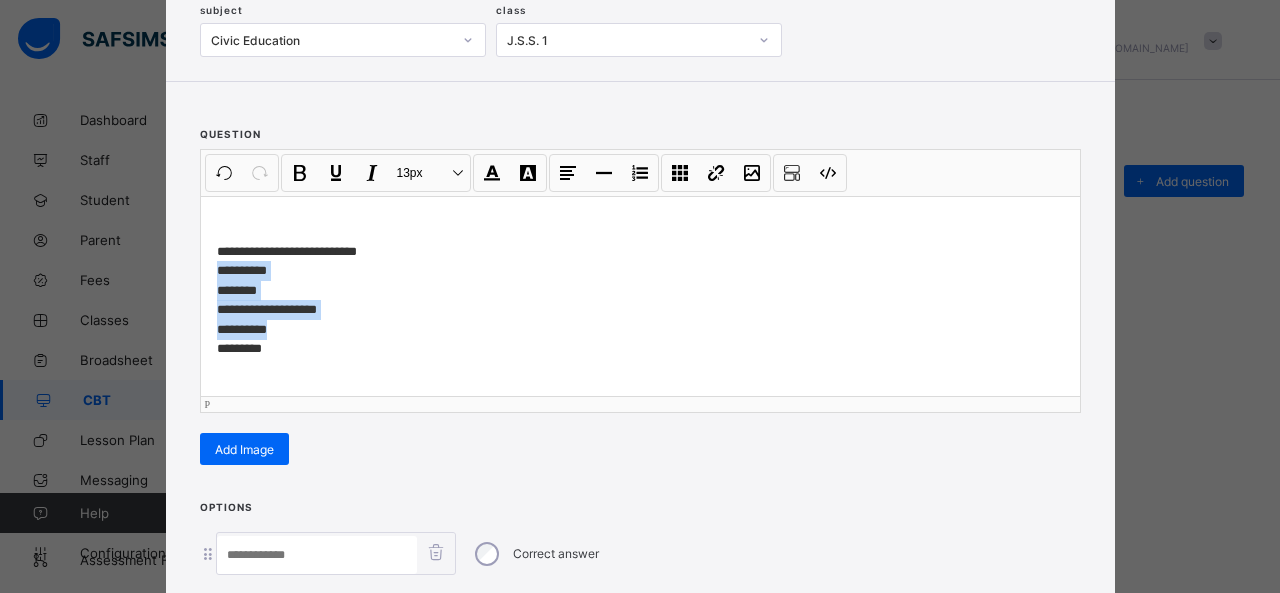 drag, startPoint x: 212, startPoint y: 265, endPoint x: 297, endPoint y: 325, distance: 104.04326 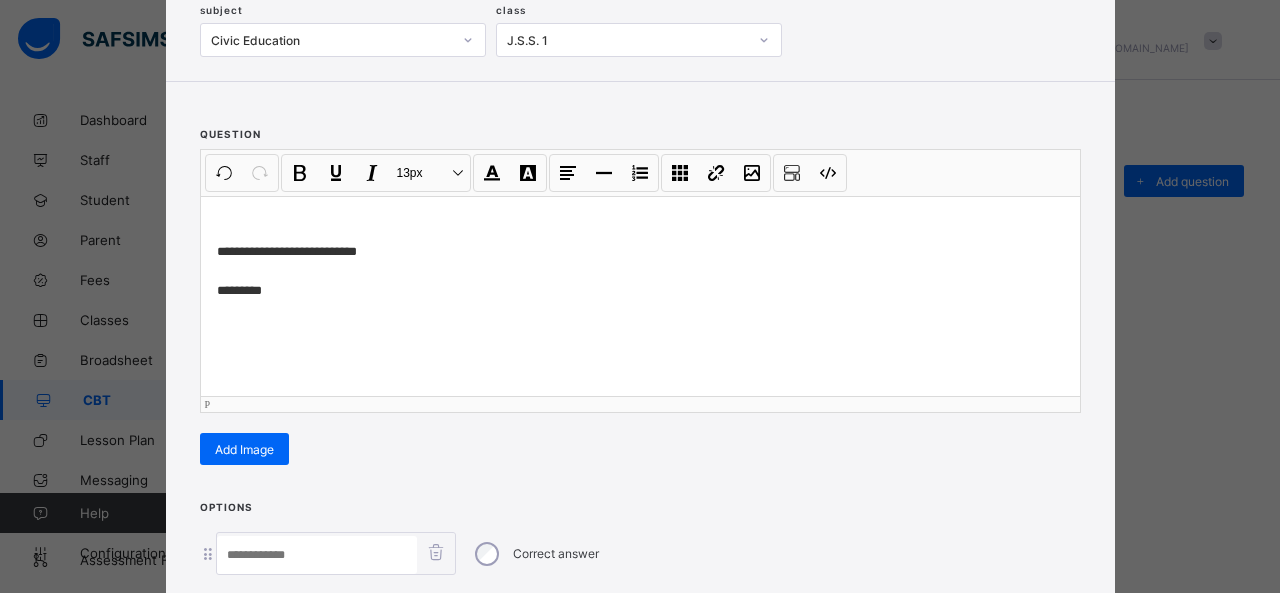click at bounding box center [317, 555] 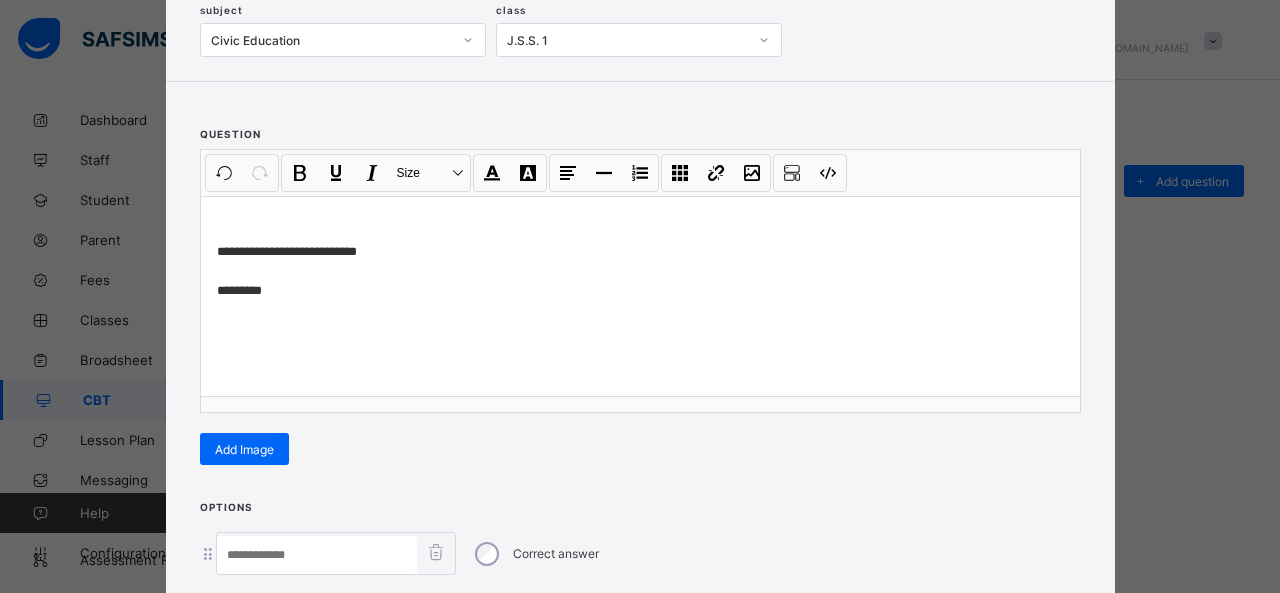 paste on "**********" 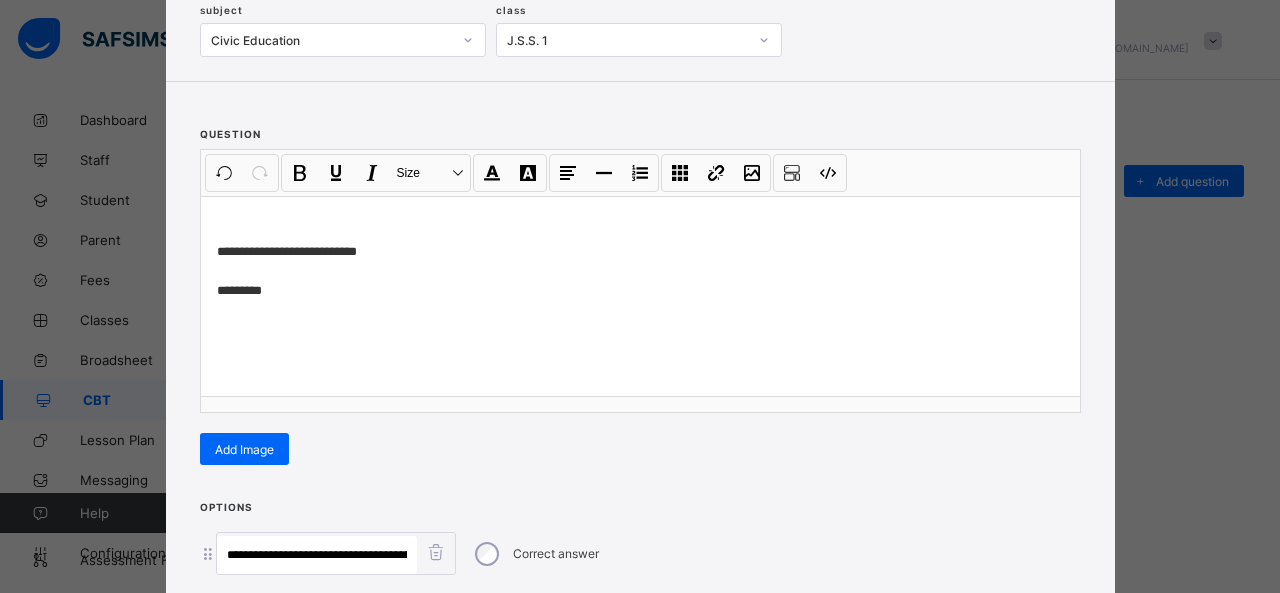 scroll, scrollTop: 0, scrollLeft: 90, axis: horizontal 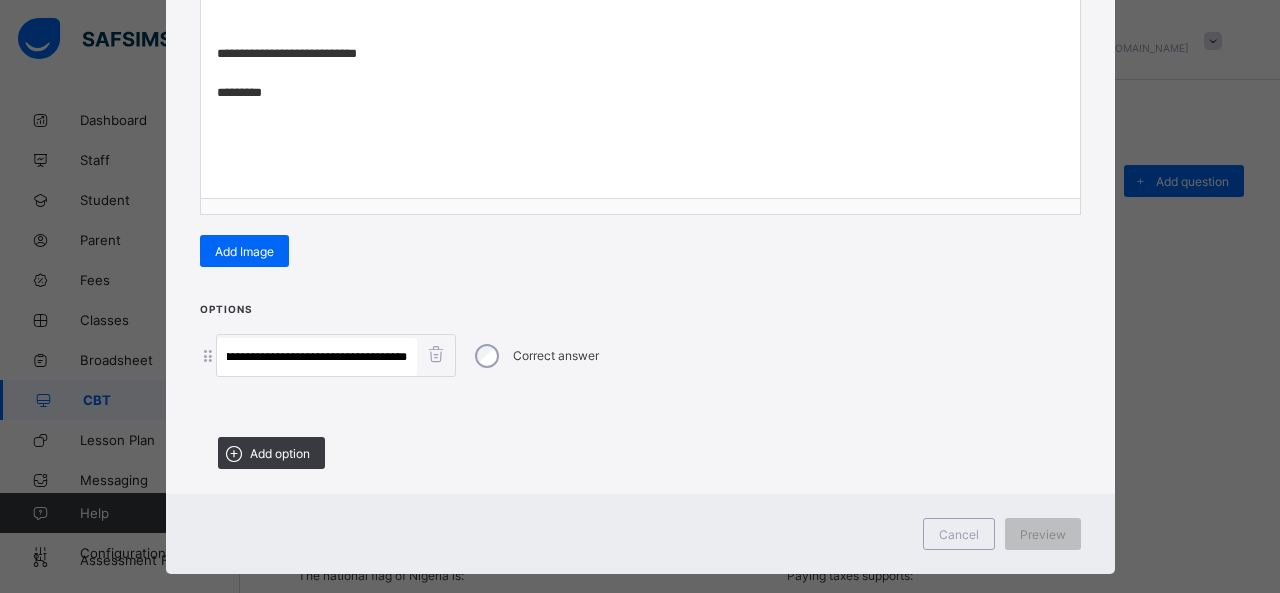 drag, startPoint x: 243, startPoint y: 548, endPoint x: 829, endPoint y: 588, distance: 587.3636 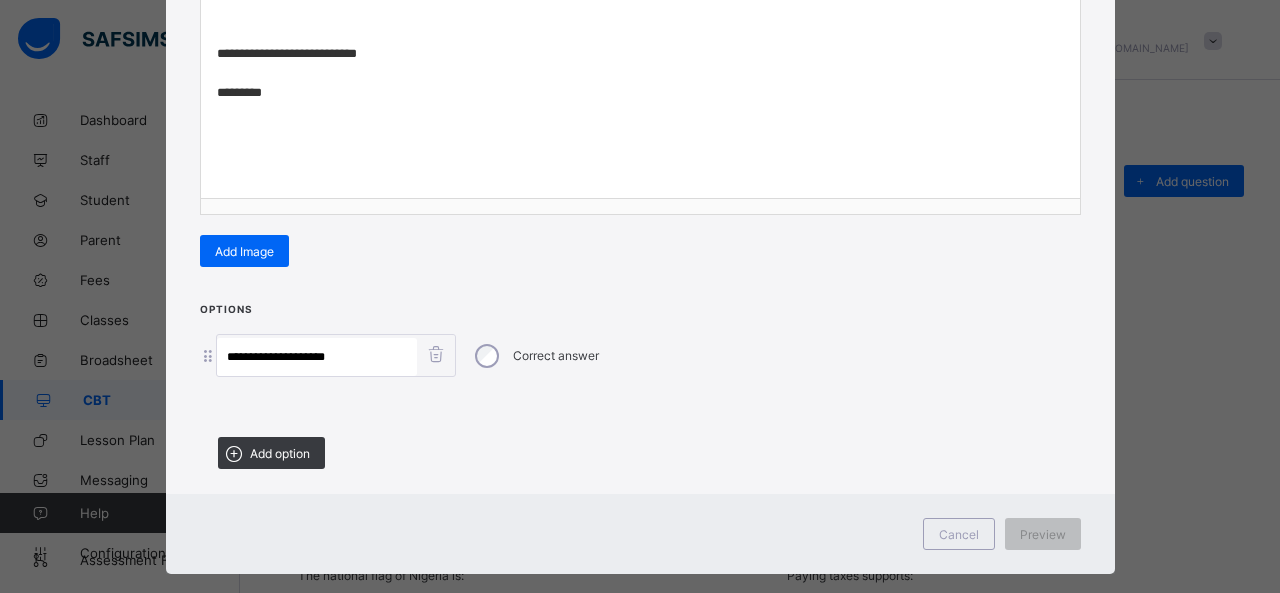 scroll, scrollTop: 0, scrollLeft: 0, axis: both 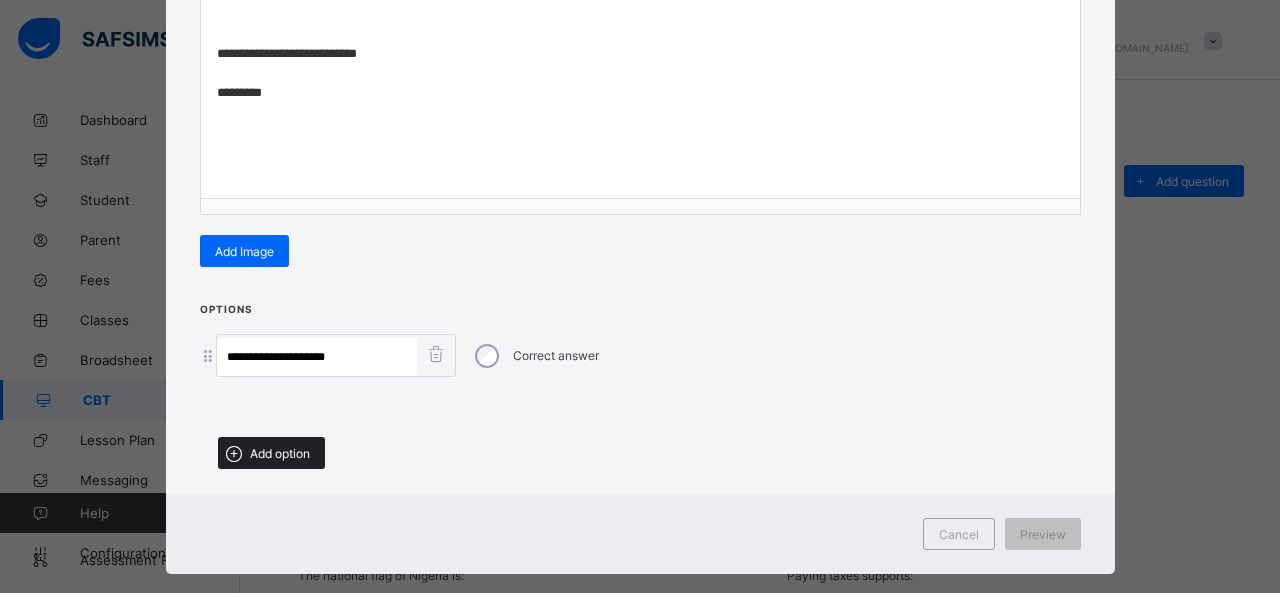 type on "**********" 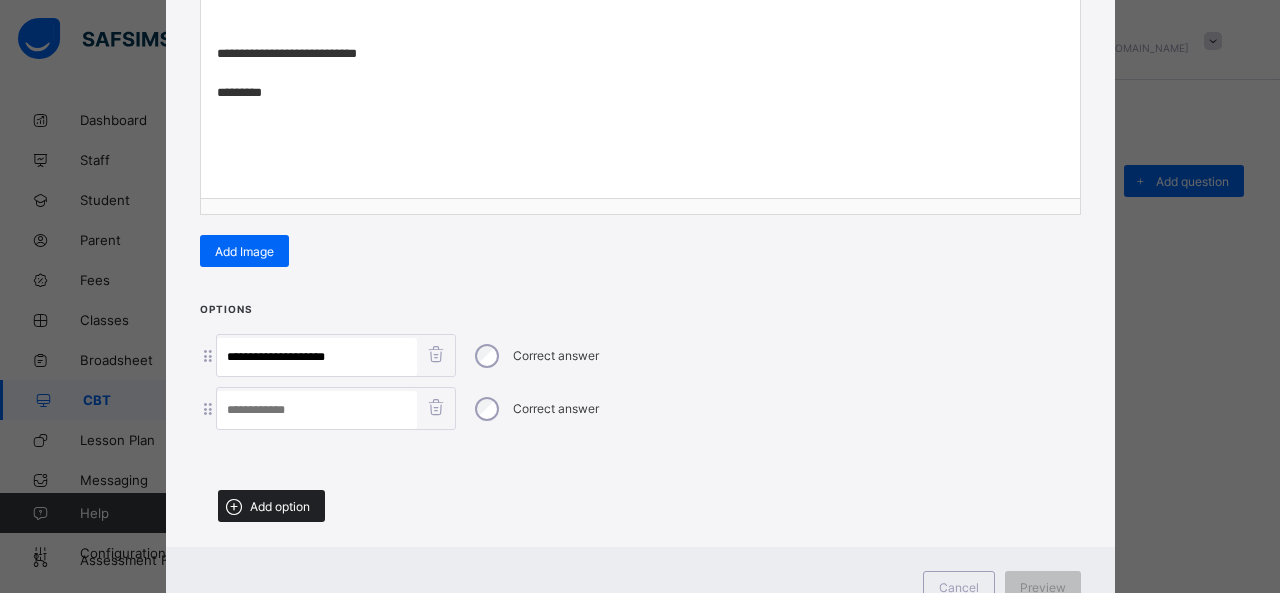 click on "Add option" at bounding box center [271, 506] 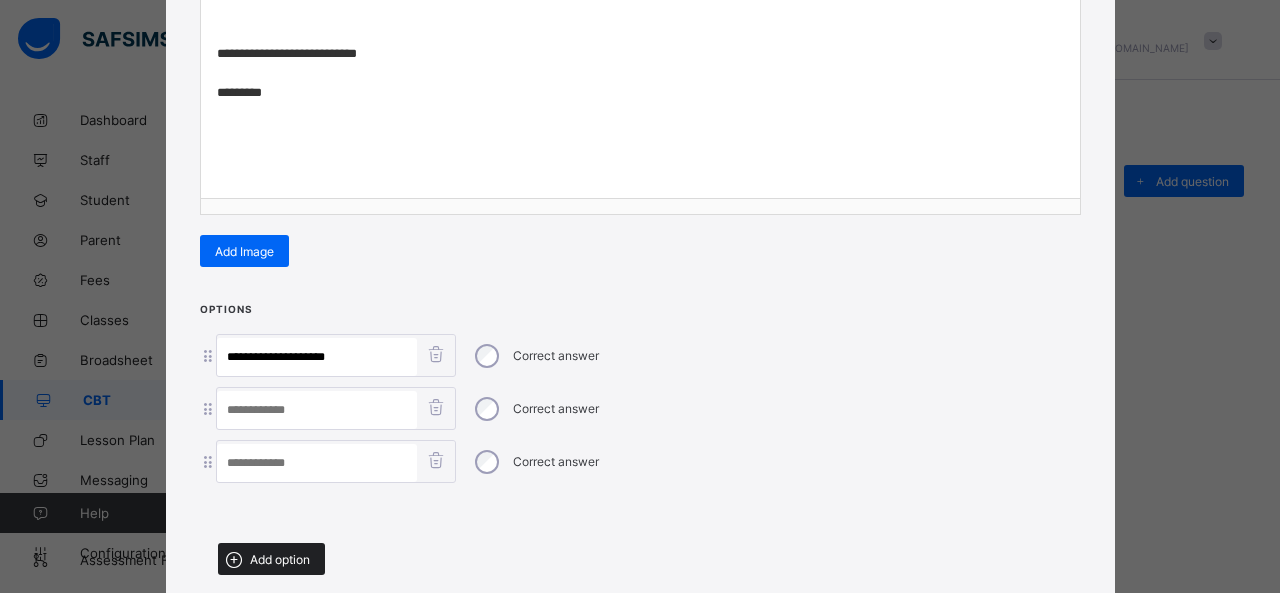 click on "Add option" at bounding box center [271, 559] 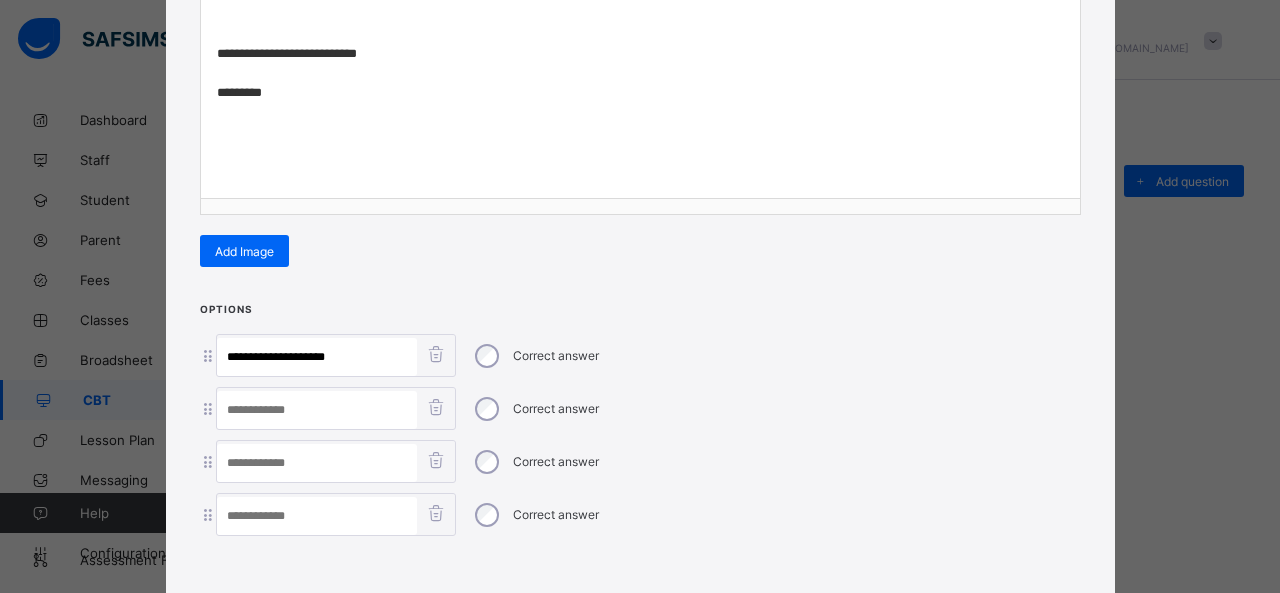 click at bounding box center (317, 463) 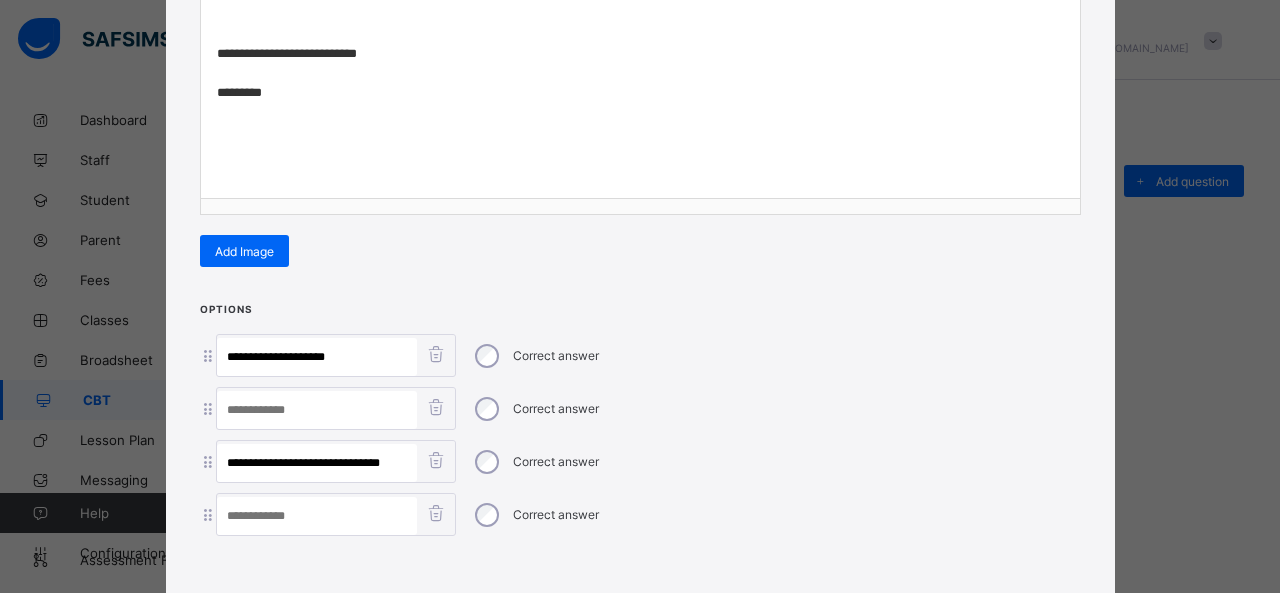 drag, startPoint x: 325, startPoint y: 455, endPoint x: 460, endPoint y: 475, distance: 136.47343 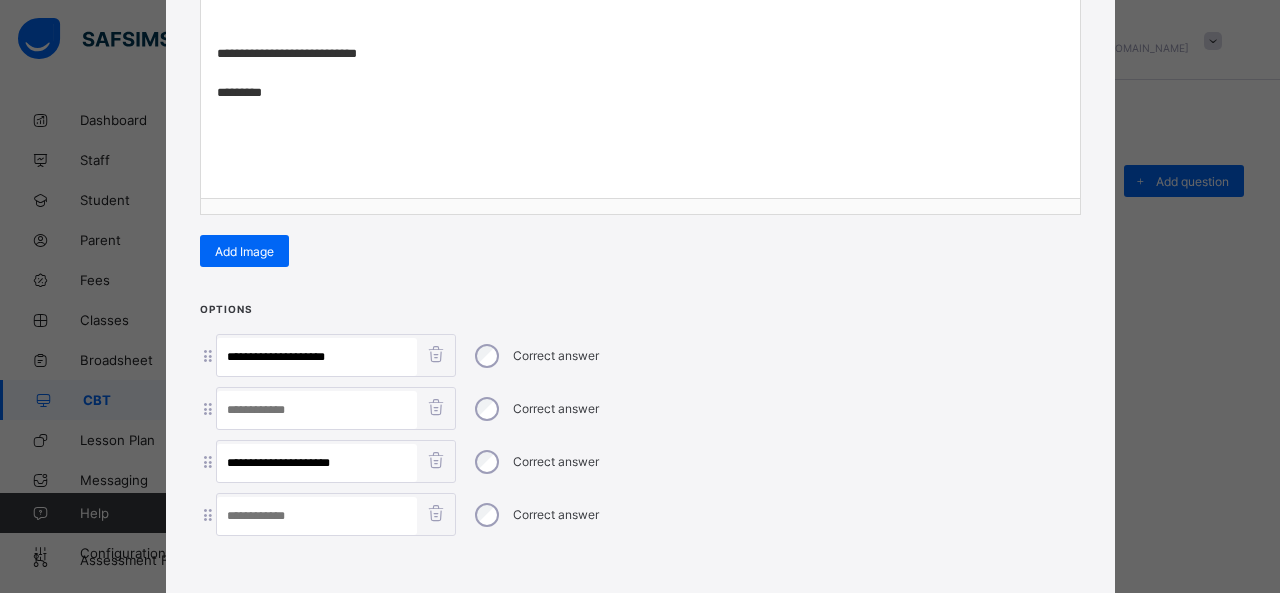 type on "**********" 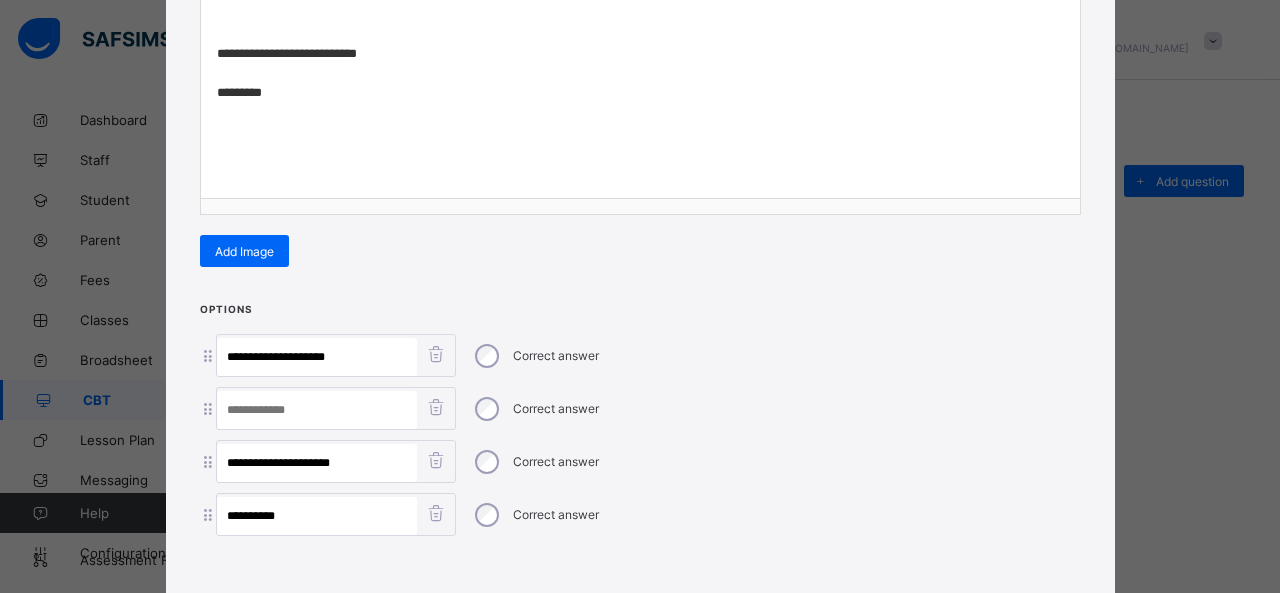 type on "**********" 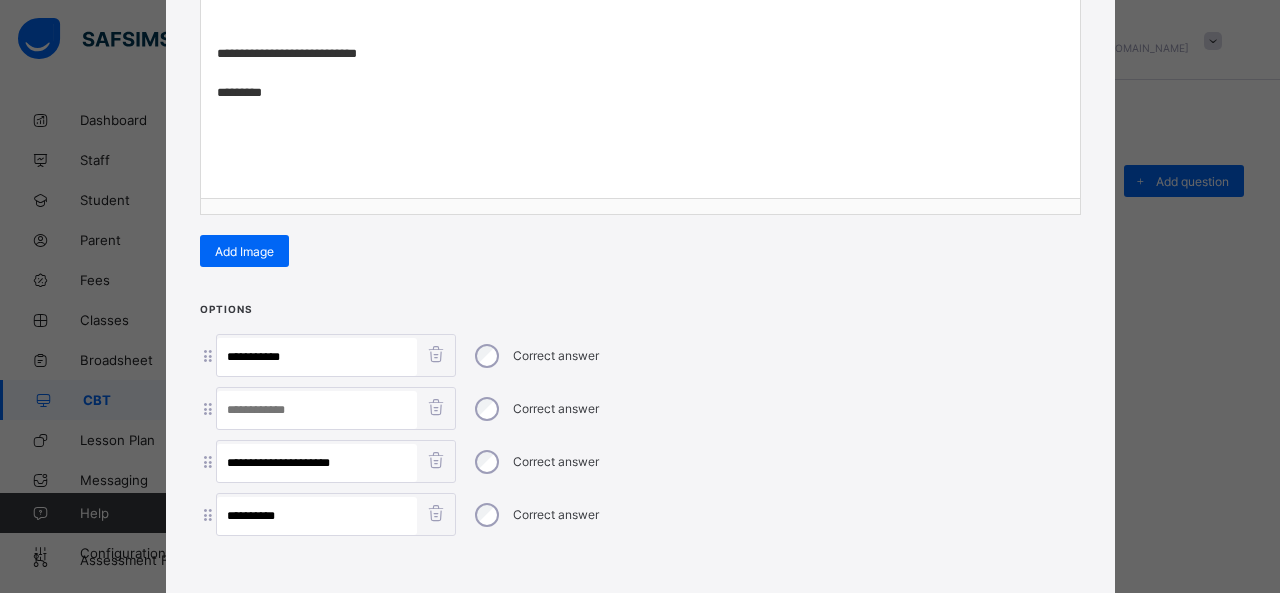 type on "**********" 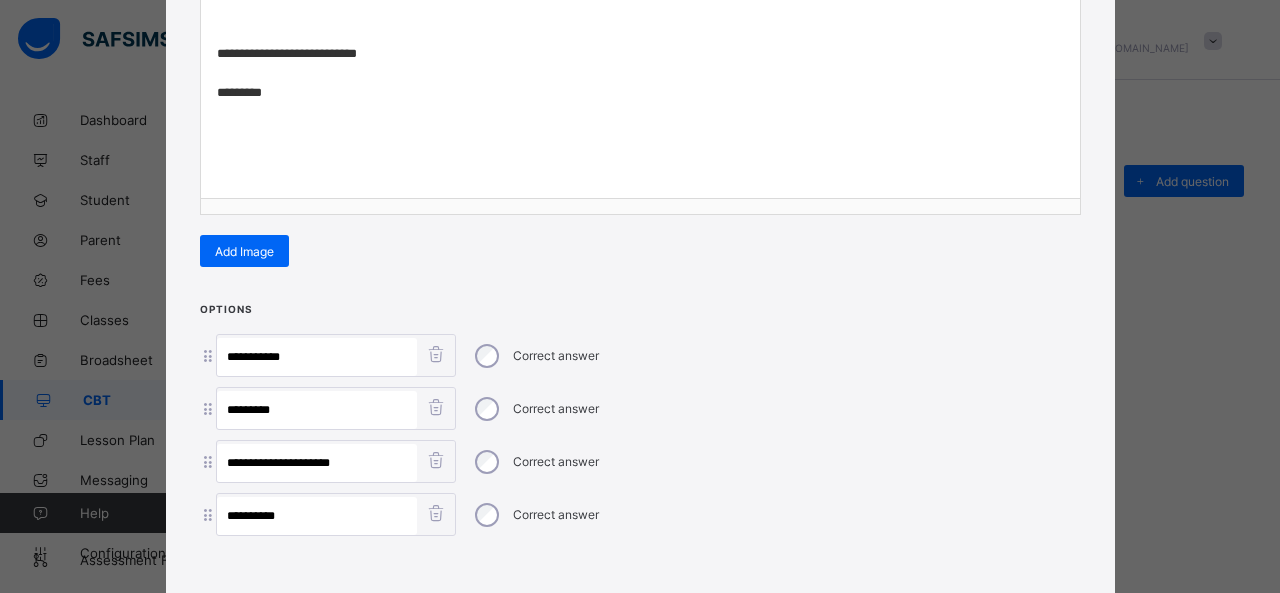 click on "Correct answer" at bounding box center (535, 462) 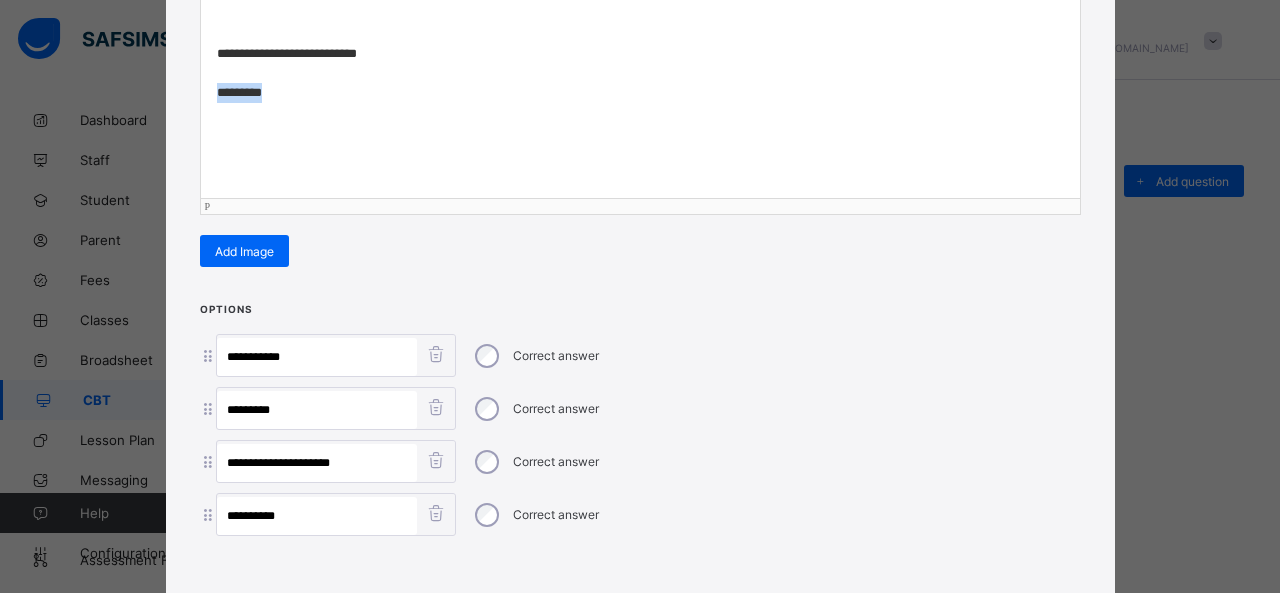 drag, startPoint x: 313, startPoint y: 85, endPoint x: 158, endPoint y: 86, distance: 155.00322 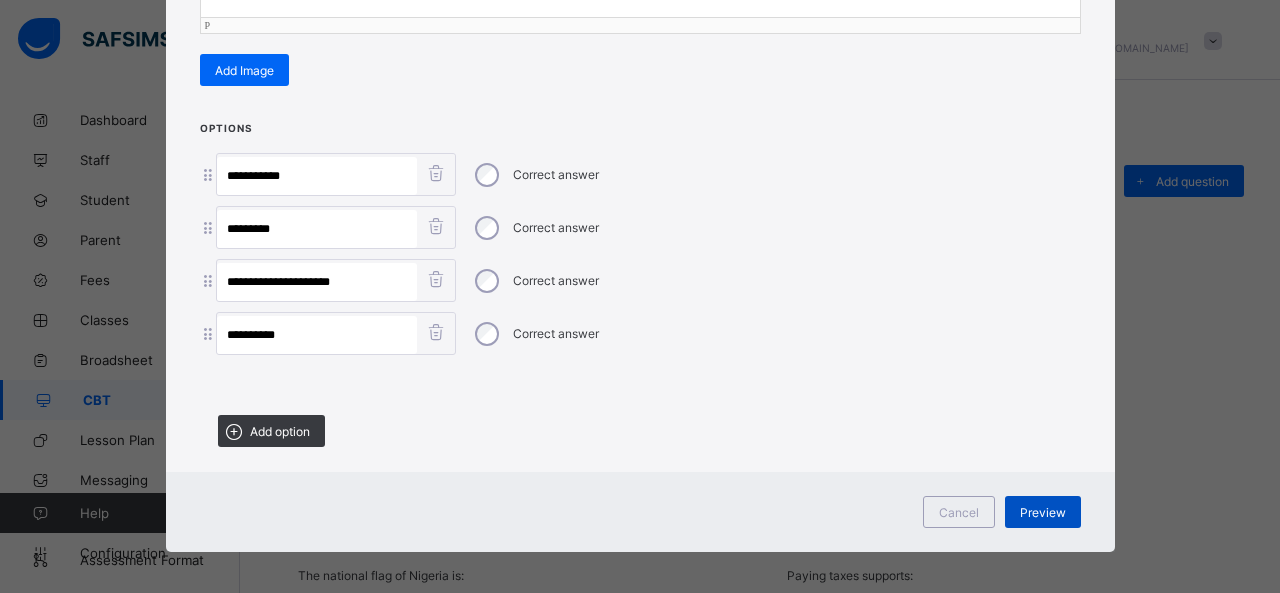 click on "Preview" at bounding box center (1043, 512) 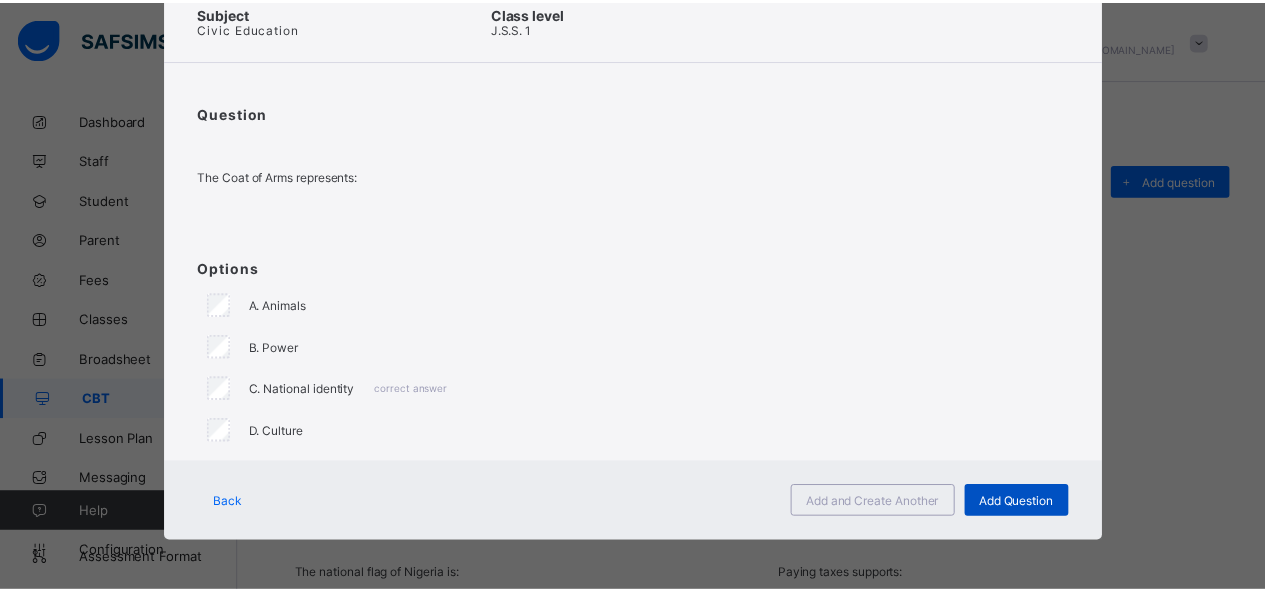 scroll, scrollTop: 100, scrollLeft: 0, axis: vertical 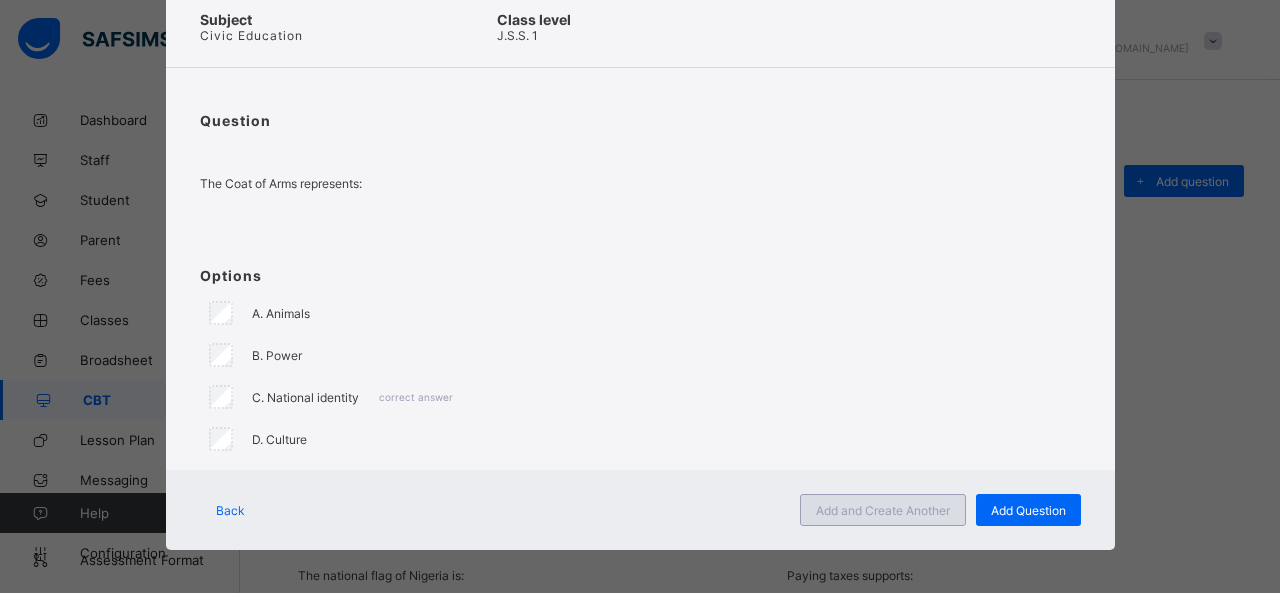 click on "Add and Create Another" at bounding box center [883, 510] 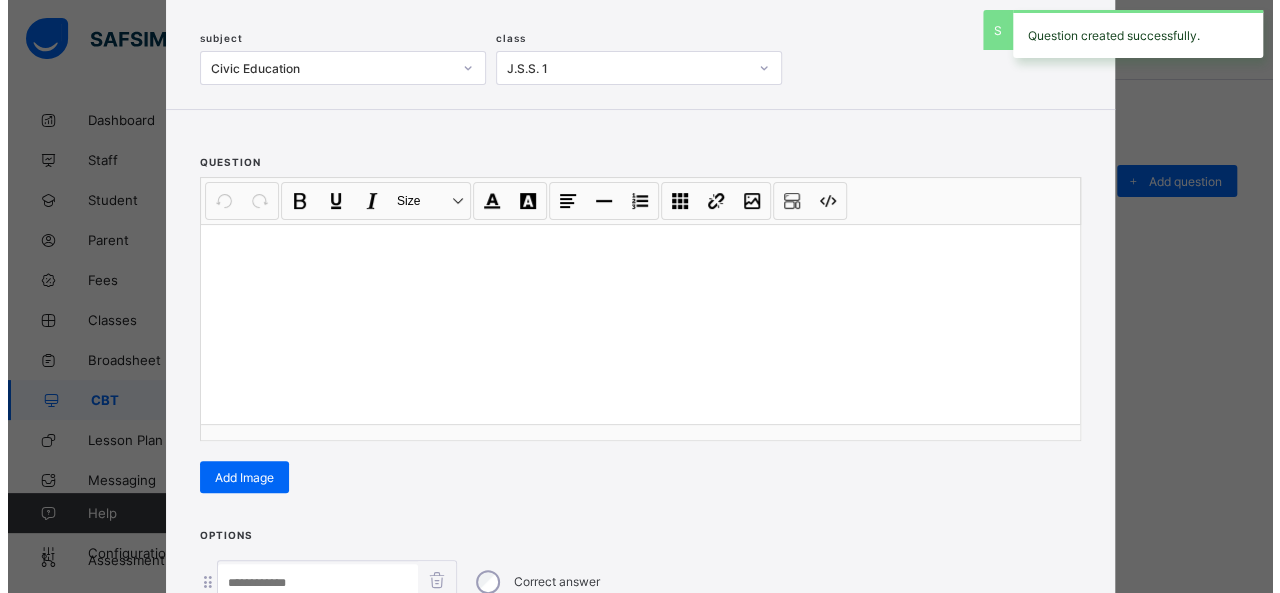 scroll, scrollTop: 128, scrollLeft: 0, axis: vertical 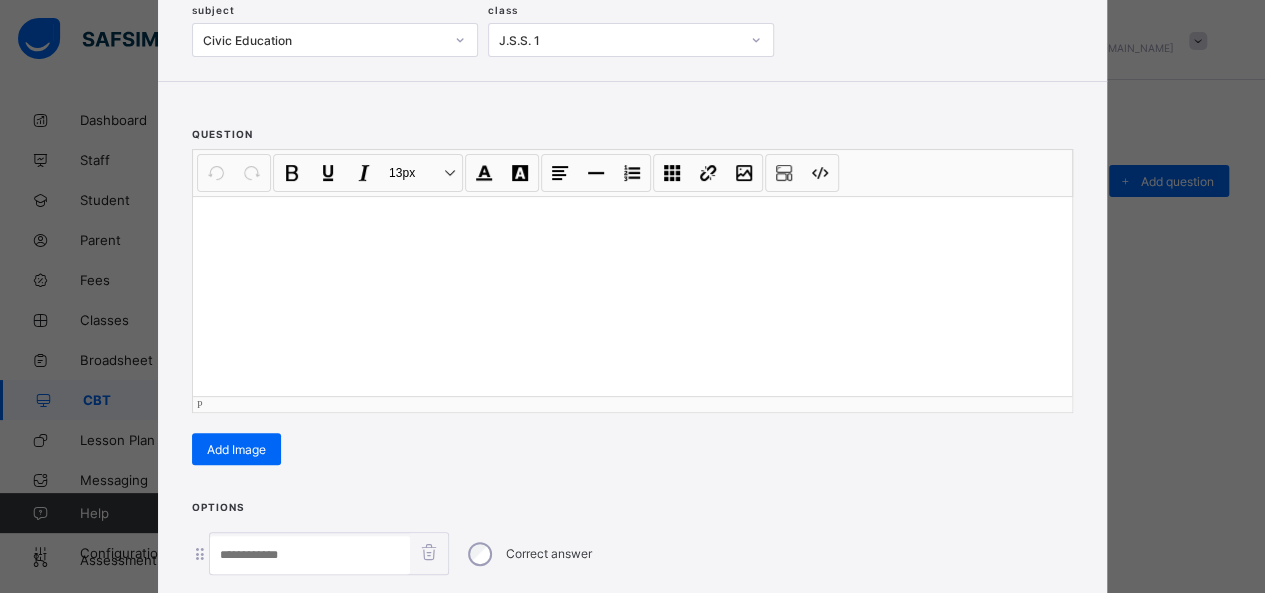 click at bounding box center (632, 296) 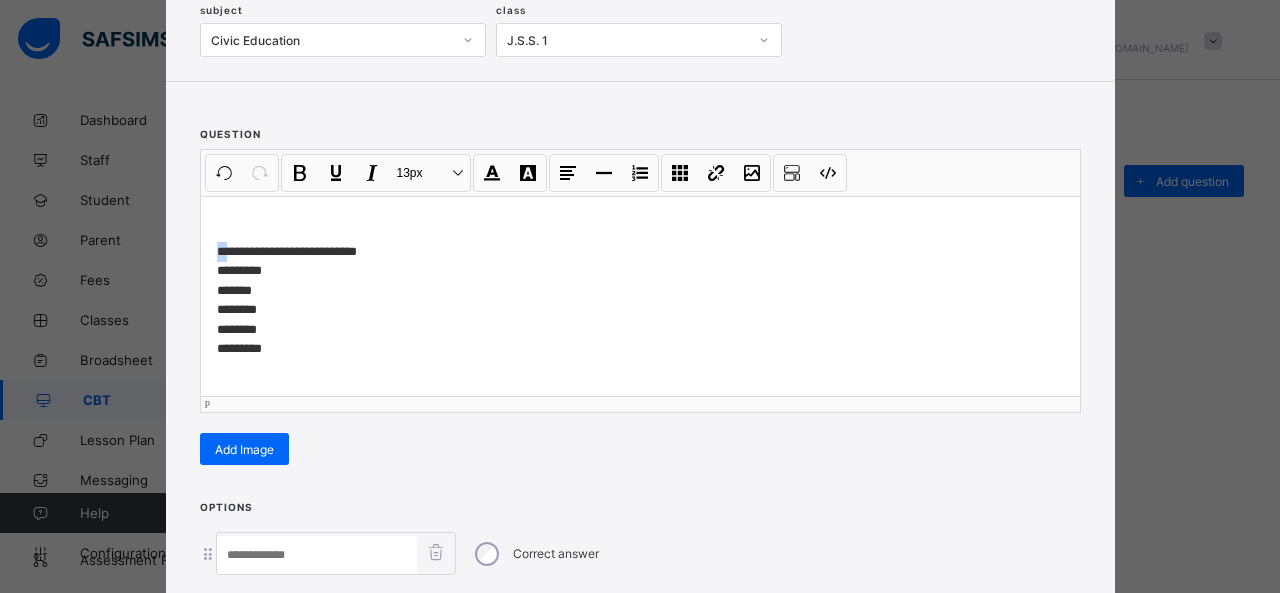 drag, startPoint x: 222, startPoint y: 246, endPoint x: 139, endPoint y: 247, distance: 83.00603 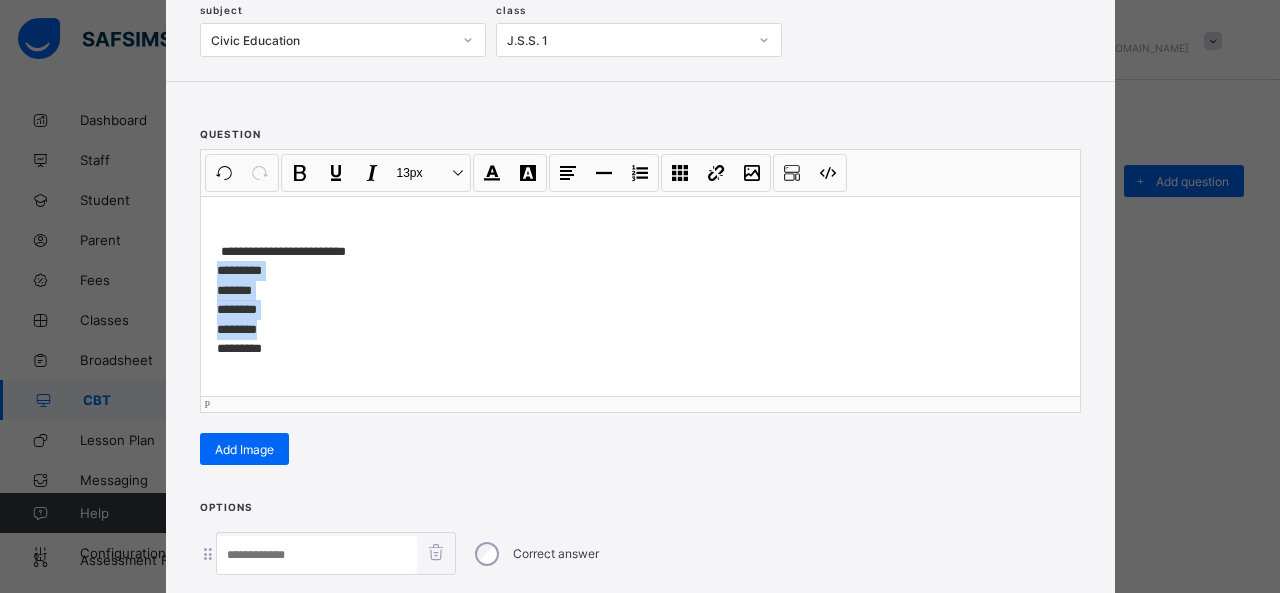 drag, startPoint x: 207, startPoint y: 267, endPoint x: 304, endPoint y: 322, distance: 111.50785 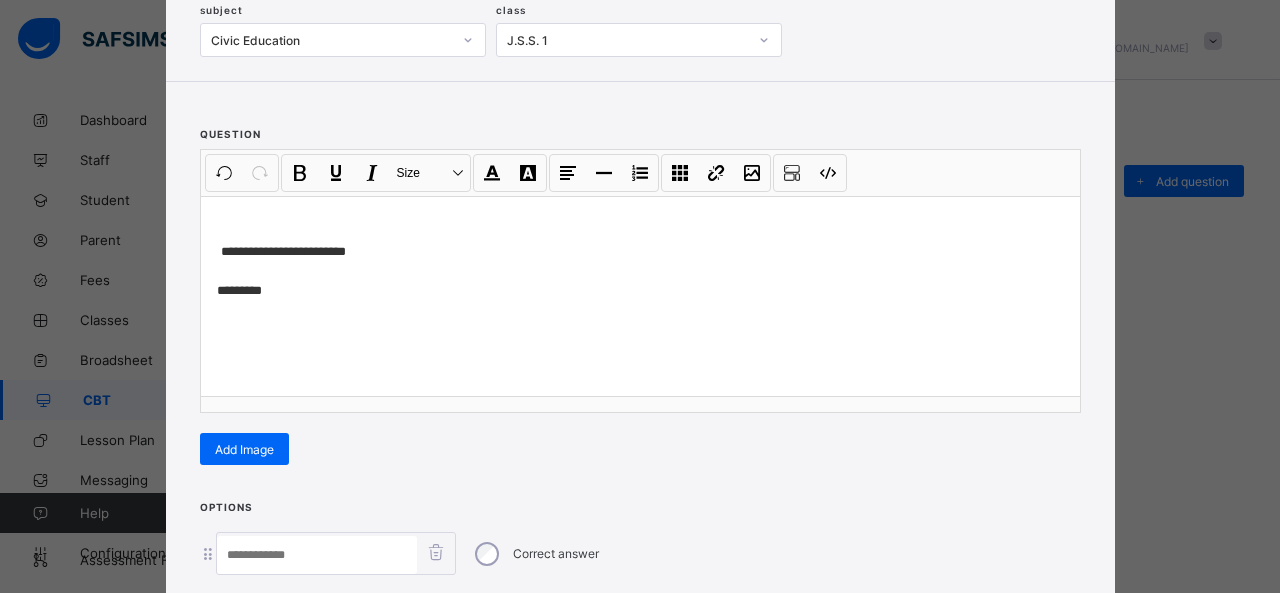 click at bounding box center (317, 555) 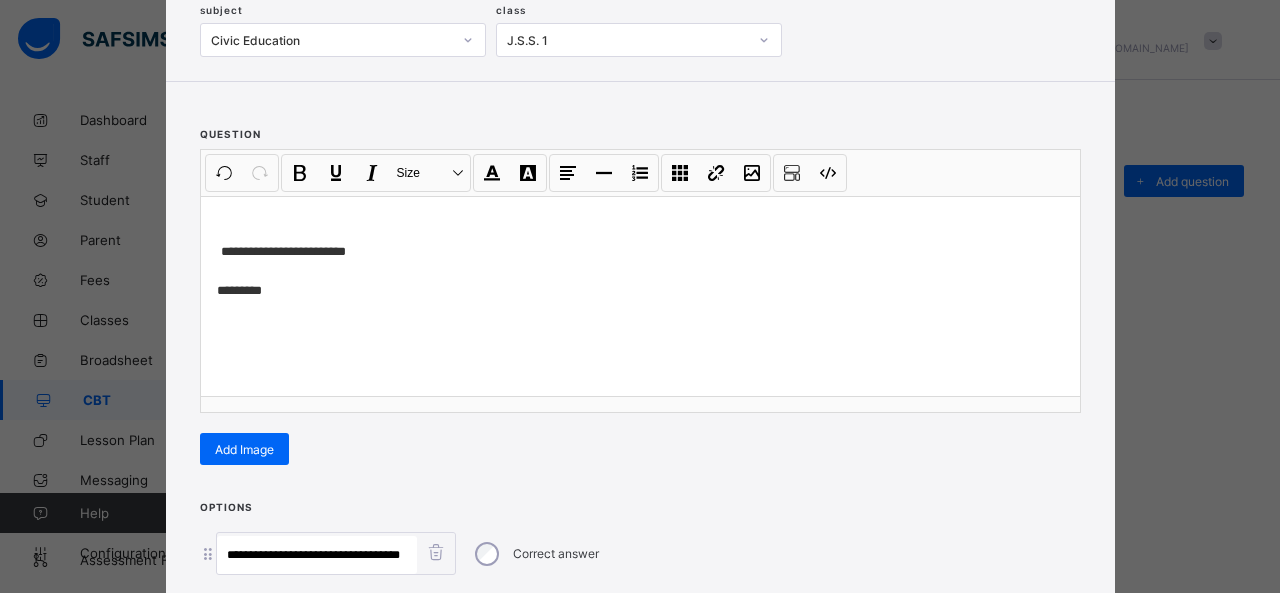 scroll, scrollTop: 0, scrollLeft: 5, axis: horizontal 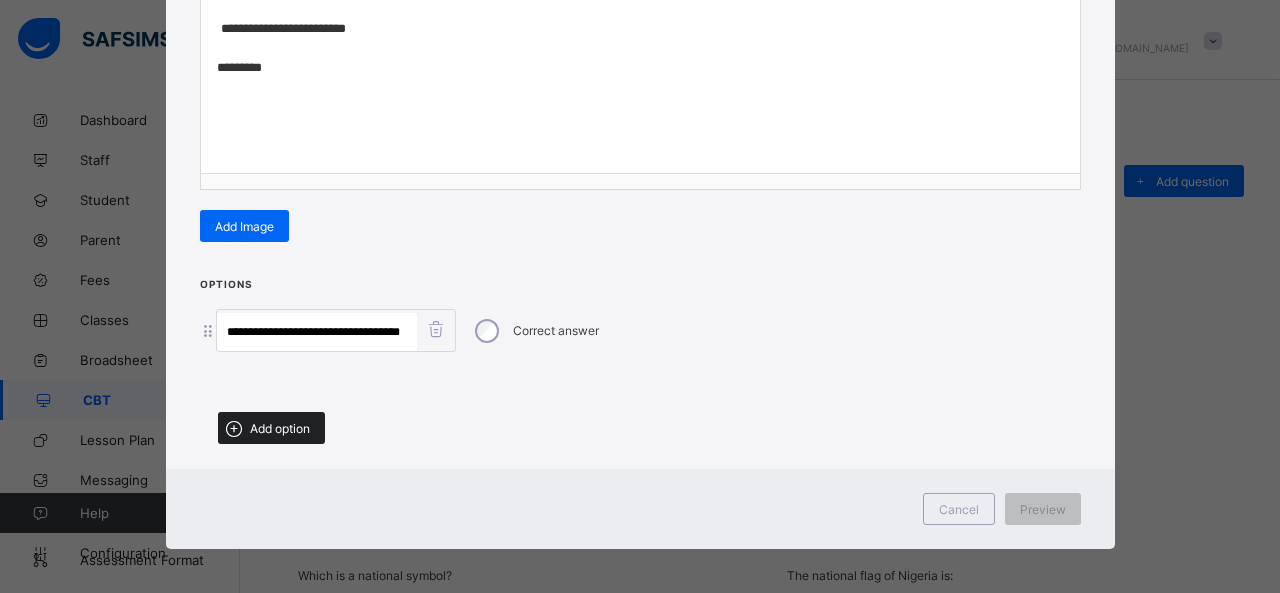 click on "Add option" at bounding box center [280, 428] 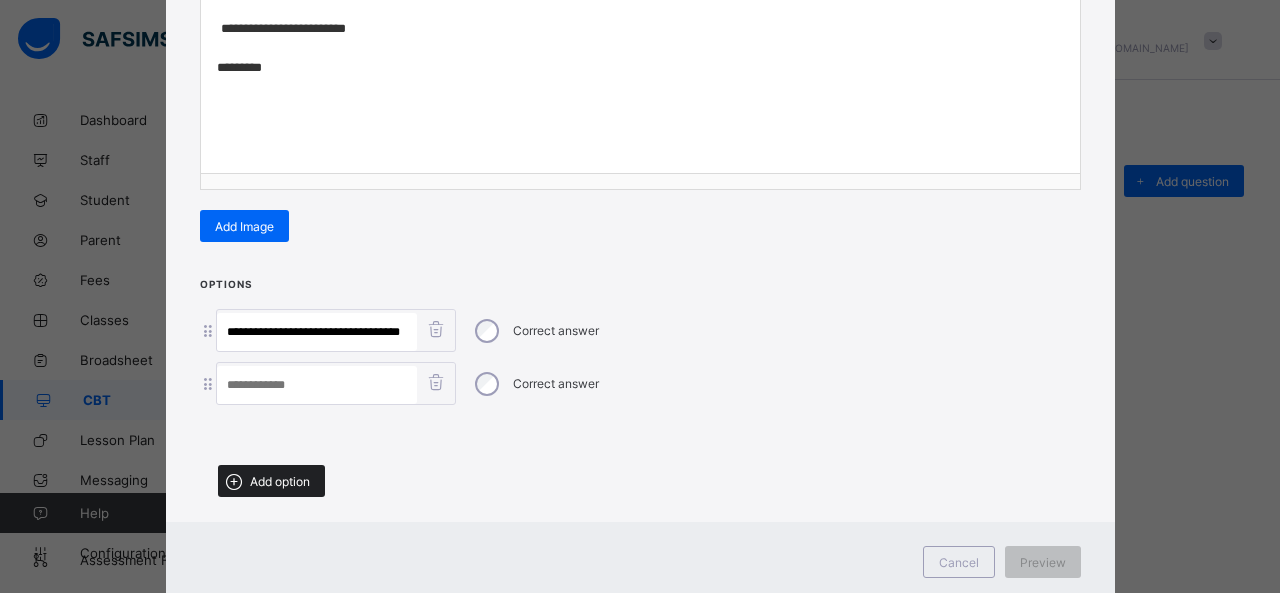 scroll, scrollTop: 0, scrollLeft: 0, axis: both 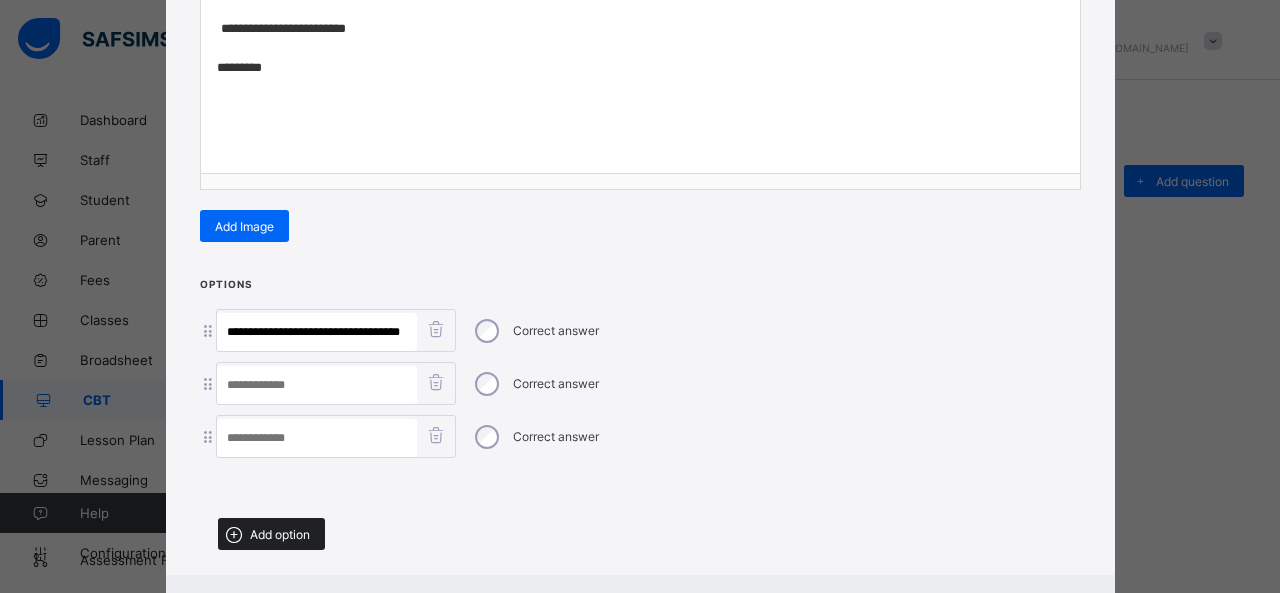 click on "Add option" at bounding box center [271, 534] 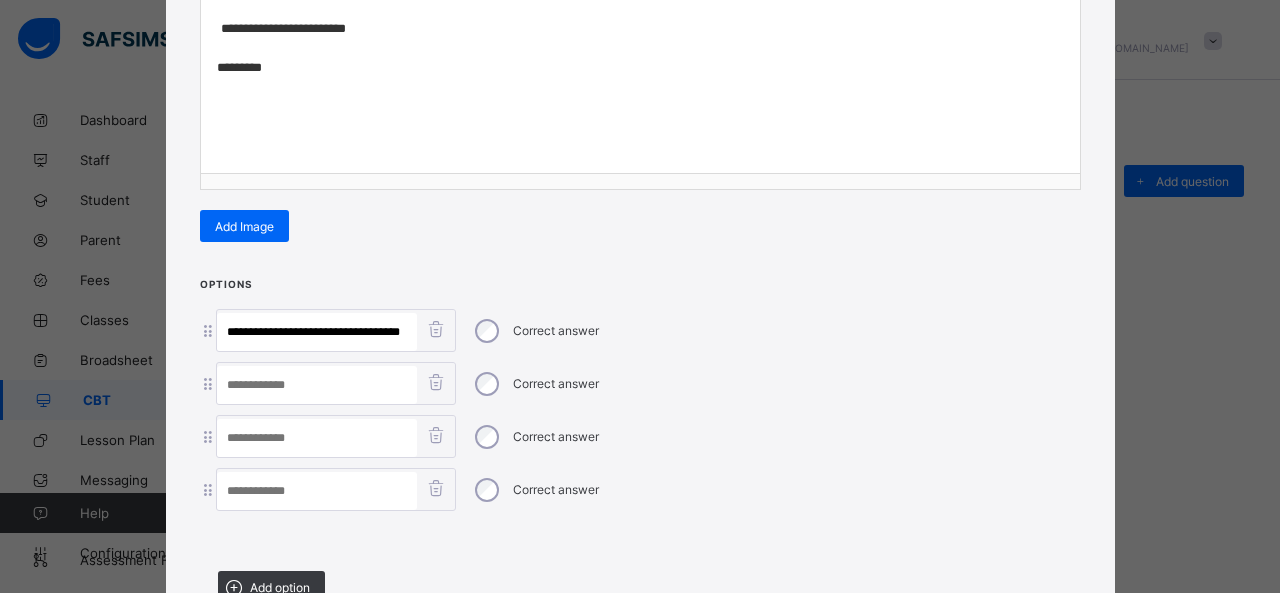 scroll, scrollTop: 0, scrollLeft: 5, axis: horizontal 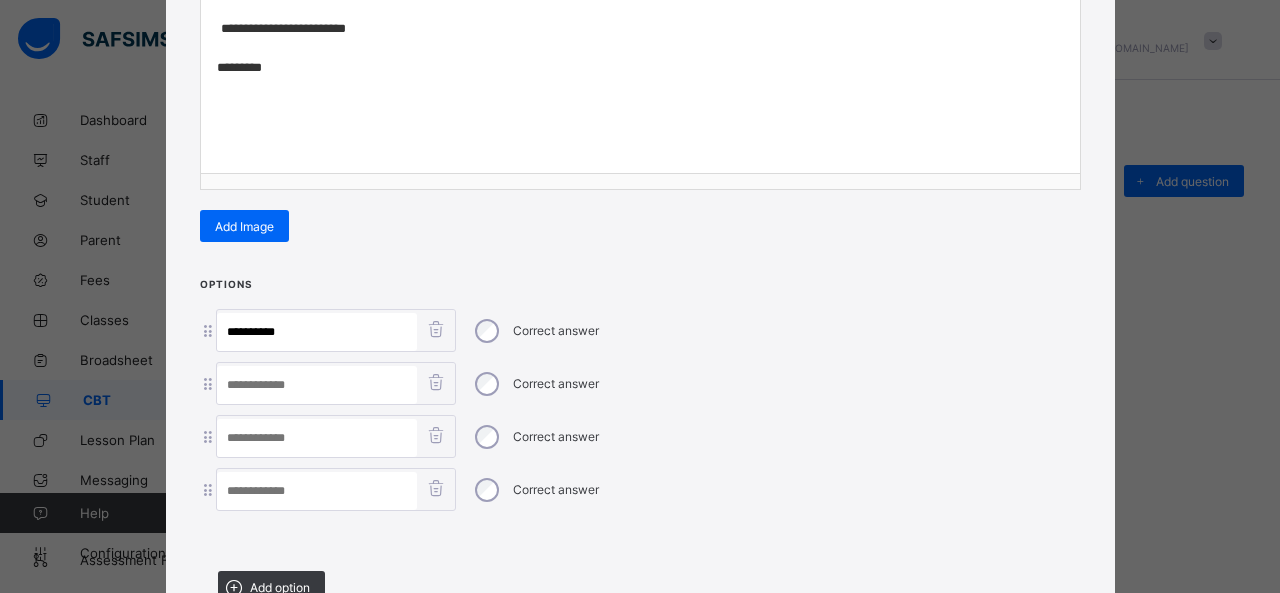 type on "*********" 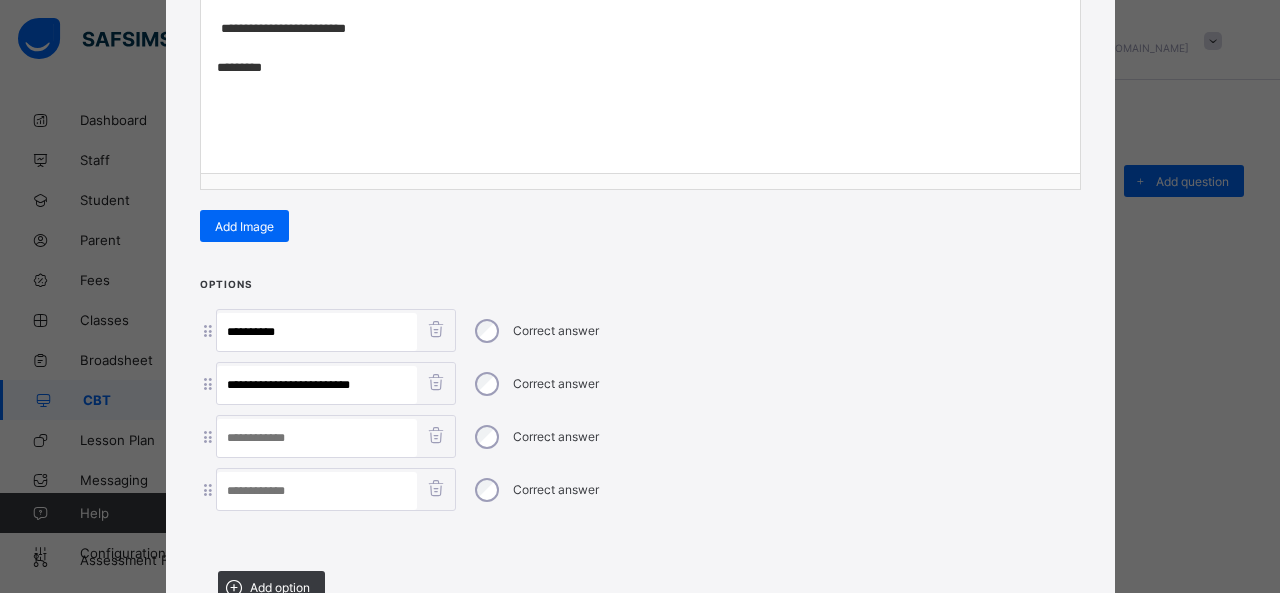 drag, startPoint x: 265, startPoint y: 380, endPoint x: 485, endPoint y: 390, distance: 220.22716 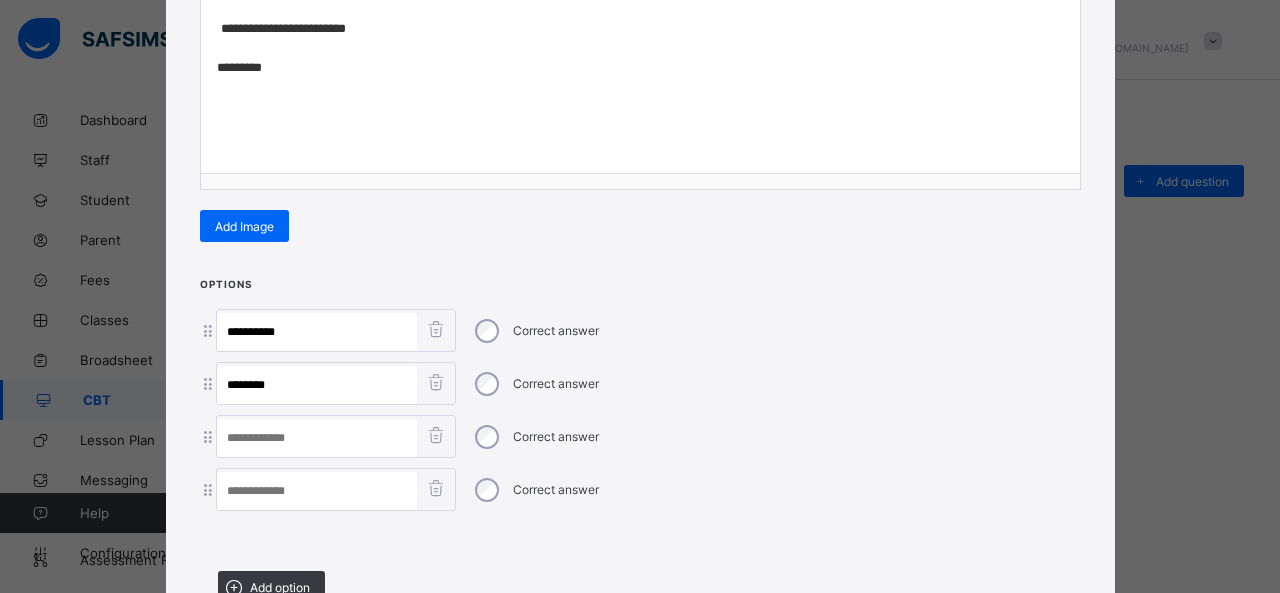 type on "*******" 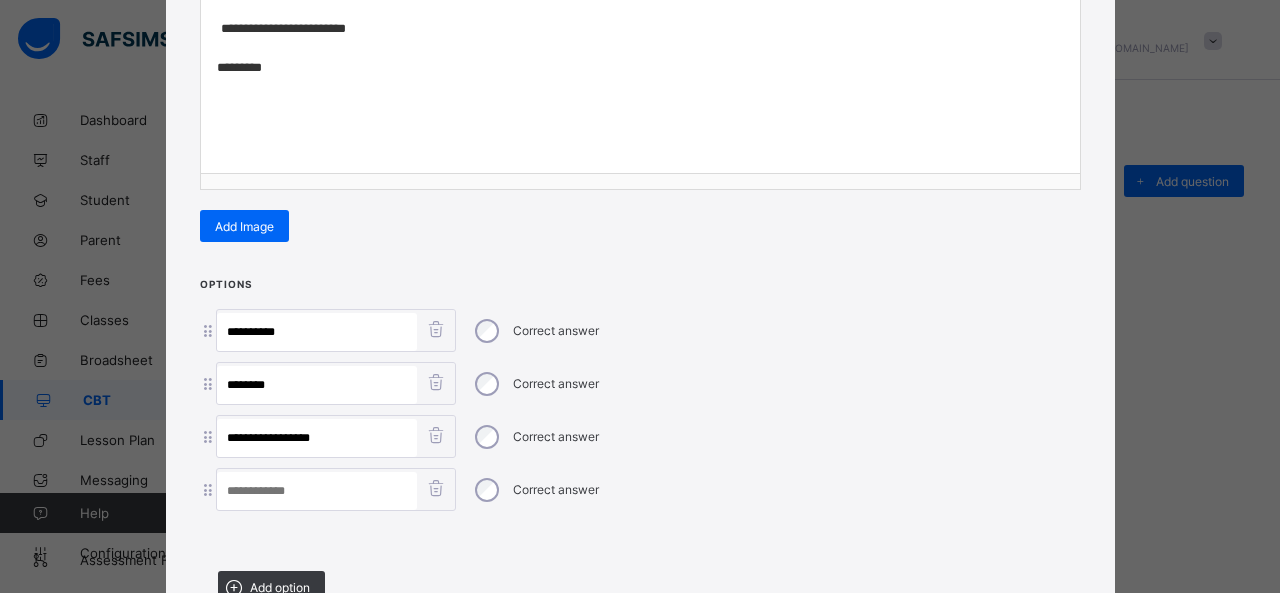 drag, startPoint x: 268, startPoint y: 425, endPoint x: 384, endPoint y: 437, distance: 116.61904 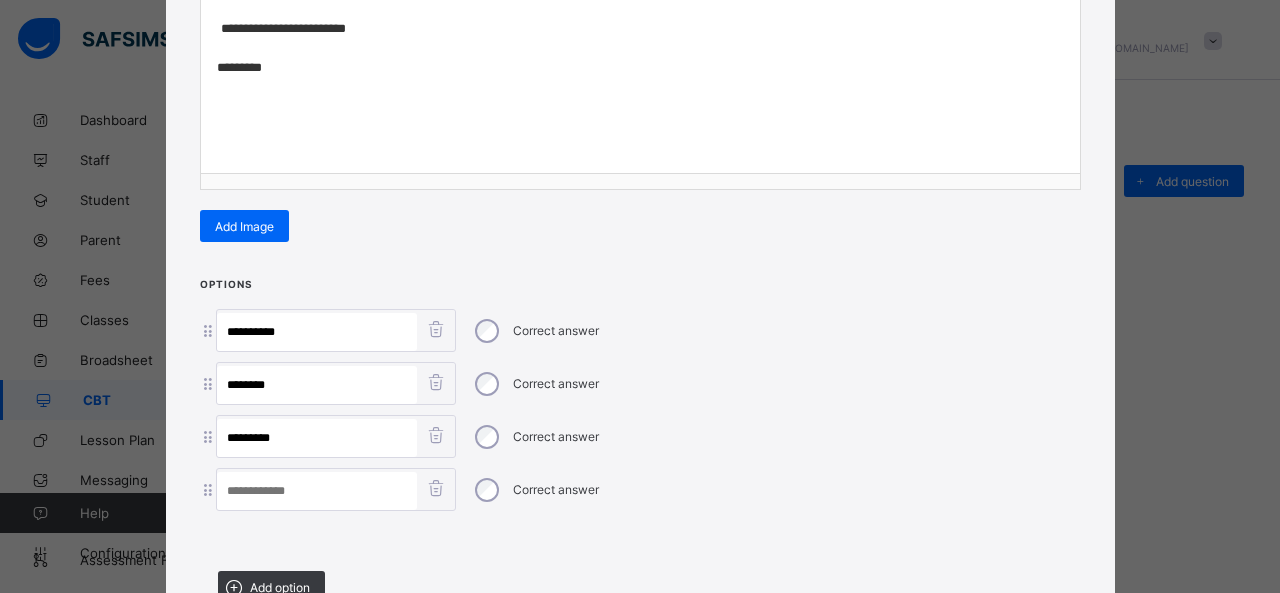 type on "********" 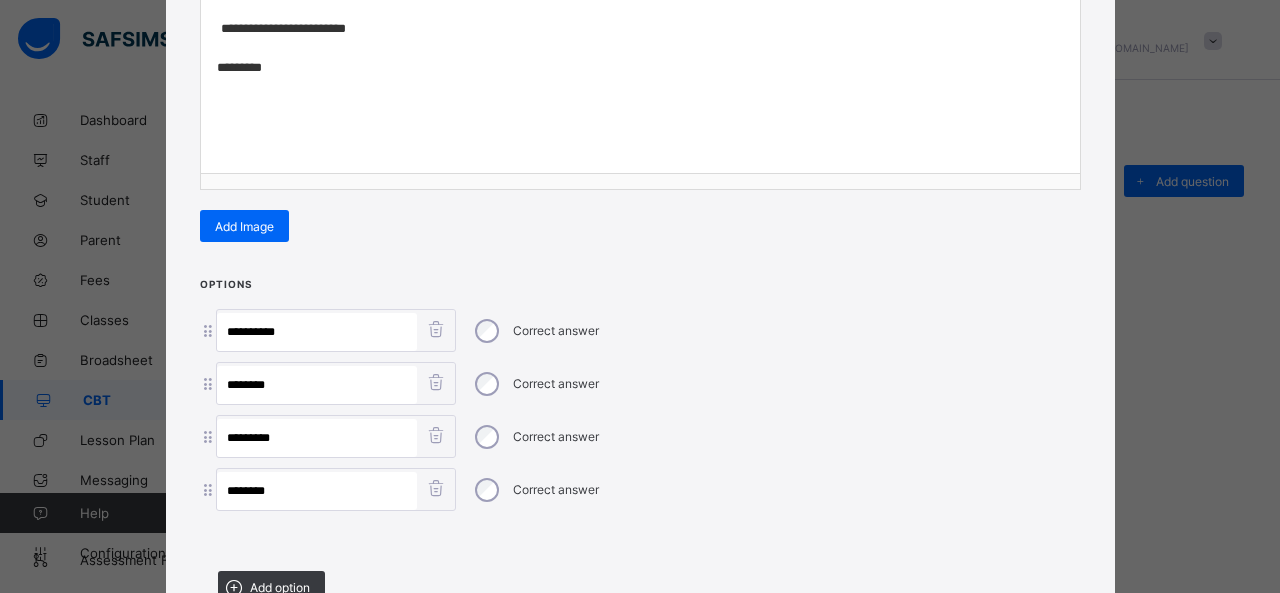 type on "********" 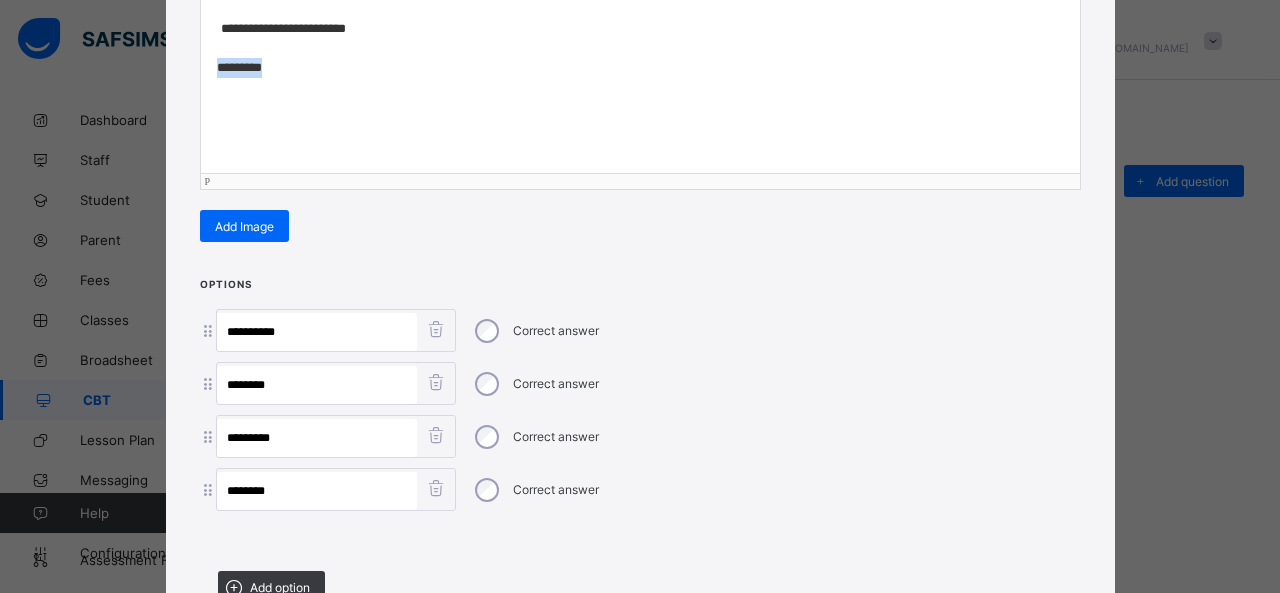 drag, startPoint x: 279, startPoint y: 61, endPoint x: 150, endPoint y: 57, distance: 129.062 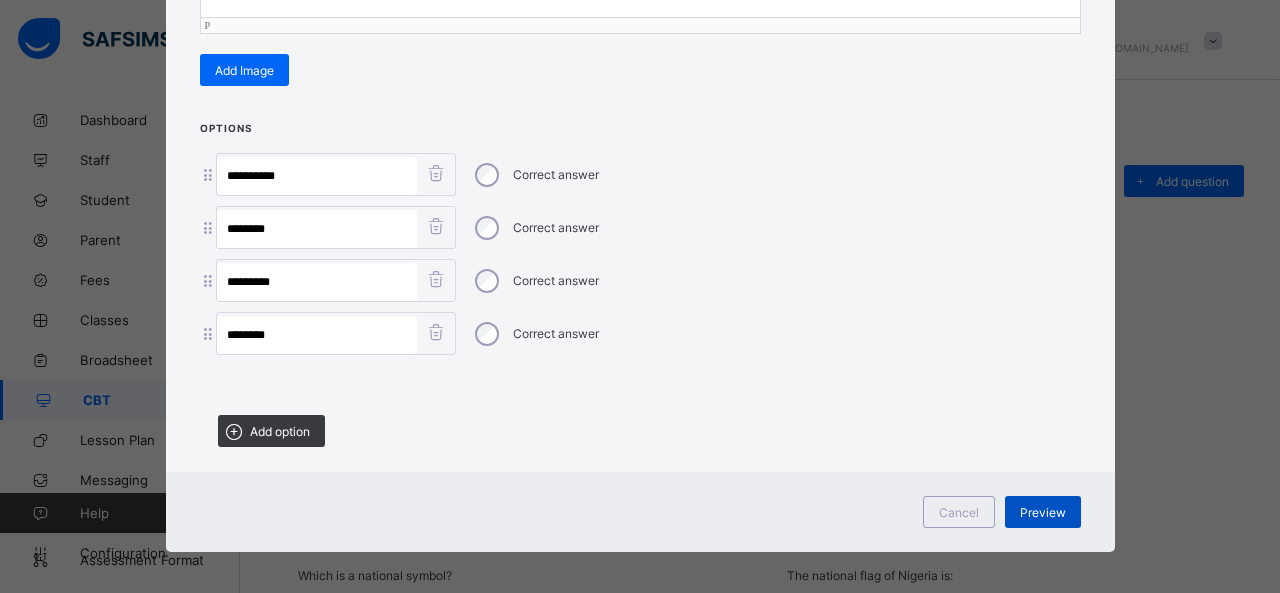 click on "Preview" at bounding box center [1043, 512] 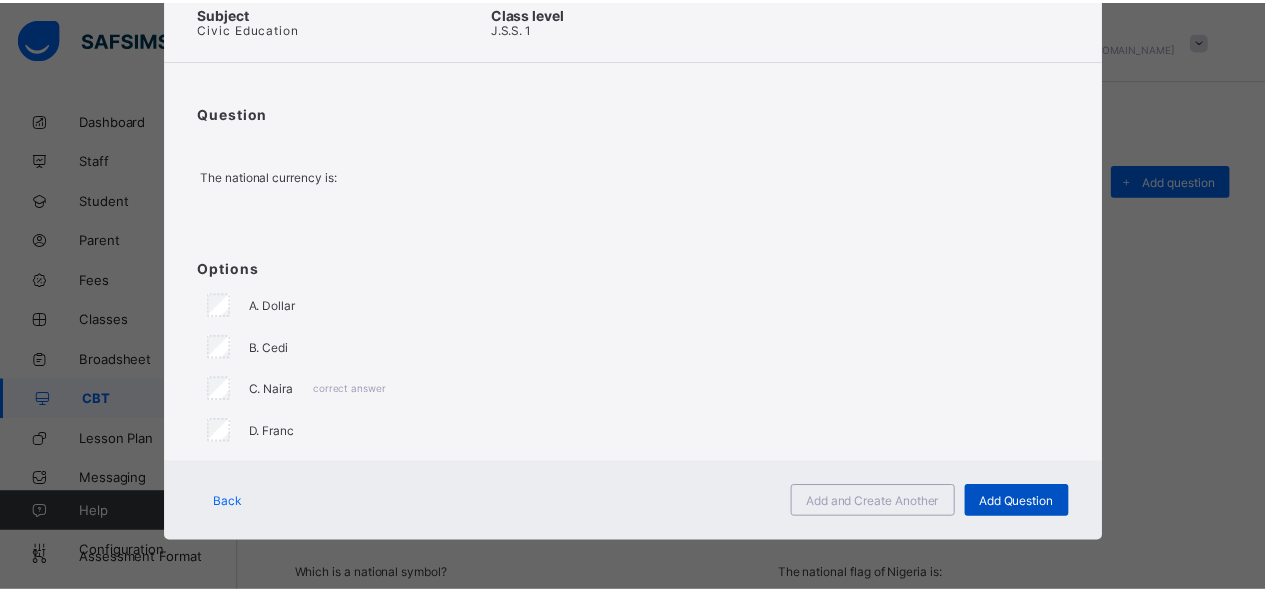 scroll, scrollTop: 100, scrollLeft: 0, axis: vertical 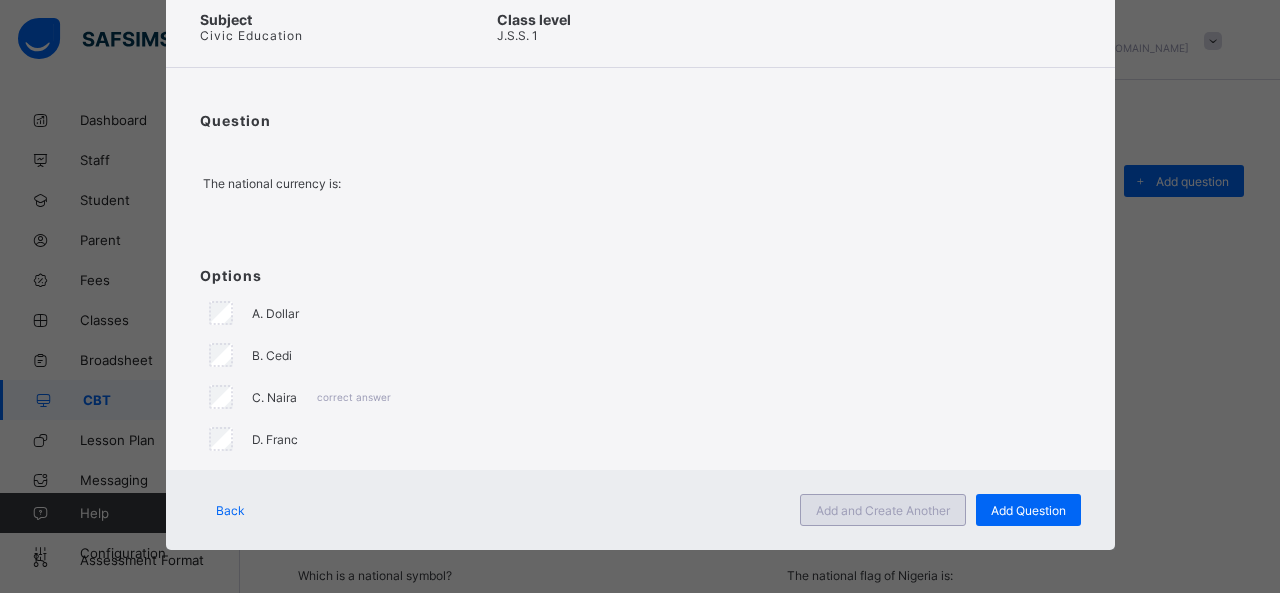 click on "Add and Create Another" at bounding box center (883, 510) 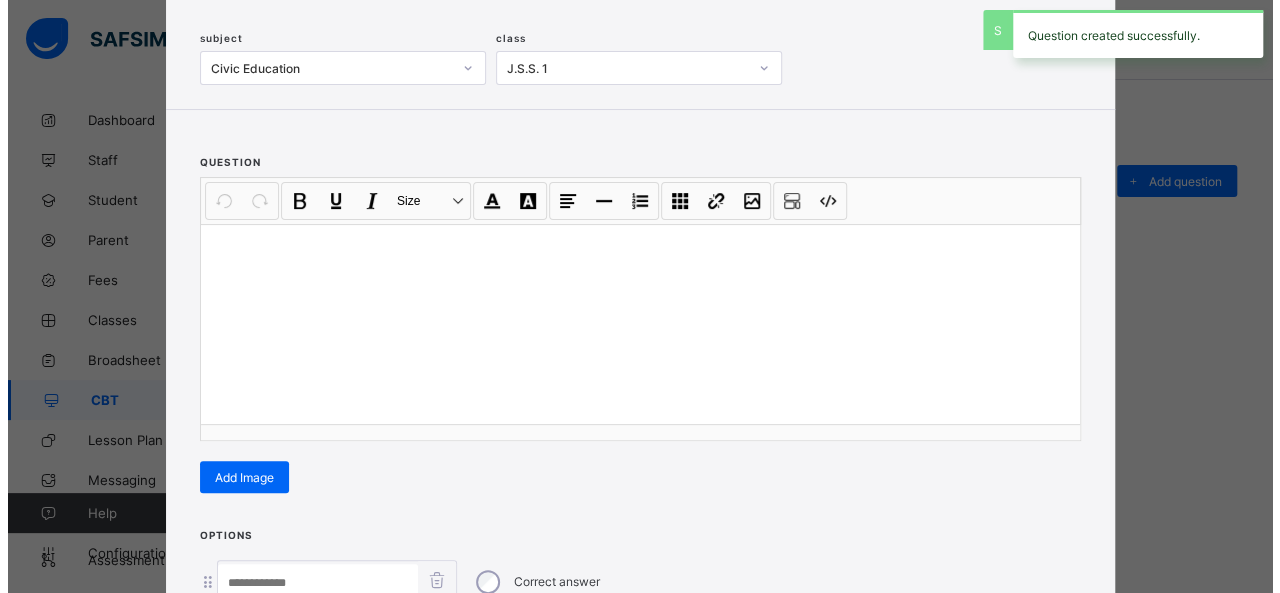 scroll, scrollTop: 128, scrollLeft: 0, axis: vertical 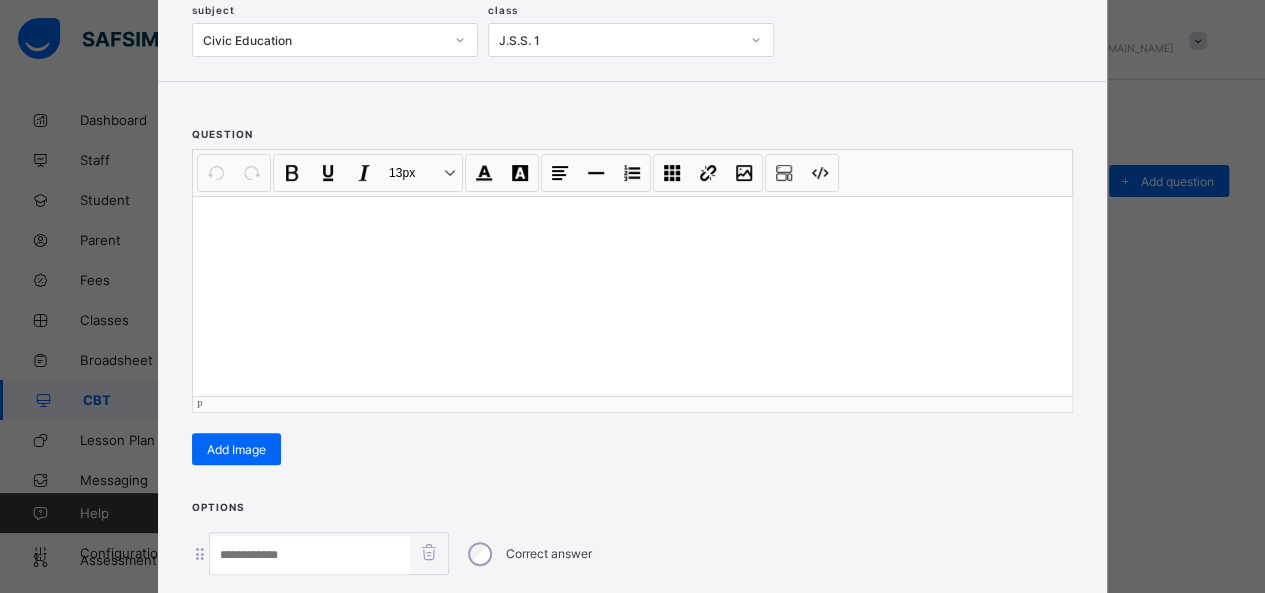 click at bounding box center (632, 296) 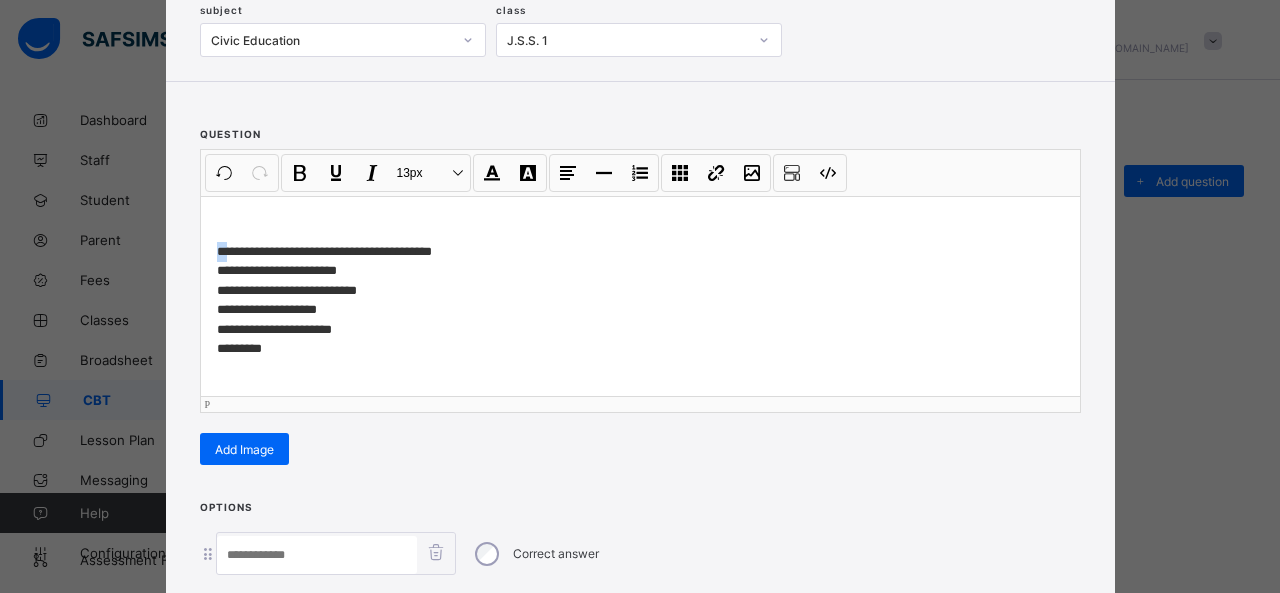 drag, startPoint x: 221, startPoint y: 244, endPoint x: 150, endPoint y: 251, distance: 71.34424 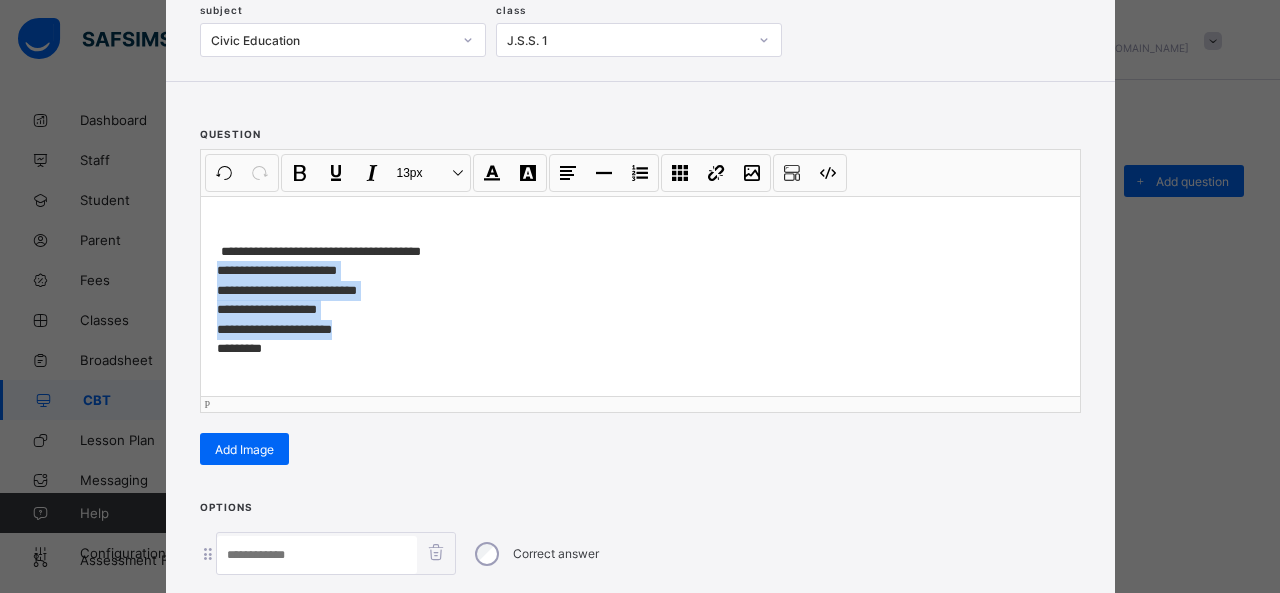 drag, startPoint x: 206, startPoint y: 265, endPoint x: 361, endPoint y: 333, distance: 169.26016 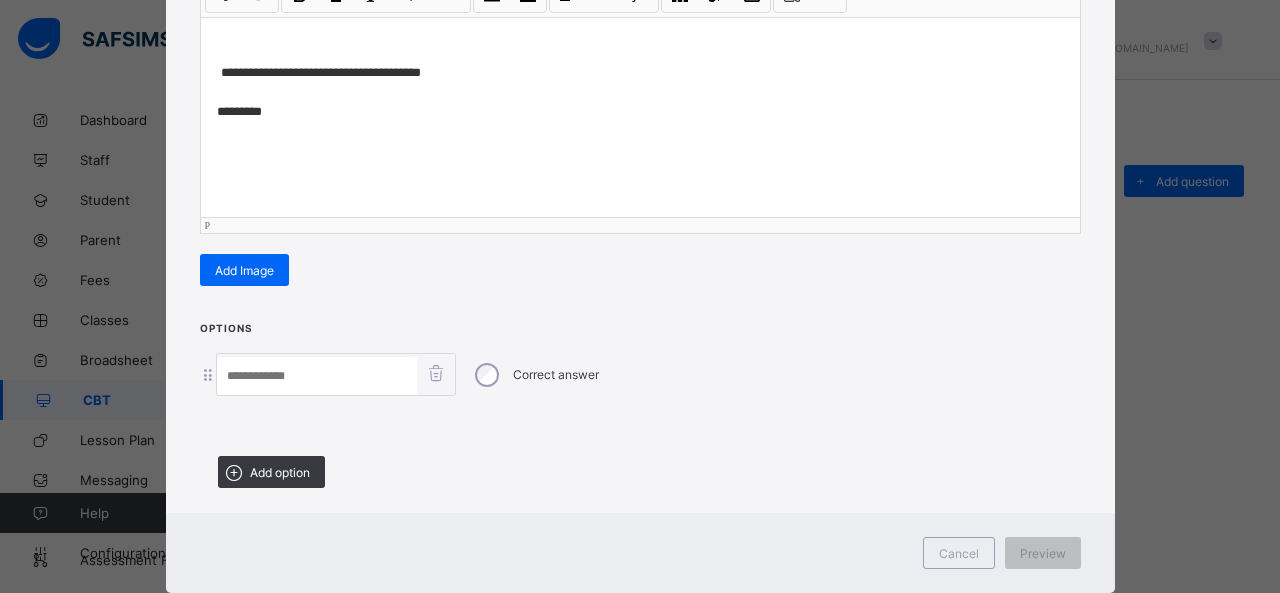 scroll, scrollTop: 351, scrollLeft: 0, axis: vertical 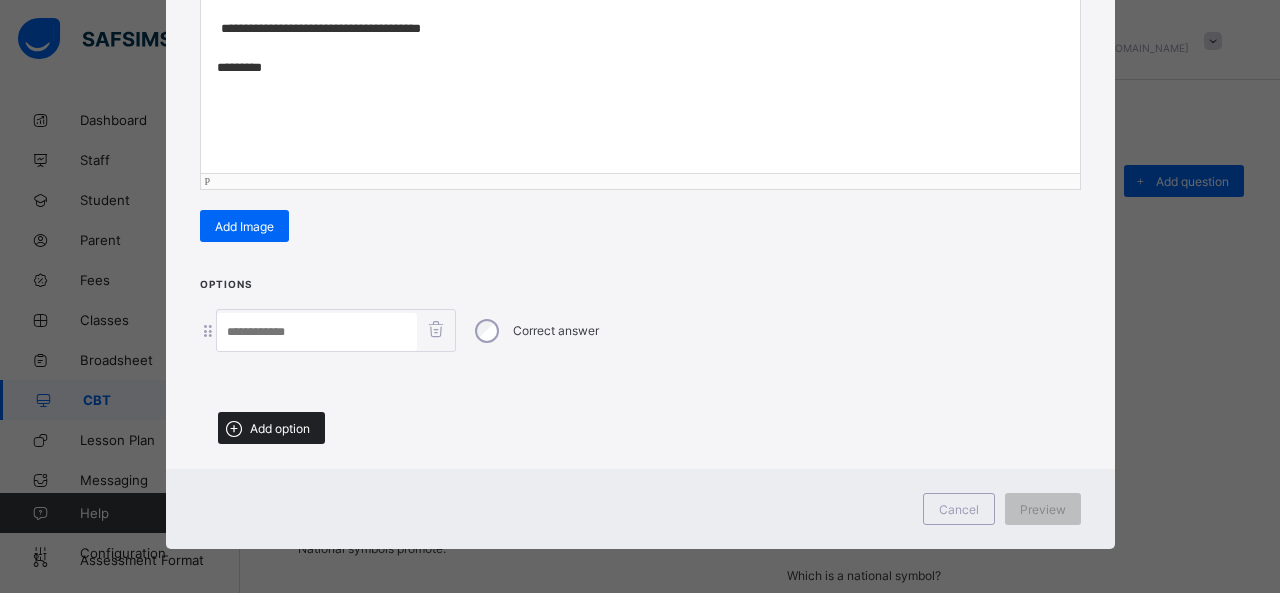 click on "Add option" at bounding box center [280, 428] 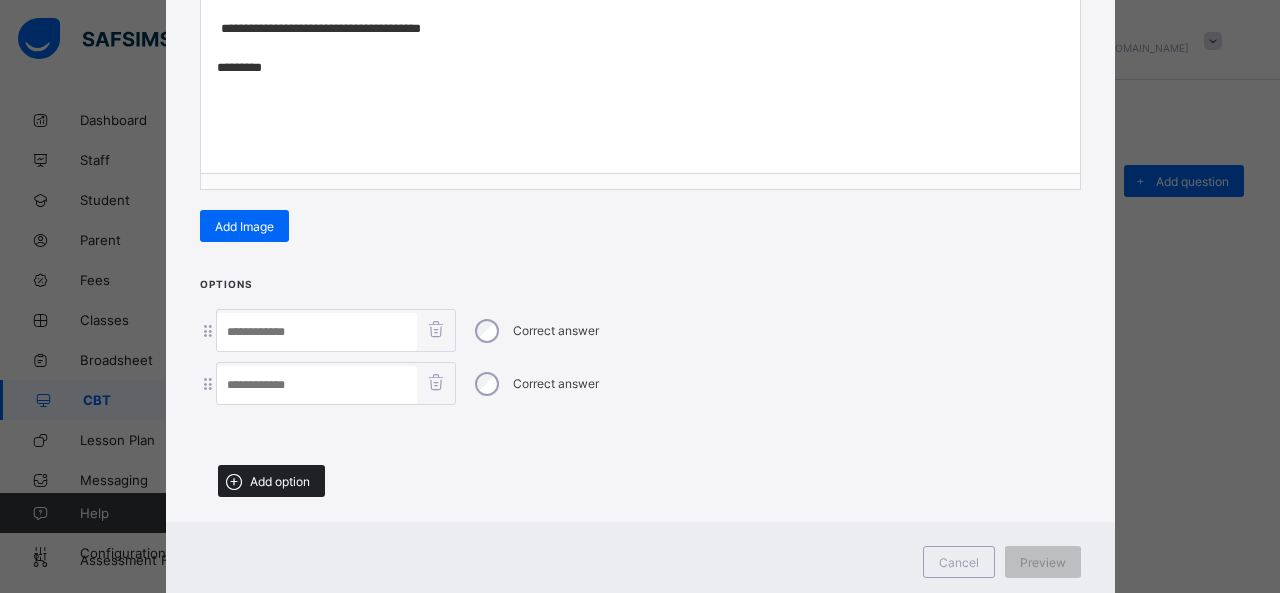 click on "Add option" at bounding box center (271, 481) 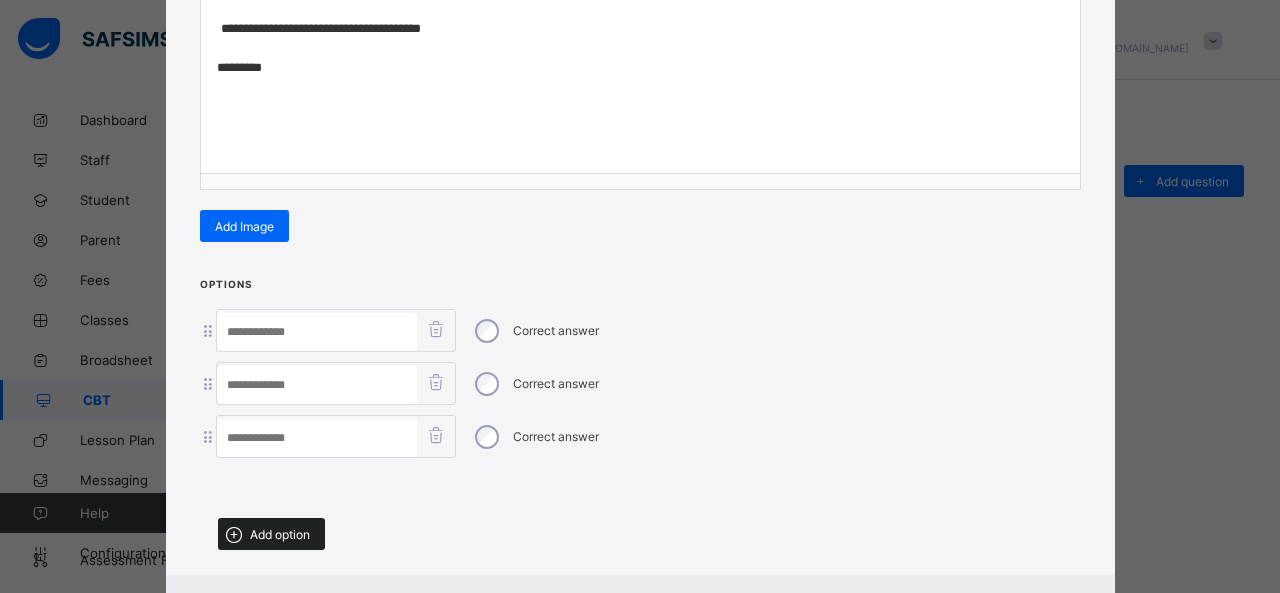 click on "Add option" at bounding box center [271, 534] 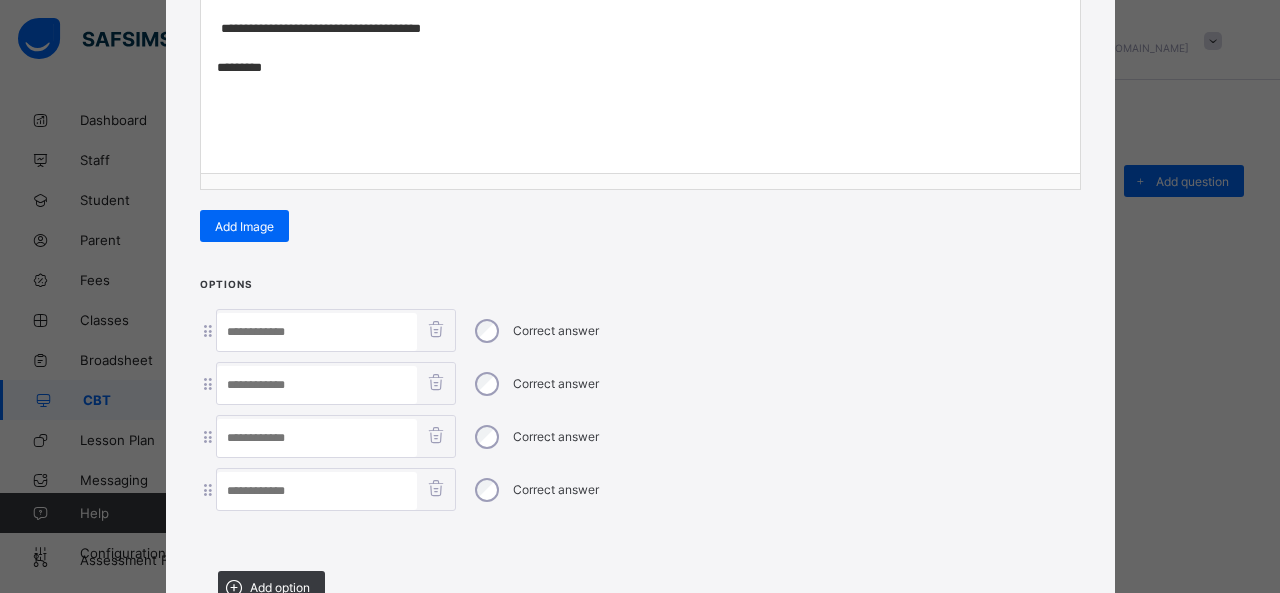 click at bounding box center (317, 332) 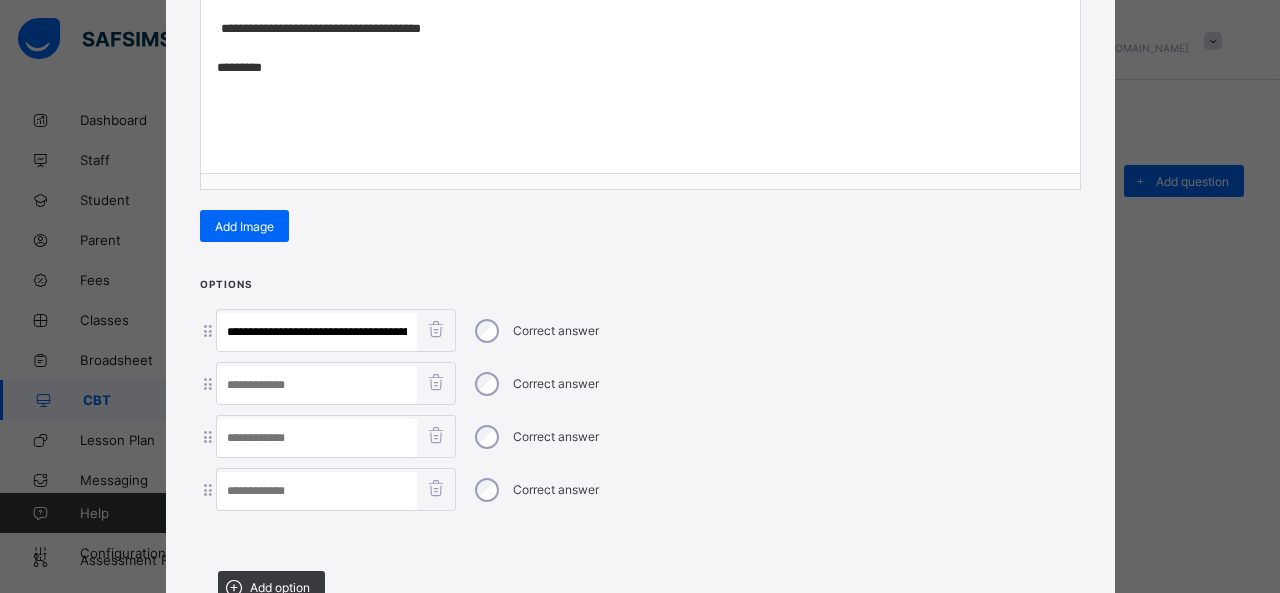 scroll, scrollTop: 0, scrollLeft: 355, axis: horizontal 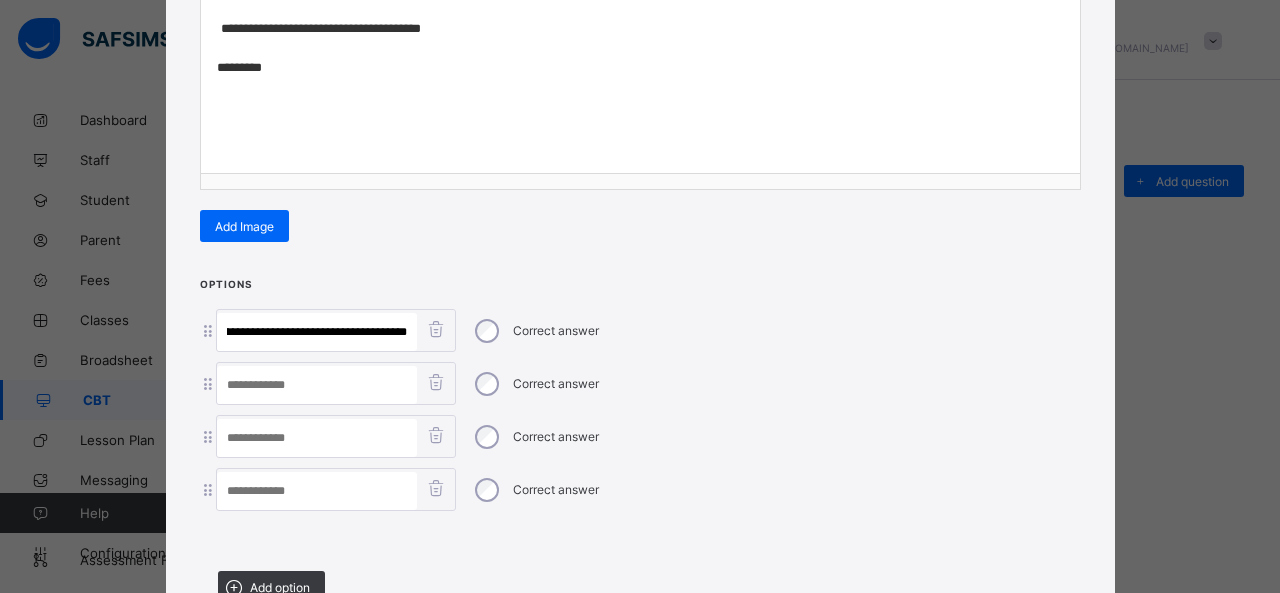 drag, startPoint x: 283, startPoint y: 326, endPoint x: 501, endPoint y: 333, distance: 218.11235 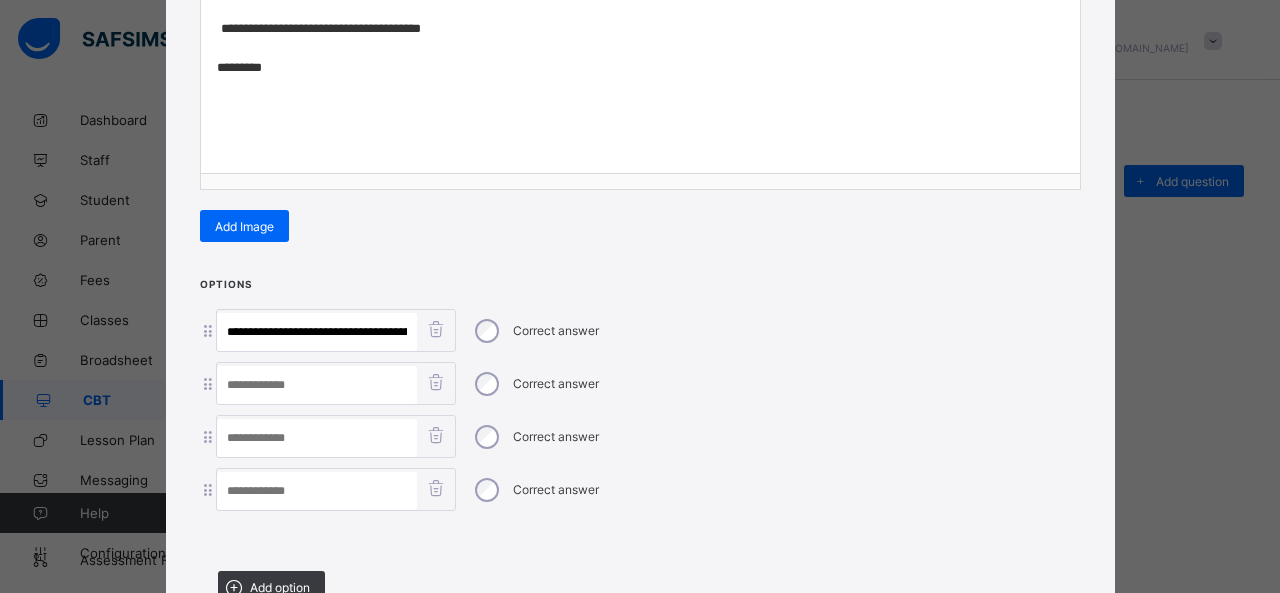 click at bounding box center (317, 491) 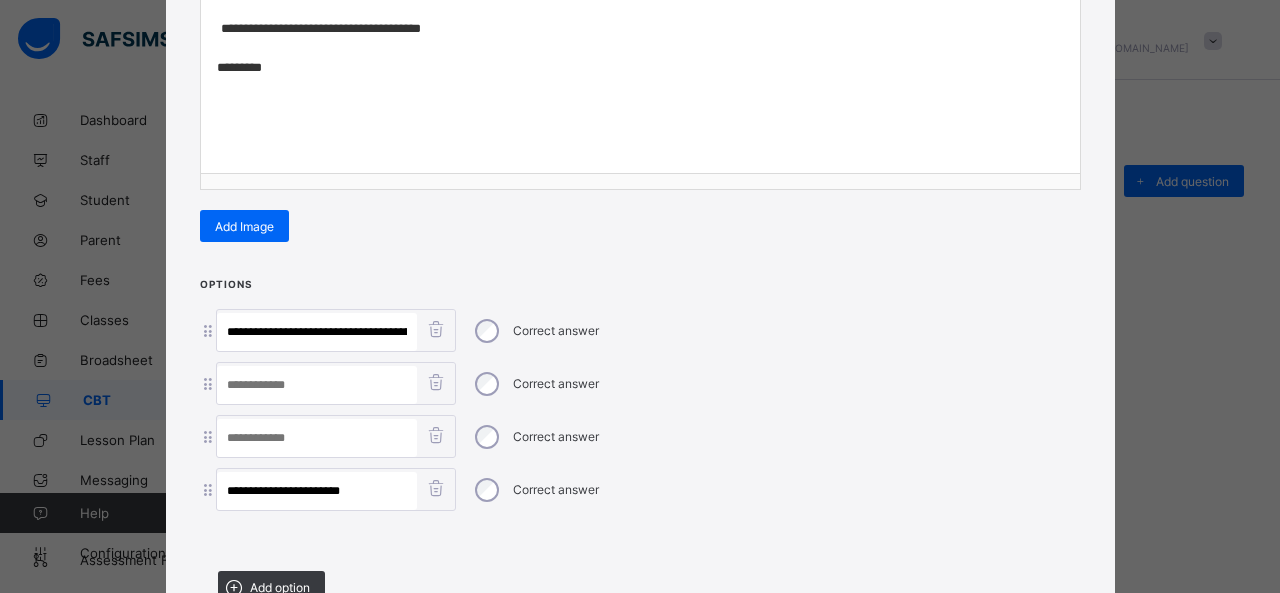 type on "**********" 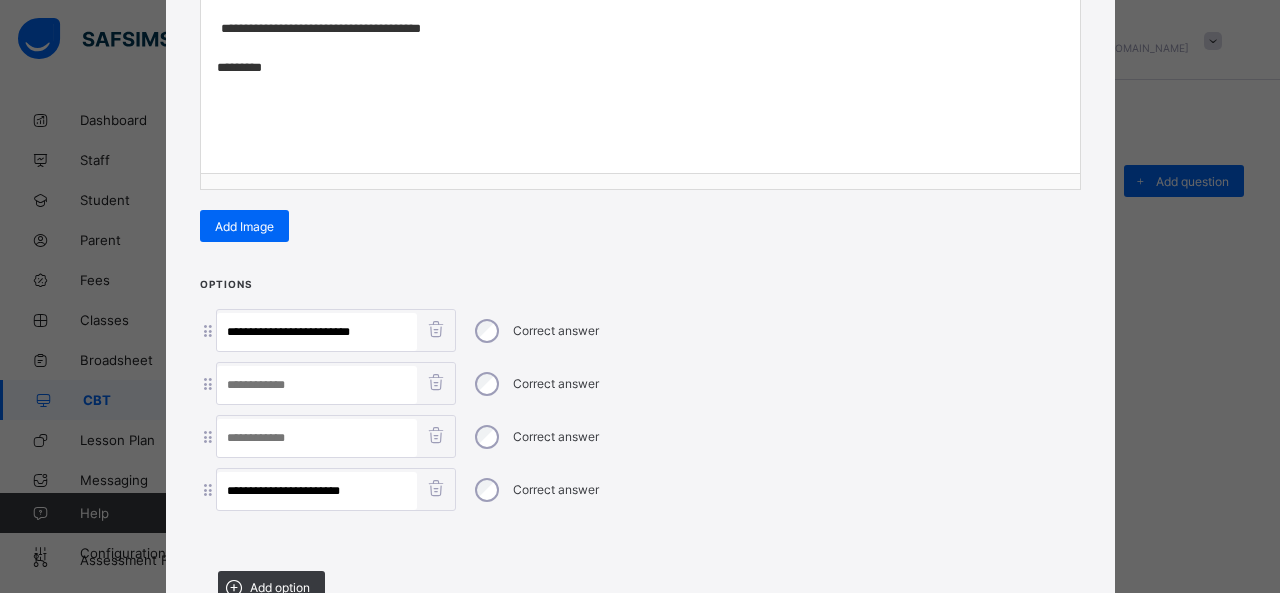 type on "**********" 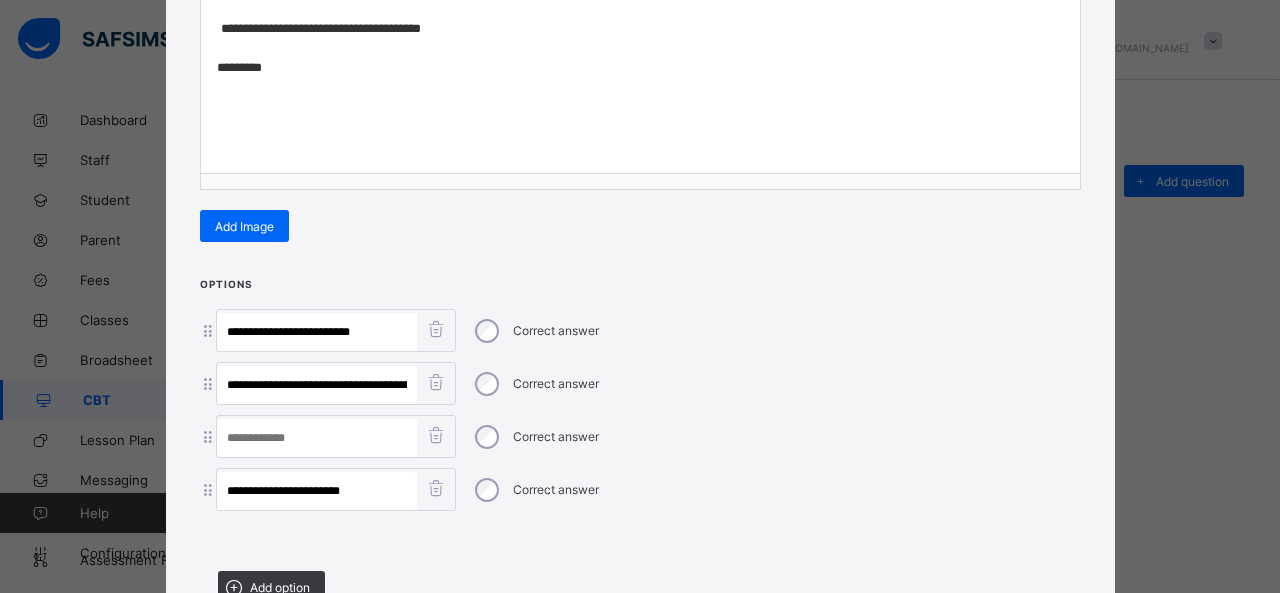 scroll, scrollTop: 0, scrollLeft: 106, axis: horizontal 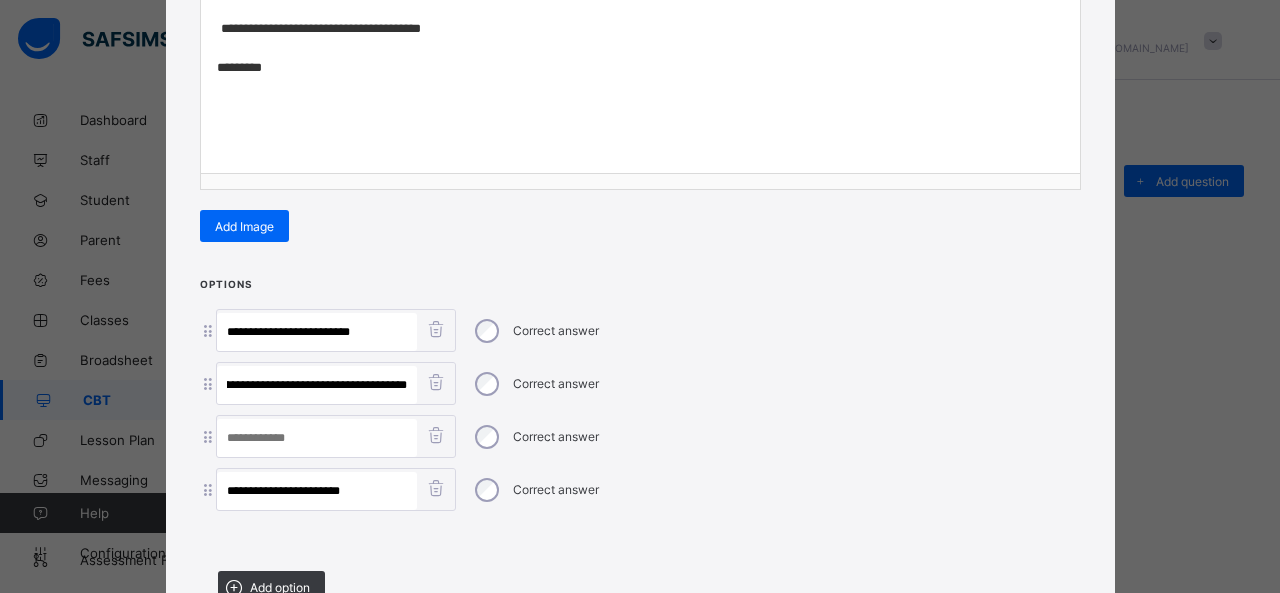 drag, startPoint x: 284, startPoint y: 377, endPoint x: 696, endPoint y: 389, distance: 412.1747 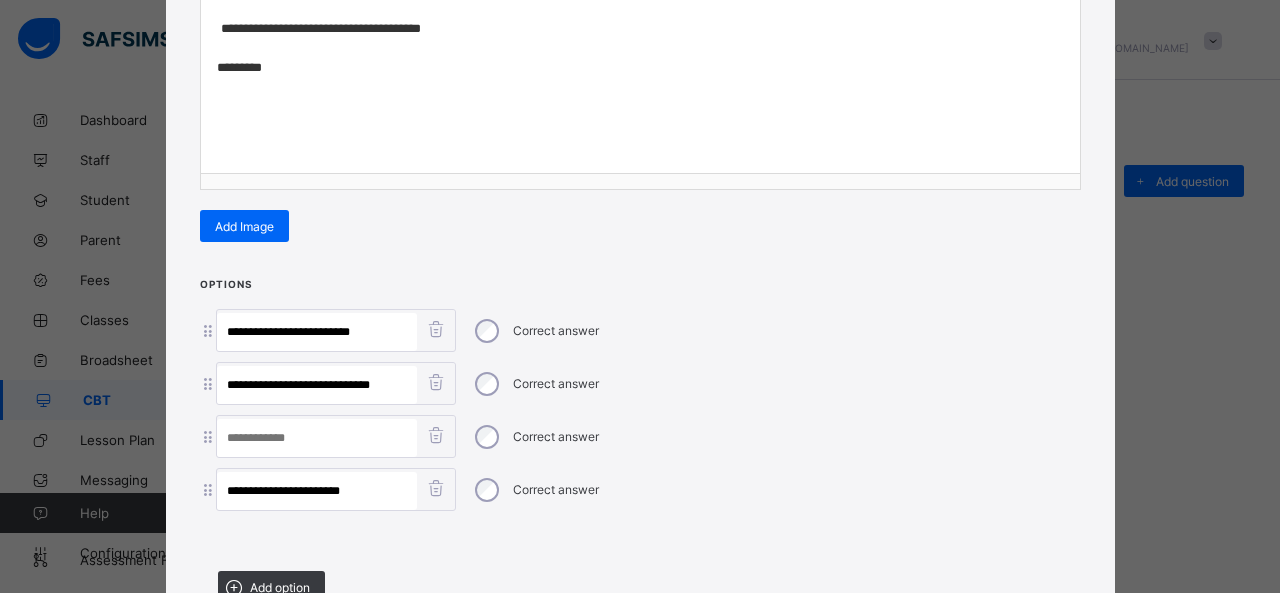 scroll, scrollTop: 0, scrollLeft: 0, axis: both 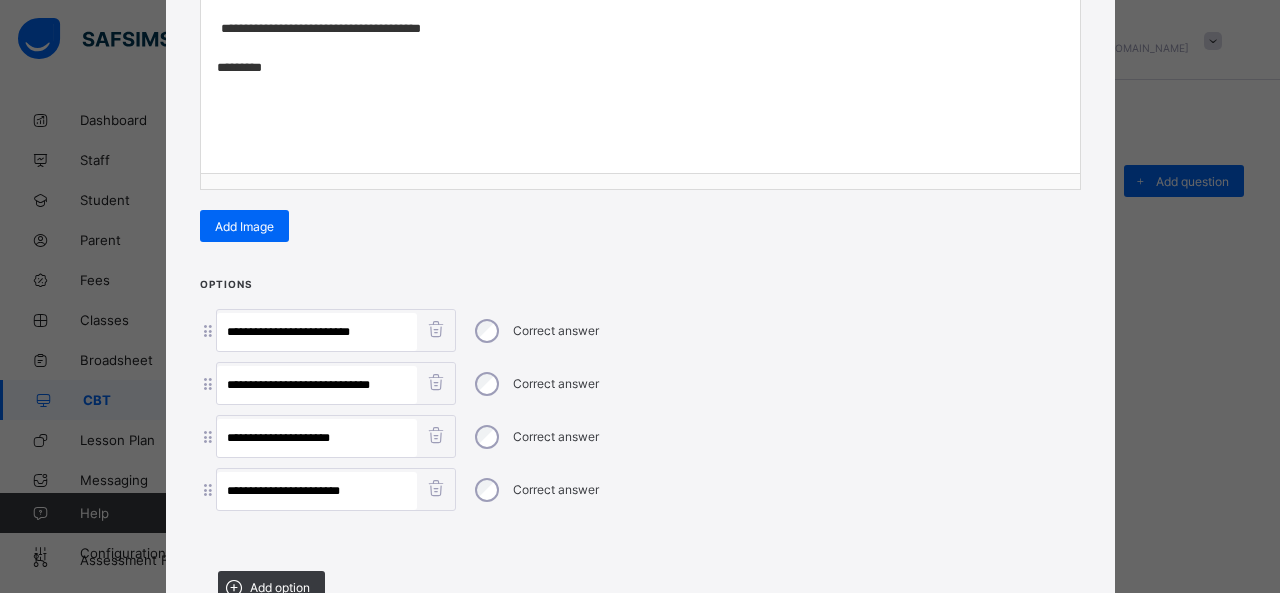 type on "**********" 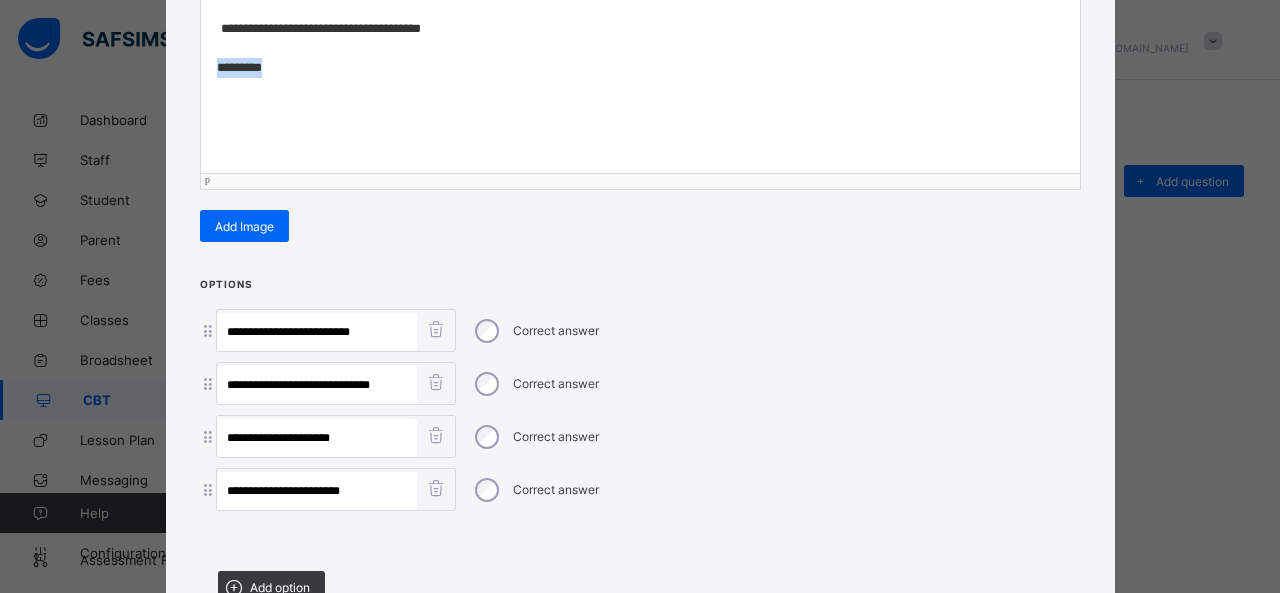 drag, startPoint x: 288, startPoint y: 64, endPoint x: 94, endPoint y: 64, distance: 194 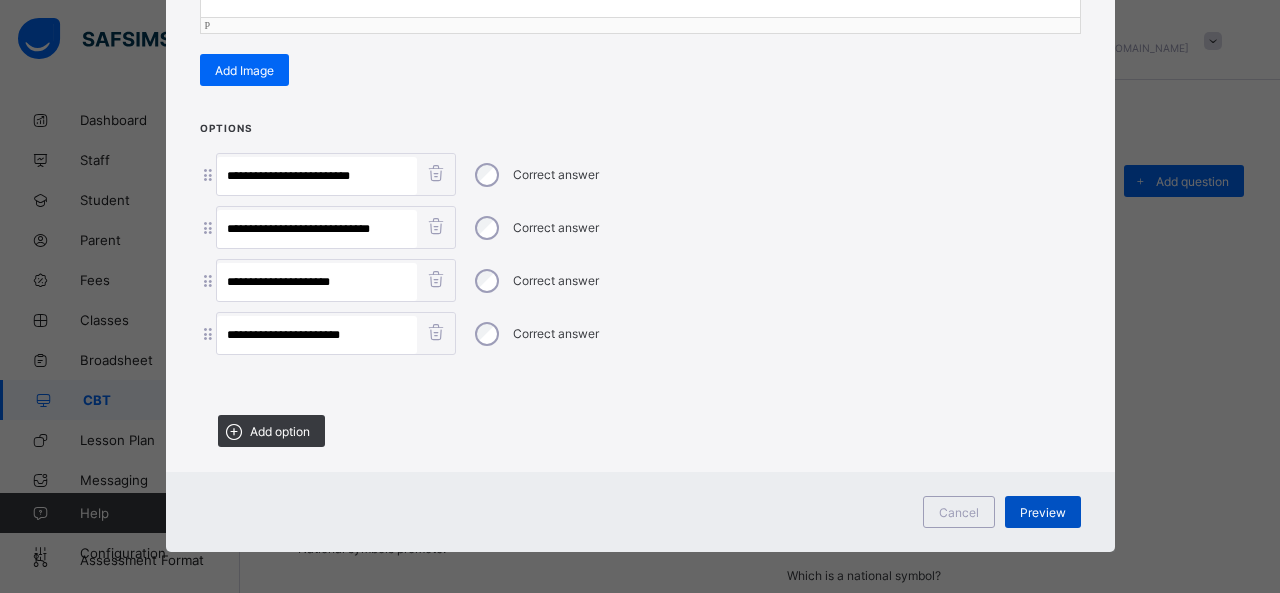 click on "Preview" at bounding box center (1043, 512) 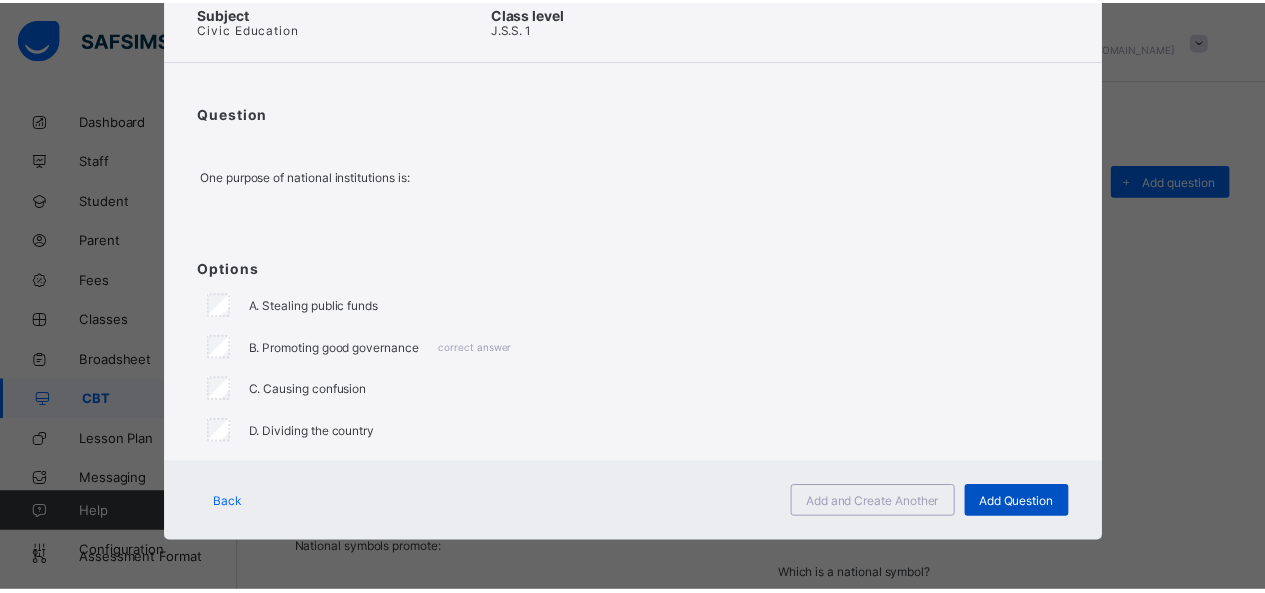 scroll, scrollTop: 100, scrollLeft: 0, axis: vertical 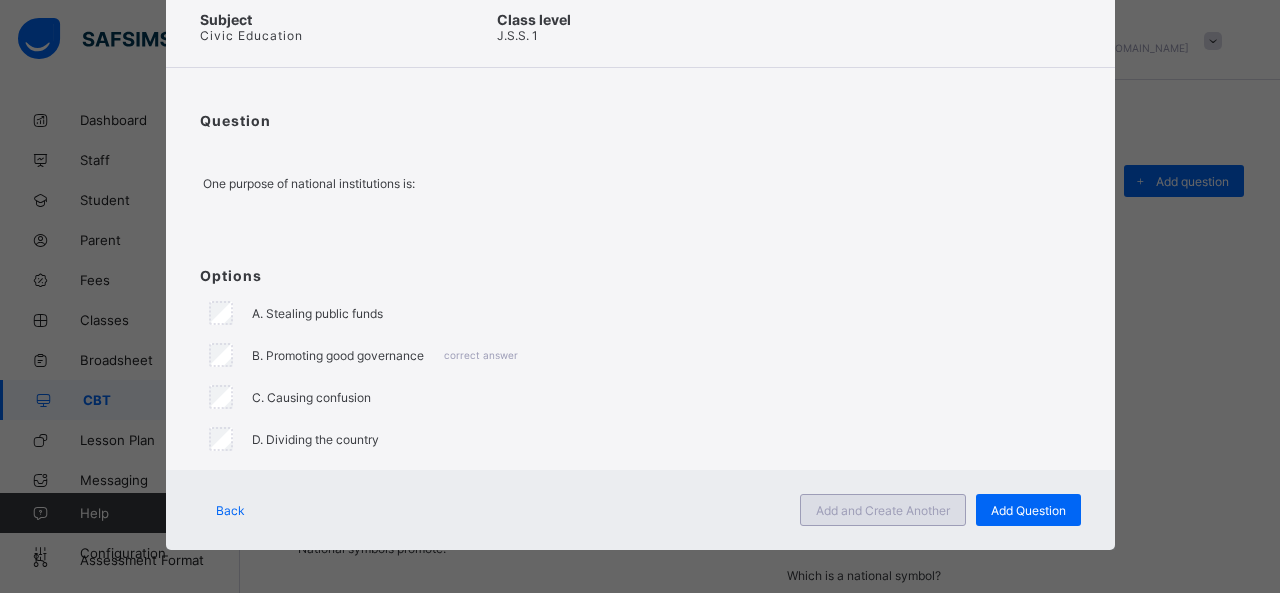 click on "Add and Create Another" at bounding box center (883, 510) 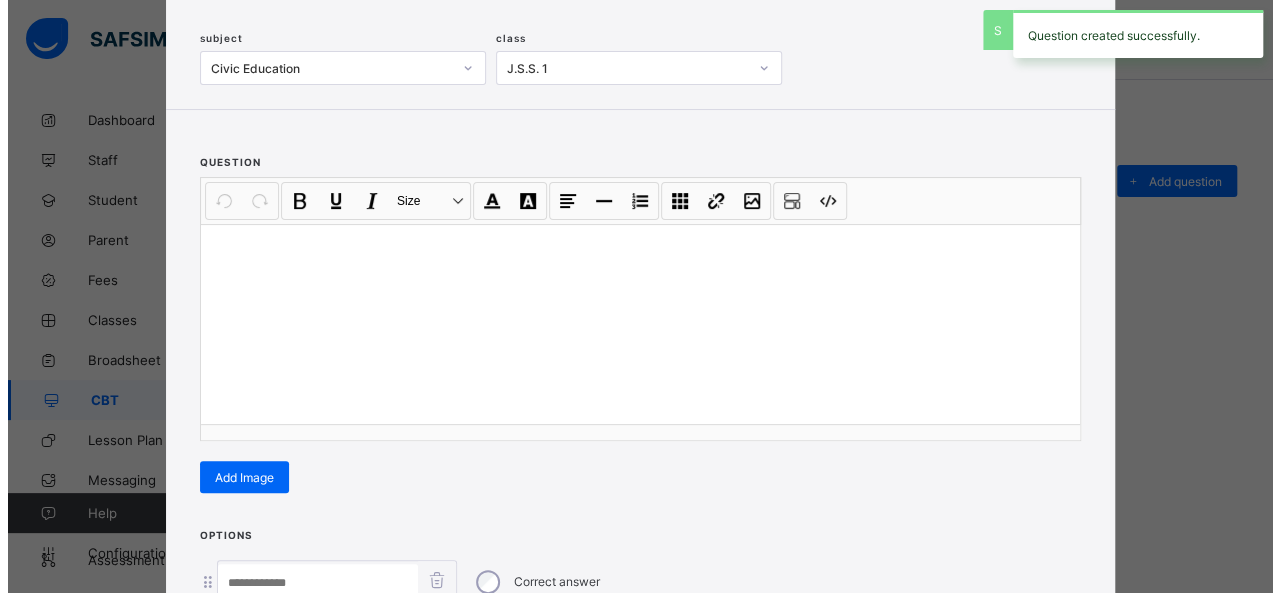 scroll, scrollTop: 128, scrollLeft: 0, axis: vertical 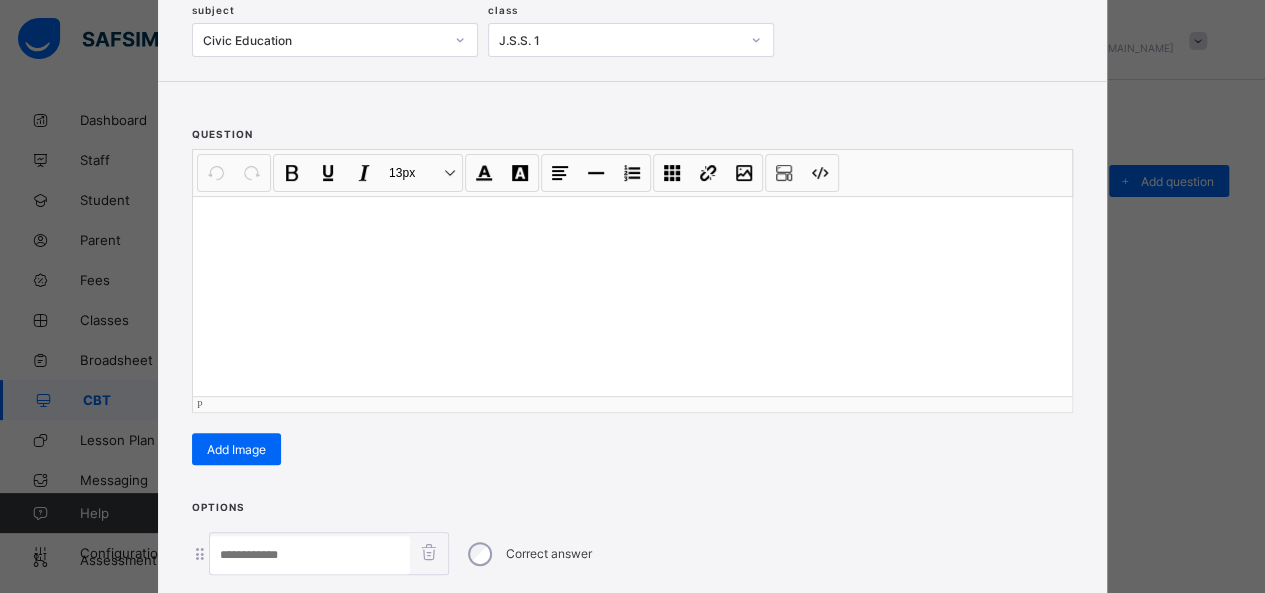 click at bounding box center (632, 296) 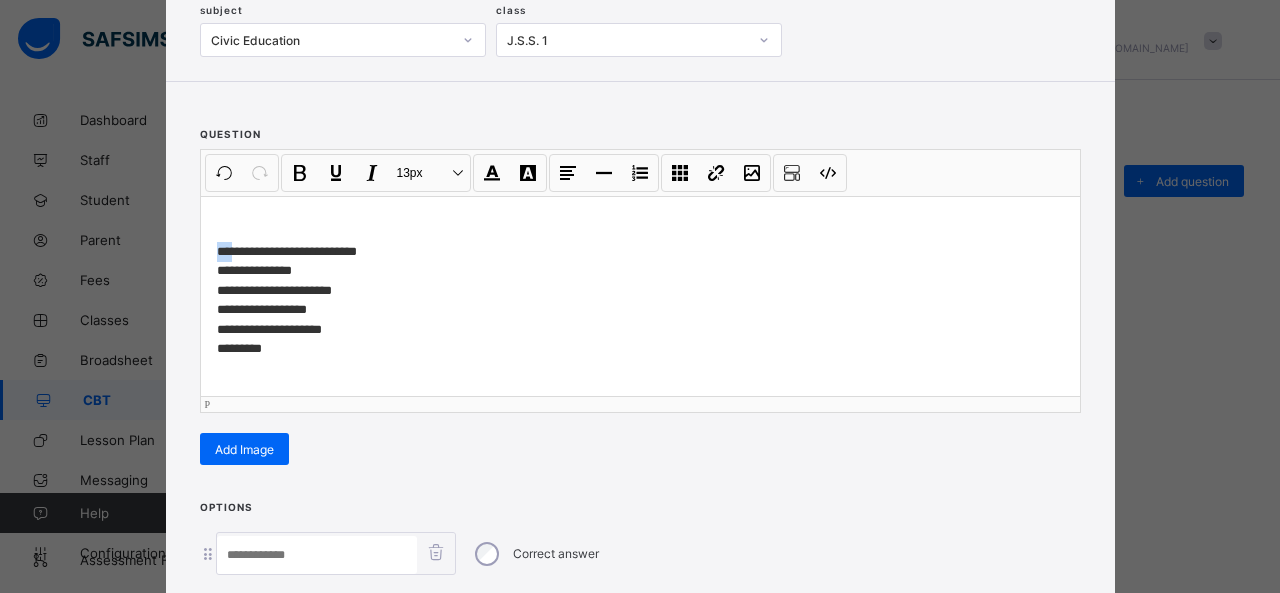 drag, startPoint x: 226, startPoint y: 248, endPoint x: 186, endPoint y: 247, distance: 40.012497 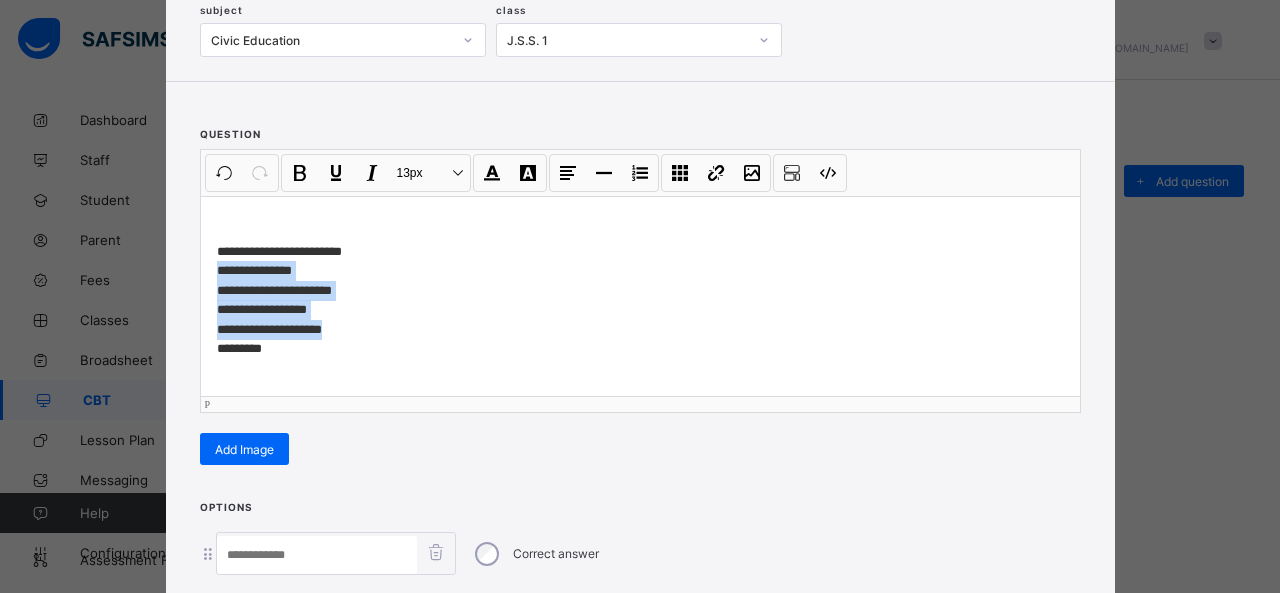 drag, startPoint x: 203, startPoint y: 265, endPoint x: 336, endPoint y: 322, distance: 144.69969 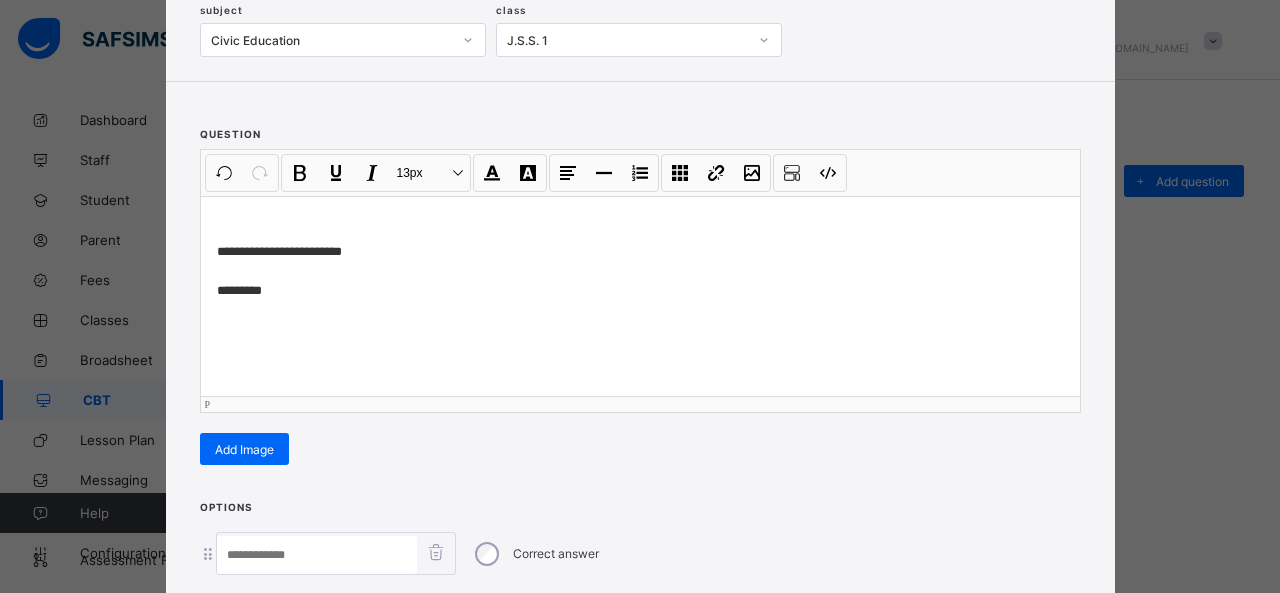 click at bounding box center (336, 553) 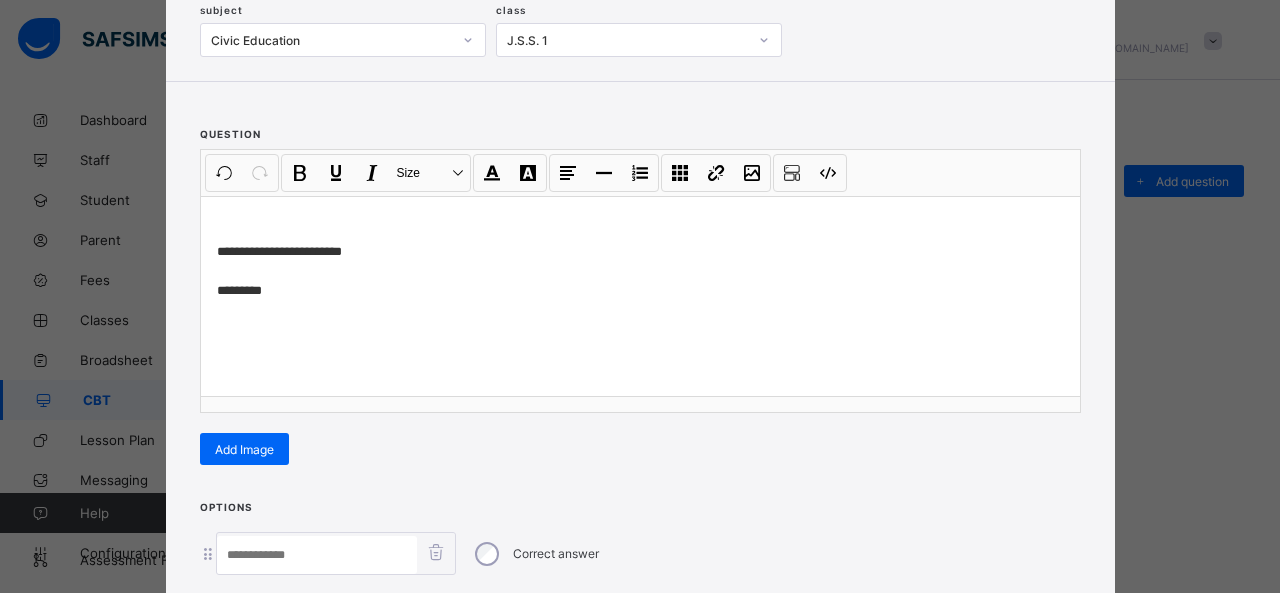click at bounding box center [317, 555] 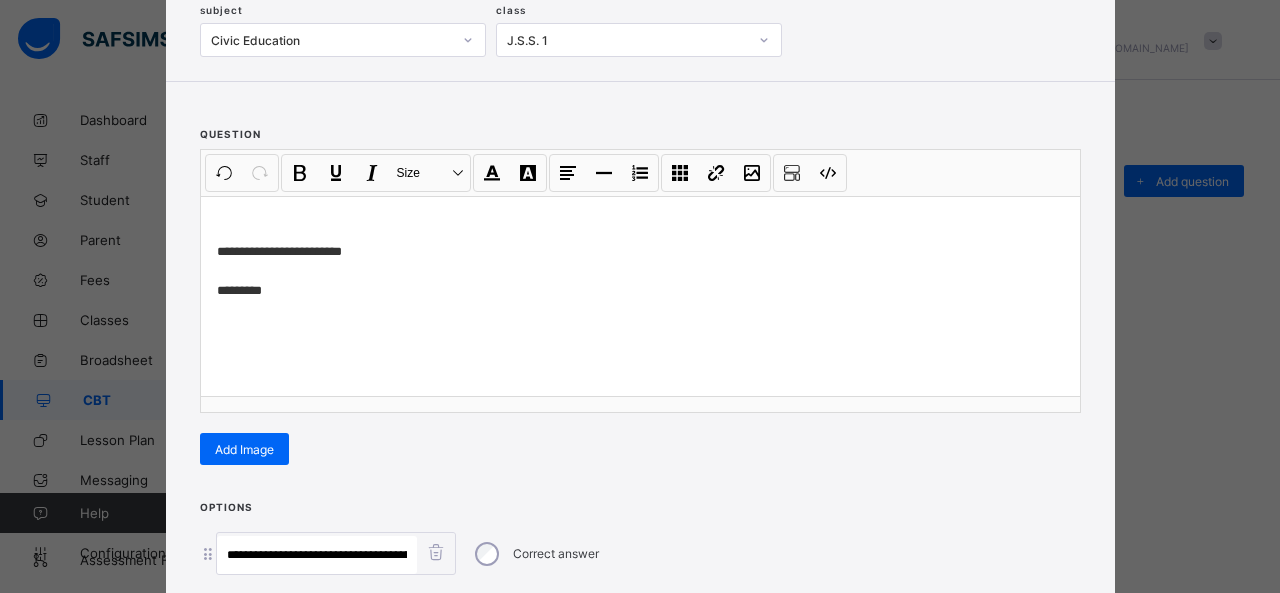 scroll, scrollTop: 0, scrollLeft: 250, axis: horizontal 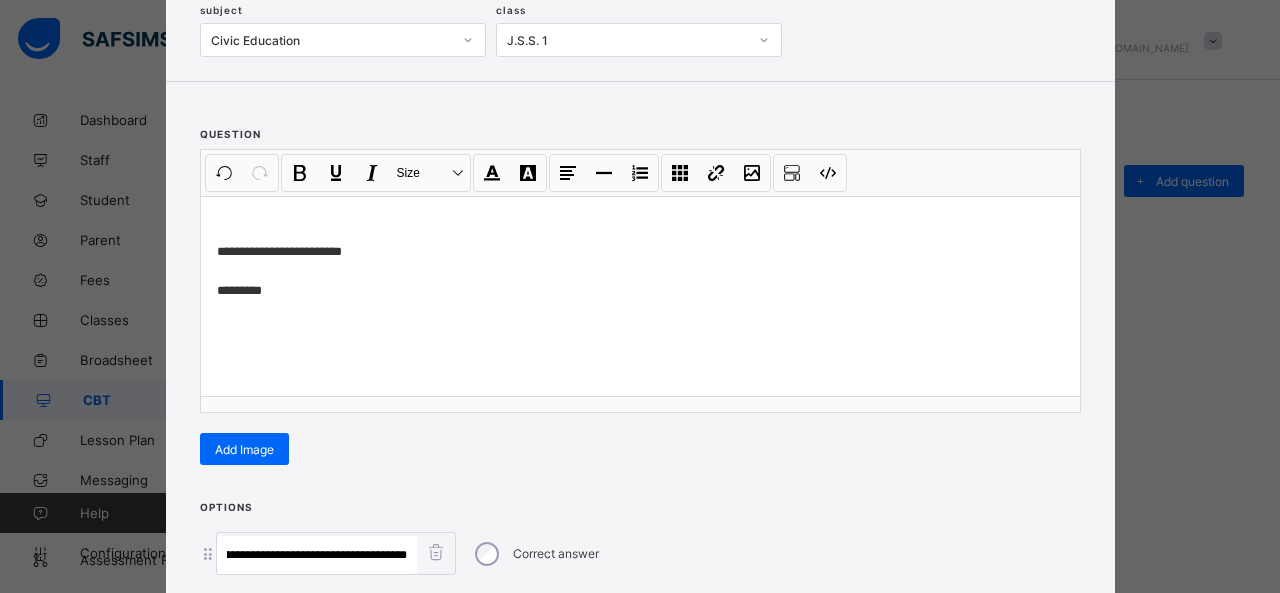 drag, startPoint x: 286, startPoint y: 554, endPoint x: 547, endPoint y: 546, distance: 261.1226 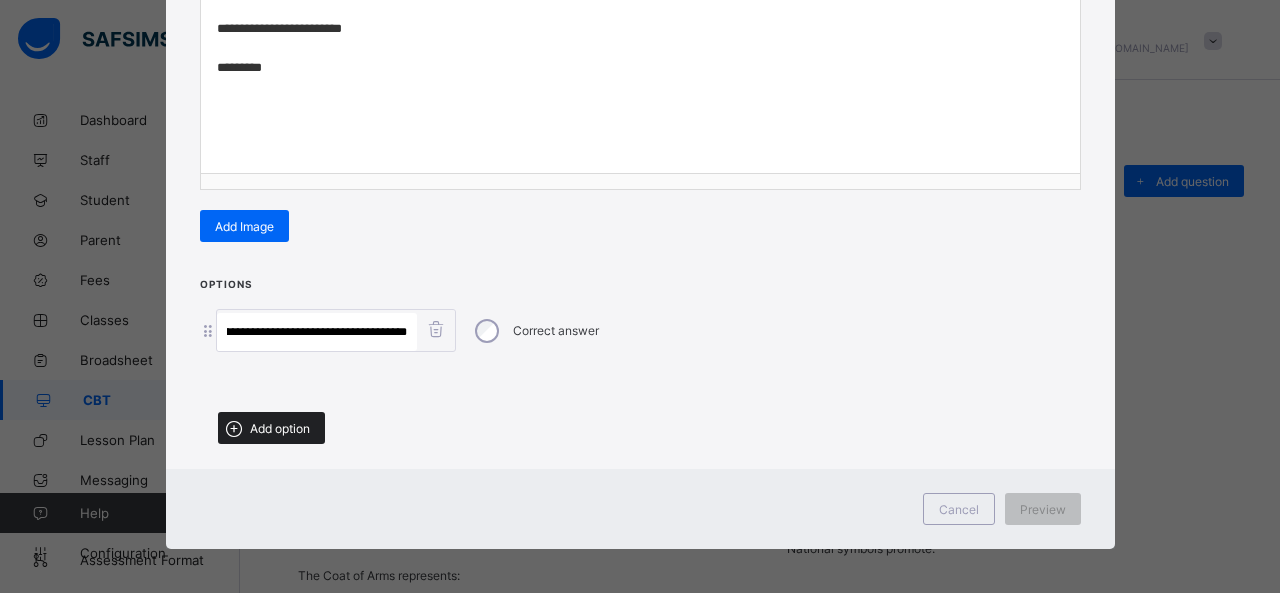 type on "**********" 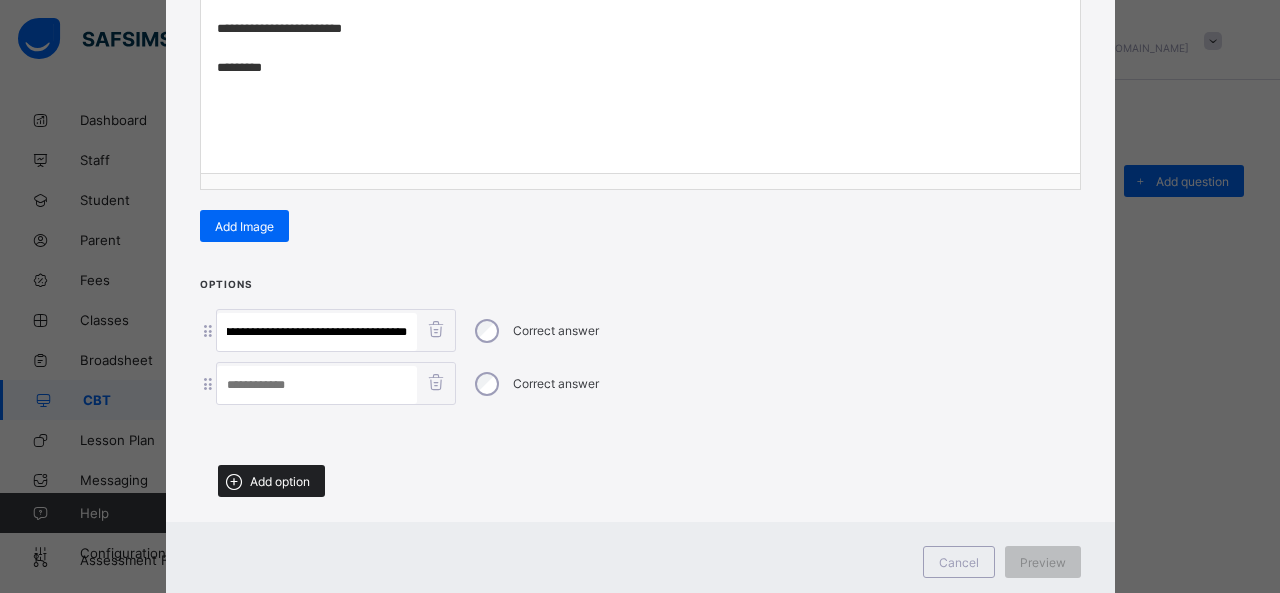 scroll, scrollTop: 0, scrollLeft: 0, axis: both 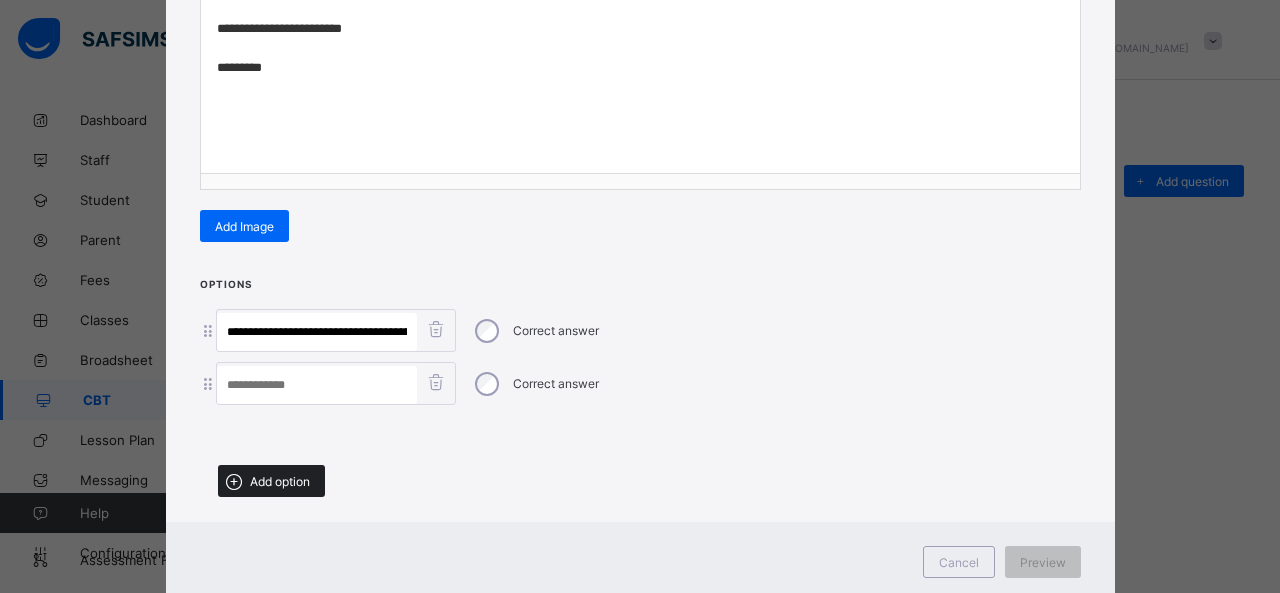 click on "Add option" at bounding box center (271, 481) 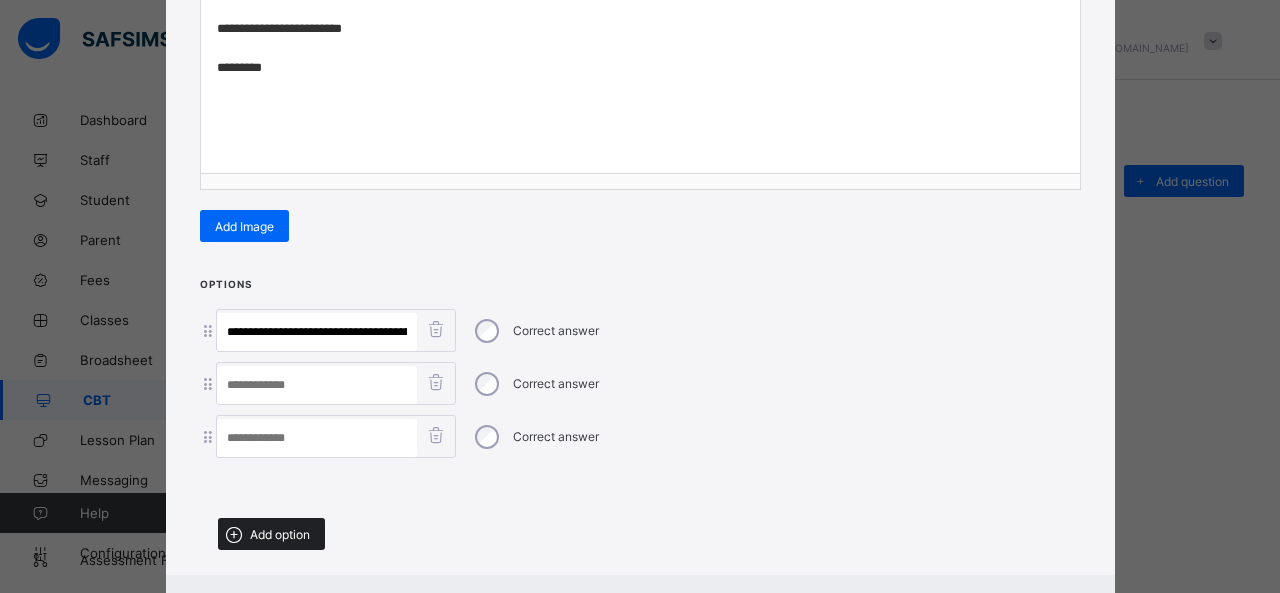 click on "Add option" at bounding box center [271, 534] 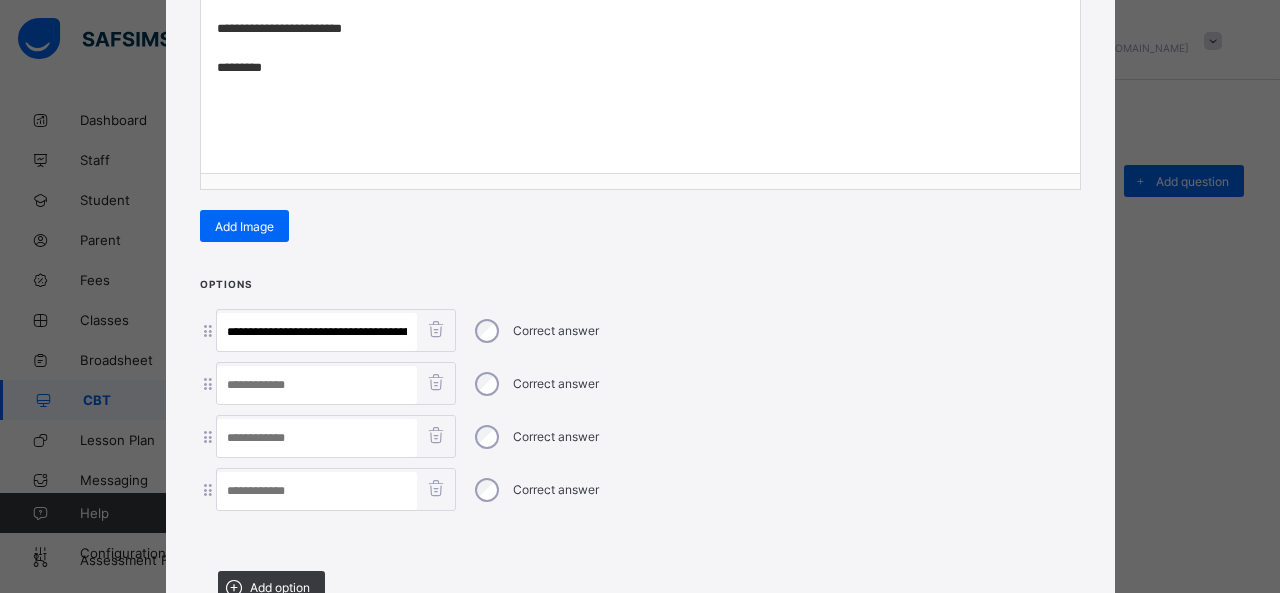 click at bounding box center [317, 491] 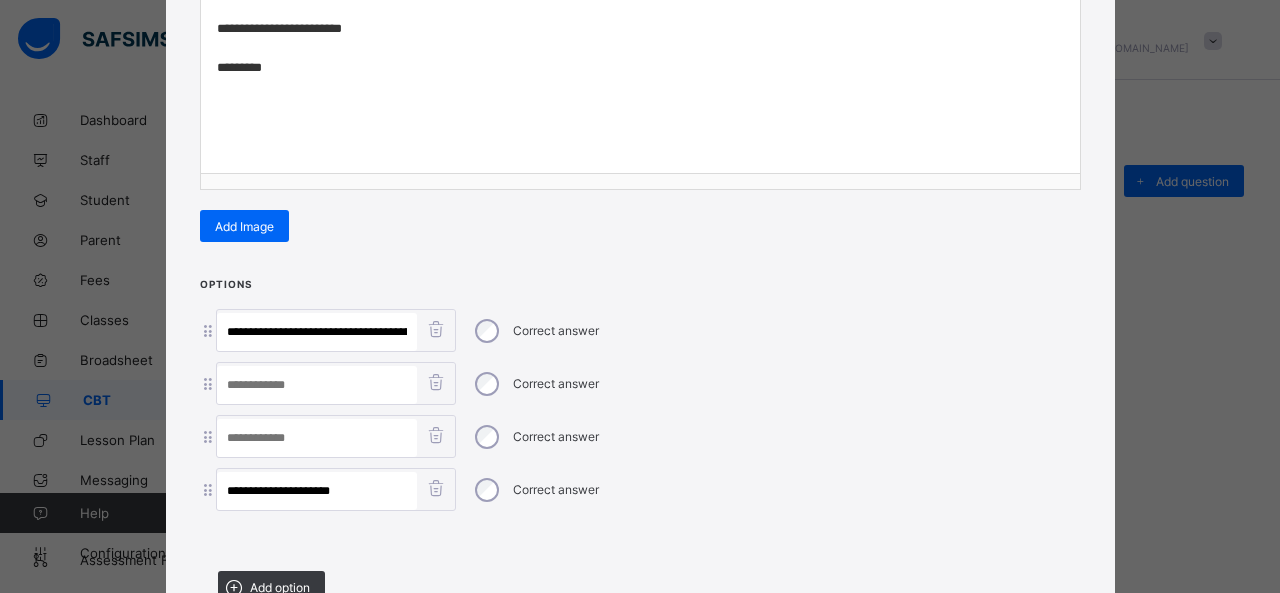 type on "**********" 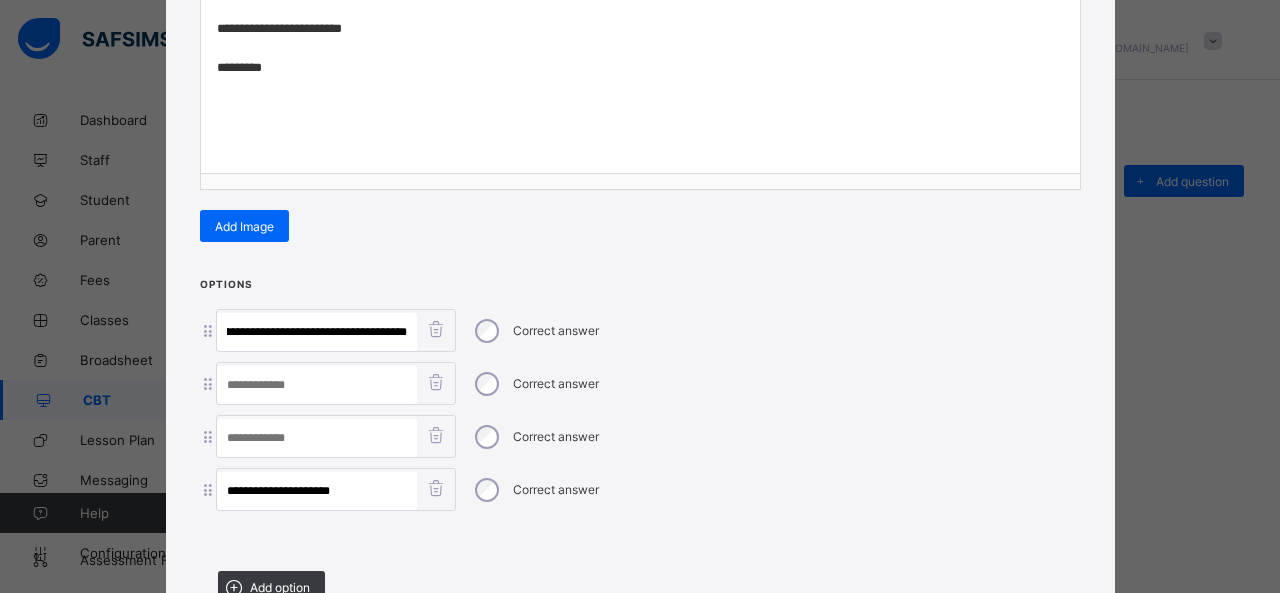 drag, startPoint x: 313, startPoint y: 329, endPoint x: 755, endPoint y: 362, distance: 443.2302 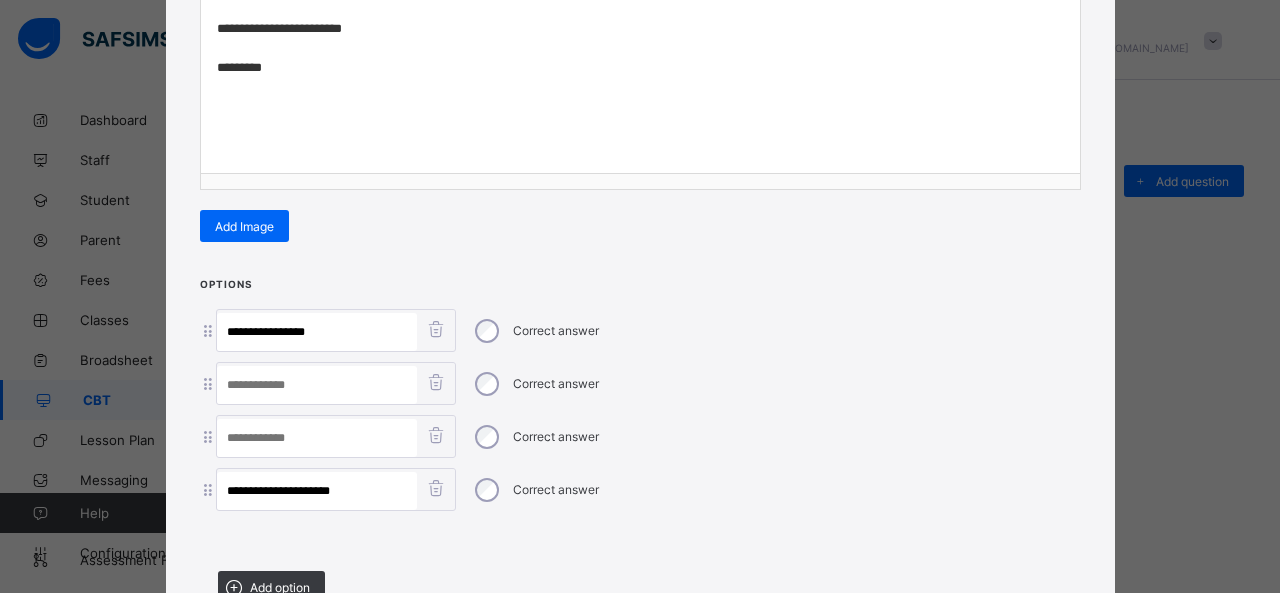 scroll, scrollTop: 0, scrollLeft: 0, axis: both 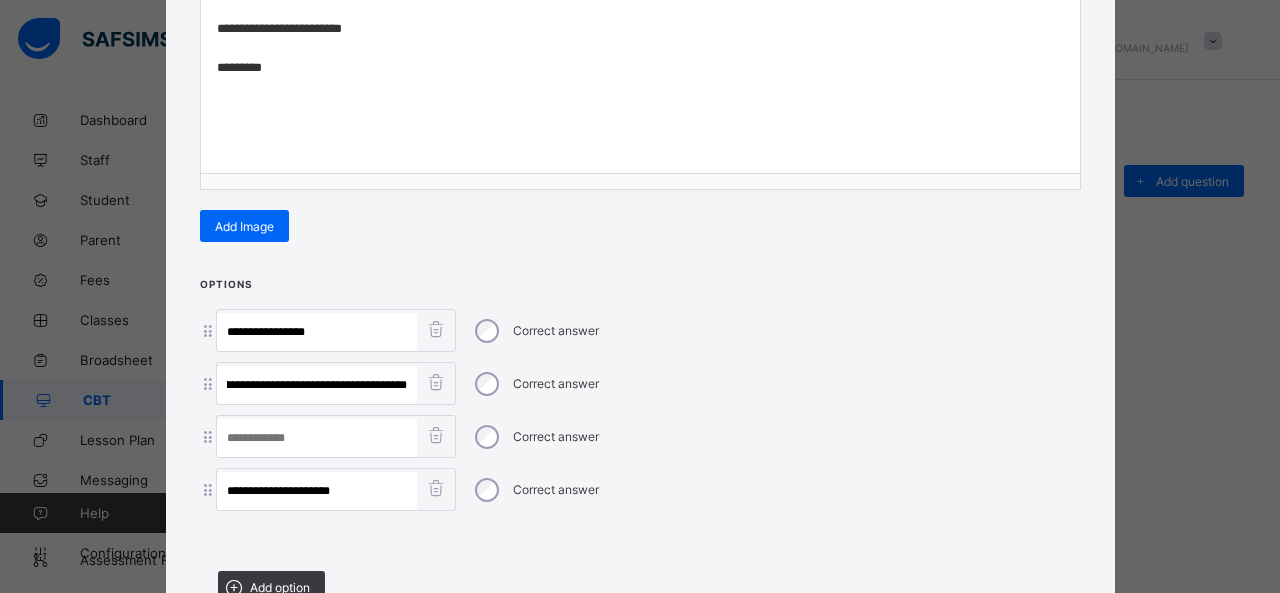 drag, startPoint x: 294, startPoint y: 376, endPoint x: 664, endPoint y: 397, distance: 370.59546 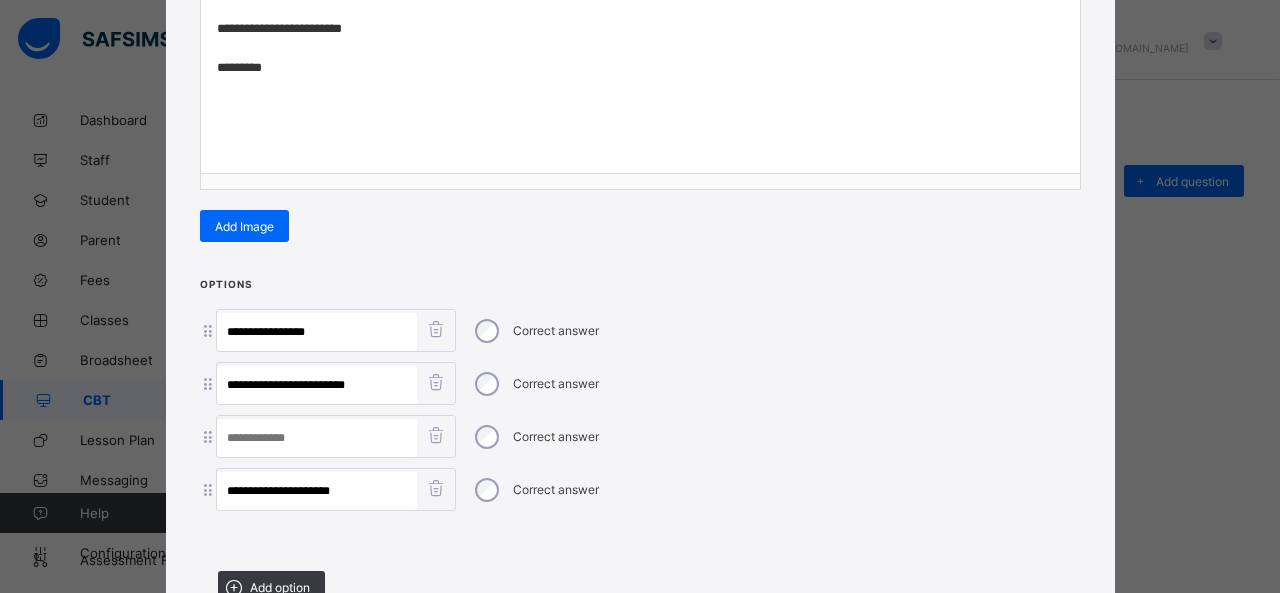 scroll, scrollTop: 0, scrollLeft: 0, axis: both 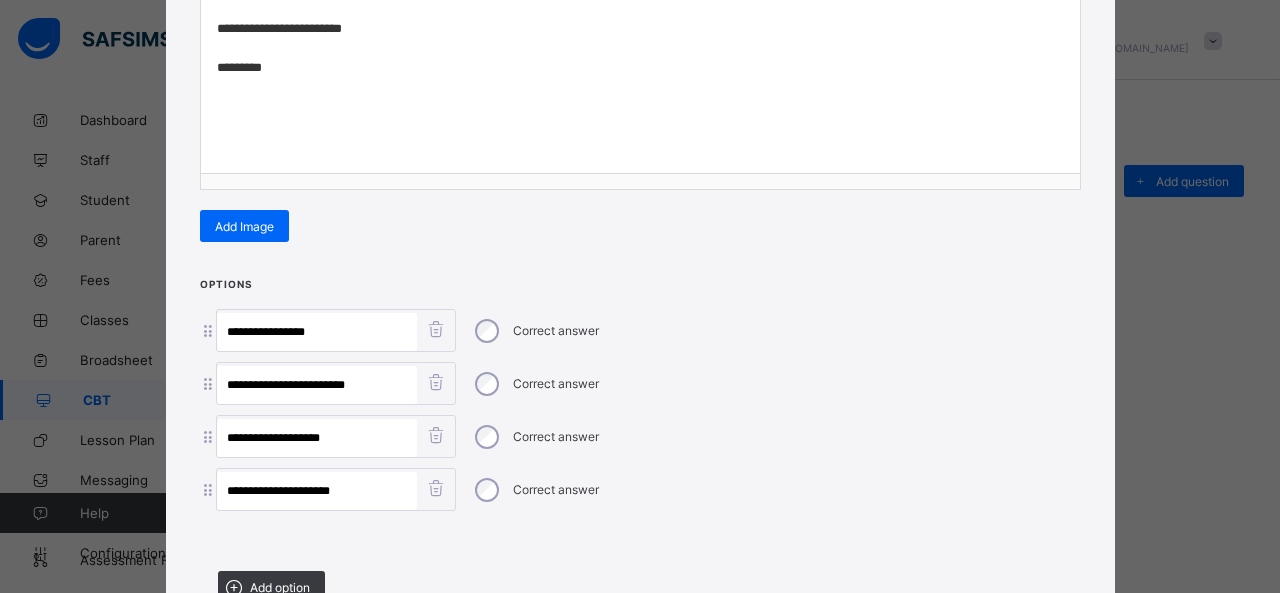 type on "**********" 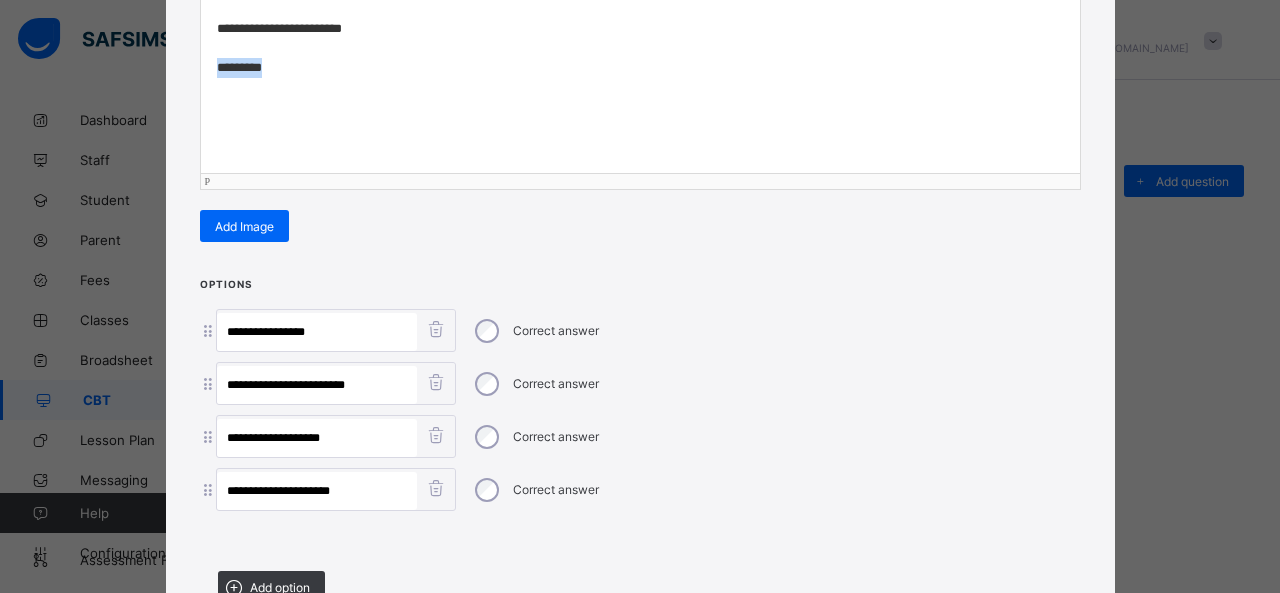 drag, startPoint x: 284, startPoint y: 76, endPoint x: 174, endPoint y: 71, distance: 110.11358 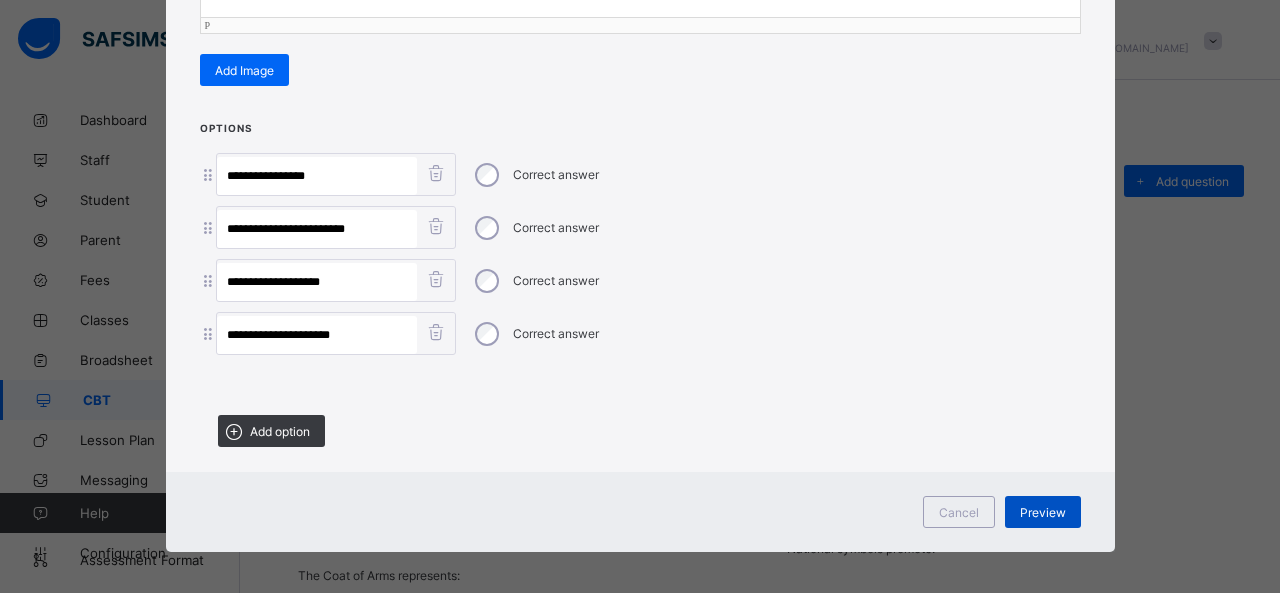 click on "Preview" at bounding box center (1043, 512) 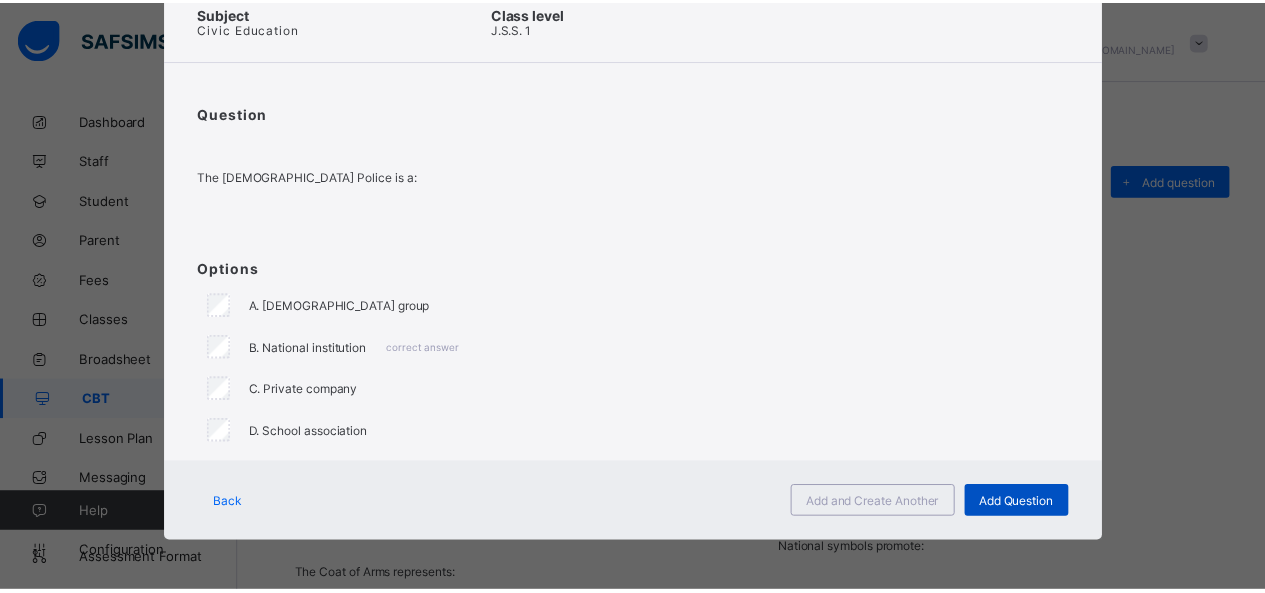 scroll, scrollTop: 100, scrollLeft: 0, axis: vertical 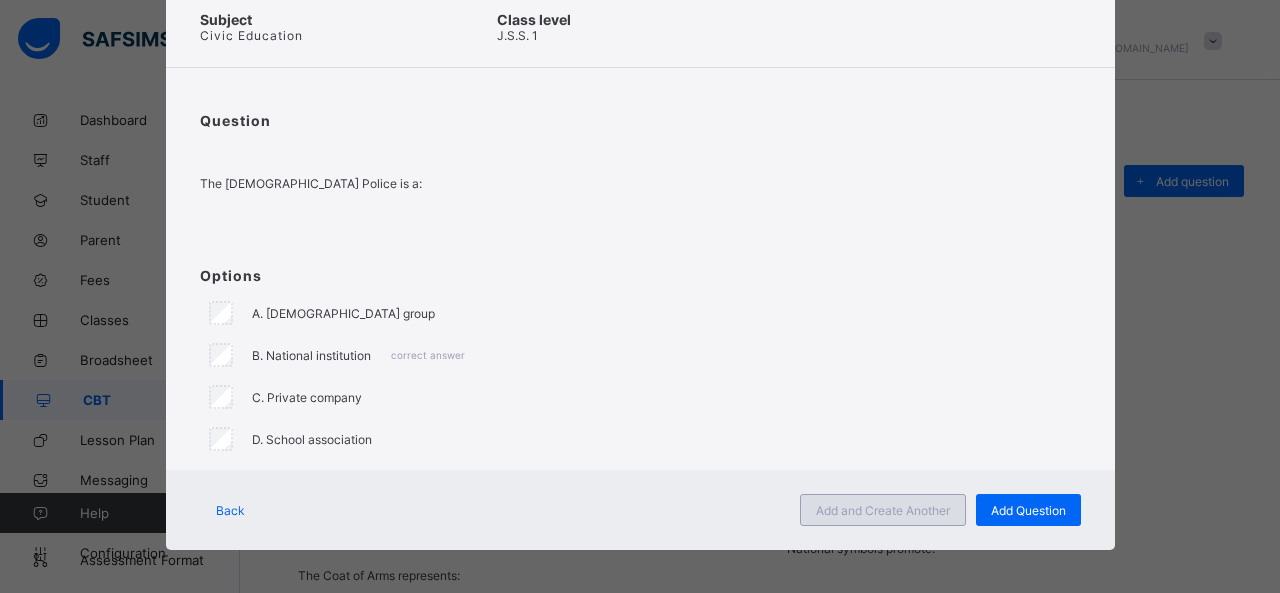 click on "Add and Create Another" at bounding box center [883, 510] 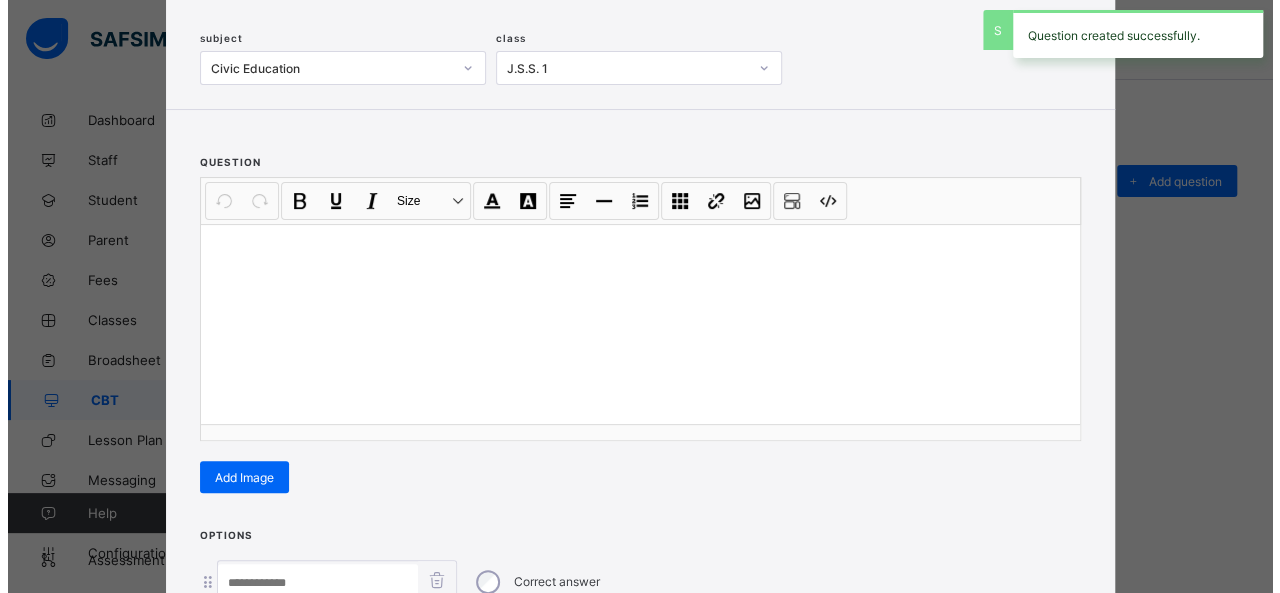 scroll, scrollTop: 128, scrollLeft: 0, axis: vertical 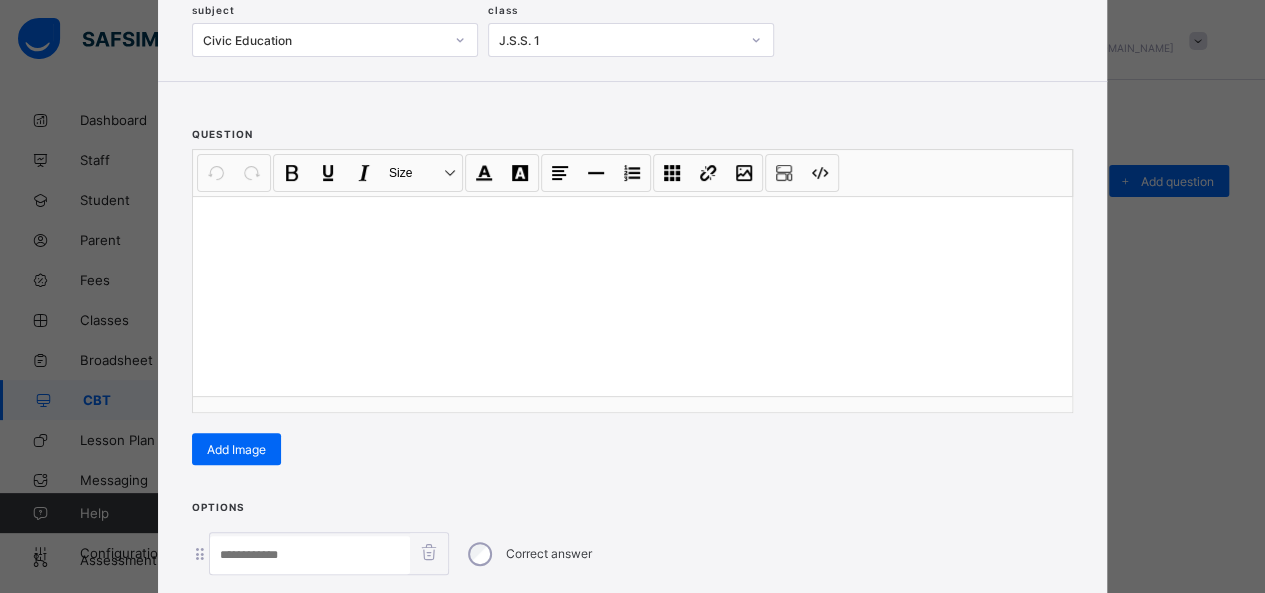 click at bounding box center (632, 296) 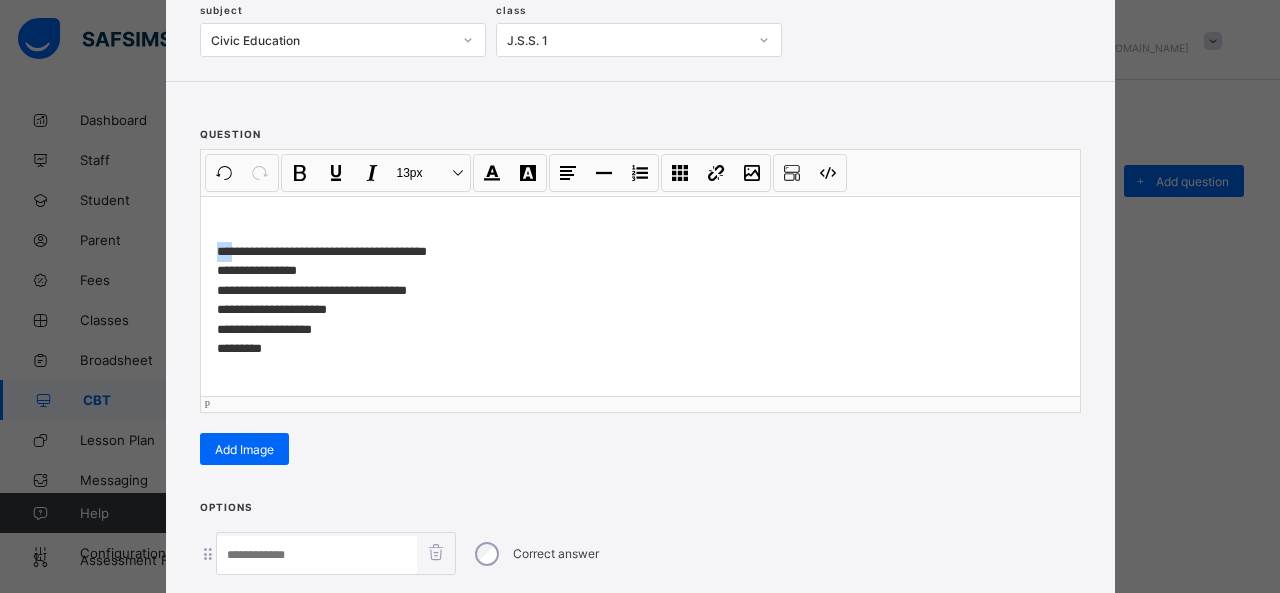 drag, startPoint x: 226, startPoint y: 243, endPoint x: 168, endPoint y: 241, distance: 58.034473 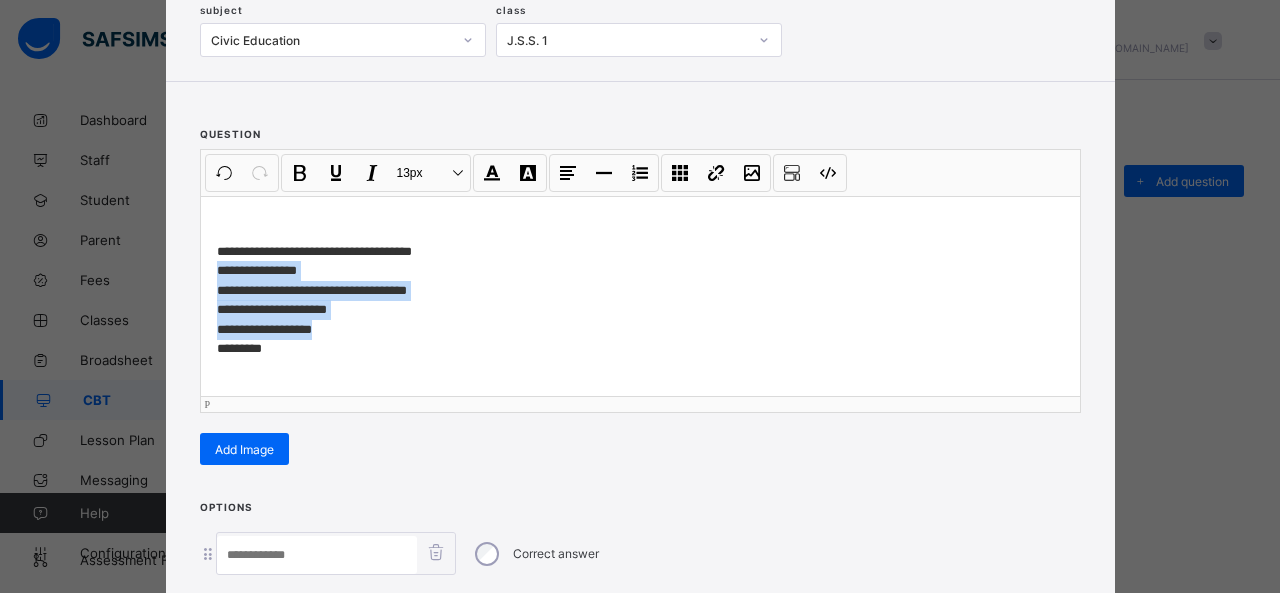drag, startPoint x: 212, startPoint y: 265, endPoint x: 372, endPoint y: 325, distance: 170.88008 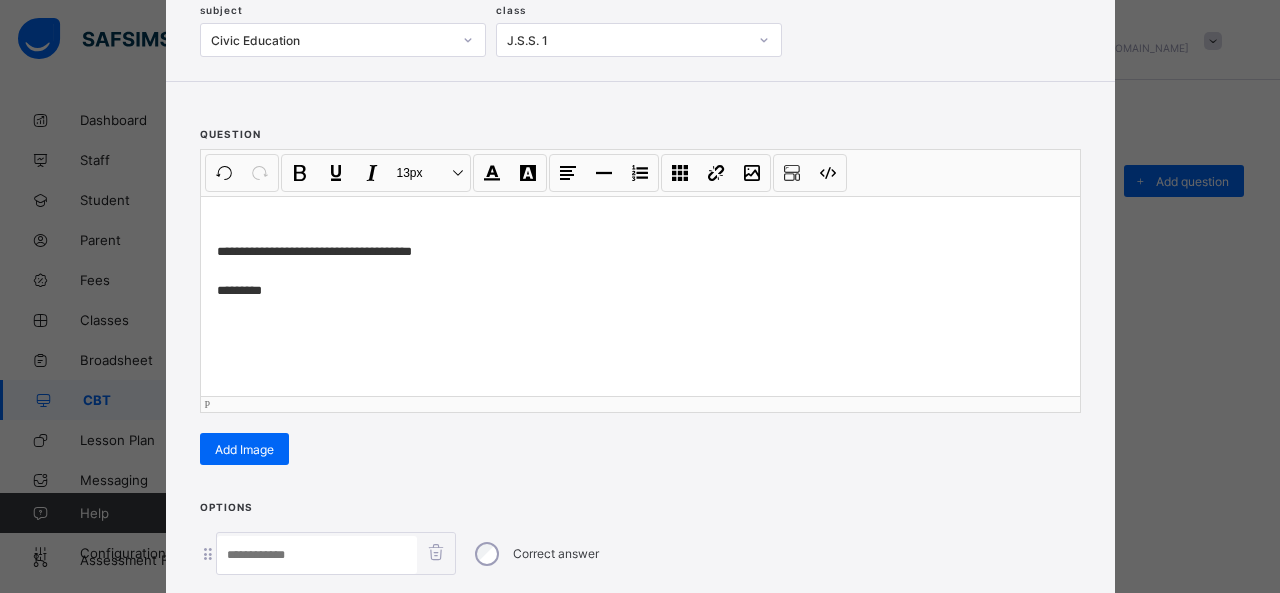scroll, scrollTop: 351, scrollLeft: 0, axis: vertical 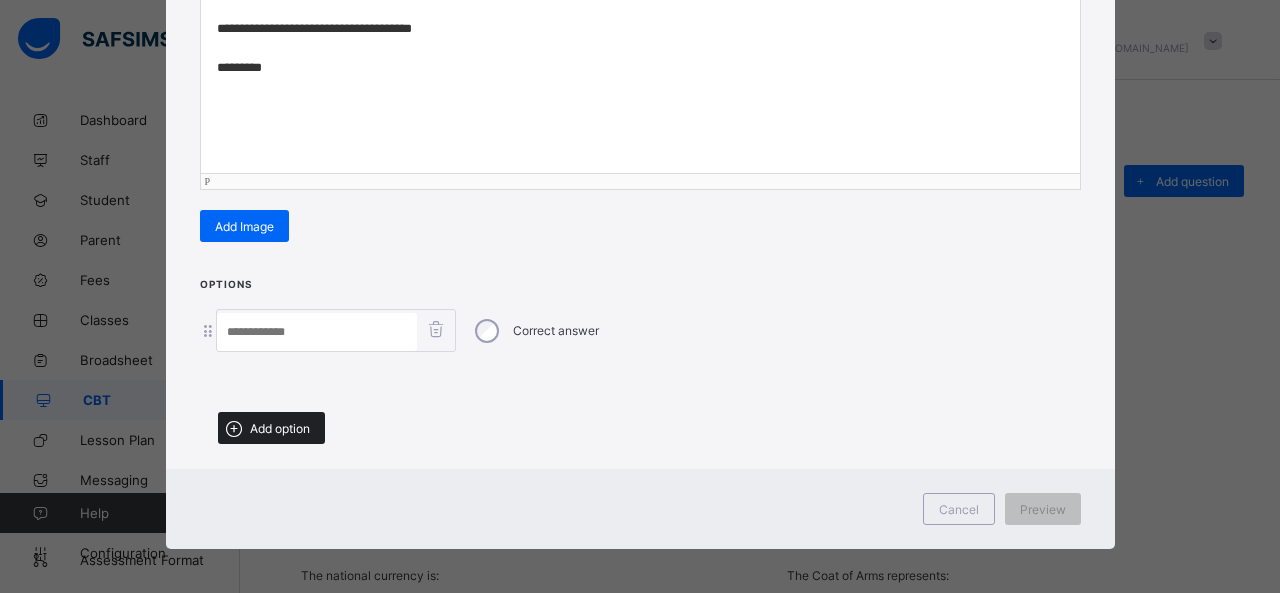 click on "Add option" at bounding box center (280, 428) 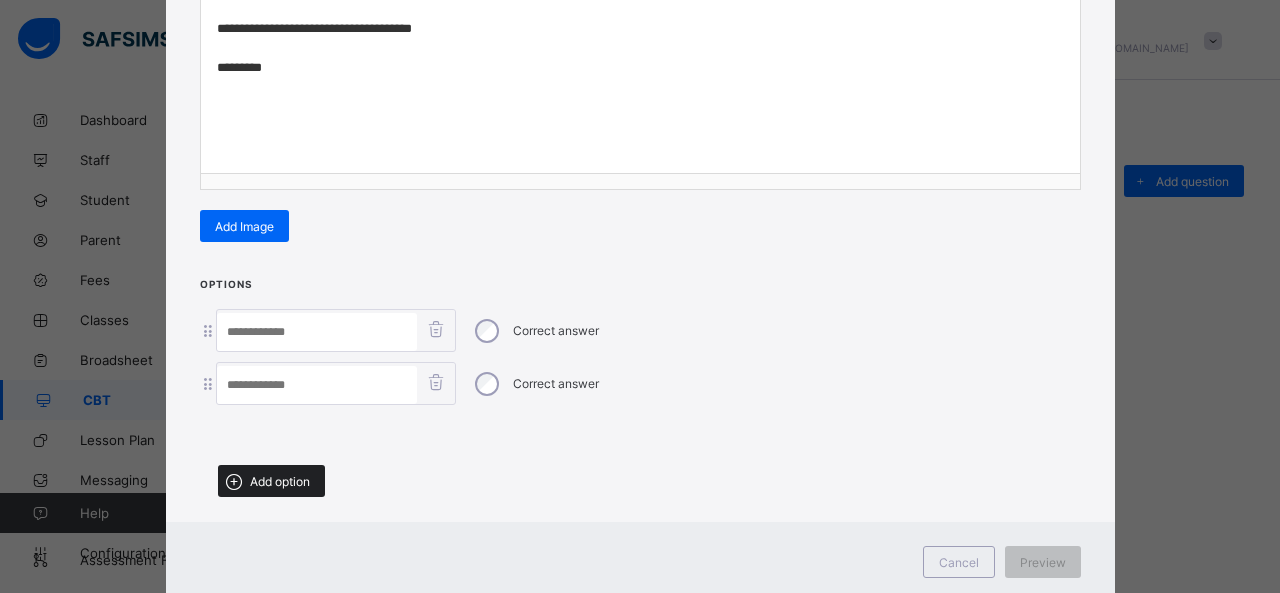 click on "Add option" at bounding box center (280, 481) 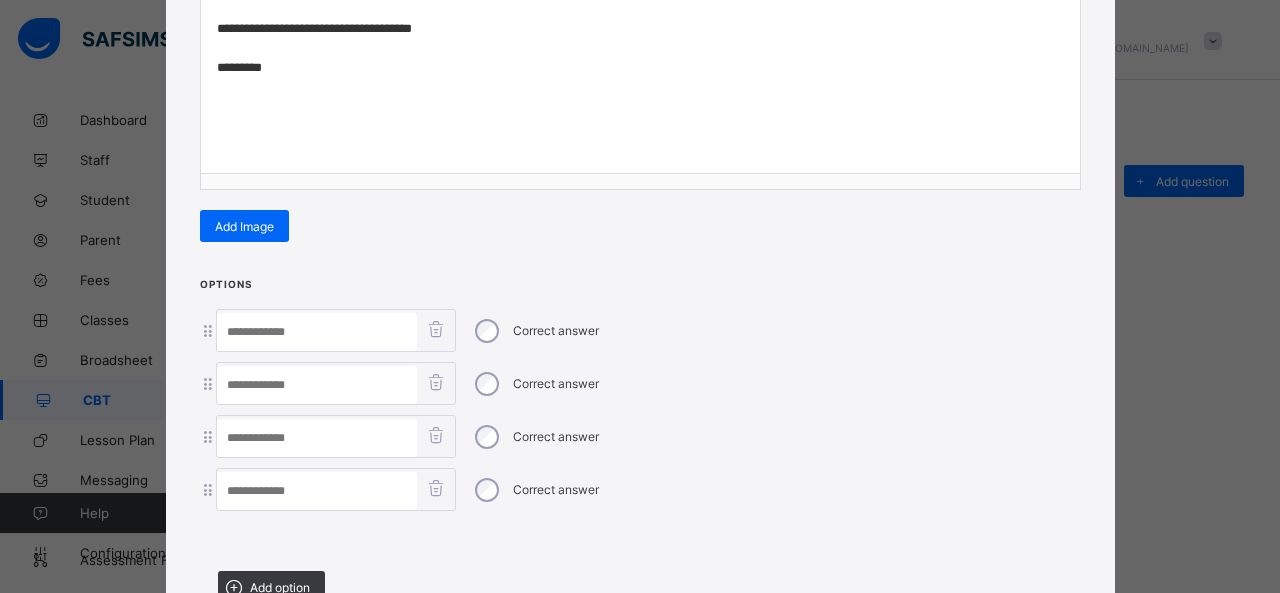 click at bounding box center [317, 332] 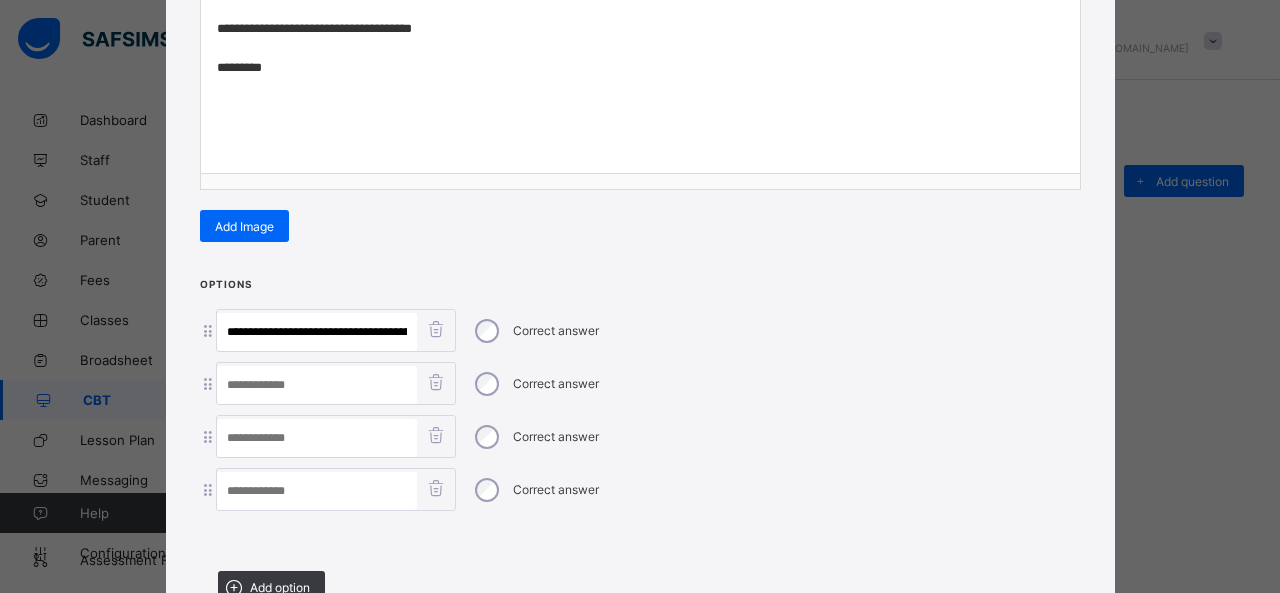 scroll, scrollTop: 0, scrollLeft: 374, axis: horizontal 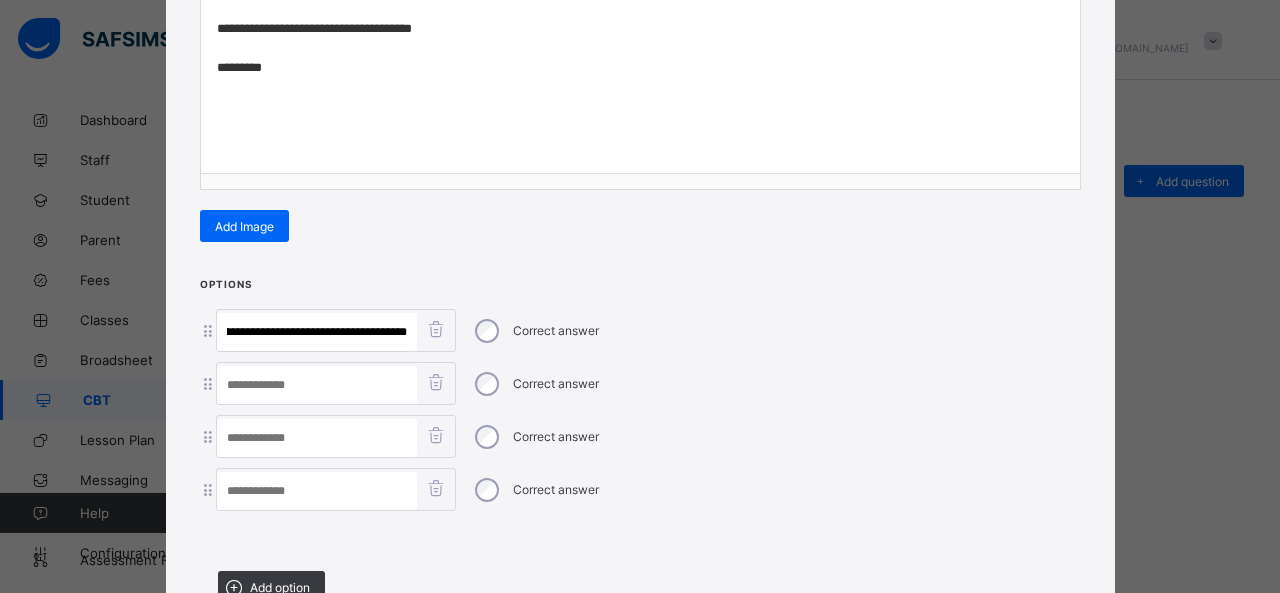 drag, startPoint x: 290, startPoint y: 327, endPoint x: 575, endPoint y: 358, distance: 286.681 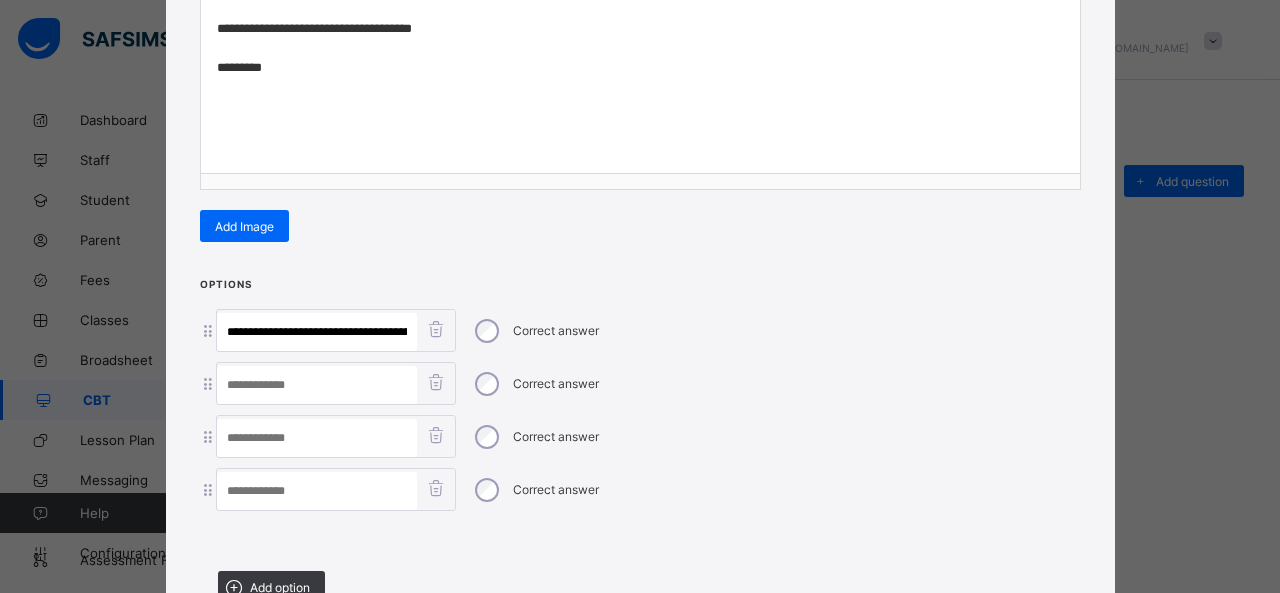 click at bounding box center (317, 491) 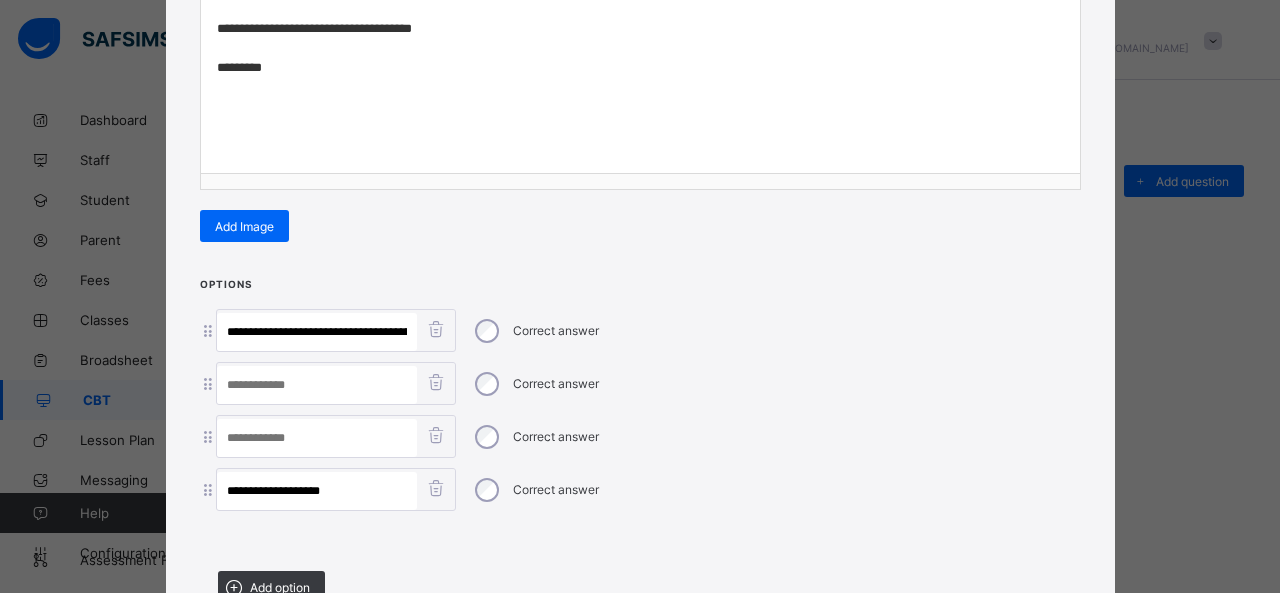 type on "**********" 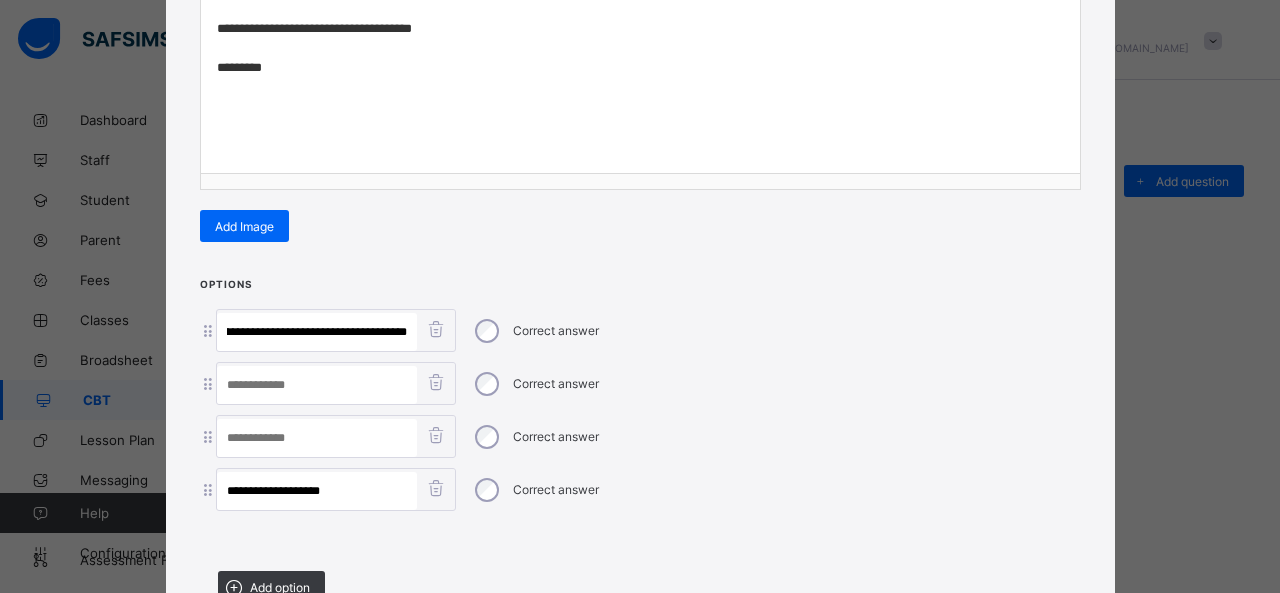 drag, startPoint x: 314, startPoint y: 323, endPoint x: 728, endPoint y: 367, distance: 416.3316 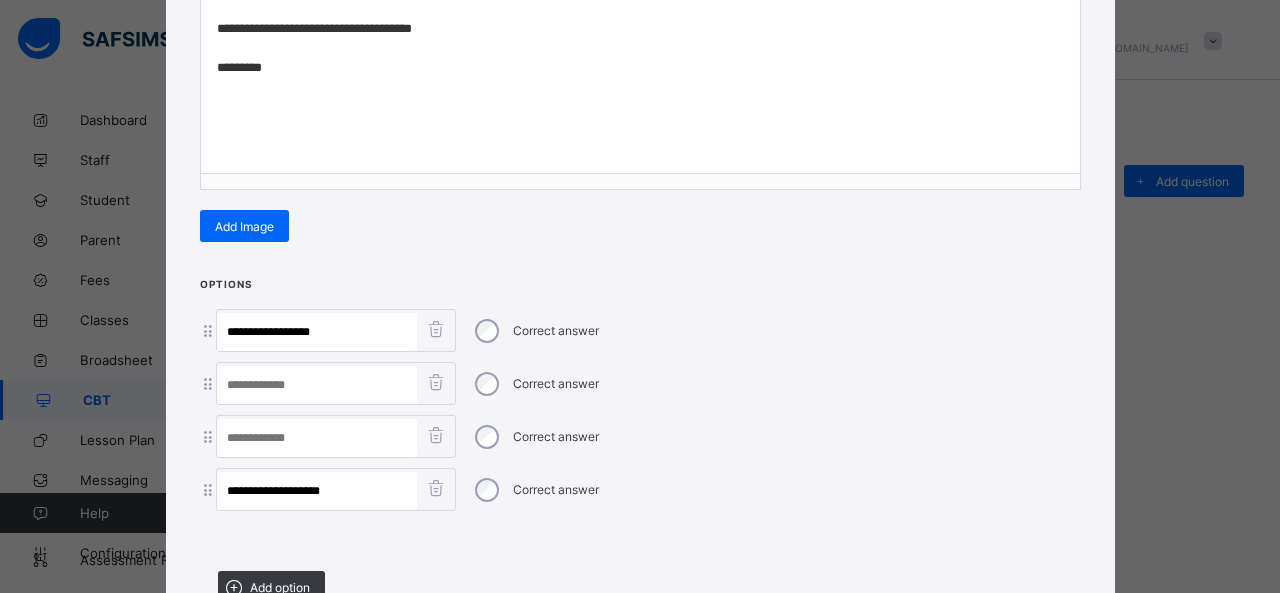 scroll, scrollTop: 0, scrollLeft: 0, axis: both 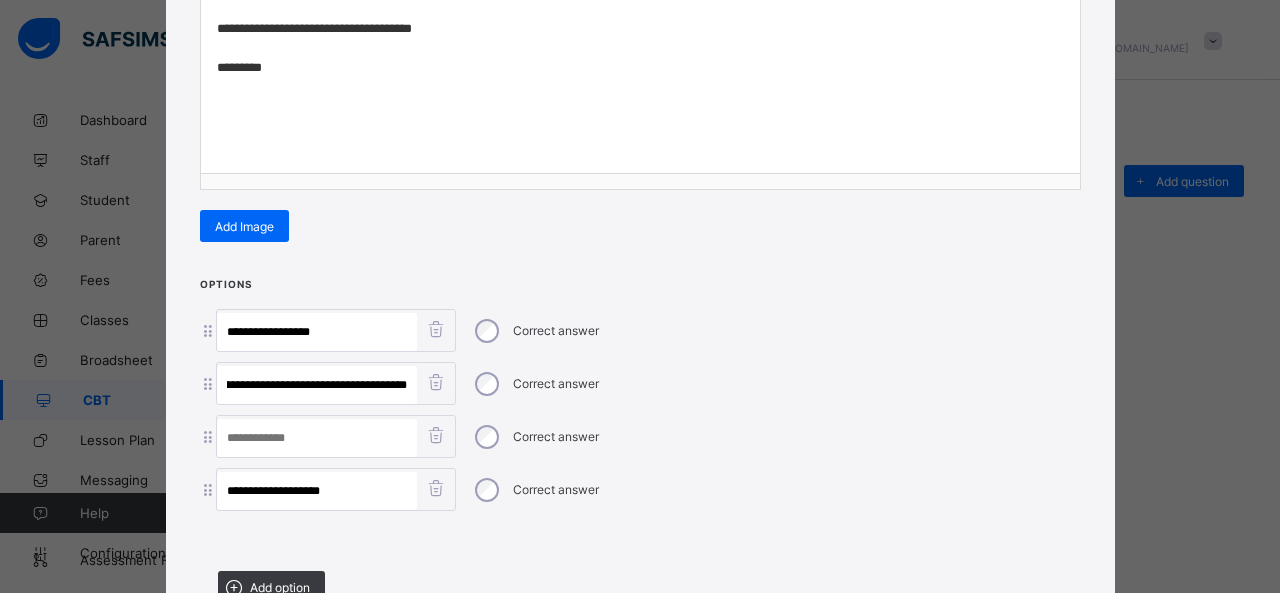 drag, startPoint x: 274, startPoint y: 377, endPoint x: 613, endPoint y: 406, distance: 340.23816 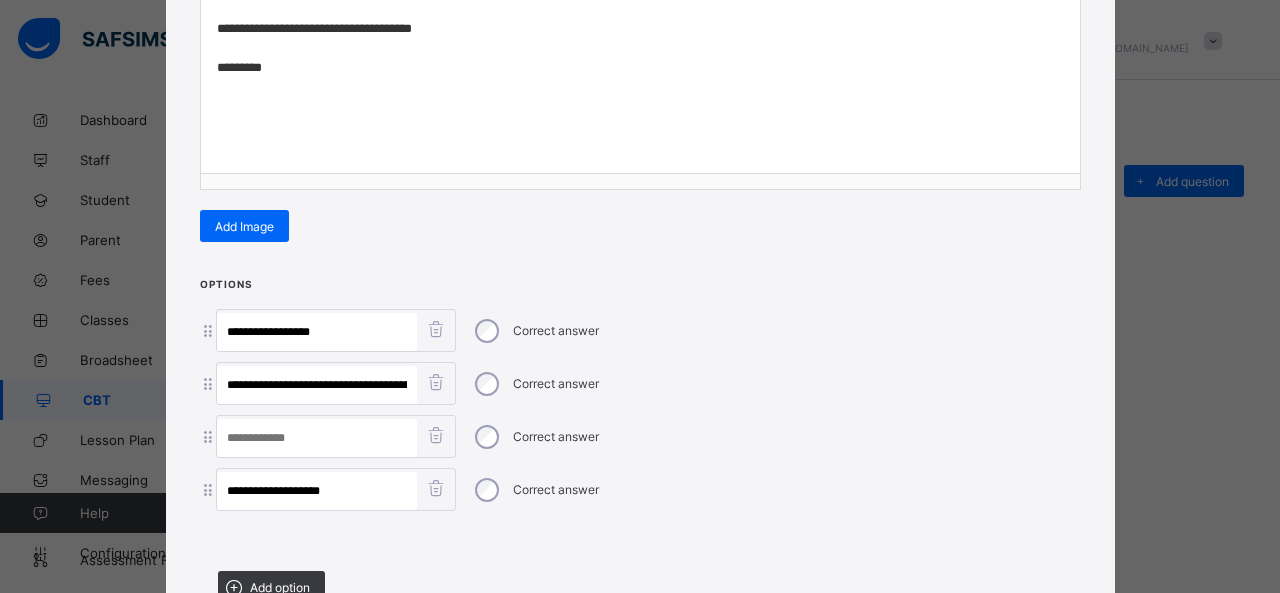 click at bounding box center (317, 438) 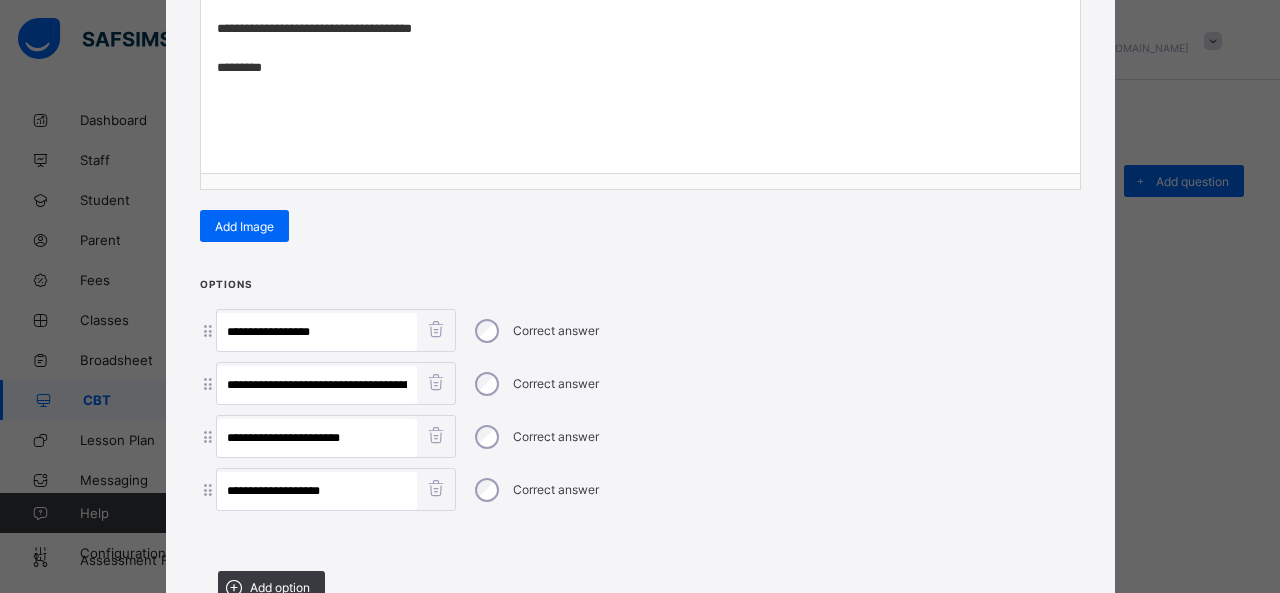 type on "**********" 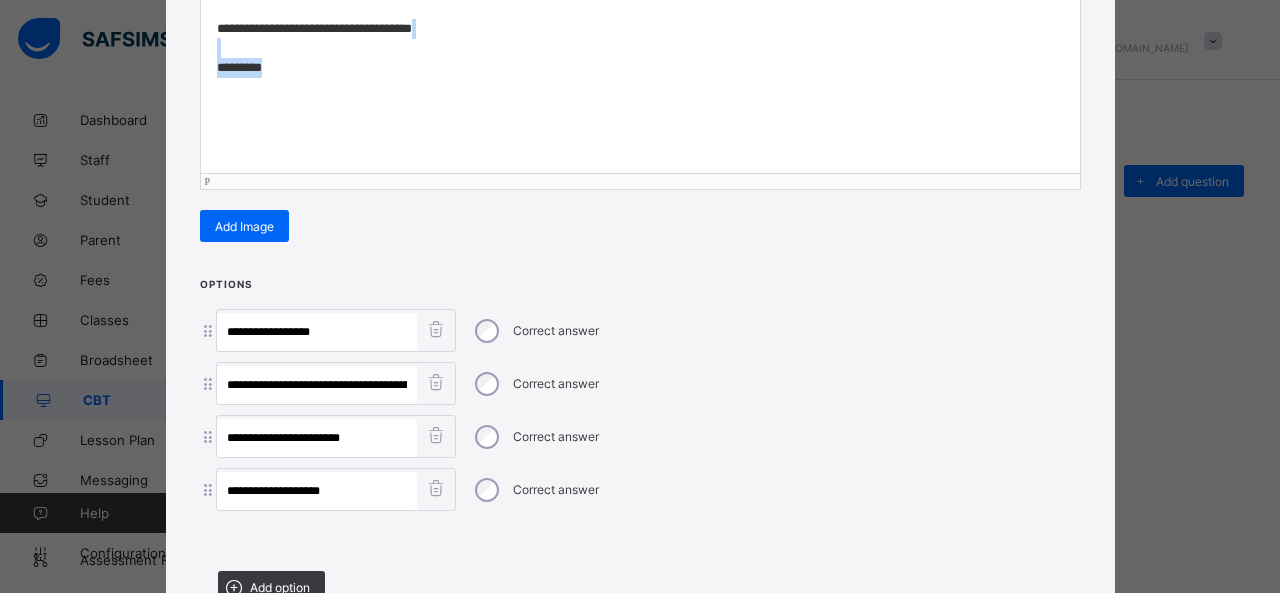drag, startPoint x: 286, startPoint y: 66, endPoint x: 165, endPoint y: 53, distance: 121.69634 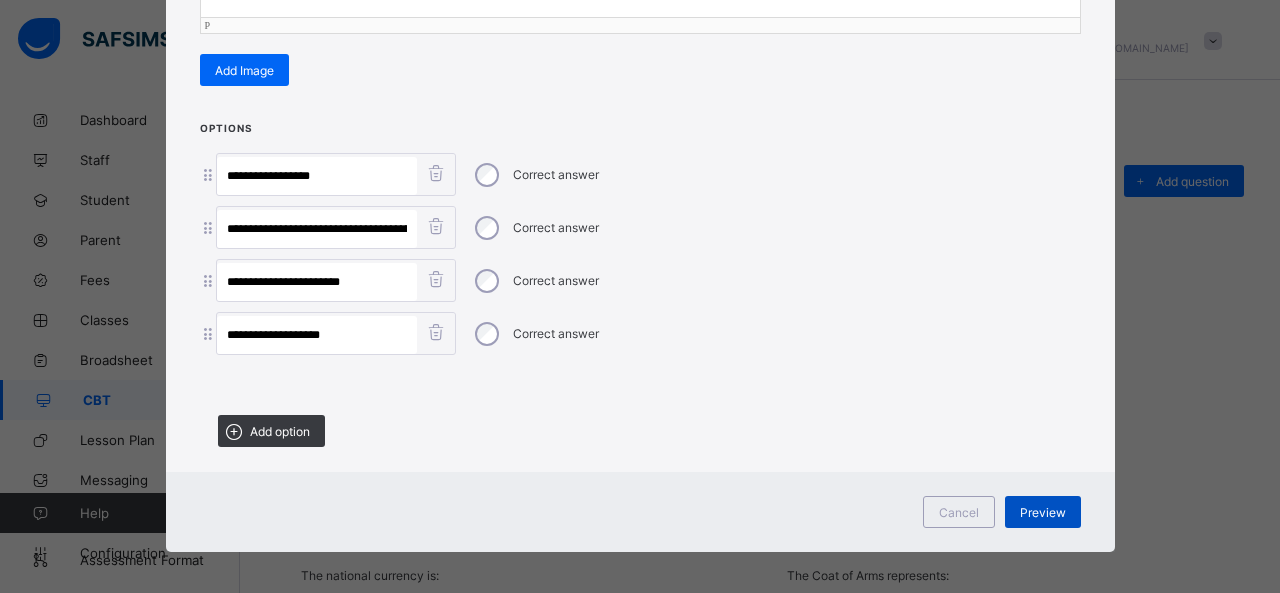 click on "Preview" at bounding box center (1043, 512) 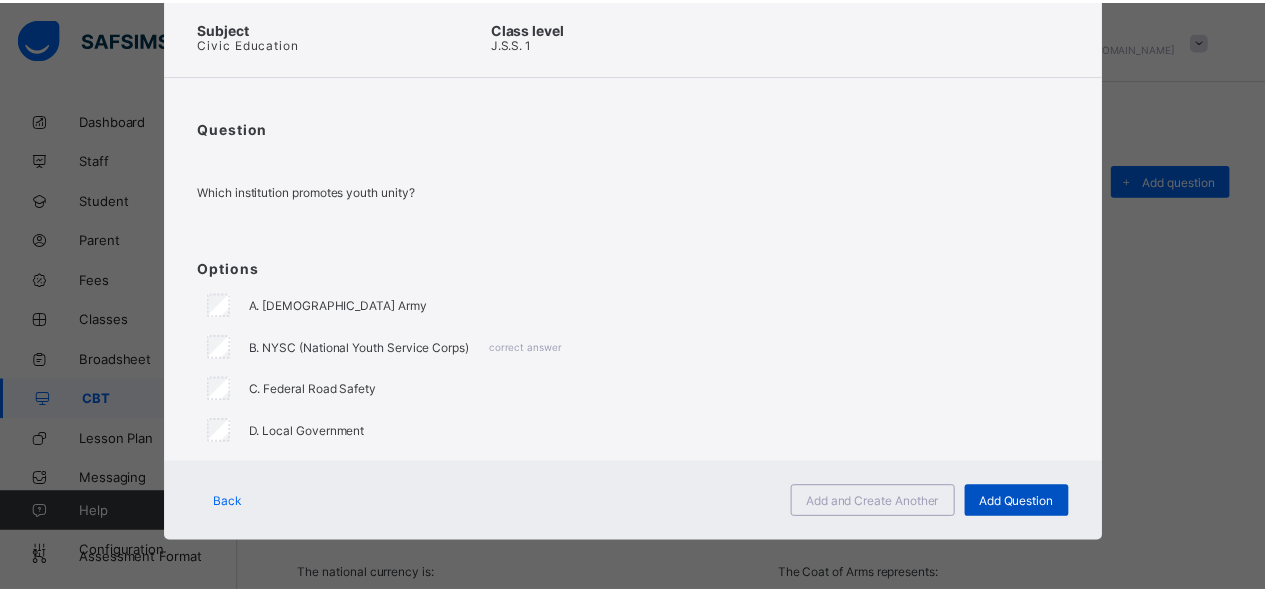 scroll, scrollTop: 86, scrollLeft: 0, axis: vertical 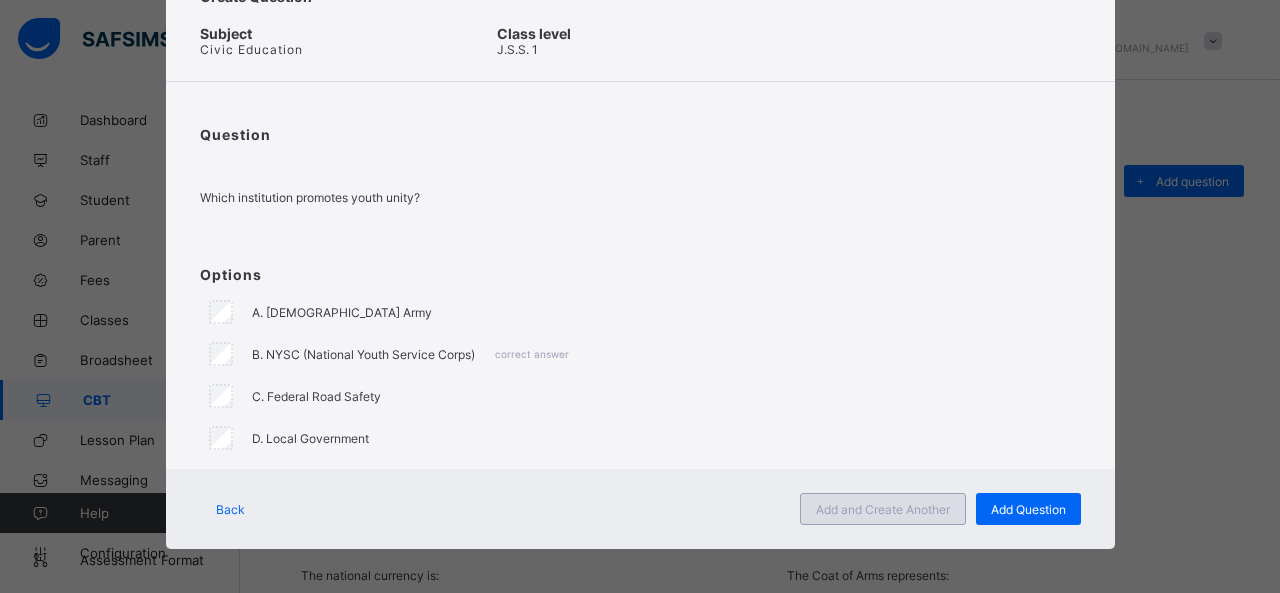 click on "Add and Create Another" at bounding box center [883, 509] 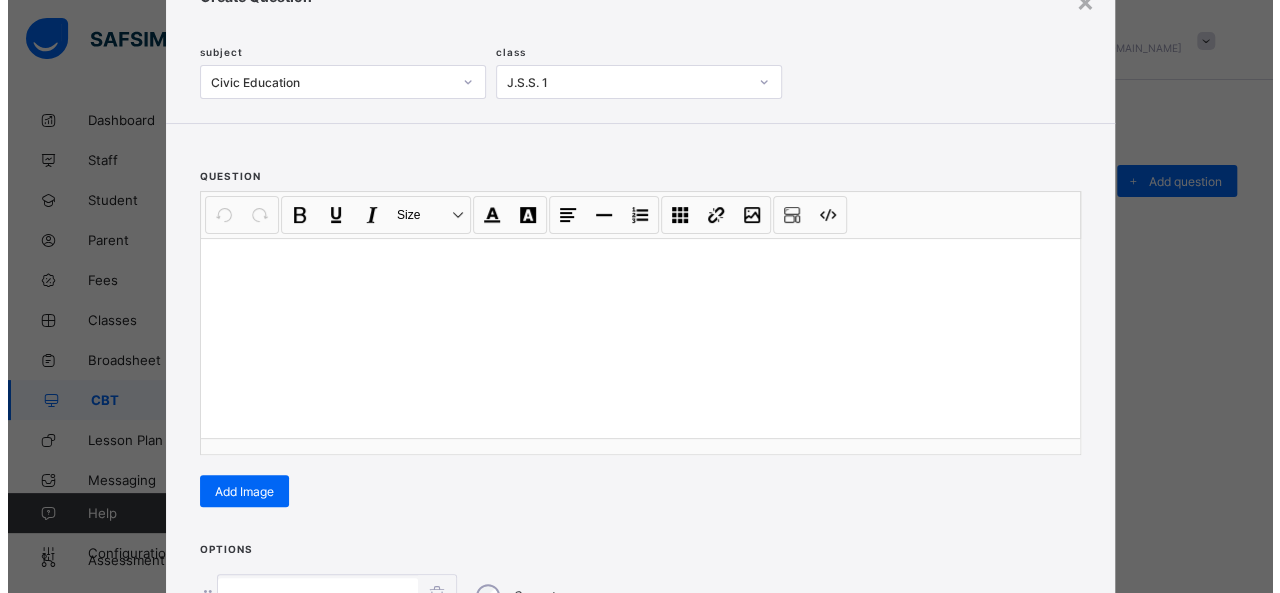 scroll, scrollTop: 128, scrollLeft: 0, axis: vertical 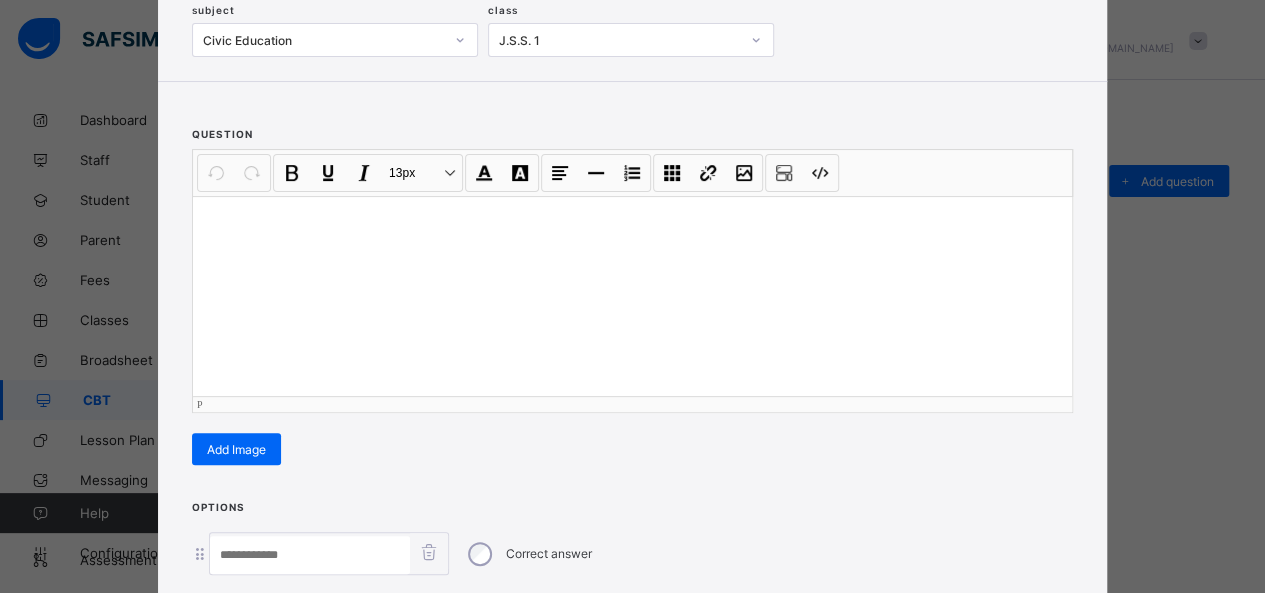 click at bounding box center [632, 296] 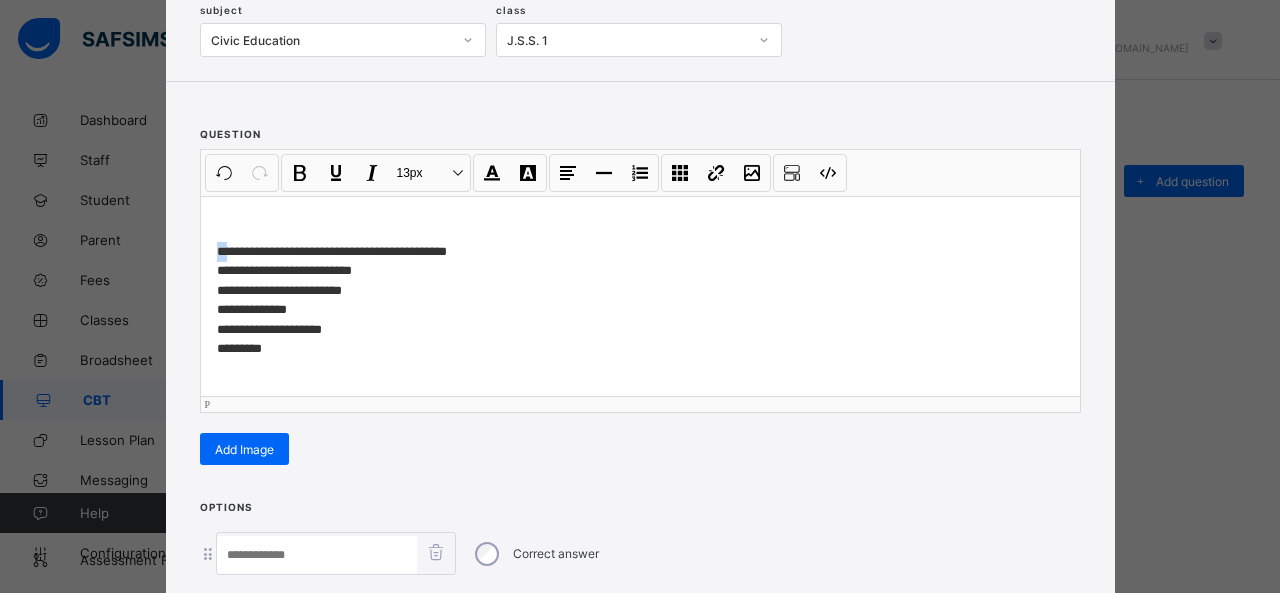 drag, startPoint x: 222, startPoint y: 247, endPoint x: 159, endPoint y: 248, distance: 63.007935 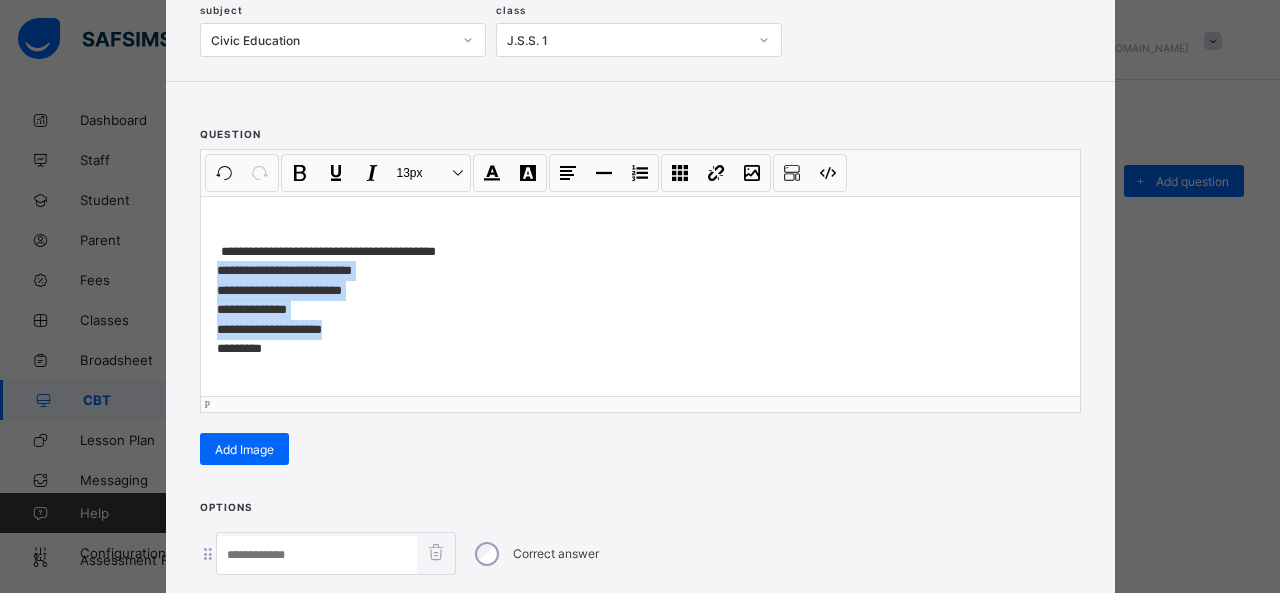 drag, startPoint x: 212, startPoint y: 263, endPoint x: 348, endPoint y: 322, distance: 148.24641 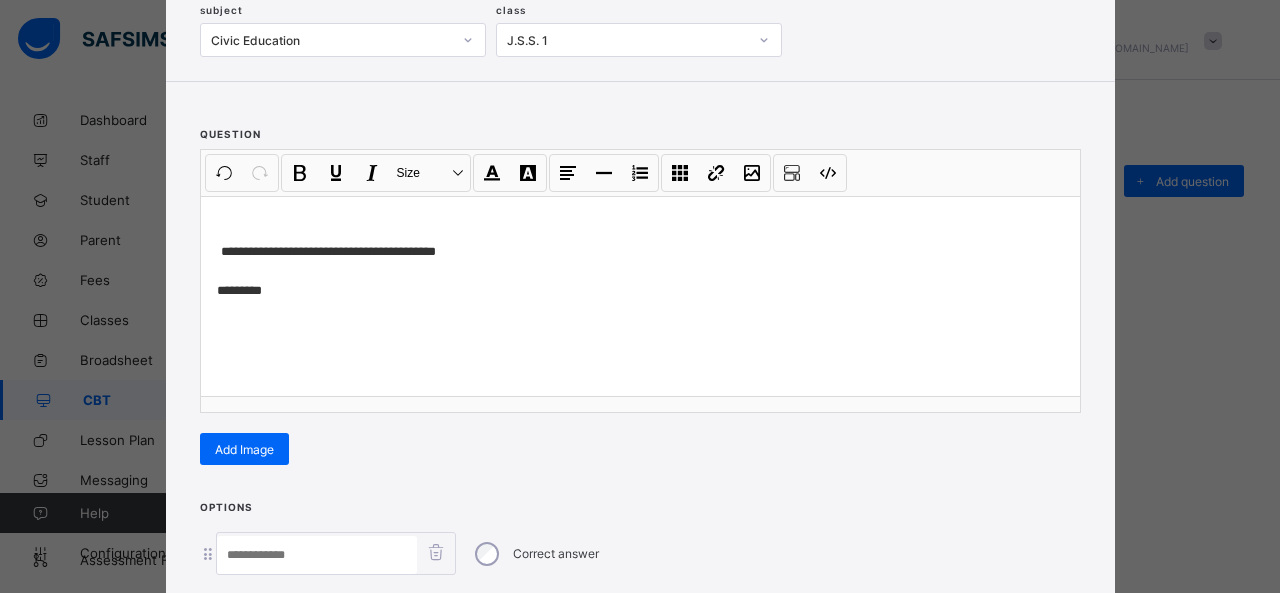 click at bounding box center [317, 555] 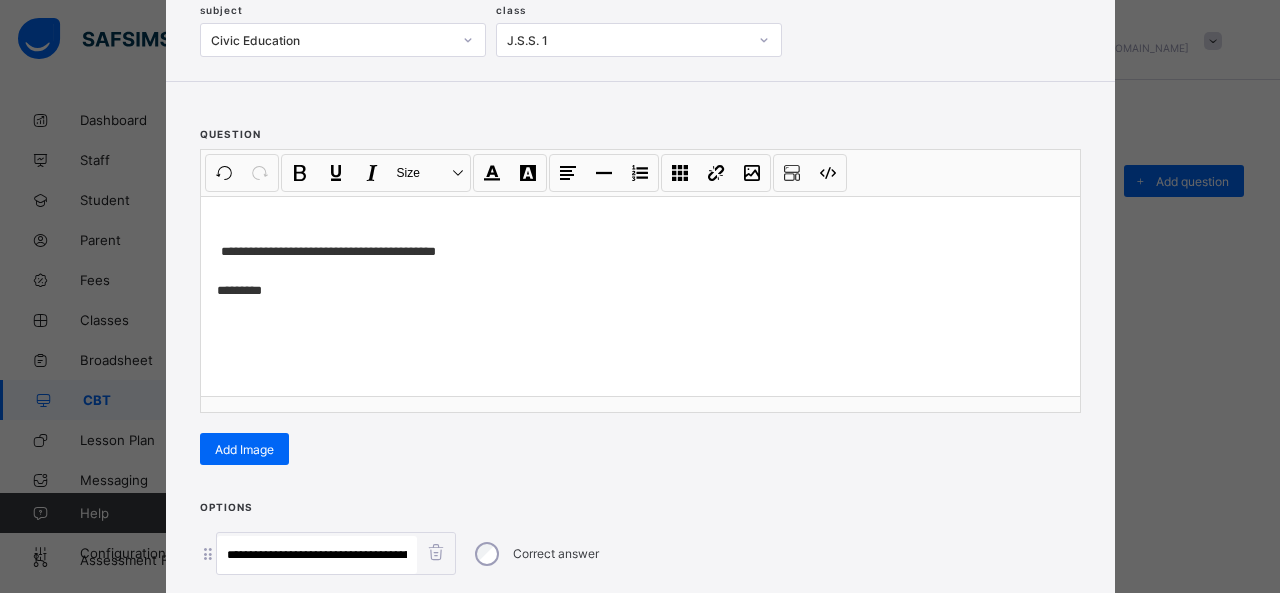 scroll, scrollTop: 0, scrollLeft: 292, axis: horizontal 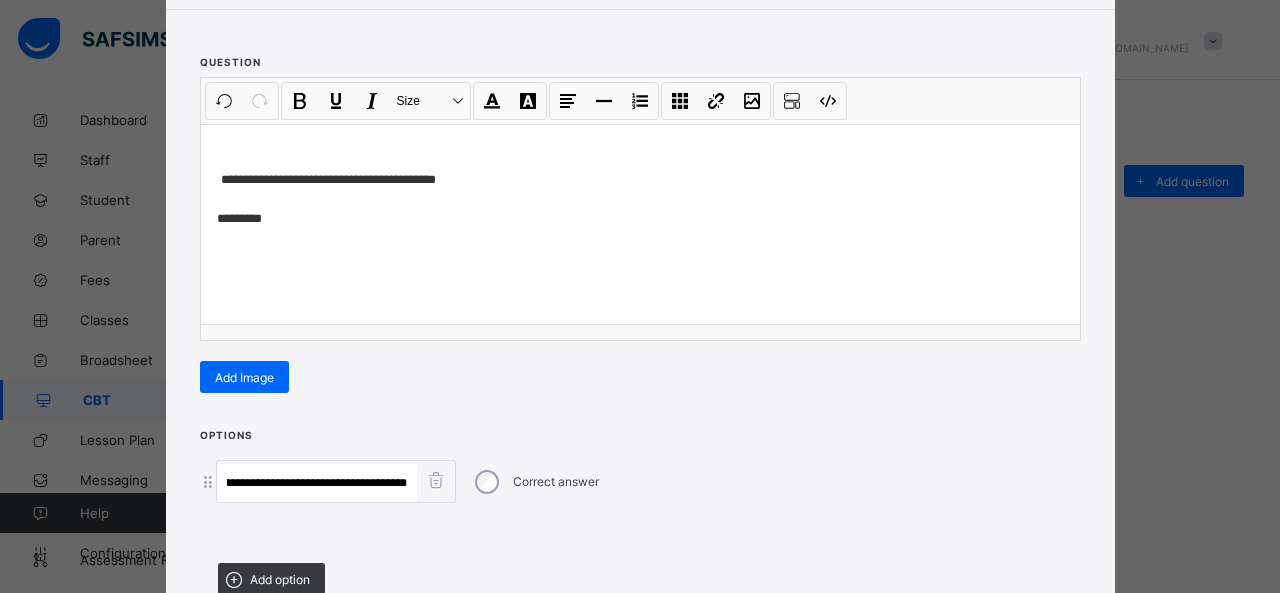 drag, startPoint x: 294, startPoint y: 547, endPoint x: 859, endPoint y: 585, distance: 566.2764 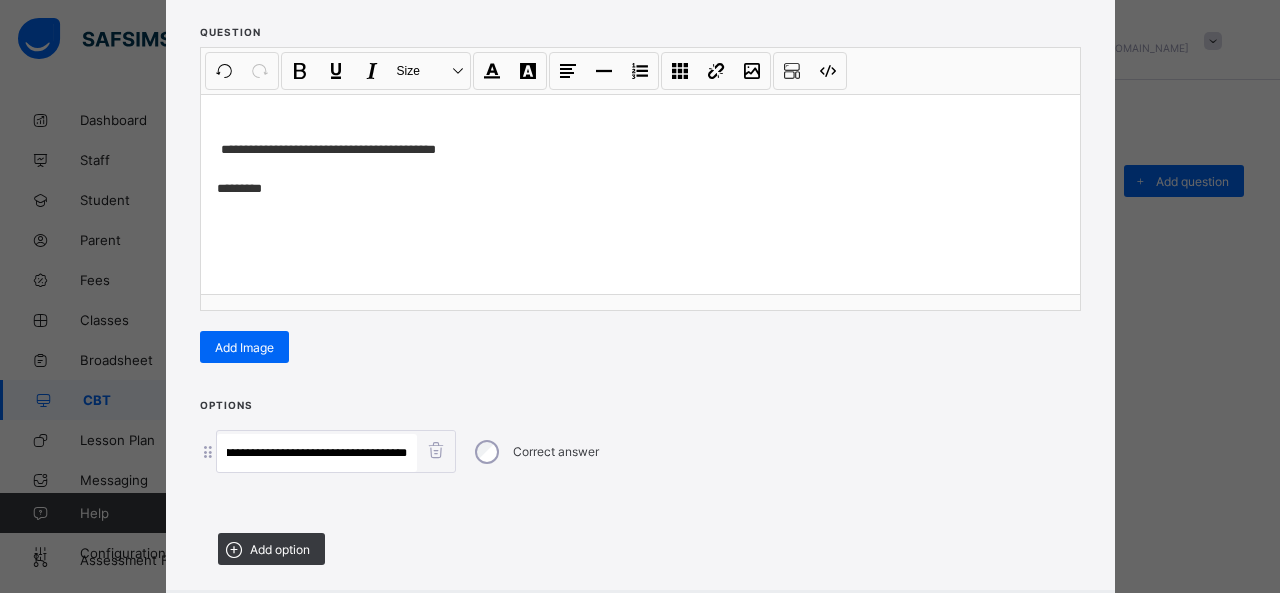 scroll, scrollTop: 0, scrollLeft: 182, axis: horizontal 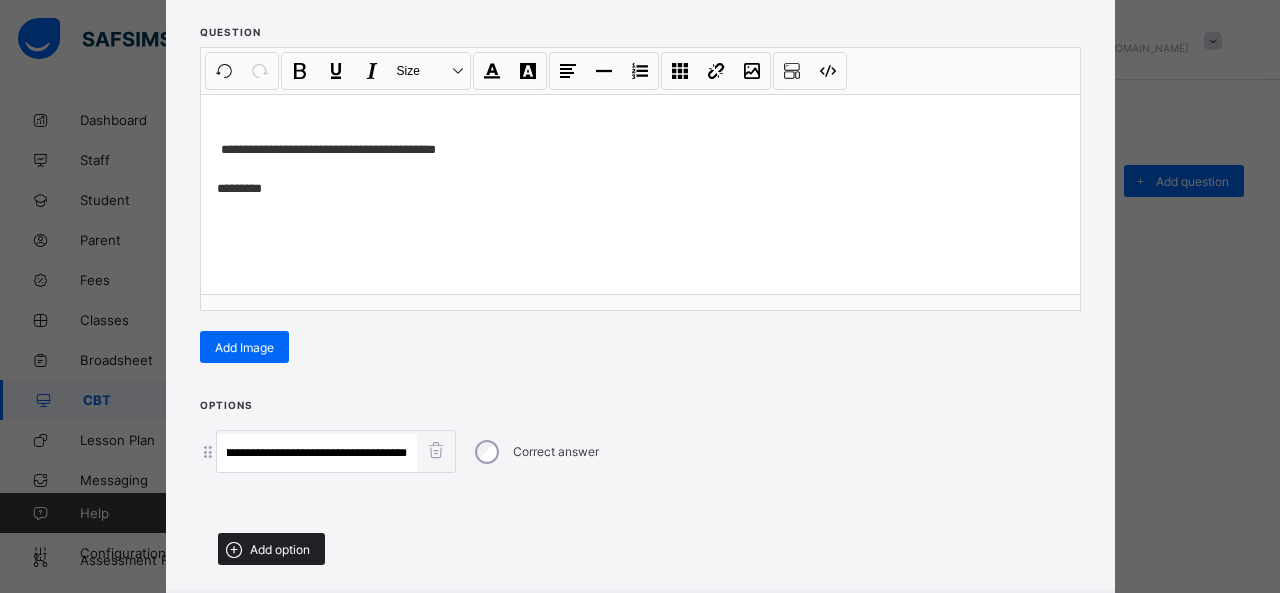 type on "**********" 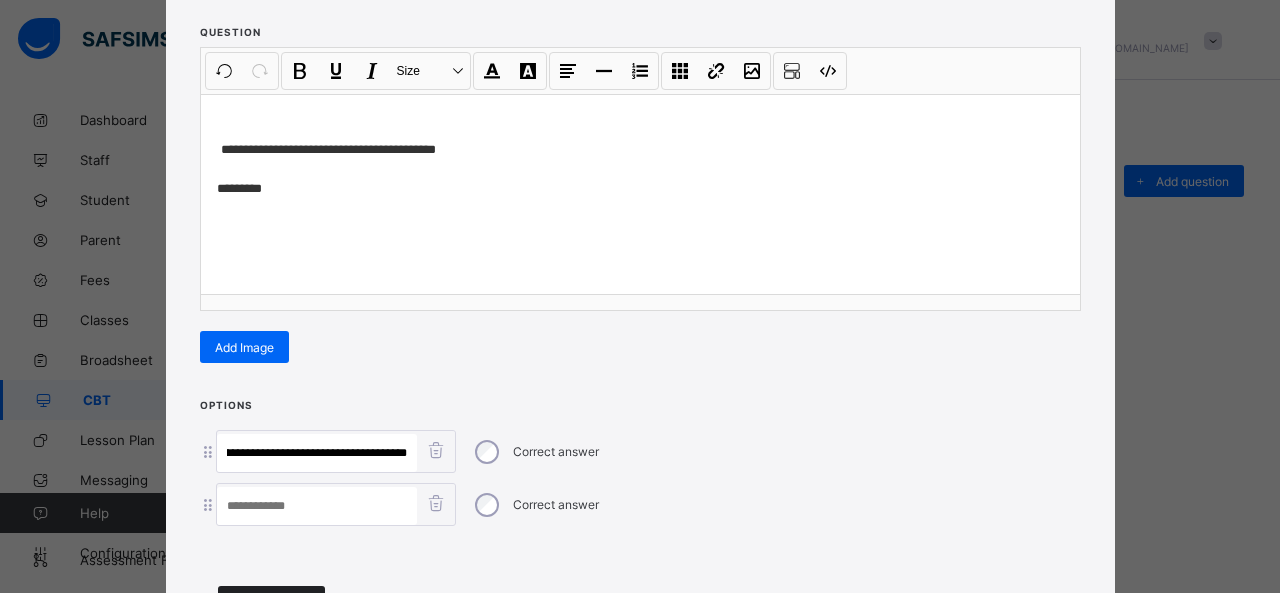 scroll, scrollTop: 0, scrollLeft: 0, axis: both 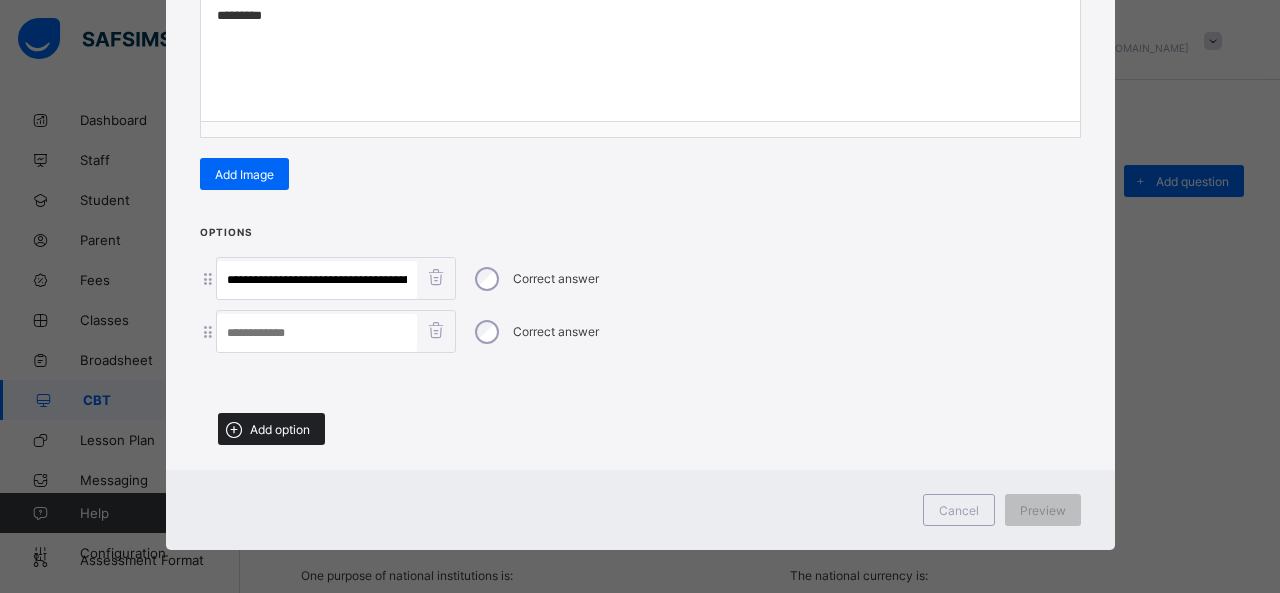 click on "Add option" at bounding box center [280, 429] 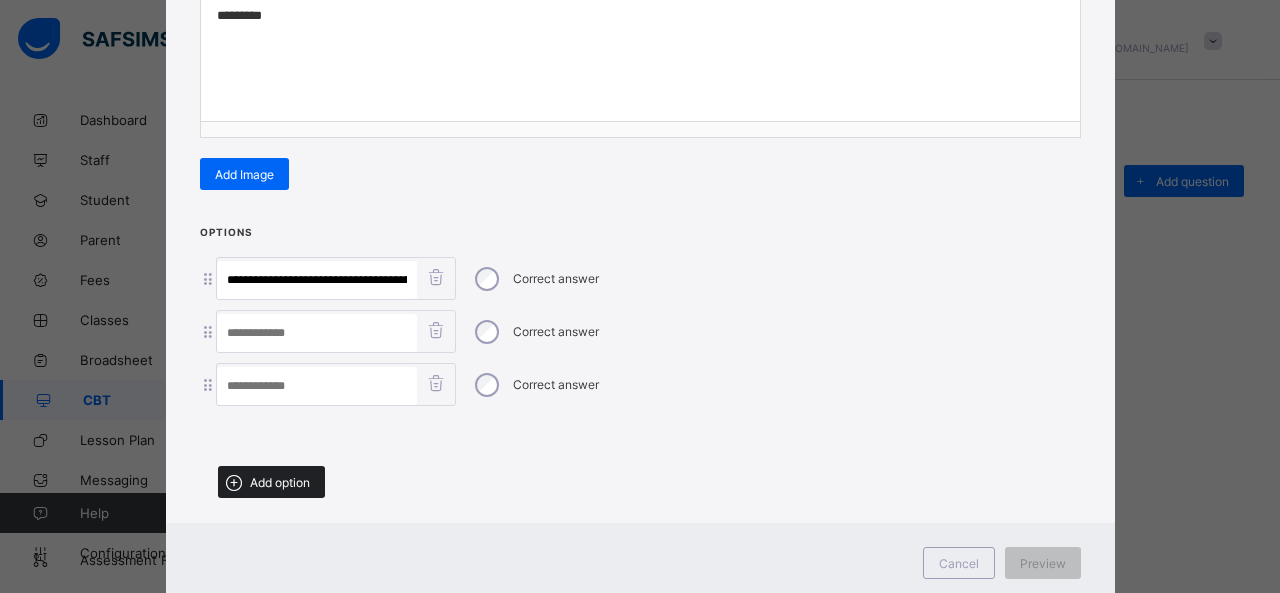 click on "Add option" at bounding box center (280, 482) 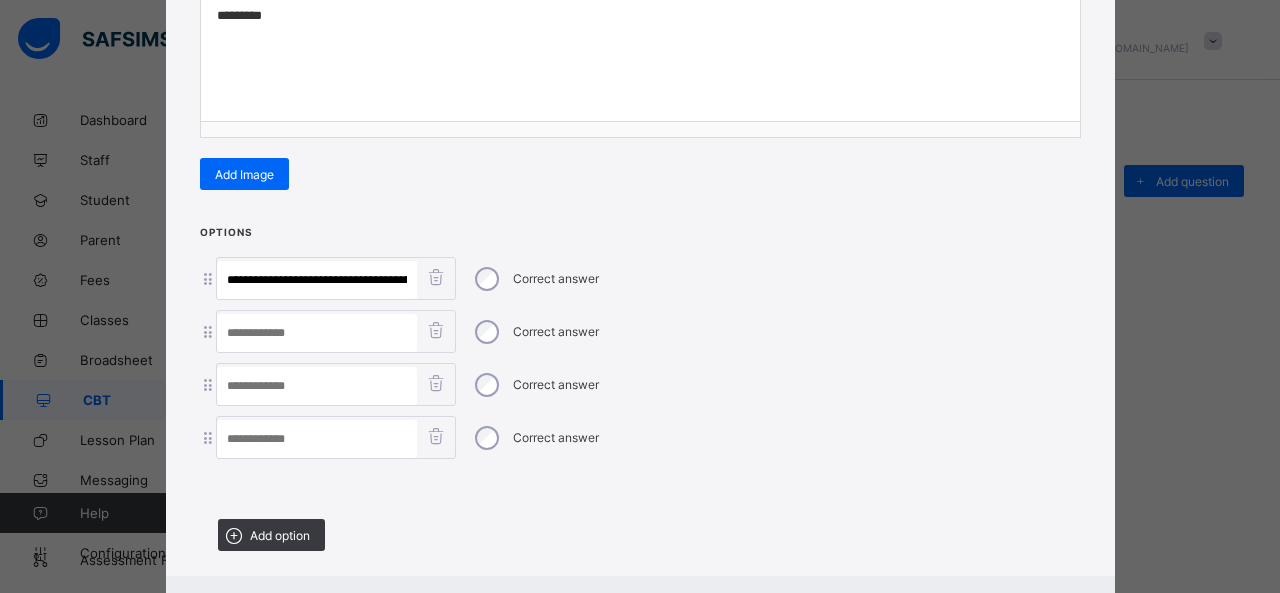 click at bounding box center (317, 386) 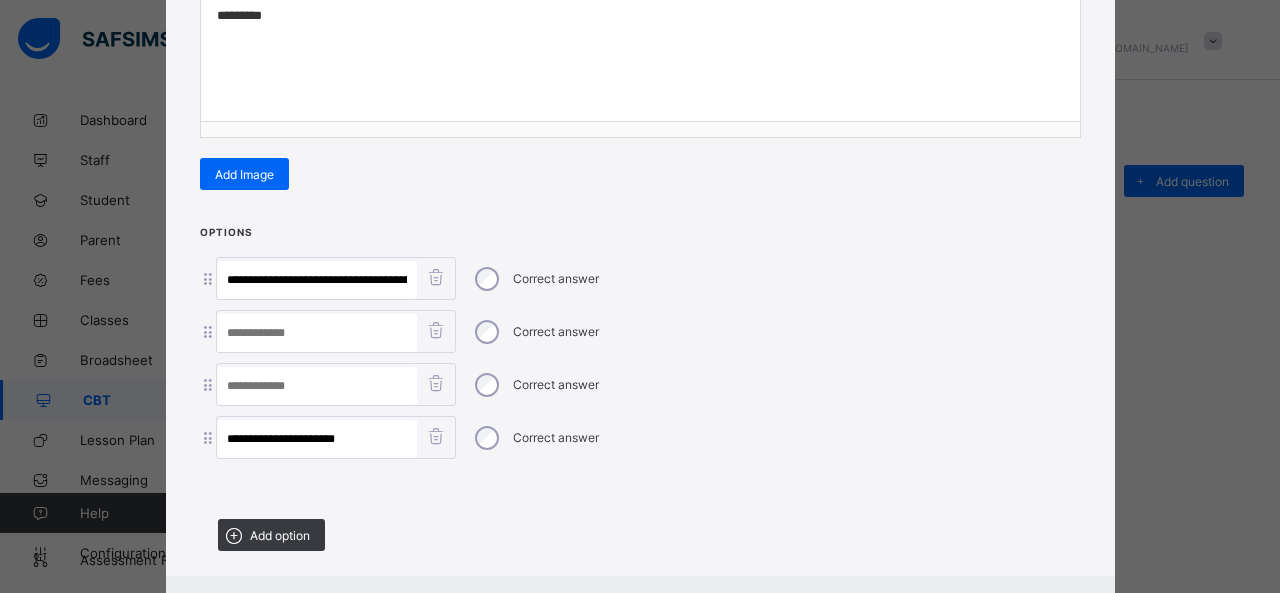 type on "**********" 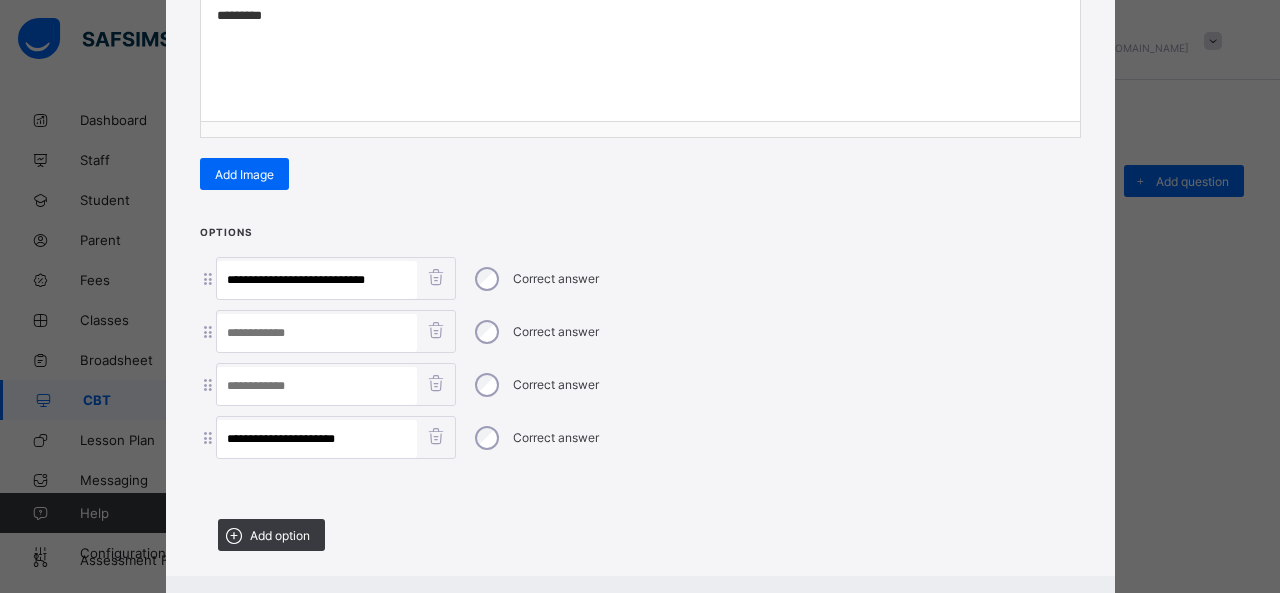 type on "**********" 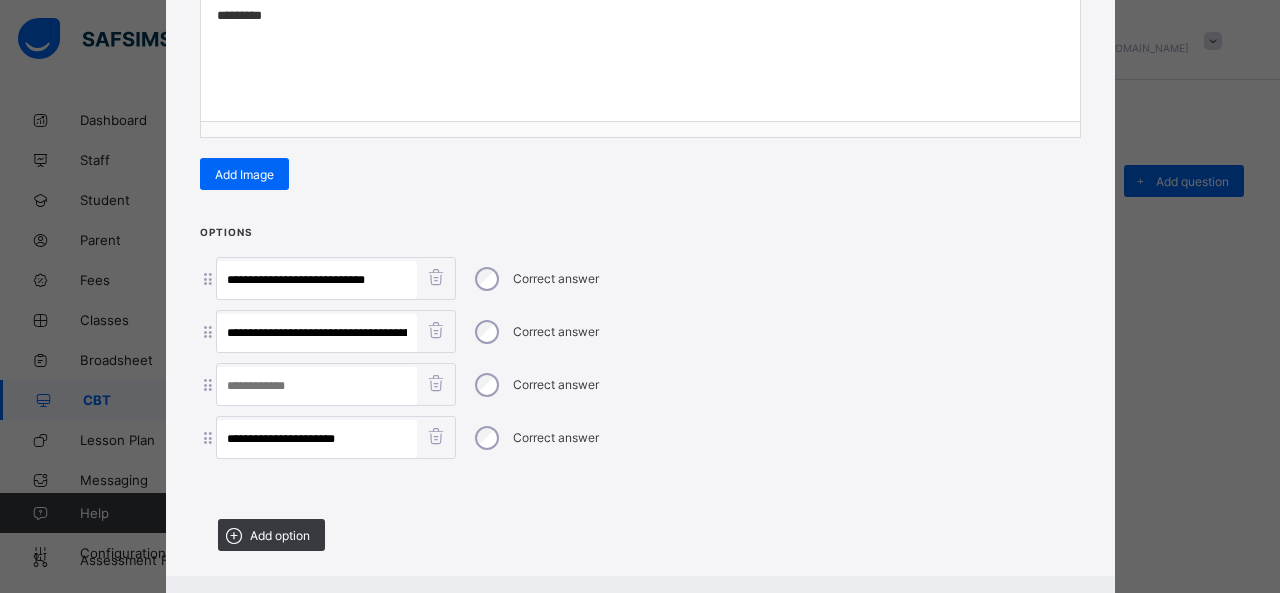 scroll, scrollTop: 0, scrollLeft: 36, axis: horizontal 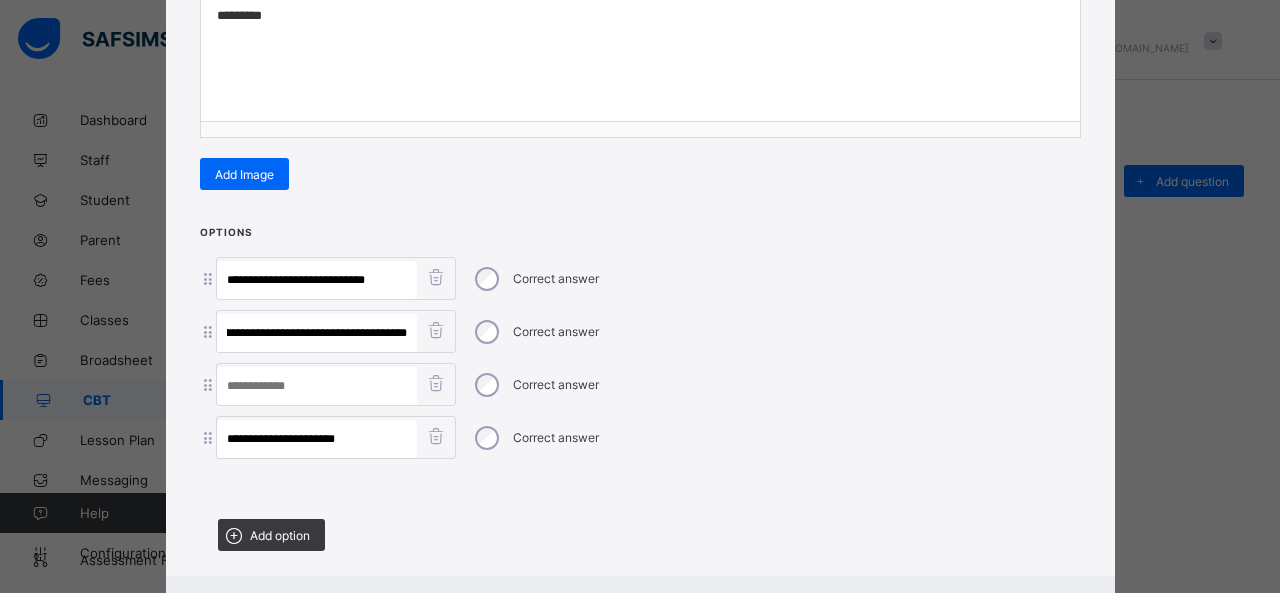 drag, startPoint x: 318, startPoint y: 323, endPoint x: 771, endPoint y: 350, distance: 453.80392 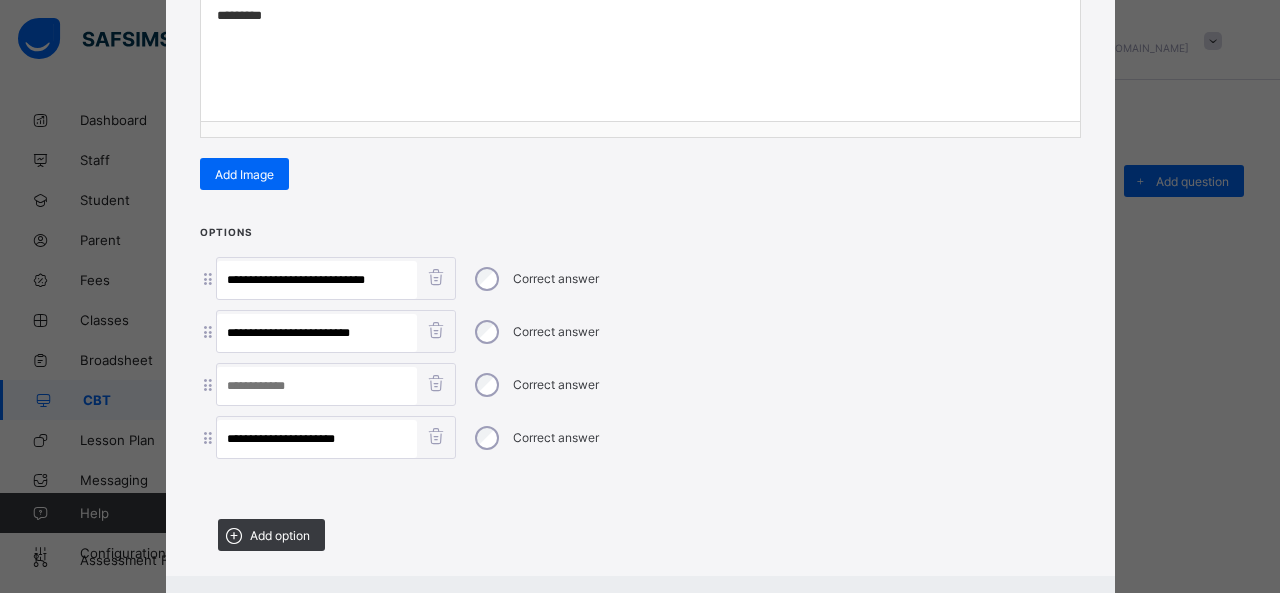 scroll, scrollTop: 0, scrollLeft: 0, axis: both 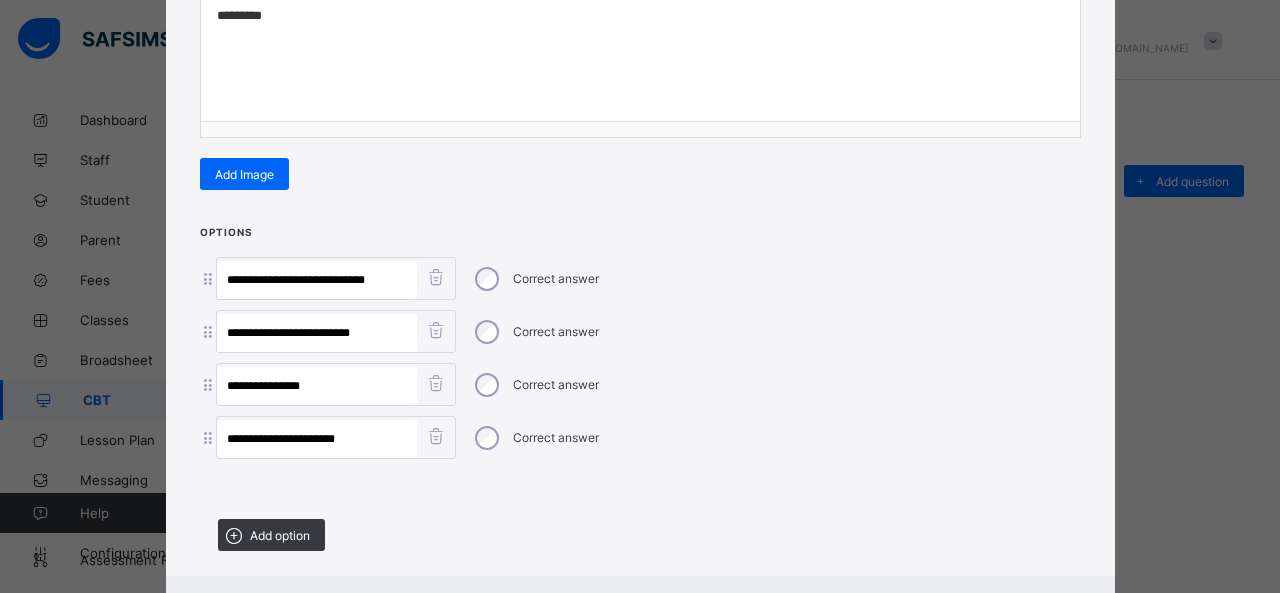 type on "**********" 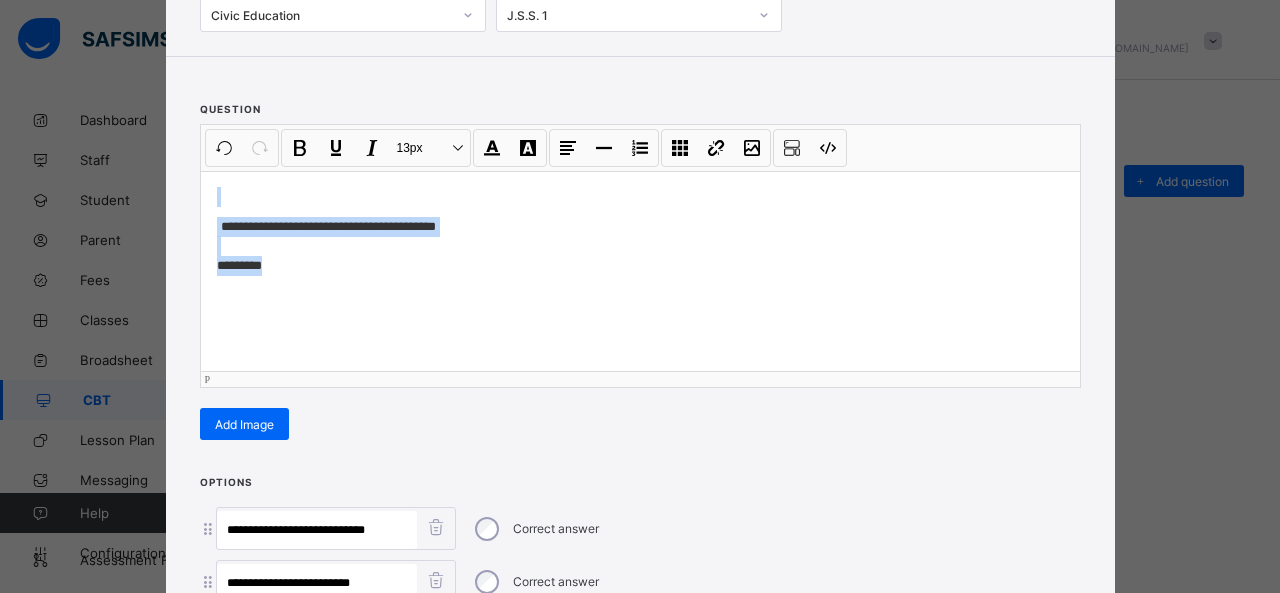 scroll, scrollTop: 118, scrollLeft: 0, axis: vertical 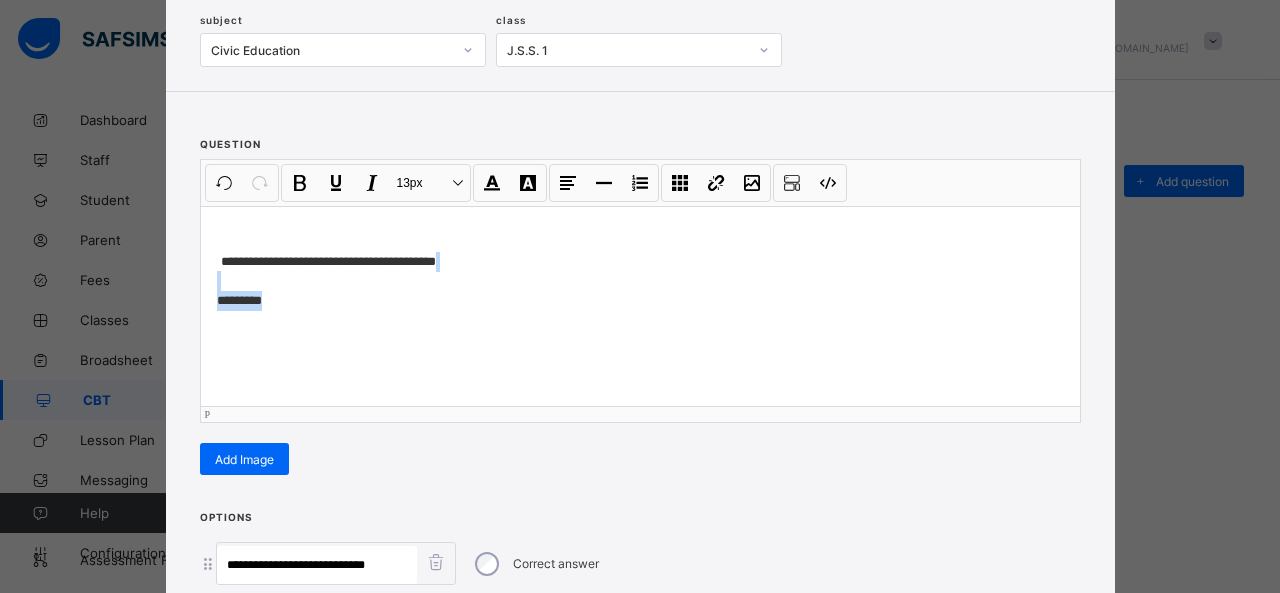 drag, startPoint x: 296, startPoint y: 8, endPoint x: 184, endPoint y: 281, distance: 295.08136 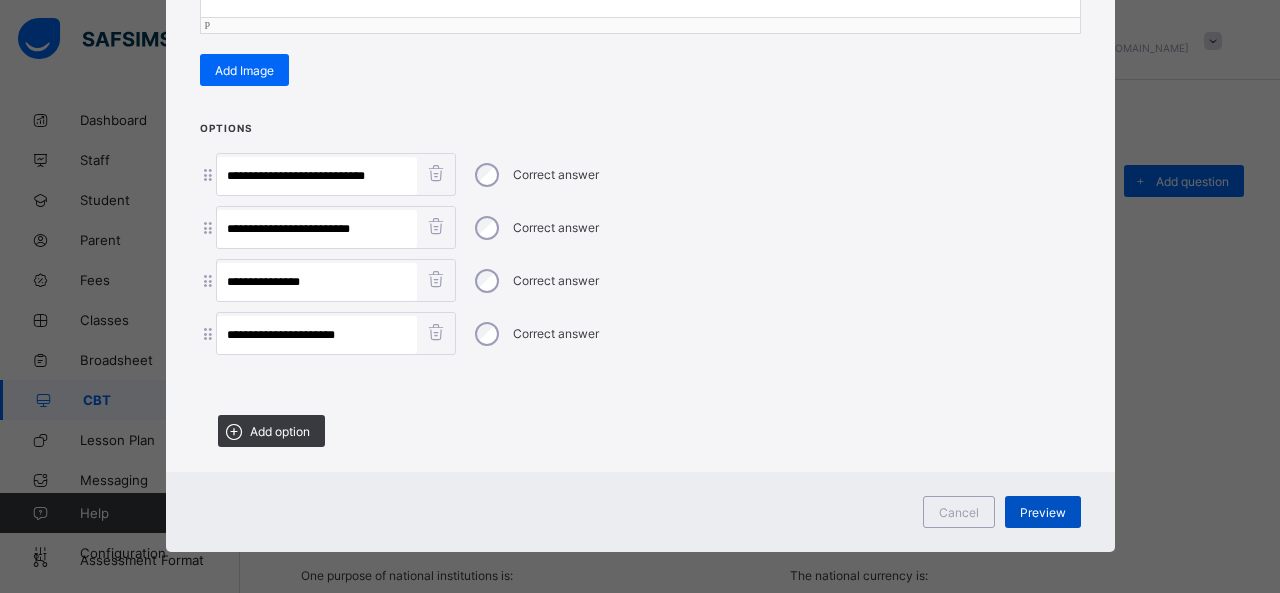 click on "Preview" at bounding box center [1043, 512] 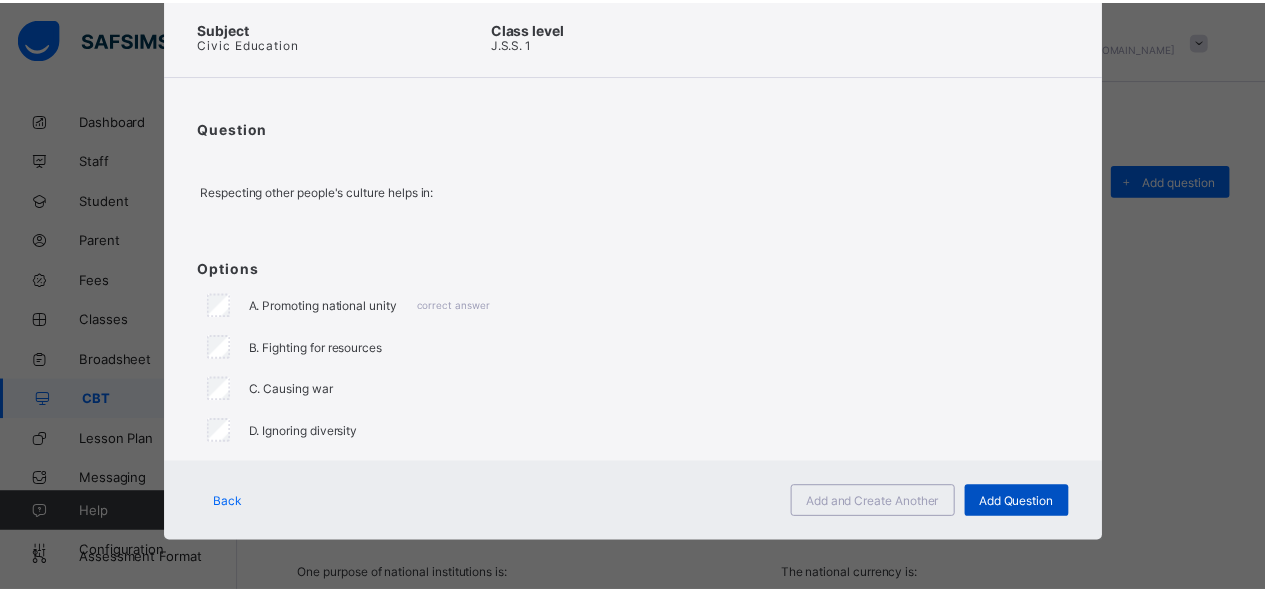 scroll, scrollTop: 86, scrollLeft: 0, axis: vertical 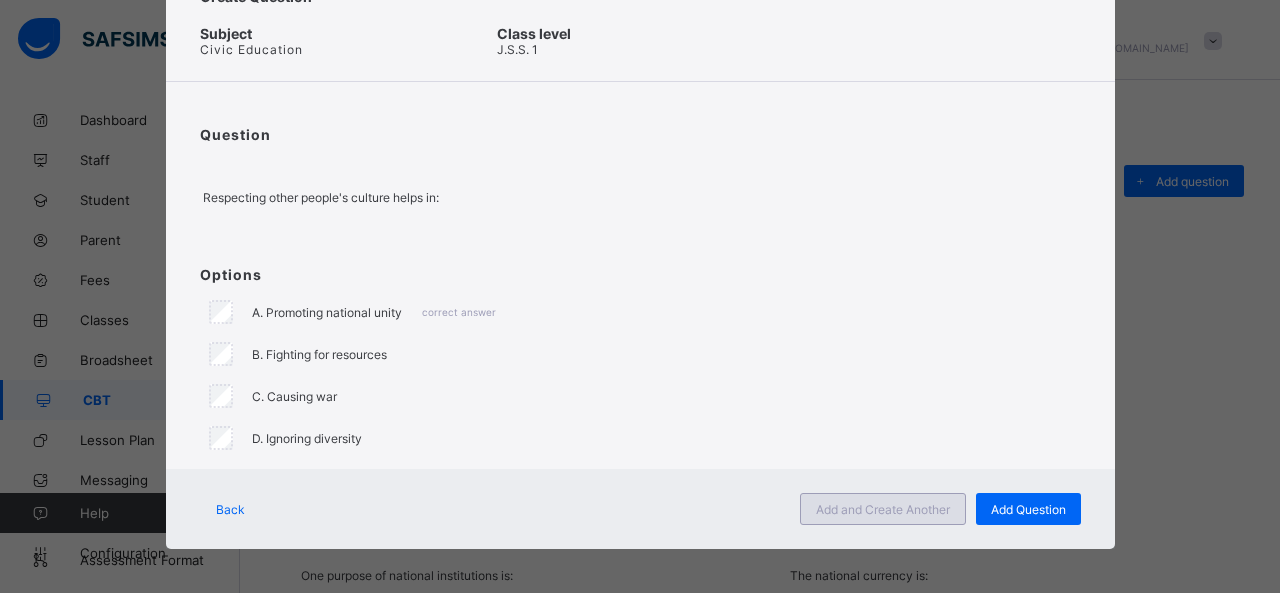 click on "Add and Create Another" at bounding box center (883, 509) 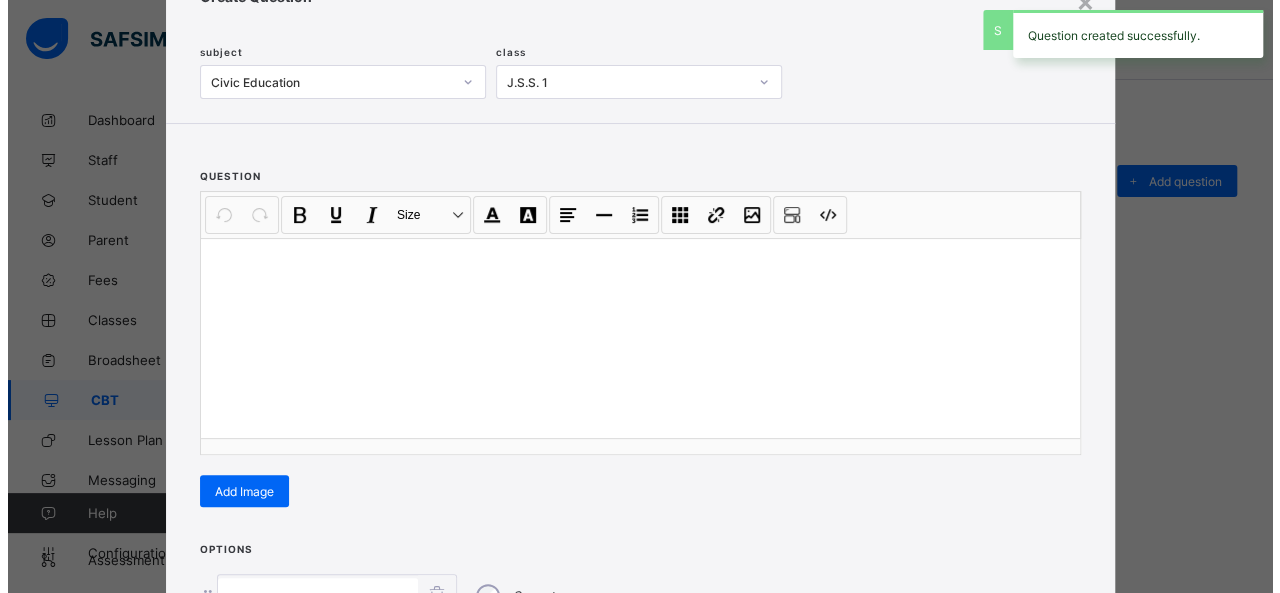 scroll, scrollTop: 128, scrollLeft: 0, axis: vertical 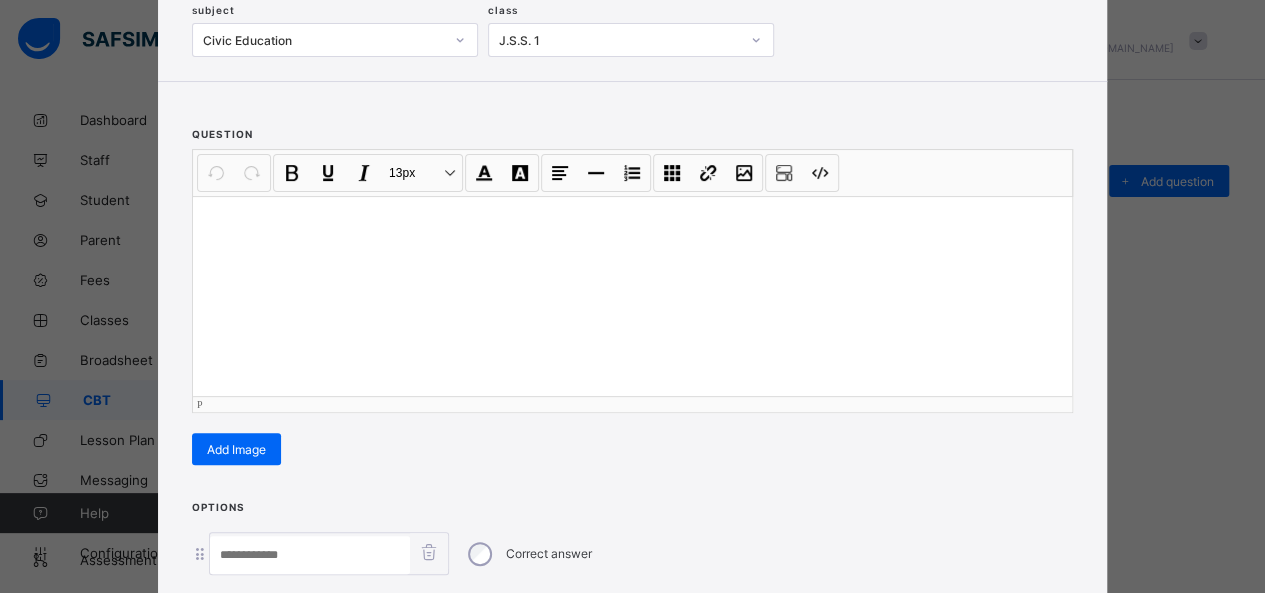 click at bounding box center (632, 296) 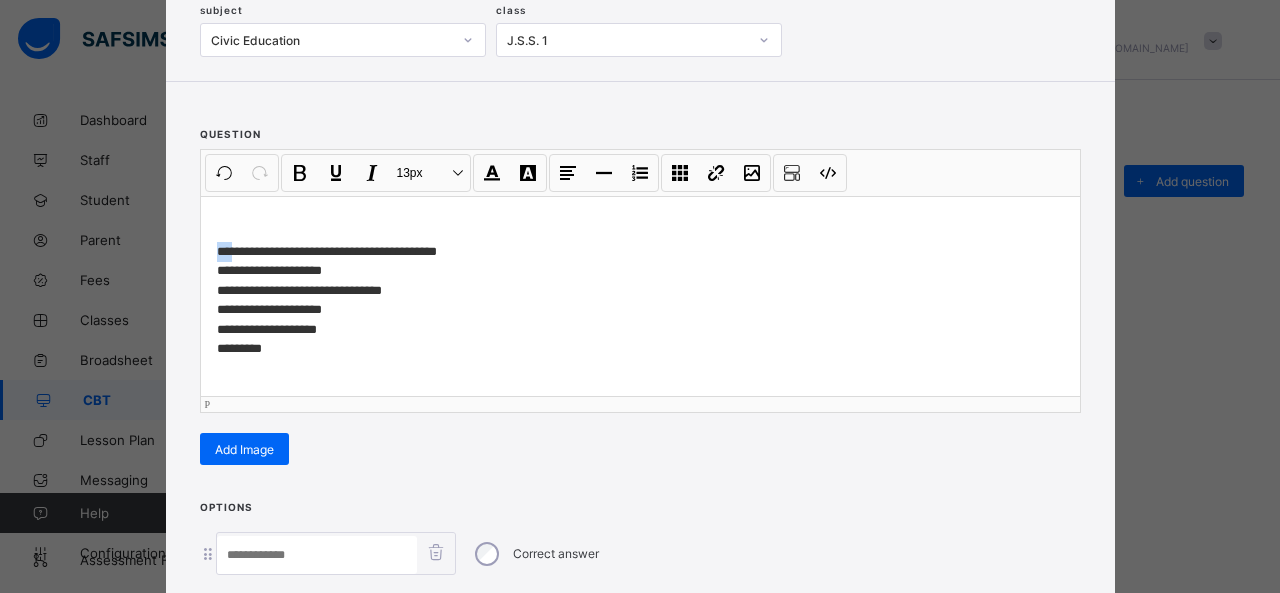 drag, startPoint x: 224, startPoint y: 243, endPoint x: 178, endPoint y: 243, distance: 46 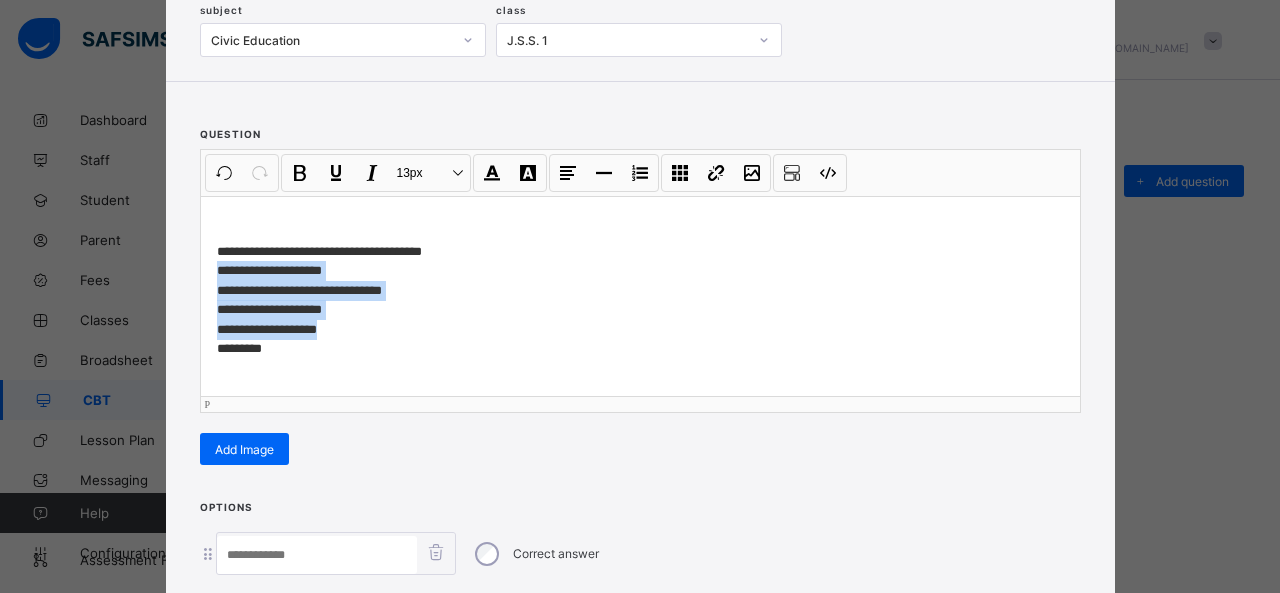 drag, startPoint x: 210, startPoint y: 264, endPoint x: 338, endPoint y: 329, distance: 143.55835 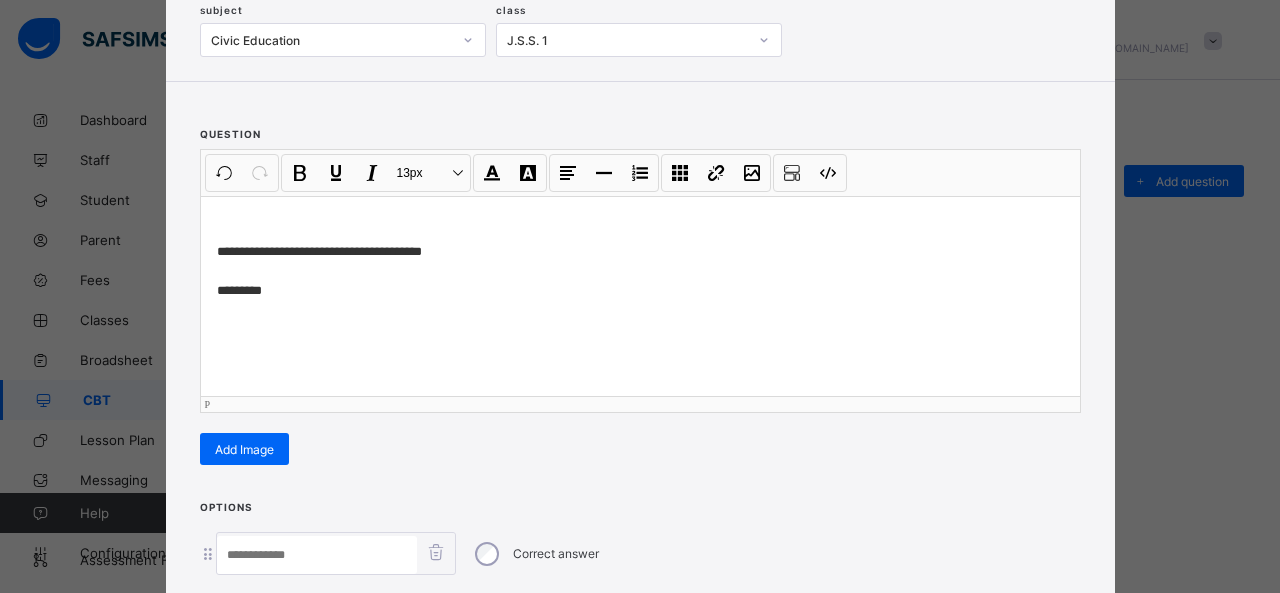 scroll, scrollTop: 351, scrollLeft: 0, axis: vertical 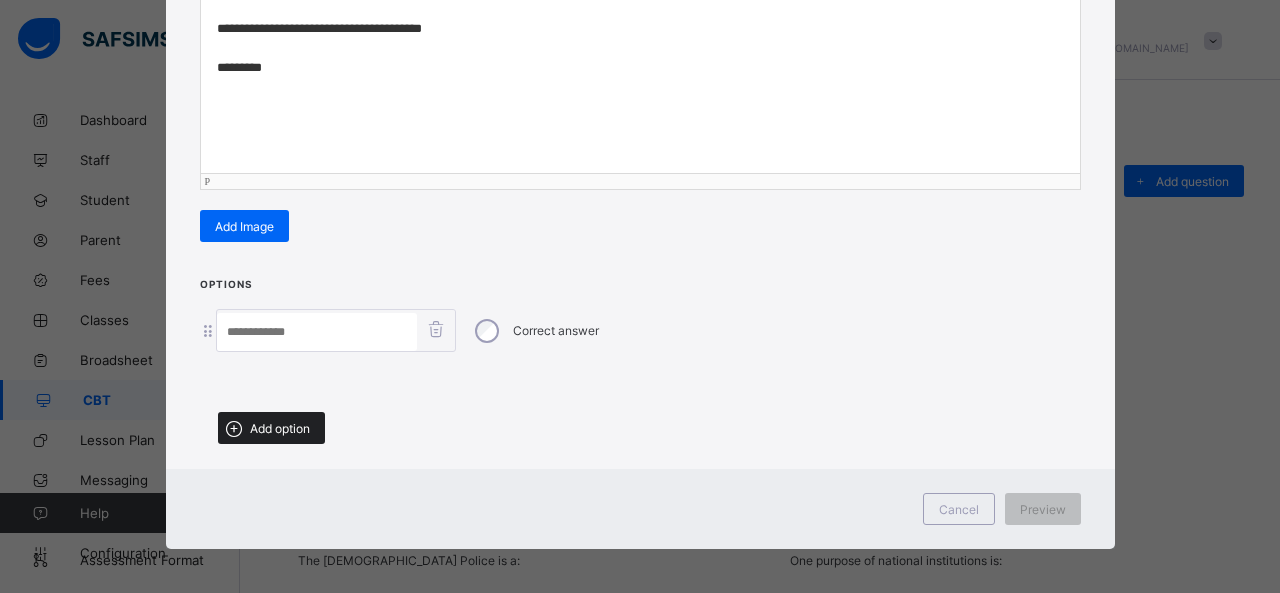 click on "Add option" at bounding box center [271, 428] 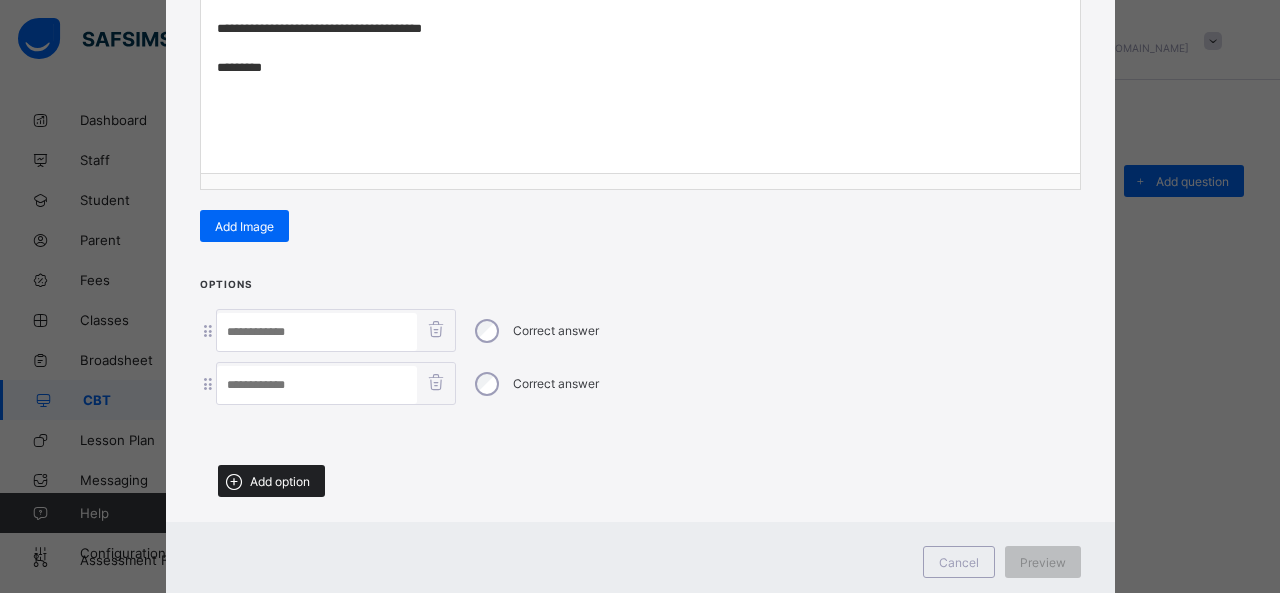 click on "Add option" at bounding box center (280, 481) 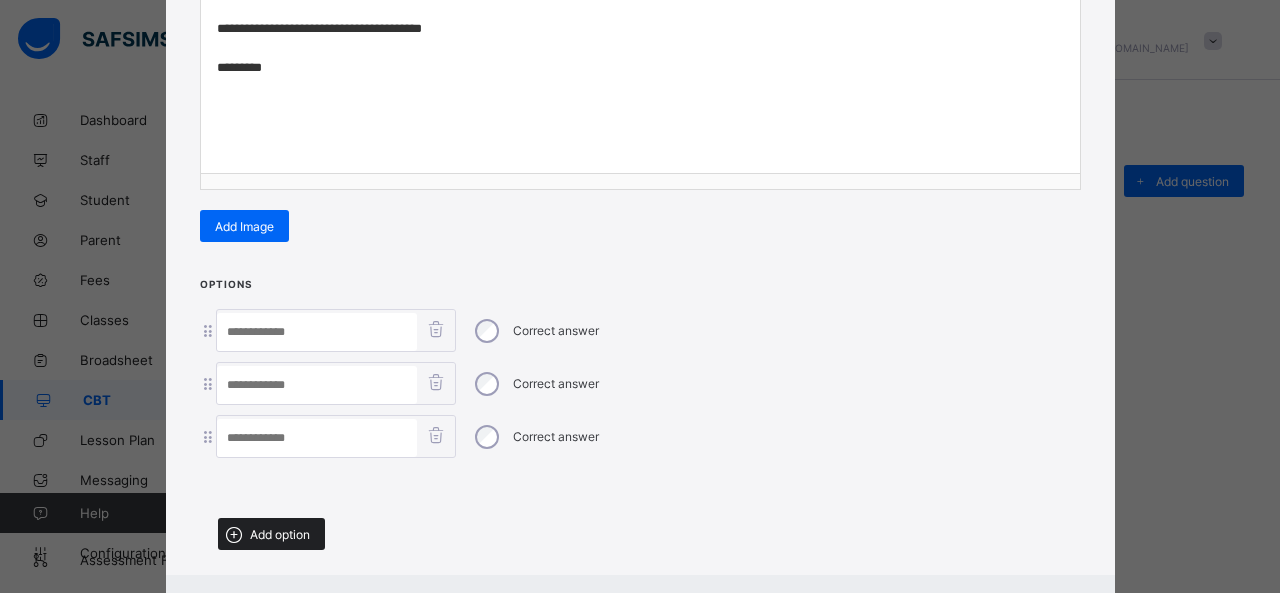 click on "Add option" at bounding box center [280, 534] 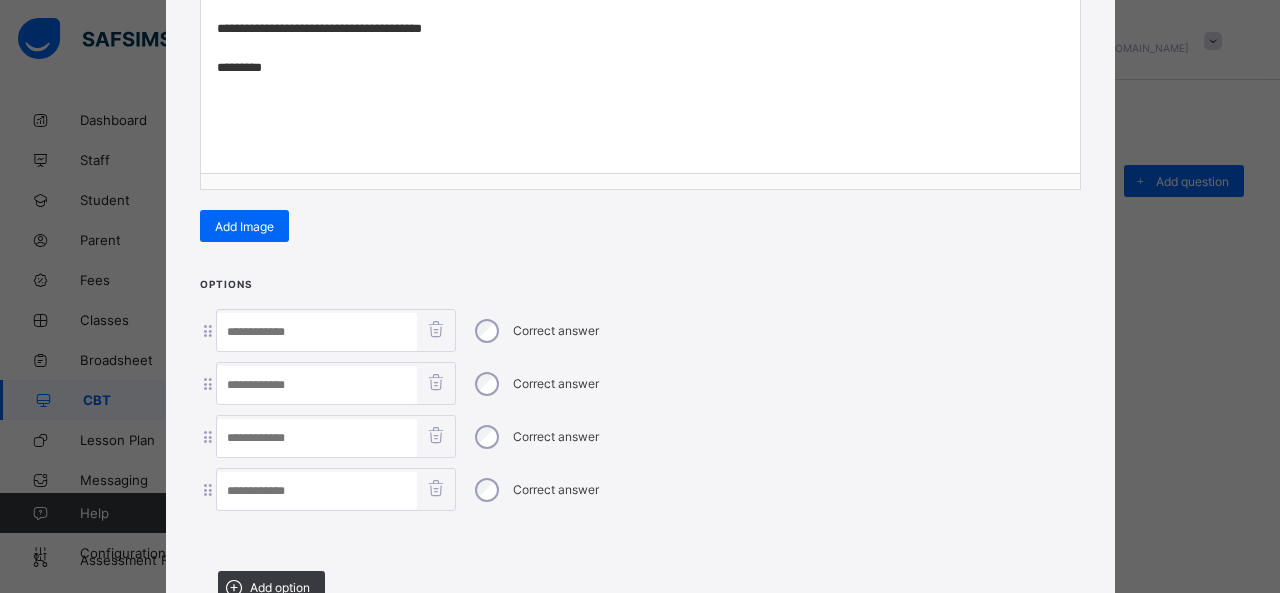 click at bounding box center (317, 332) 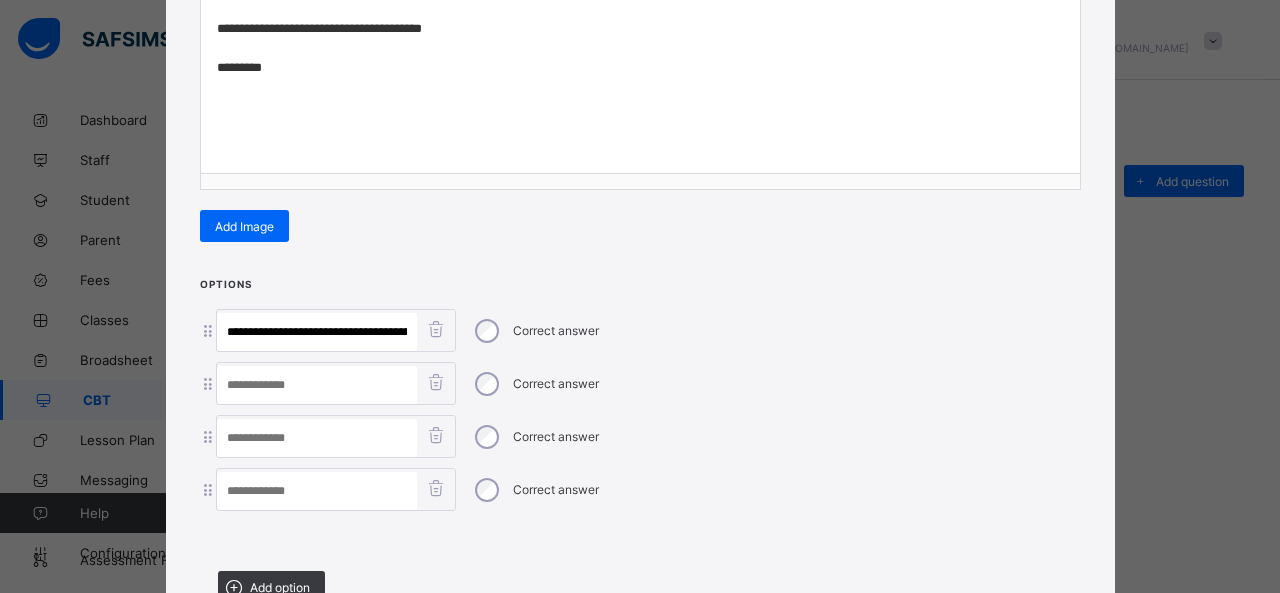 scroll, scrollTop: 0, scrollLeft: 330, axis: horizontal 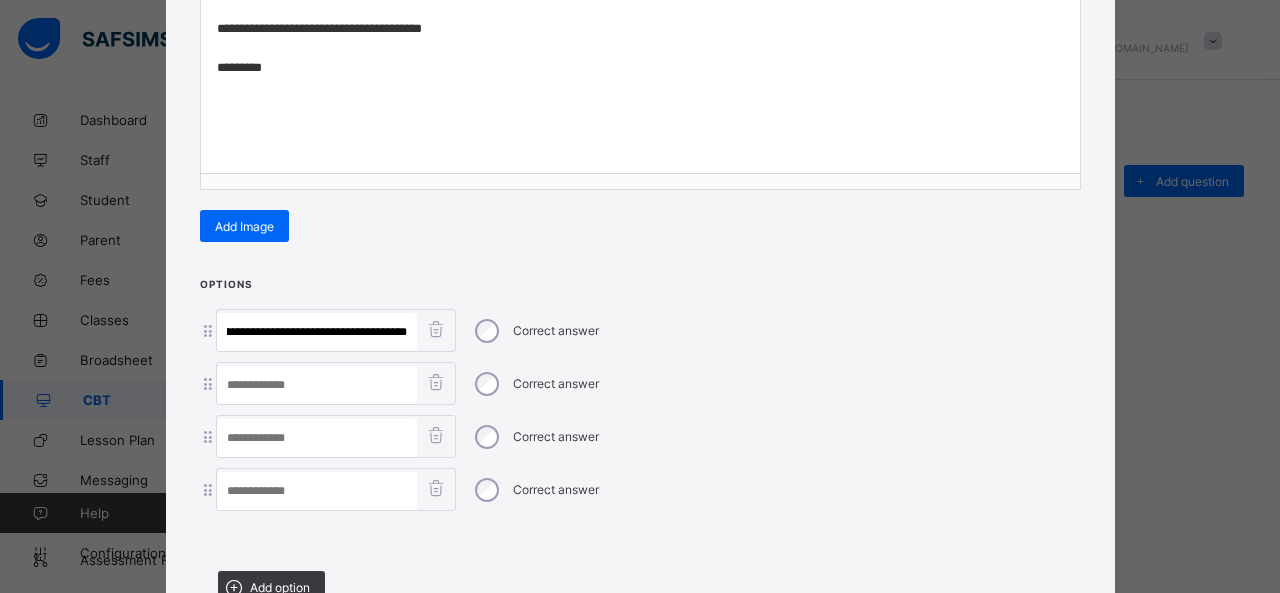 drag, startPoint x: 302, startPoint y: 322, endPoint x: 745, endPoint y: 364, distance: 444.9865 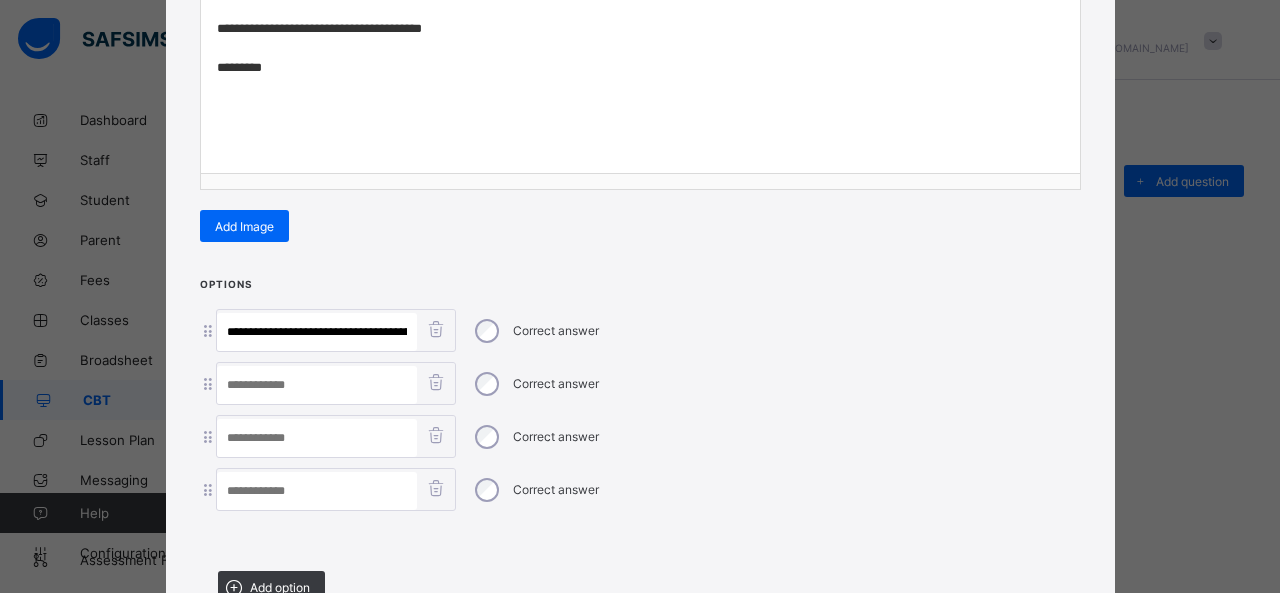 click at bounding box center [317, 491] 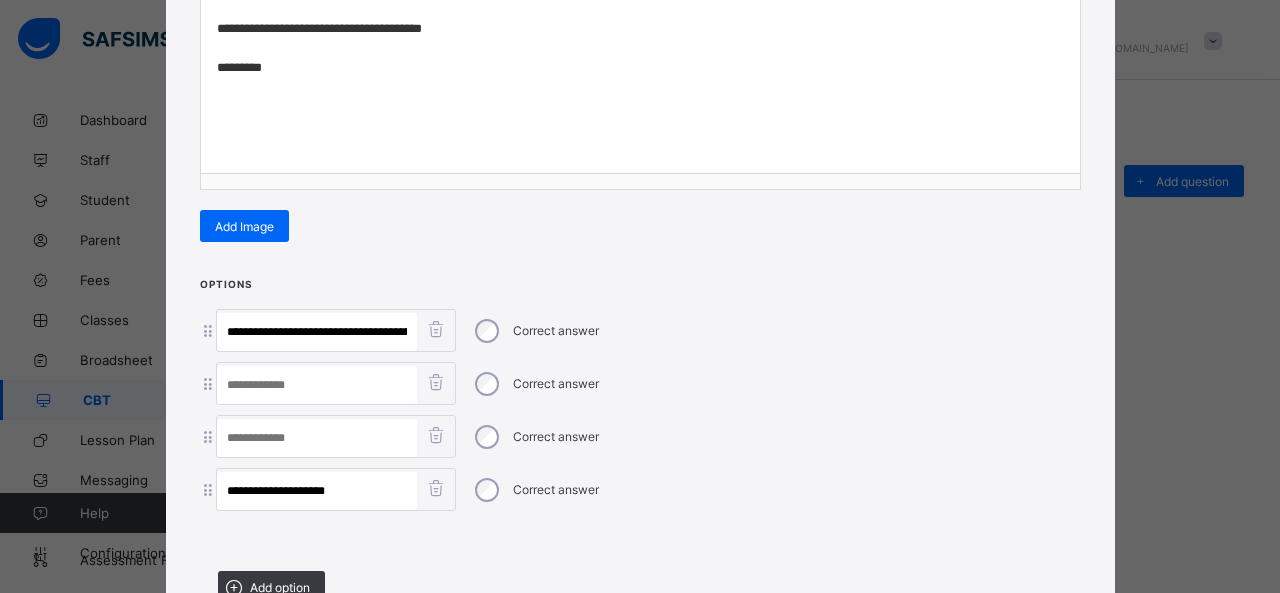 type on "**********" 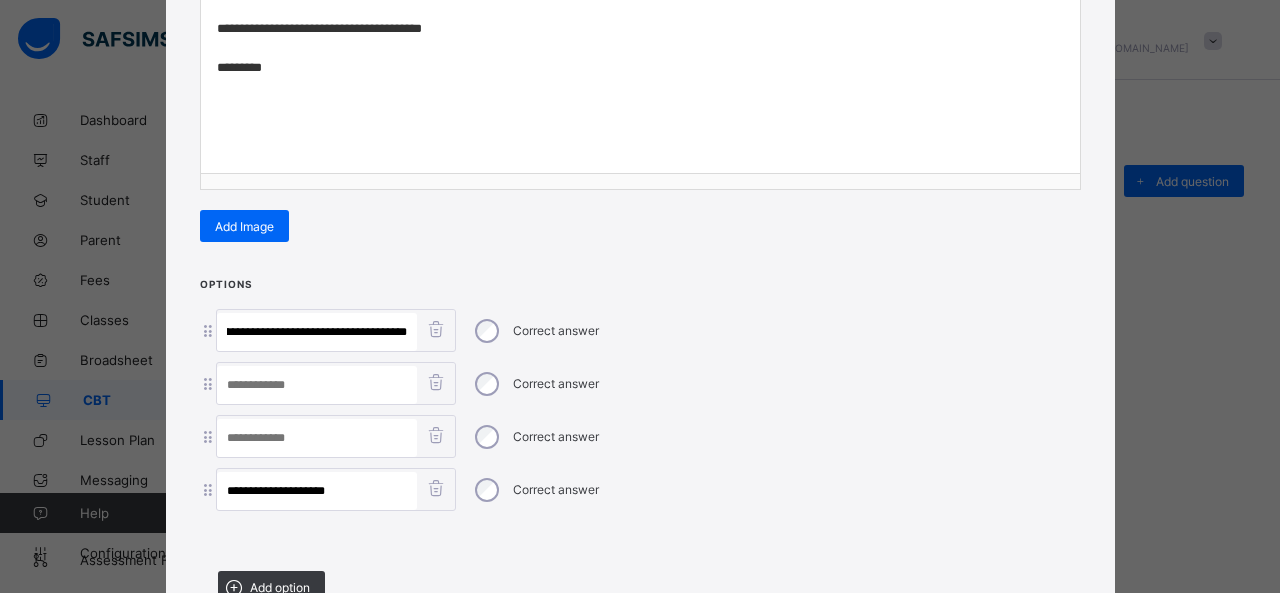 drag, startPoint x: 336, startPoint y: 322, endPoint x: 796, endPoint y: 391, distance: 465.1462 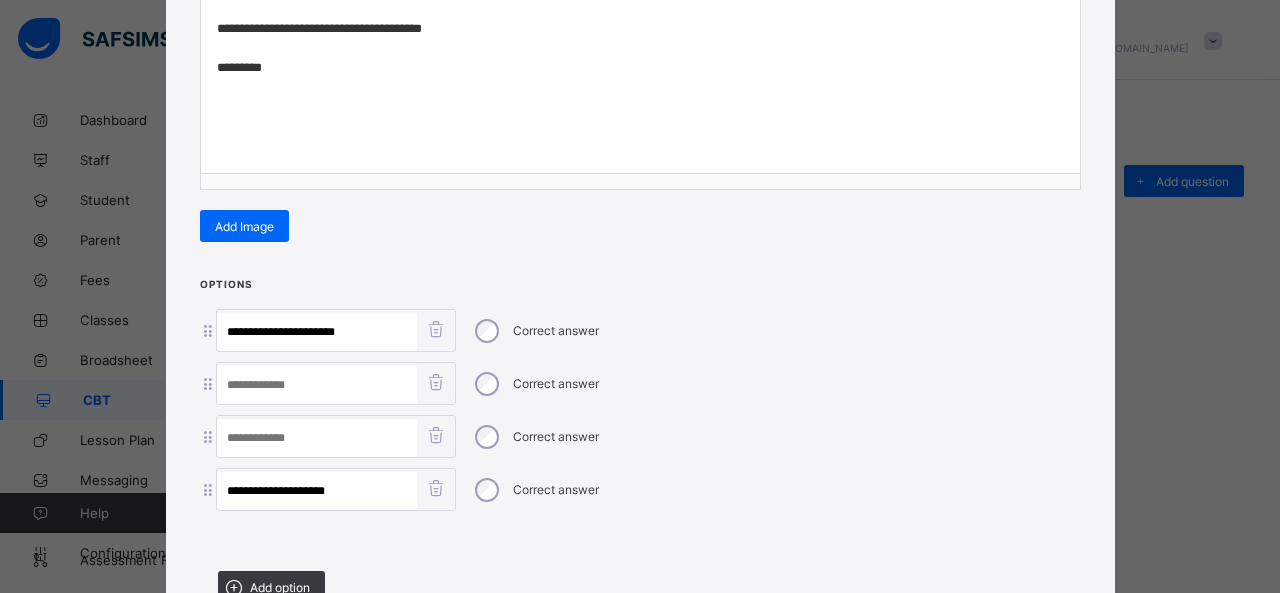 scroll, scrollTop: 0, scrollLeft: 0, axis: both 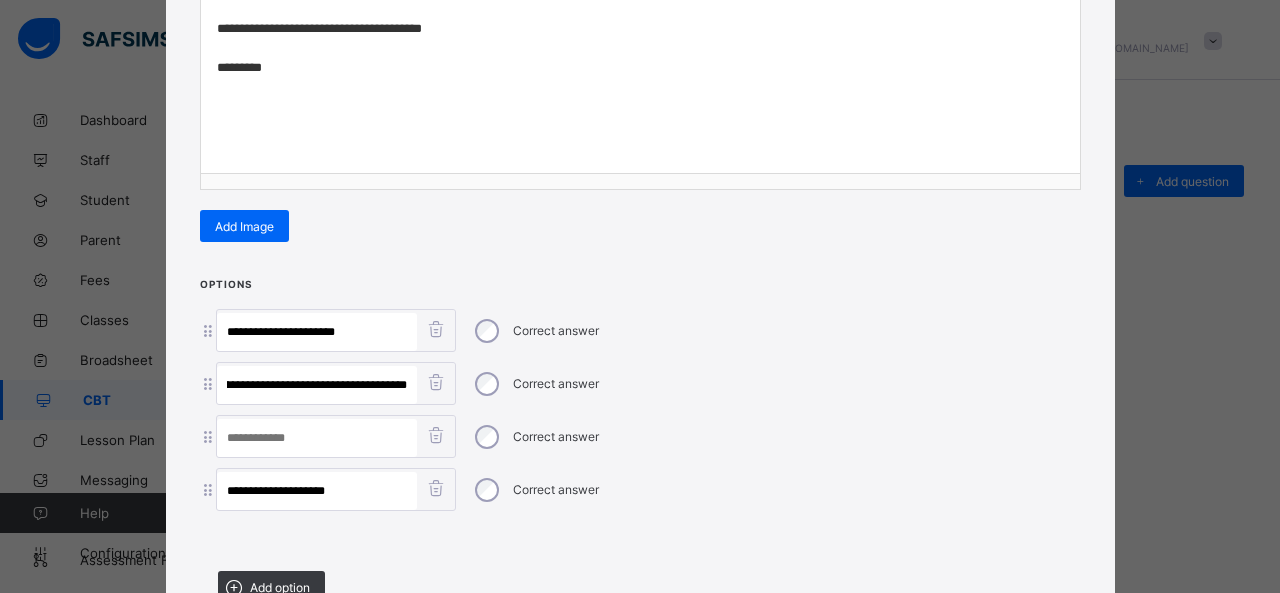 drag, startPoint x: 294, startPoint y: 375, endPoint x: 909, endPoint y: 399, distance: 615.46814 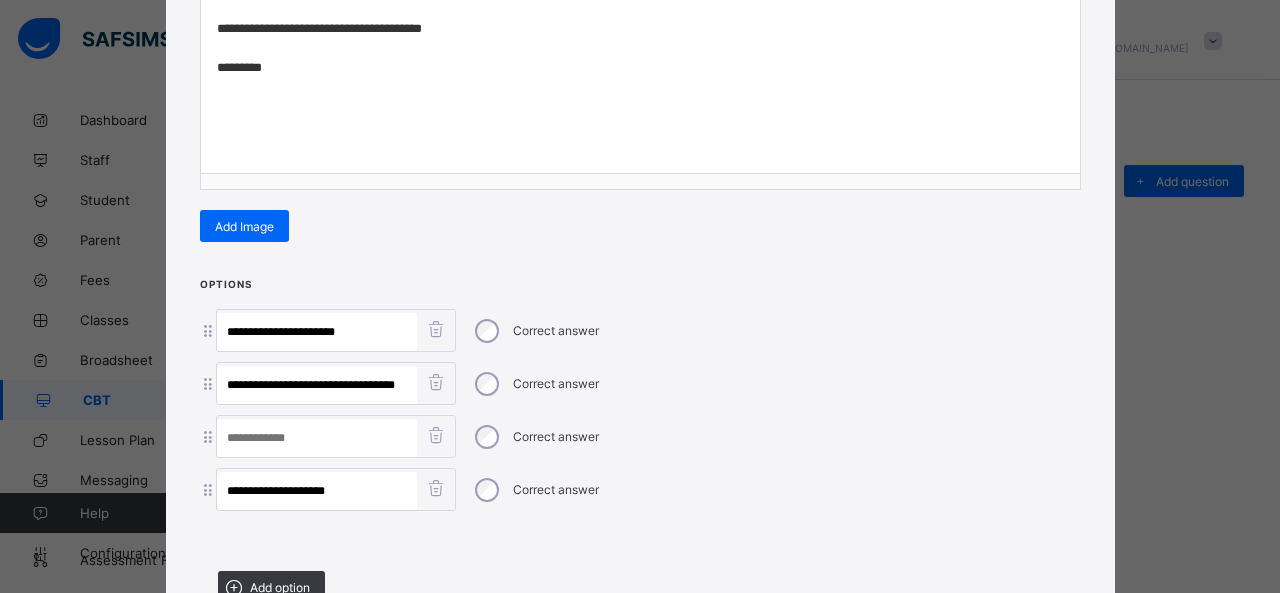 scroll, scrollTop: 0, scrollLeft: 8, axis: horizontal 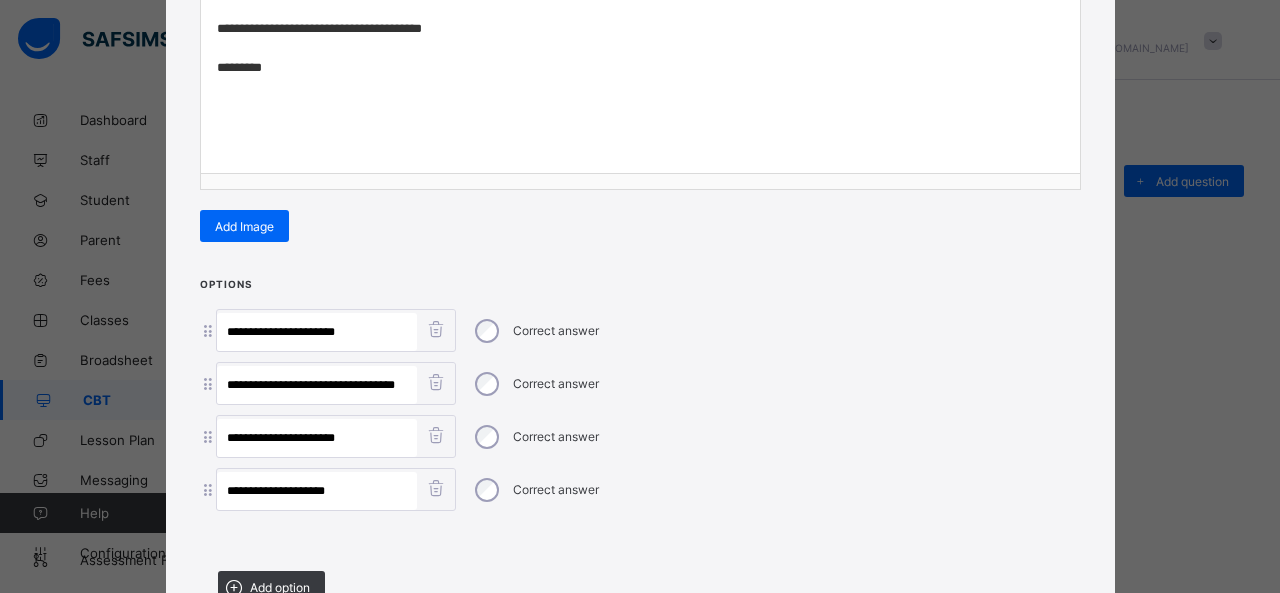 type on "**********" 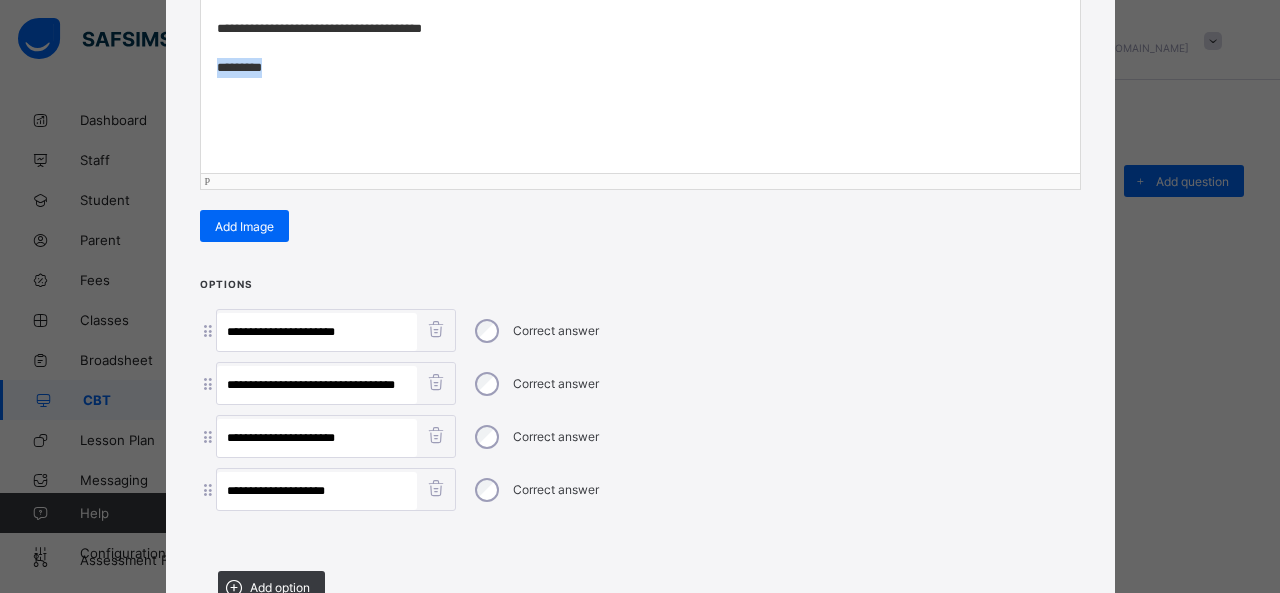 drag, startPoint x: 322, startPoint y: 64, endPoint x: 123, endPoint y: 66, distance: 199.01006 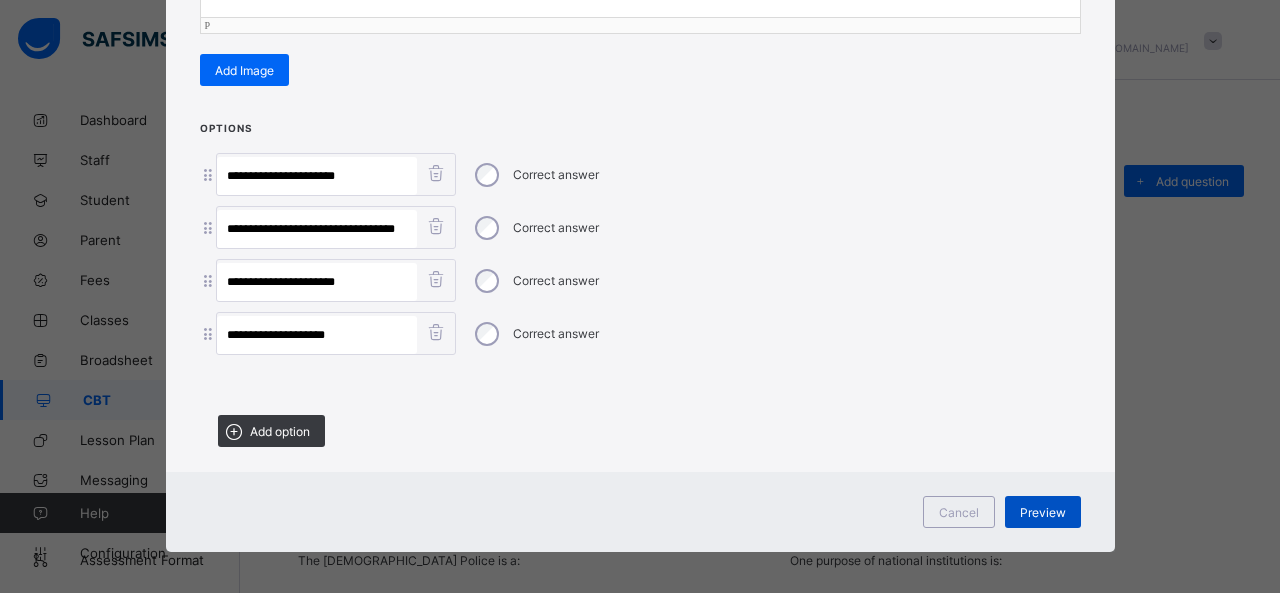 click on "Preview" at bounding box center [1043, 512] 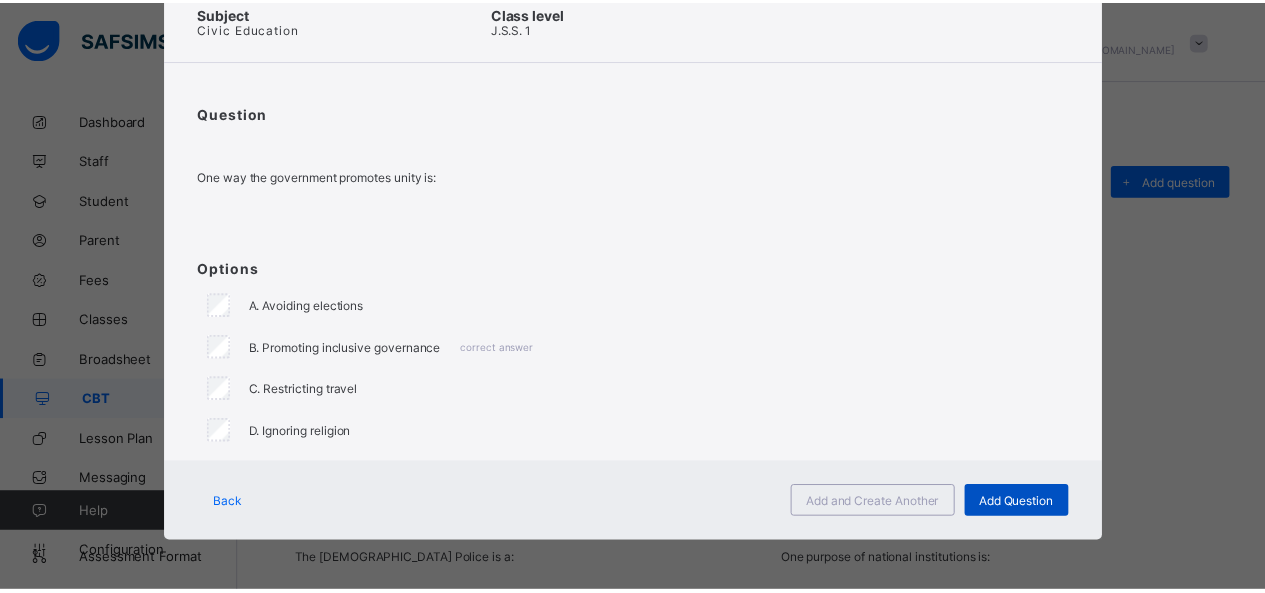 scroll, scrollTop: 100, scrollLeft: 0, axis: vertical 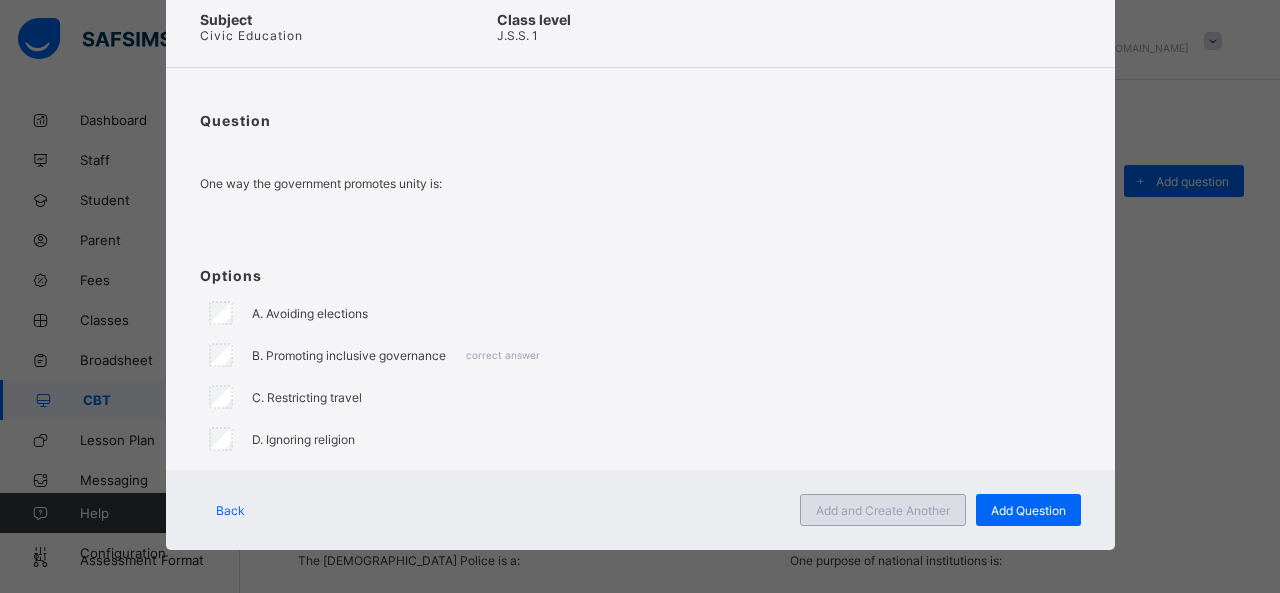 click on "Add and Create Another" at bounding box center [883, 510] 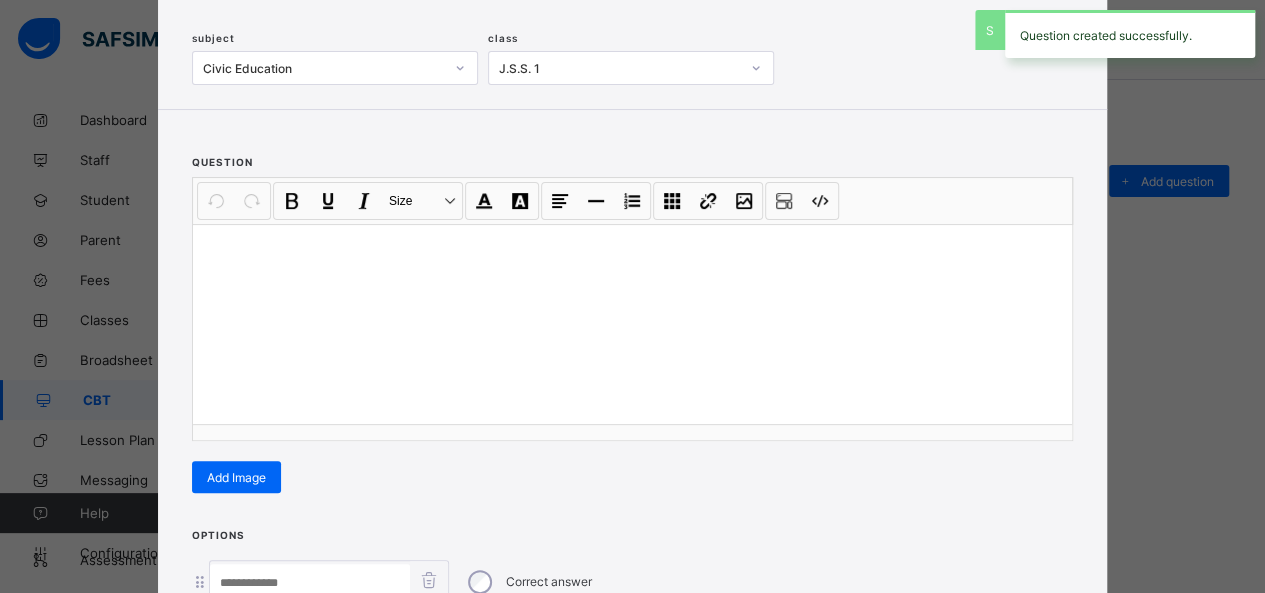 scroll, scrollTop: 128, scrollLeft: 0, axis: vertical 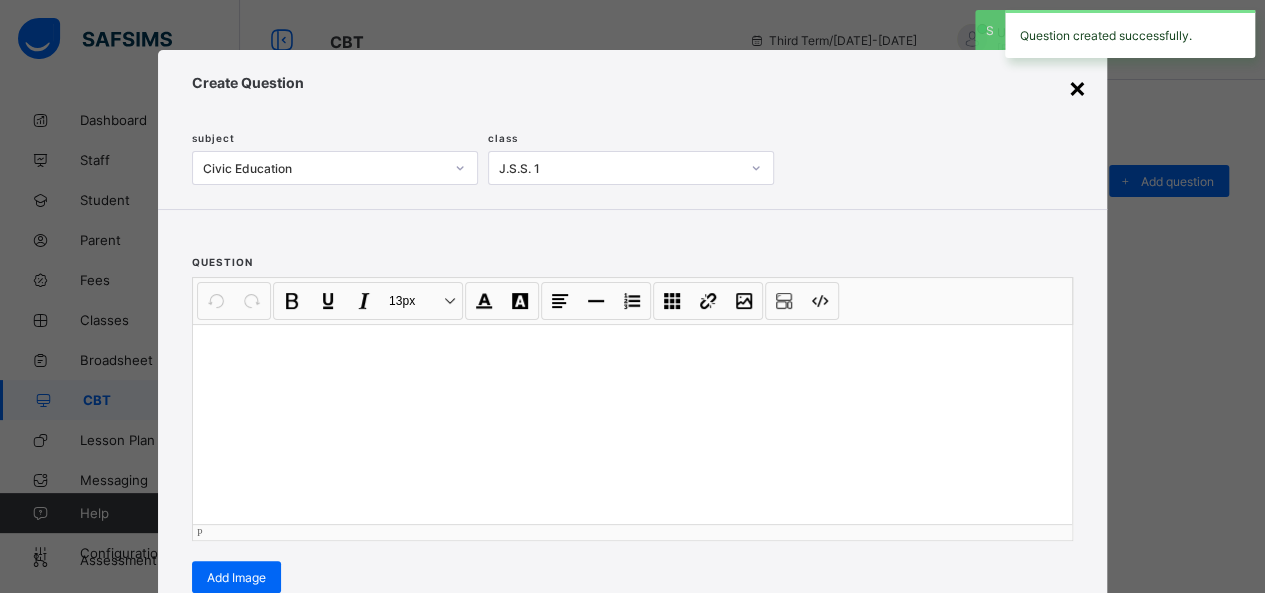 click on "×" at bounding box center [1077, 87] 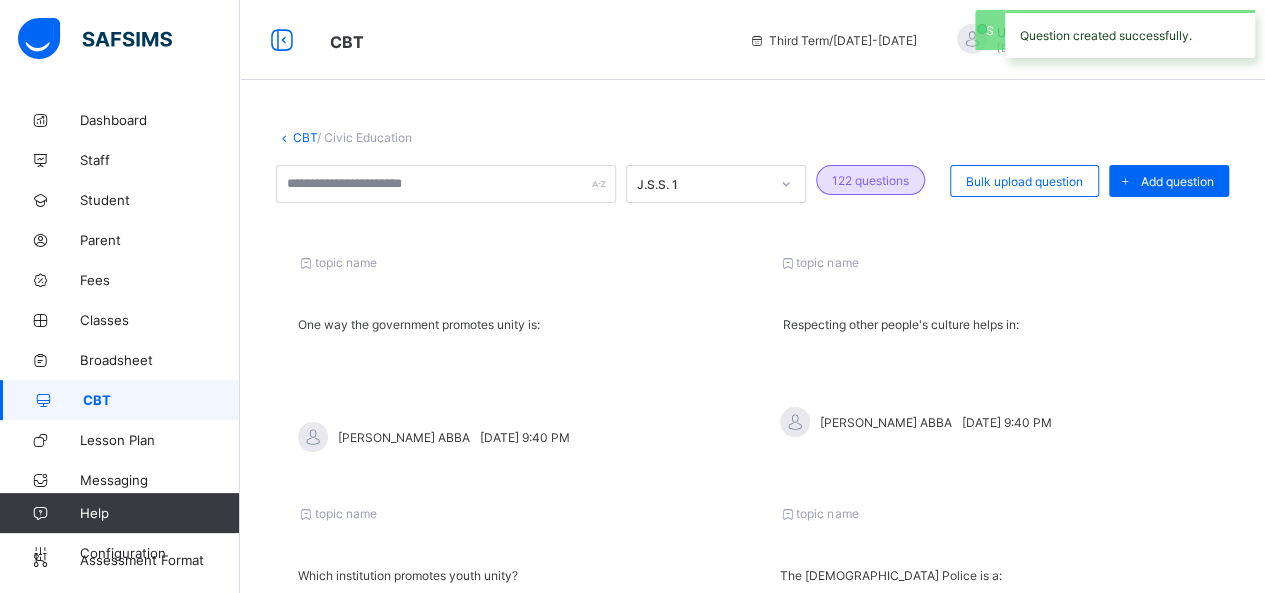click on "CBT" at bounding box center [120, 400] 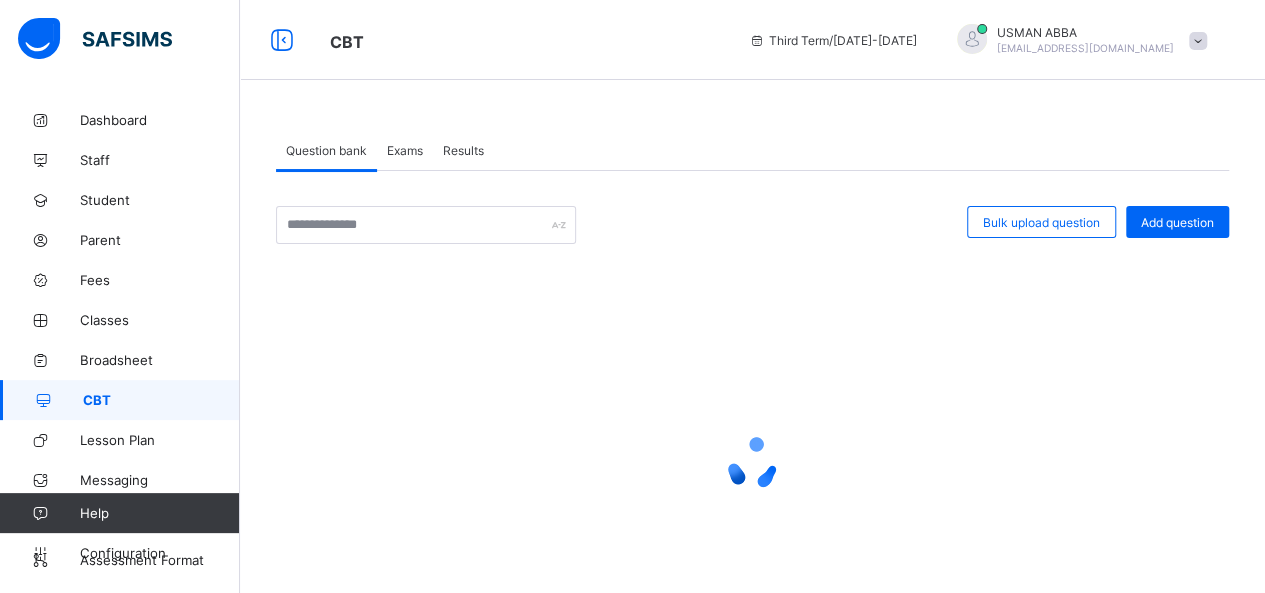 click on "Exams" at bounding box center (405, 150) 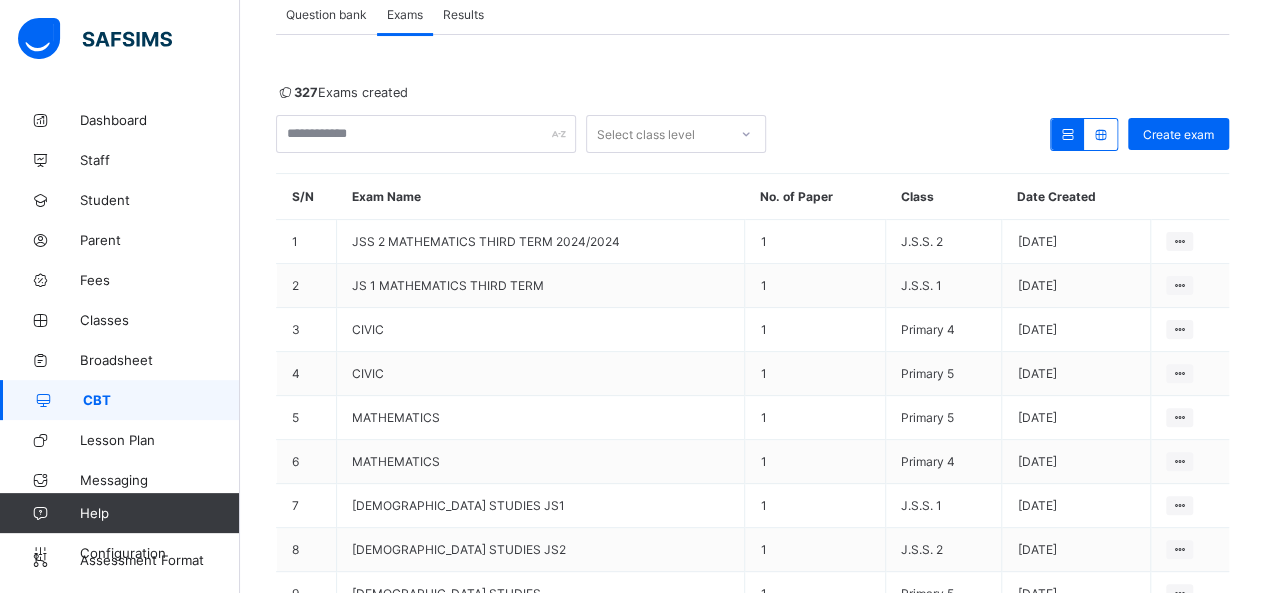 scroll, scrollTop: 140, scrollLeft: 0, axis: vertical 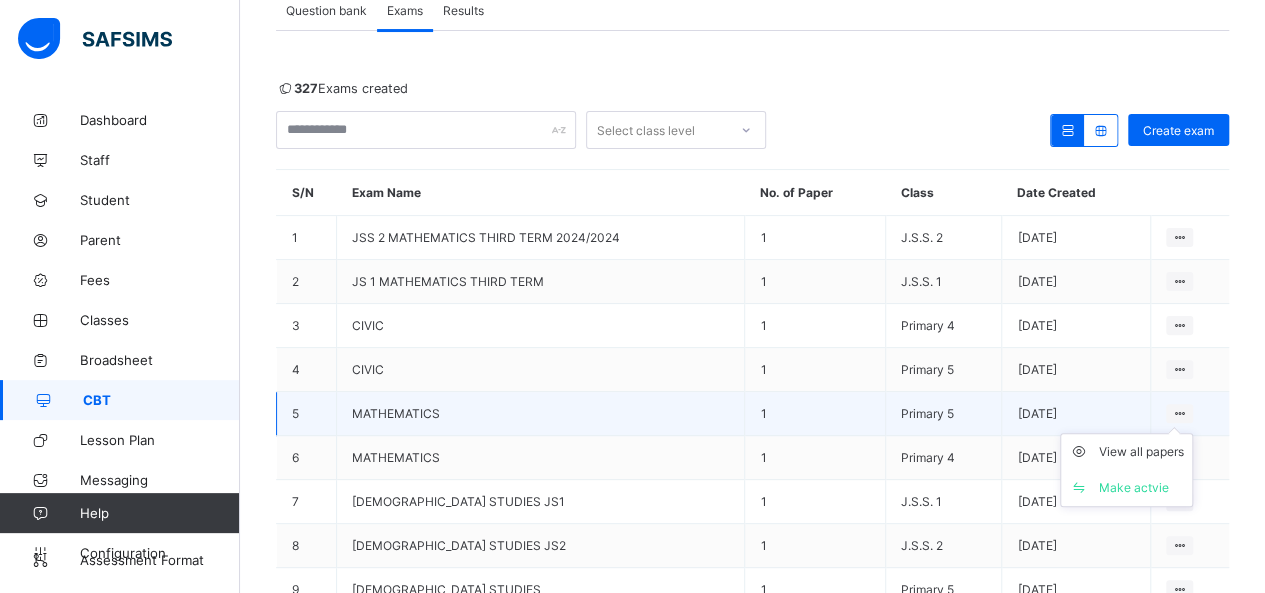 click on "View all papers Make actvie" at bounding box center [1126, 470] 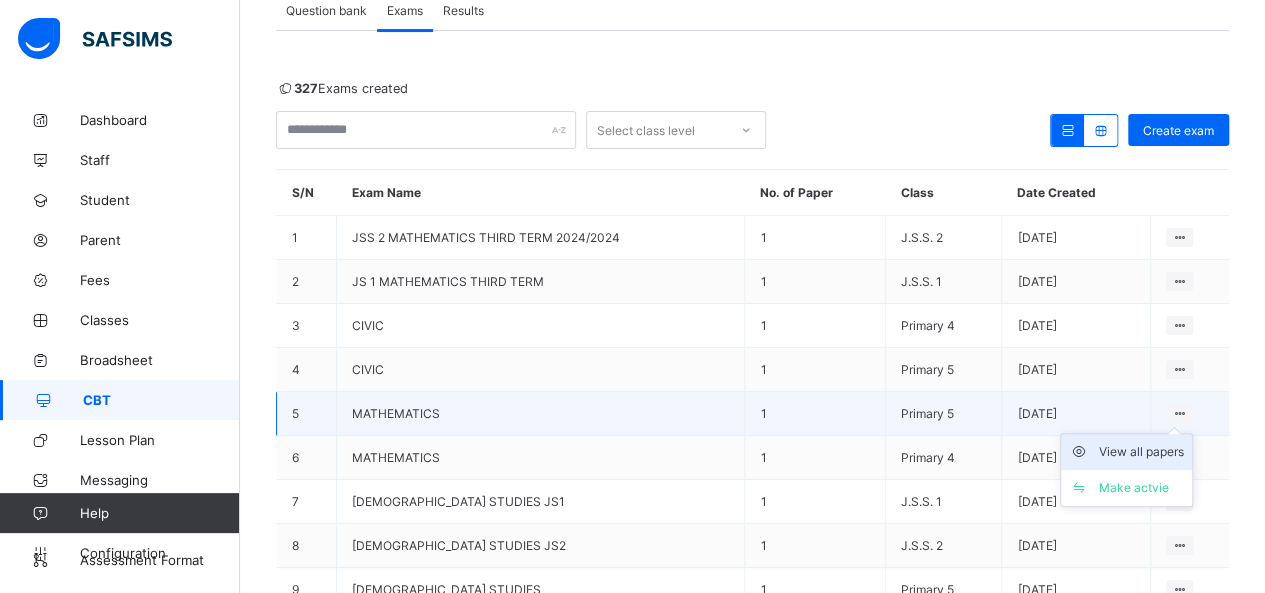 click on "View all papers" at bounding box center (1141, 452) 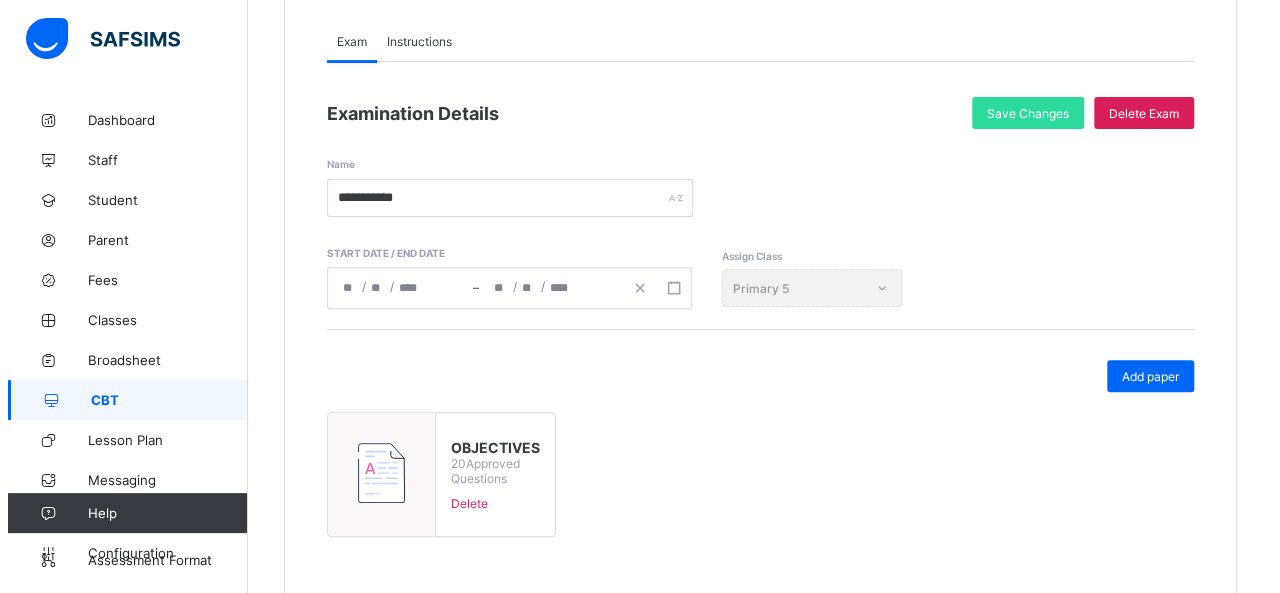 scroll, scrollTop: 295, scrollLeft: 0, axis: vertical 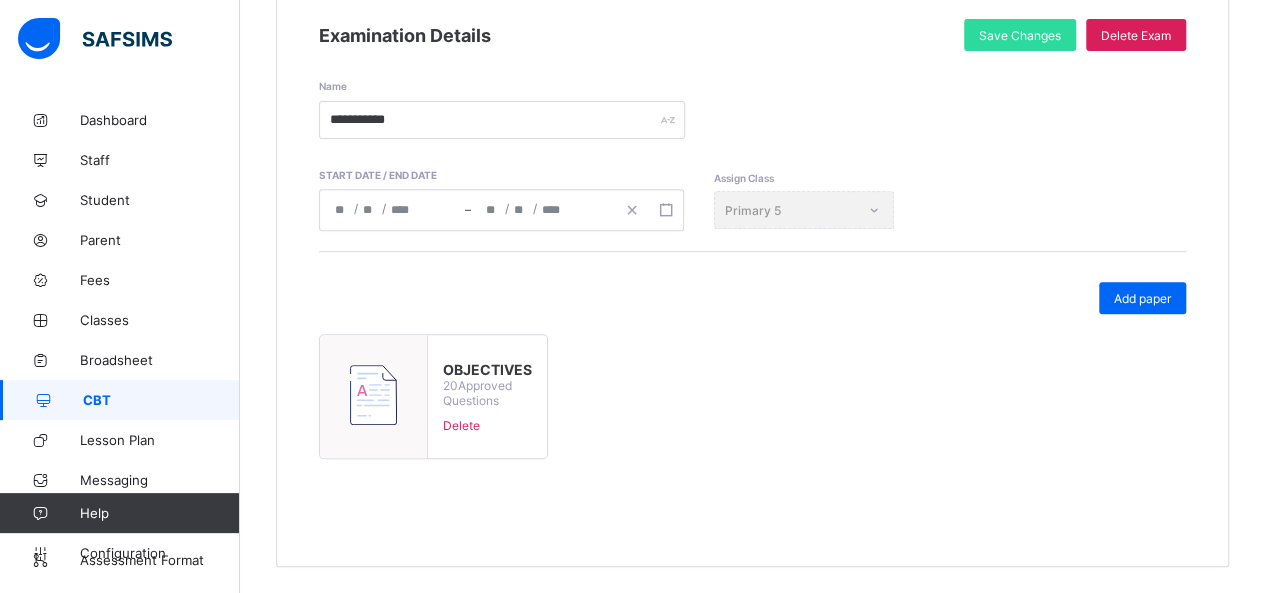 click at bounding box center [374, 396] 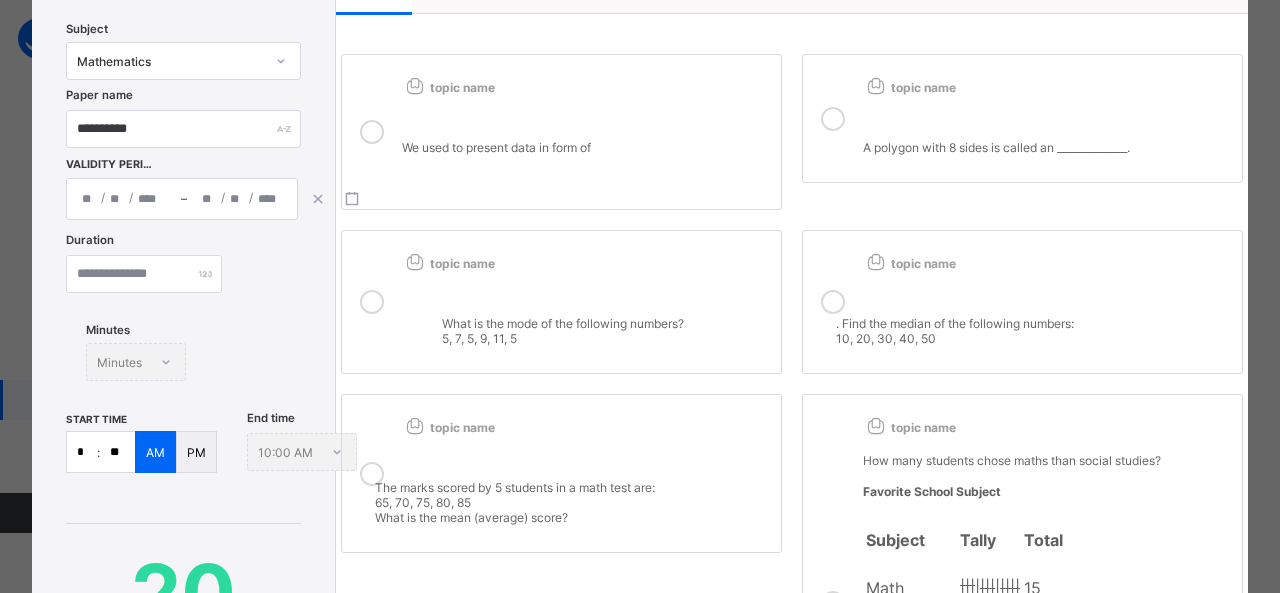 scroll, scrollTop: 120, scrollLeft: 0, axis: vertical 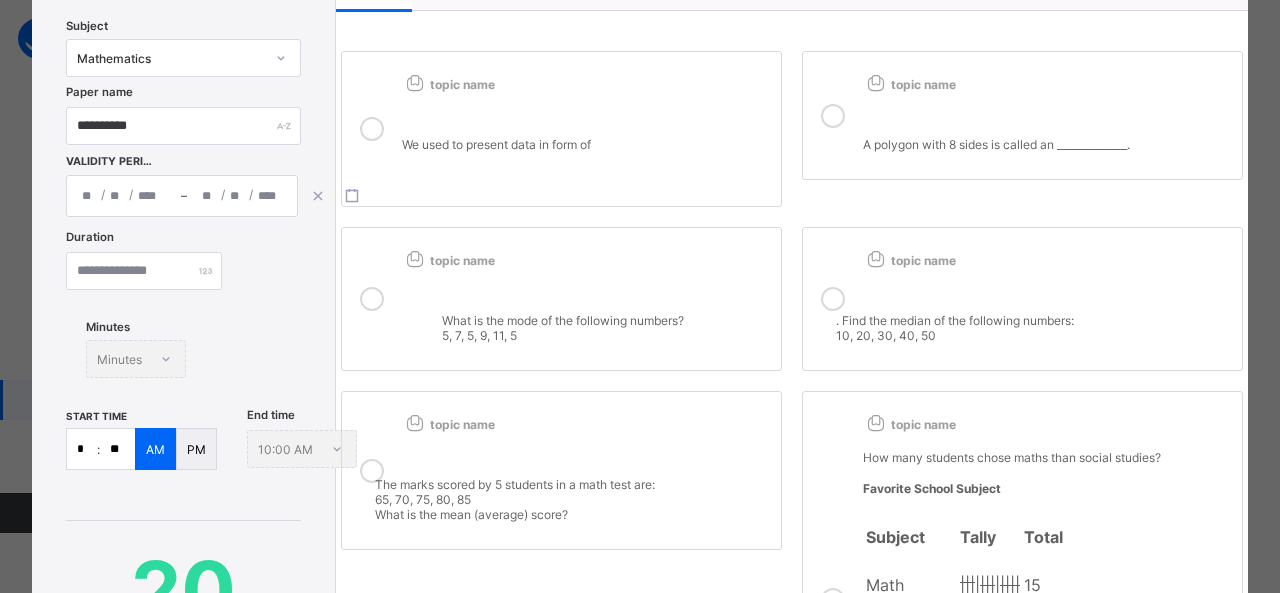 click on "*" at bounding box center (82, 449) 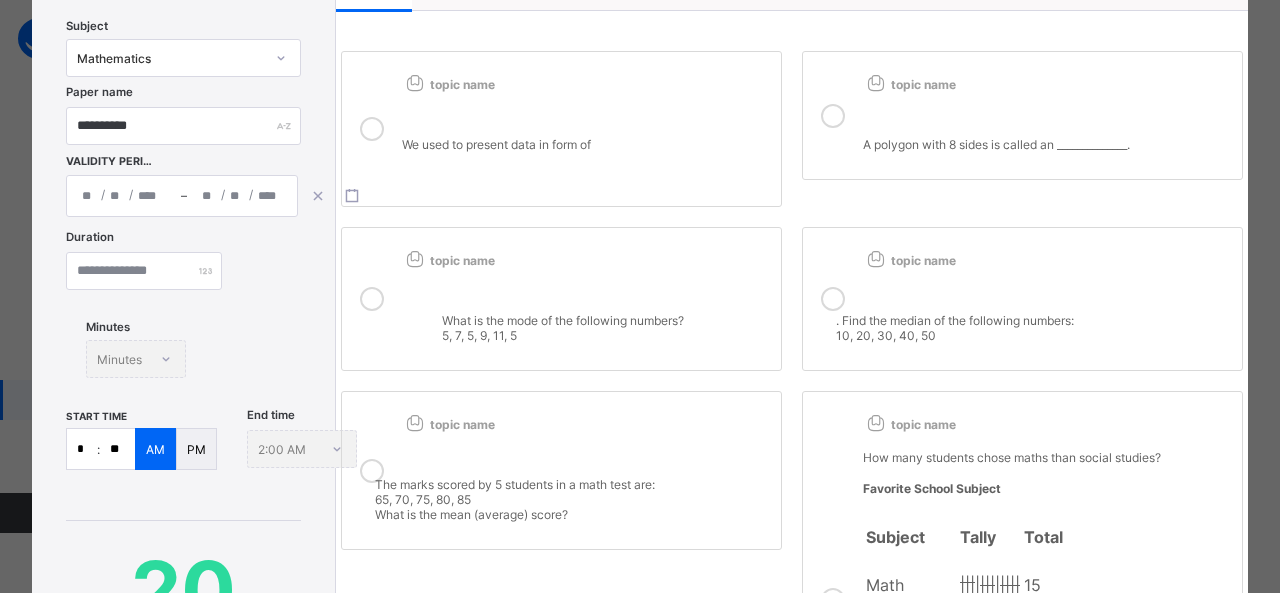 type on "**" 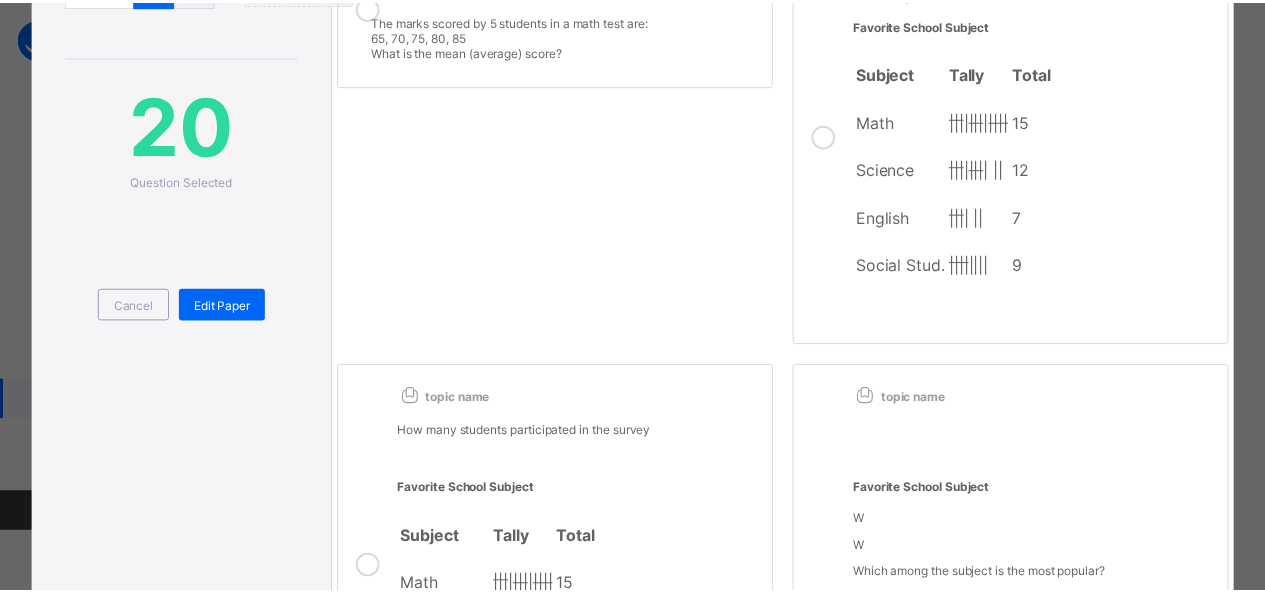 scroll, scrollTop: 589, scrollLeft: 0, axis: vertical 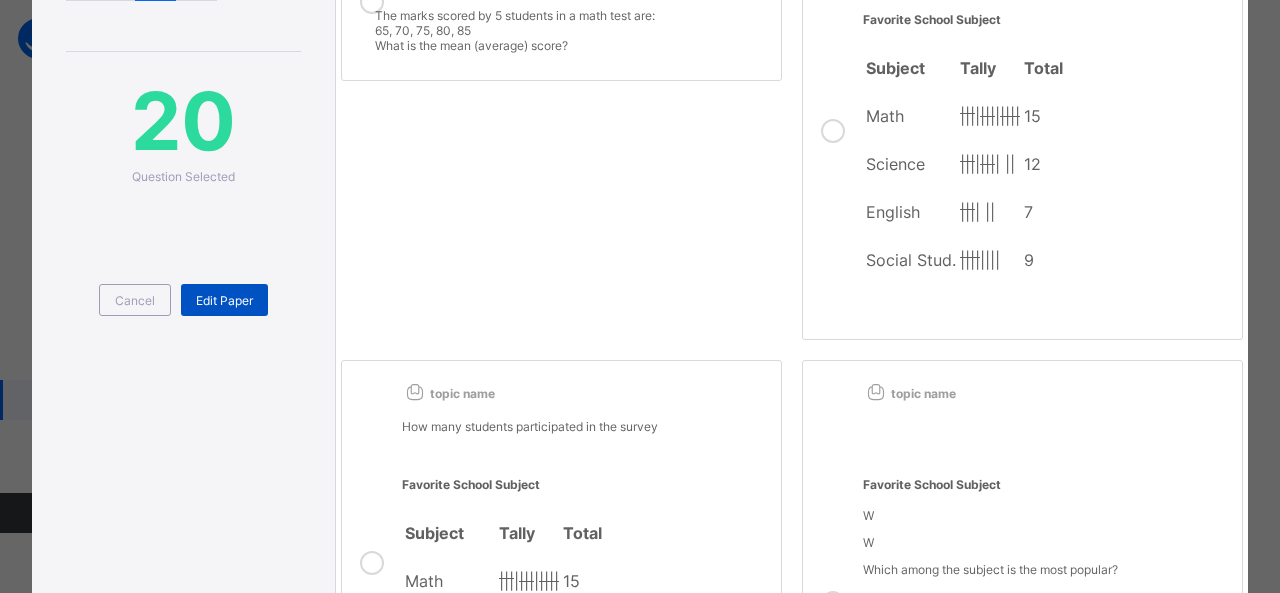 type on "**" 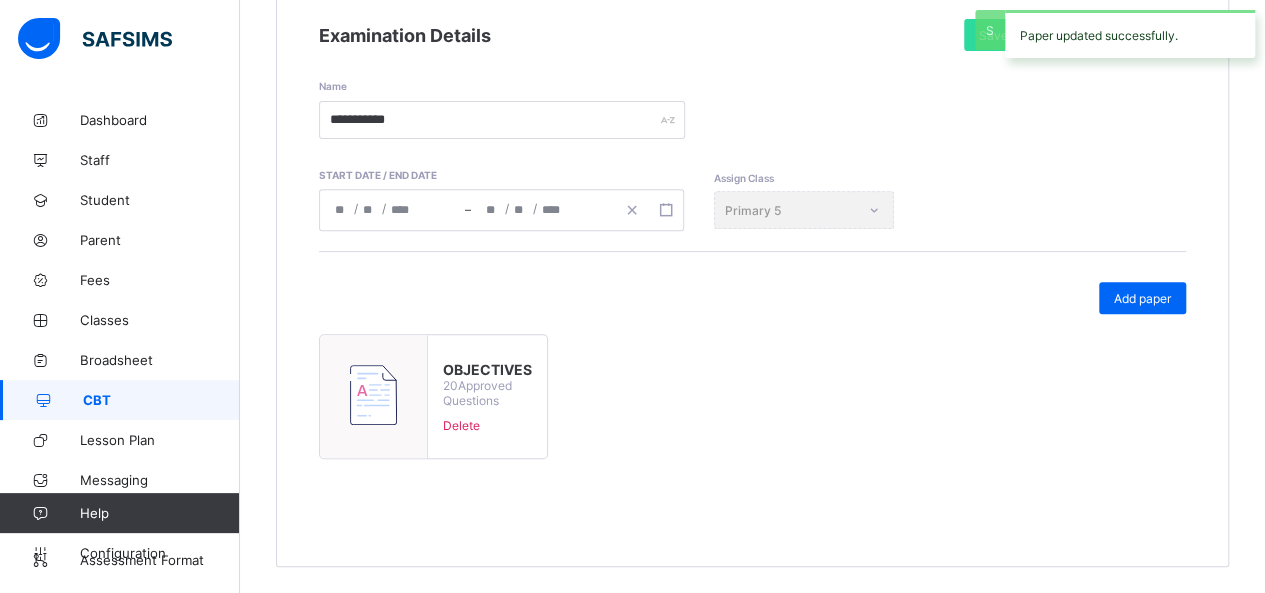 click on "Help" at bounding box center (159, 513) 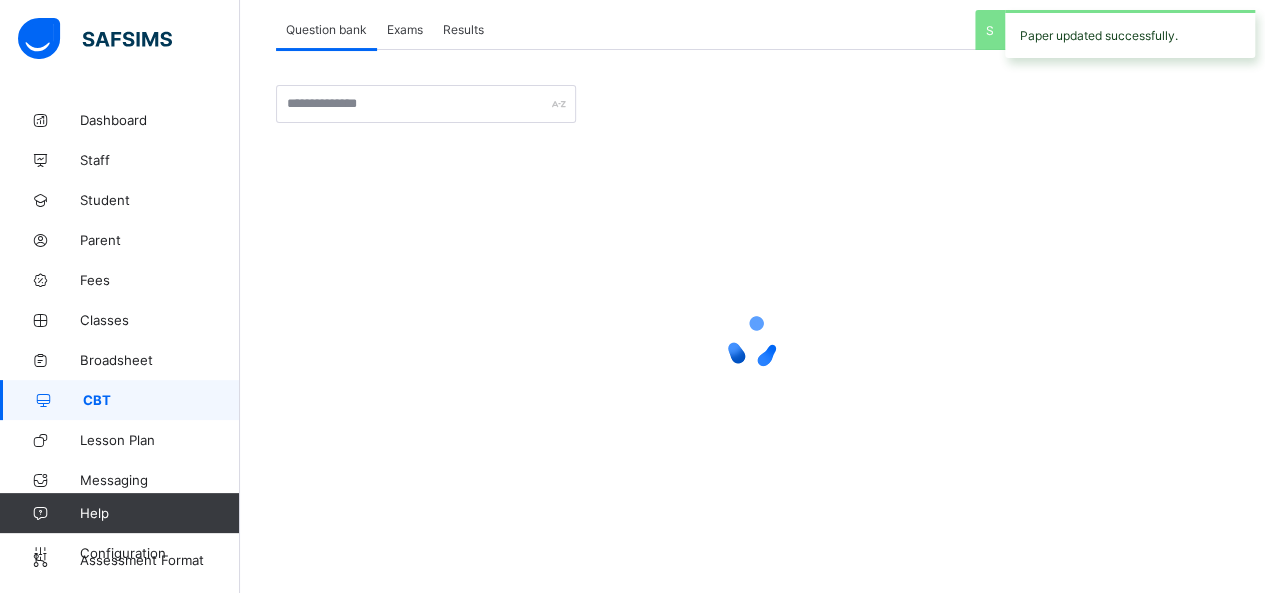scroll, scrollTop: 0, scrollLeft: 0, axis: both 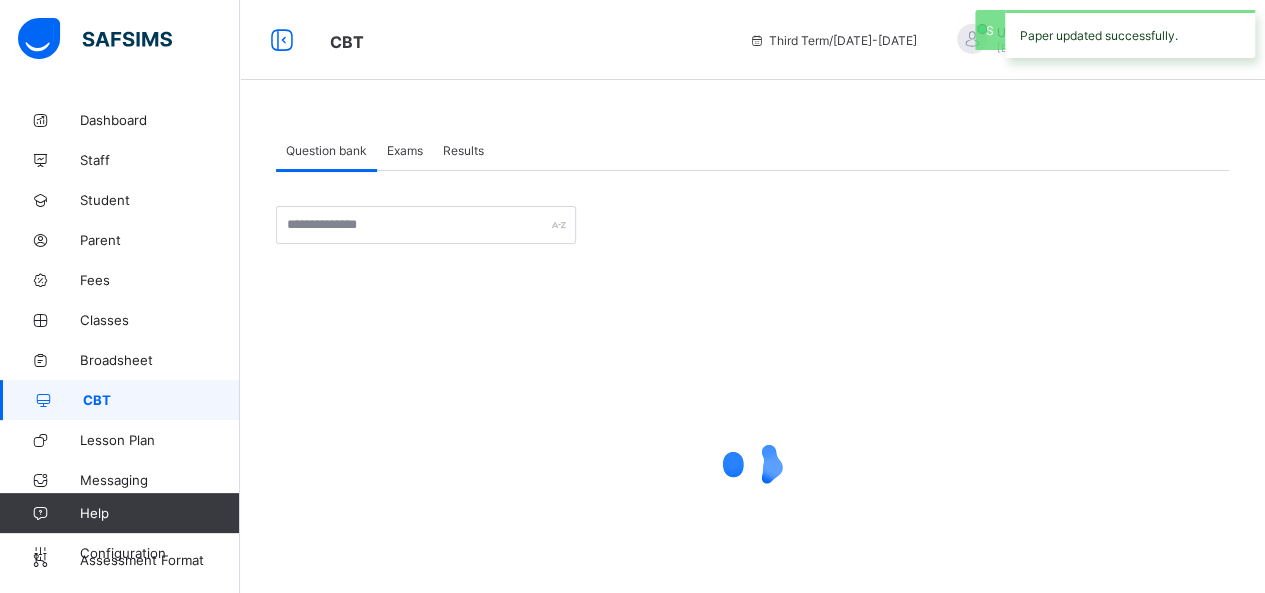 click on "Exams" at bounding box center [405, 150] 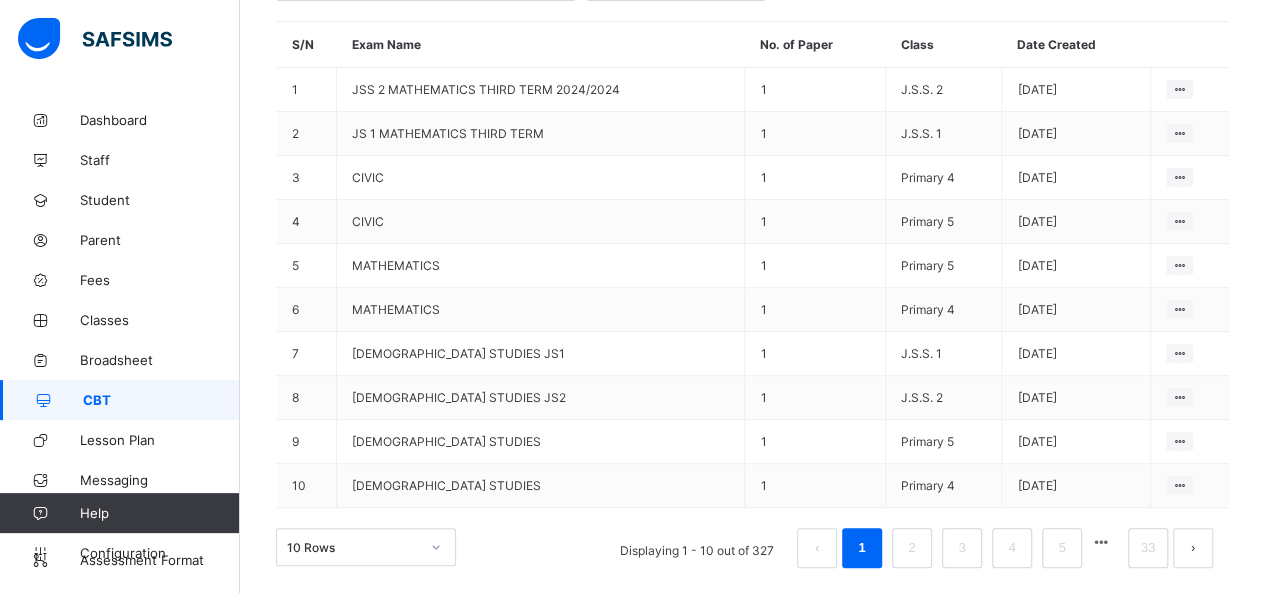 scroll, scrollTop: 290, scrollLeft: 0, axis: vertical 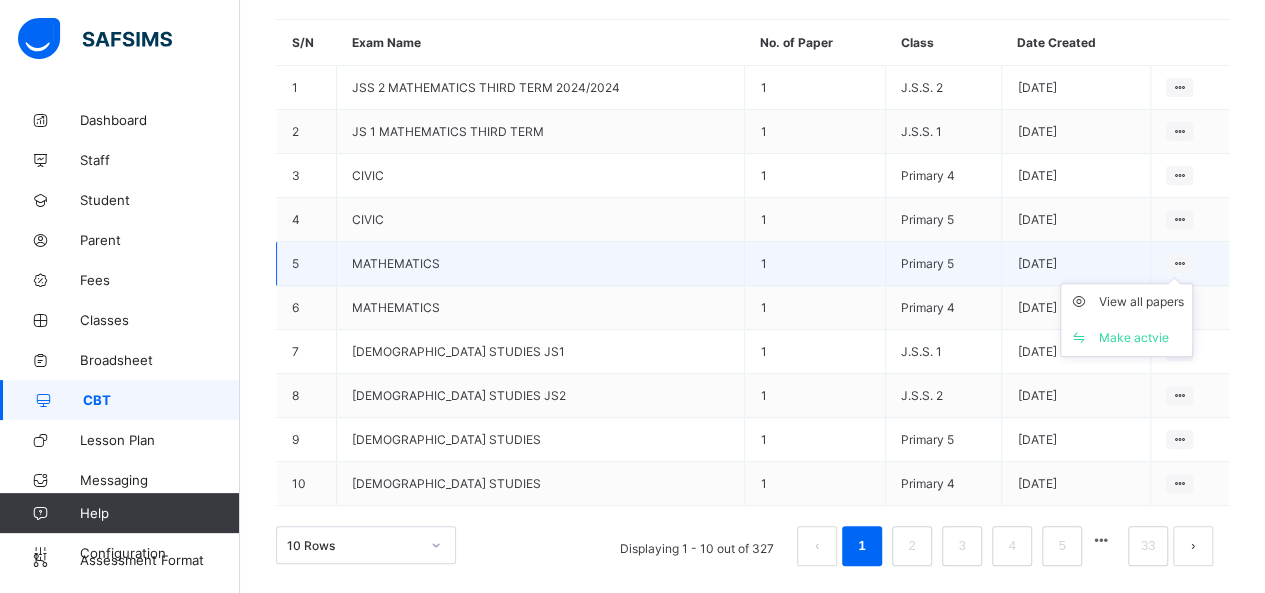 click on "View all papers Make actvie" at bounding box center [1126, 320] 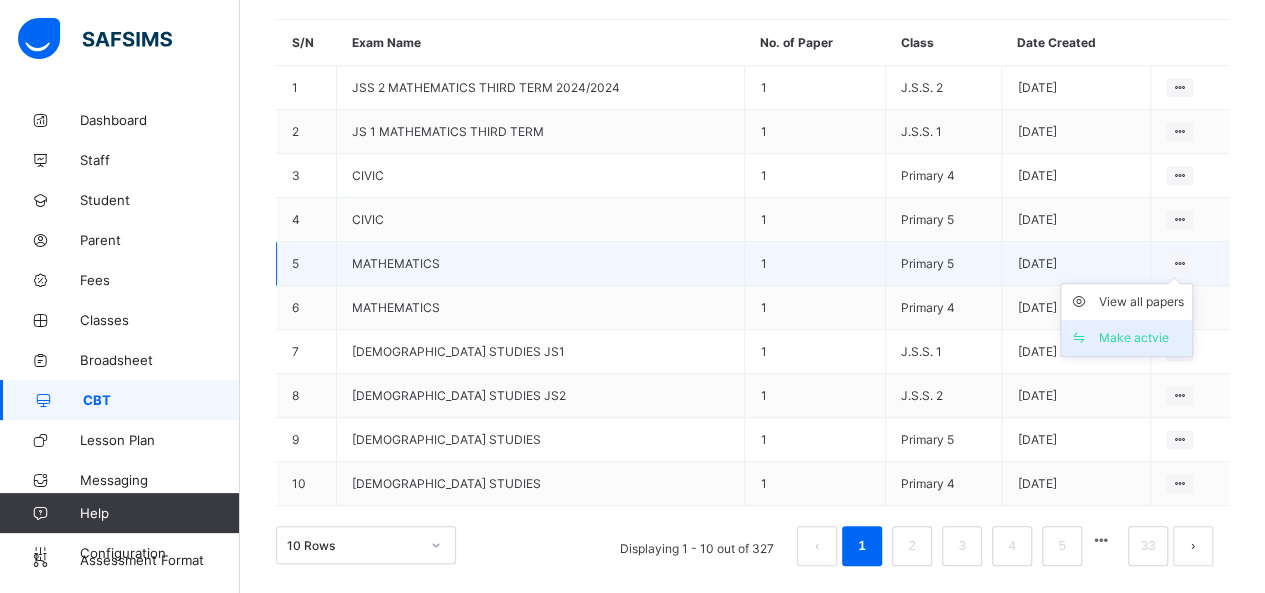 click on "Make actvie" at bounding box center (1141, 338) 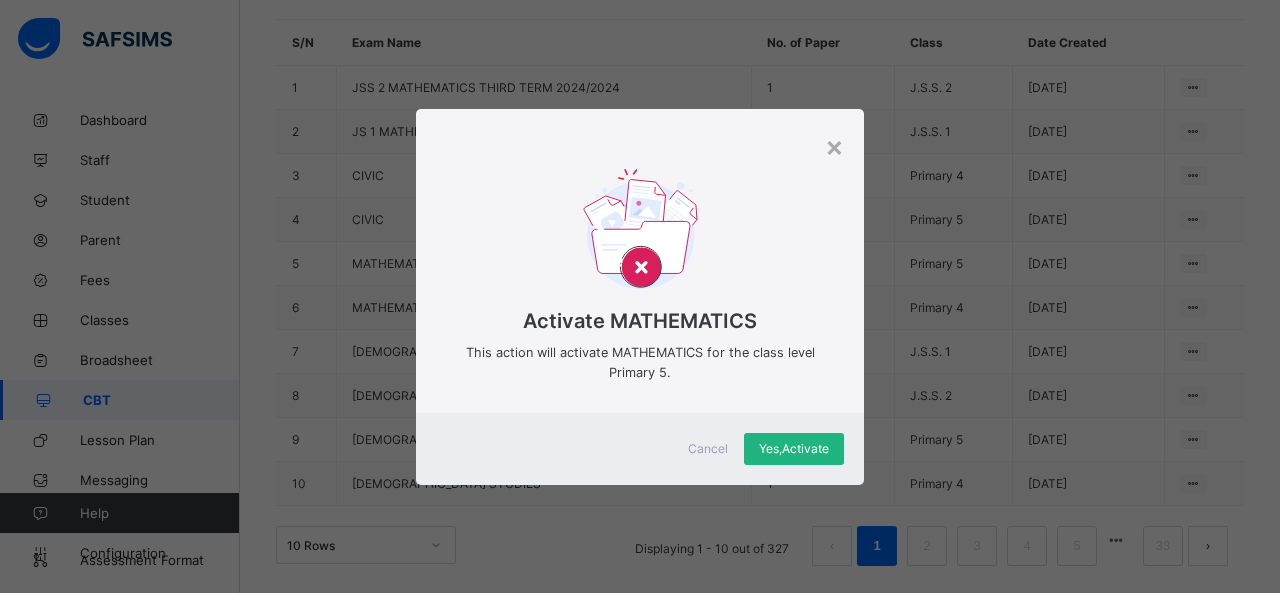 click on "Yes,  Activate" at bounding box center (794, 449) 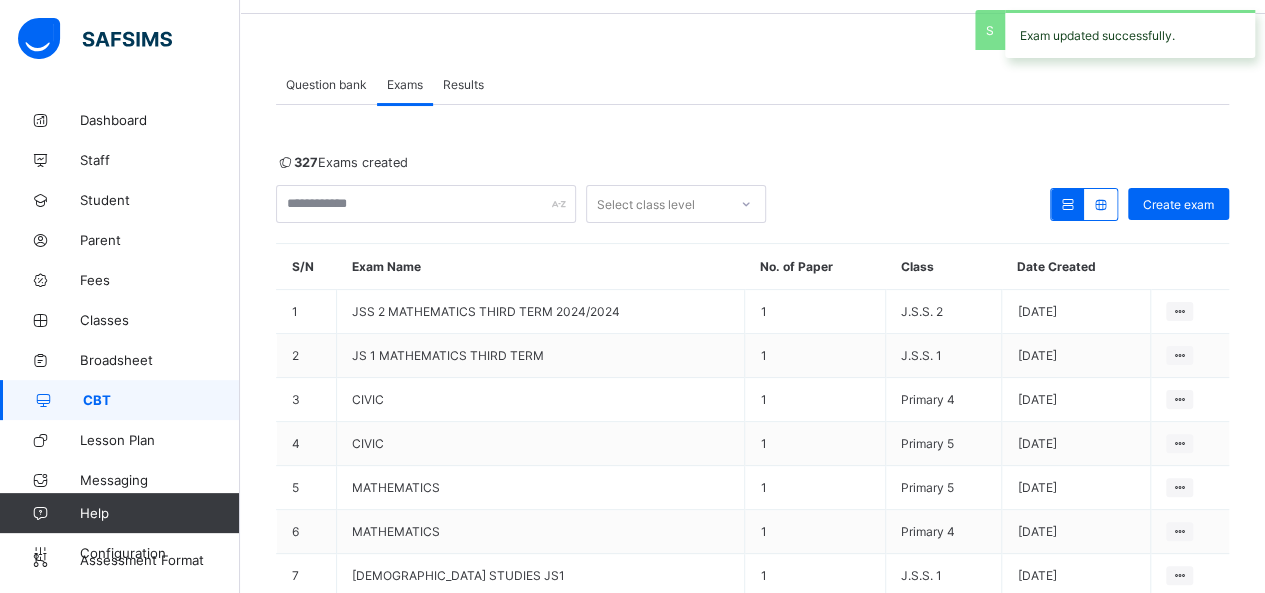 scroll, scrollTop: 64, scrollLeft: 0, axis: vertical 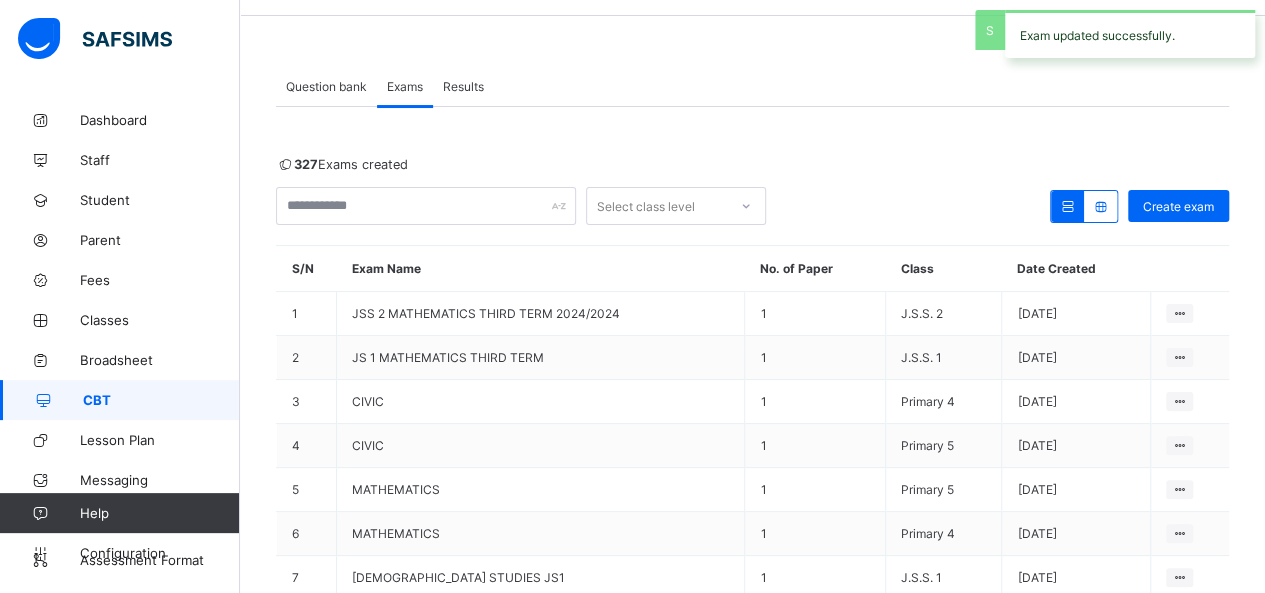 click on "Results" at bounding box center (463, 86) 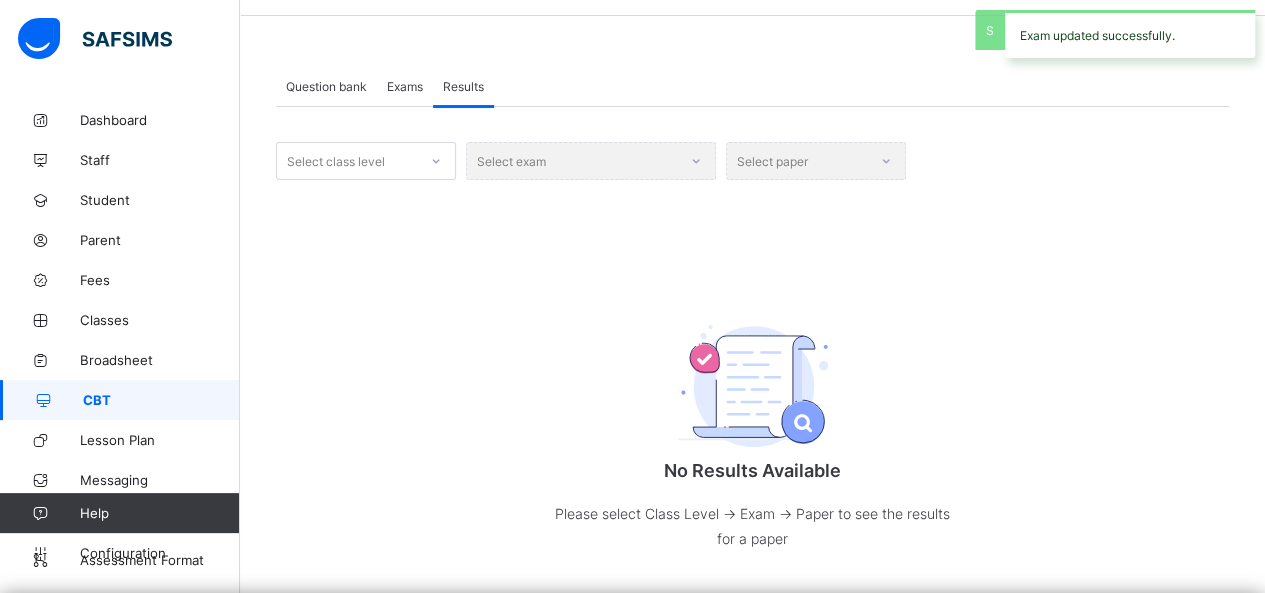 click on "Exams" at bounding box center [405, 86] 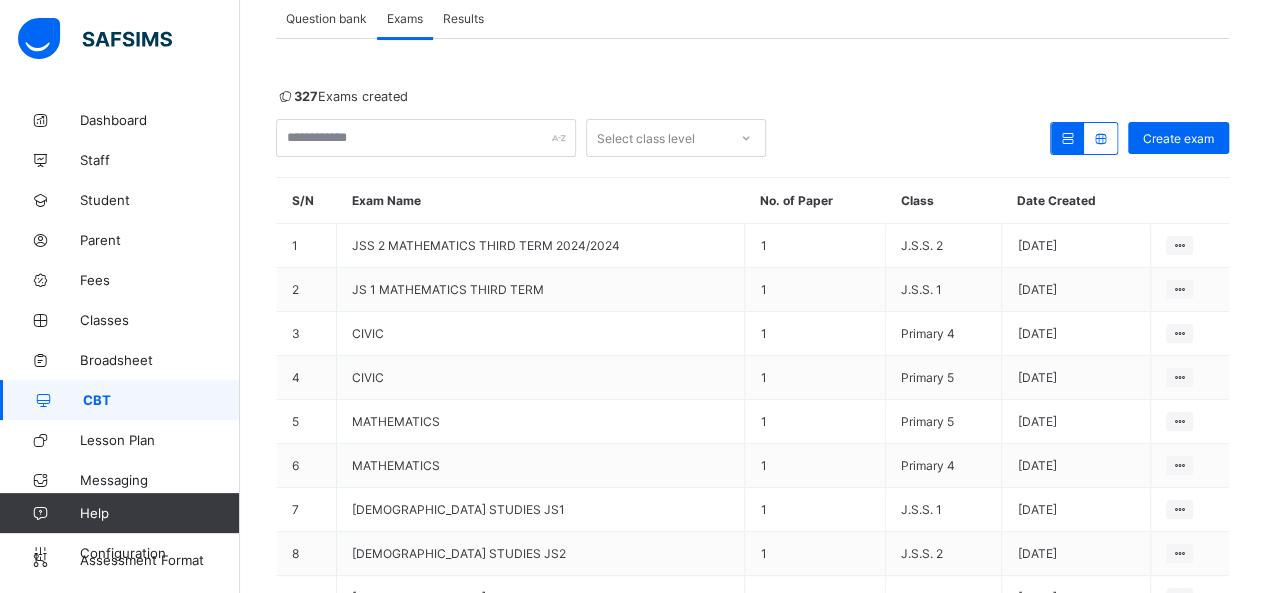 scroll, scrollTop: 134, scrollLeft: 0, axis: vertical 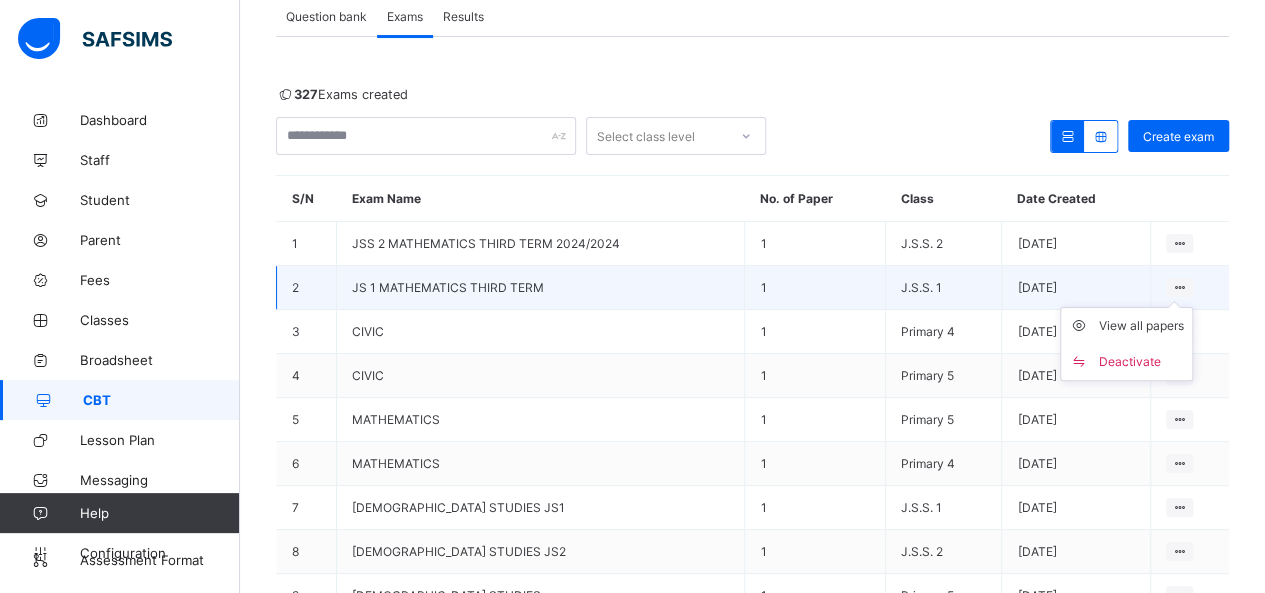 click on "View all papers Deactivate" at bounding box center (1126, 344) 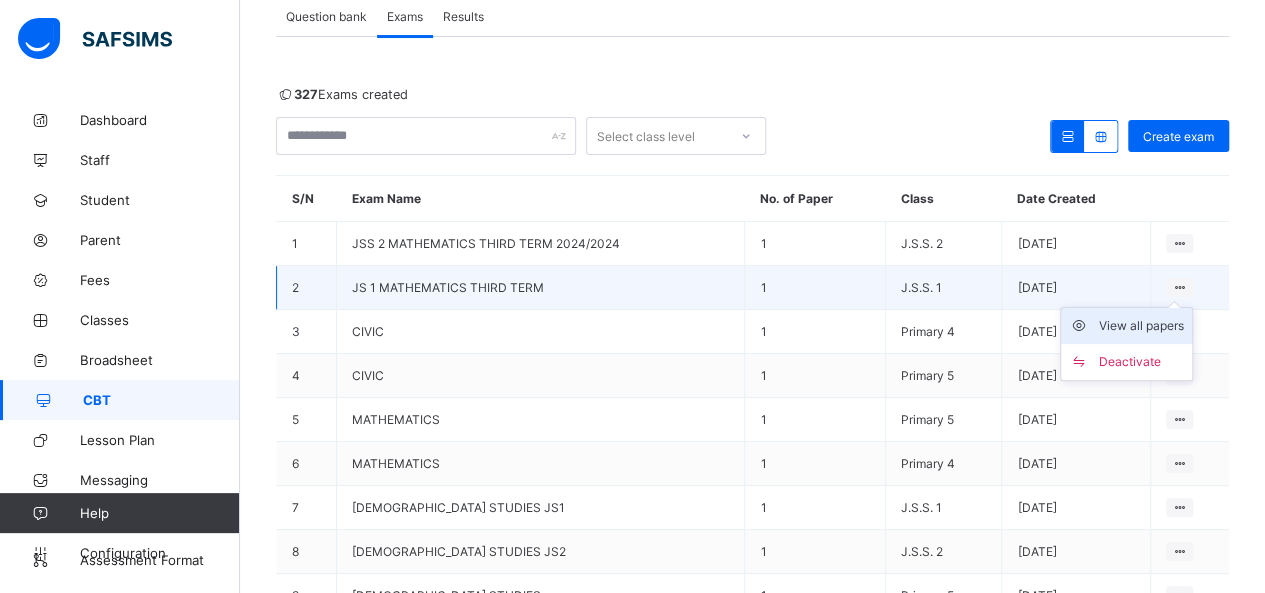 click on "View all papers" at bounding box center (1141, 326) 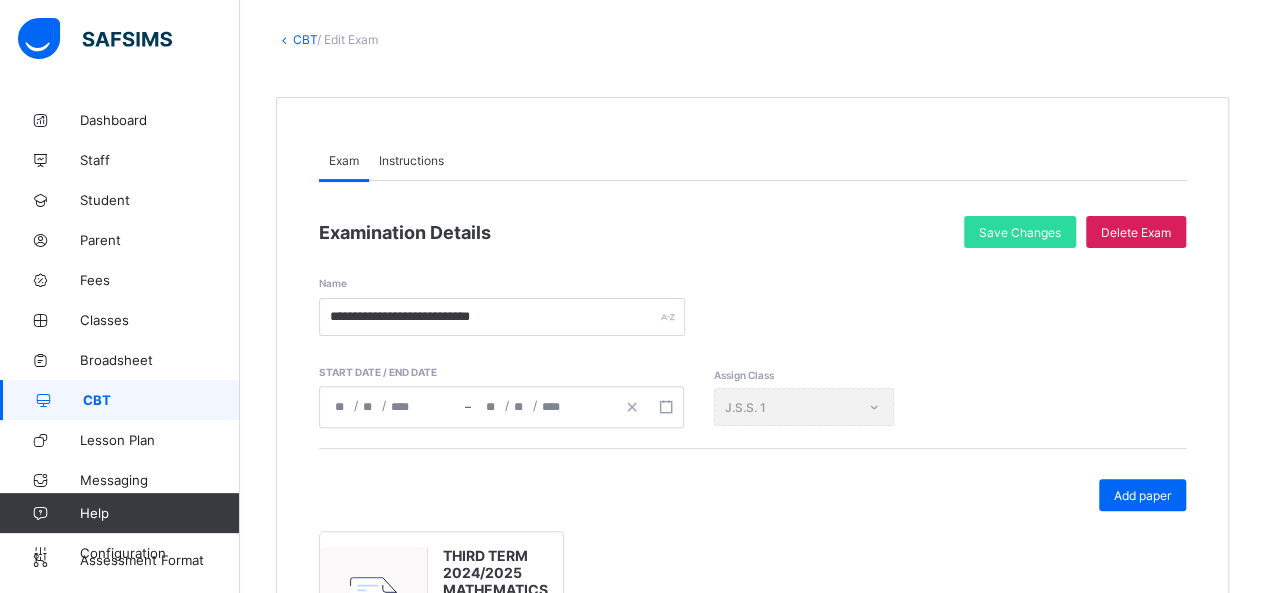 scroll, scrollTop: 0, scrollLeft: 0, axis: both 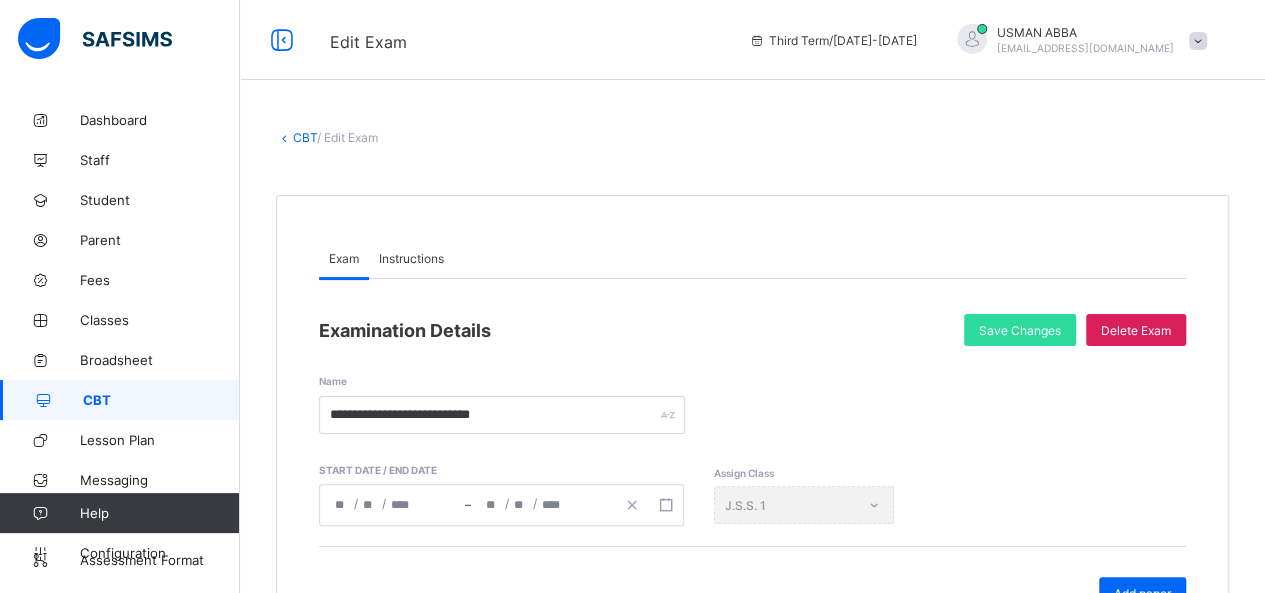click on "CBT" at bounding box center [120, 400] 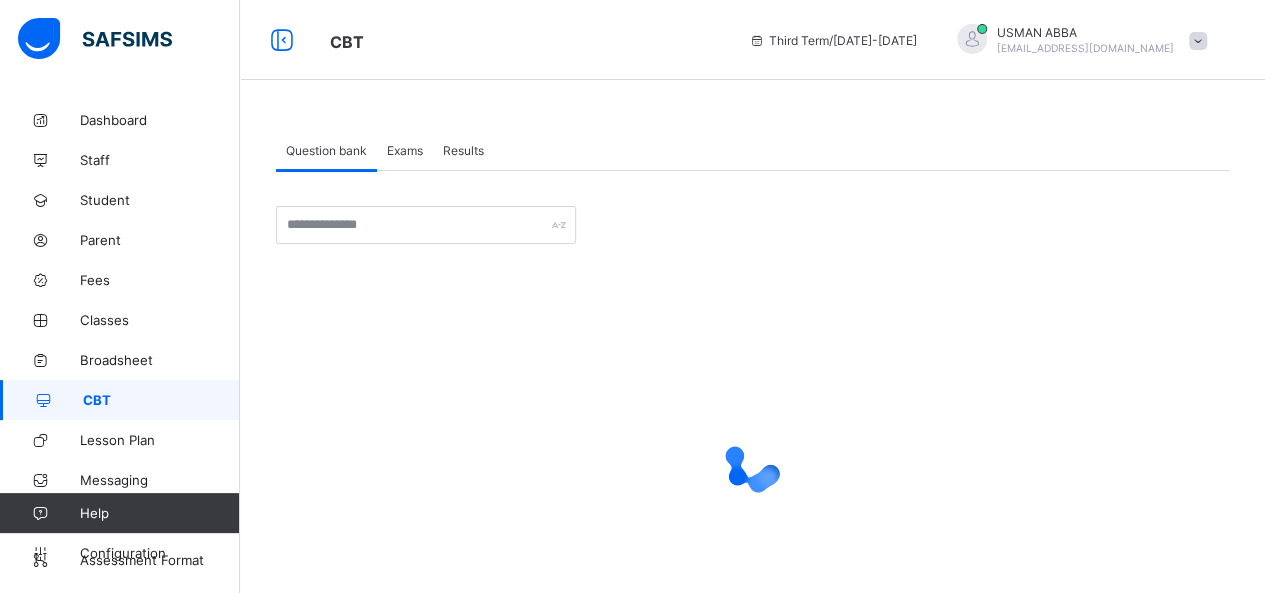click on "CBT" at bounding box center (161, 400) 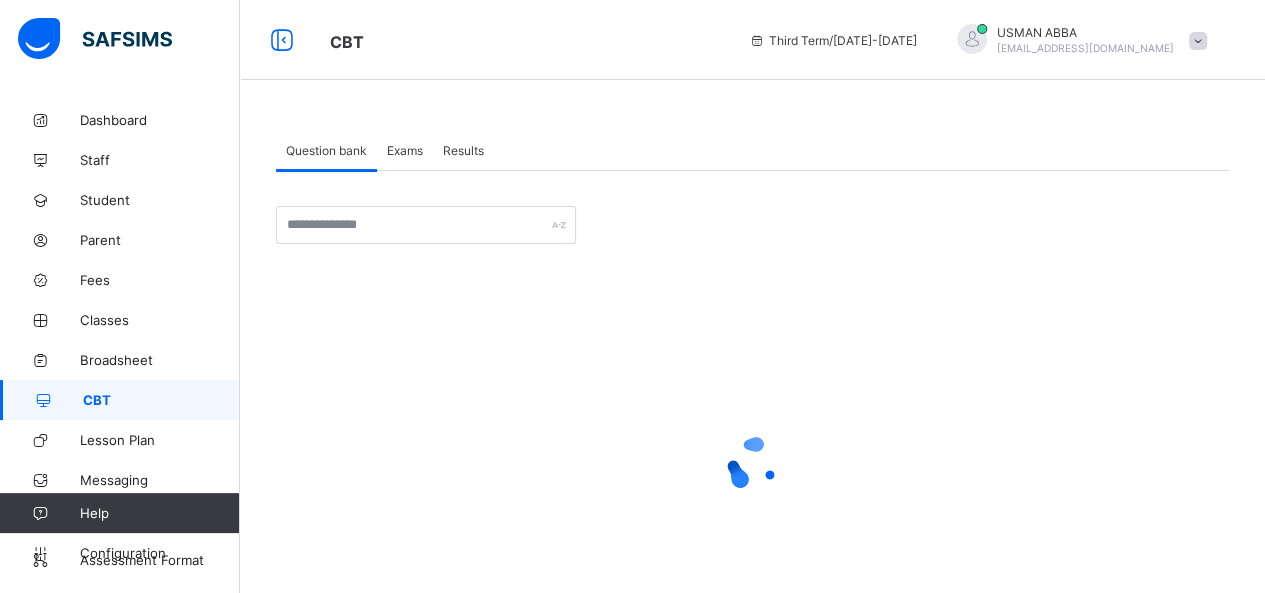click on "Exams" at bounding box center (405, 150) 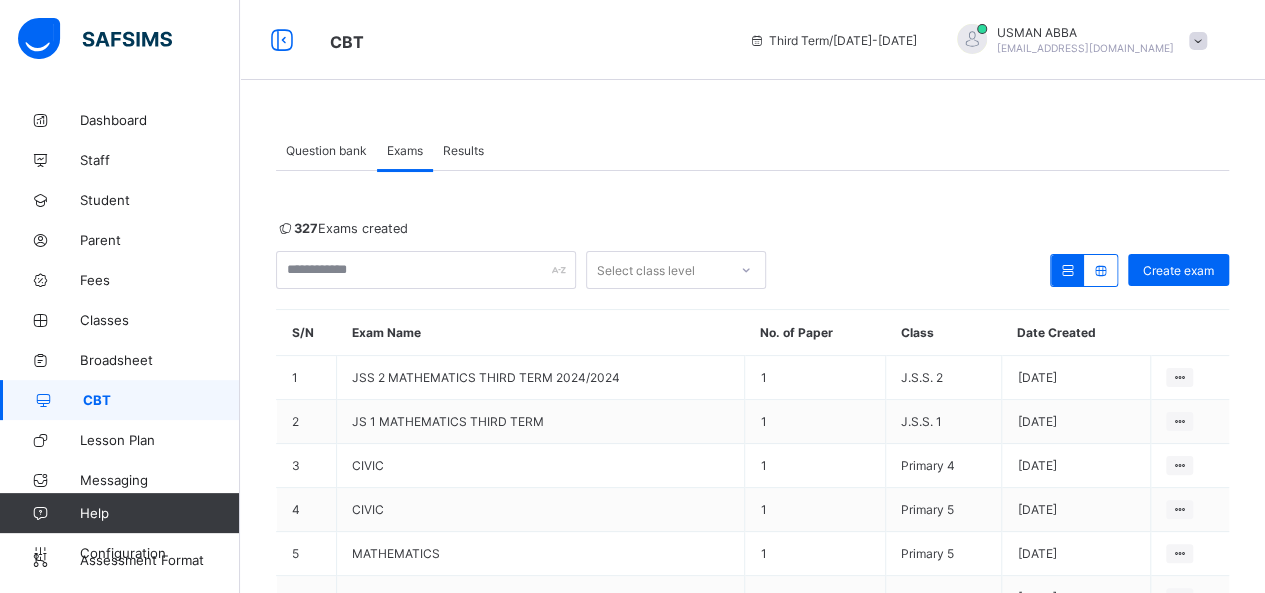 click on "Results" at bounding box center [463, 150] 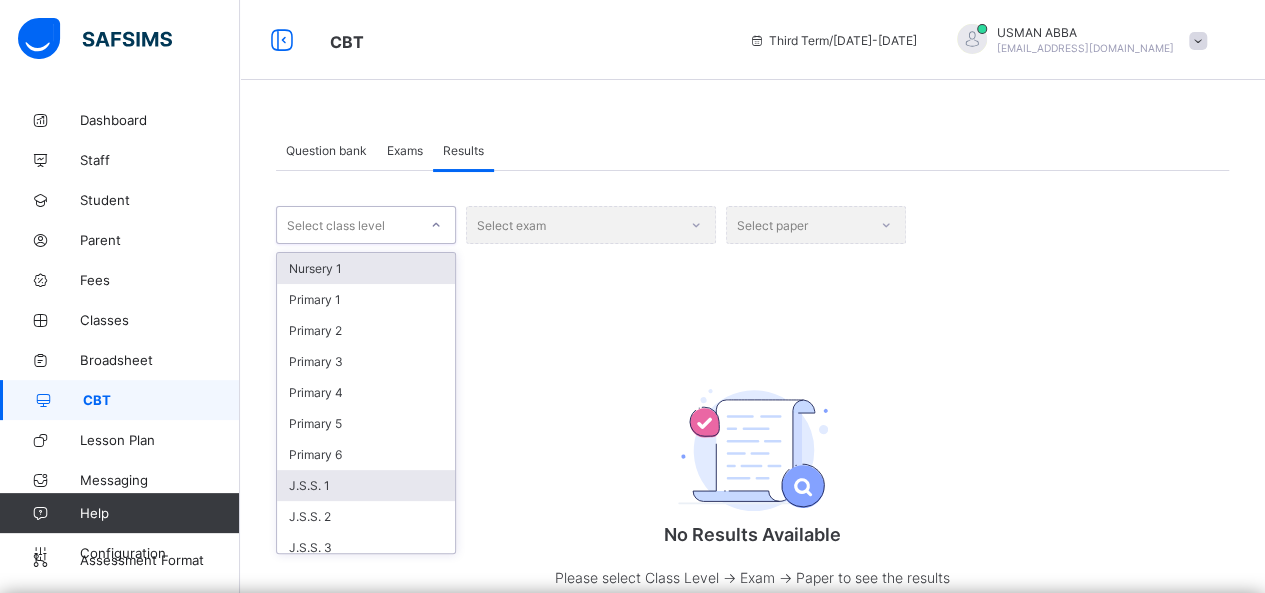 click on "J.S.S. 1" at bounding box center [366, 485] 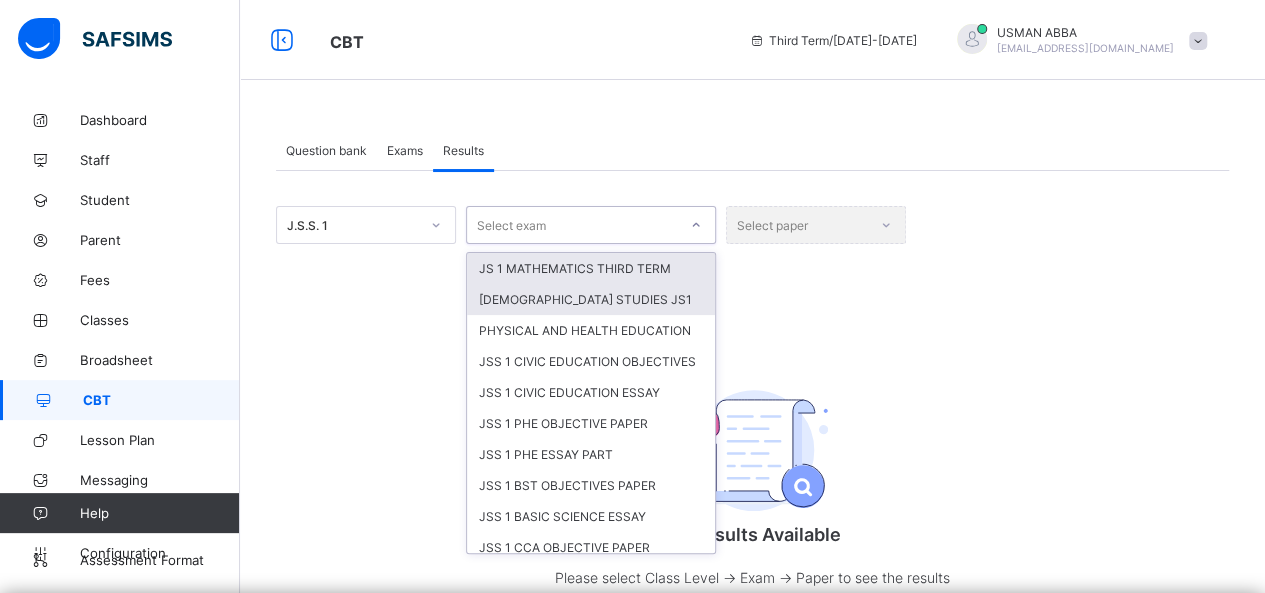 click on "[DEMOGRAPHIC_DATA] STUDIES JS1" at bounding box center [591, 299] 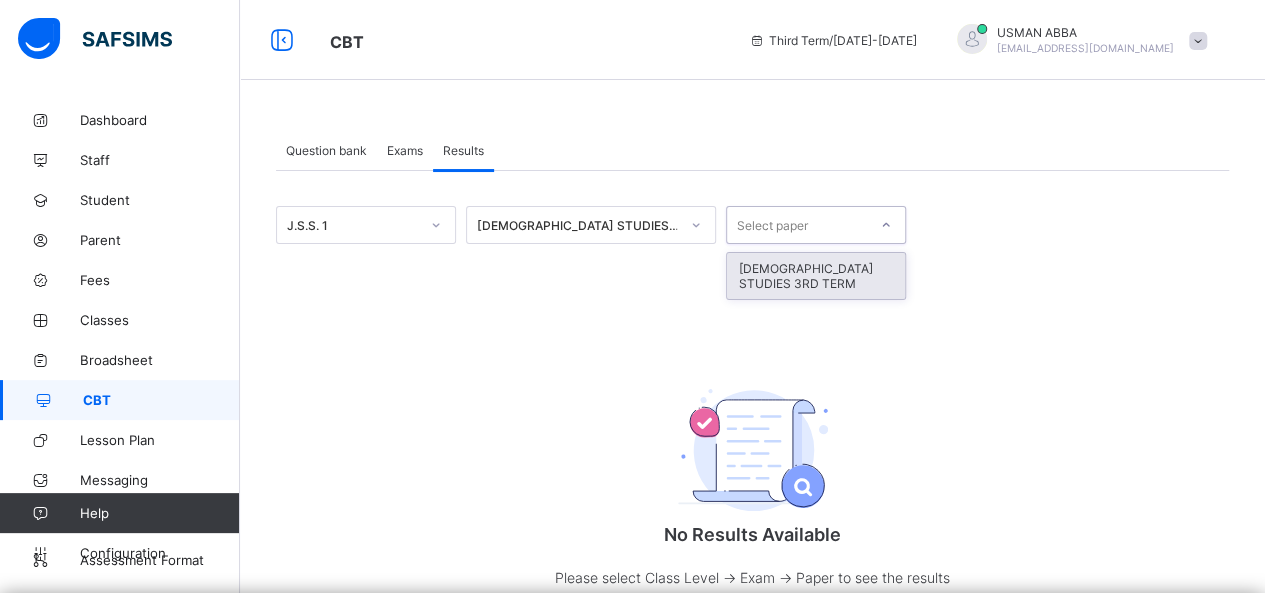 click on "[DEMOGRAPHIC_DATA] STUDIES 3RD TERM" at bounding box center [816, 276] 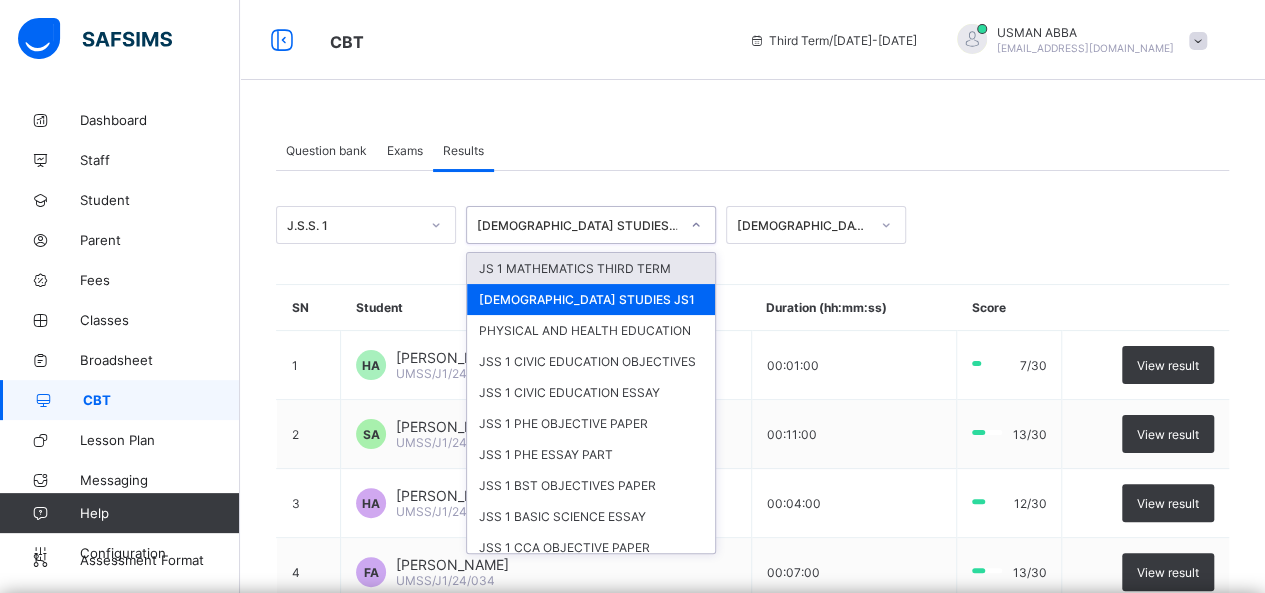 click on "JS 1 MATHEMATICS THIRD TERM" at bounding box center (591, 268) 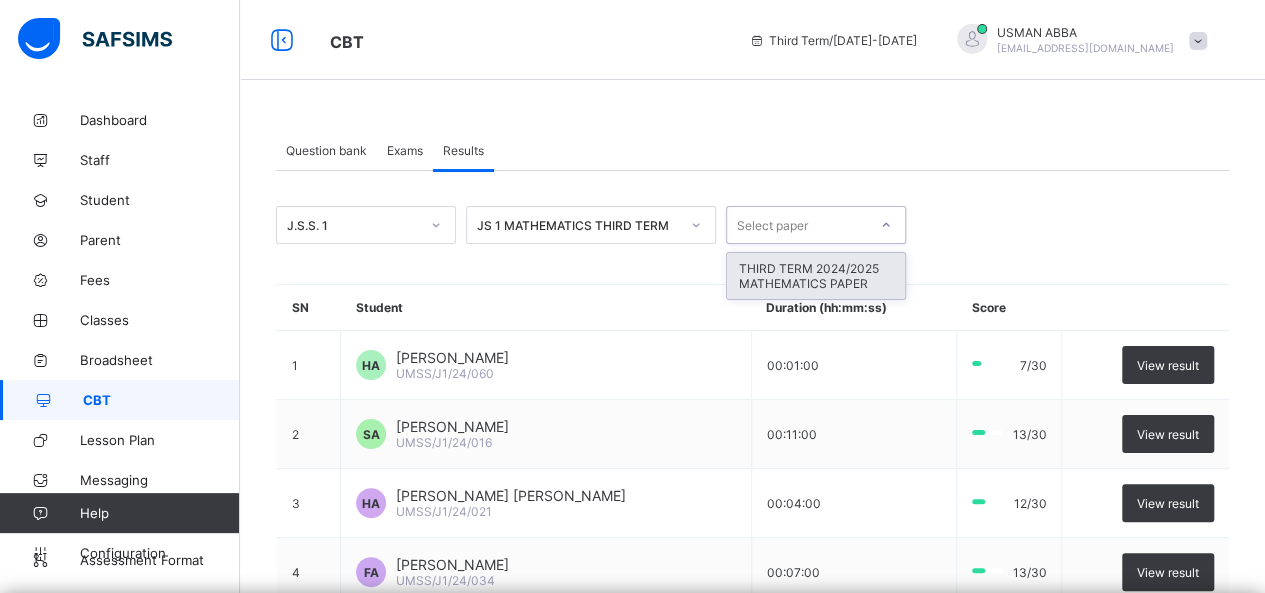 click on "THIRD TERM 2024/2025 MATHEMATICS PAPER" at bounding box center [816, 276] 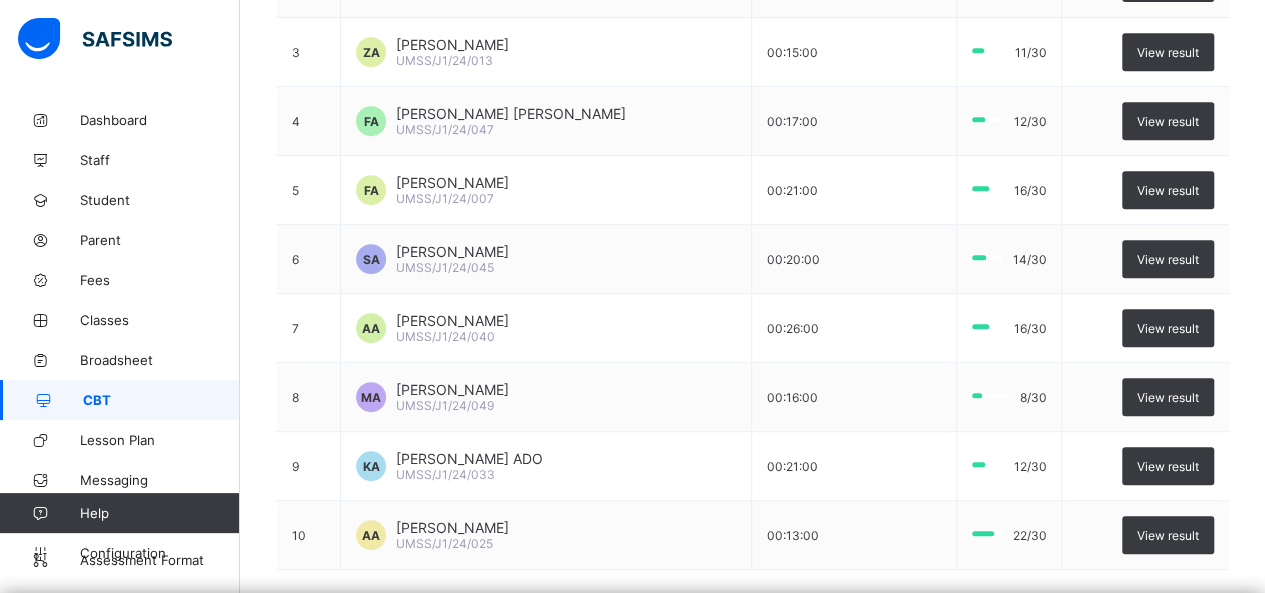 scroll, scrollTop: 592, scrollLeft: 0, axis: vertical 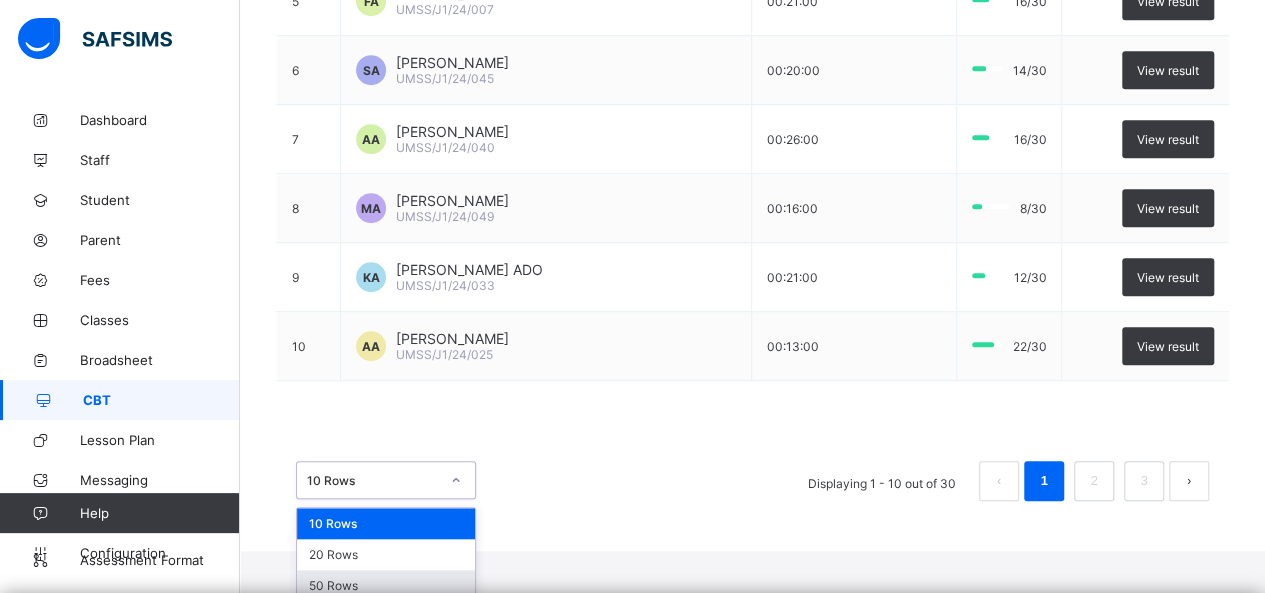 click on "50 Rows" at bounding box center (386, 585) 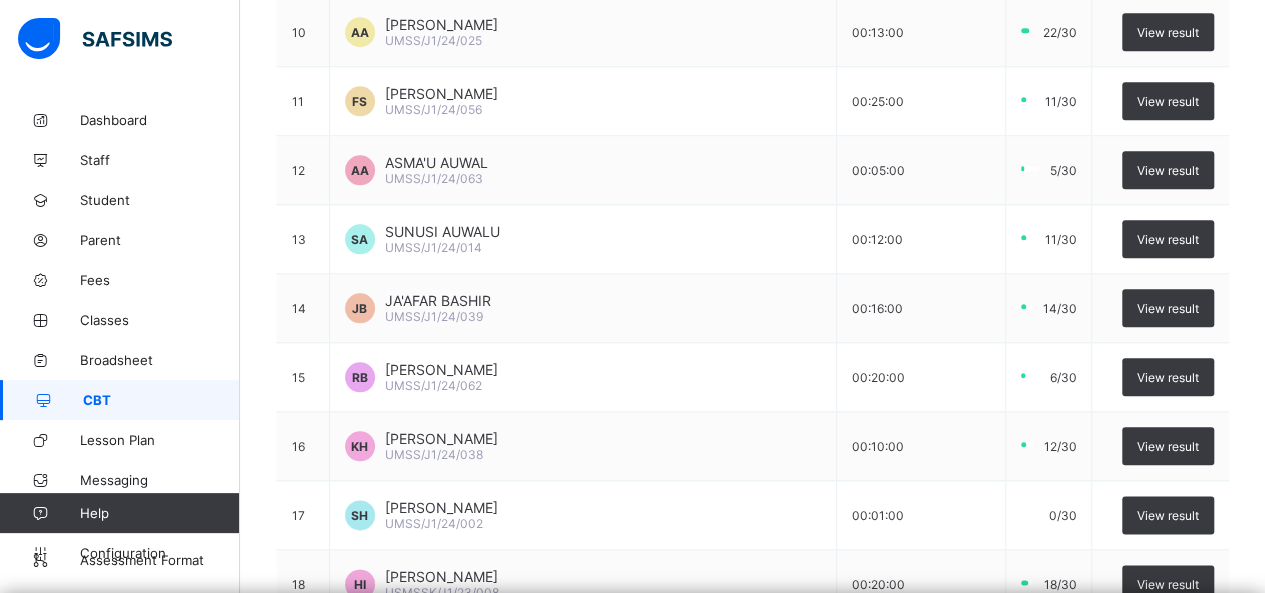 scroll, scrollTop: 954, scrollLeft: 0, axis: vertical 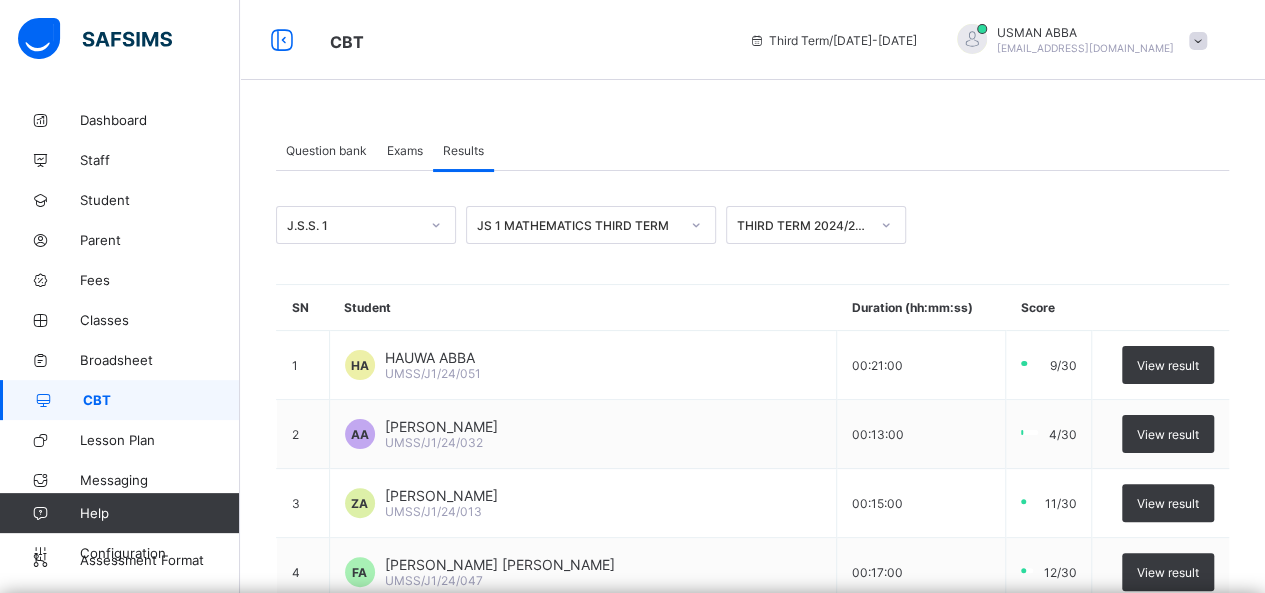 click on "Exams" at bounding box center (405, 150) 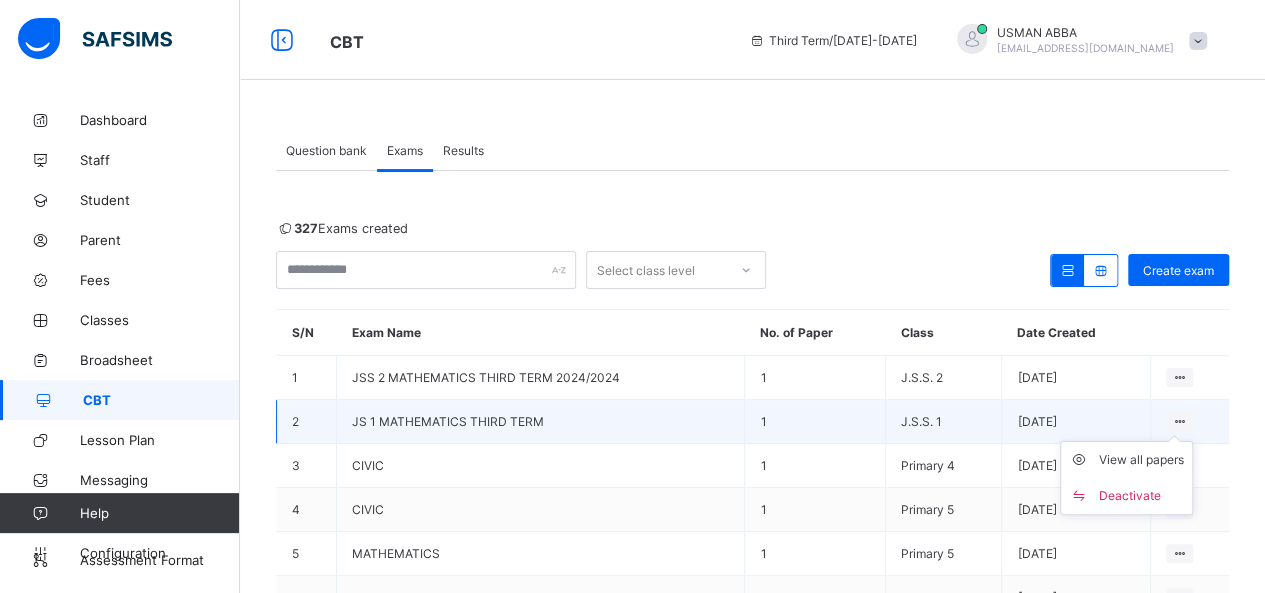 click at bounding box center (1179, 421) 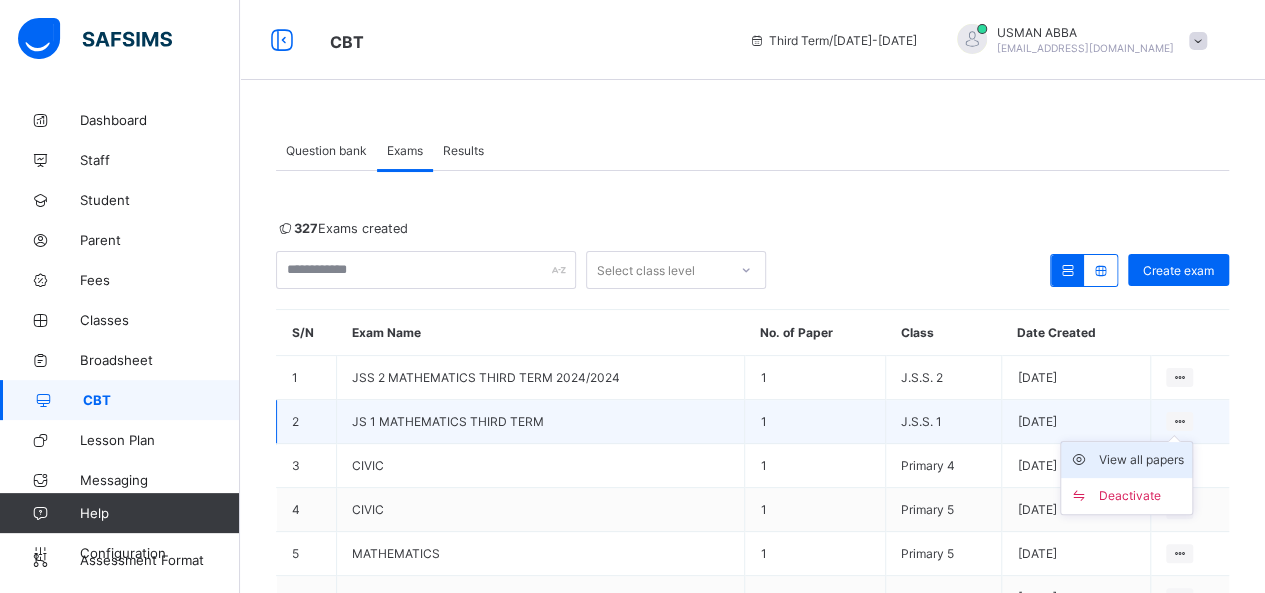 click on "View all papers" at bounding box center (1141, 460) 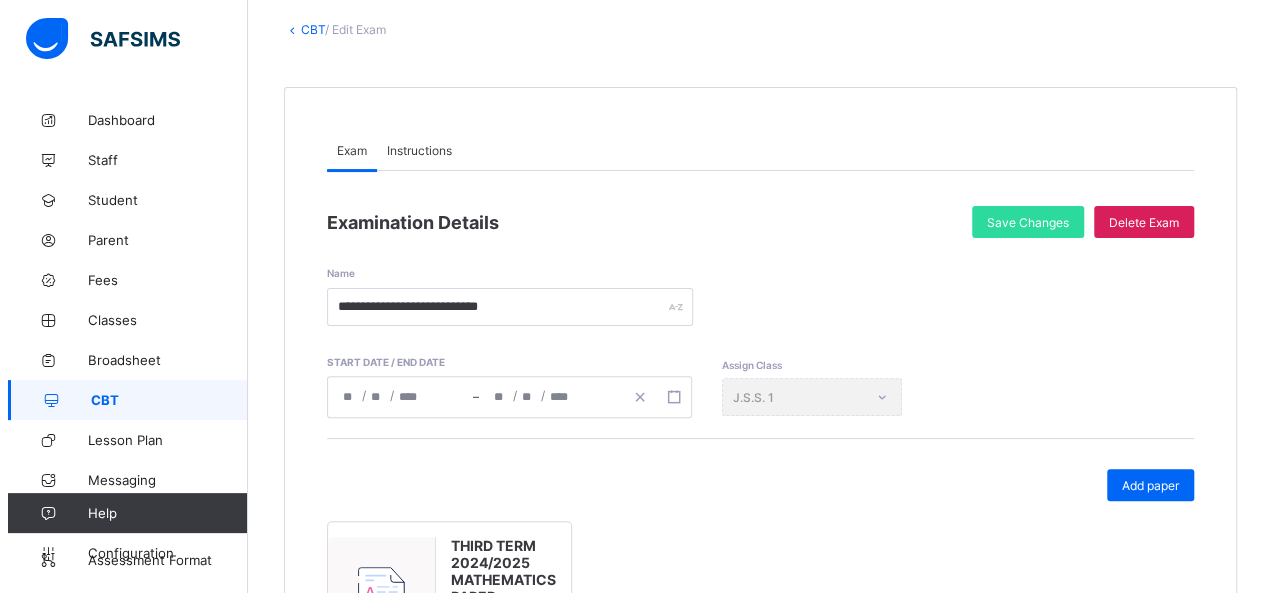 scroll, scrollTop: 321, scrollLeft: 0, axis: vertical 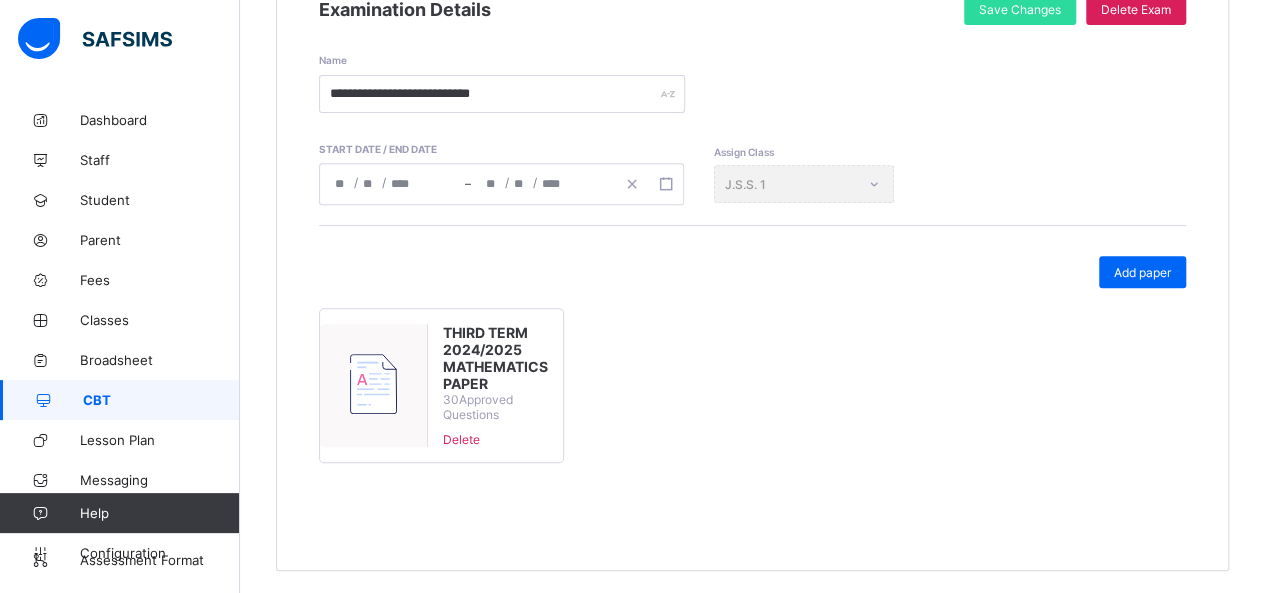 click at bounding box center (374, 385) 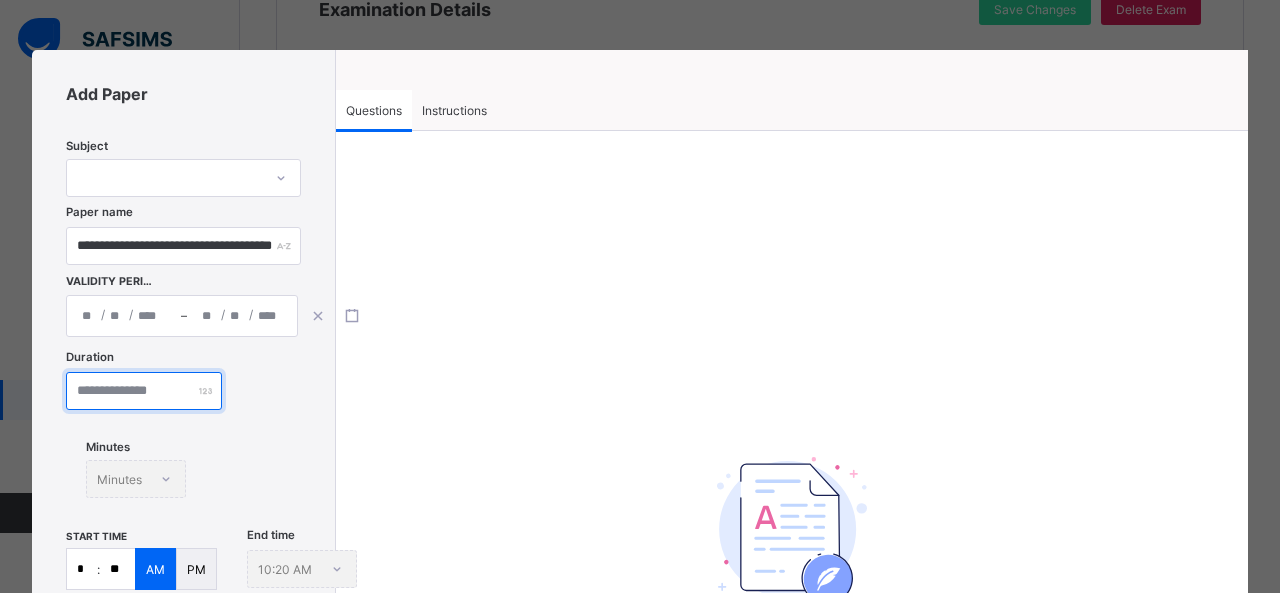 click on "**" at bounding box center [144, 391] 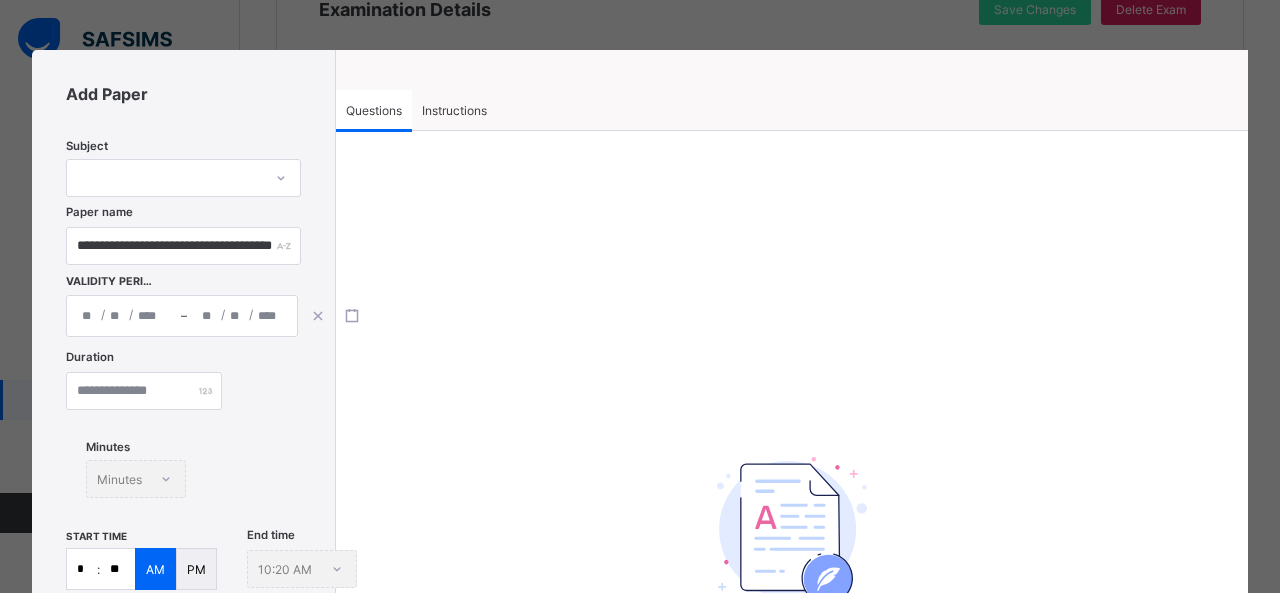 click on "*" at bounding box center [82, 569] 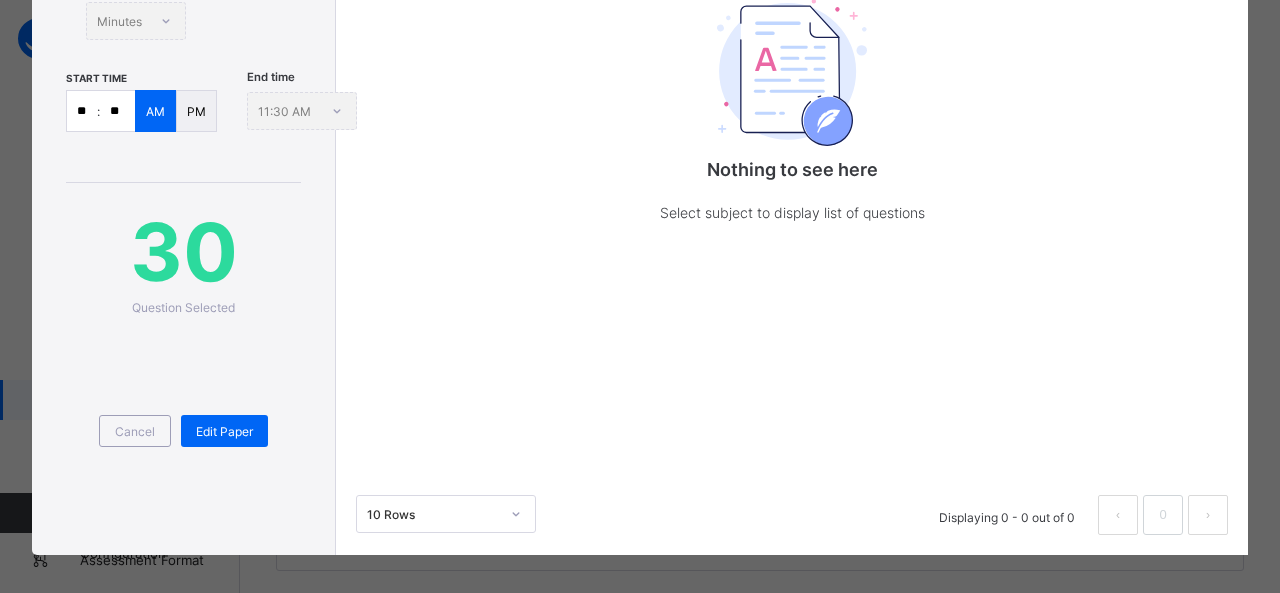 scroll, scrollTop: 460, scrollLeft: 0, axis: vertical 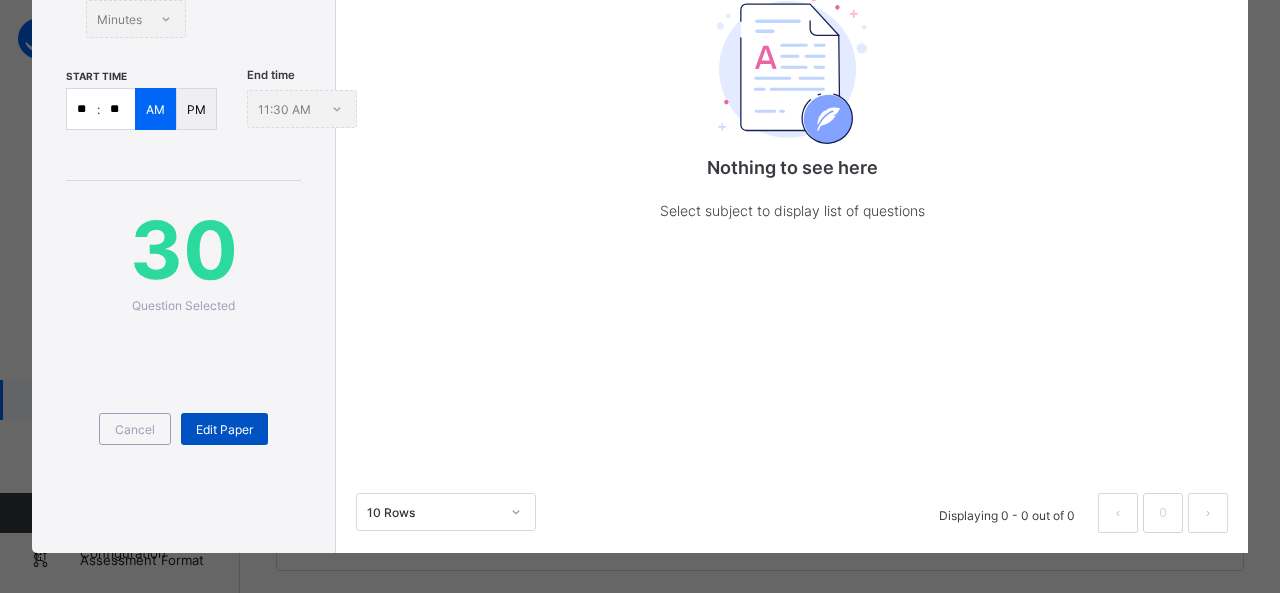 click on "Edit Paper" at bounding box center [224, 429] 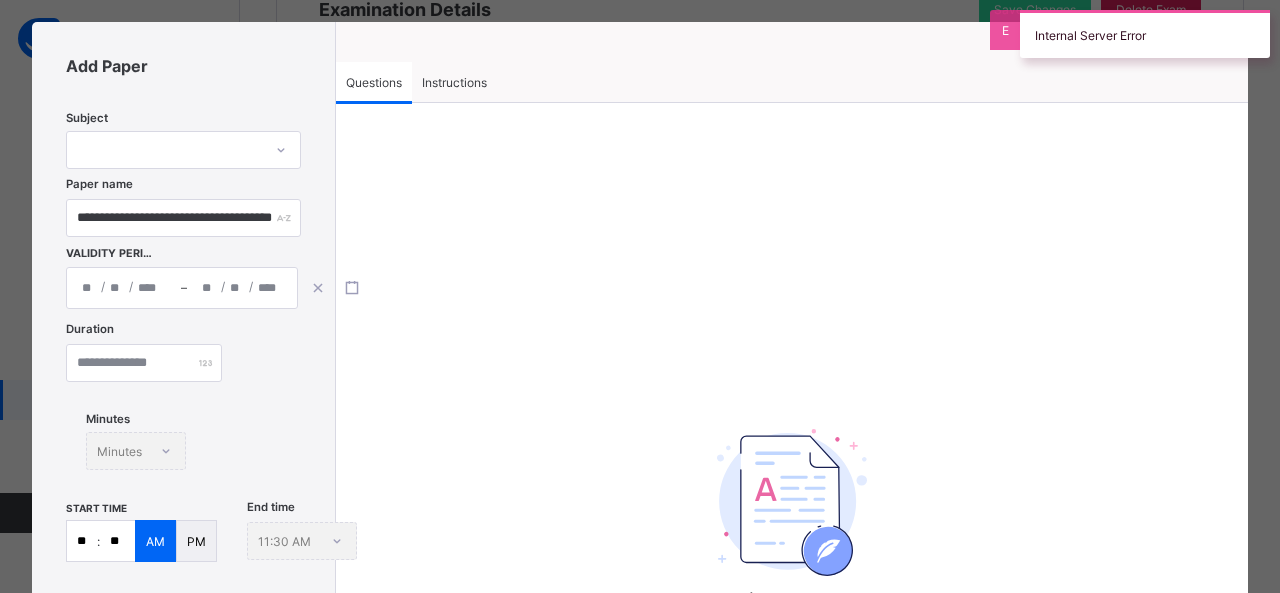 scroll, scrollTop: 0, scrollLeft: 0, axis: both 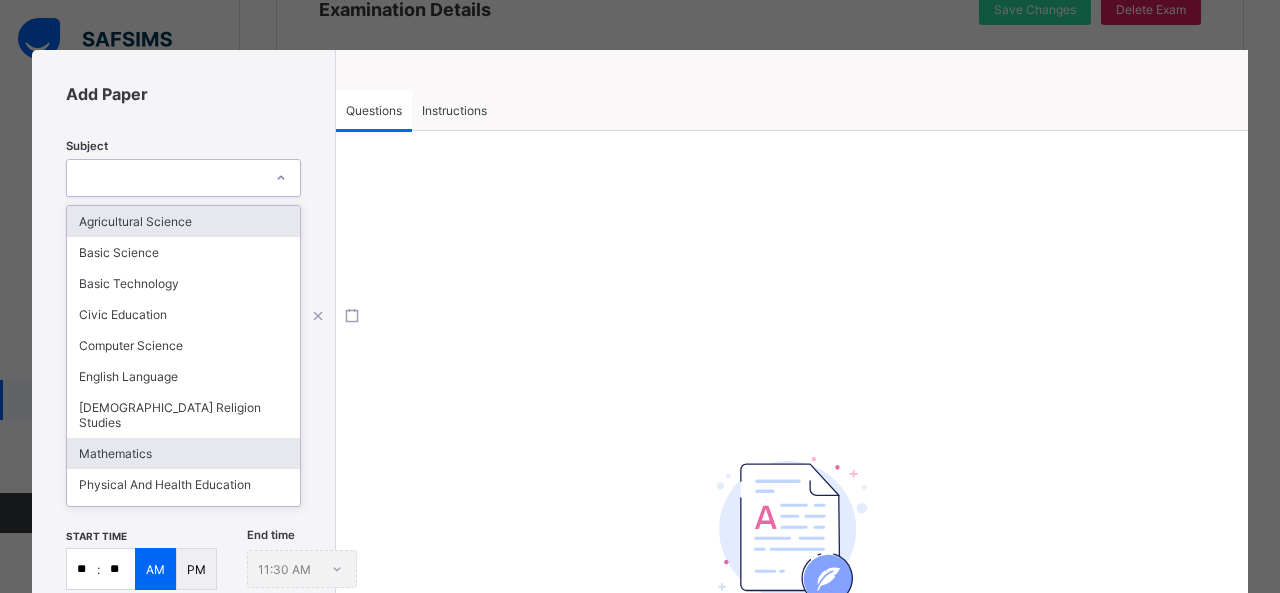 click on "Mathematics" at bounding box center [183, 453] 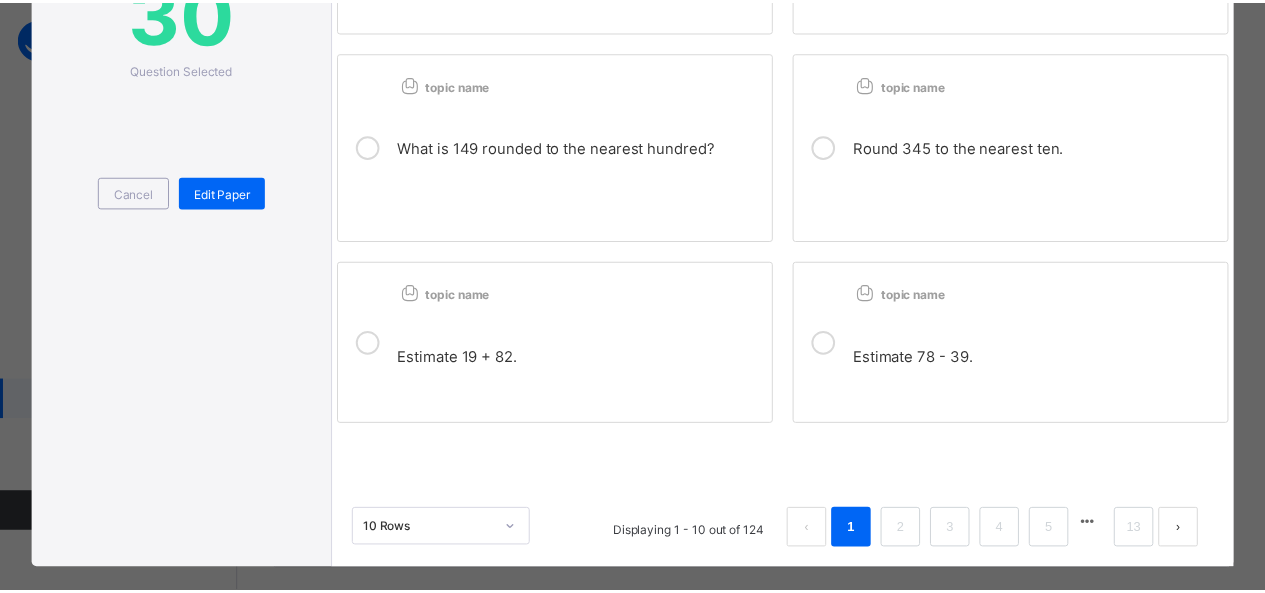 scroll, scrollTop: 717, scrollLeft: 0, axis: vertical 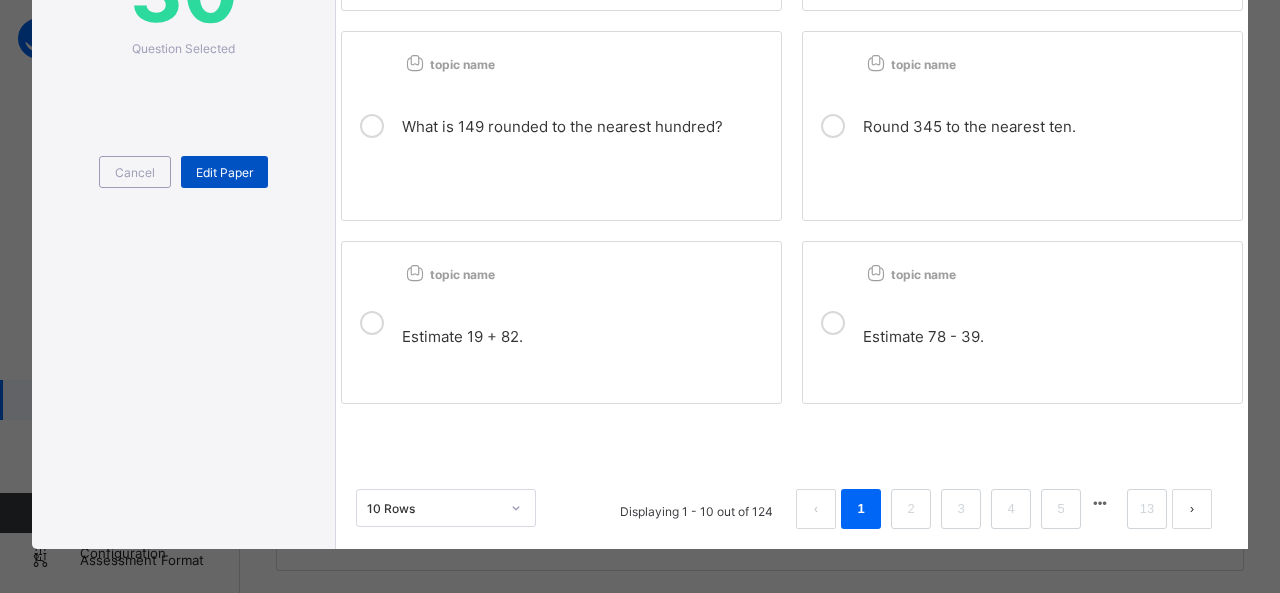 click on "Edit Paper" at bounding box center (224, 172) 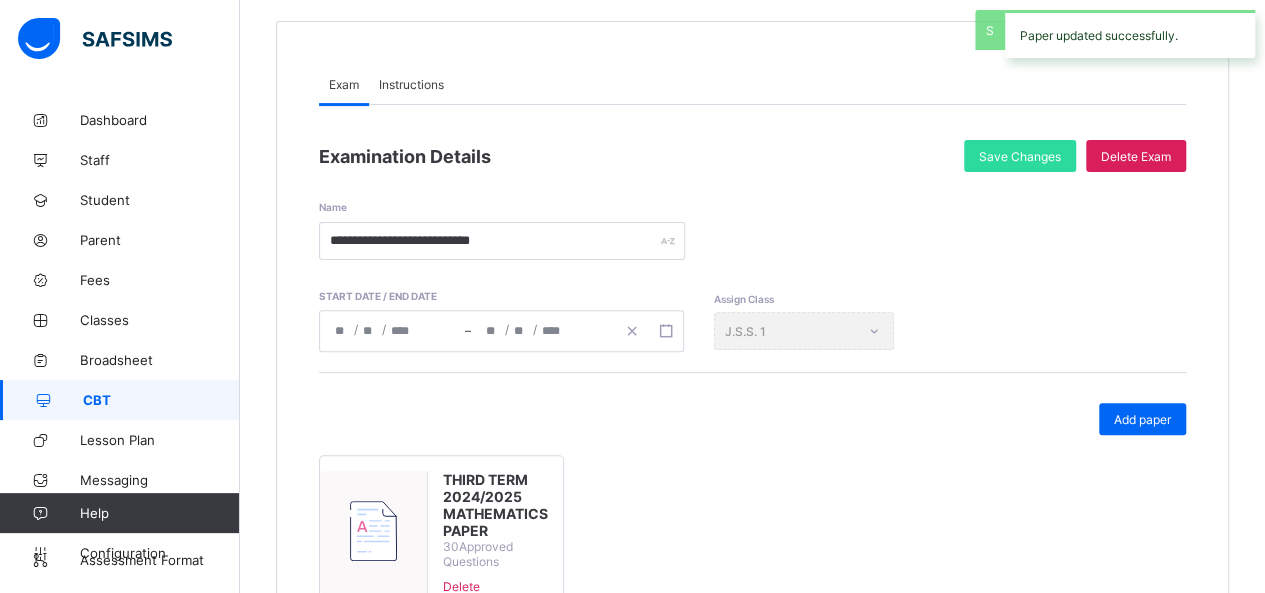 scroll, scrollTop: 0, scrollLeft: 0, axis: both 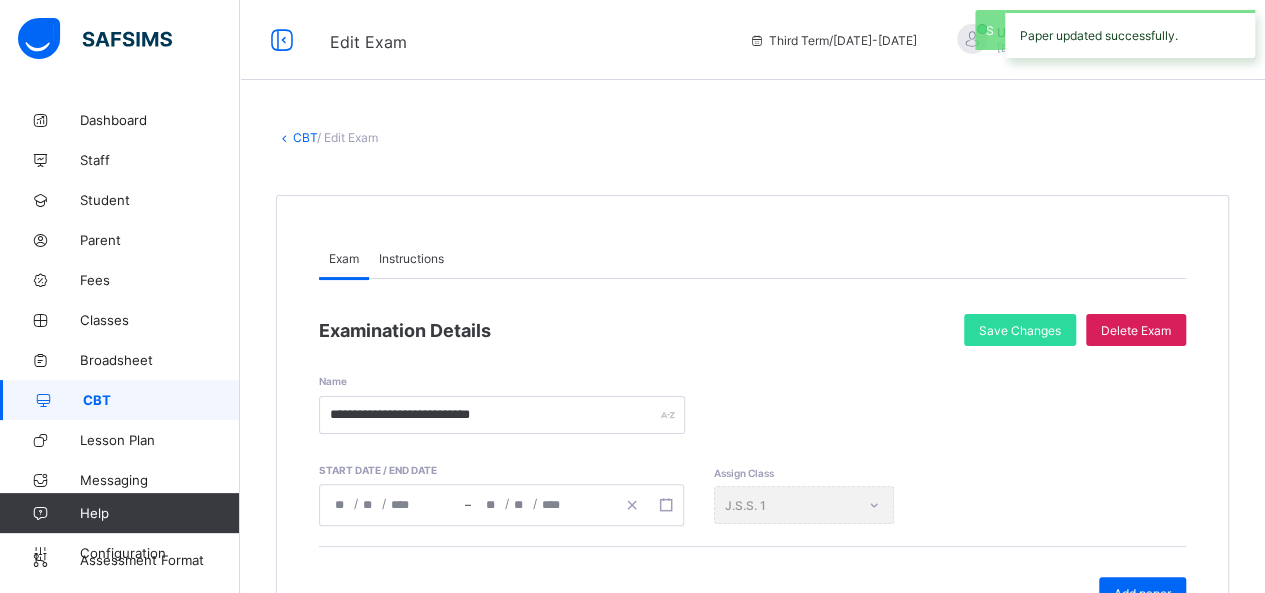 click on "CBT" at bounding box center (161, 400) 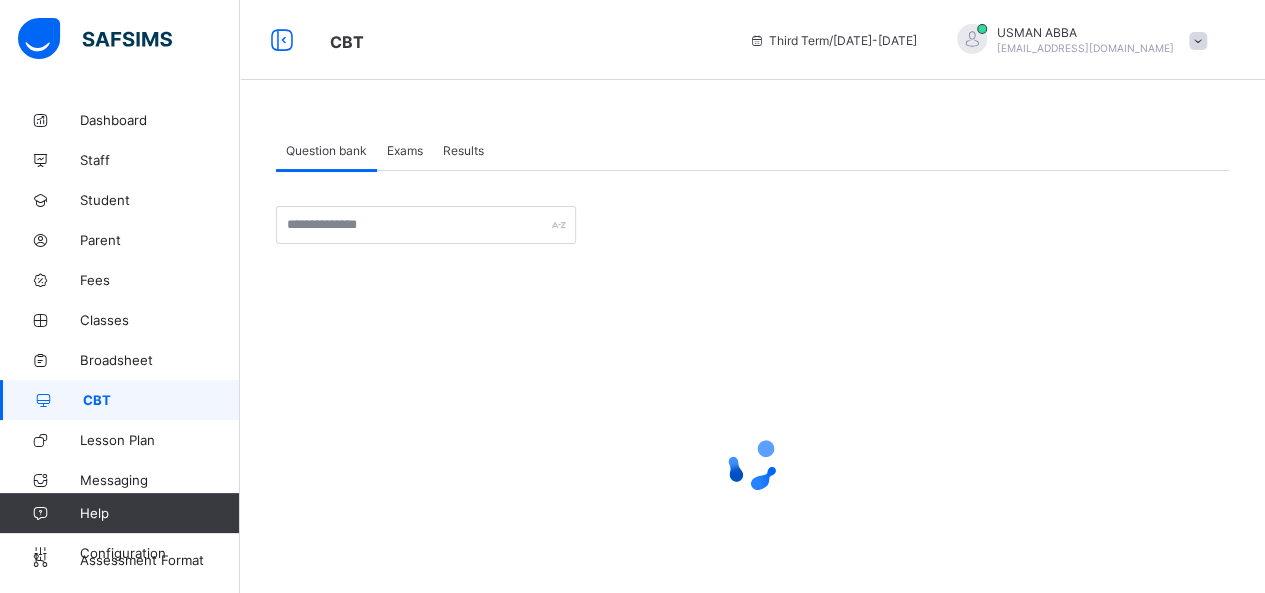 click on "Exams" at bounding box center [405, 150] 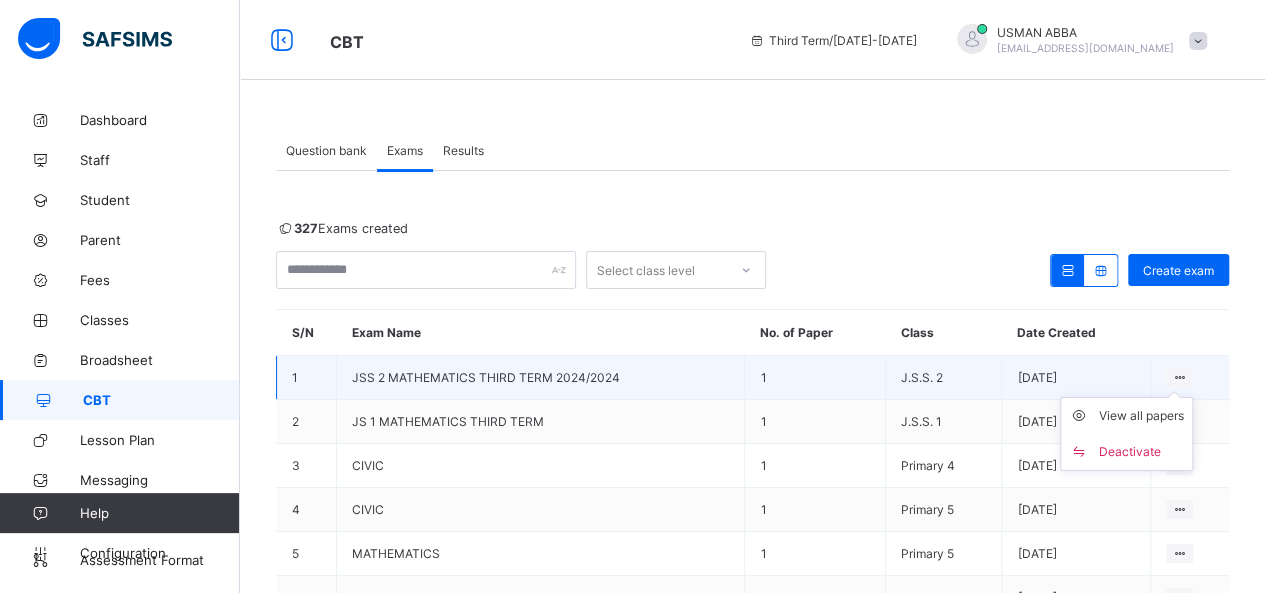 click on "View all papers Deactivate" at bounding box center (1126, 434) 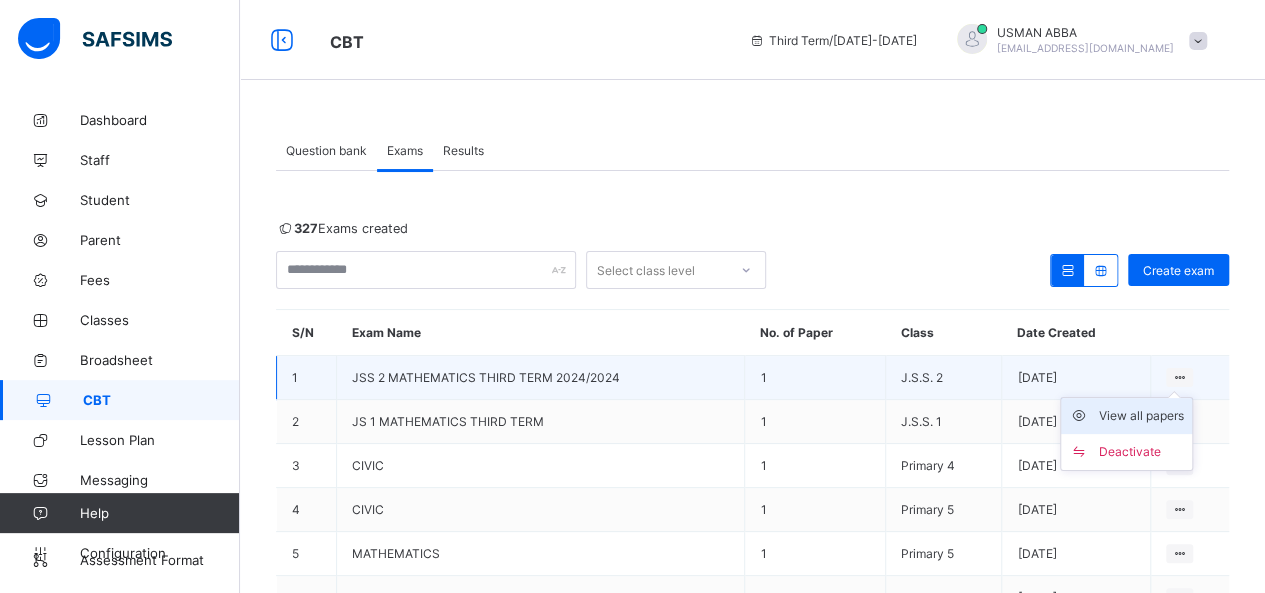 click on "View all papers" at bounding box center (1141, 416) 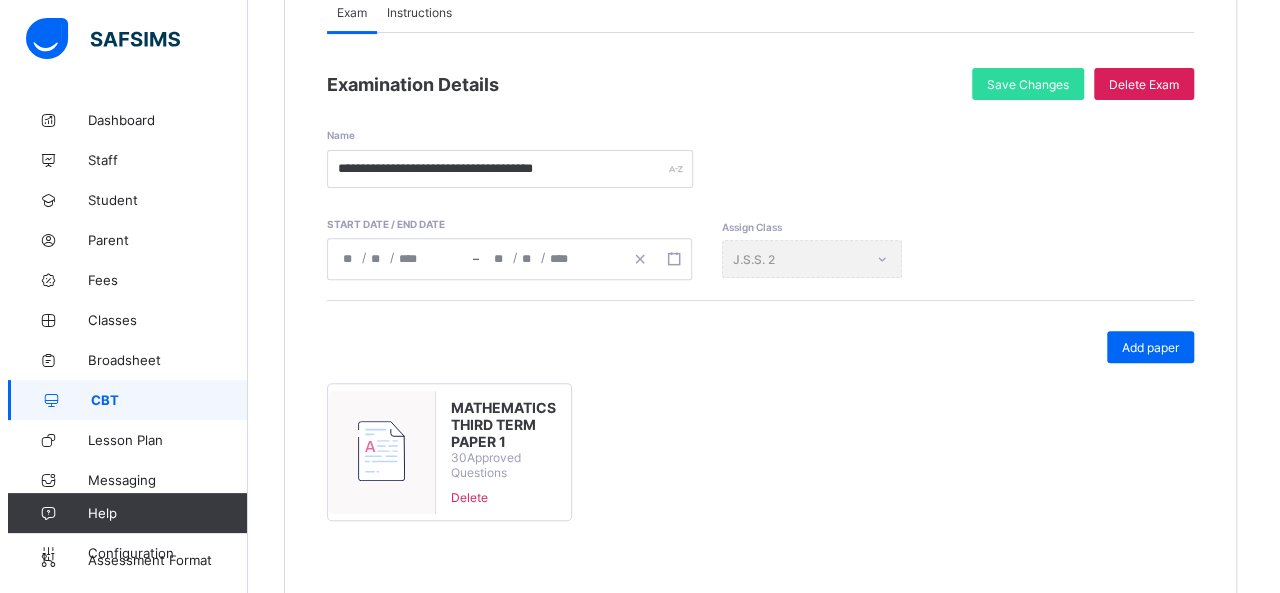 scroll, scrollTop: 250, scrollLeft: 0, axis: vertical 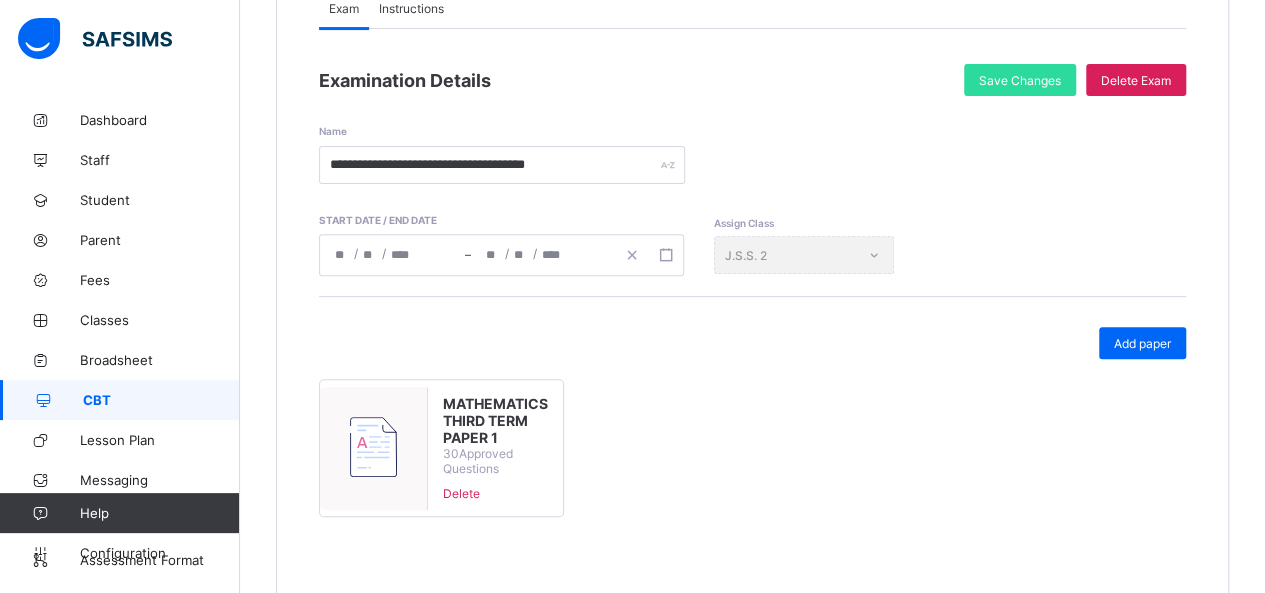 click at bounding box center (374, 448) 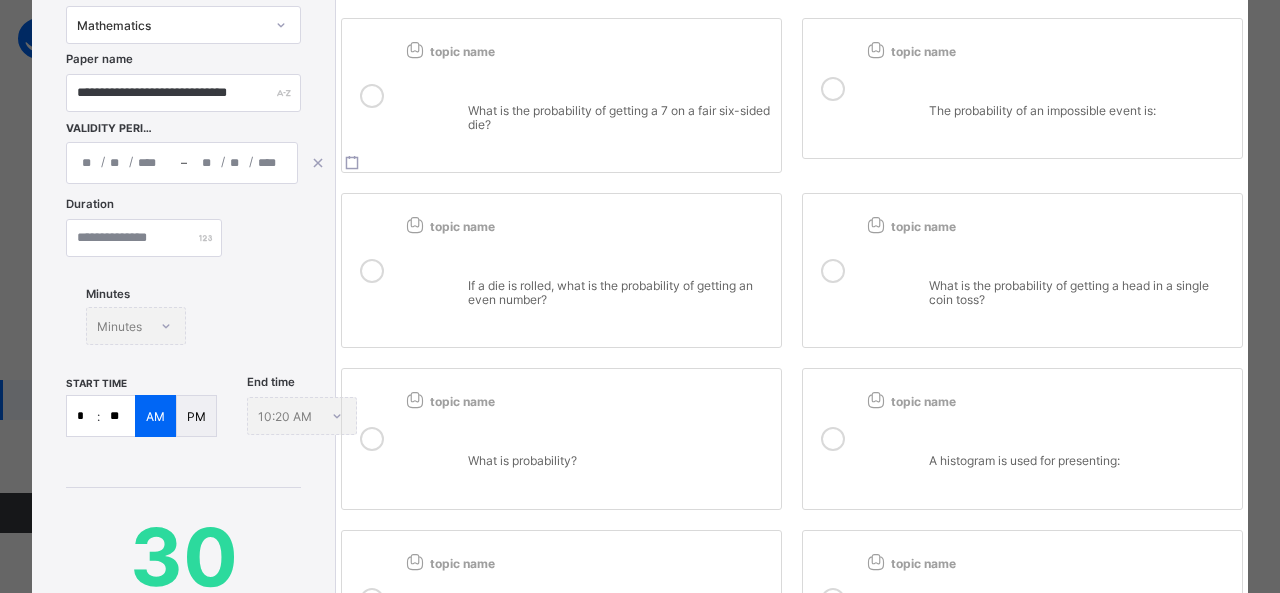 scroll, scrollTop: 181, scrollLeft: 0, axis: vertical 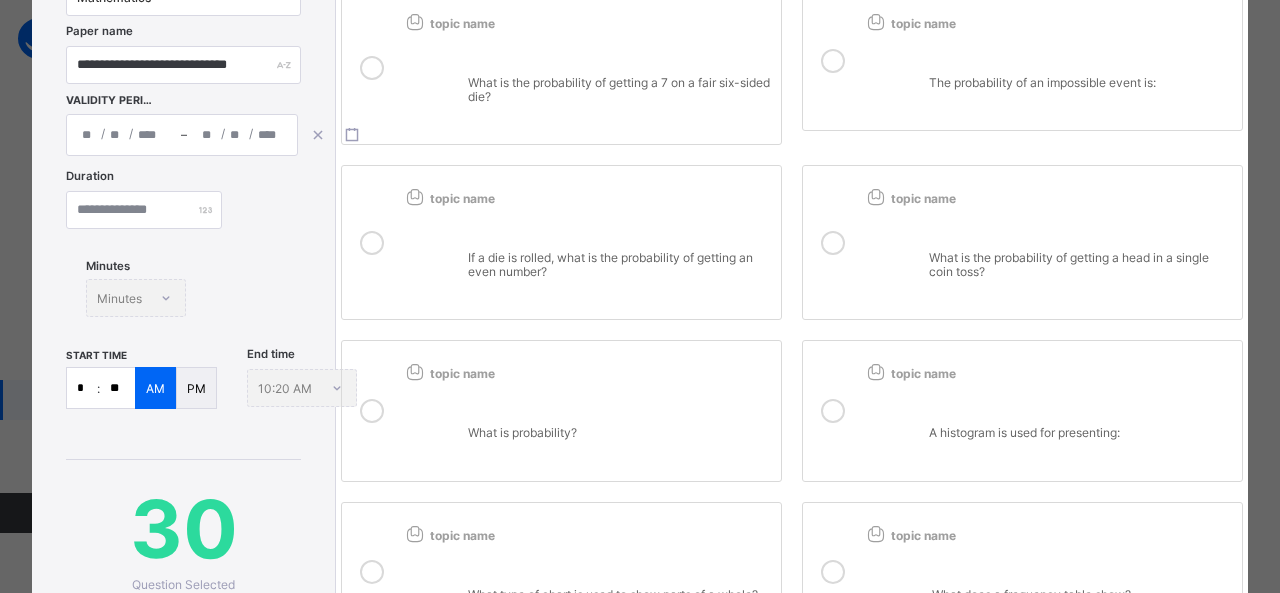 click on "*" at bounding box center (82, 388) 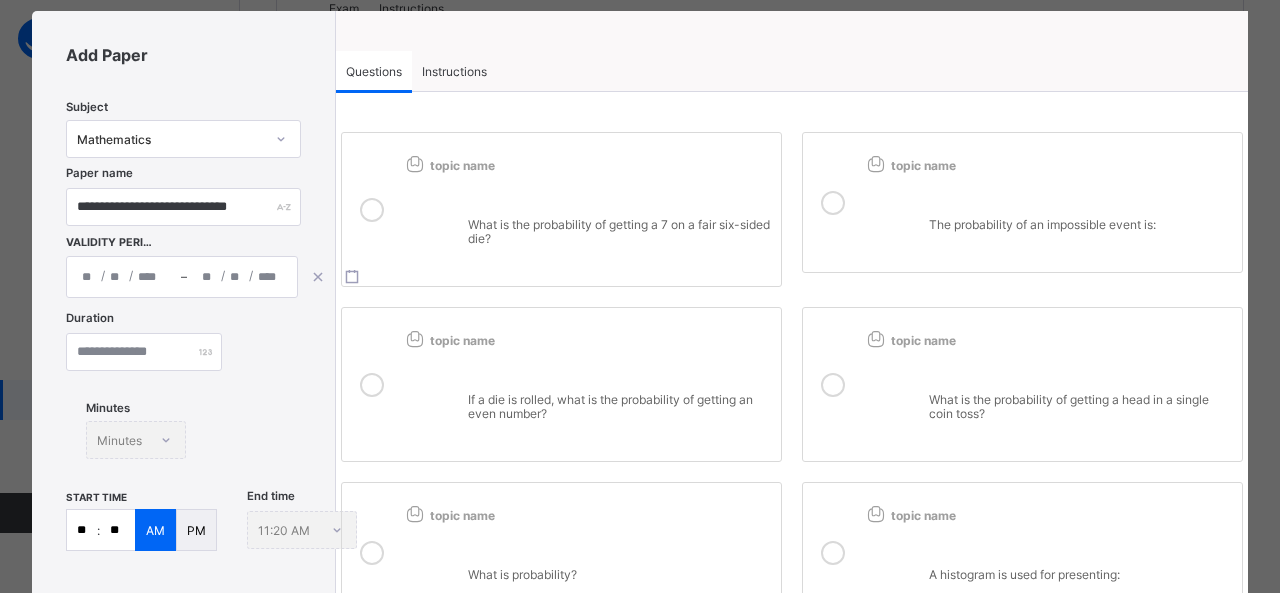 scroll, scrollTop: 60, scrollLeft: 0, axis: vertical 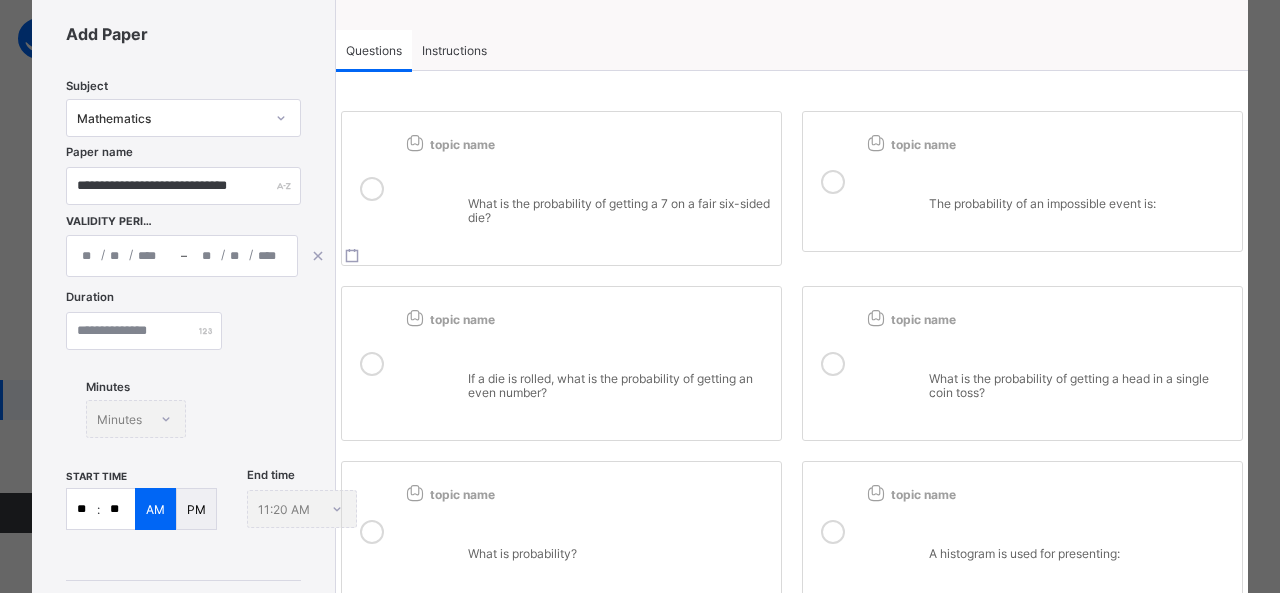 click on "**" at bounding box center [82, 509] 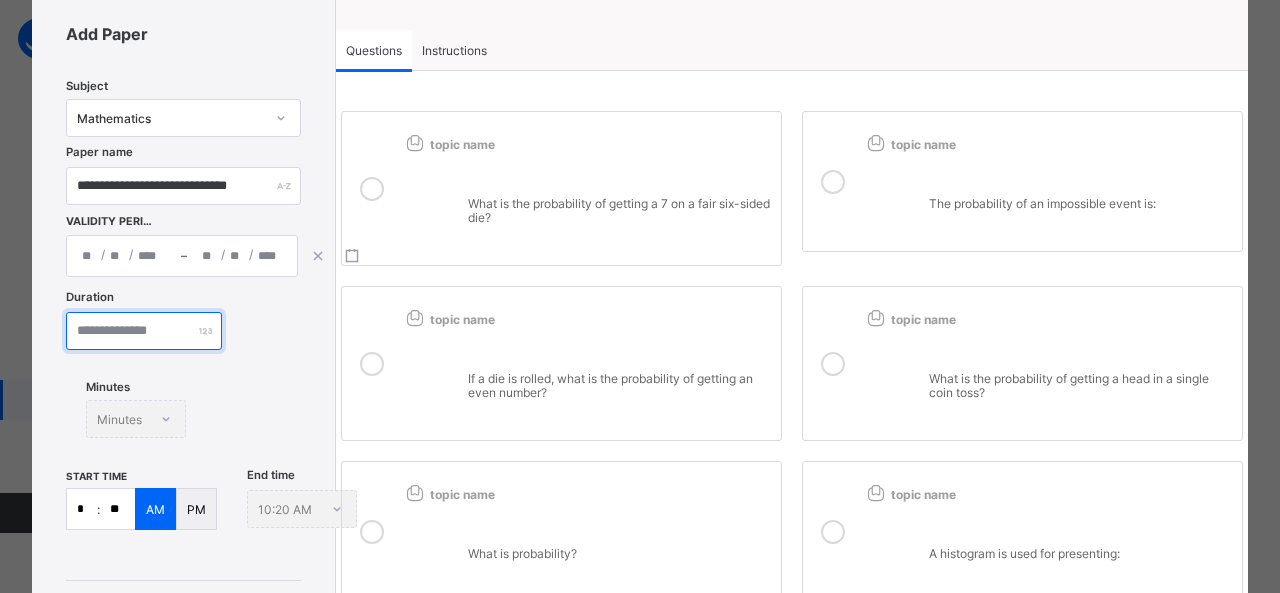 click on "**" at bounding box center (144, 331) 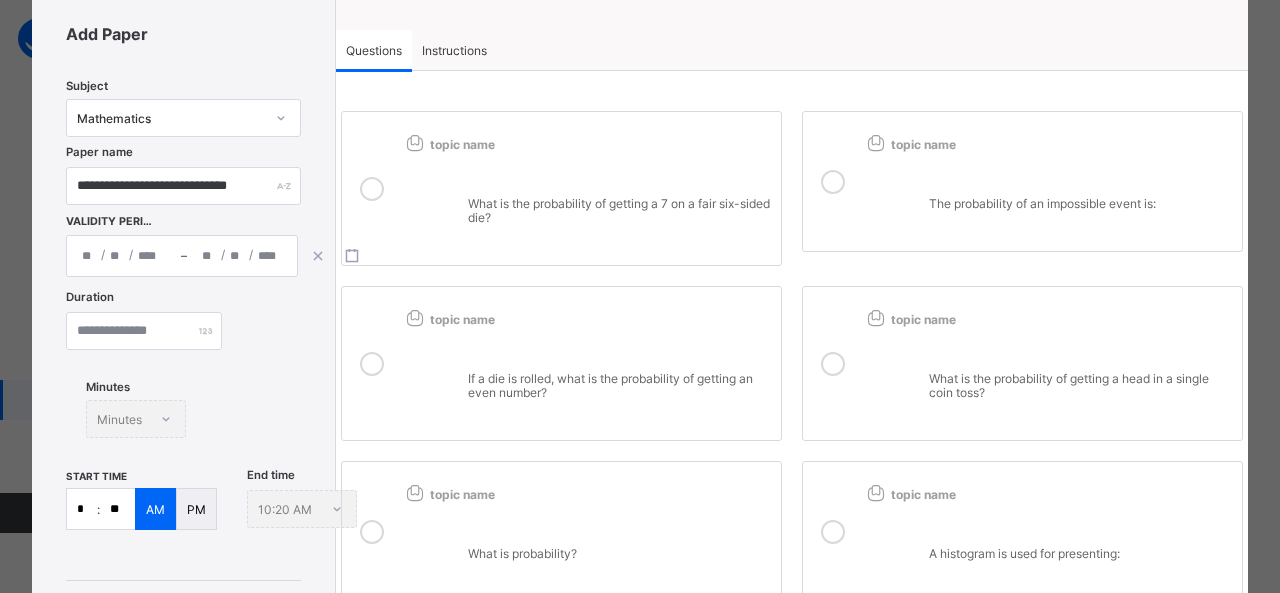 click on "*" at bounding box center (82, 509) 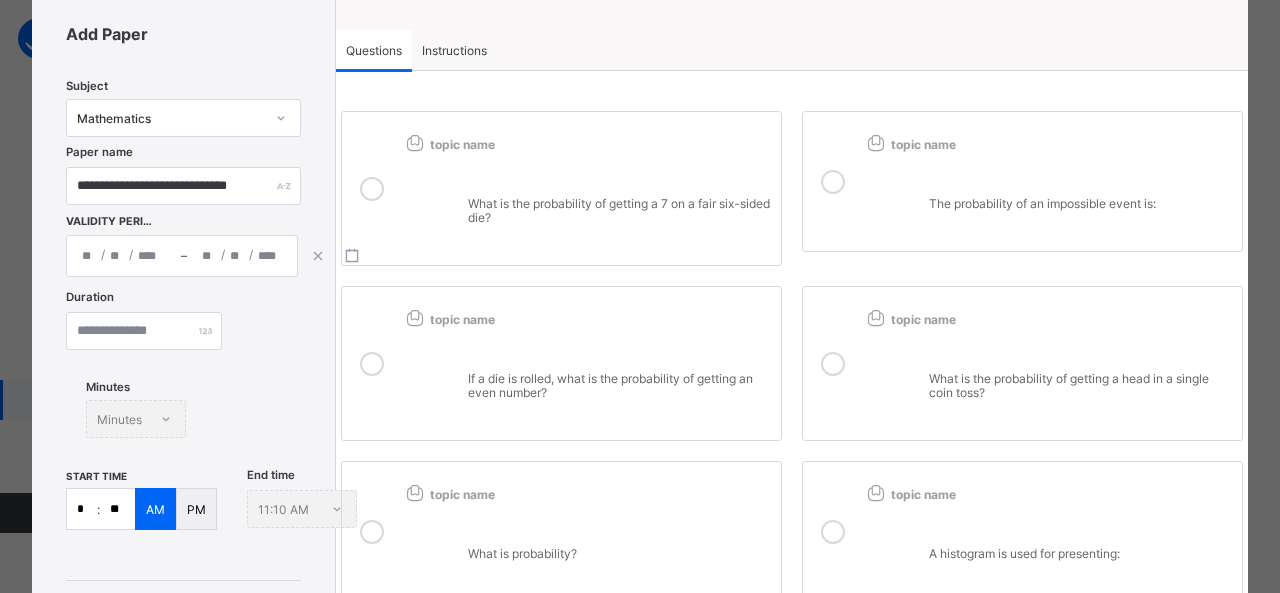 click on "Duration ** Minutes Minutes" at bounding box center (183, 380) 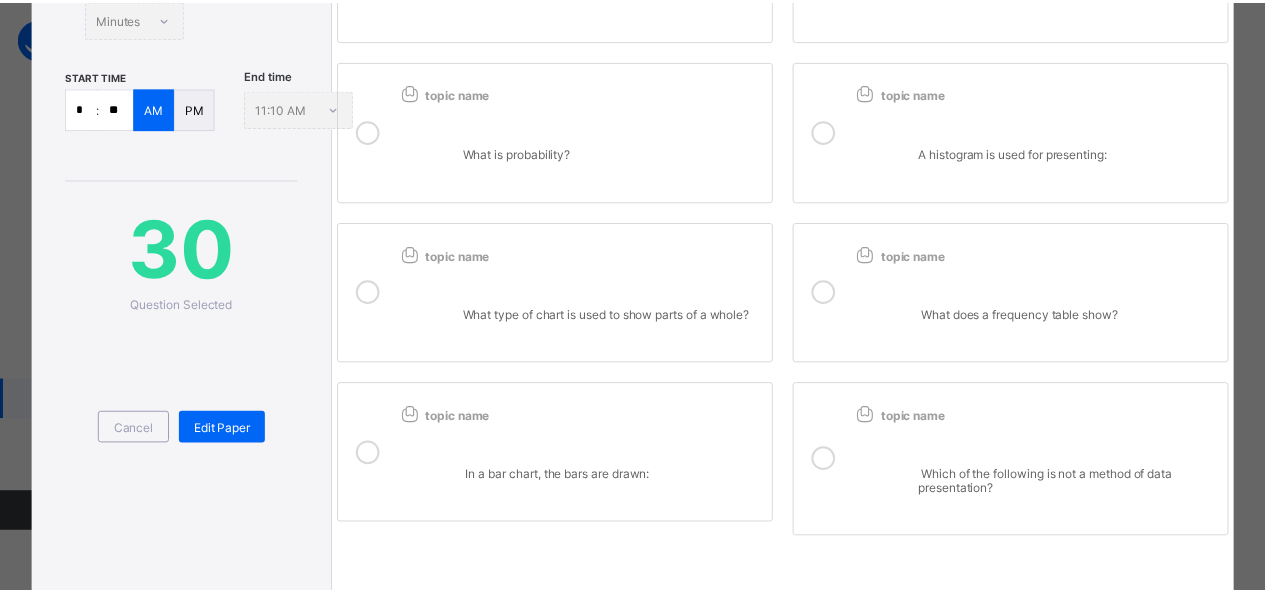 scroll, scrollTop: 464, scrollLeft: 0, axis: vertical 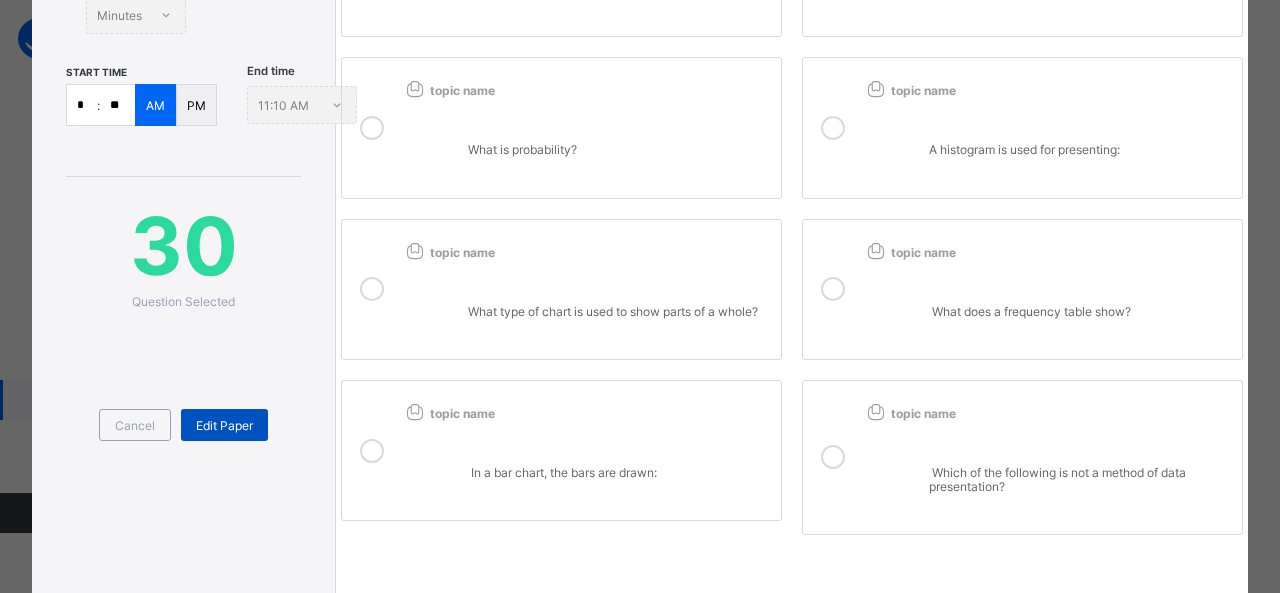 click on "Edit Paper" at bounding box center (224, 425) 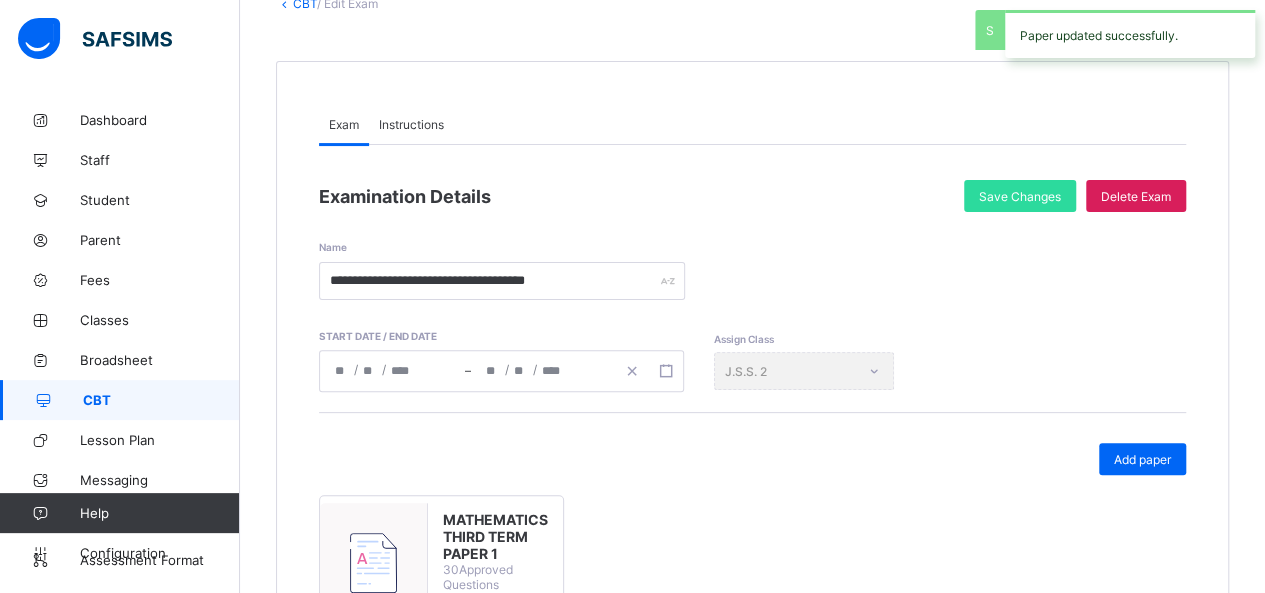 scroll, scrollTop: 0, scrollLeft: 0, axis: both 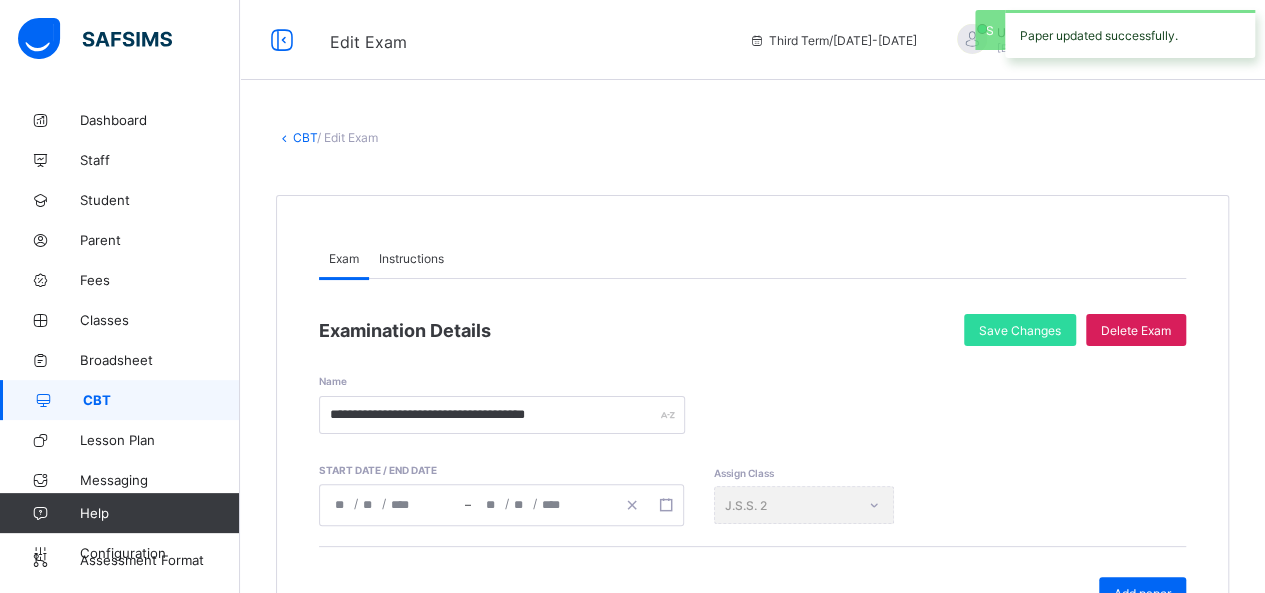 click on "CBT" at bounding box center (161, 400) 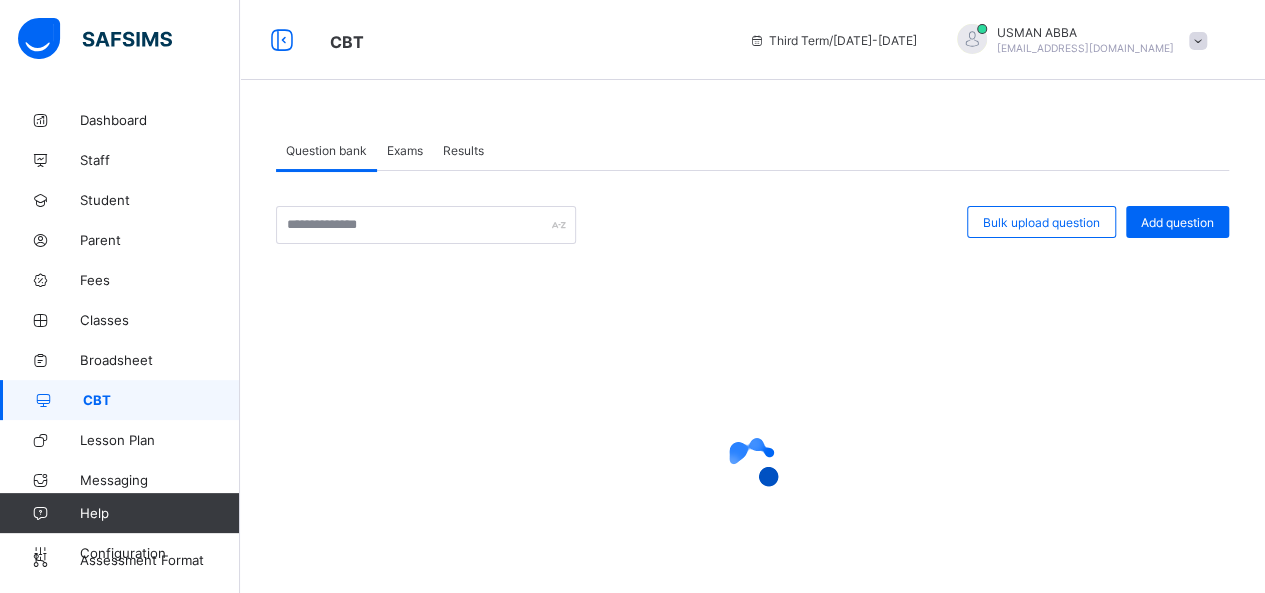 click on "Results" at bounding box center [463, 150] 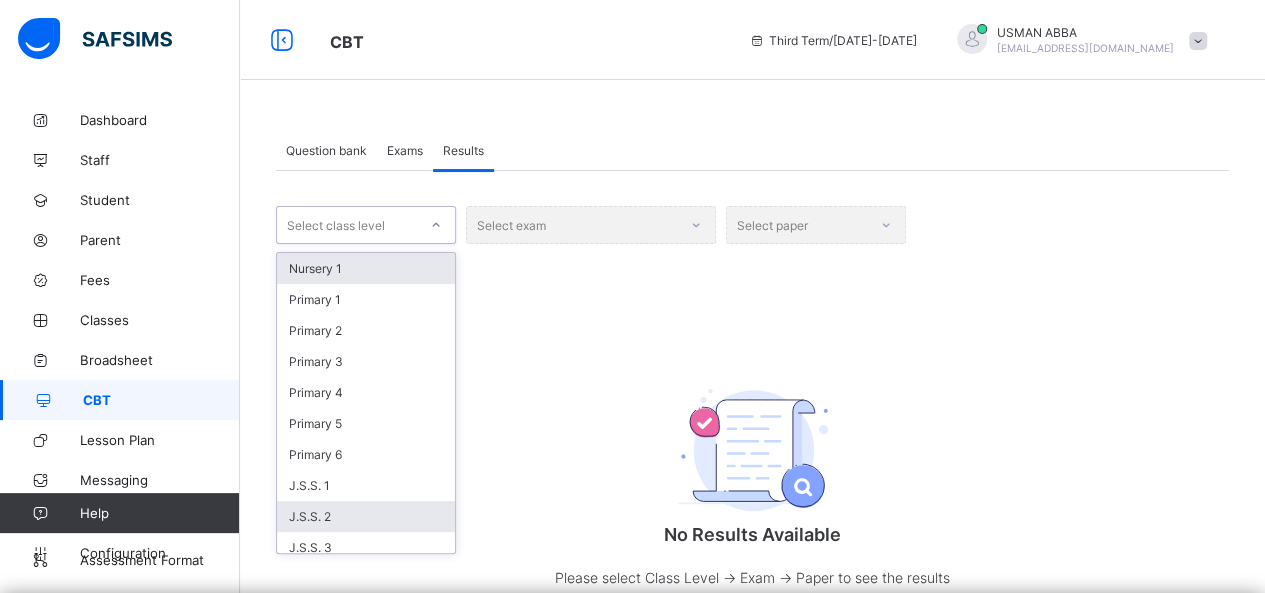 click on "J.S.S. 2" at bounding box center (366, 516) 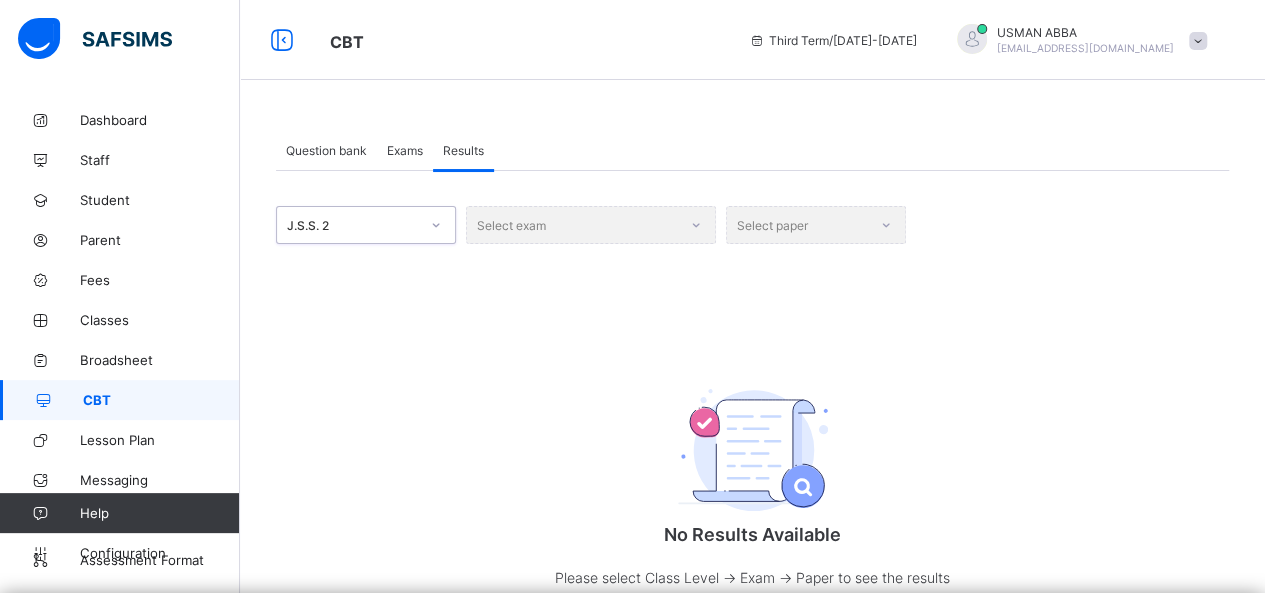 click on "Select exam" at bounding box center [591, 225] 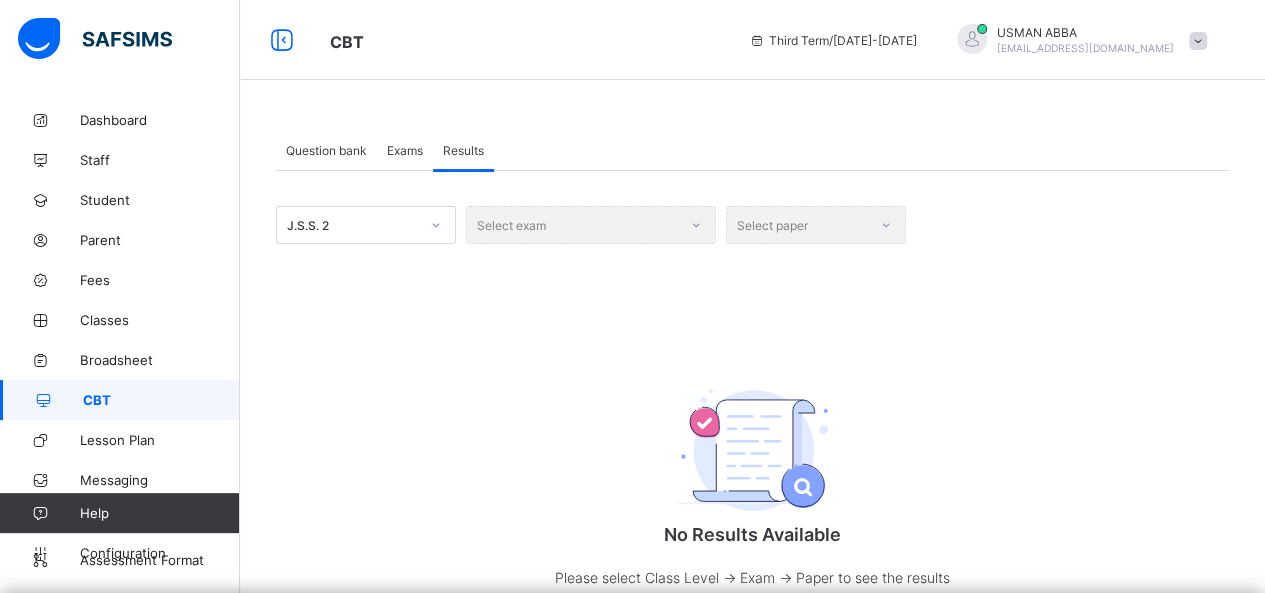 click on "Select exam" at bounding box center [591, 225] 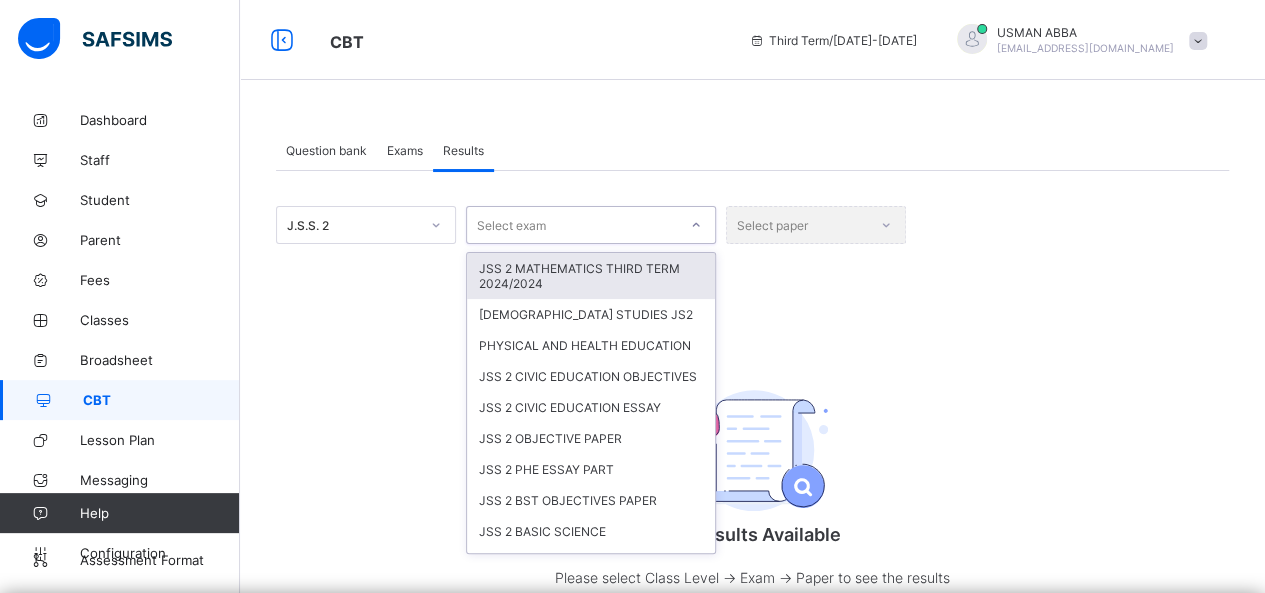click on "JSS 2 MATHEMATICS THIRD TERM 2024/2024" at bounding box center [591, 276] 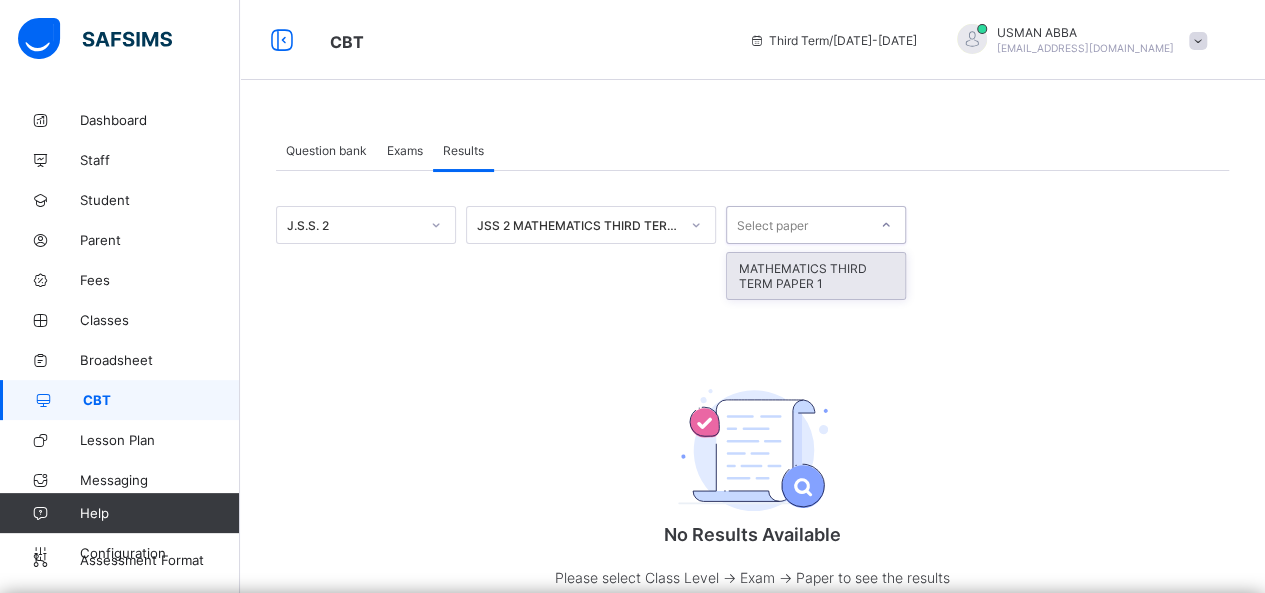 click on "MATHEMATICS THIRD TERM PAPER 1" at bounding box center [816, 276] 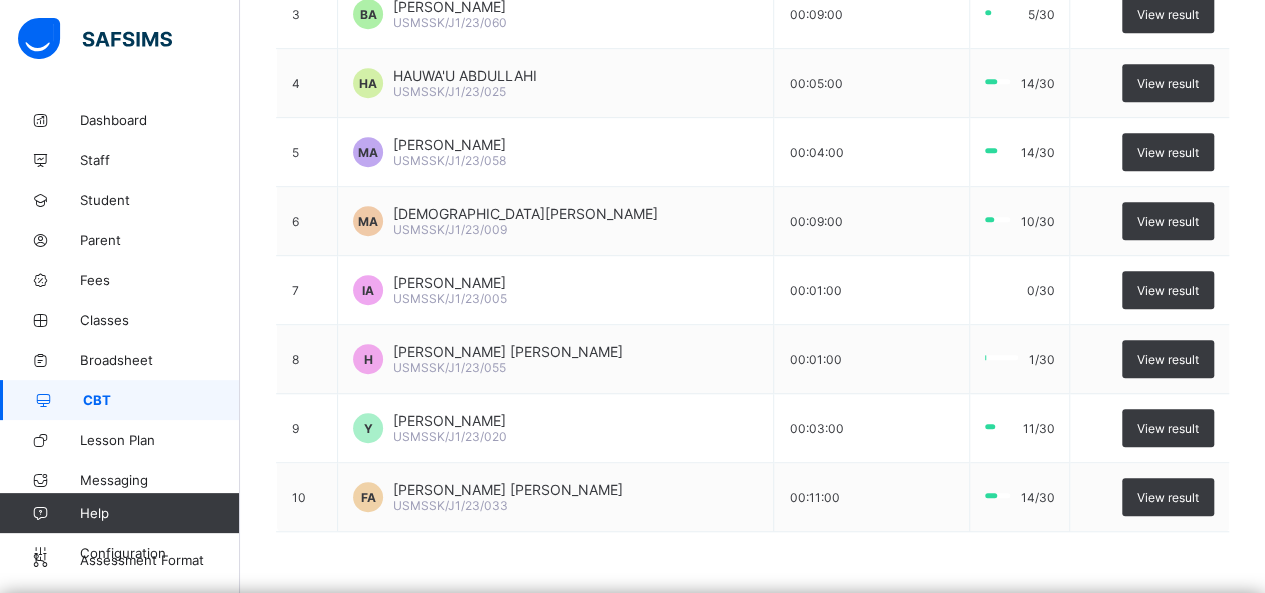 scroll, scrollTop: 592, scrollLeft: 0, axis: vertical 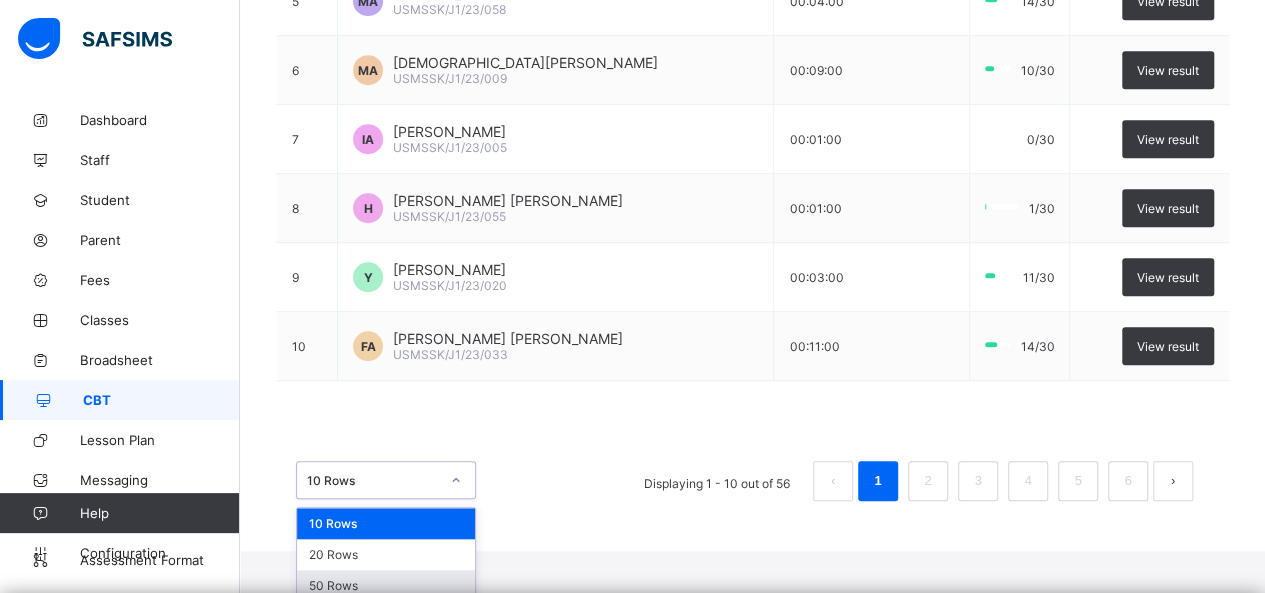 click on "50 Rows" at bounding box center [386, 585] 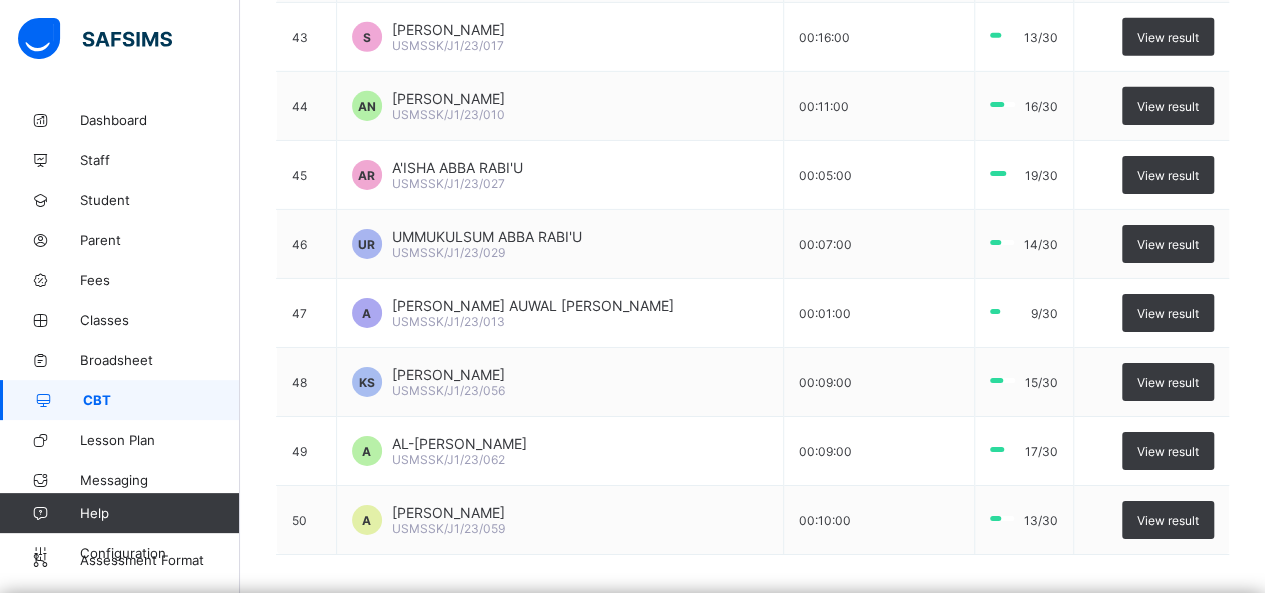 scroll, scrollTop: 3339, scrollLeft: 0, axis: vertical 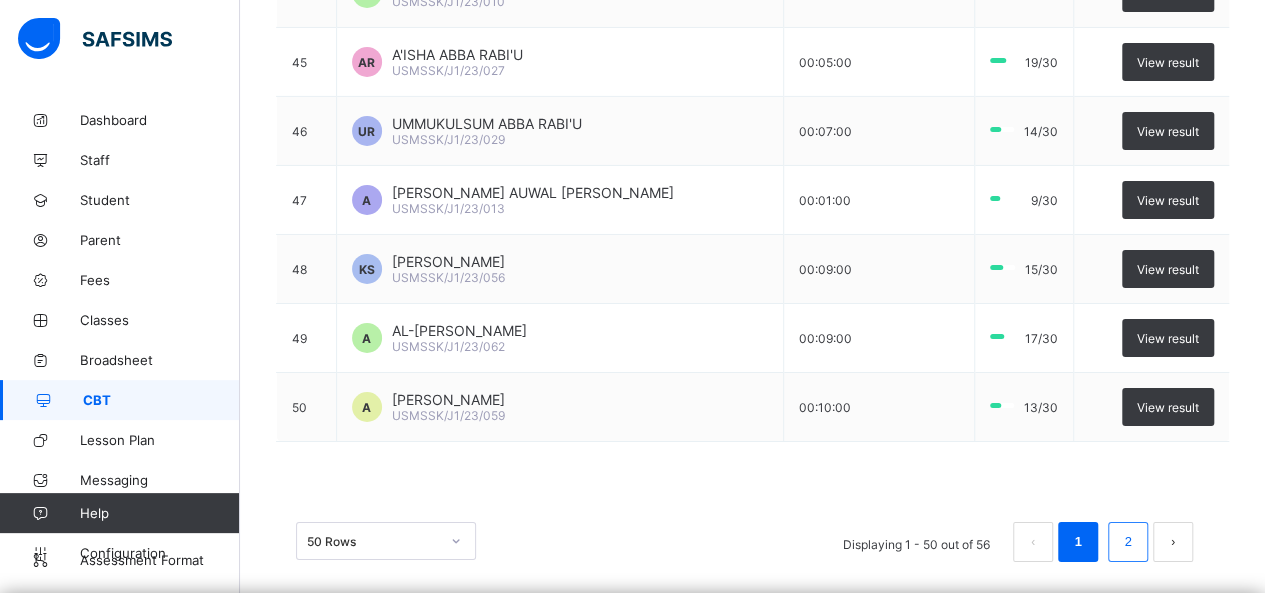 click on "2" at bounding box center (1127, 542) 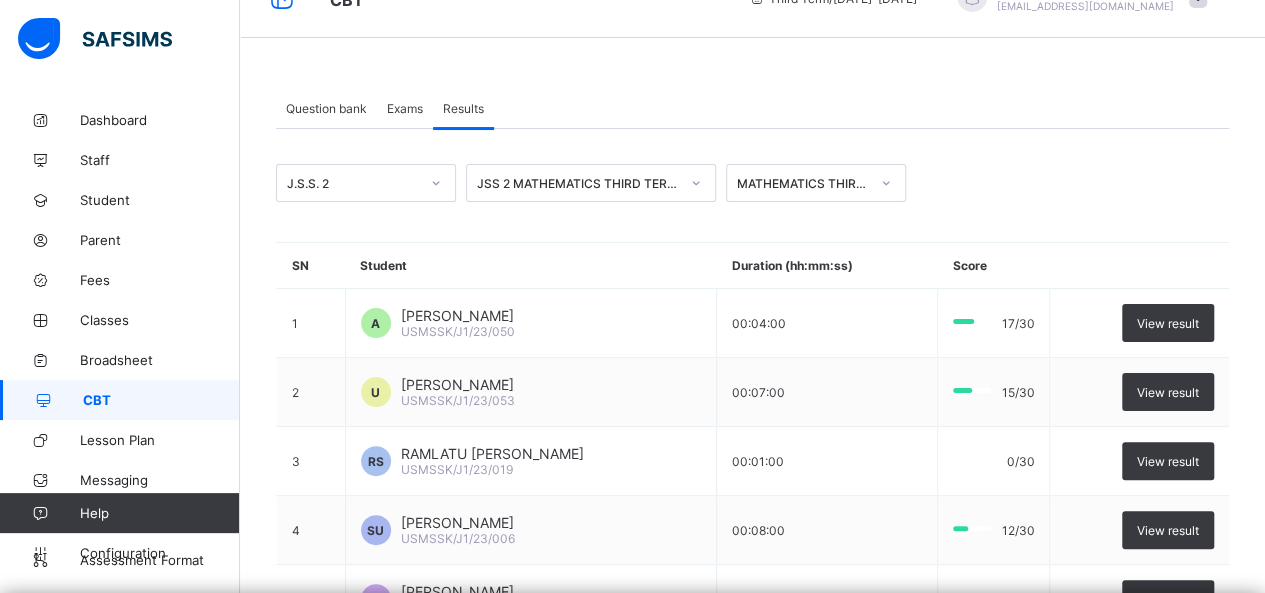 scroll, scrollTop: 0, scrollLeft: 0, axis: both 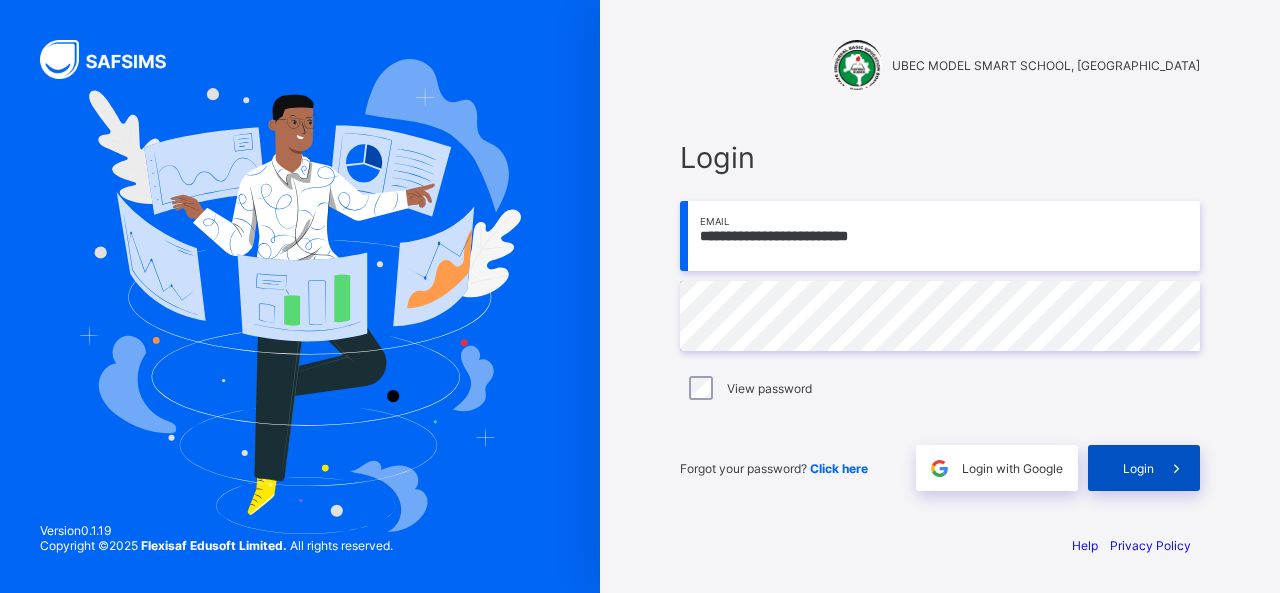 click on "Login" at bounding box center (1144, 468) 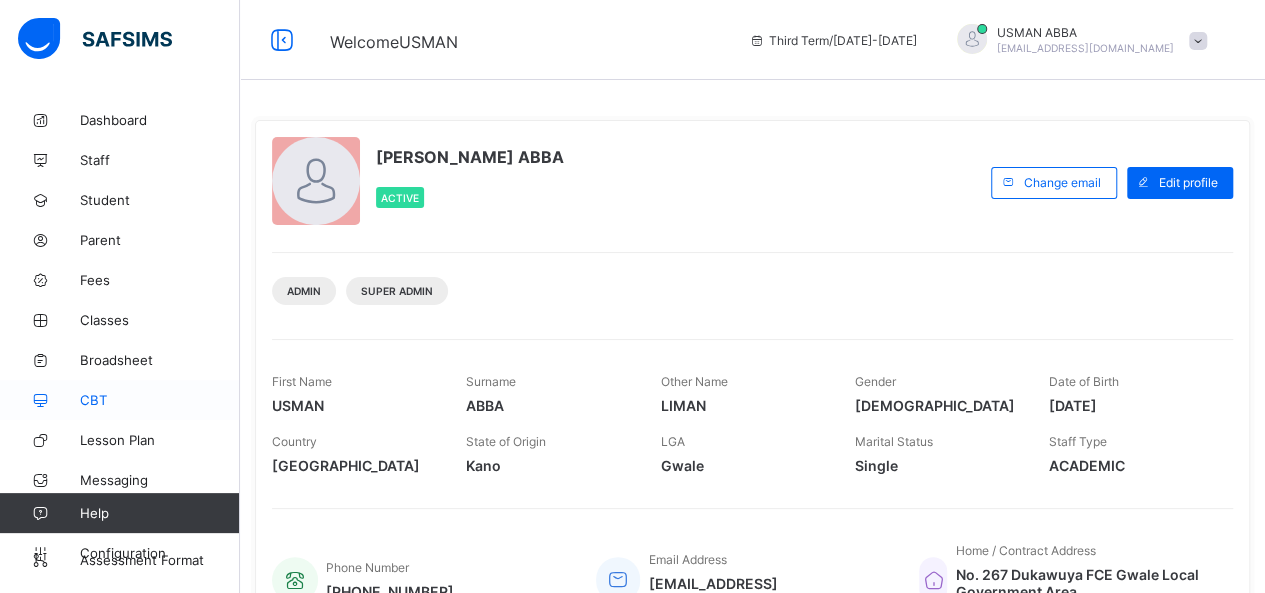 click on "CBT" at bounding box center (120, 400) 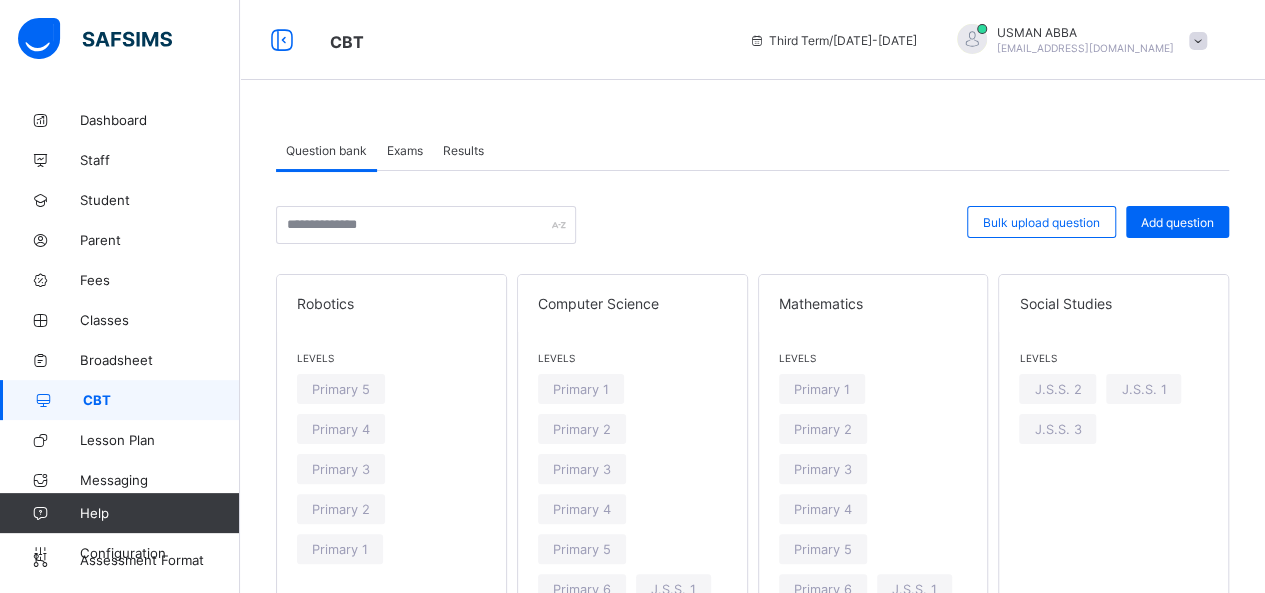 click on "Exams" at bounding box center [405, 150] 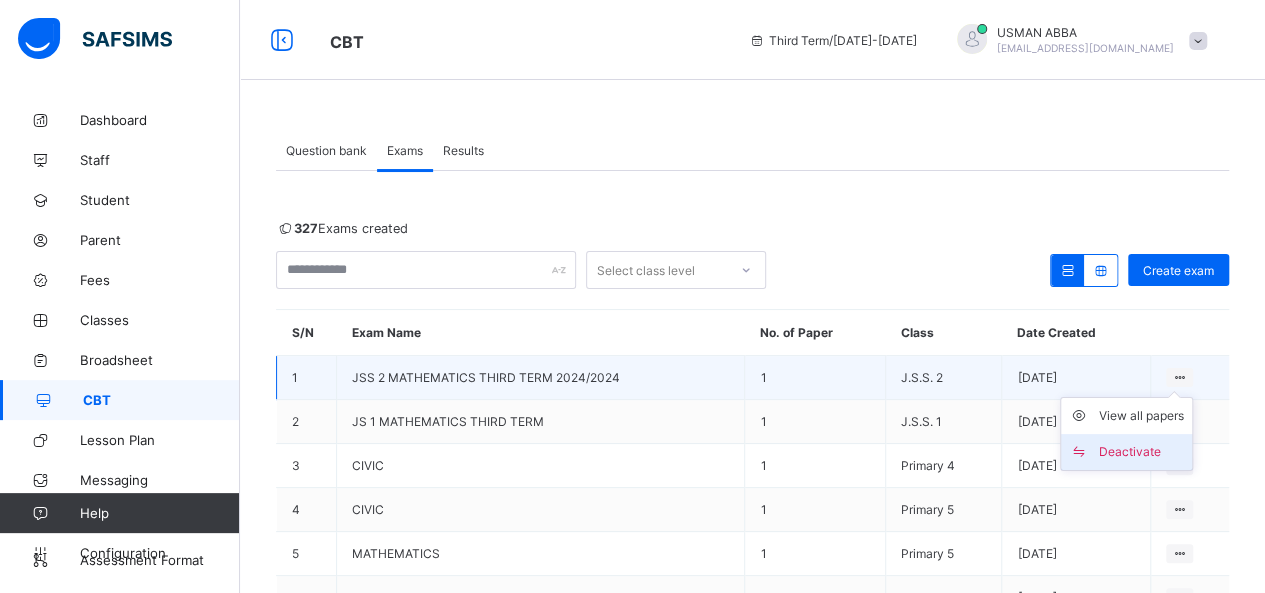 click on "Deactivate" at bounding box center (1141, 452) 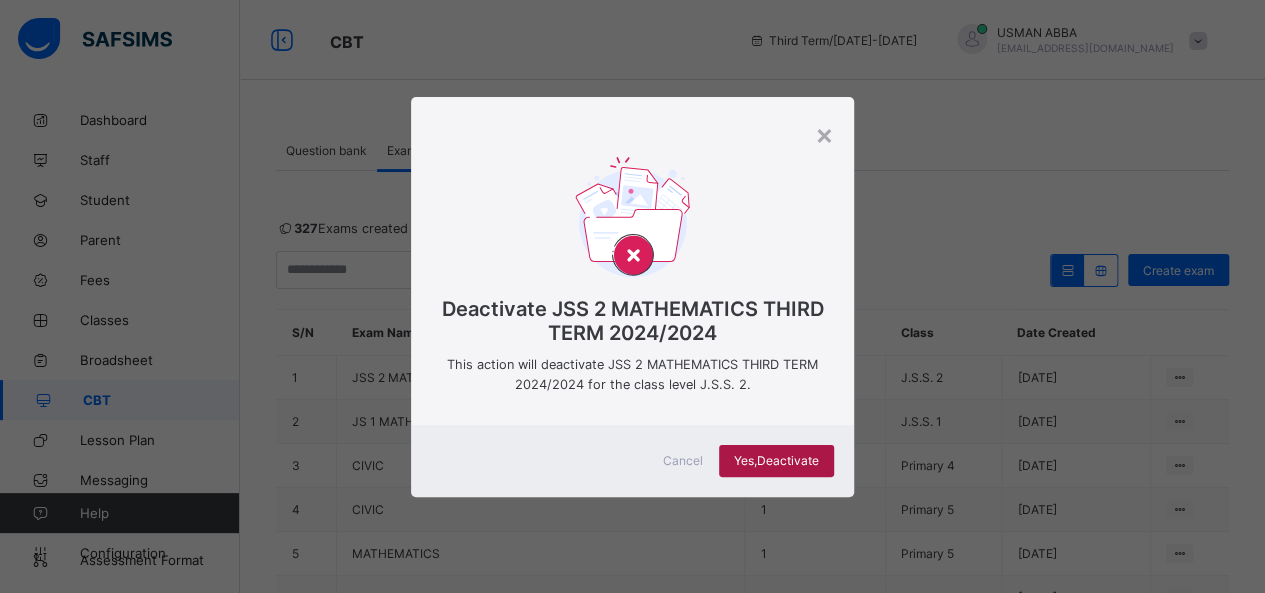click on "Yes,  Deactivate" at bounding box center (776, 461) 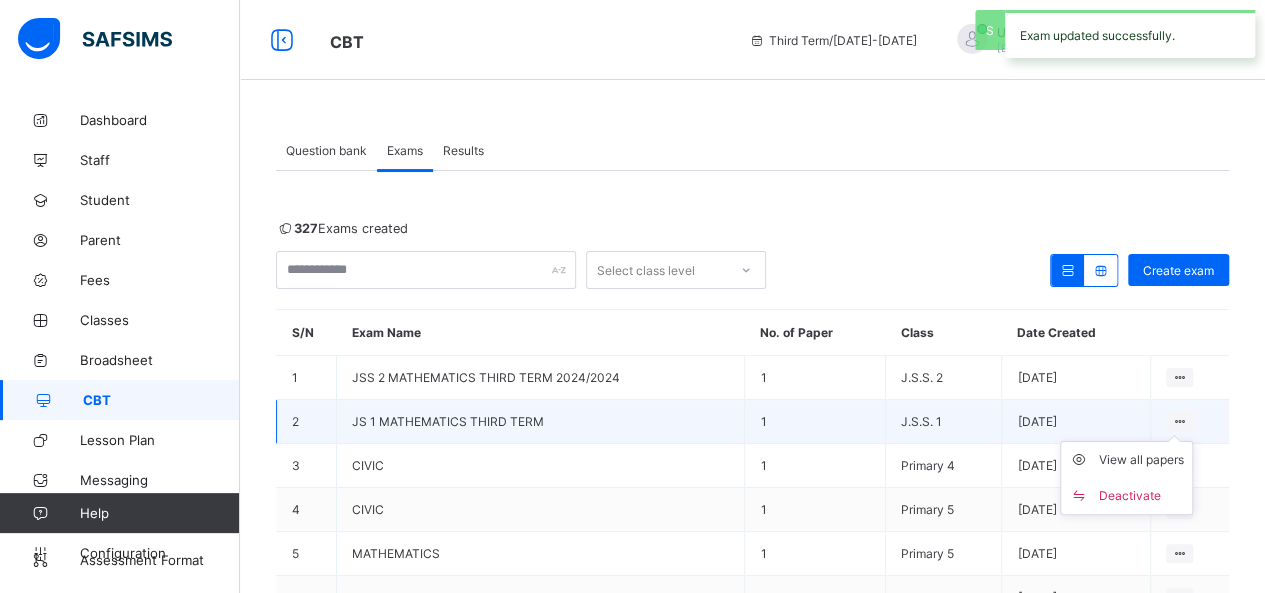 click on "View all papers Deactivate" at bounding box center (1126, 478) 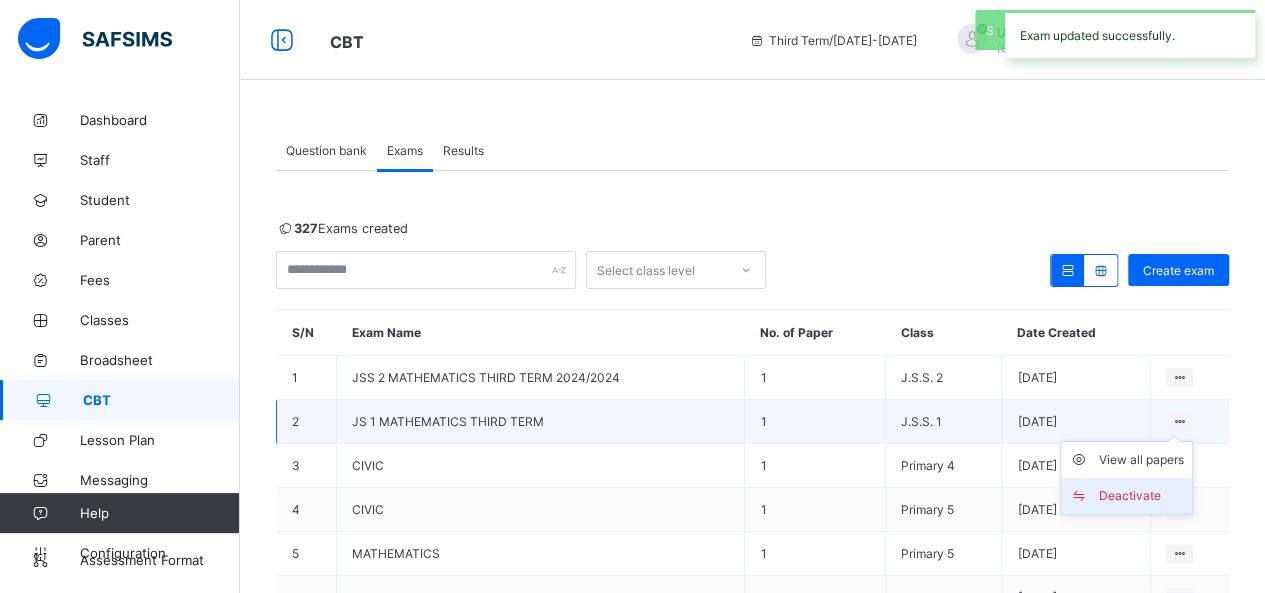 click on "Deactivate" at bounding box center (1141, 496) 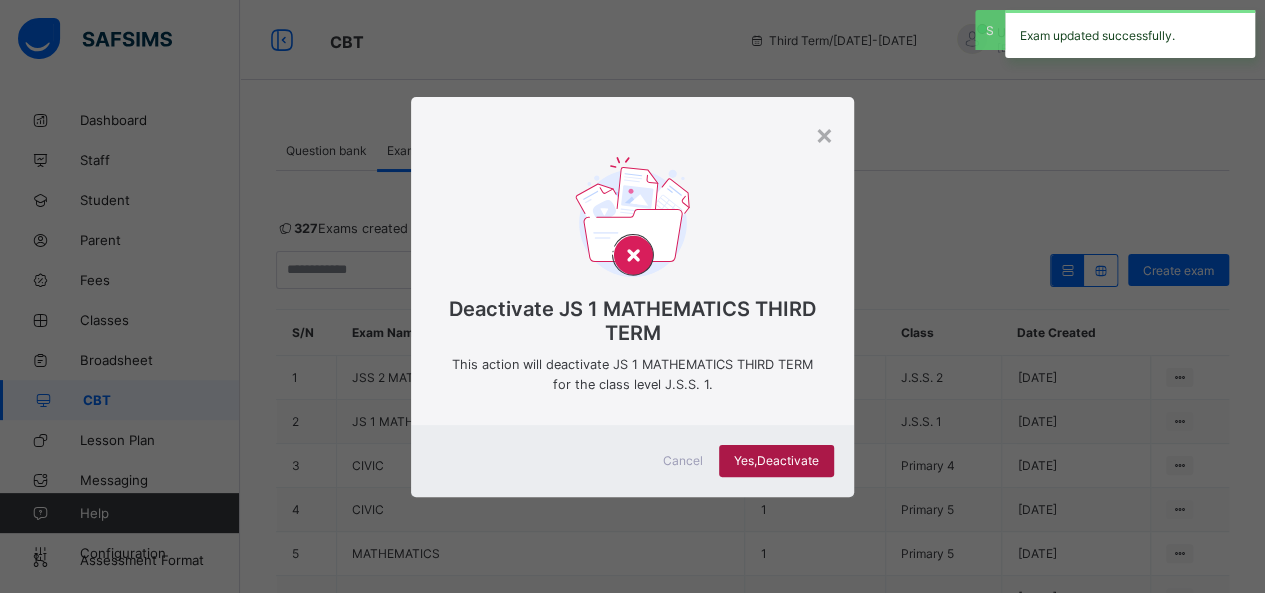 click on "Yes,  Deactivate" at bounding box center [776, 461] 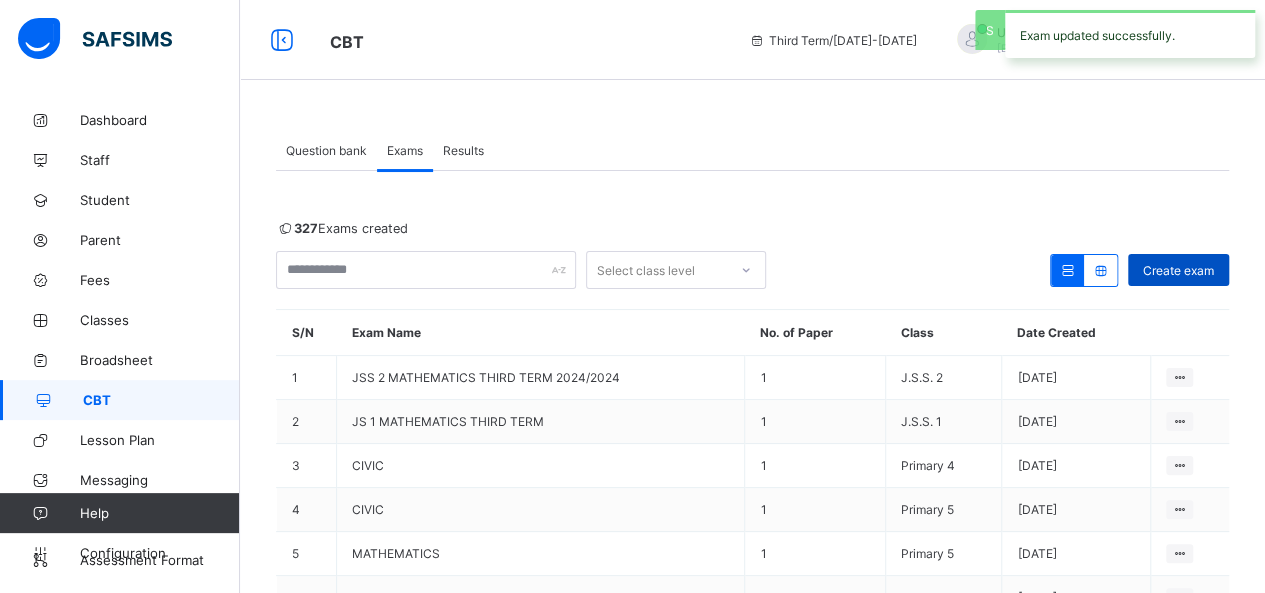 click on "Create exam" at bounding box center [1178, 270] 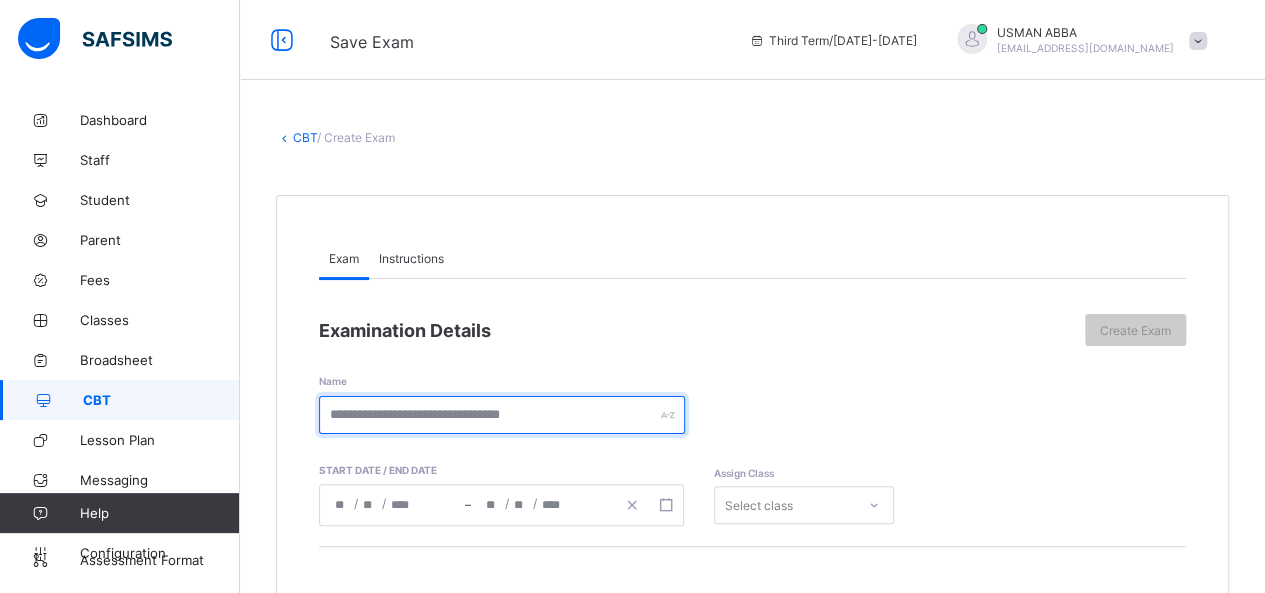 click at bounding box center (502, 415) 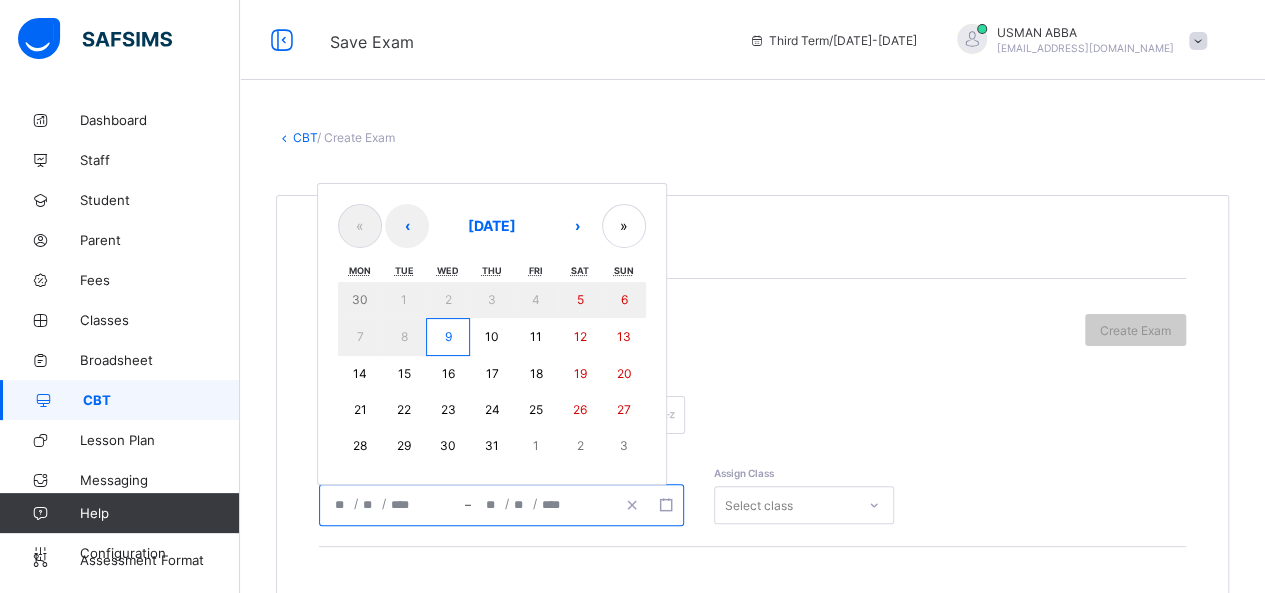 click on "9" at bounding box center (448, 337) 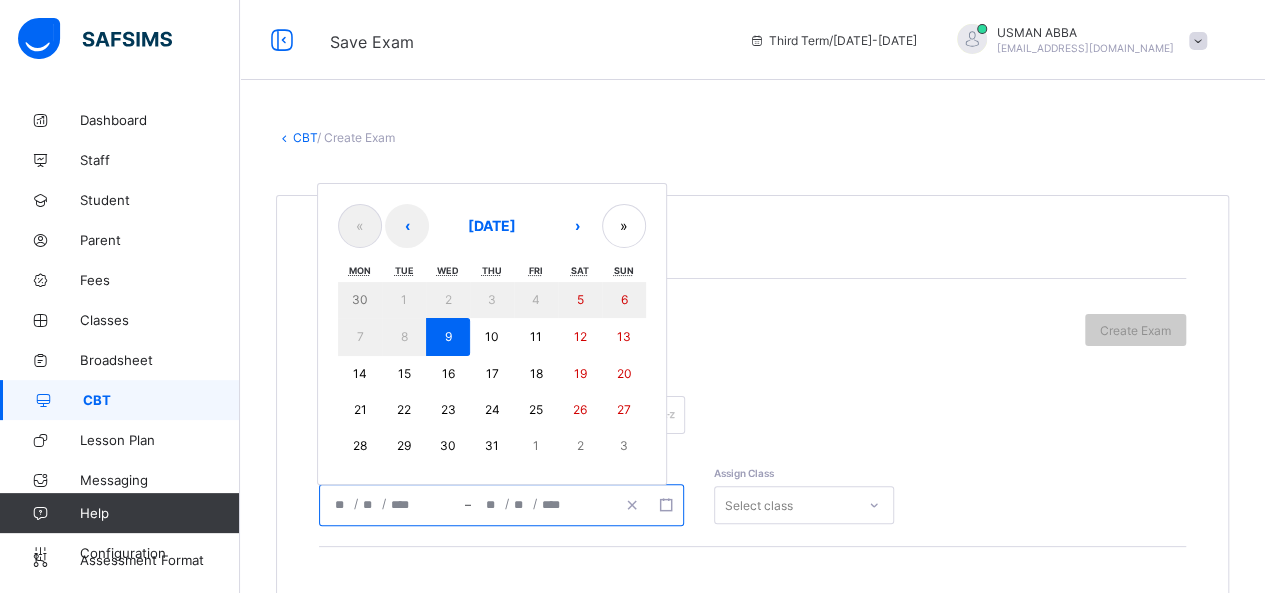click on "9" at bounding box center (448, 337) 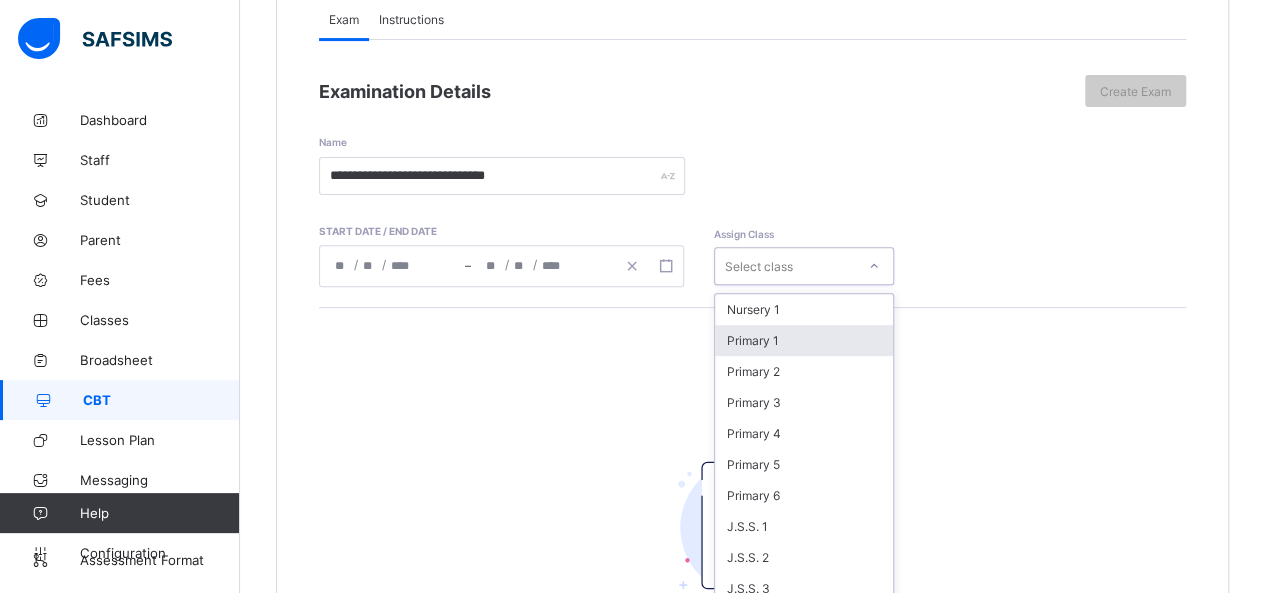 click on "option Primary 1 focused, 2 of 13. 13 results available. Use Up and Down to choose options, press Enter to select the currently focused option, press Escape to exit the menu, press Tab to select the option and exit the menu. Select class Nursery 1 Primary 1 Primary 2 Primary 3 Primary 4 Primary 5 Primary 6 J.S.S. 1 J.S.S. 2 J.S.S. 3 ECC1 NUR2 NUR 1C" at bounding box center (804, 266) 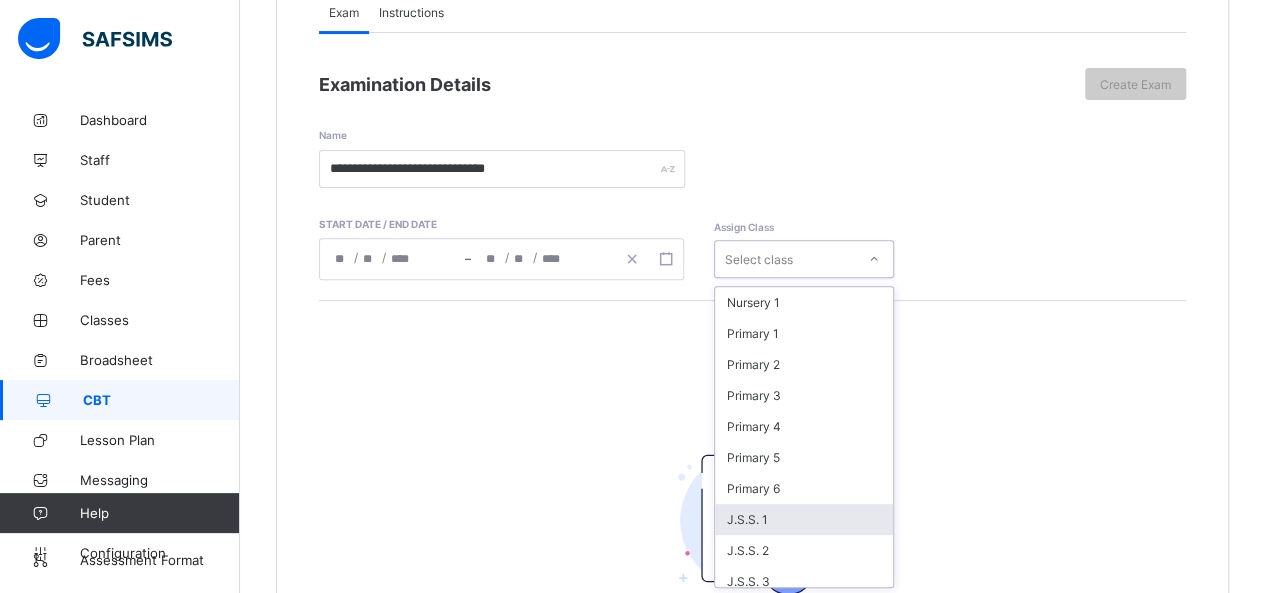 scroll, scrollTop: 246, scrollLeft: 0, axis: vertical 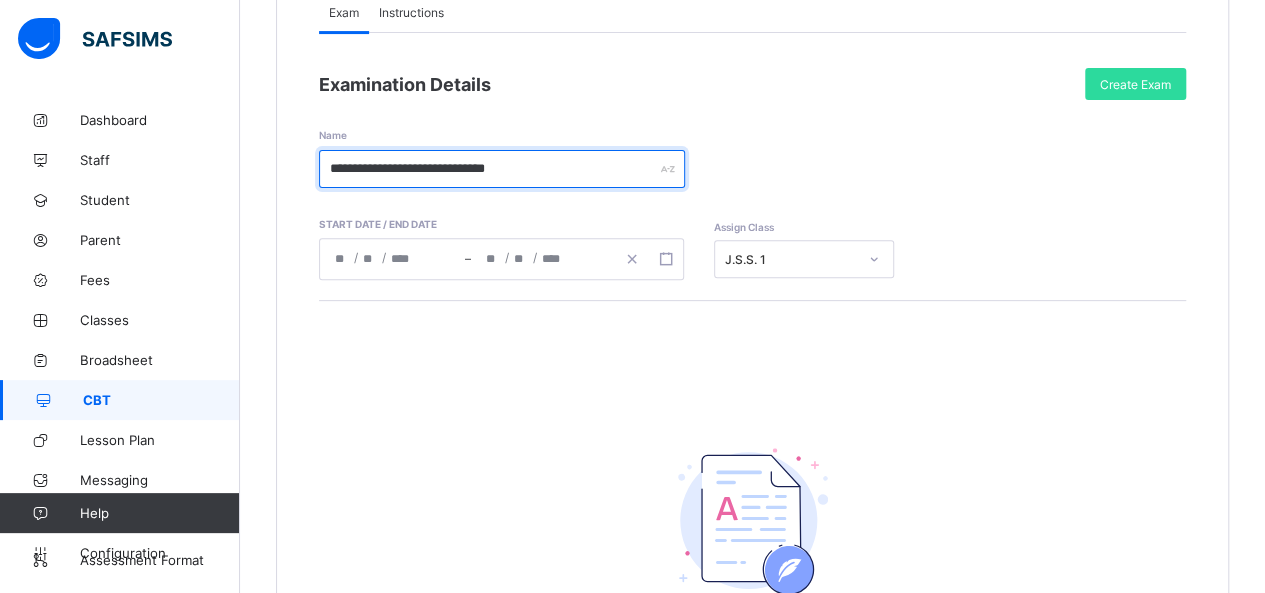 click on "**********" at bounding box center [502, 169] 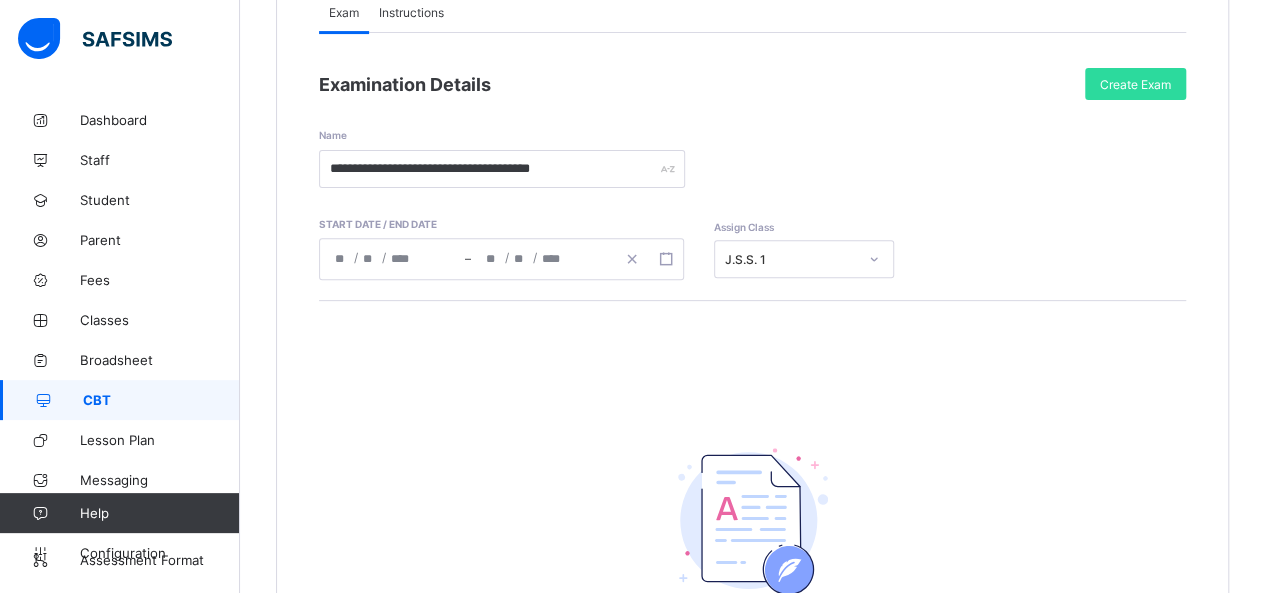 click on "Instructions" at bounding box center [411, 12] 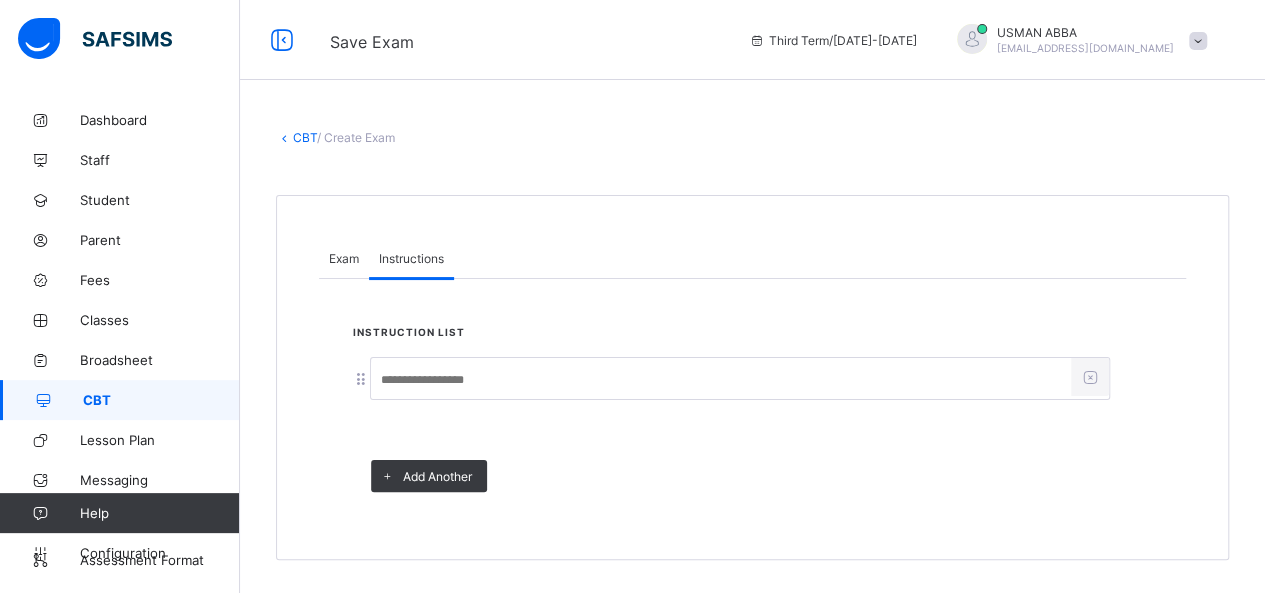 scroll, scrollTop: 0, scrollLeft: 0, axis: both 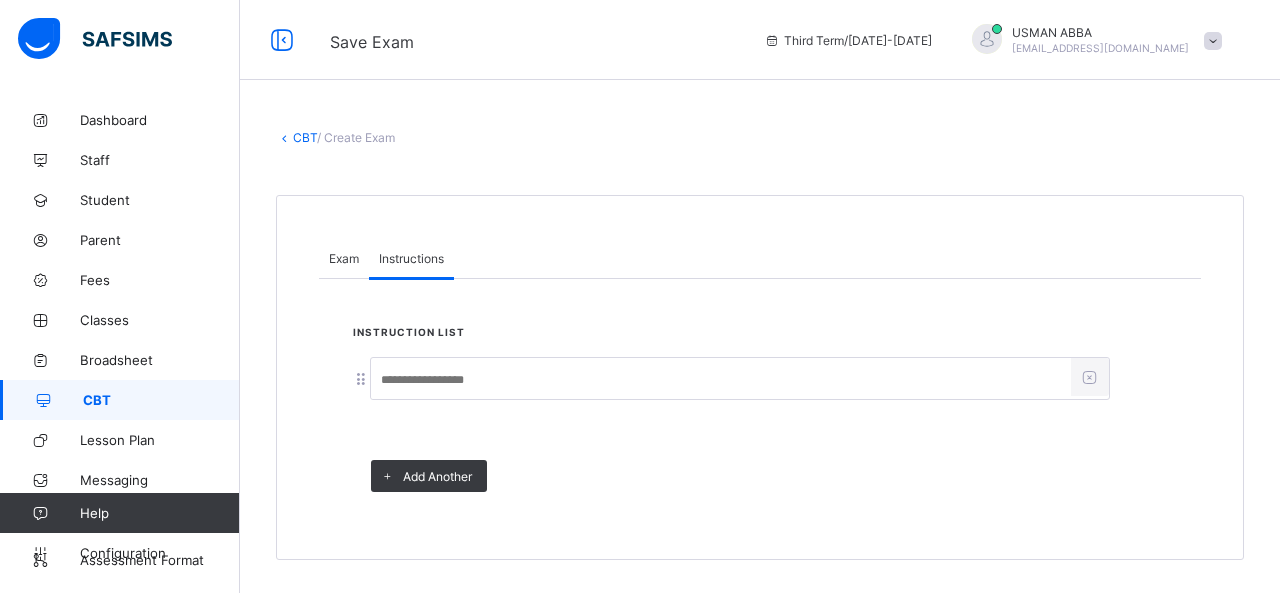 click at bounding box center [721, 380] 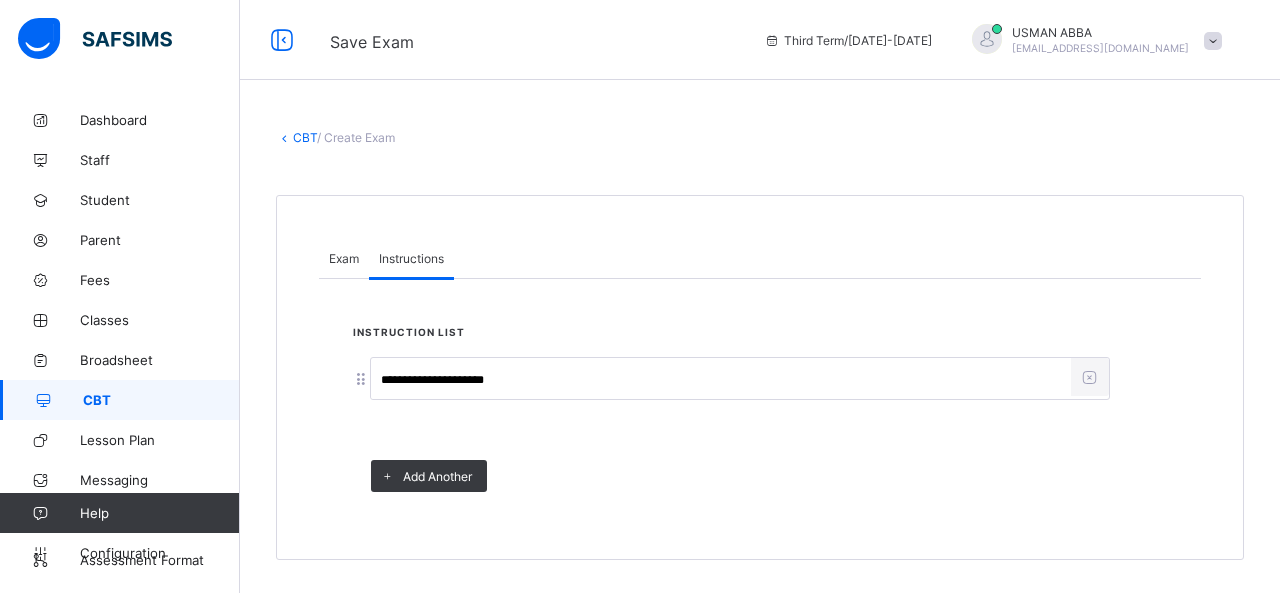 click on "Exam" at bounding box center [344, 258] 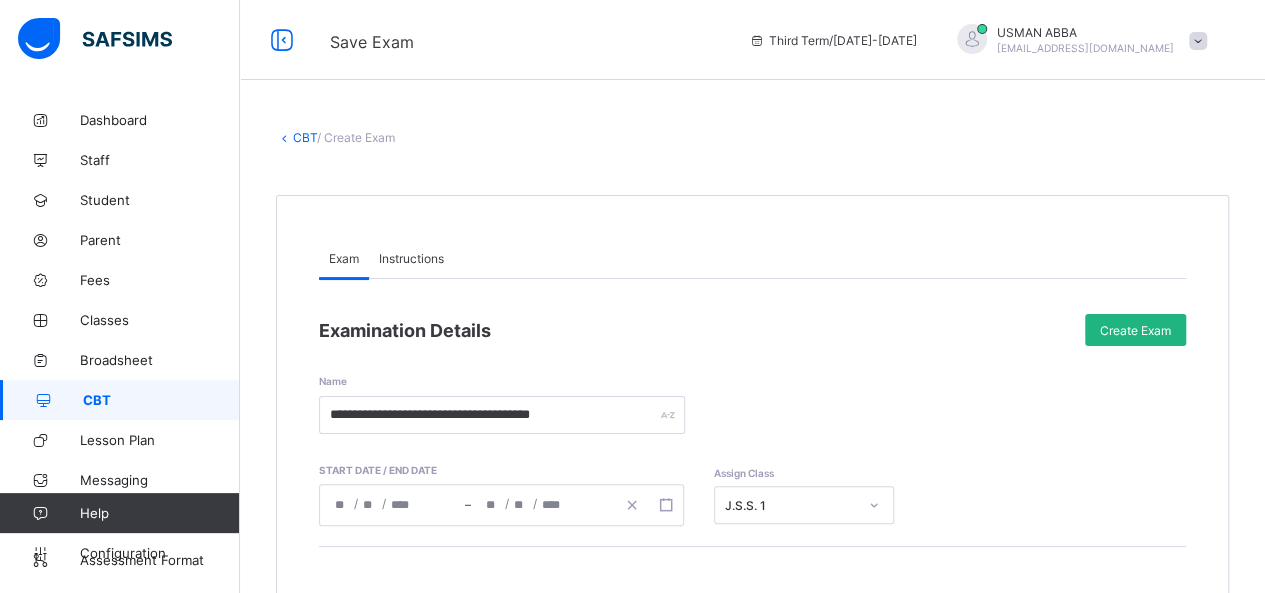 click on "Create Exam" at bounding box center (1135, 330) 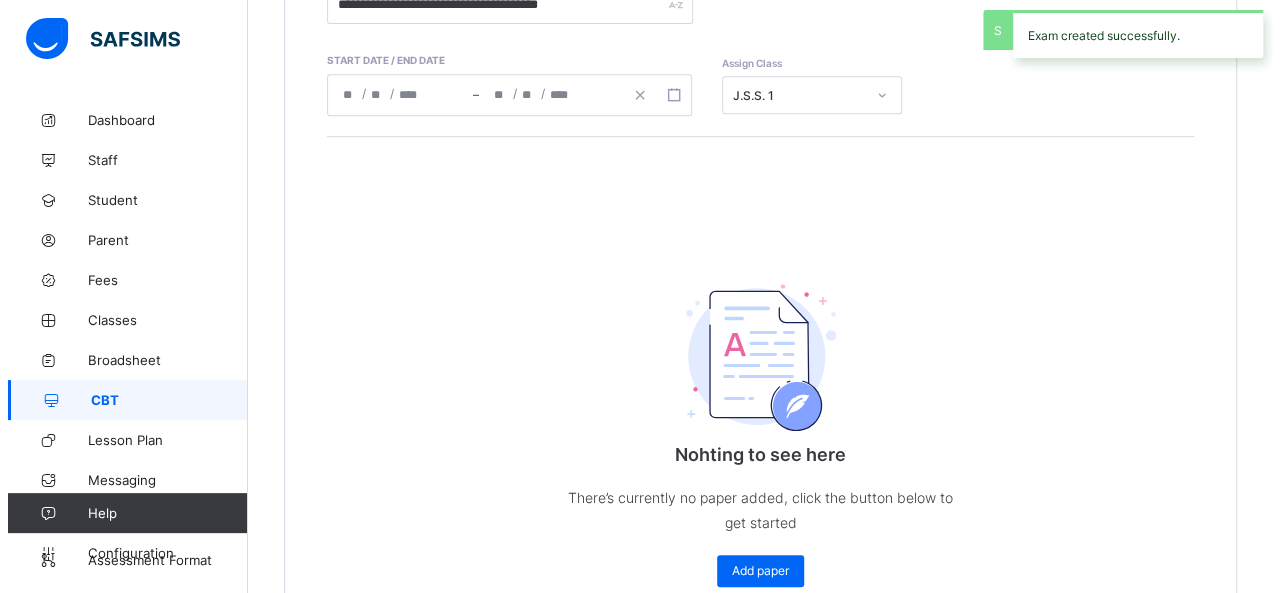 scroll, scrollTop: 526, scrollLeft: 0, axis: vertical 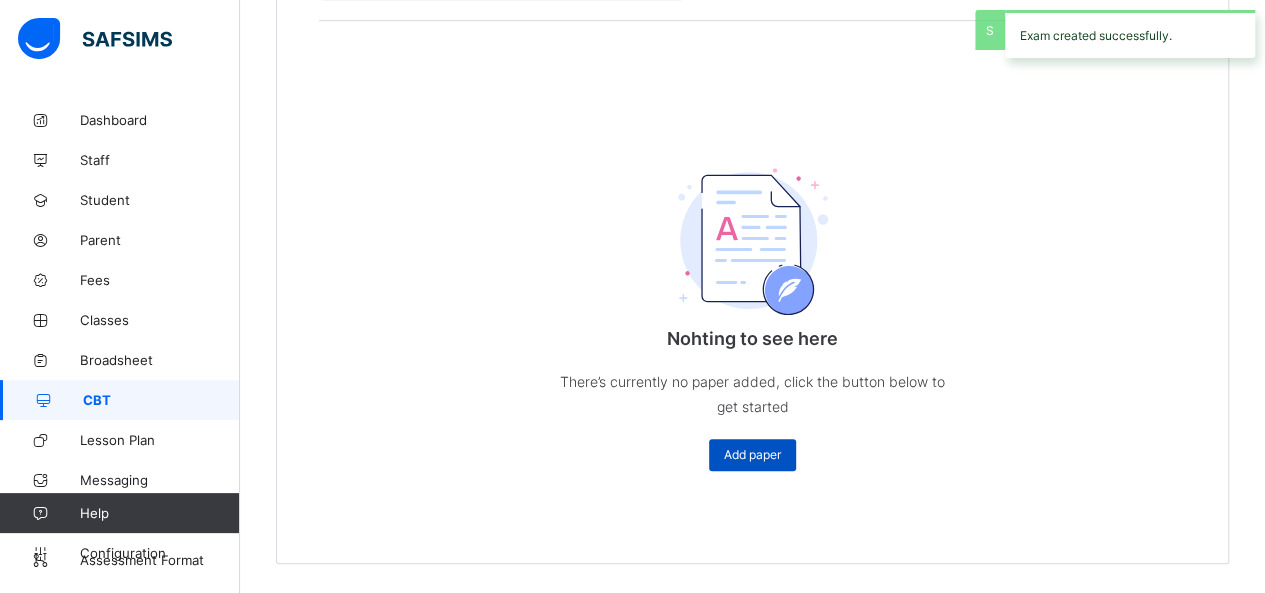 click on "Add paper" at bounding box center [752, 454] 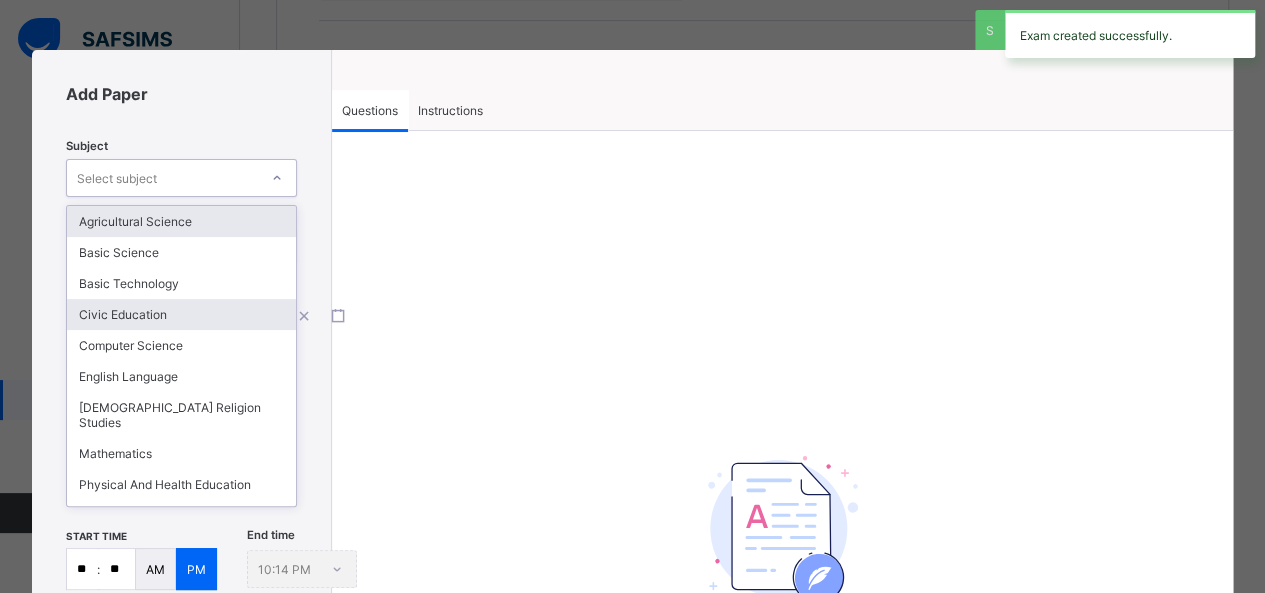 click on "Civic Education" at bounding box center (181, 314) 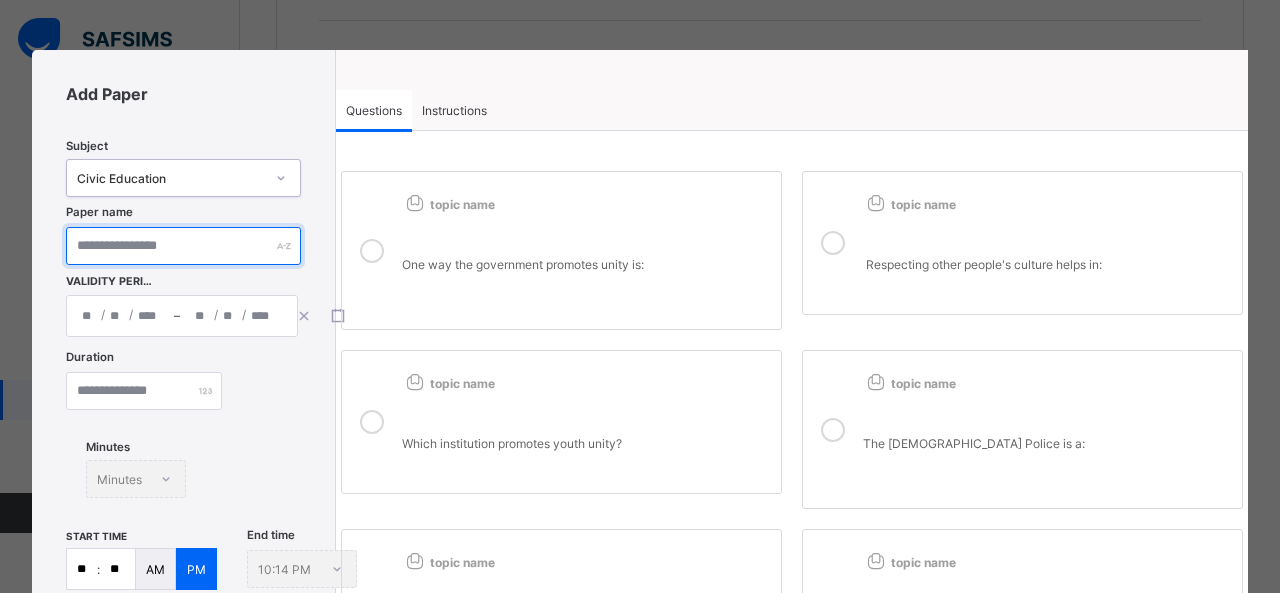 click at bounding box center (183, 246) 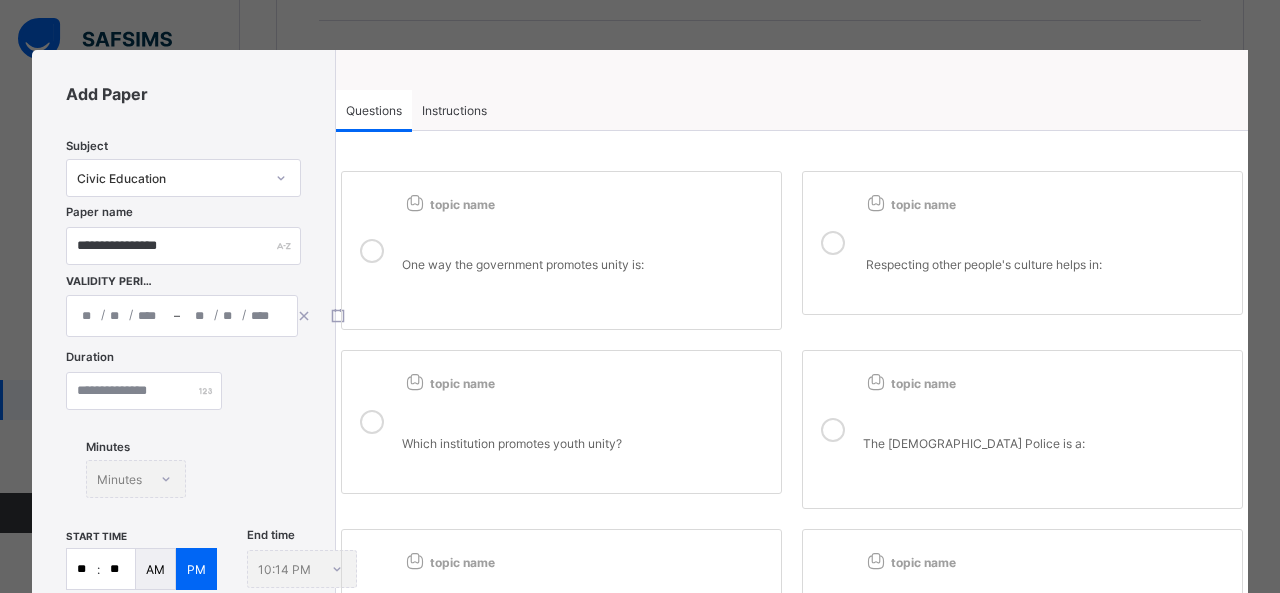 click 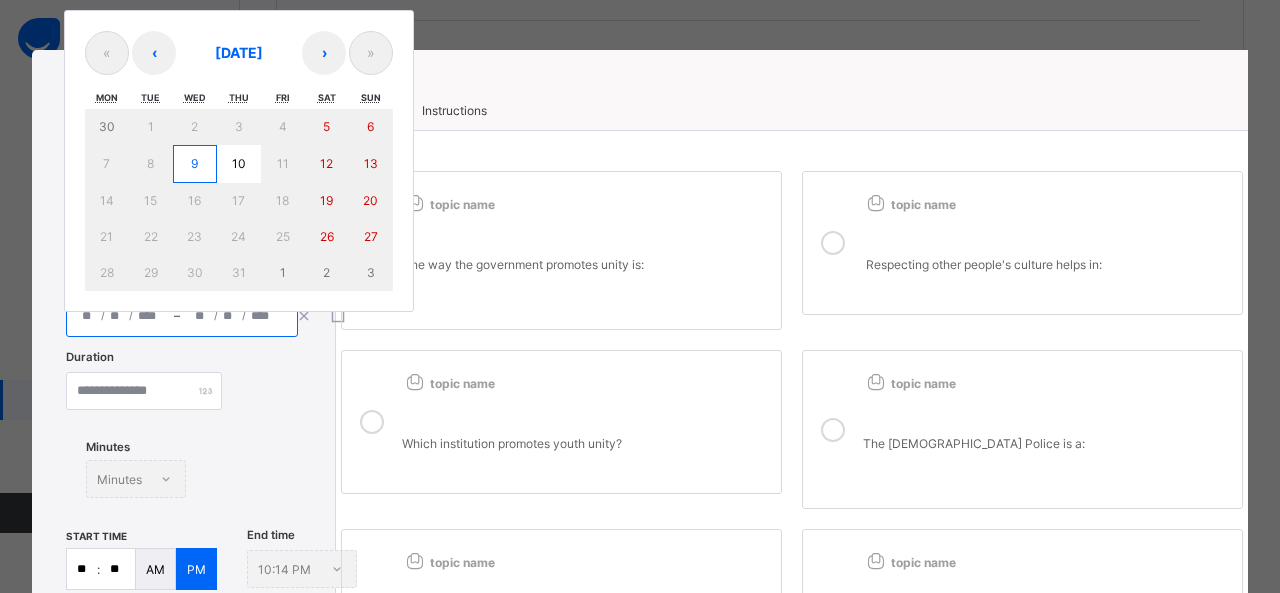 click on "9" at bounding box center (194, 163) 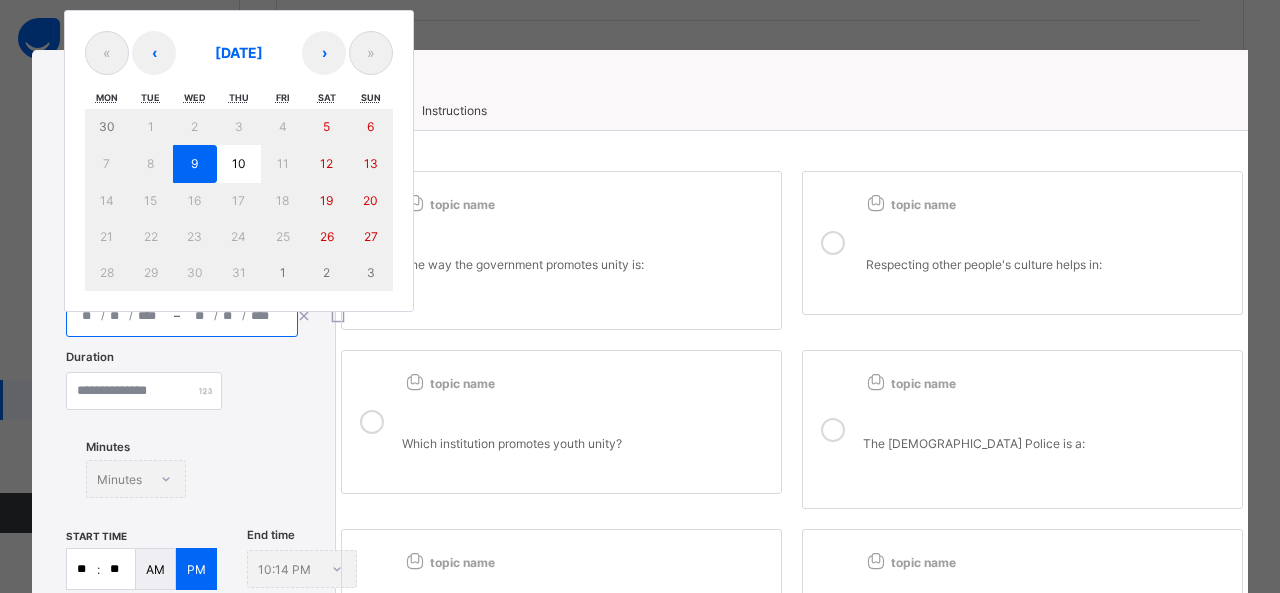 click on "9" at bounding box center [194, 163] 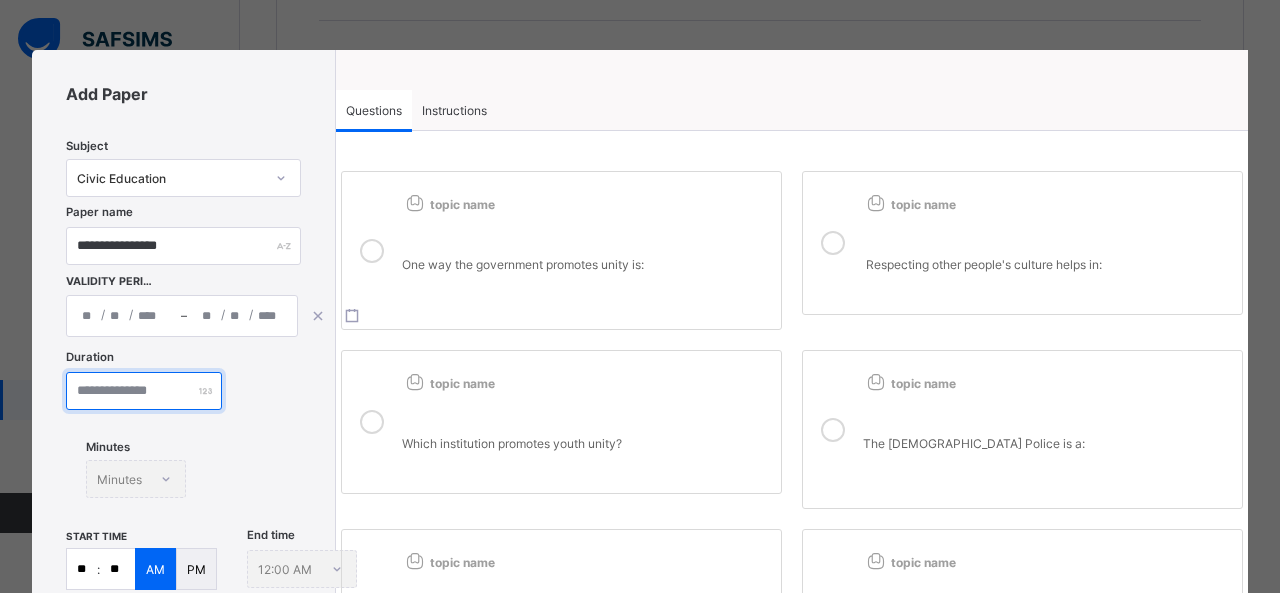 click at bounding box center [144, 391] 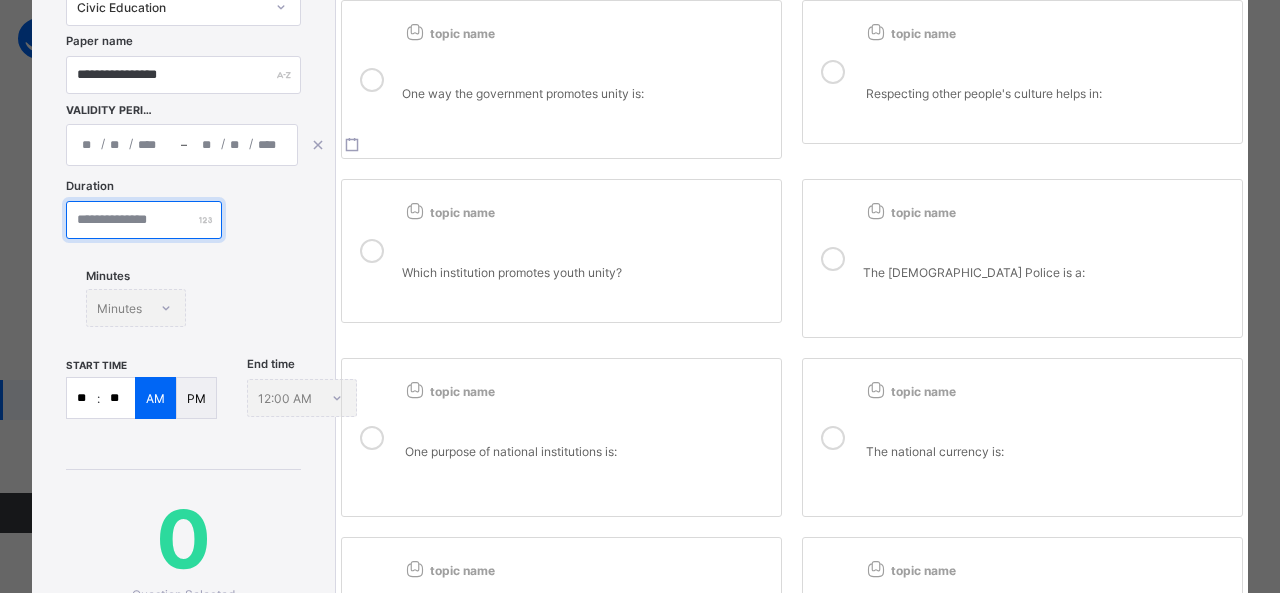 scroll, scrollTop: 198, scrollLeft: 0, axis: vertical 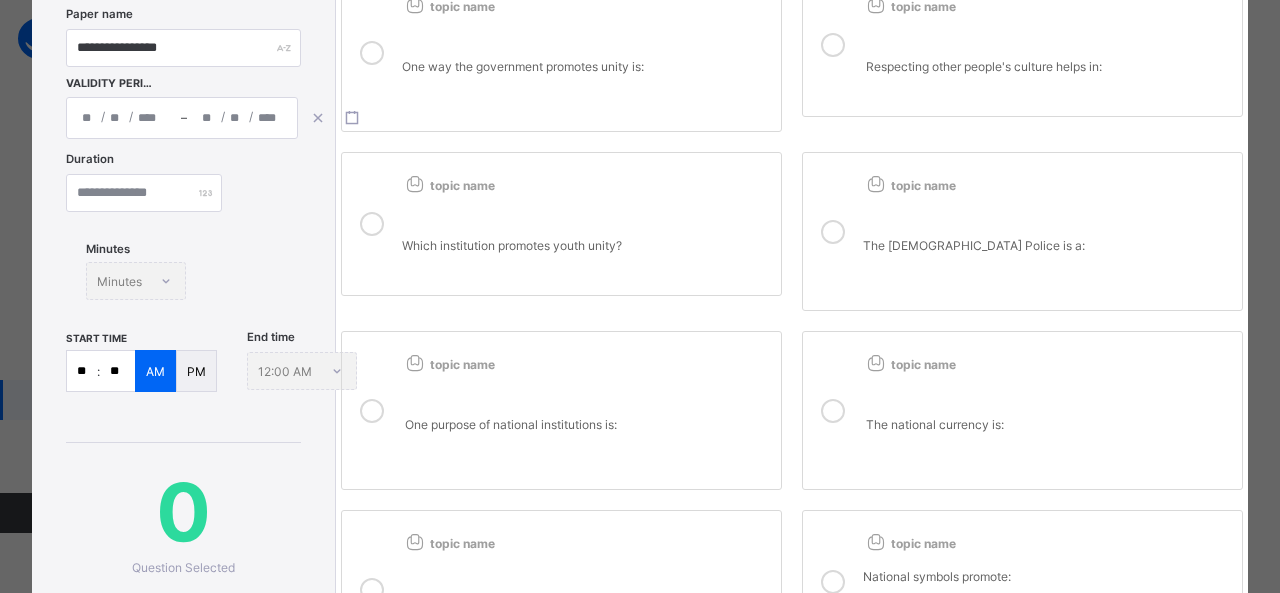 click on "**" at bounding box center [82, 371] 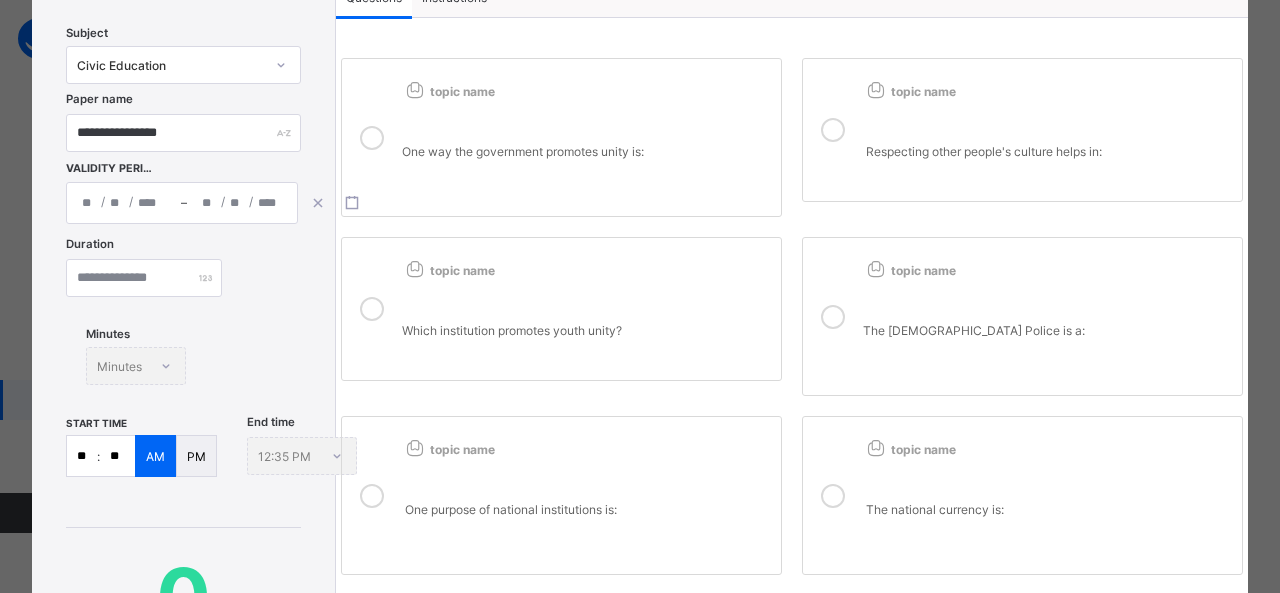 scroll, scrollTop: 42, scrollLeft: 0, axis: vertical 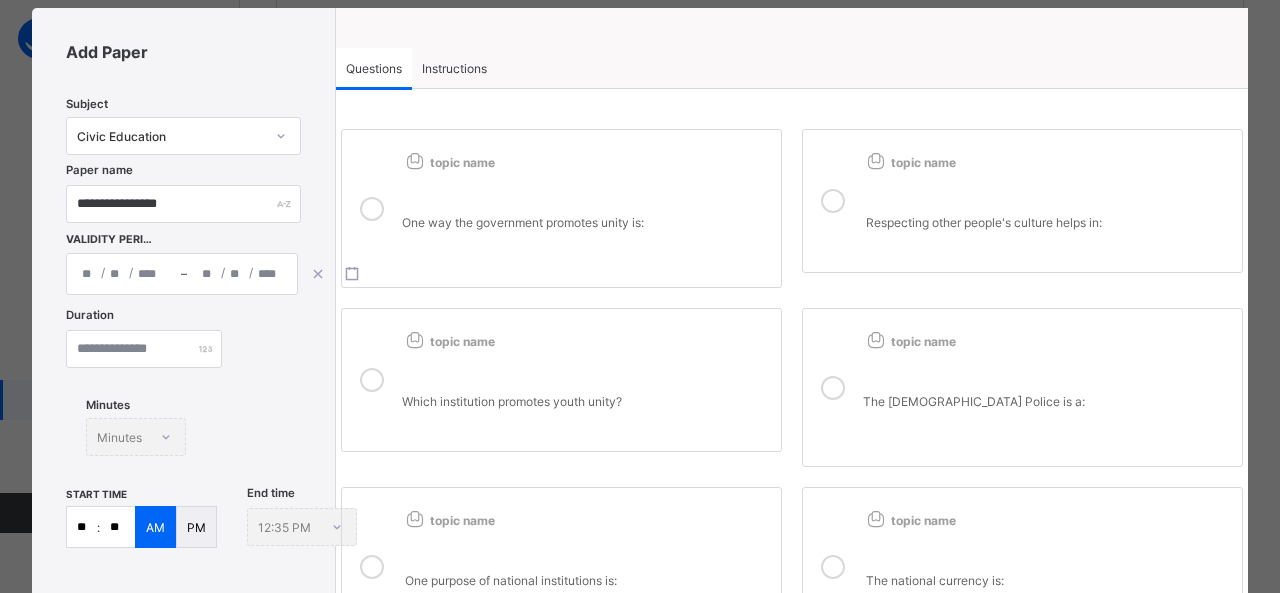 click on "topic name   One way the government promotes unity is:" at bounding box center (561, 208) 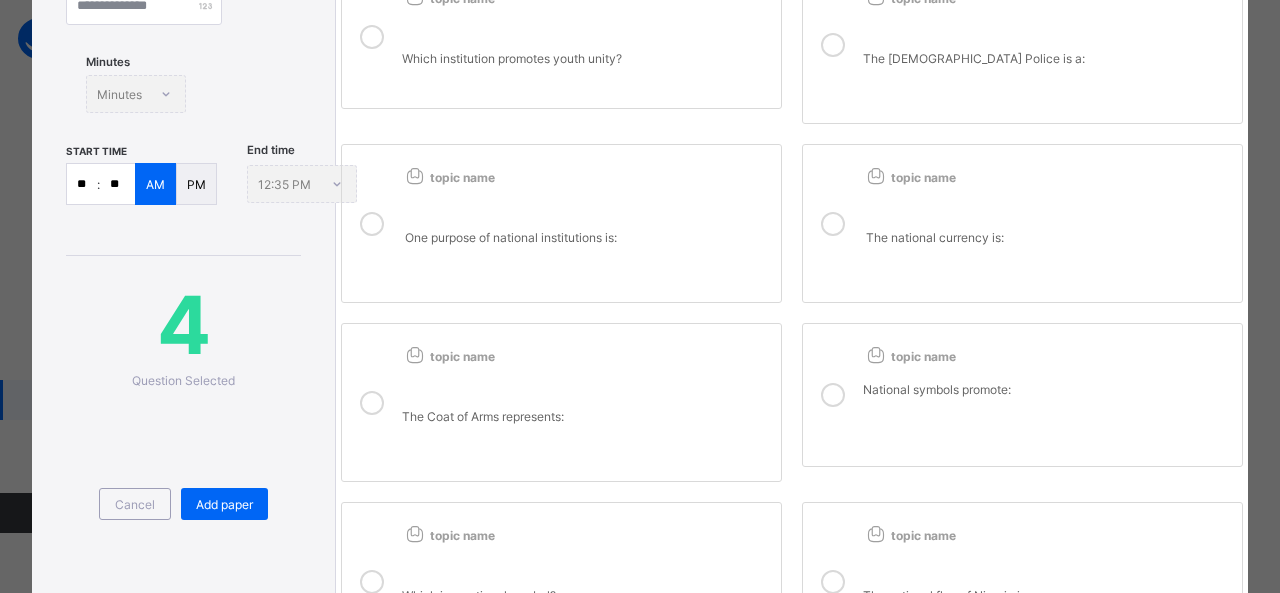 scroll, scrollTop: 386, scrollLeft: 0, axis: vertical 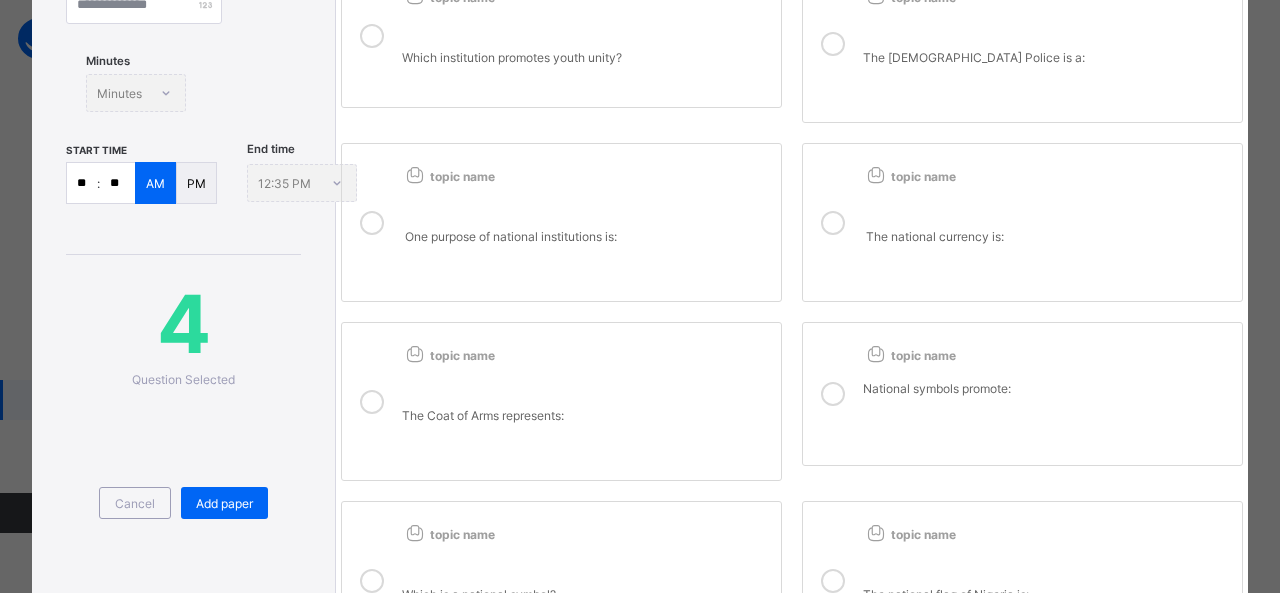click on "One purpose of national institutions is:" at bounding box center [586, 251] 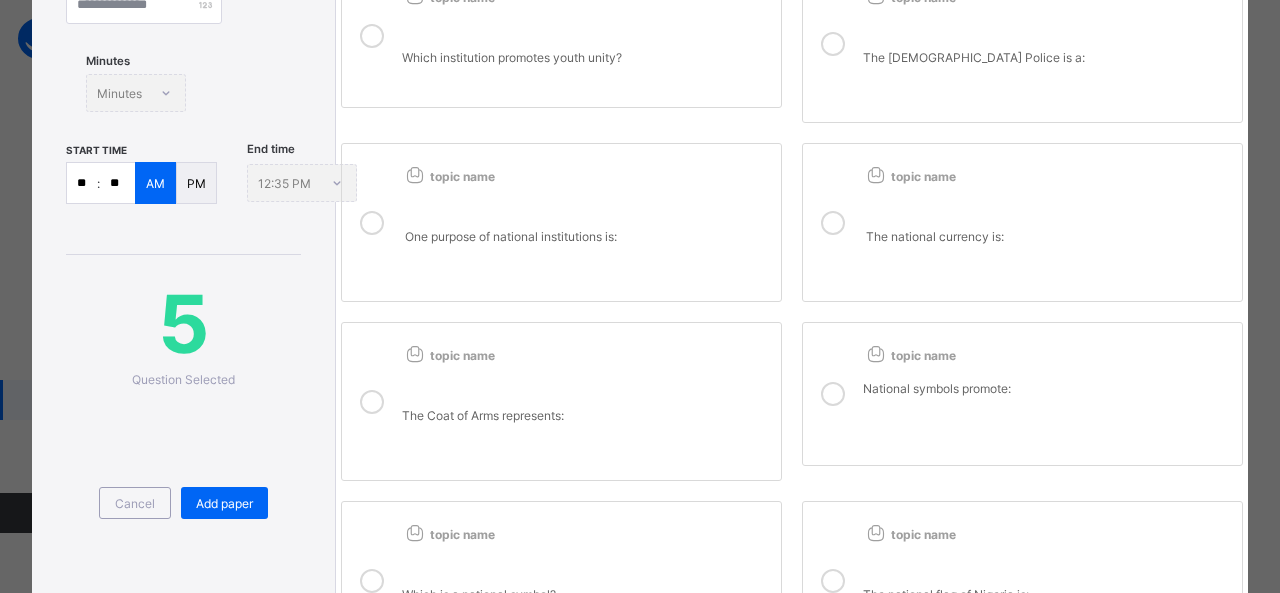 click on "The national currency is:" at bounding box center (1047, 229) 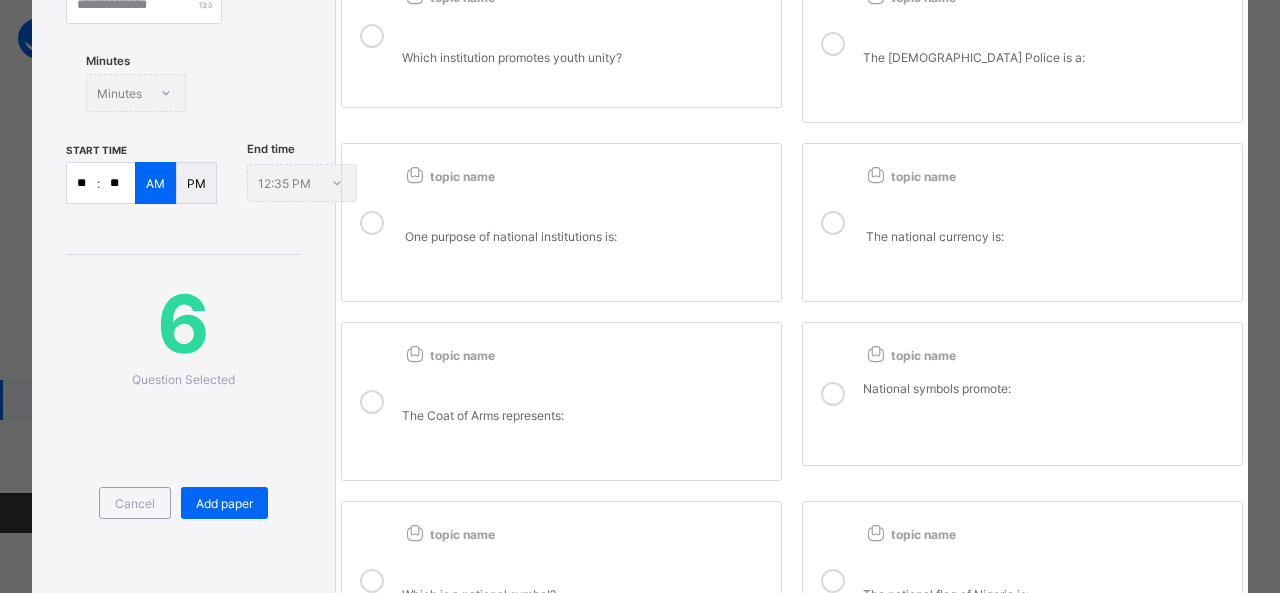 click on "The Coat of Arms represents:" at bounding box center (586, 430) 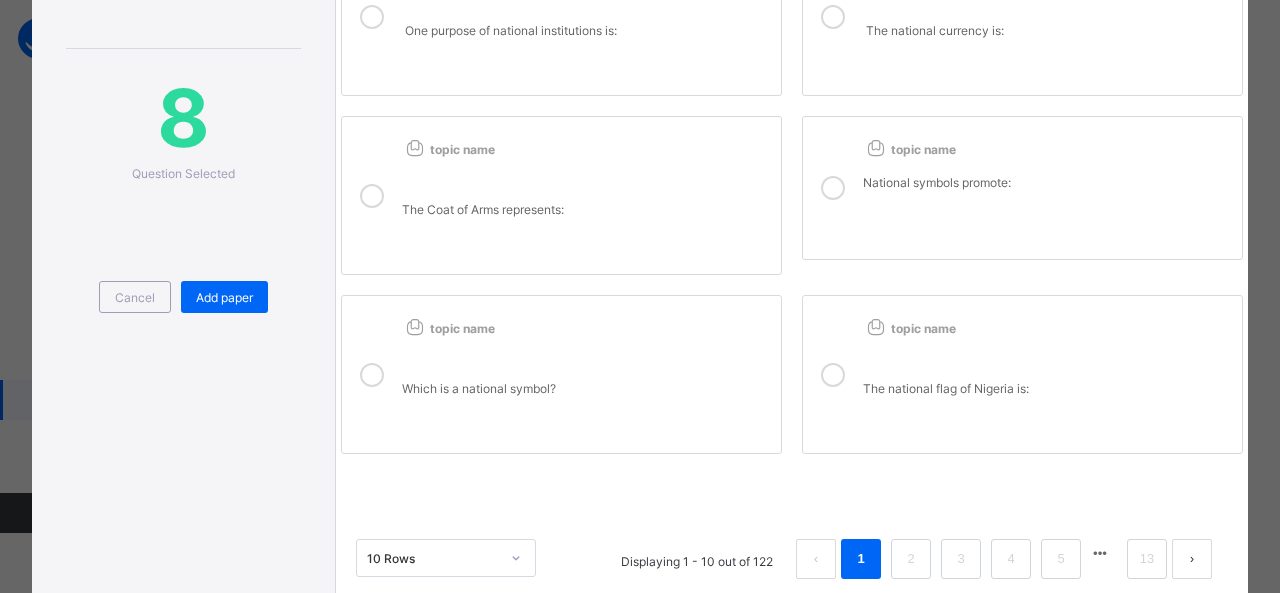 scroll, scrollTop: 629, scrollLeft: 0, axis: vertical 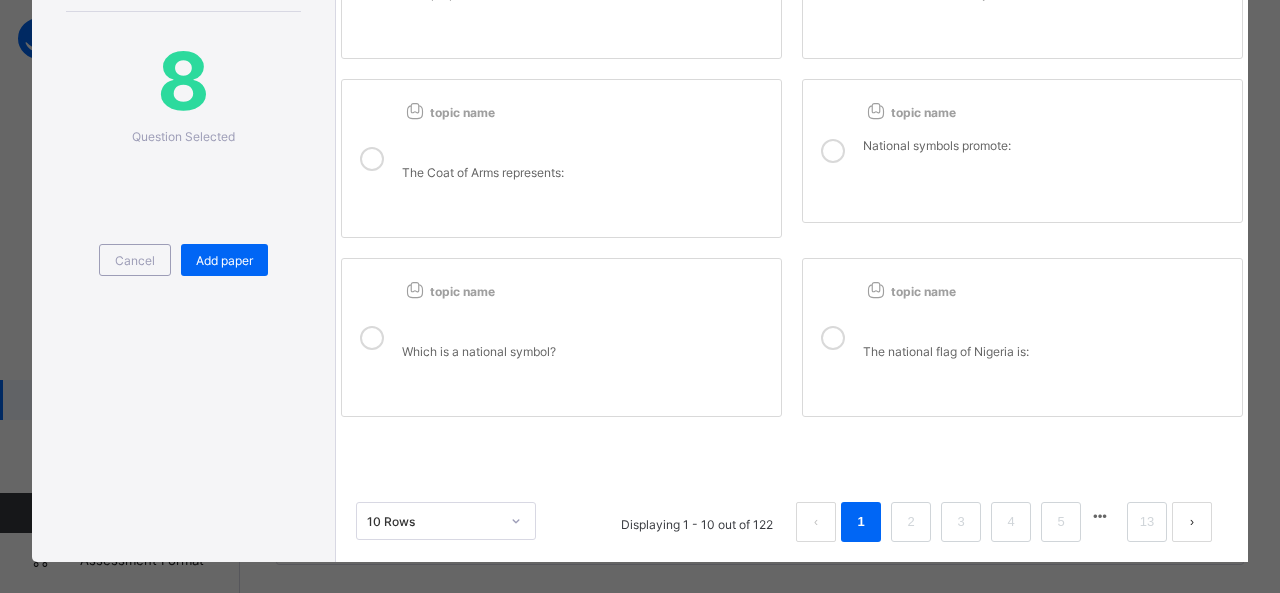 click on "Which is a national symbol?" at bounding box center (586, 344) 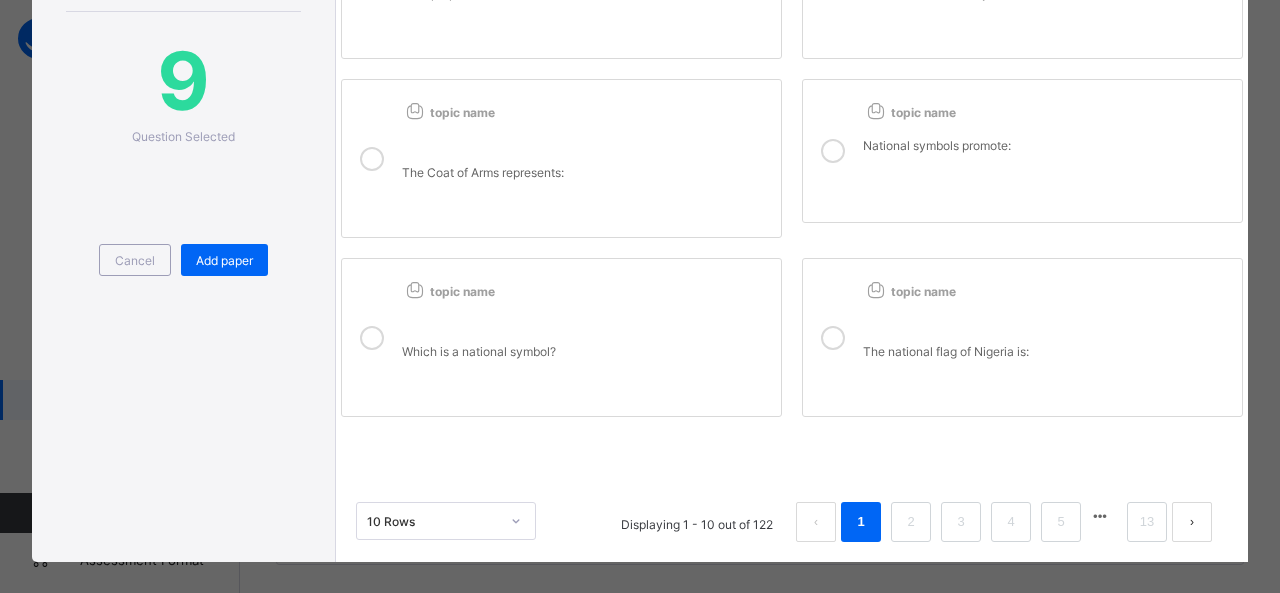 click on "The national flag of Nigeria is:" at bounding box center [1047, 344] 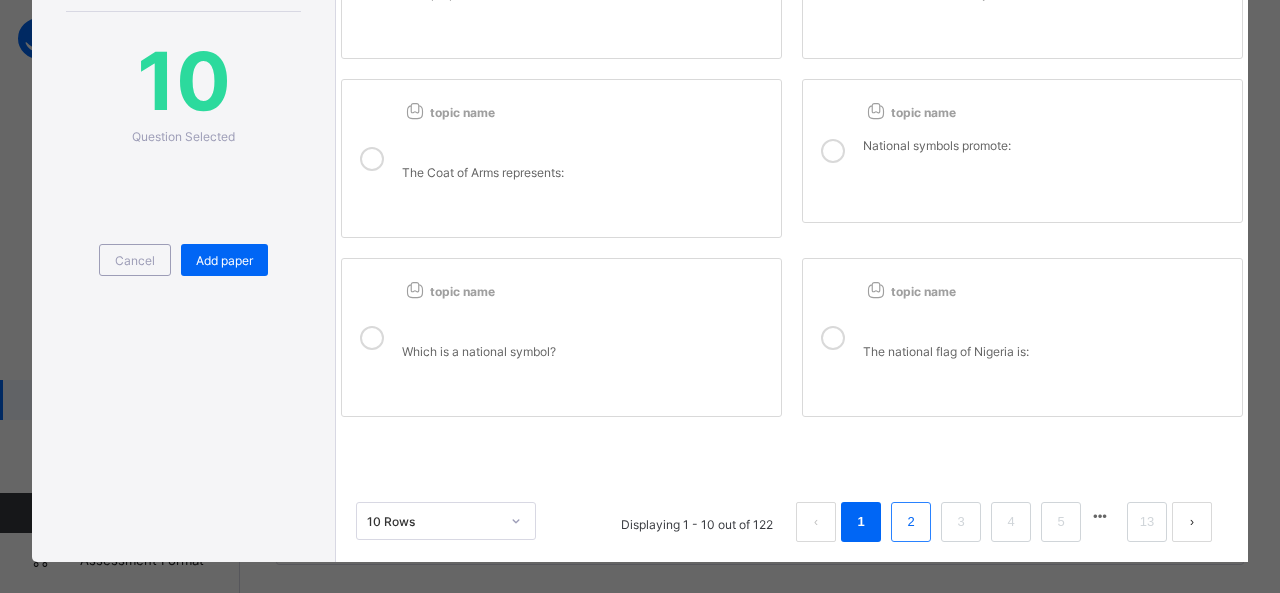 click on "2" at bounding box center [910, 522] 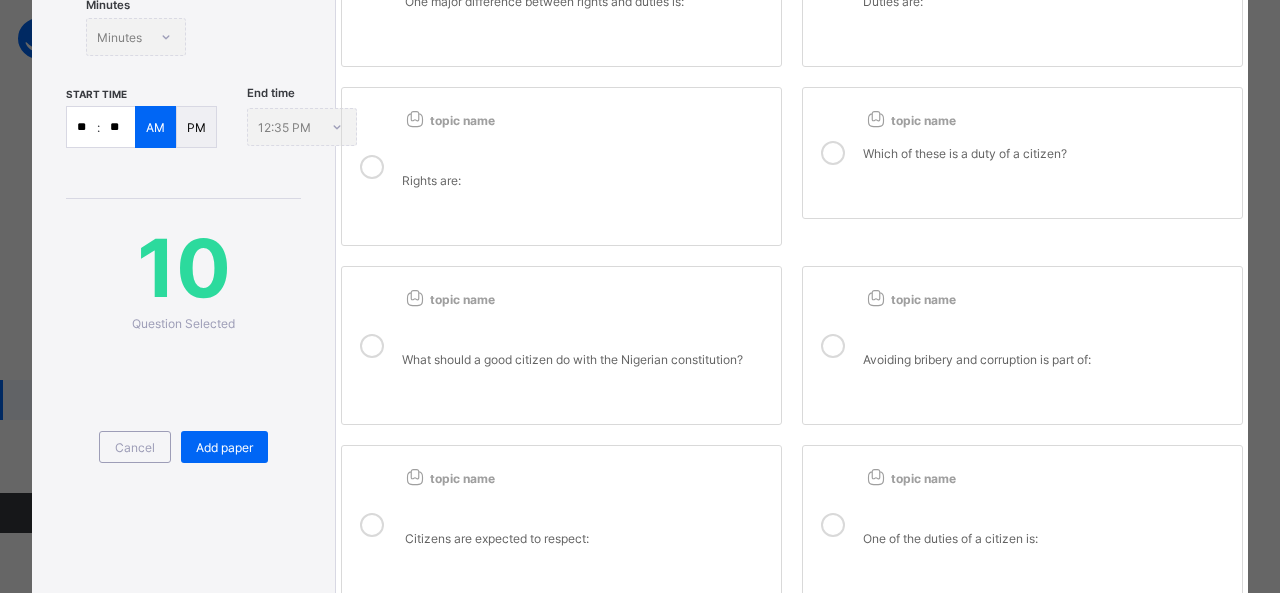 scroll, scrollTop: 629, scrollLeft: 0, axis: vertical 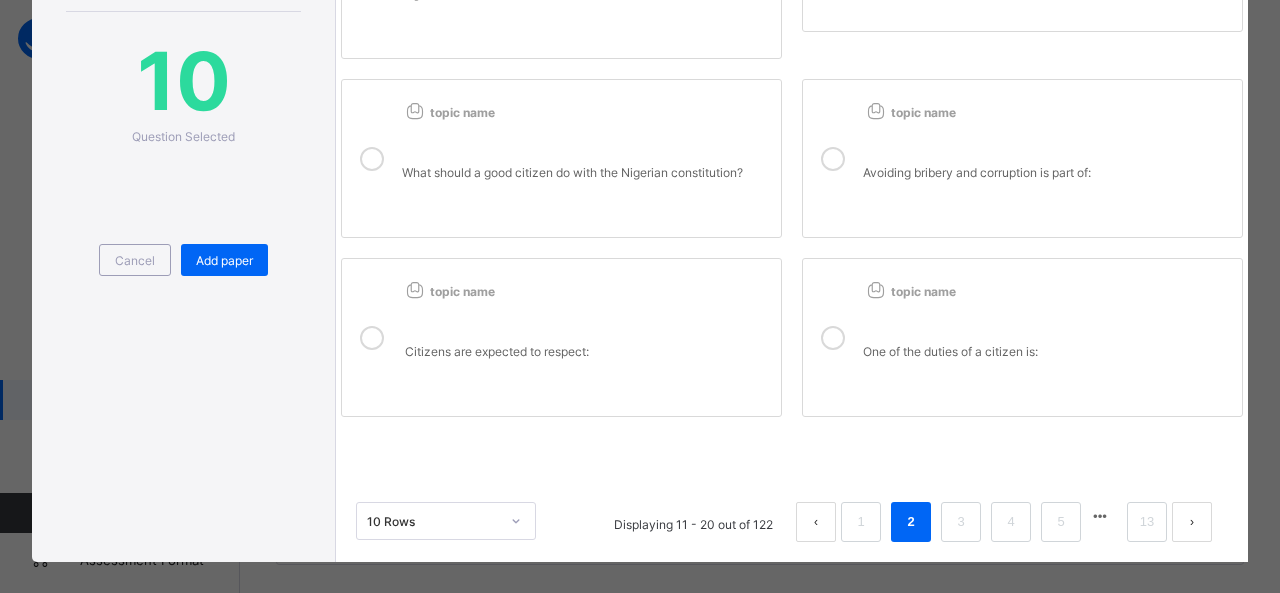 click on "What should a good citizen do with the Nigerian constitution?" at bounding box center [586, 187] 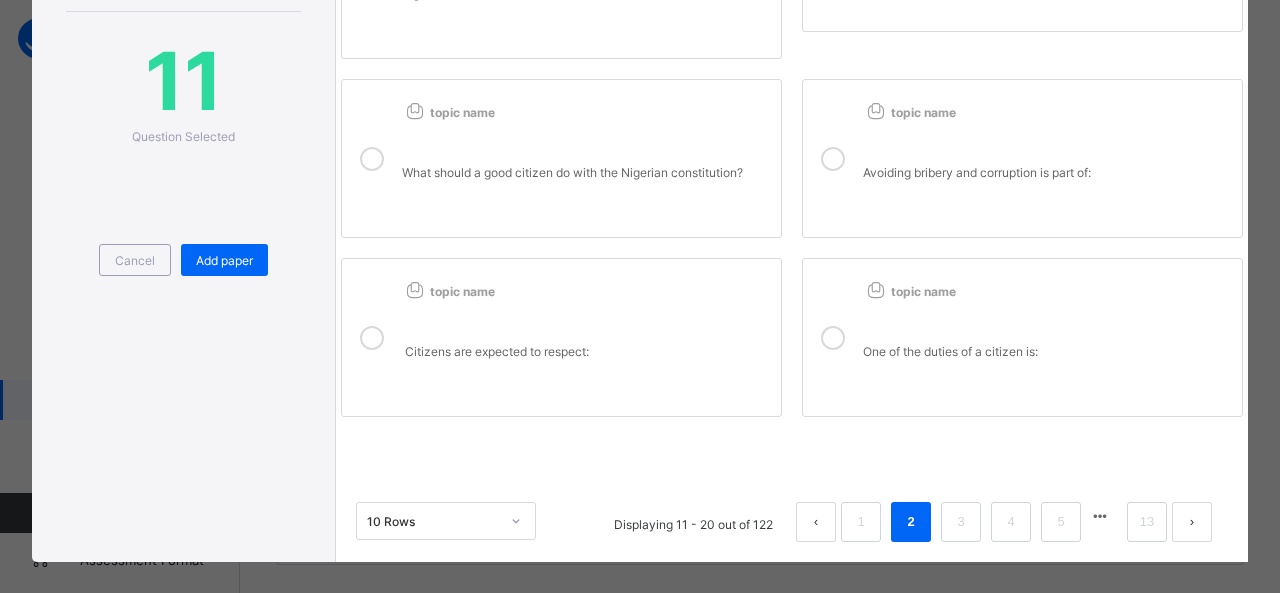 click on "Avoiding bribery and corruption is part of:" at bounding box center [1047, 165] 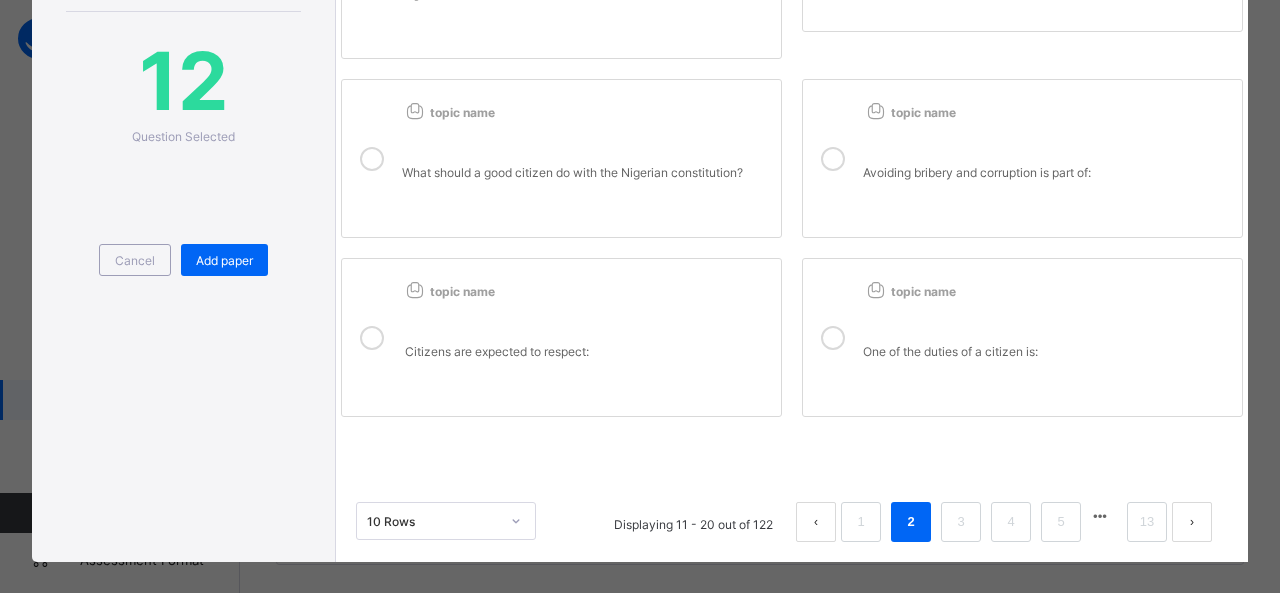 click on "Citizens are expected to respect:" at bounding box center (586, 366) 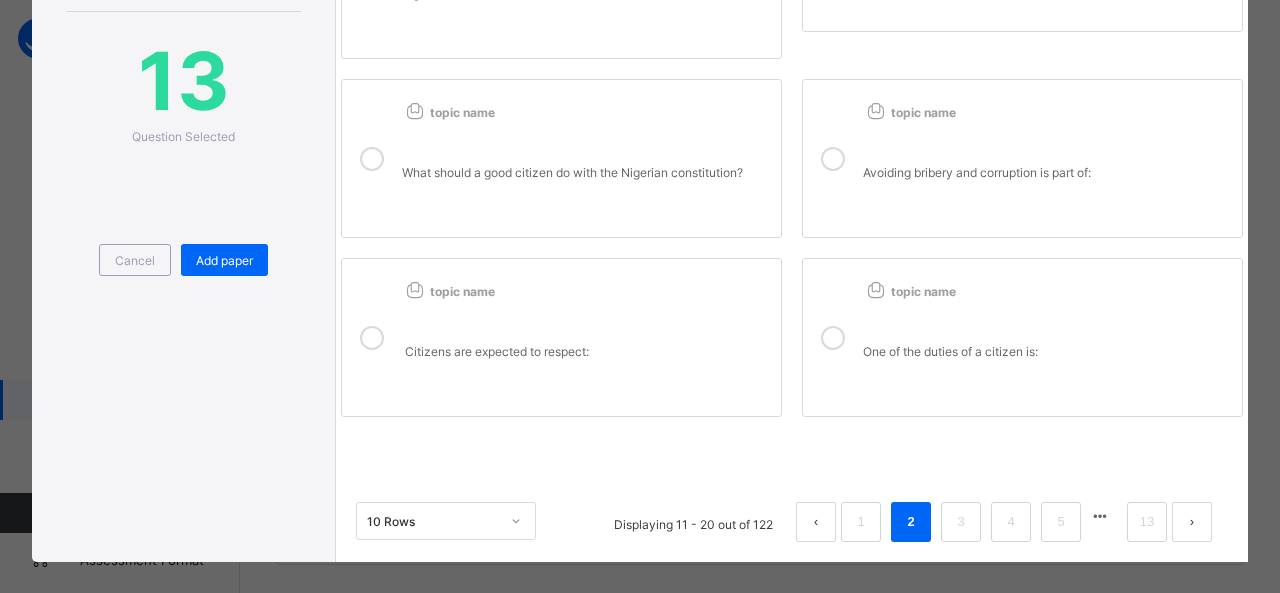click at bounding box center [1047, 324] 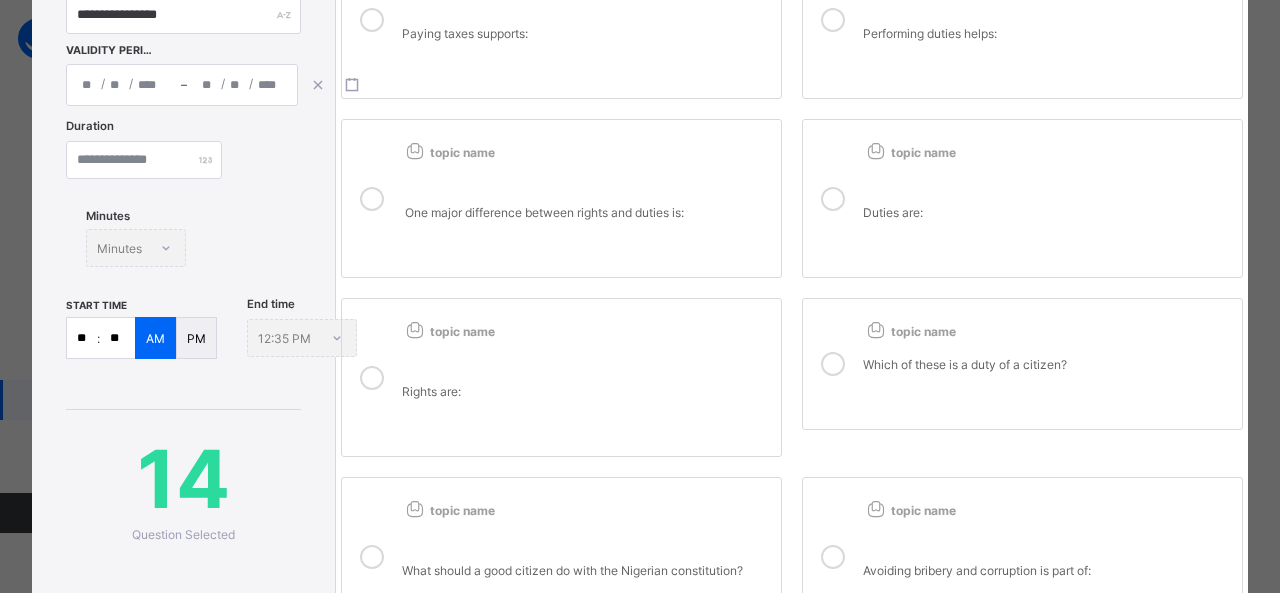 scroll, scrollTop: 211, scrollLeft: 0, axis: vertical 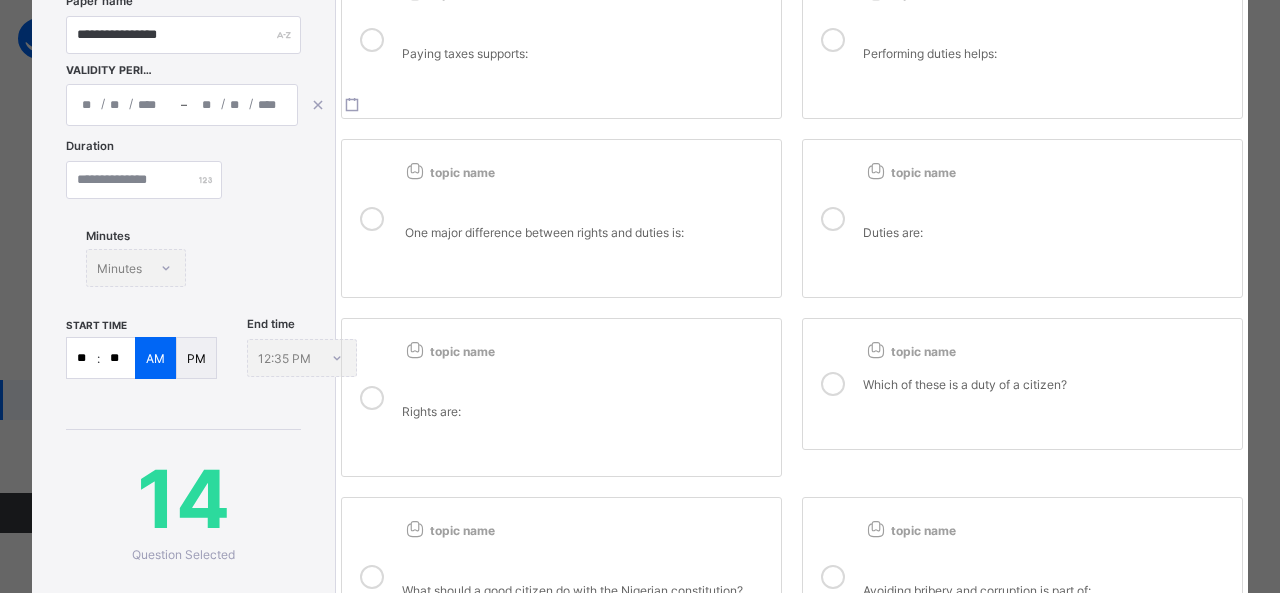 click on "Rights are:" at bounding box center (586, 426) 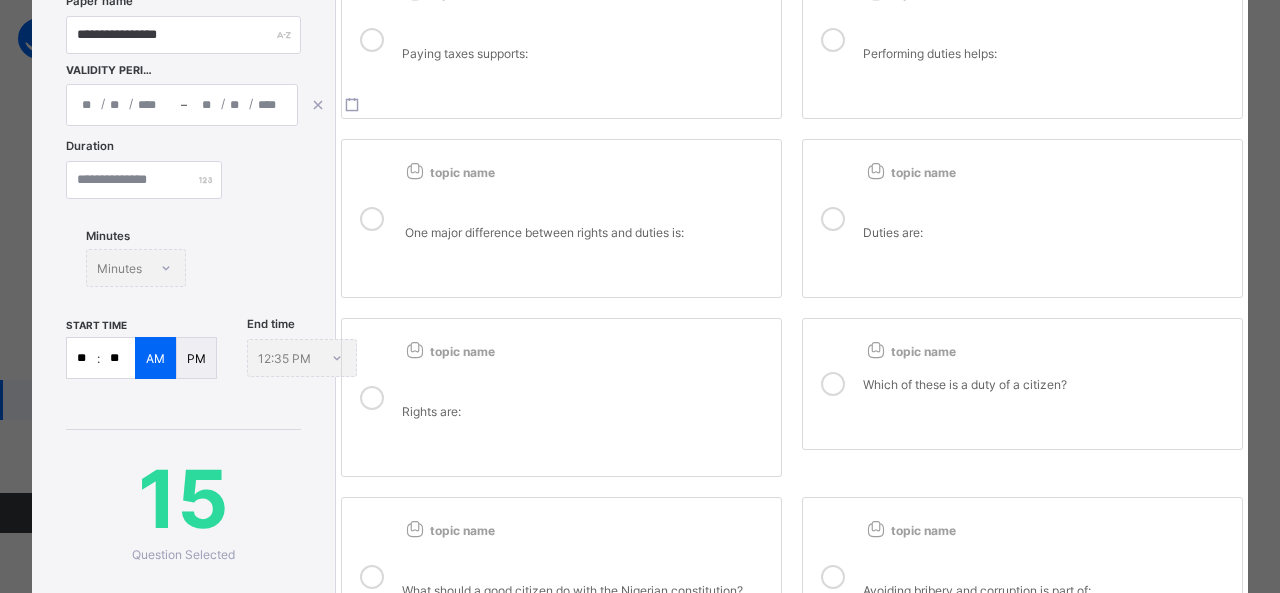 click on "Which of these is a duty of a citizen?" at bounding box center [1047, 391] 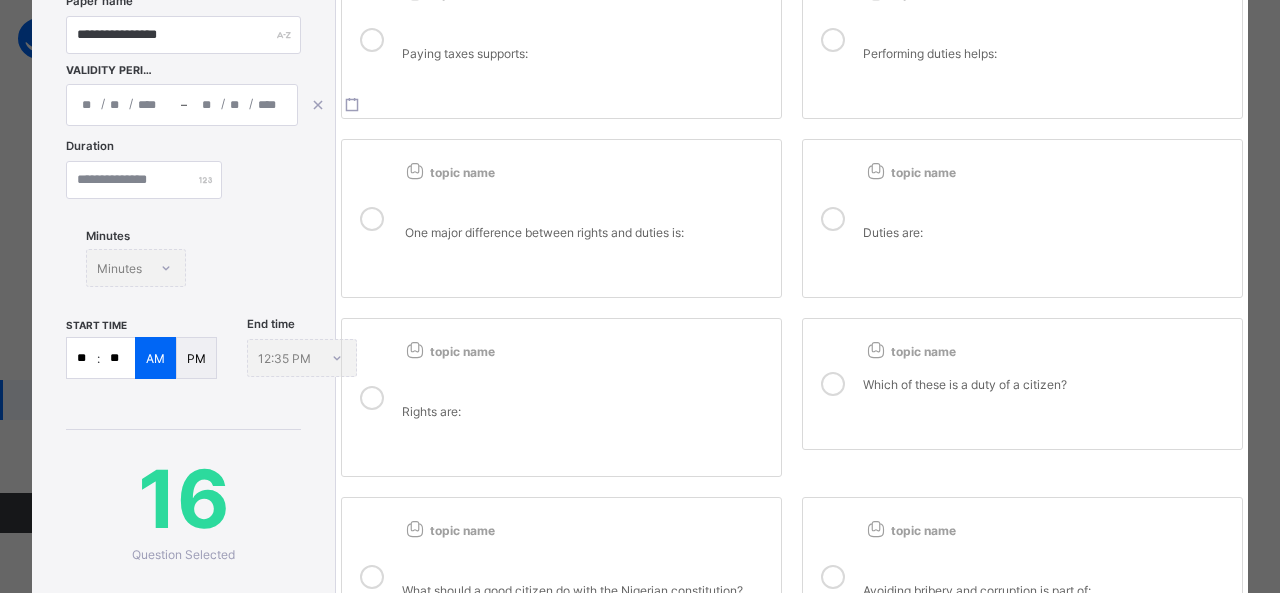 click on "Duties are:" at bounding box center [1047, 225] 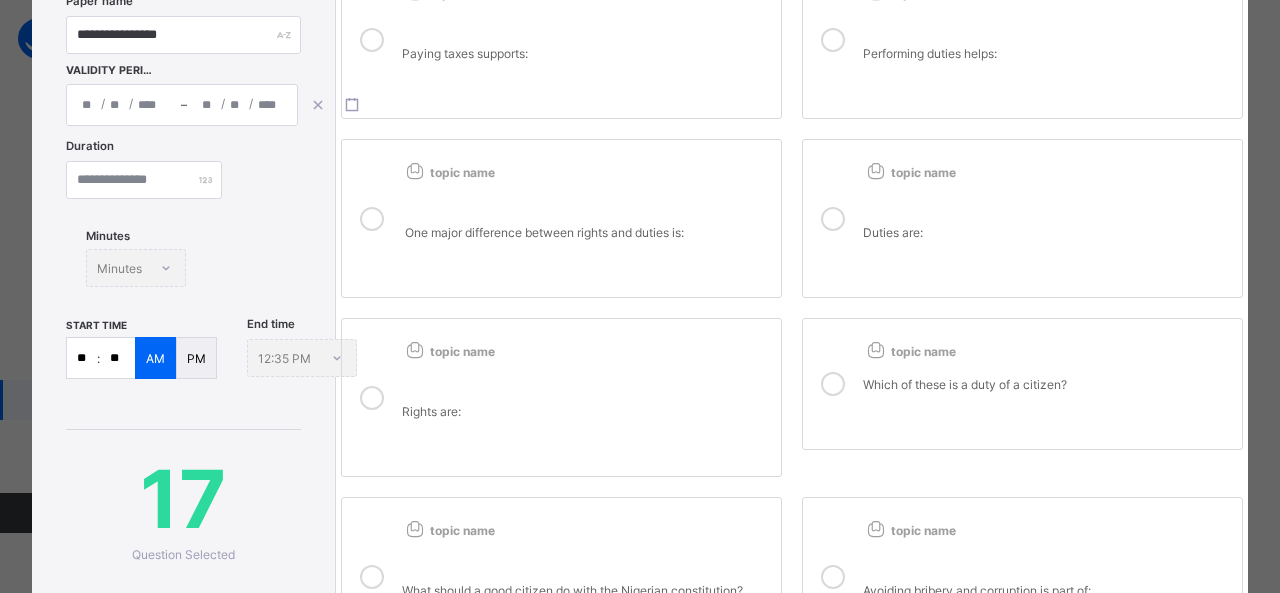 click on "One major difference between rights and duties is:" at bounding box center [586, 247] 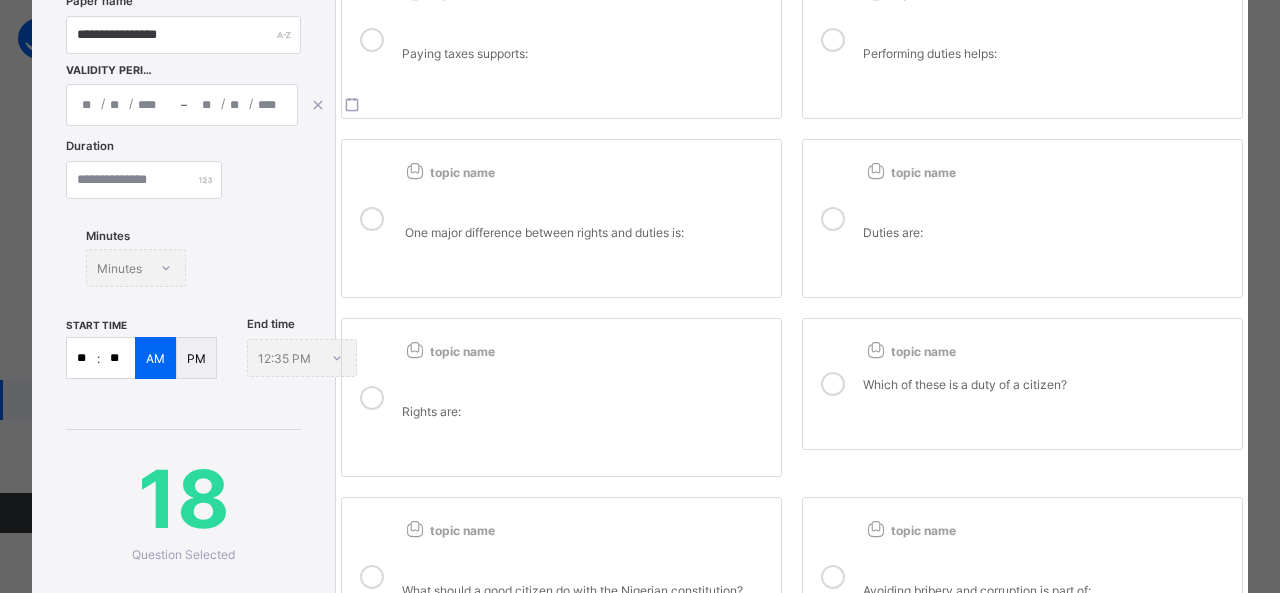 click on "Performing duties helps:" at bounding box center [1047, 68] 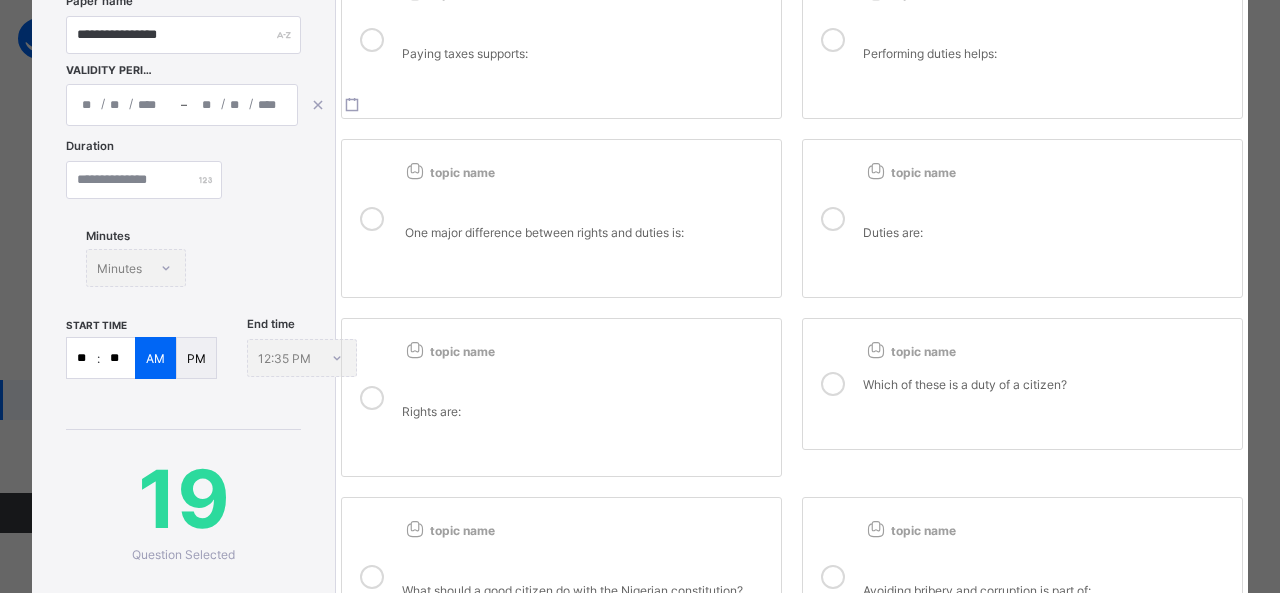 click on "topic name   Paying taxes supports:" at bounding box center (561, 39) 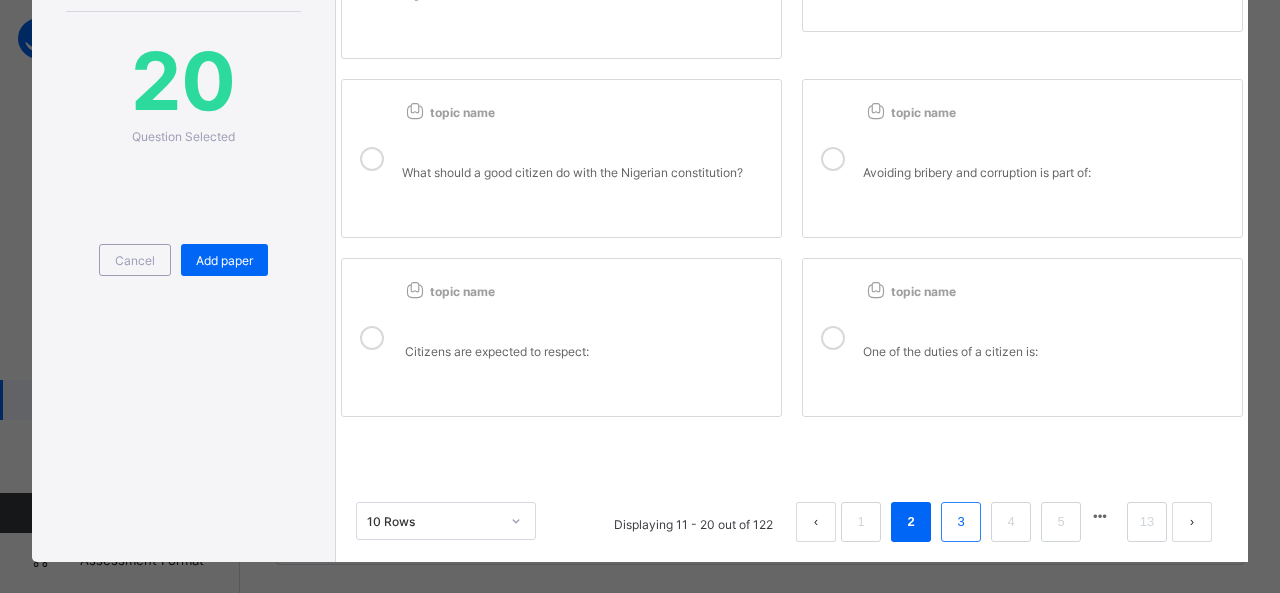 click on "3" at bounding box center (960, 522) 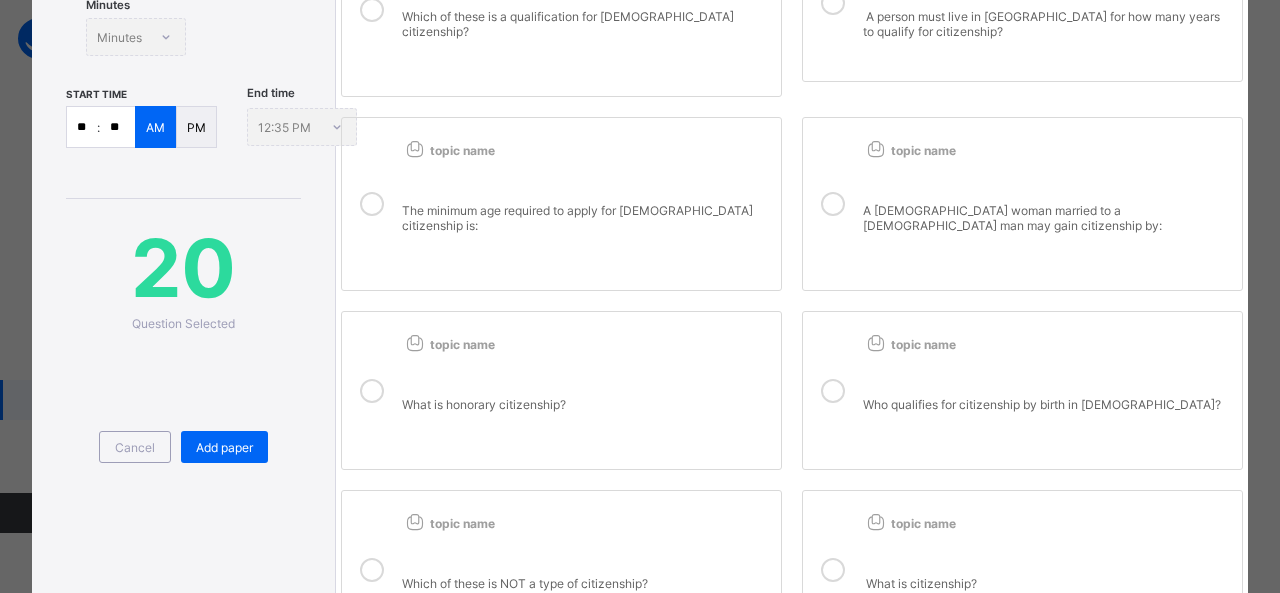 scroll, scrollTop: 629, scrollLeft: 0, axis: vertical 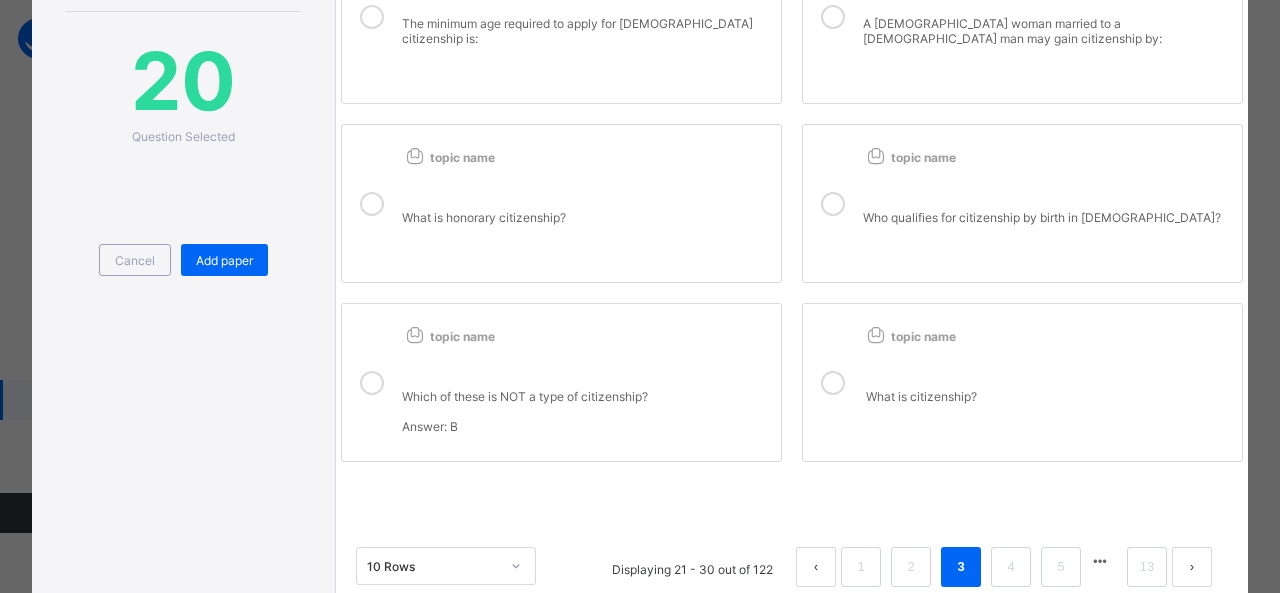 click on "What is citizenship?" at bounding box center [1047, 411] 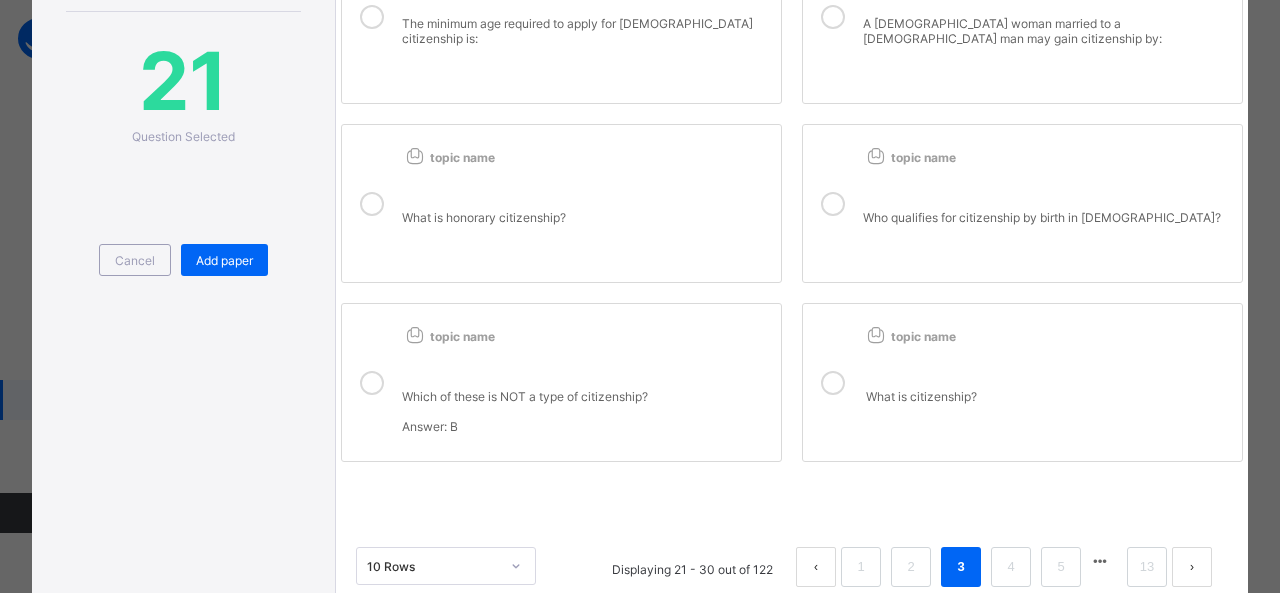 click at bounding box center [1047, 190] 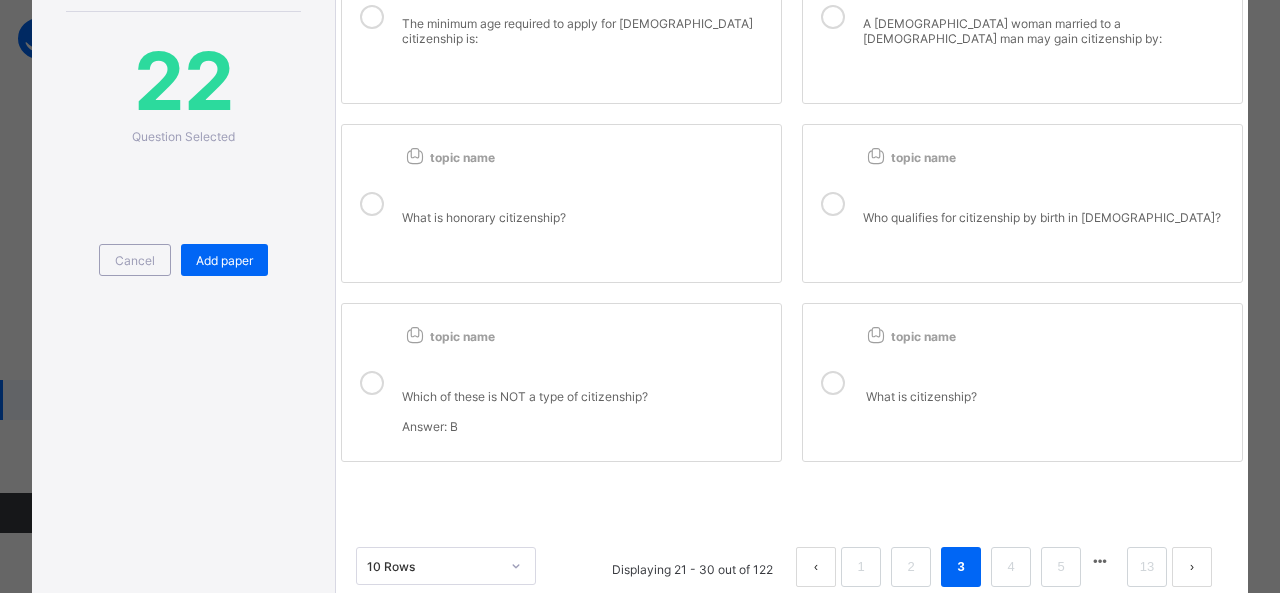 click on "What is honorary citizenship?" at bounding box center (586, 210) 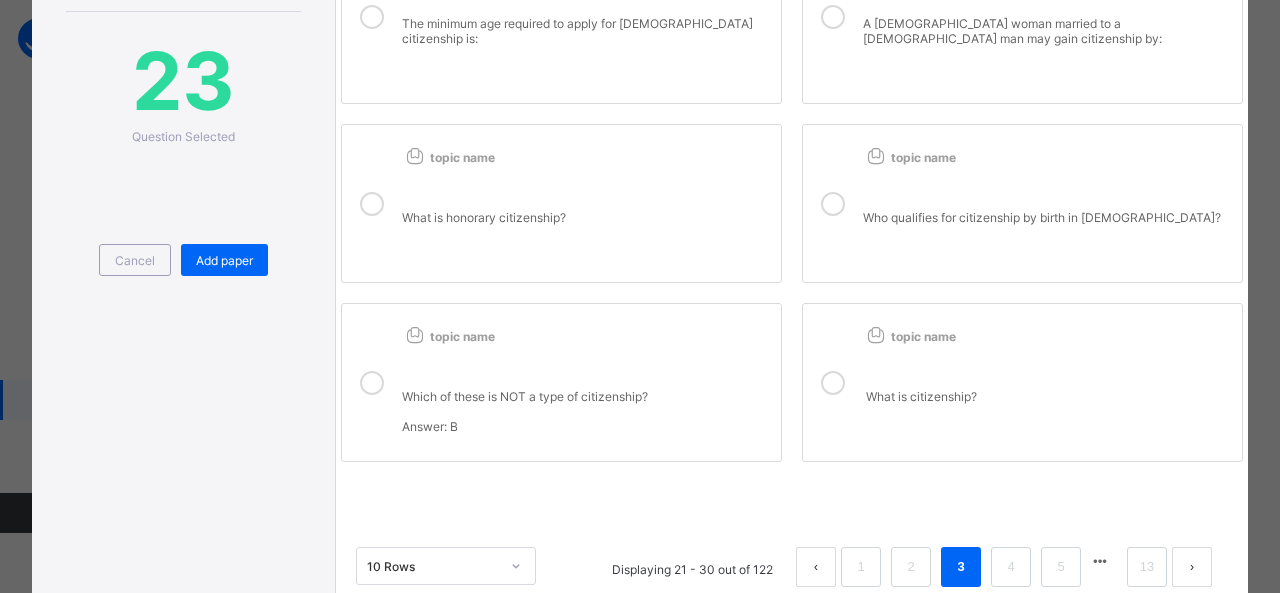 click on "Which of these is NOT a type of citizenship? Answer: B" at bounding box center (586, 411) 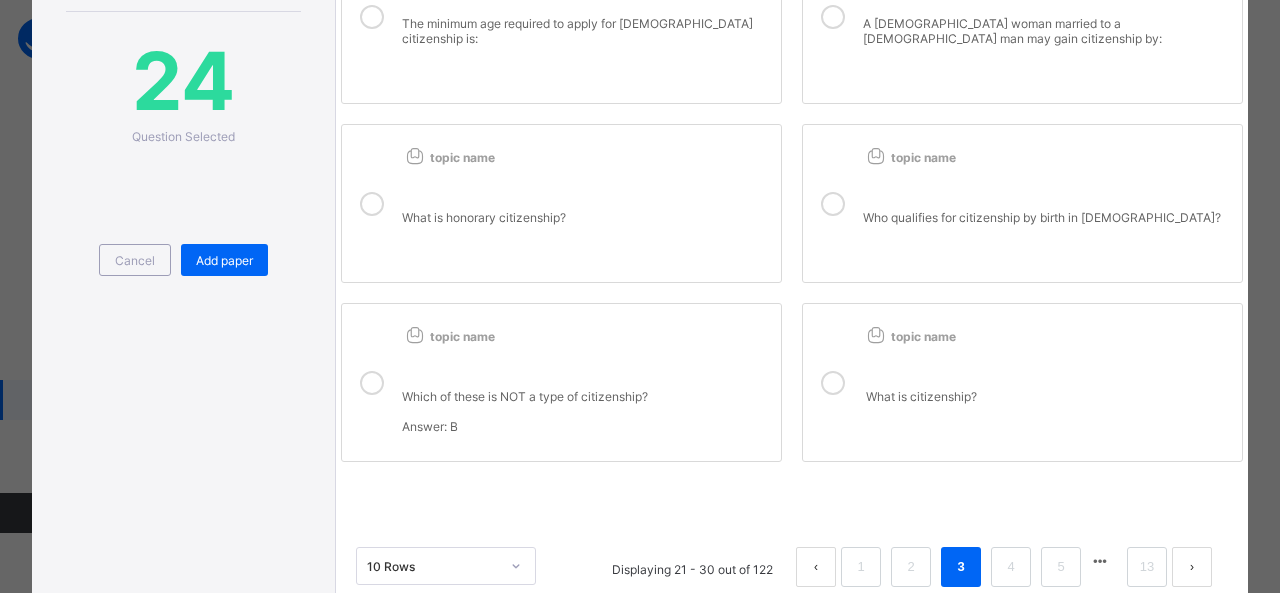 click on "topic name   One must take the following before becoming a citizen:       topic name     A foreigner must be accepted by which group to qualify for citizenship?       topic name   Which of these is a qualification for Nigerian citizenship?       topic name     A person must live in Nigeria for how many years to qualify for citizenship?       topic name   The minimum age required to apply for Nigerian citizenship is:       topic name   A foreign woman married to a Nigerian man may gain citizenship by:       topic name   What is honorary citizenship?       topic name   Who qualifies for citizenship by birth in Nigeria?       topic name   Which of these is NOT a type of citizenship? Answer: B       topic name     What is citizenship?" at bounding box center [792, 2] 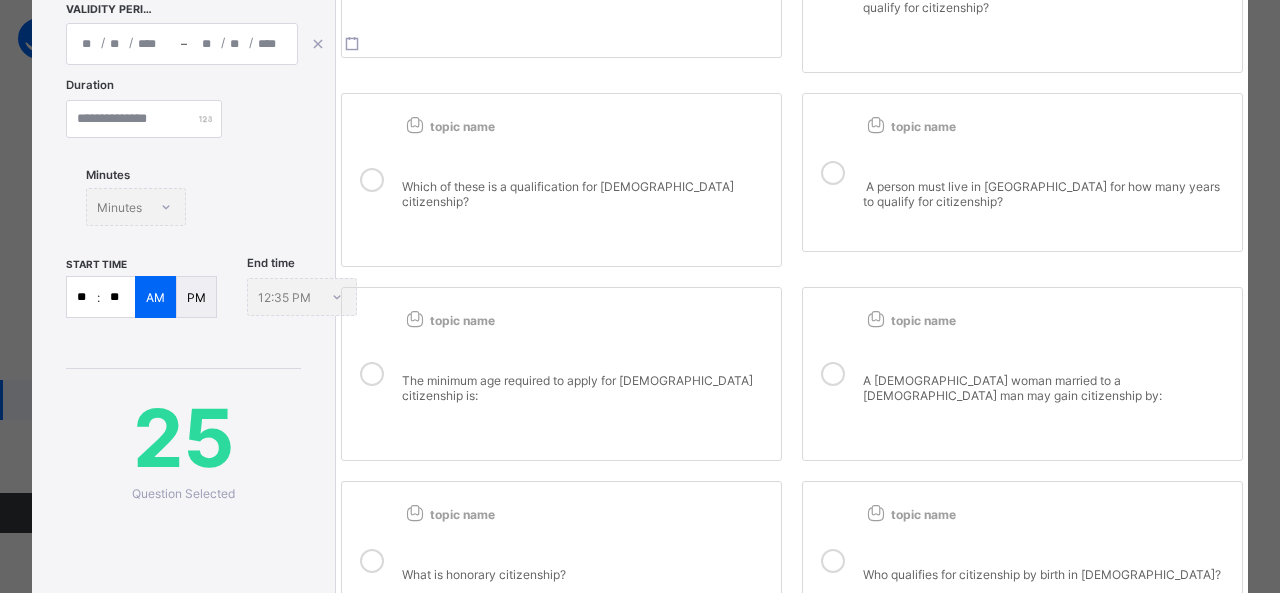scroll, scrollTop: 266, scrollLeft: 0, axis: vertical 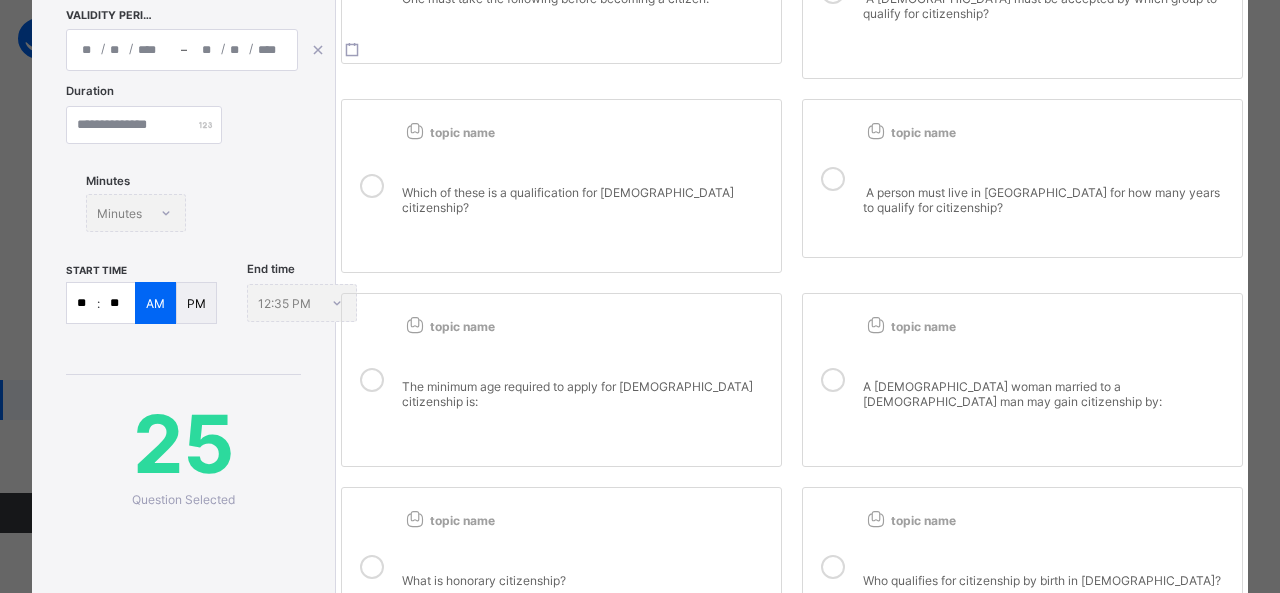 click on "Which of these is a qualification for Nigerian citizenship?" at bounding box center [586, 215] 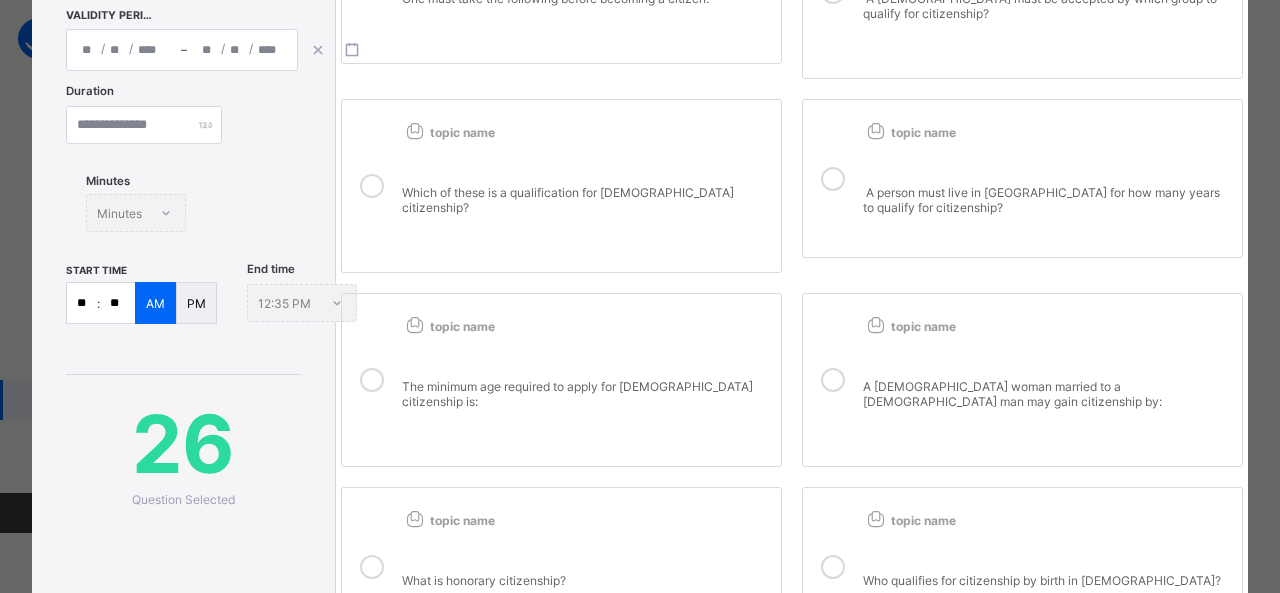 click on "A person must live in Nigeria for how many years to qualify for citizenship?" at bounding box center [1047, 185] 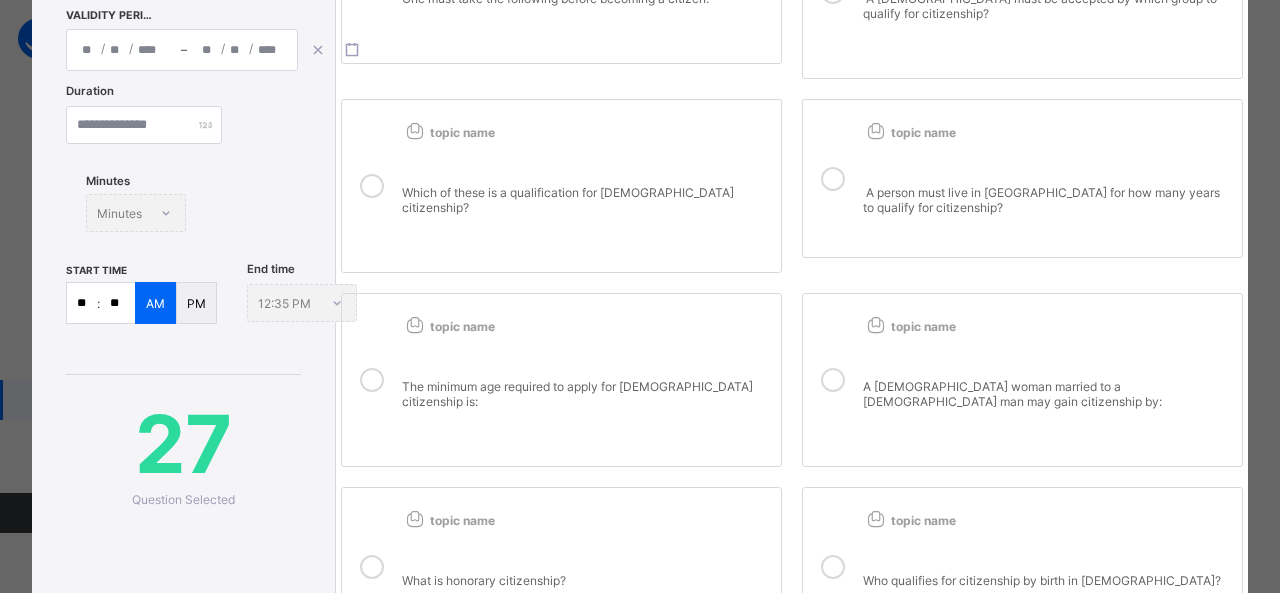 click on "The minimum age required to apply for Nigerian citizenship is:" at bounding box center (586, 409) 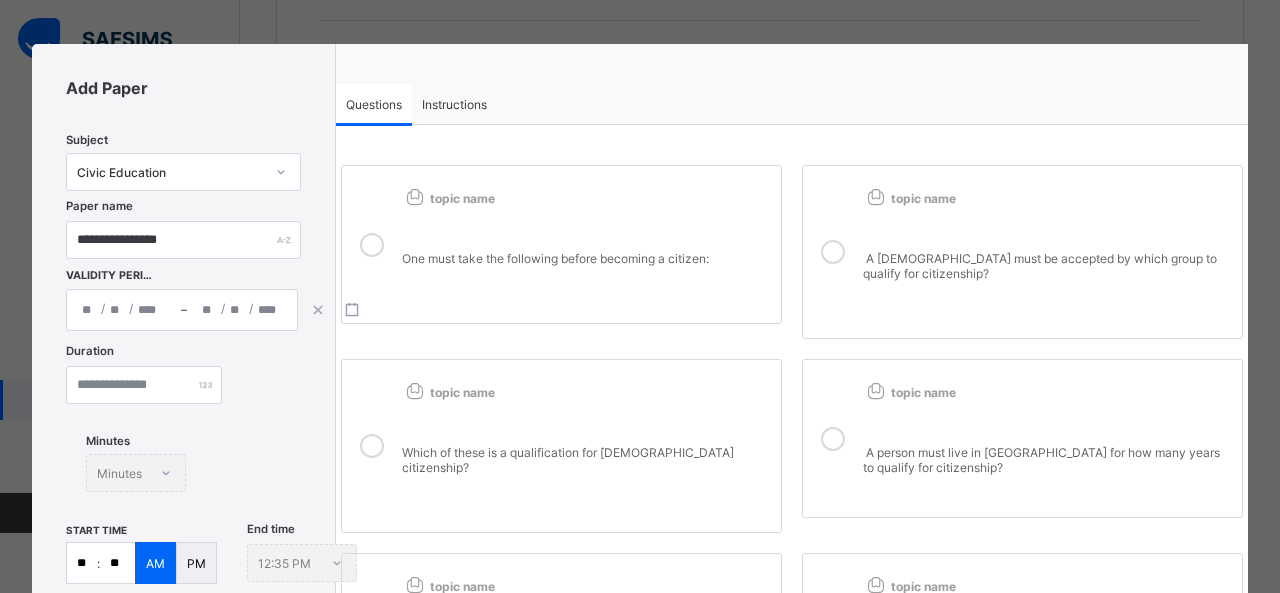 scroll, scrollTop: 0, scrollLeft: 0, axis: both 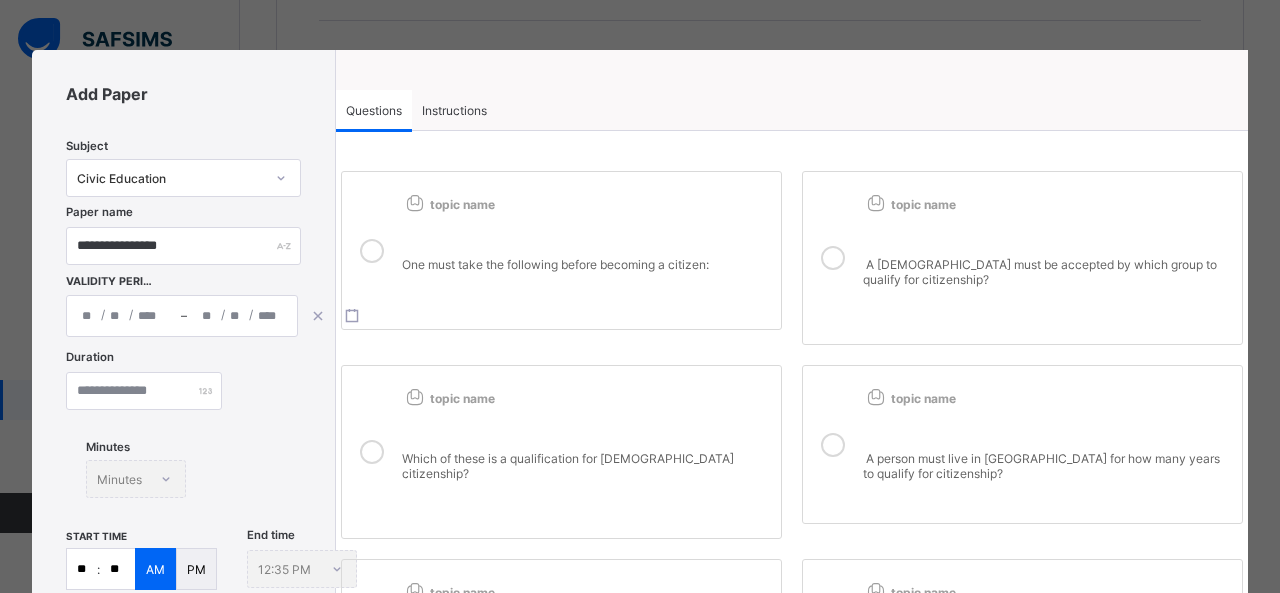 click on "One must take the following before becoming a citizen:" at bounding box center [586, 257] 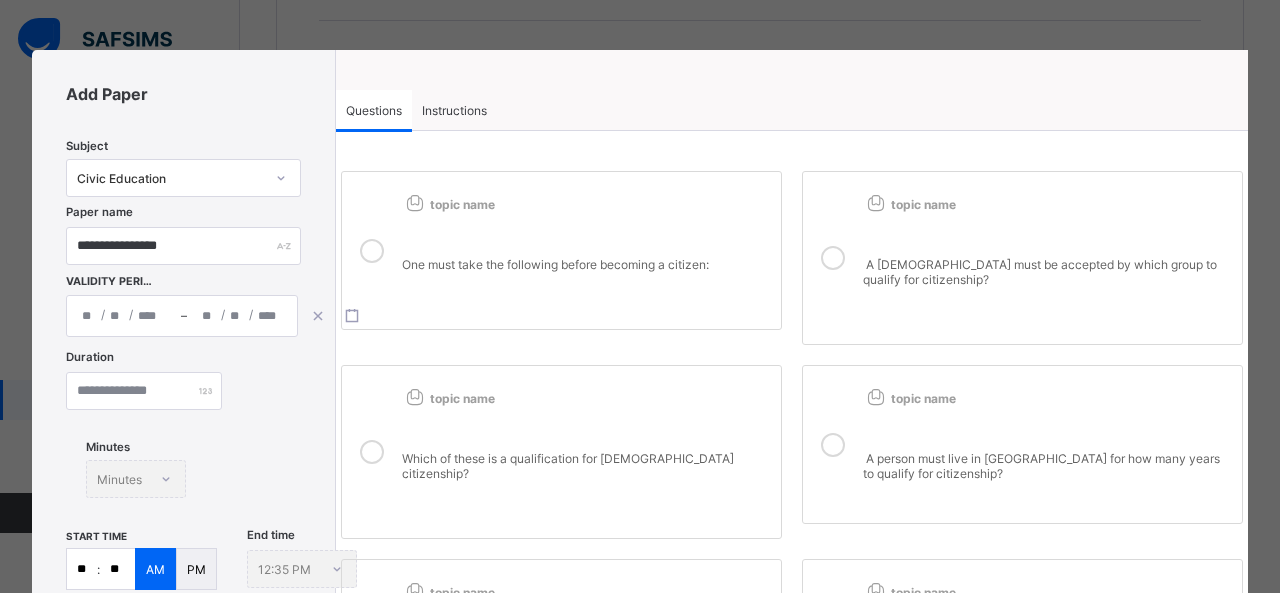 click on "Instructions" at bounding box center (454, 110) 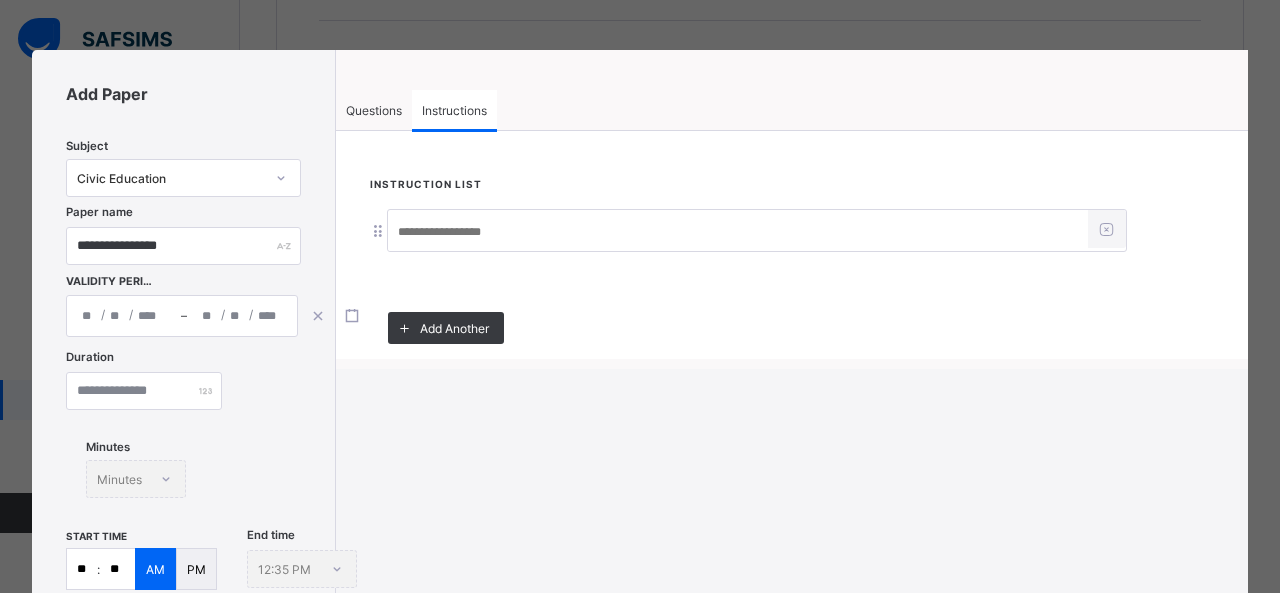click at bounding box center [738, 232] 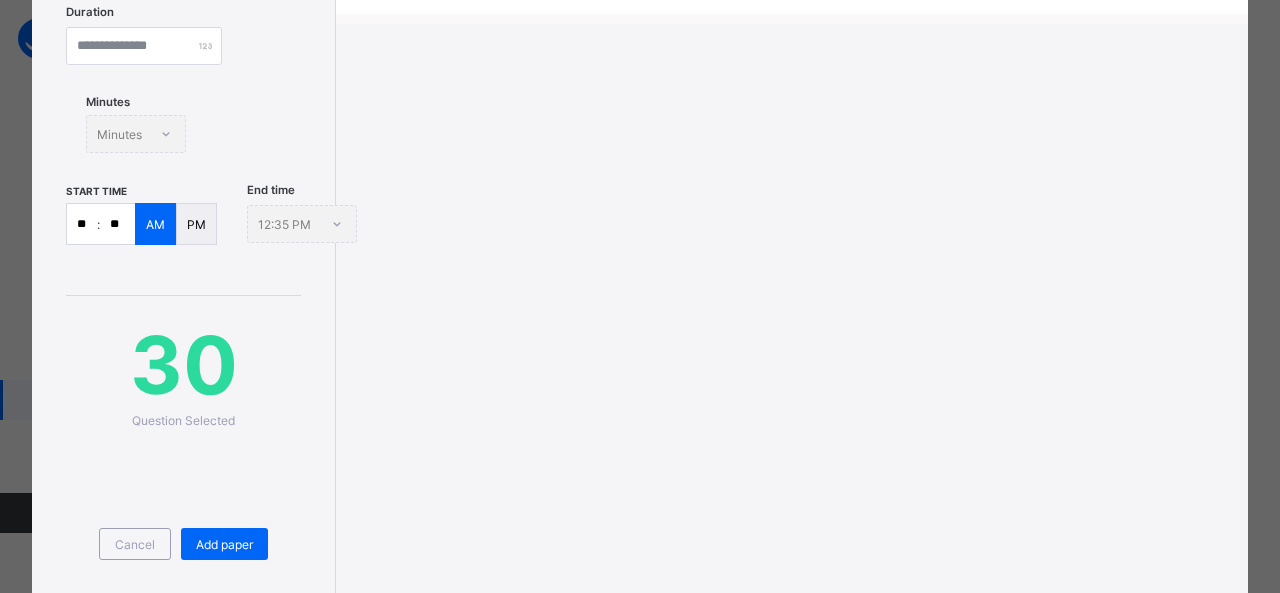 scroll, scrollTop: 356, scrollLeft: 0, axis: vertical 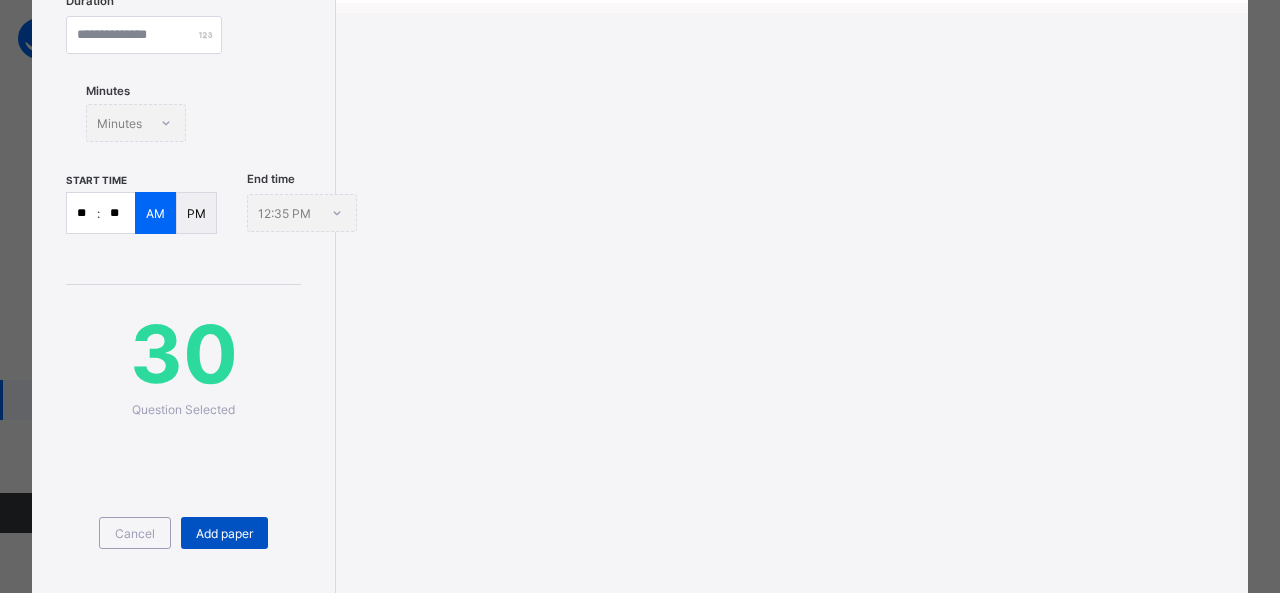 click on "Add paper" at bounding box center (224, 533) 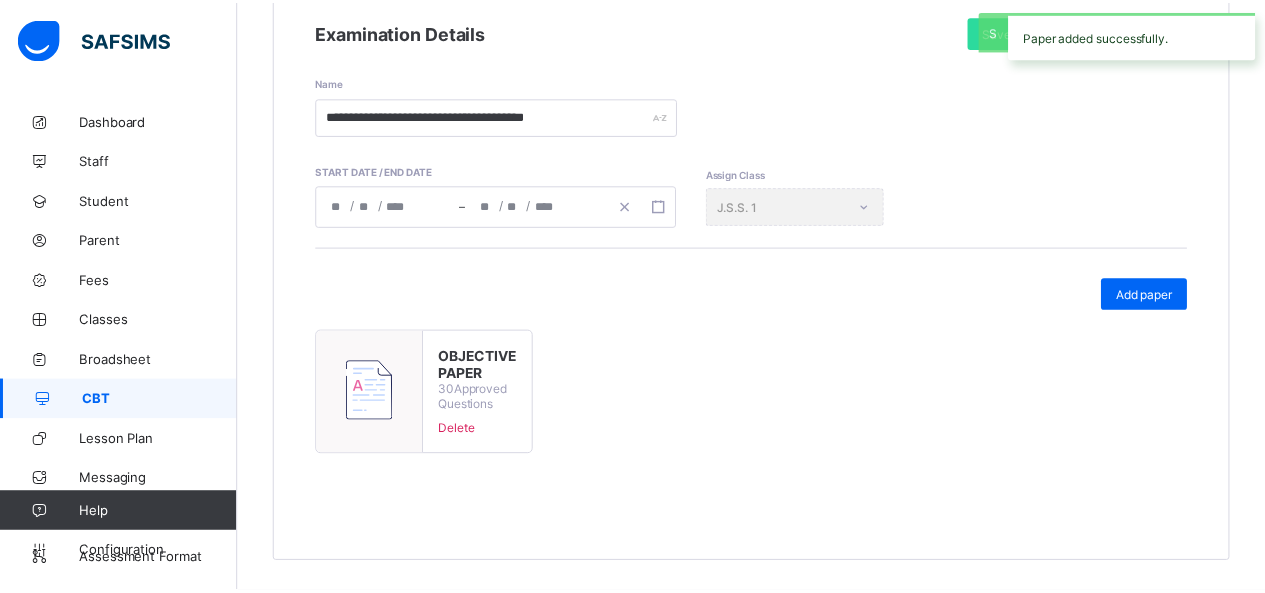 scroll, scrollTop: 295, scrollLeft: 0, axis: vertical 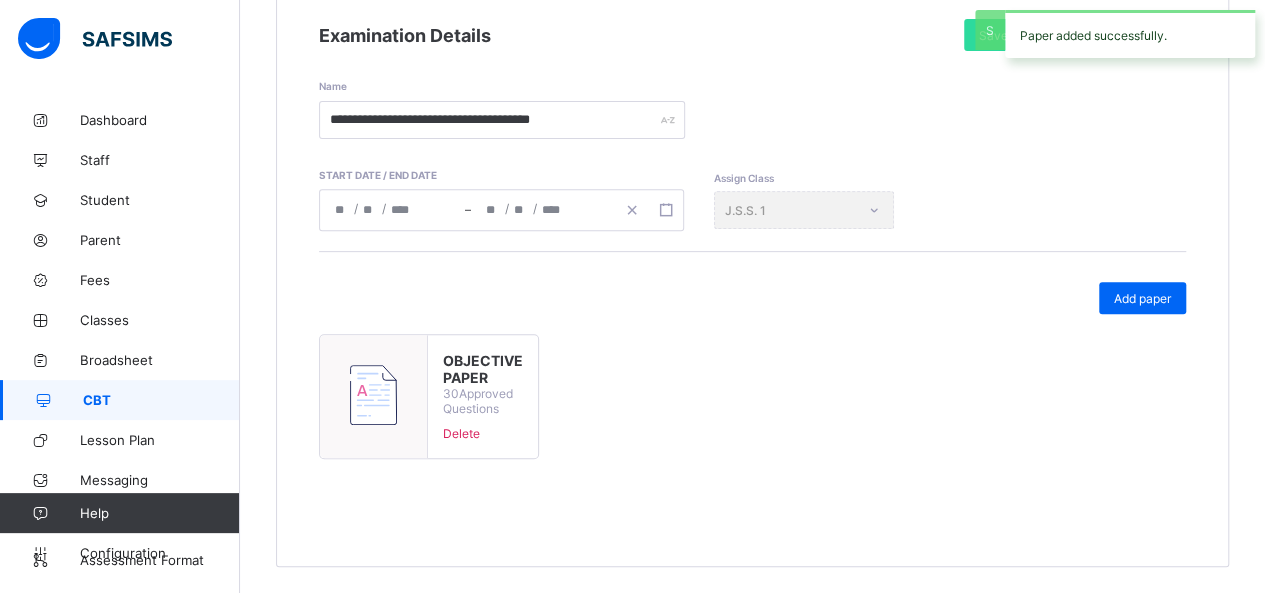 click on "CBT" at bounding box center (161, 400) 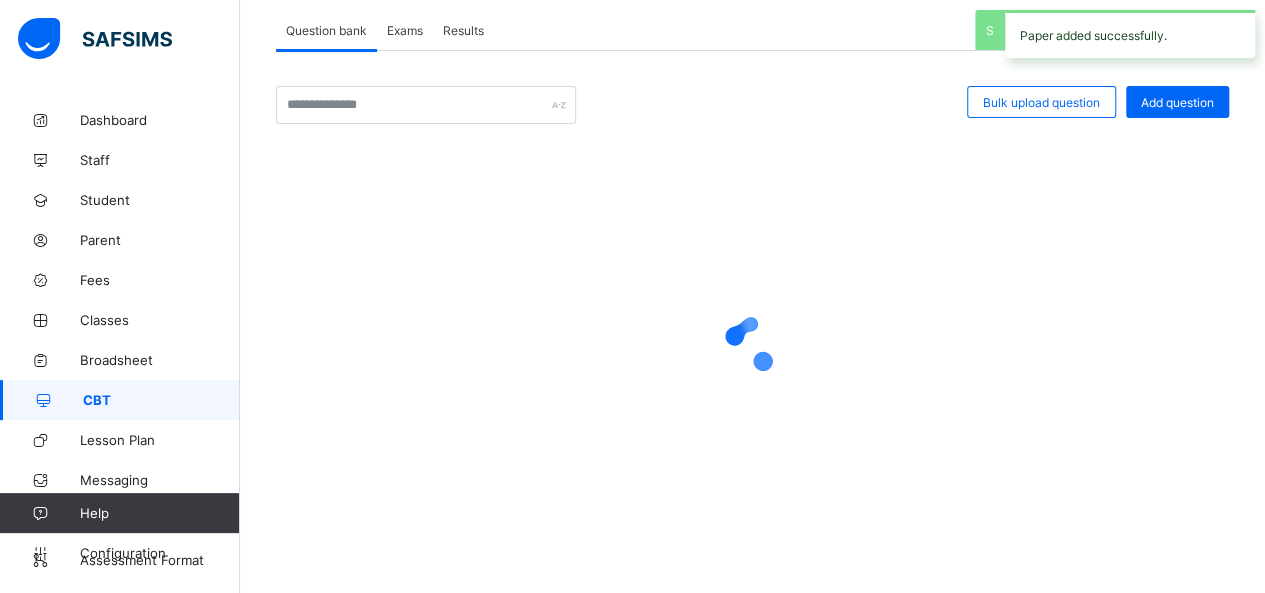 click on "Exams" at bounding box center [405, 30] 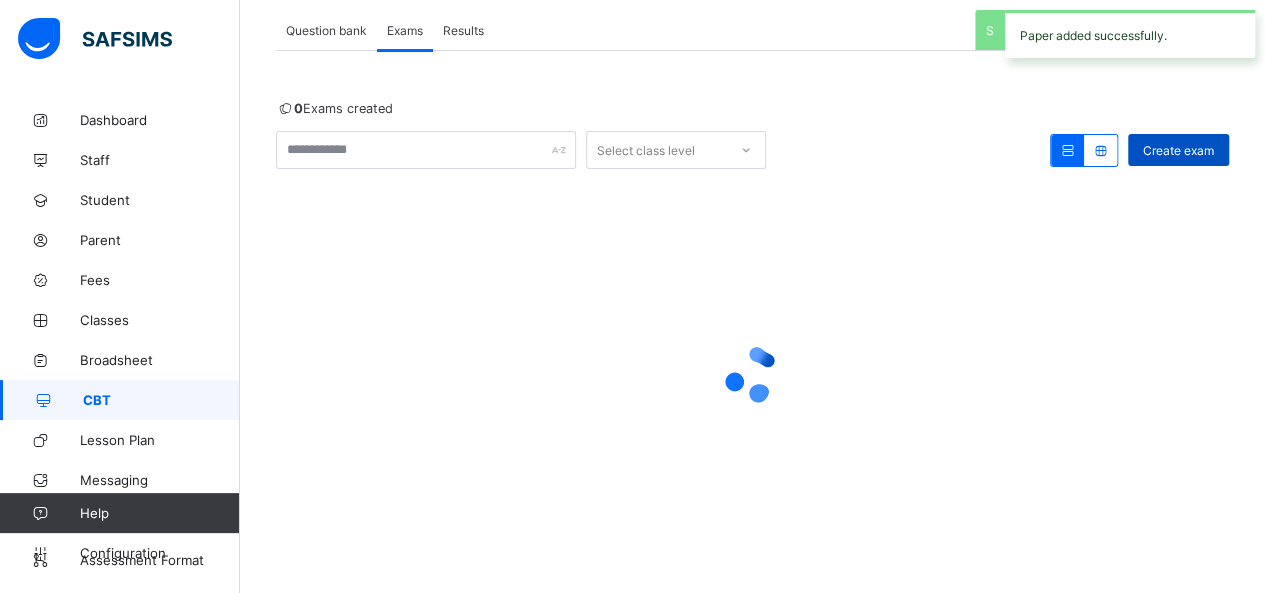 click on "Create exam" at bounding box center [1178, 150] 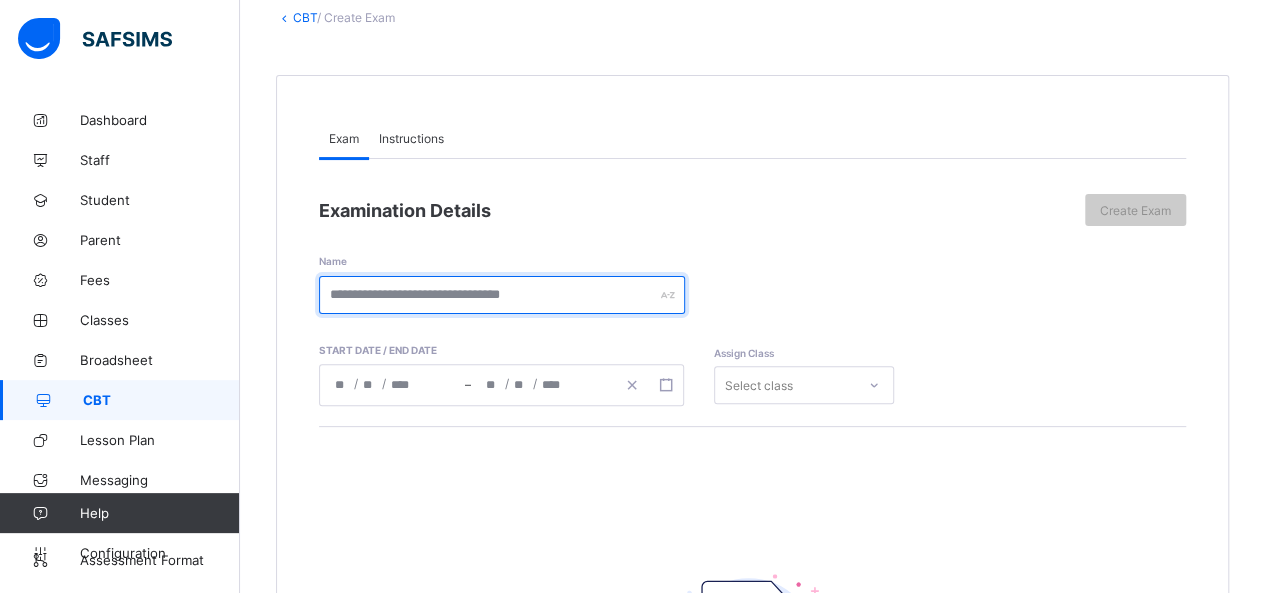 click at bounding box center [502, 295] 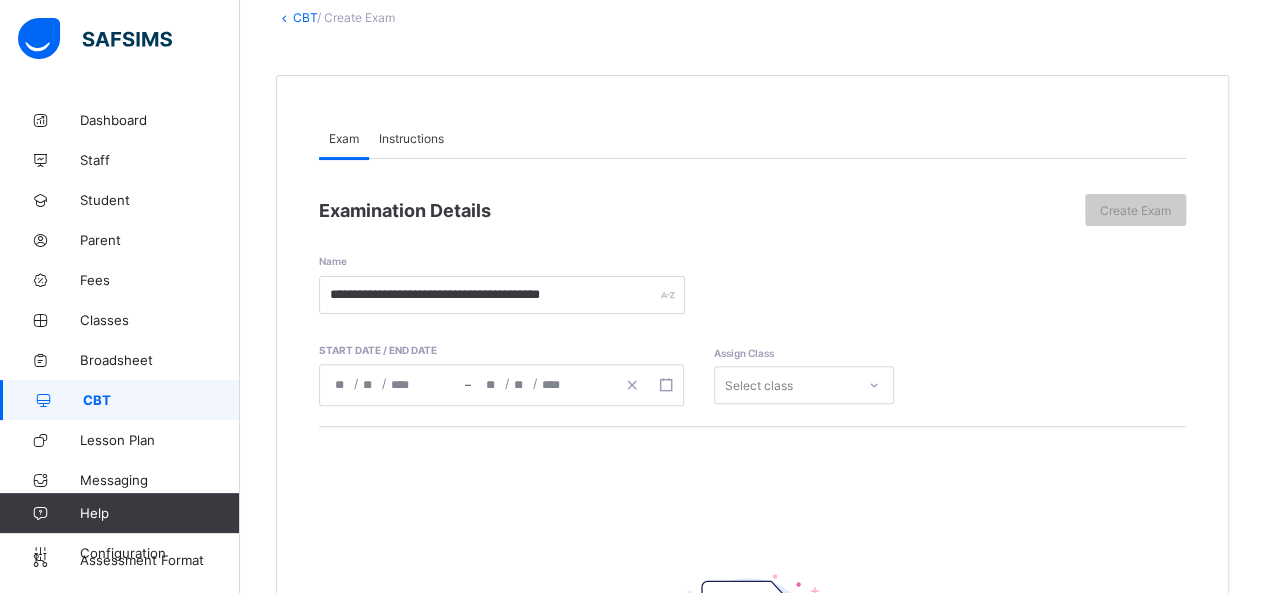 click 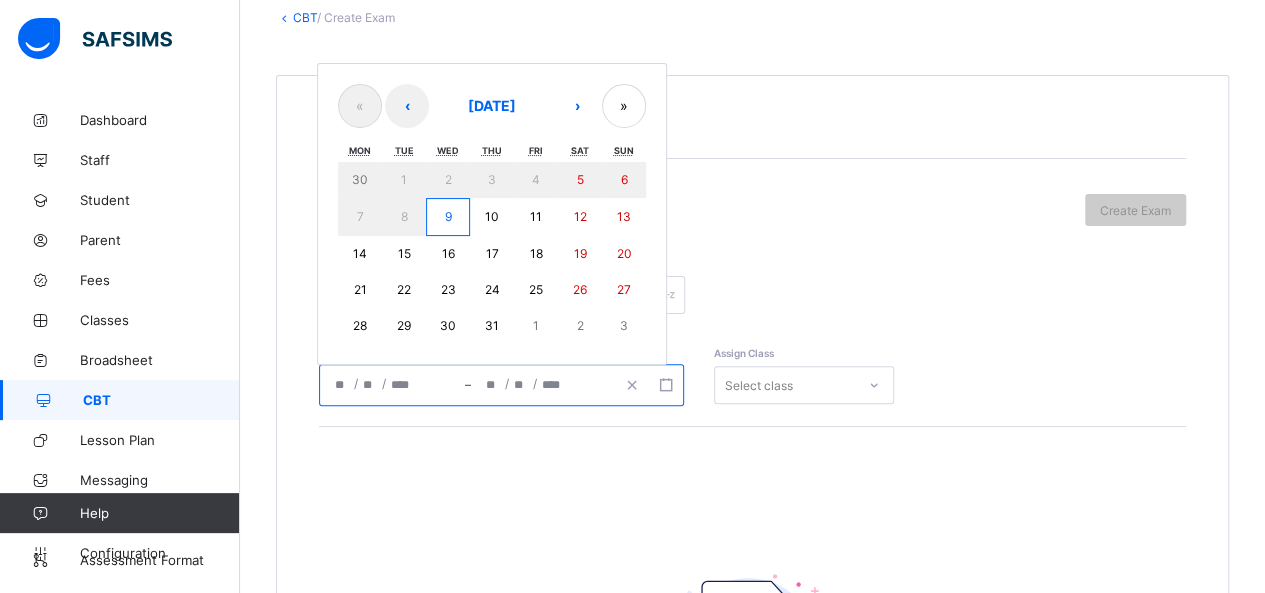click on "9" at bounding box center [448, 217] 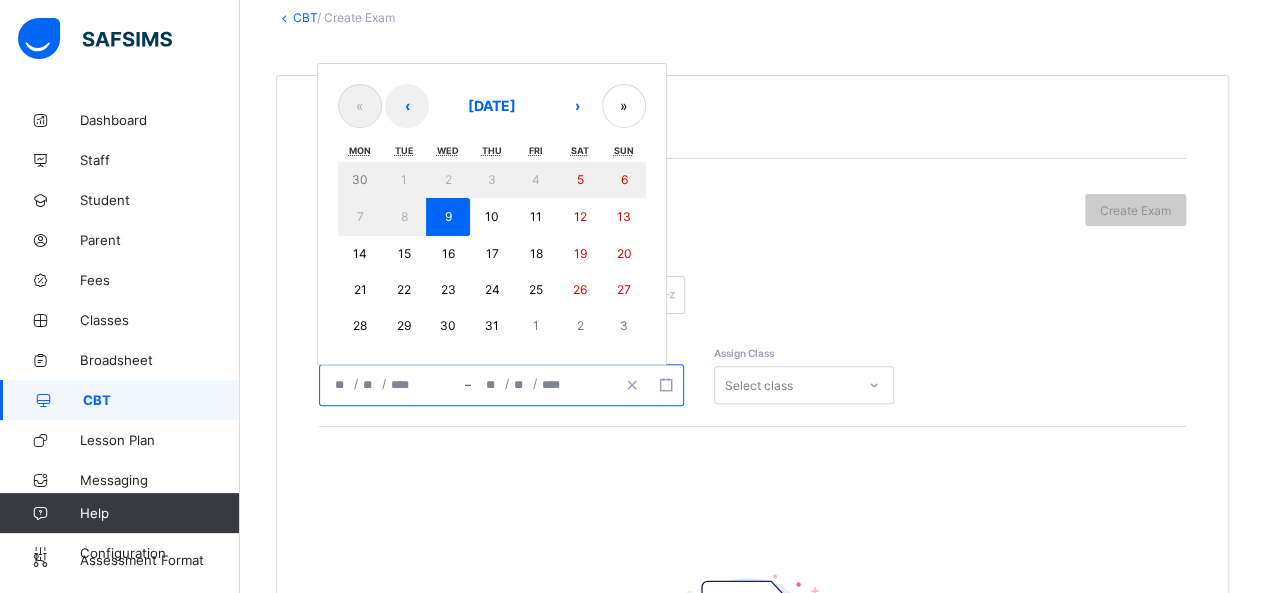 click on "9" at bounding box center (448, 217) 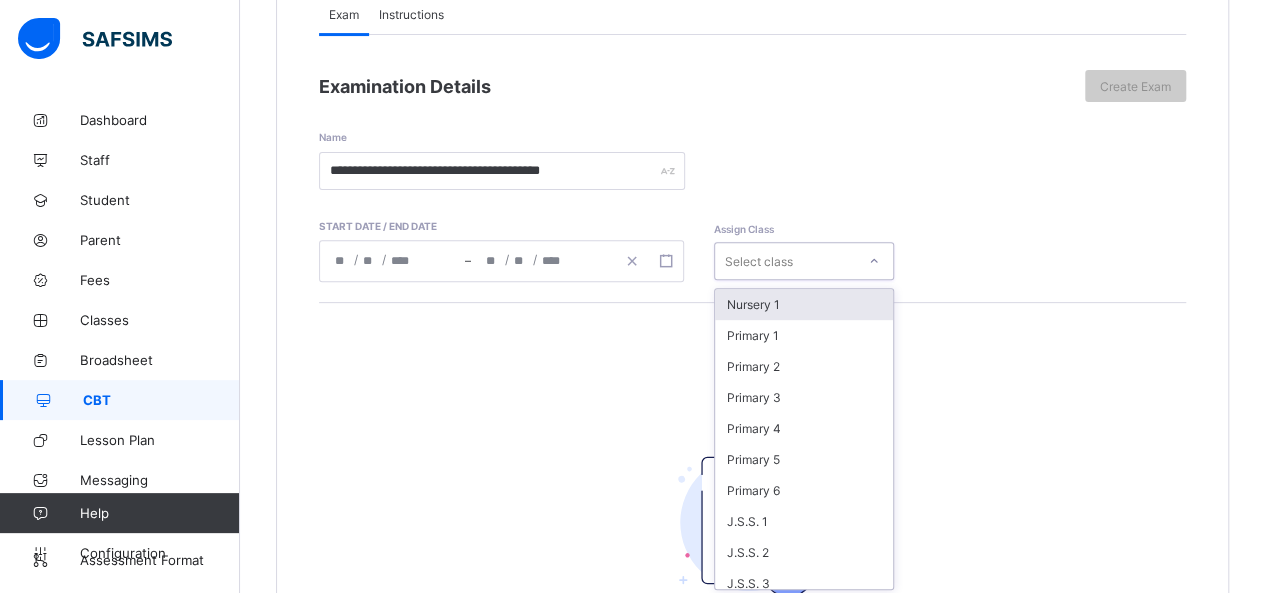 scroll, scrollTop: 246, scrollLeft: 0, axis: vertical 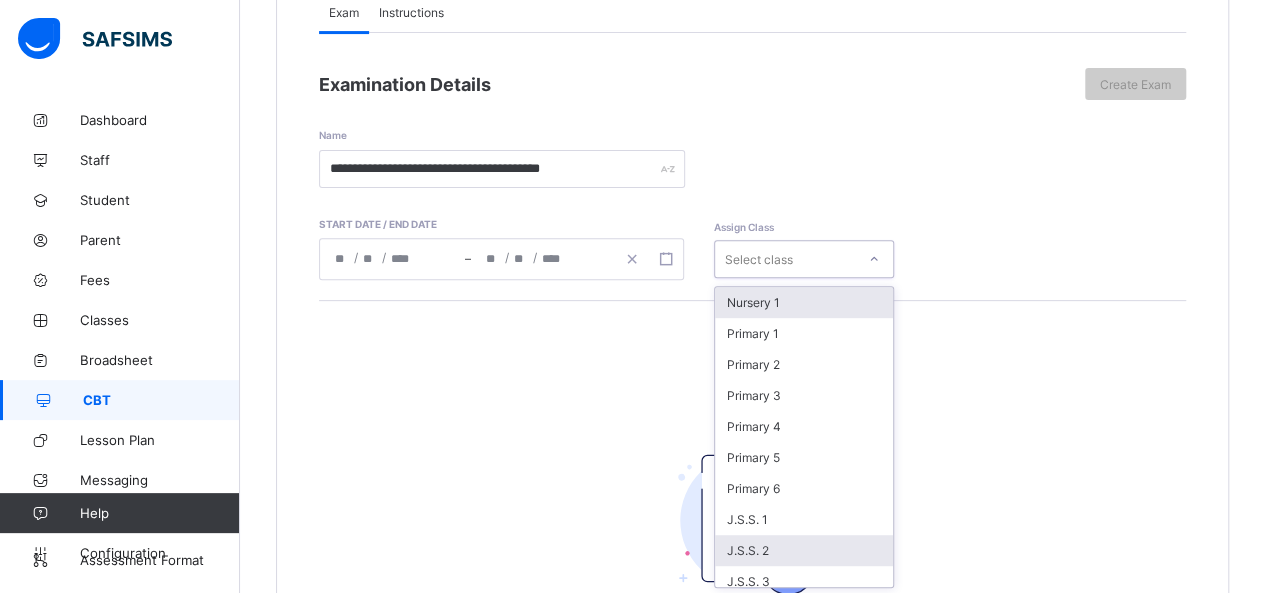 click on "J.S.S. 2" at bounding box center (804, 550) 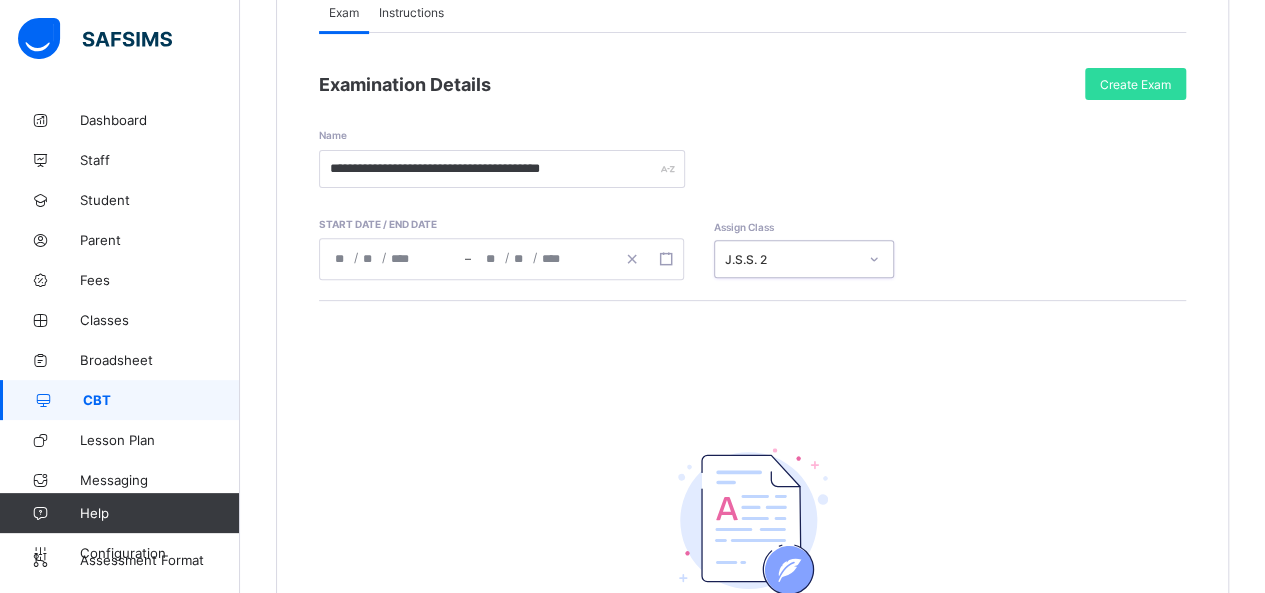 click on "Instructions" at bounding box center (411, 12) 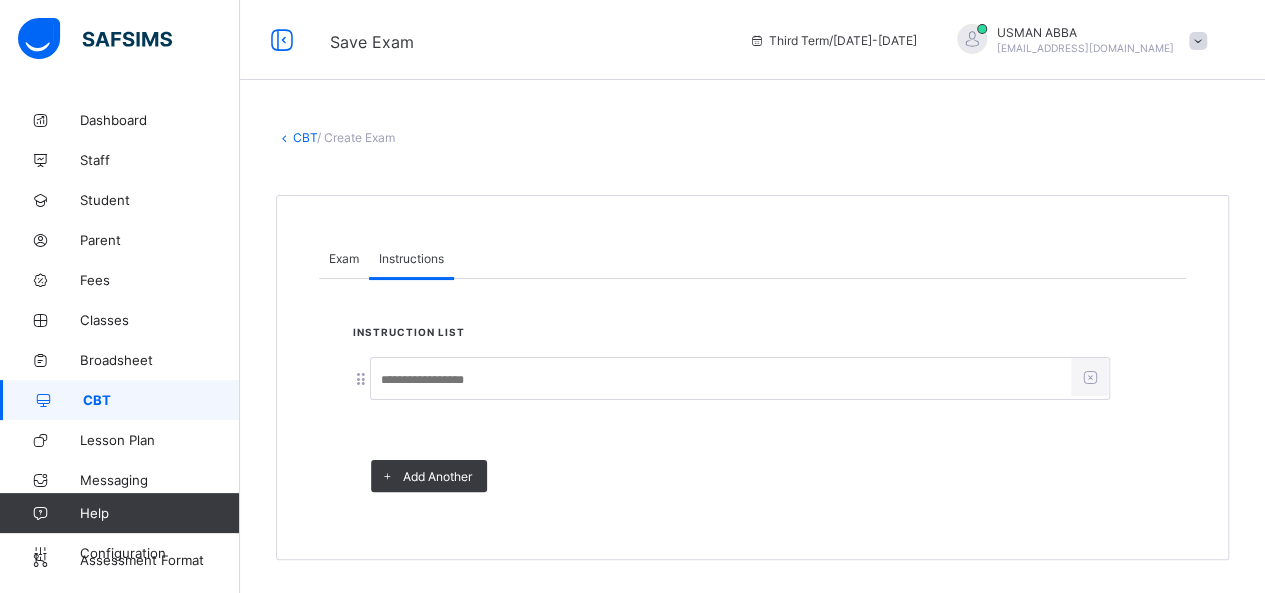 scroll, scrollTop: 0, scrollLeft: 0, axis: both 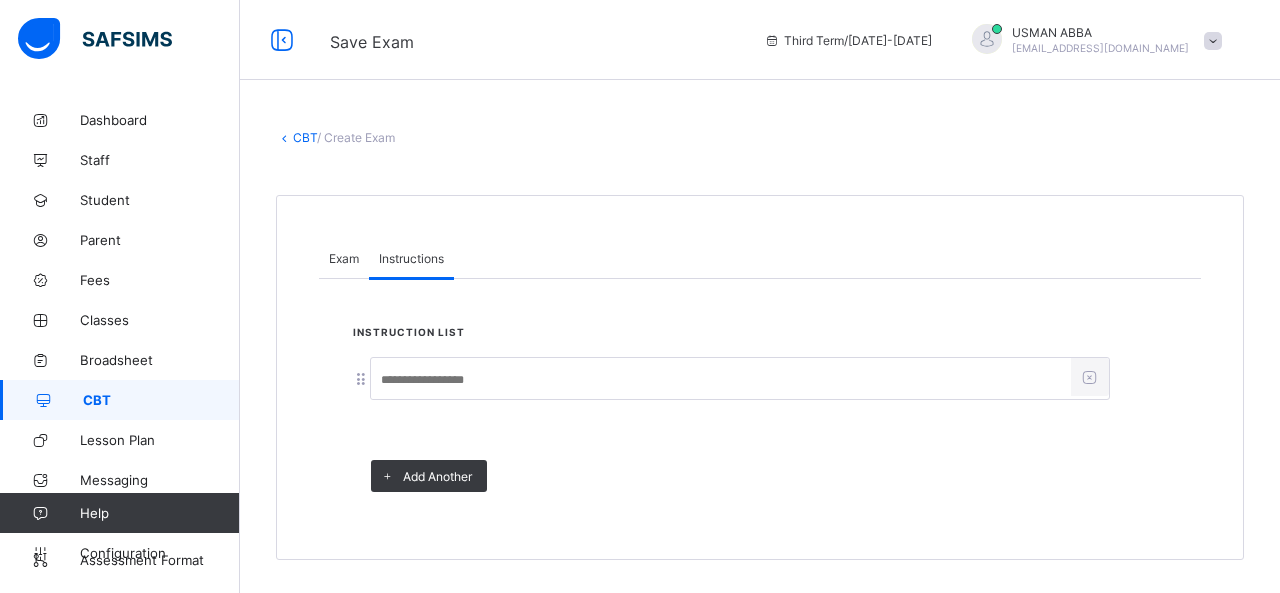 click at bounding box center [721, 380] 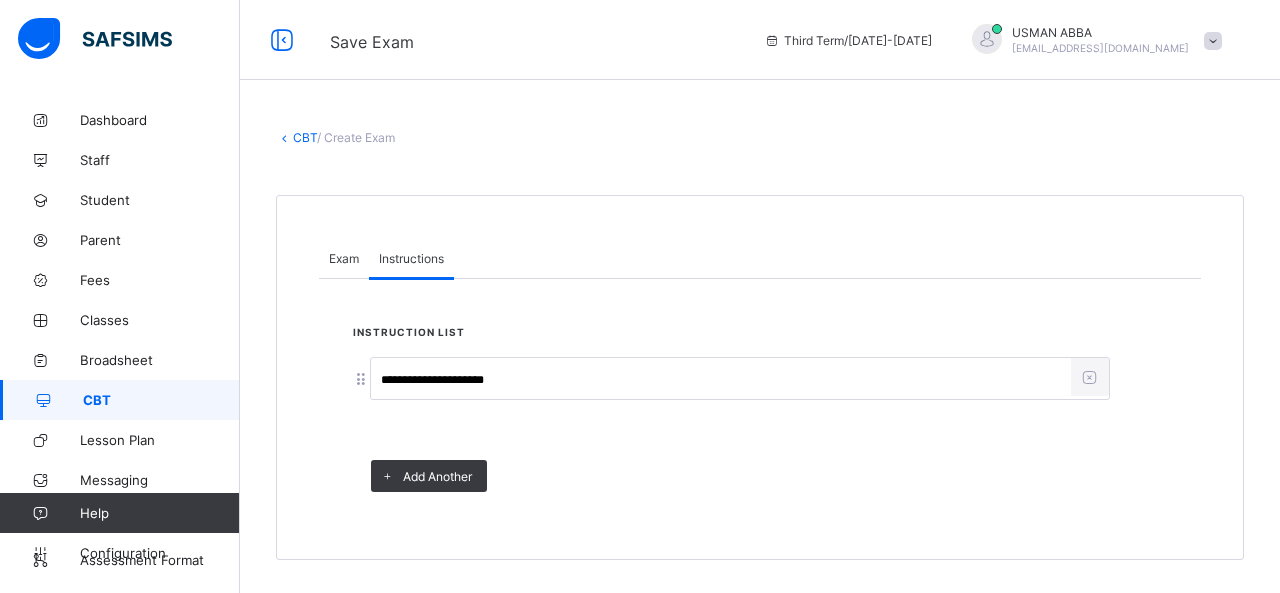 click on "Exam" at bounding box center (344, 258) 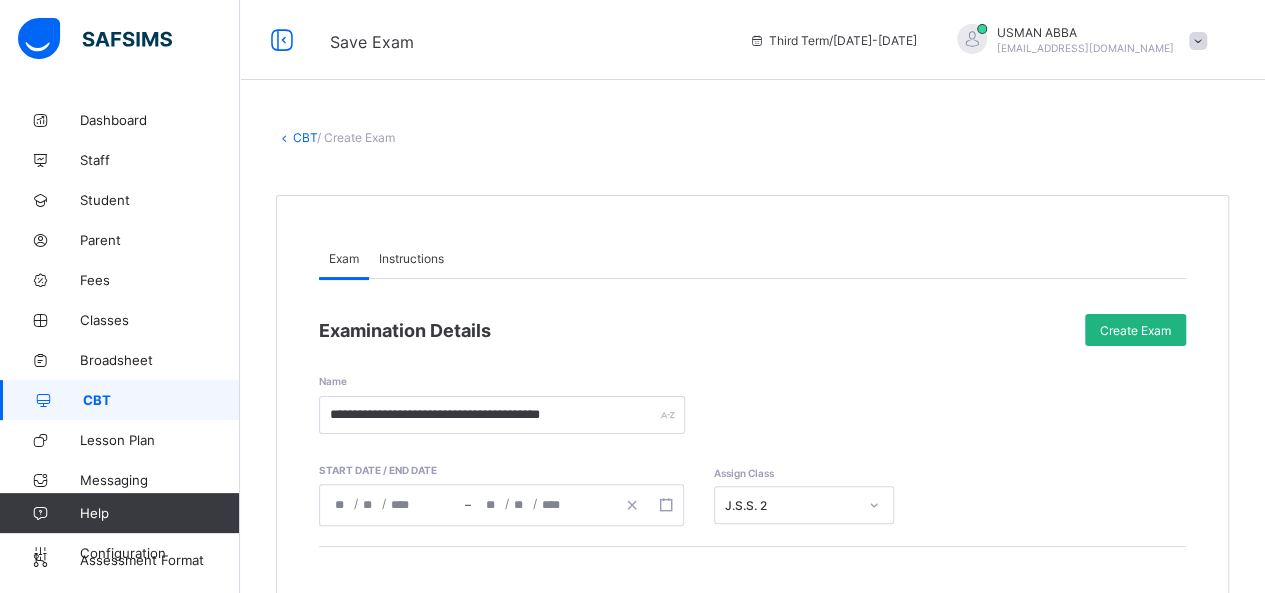 click on "Create Exam" at bounding box center (1135, 330) 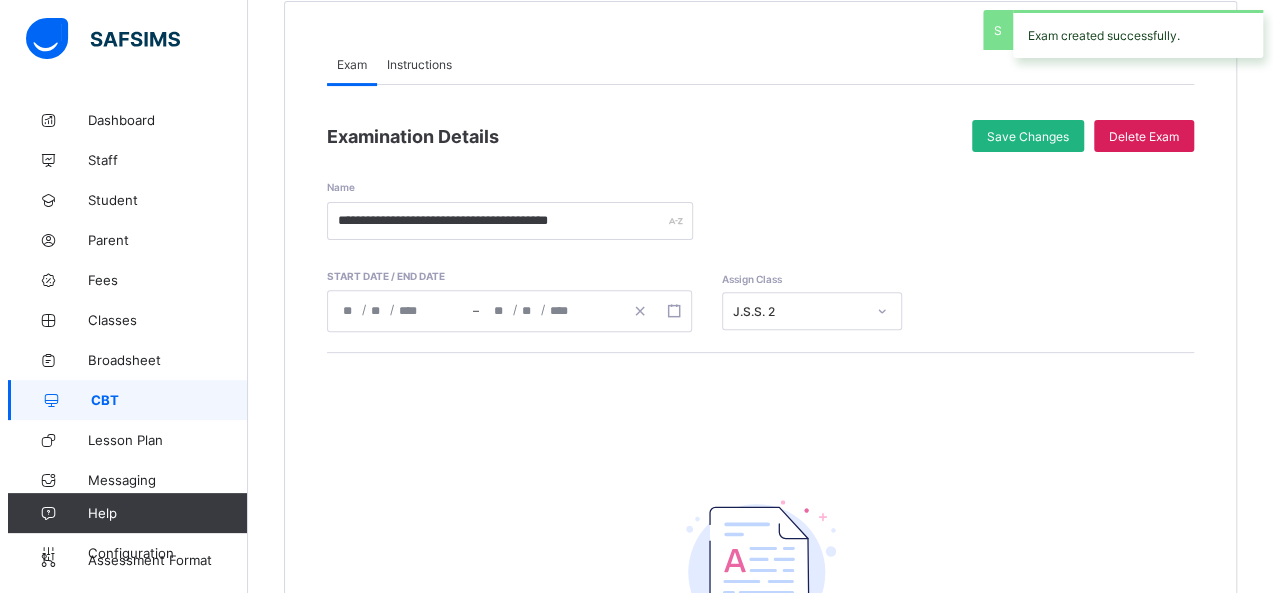 scroll, scrollTop: 526, scrollLeft: 0, axis: vertical 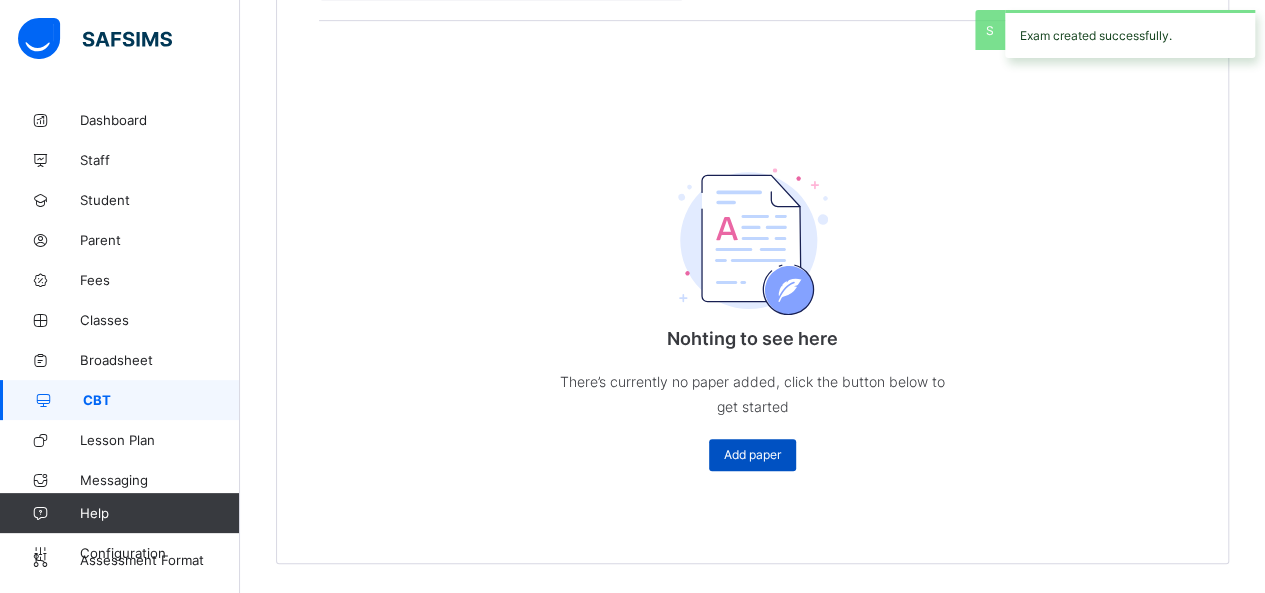 click on "Add paper" at bounding box center (752, 454) 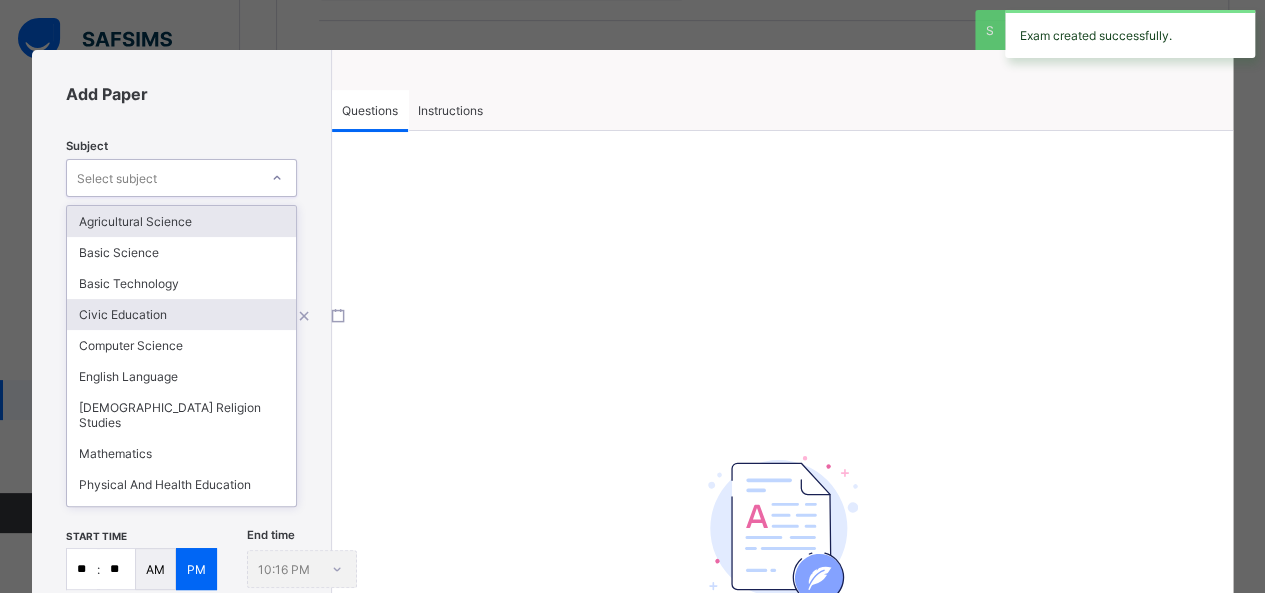 click on "Civic Education" at bounding box center [181, 314] 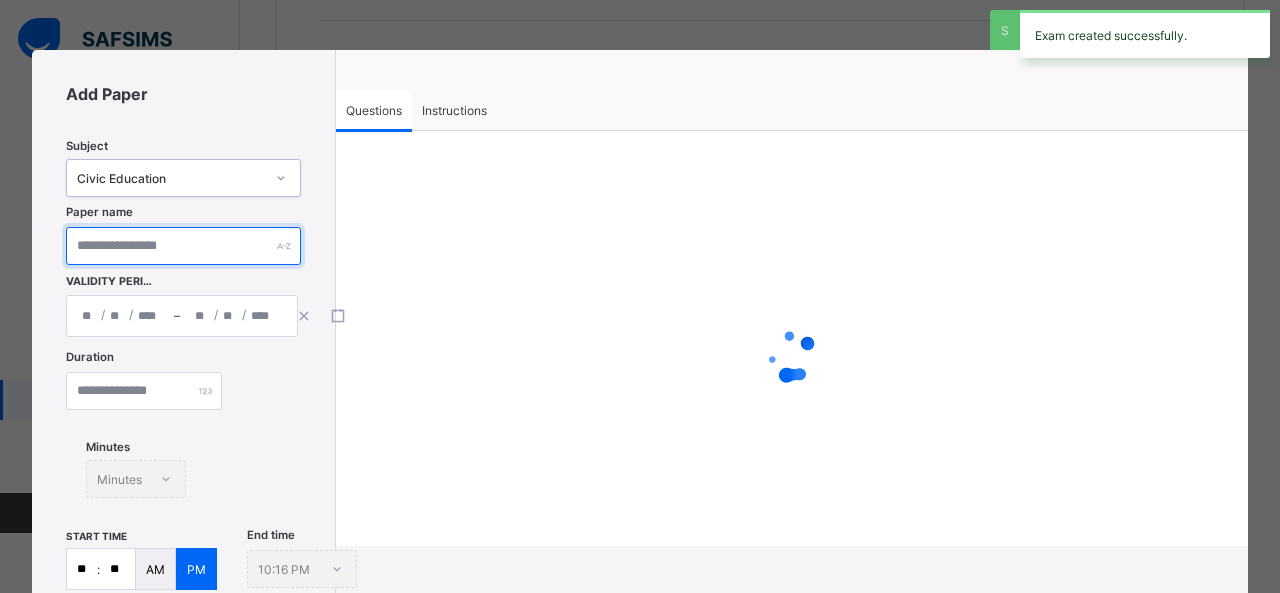 click at bounding box center (183, 246) 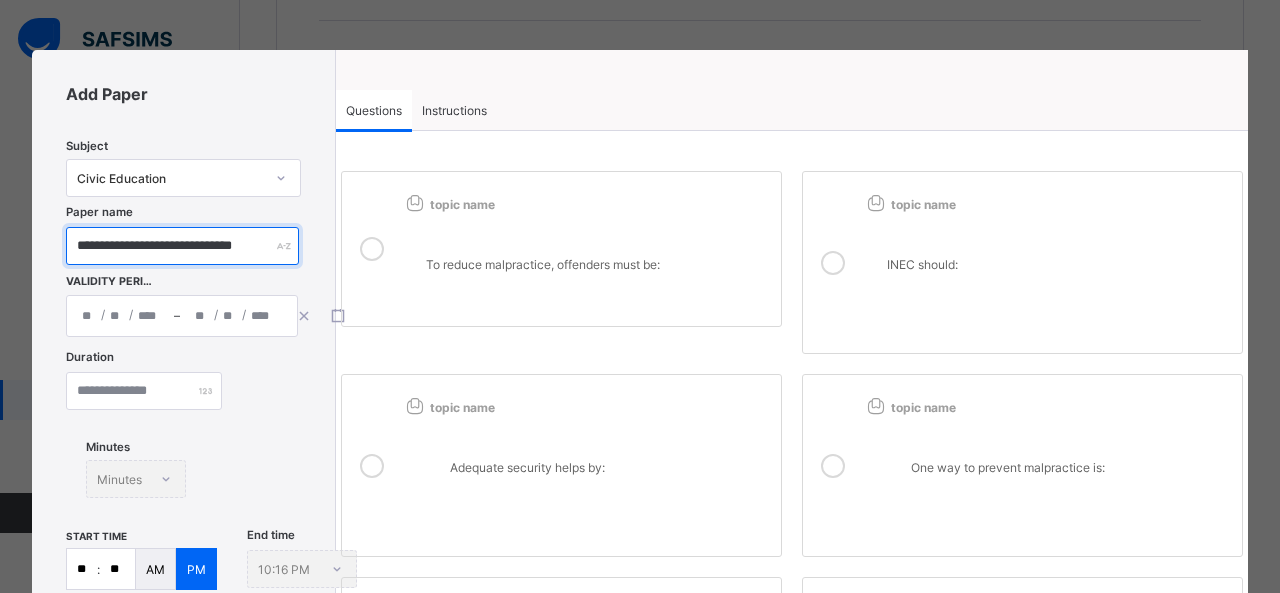 scroll, scrollTop: 0, scrollLeft: 28, axis: horizontal 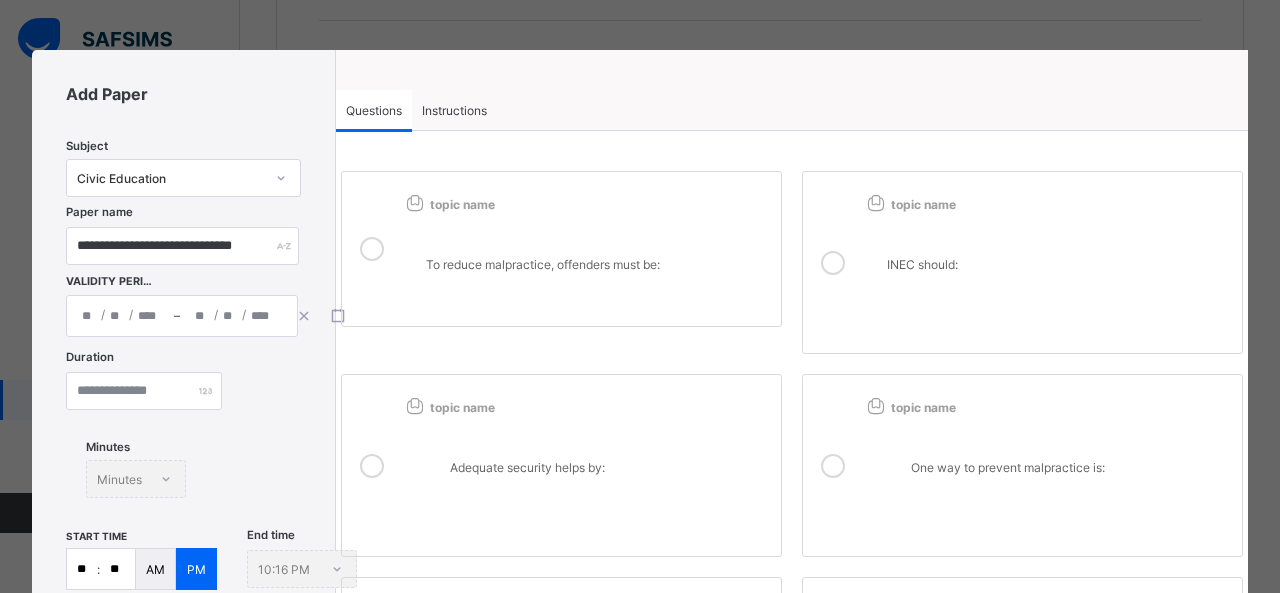 click 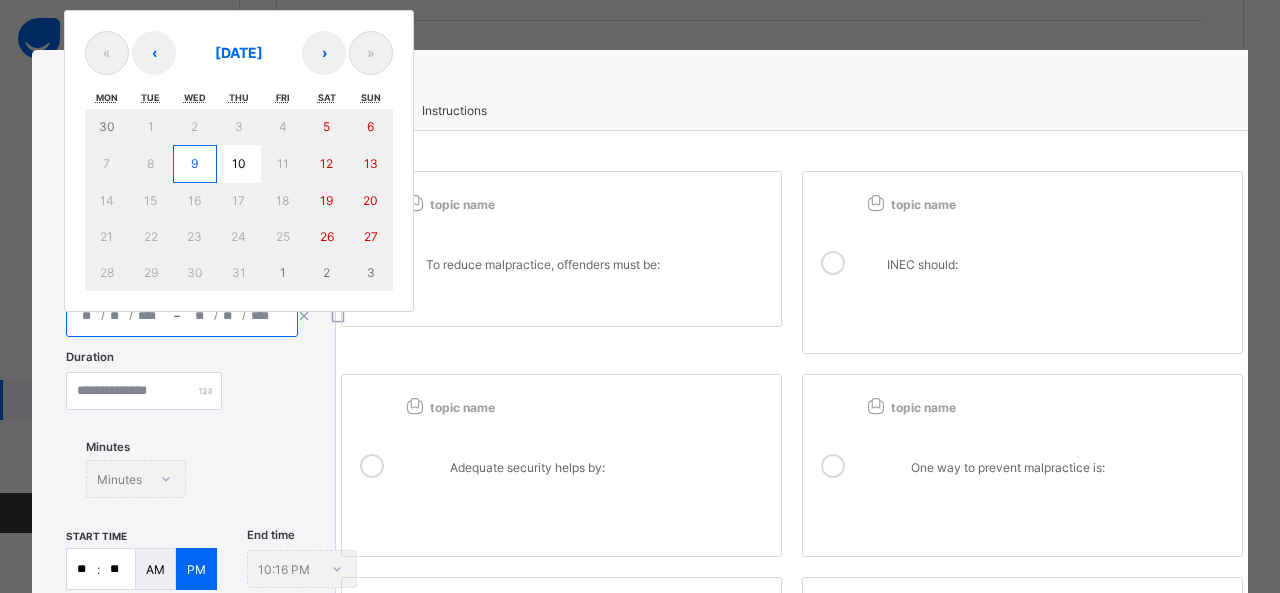 scroll, scrollTop: 0, scrollLeft: 0, axis: both 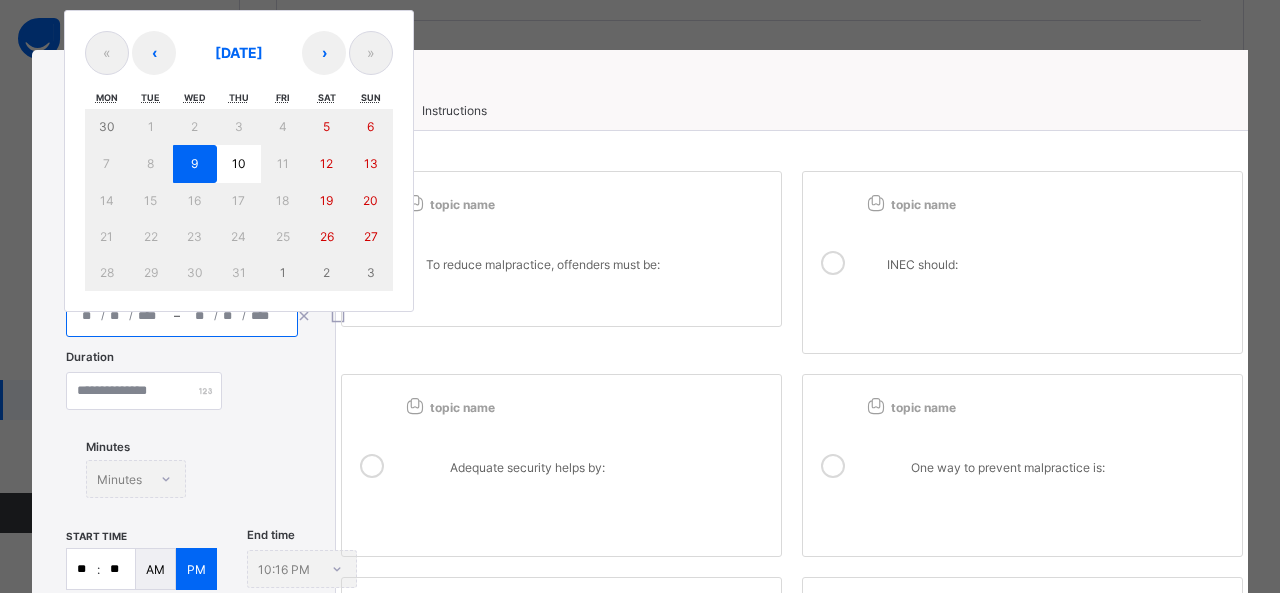 click on "9" at bounding box center (195, 164) 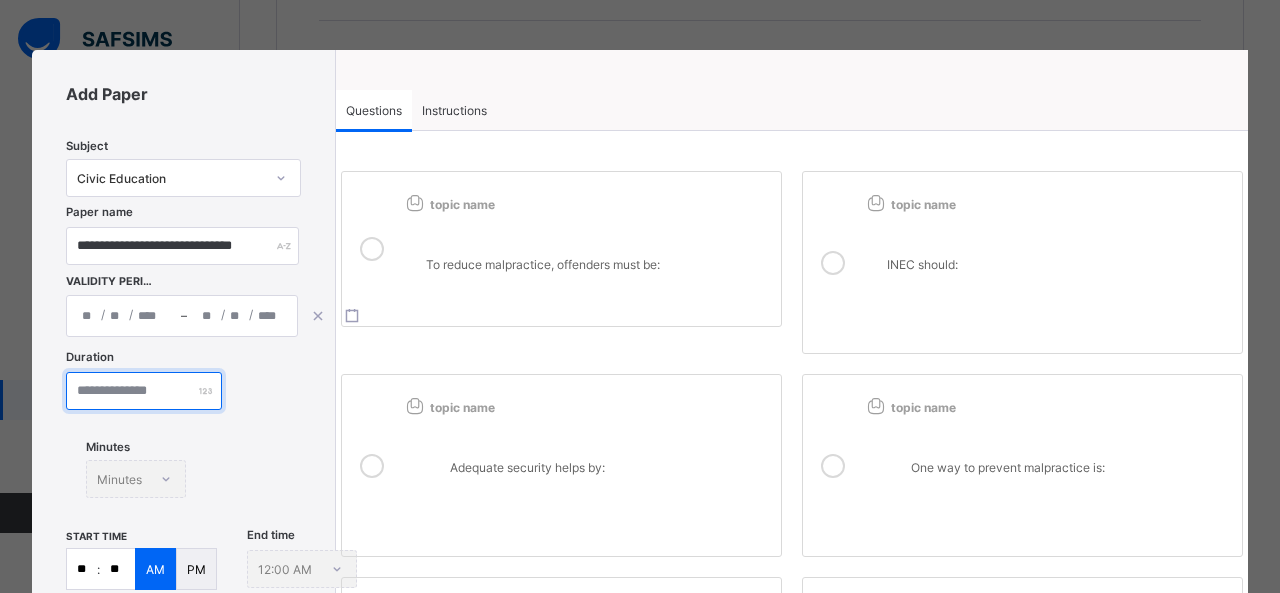 click at bounding box center (144, 391) 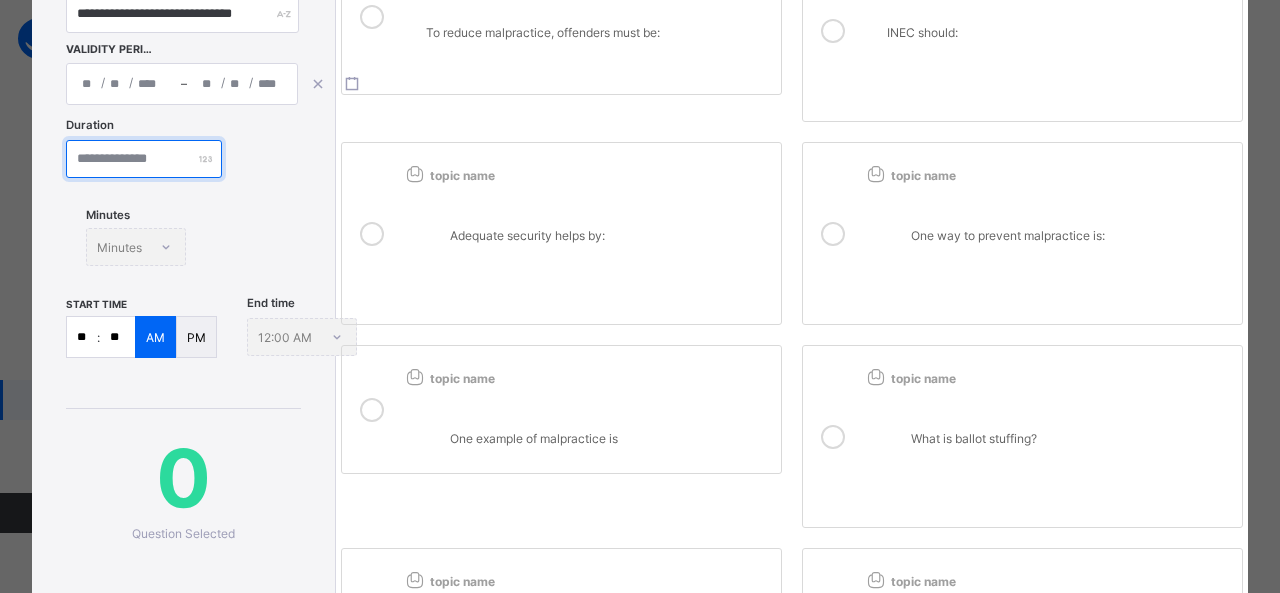 scroll, scrollTop: 233, scrollLeft: 0, axis: vertical 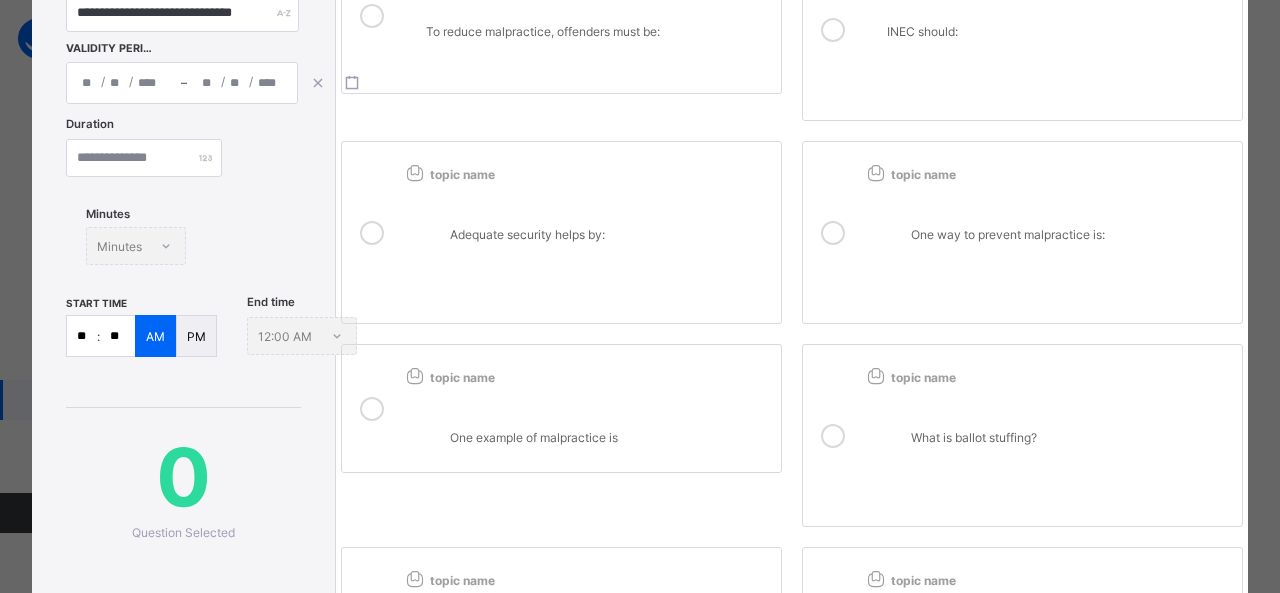 click on "**" at bounding box center [82, 336] 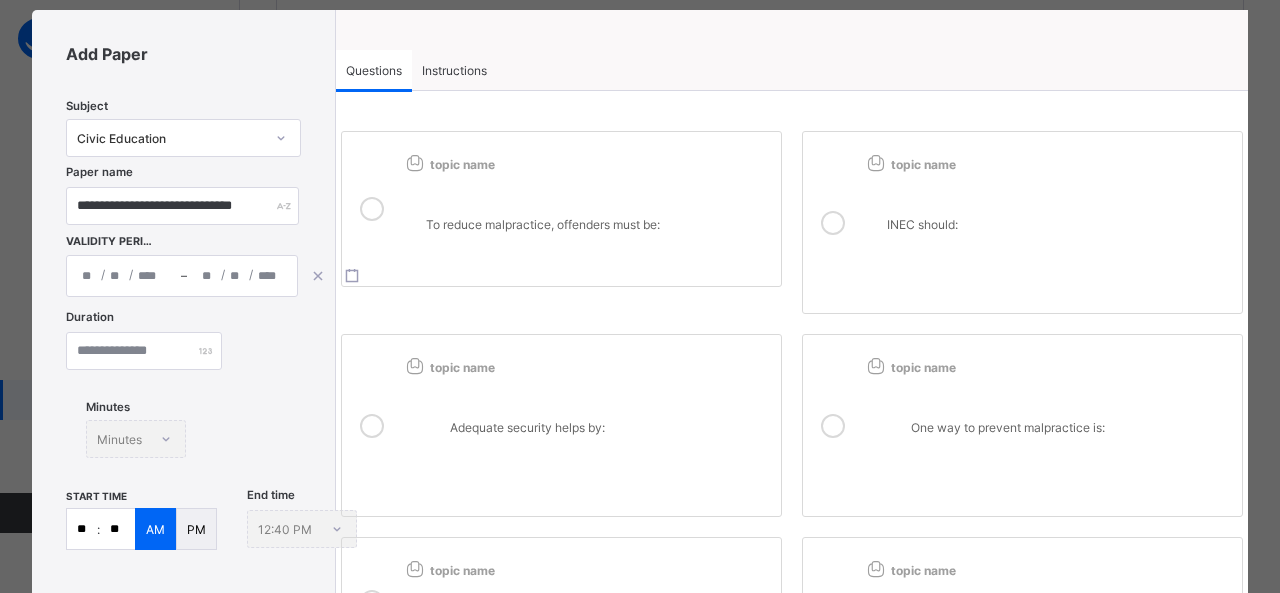 scroll, scrollTop: 0, scrollLeft: 0, axis: both 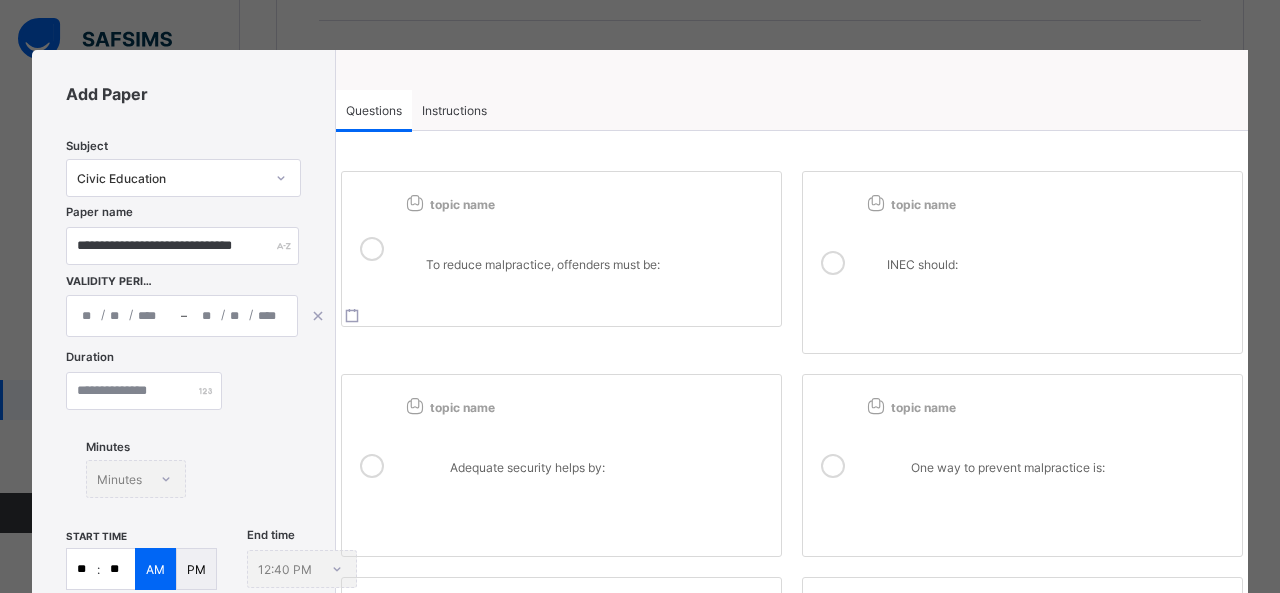click on "Instructions" at bounding box center (454, 110) 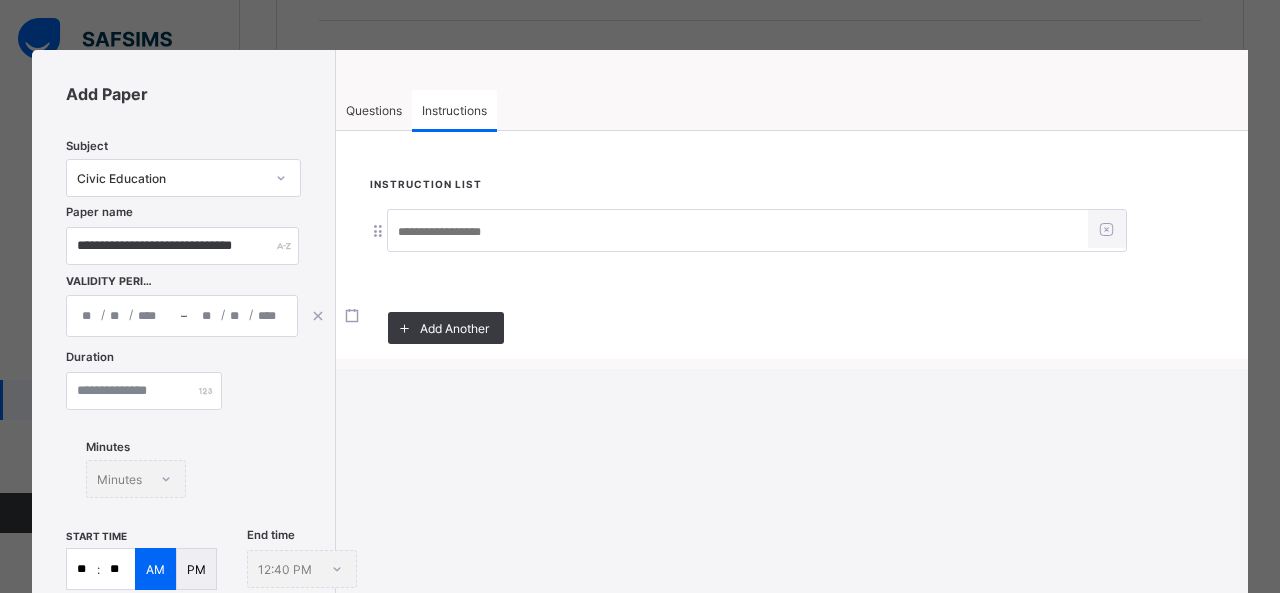 click at bounding box center (738, 232) 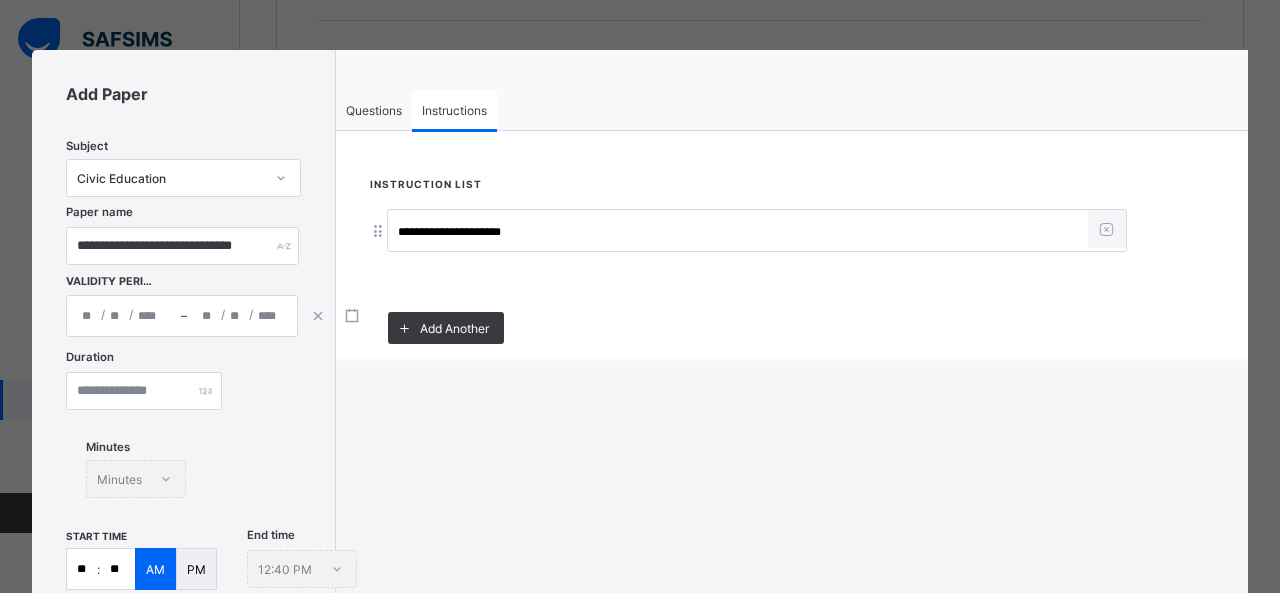 click on "Questions" at bounding box center [374, 110] 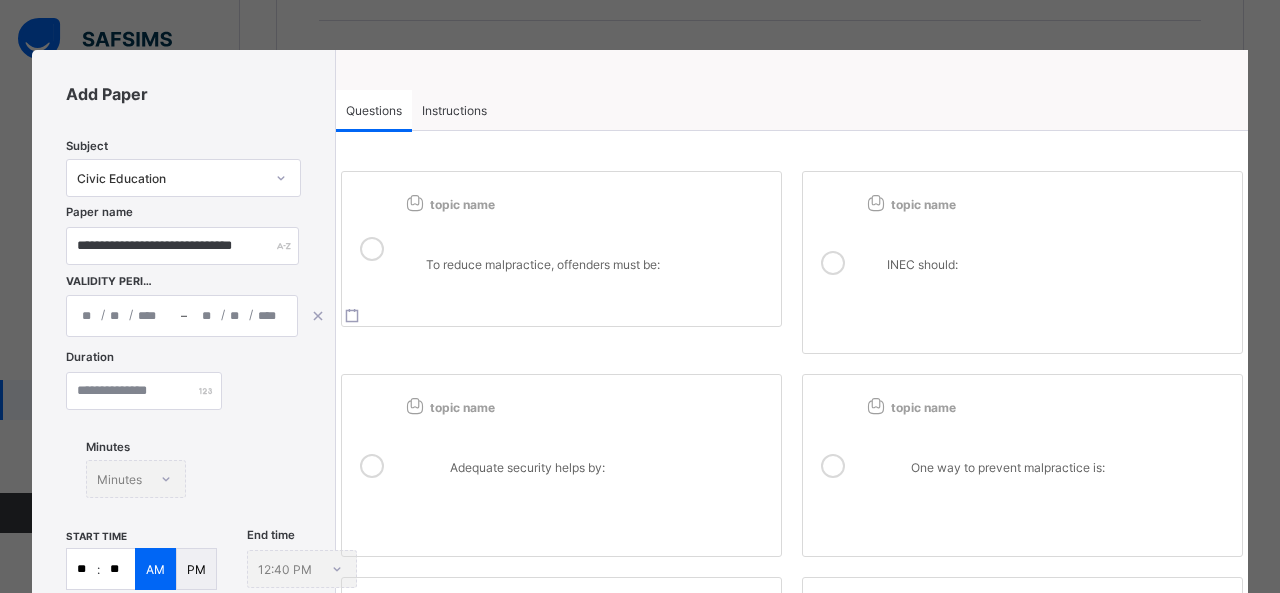 click on "To reduce malpractice, offenders must be:" at bounding box center (598, 264) 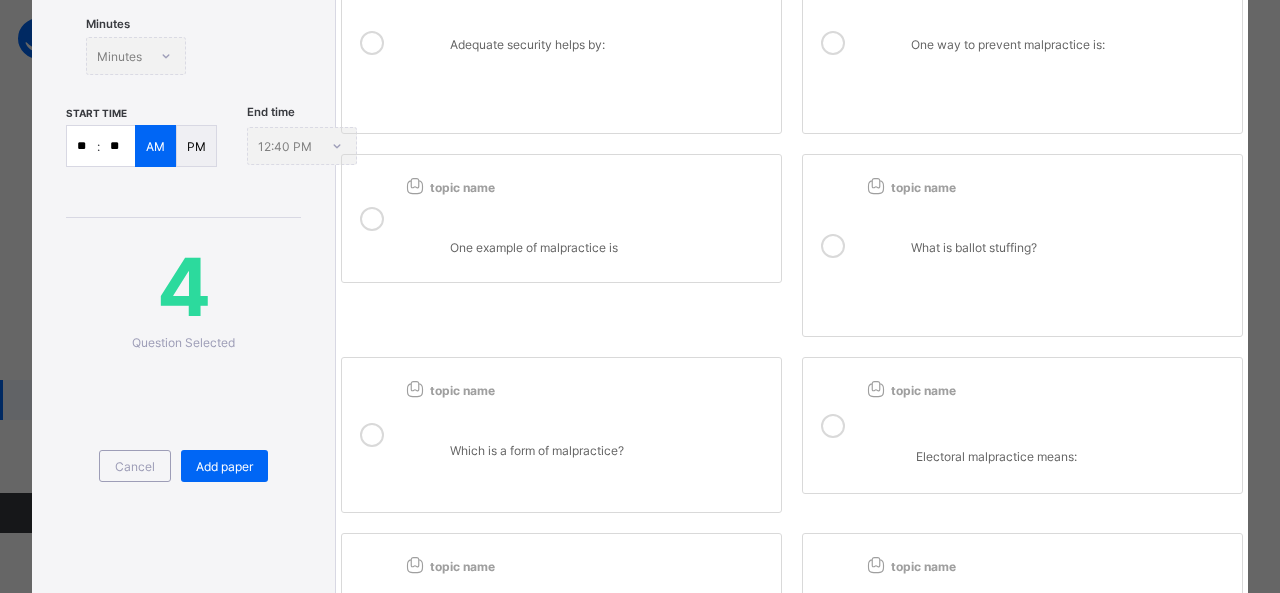 scroll, scrollTop: 424, scrollLeft: 0, axis: vertical 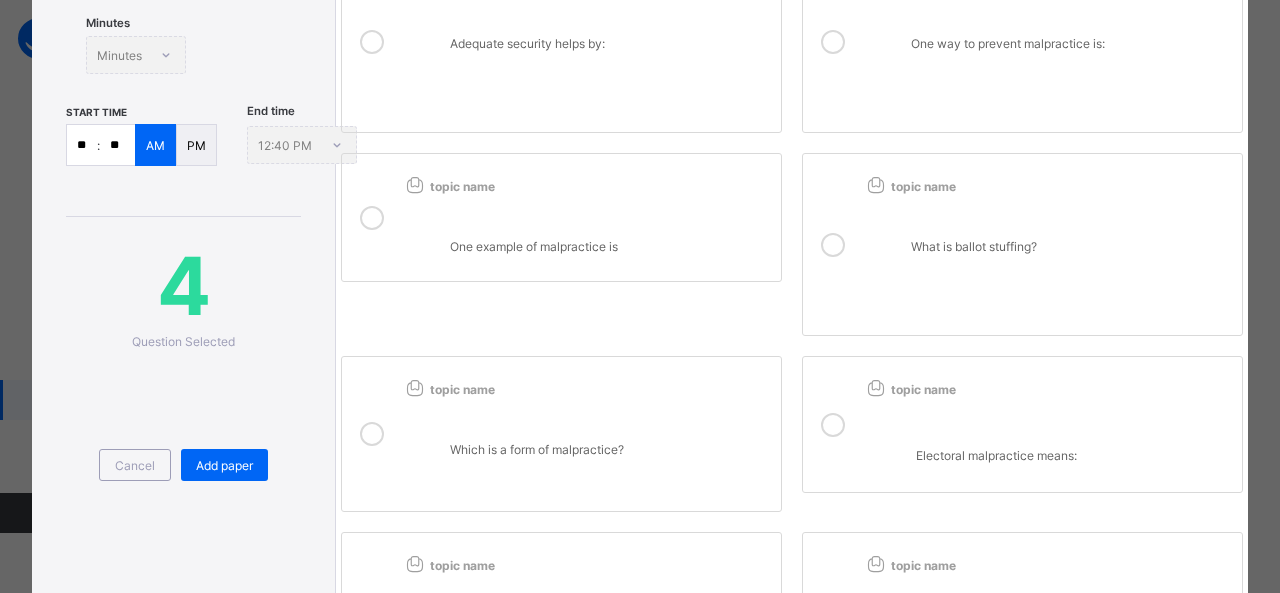 click on "One example of malpractice is" at bounding box center (610, 246) 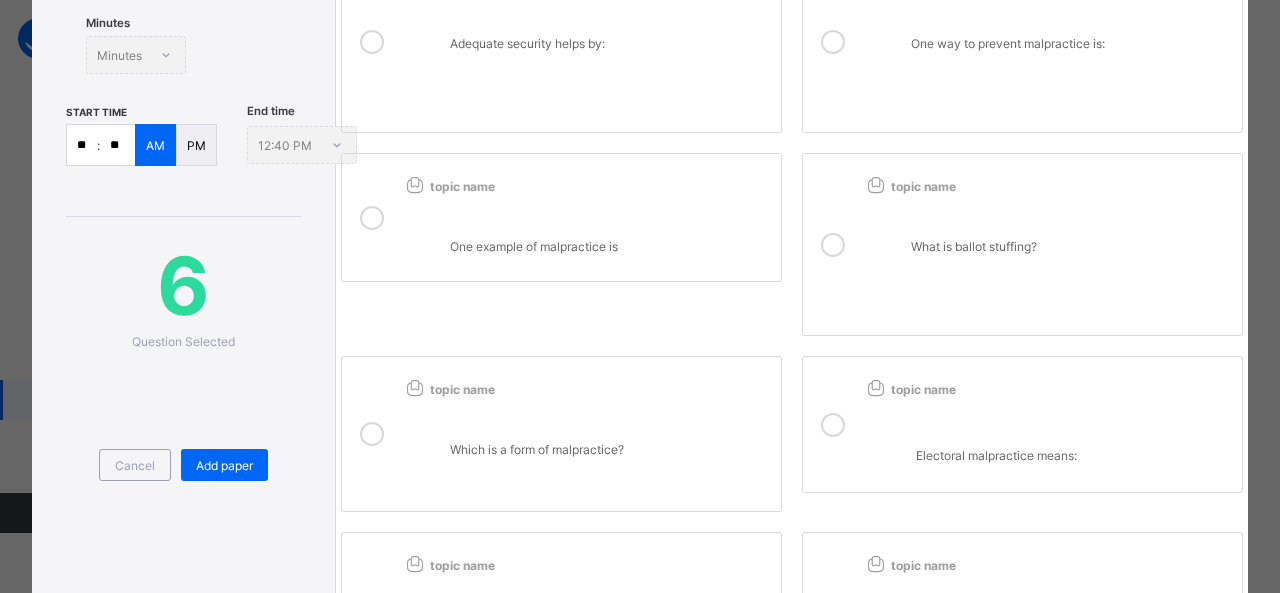 click on "Which is a form of malpractice?" at bounding box center [610, 449] 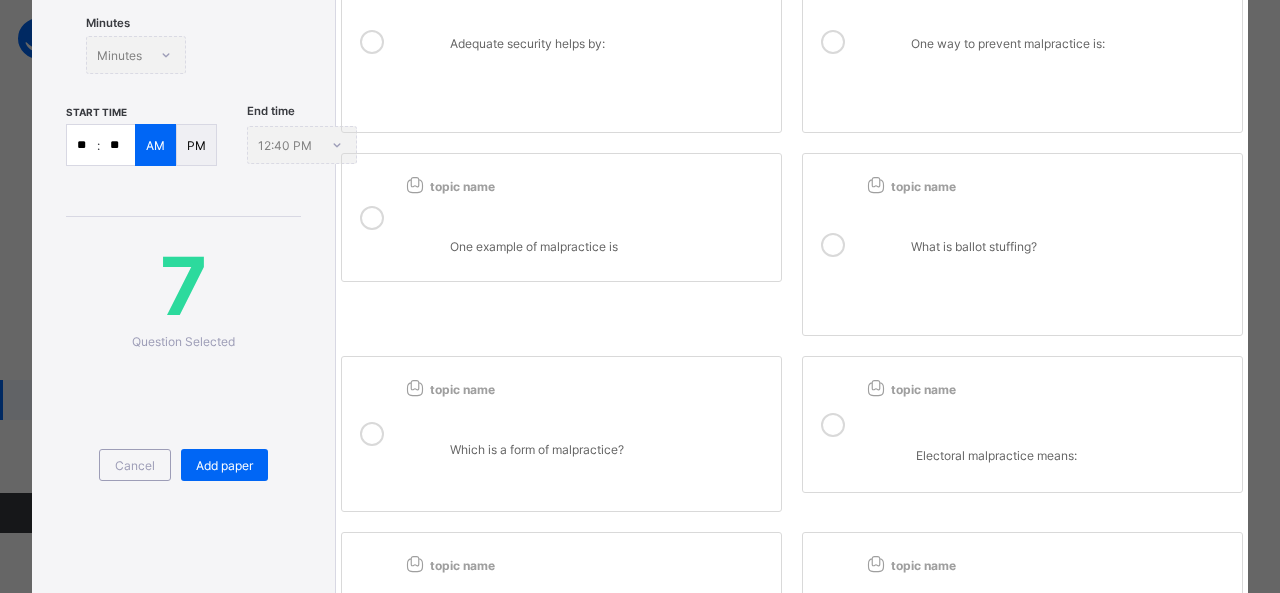 click on "Electoral malpractice means:" at bounding box center (1047, 431) 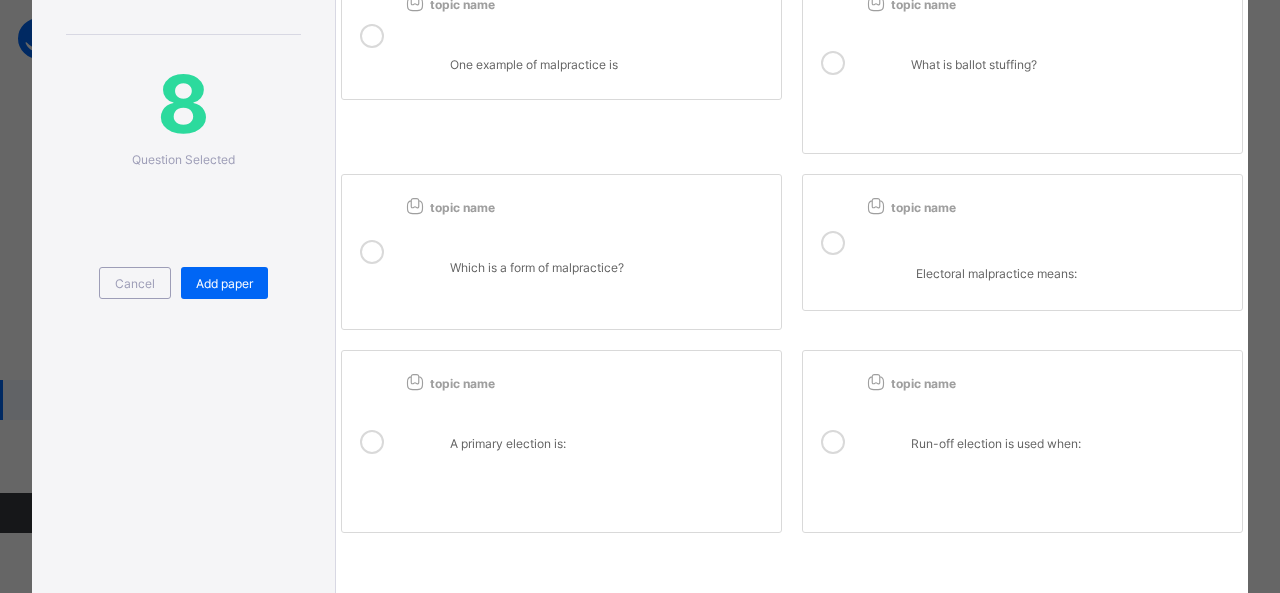 scroll, scrollTop: 723, scrollLeft: 0, axis: vertical 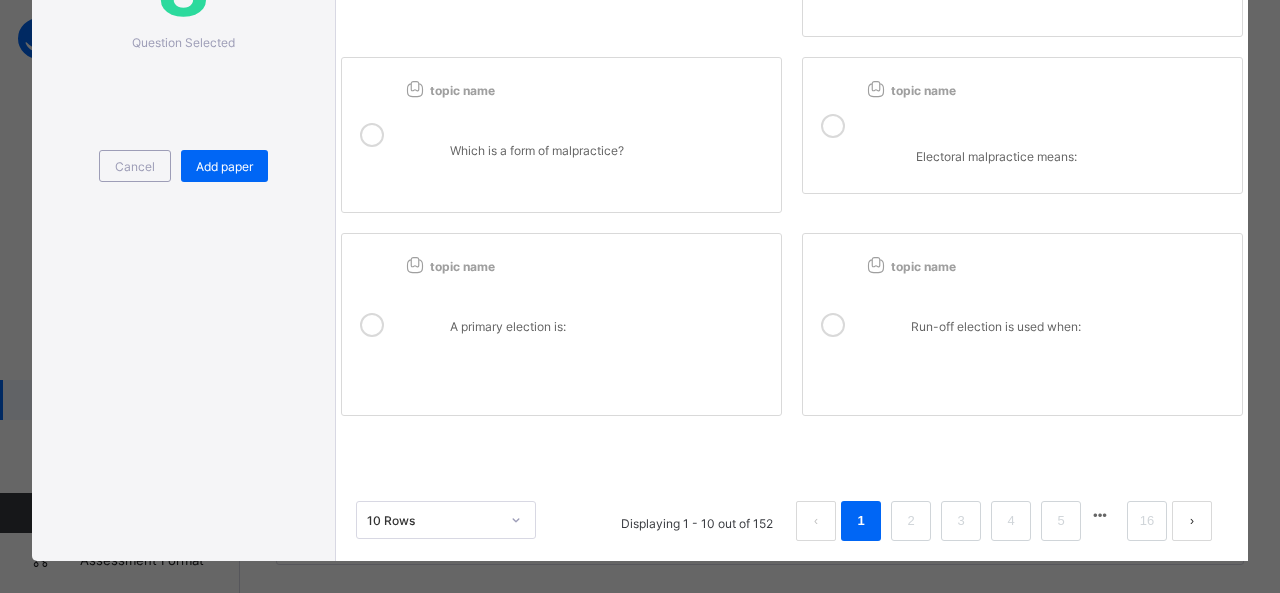 click on "A primary election is:" at bounding box center (610, 326) 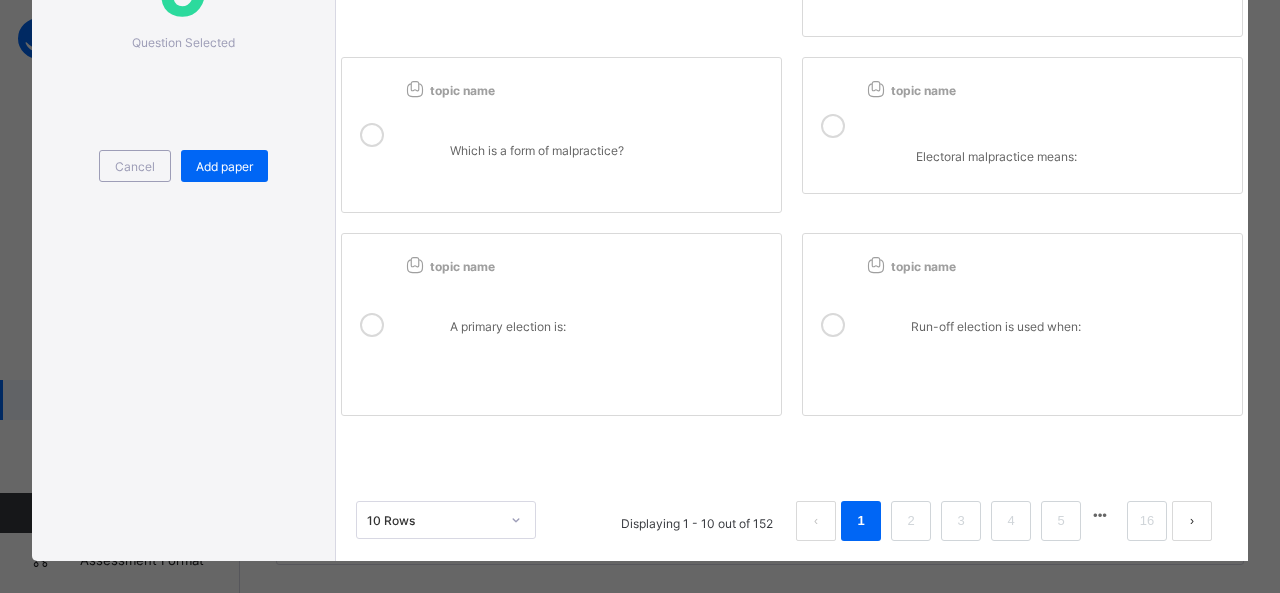 click on "Run-off election is used when:" at bounding box center (1047, 331) 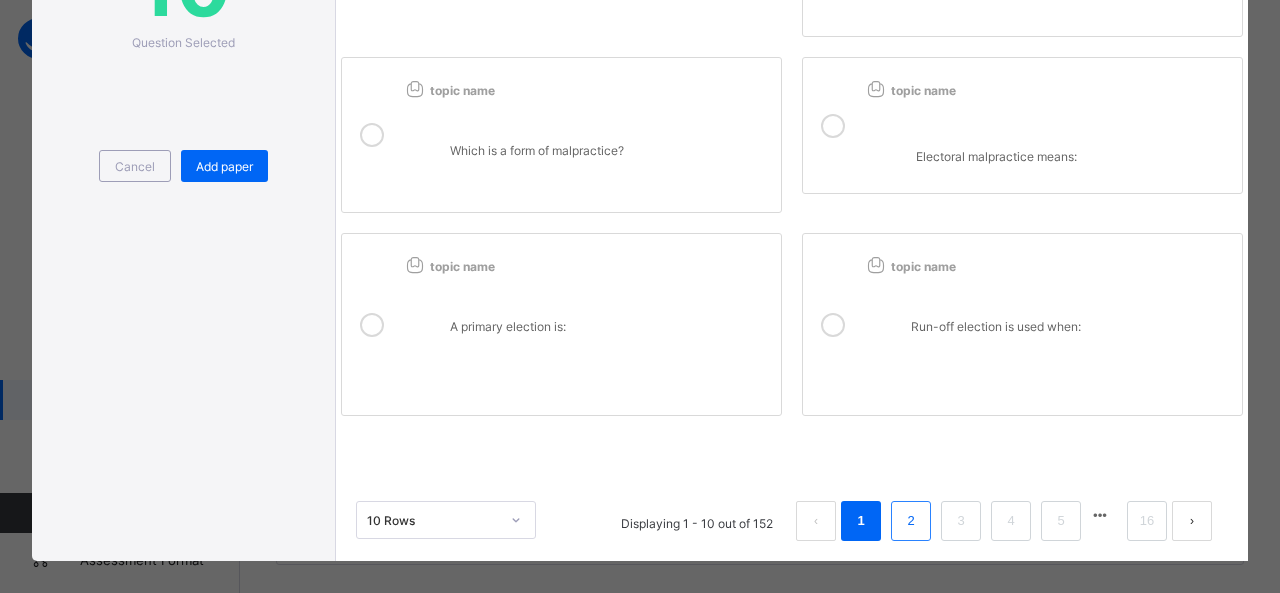 click on "2" at bounding box center [910, 521] 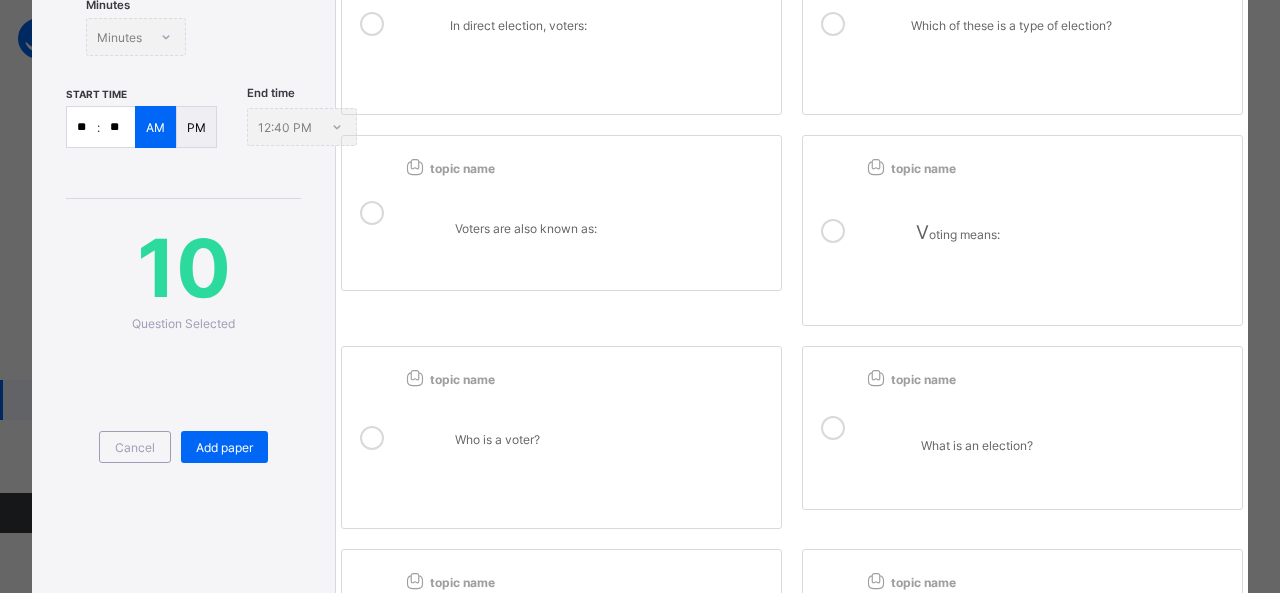 scroll, scrollTop: 723, scrollLeft: 0, axis: vertical 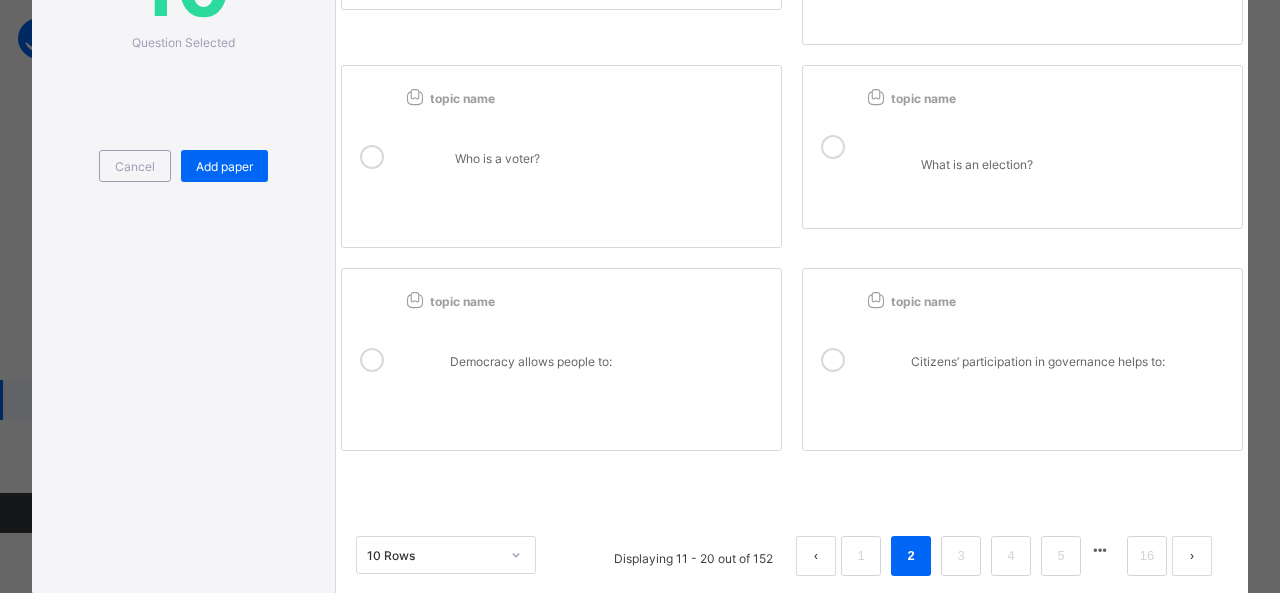 click on "Democracy allows people to:" at bounding box center [586, 366] 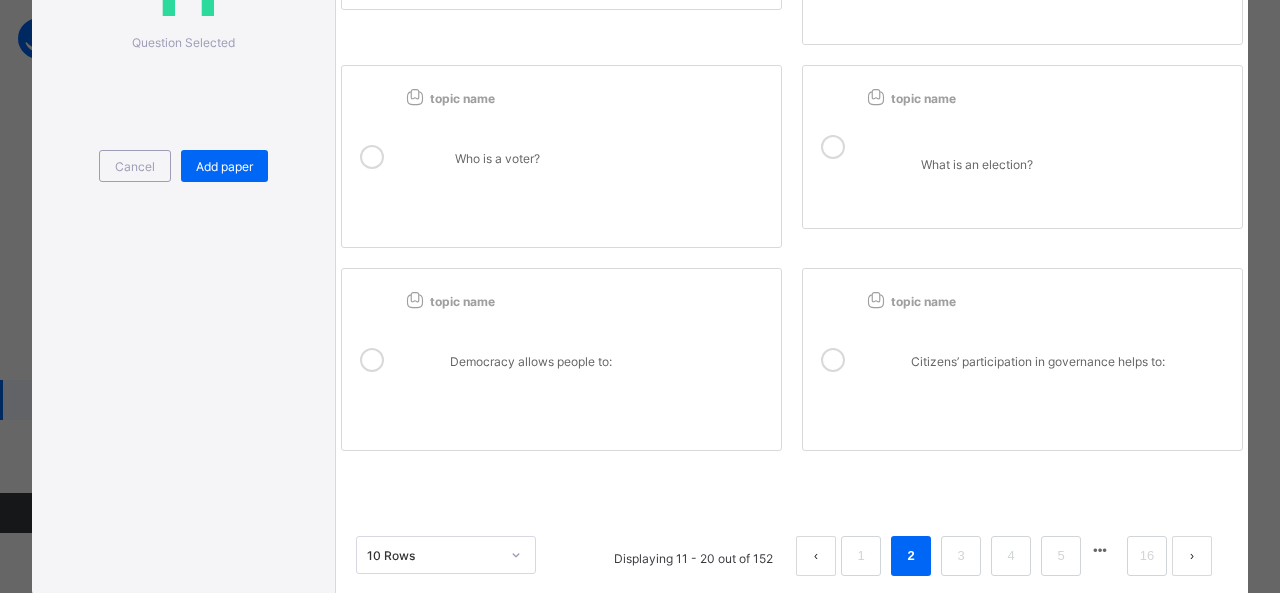 click on "Citizens’ participation in governance helps to:" at bounding box center (1047, 366) 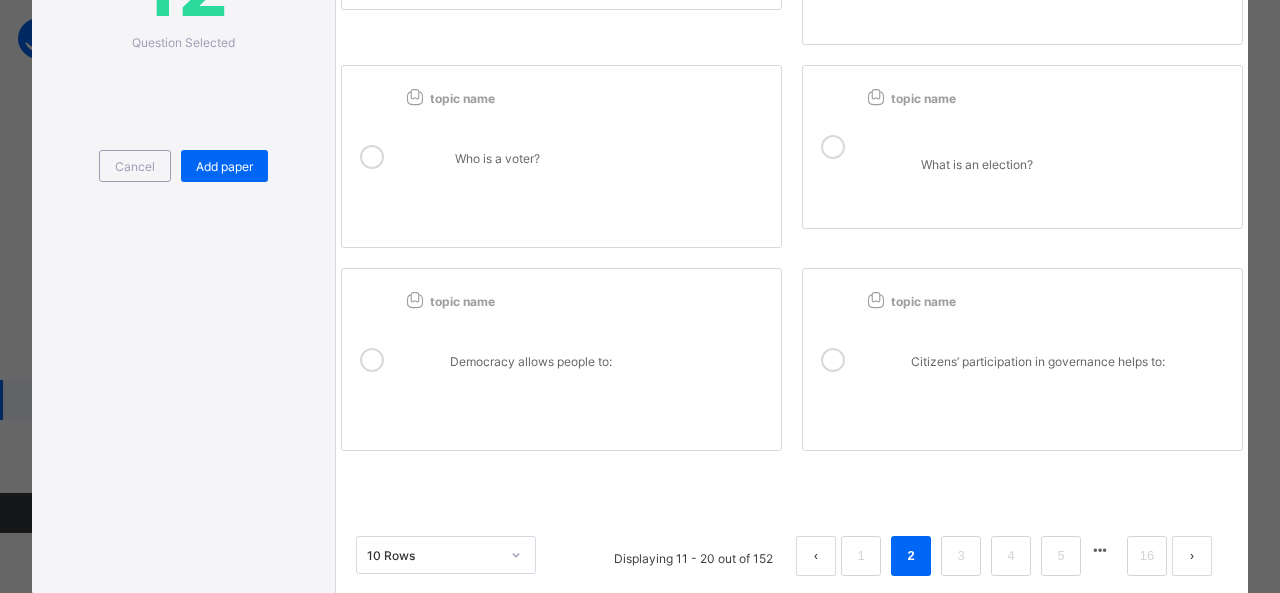 click on "What is an election?" at bounding box center [1047, 154] 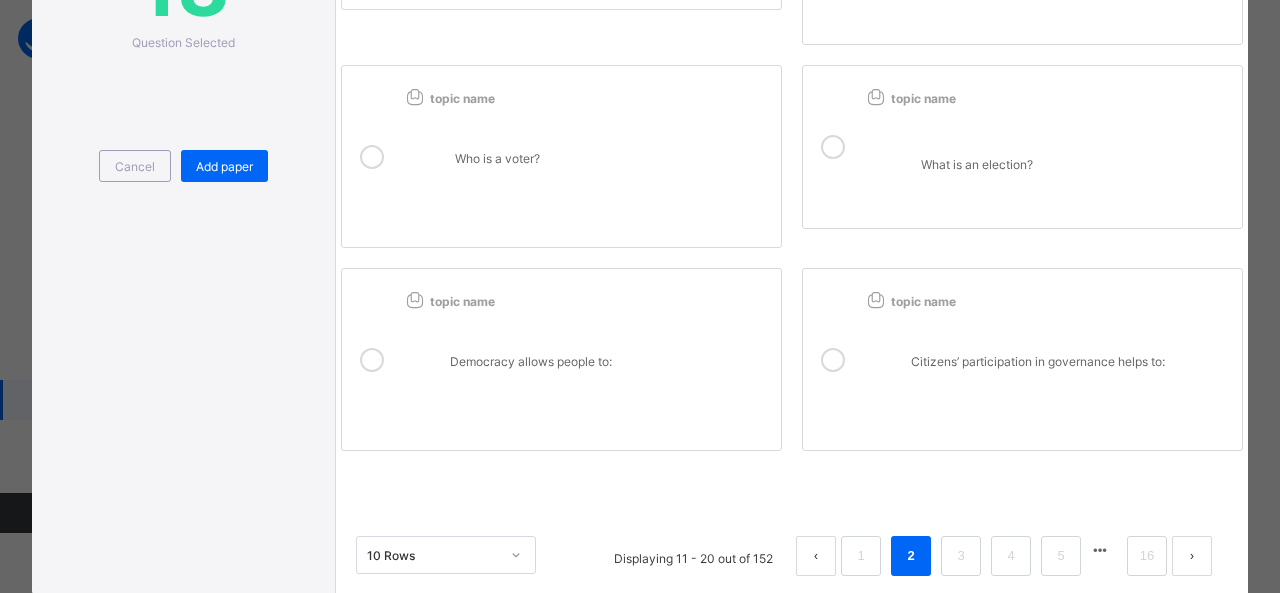 click on "Who is a voter?" at bounding box center [586, 163] 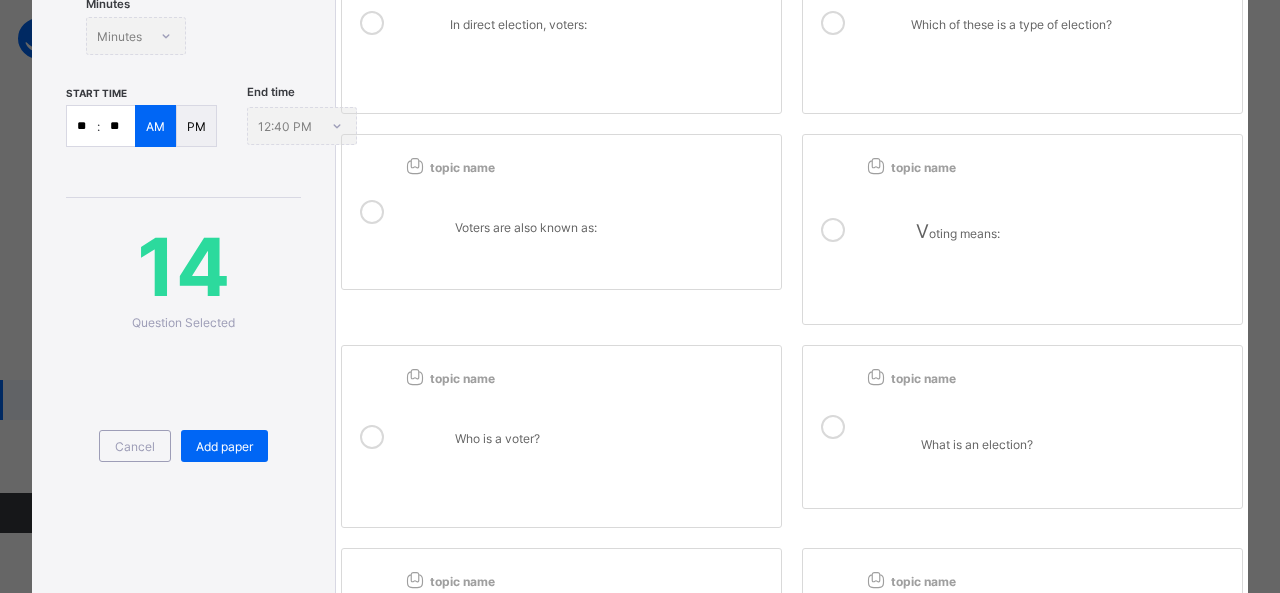 click on "topic name   Voters are also known as:" at bounding box center (586, 212) 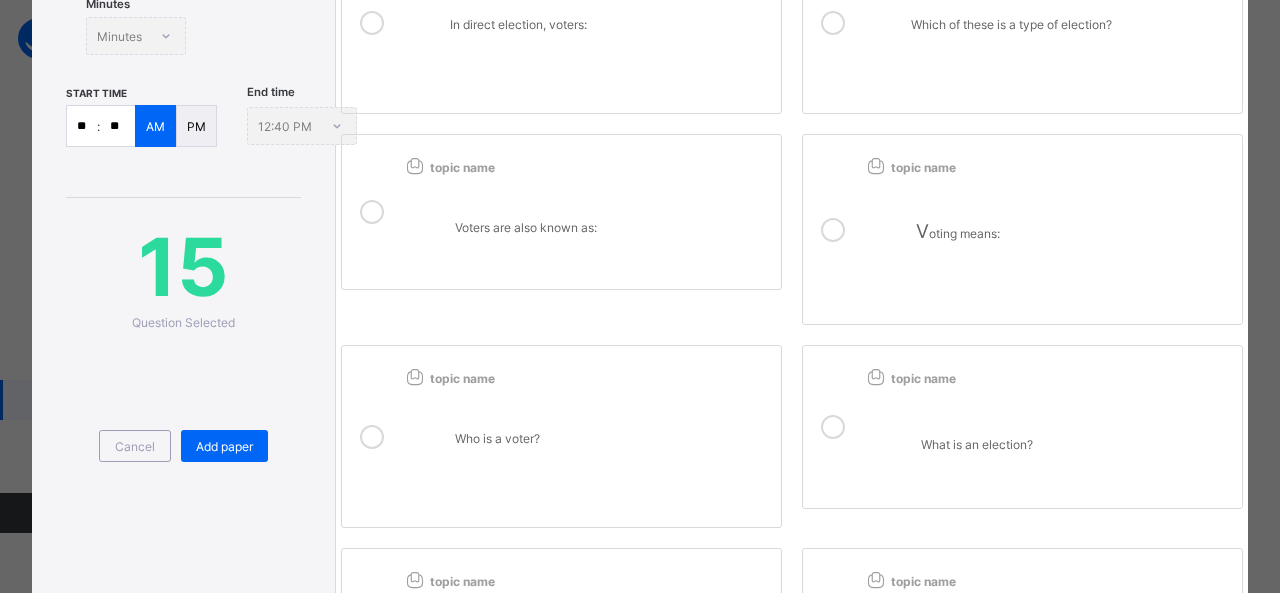 click on "V oting means:" at bounding box center (1047, 236) 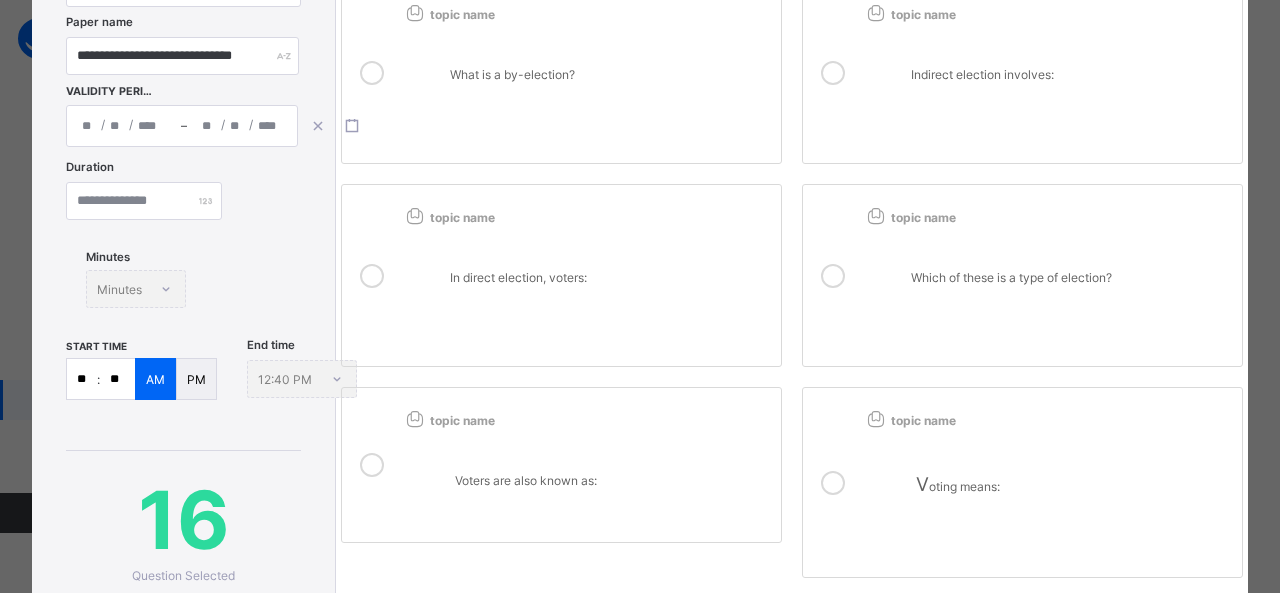 scroll, scrollTop: 189, scrollLeft: 0, axis: vertical 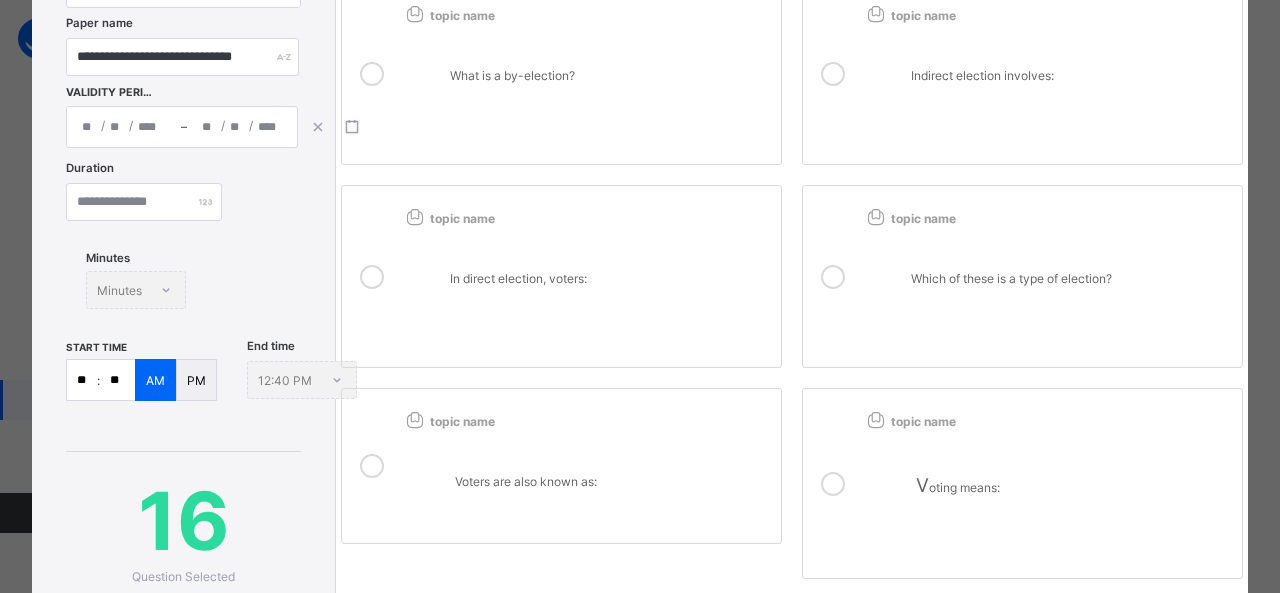 click on "In direct election, voters:" at bounding box center [586, 283] 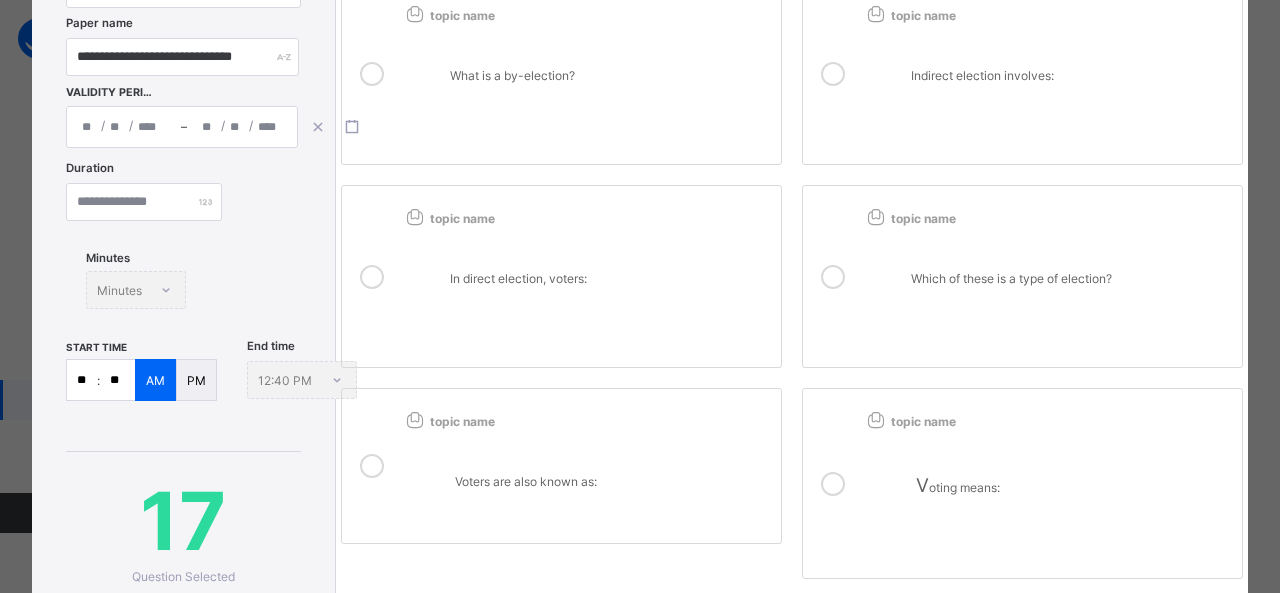 click on "Which of these is a type of election?" at bounding box center (1047, 283) 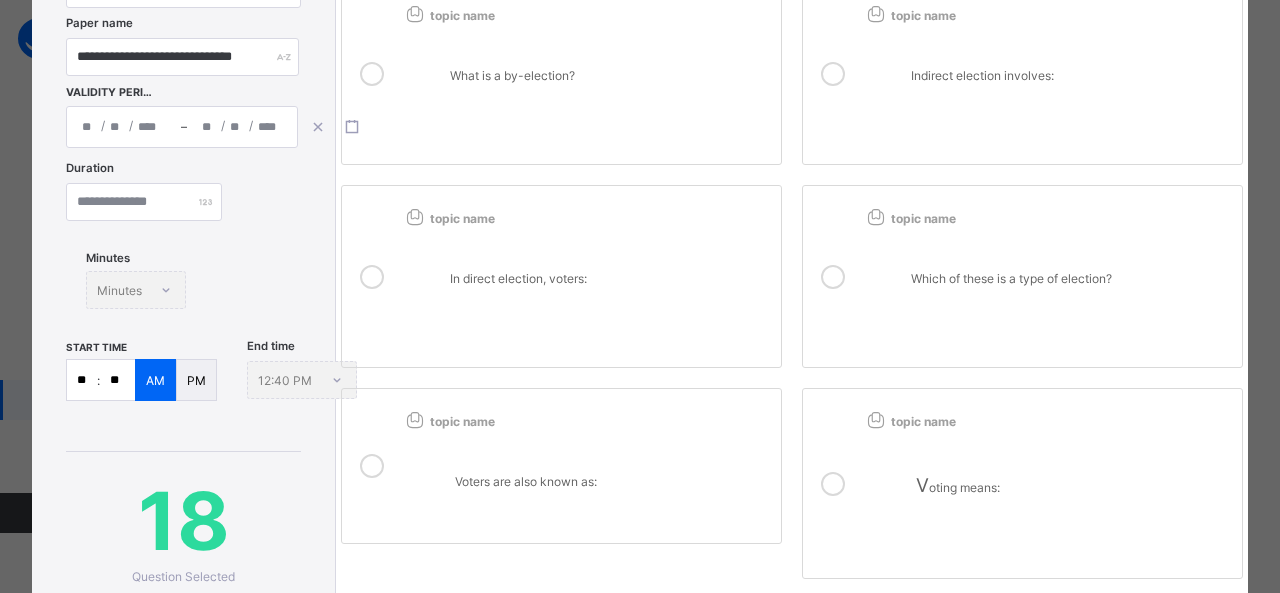 click on "Indirect election involves:" at bounding box center [1047, 80] 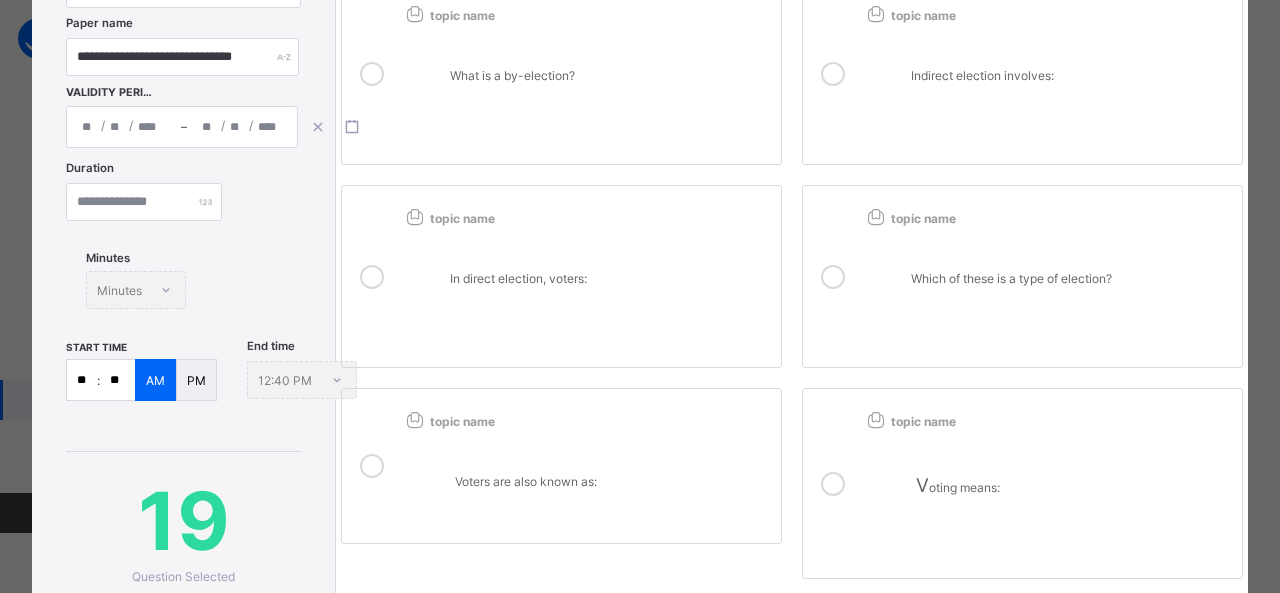 click on "What is a by-election?" at bounding box center (586, 80) 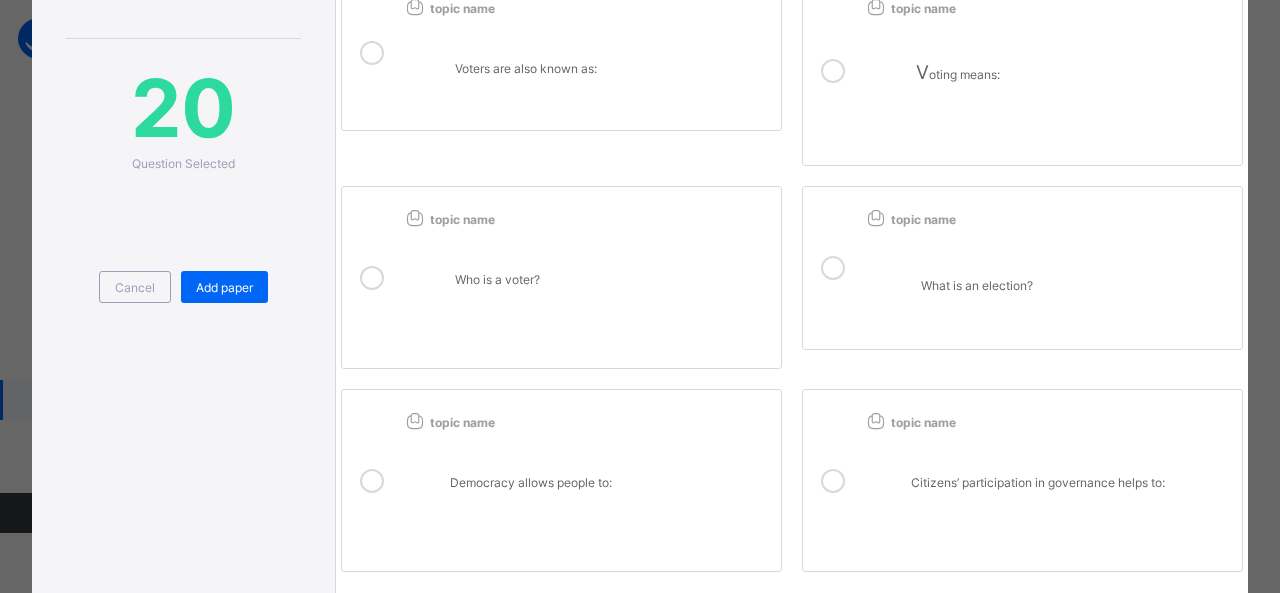 scroll, scrollTop: 758, scrollLeft: 0, axis: vertical 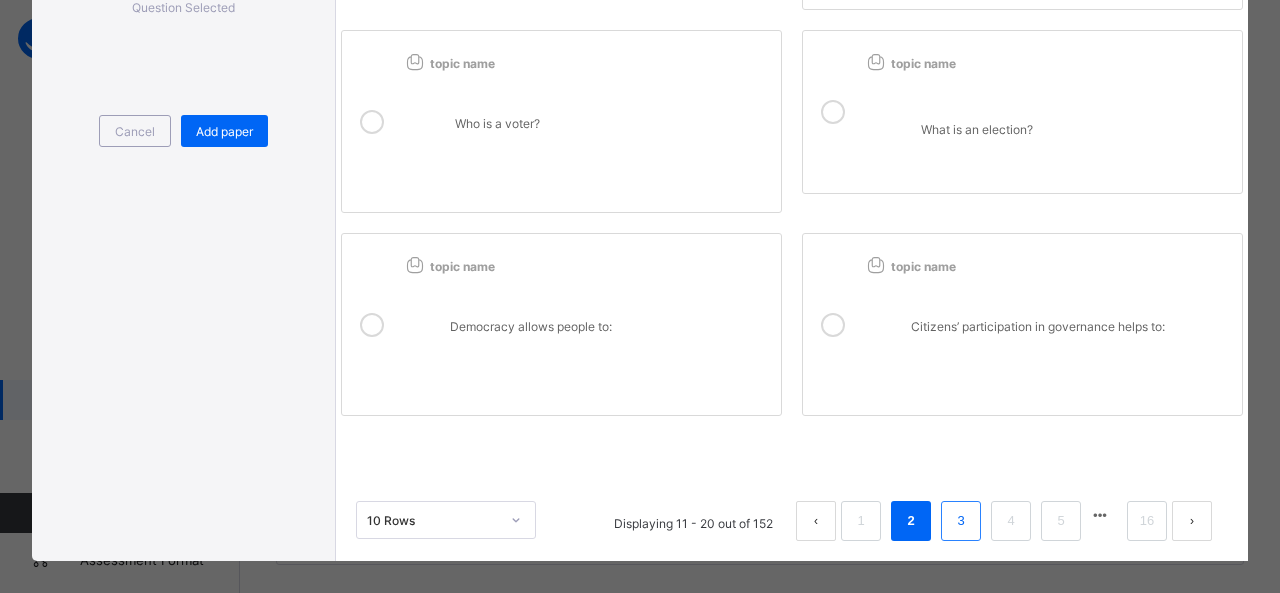 click on "3" at bounding box center [960, 521] 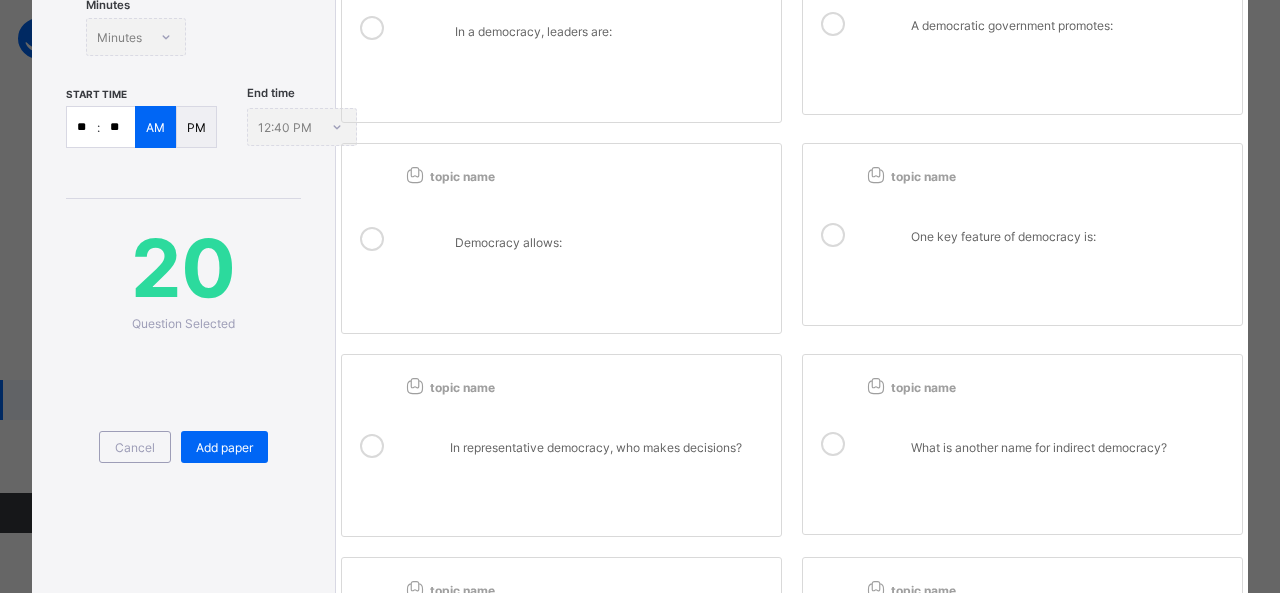 scroll, scrollTop: 758, scrollLeft: 0, axis: vertical 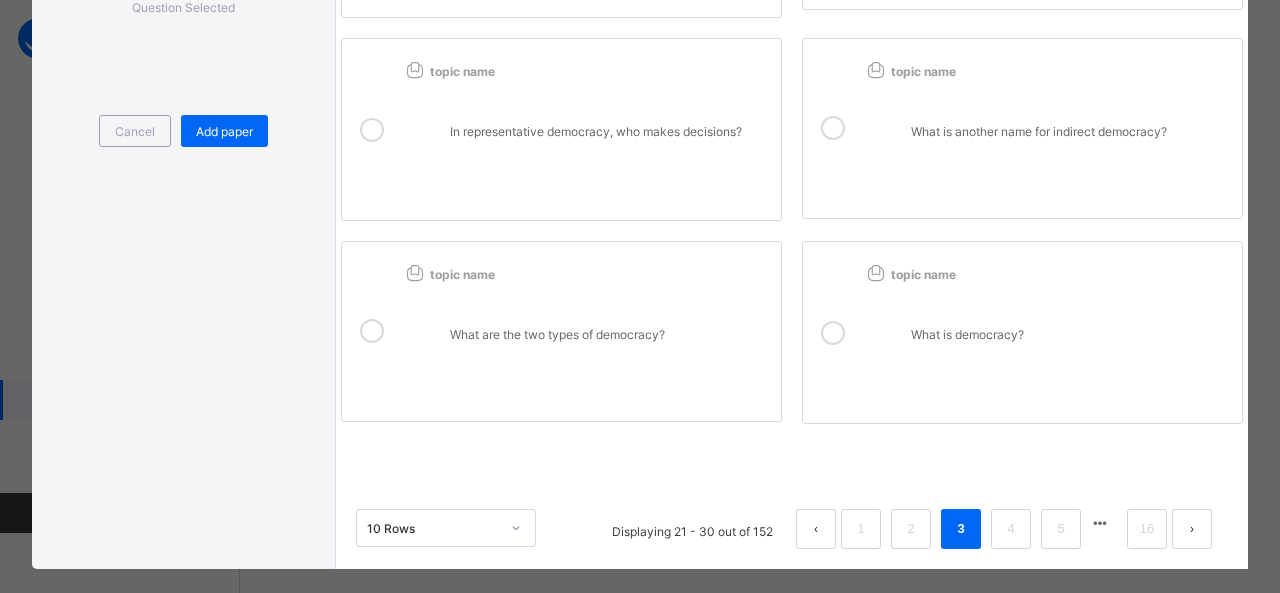 click on "In representative democracy, who makes decisions?" at bounding box center [586, 136] 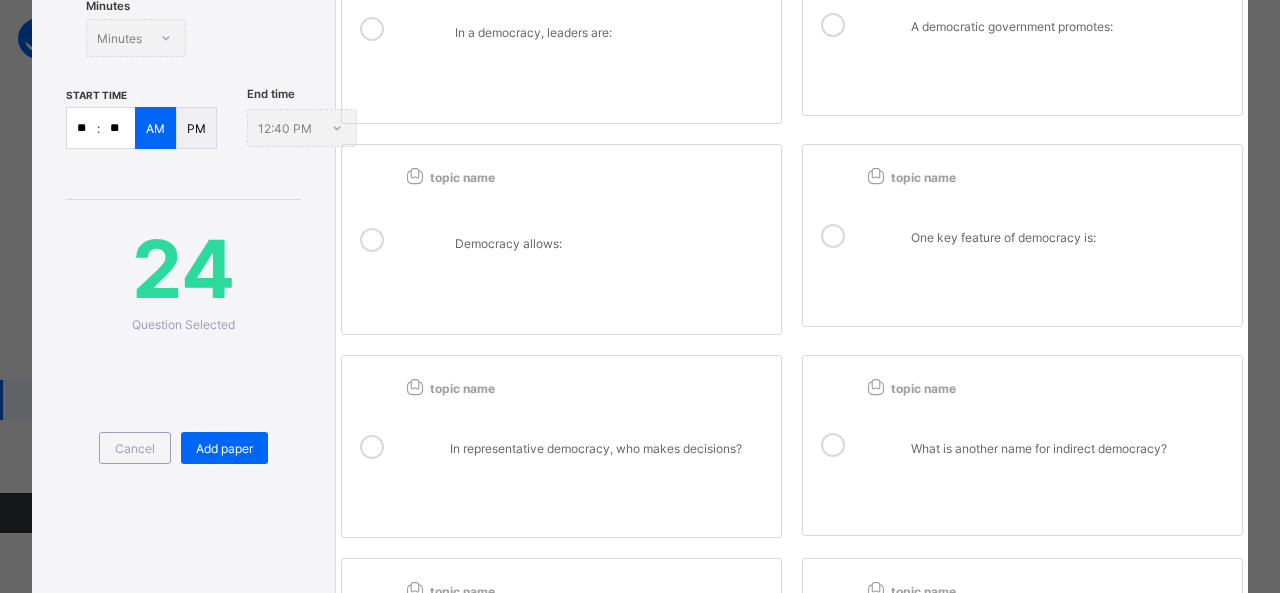 click on "Democracy allows:" at bounding box center [586, 246] 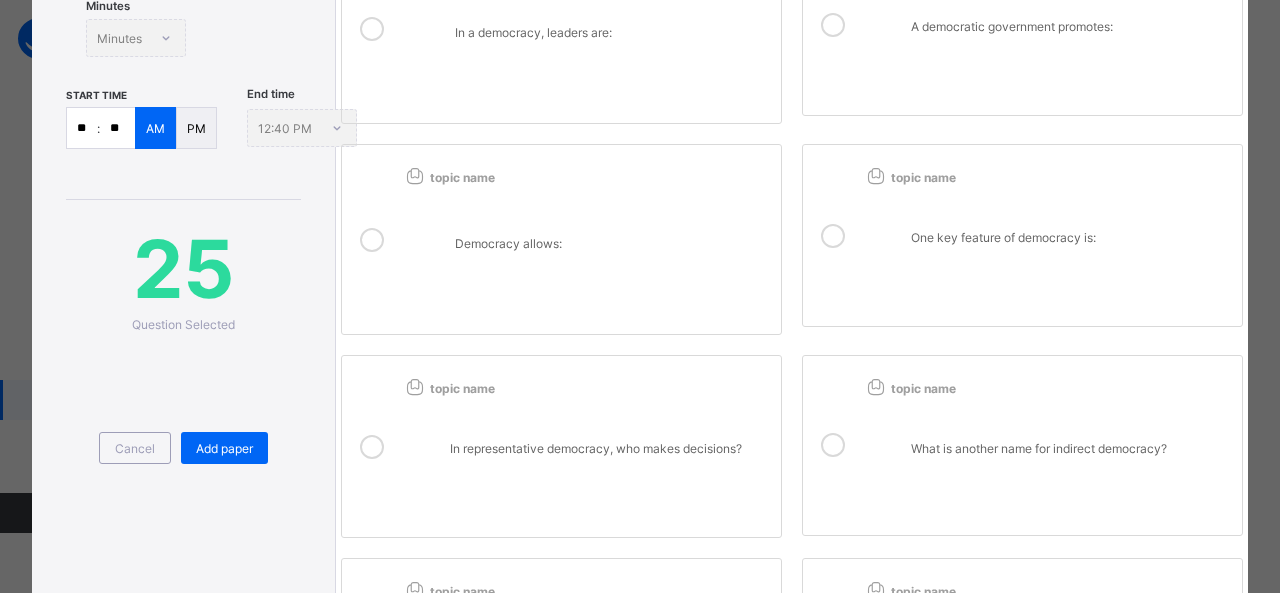 click on "One key feature of democracy is:" at bounding box center (1047, 242) 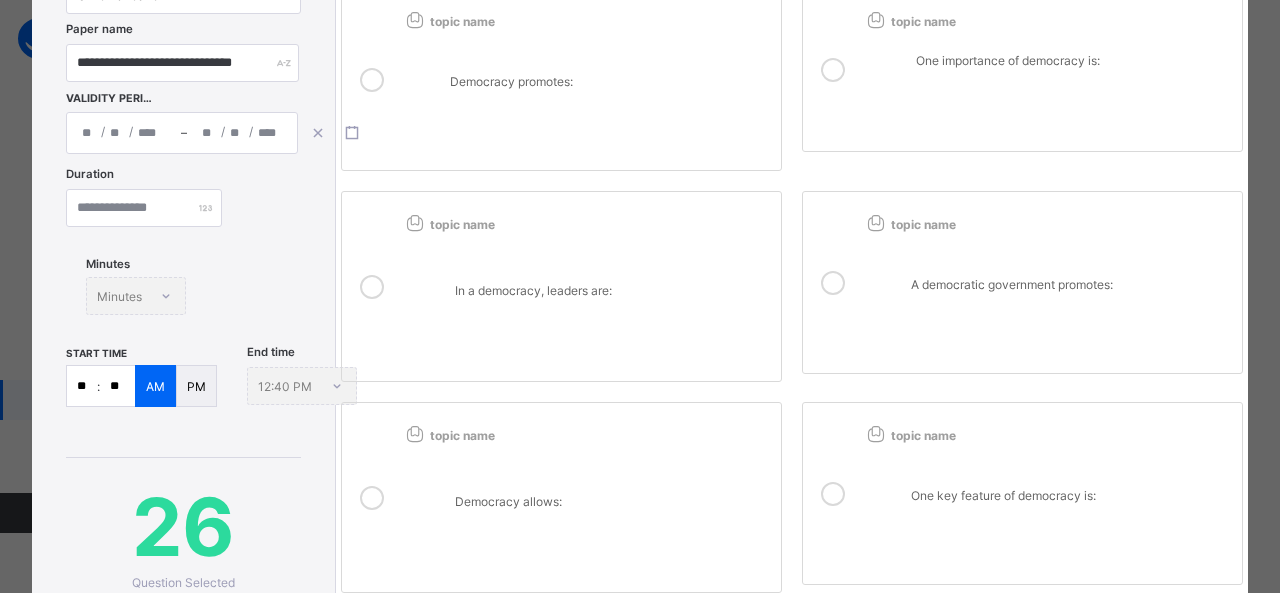 scroll, scrollTop: 182, scrollLeft: 0, axis: vertical 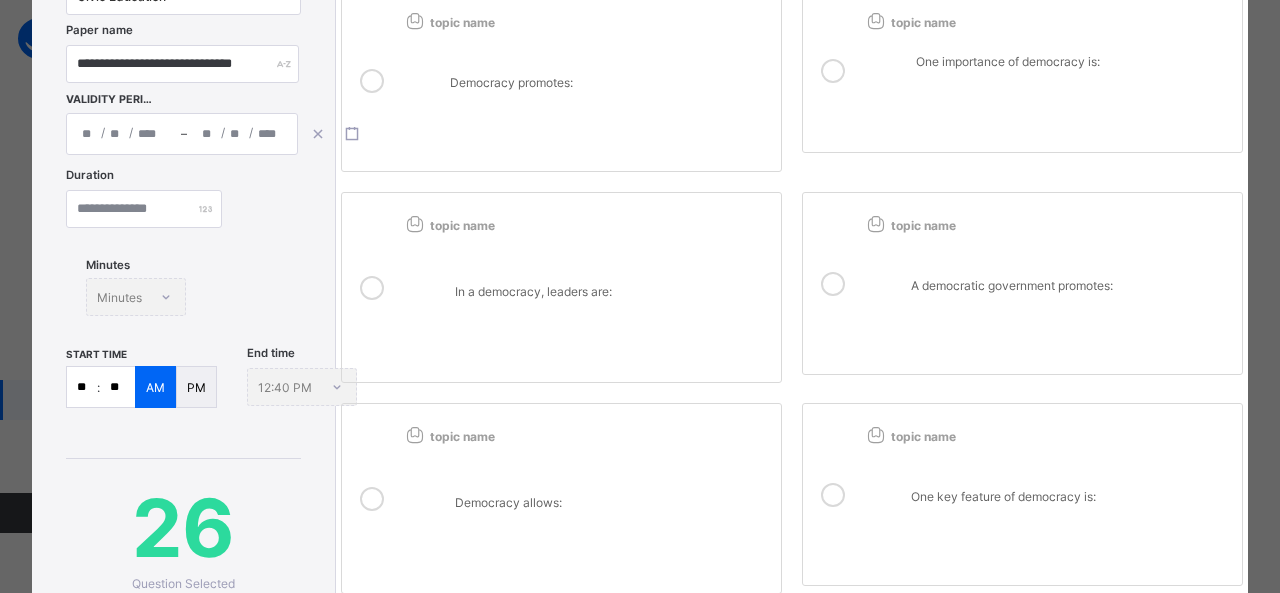 click at bounding box center (586, 258) 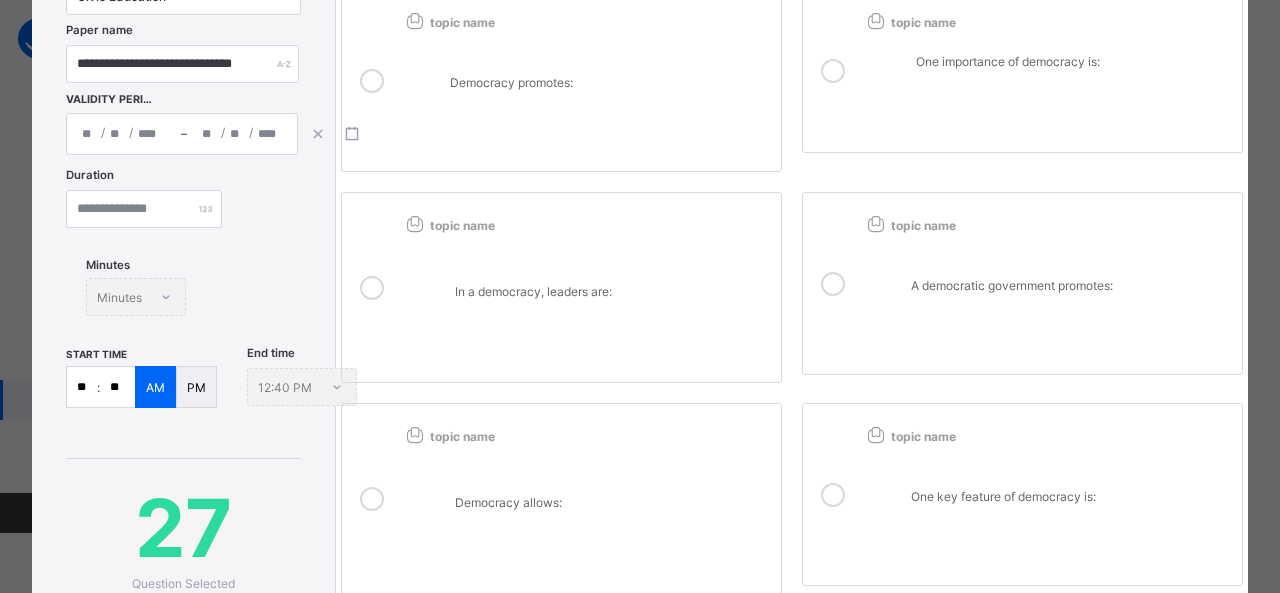 click on "A democratic government promotes:" at bounding box center [1047, 290] 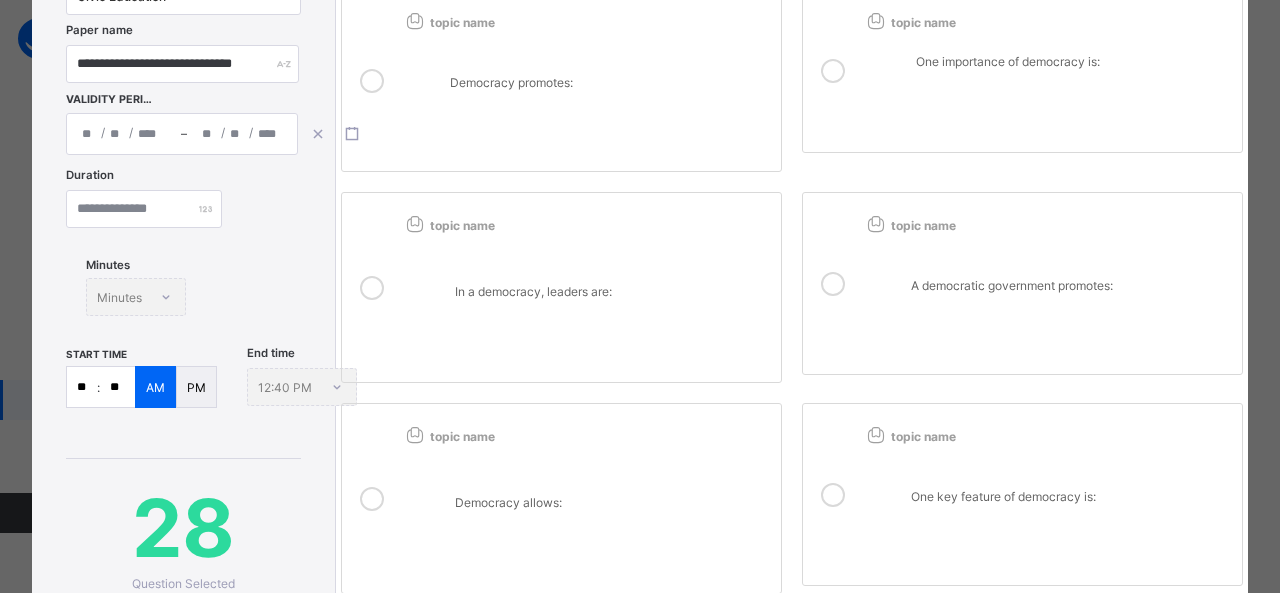 click on "One importance of democracy is:" at bounding box center (1047, 78) 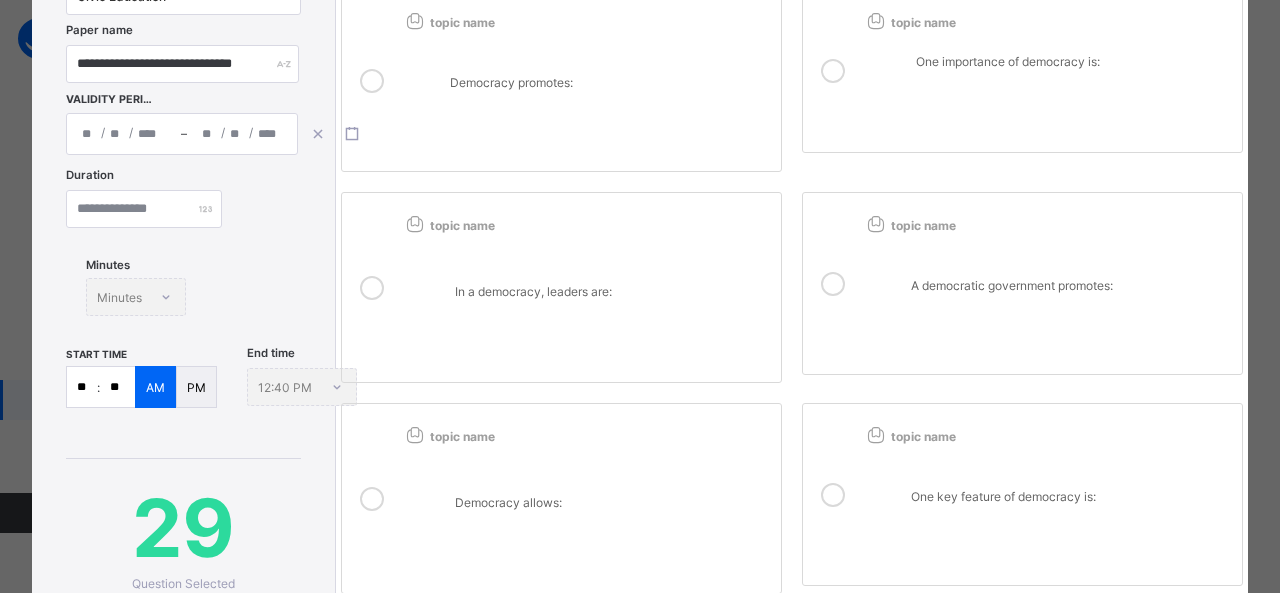 click on "Democracy promotes:" at bounding box center (586, 87) 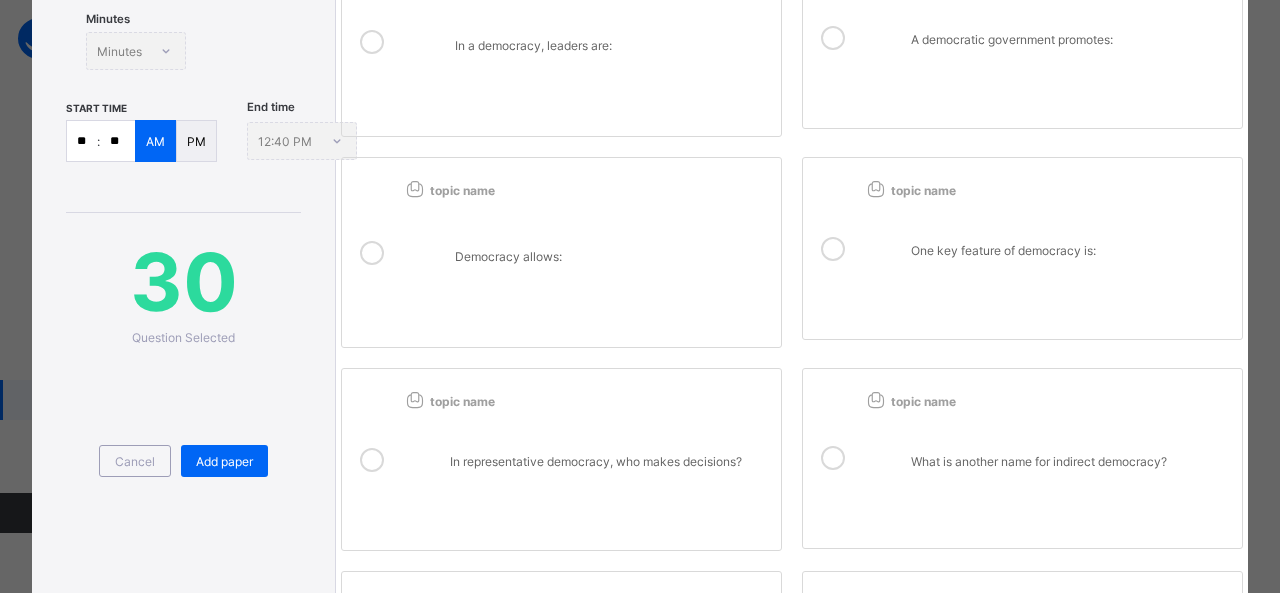 scroll, scrollTop: 768, scrollLeft: 0, axis: vertical 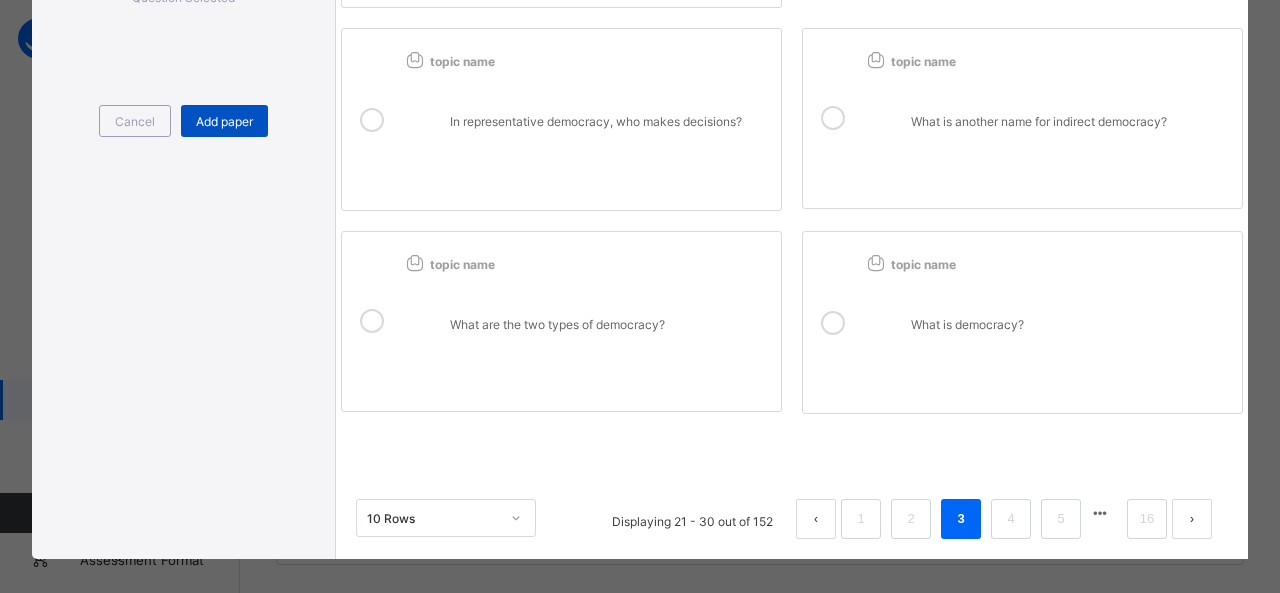 click on "Add paper" at bounding box center [224, 121] 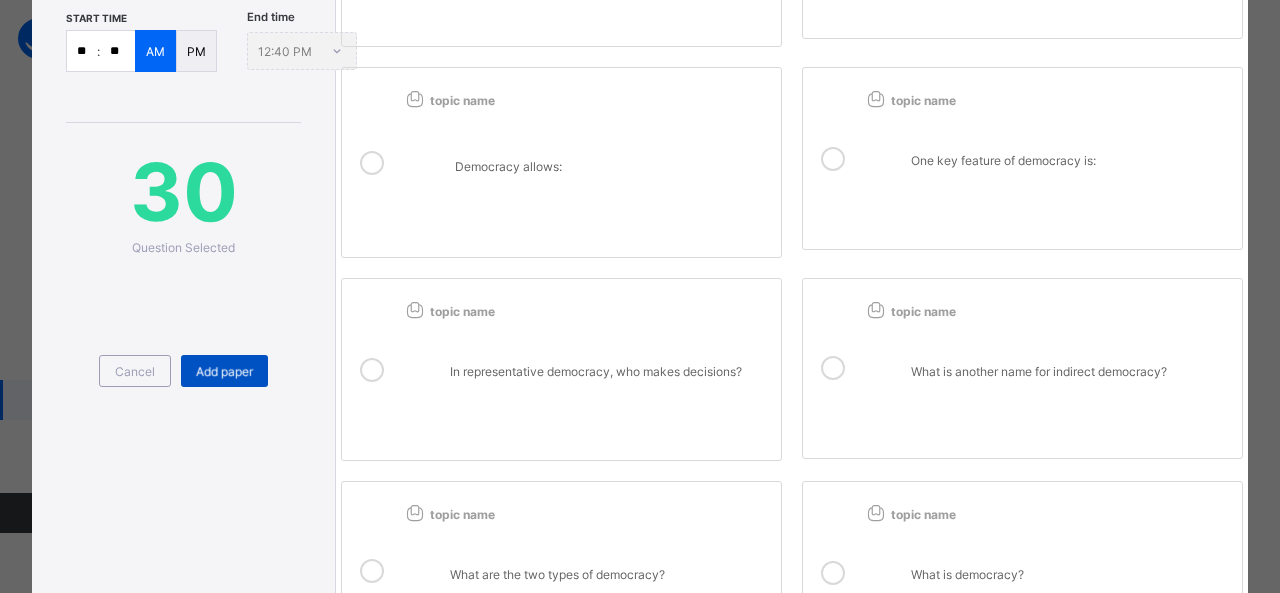 scroll, scrollTop: 512, scrollLeft: 0, axis: vertical 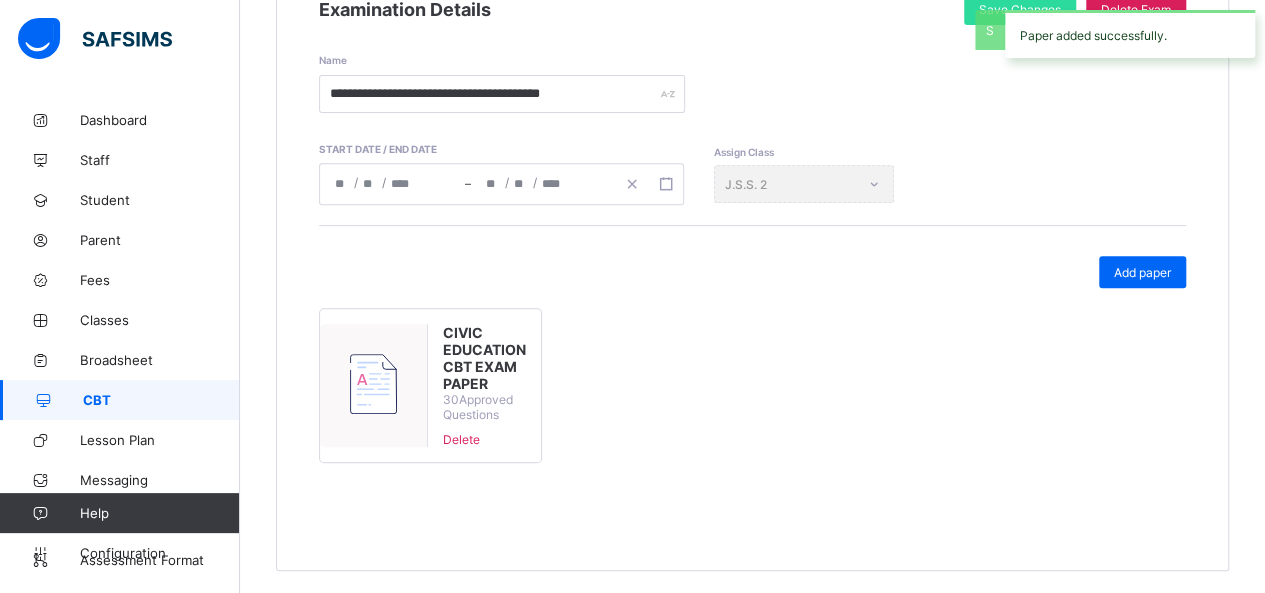 click on "CBT" at bounding box center (120, 400) 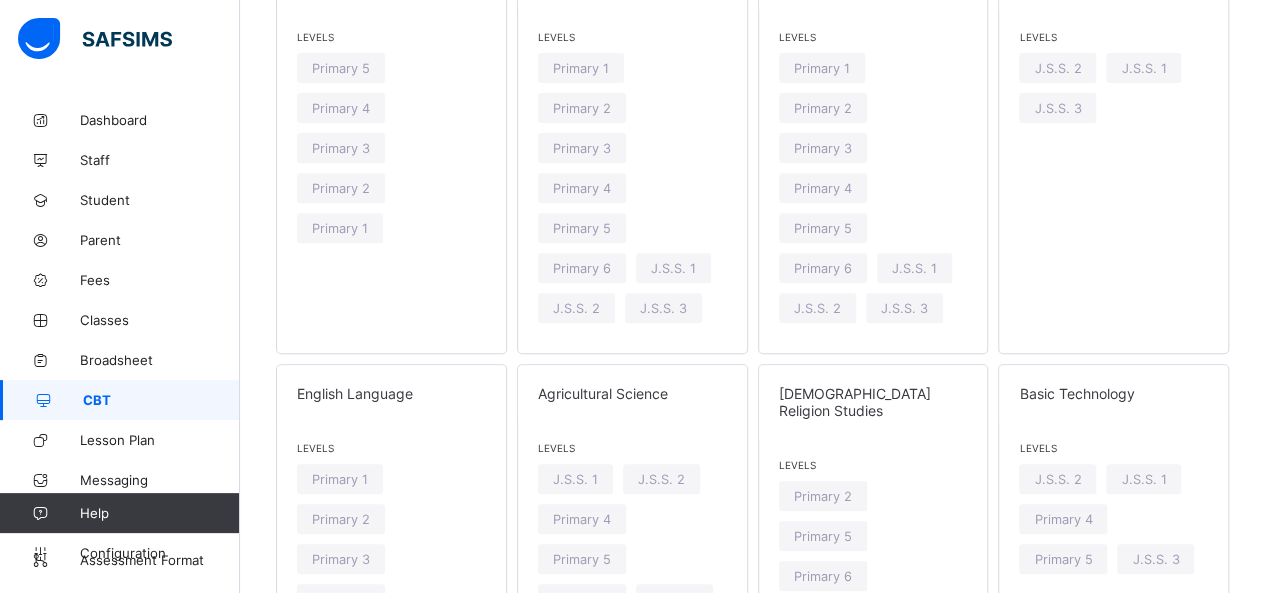scroll, scrollTop: 0, scrollLeft: 0, axis: both 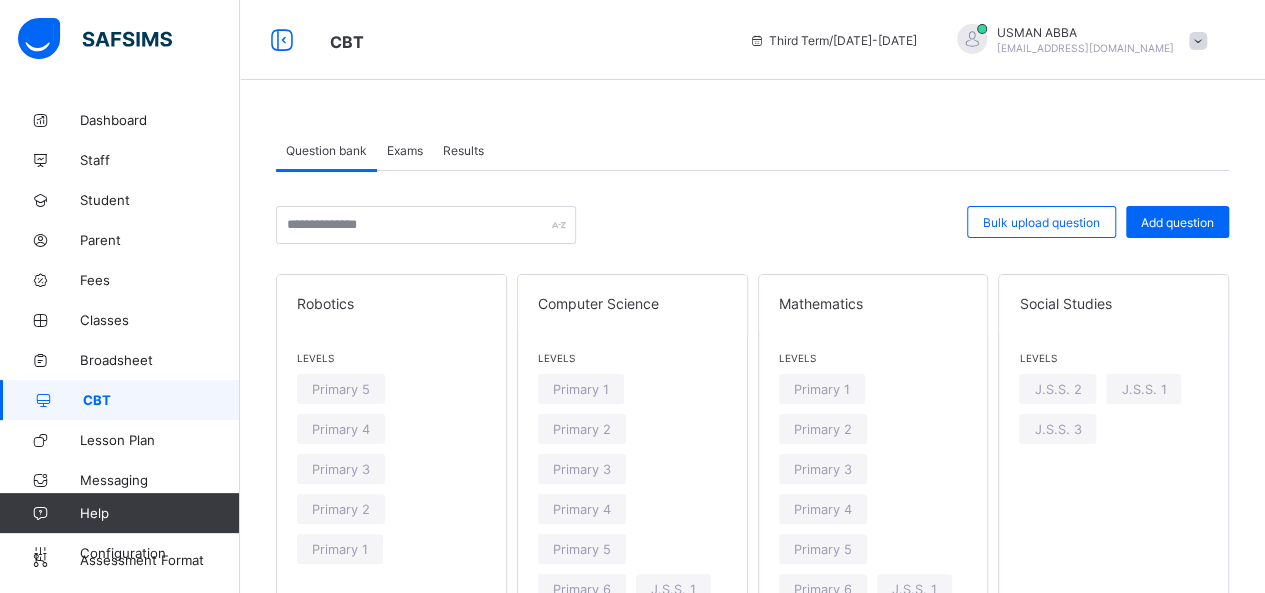 click on "Exams" at bounding box center [405, 150] 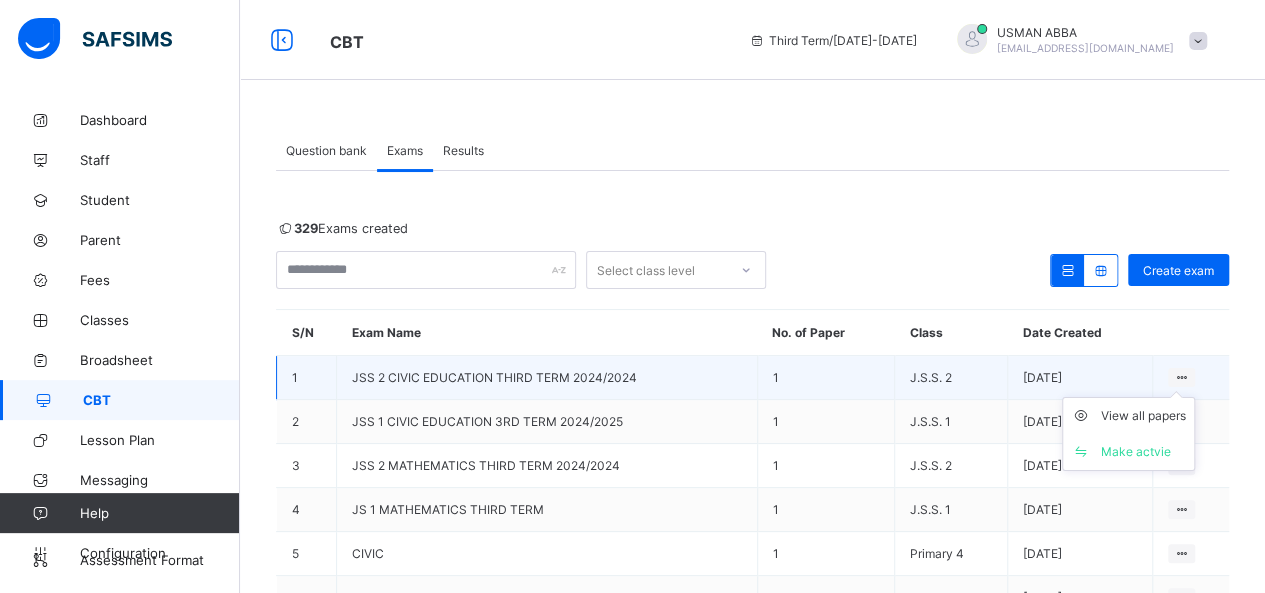 click on "View all papers Make actvie" at bounding box center (1128, 434) 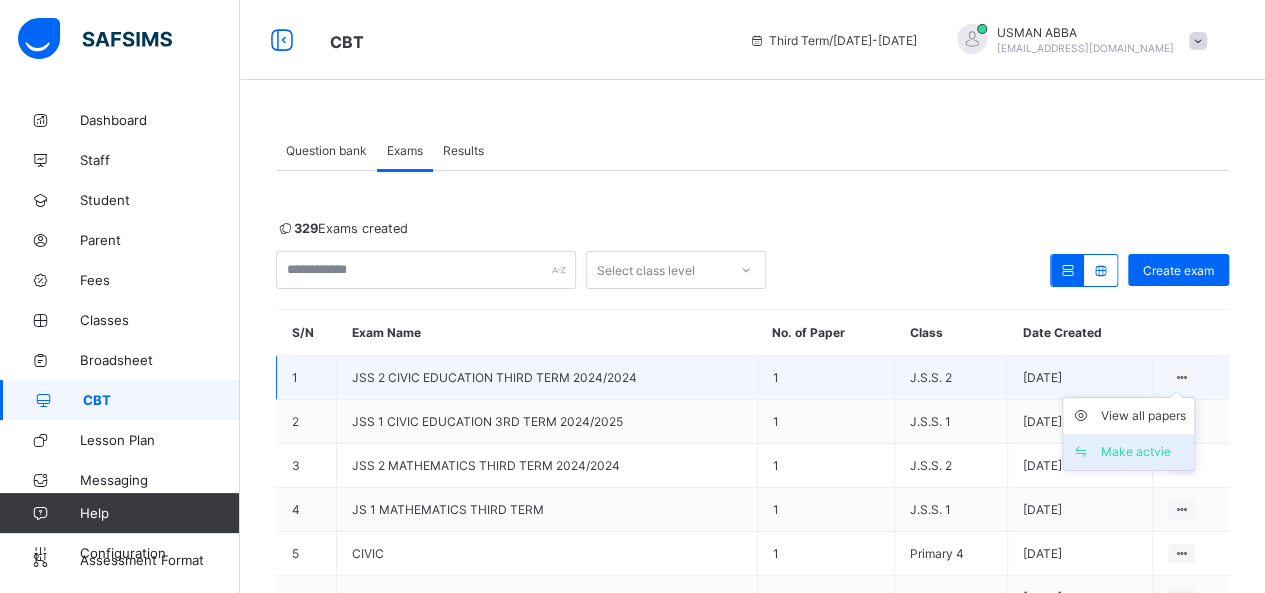 click on "Make actvie" at bounding box center (1143, 452) 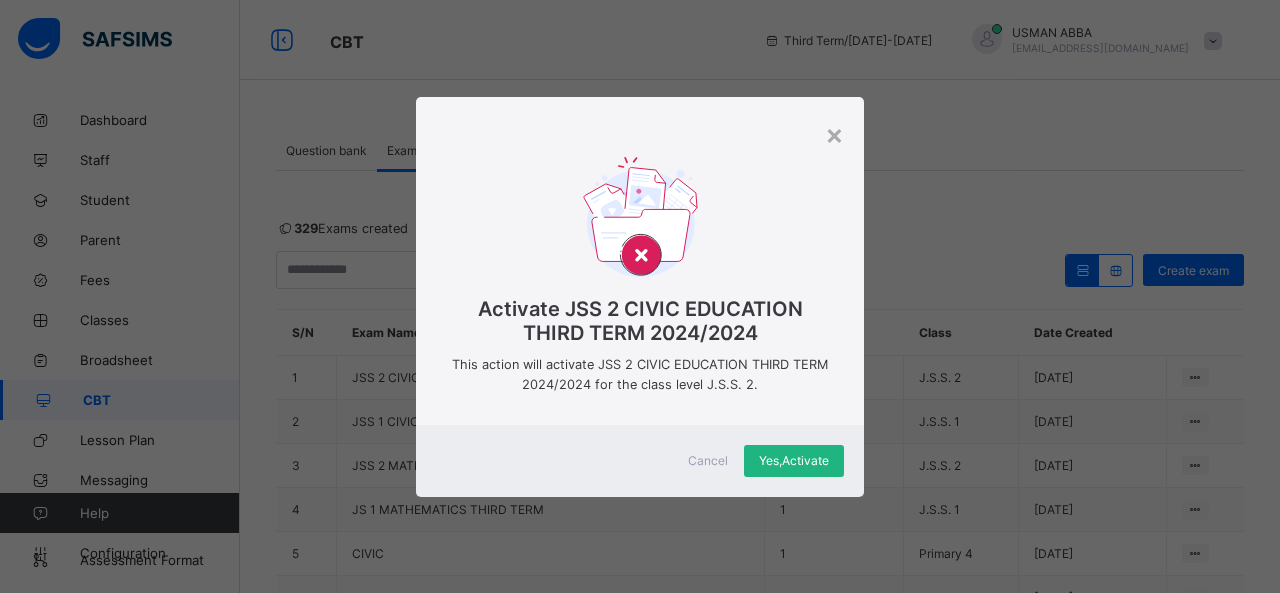 click on "Yes,  Activate" at bounding box center [794, 460] 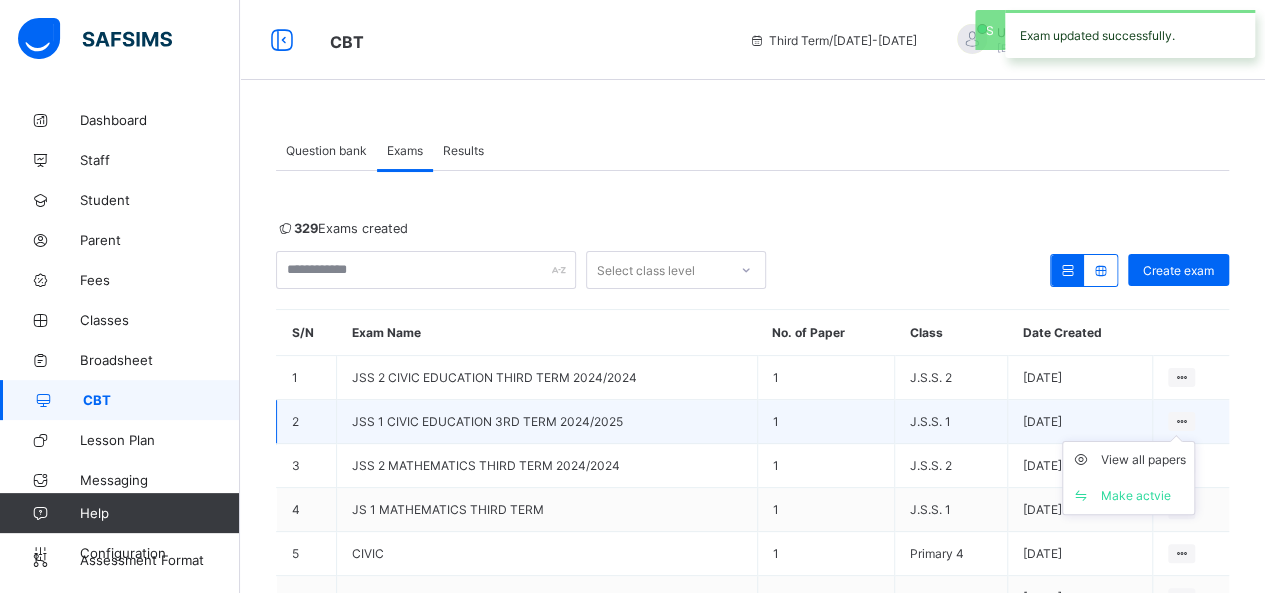click on "View all papers Make actvie" at bounding box center [1128, 478] 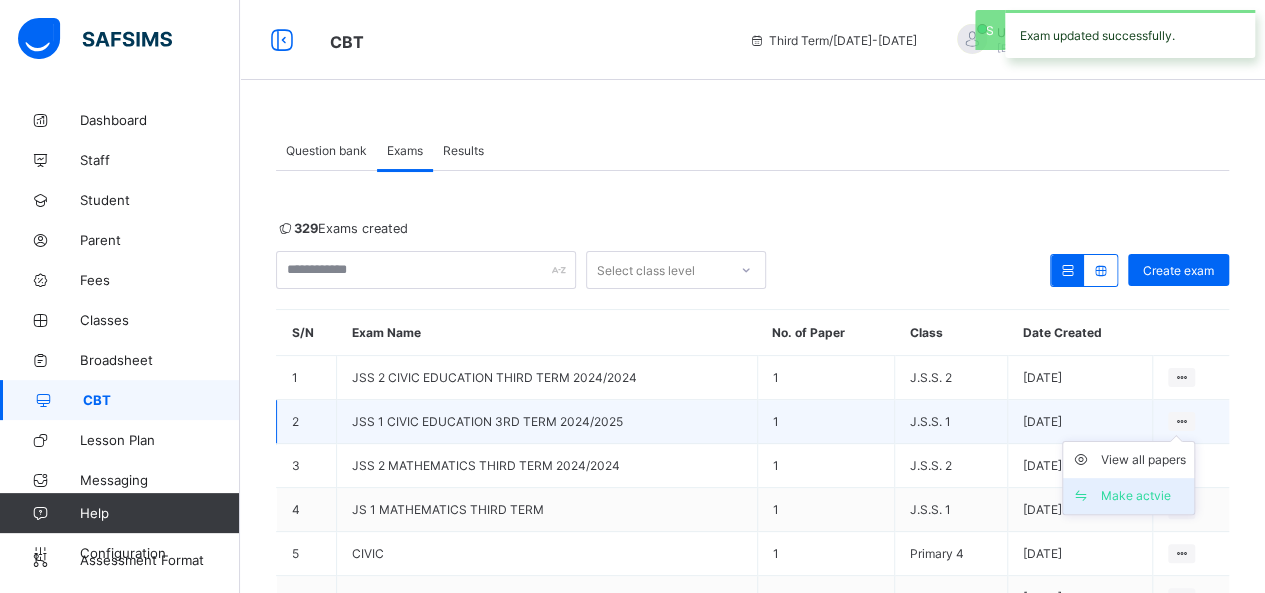 click on "Make actvie" at bounding box center [1143, 496] 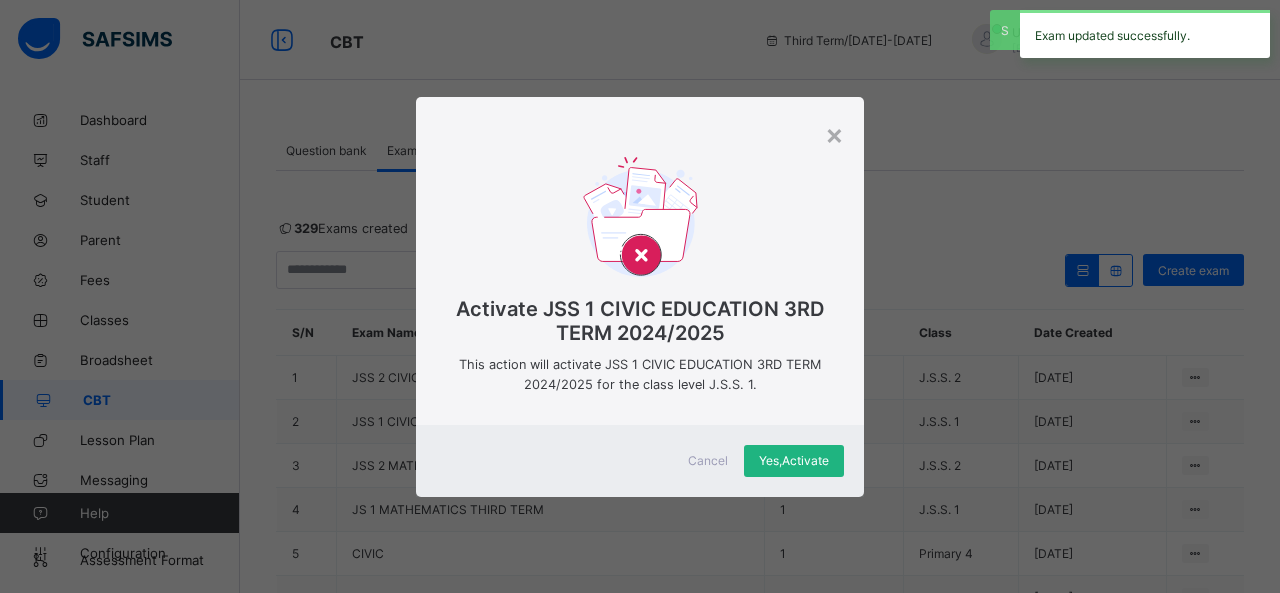 click on "Yes,  Activate" at bounding box center (794, 461) 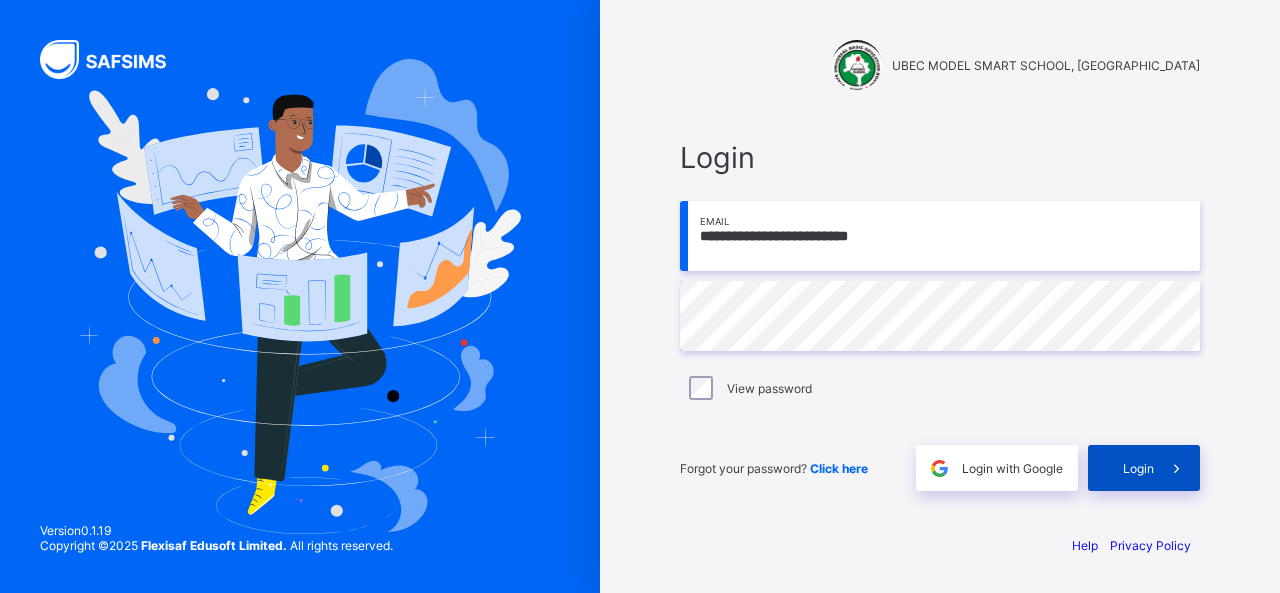 click on "Login" at bounding box center [1138, 468] 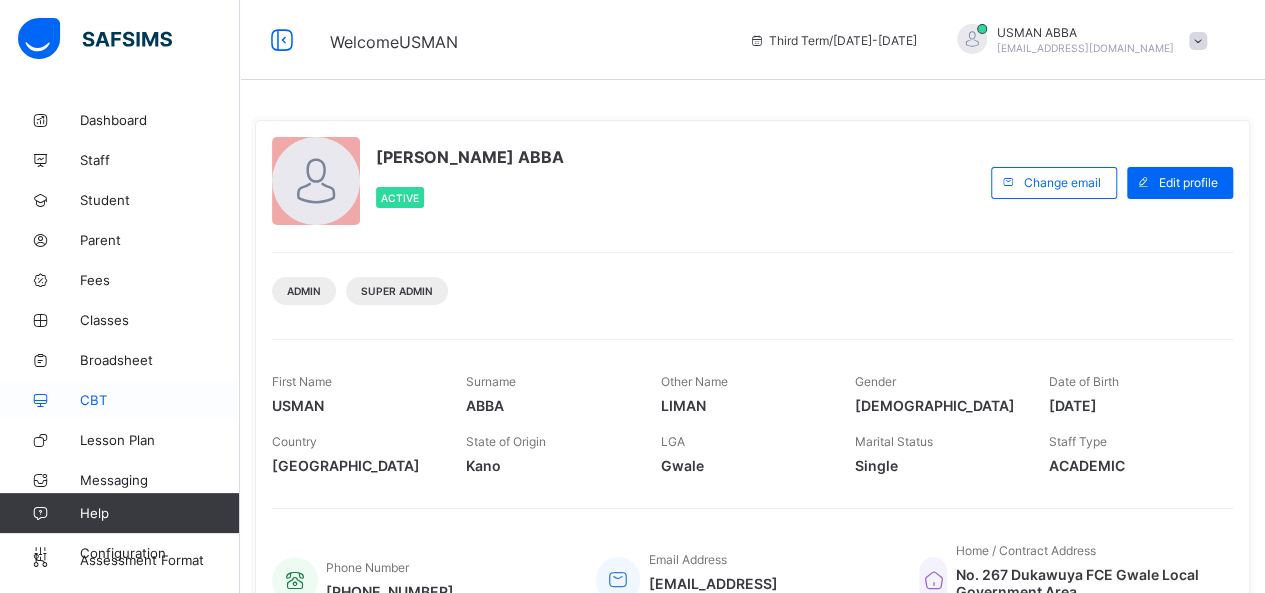 click on "CBT" at bounding box center (160, 400) 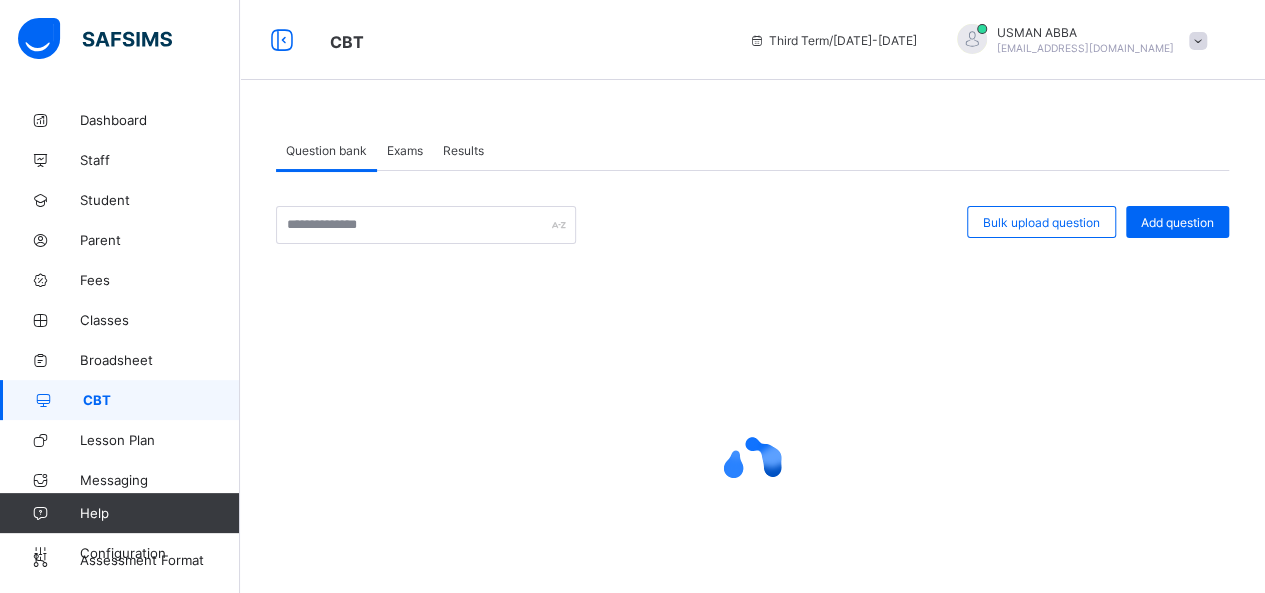 click on "Exams" at bounding box center [405, 150] 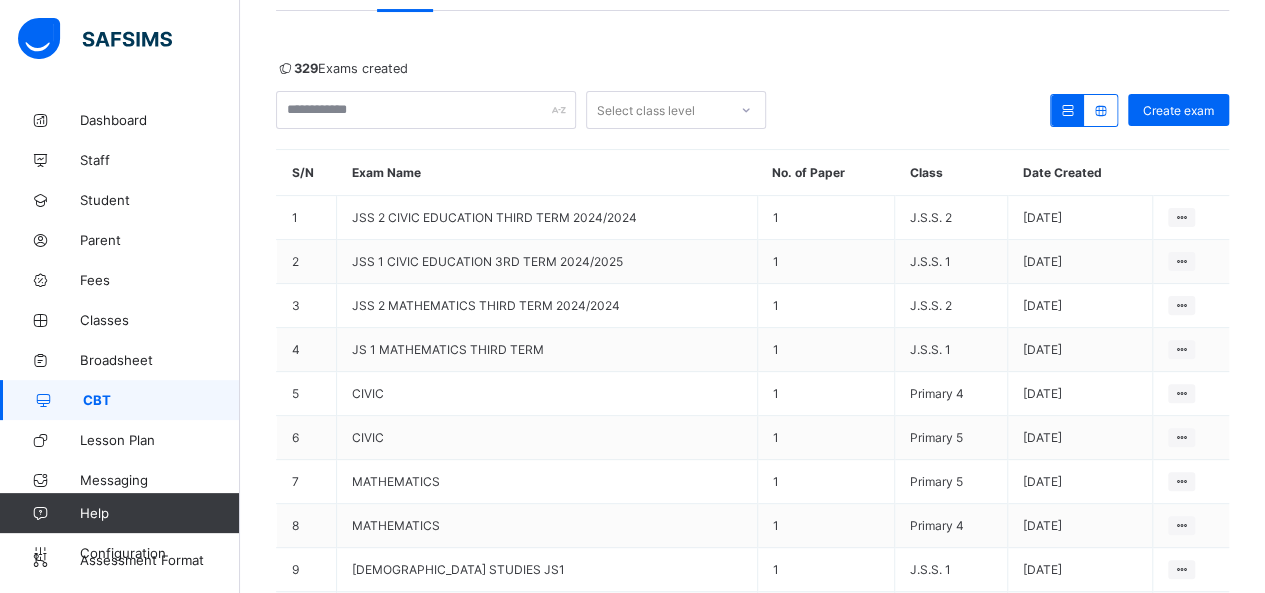 scroll, scrollTop: 160, scrollLeft: 0, axis: vertical 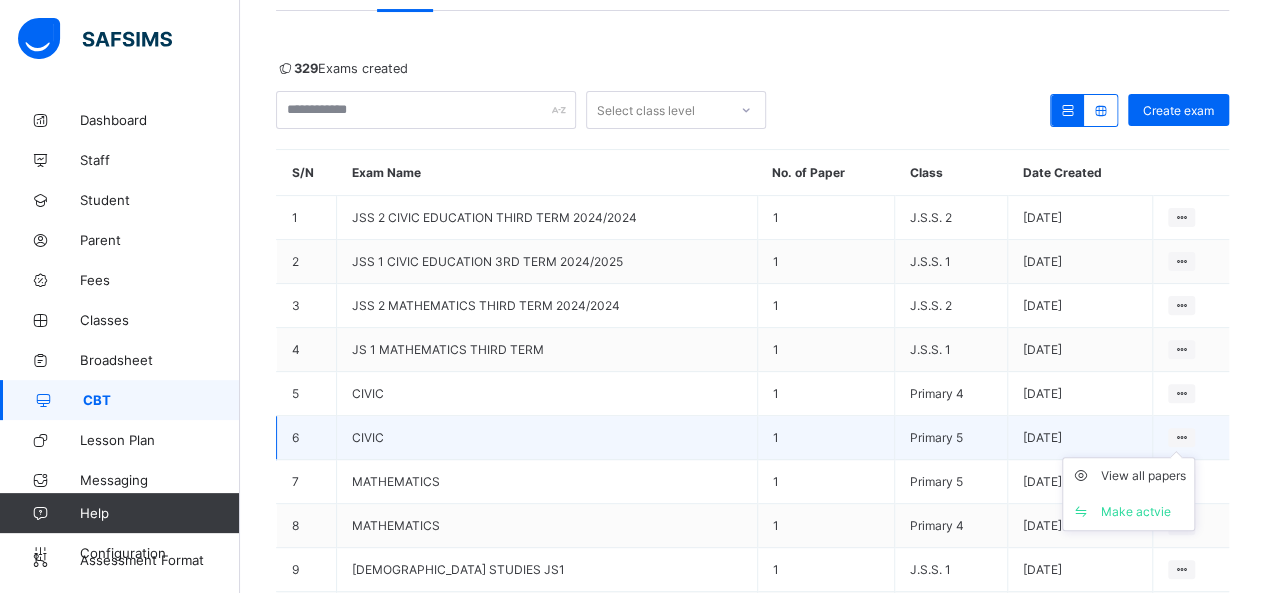 click on "View all papers Make actvie" at bounding box center (1128, 494) 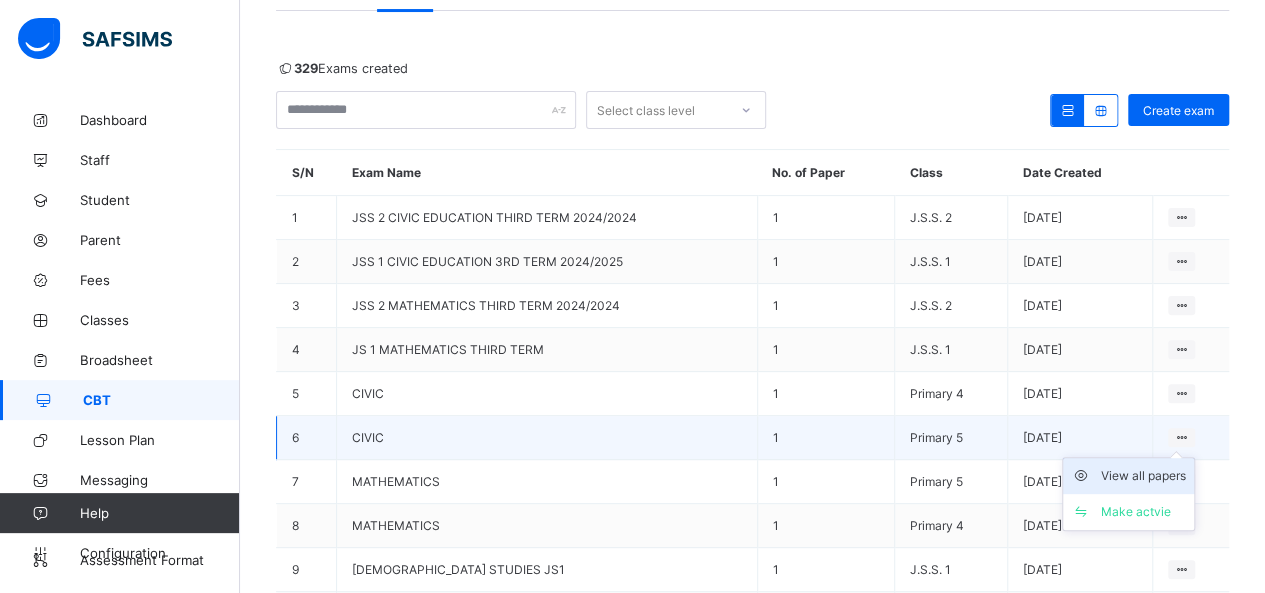 click on "View all papers" at bounding box center [1143, 476] 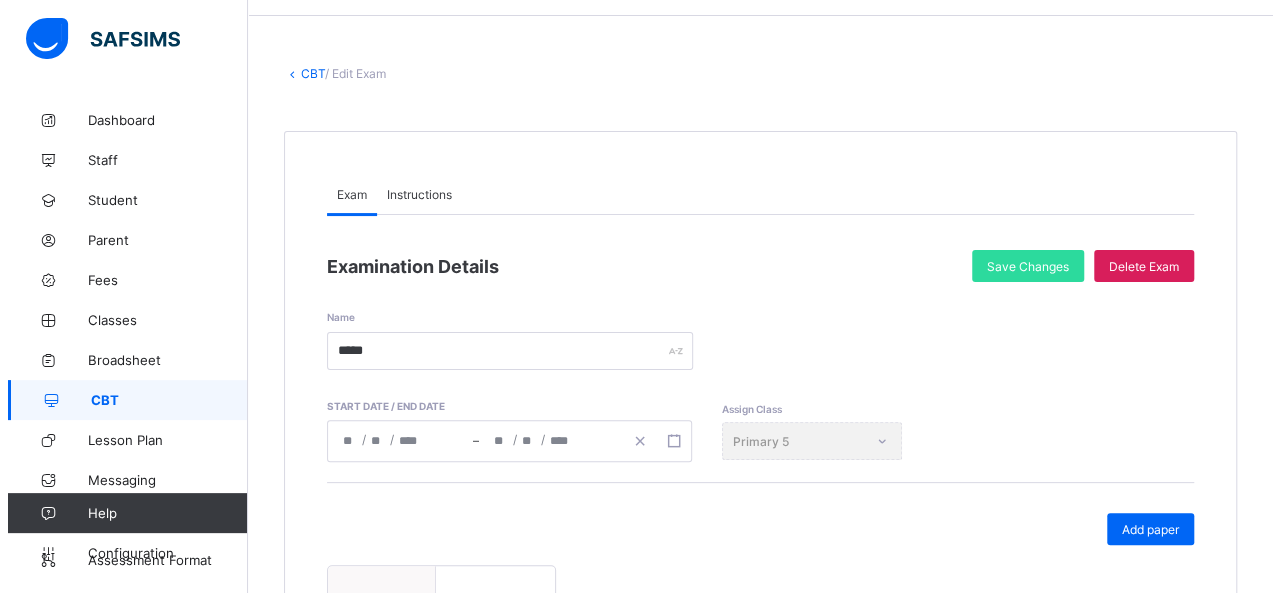 scroll, scrollTop: 261, scrollLeft: 0, axis: vertical 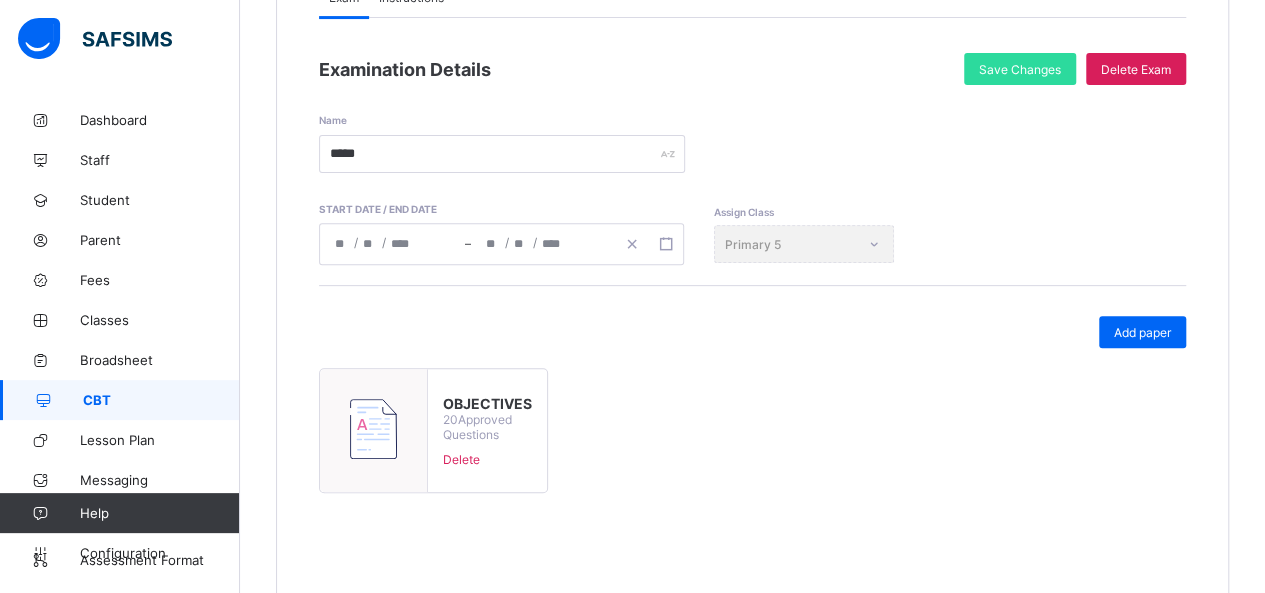 click at bounding box center [373, 429] 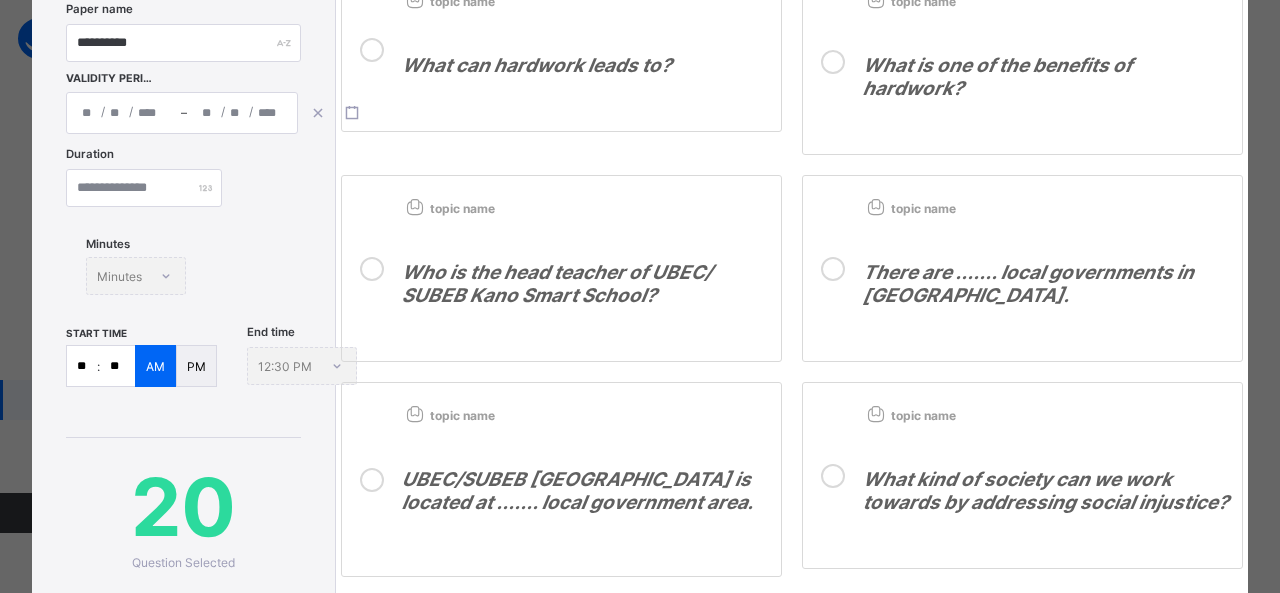 scroll, scrollTop: 204, scrollLeft: 0, axis: vertical 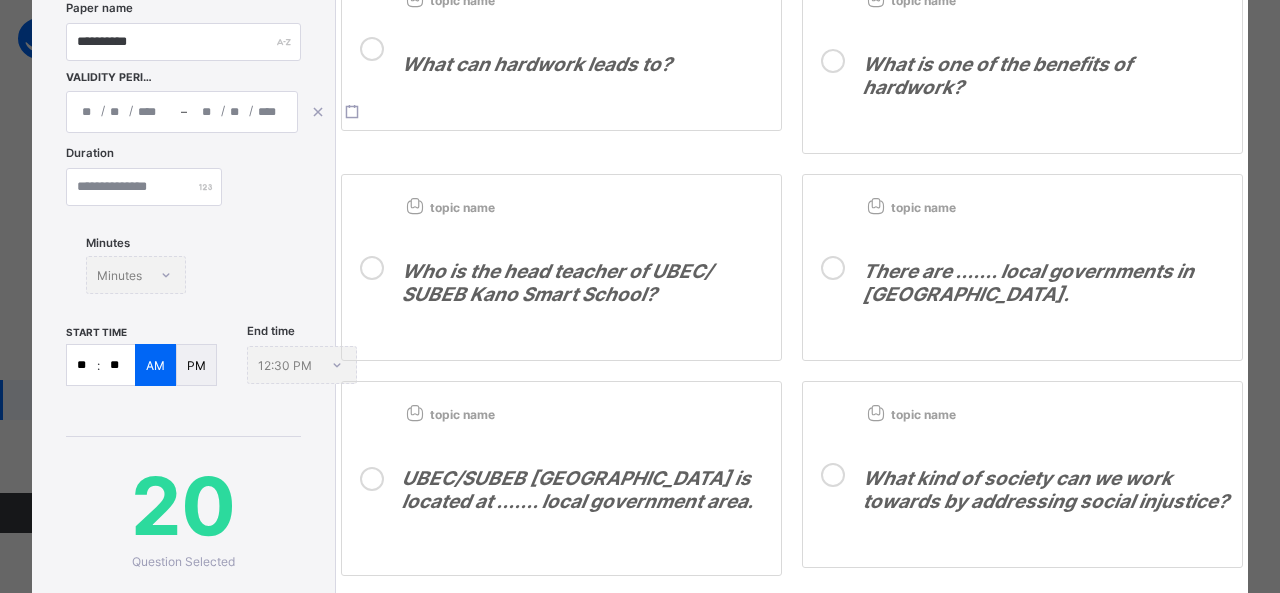 click on "**" at bounding box center (82, 365) 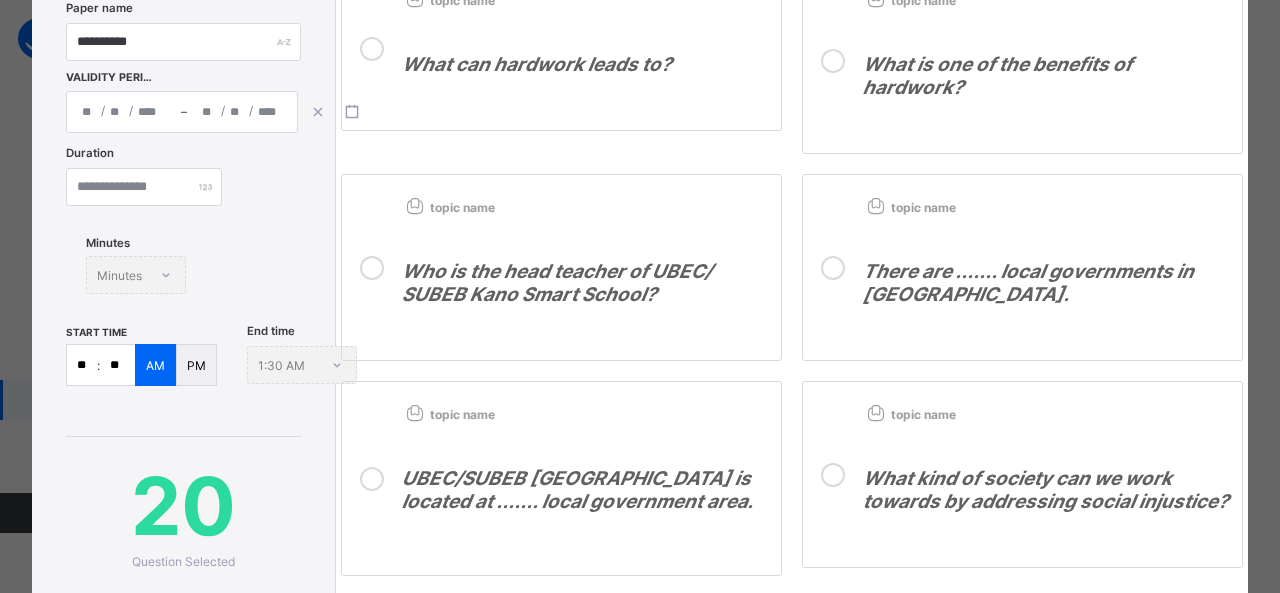 click on "PM" at bounding box center (196, 365) 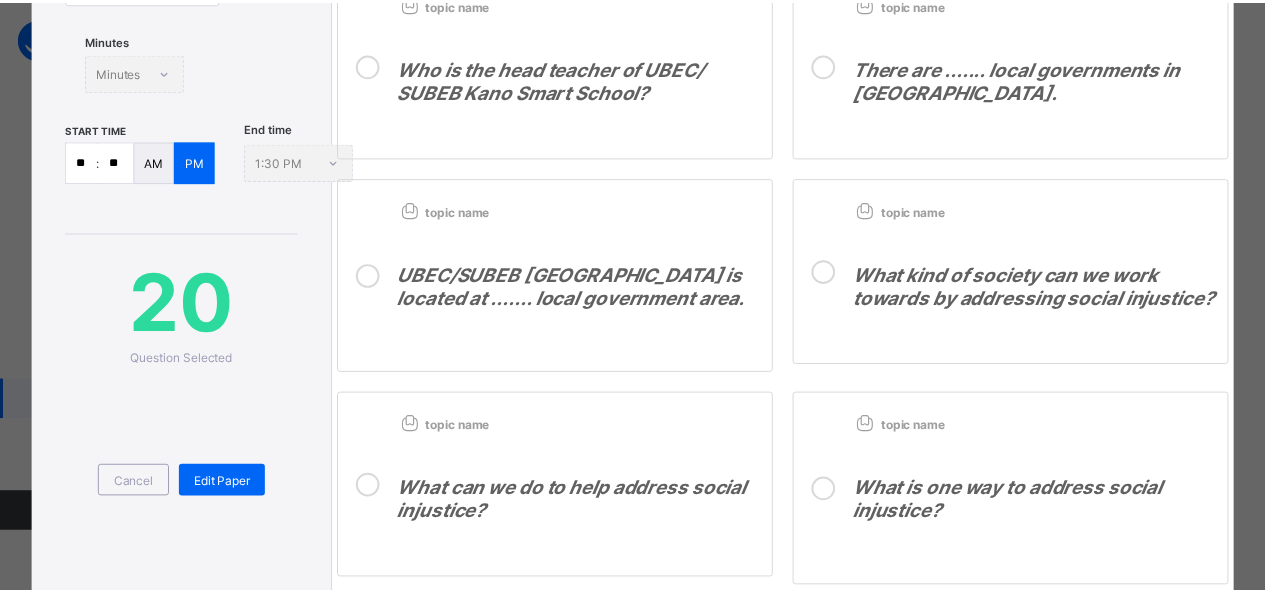 scroll, scrollTop: 414, scrollLeft: 0, axis: vertical 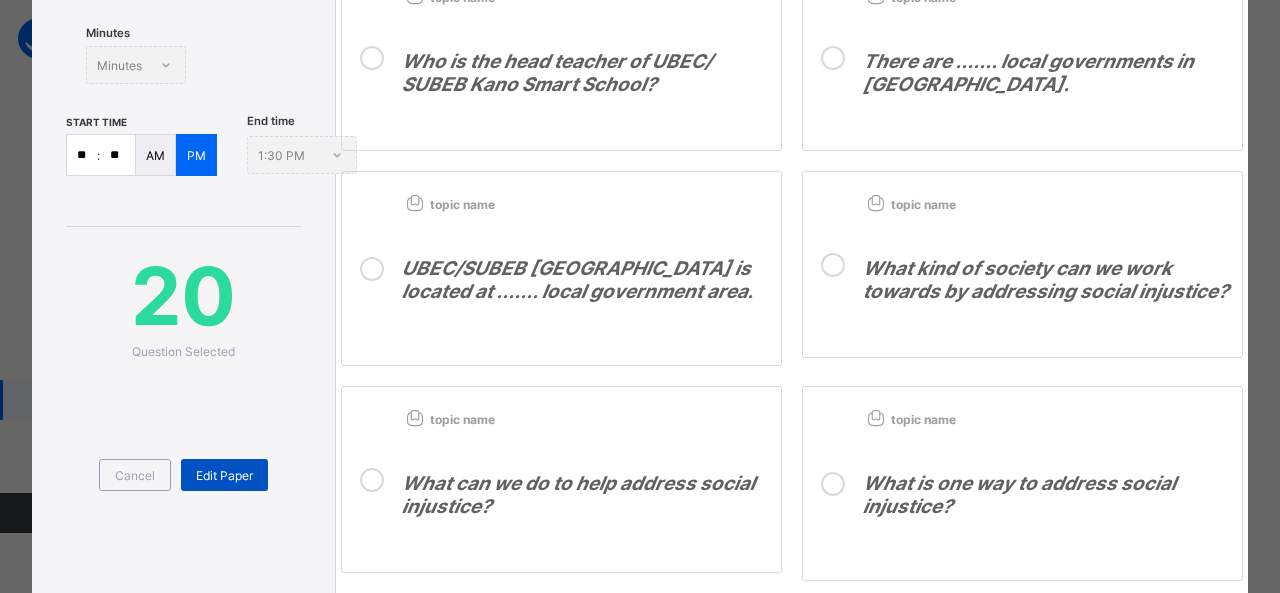 click on "Edit Paper" at bounding box center [224, 475] 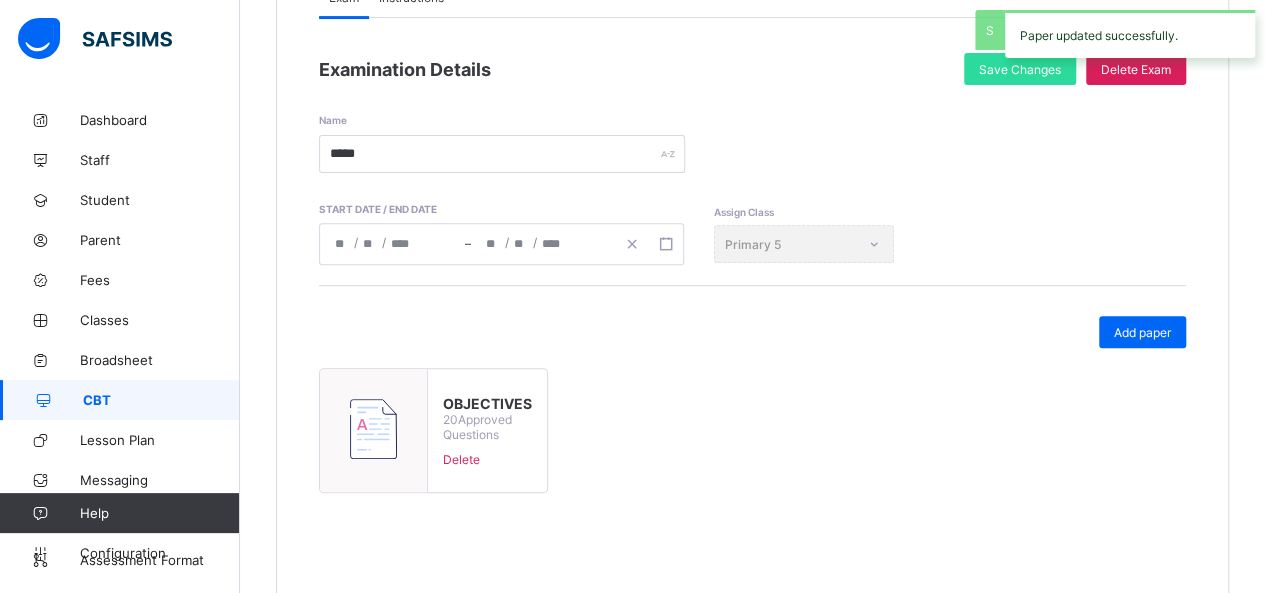 click on "CBT" at bounding box center [161, 400] 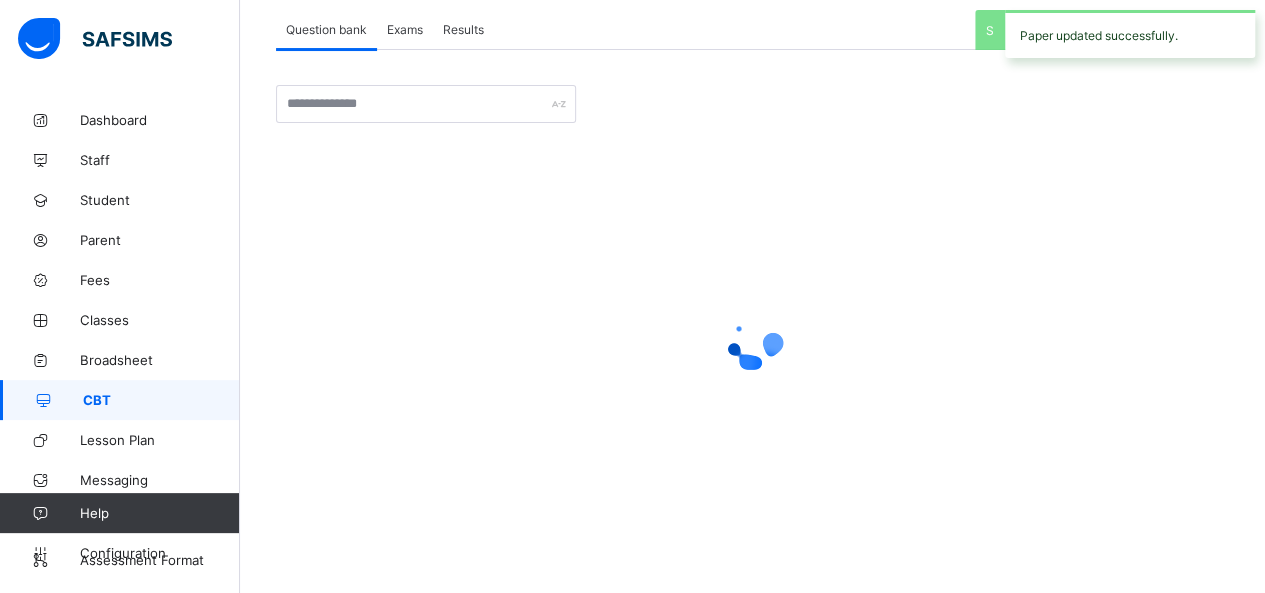 scroll, scrollTop: 120, scrollLeft: 0, axis: vertical 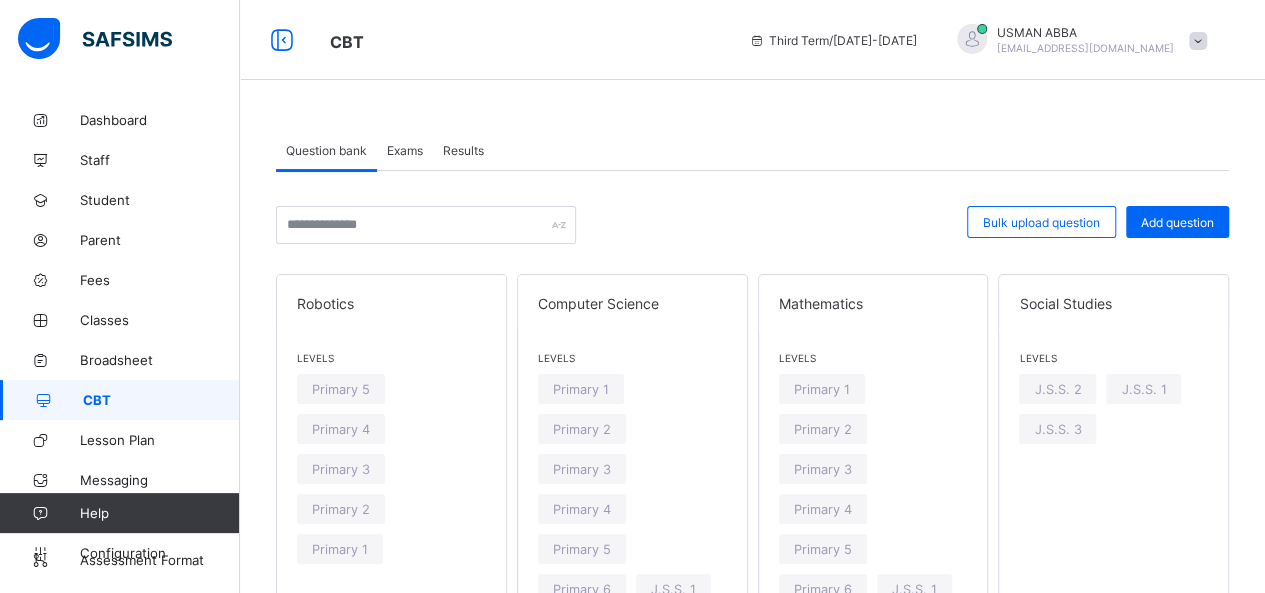 click on "Exams" at bounding box center (405, 150) 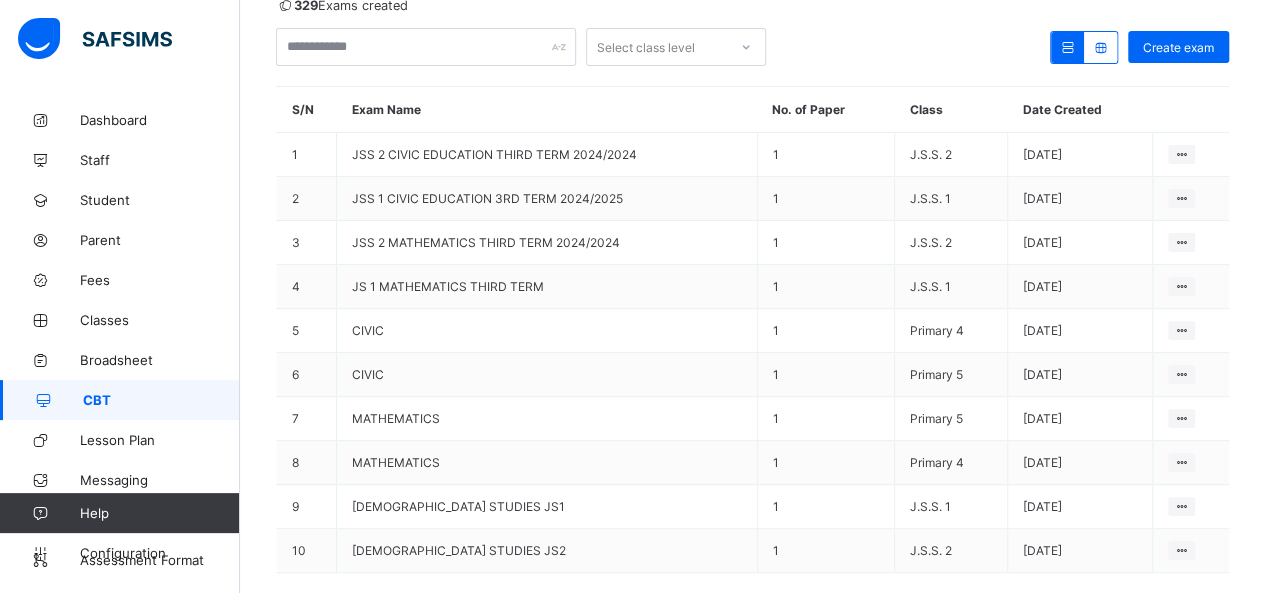 scroll, scrollTop: 293, scrollLeft: 0, axis: vertical 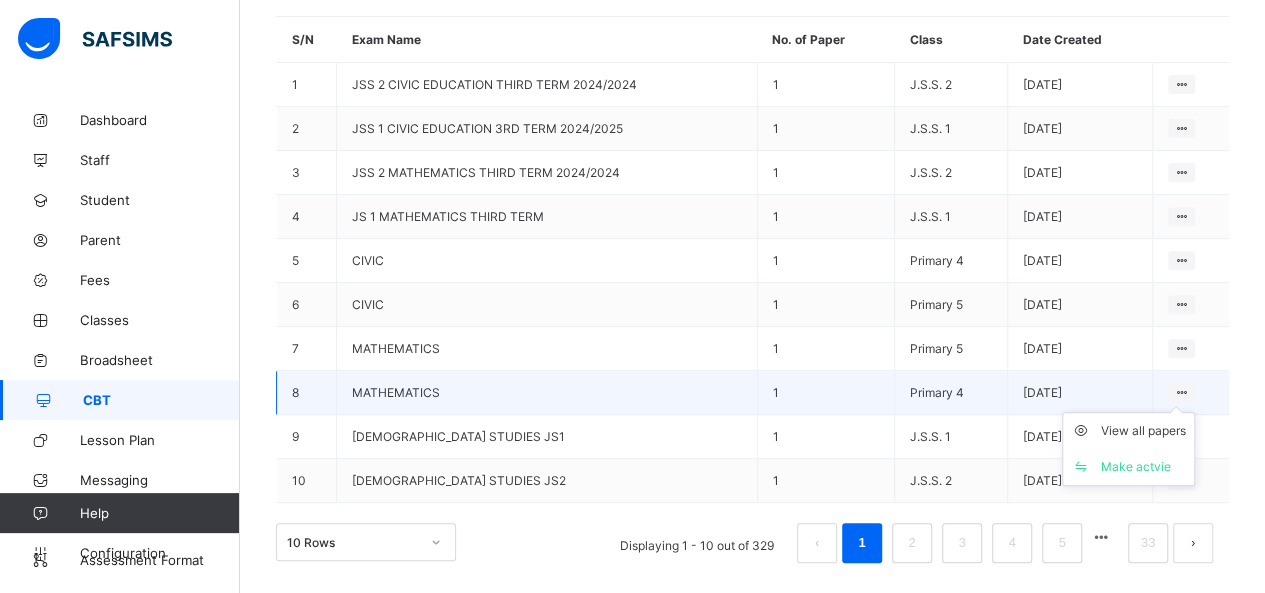 click on "View all papers Make actvie" at bounding box center [1128, 449] 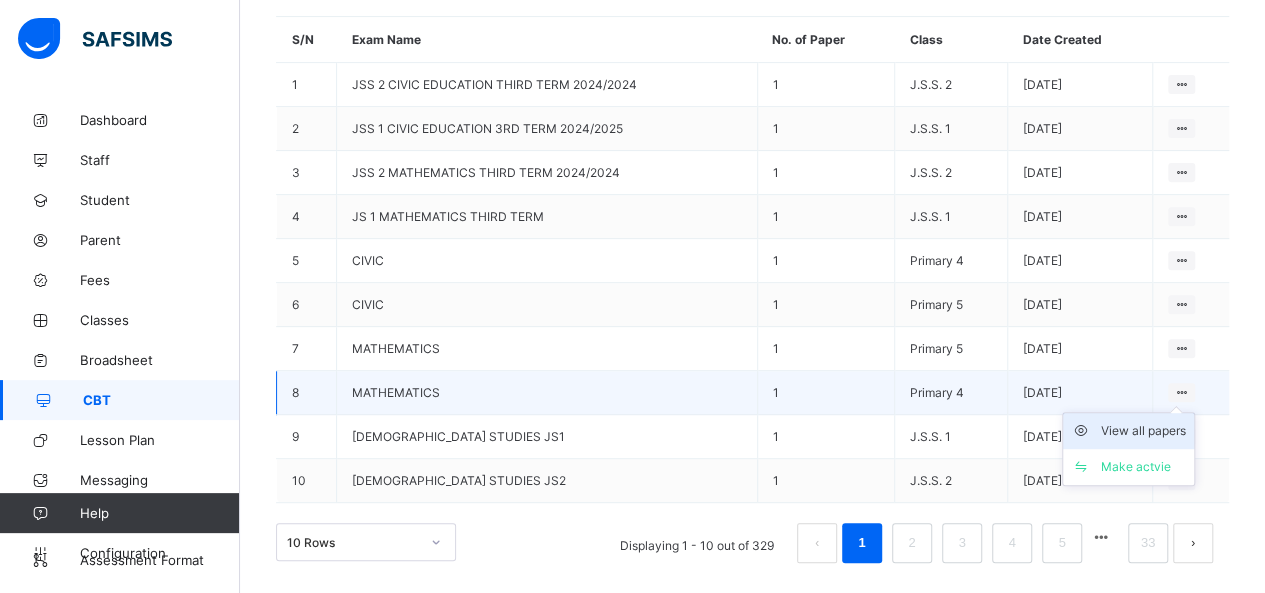 click on "View all papers" at bounding box center (1143, 431) 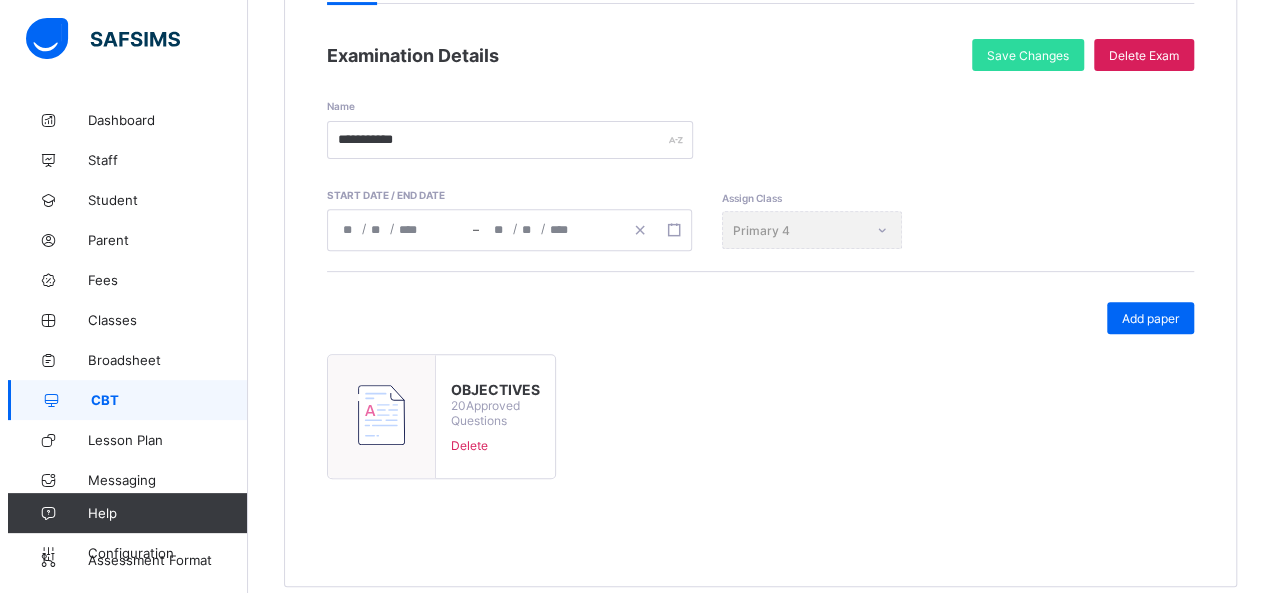 scroll, scrollTop: 295, scrollLeft: 0, axis: vertical 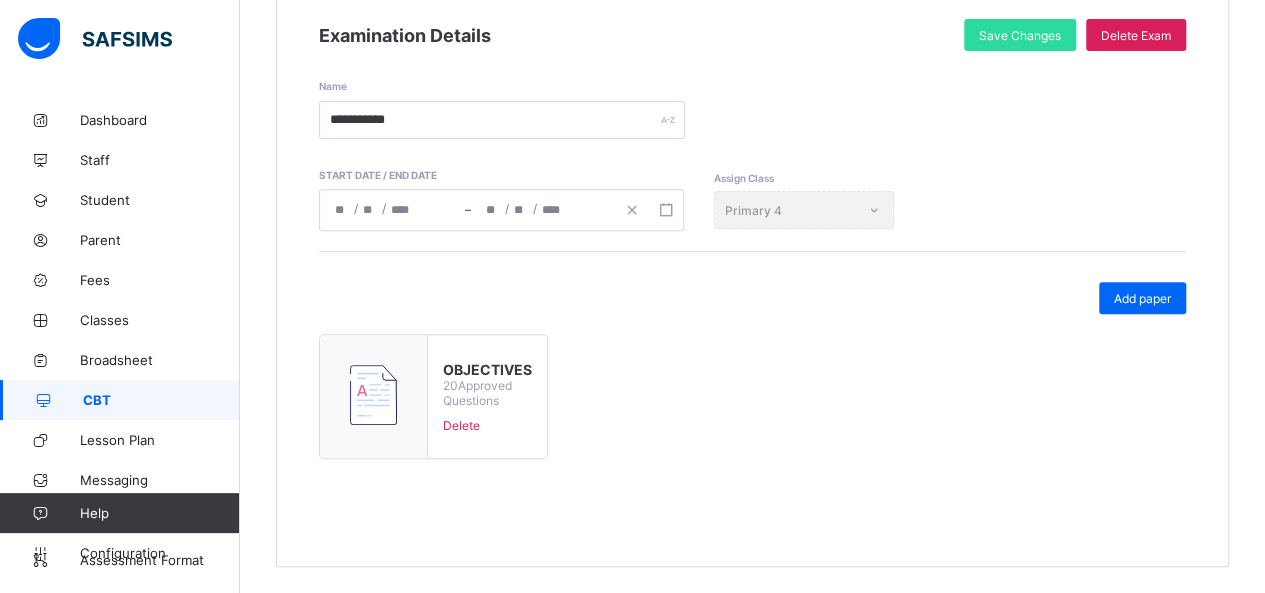 click at bounding box center [373, 395] 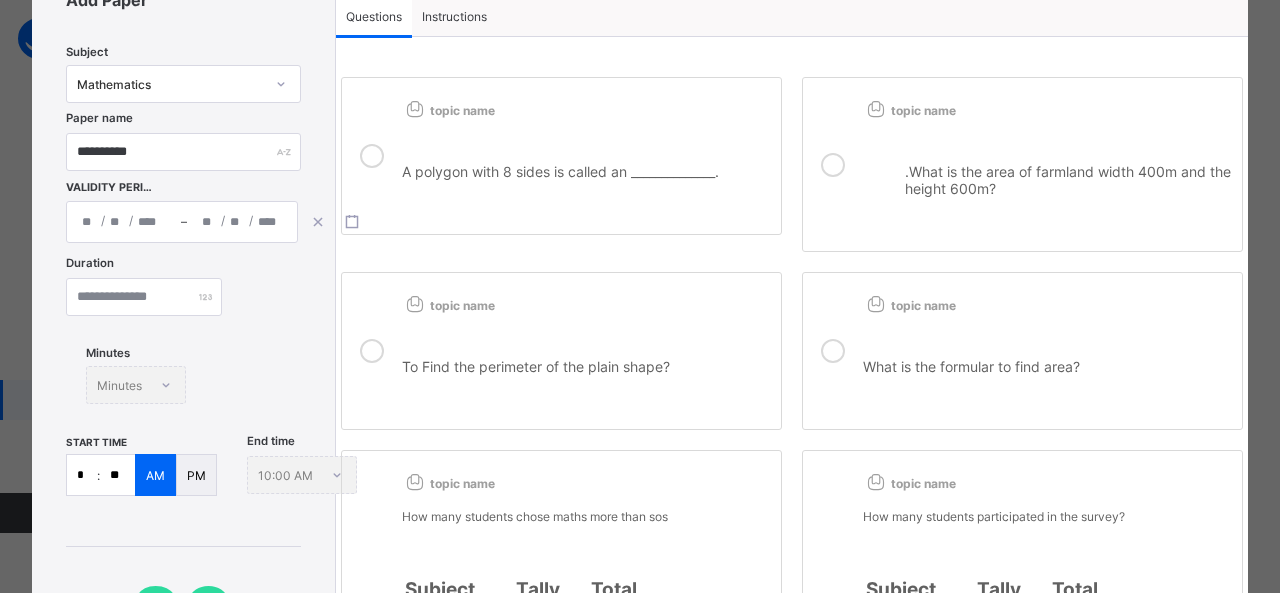 scroll, scrollTop: 175, scrollLeft: 0, axis: vertical 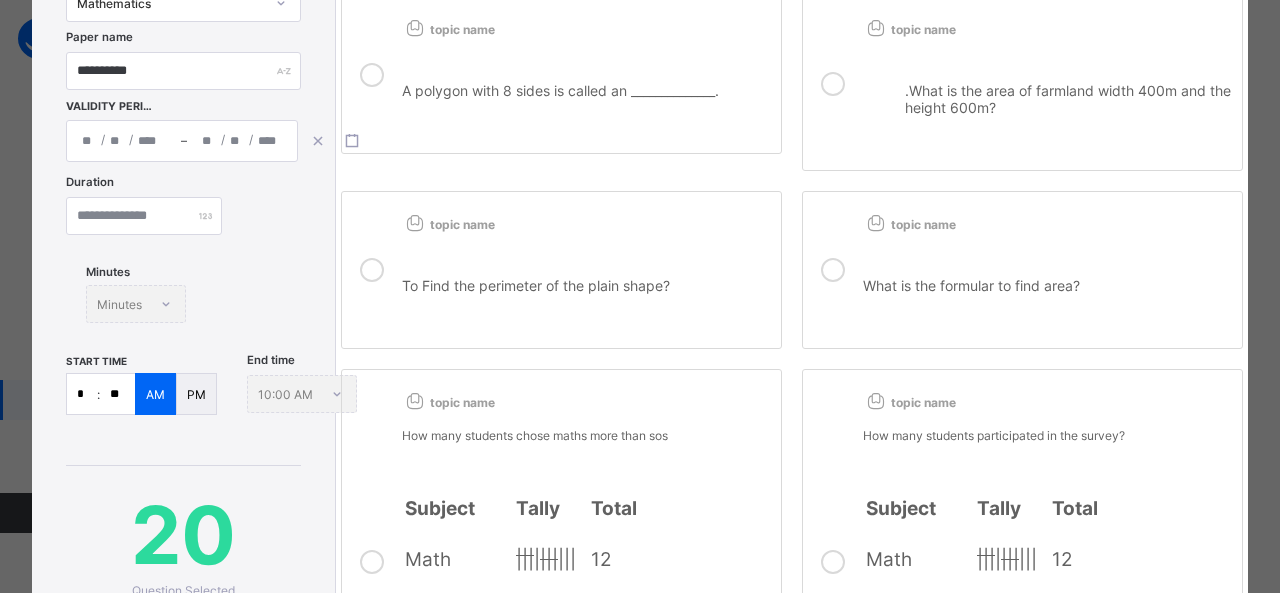 click on "*" at bounding box center (82, 394) 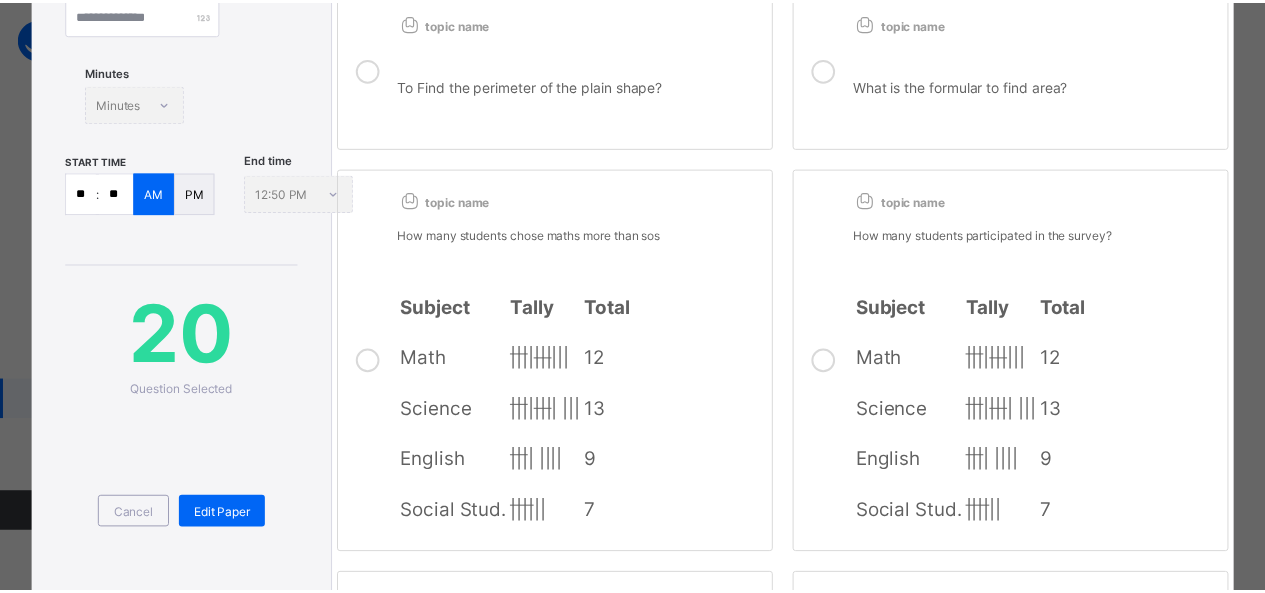 scroll, scrollTop: 390, scrollLeft: 0, axis: vertical 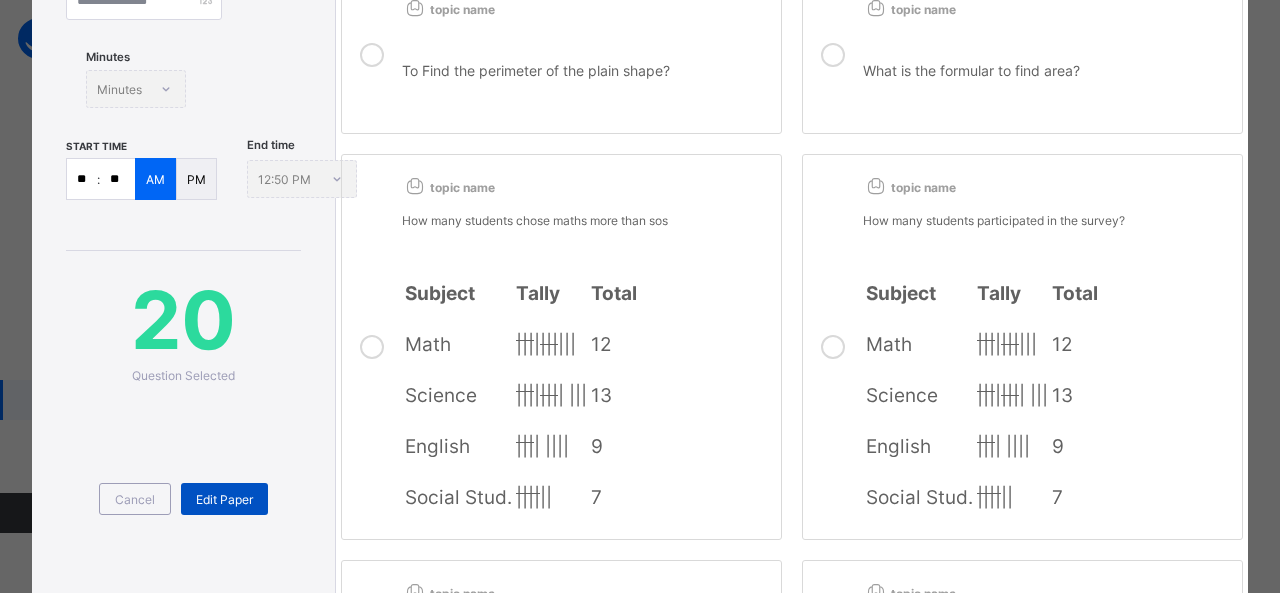 click on "Edit Paper" at bounding box center [224, 499] 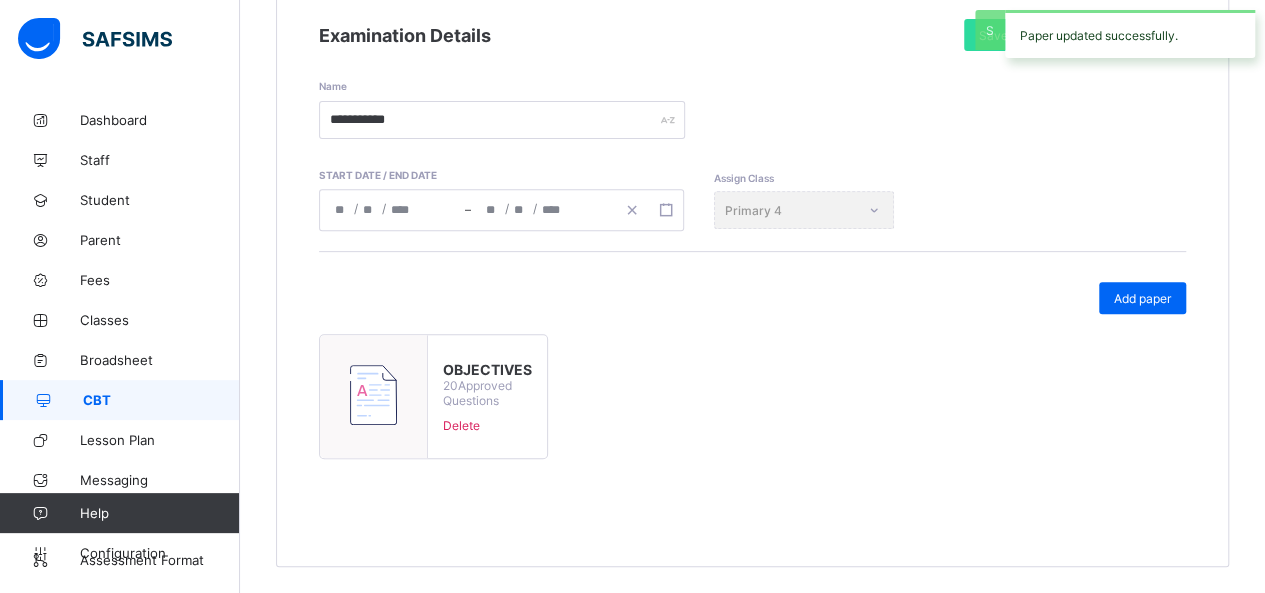 click on "CBT" at bounding box center (120, 400) 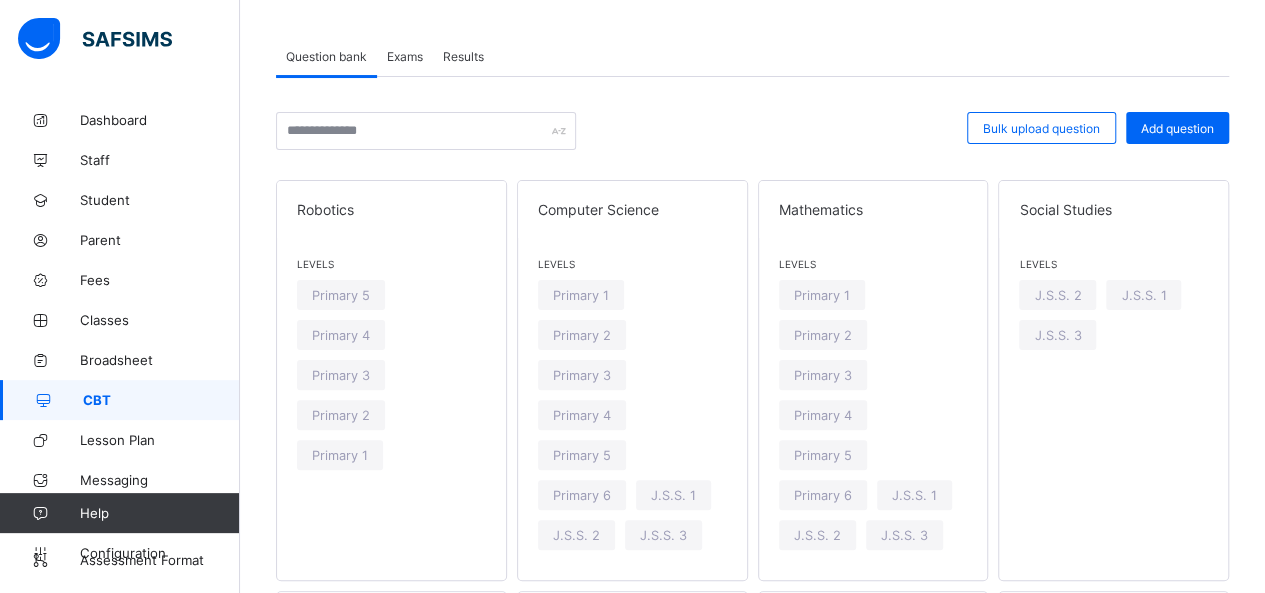scroll, scrollTop: 0, scrollLeft: 0, axis: both 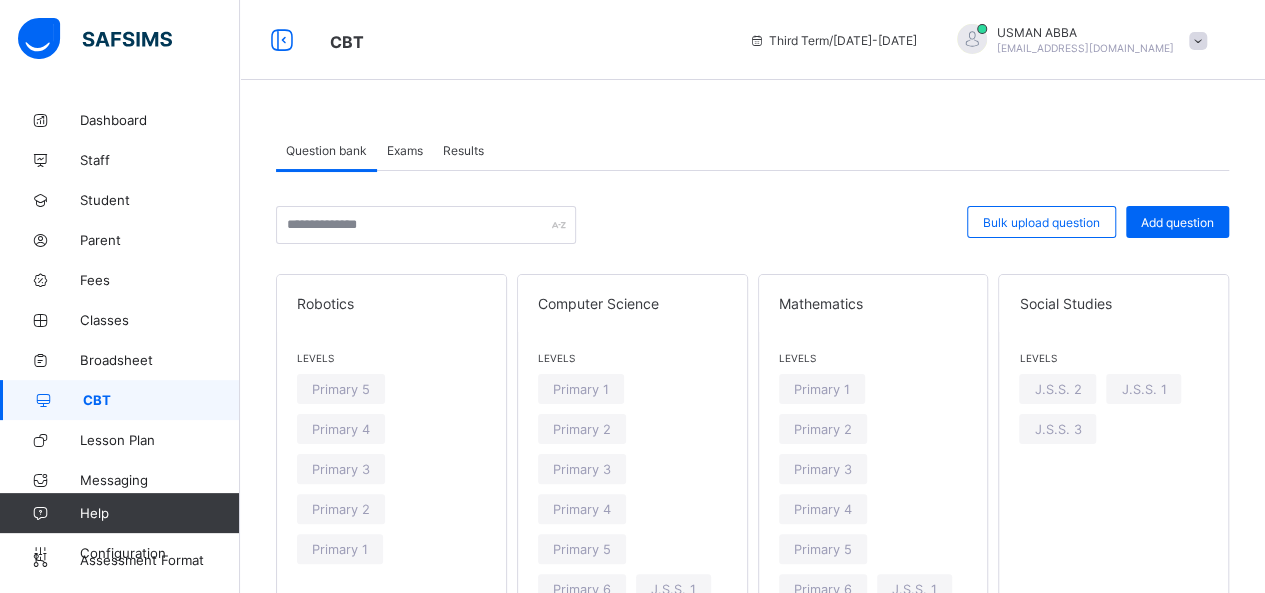 click on "Exams" at bounding box center (405, 150) 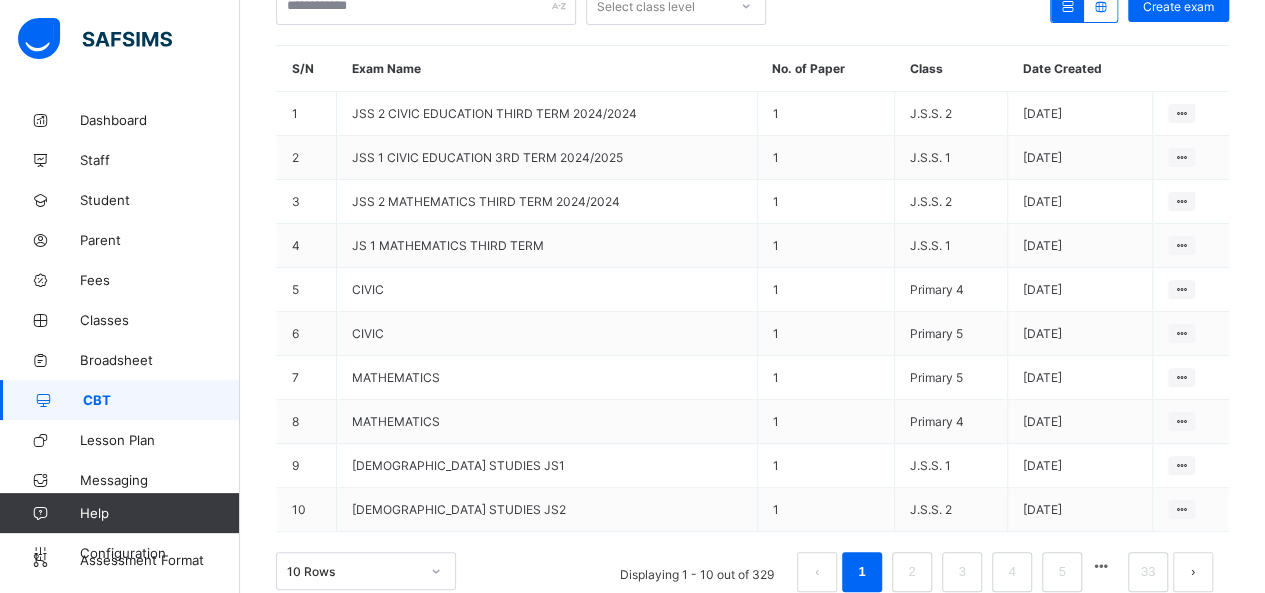 scroll, scrollTop: 293, scrollLeft: 0, axis: vertical 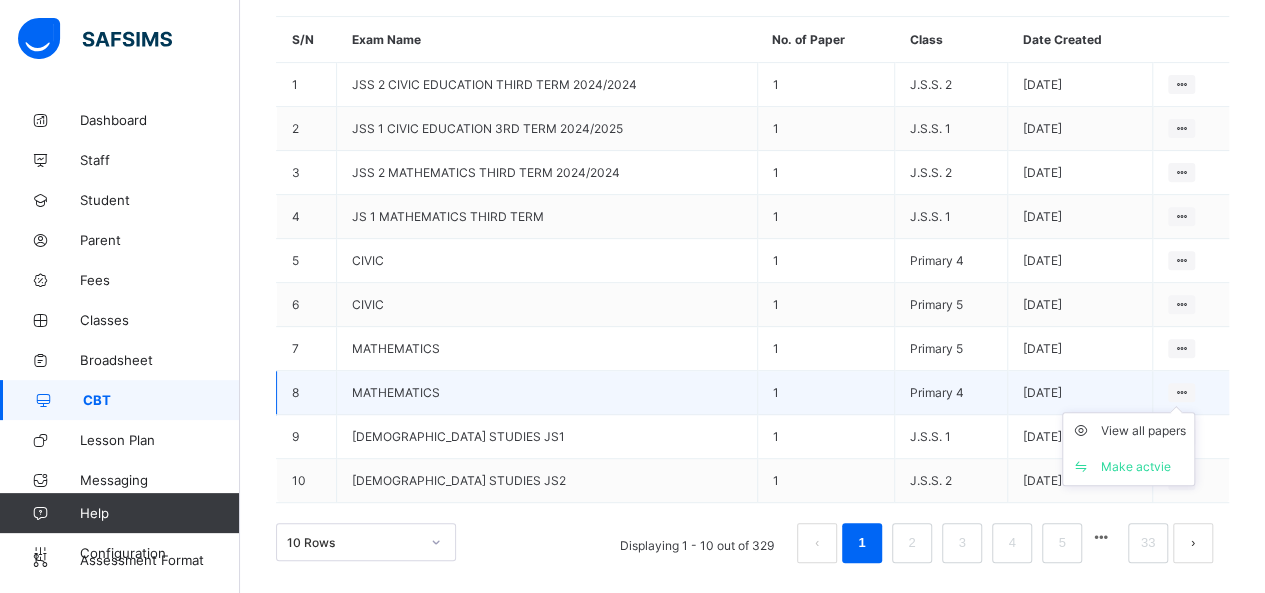 click at bounding box center (1181, 392) 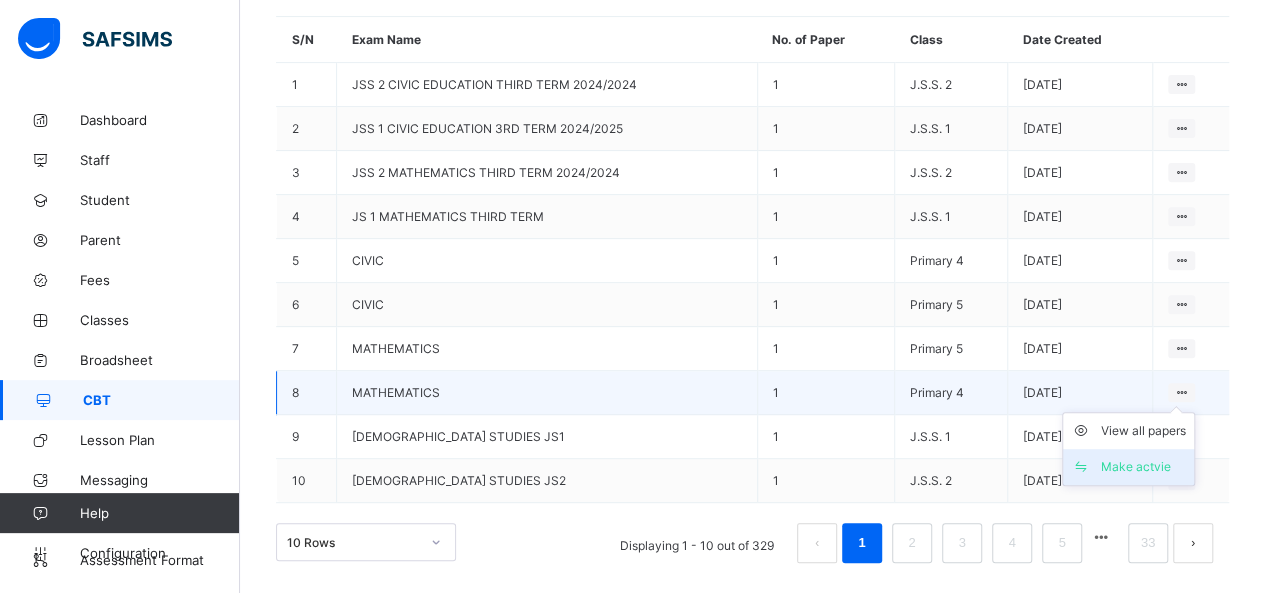 click on "Make actvie" at bounding box center (1143, 467) 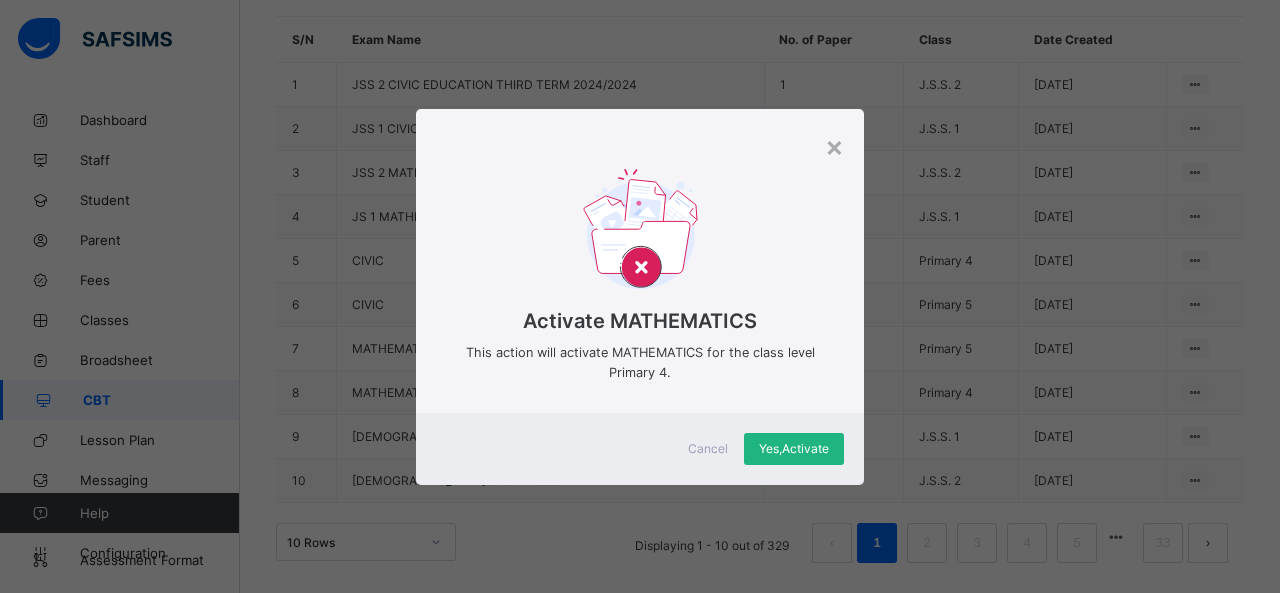 click on "Yes,  Activate" at bounding box center [794, 448] 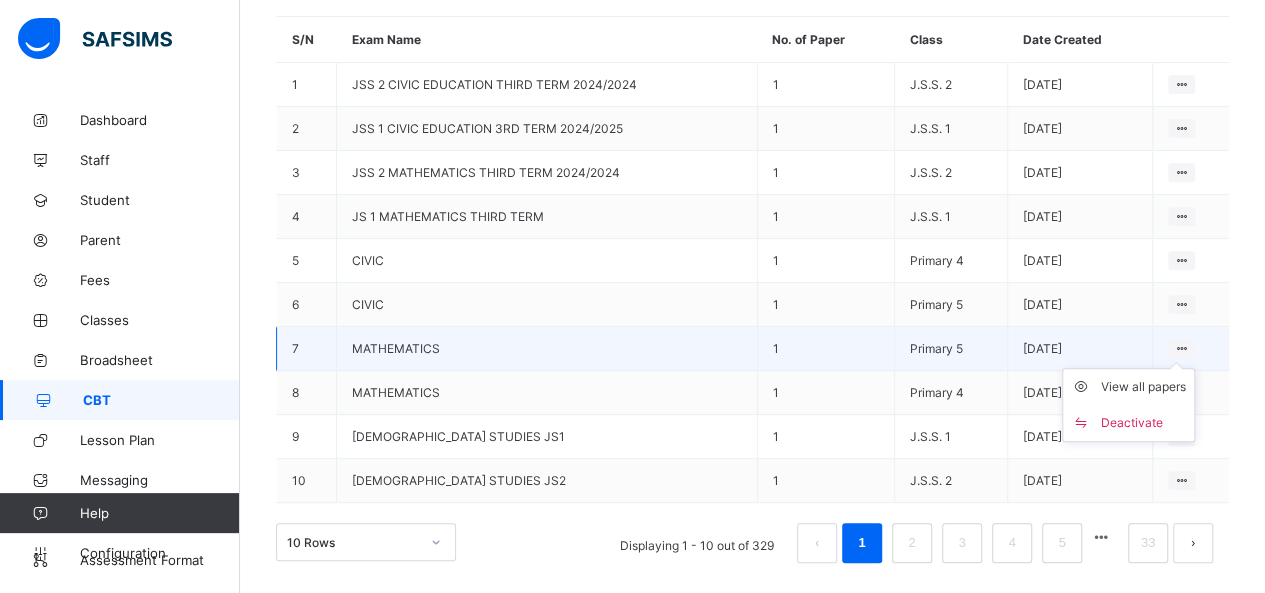 click on "View all papers Deactivate" at bounding box center (1128, 405) 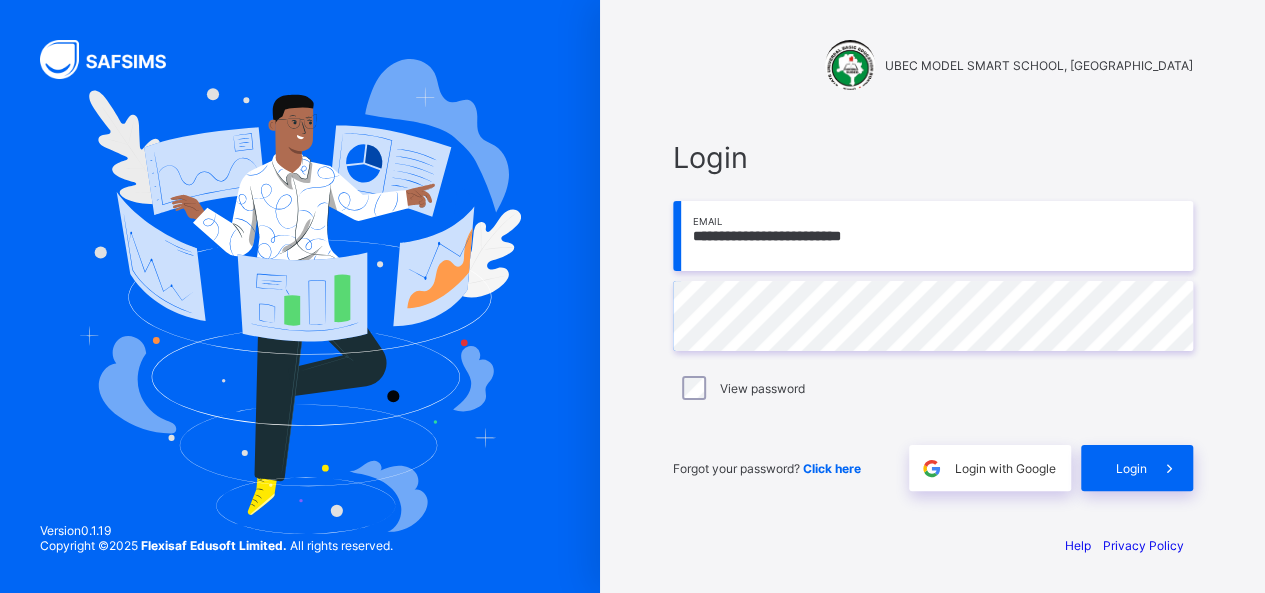 scroll, scrollTop: 0, scrollLeft: 0, axis: both 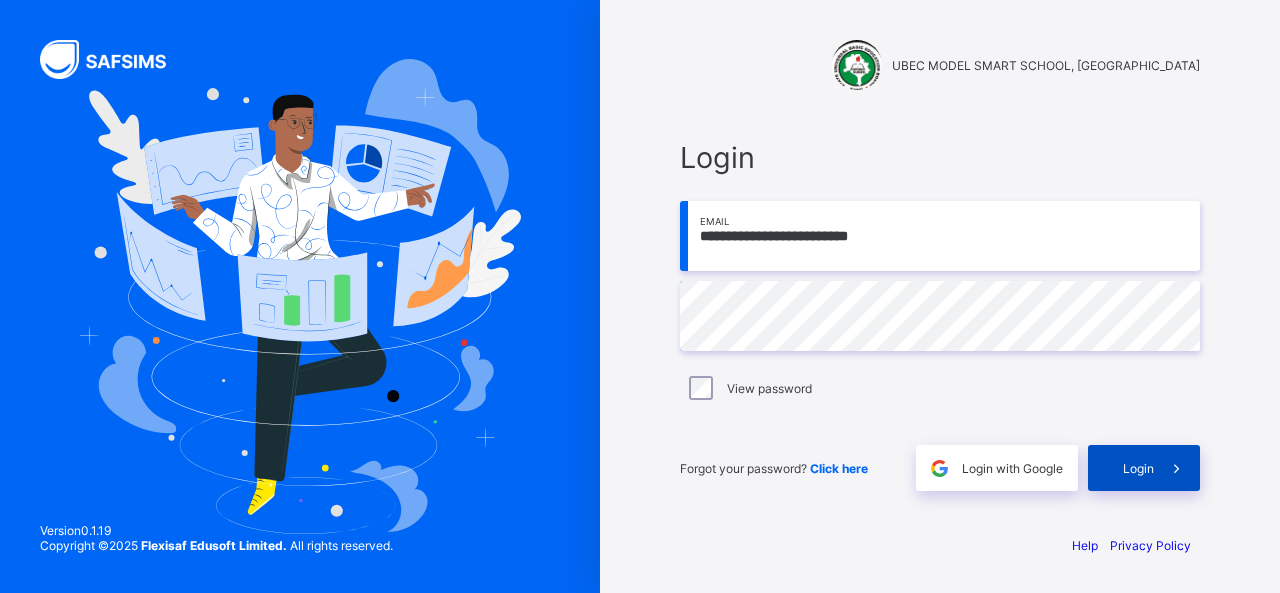 click at bounding box center (1176, 468) 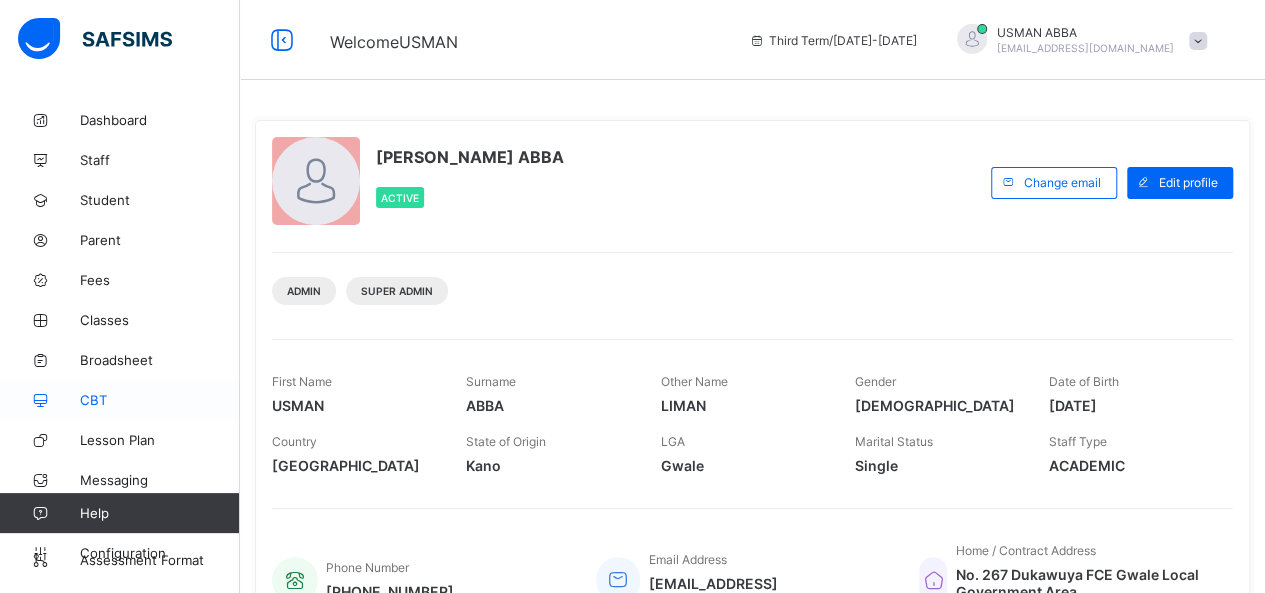 click on "CBT" at bounding box center (160, 400) 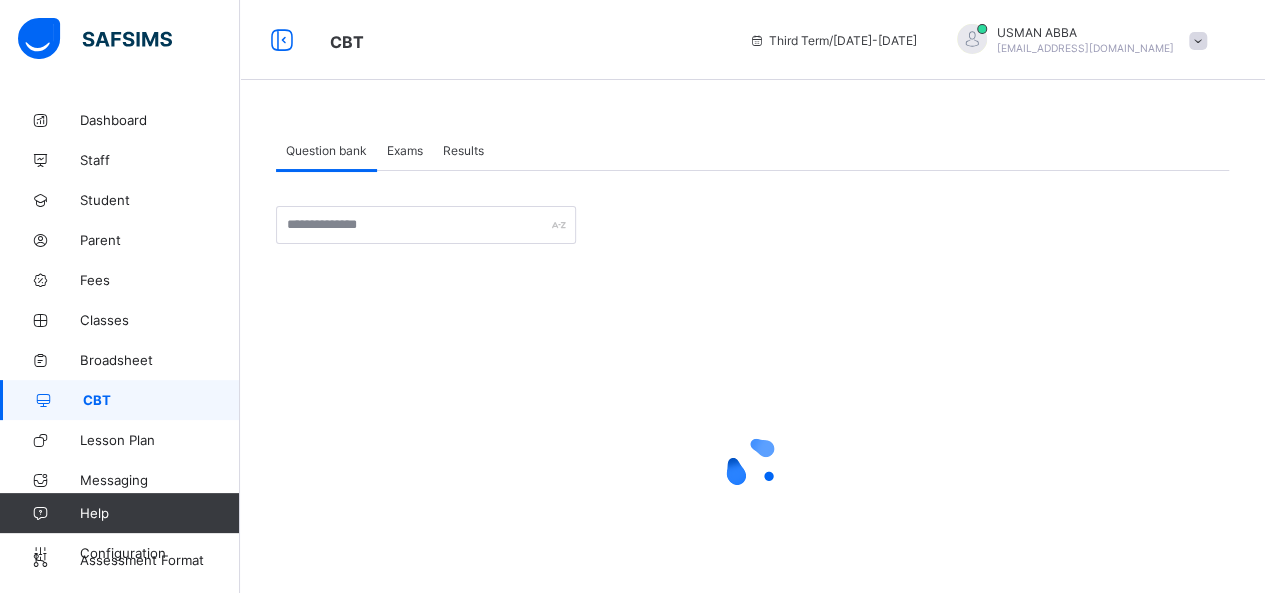 click on "Exams" at bounding box center (405, 150) 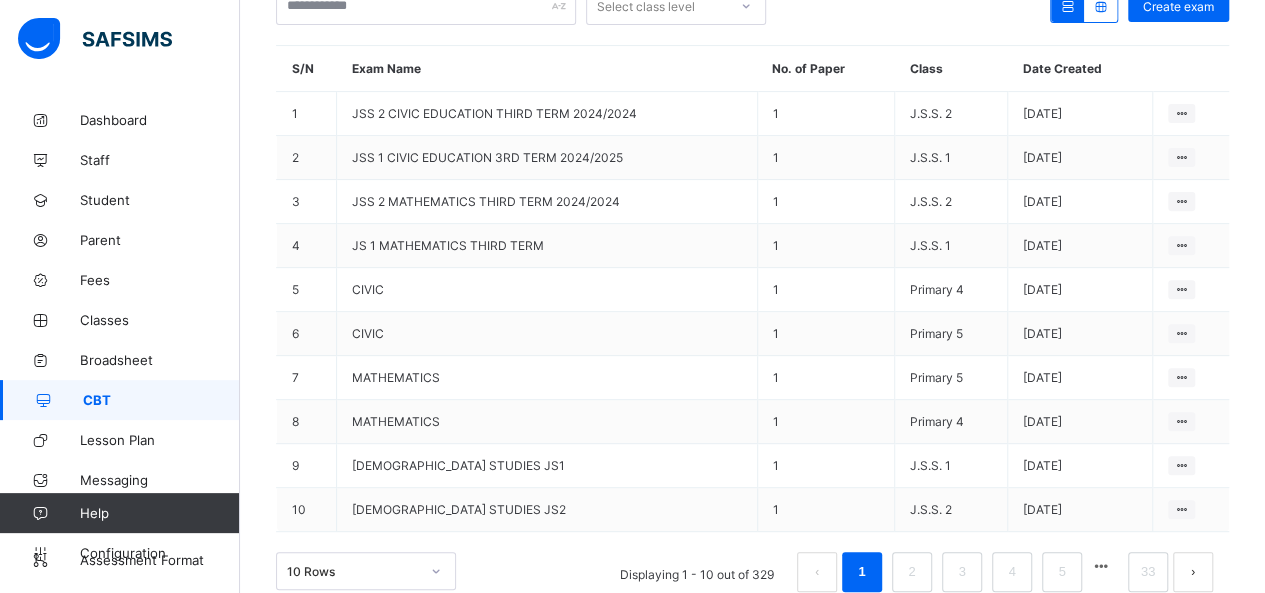 scroll, scrollTop: 293, scrollLeft: 0, axis: vertical 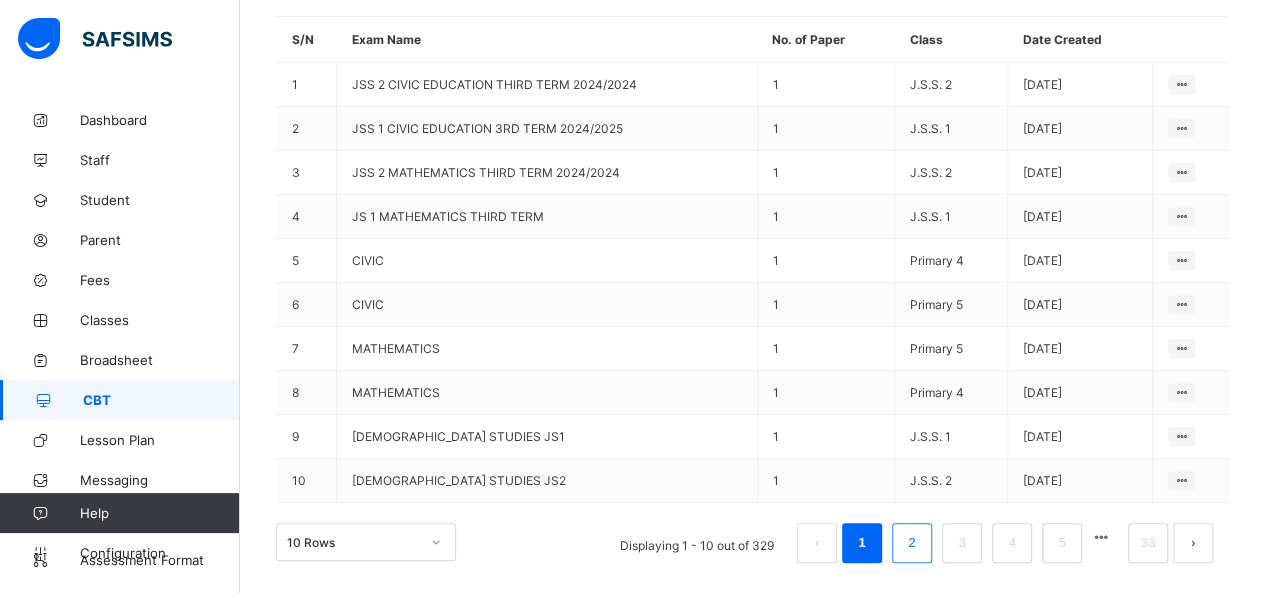 click on "2" at bounding box center (911, 543) 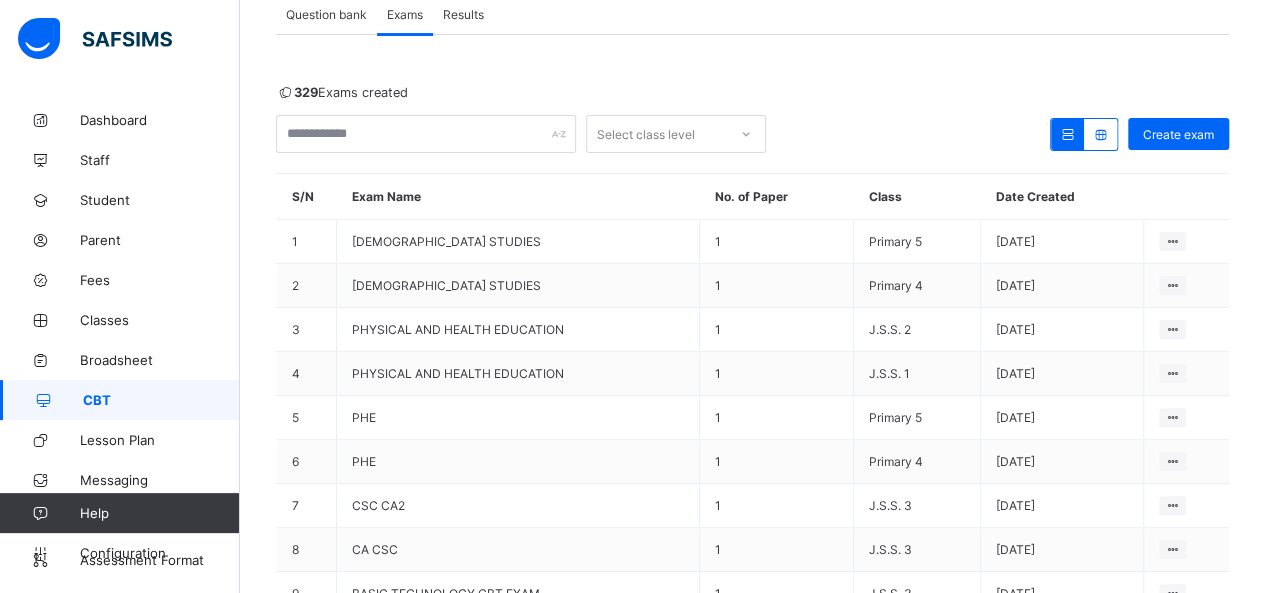 scroll, scrollTop: 293, scrollLeft: 0, axis: vertical 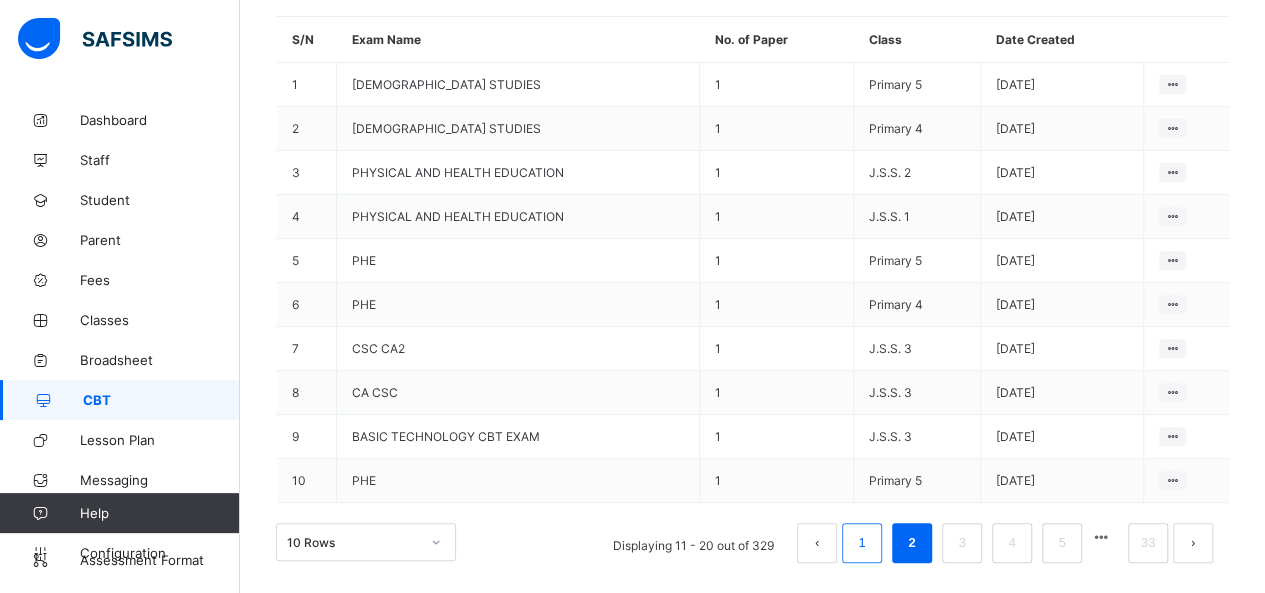 click on "1" at bounding box center (862, 543) 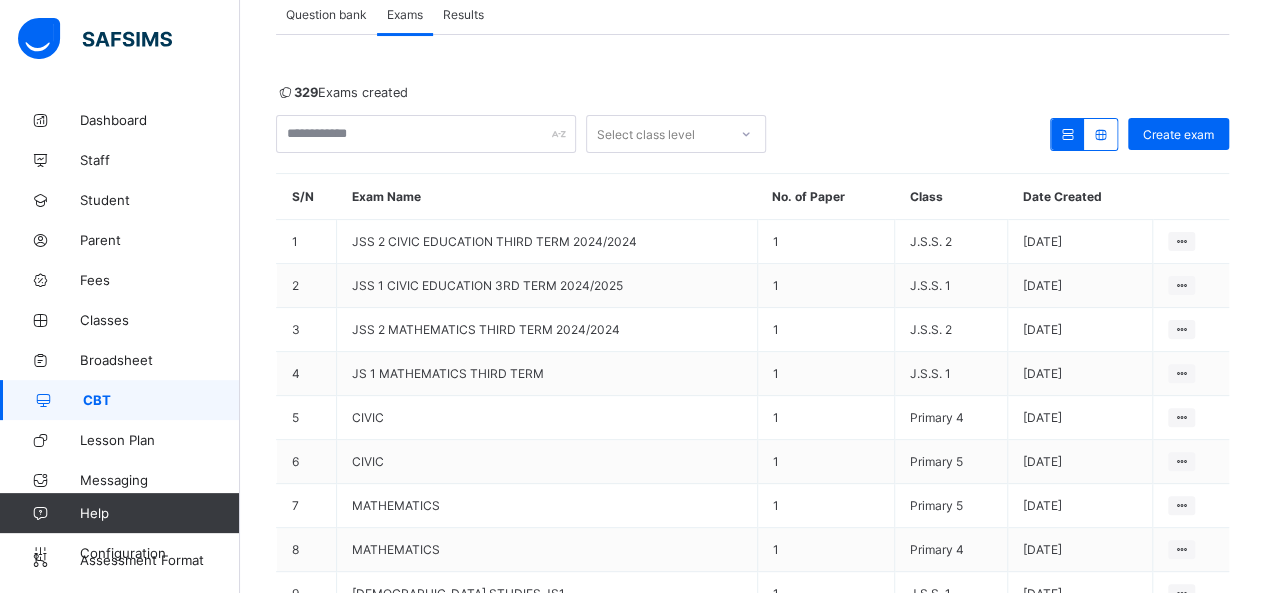 scroll, scrollTop: 293, scrollLeft: 0, axis: vertical 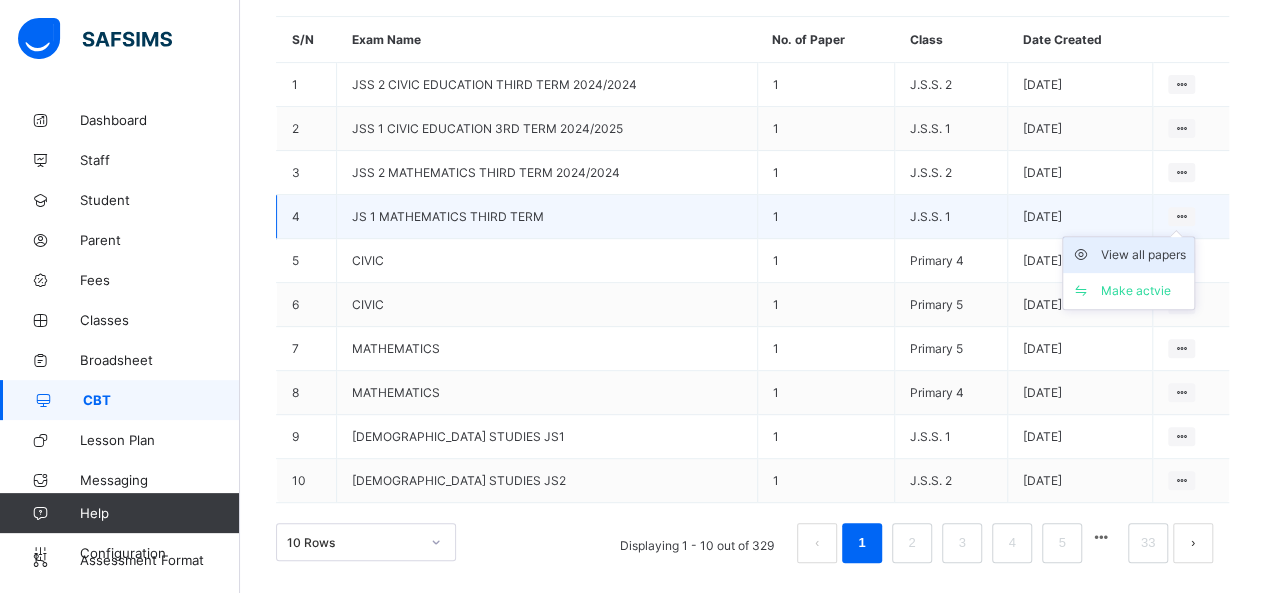 click on "View all papers" at bounding box center [1143, 255] 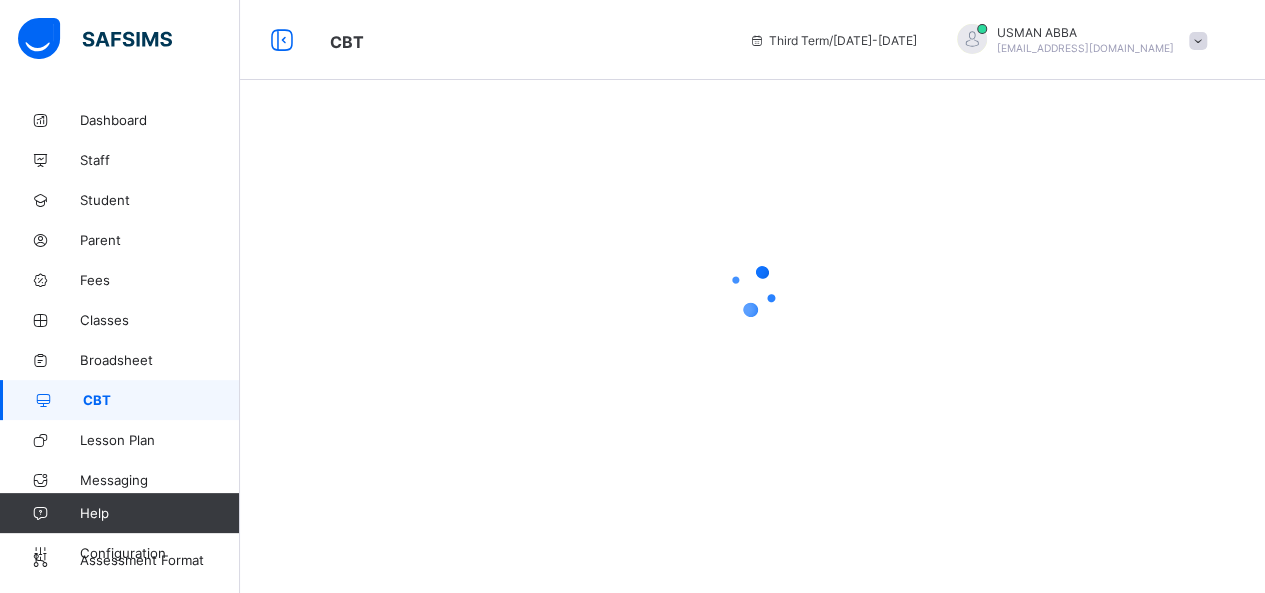 scroll, scrollTop: 0, scrollLeft: 0, axis: both 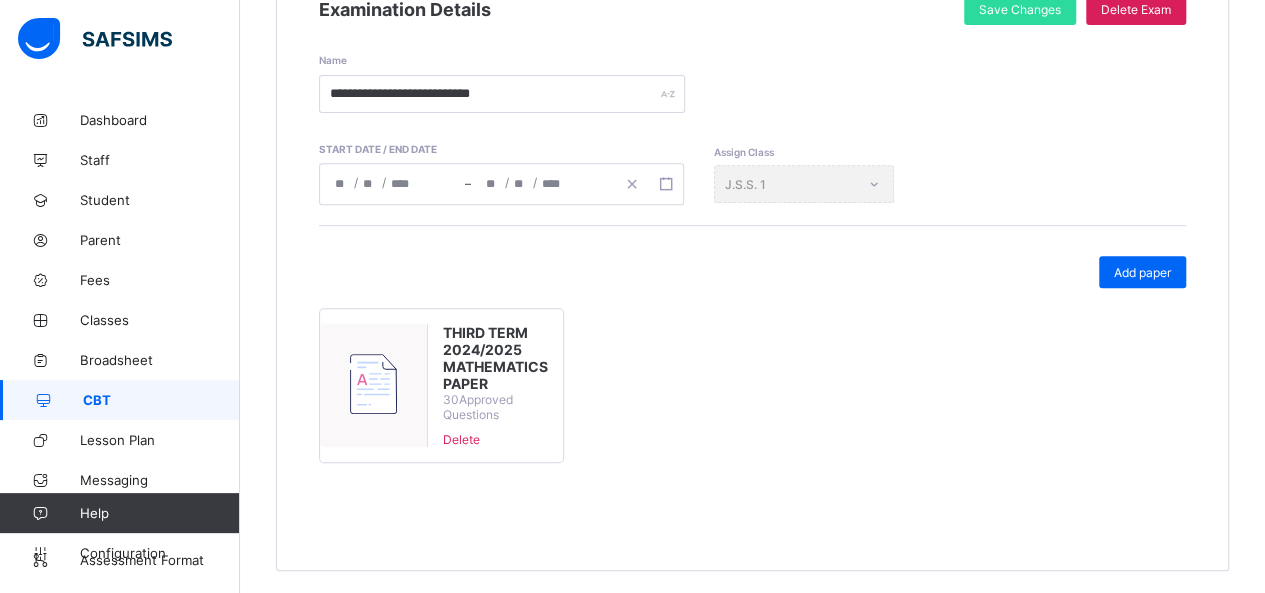 click at bounding box center [374, 385] 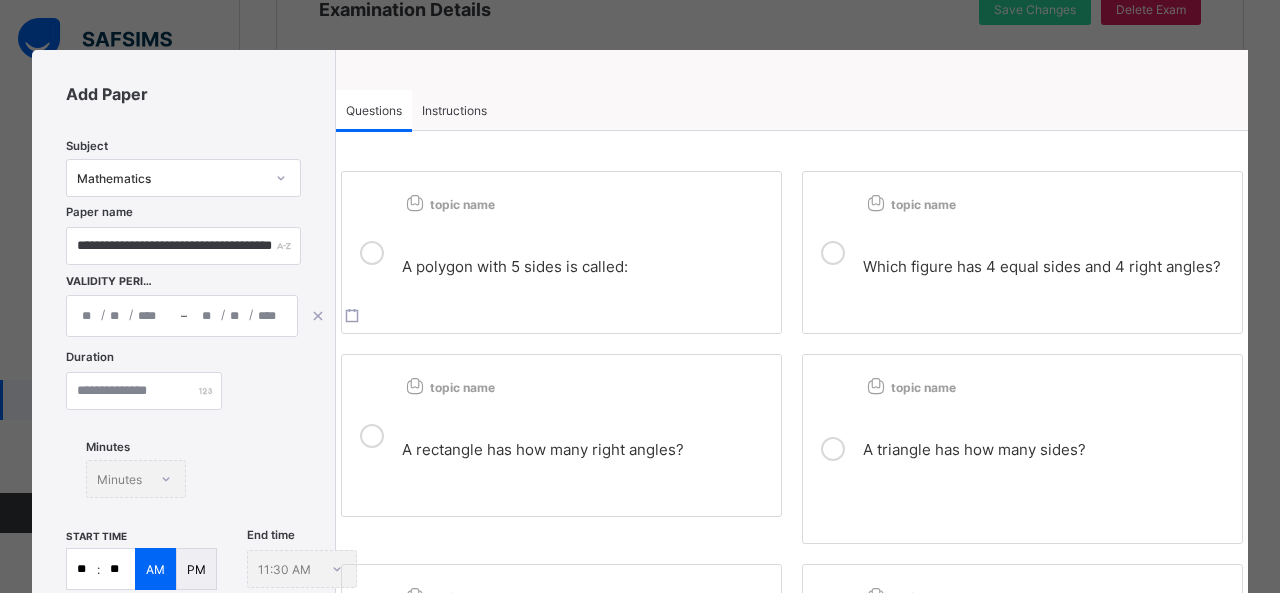 drag, startPoint x: 90, startPoint y: 571, endPoint x: 67, endPoint y: 571, distance: 23 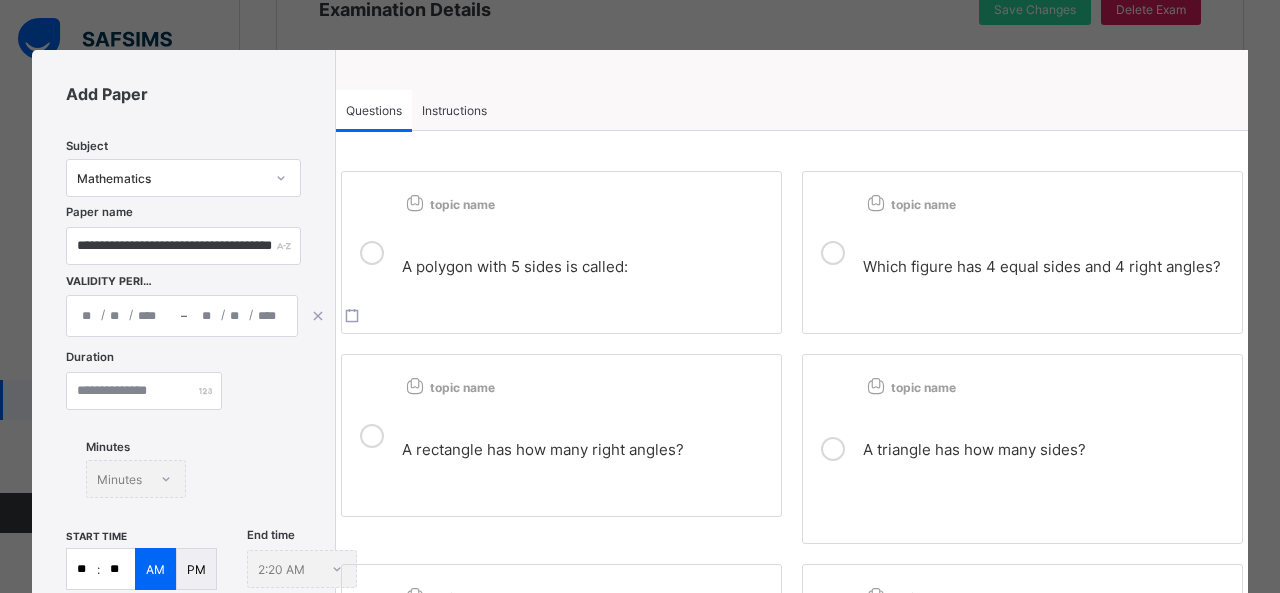click on "PM" at bounding box center [196, 569] 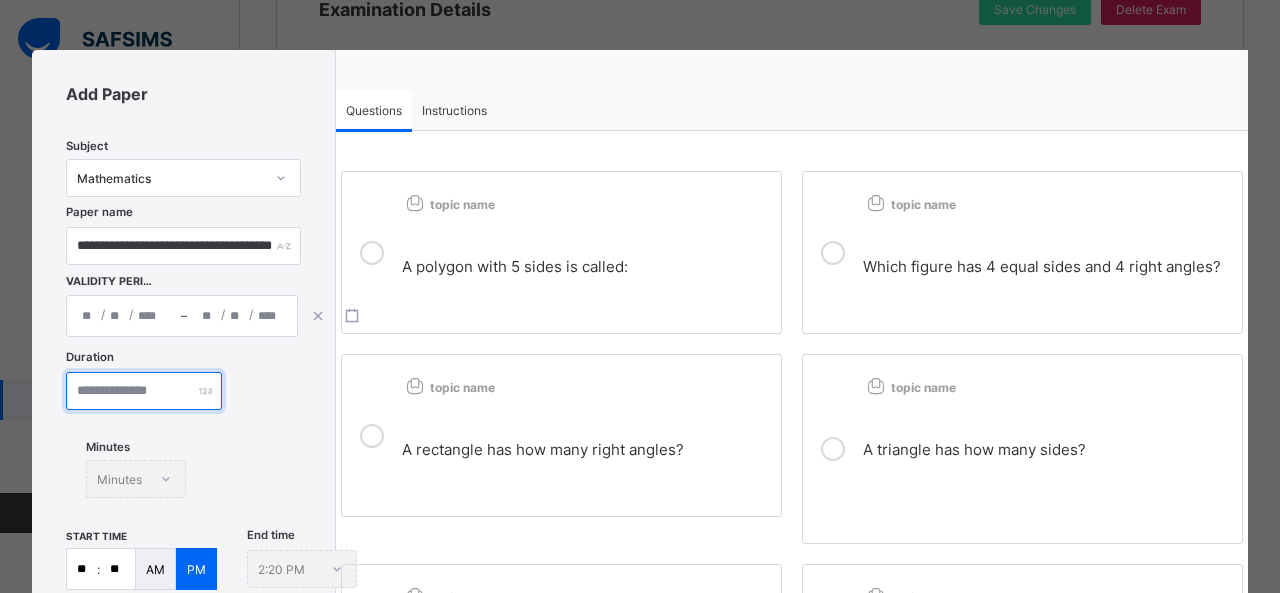 drag, startPoint x: 99, startPoint y: 389, endPoint x: 49, endPoint y: 391, distance: 50.039986 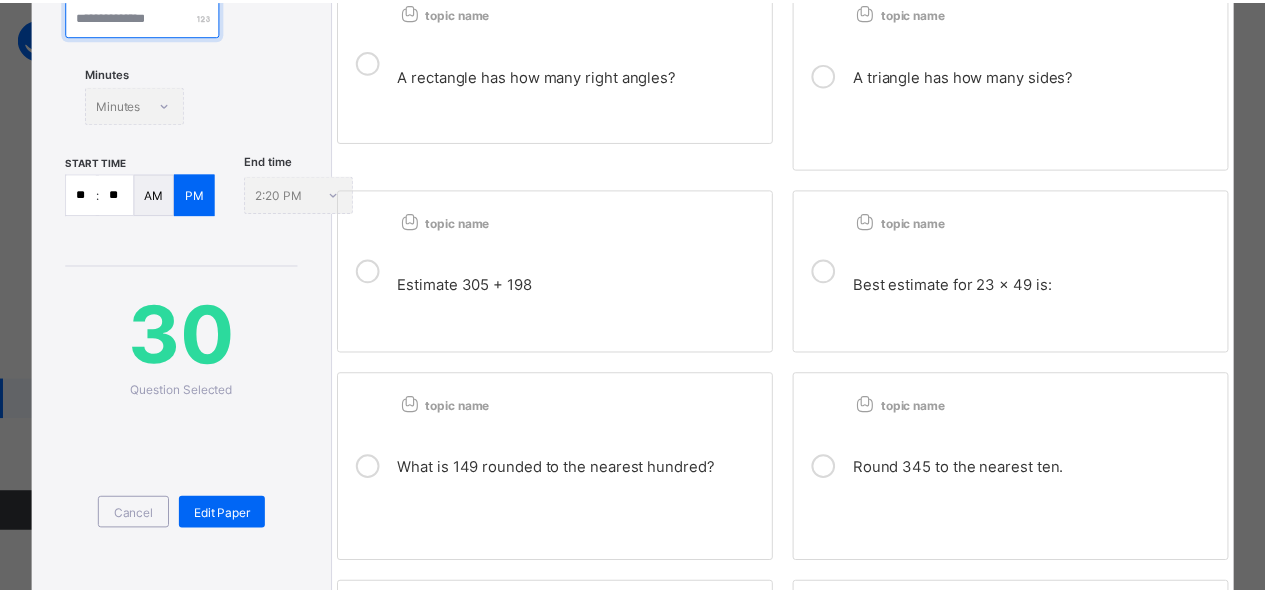 scroll, scrollTop: 390, scrollLeft: 0, axis: vertical 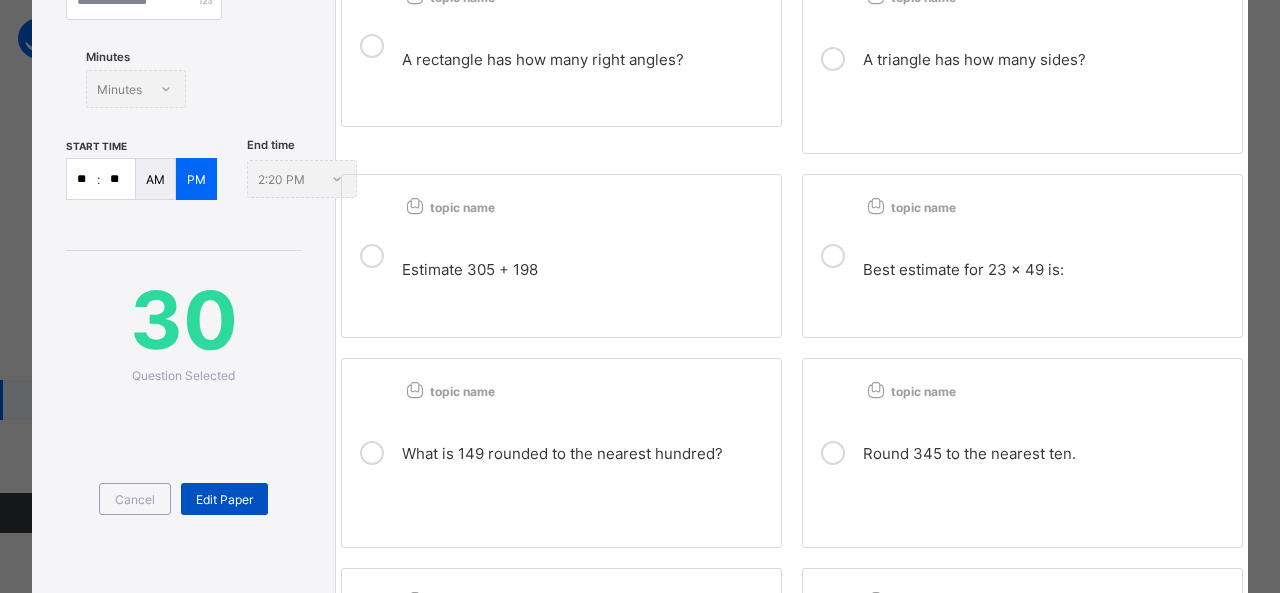 click on "Edit Paper" at bounding box center [224, 499] 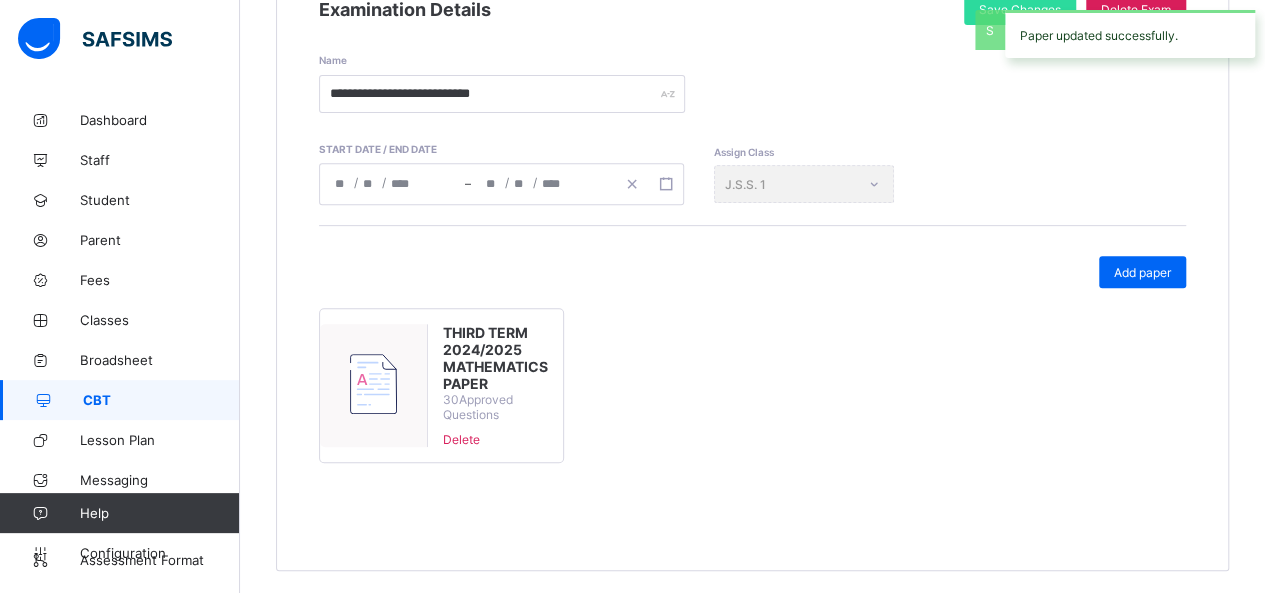 click on "CBT" at bounding box center [161, 400] 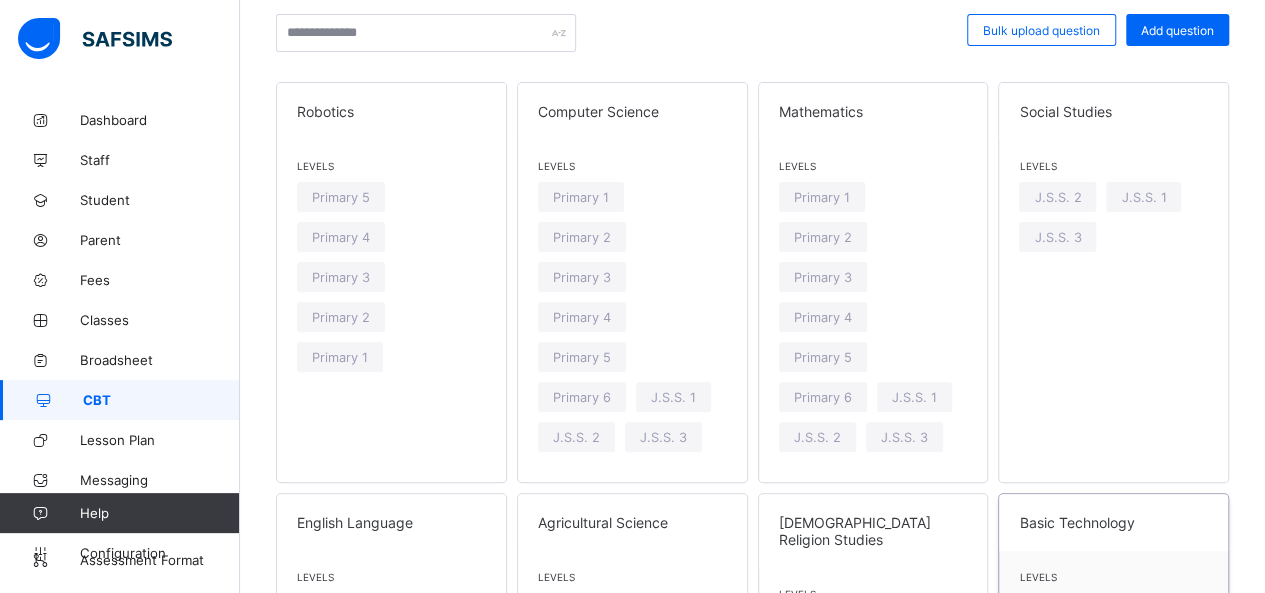 scroll, scrollTop: 0, scrollLeft: 0, axis: both 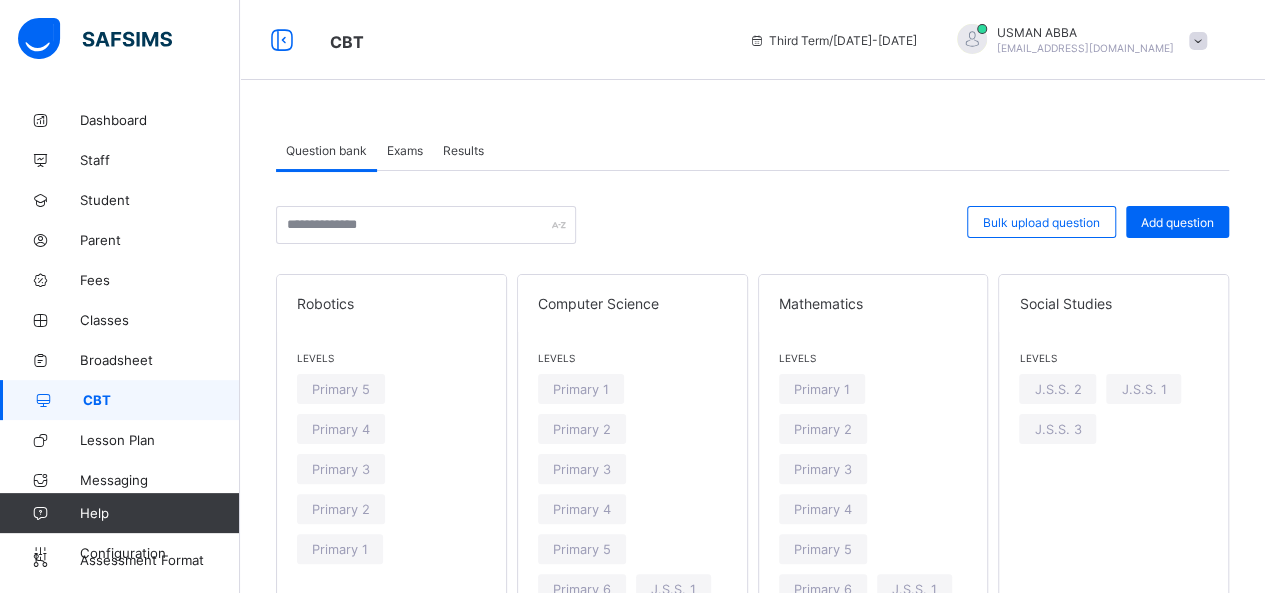 click on "Exams" at bounding box center (405, 150) 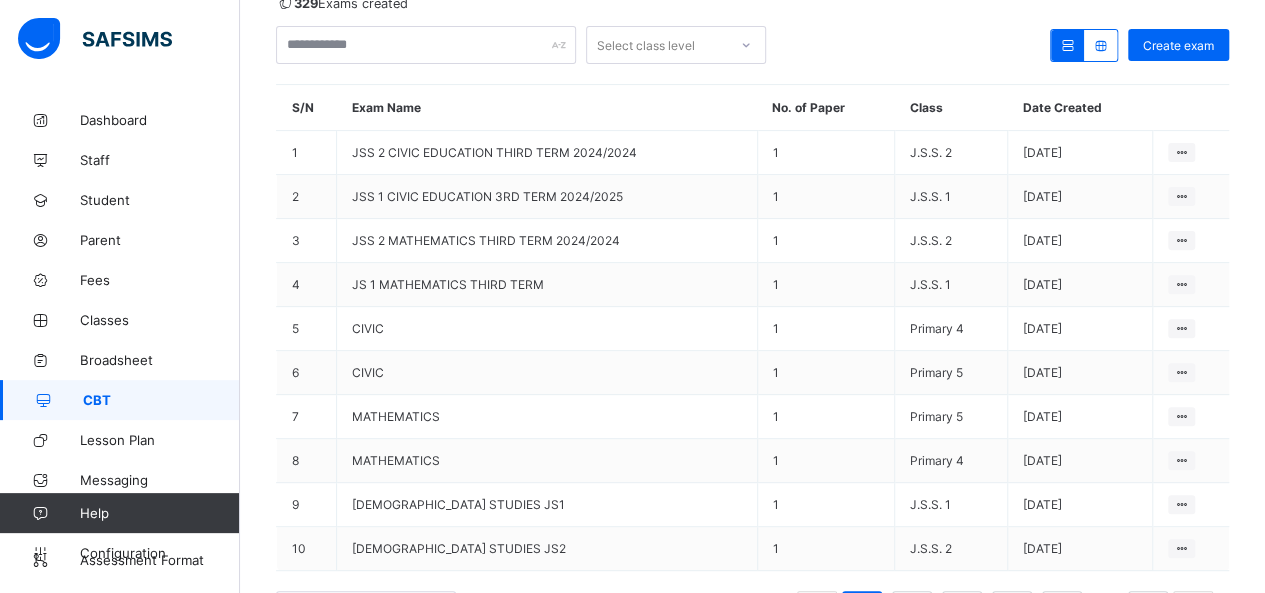 scroll, scrollTop: 228, scrollLeft: 0, axis: vertical 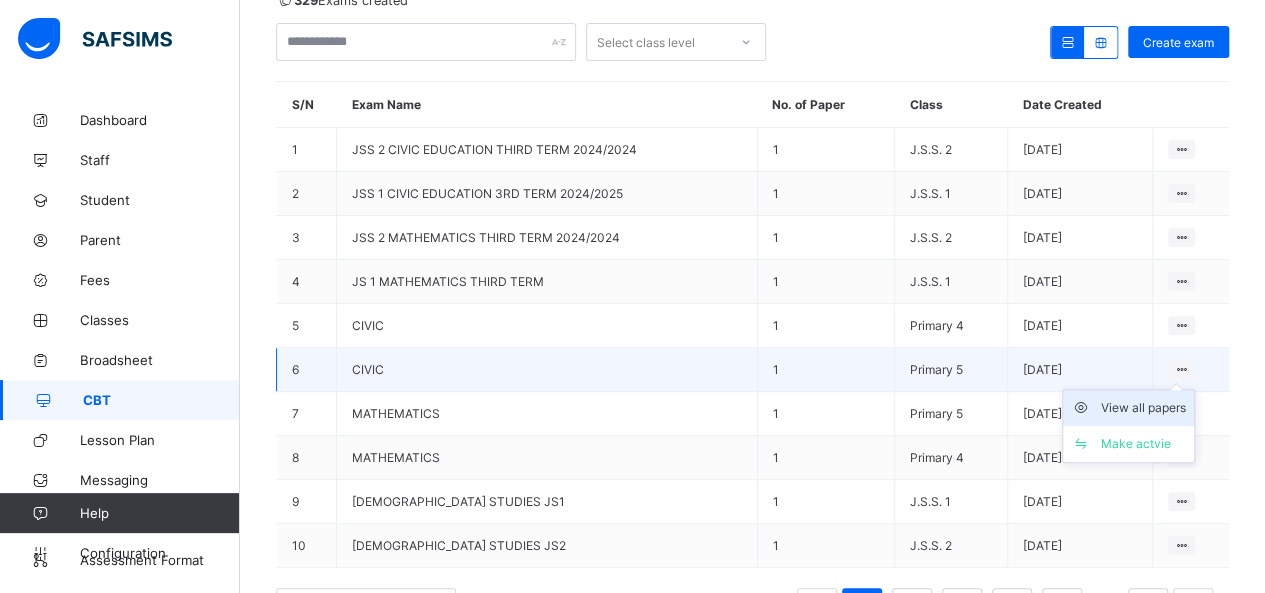 click on "View all papers" at bounding box center (1143, 408) 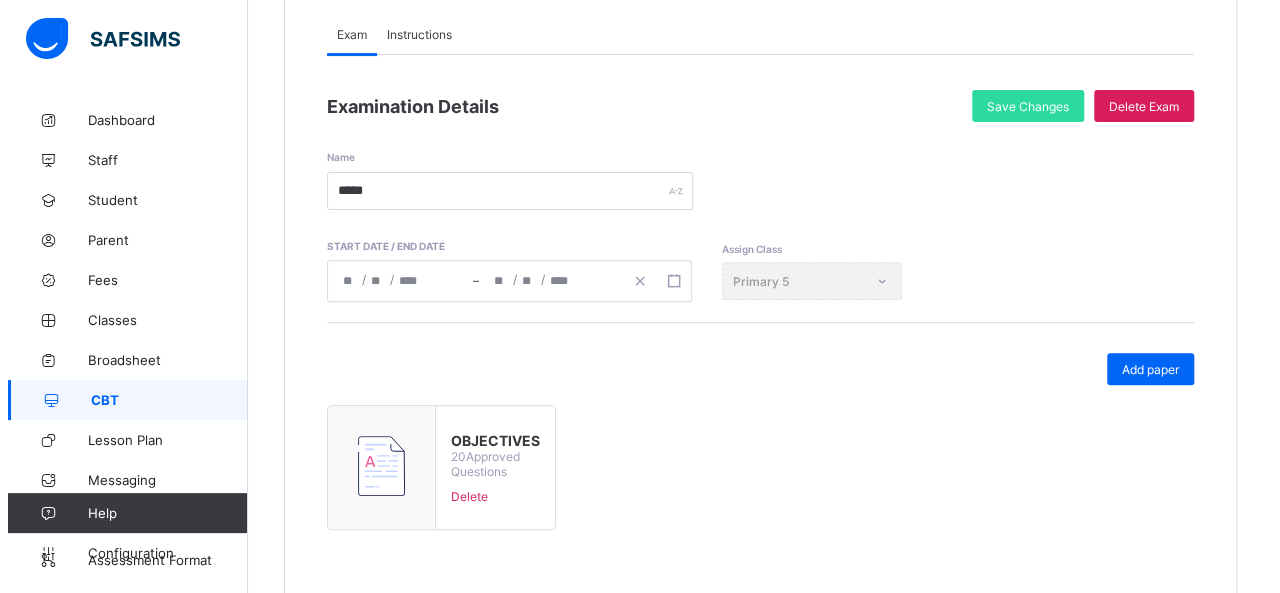 scroll, scrollTop: 295, scrollLeft: 0, axis: vertical 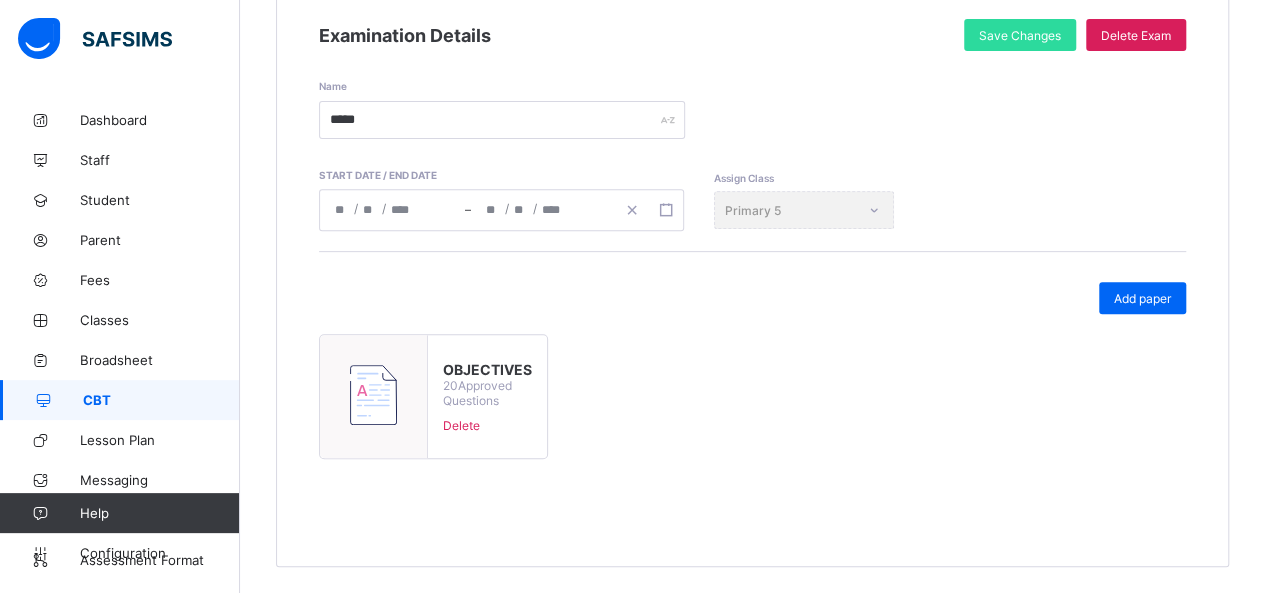 click at bounding box center [373, 395] 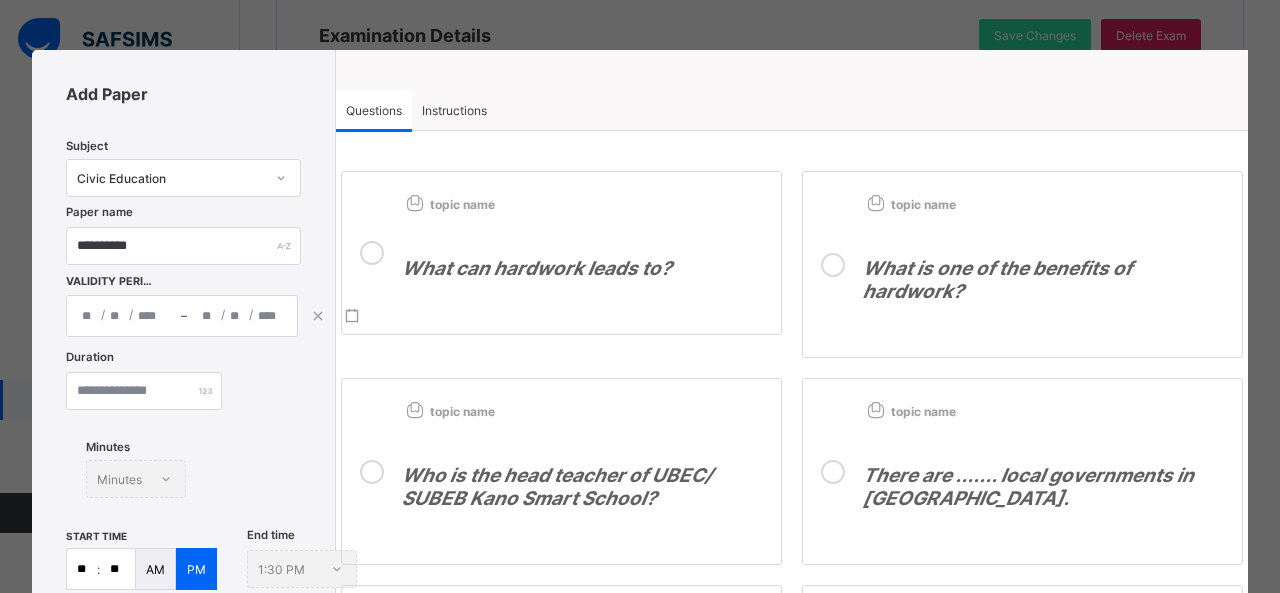 click on "**" at bounding box center (117, 569) 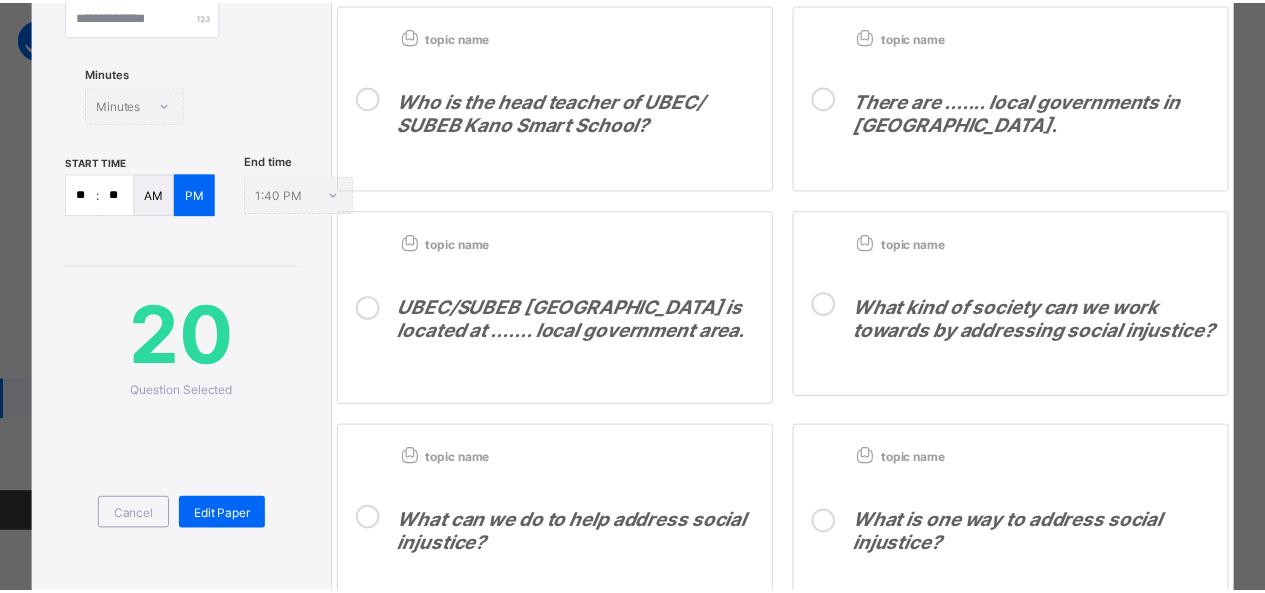 scroll, scrollTop: 444, scrollLeft: 0, axis: vertical 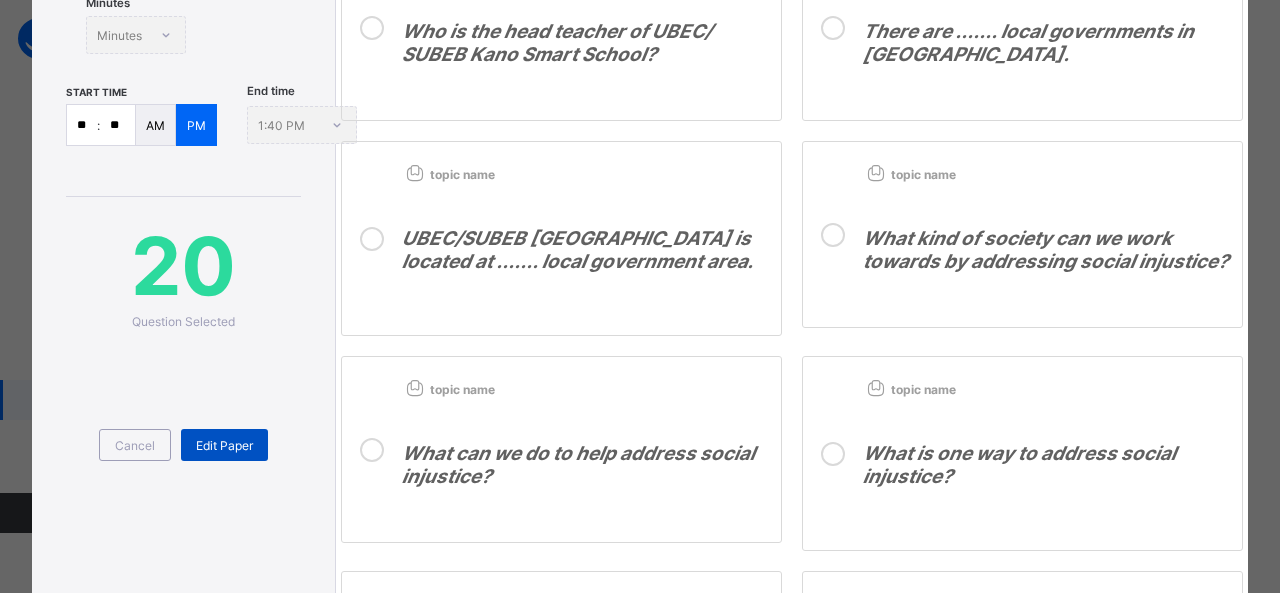 click on "Edit Paper" at bounding box center (224, 445) 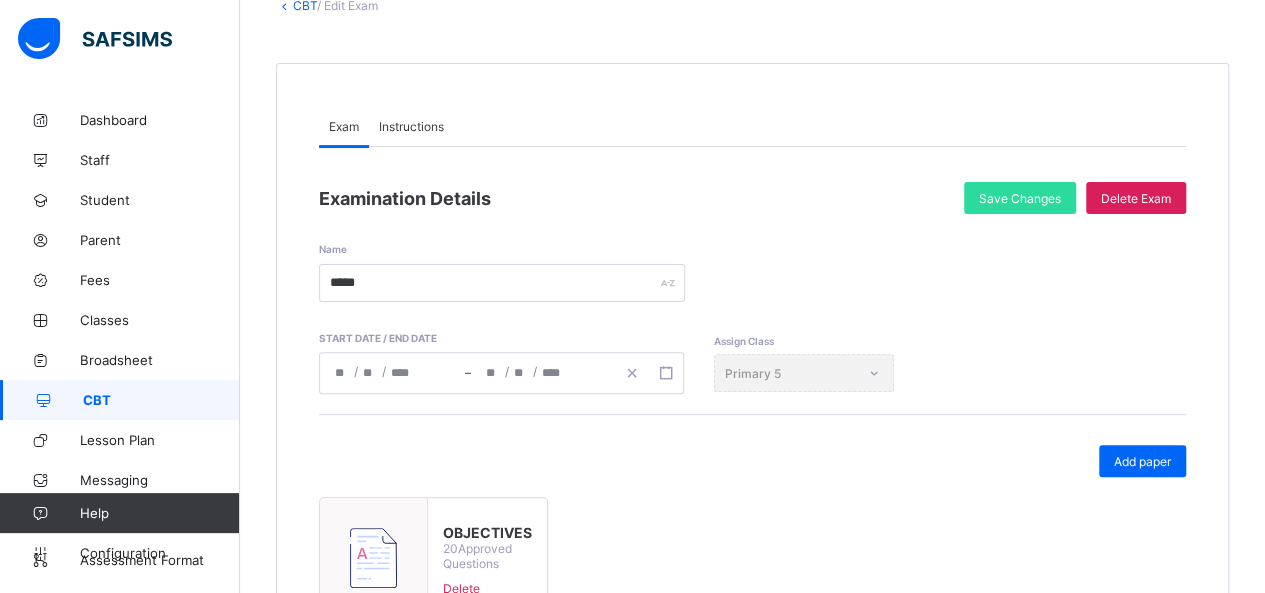 scroll, scrollTop: 132, scrollLeft: 0, axis: vertical 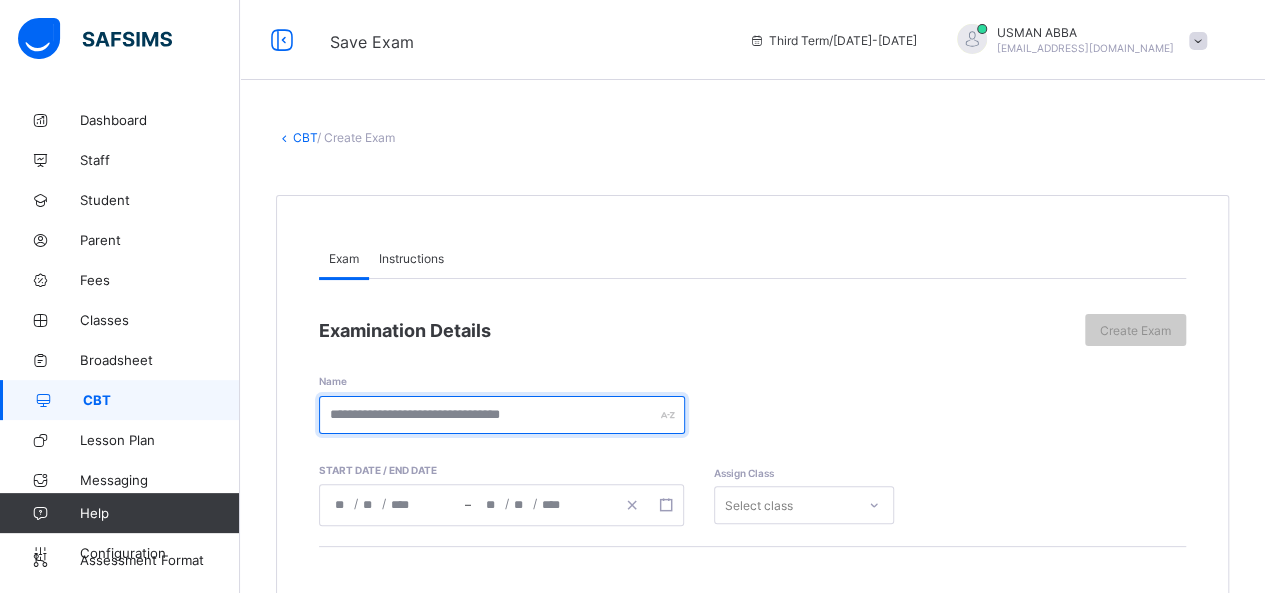 click at bounding box center (502, 415) 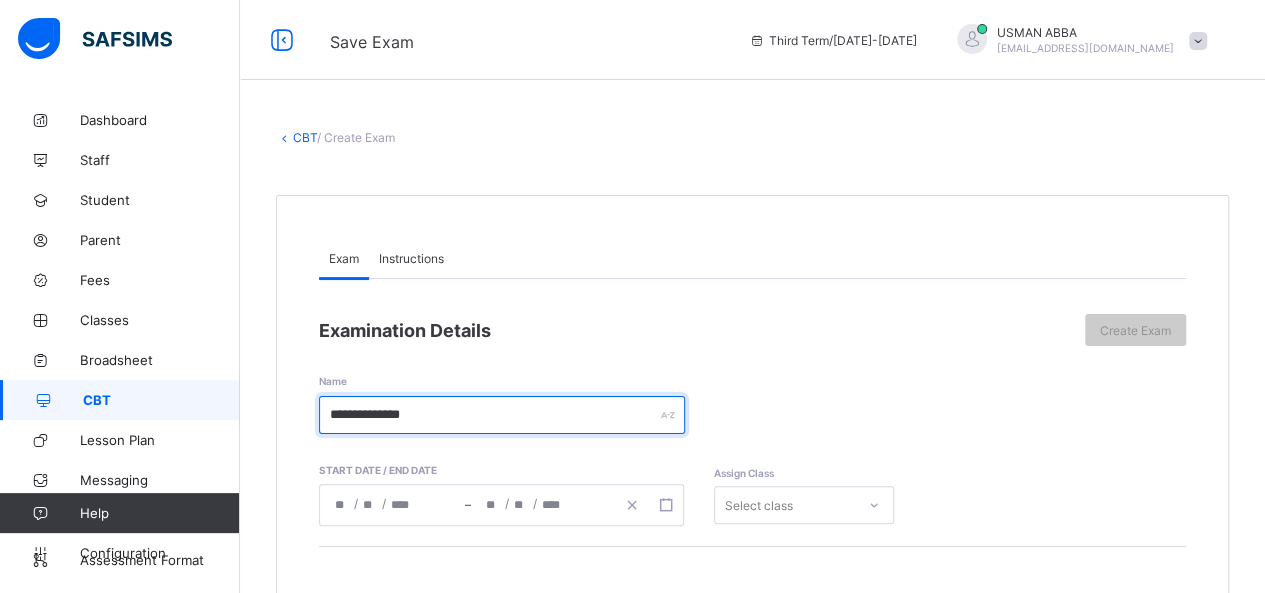 type on "**********" 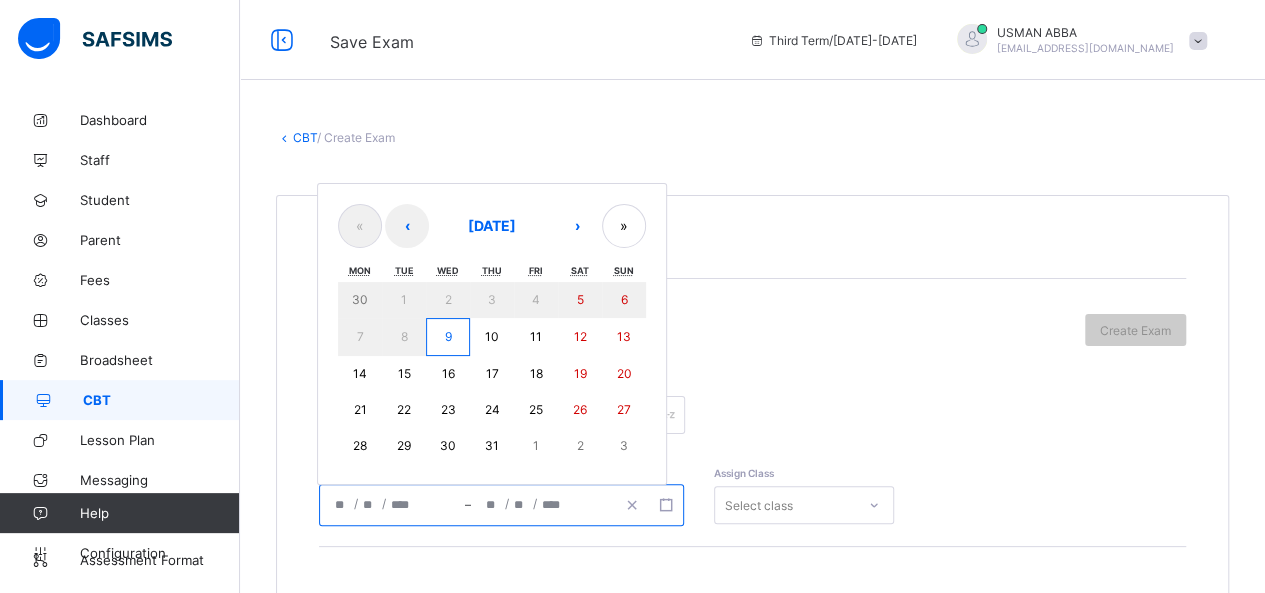 click on "9" at bounding box center (448, 337) 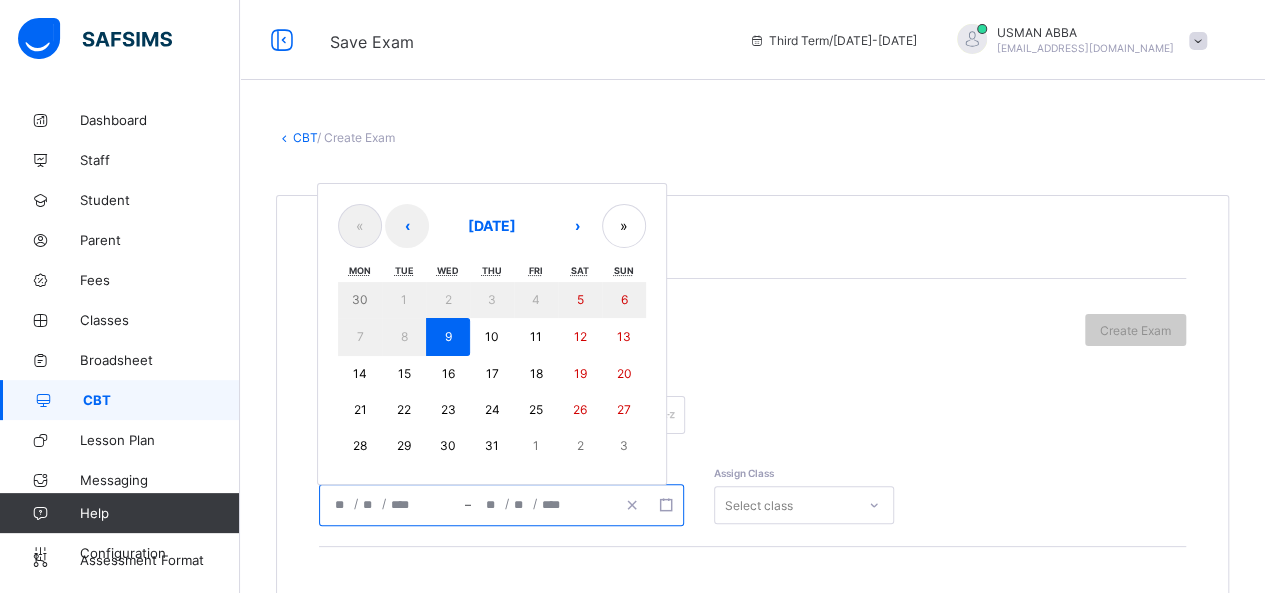 click on "9" at bounding box center [448, 337] 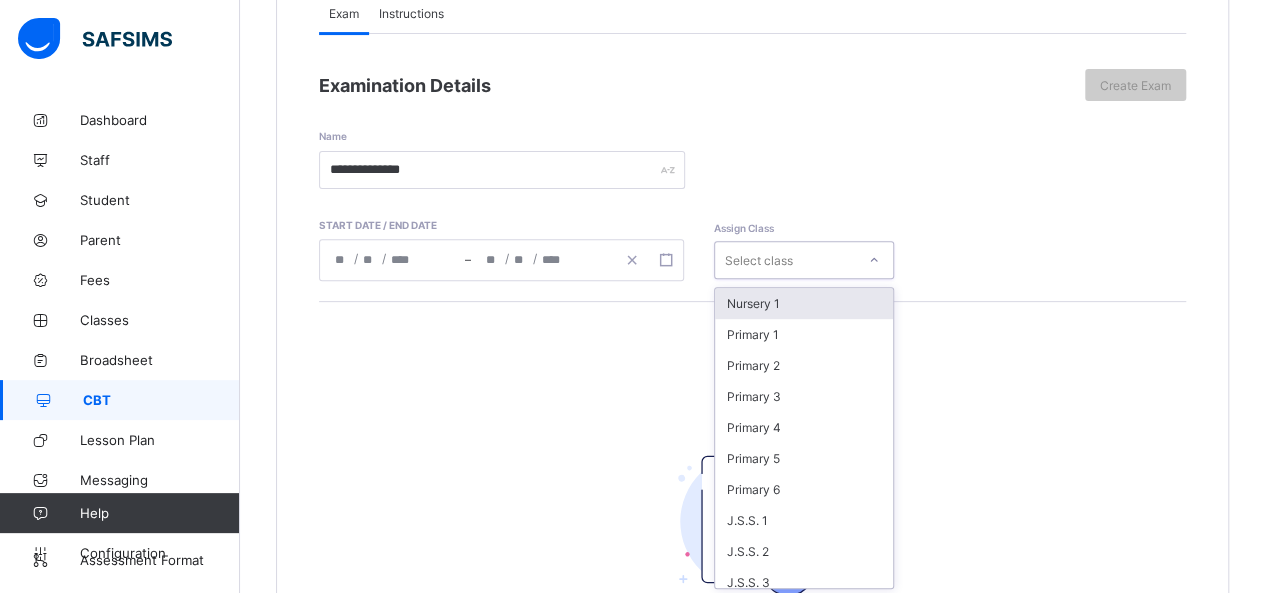 scroll, scrollTop: 246, scrollLeft: 0, axis: vertical 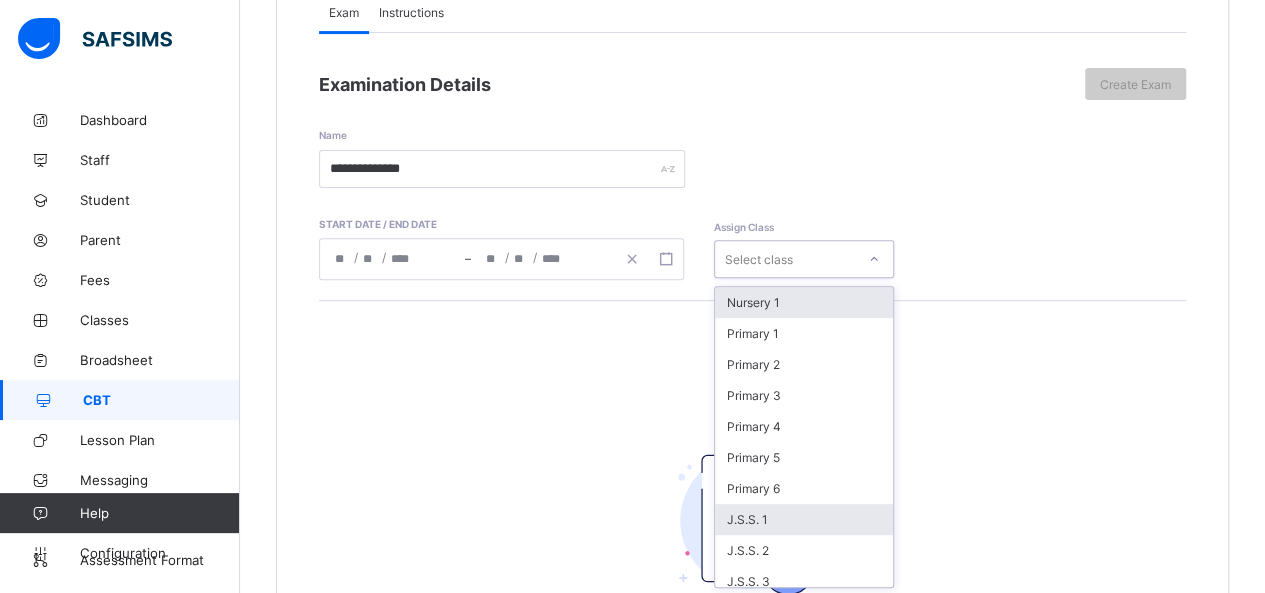click on "J.S.S. 1" at bounding box center (804, 519) 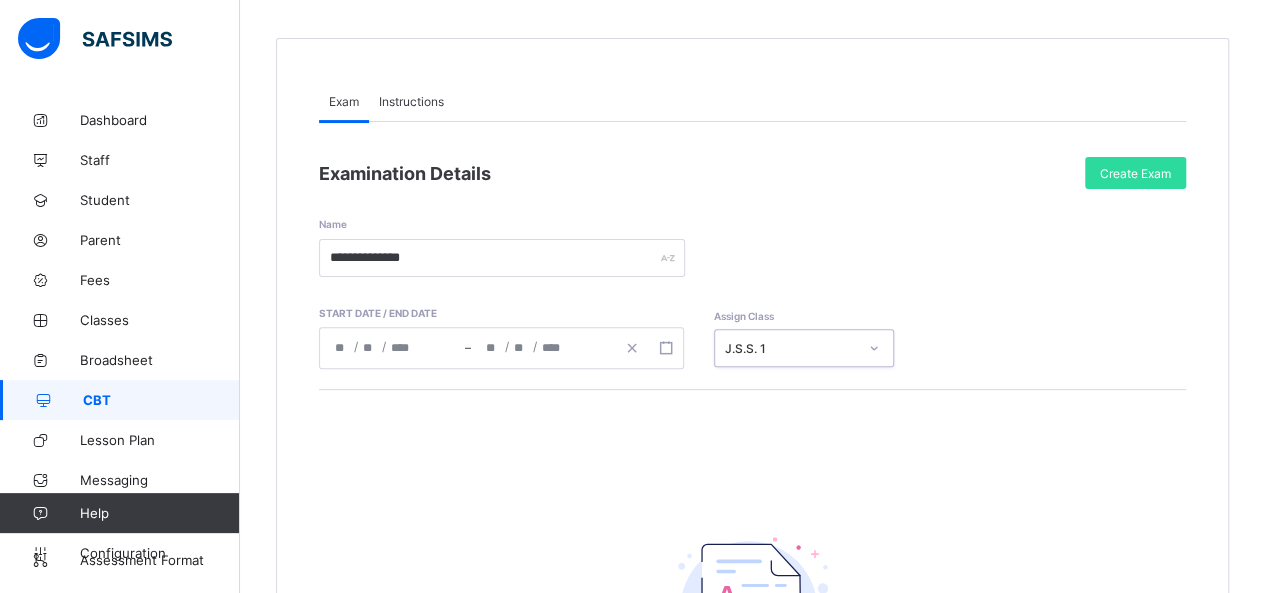 scroll, scrollTop: 156, scrollLeft: 0, axis: vertical 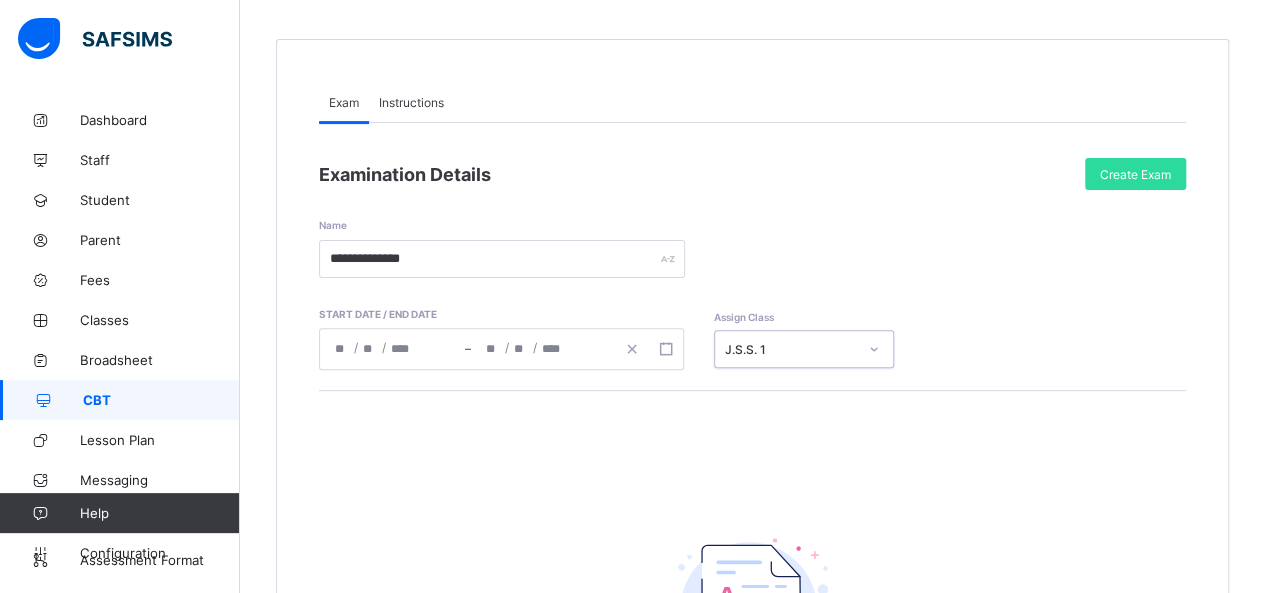 click on "Instructions" at bounding box center (411, 102) 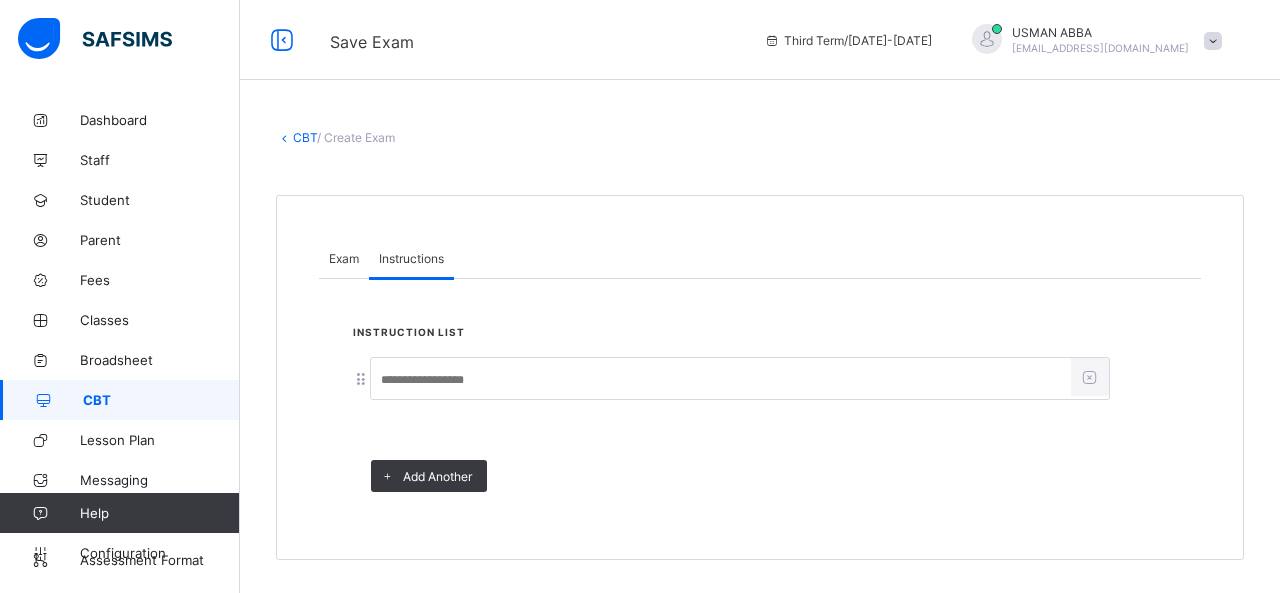 click at bounding box center [721, 380] 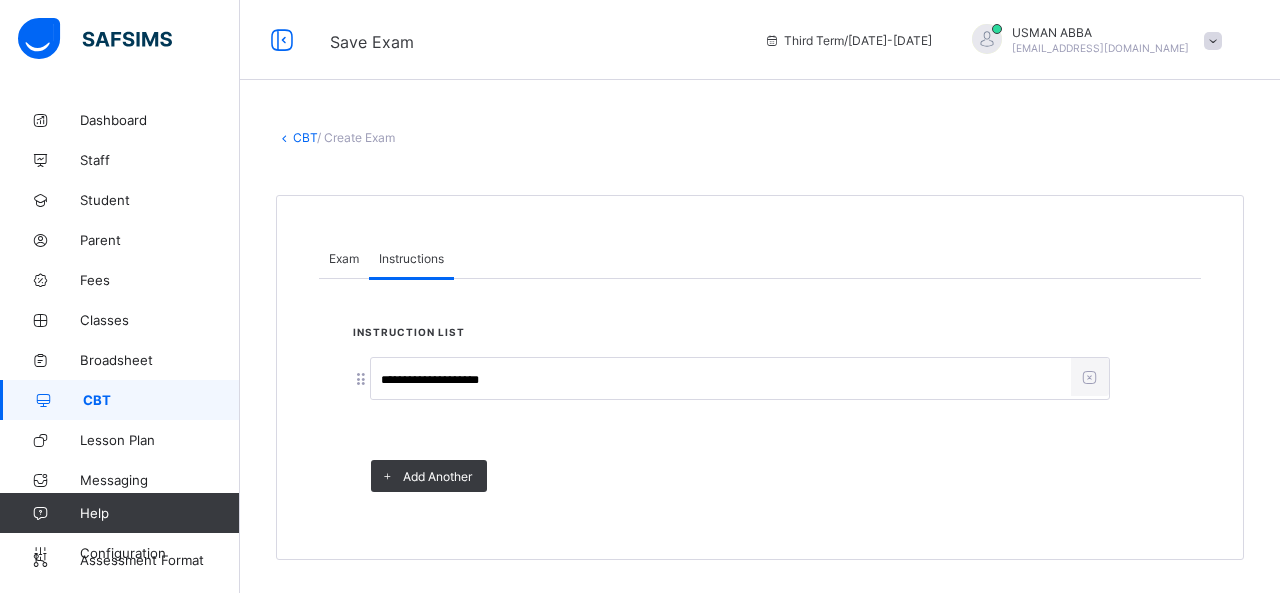 type on "**********" 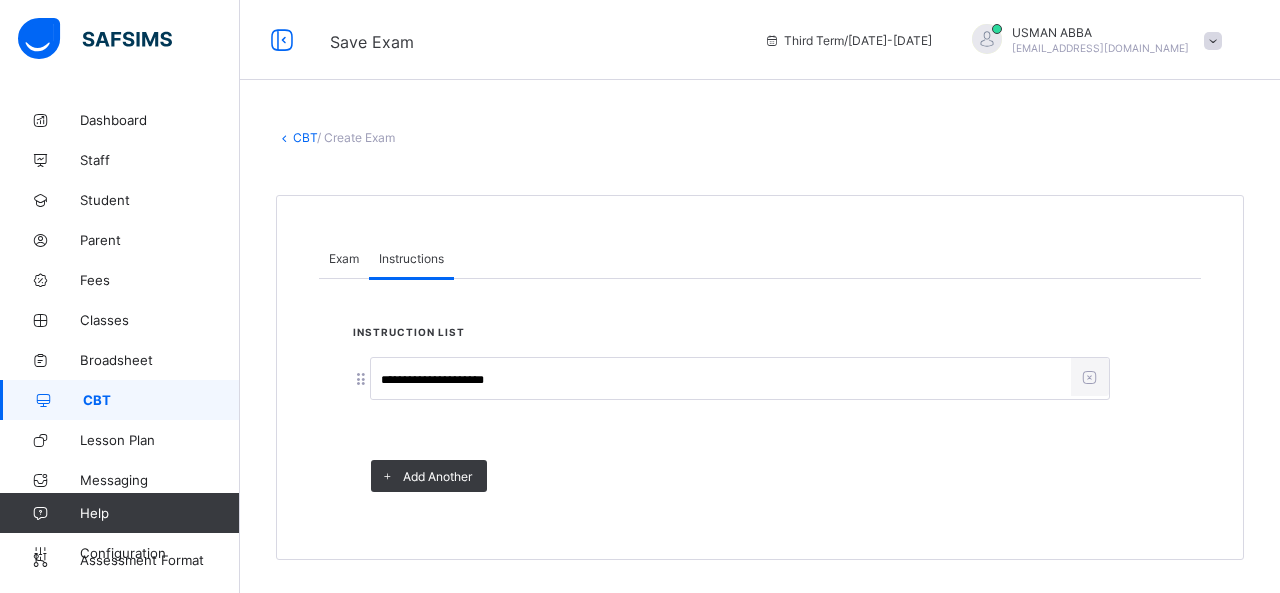 click on "Exam" at bounding box center [344, 258] 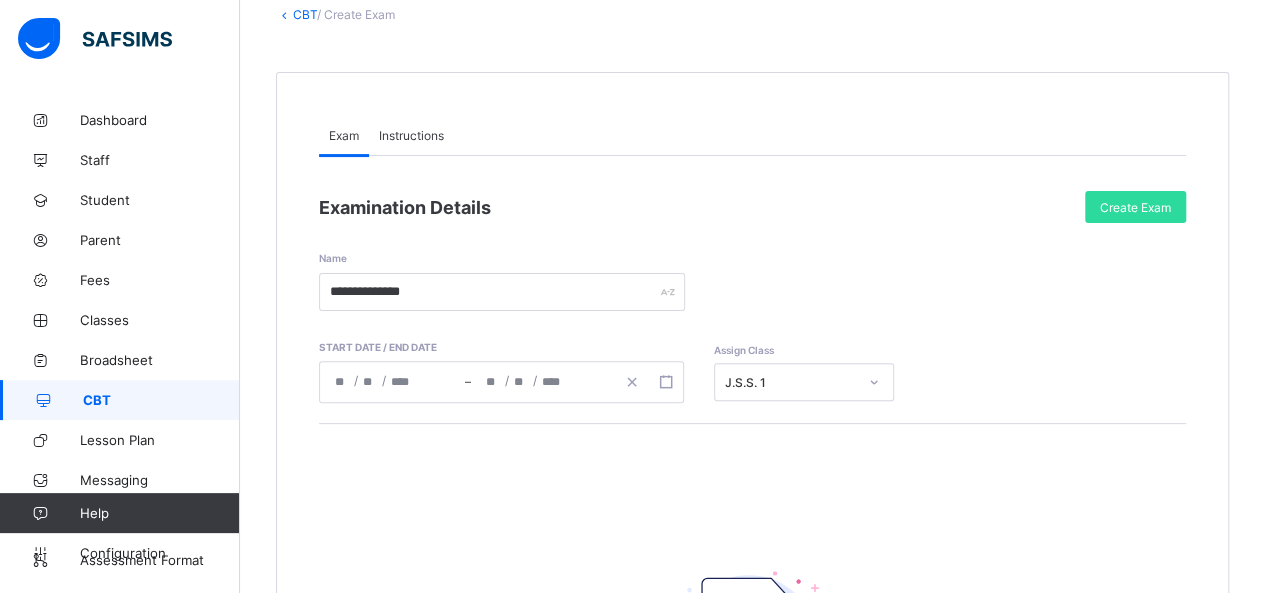 scroll, scrollTop: 174, scrollLeft: 0, axis: vertical 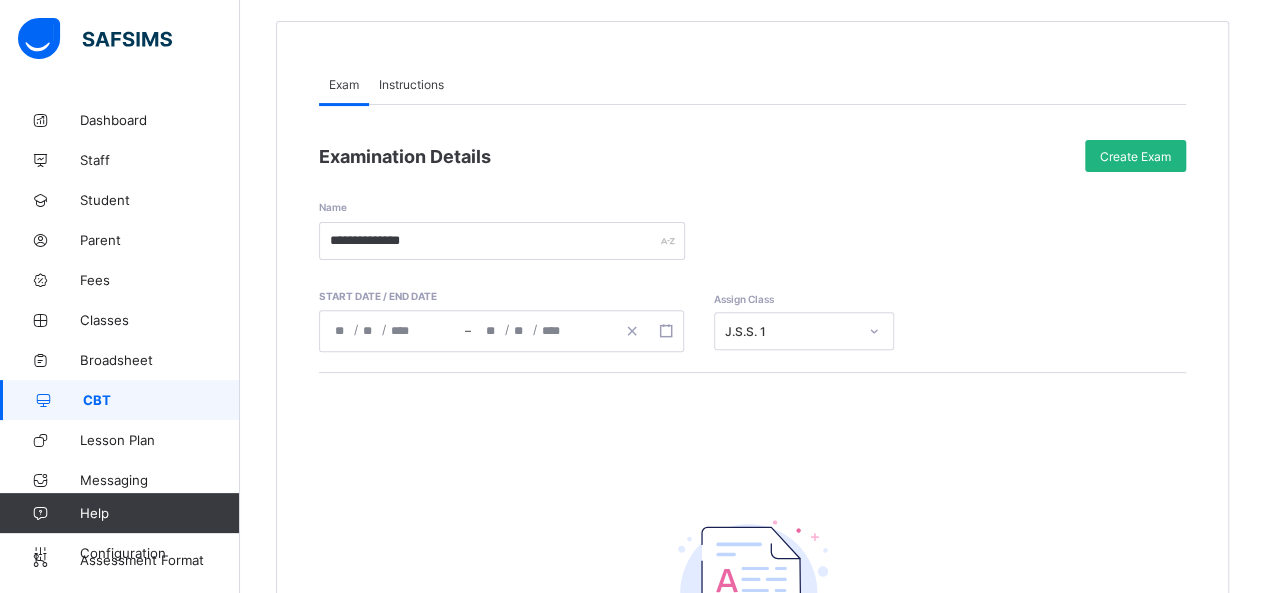 click on "Create Exam" at bounding box center [1135, 156] 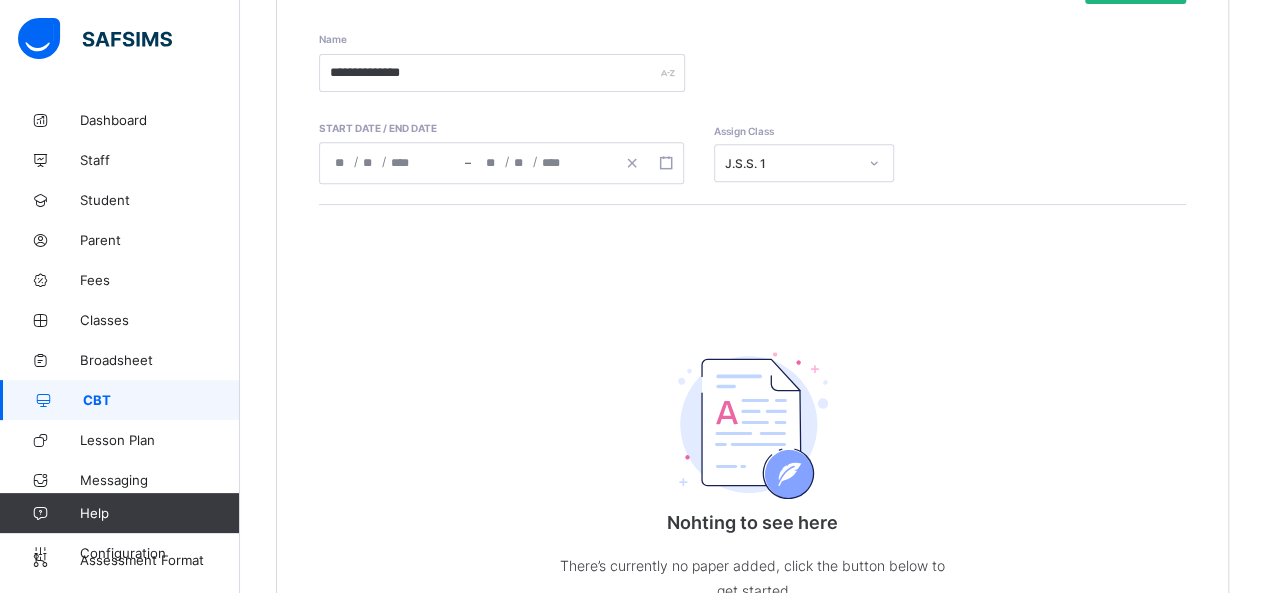 scroll, scrollTop: 0, scrollLeft: 0, axis: both 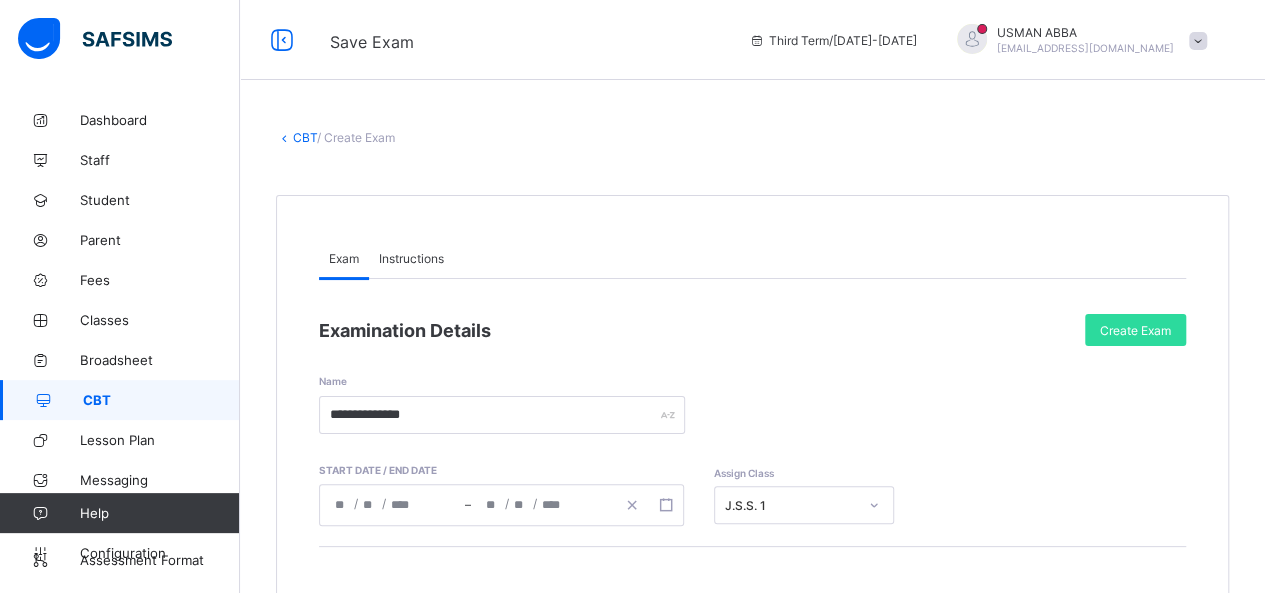 click on "Instructions" at bounding box center [411, 258] 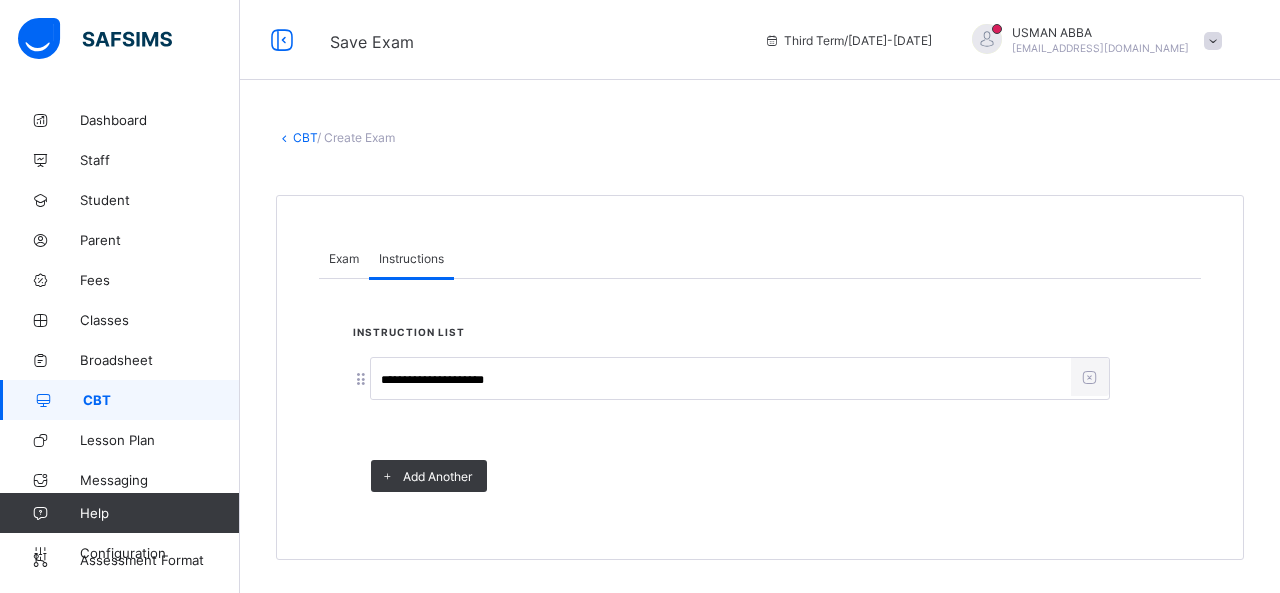 click on "Exam" at bounding box center [344, 258] 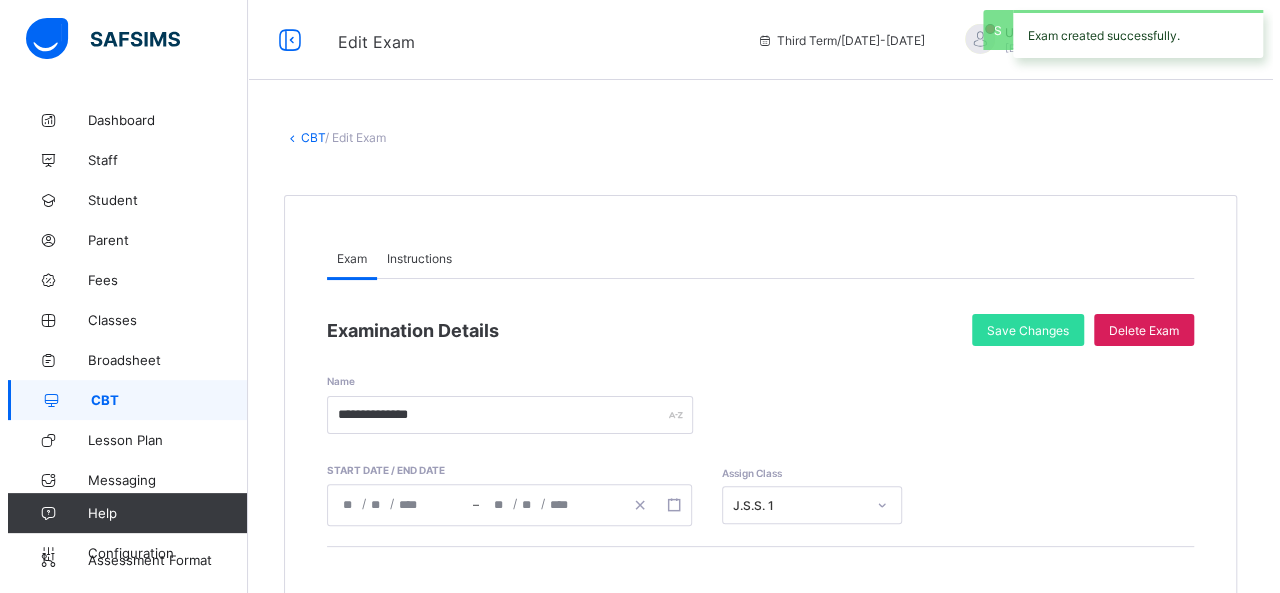 scroll, scrollTop: 526, scrollLeft: 0, axis: vertical 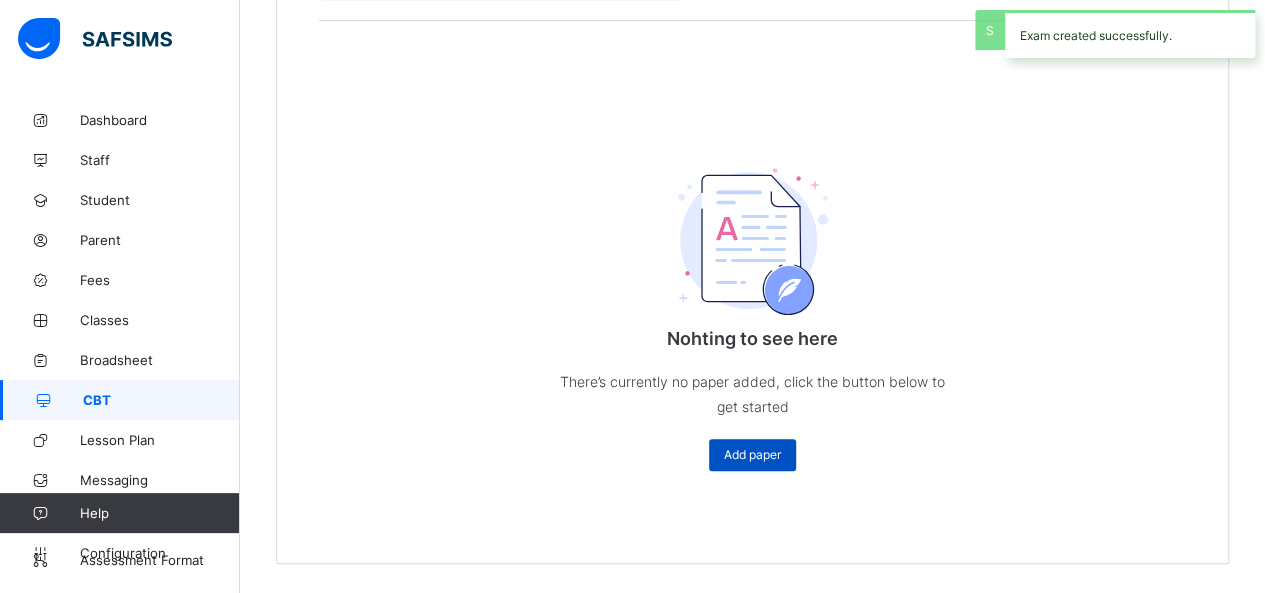 click on "Add paper" at bounding box center (752, 455) 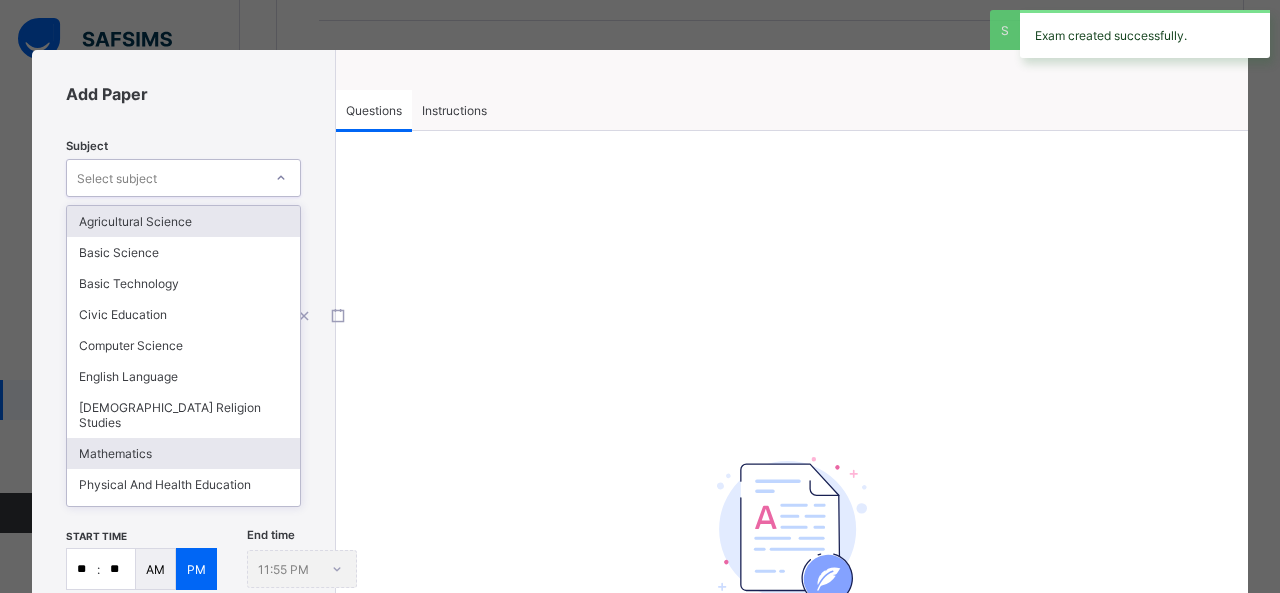 click on "Mathematics" at bounding box center [183, 453] 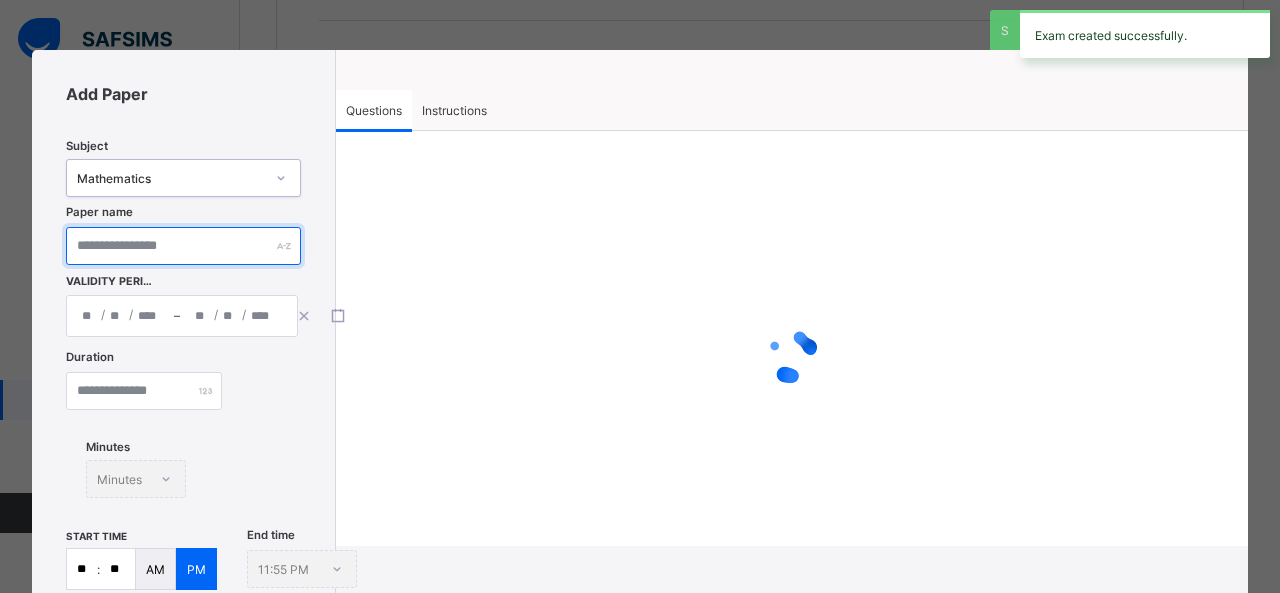 click at bounding box center [183, 246] 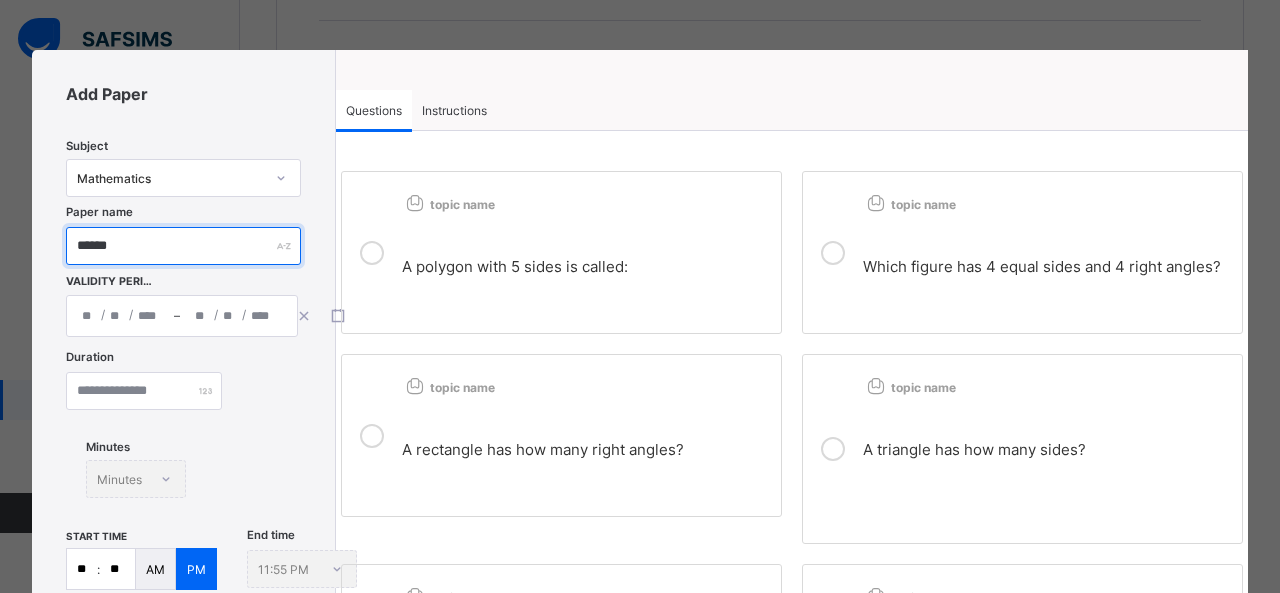 type on "*****" 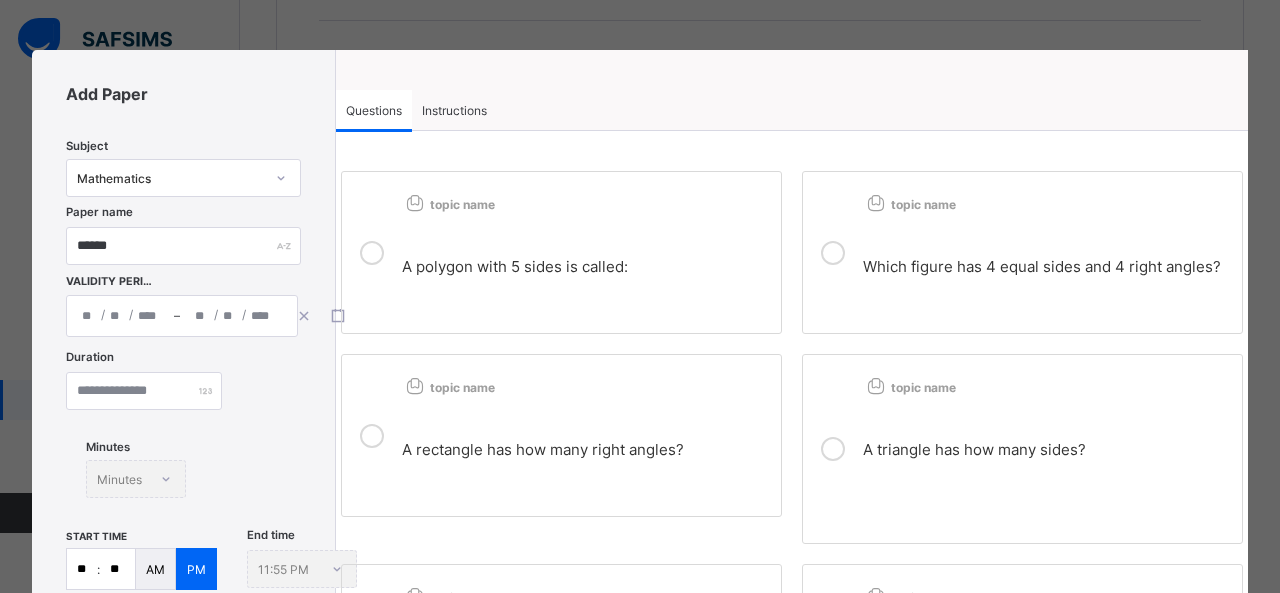 click on "/ / – / /" at bounding box center [182, 316] 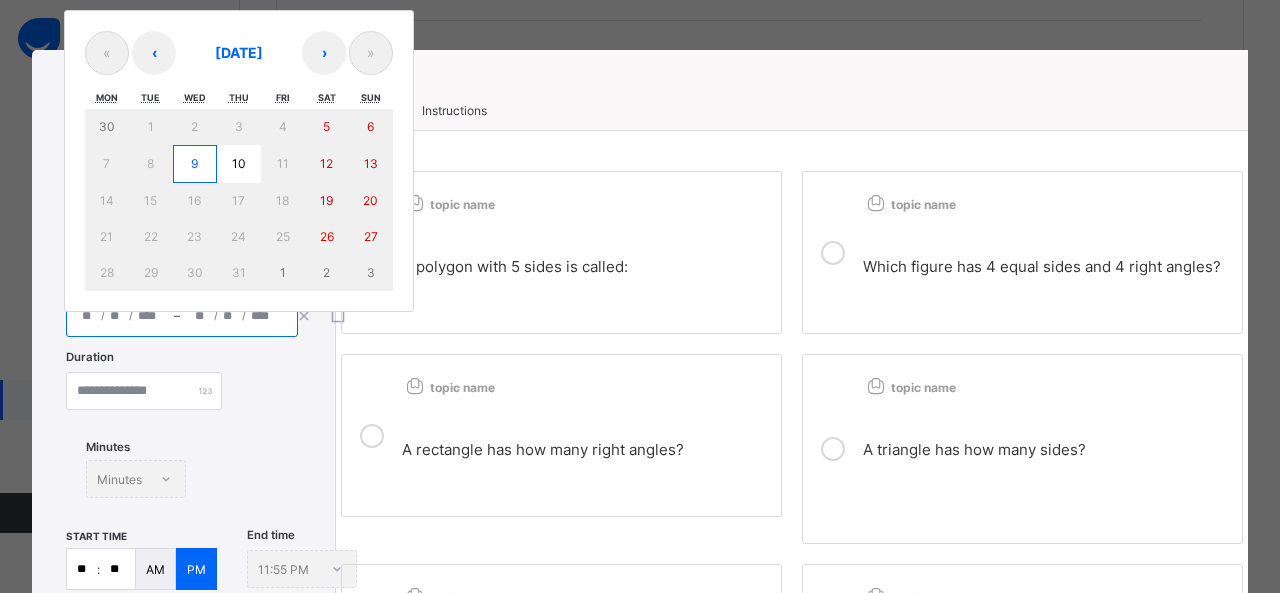 click on "9" at bounding box center (194, 163) 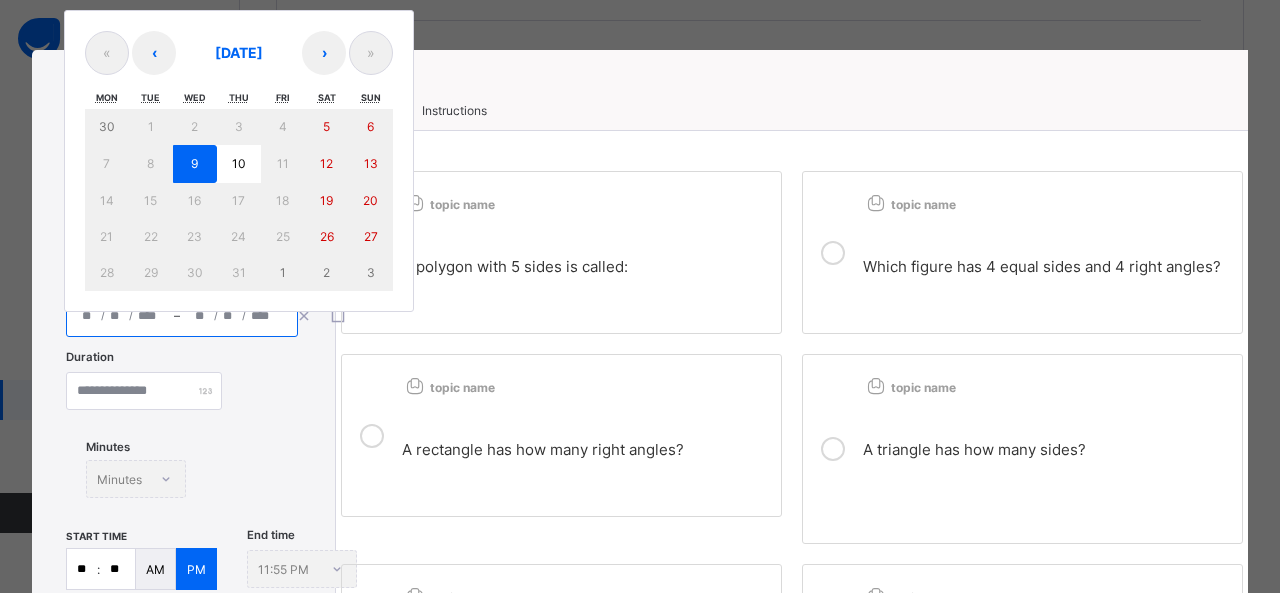 click on "10" at bounding box center (239, 164) 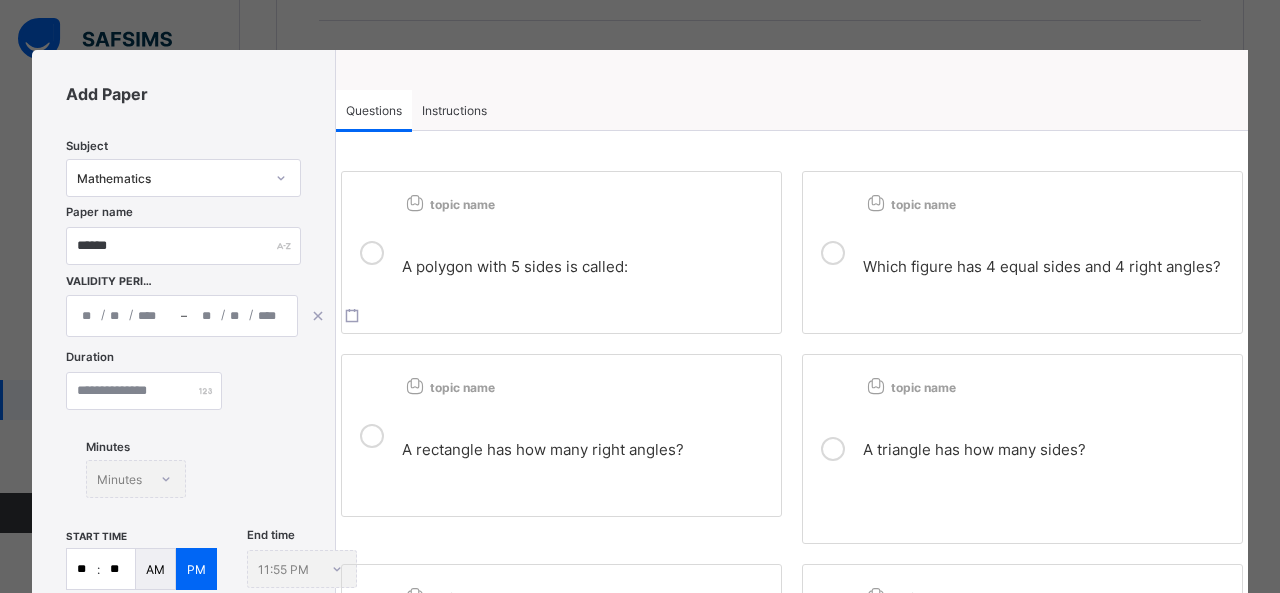 type on "**********" 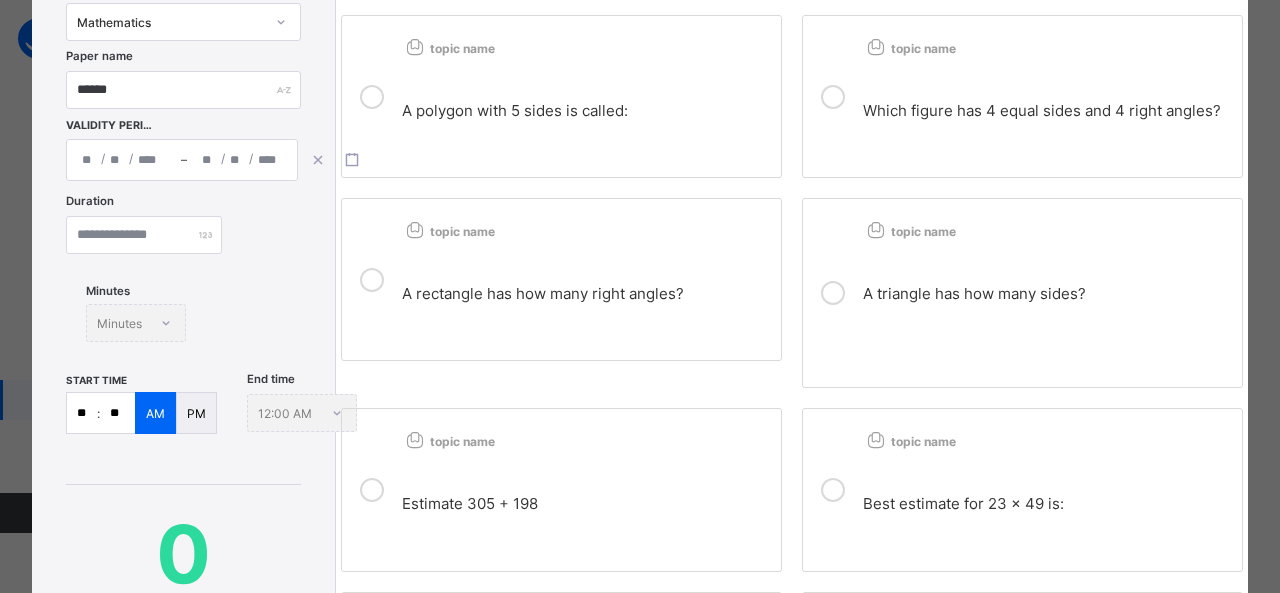 scroll, scrollTop: 166, scrollLeft: 0, axis: vertical 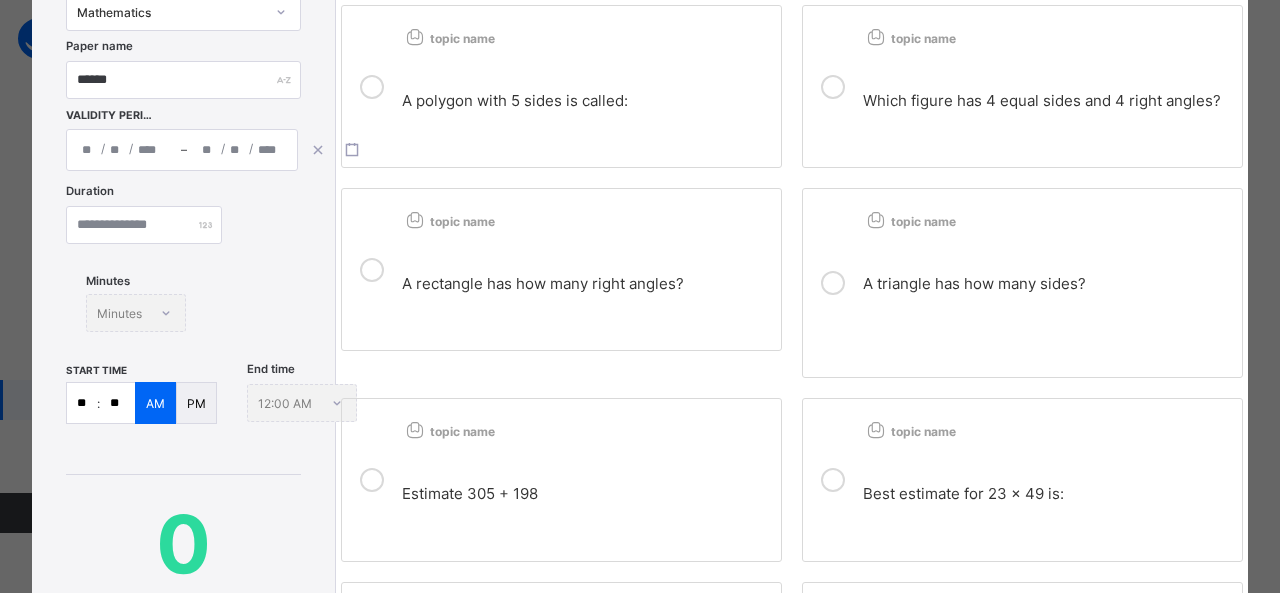 click on "**" at bounding box center (82, 403) 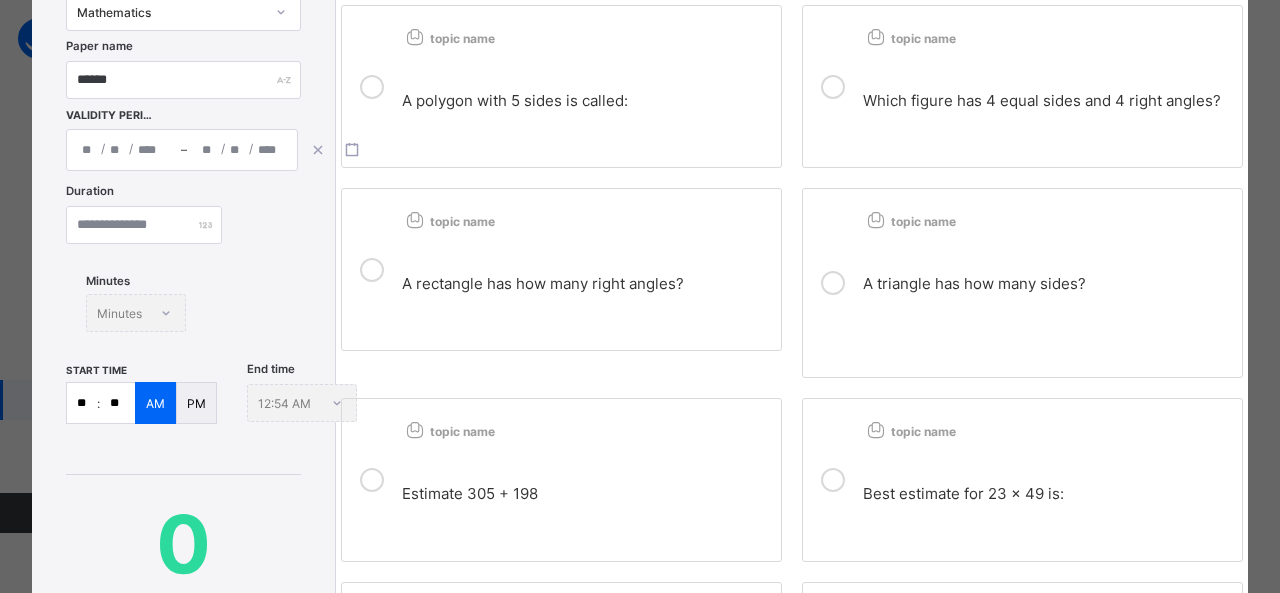 type on "**" 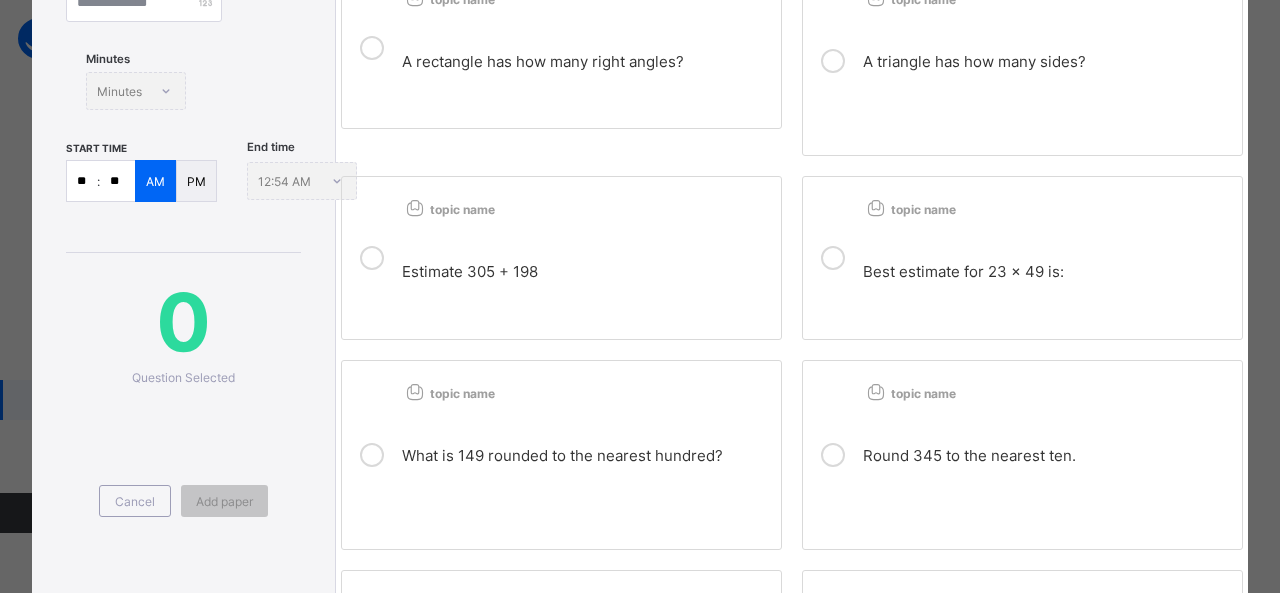 scroll, scrollTop: 364, scrollLeft: 0, axis: vertical 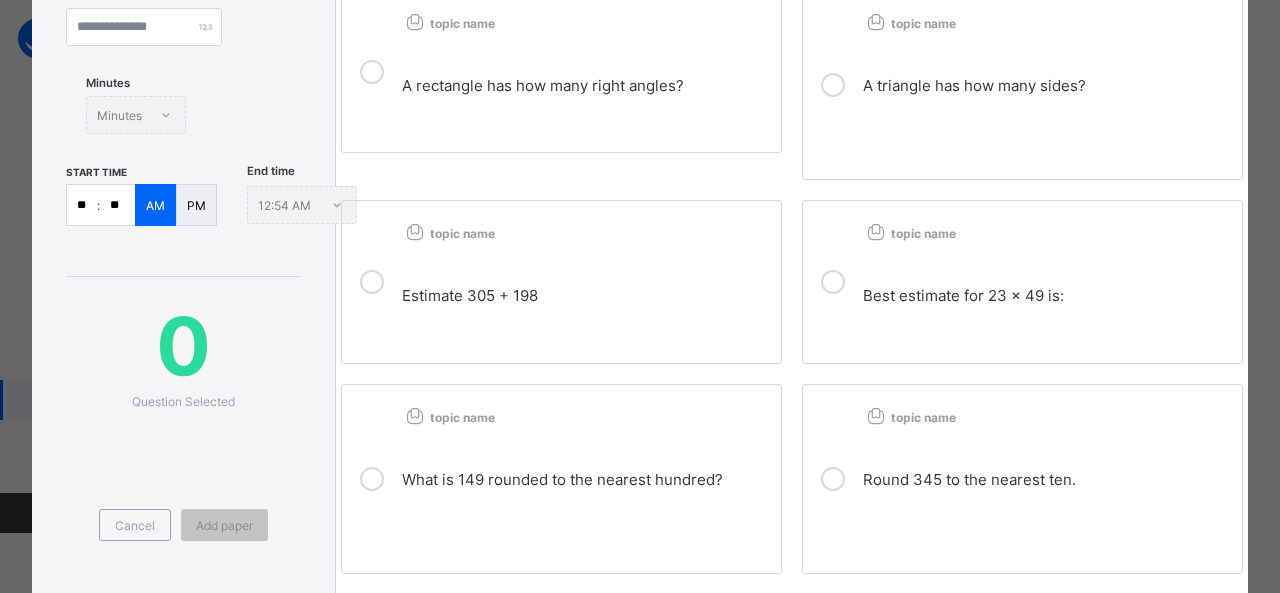 click on "PM" at bounding box center (196, 205) 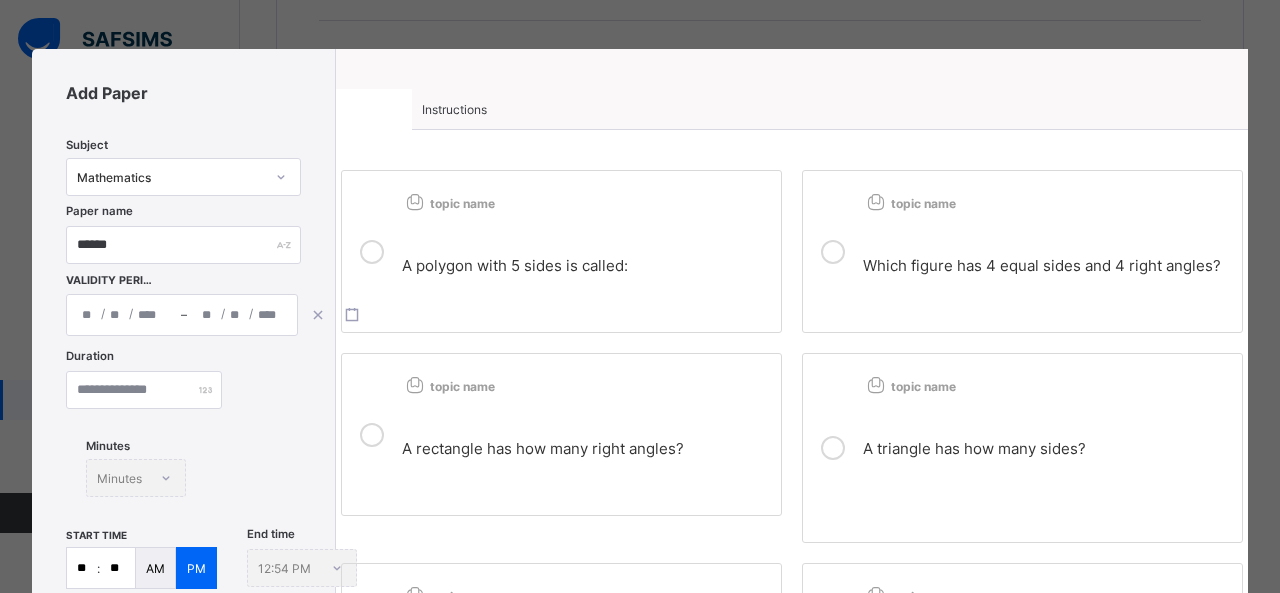 scroll, scrollTop: 0, scrollLeft: 0, axis: both 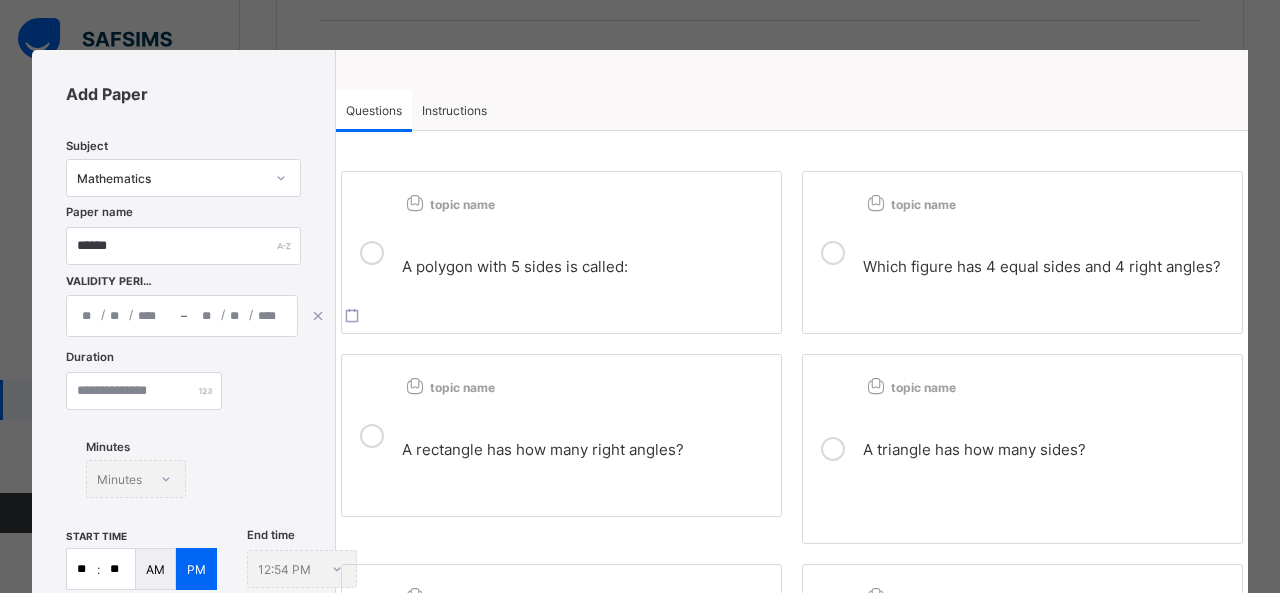 click on "Instructions" at bounding box center (454, 110) 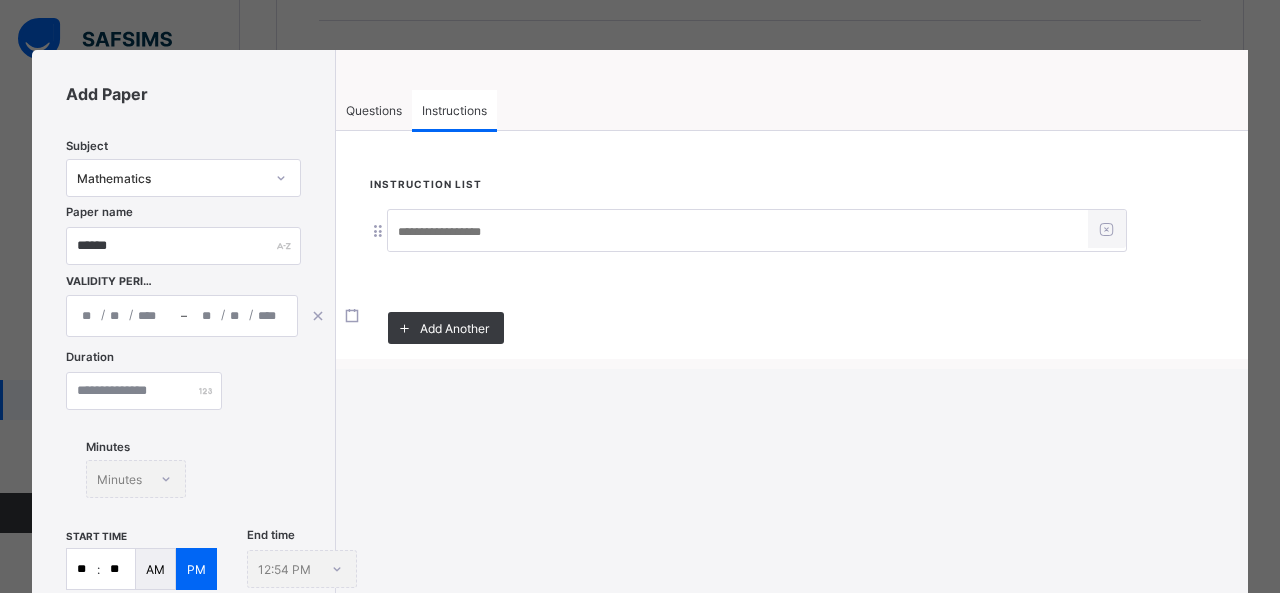 click at bounding box center [738, 232] 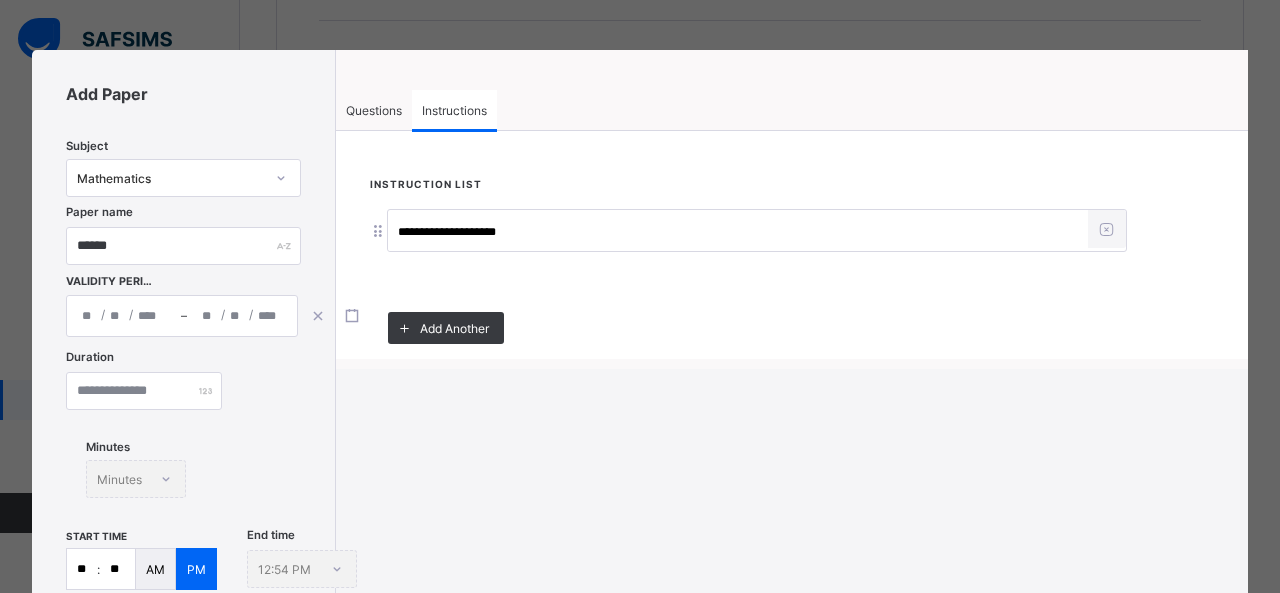 type on "**********" 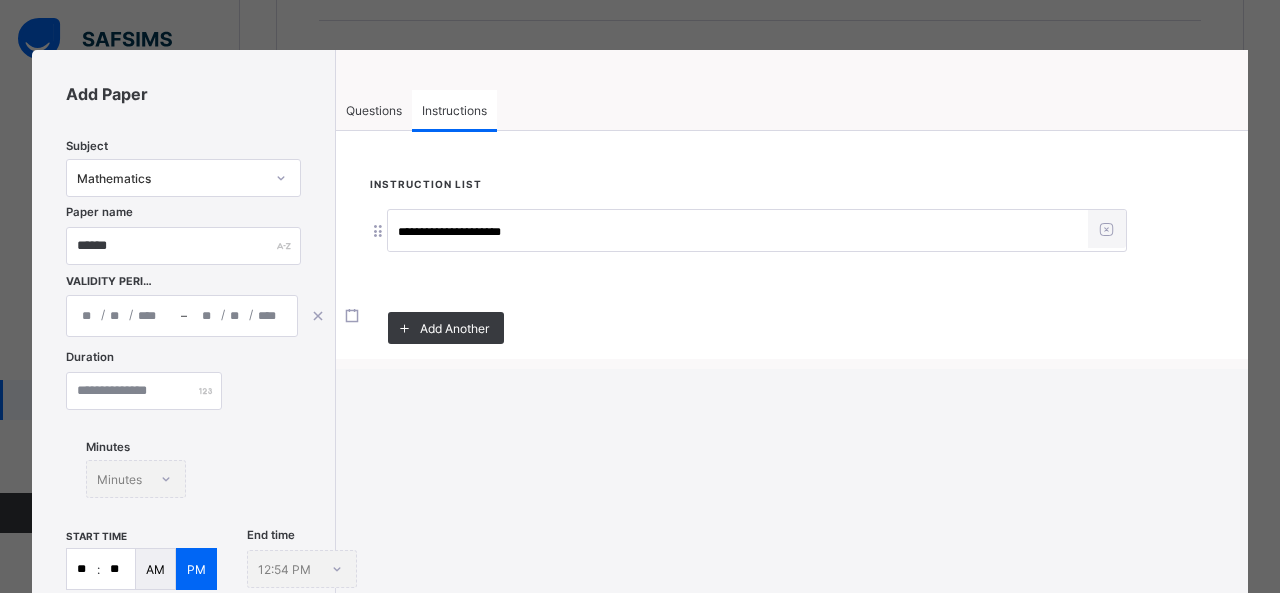 click on "Questions" at bounding box center [374, 110] 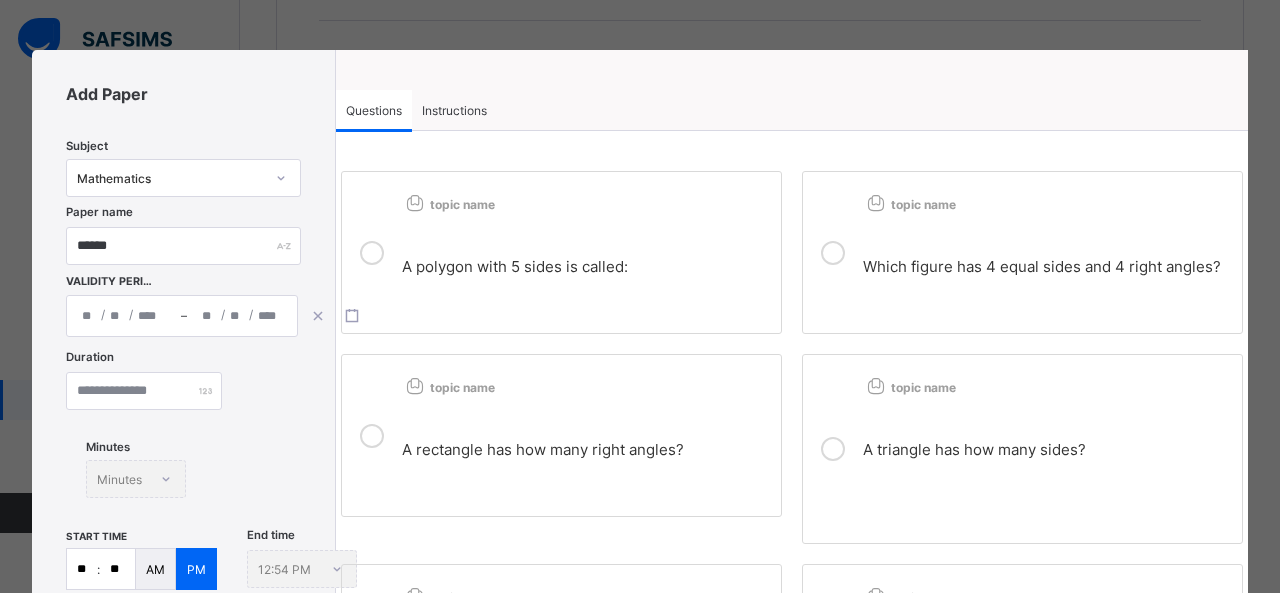 click on "A polygon with 5 sides is called:" at bounding box center [515, 266] 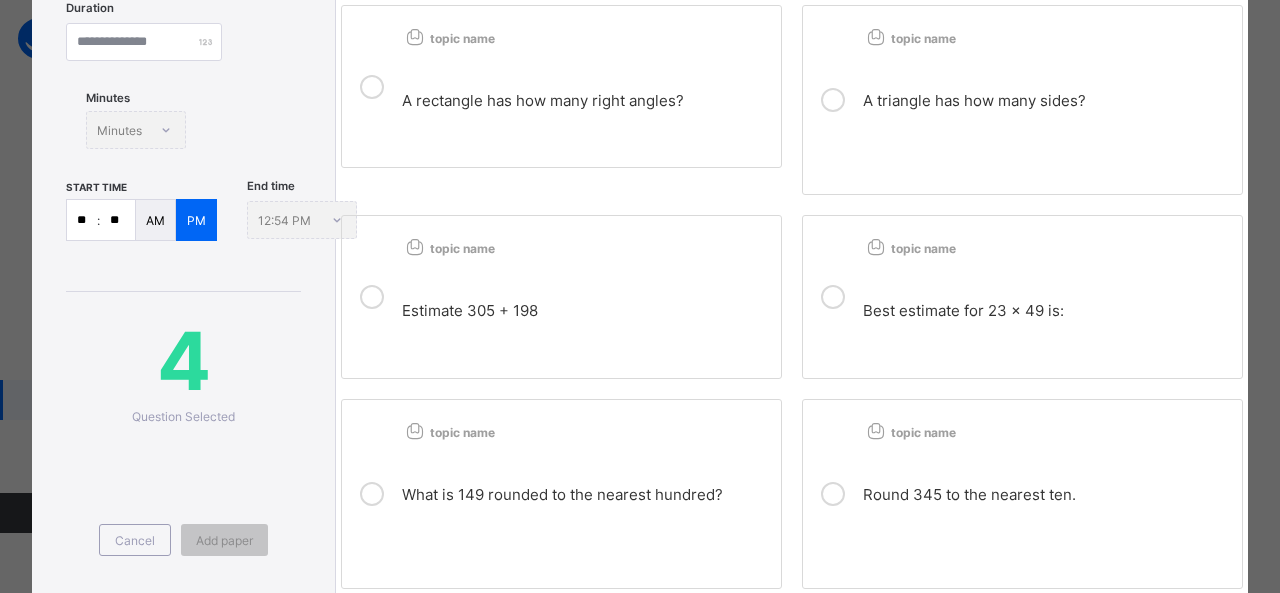 scroll, scrollTop: 355, scrollLeft: 0, axis: vertical 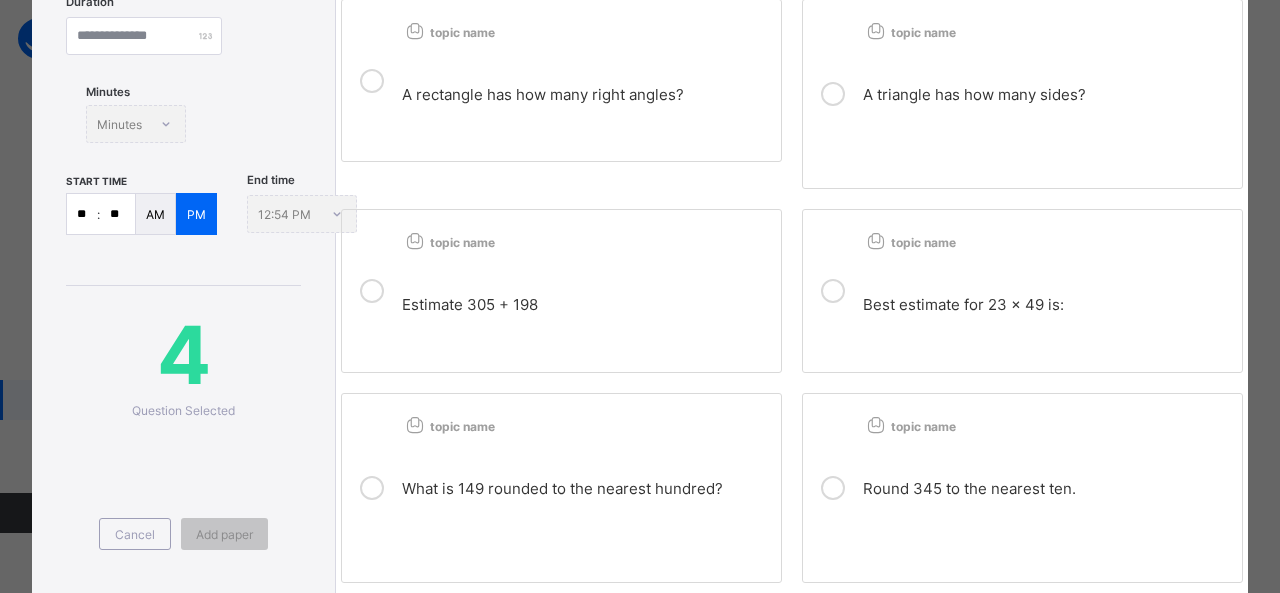 click on "Estimate 305 + 198" at bounding box center (586, 305) 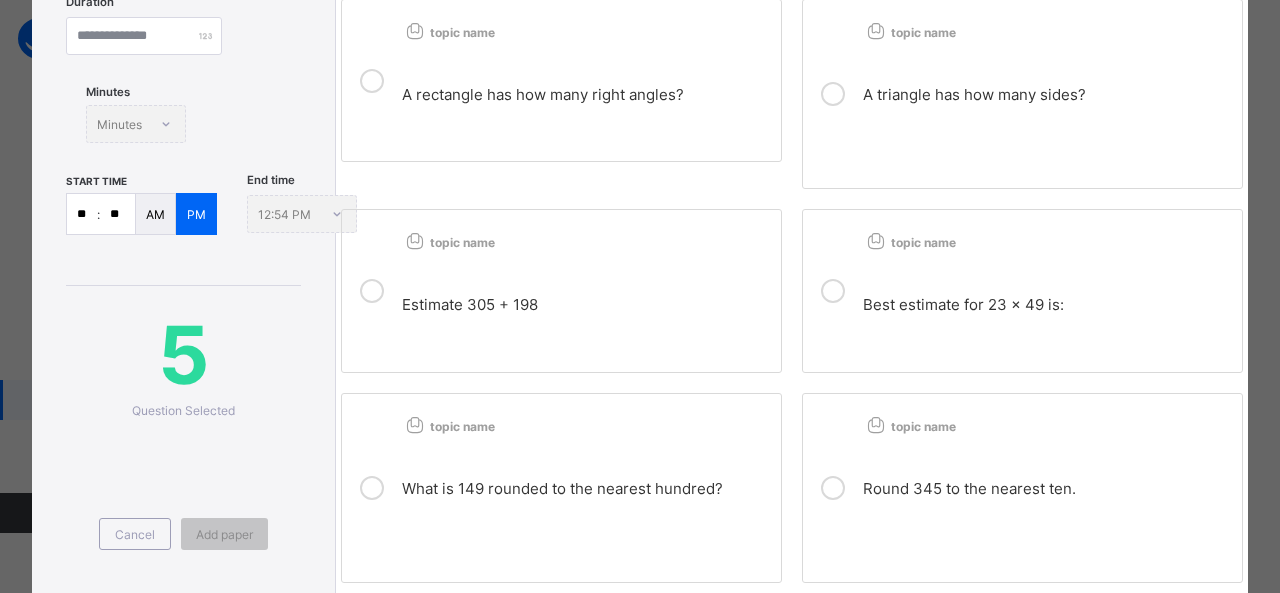 click on "Best estimate for 23 × 49 is:" at bounding box center [1047, 297] 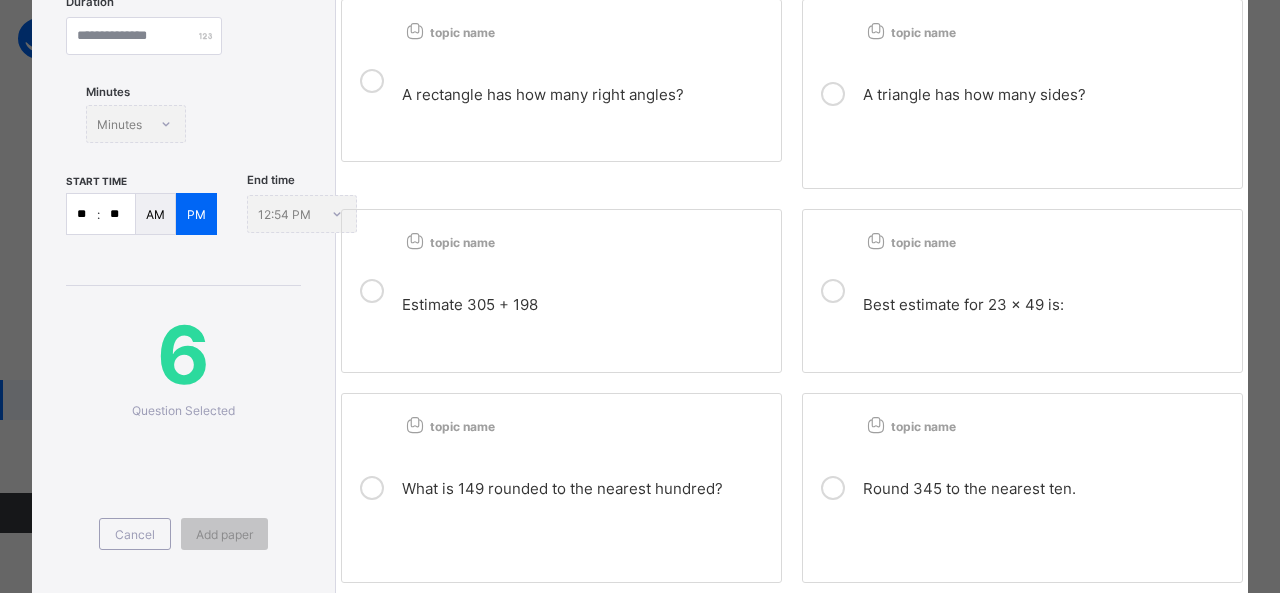 click on "What is 149 rounded to the nearest hundred?" at bounding box center [562, 488] 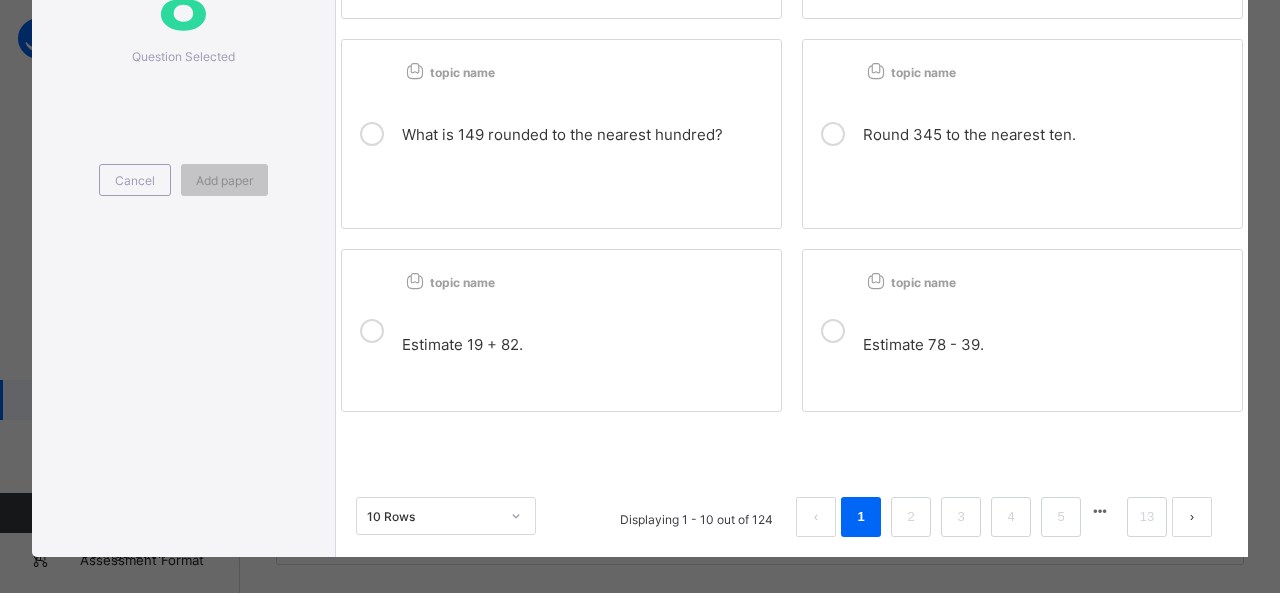 scroll, scrollTop: 717, scrollLeft: 0, axis: vertical 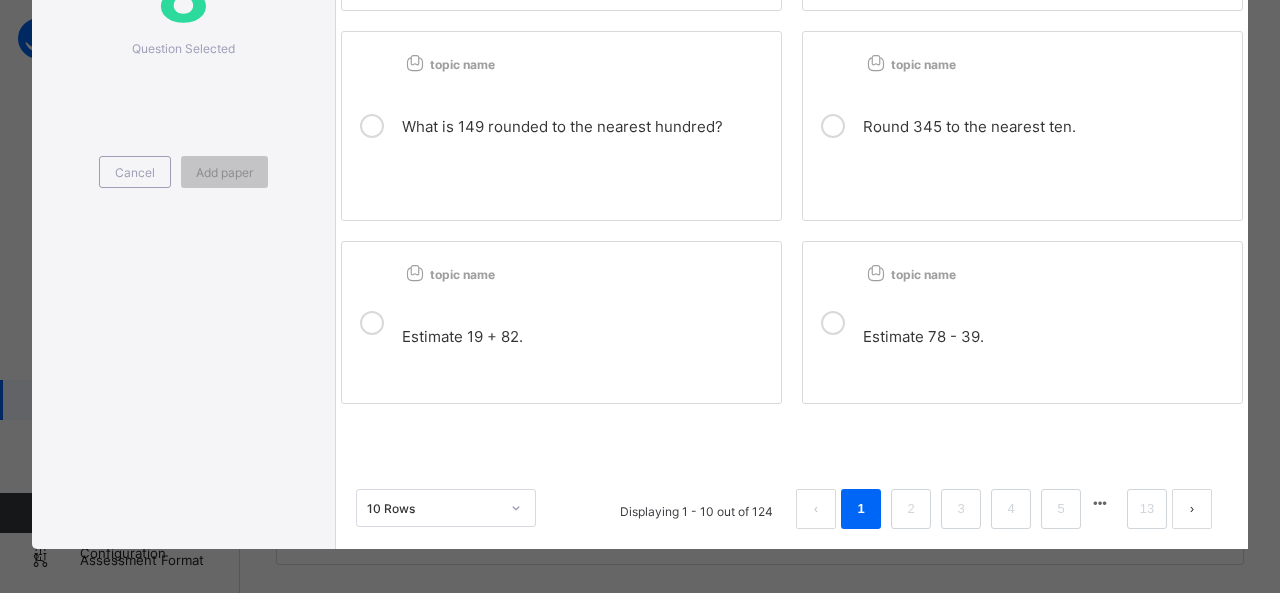 click at bounding box center [586, 307] 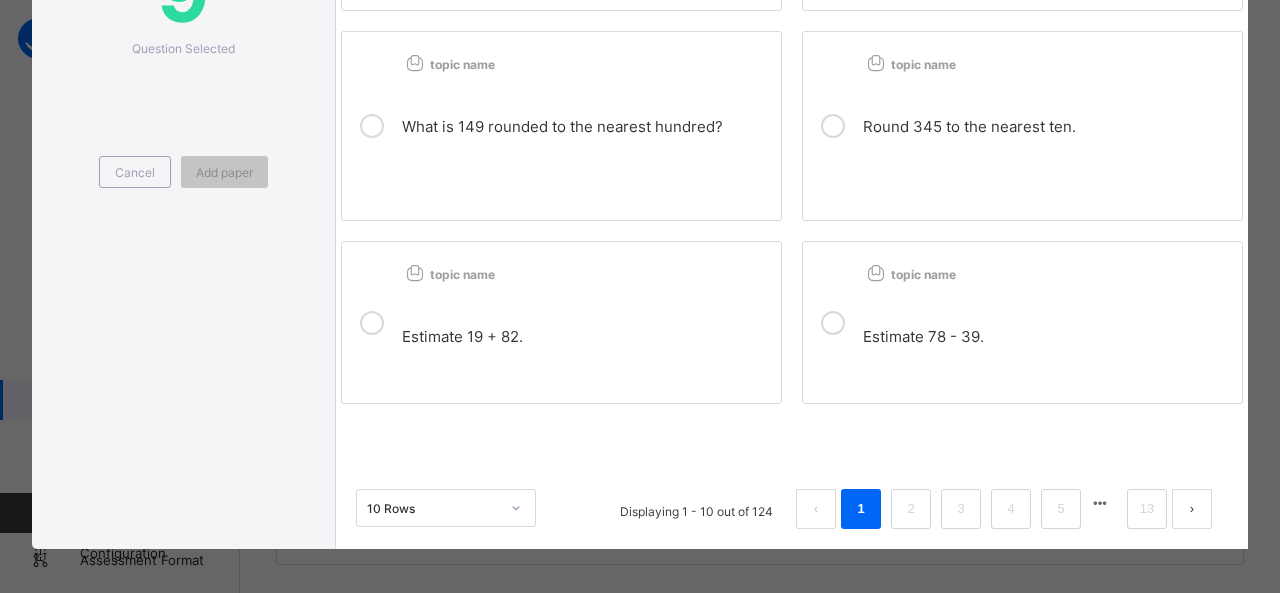 click on "Estimate 78 - 39." at bounding box center (1047, 329) 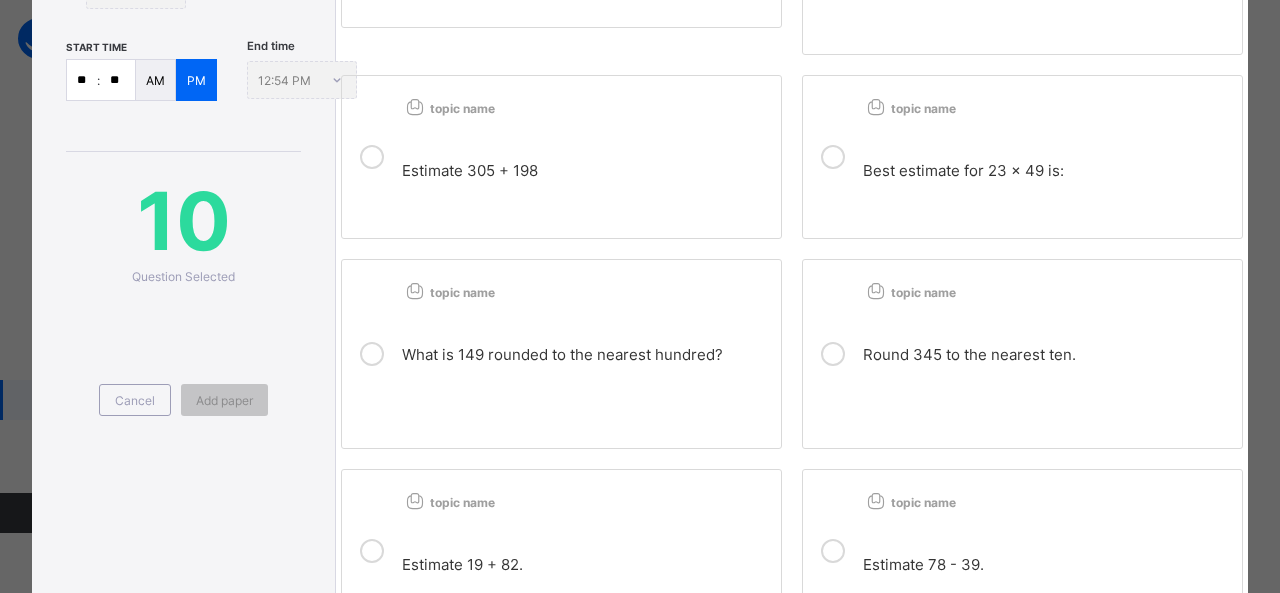 scroll, scrollTop: 0, scrollLeft: 0, axis: both 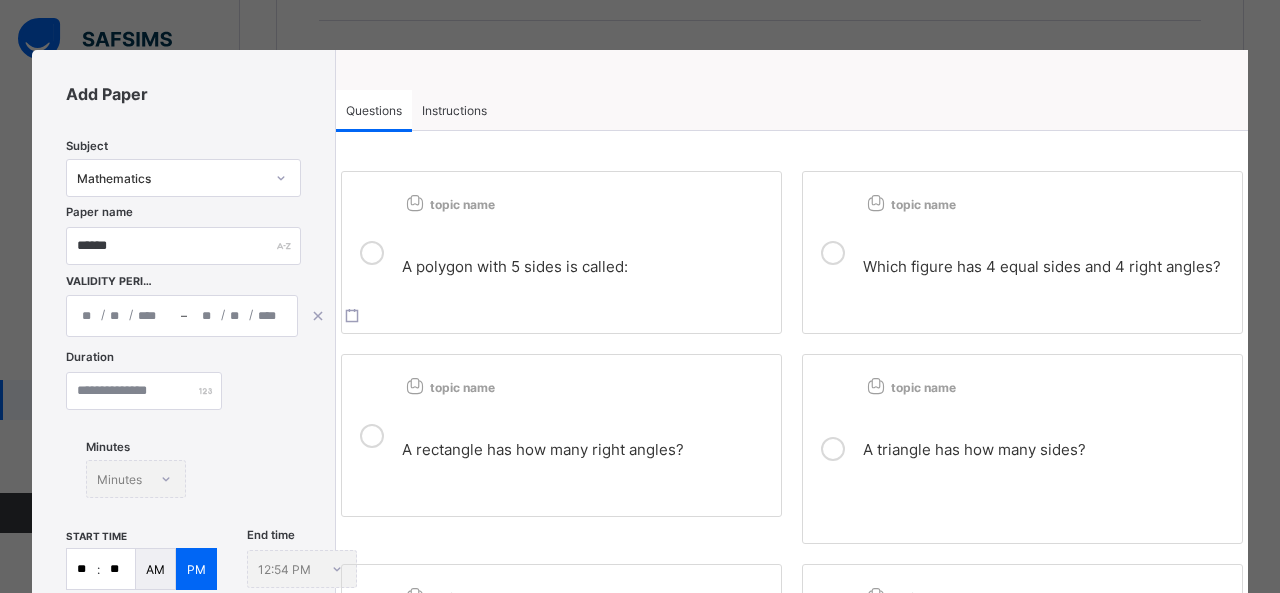 click on "A polygon with 5 sides is called:" at bounding box center (515, 266) 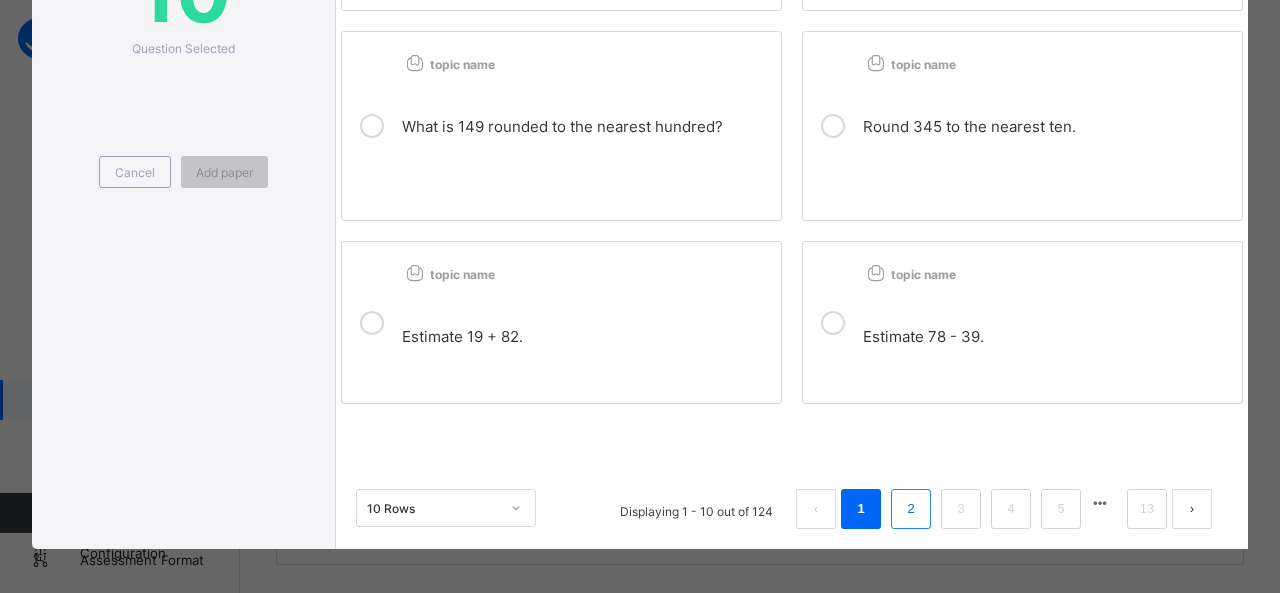 click on "2" at bounding box center [910, 509] 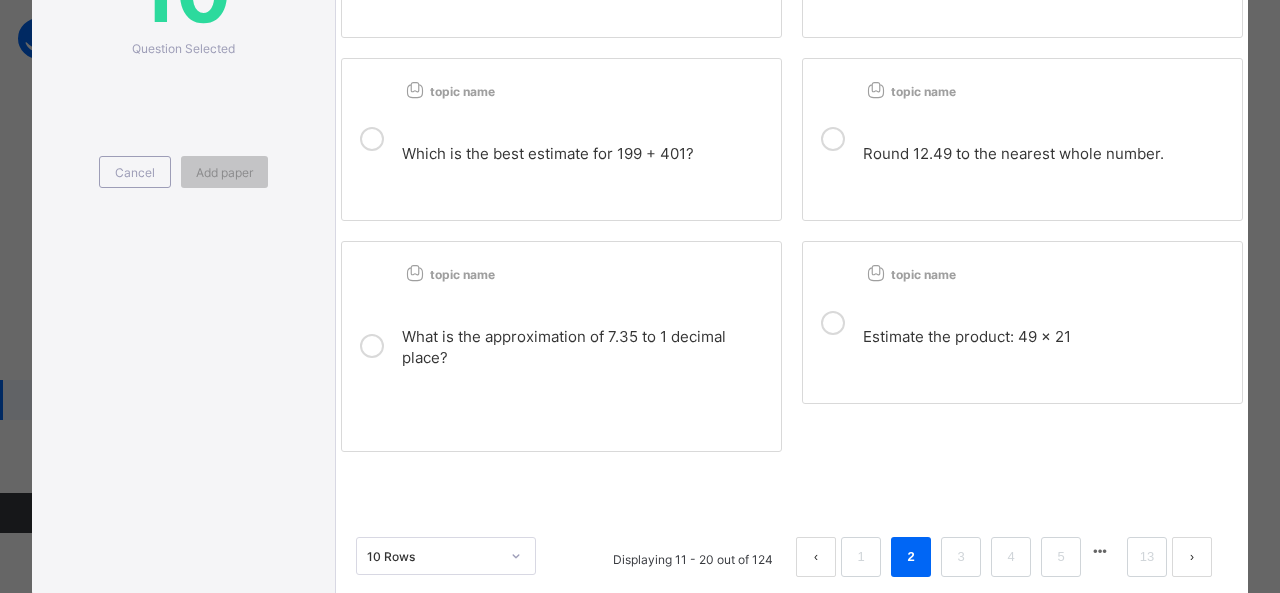scroll, scrollTop: 0, scrollLeft: 0, axis: both 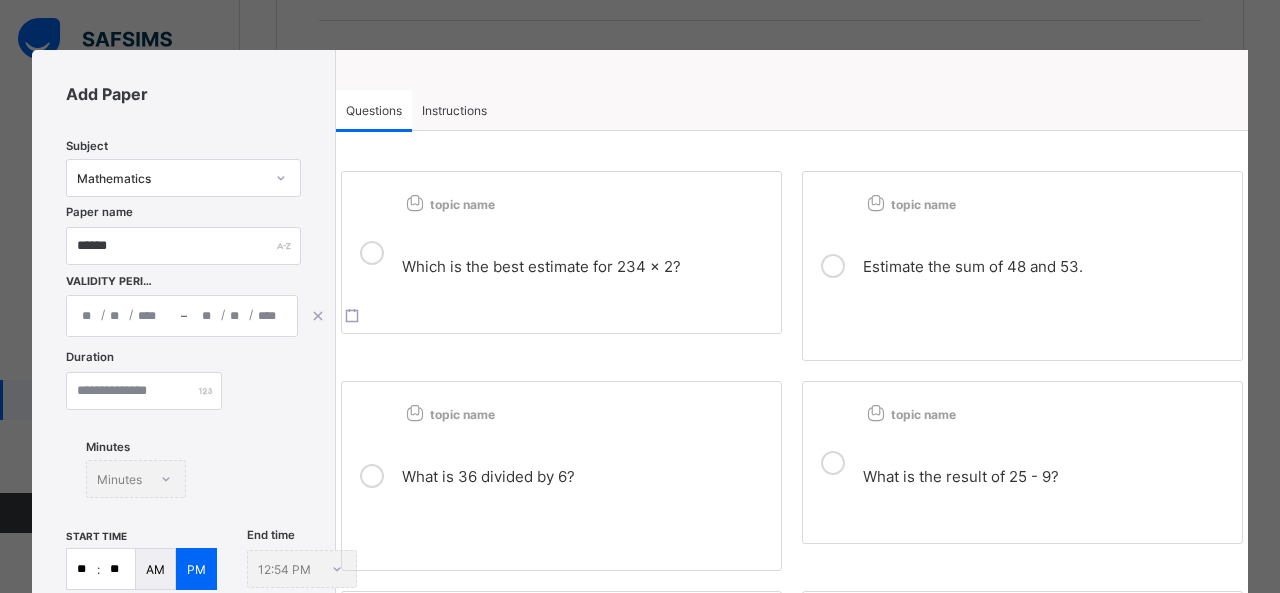 click on "Which is the best estimate for 234 × 2?" at bounding box center (586, 259) 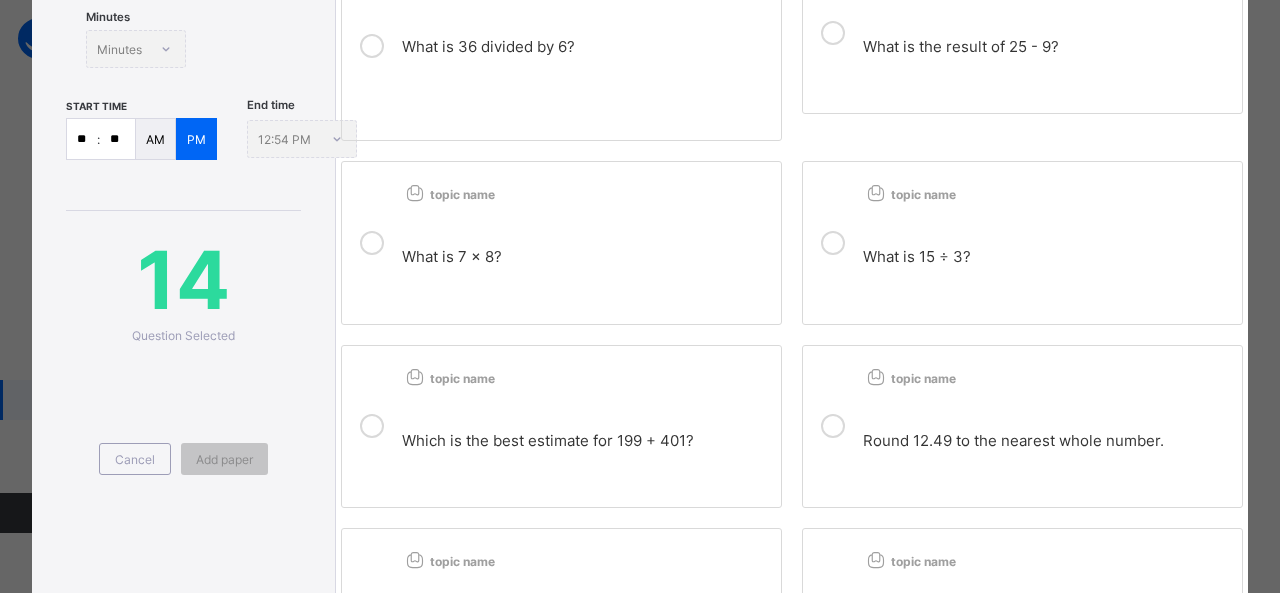 scroll, scrollTop: 442, scrollLeft: 0, axis: vertical 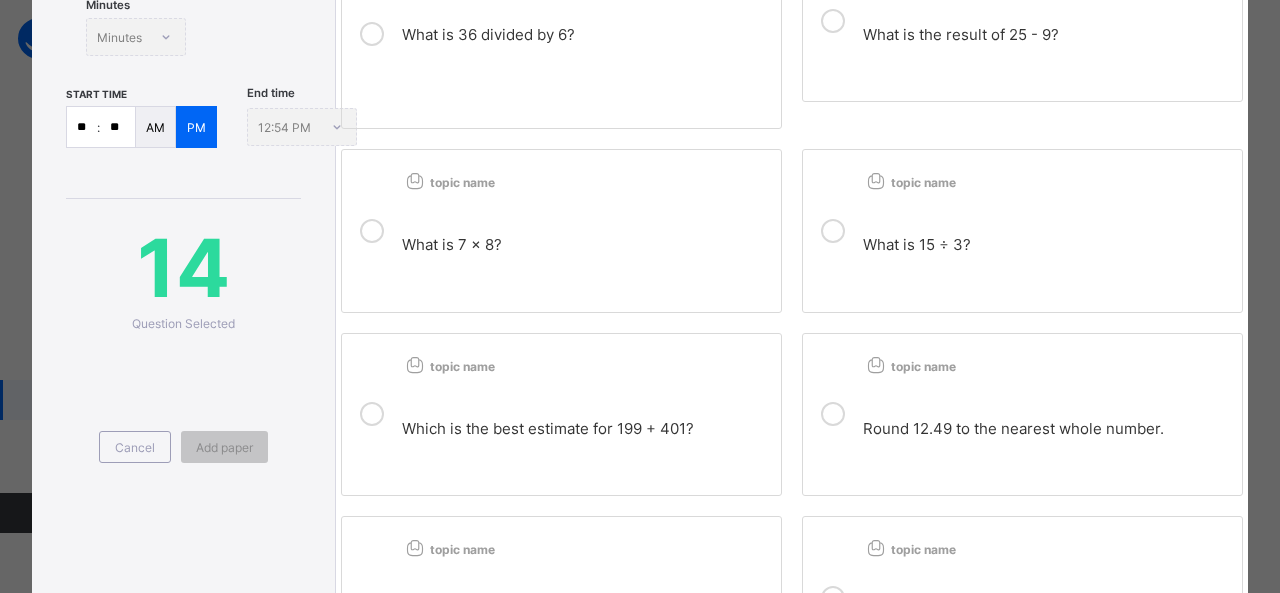 click on "What is 7 × 8?" at bounding box center [586, 237] 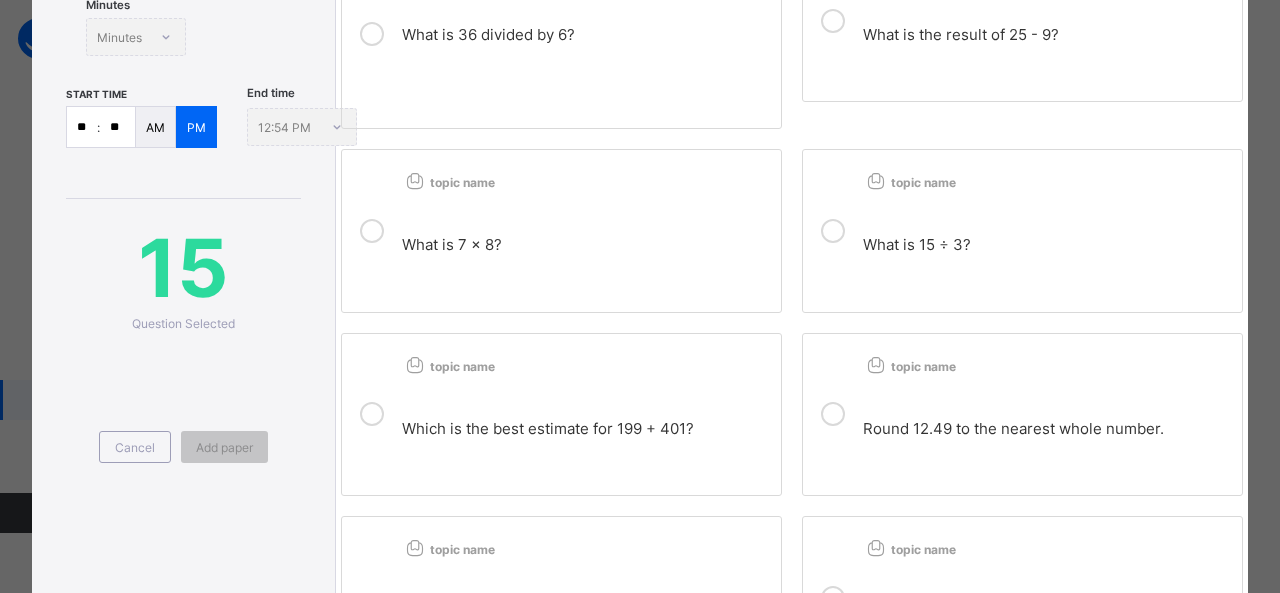 click on "What is 15 ÷ 3?" at bounding box center [917, 244] 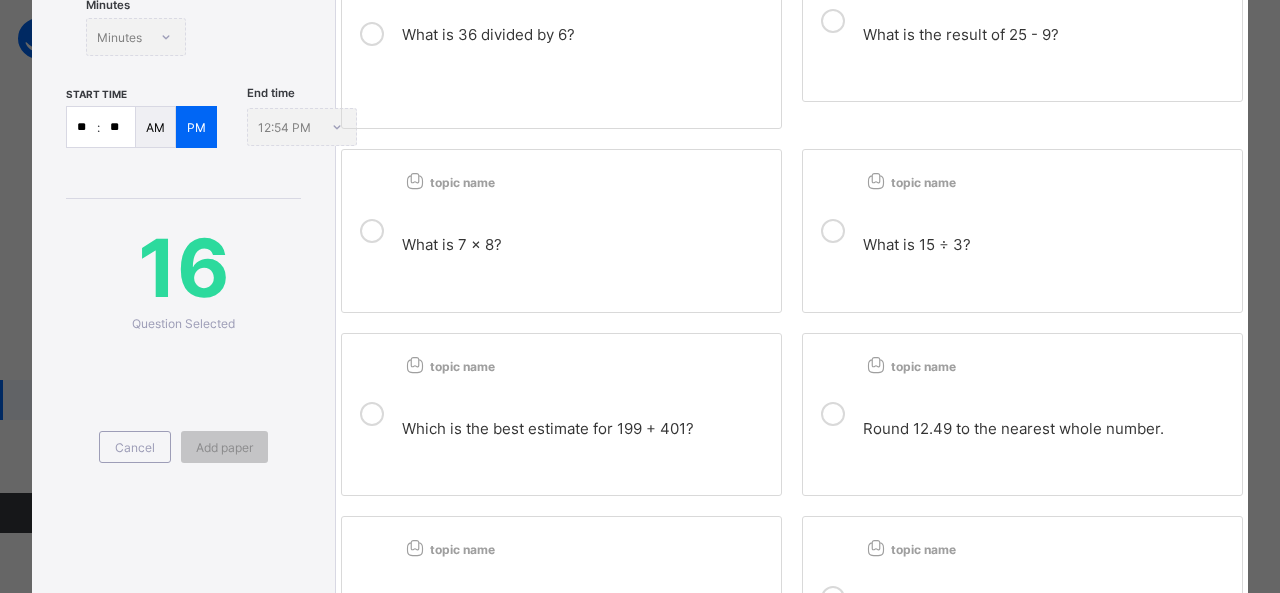 click on "Which is the best estimate for 199 + 401?" at bounding box center (548, 428) 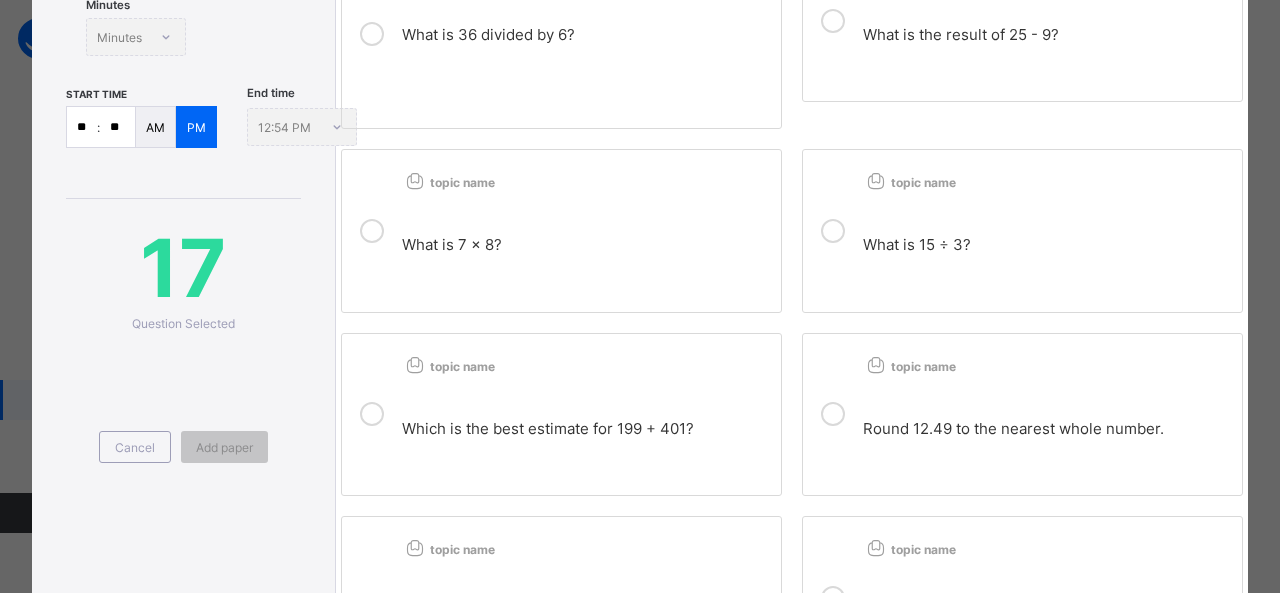 click on "Round 12.49 to the nearest whole number." at bounding box center (1047, 429) 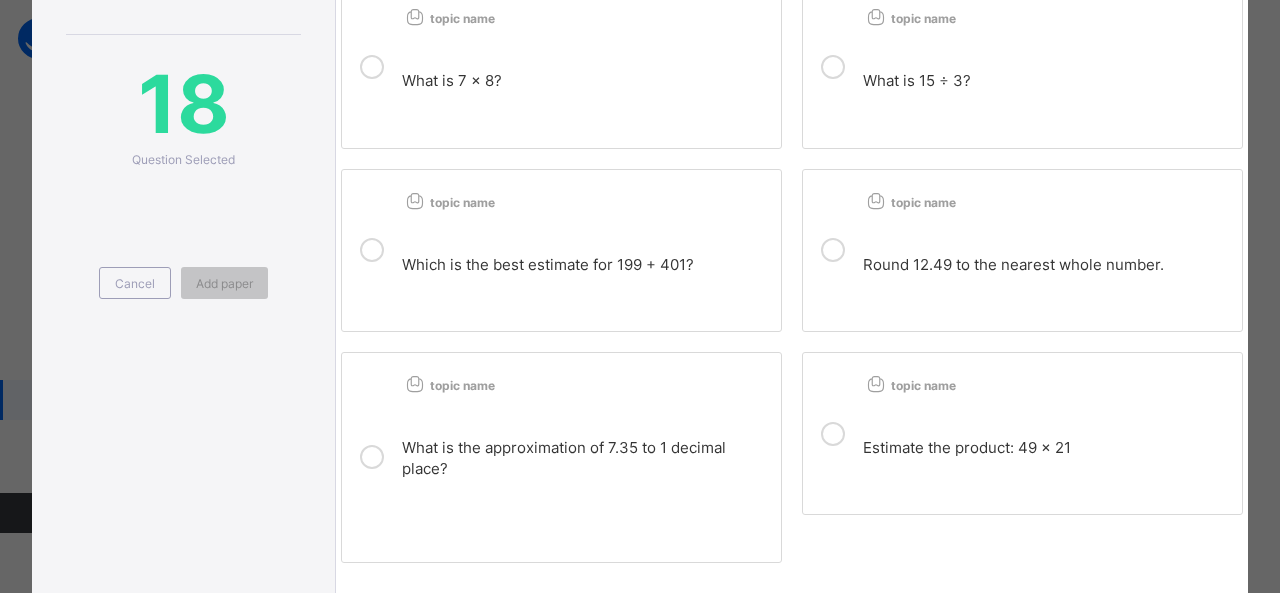 scroll, scrollTop: 764, scrollLeft: 0, axis: vertical 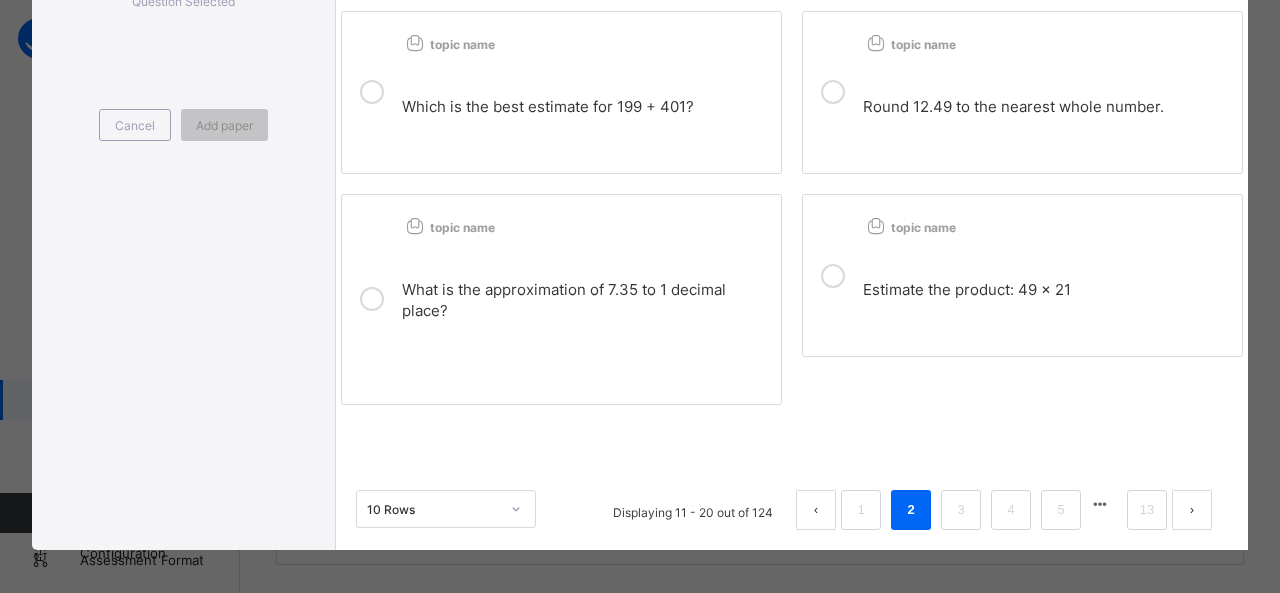 click on "What is the approximation of 7.35 to 1 decimal place?" at bounding box center (586, 306) 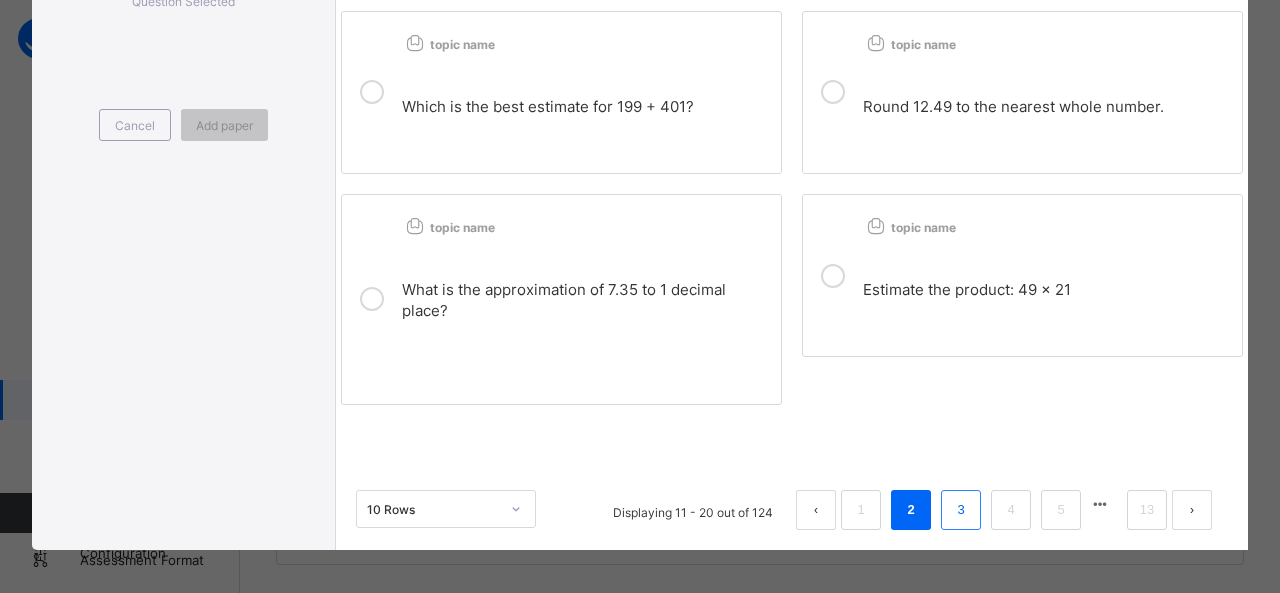 click on "3" at bounding box center (960, 510) 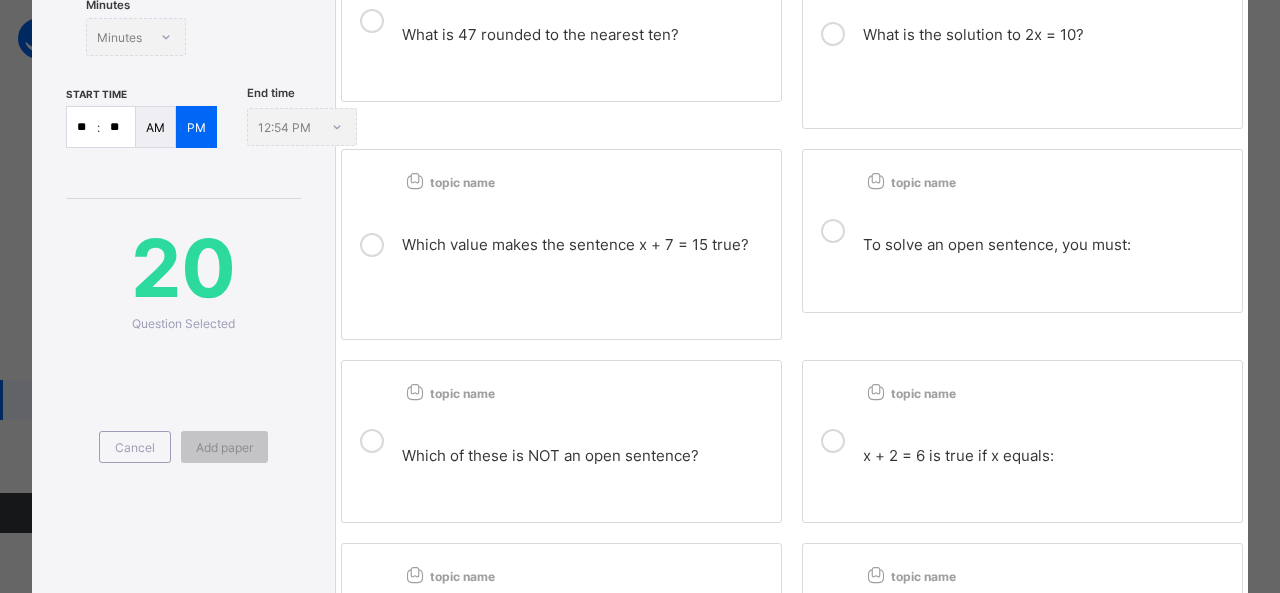 scroll, scrollTop: 743, scrollLeft: 0, axis: vertical 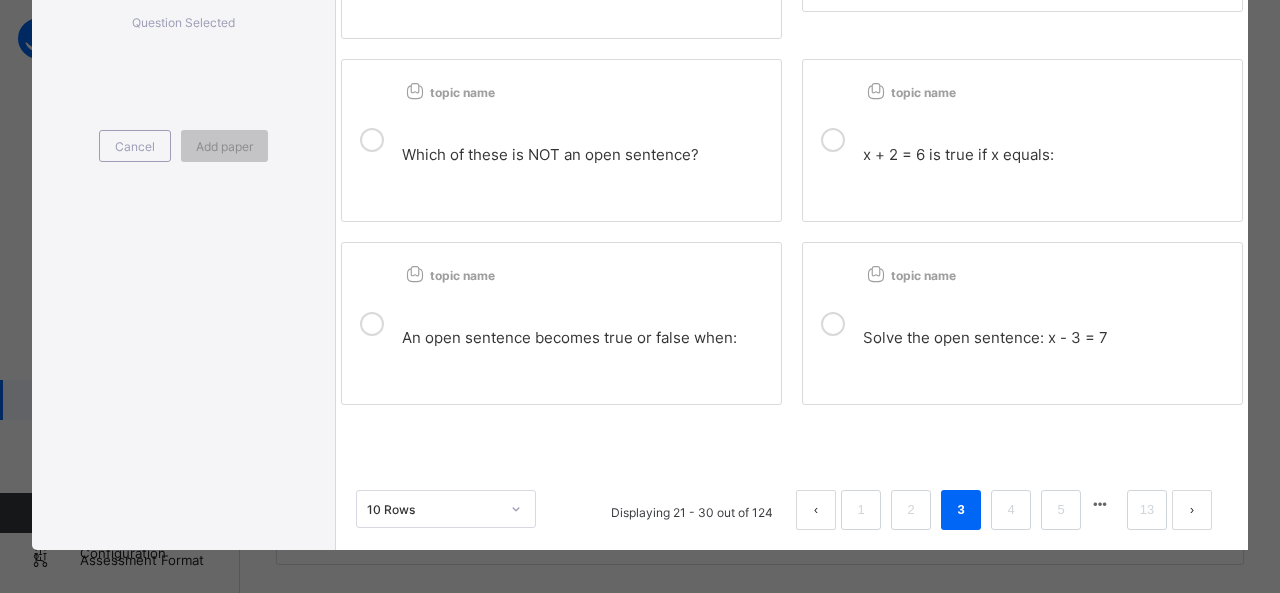 click on "An open sentence becomes true or false when:" at bounding box center [569, 337] 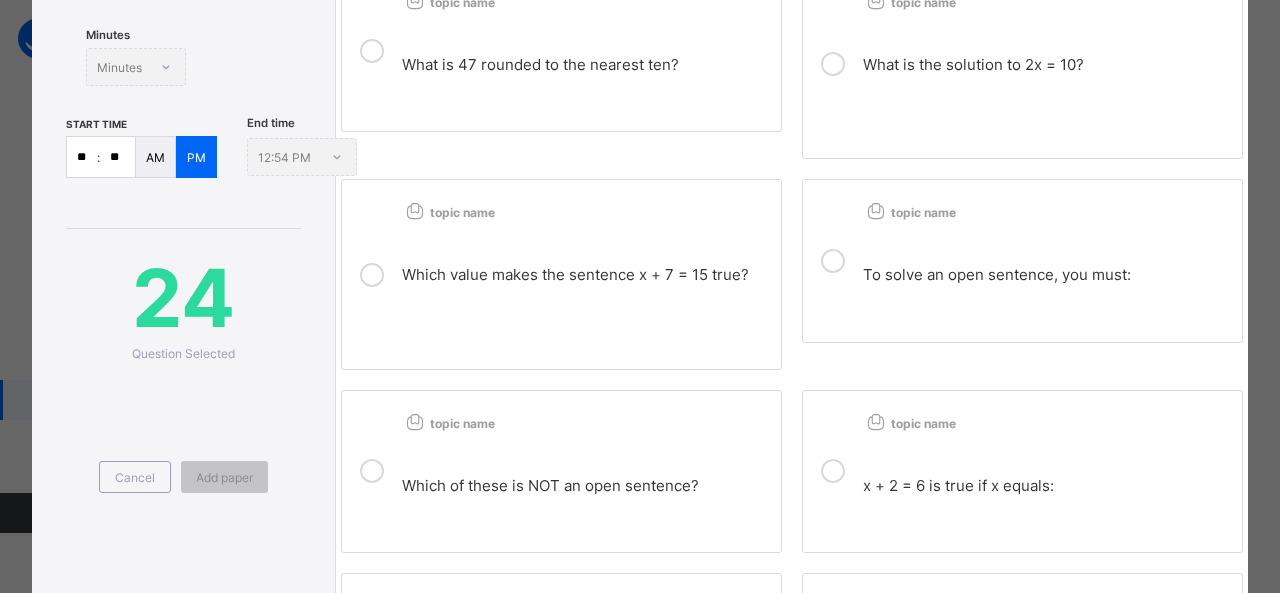 scroll, scrollTop: 412, scrollLeft: 0, axis: vertical 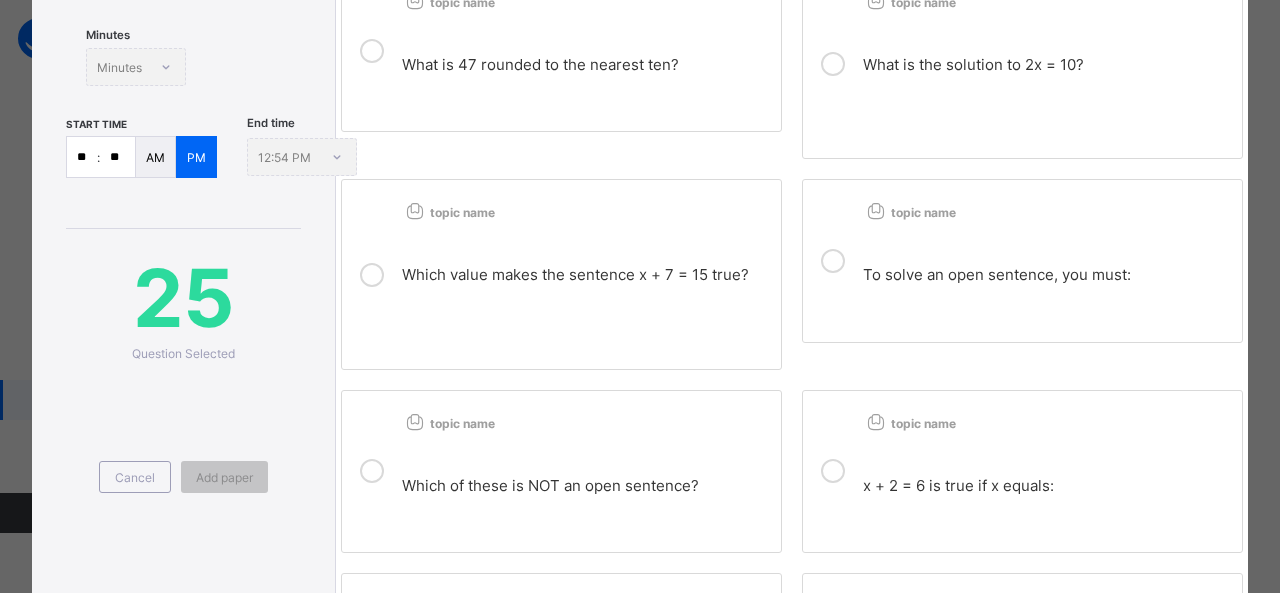 click at bounding box center [1047, 245] 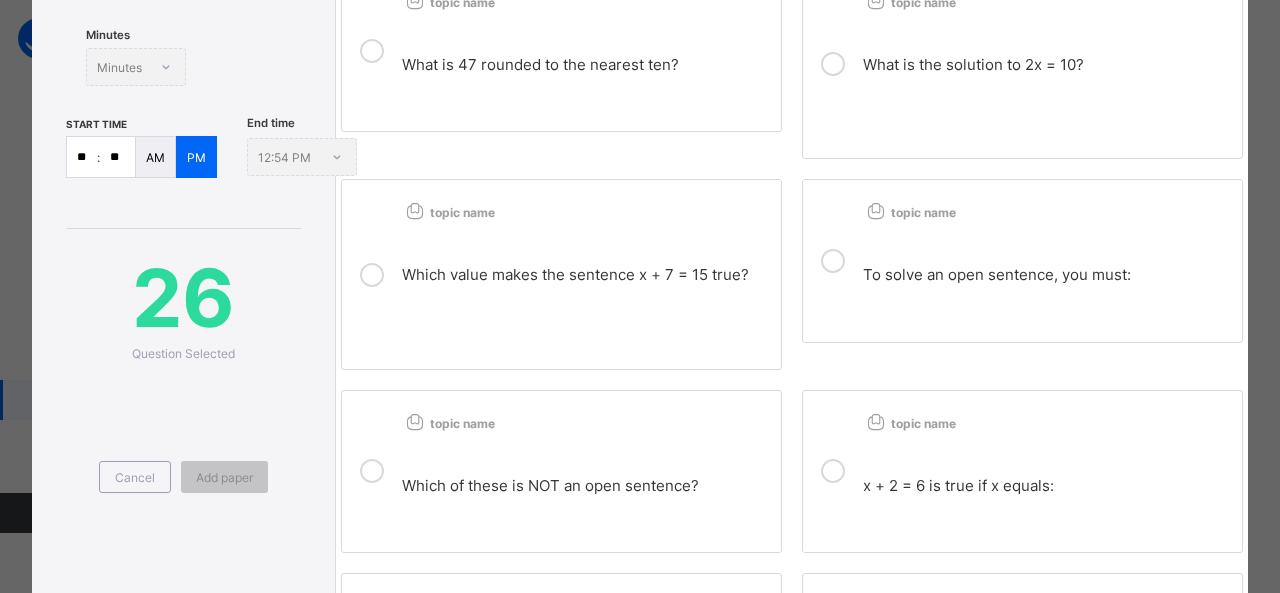 click on "What is the solution to 2x = 10?" at bounding box center [1047, 71] 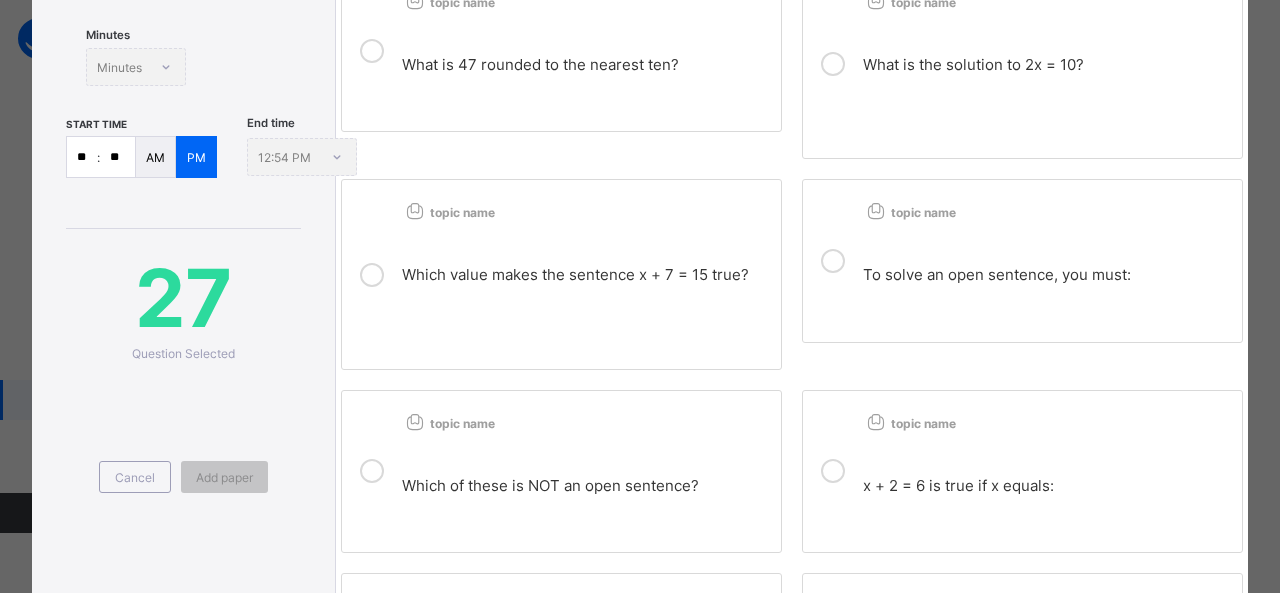 click at bounding box center [586, 96] 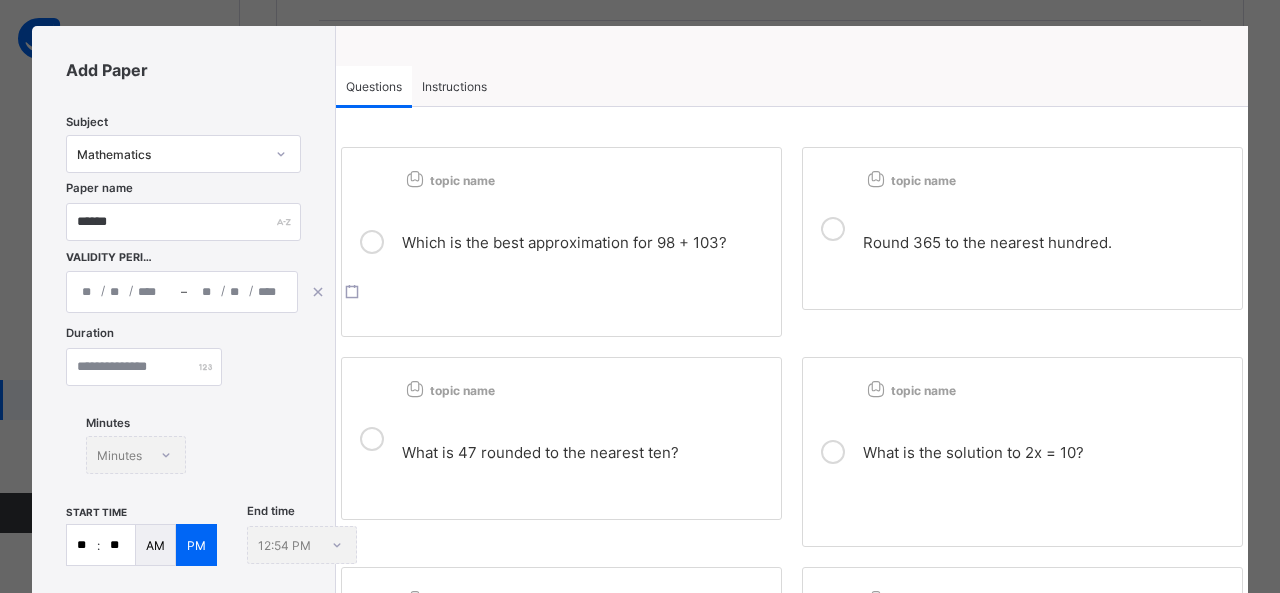 scroll, scrollTop: 22, scrollLeft: 0, axis: vertical 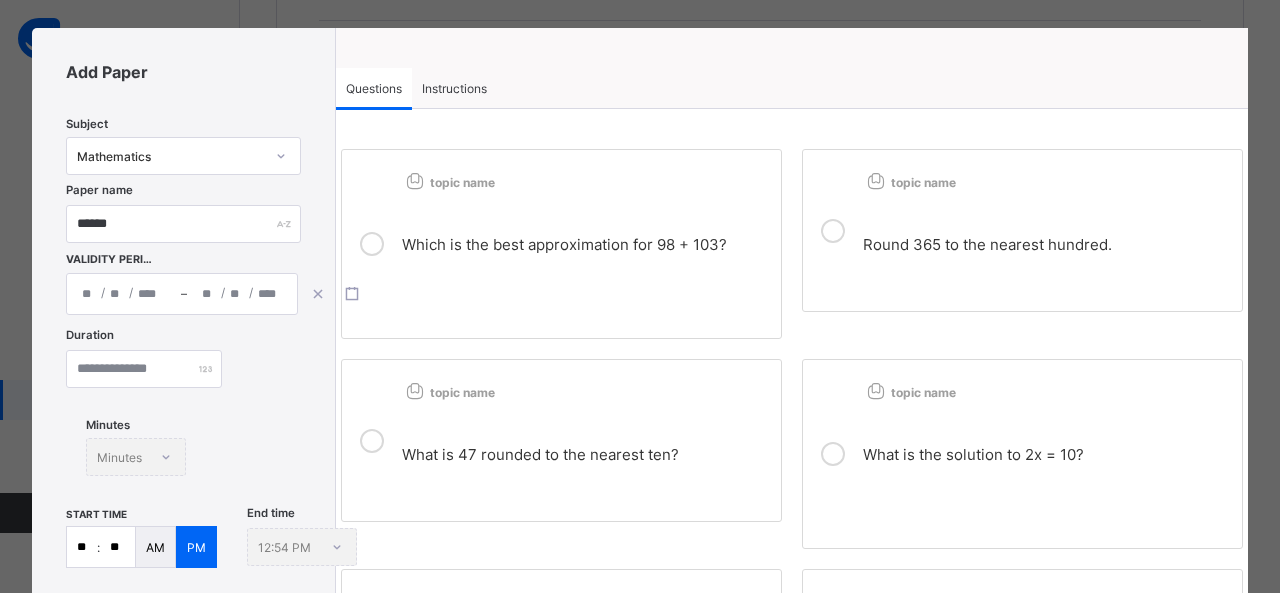 click on "Round 365 to the nearest hundred." at bounding box center (987, 244) 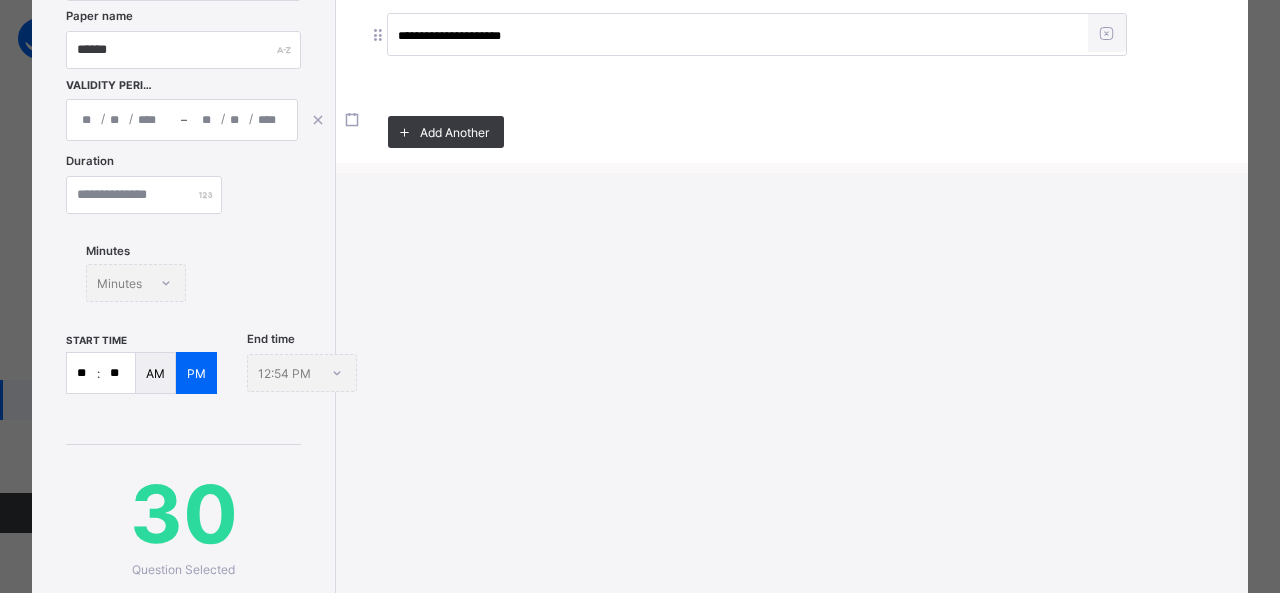 scroll, scrollTop: 0, scrollLeft: 0, axis: both 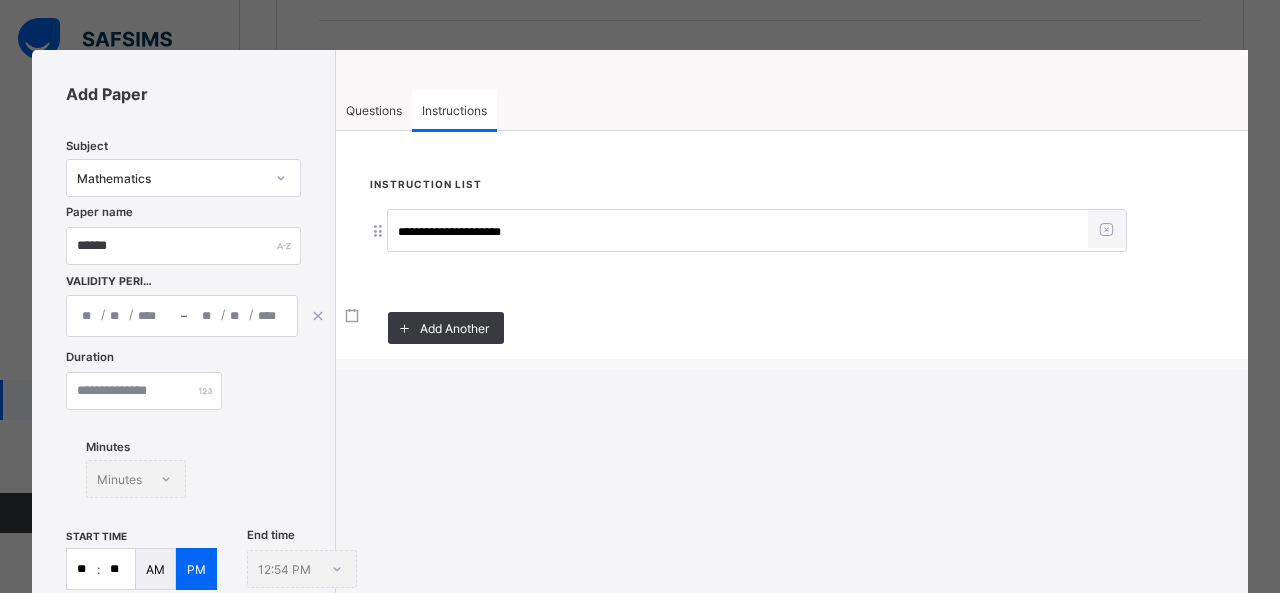 click on "Questions" at bounding box center (374, 110) 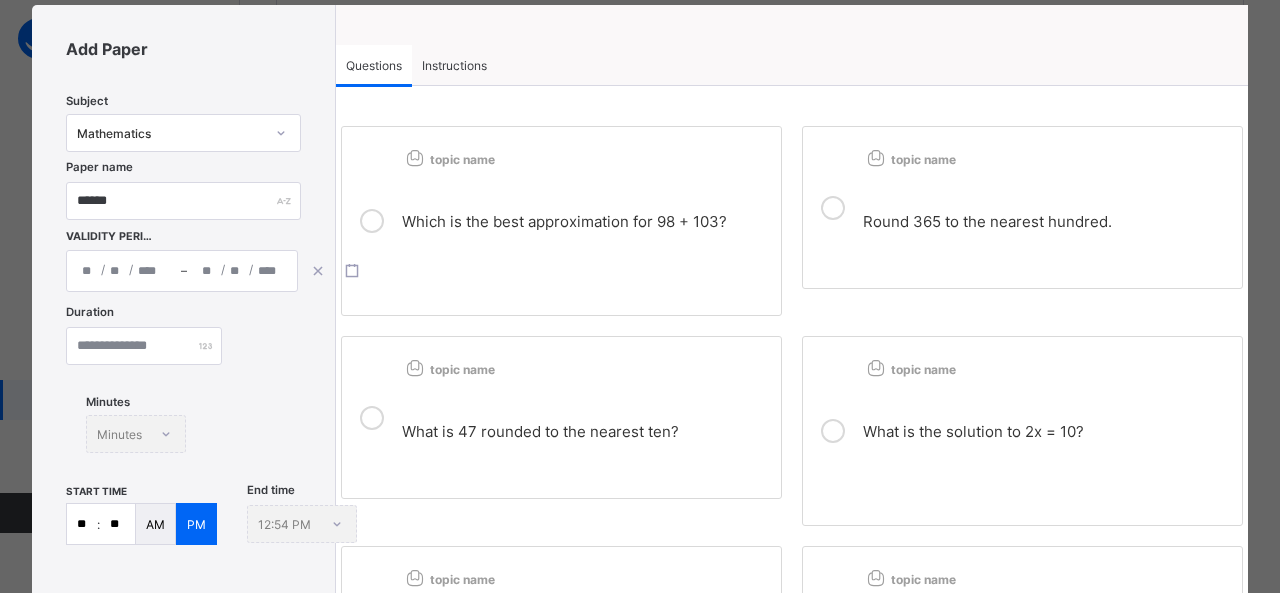 scroll, scrollTop: 0, scrollLeft: 0, axis: both 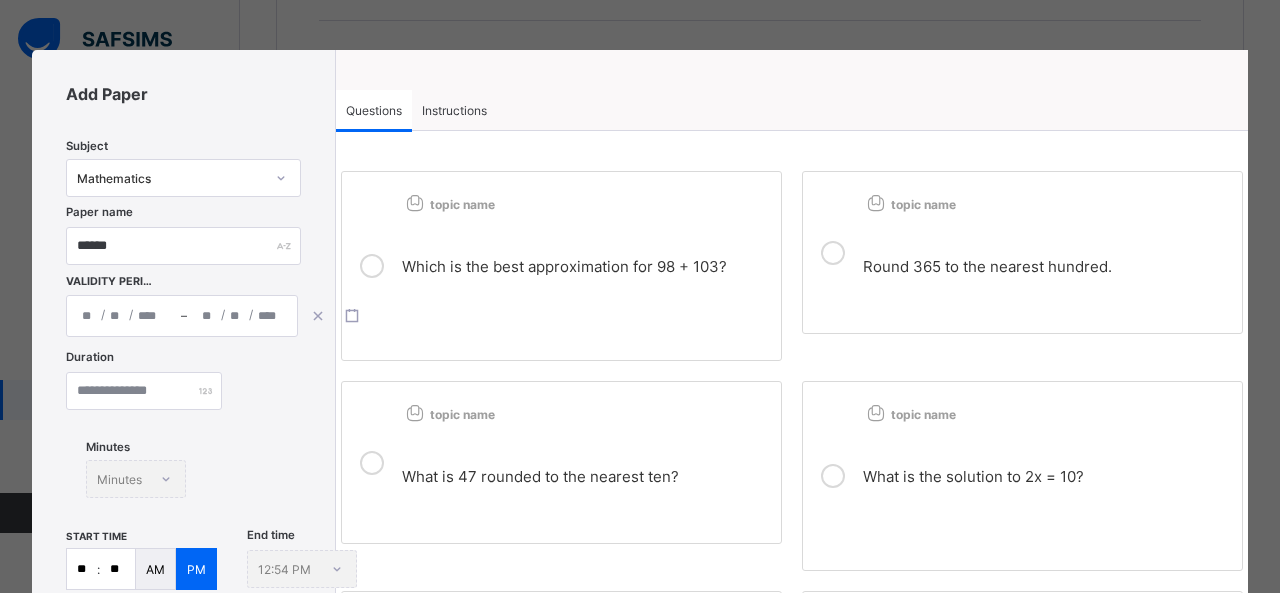 click on "Instructions" at bounding box center [454, 110] 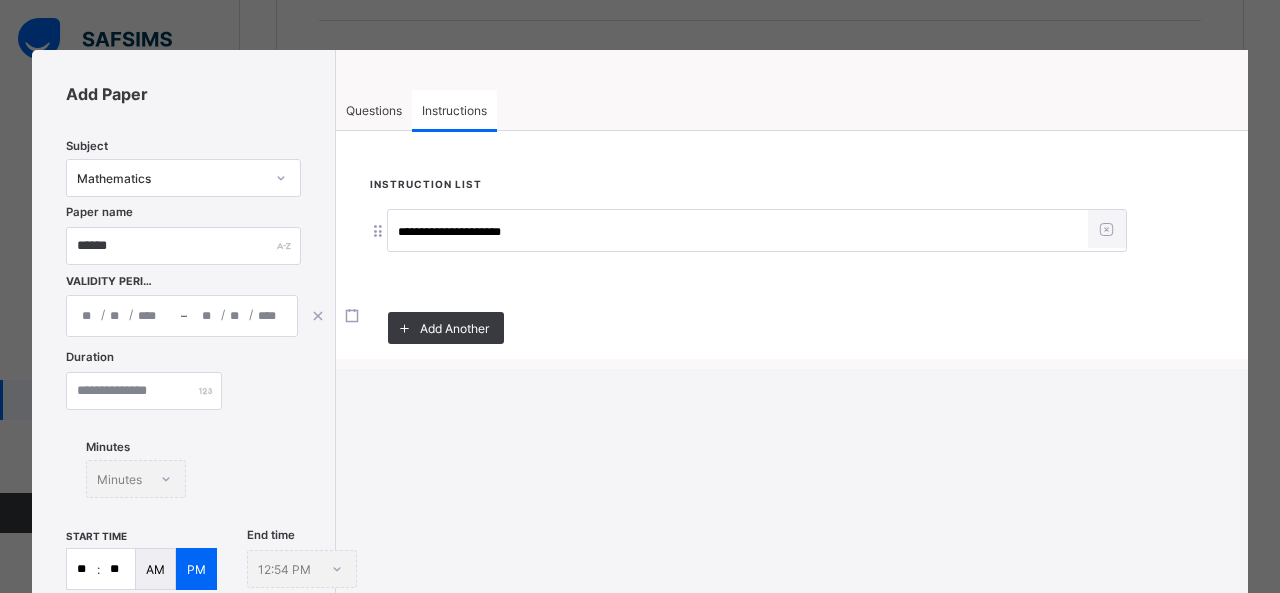 click on "Questions" at bounding box center [374, 110] 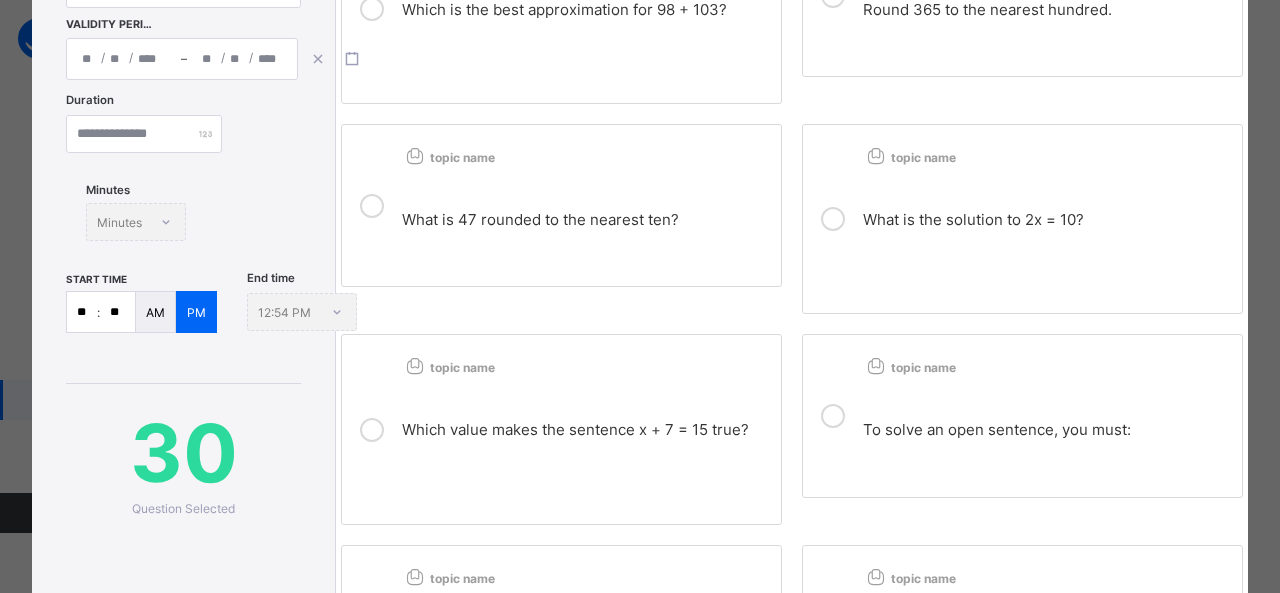 scroll, scrollTop: 256, scrollLeft: 0, axis: vertical 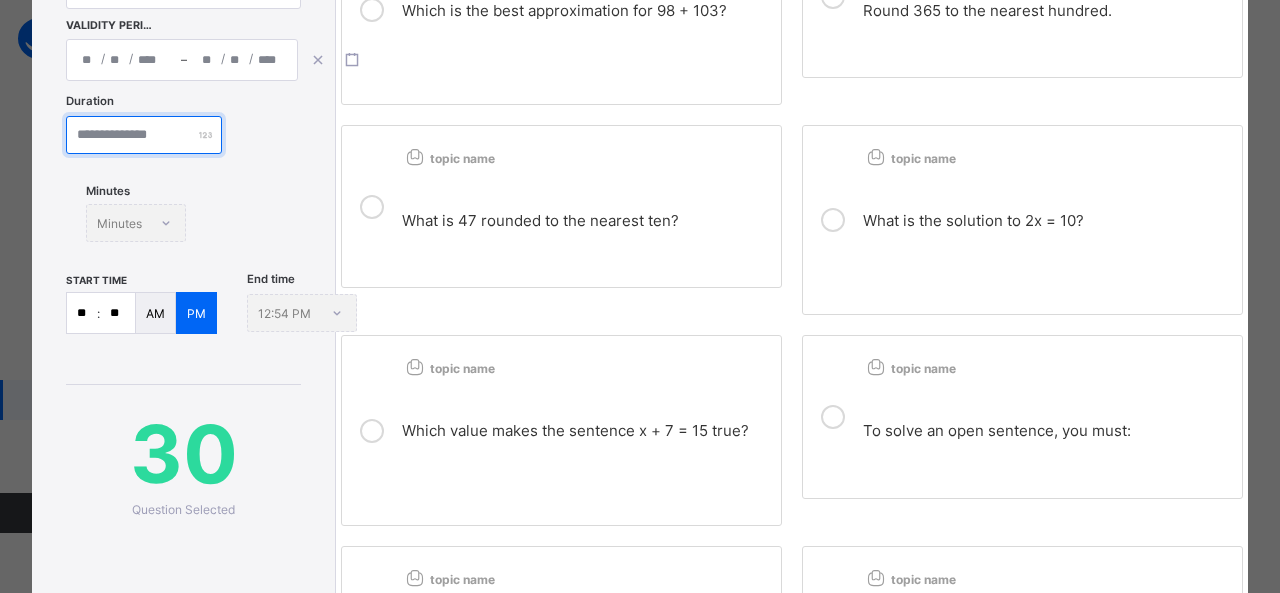 click at bounding box center [144, 135] 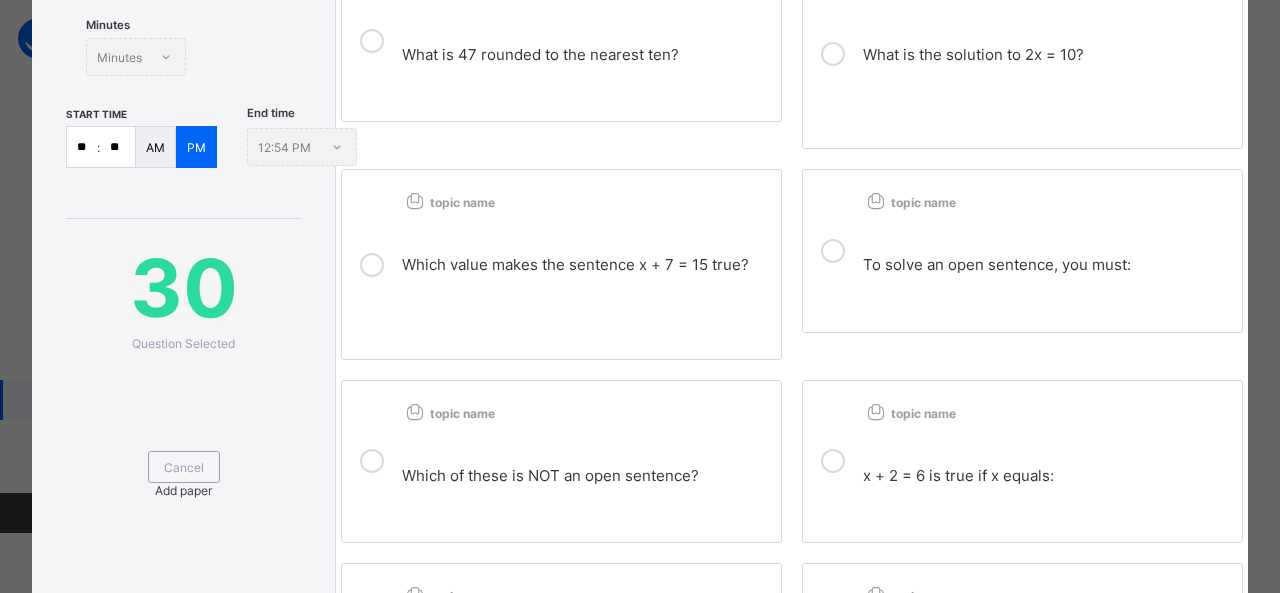 scroll, scrollTop: 456, scrollLeft: 0, axis: vertical 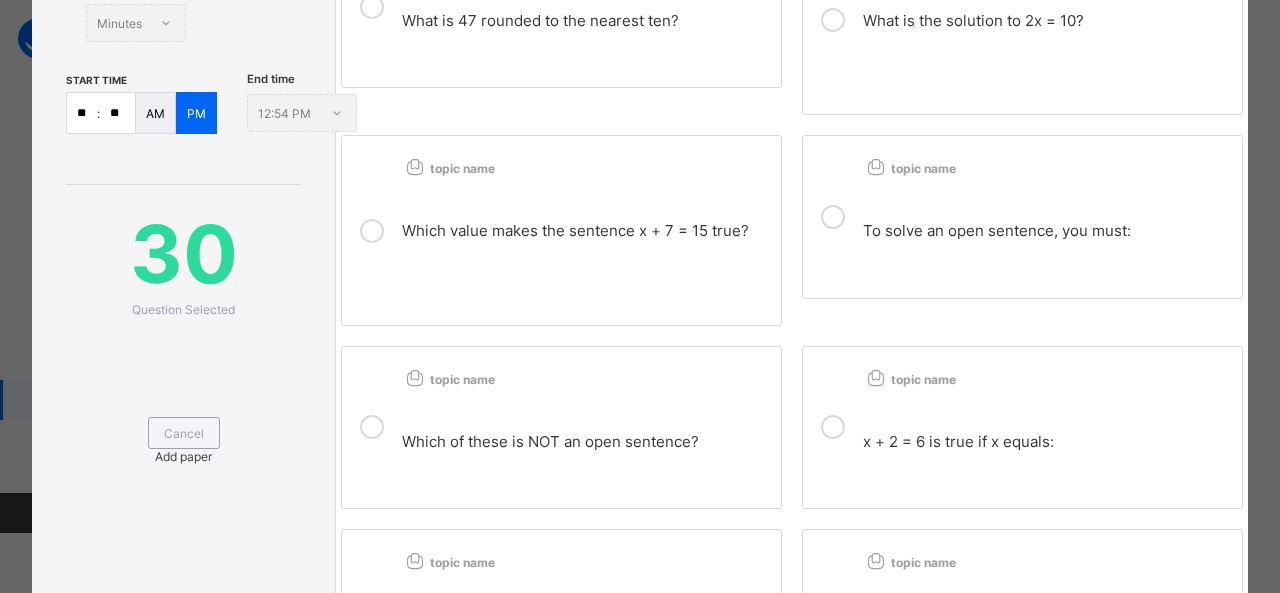 type on "**" 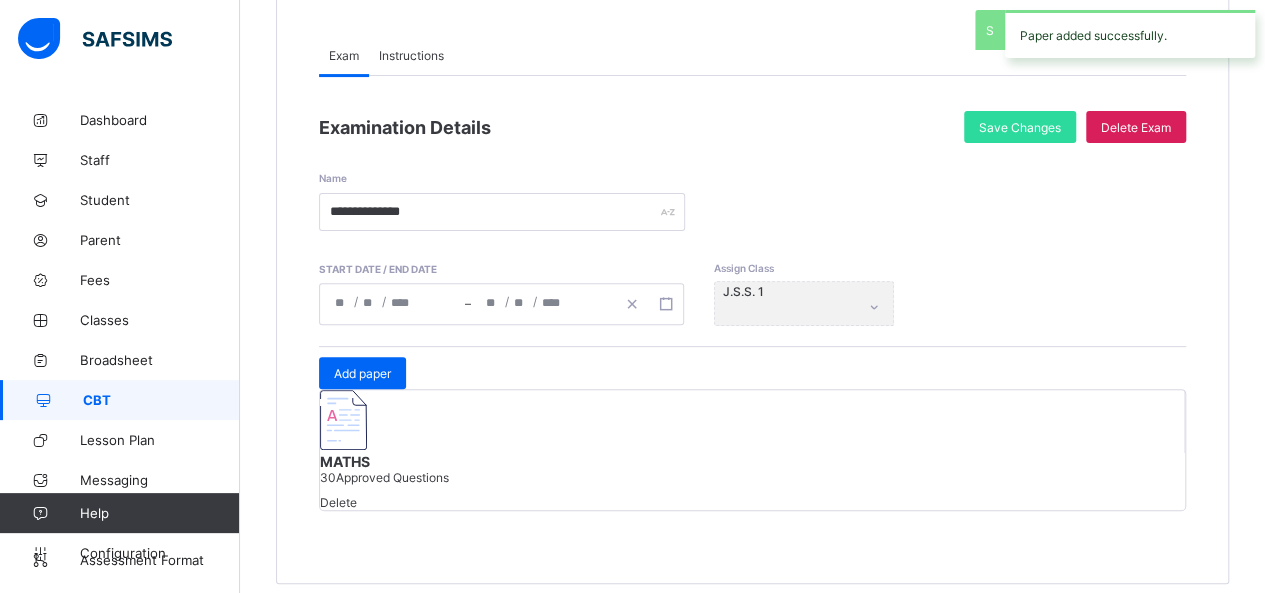 scroll, scrollTop: 0, scrollLeft: 0, axis: both 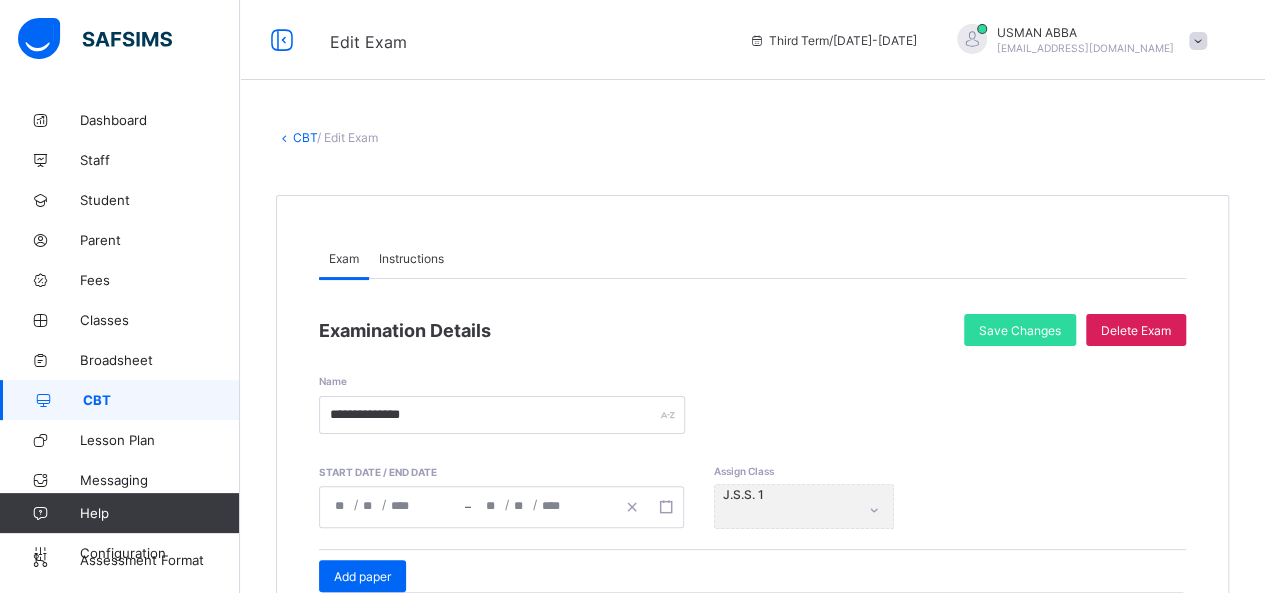 click on "CBT" at bounding box center (161, 400) 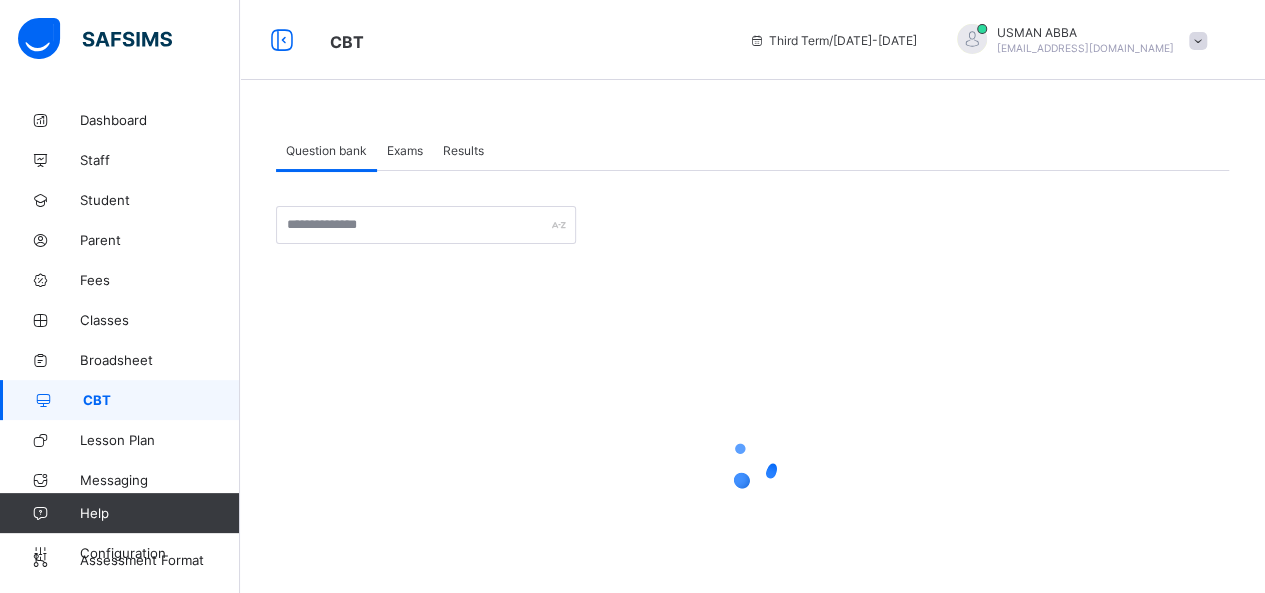 click on "Results" at bounding box center [463, 150] 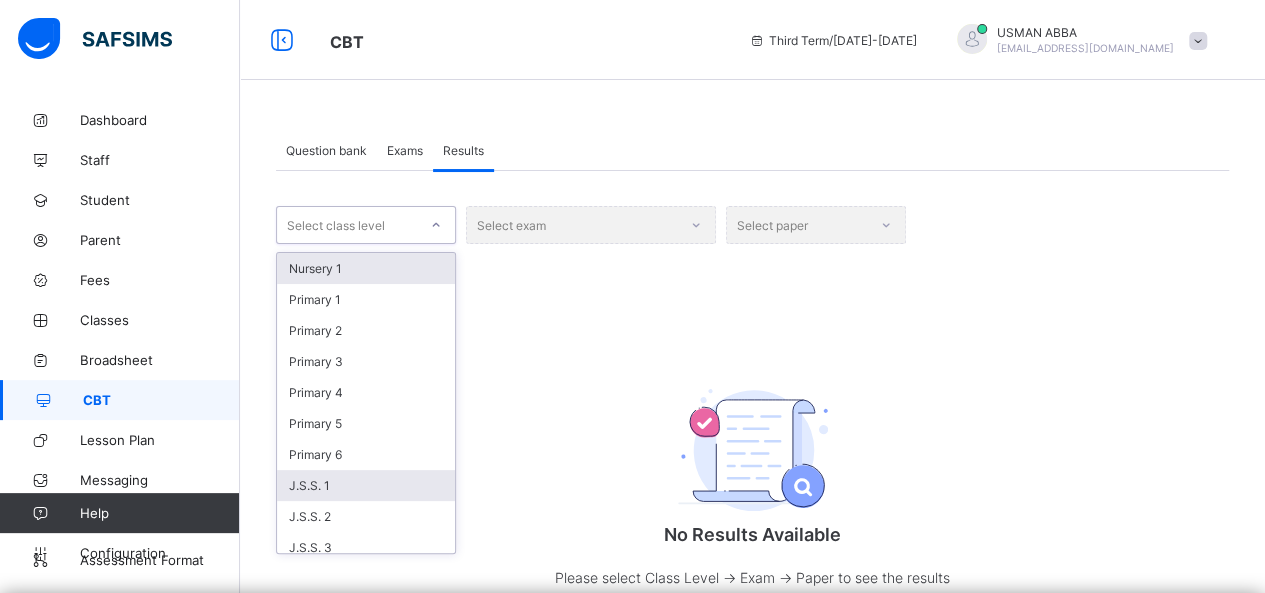 click on "J.S.S. 1" at bounding box center (366, 485) 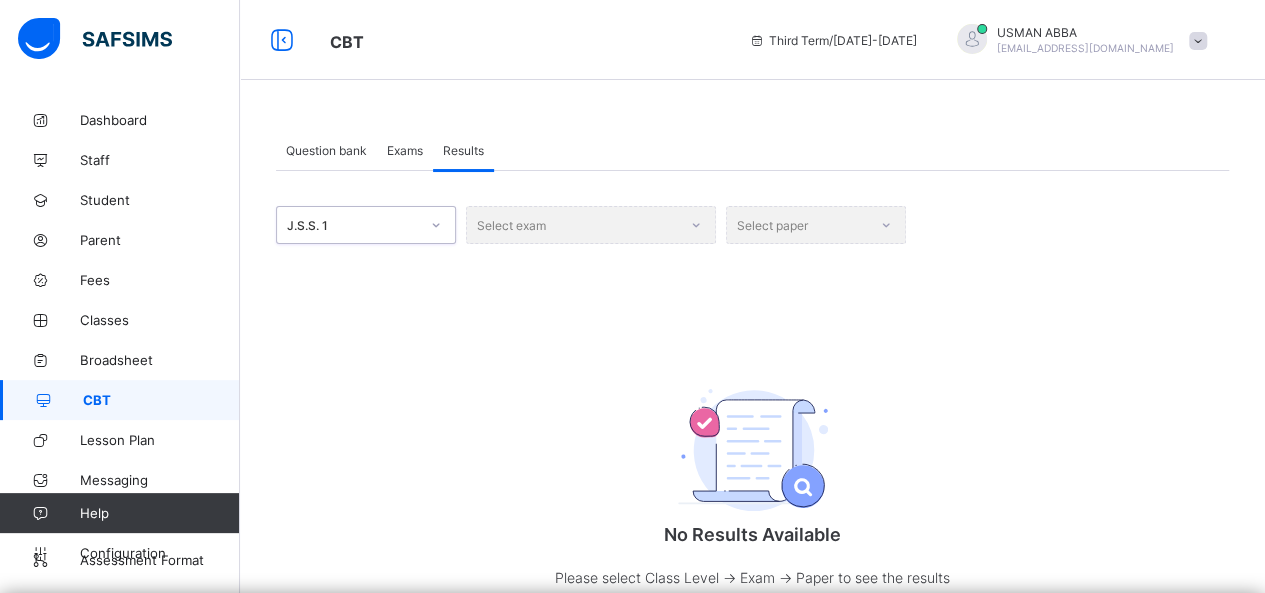 click on "Select exam" at bounding box center (591, 225) 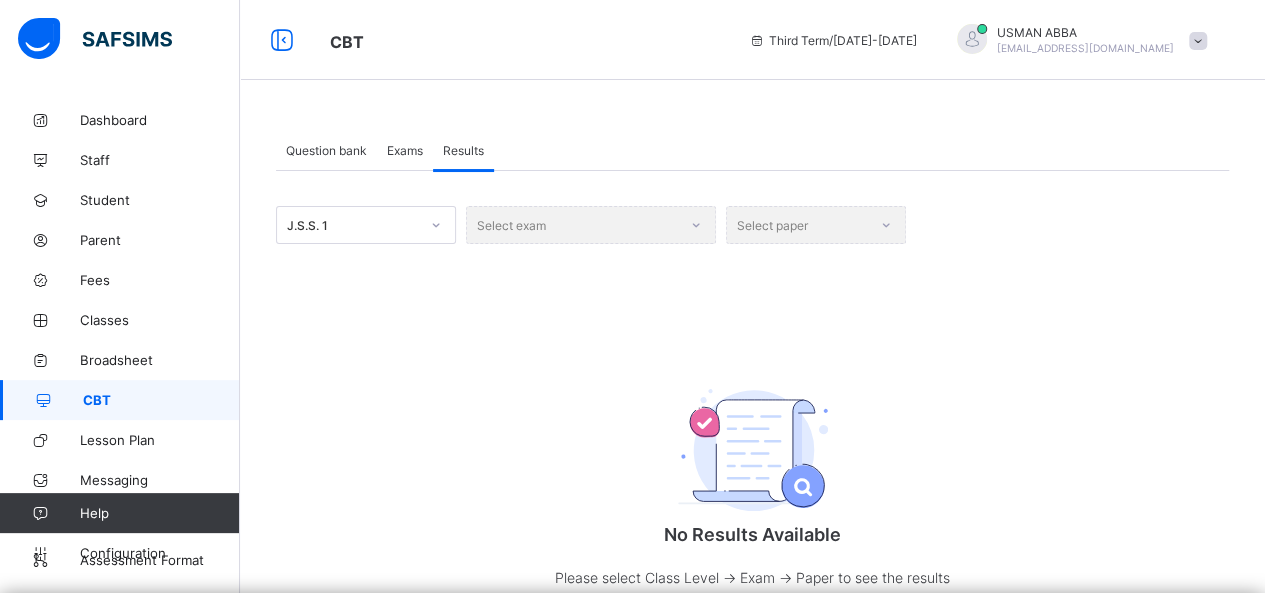 click on "Select exam" at bounding box center (591, 225) 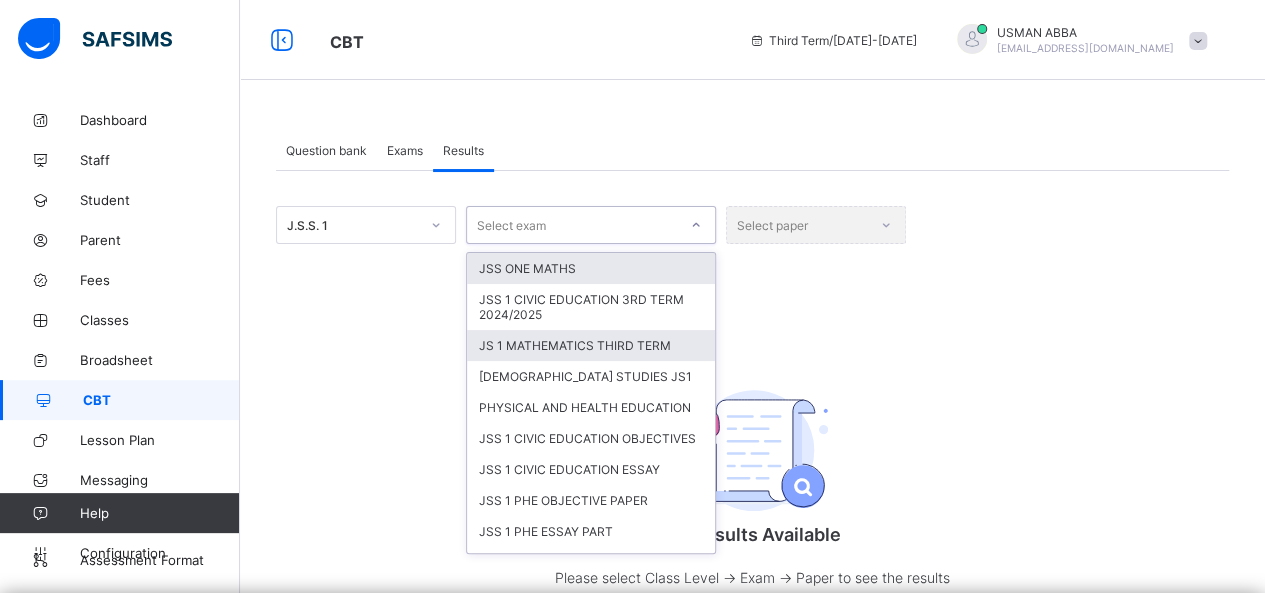 click on "JS 1 MATHEMATICS THIRD TERM" at bounding box center (591, 345) 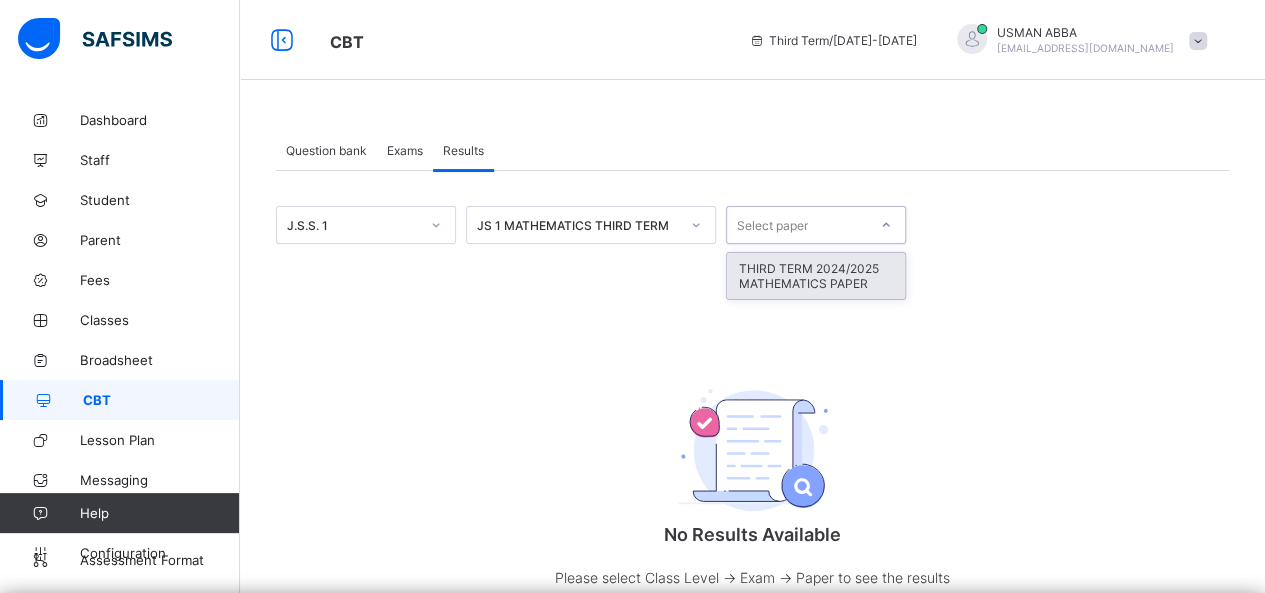 click on "THIRD TERM 2024/2025 MATHEMATICS PAPER" at bounding box center [816, 276] 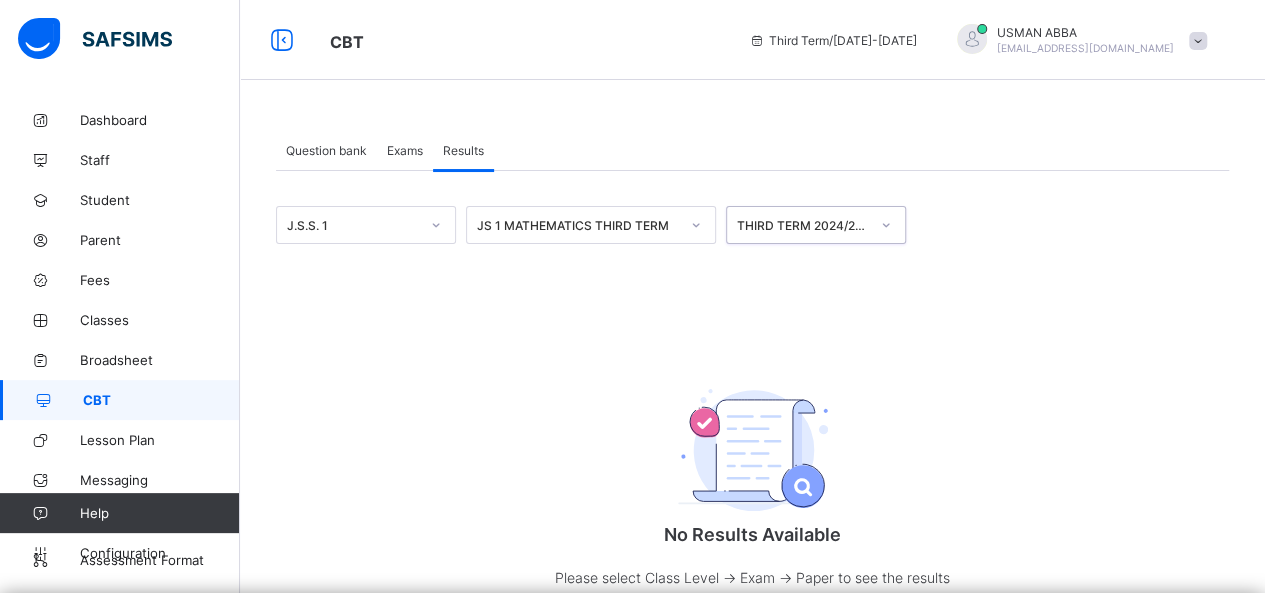click on "No Results Available Please select Class Level -> Exam -> Paper to see the results for a paper" at bounding box center [752, 494] 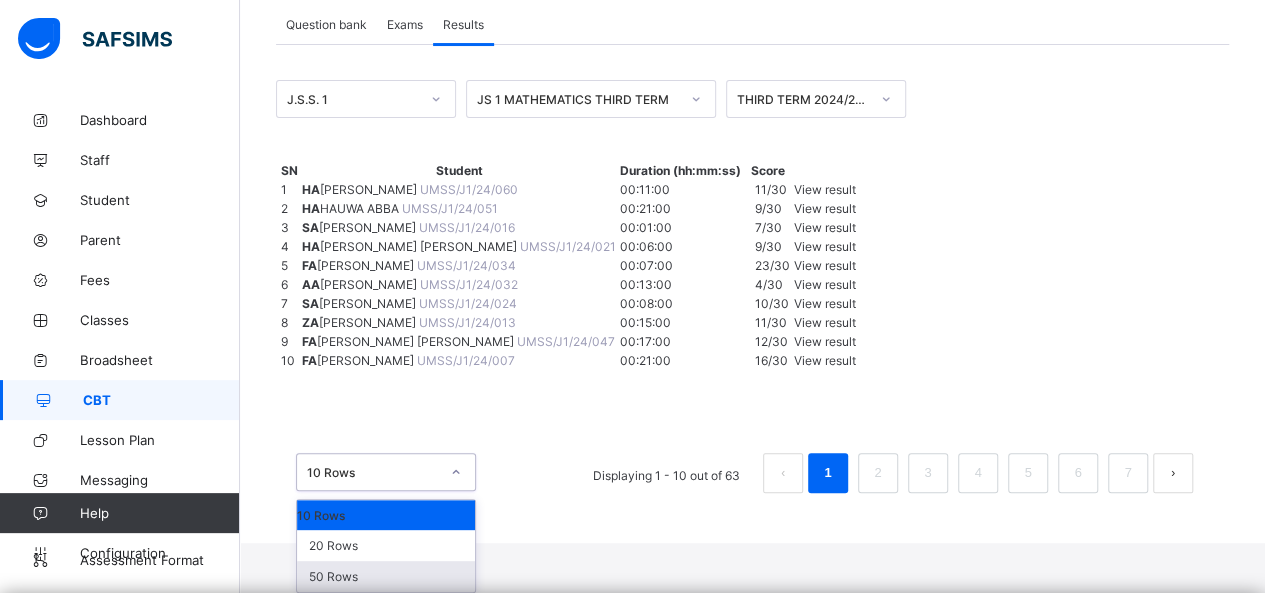 click on "50 Rows" at bounding box center (386, 576) 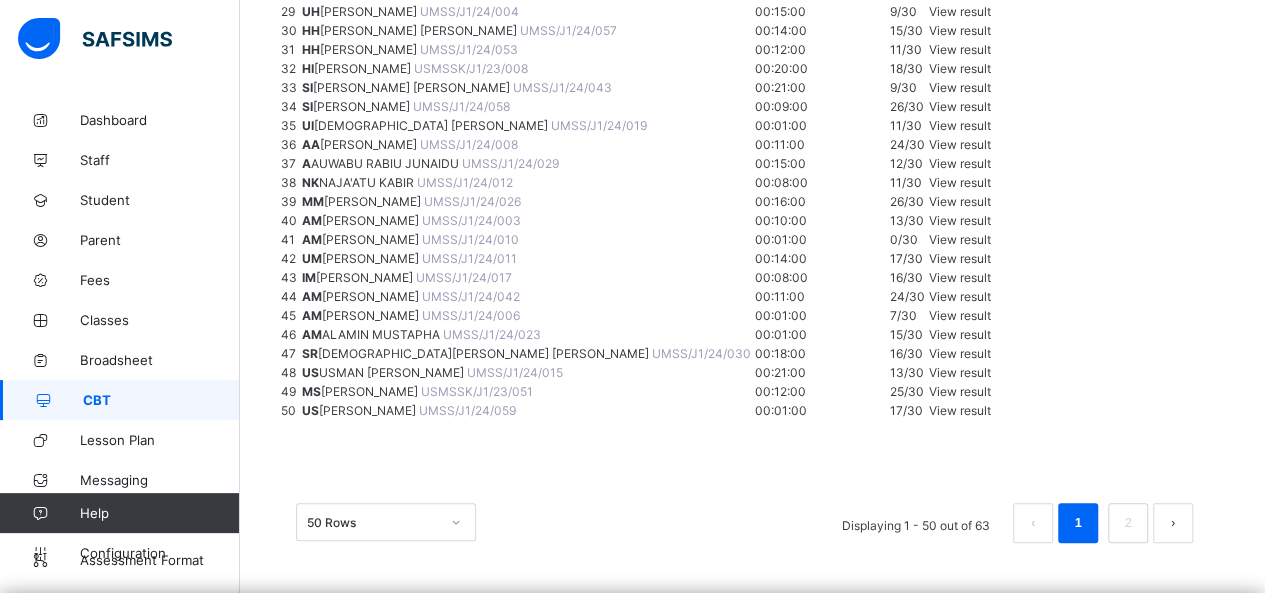 scroll, scrollTop: 3339, scrollLeft: 0, axis: vertical 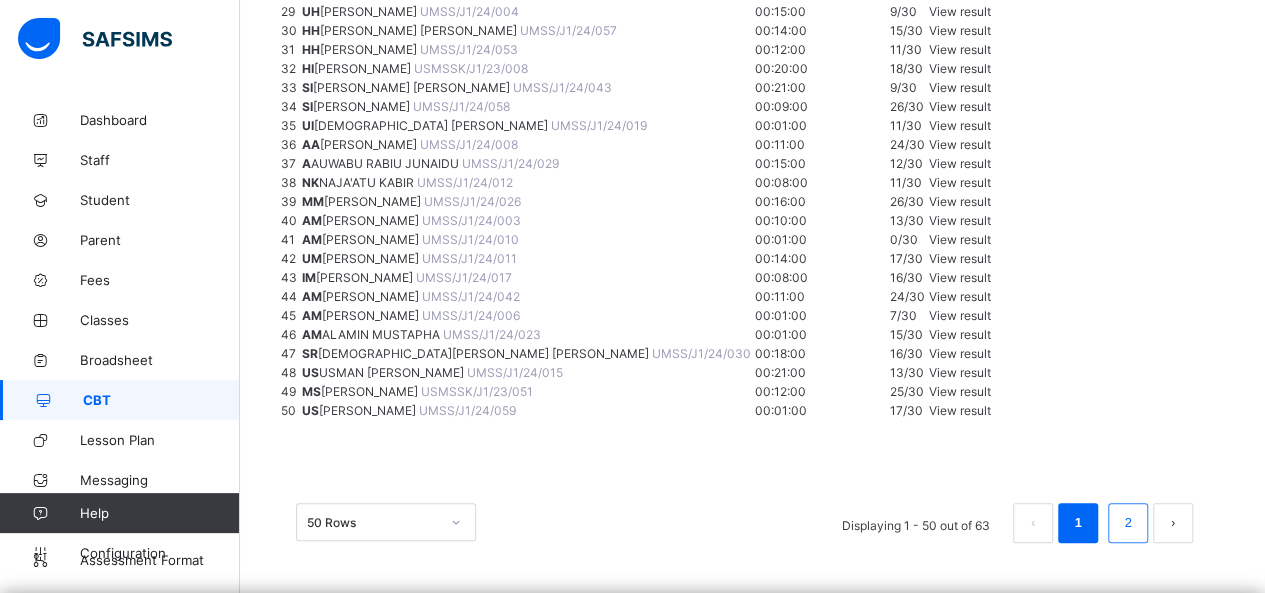click on "2" at bounding box center (1127, 523) 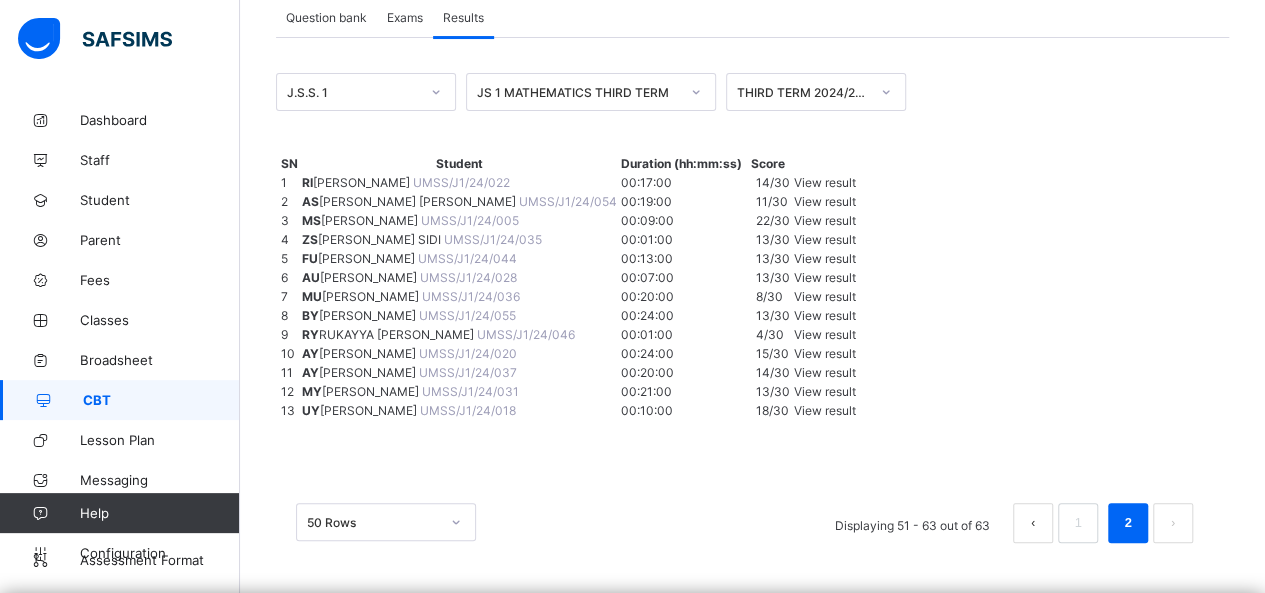 scroll, scrollTop: 798, scrollLeft: 0, axis: vertical 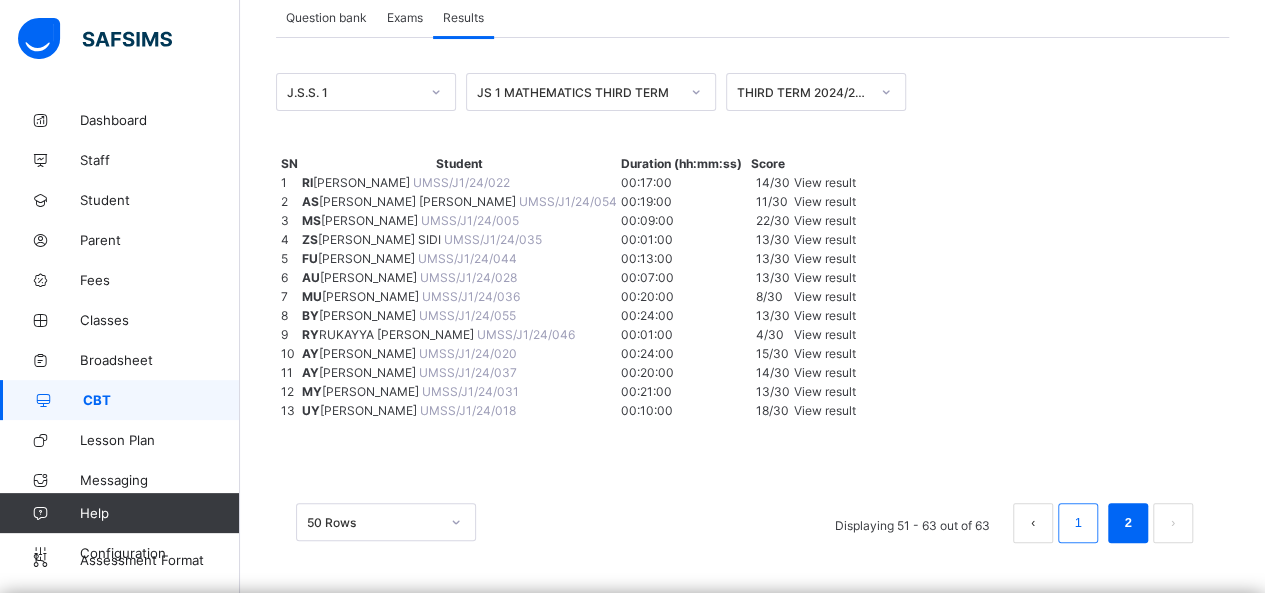 click on "1" at bounding box center (1077, 523) 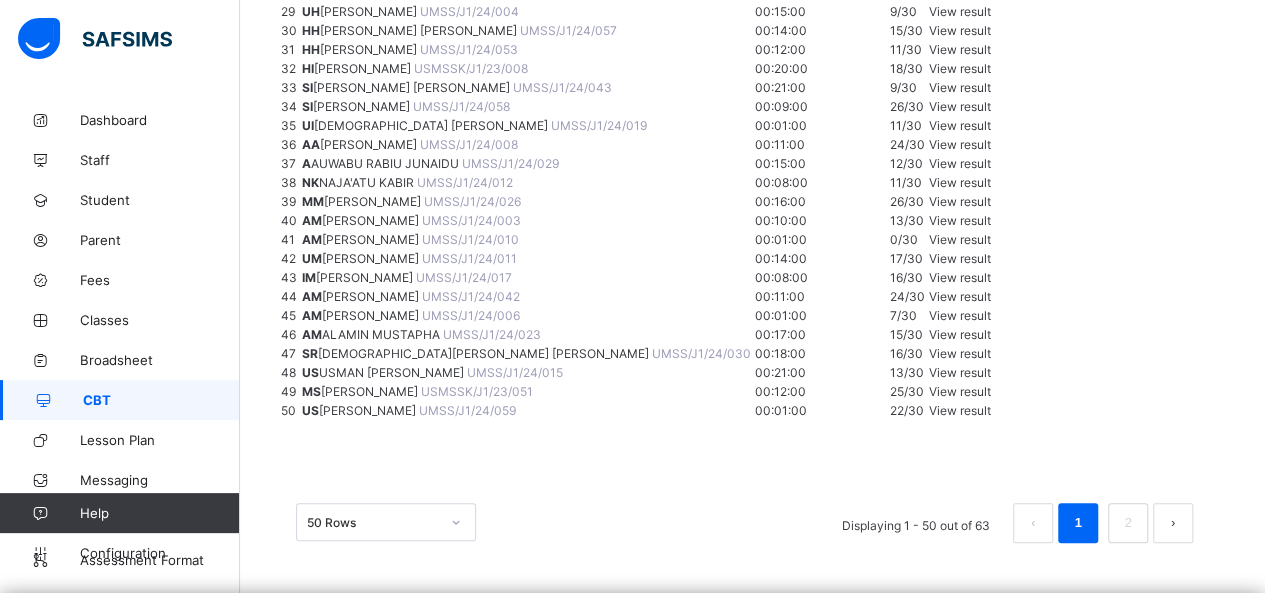 scroll, scrollTop: 1928, scrollLeft: 0, axis: vertical 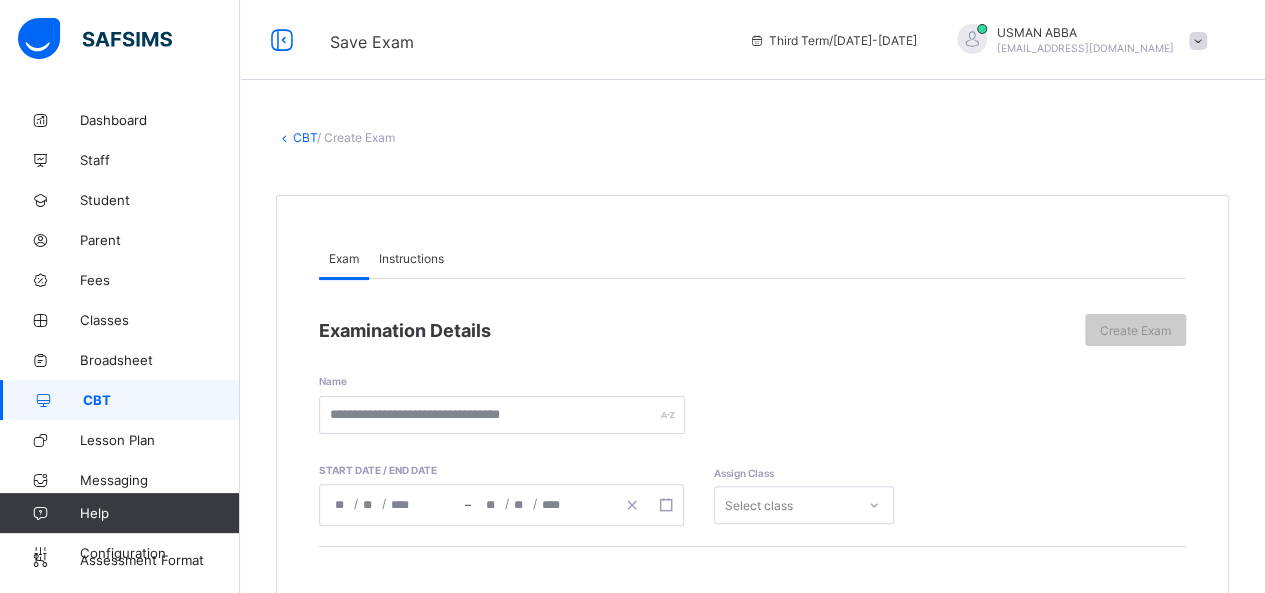 click on "CBT" at bounding box center (120, 400) 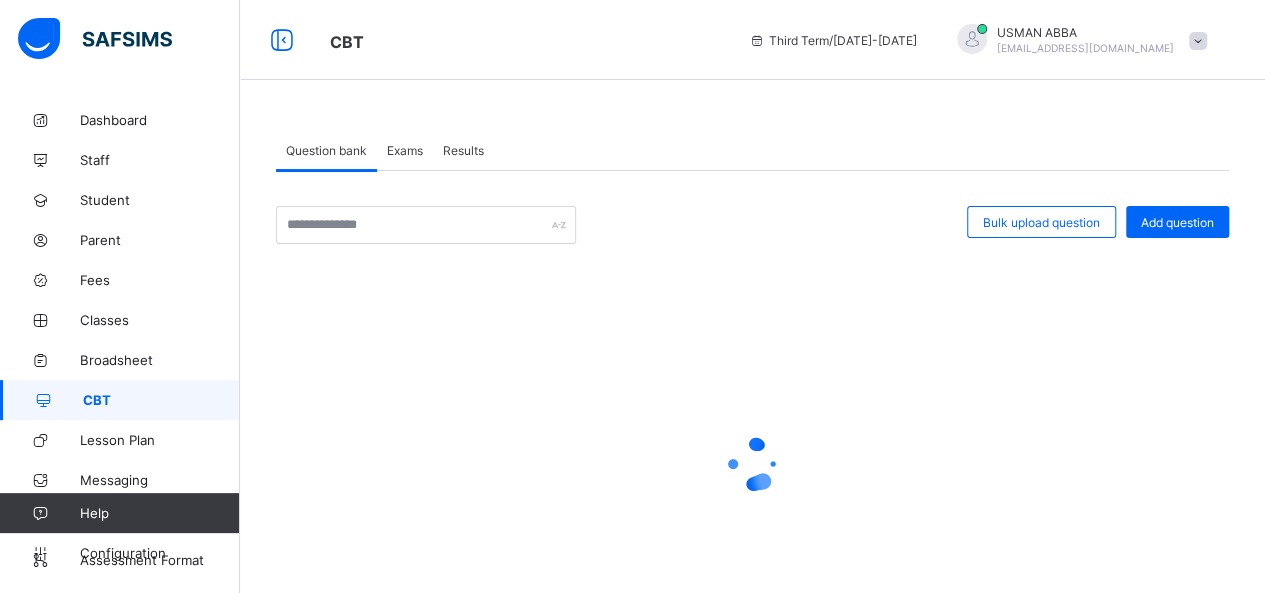 click on "Exams" at bounding box center (405, 150) 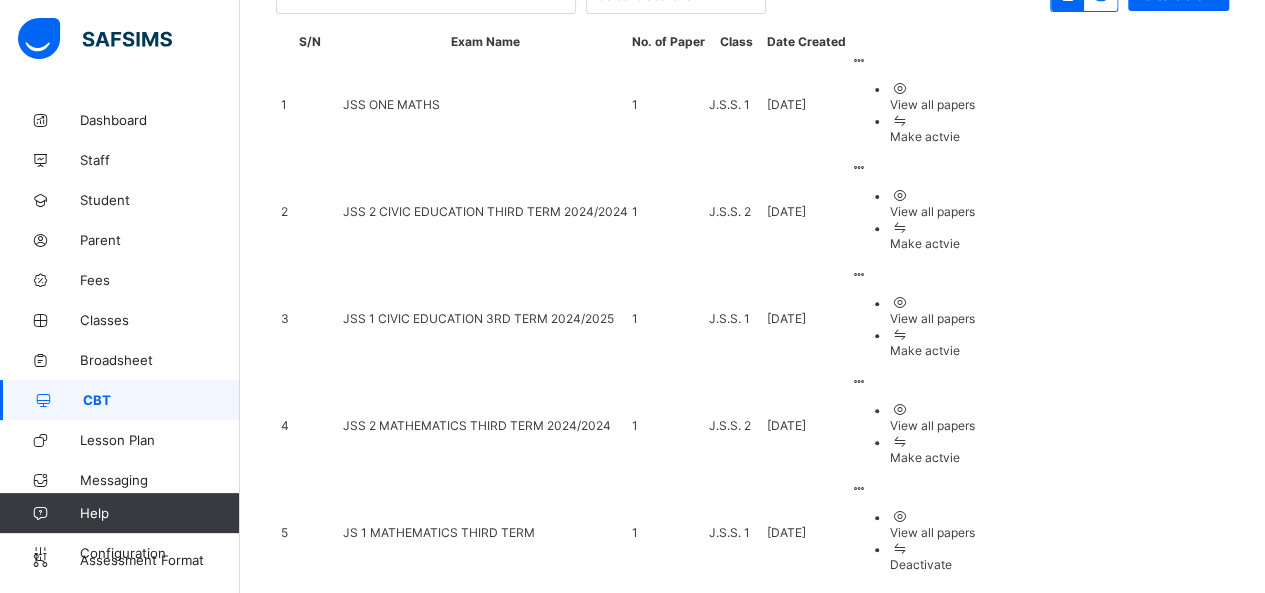scroll, scrollTop: 293, scrollLeft: 0, axis: vertical 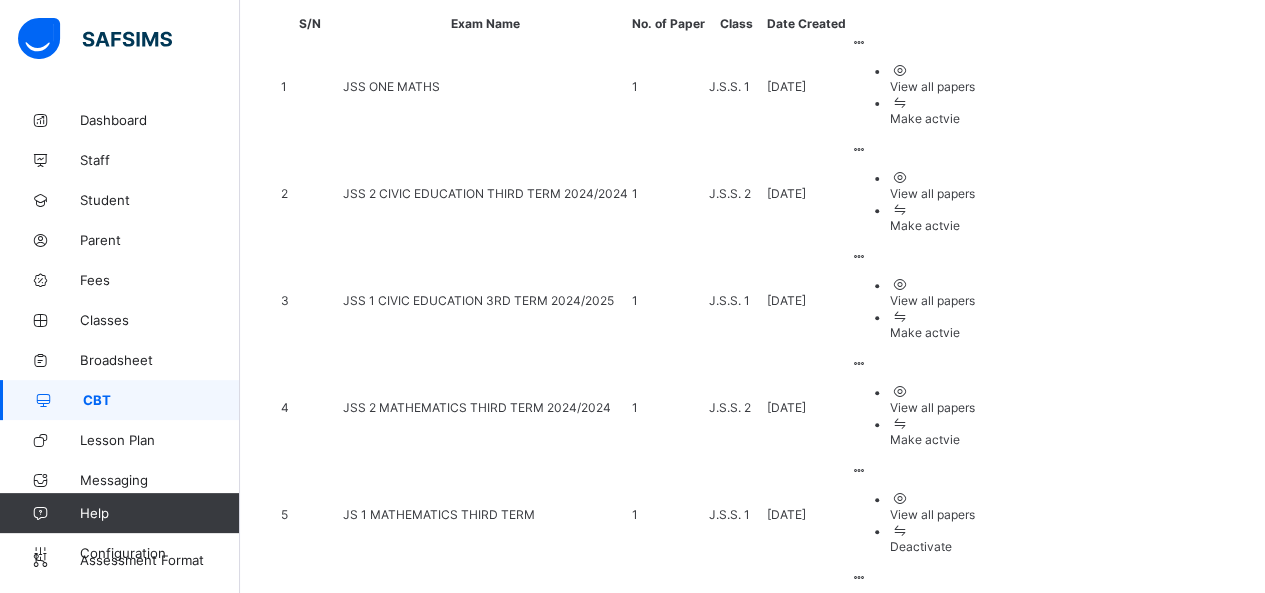 click on "View all papers Deactivate" at bounding box center (912, 522) 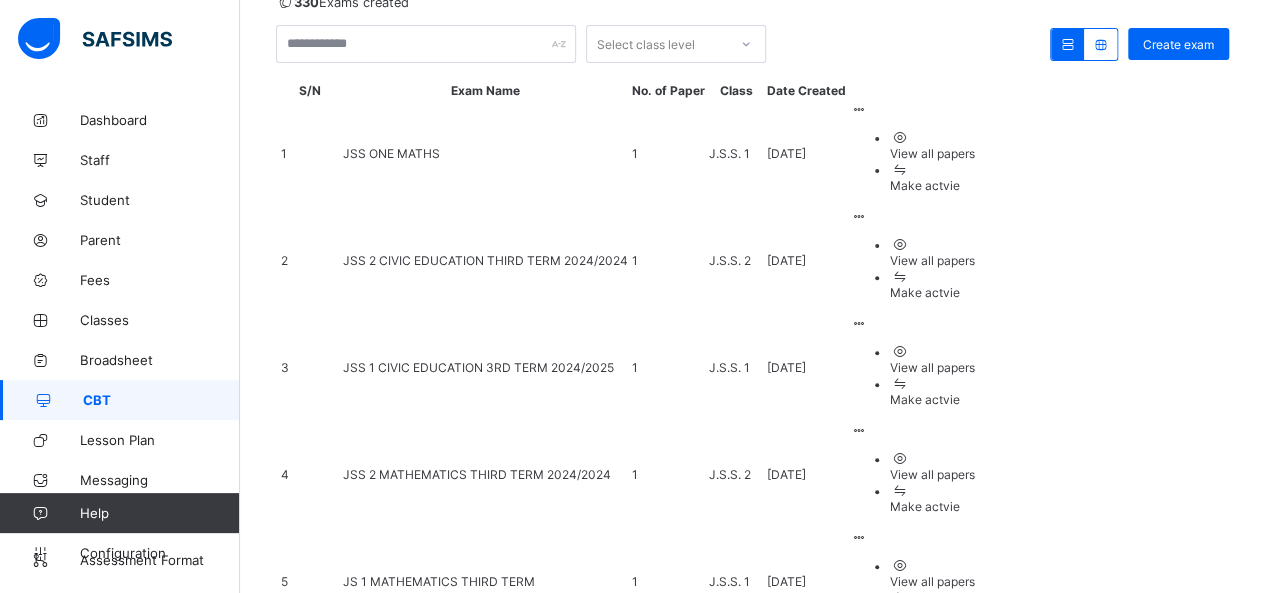 scroll, scrollTop: 293, scrollLeft: 0, axis: vertical 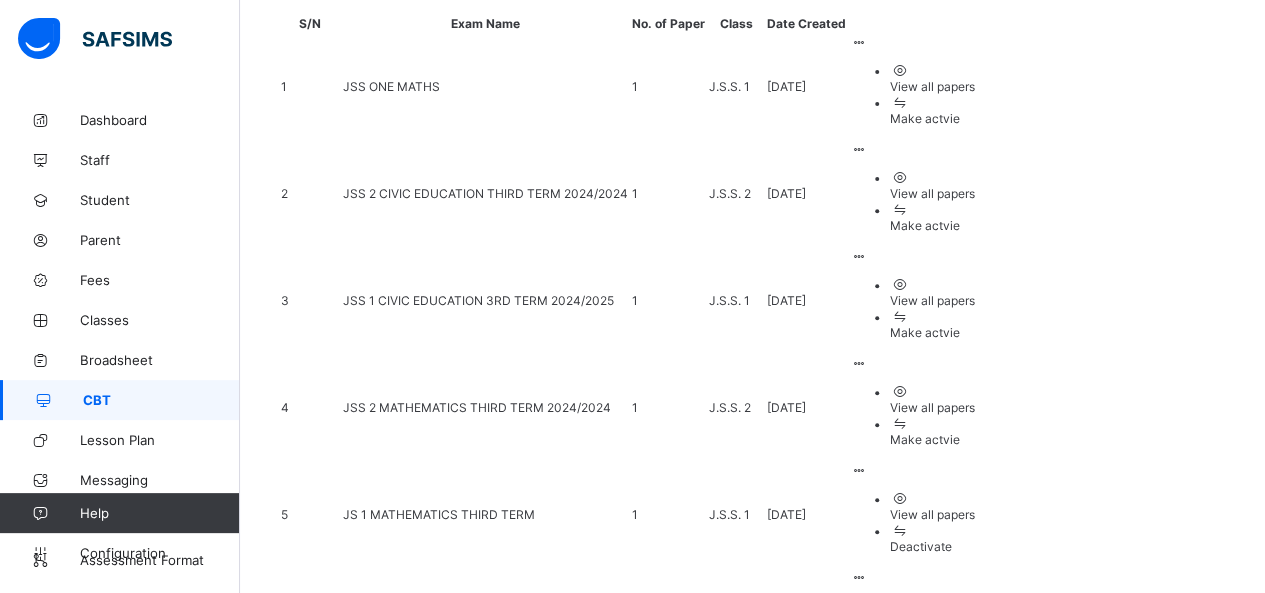 click at bounding box center [858, 470] 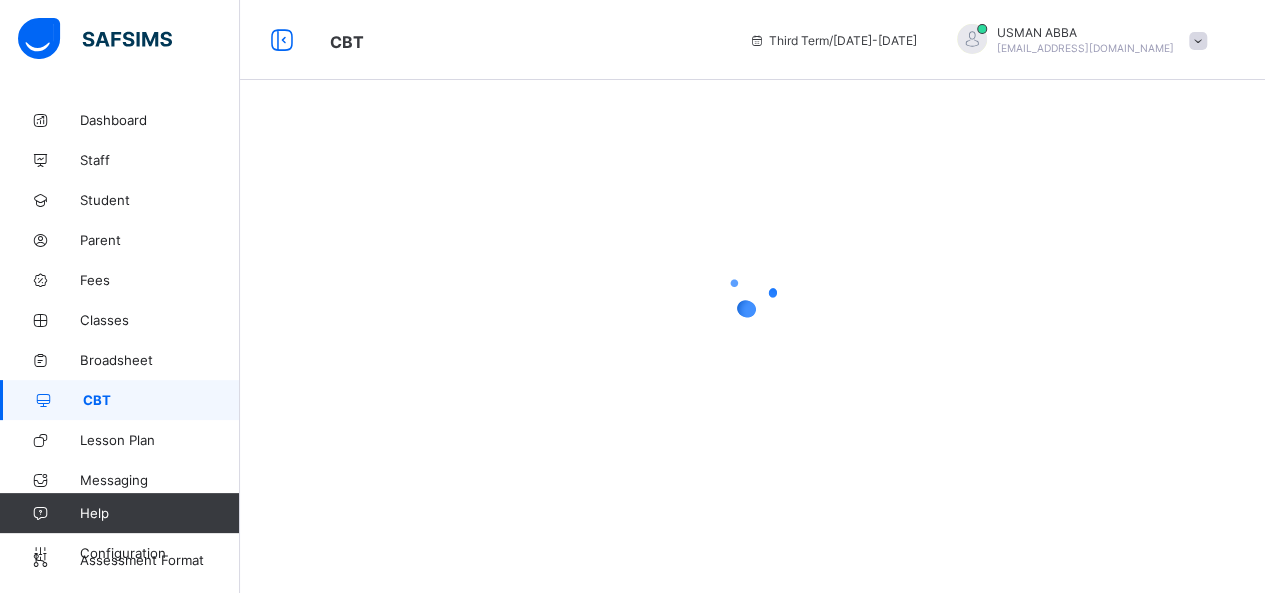 scroll, scrollTop: 0, scrollLeft: 0, axis: both 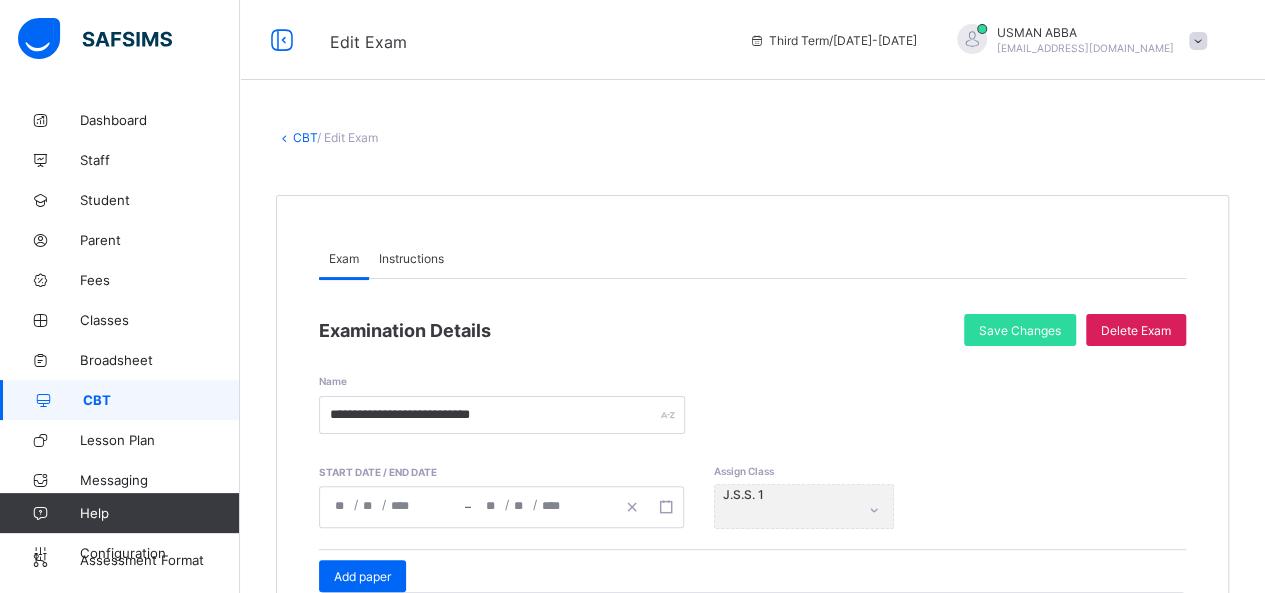 click on "CBT" at bounding box center [161, 400] 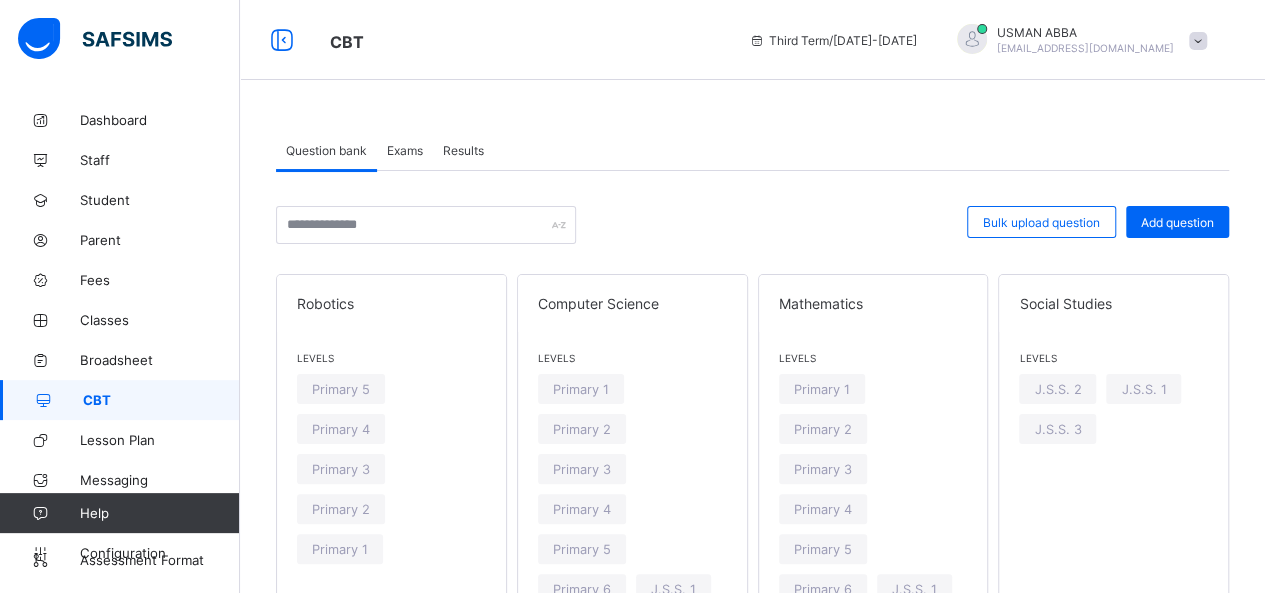 click on "Results" at bounding box center (463, 150) 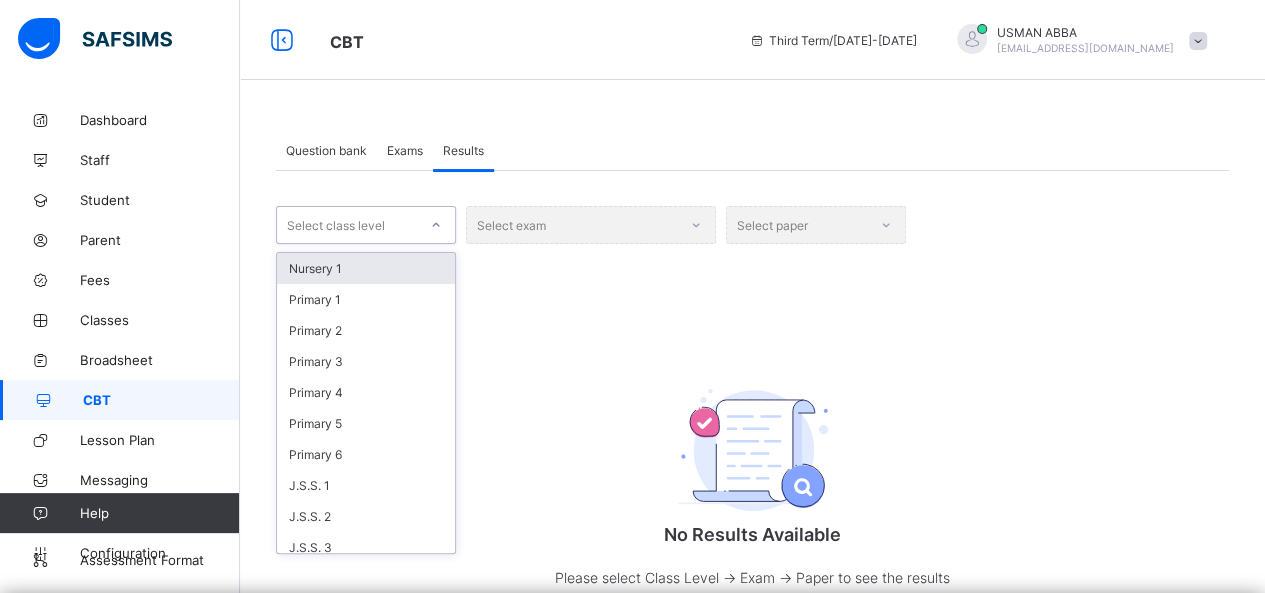 click on "Select class level" at bounding box center [347, 225] 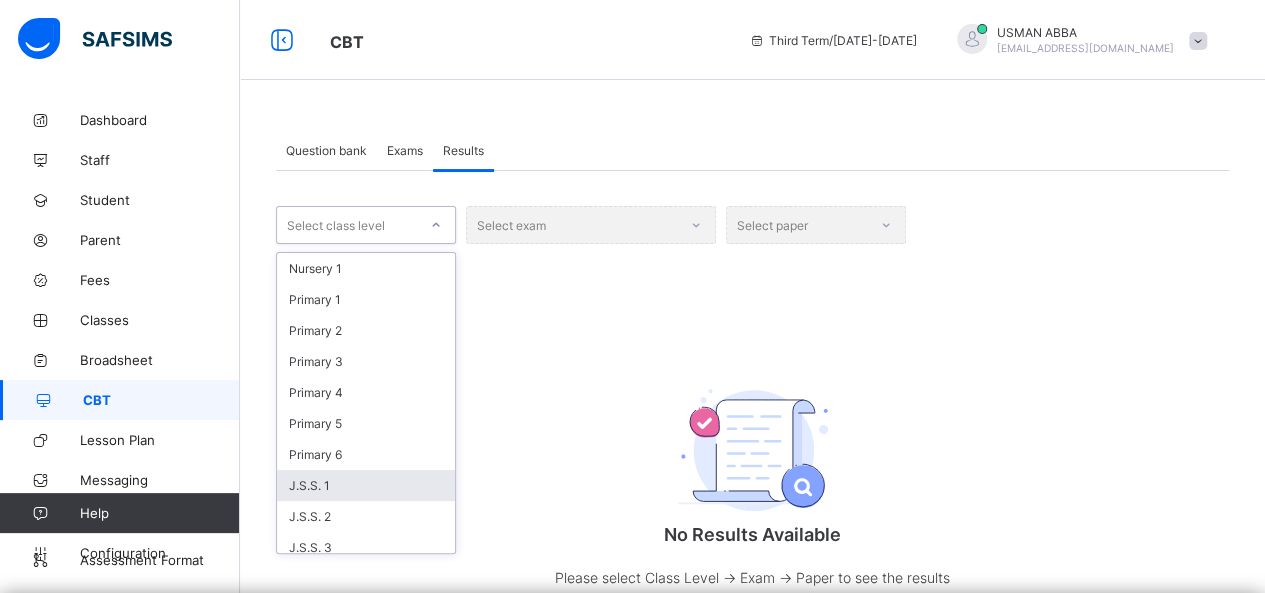 click on "J.S.S. 1" at bounding box center (366, 485) 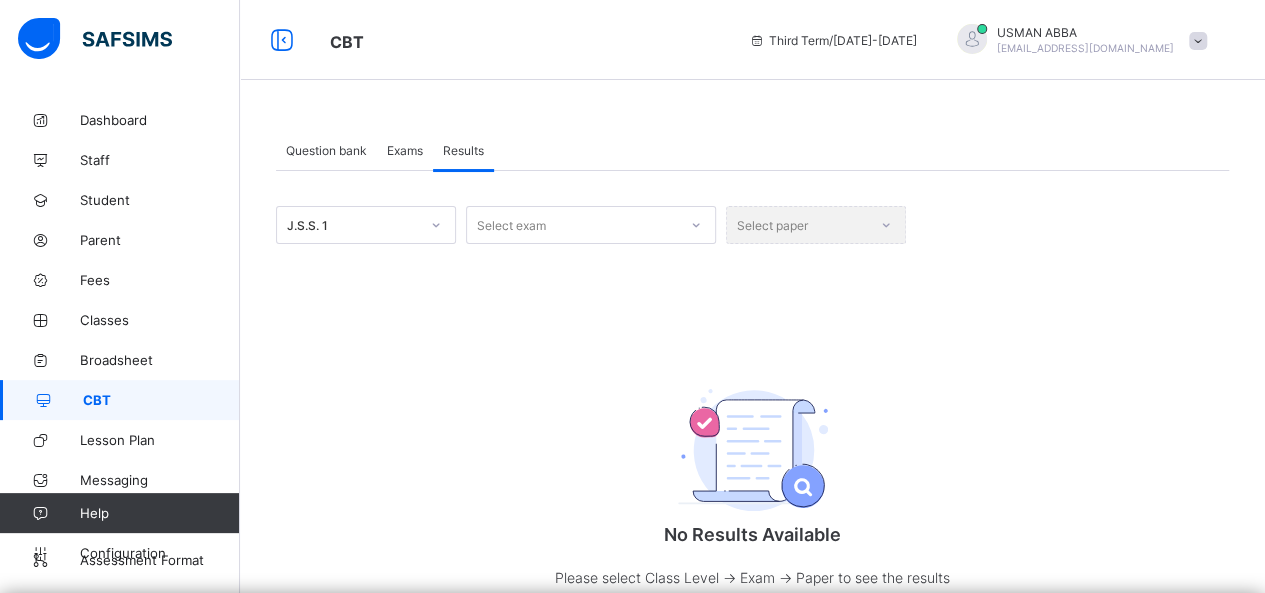click on "Select exam" at bounding box center (591, 225) 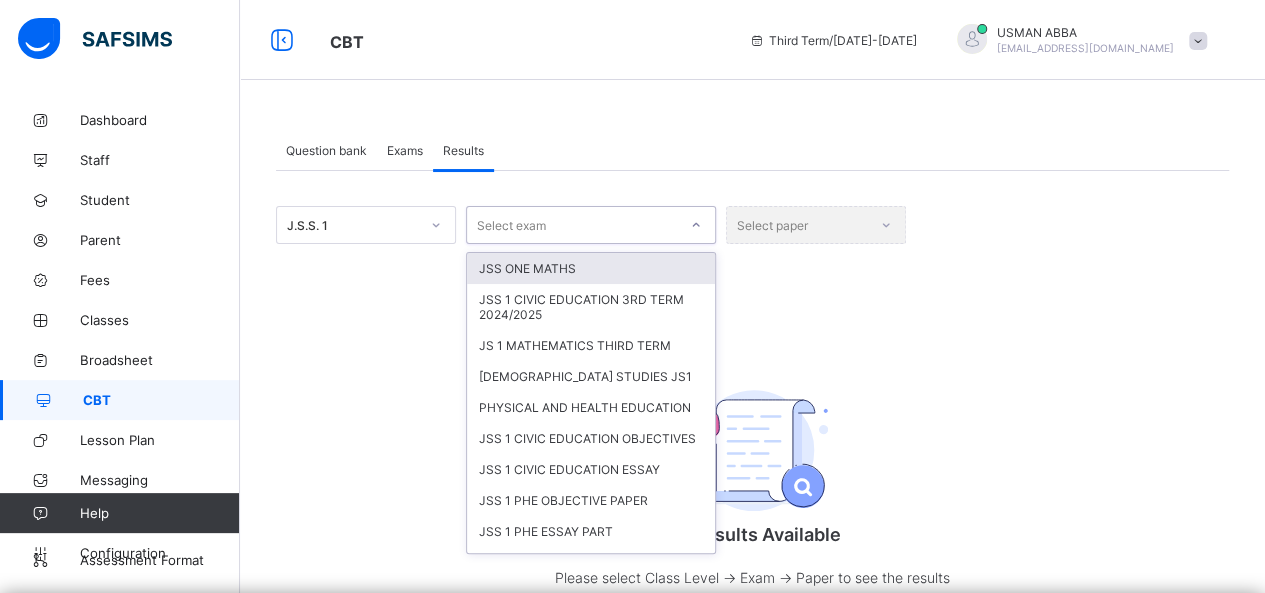 click on "Select exam" at bounding box center [572, 225] 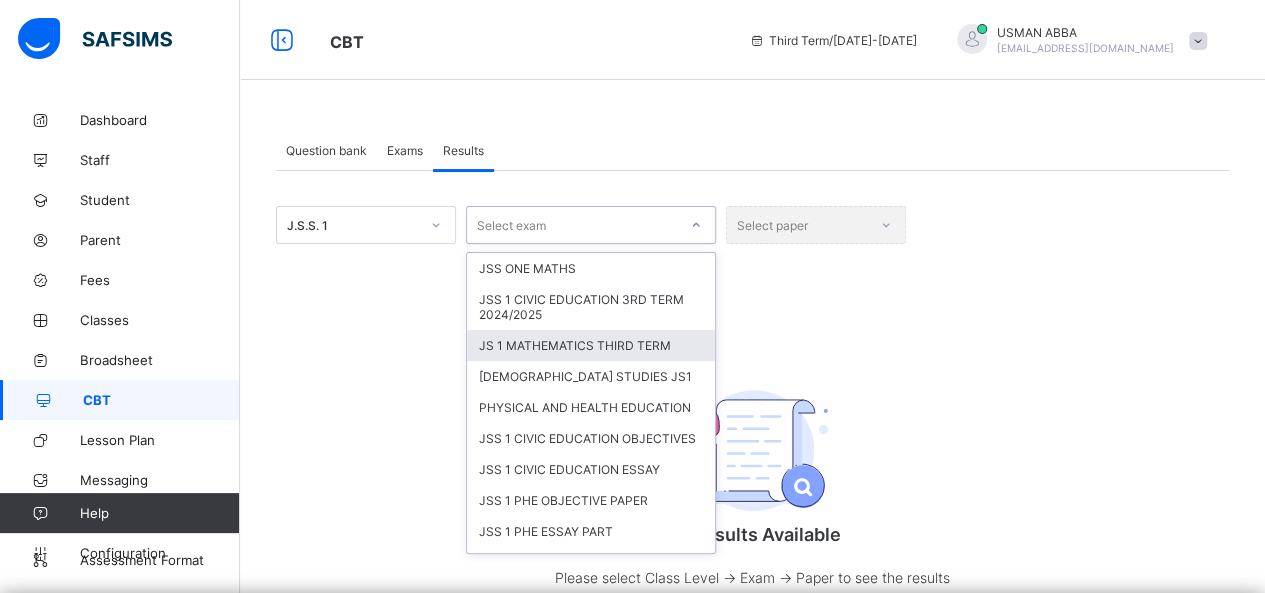 click on "JS 1 MATHEMATICS THIRD TERM" at bounding box center (591, 345) 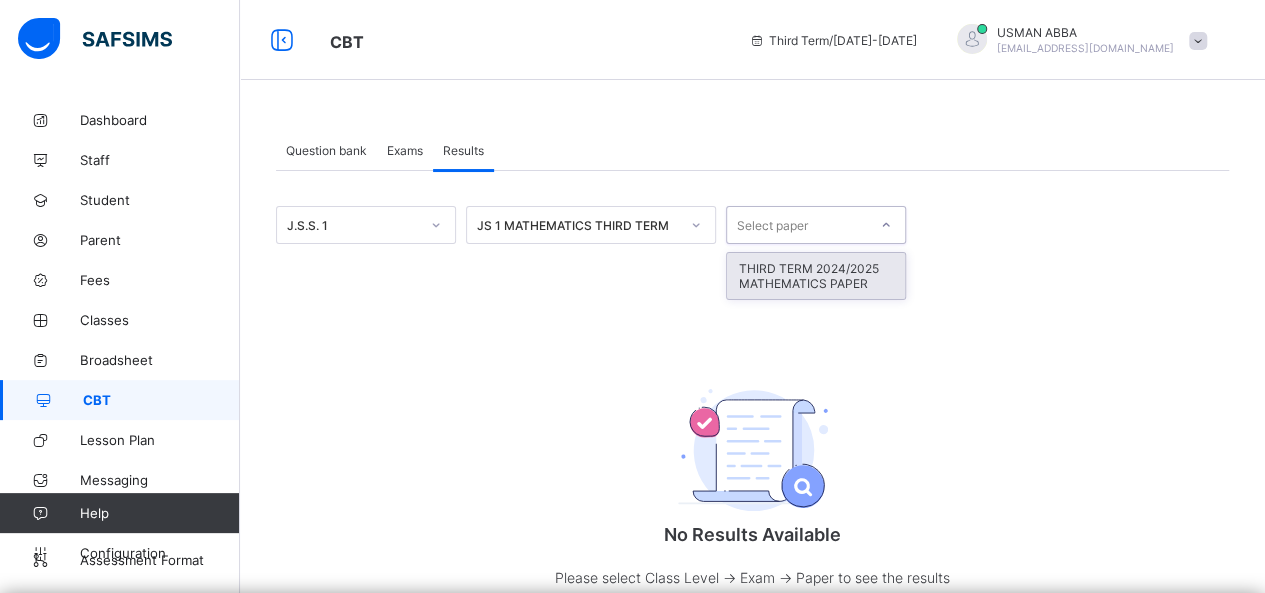 click on "Select paper" at bounding box center (772, 225) 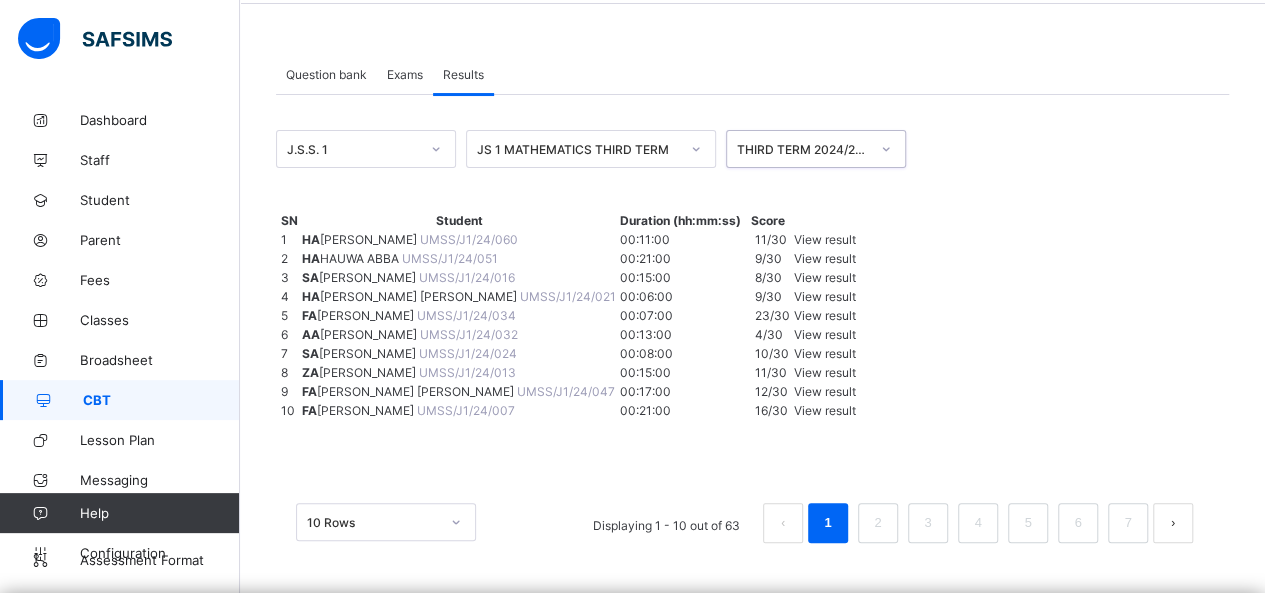scroll, scrollTop: 592, scrollLeft: 0, axis: vertical 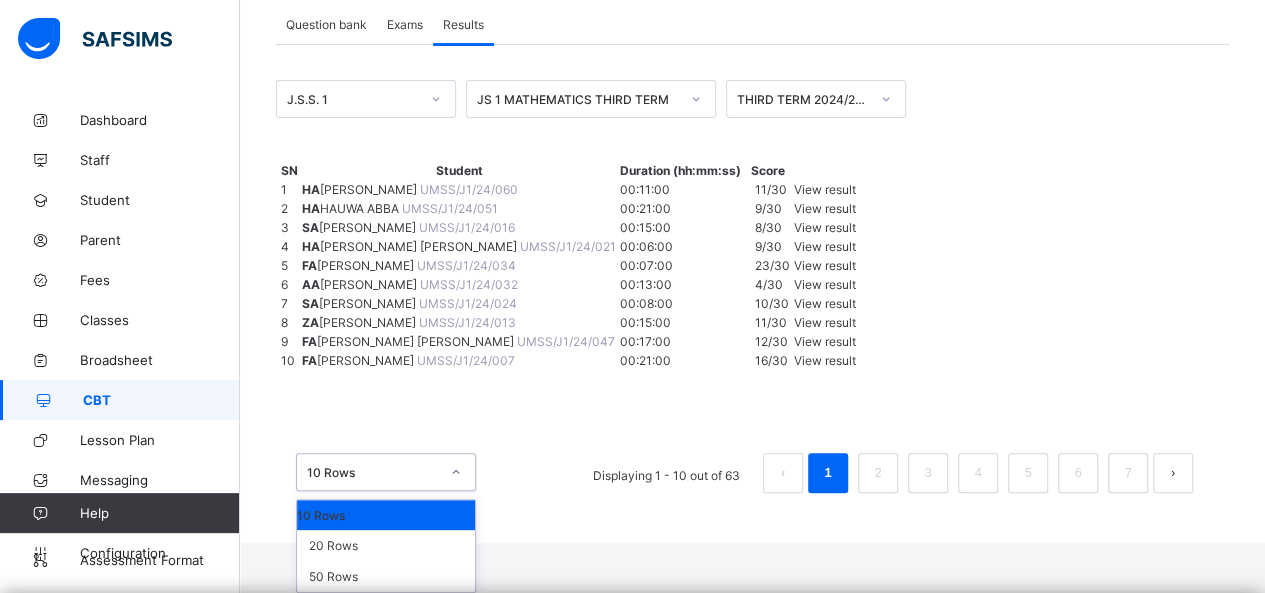 click on "option 10 Rows focused, 1 of 3. 3 results available. Use Up and Down to choose options, press Enter to select the currently focused option, press Escape to exit the menu, press Tab to select the option and exit the menu. 10 Rows 10 Rows 20 Rows 50 Rows" at bounding box center (386, 472) 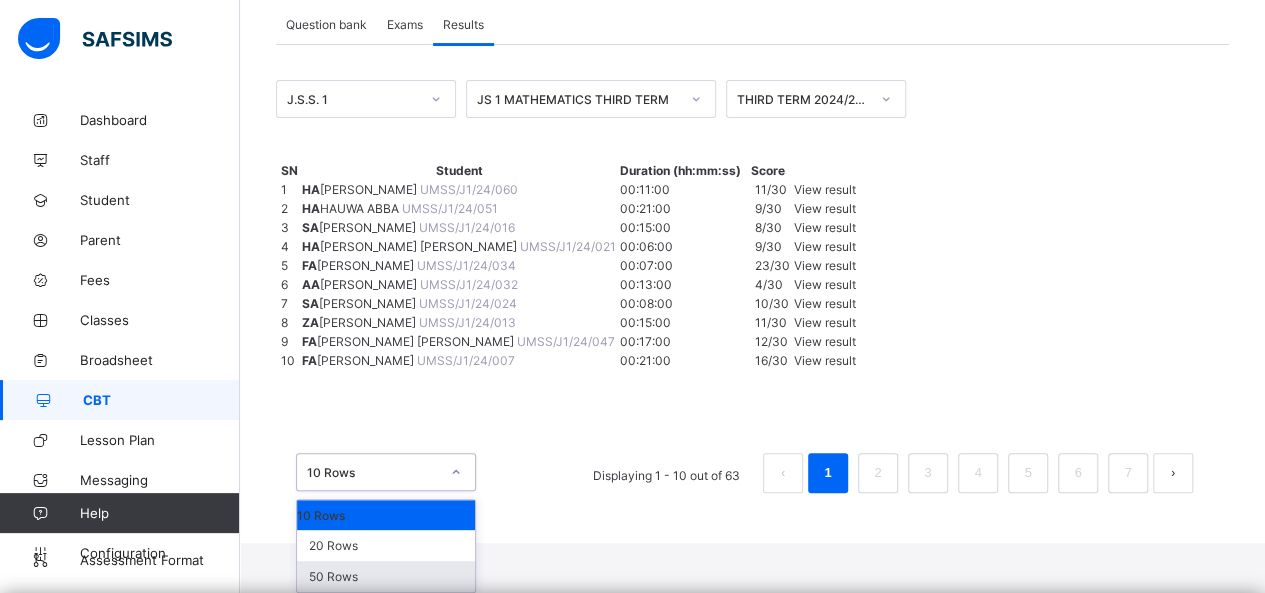 click on "50 Rows" at bounding box center (386, 576) 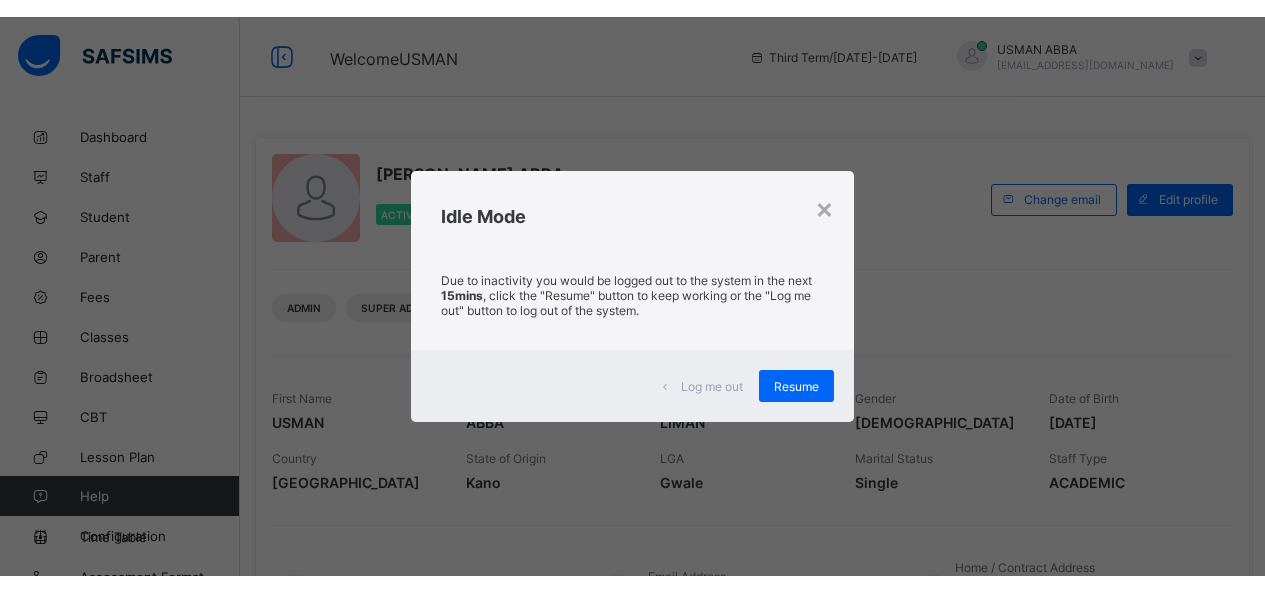 scroll, scrollTop: 0, scrollLeft: 0, axis: both 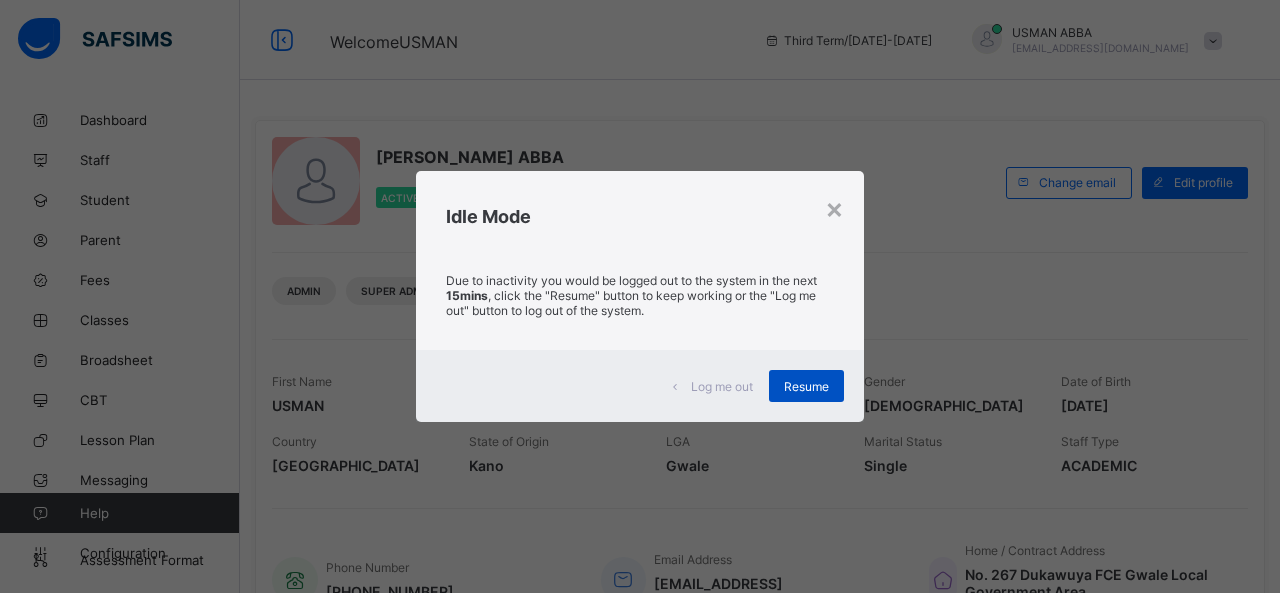 click on "Resume" at bounding box center [806, 386] 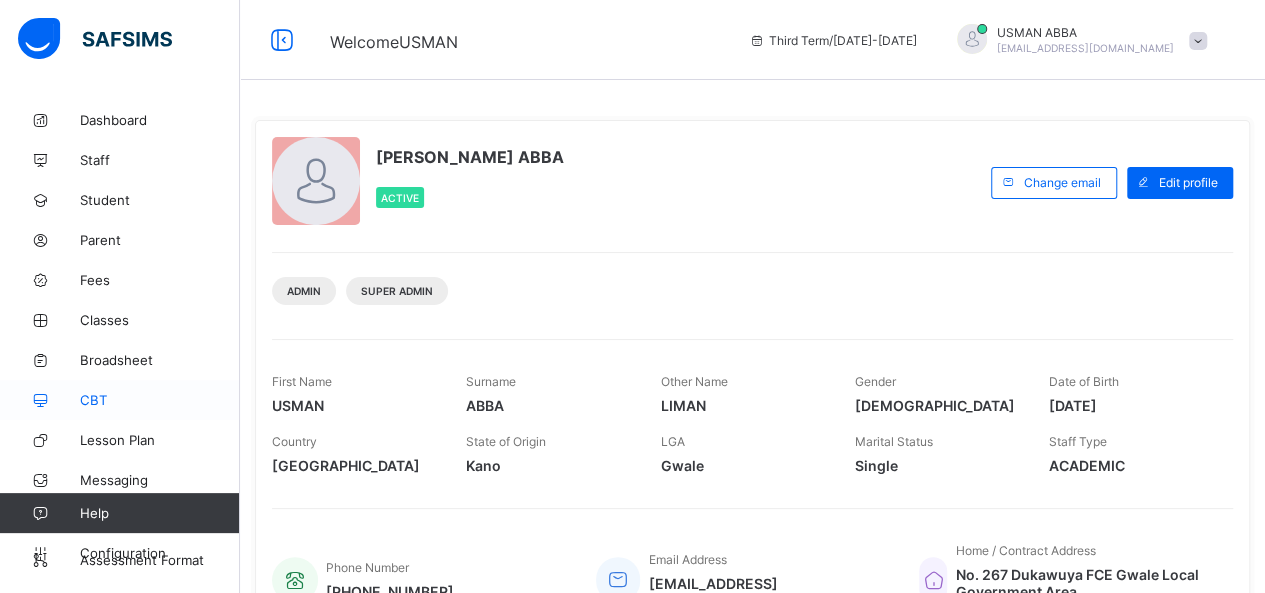 click on "CBT" at bounding box center (160, 400) 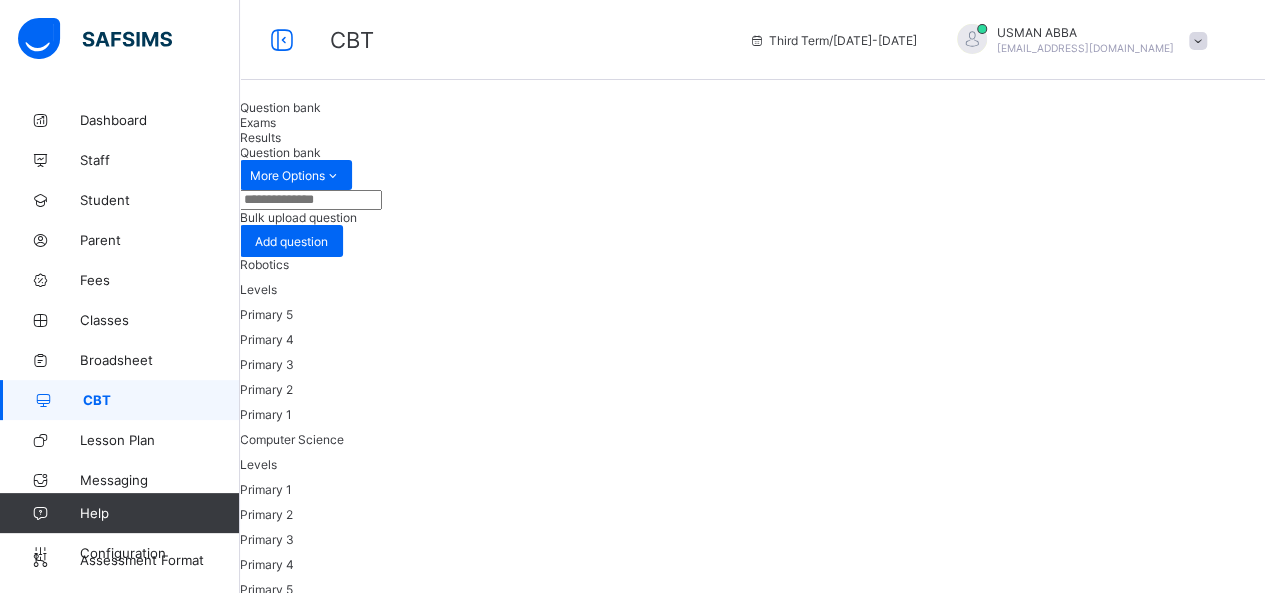 click on "Exams" at bounding box center [752, 122] 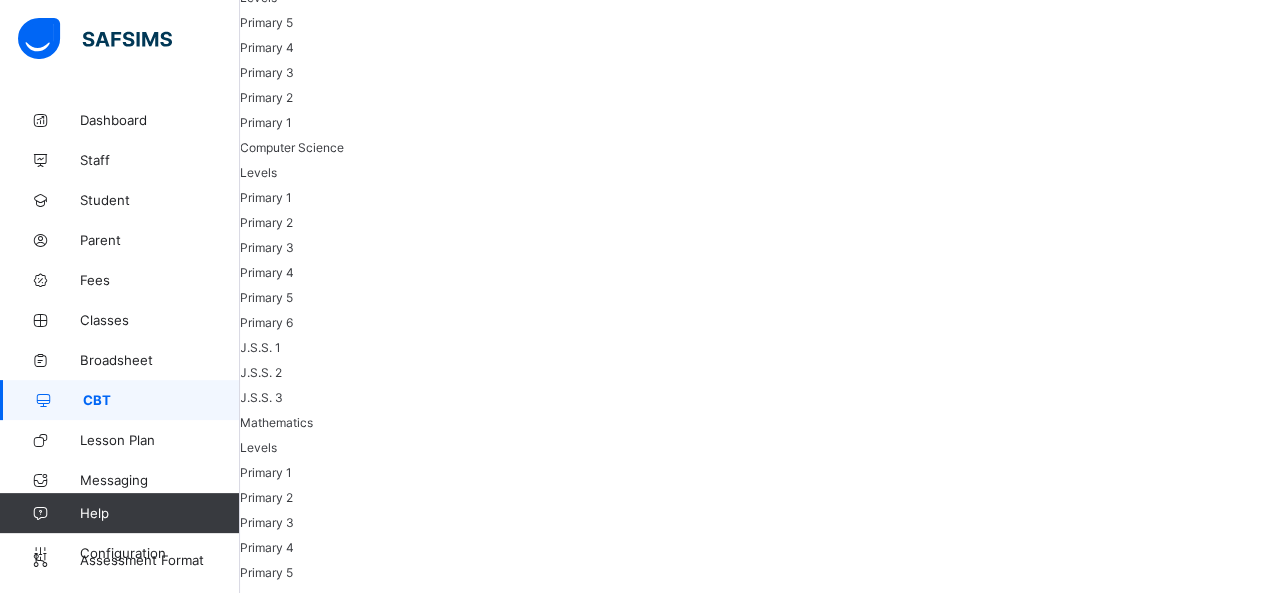 scroll, scrollTop: 293, scrollLeft: 0, axis: vertical 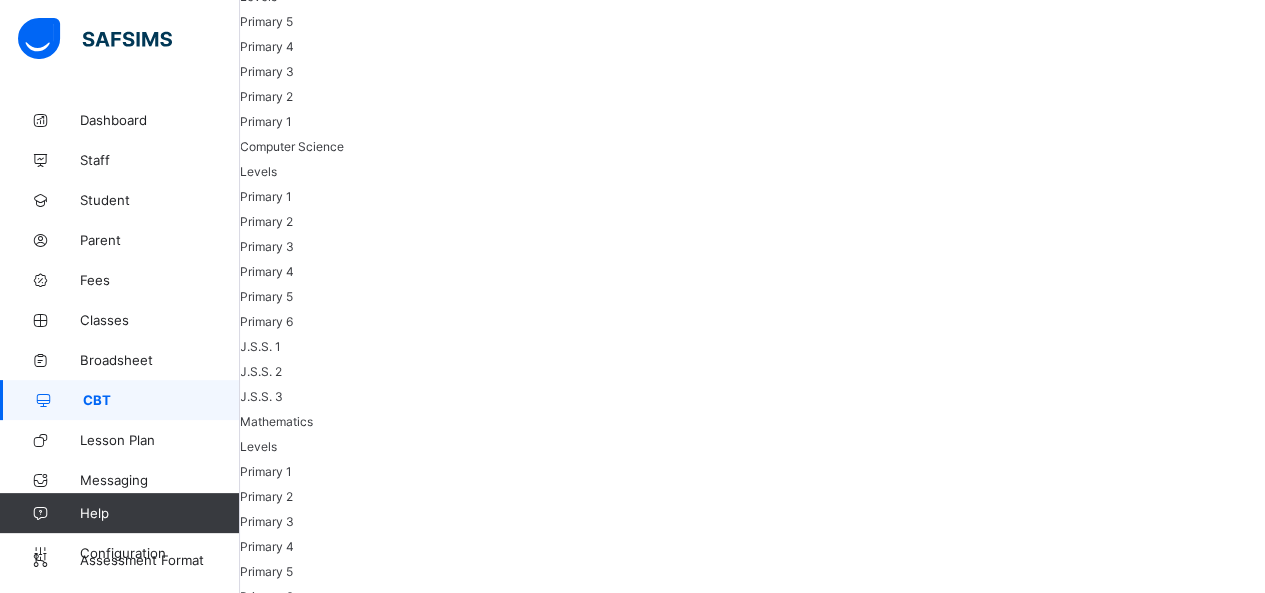 click on "View all papers Make actvie" at bounding box center (876, 3587) 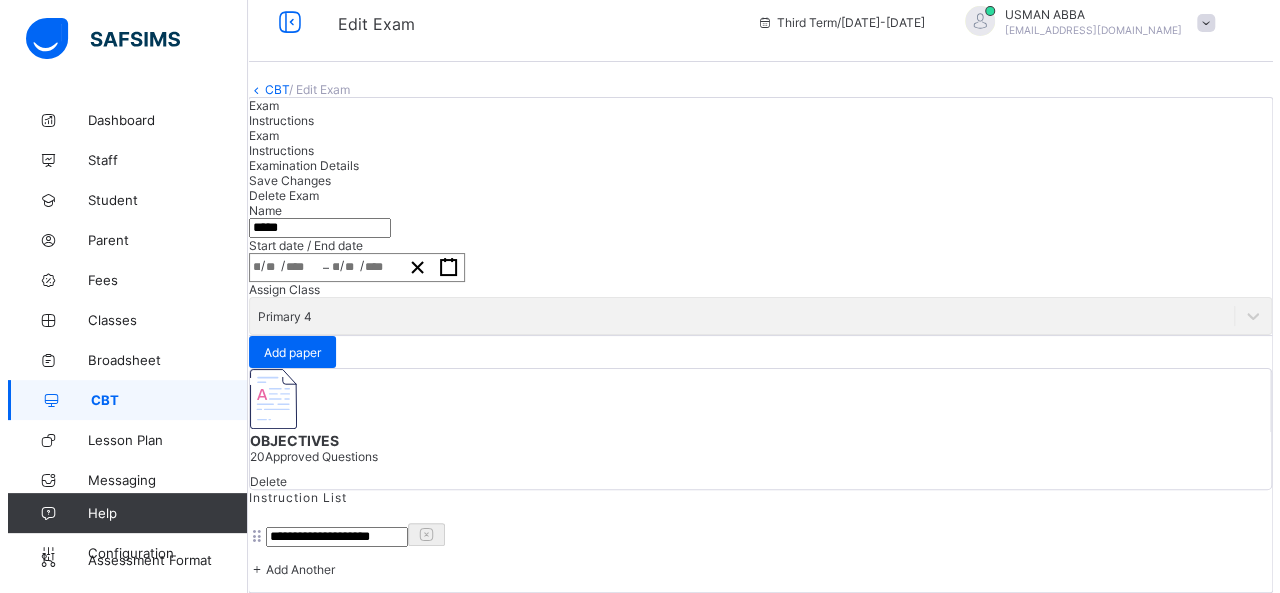 scroll, scrollTop: 295, scrollLeft: 0, axis: vertical 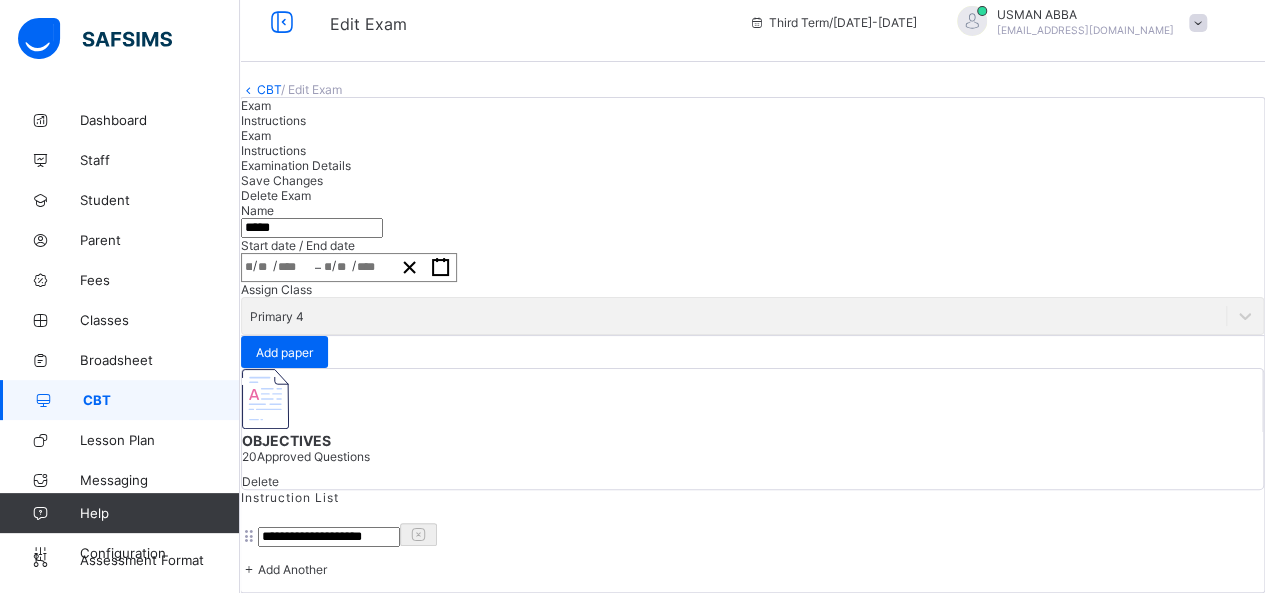 click at bounding box center (265, 399) 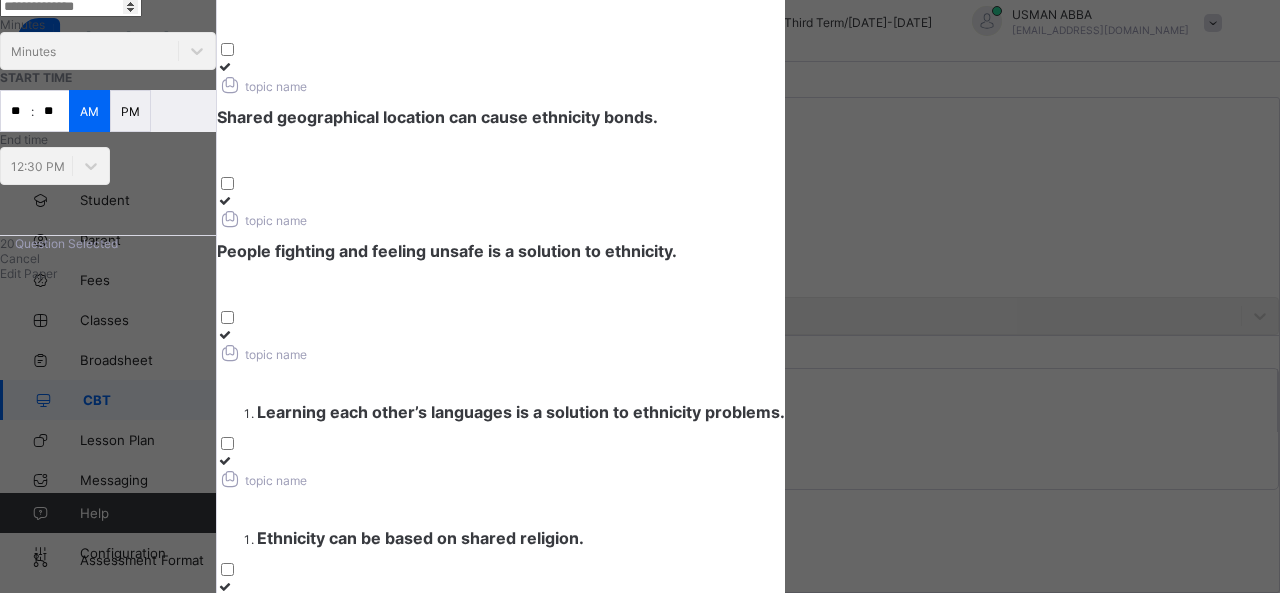 scroll, scrollTop: 225, scrollLeft: 0, axis: vertical 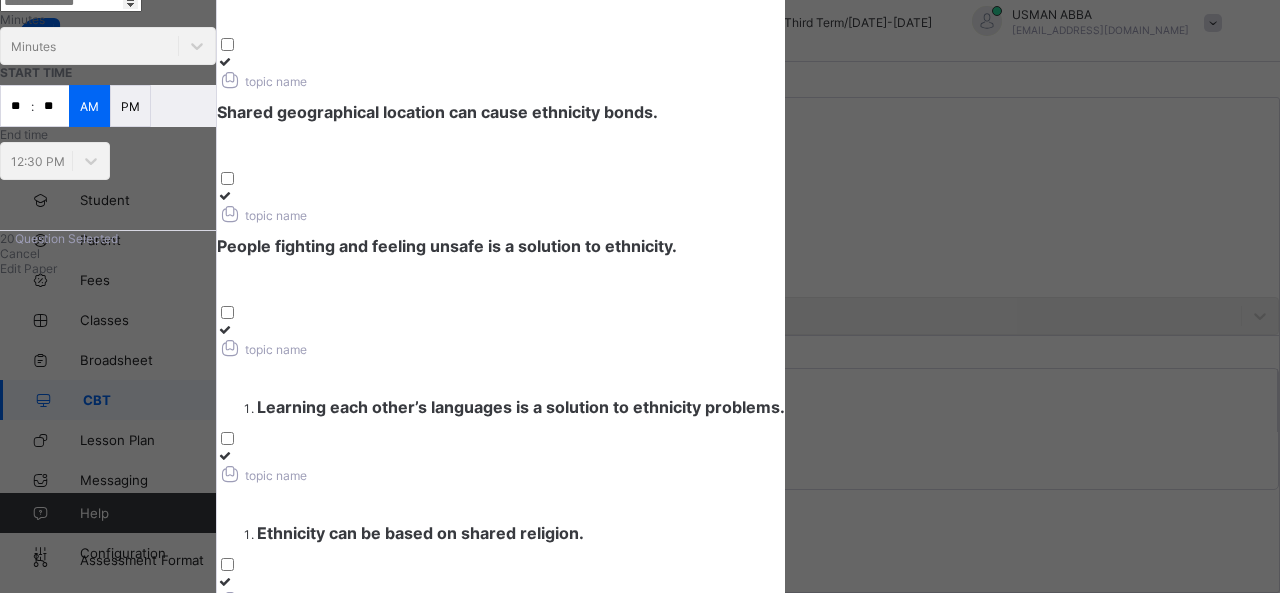 click on "**" at bounding box center (16, 106) 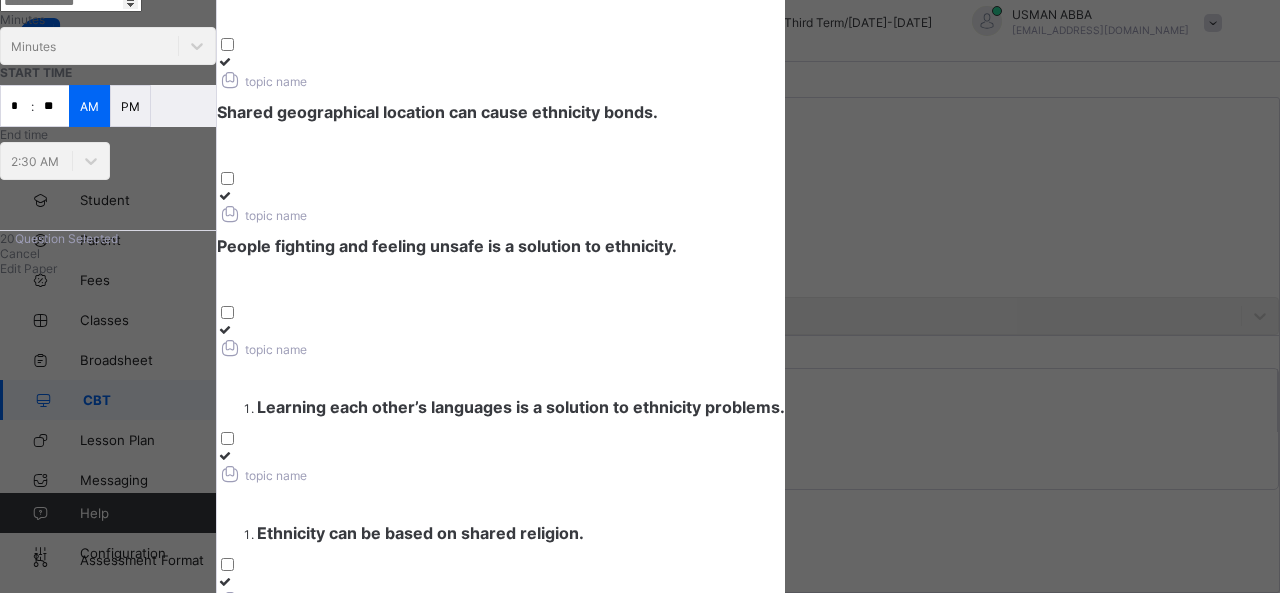 type on "*" 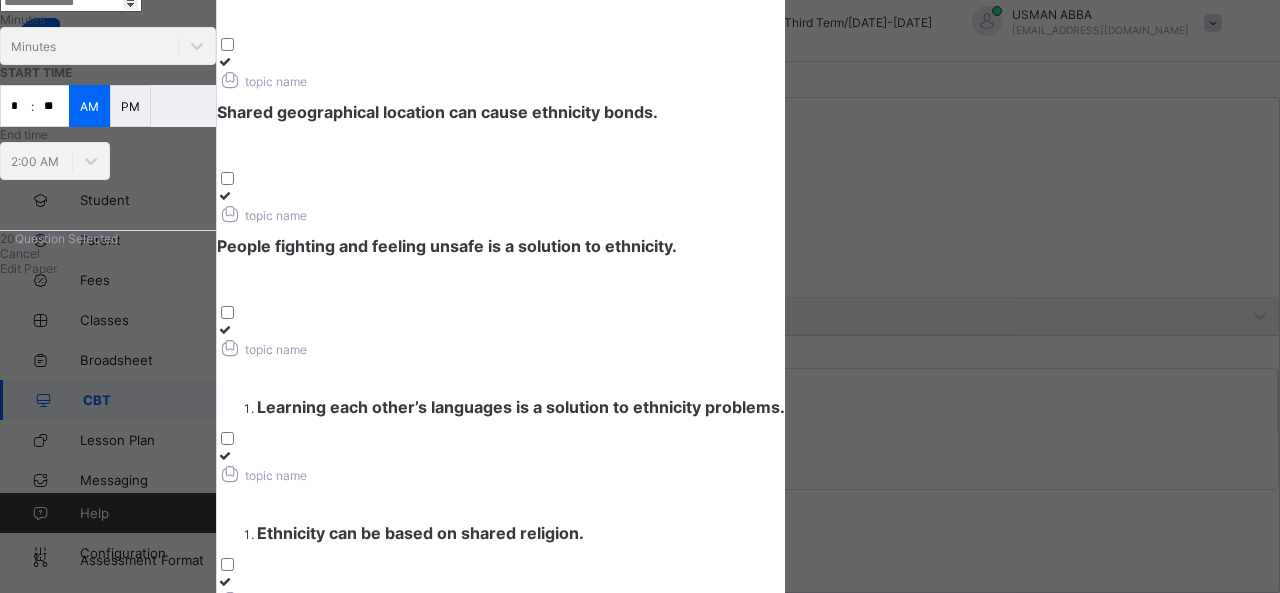 type on "**" 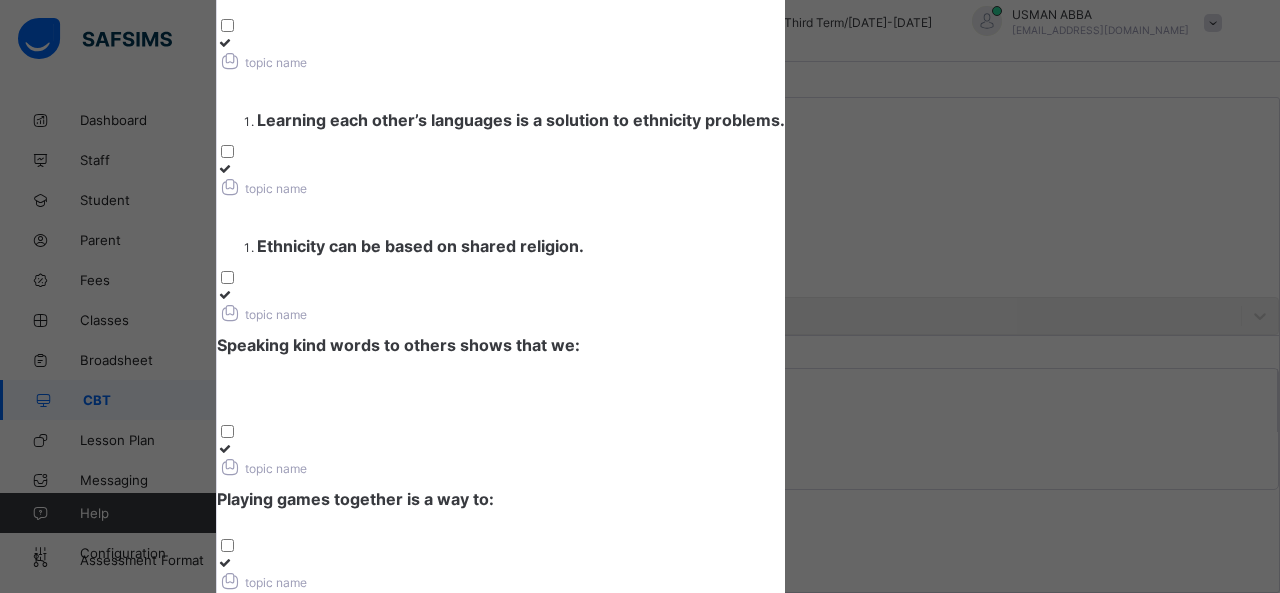 scroll, scrollTop: 630, scrollLeft: 0, axis: vertical 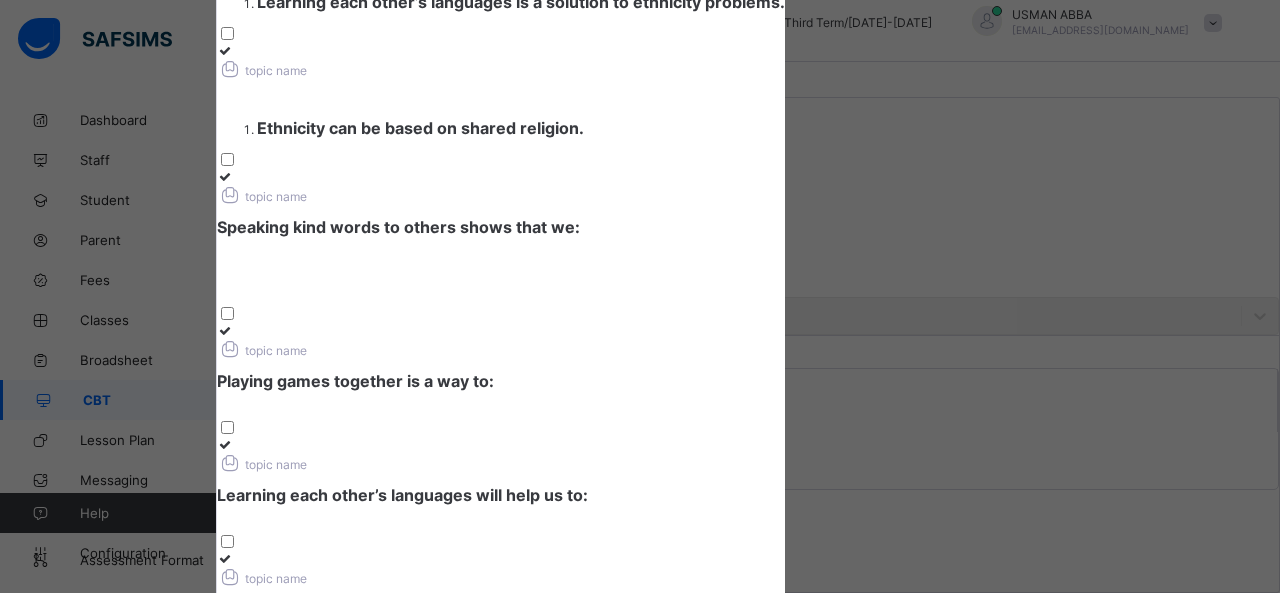 click on "Edit Paper" at bounding box center [28, -137] 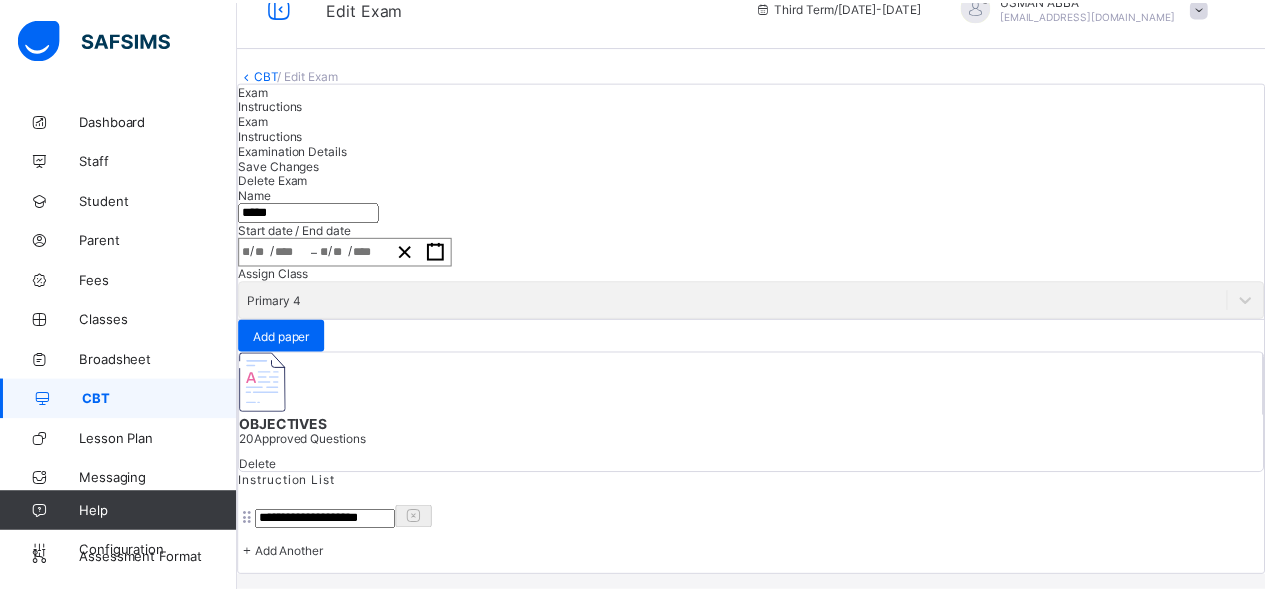 scroll, scrollTop: 0, scrollLeft: 0, axis: both 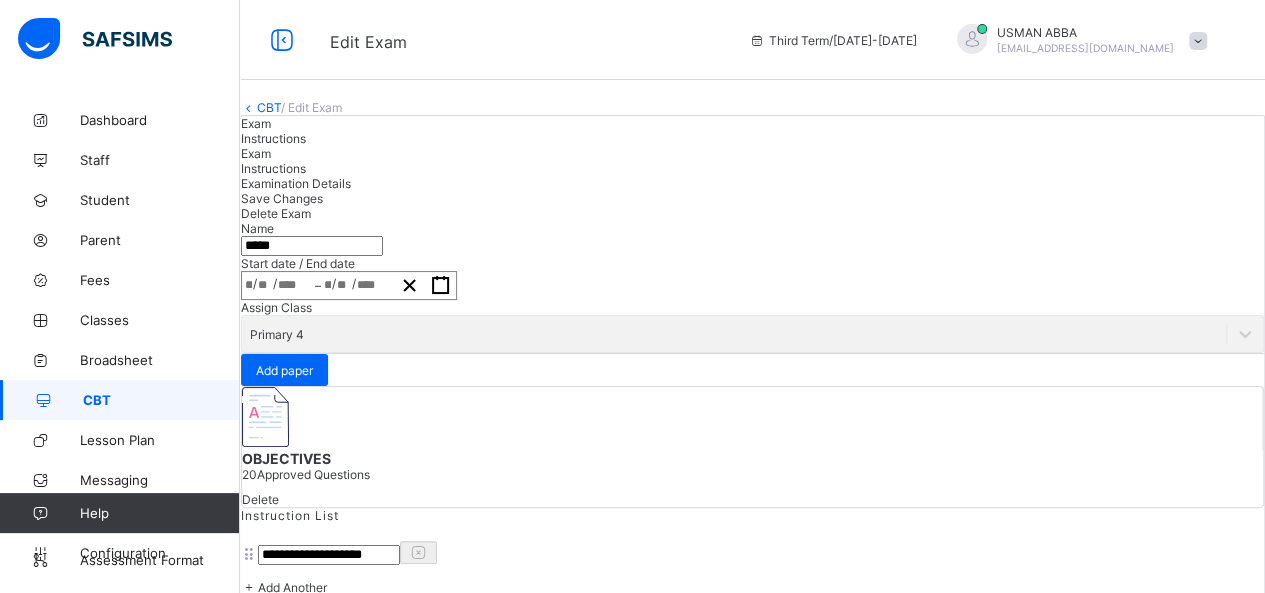 click on "CBT" at bounding box center [161, 400] 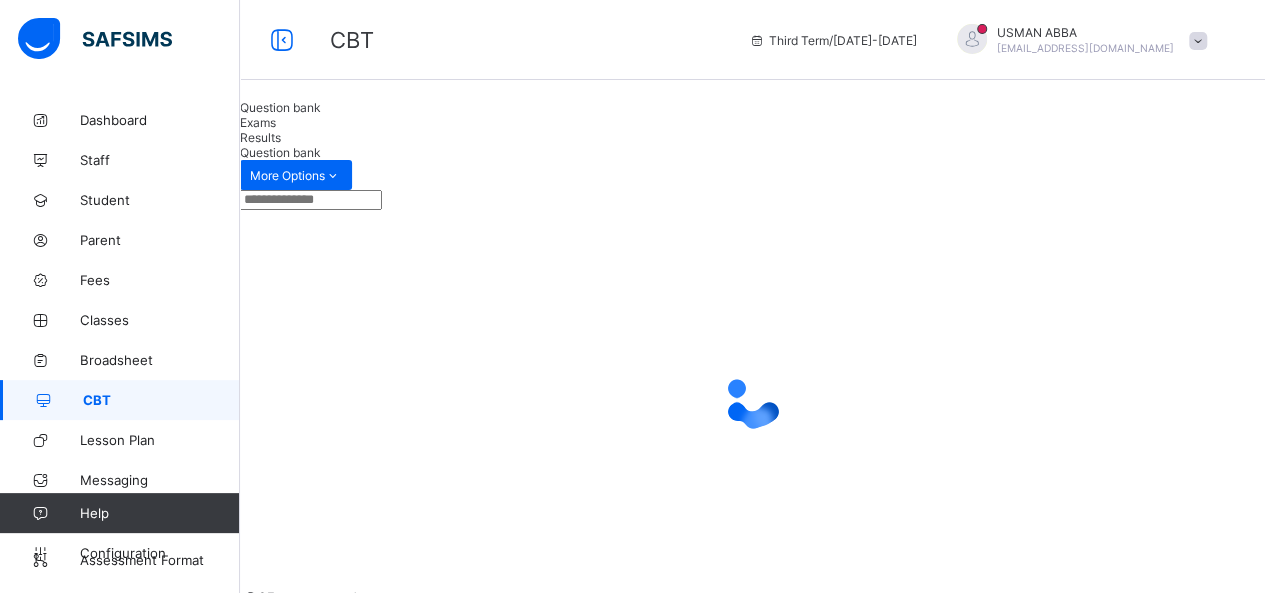 click on "Exams" at bounding box center (258, 122) 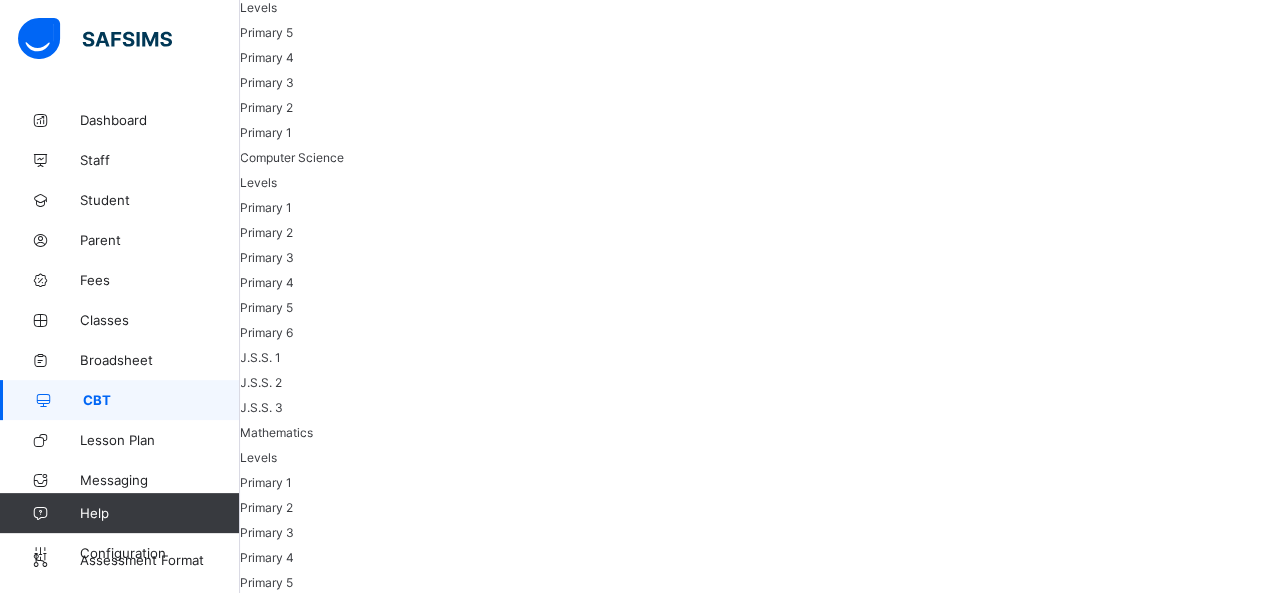 scroll, scrollTop: 293, scrollLeft: 0, axis: vertical 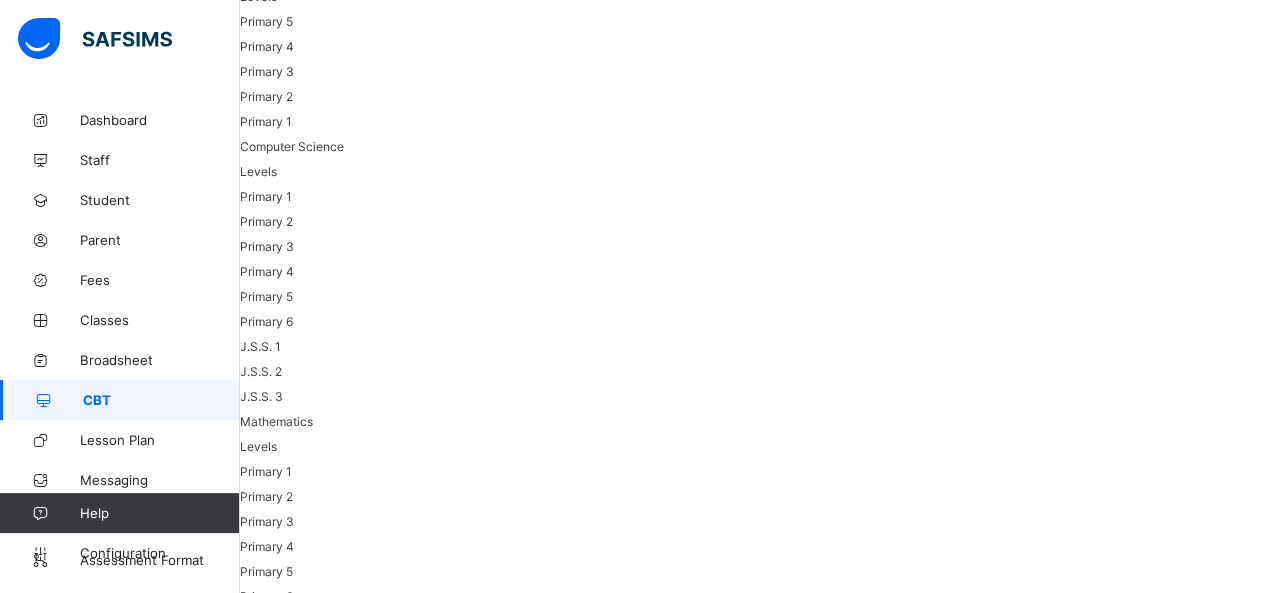 click at bounding box center (822, 3535) 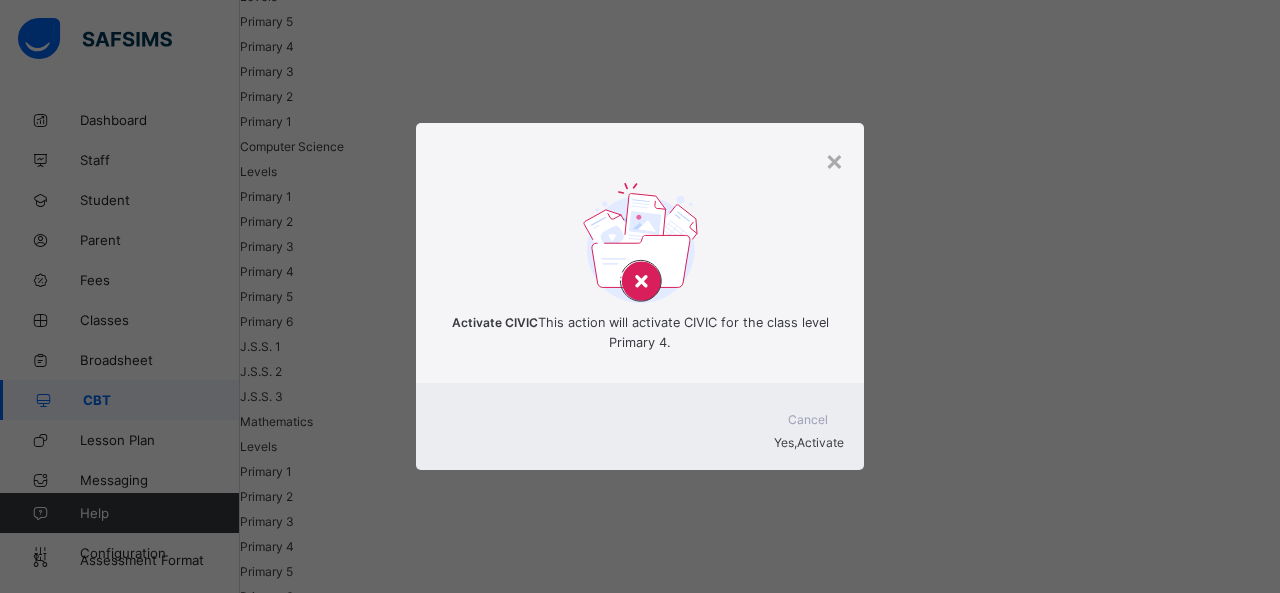 click on "Yes,  Activate" at bounding box center (809, 442) 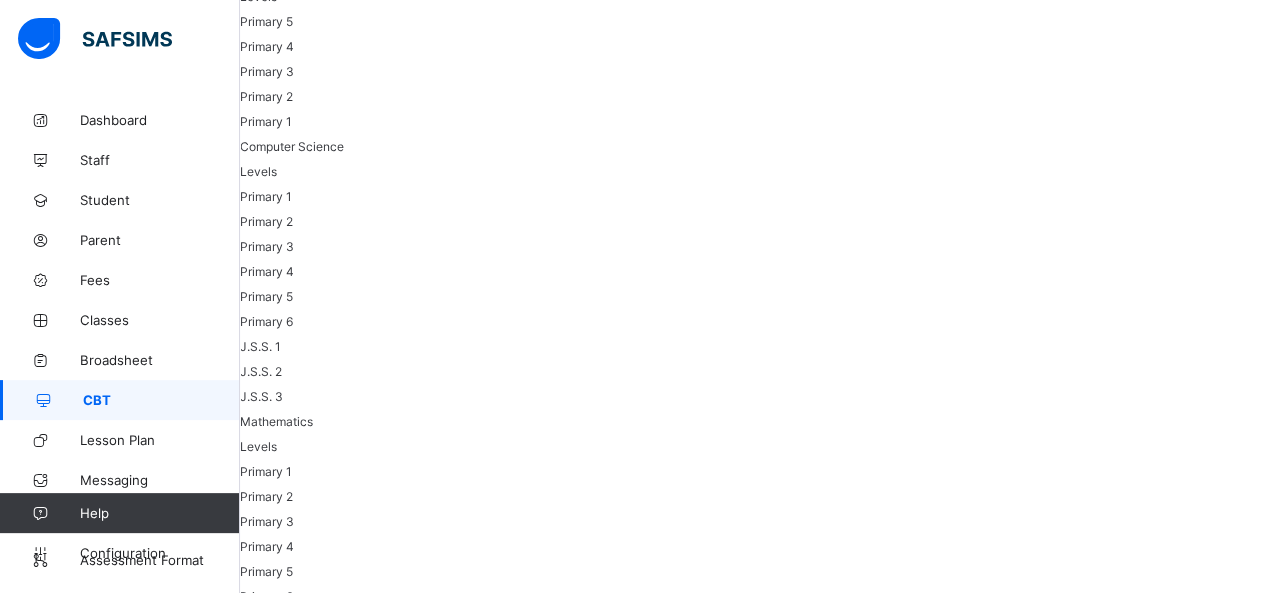 click on "View all papers Deactivate" at bounding box center (876, 3908) 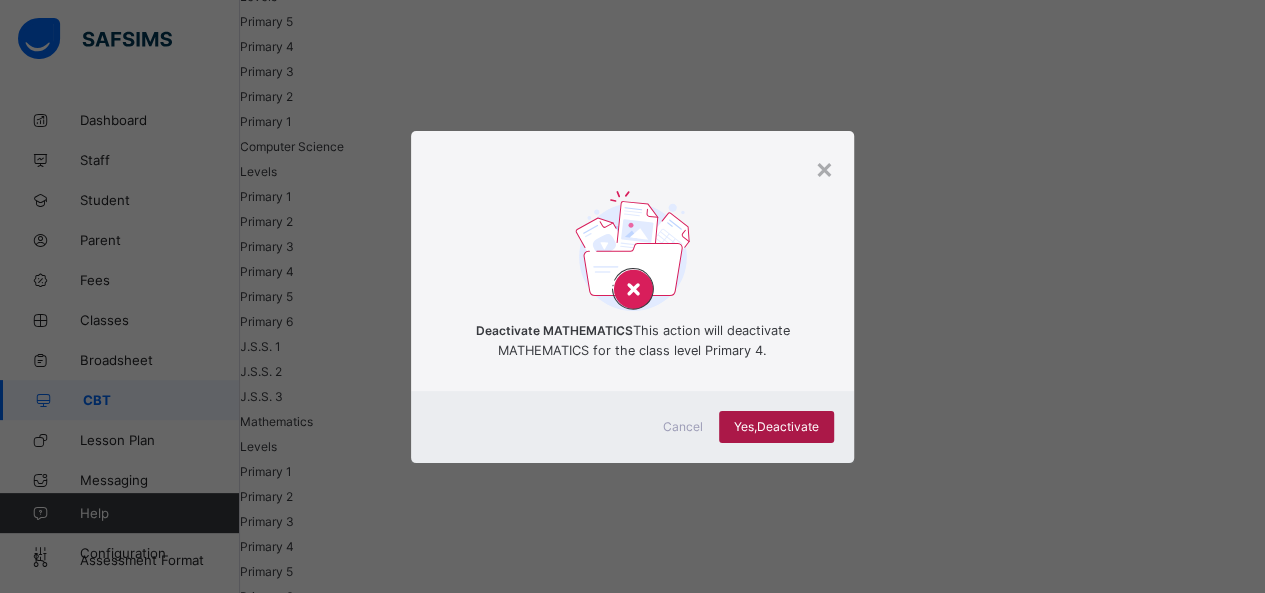 click on "Yes,  Deactivate" at bounding box center (776, 426) 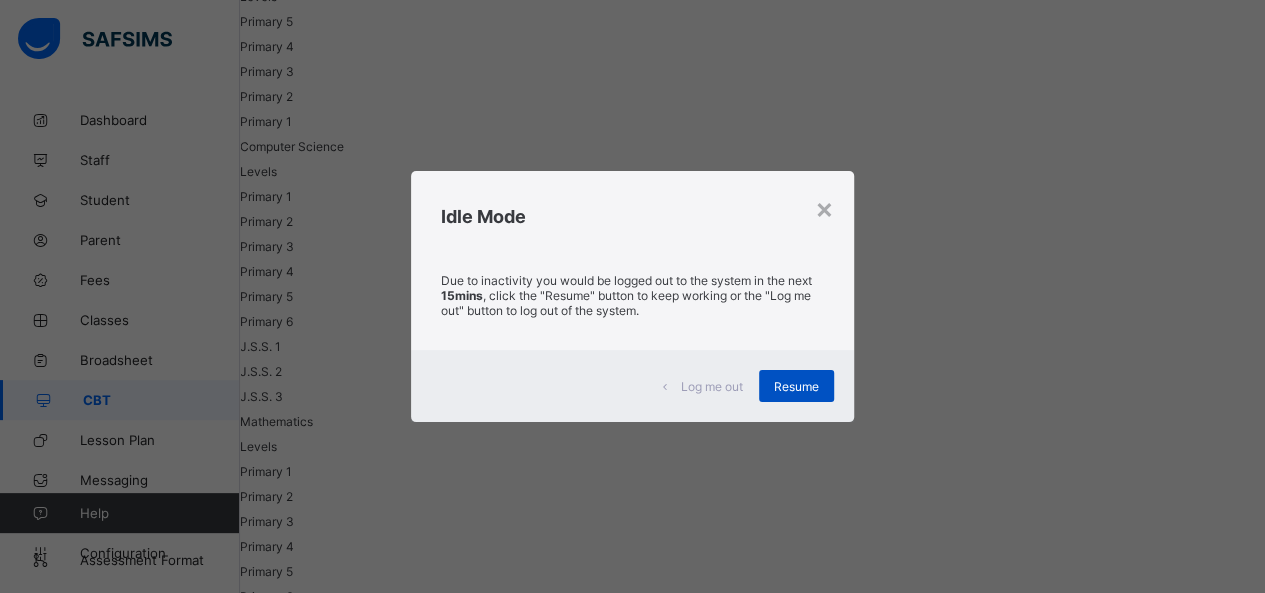 click on "Resume" at bounding box center (796, 386) 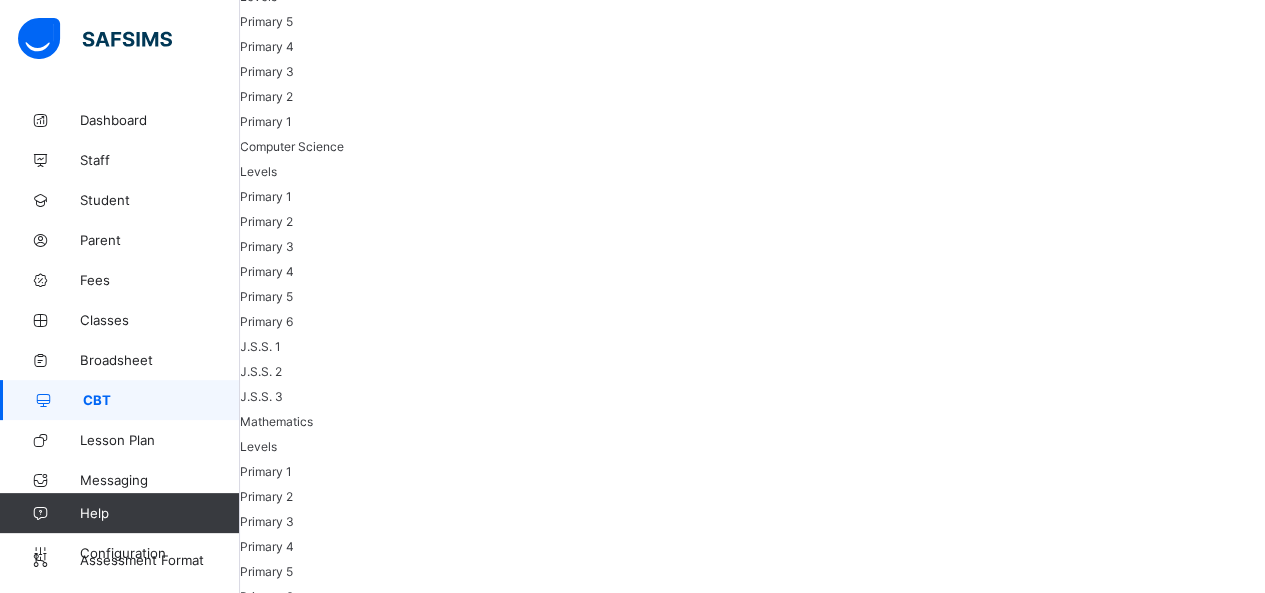 scroll, scrollTop: 0, scrollLeft: 0, axis: both 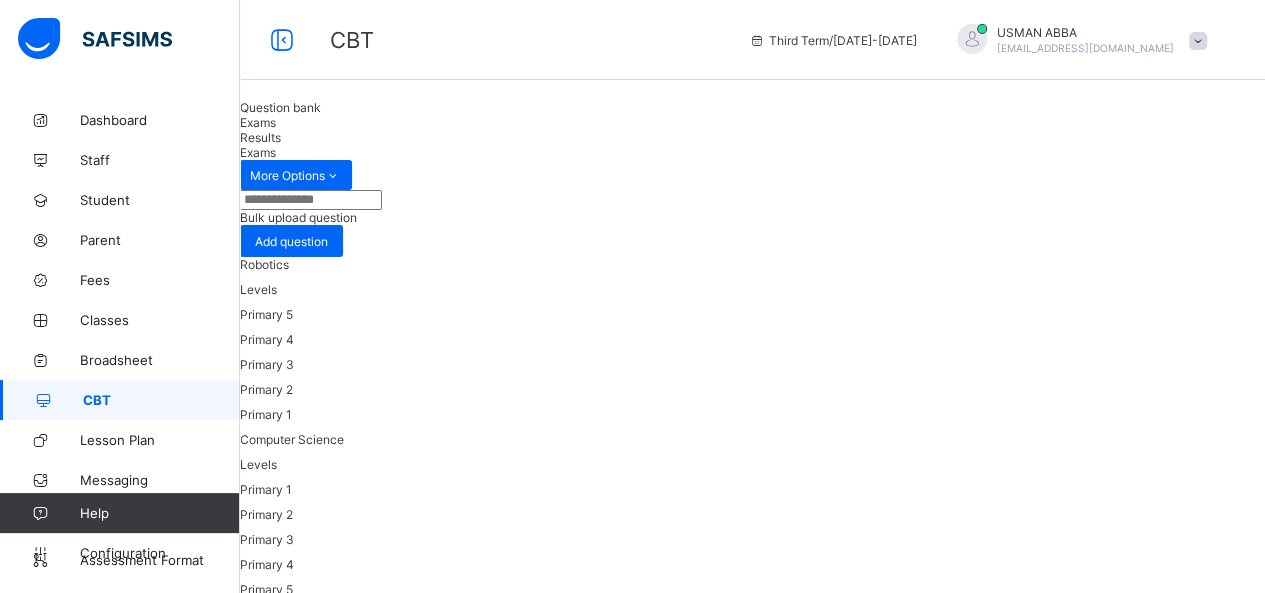 click on "Results" at bounding box center [752, 137] 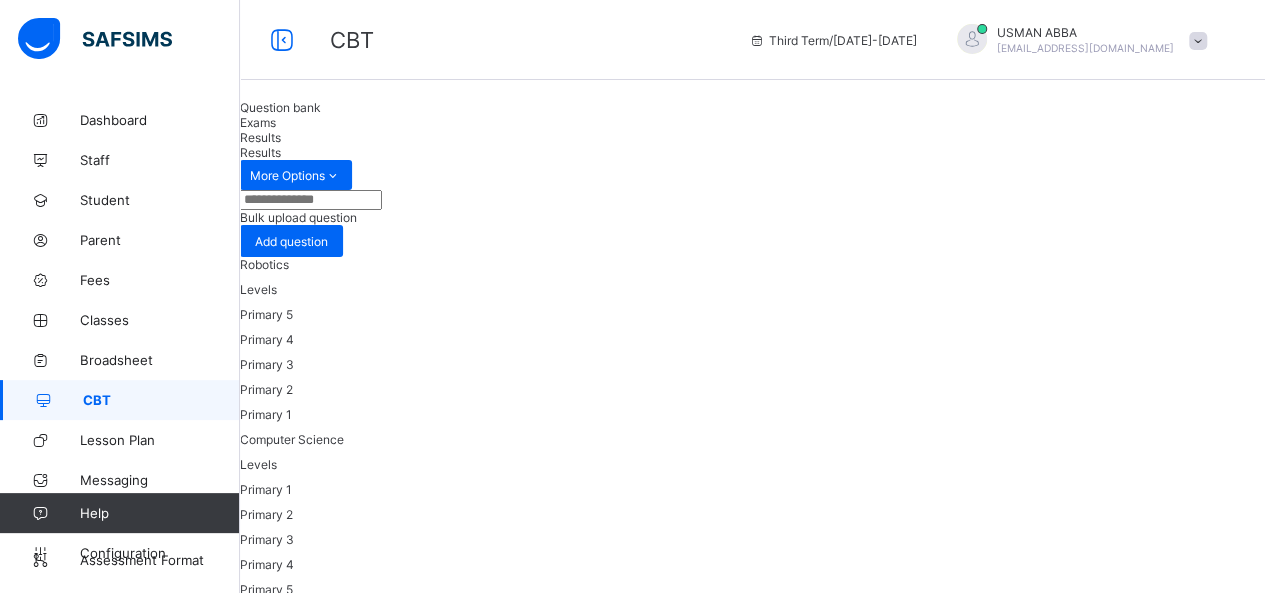 click on "Select class level" at bounding box center [752, 4467] 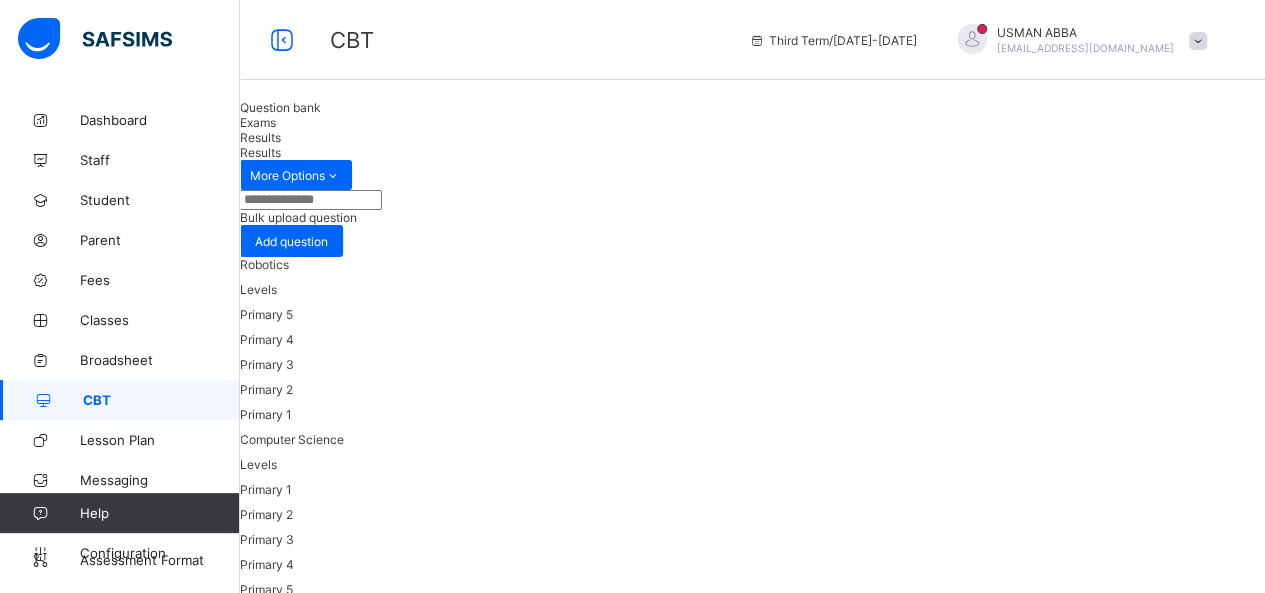 click on "Select exam" at bounding box center [752, 4480] 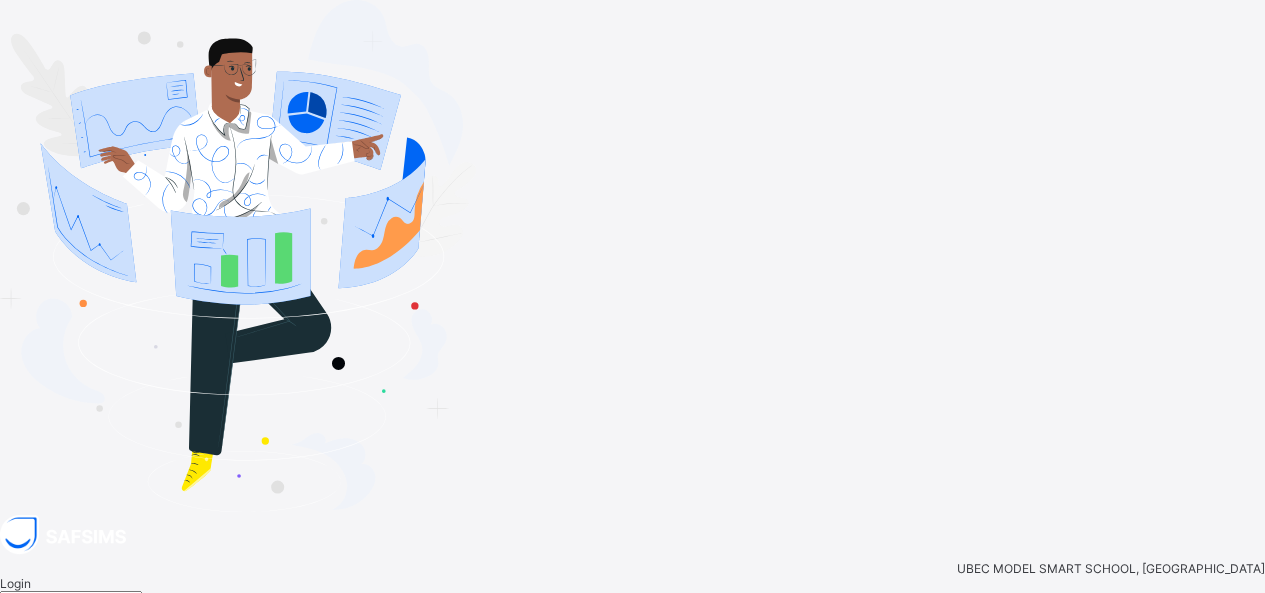type on "**********" 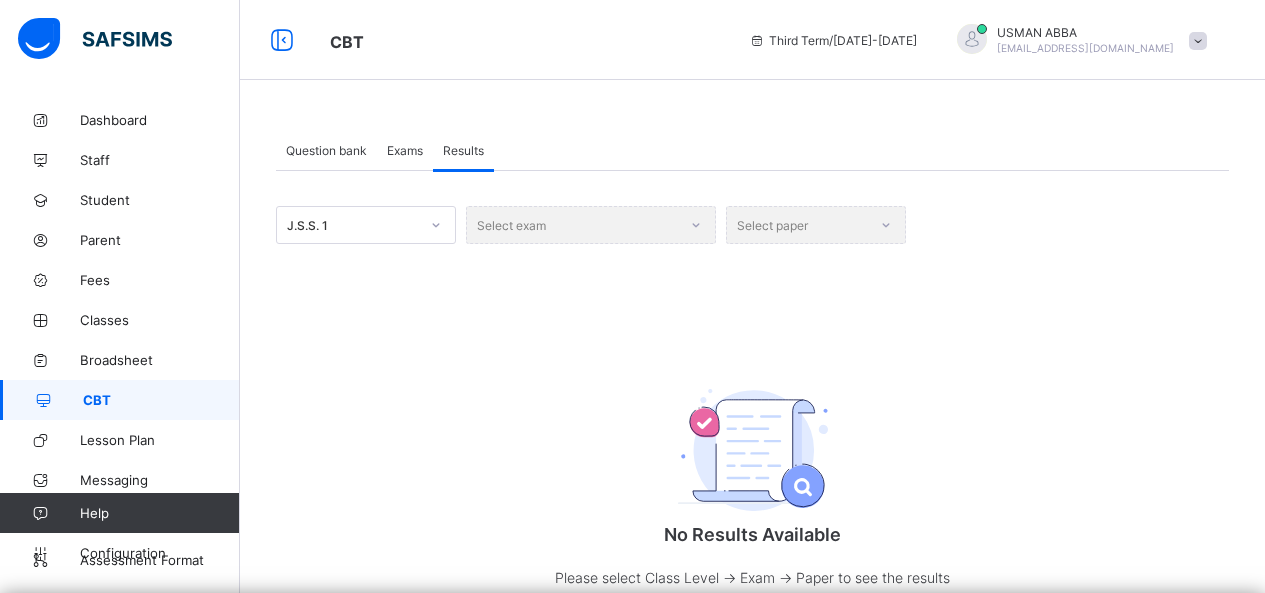 scroll, scrollTop: 0, scrollLeft: 0, axis: both 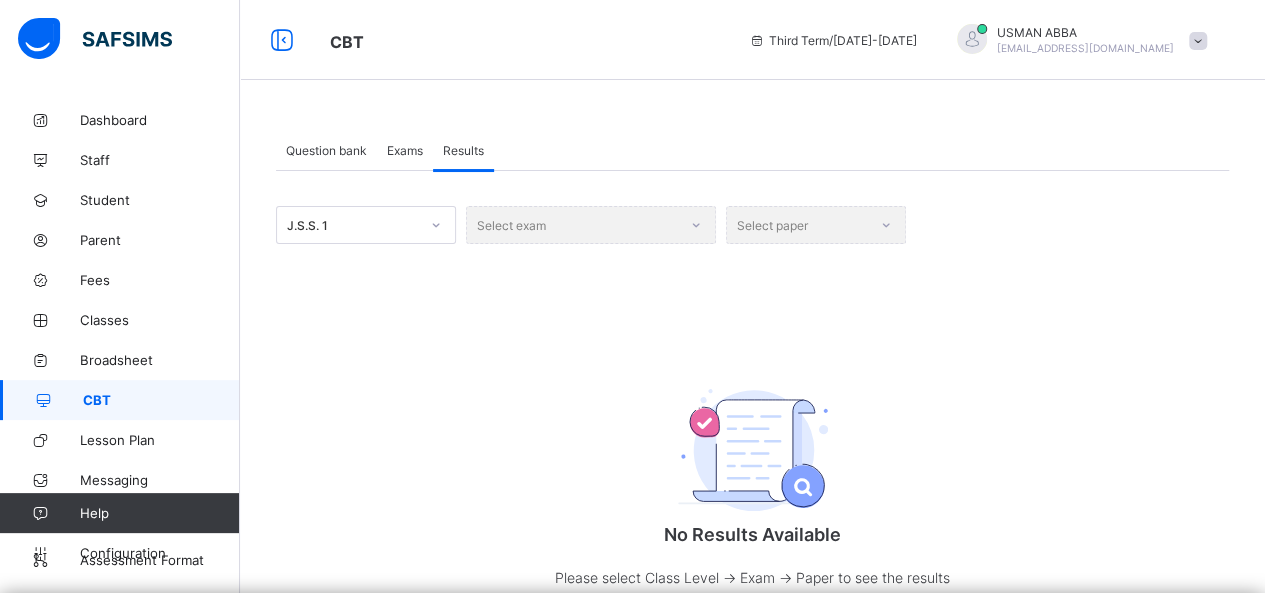 click on "Select exam" at bounding box center [591, 225] 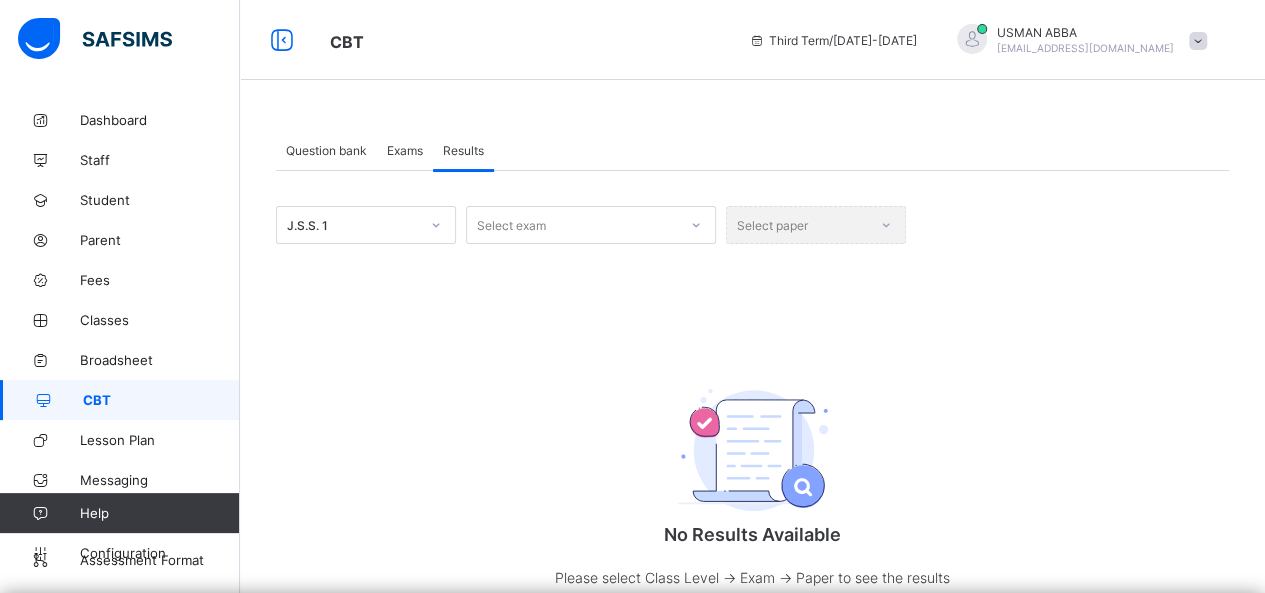 click on "No Results Available Please select Class Level -> Exam -> Paper to see the results for a paper" at bounding box center (752, 494) 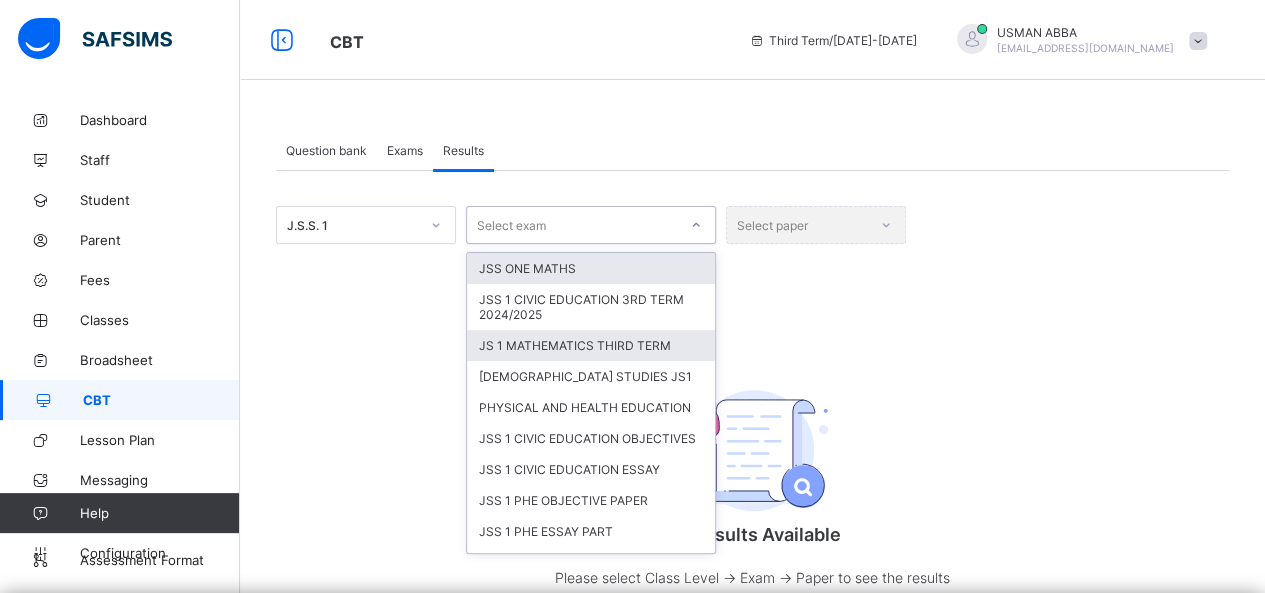 click on "JS 1 MATHEMATICS THIRD TERM" at bounding box center [591, 345] 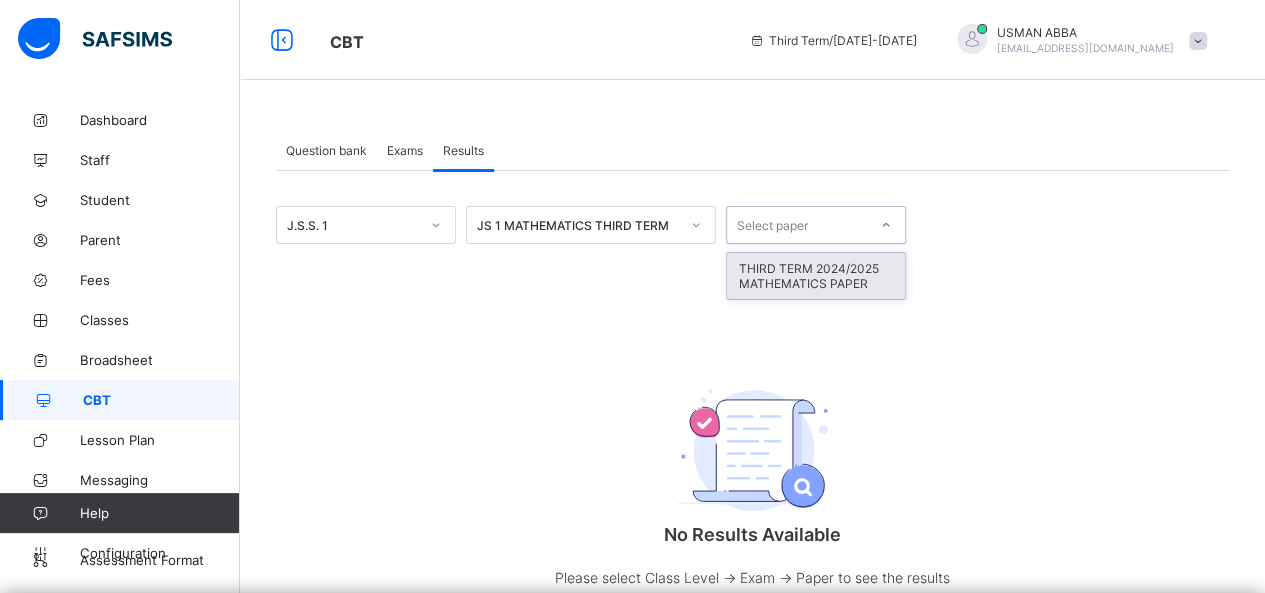 click on "THIRD TERM 2024/2025 MATHEMATICS PAPER" at bounding box center [816, 276] 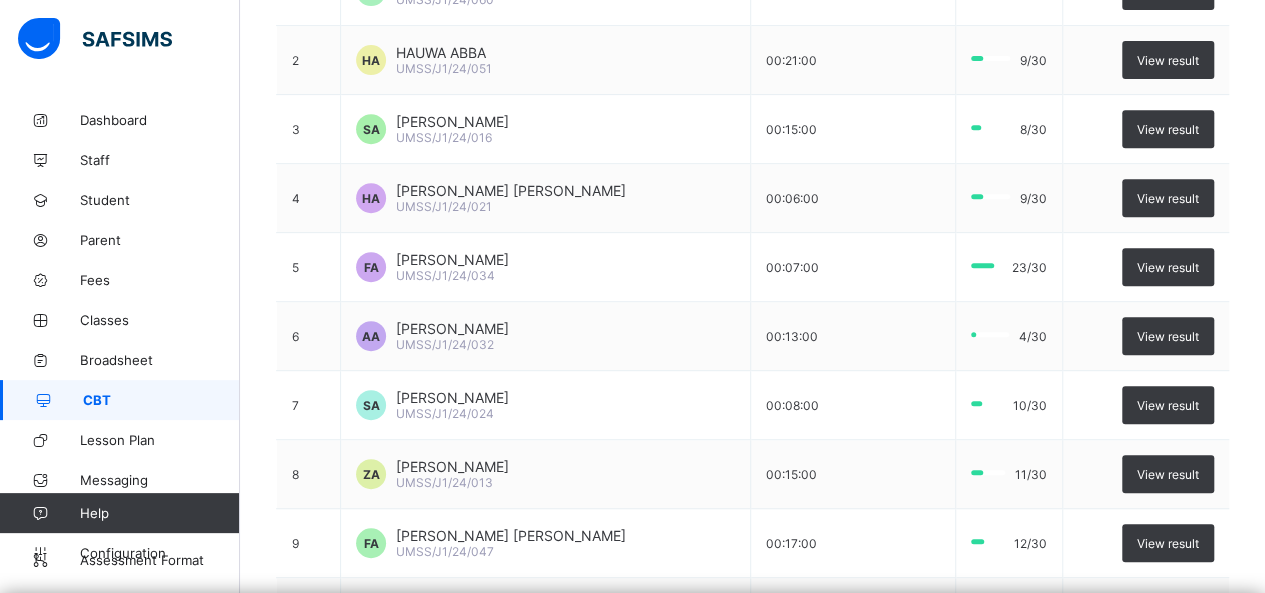 scroll, scrollTop: 0, scrollLeft: 0, axis: both 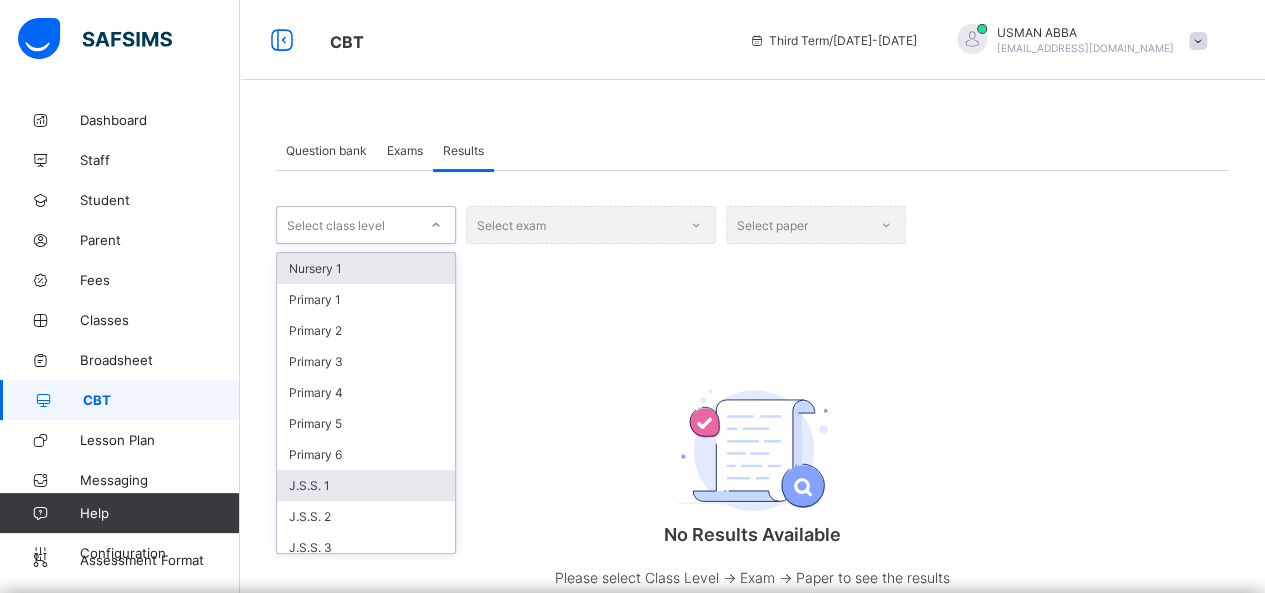 click on "J.S.S. 1" at bounding box center (366, 485) 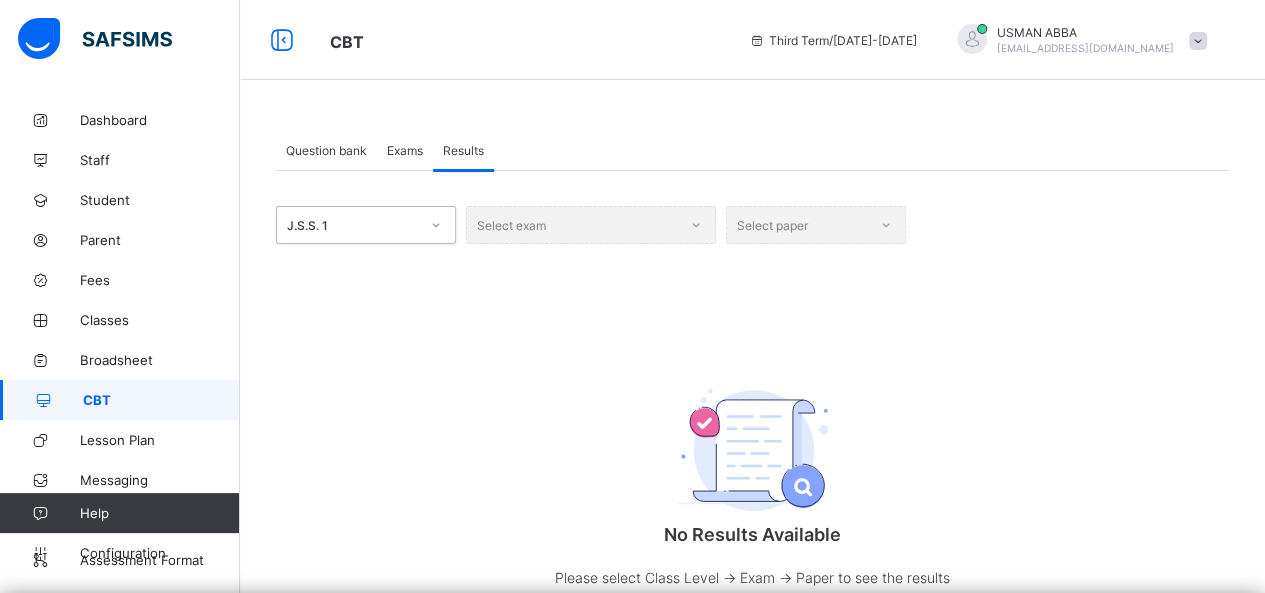 click on "Select exam" at bounding box center (591, 225) 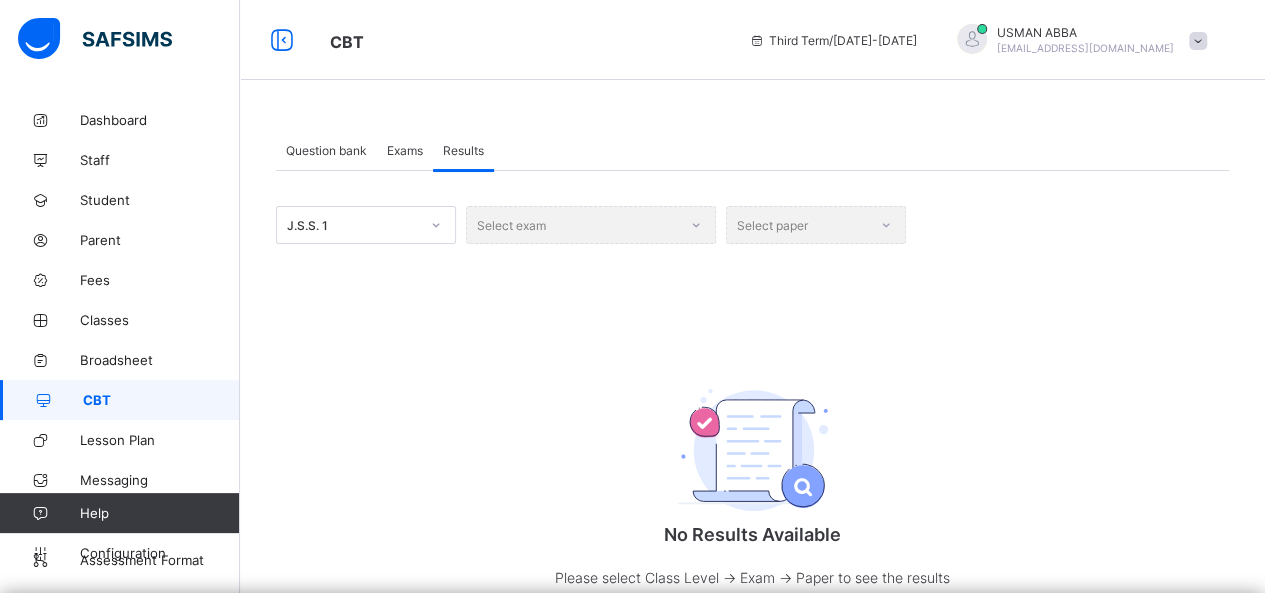 click on "No Results Available Please select Class Level -> Exam -> Paper to see the results for a paper" at bounding box center [752, 494] 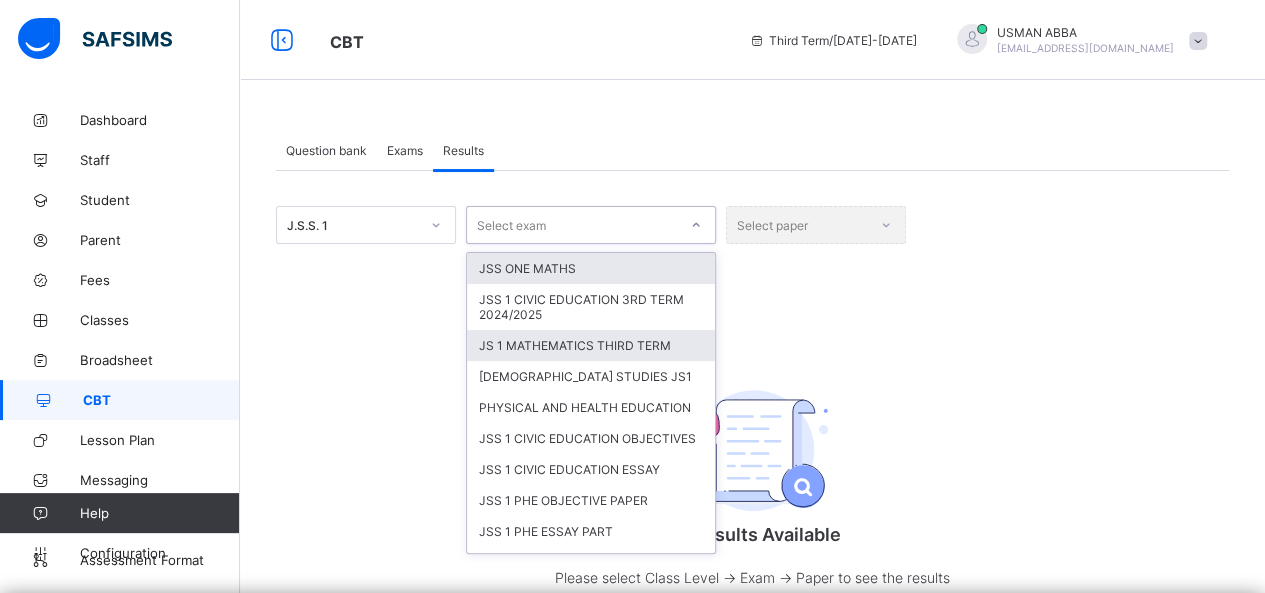 click on "JS 1 MATHEMATICS THIRD TERM" at bounding box center (591, 345) 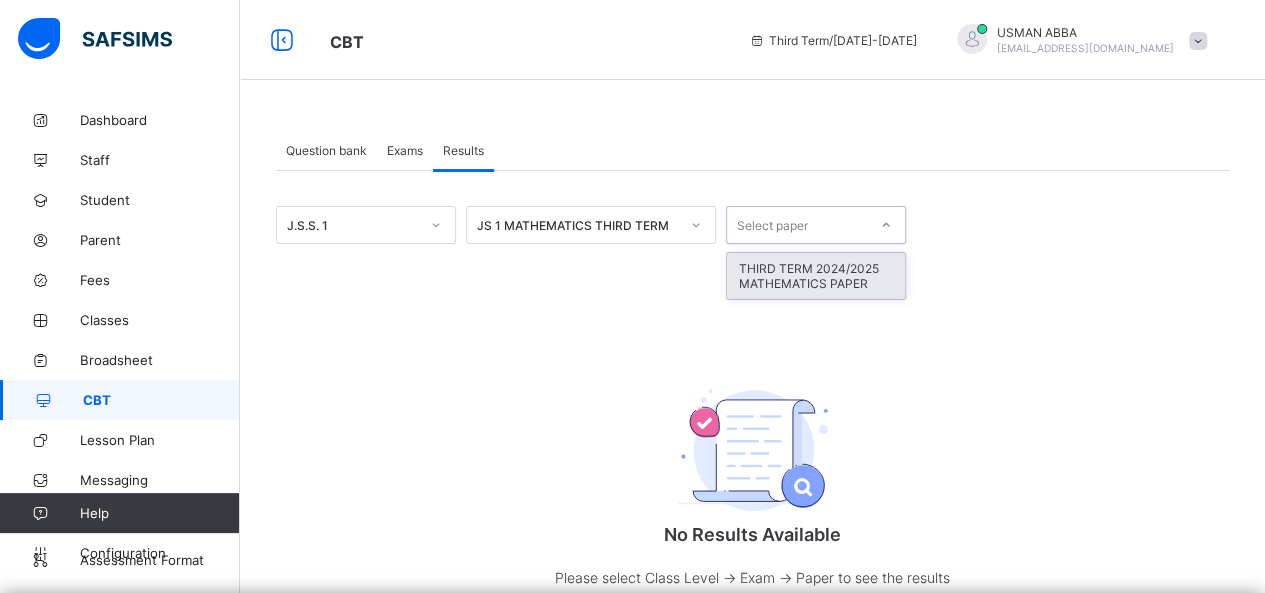 click on "THIRD TERM 2024/2025 MATHEMATICS PAPER" at bounding box center [816, 276] 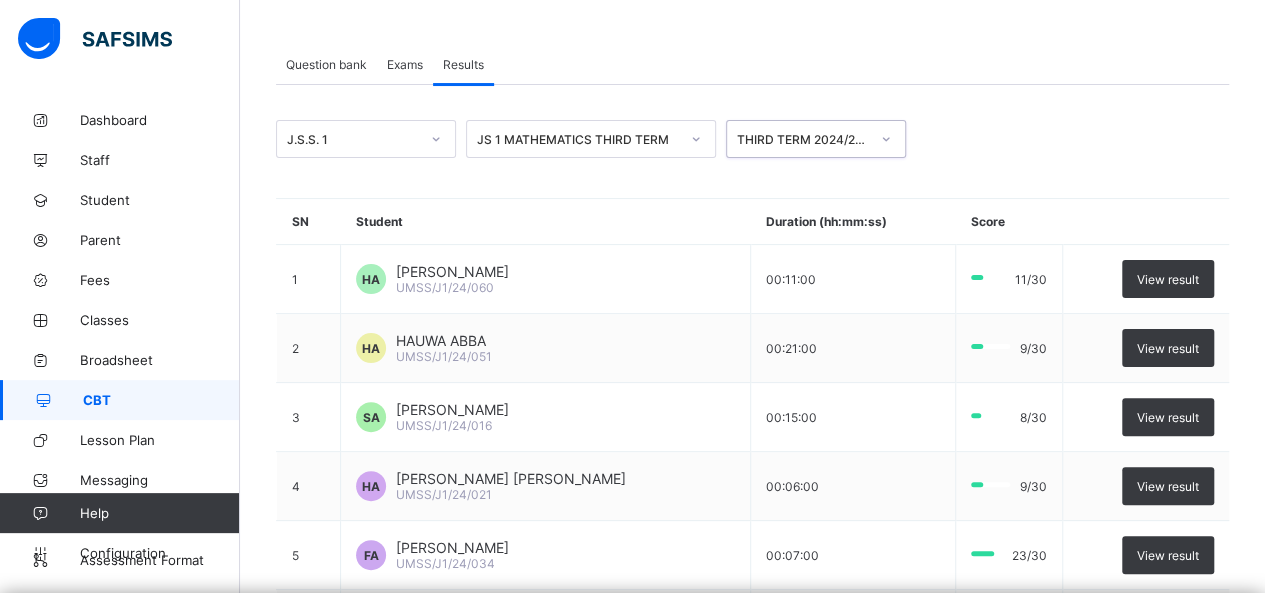 scroll, scrollTop: 0, scrollLeft: 0, axis: both 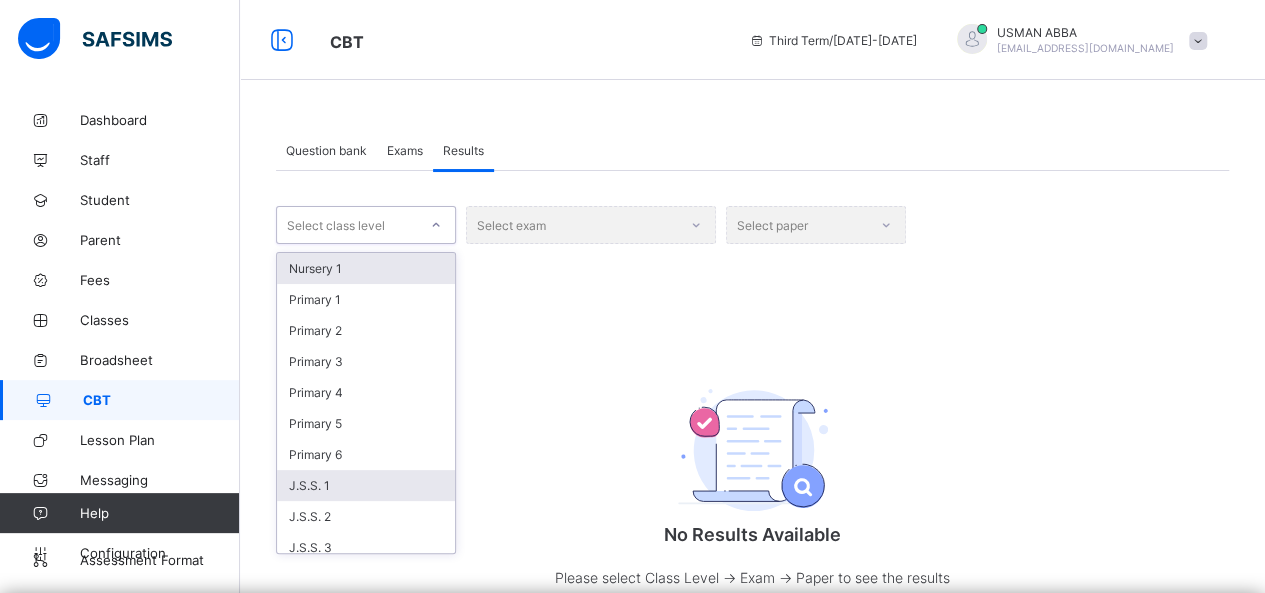 click on "J.S.S. 1" at bounding box center [366, 485] 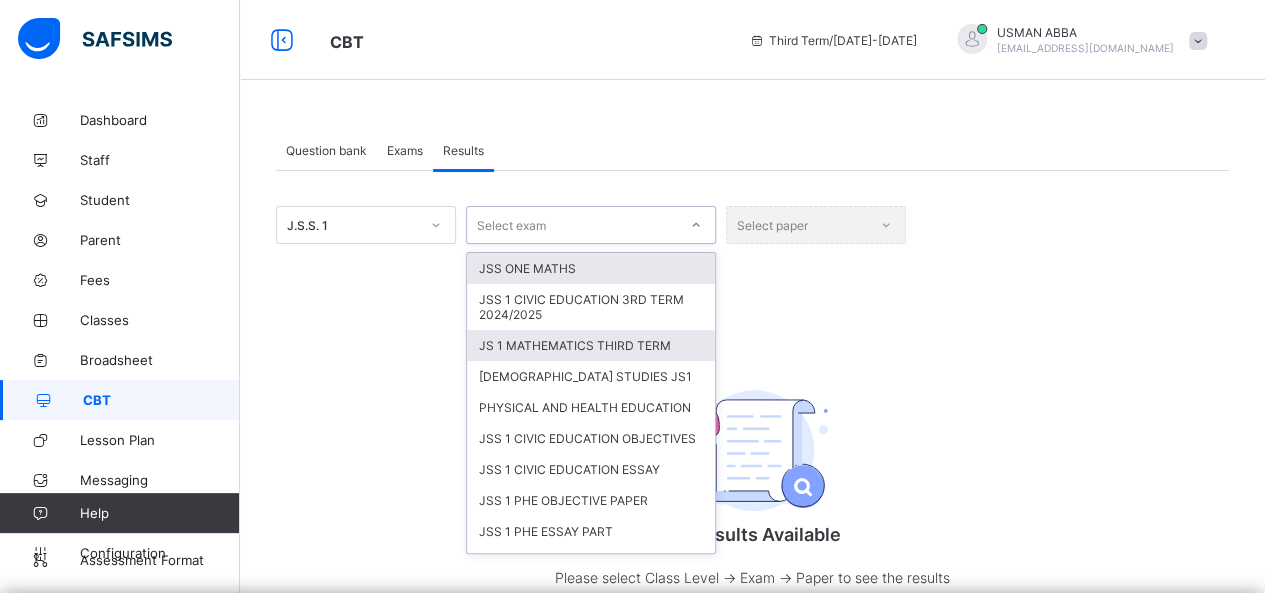click on "JS 1 MATHEMATICS THIRD TERM" at bounding box center (591, 345) 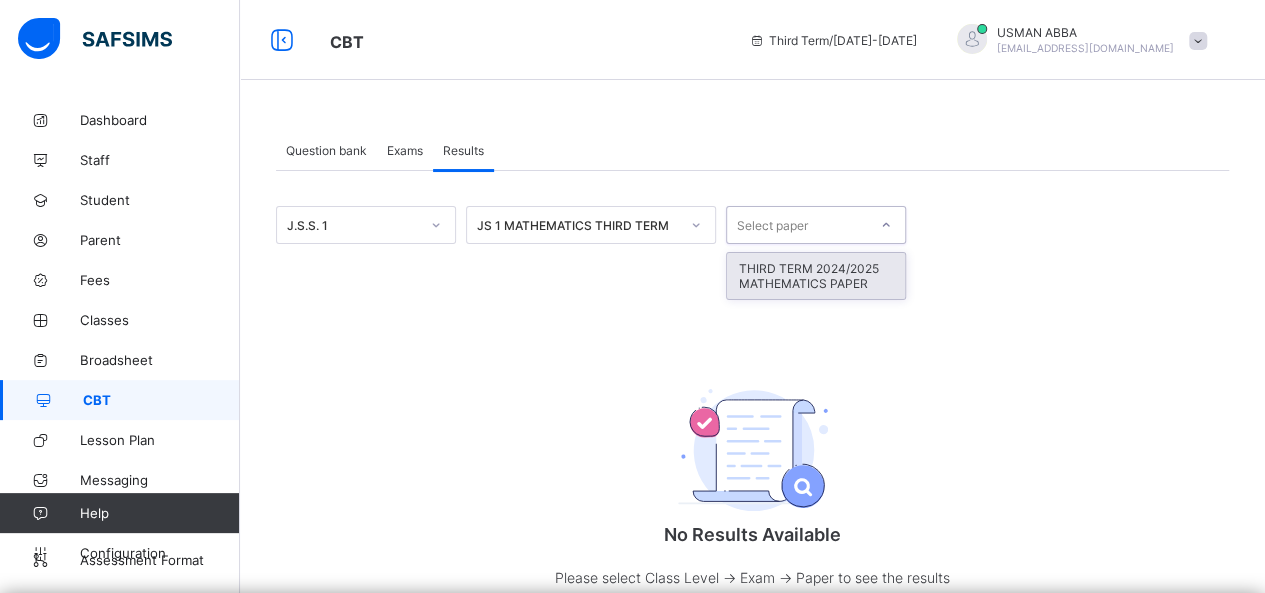 click on "THIRD TERM 2024/2025 MATHEMATICS PAPER" at bounding box center (816, 276) 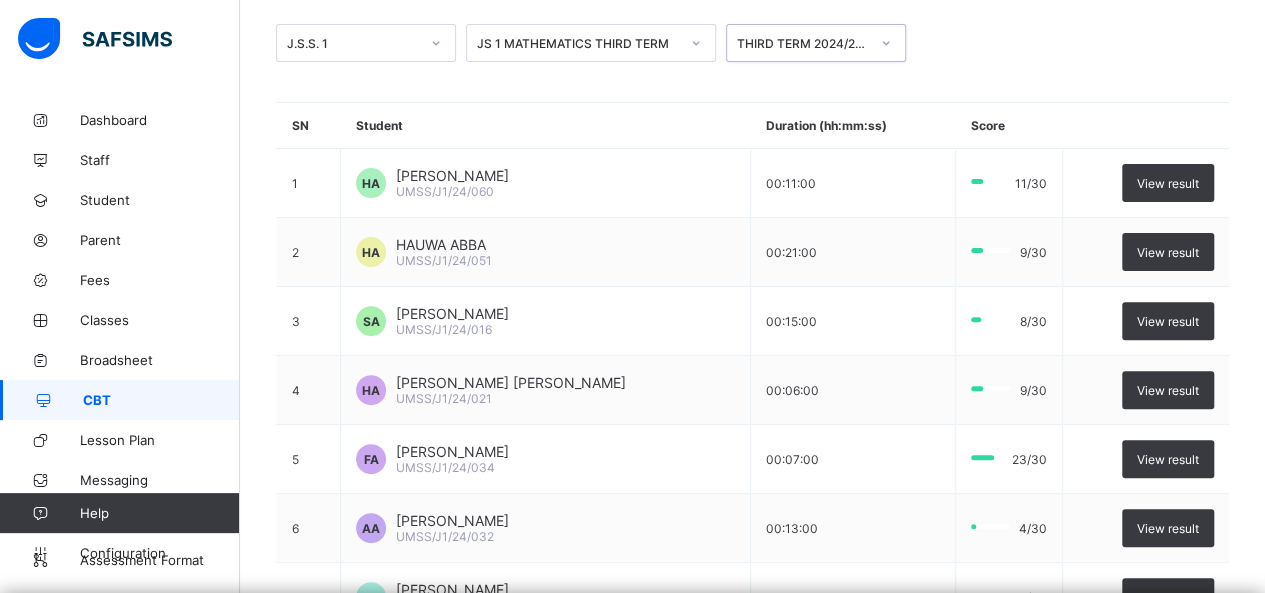 scroll, scrollTop: 0, scrollLeft: 0, axis: both 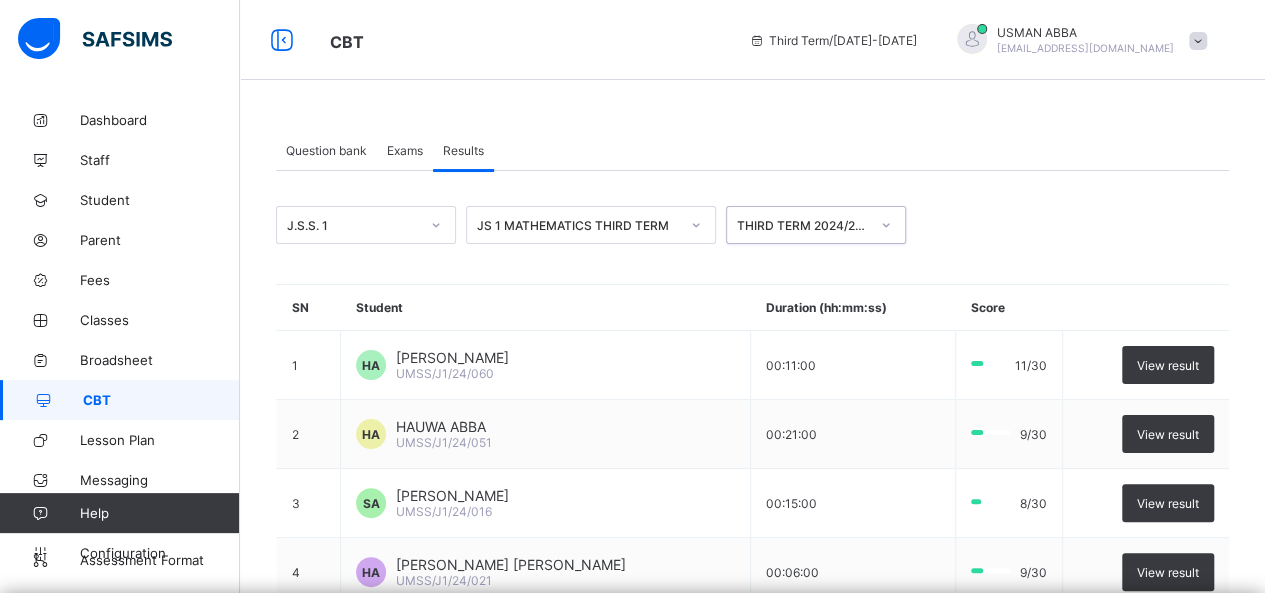 click on "Exams" at bounding box center [405, 150] 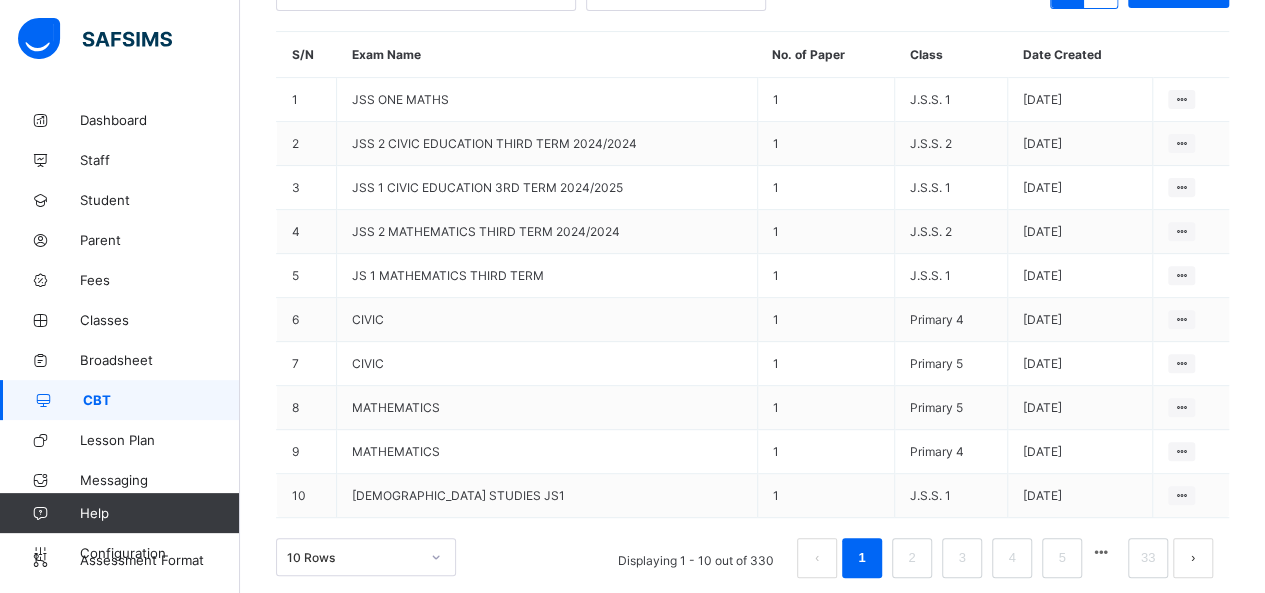 scroll, scrollTop: 293, scrollLeft: 0, axis: vertical 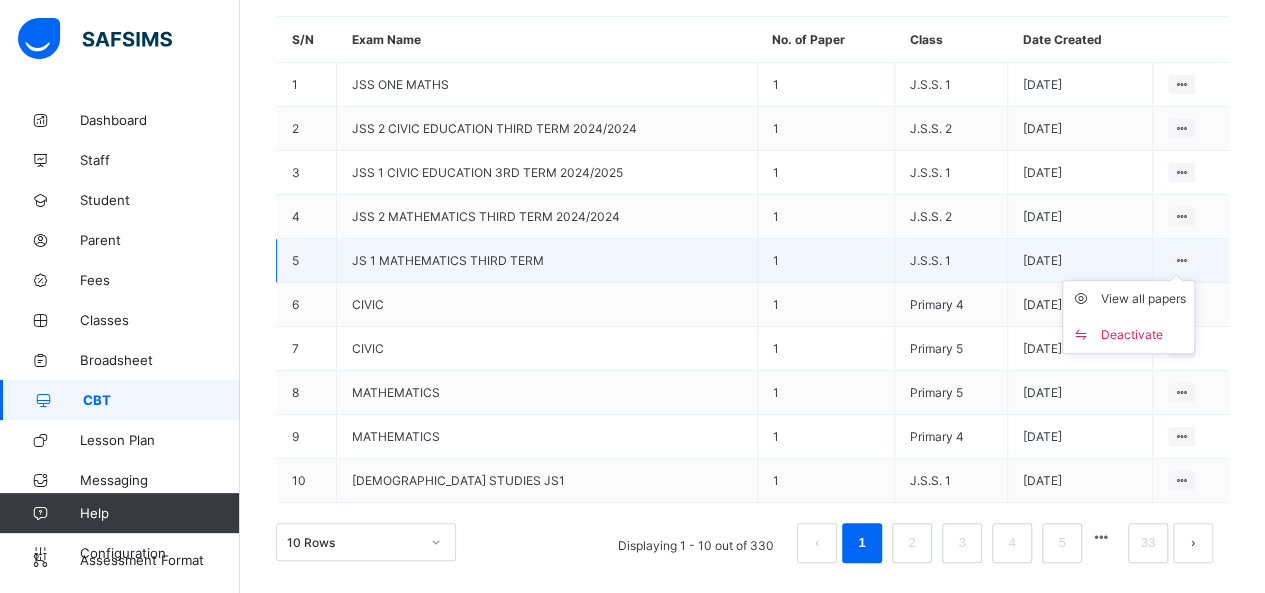 click on "View all papers Deactivate" at bounding box center (1128, 317) 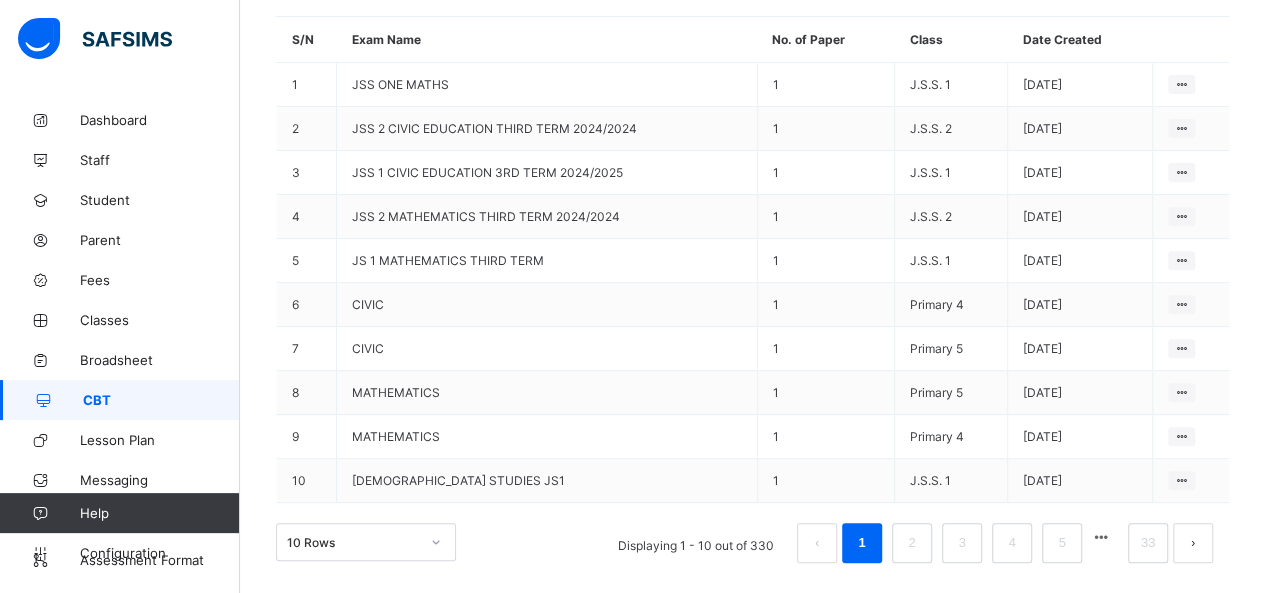 click on "Question bank Exams Results Exams More Options   Bulk upload question Add question Robotics Levels Primary 5 Primary 4 Primary 3 Primary 2 Primary 1 Computer Science Levels Primary 1 Primary 2 Primary 3 Primary 4 Primary 5 Primary 6 J.S.S. 1 J.S.S. 2 J.S.S. 3 Mathematics Levels Primary 1 Primary 2 Primary 3 Primary 4 Primary 5 Primary 6 J.S.S. 1 J.S.S. 2 J.S.S. 3 Social Studies  Levels J.S.S. 2 J.S.S. 1 J.S.S. 3 English Language Levels Primary 1 Primary 2 Primary 3 Primary 4 Primary 5 Primary 6 J.S.S. 1 J.S.S. 2 J.S.S. 3 Agricultural Science Levels J.S.S. 1 J.S.S. 2 Primary 4 Primary 5 Primary 6 J.S.S. 3 Islamic Religion Studies Levels Primary 2 Primary 5 Primary 6 Primary 1 Primary 4 J.S.S. 3 J.S.S. 1 J.S.S. 2 Basic Technology Levels J.S.S. 2 J.S.S. 1 Primary 4 Primary 5 J.S.S. 3 Cultural/creative Arts Levels Primary 4 Primary 5 Primary 6 J.S.S. 1 J.S.S. 2 J.S.S. 3 History Levels Primary 2 Primary 3 Primary 4 Primary 5 Primary 6 J.S.S. 1 J.S.S. 2 J.S.S. 3 Primary 1 Basic Science Levels J.S.S. 1 J.S.S. 2 × Z" at bounding box center (752, 207) 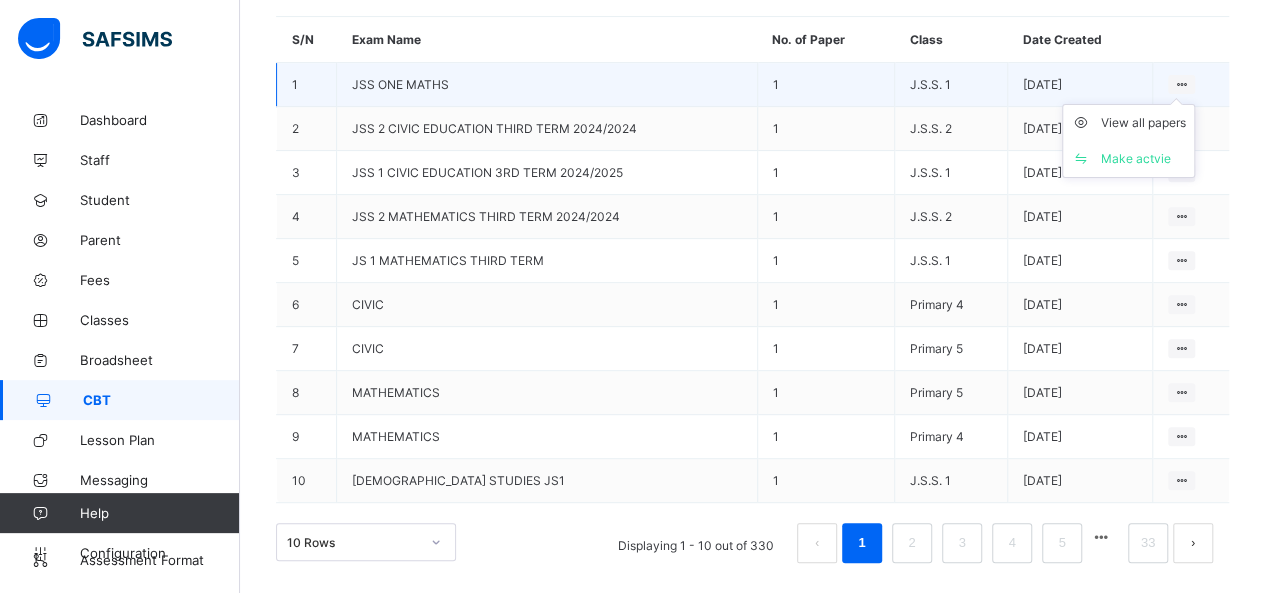 click at bounding box center [1181, 84] 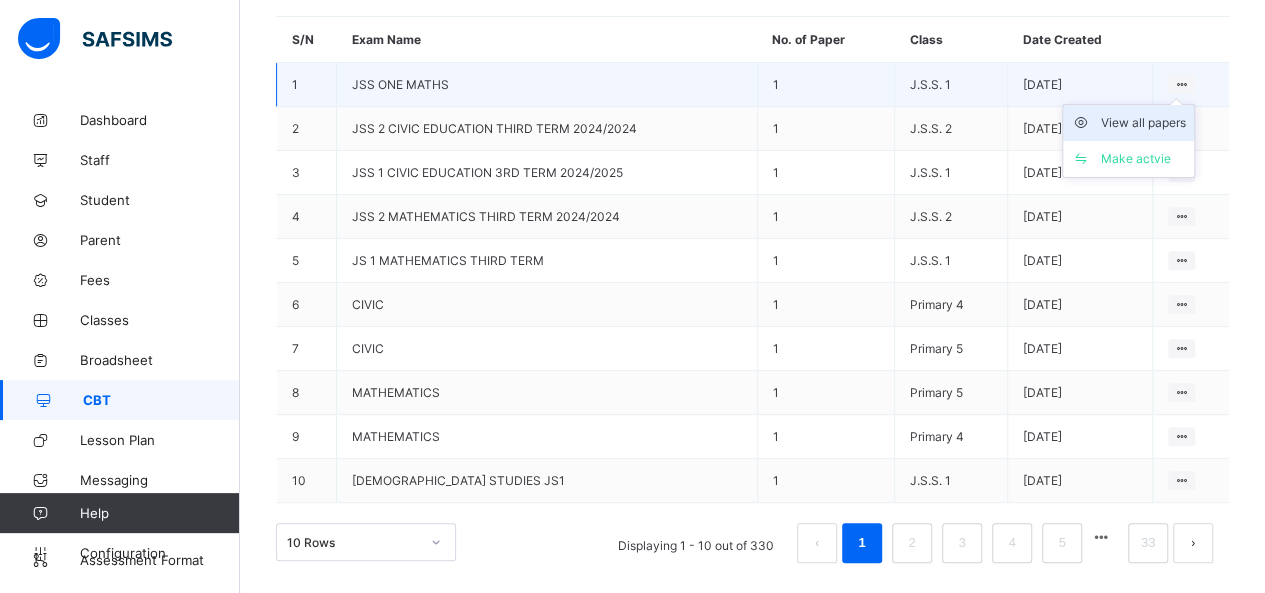 click on "View all papers" at bounding box center (1143, 123) 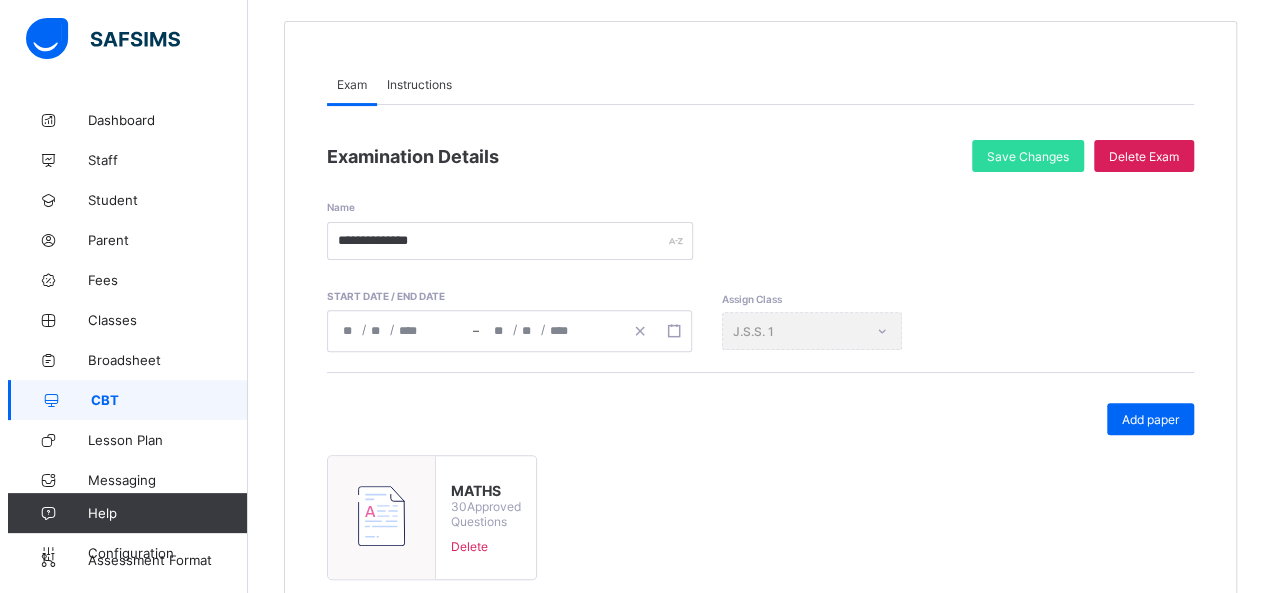 scroll, scrollTop: 295, scrollLeft: 0, axis: vertical 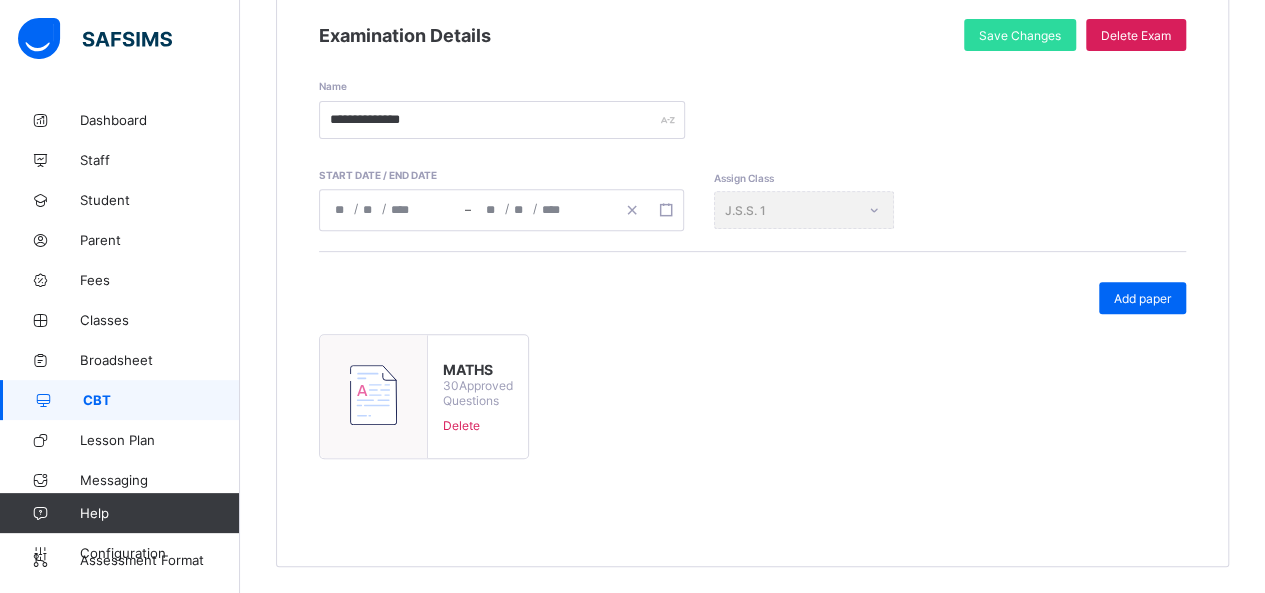 click at bounding box center [374, 396] 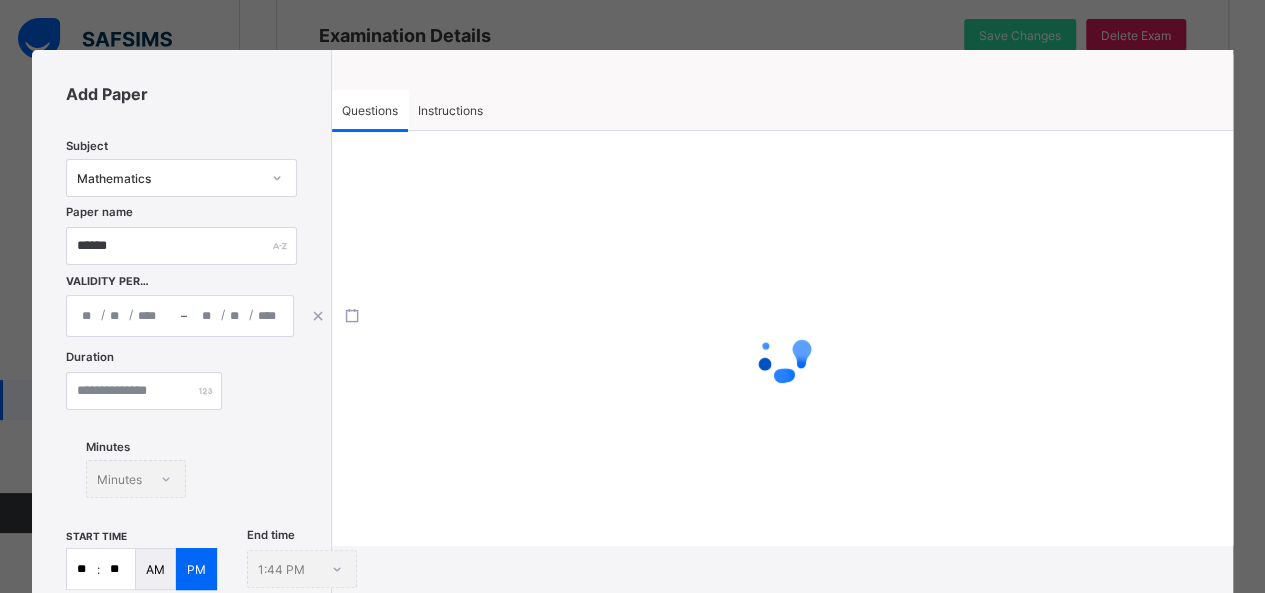 type on "*****" 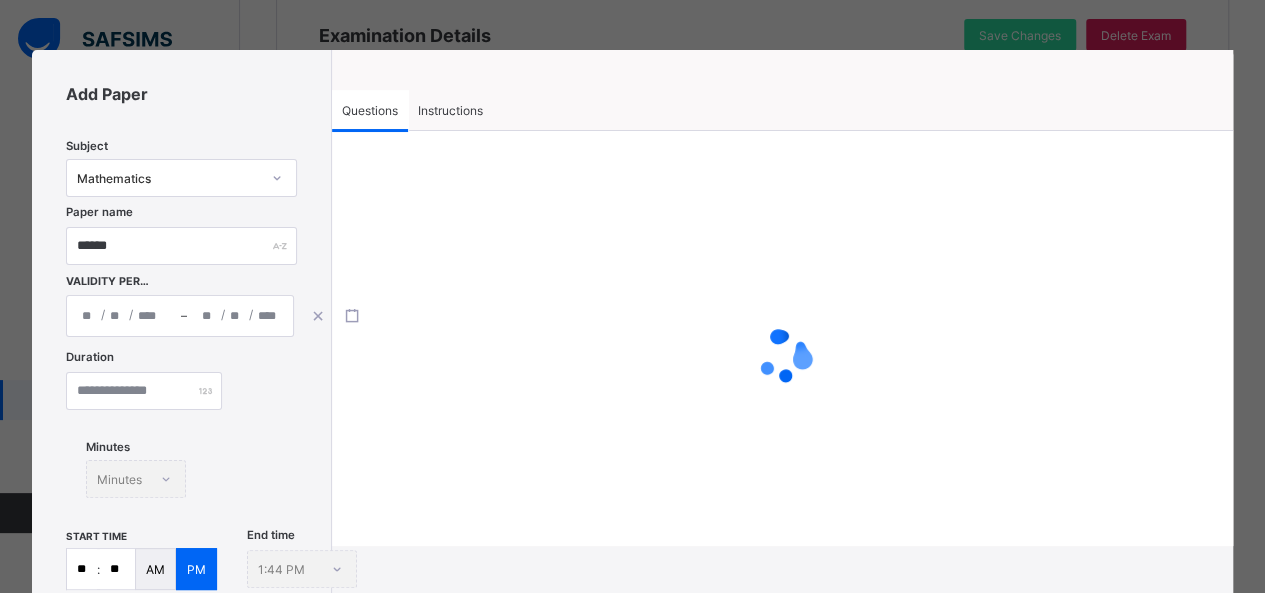 type on "**********" 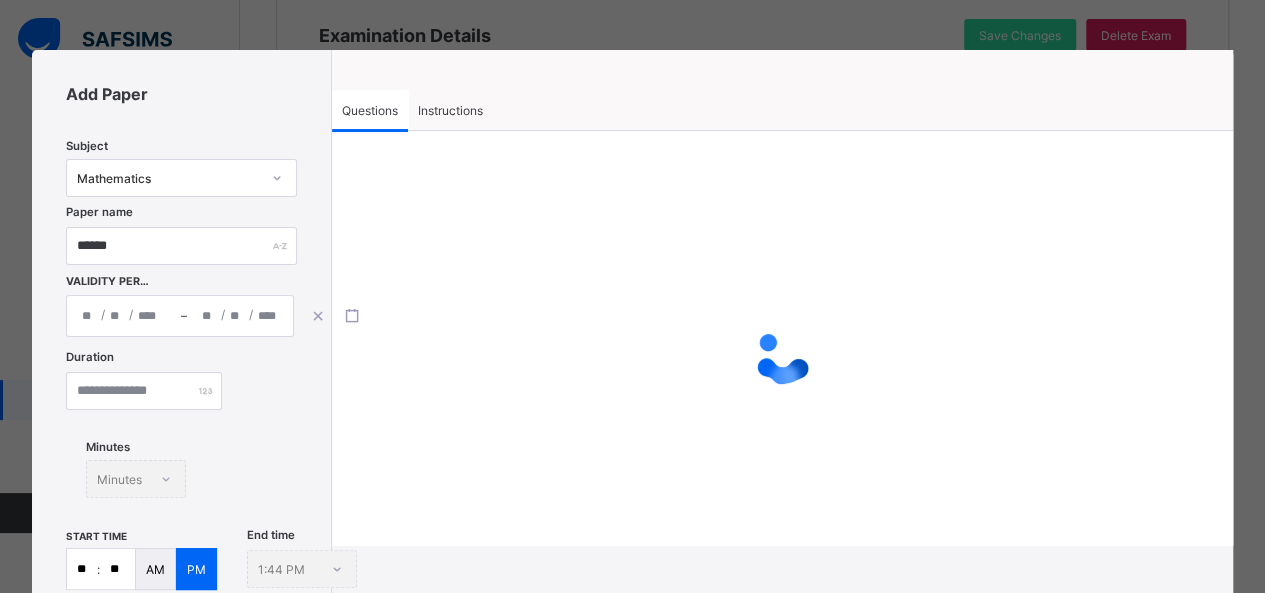 type on "*" 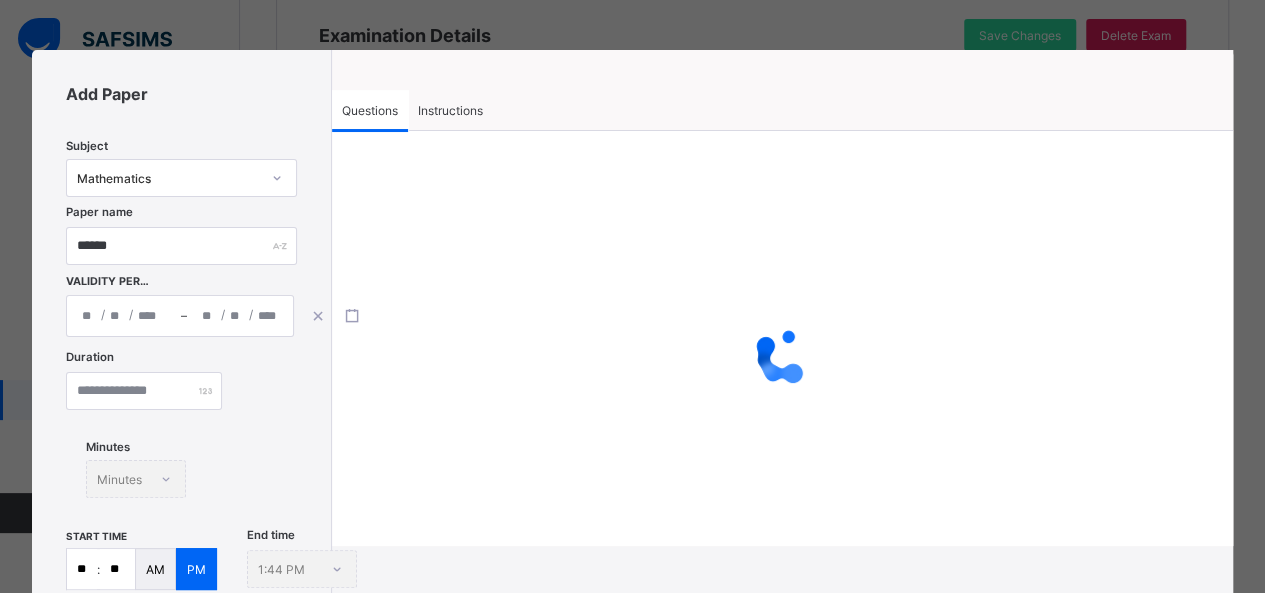 type on "**" 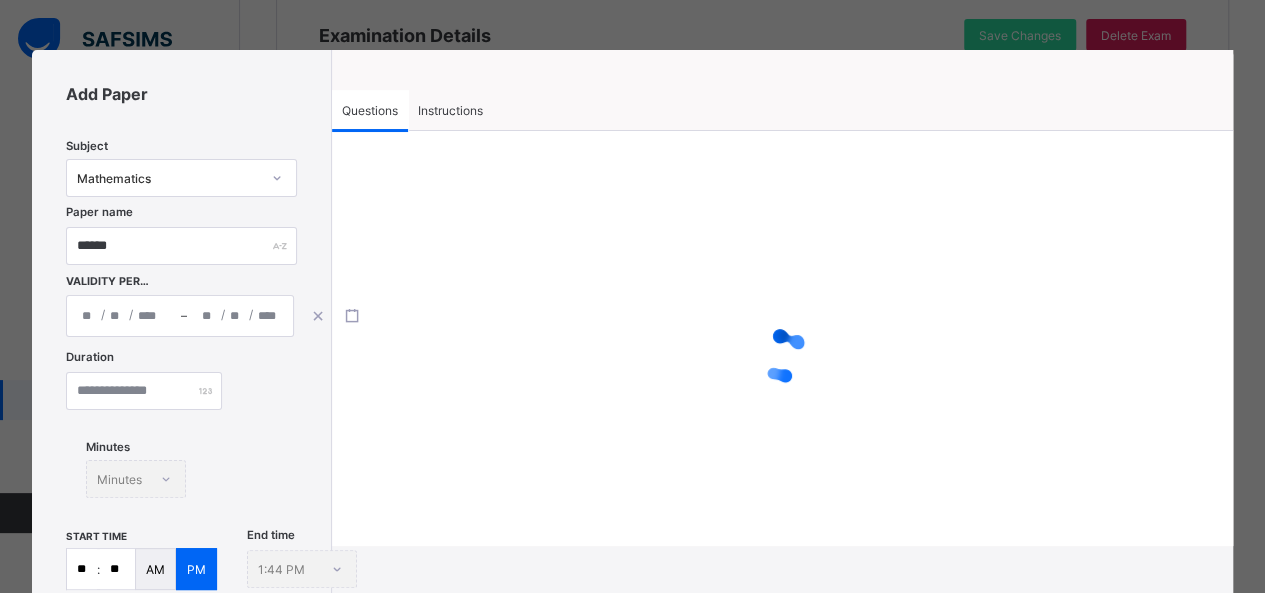 type on "****" 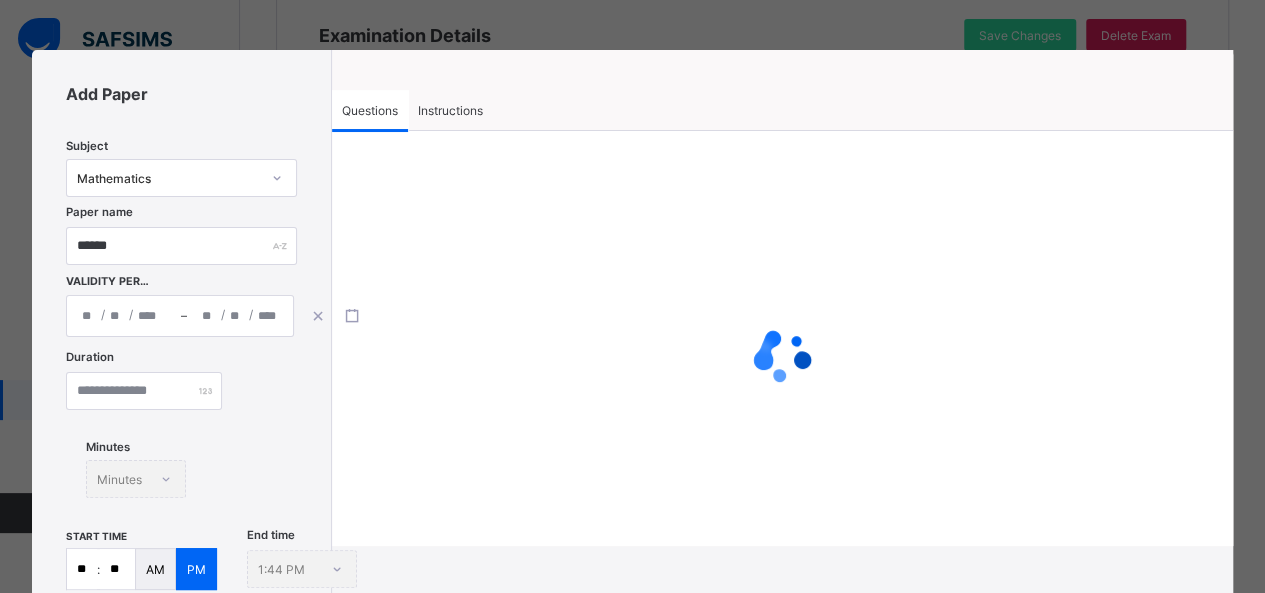 type on "**********" 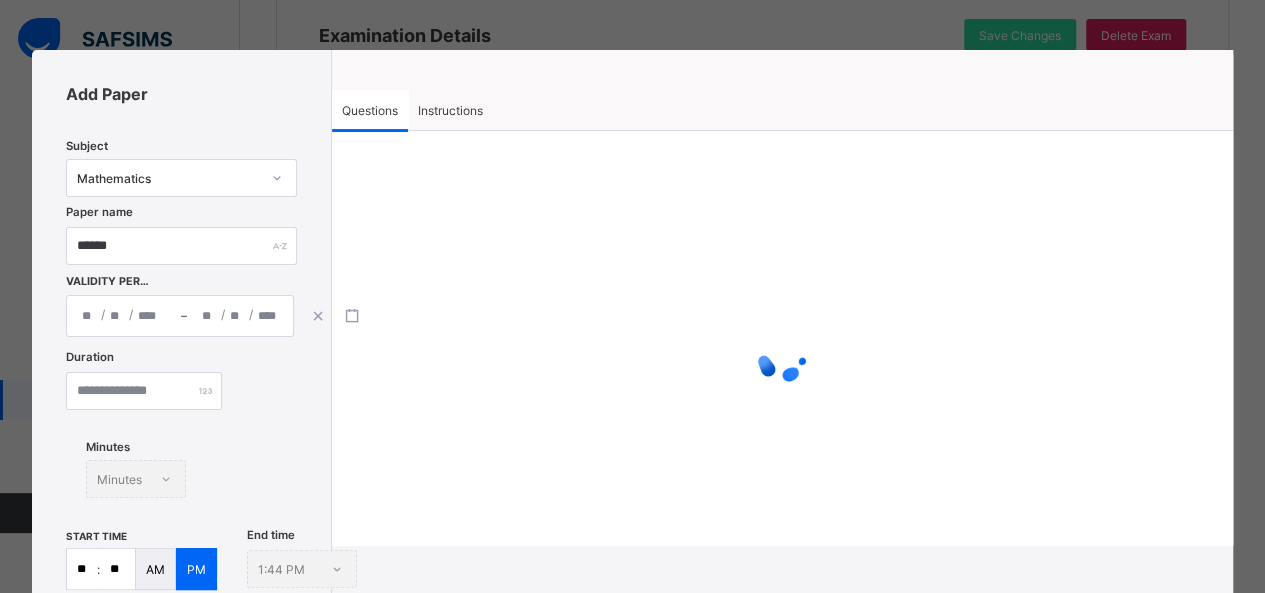 type on "*" 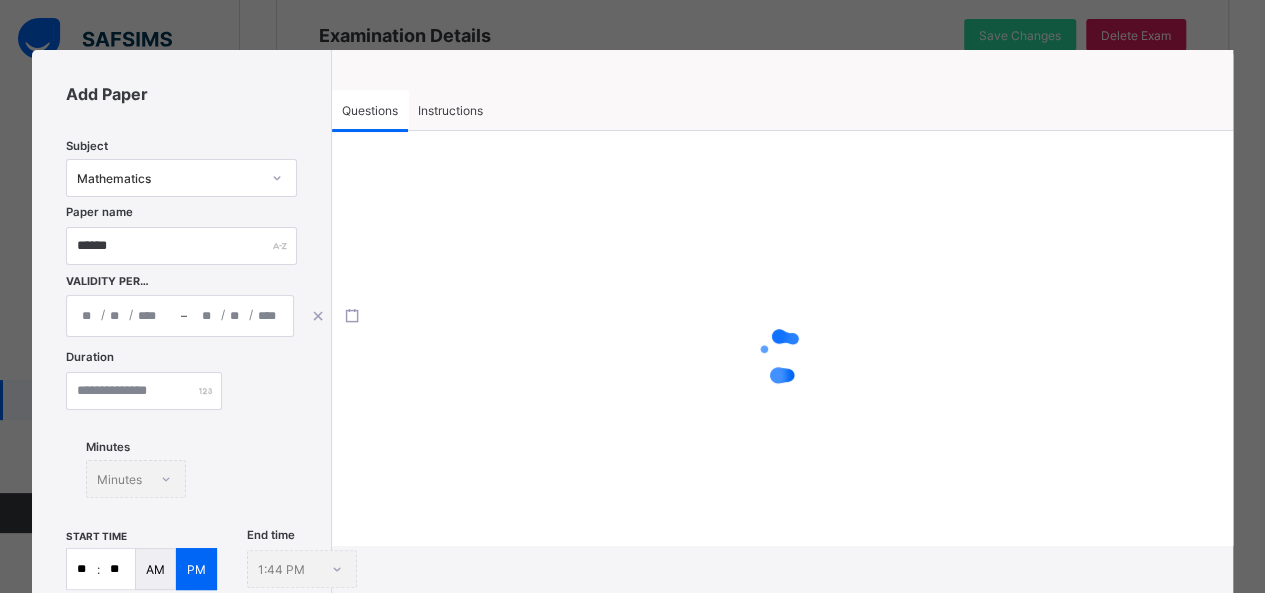 type on "**" 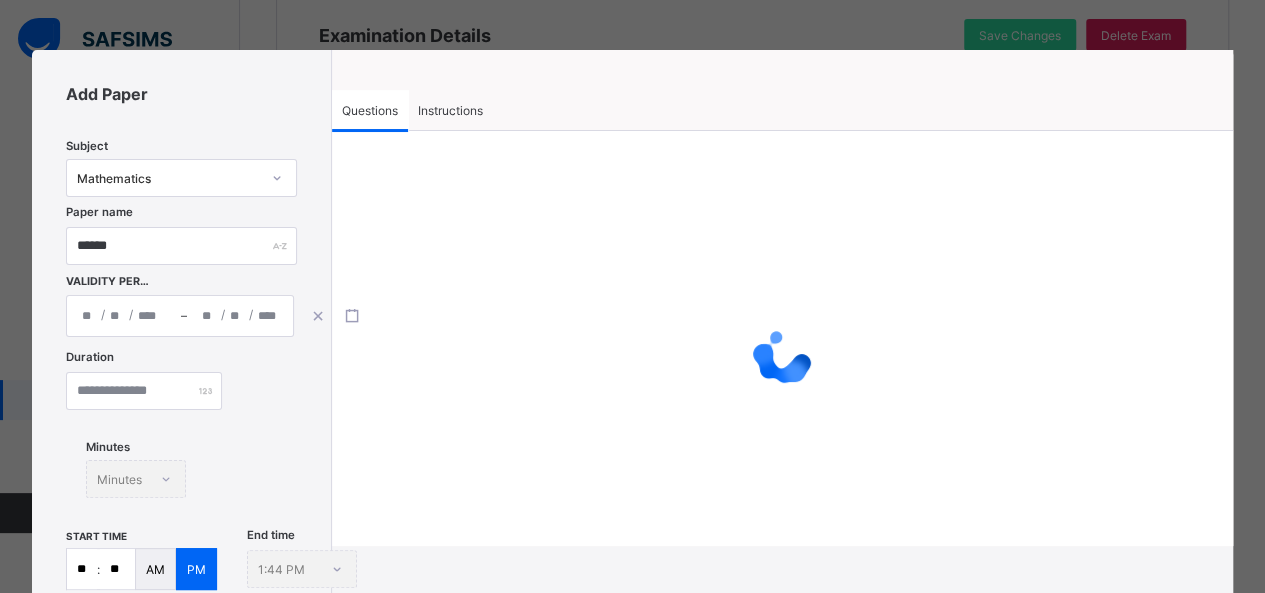 type on "****" 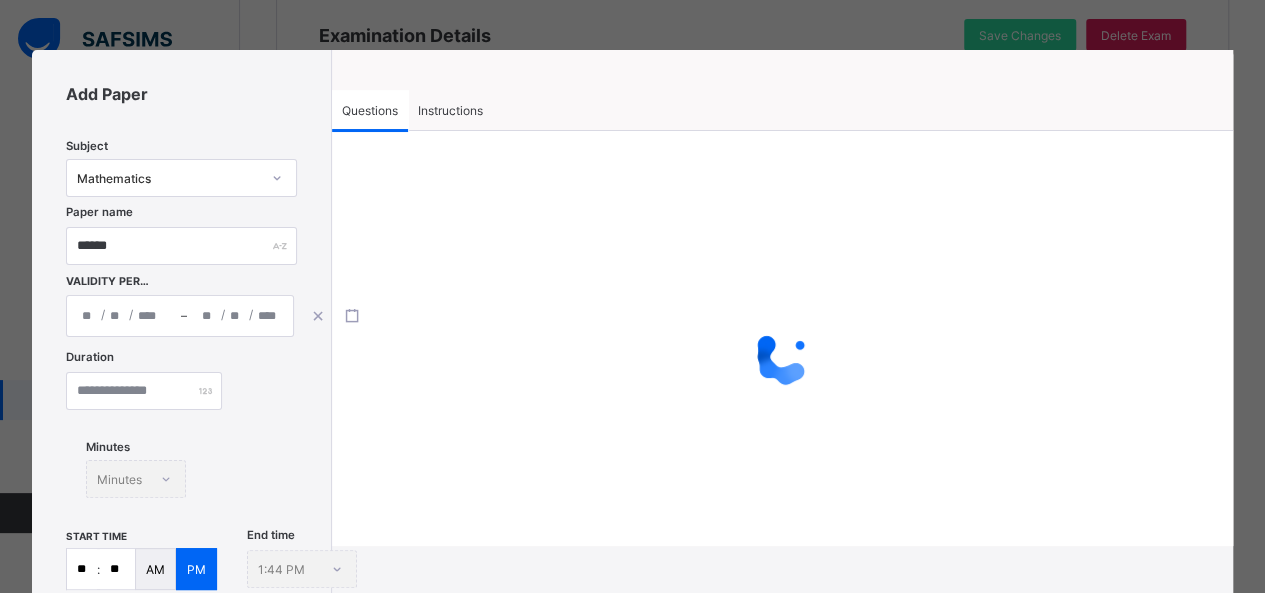 type on "**" 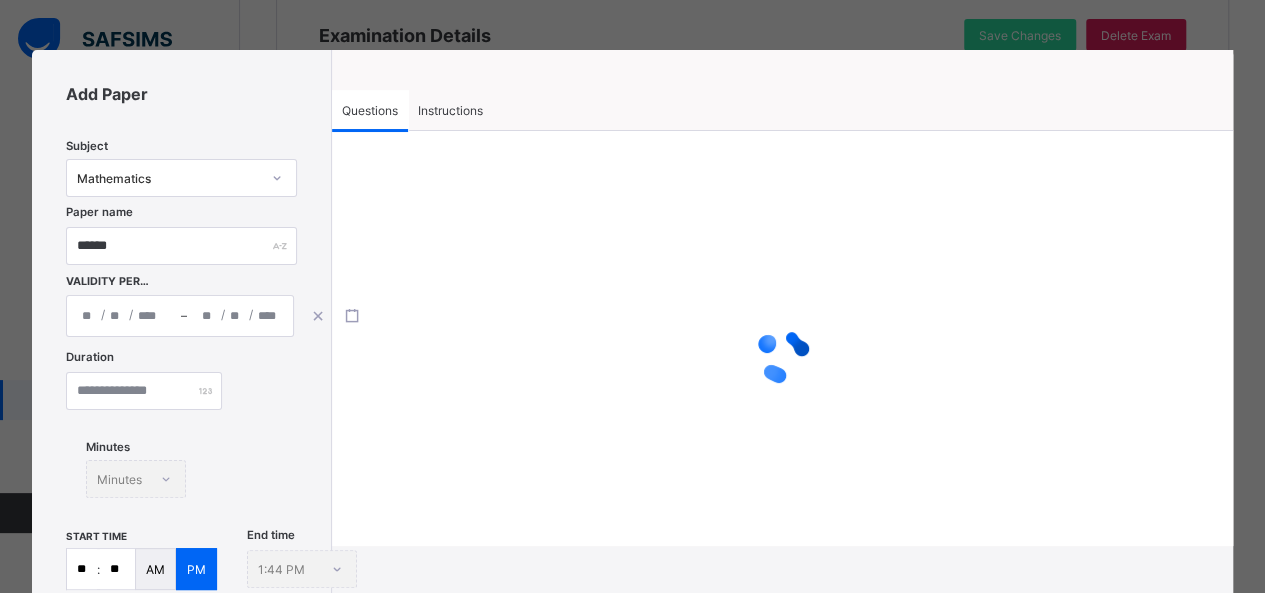 type on "**" 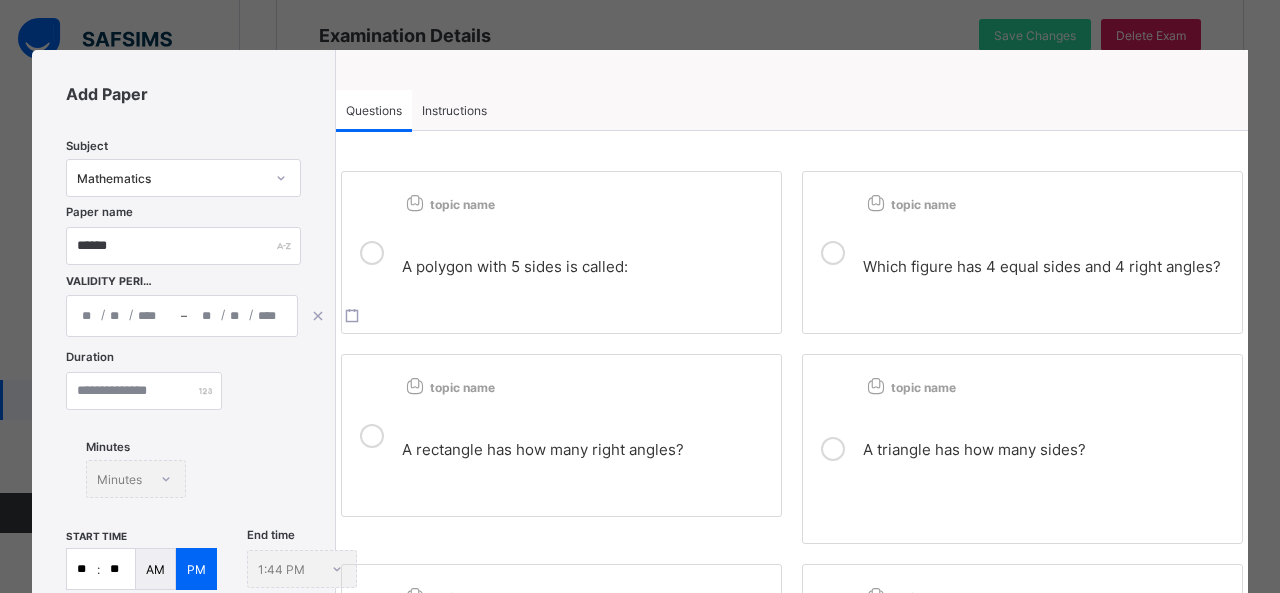 click on "**********" at bounding box center [640, 296] 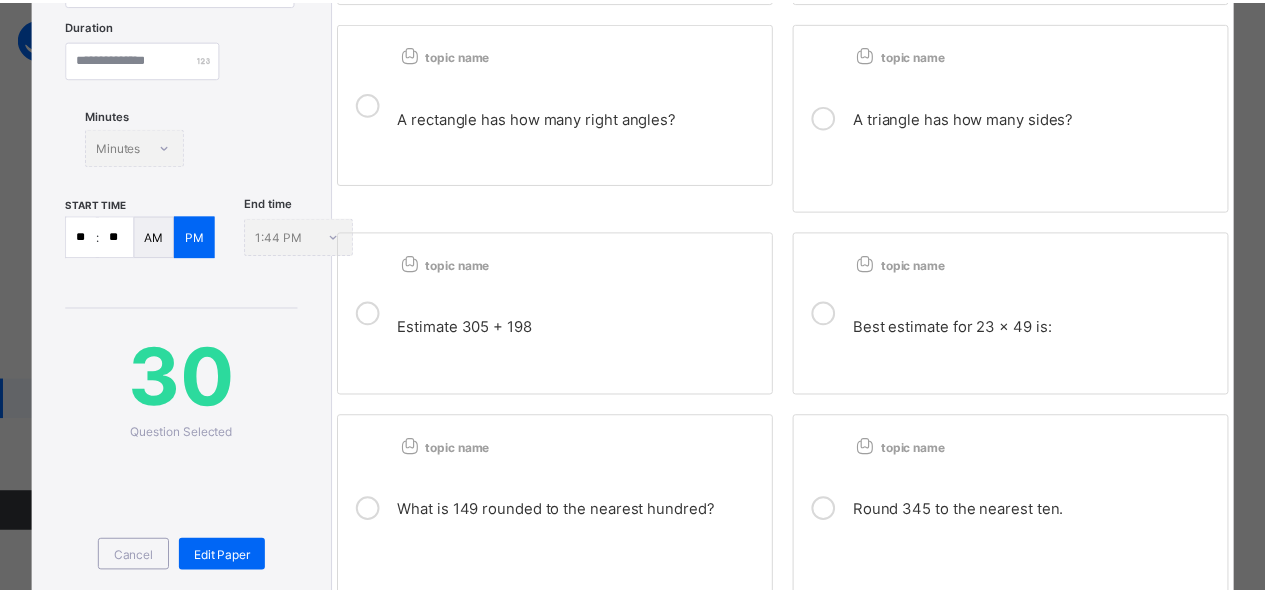 scroll, scrollTop: 717, scrollLeft: 0, axis: vertical 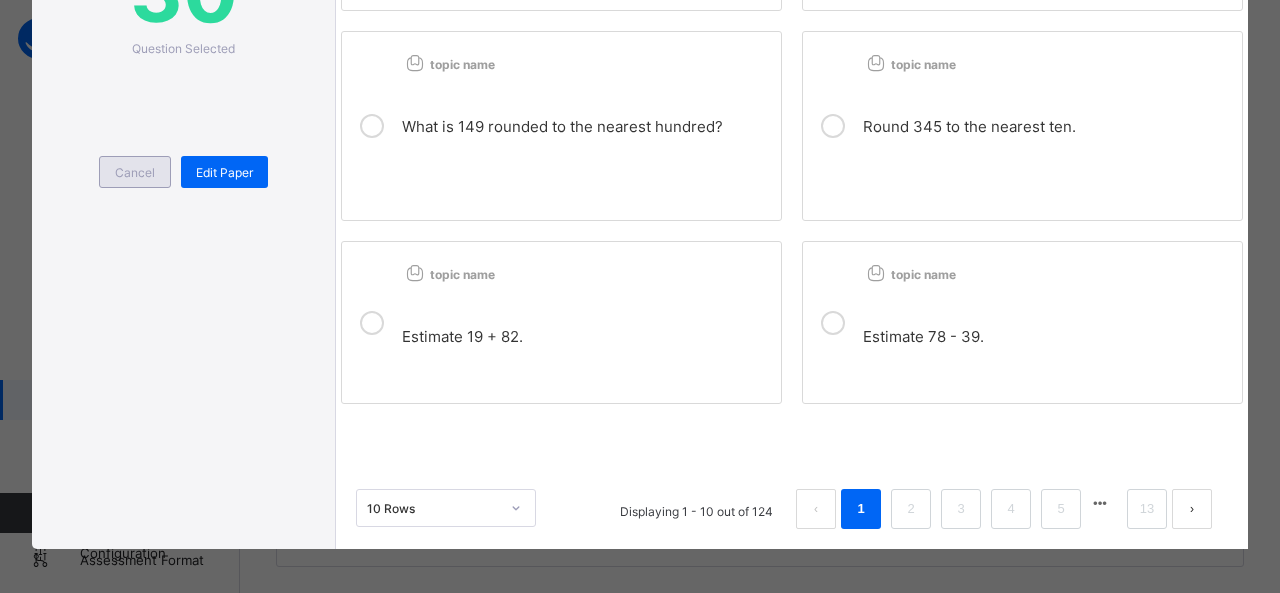 click on "Cancel" at bounding box center (135, 172) 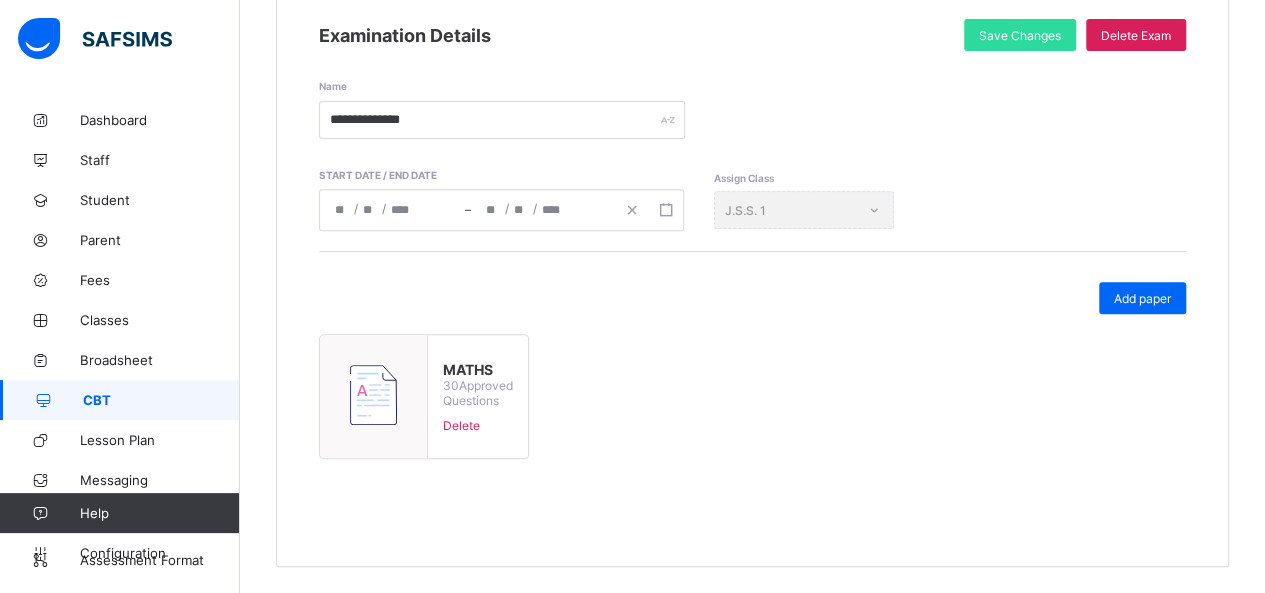 click on "CBT" at bounding box center [120, 400] 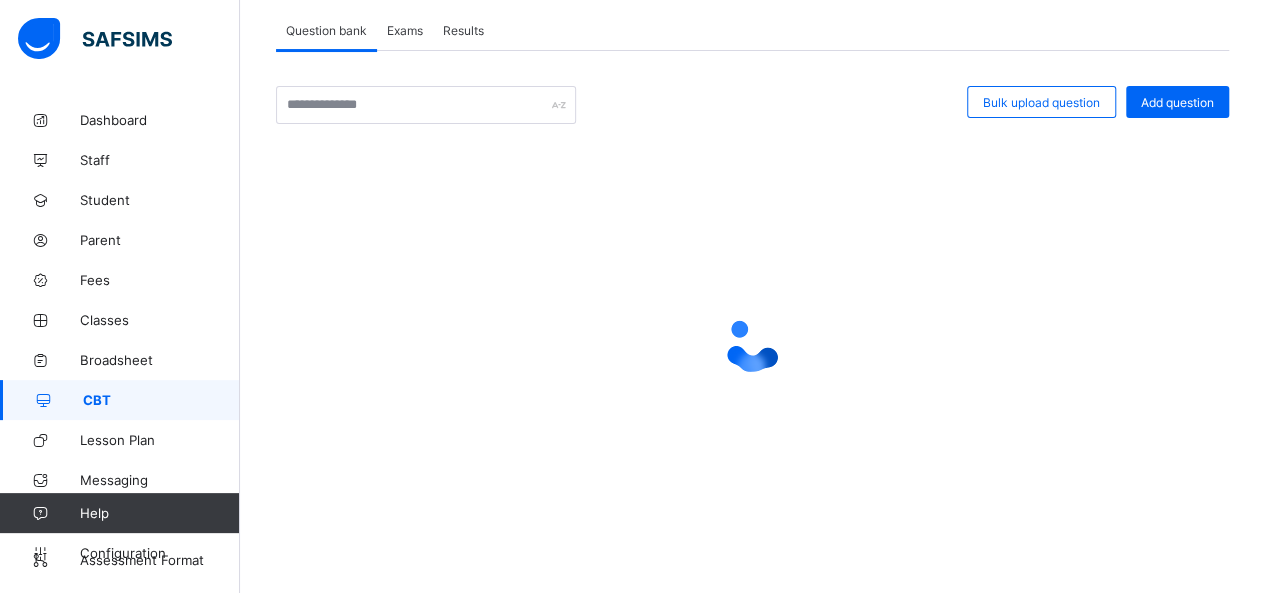 click on "Exams" at bounding box center (405, 30) 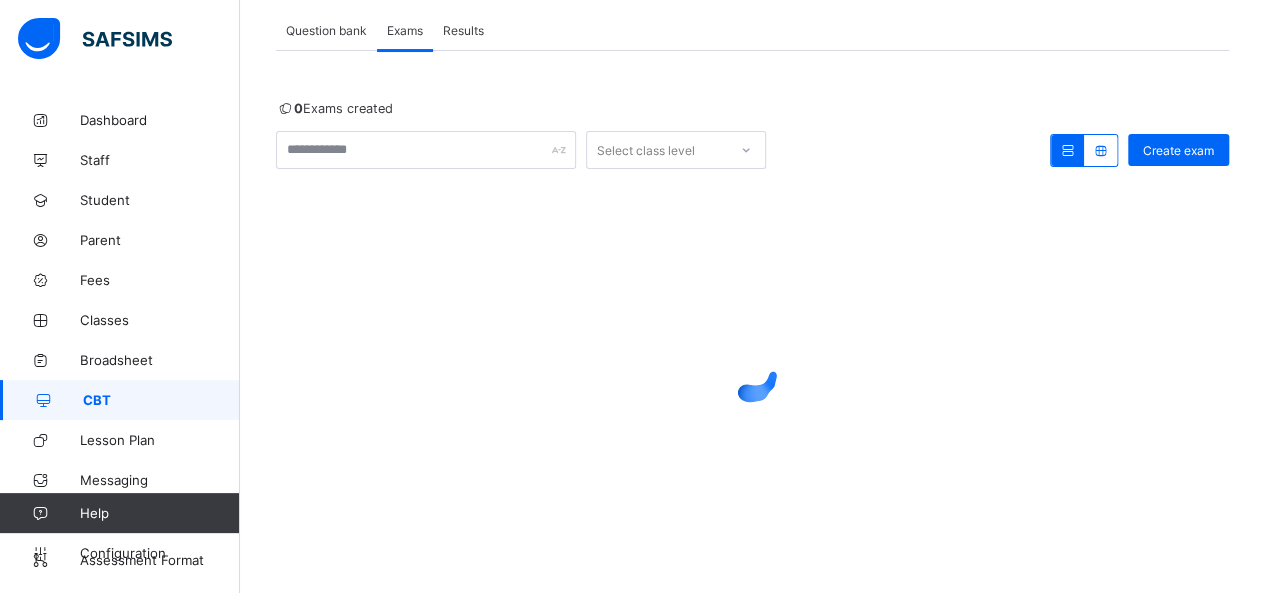 click on "Results" at bounding box center (463, 30) 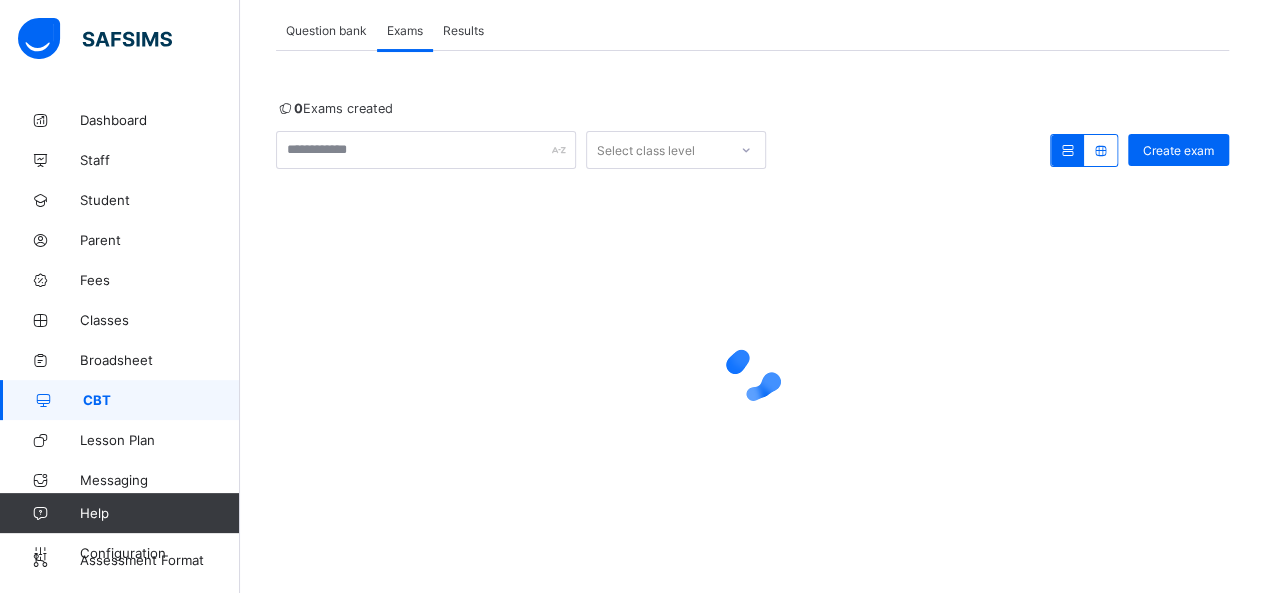 scroll, scrollTop: 93, scrollLeft: 0, axis: vertical 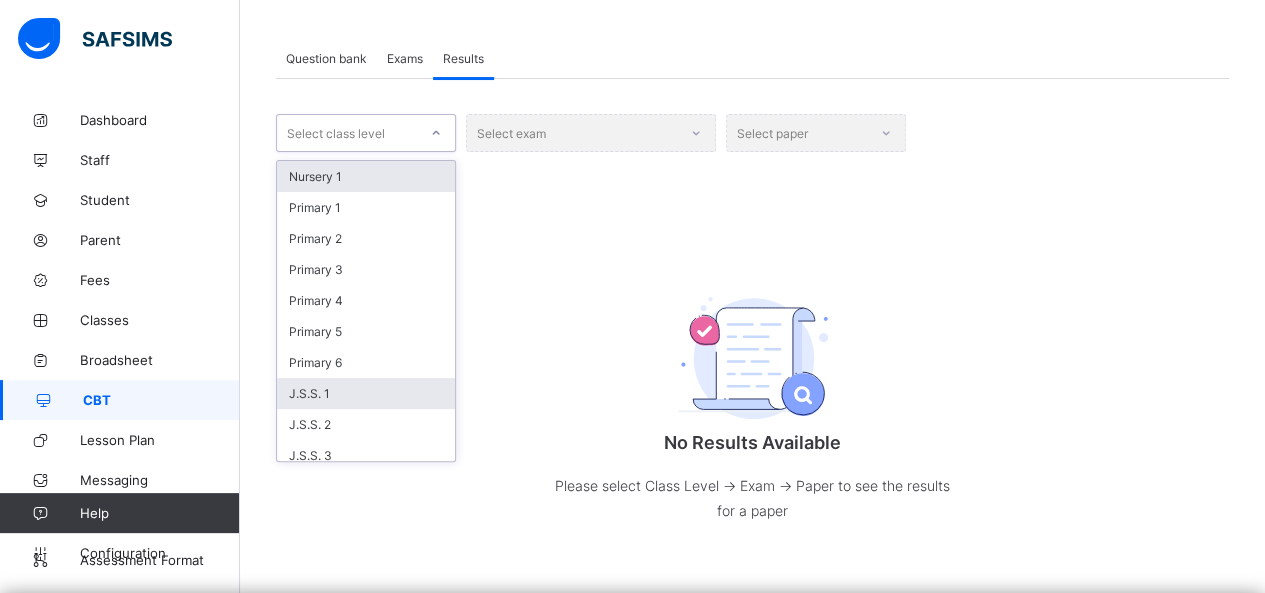click on "J.S.S. 1" at bounding box center (366, 393) 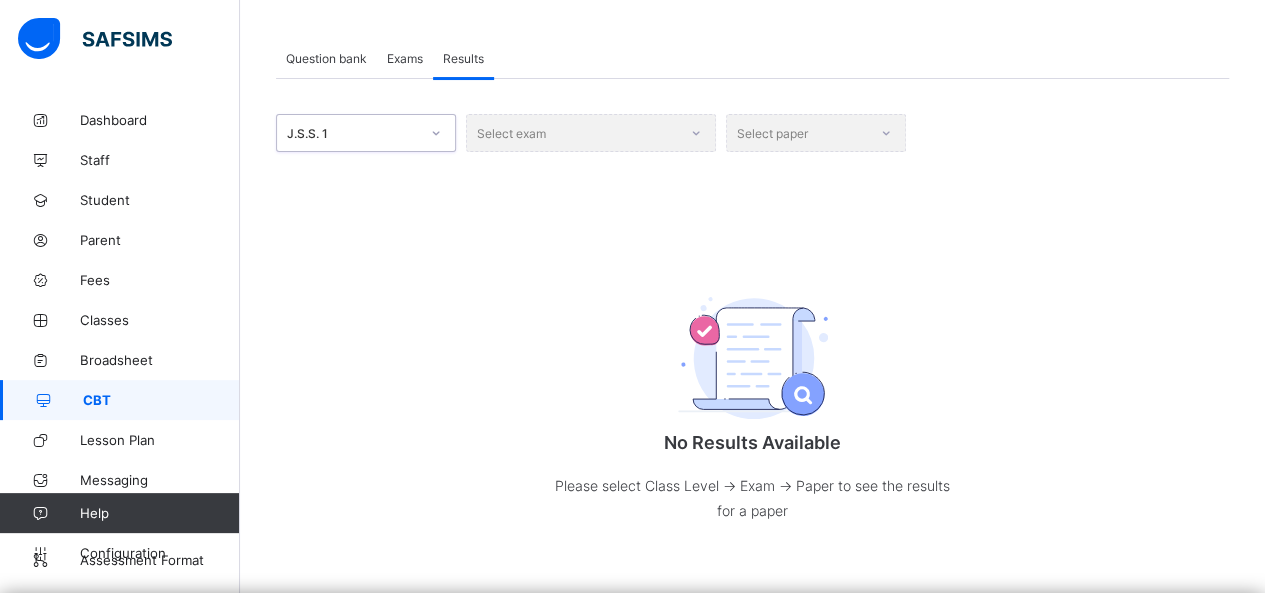 click on "No Results Available Please select Class Level -> Exam -> Paper to see the results for a paper" at bounding box center [753, 402] 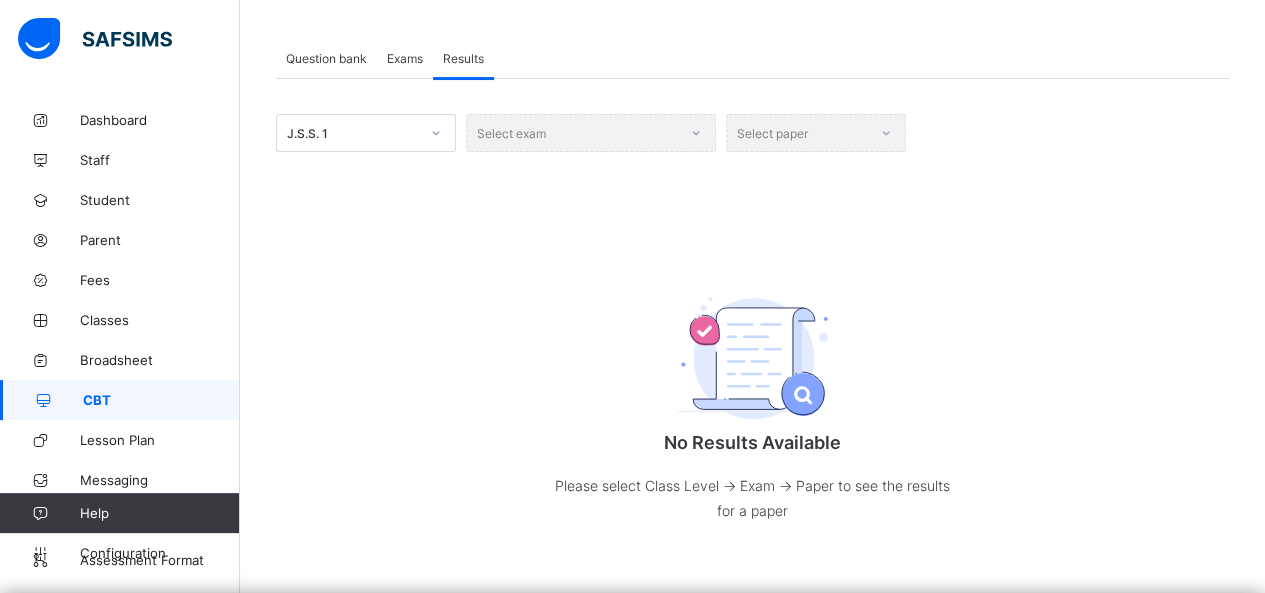 click on "Select exam" at bounding box center [591, 133] 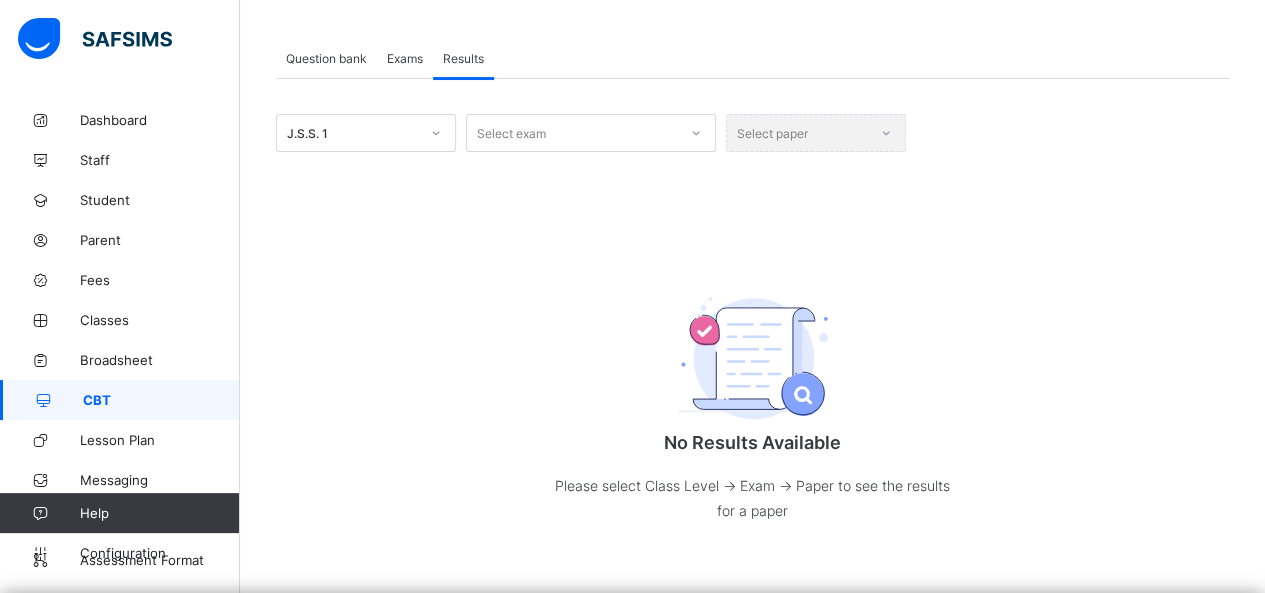 click on "No Results Available Please select Class Level -> Exam -> Paper to see the results for a paper" at bounding box center (753, 402) 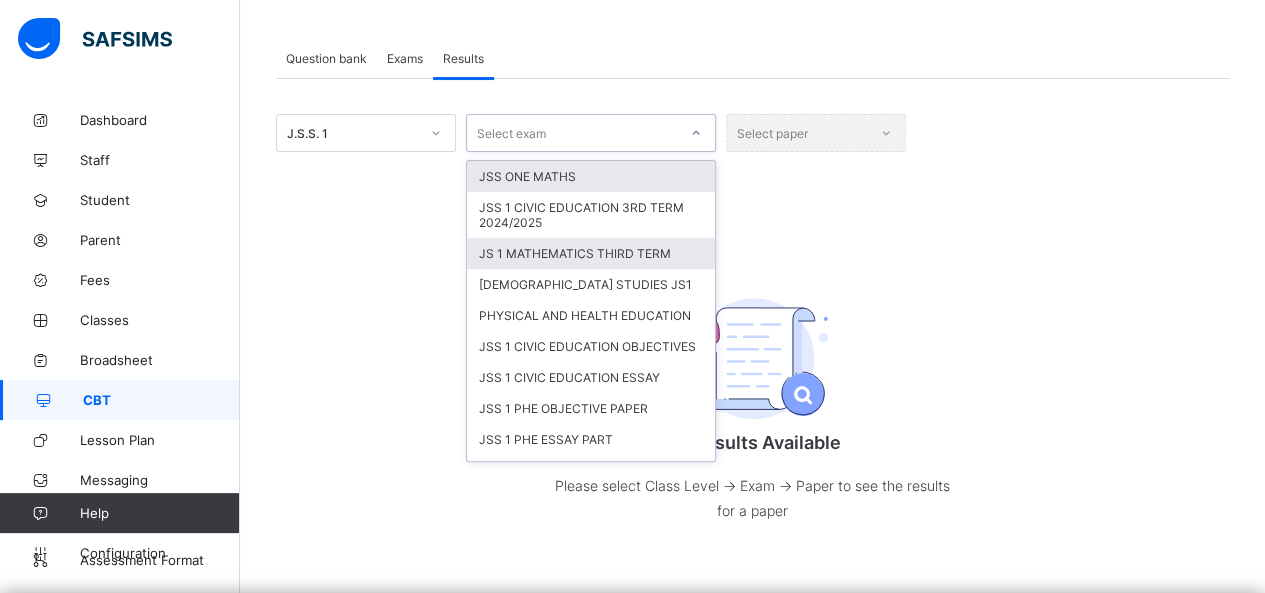 click on "JS 1 MATHEMATICS THIRD TERM" at bounding box center (591, 253) 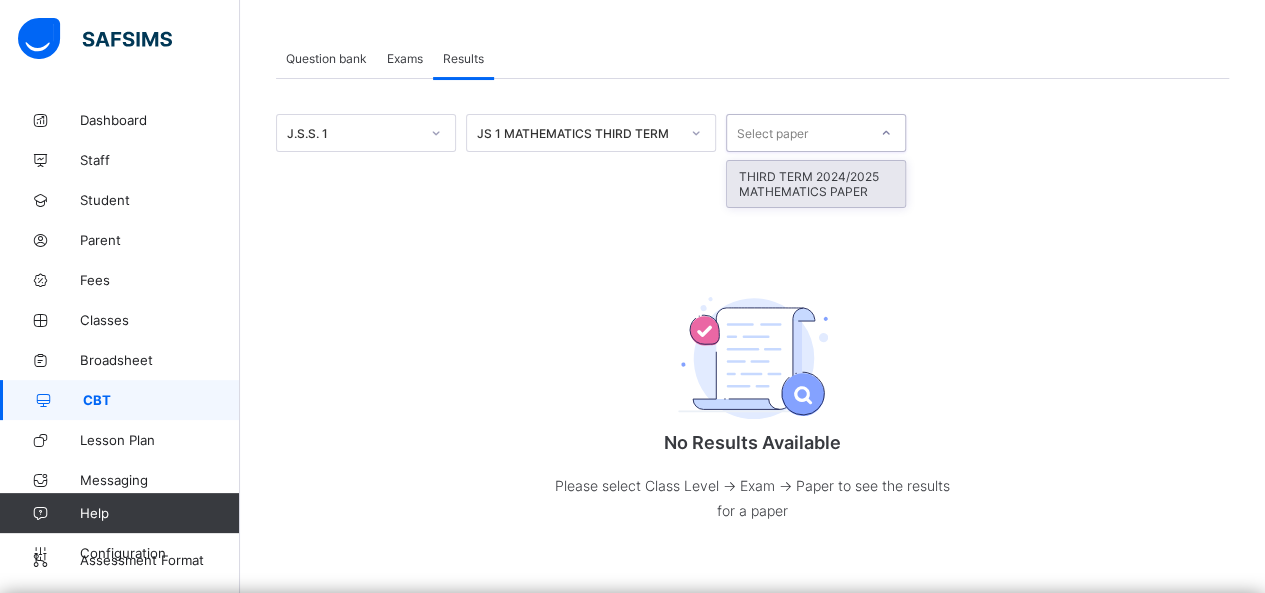 click on "THIRD TERM 2024/2025 MATHEMATICS PAPER" at bounding box center (816, 184) 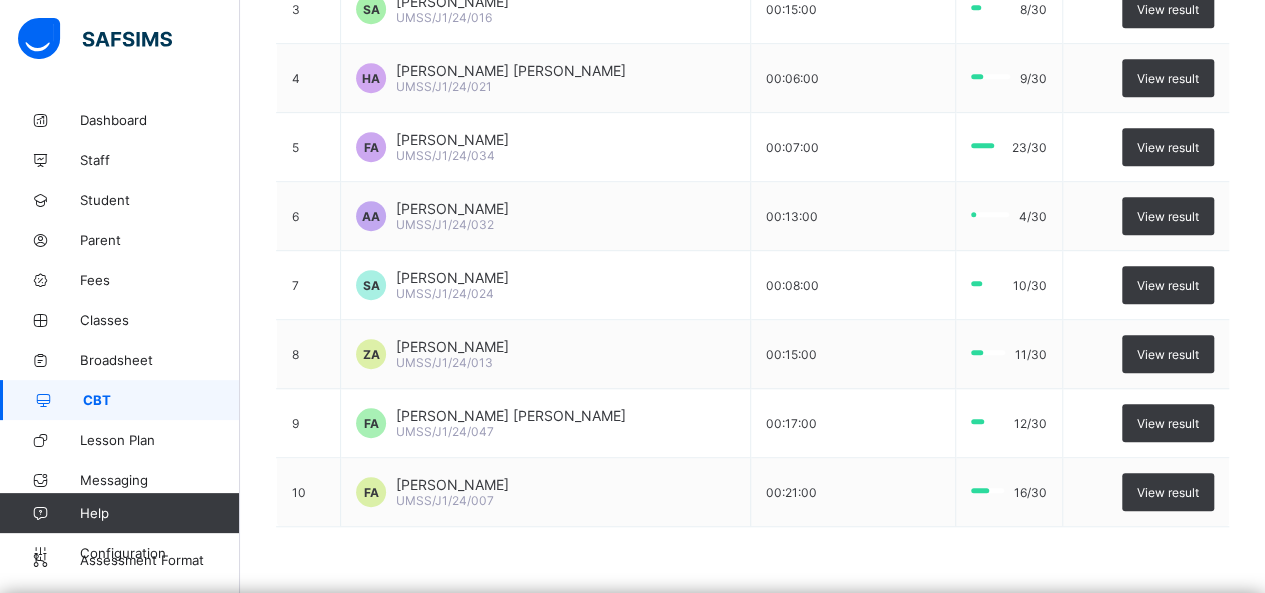 scroll, scrollTop: 0, scrollLeft: 0, axis: both 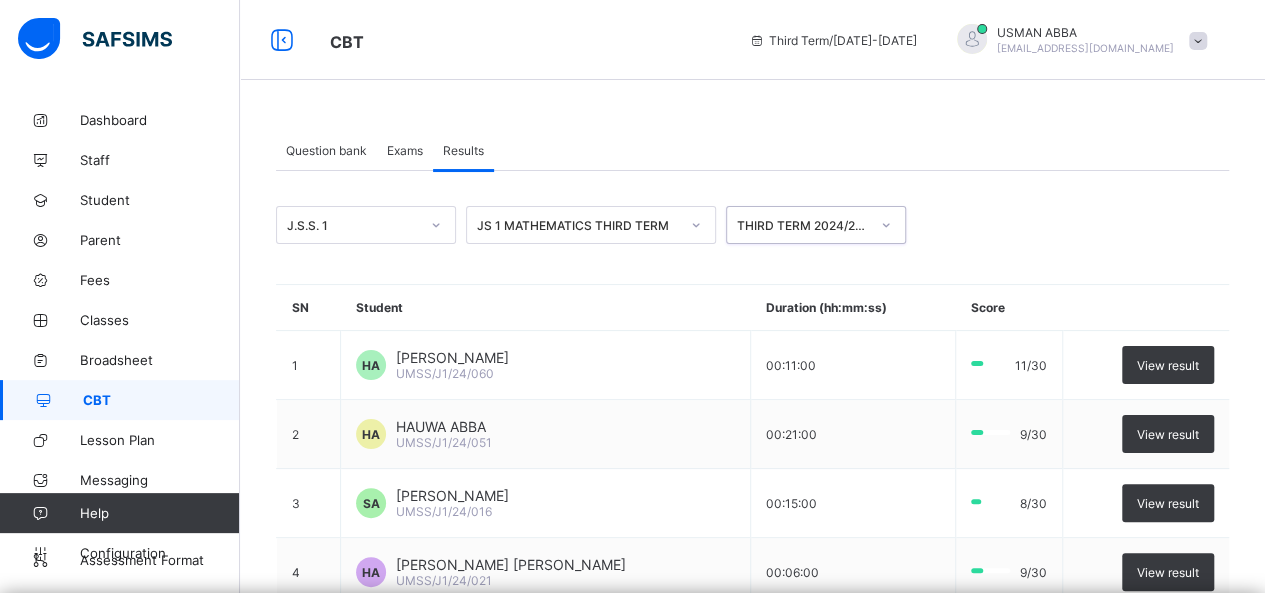 click on "CBT" at bounding box center (161, 400) 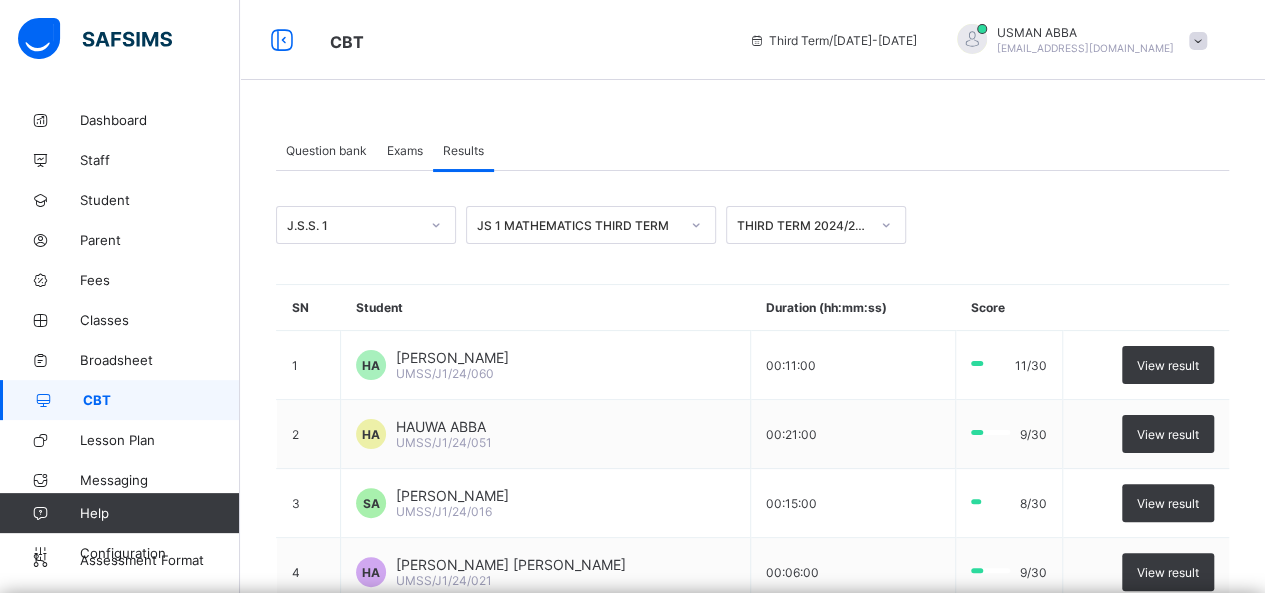 click on "Exams" at bounding box center (405, 150) 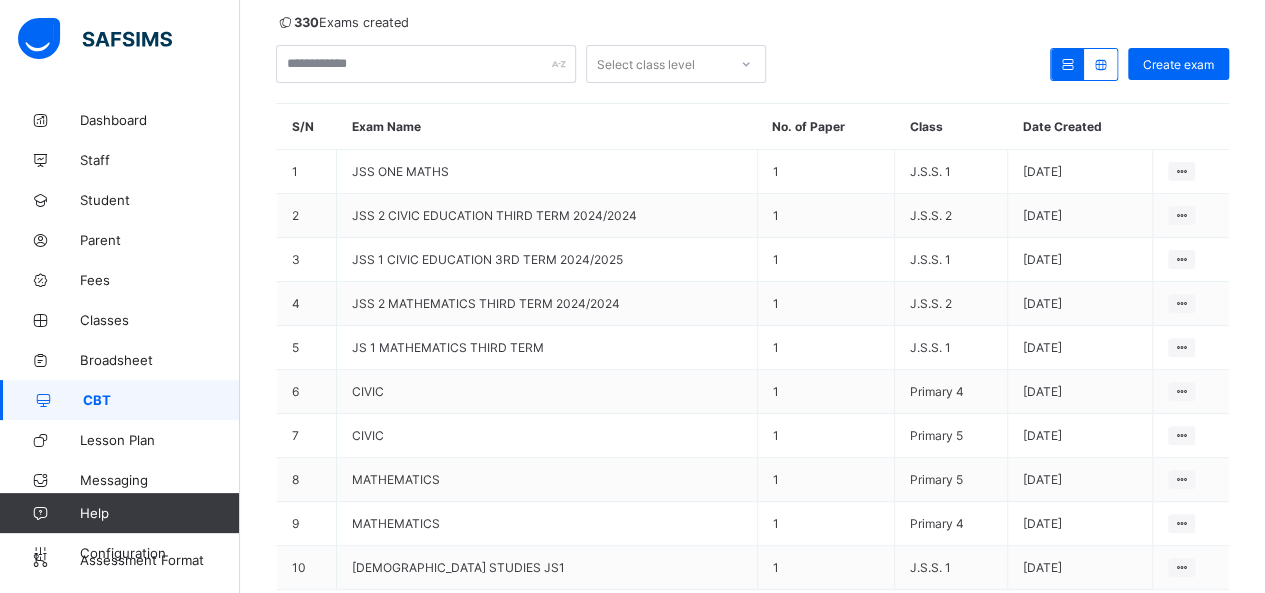 scroll, scrollTop: 293, scrollLeft: 0, axis: vertical 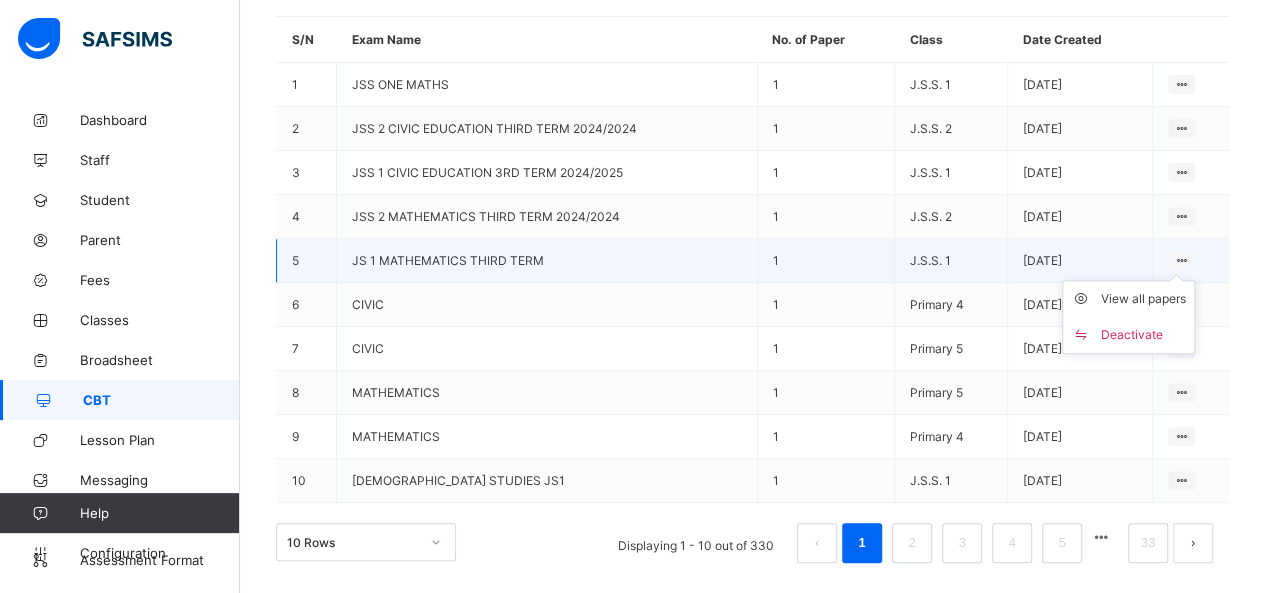 click at bounding box center (1181, 260) 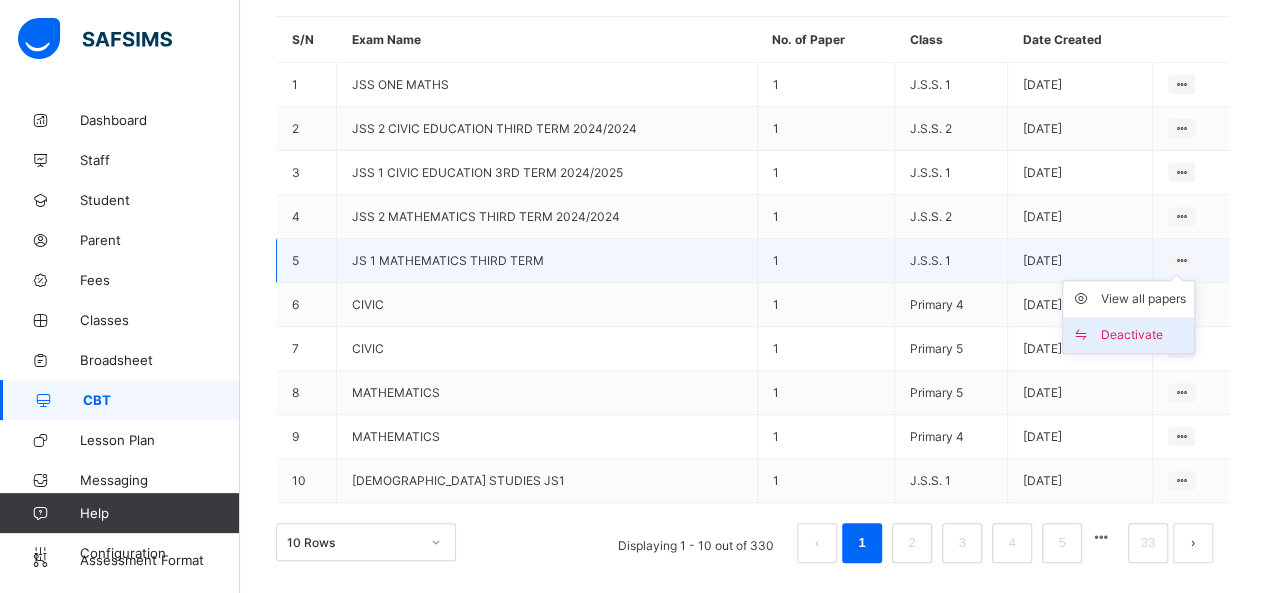 click on "Deactivate" at bounding box center [1143, 335] 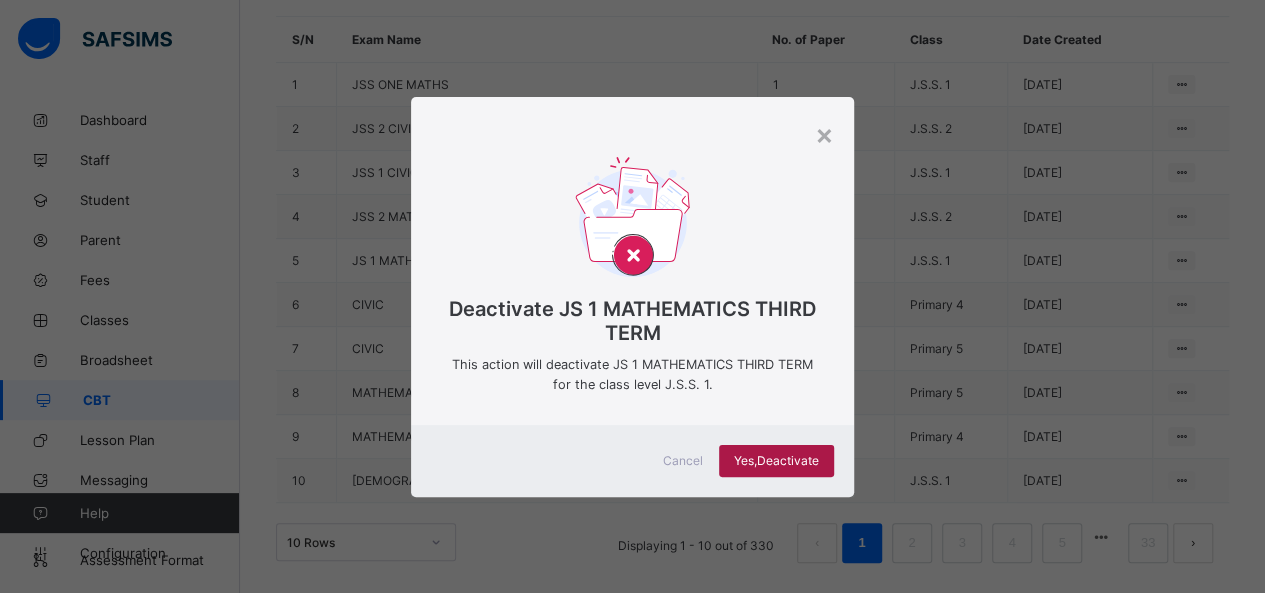 click on "Yes,  Deactivate" at bounding box center (776, 461) 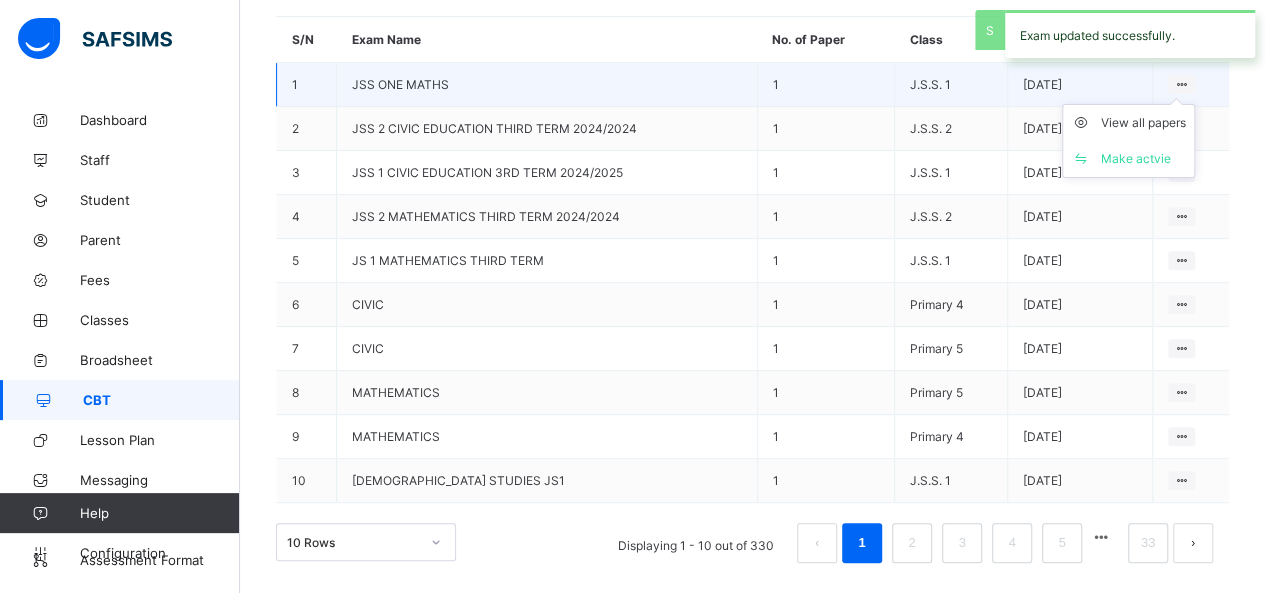 click at bounding box center [1181, 84] 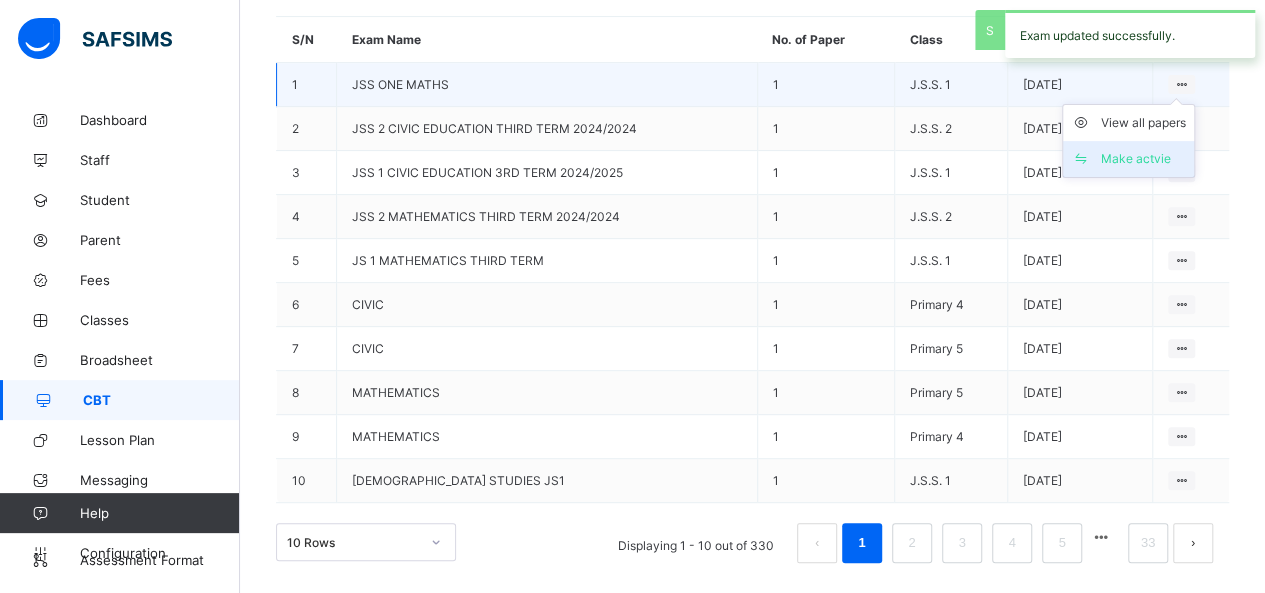 click on "Make actvie" at bounding box center (1143, 159) 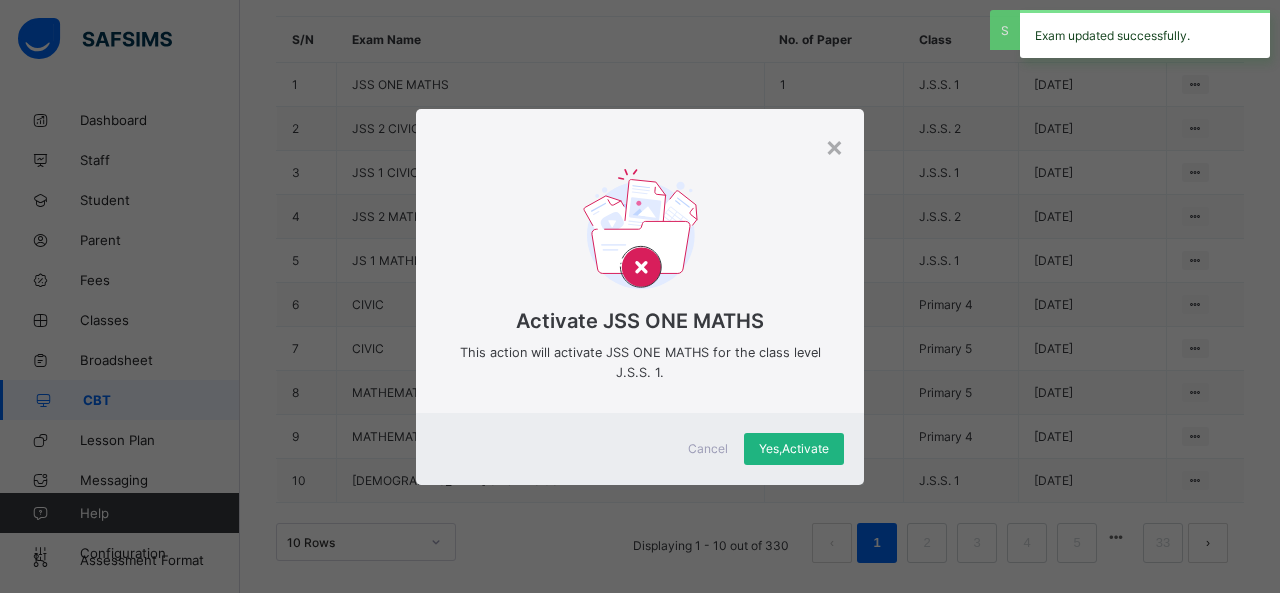 click on "Yes,  Activate" at bounding box center (794, 449) 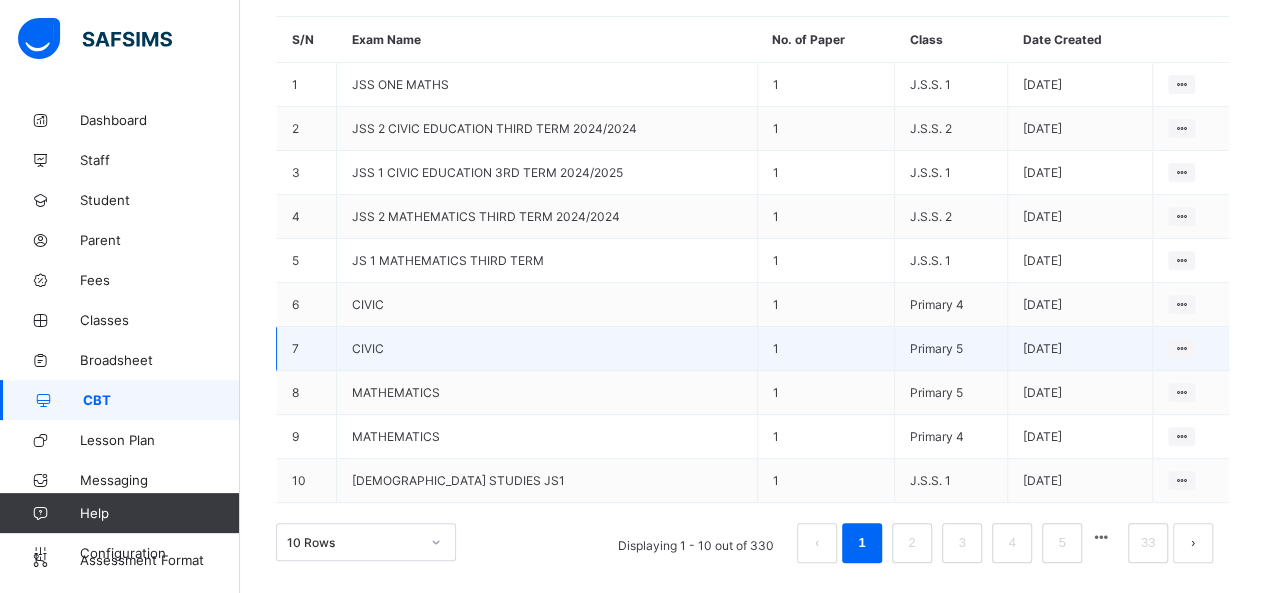 click on "1" at bounding box center (825, 349) 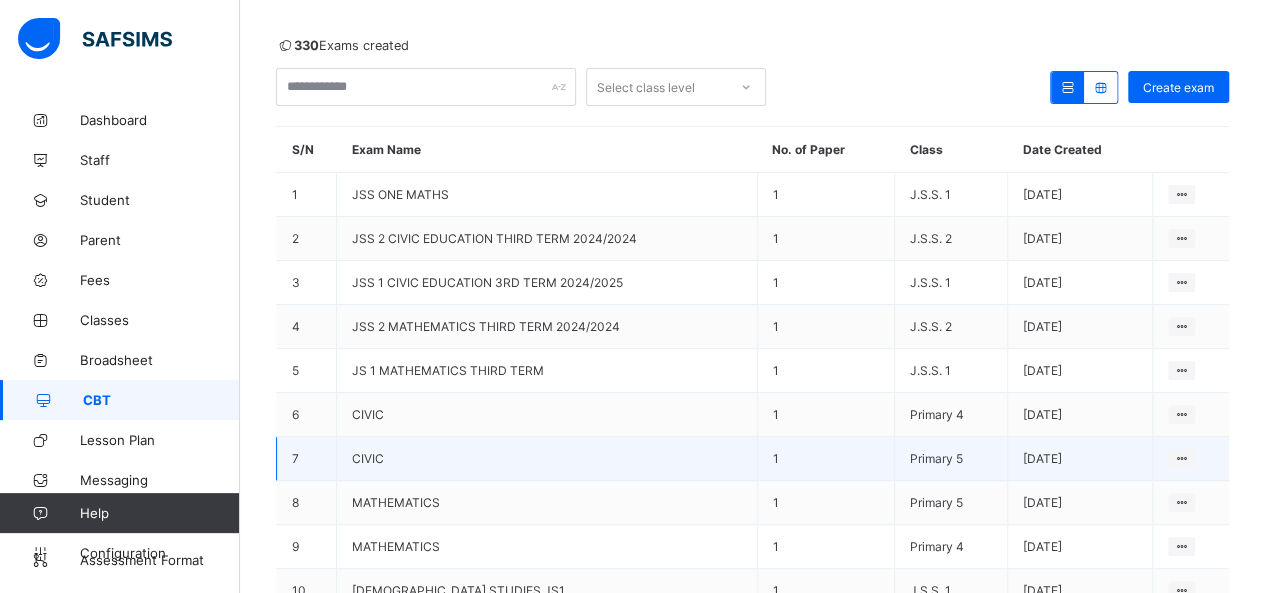 scroll, scrollTop: 0, scrollLeft: 0, axis: both 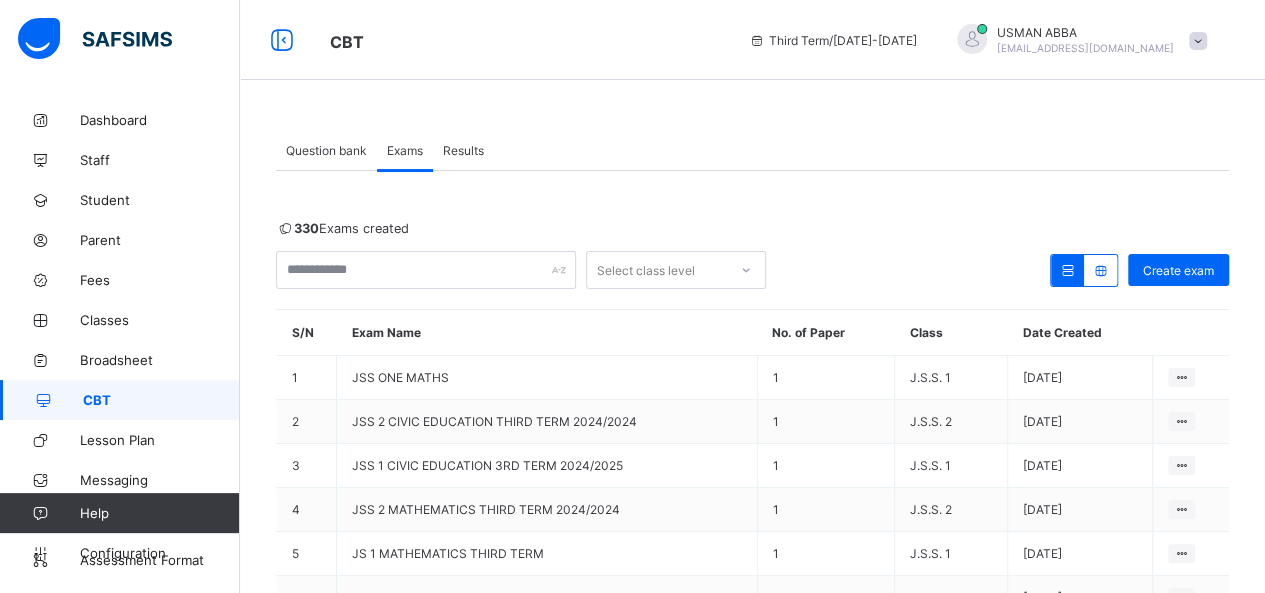 click on "Results" at bounding box center [463, 150] 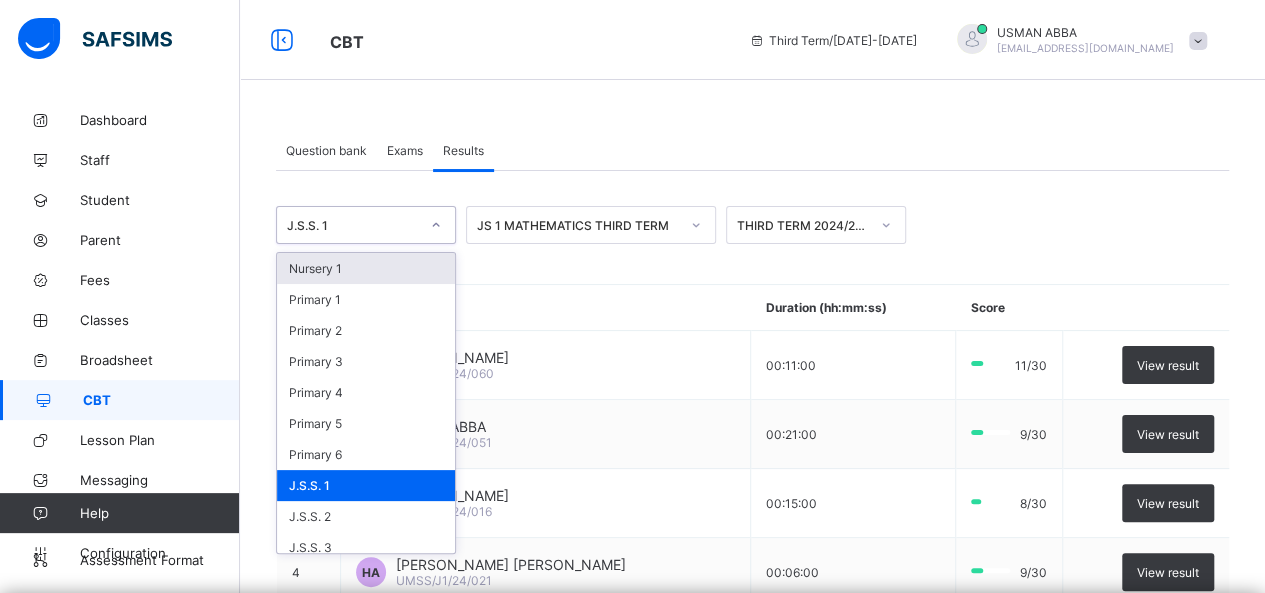 click on "J.S.S. 1" at bounding box center (366, 485) 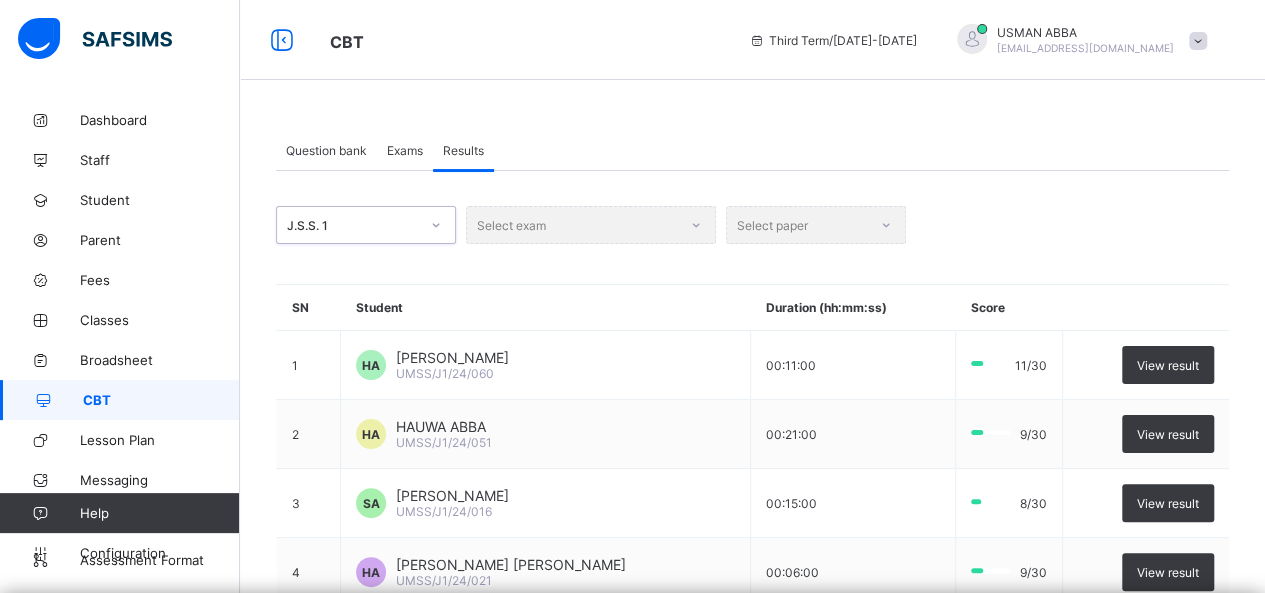 click on "option J.S.S. 1, selected.     0 results available. Select is focused ,type to refine list, press Down to open the menu,  J.S.S. 1 Select exam Select paper SN Student Duration (hh:mm:ss) Score 1 HA HABIBA  ABBA   UMSS/J1/24/060   00:11:00     11/30   View result 2 HA HAUWA  ABBA   UMSS/J1/24/051   00:21:00     9/30   View result 3 SA SAUDAT   ABDULAZIZ   UMSS/J1/24/016   00:15:00     8/30   View result 4 HA HALIMATU MALAM ABDULHADI   UMSS/J1/24/021   00:06:00     9/30   View result 5 FA FATIMA  ABDULKARIM   UMSS/J1/24/034   00:07:00     23/30   View result 6 AA ANAS  ABDURRAZAK   UMSS/J1/24/032   00:13:00     4/30   View result 7 SA SAKINA  ABUBAKAAR   UMSS/J1/24/024   00:08:00     10/30   View result 8 ZA ZAINAB  ABUBAKAR   UMSS/J1/24/013   00:15:00     11/30   View result 9 FA FARUQ ABUBAKAR ADAM   UMSS/J1/24/047   00:17:00     12/30   View result 10 FA FATIMA  ADAM   UMSS/J1/24/007   00:21:00     16/30   View result 10 Rows Displaying 1 - 10 out of 63 1 2 3 4 5 6 7   •    /" at bounding box center (752, 683) 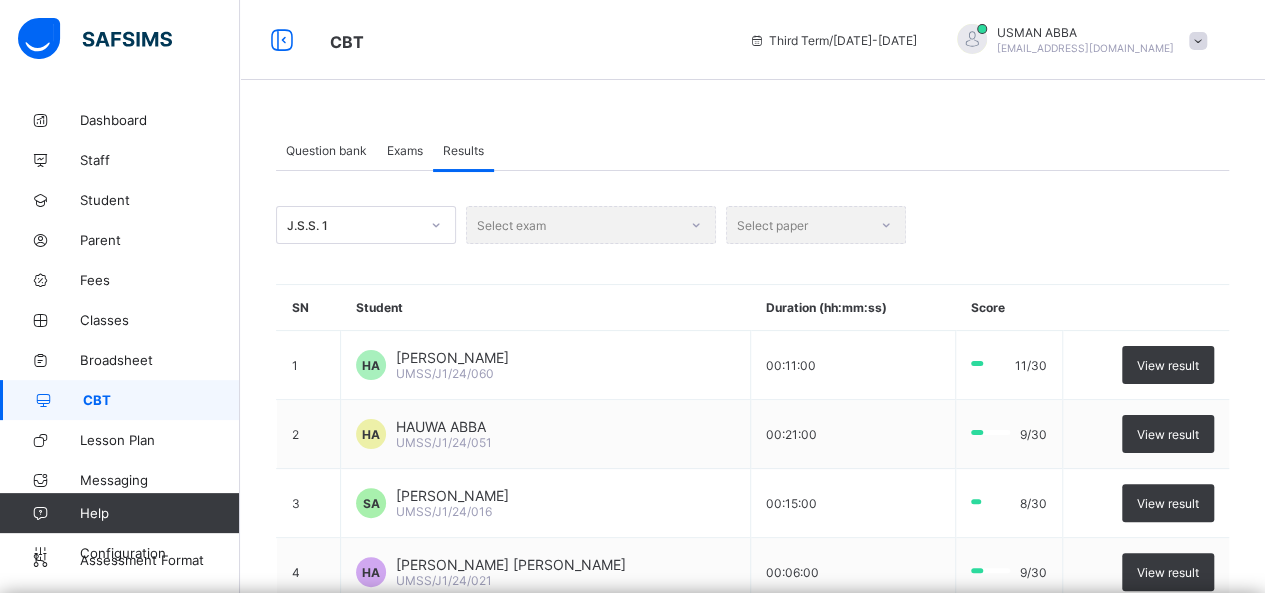 click on "Select exam" at bounding box center [591, 225] 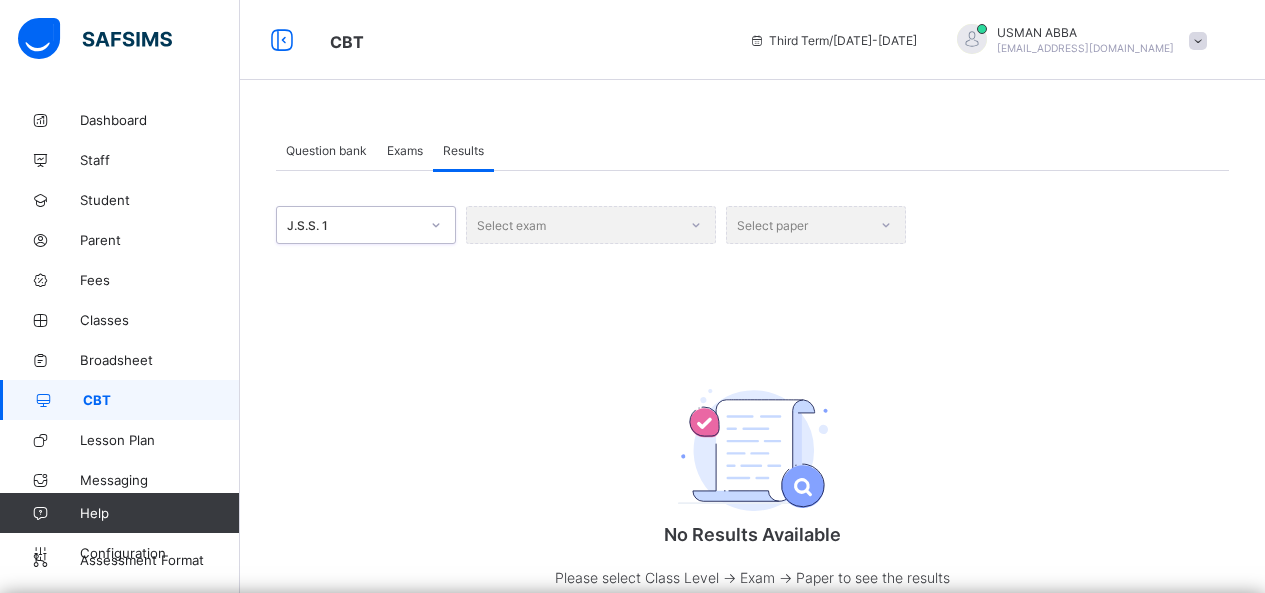 scroll, scrollTop: 0, scrollLeft: 0, axis: both 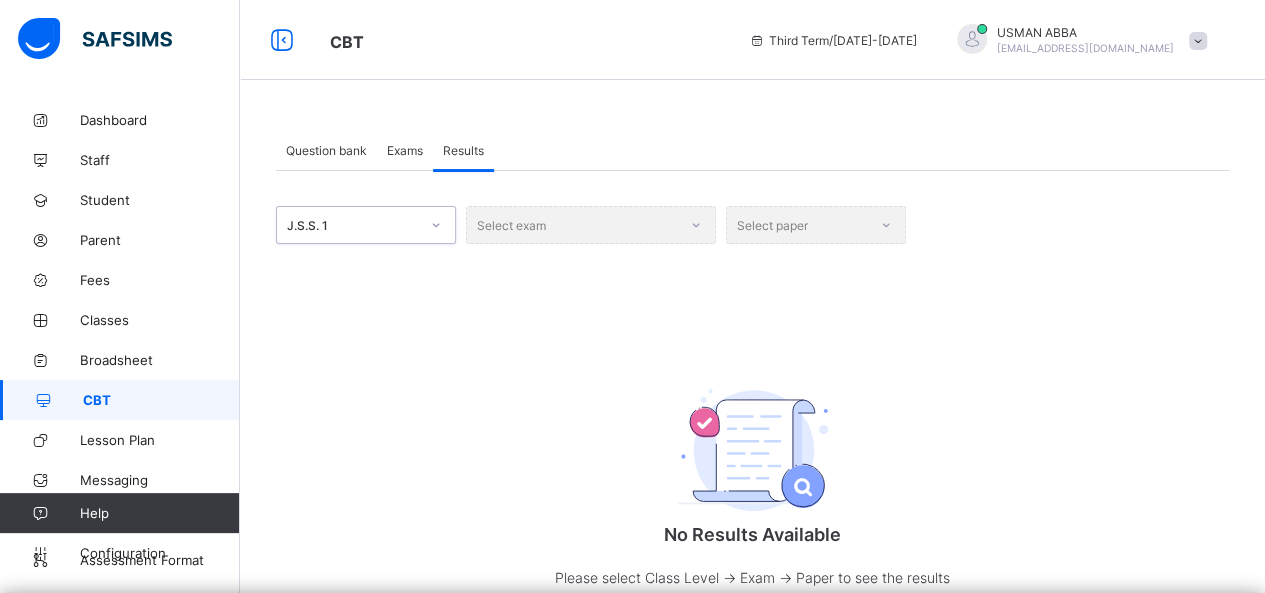 click on "option J.S.S. 1, selected.     0 results available. Select is focused ,type to refine list, press Down to open the menu,  J.S.S. 1 Select exam Select paper No Results Available Please select Class Level -> Exam -> Paper to see the results for a paper   •    /" at bounding box center [752, 430] 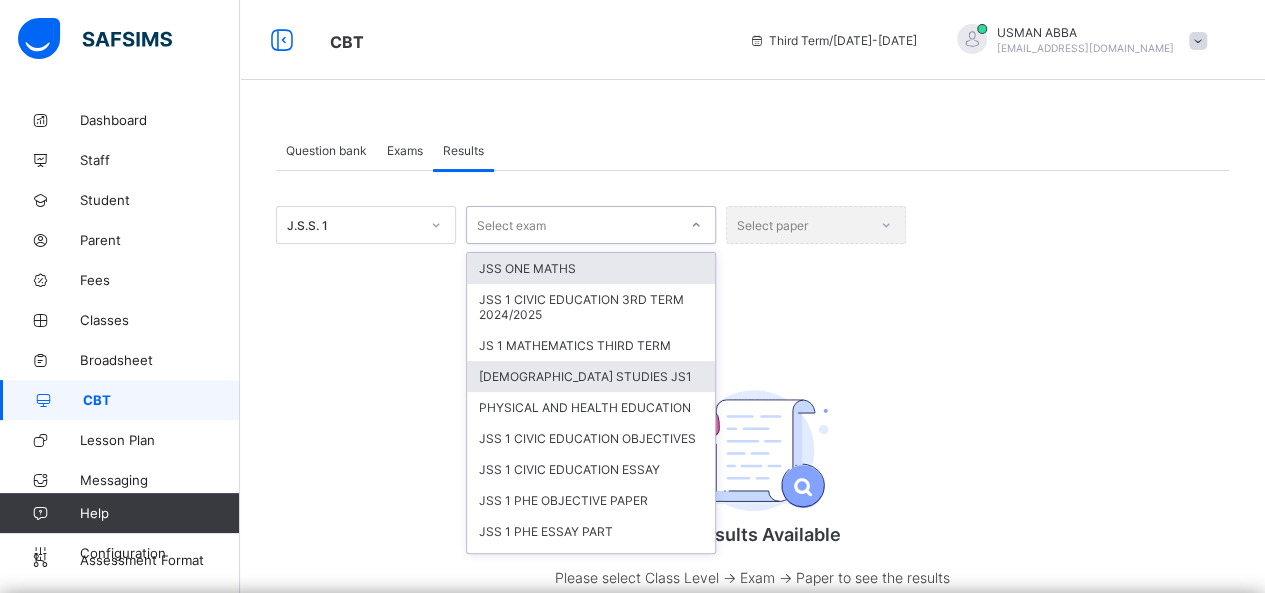 click on "[DEMOGRAPHIC_DATA] STUDIES JS1" at bounding box center [591, 376] 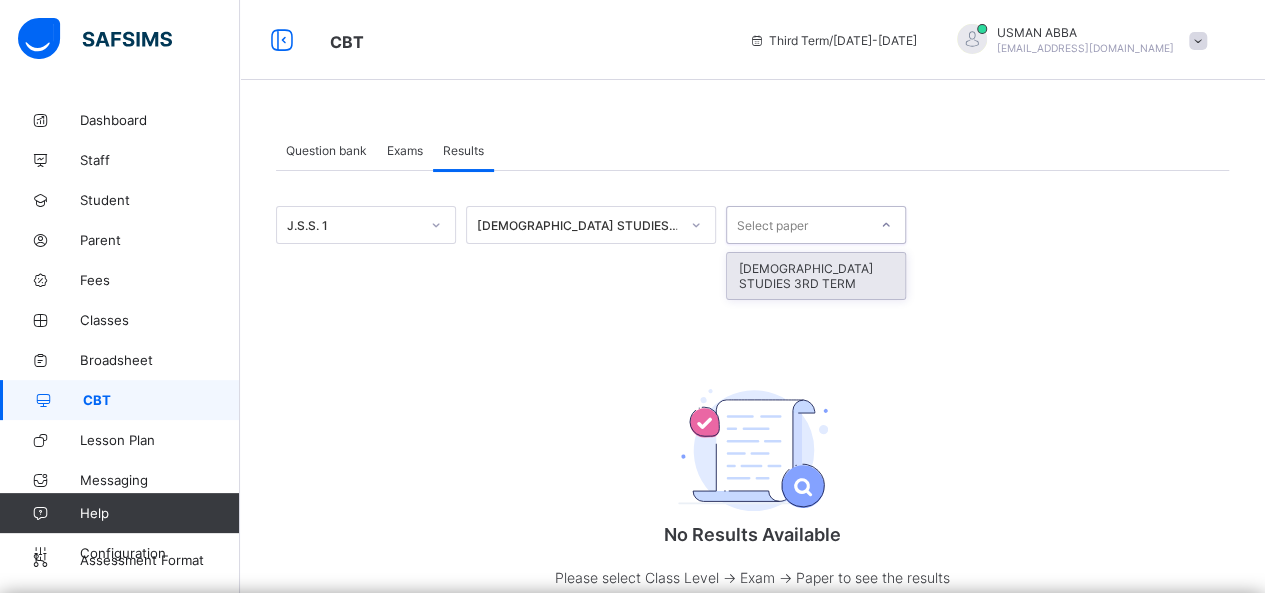click on "[DEMOGRAPHIC_DATA] STUDIES 3RD TERM" at bounding box center [816, 276] 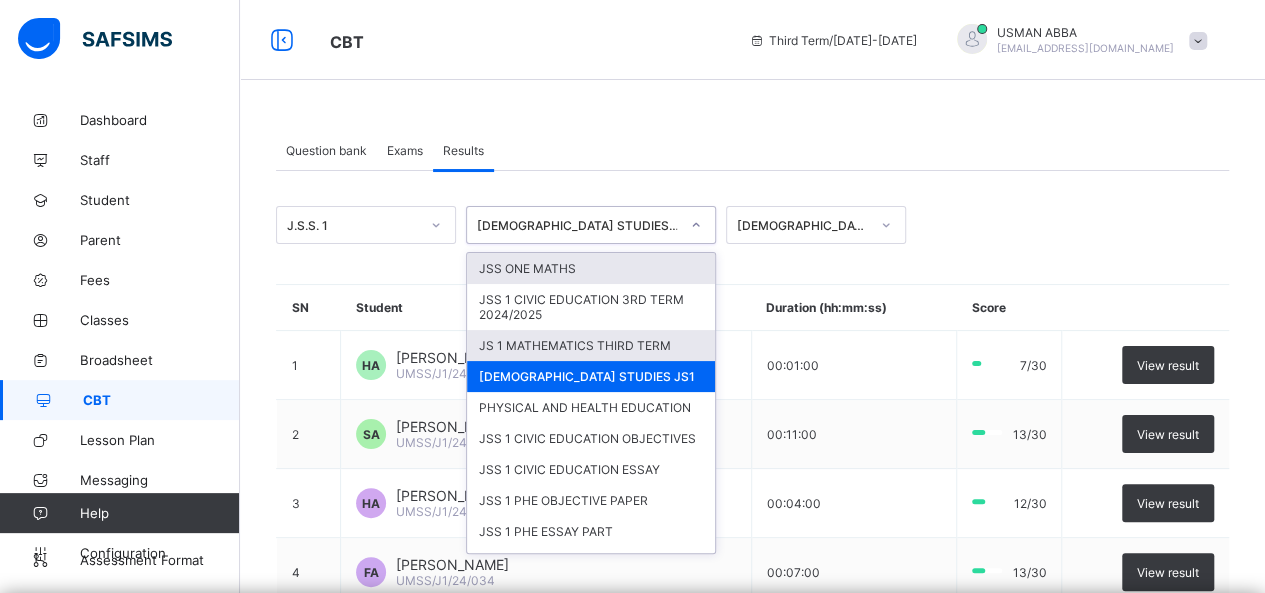 click on "JS 1 MATHEMATICS THIRD TERM" at bounding box center (591, 345) 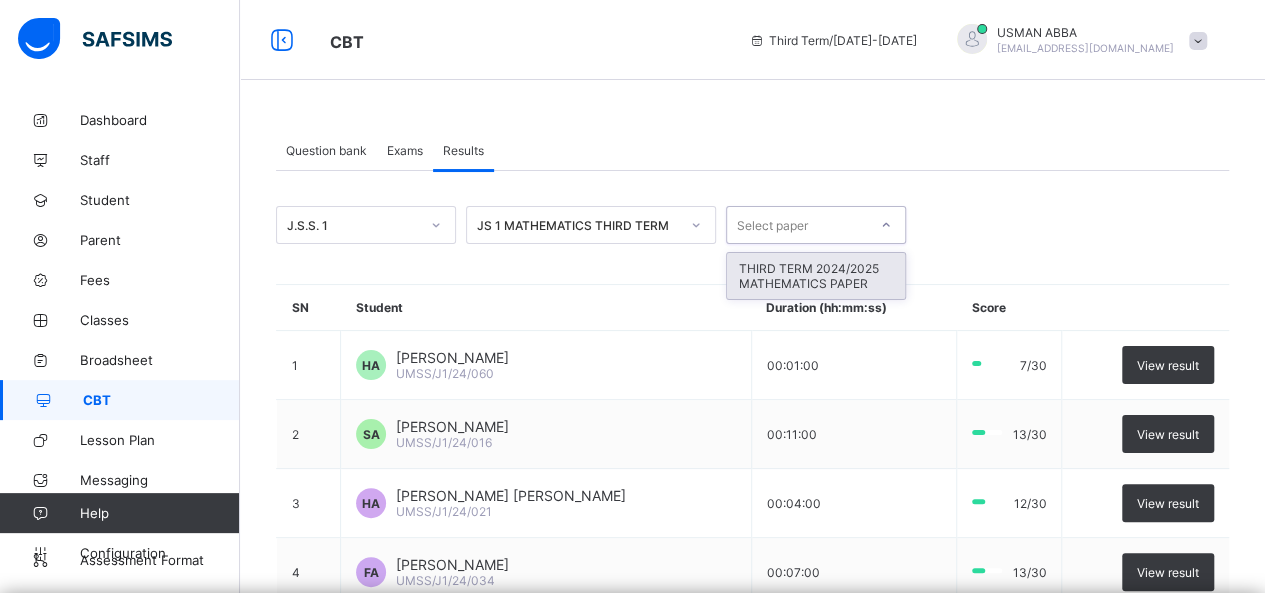 click on "THIRD TERM 2024/2025 MATHEMATICS PAPER" at bounding box center [816, 276] 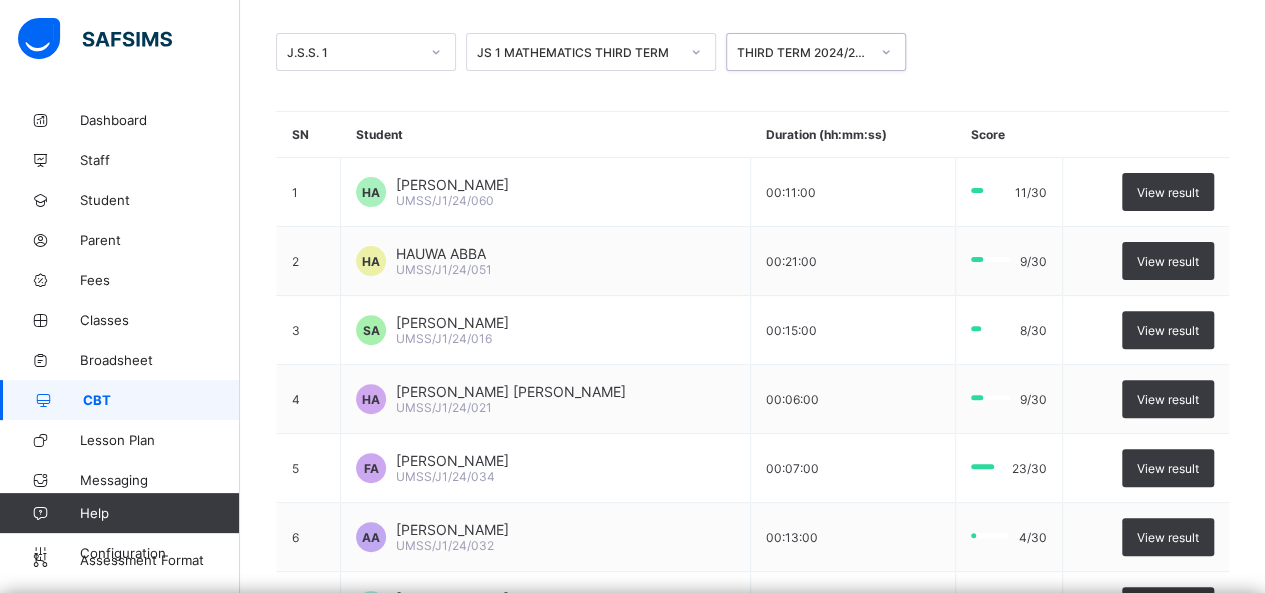 scroll, scrollTop: 592, scrollLeft: 0, axis: vertical 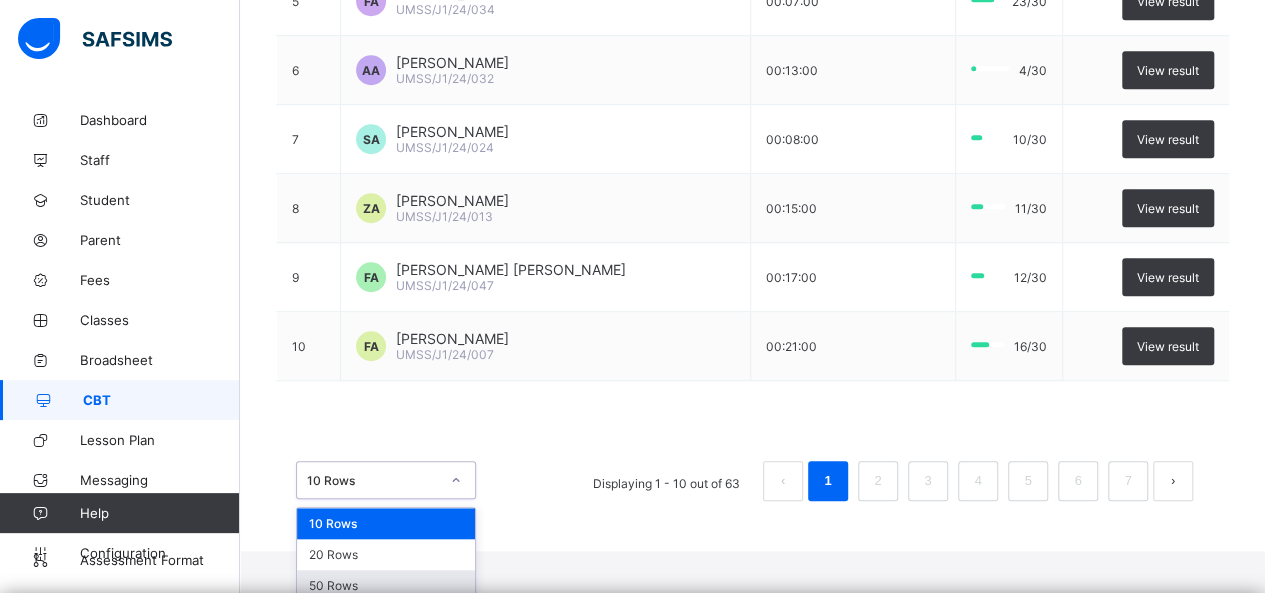 click on "50 Rows" at bounding box center (386, 585) 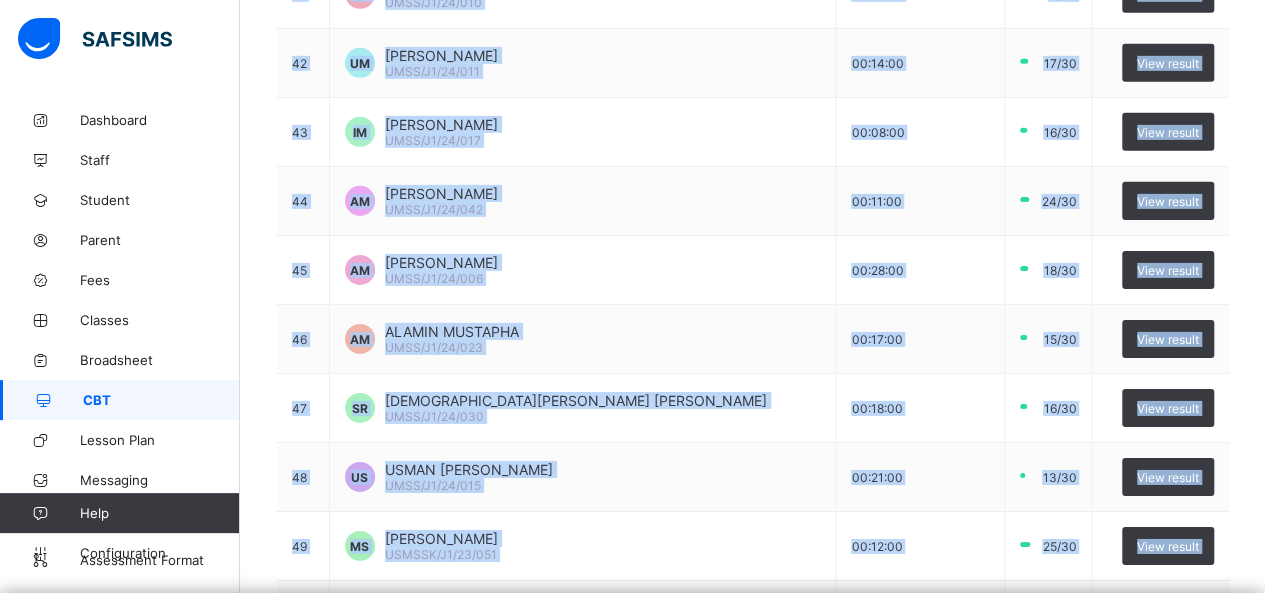 scroll, scrollTop: 3339, scrollLeft: 0, axis: vertical 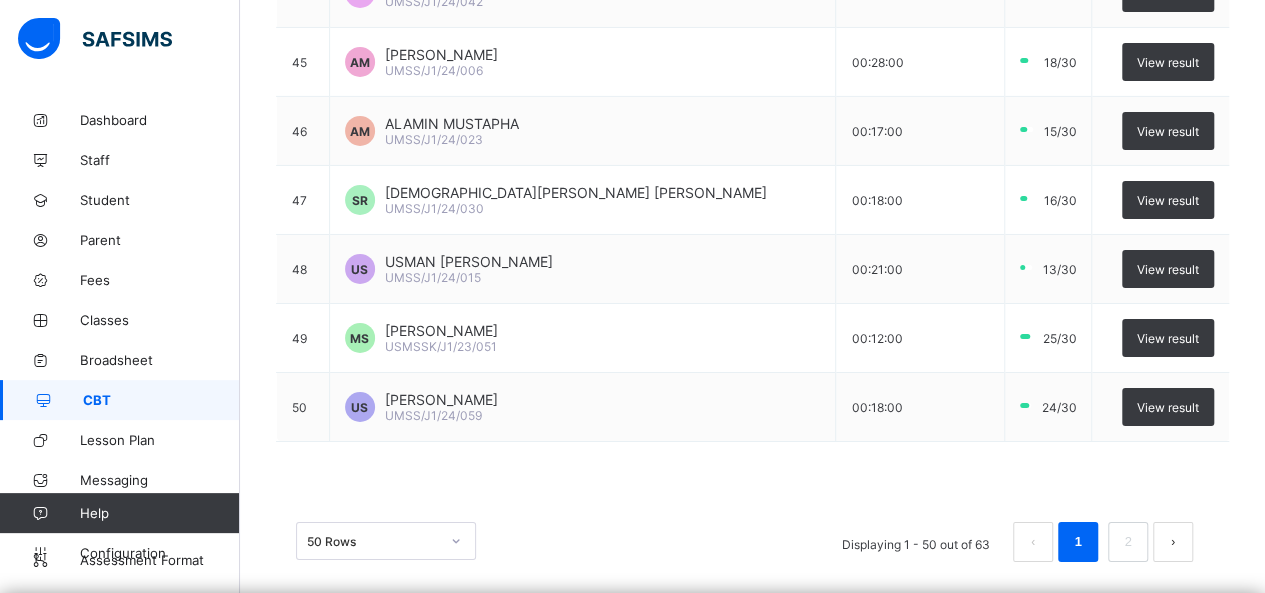 drag, startPoint x: 282, startPoint y: 202, endPoint x: 1272, endPoint y: 405, distance: 1010.5983 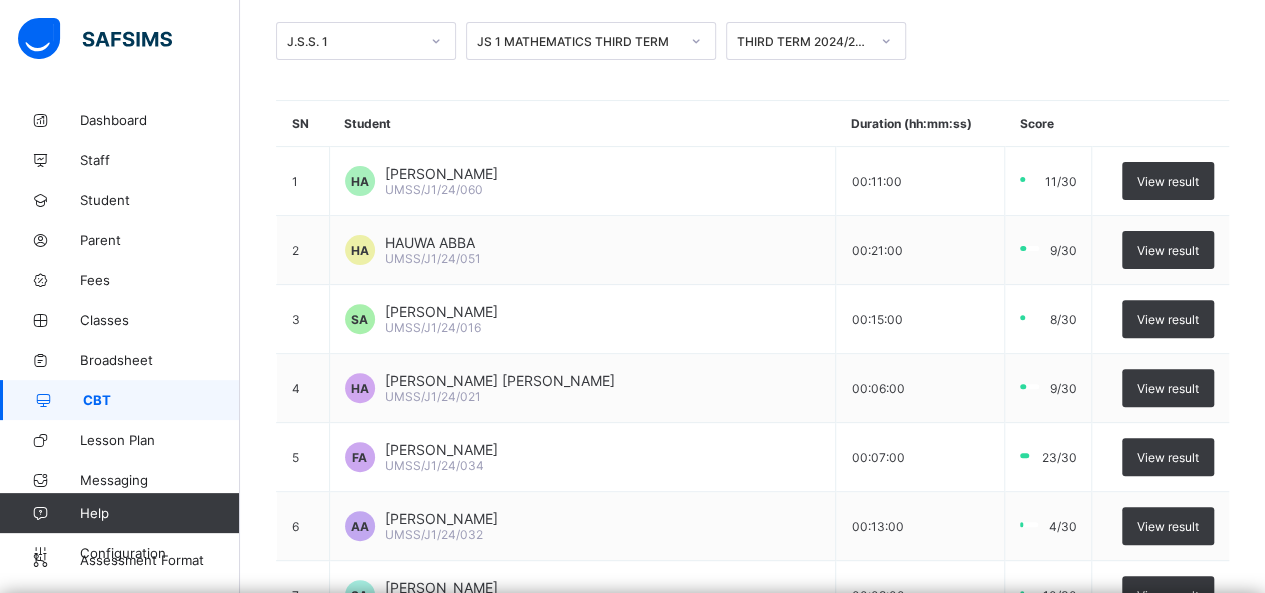 scroll, scrollTop: 0, scrollLeft: 0, axis: both 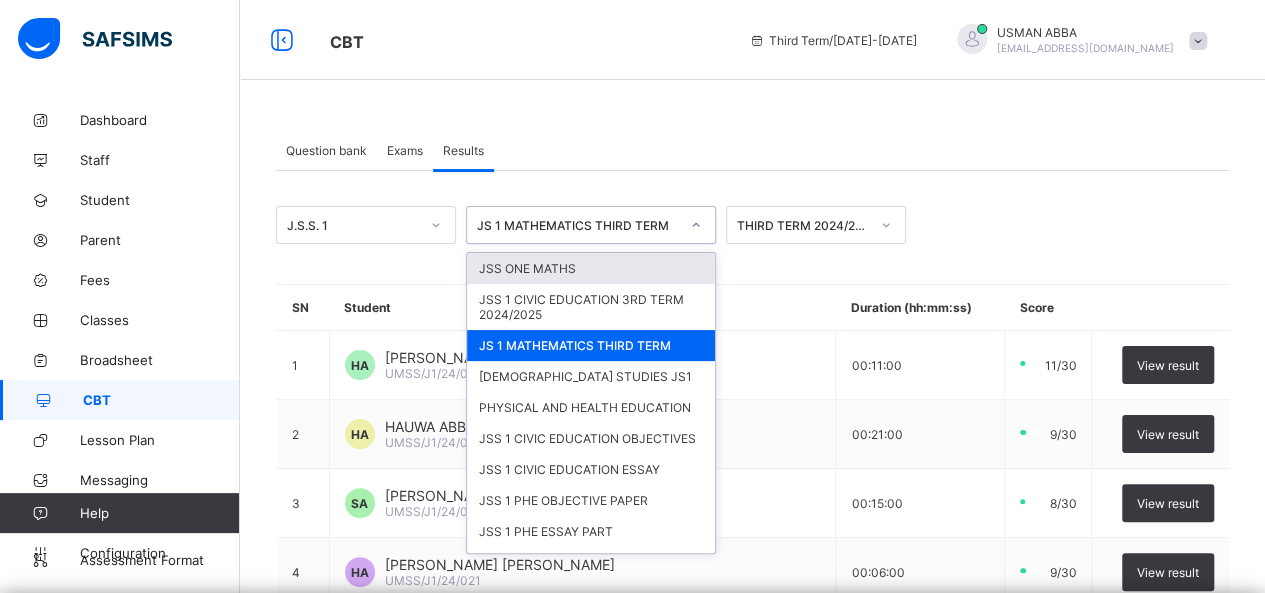 click on "JS 1 MATHEMATICS THIRD TERM" at bounding box center [578, 225] 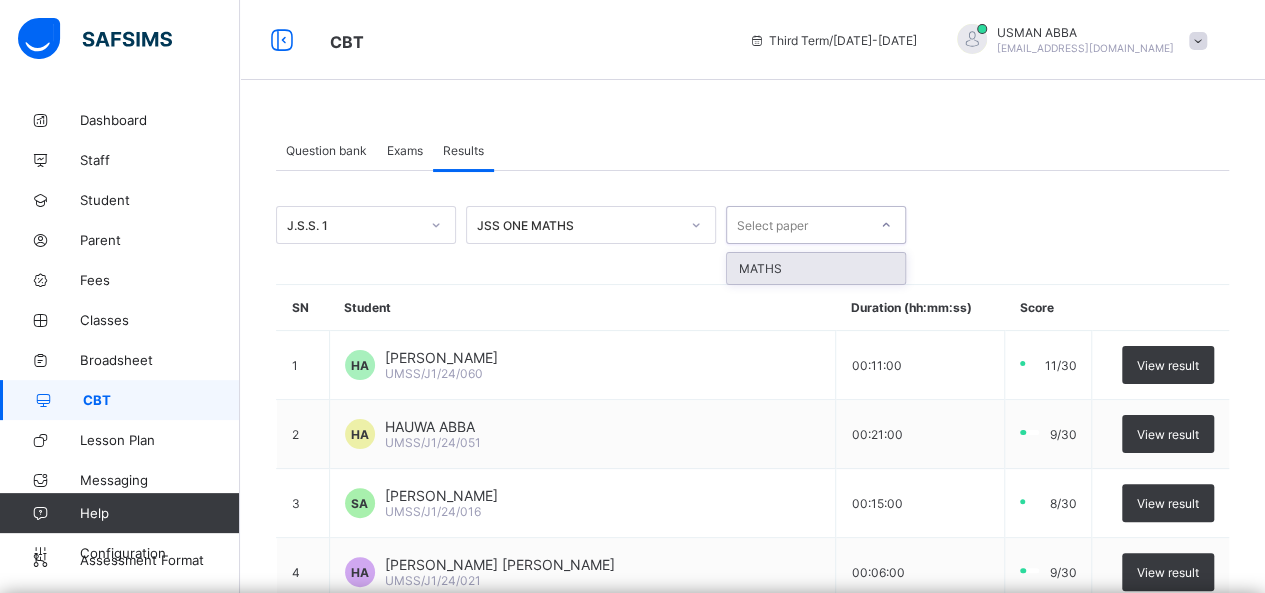 click on "Select paper" at bounding box center (797, 225) 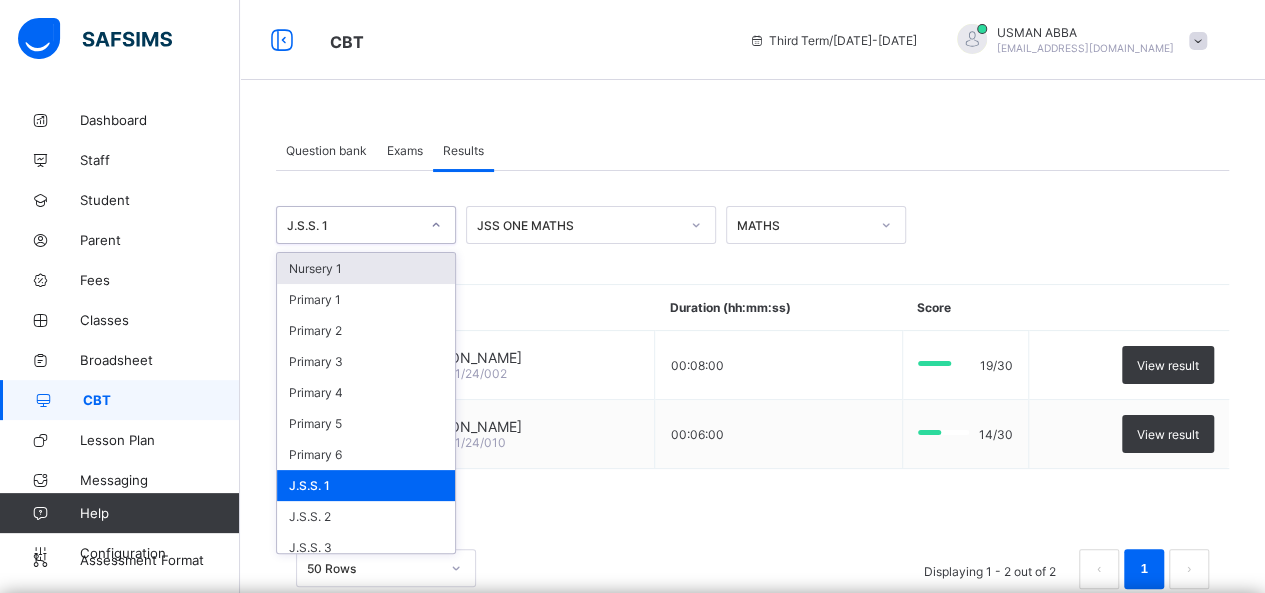 click on "J.S.S. 1" at bounding box center [366, 225] 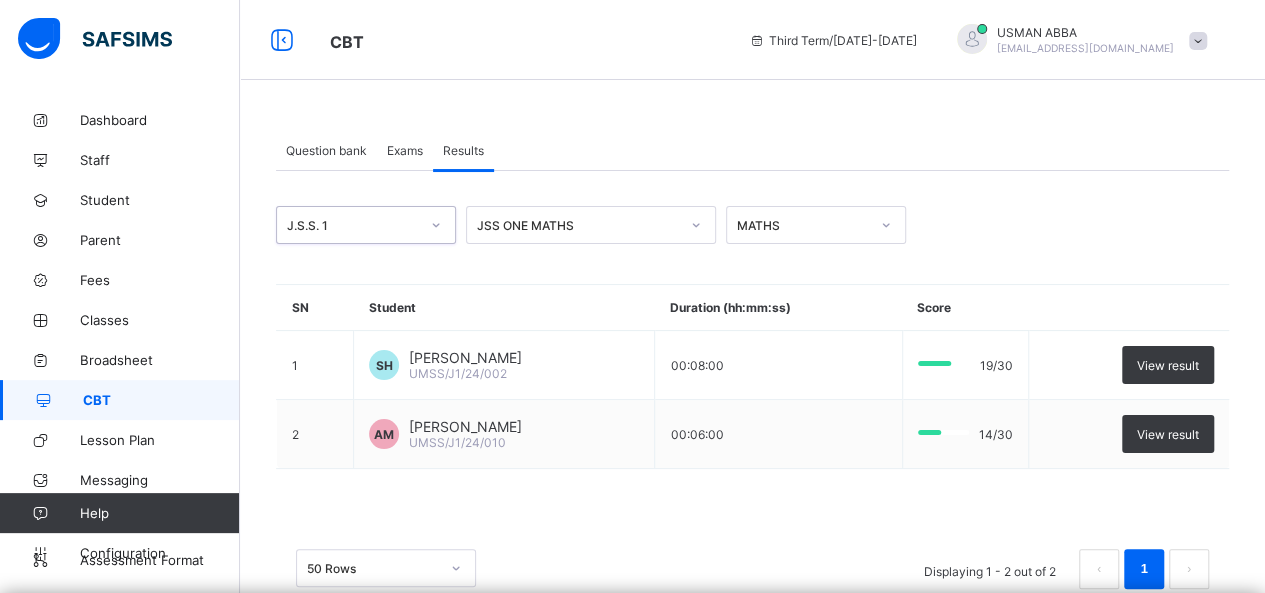 click on "J.S.S. 1" at bounding box center (366, 225) 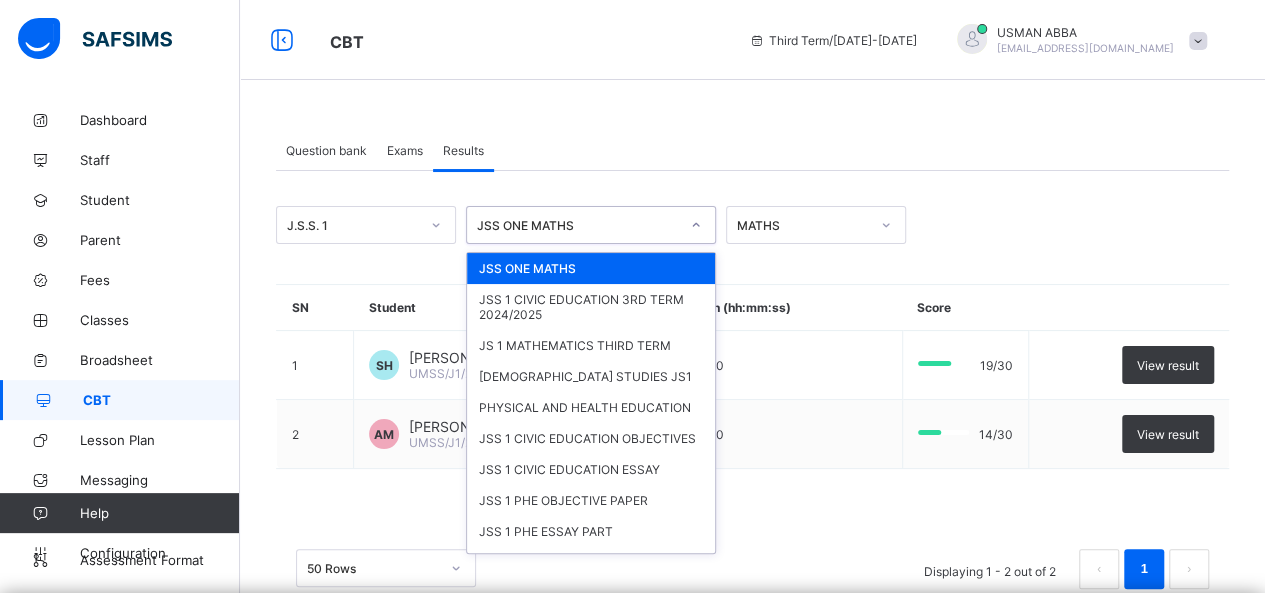 click on "JSS ONE MATHS" at bounding box center [572, 225] 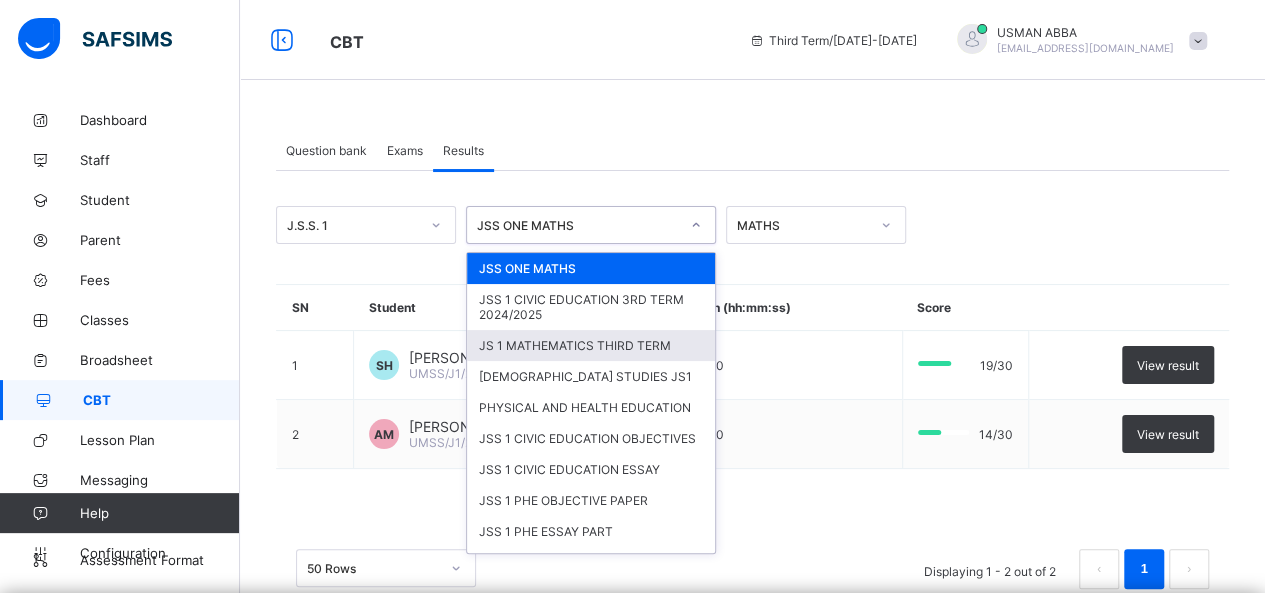 click on "JS 1 MATHEMATICS THIRD TERM" at bounding box center (591, 345) 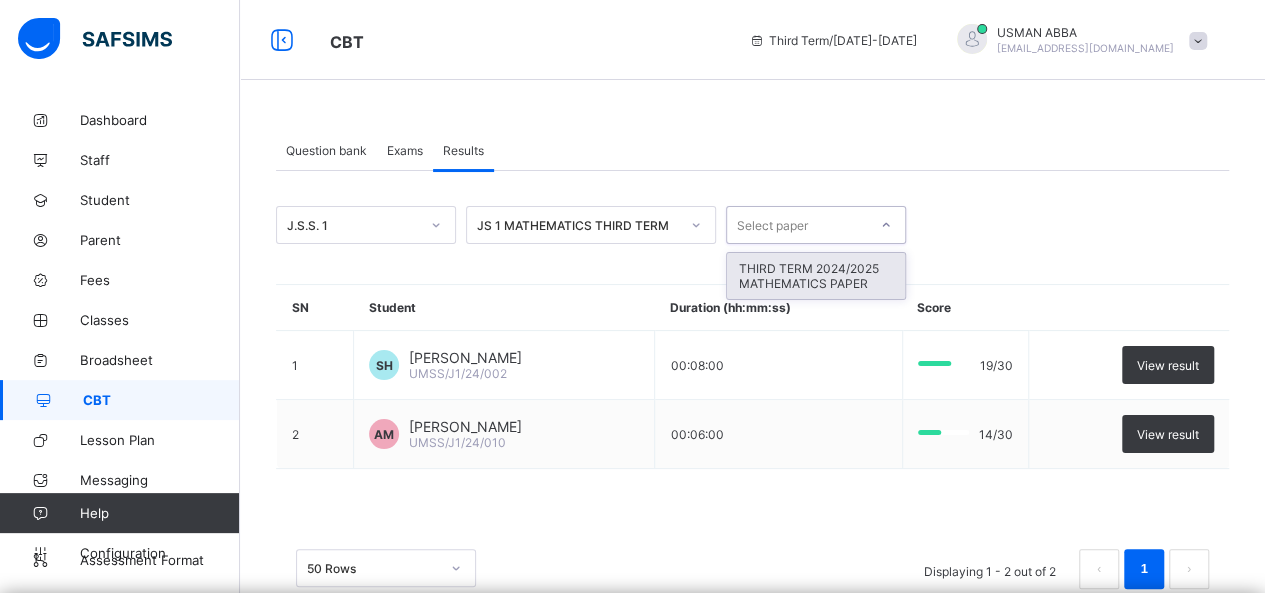 click on "Select paper" at bounding box center (772, 225) 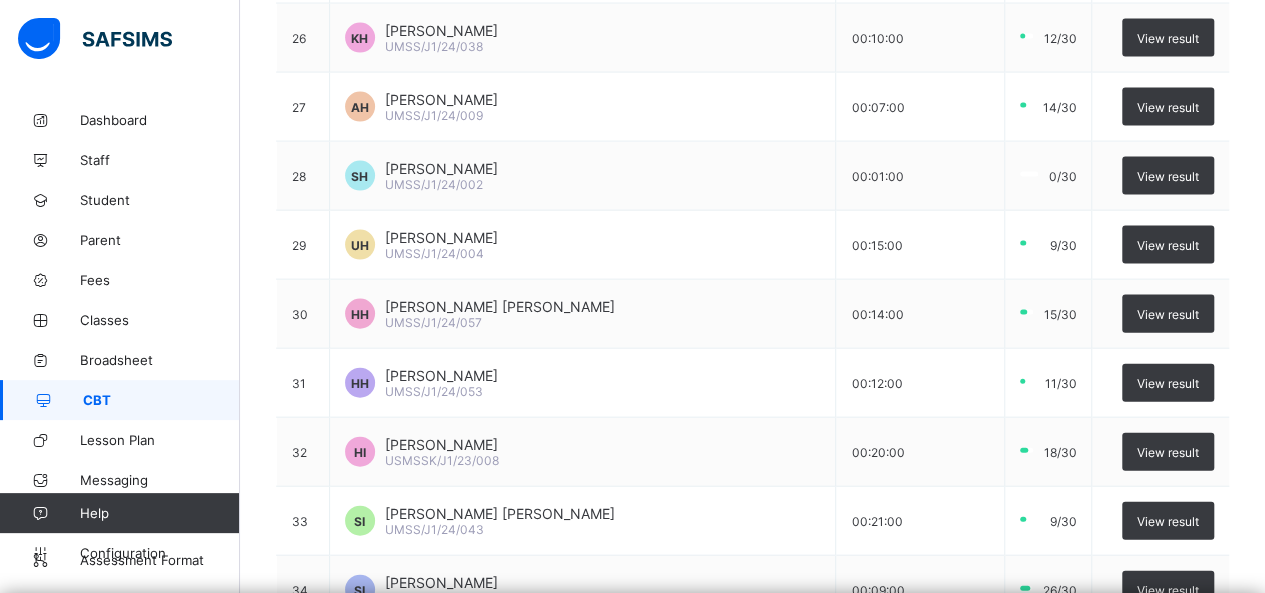 scroll, scrollTop: 3339, scrollLeft: 0, axis: vertical 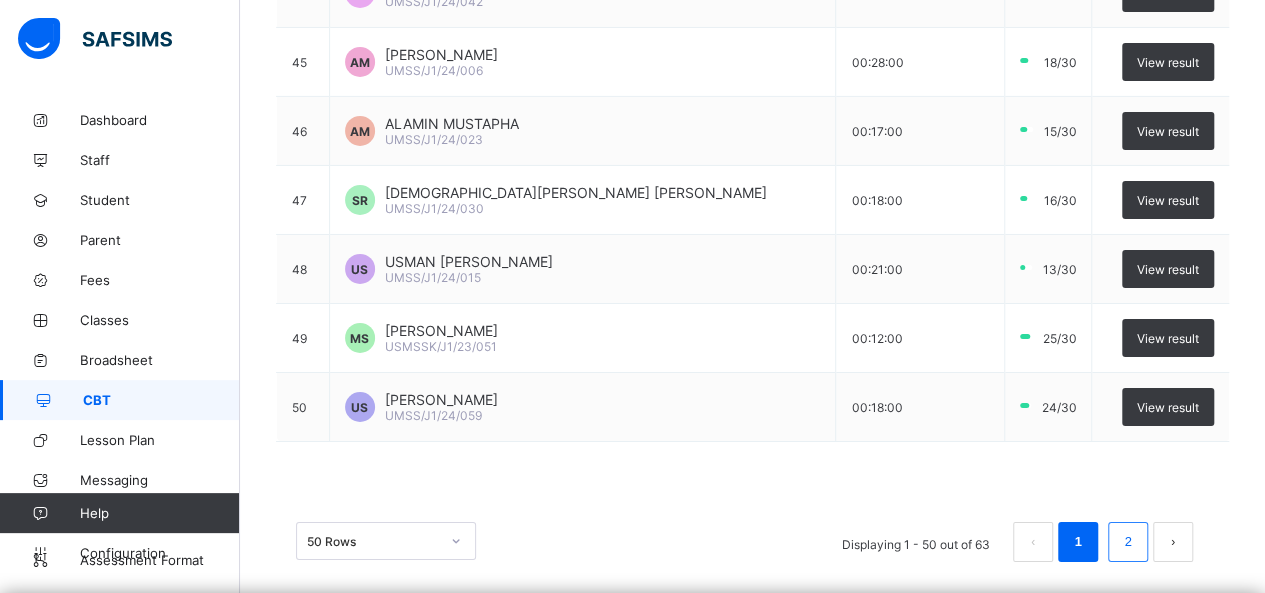 click on "2" at bounding box center [1127, 542] 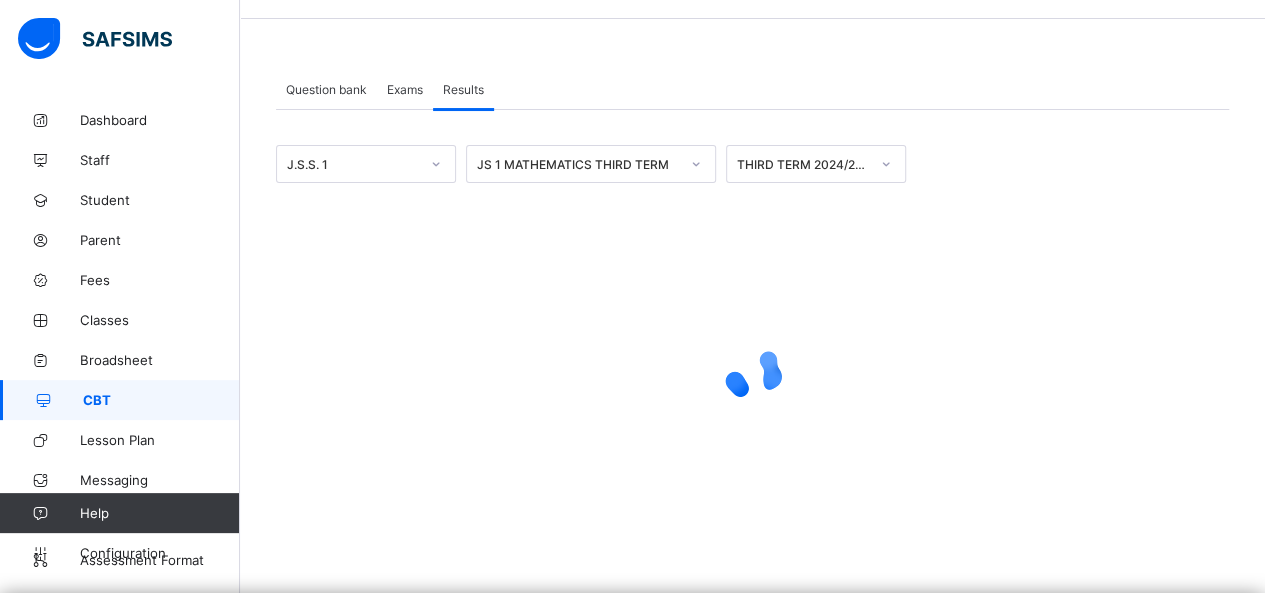 scroll, scrollTop: 60, scrollLeft: 0, axis: vertical 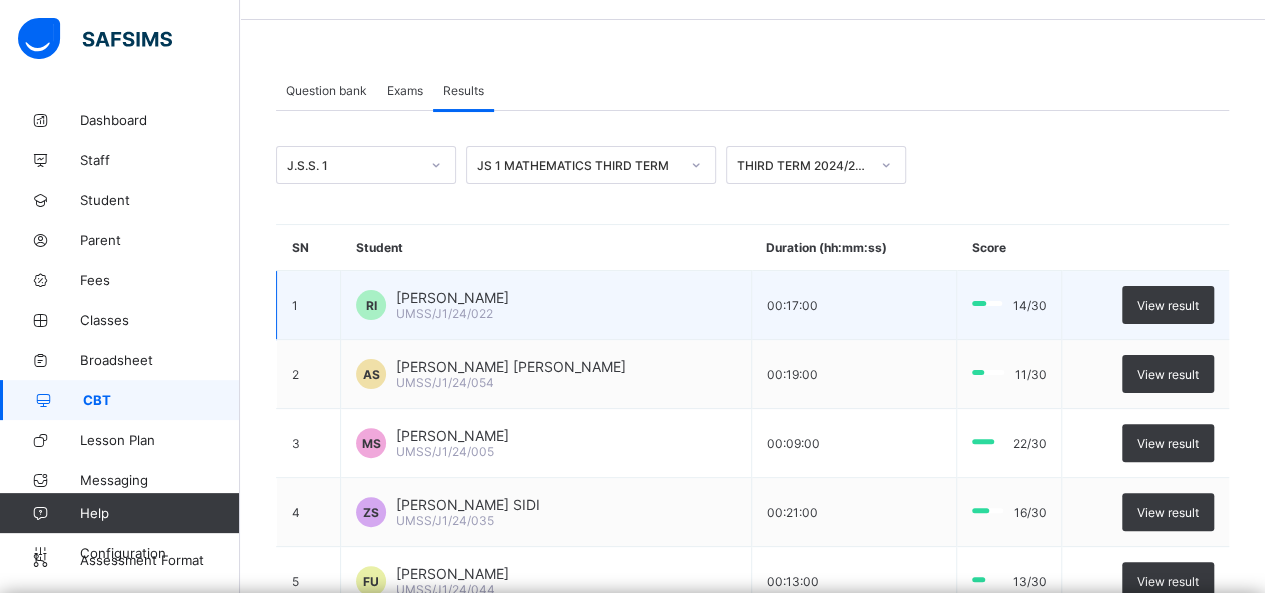 click on "[PERSON_NAME]" at bounding box center (452, 297) 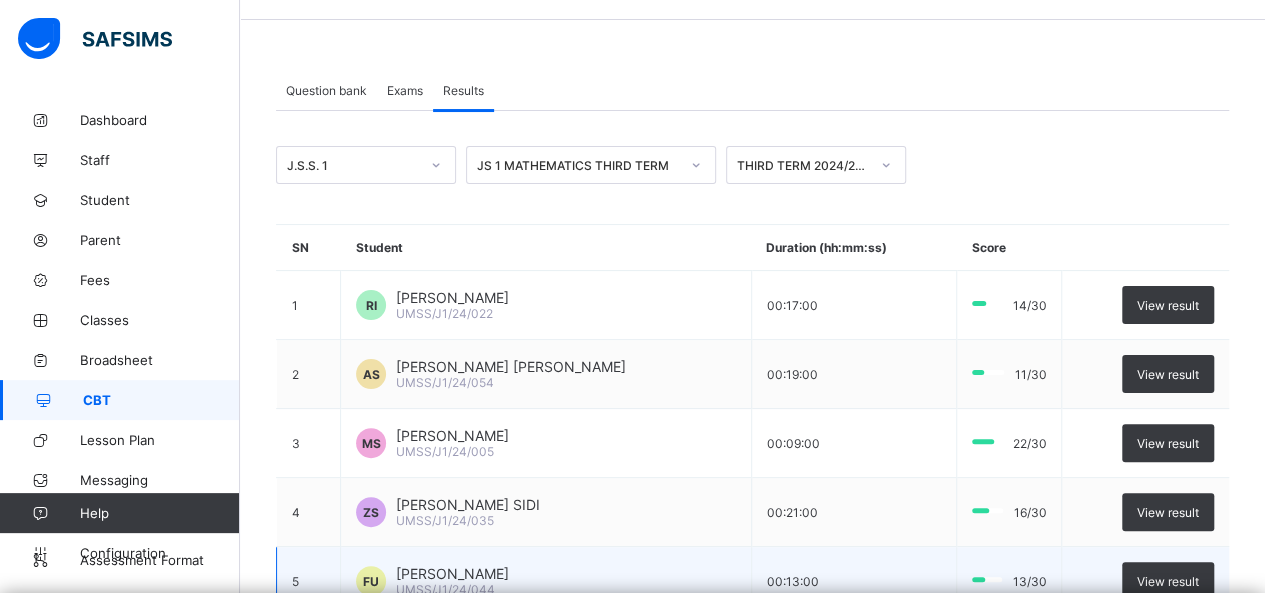 drag, startPoint x: 398, startPoint y: 293, endPoint x: 553, endPoint y: 573, distance: 320.03906 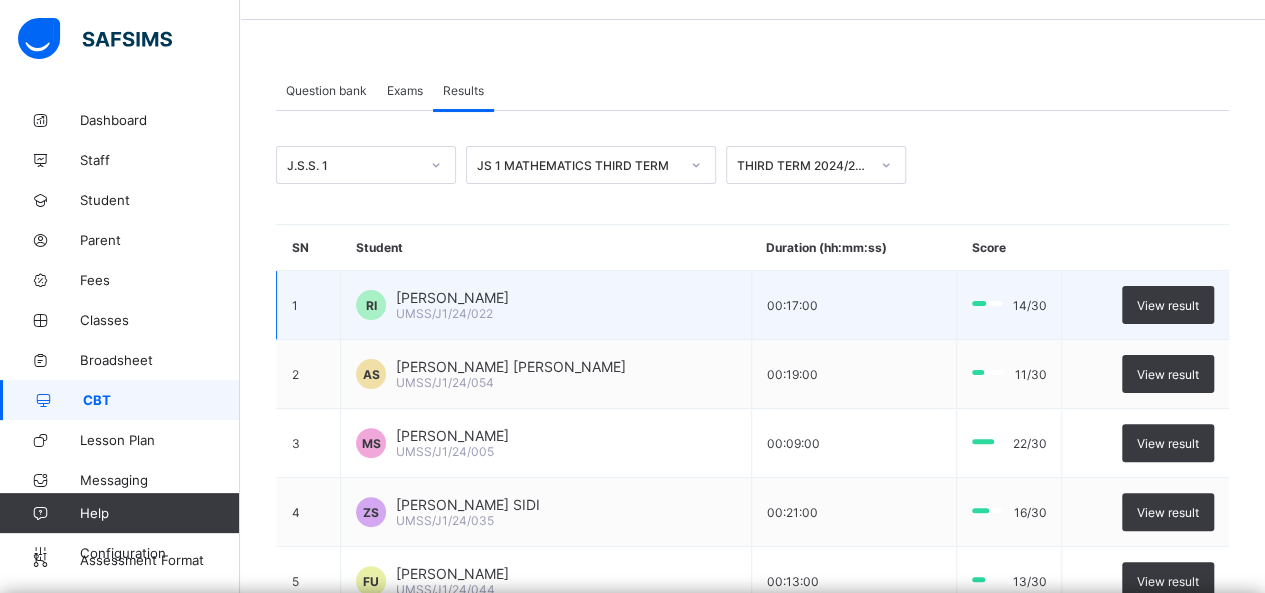 click on "[PERSON_NAME]" at bounding box center (452, 297) 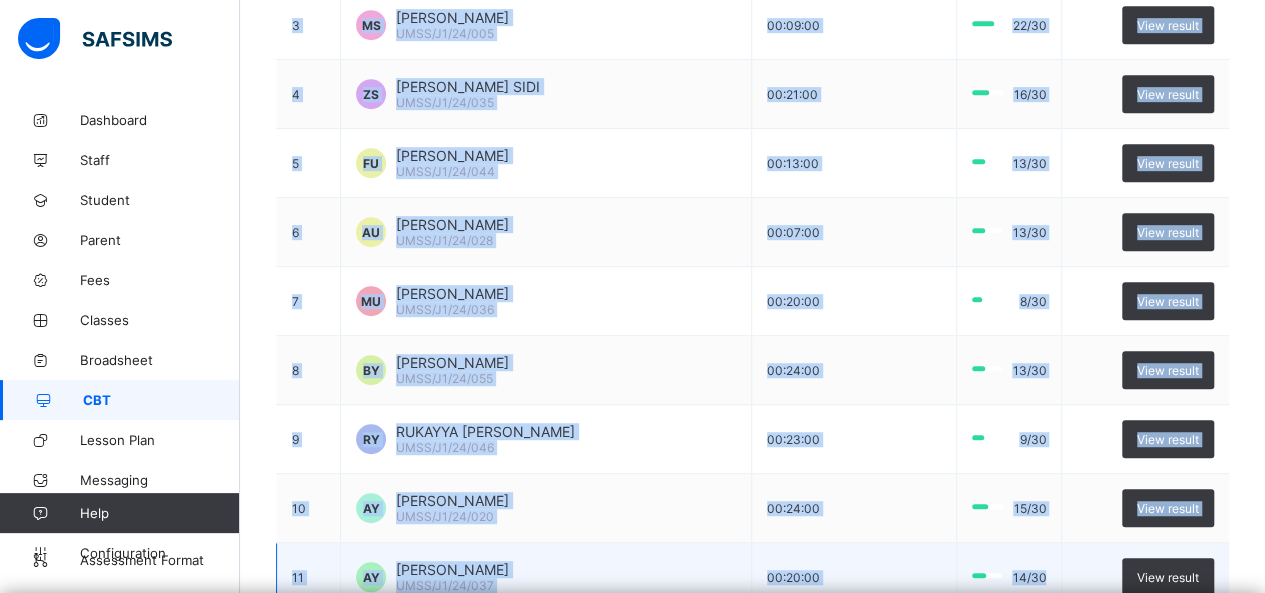 scroll, scrollTop: 514, scrollLeft: 0, axis: vertical 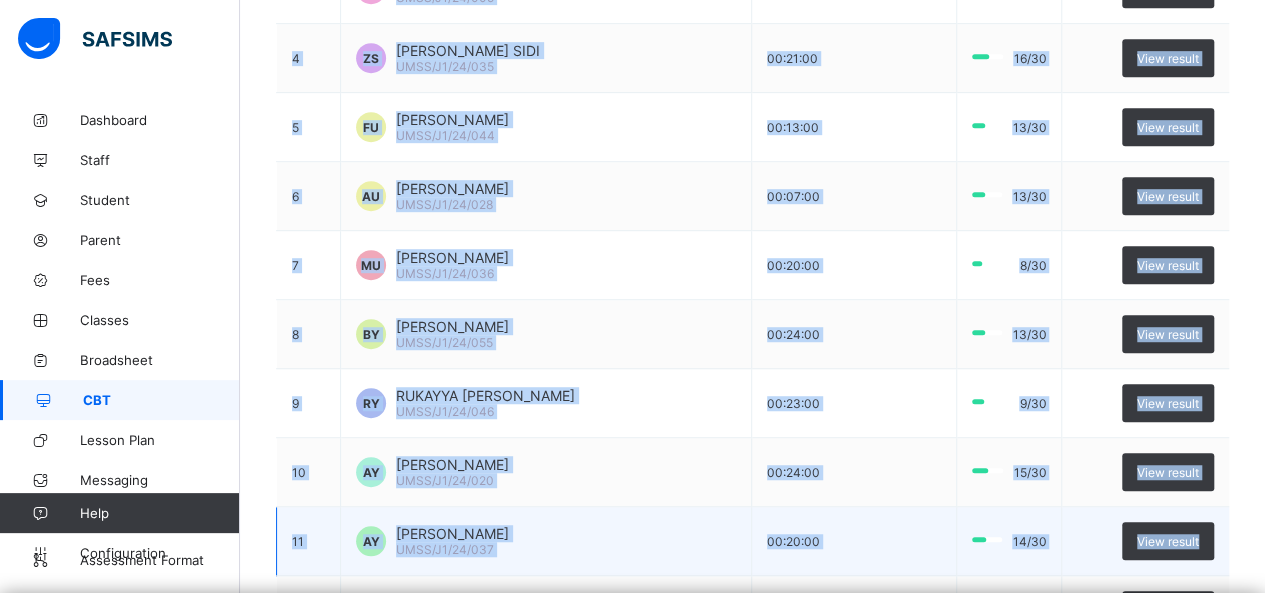 drag, startPoint x: 276, startPoint y: 237, endPoint x: 1198, endPoint y: 559, distance: 976.6105 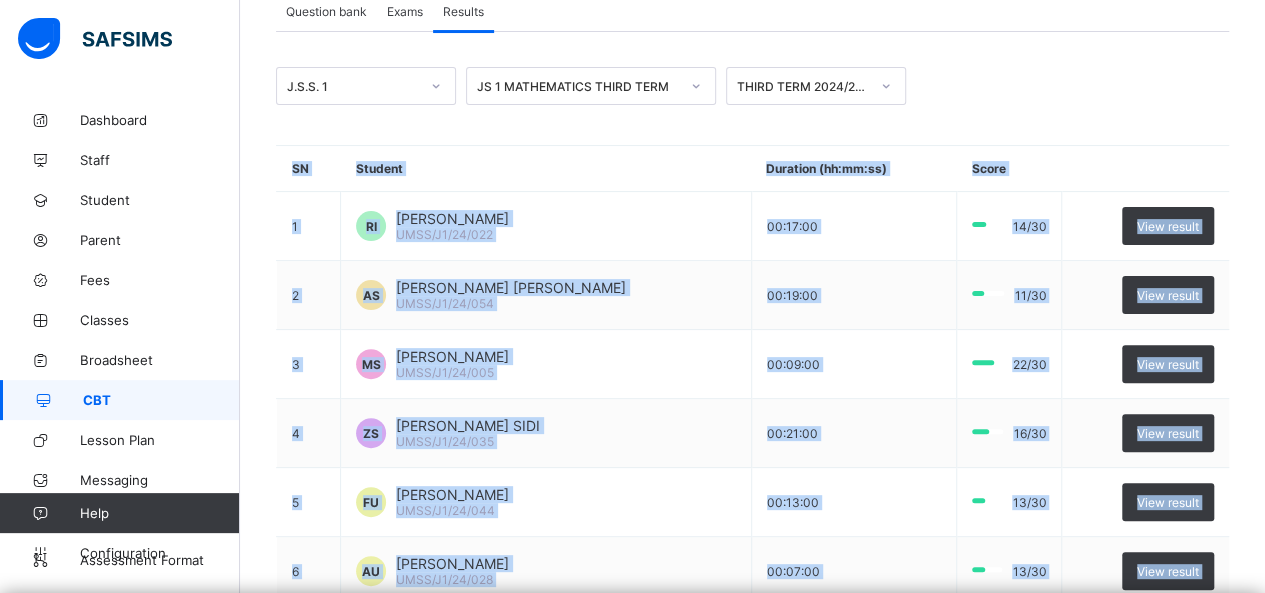 scroll, scrollTop: 0, scrollLeft: 0, axis: both 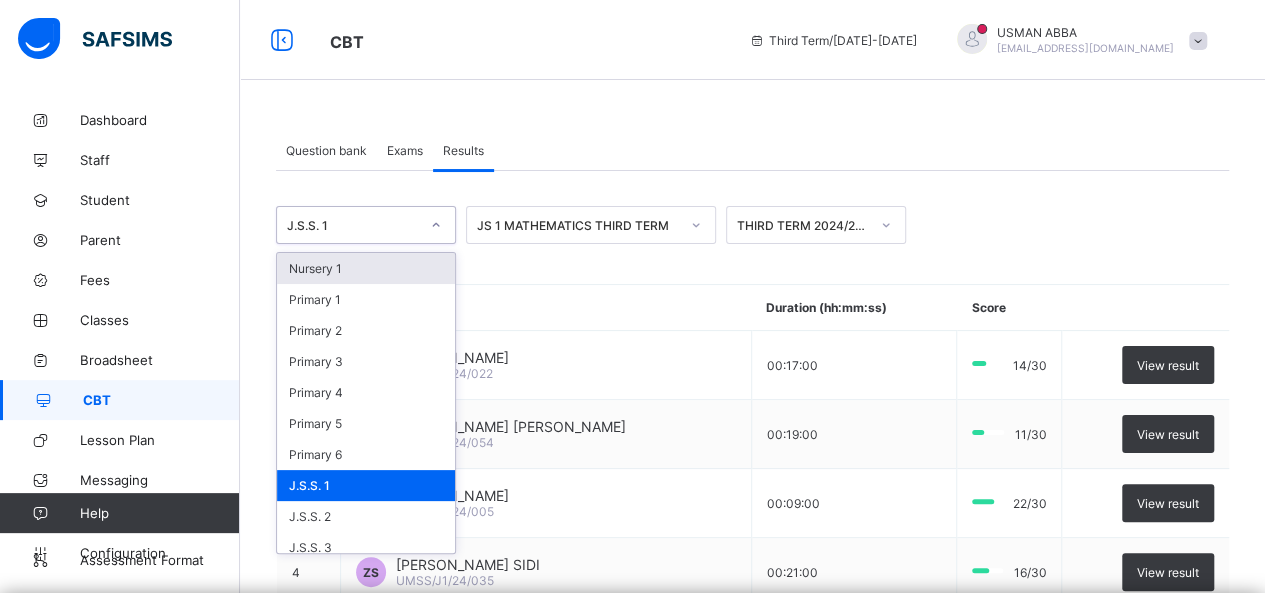 click on "J.S.S. 1" at bounding box center [366, 225] 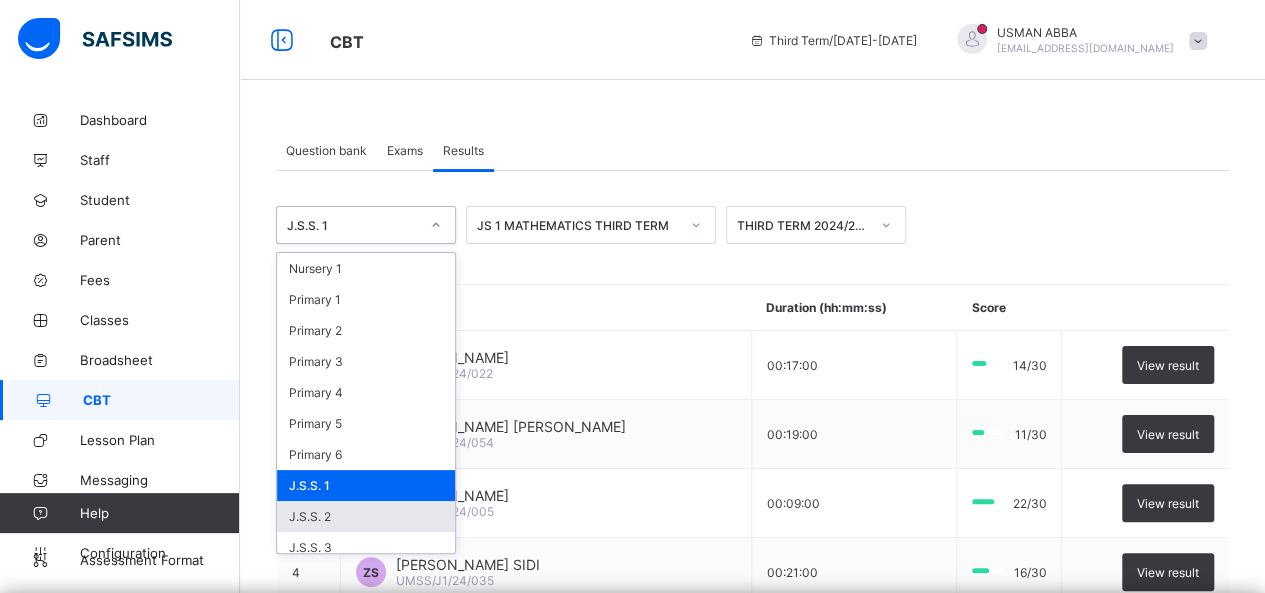 click on "J.S.S. 2" at bounding box center (366, 516) 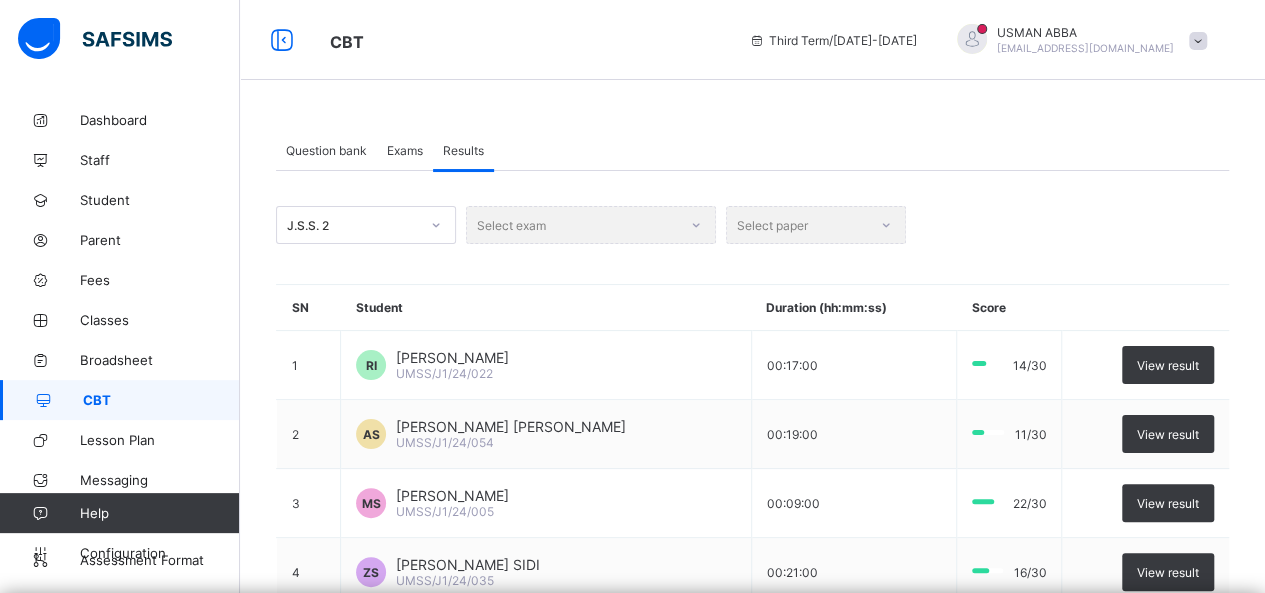 click on "Select exam" at bounding box center (591, 225) 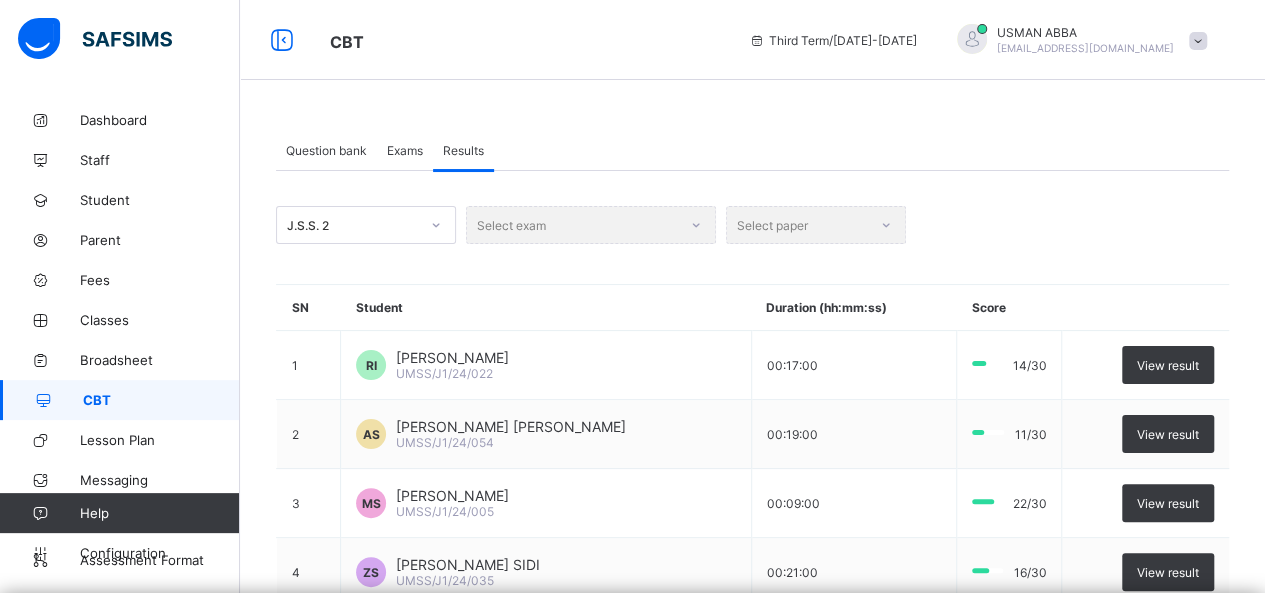 click on "J.S.S. 2 Select exam Select paper SN Student Duration (hh:mm:ss) Score 1 RI [PERSON_NAME] IMAM   UMSS/J1/24/022   00:17:00     14/30   View result 2 AS [PERSON_NAME] [PERSON_NAME]   UMSS/J1/24/054   00:19:00     [DATE]   View result 3 [PERSON_NAME]   UMSS/J1/24/005   00:09:00     22/30   View result 4 ZS [PERSON_NAME] SIDI   UMSS/J1/24/035   00:21:00     16/30   View result 5 FU [PERSON_NAME]   UMSS/J1/24/044   00:13:00     13/30   View result 6 AU [PERSON_NAME]   UMSS/J1/24/028   00:07:00     13/30   View result 7 MU [PERSON_NAME]   UMSS/J1/24/036   00:20:00     [DATE]   View result 8 BY [PERSON_NAME]   UMSS/J1/24/055   00:24:00     13/30   View result 9 RY RUKAYYA [PERSON_NAME]   UMSS/J1/24/046   00:23:00     [DATE]   View result 10 [PERSON_NAME]   UMSS/J1/24/020   00:24:00     15/30   View result 11 [PERSON_NAME] [PERSON_NAME]   UMSS/J1/24/037   00:20:00     14/30   View result 12 MY [PERSON_NAME]   UMSS/J1/24/031   00:21:00     13/30   View result 13 UY" at bounding box center (752, 787) 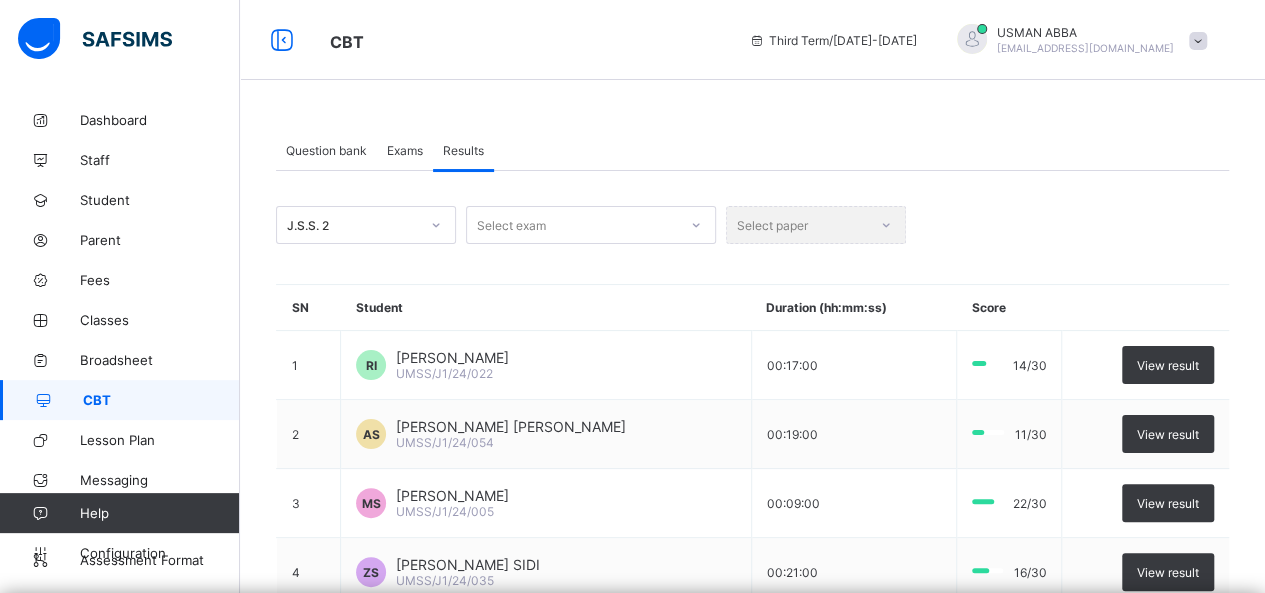 click on "Select exam" at bounding box center (511, 225) 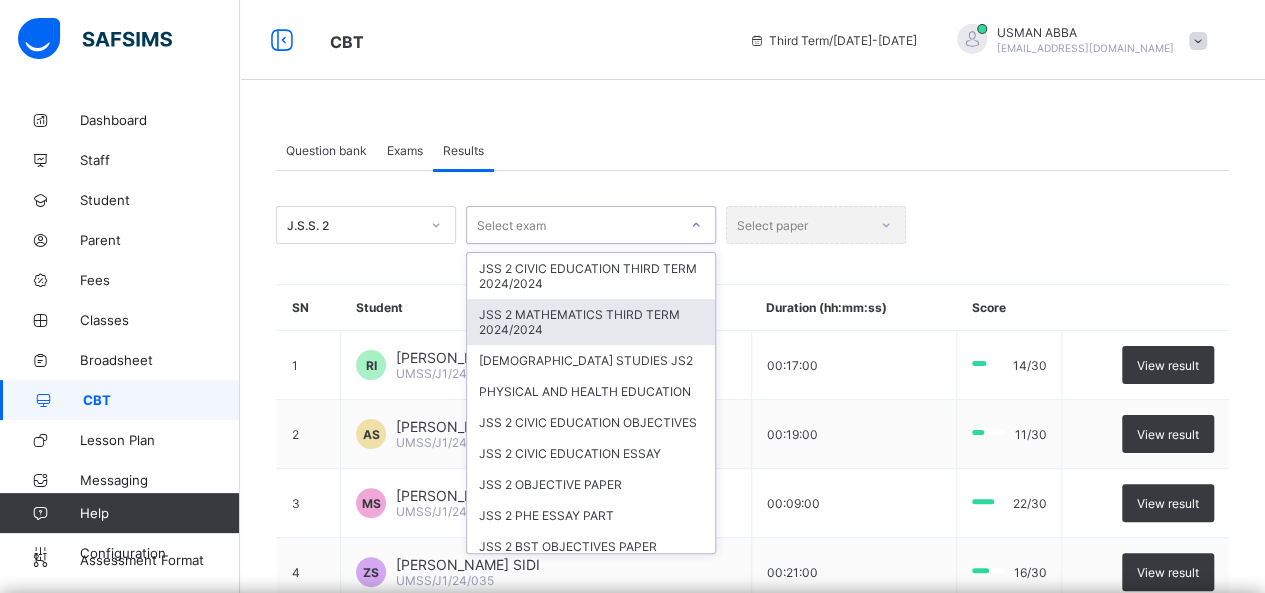 click on "JSS 2 MATHEMATICS THIRD TERM 2024/2024" at bounding box center [591, 322] 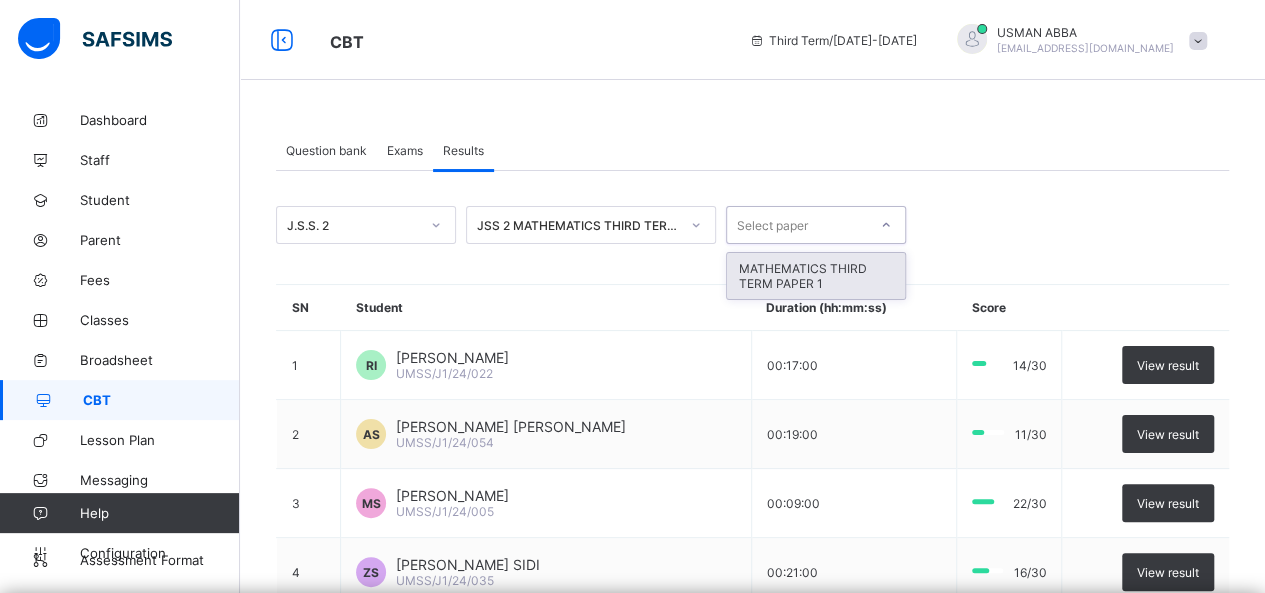 click on "Select paper" at bounding box center (772, 225) 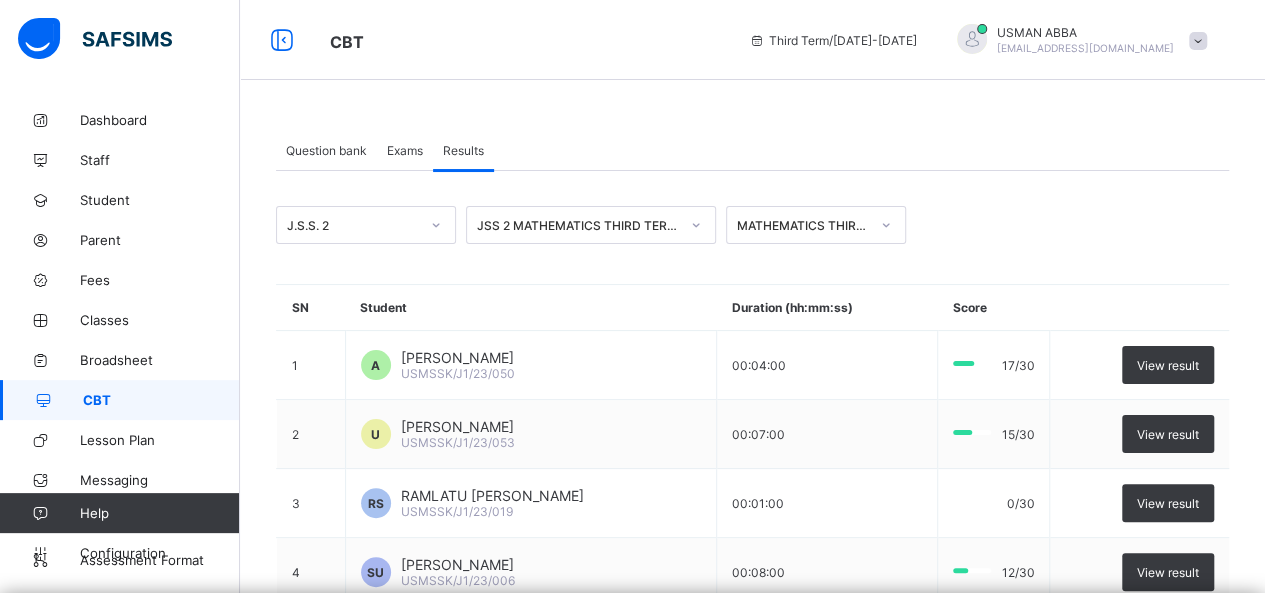 click on "SN" at bounding box center [311, 308] 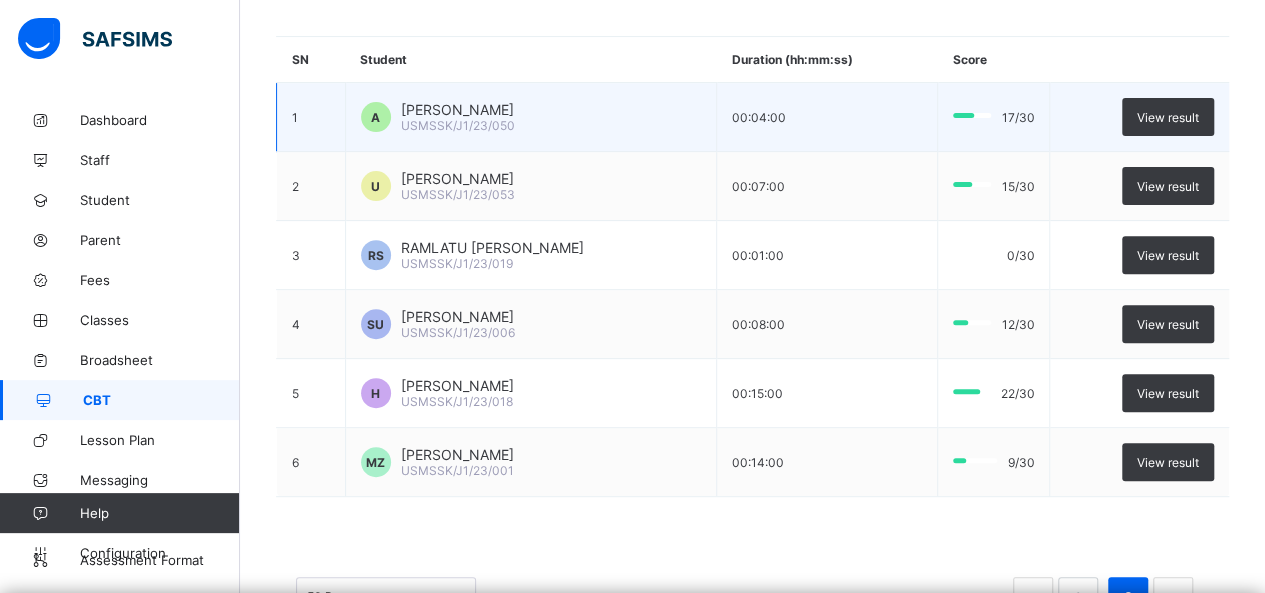 scroll, scrollTop: 318, scrollLeft: 0, axis: vertical 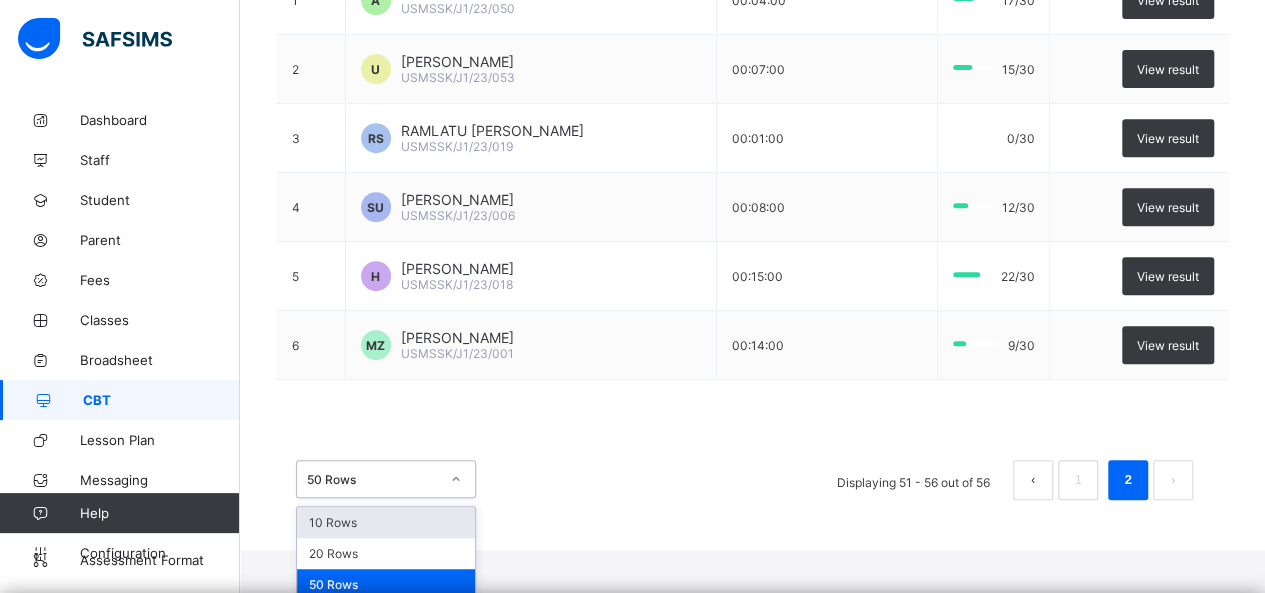 click on "50 Rows" at bounding box center [386, 584] 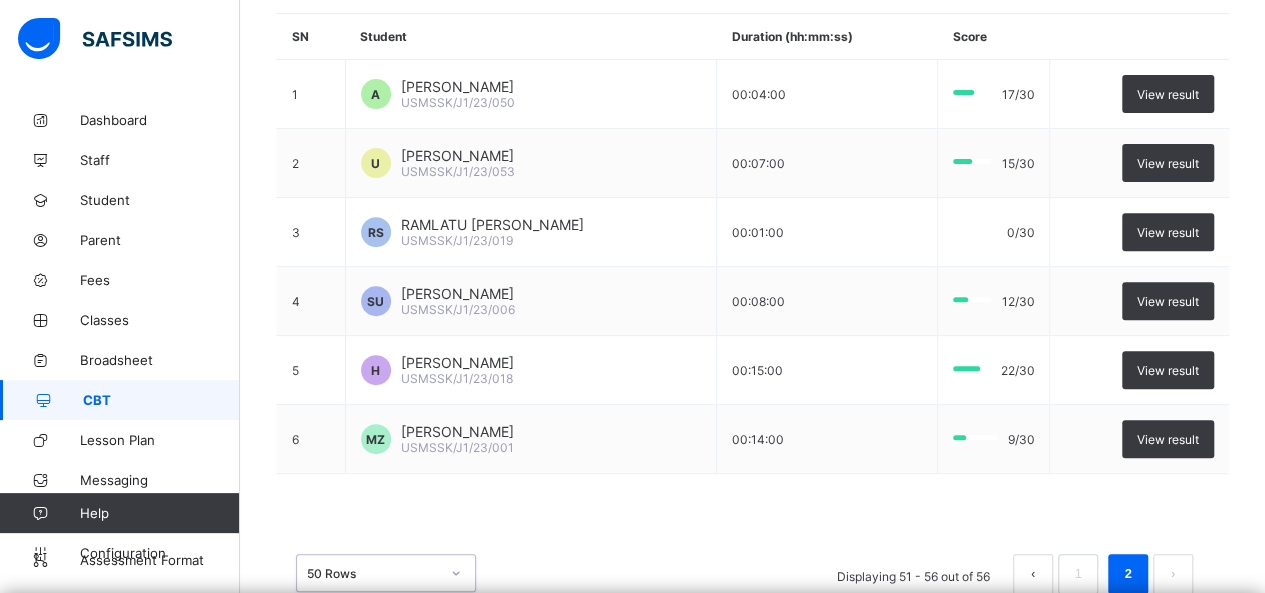 scroll, scrollTop: 318, scrollLeft: 0, axis: vertical 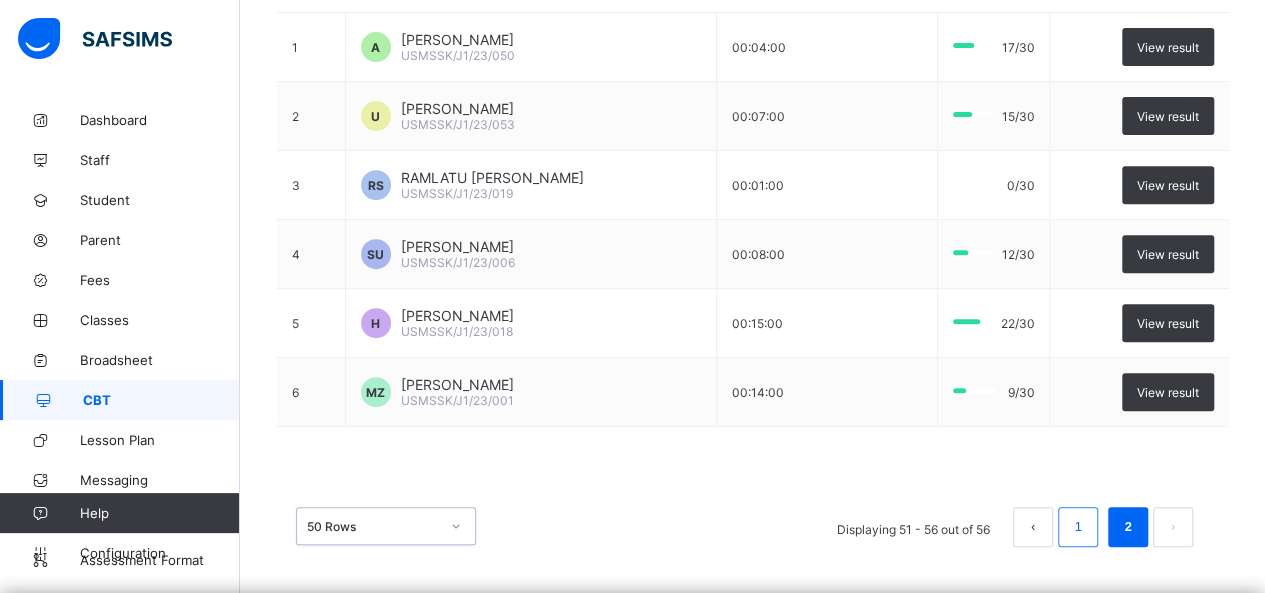click on "1" at bounding box center (1077, 527) 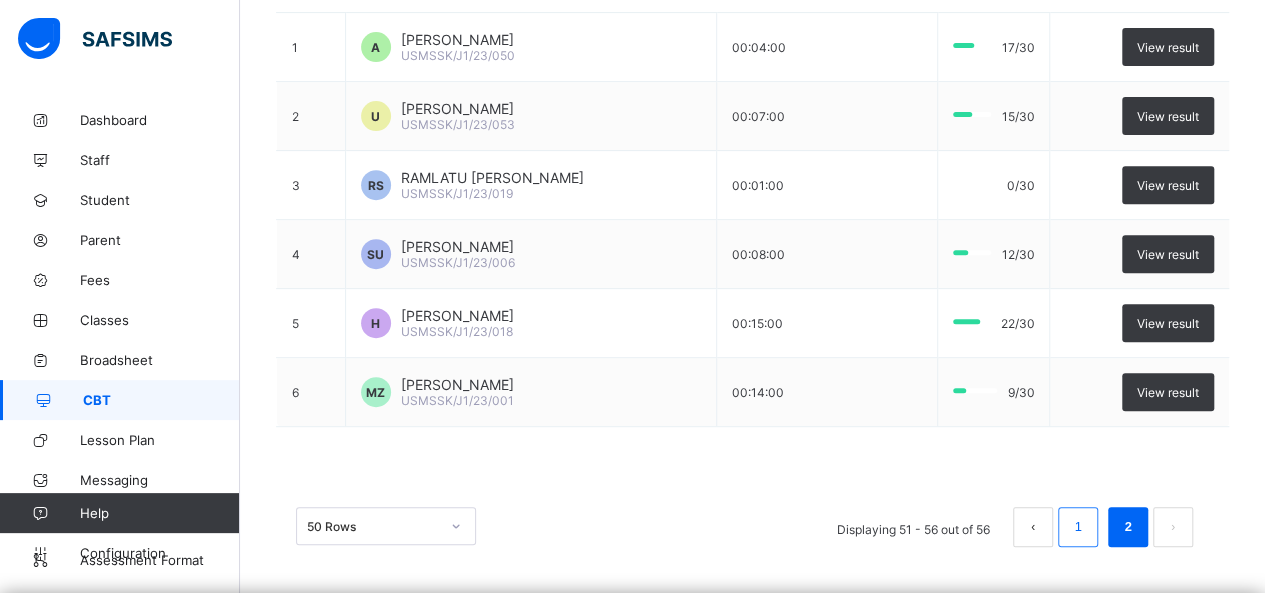 scroll, scrollTop: 60, scrollLeft: 0, axis: vertical 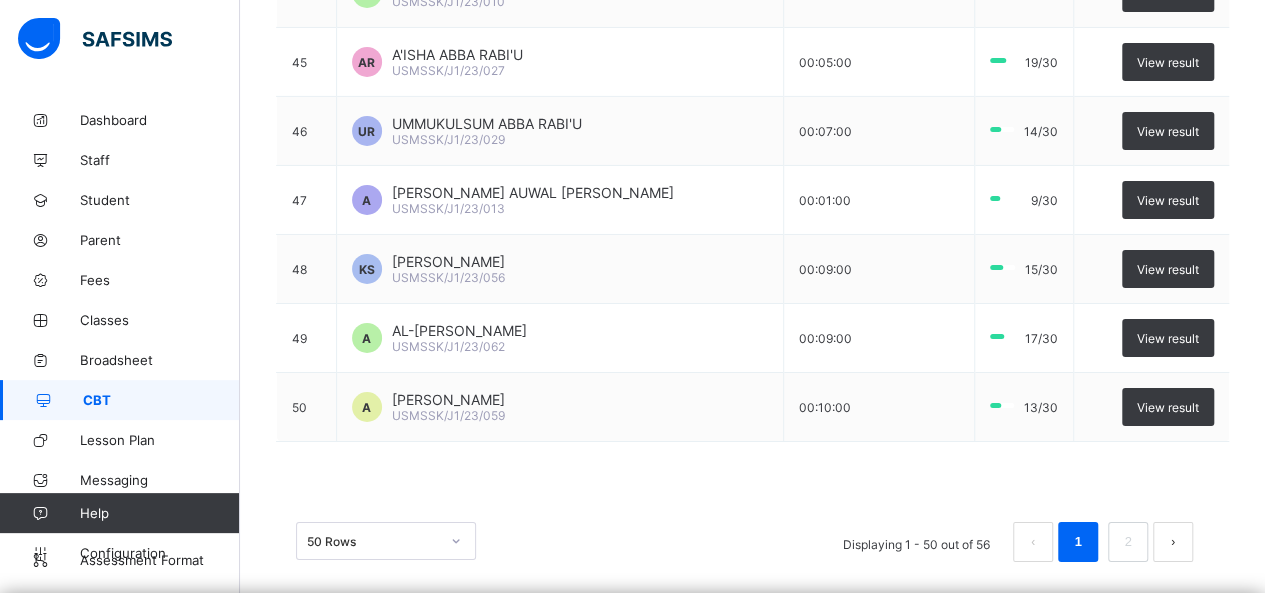 drag, startPoint x: 281, startPoint y: 235, endPoint x: 1252, endPoint y: 372, distance: 980.6171 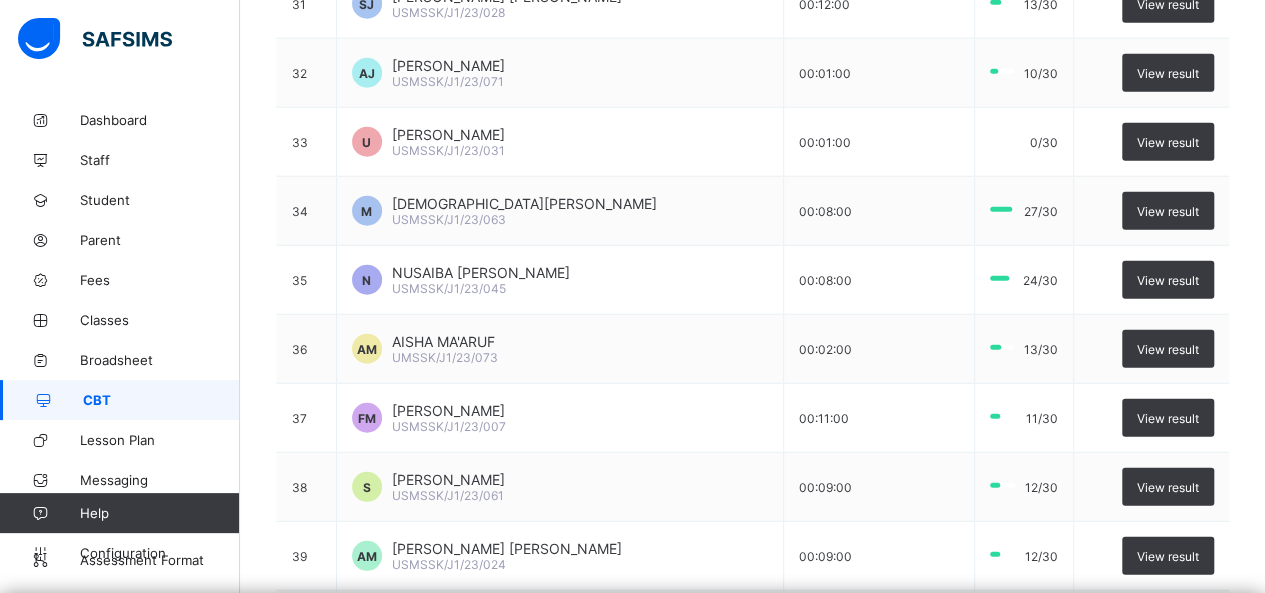 scroll, scrollTop: 3339, scrollLeft: 0, axis: vertical 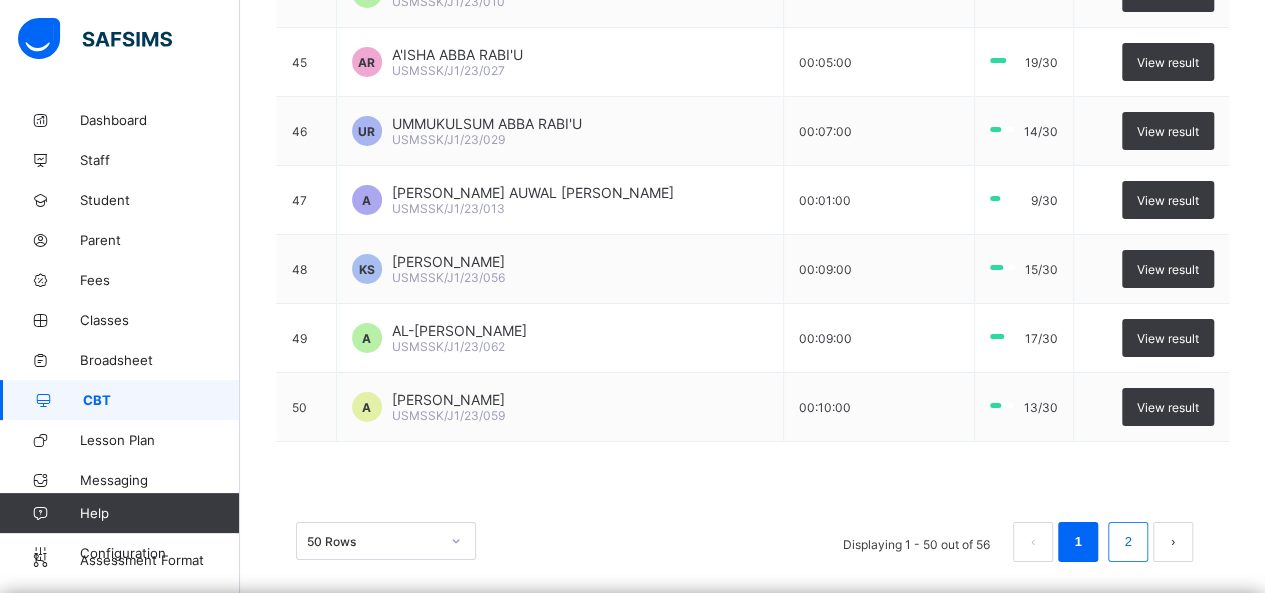 click on "2" at bounding box center (1127, 542) 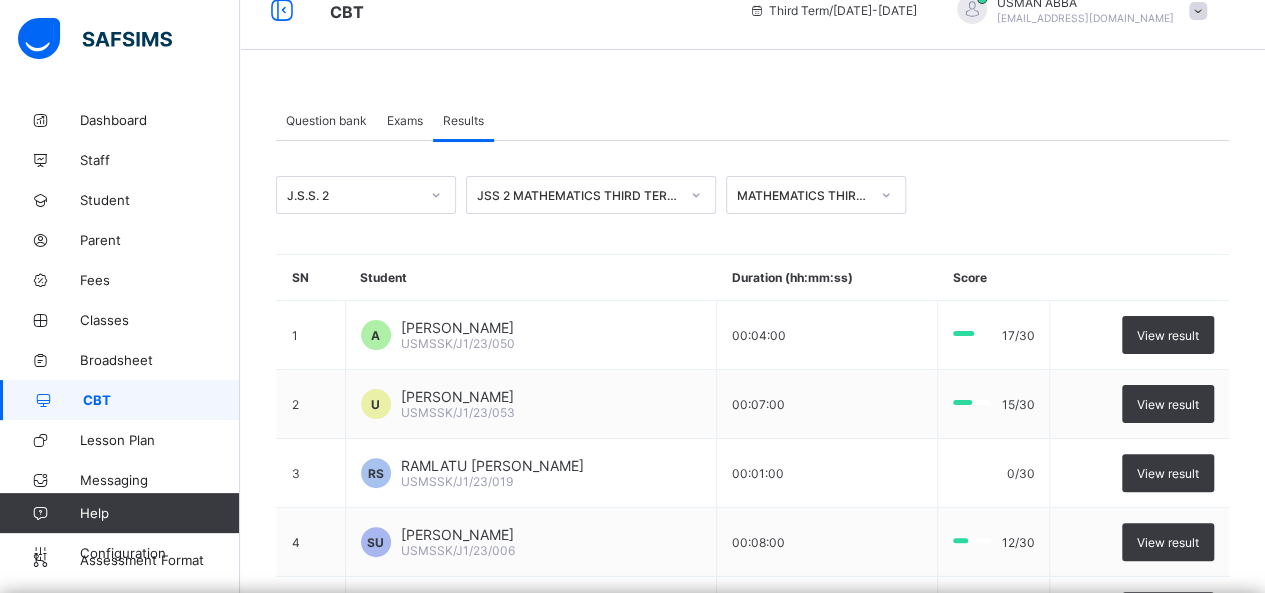 scroll, scrollTop: 0, scrollLeft: 0, axis: both 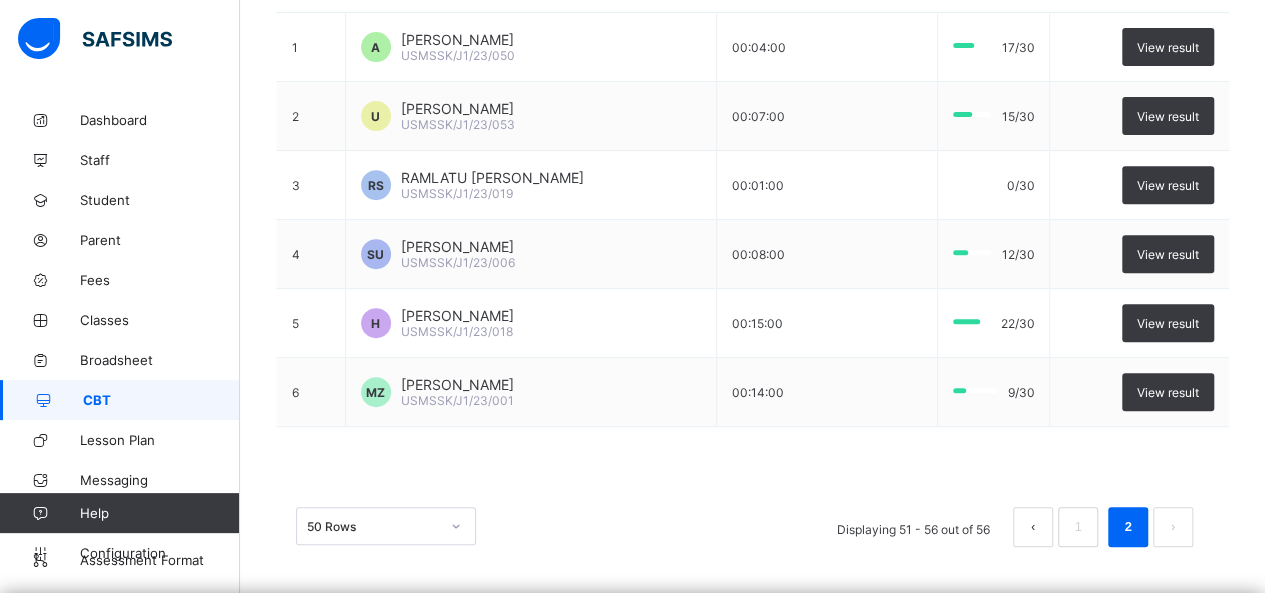 drag, startPoint x: 278, startPoint y: 298, endPoint x: 1244, endPoint y: 412, distance: 972.7034 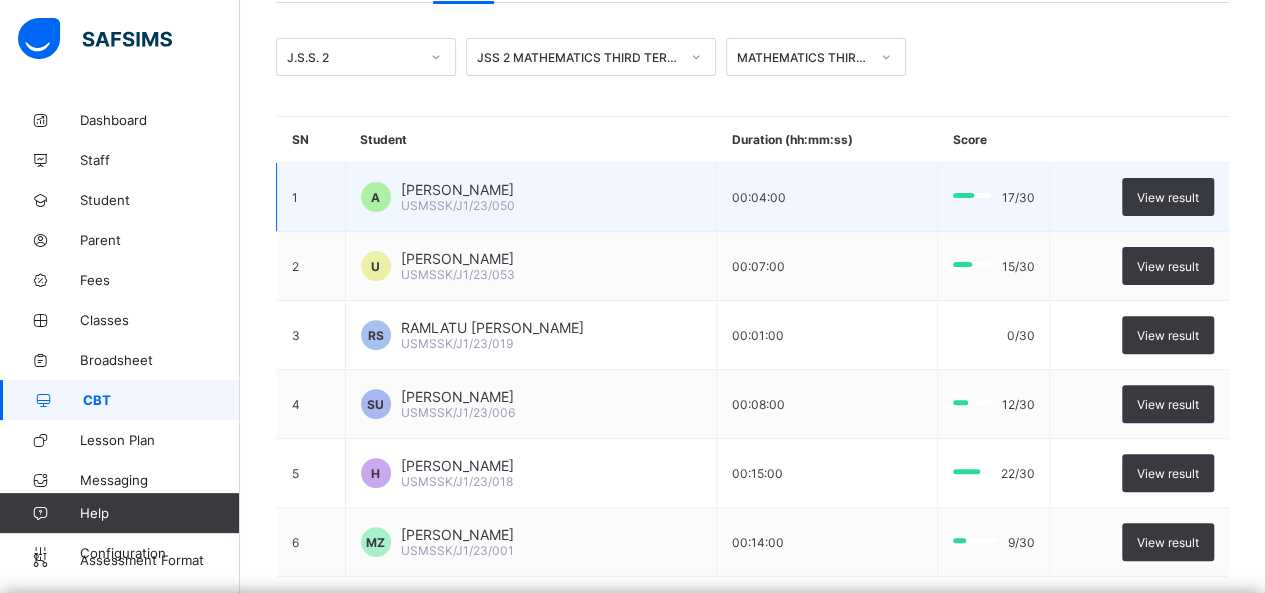scroll, scrollTop: 0, scrollLeft: 0, axis: both 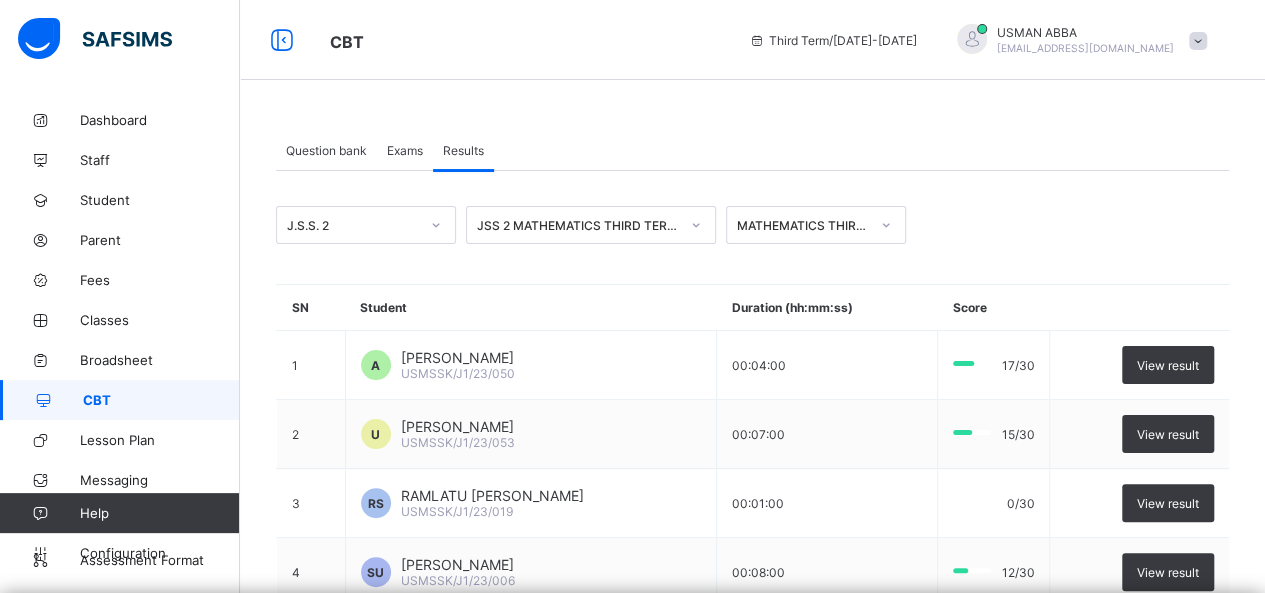 click on "Exams" at bounding box center [405, 150] 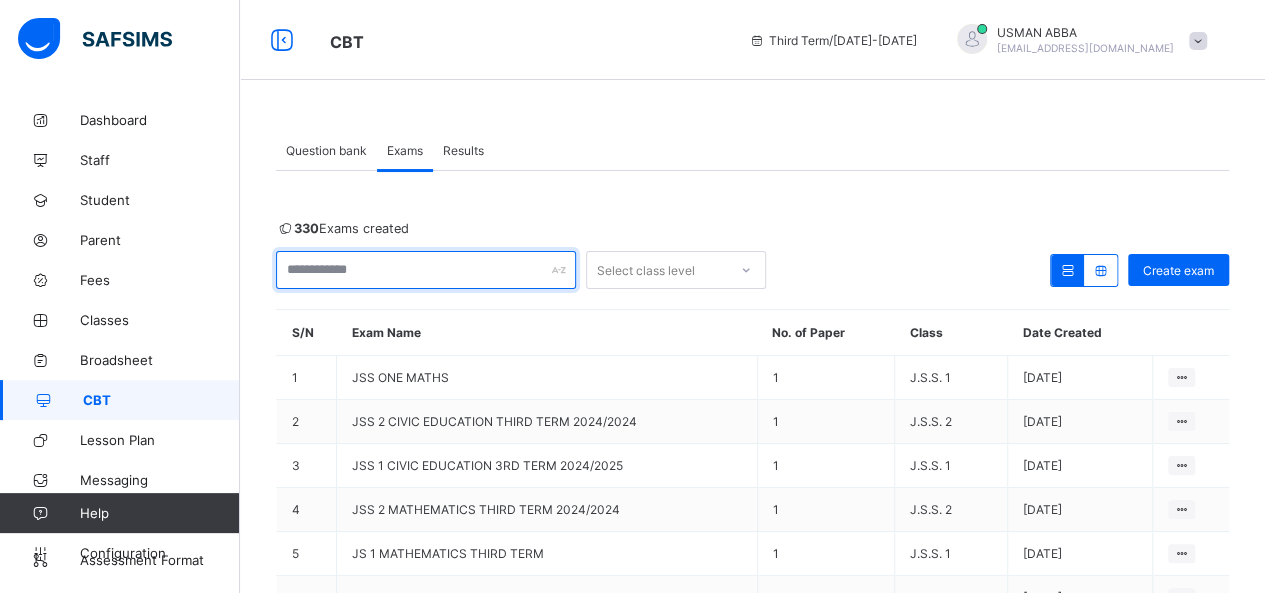 click at bounding box center (426, 270) 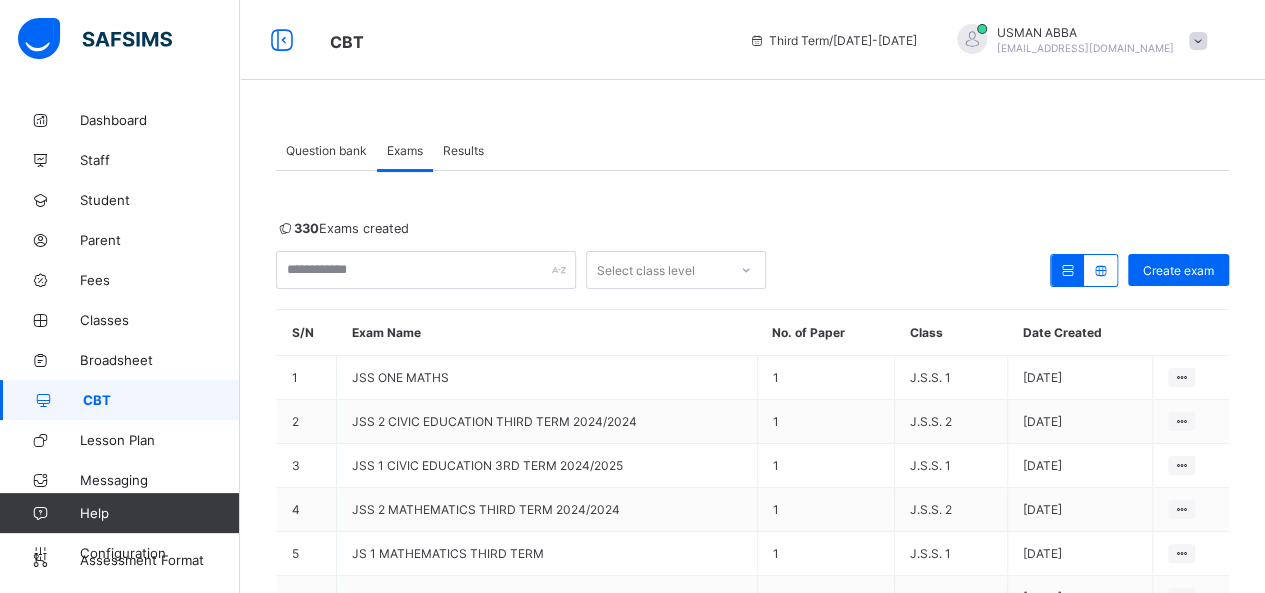 click on "Results" at bounding box center (463, 150) 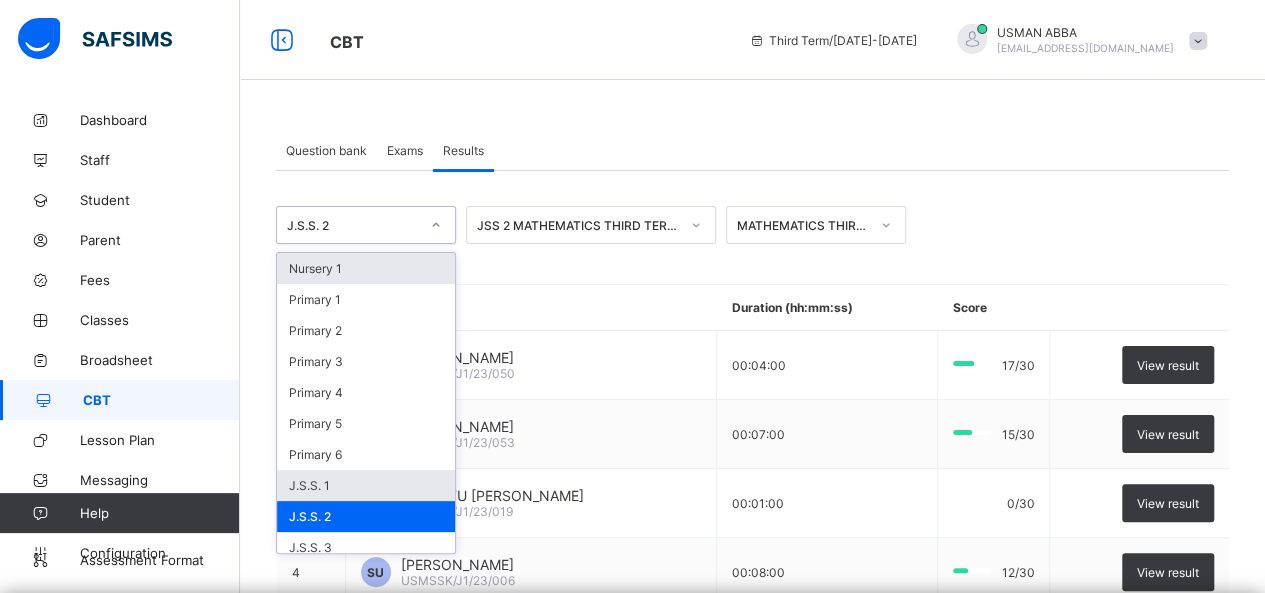 click on "J.S.S. 1" at bounding box center (366, 485) 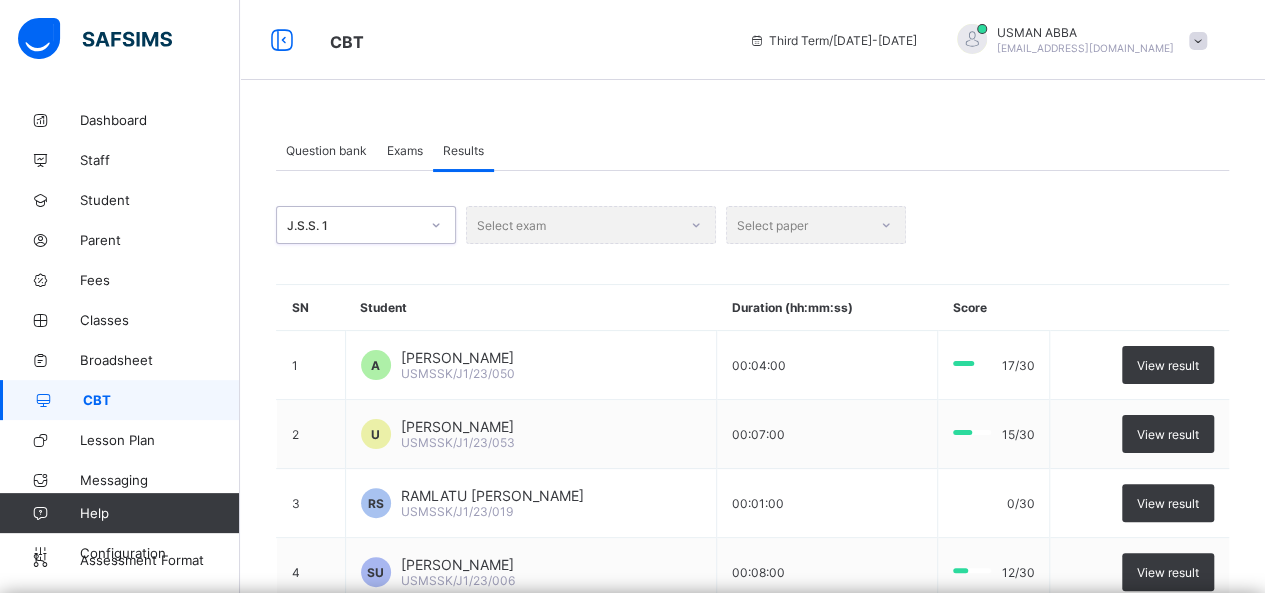 click on "option J.S.S. 1, selected.     0 results available. Select is focused ,type to refine list, press Down to open the menu,  J.S.S. 1 Select exam Select paper SN Student Duration (hh:mm:ss) Score 1 A [PERSON_NAME]    USMSSK/J1/23/050   00:04:00     17/30   View result 2 U [PERSON_NAME]    USMSSK/J1/23/053   00:07:00     15/30   View result 3 RS RAMLATU UMAR SUNUSI   USMSSK/J1/23/019   00:01:00     0/30   View result 4 SU SHAZALI   USMAN   USMSSK/J1/23/006   00:08:00     [DATE]   View result 5 H [PERSON_NAME]    USMSSK/J1/23/018   00:15:00     22/30   View result 6 MZ [PERSON_NAME]   USMSSK/J1/23/001   00:14:00     [DATE]   View result 50 Rows Displaying 51 - 56 out of 56 1 2   •    /" at bounding box center (752, 545) 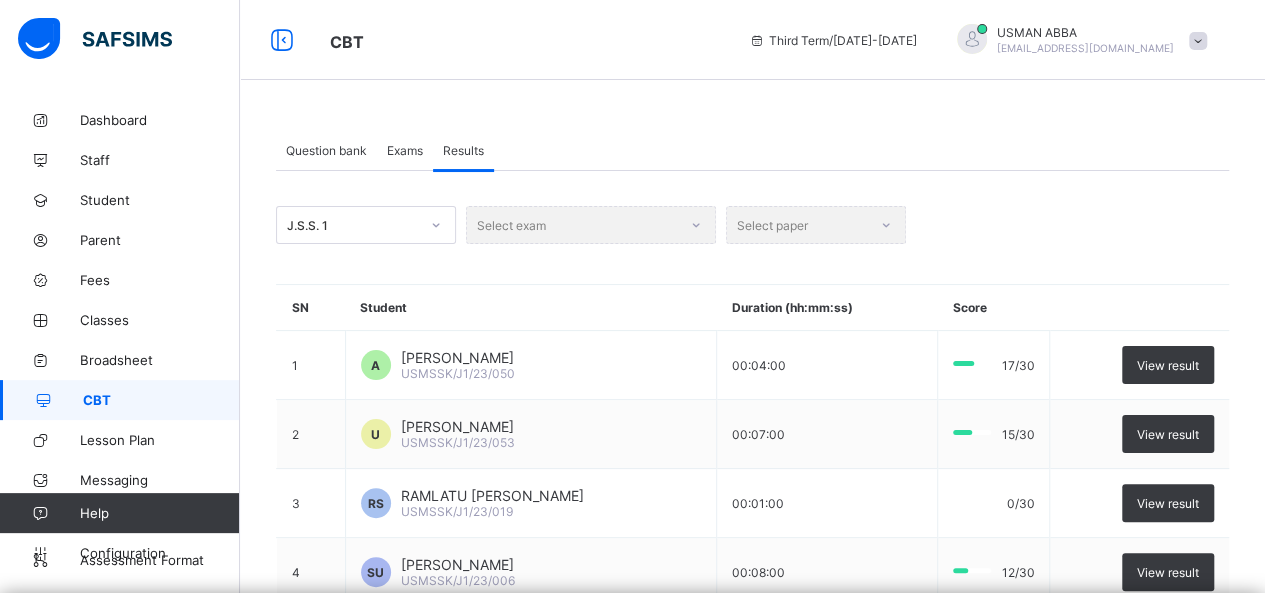 click on "Select exam" at bounding box center [591, 225] 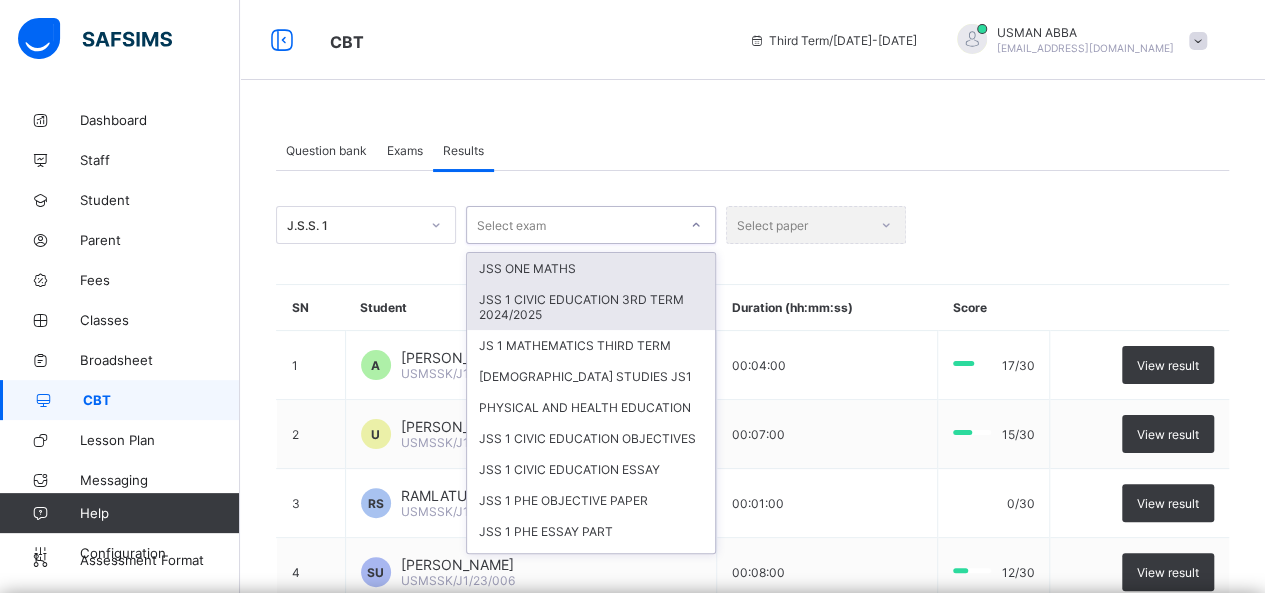 click on "JSS 1 CIVIC EDUCATION 3RD TERM 2024/2025" at bounding box center [591, 307] 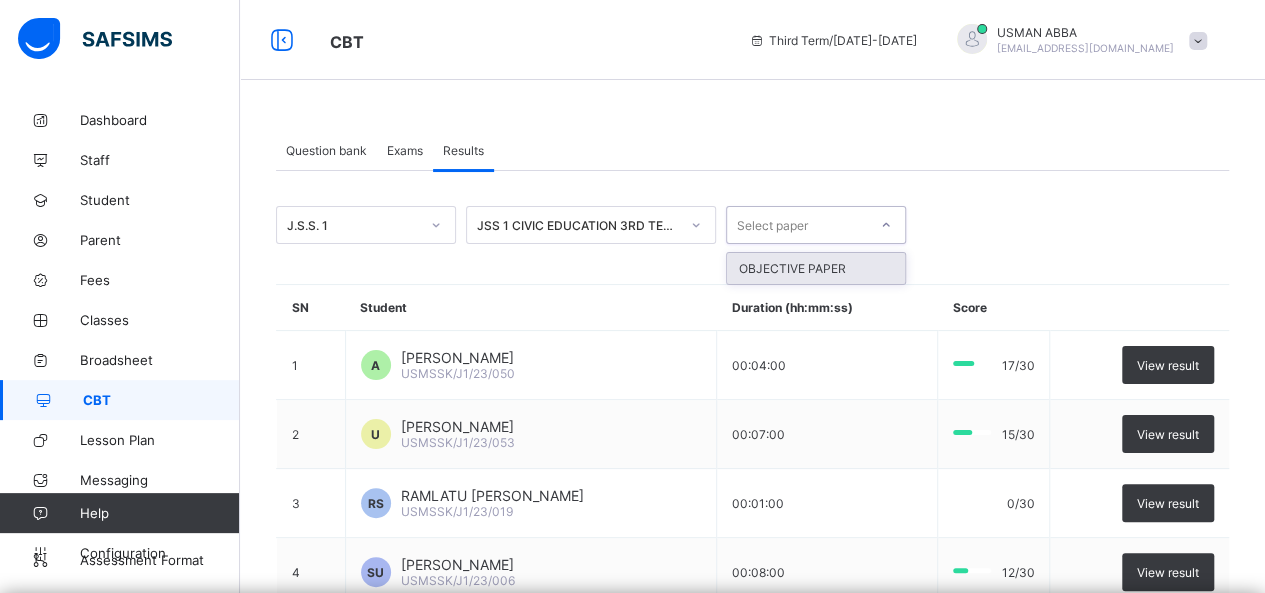 click on "OBJECTIVE PAPER" at bounding box center [816, 268] 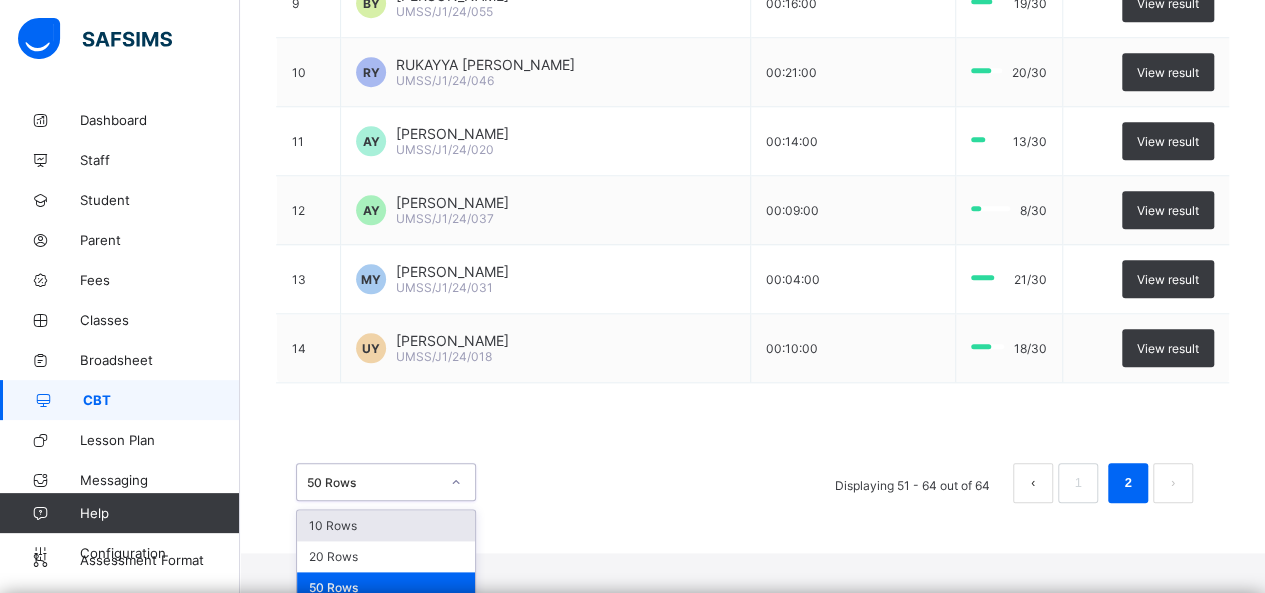 click on "50 Rows" at bounding box center (386, 587) 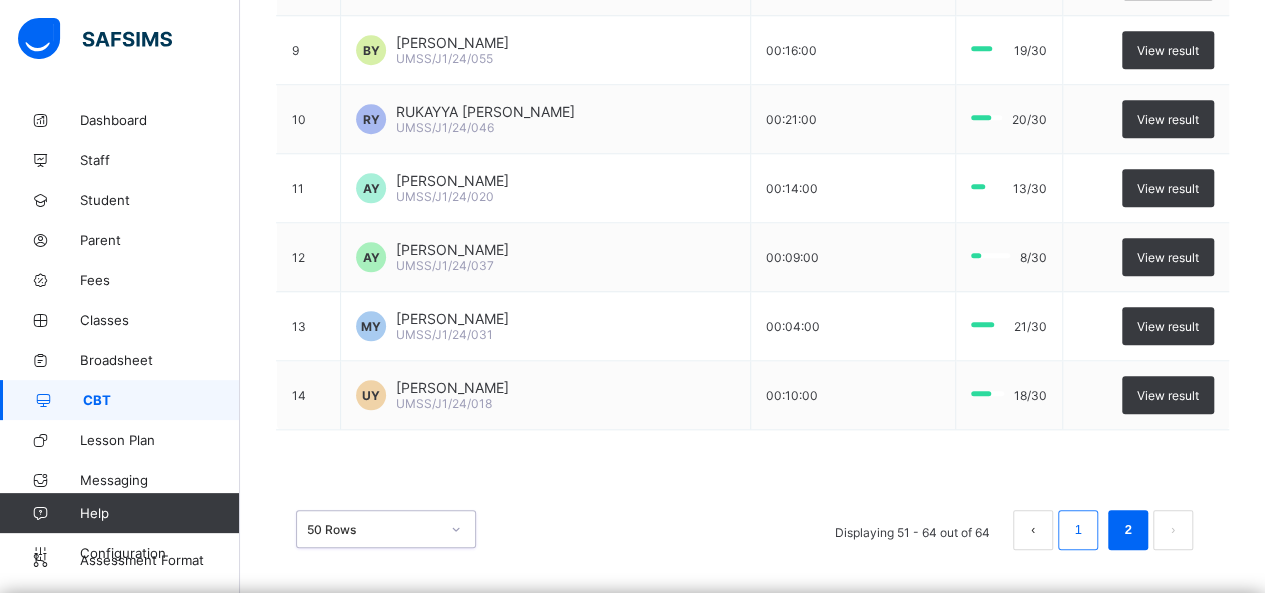 click on "1" at bounding box center (1077, 530) 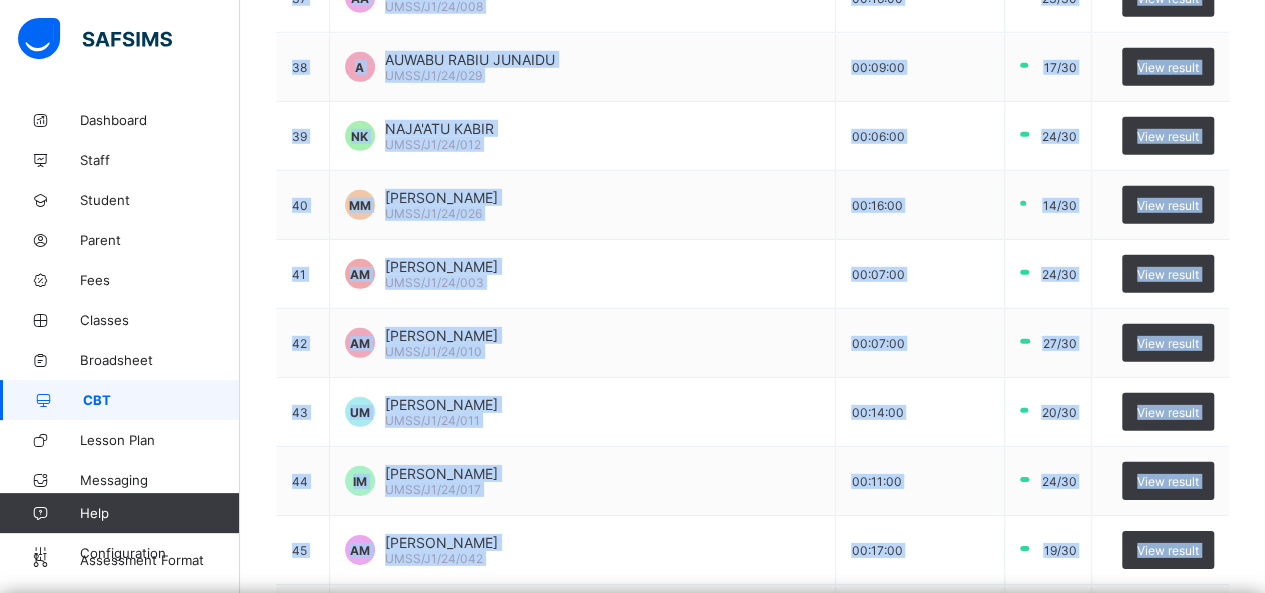 scroll, scrollTop: 3339, scrollLeft: 0, axis: vertical 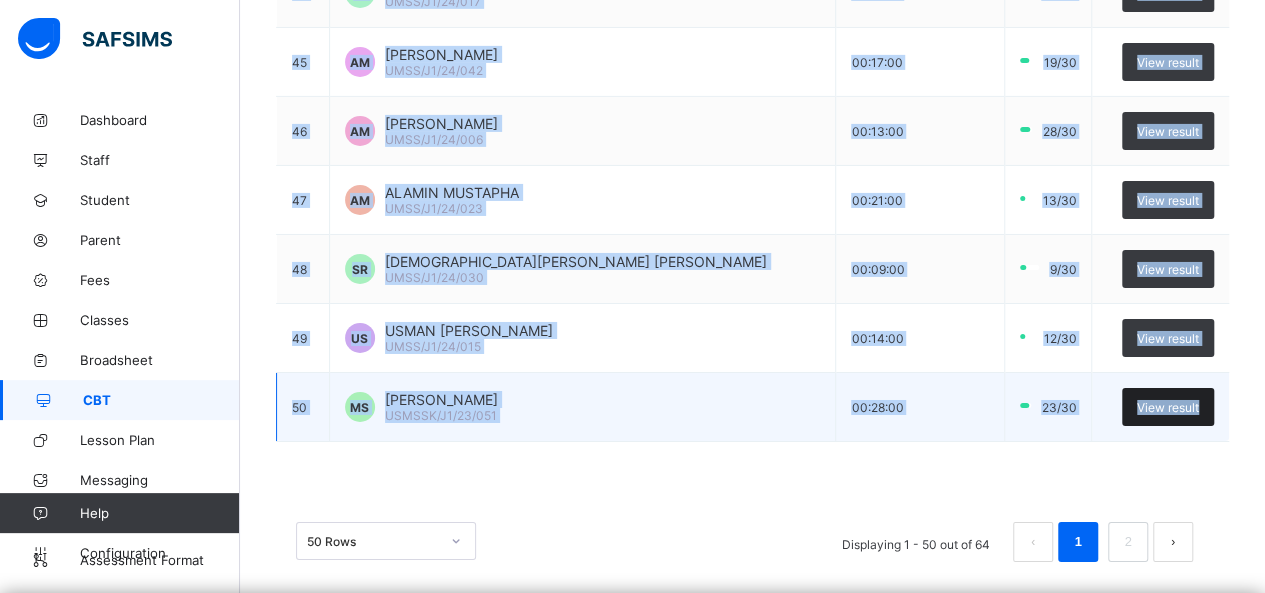 drag, startPoint x: 280, startPoint y: 234, endPoint x: 1222, endPoint y: 395, distance: 955.6595 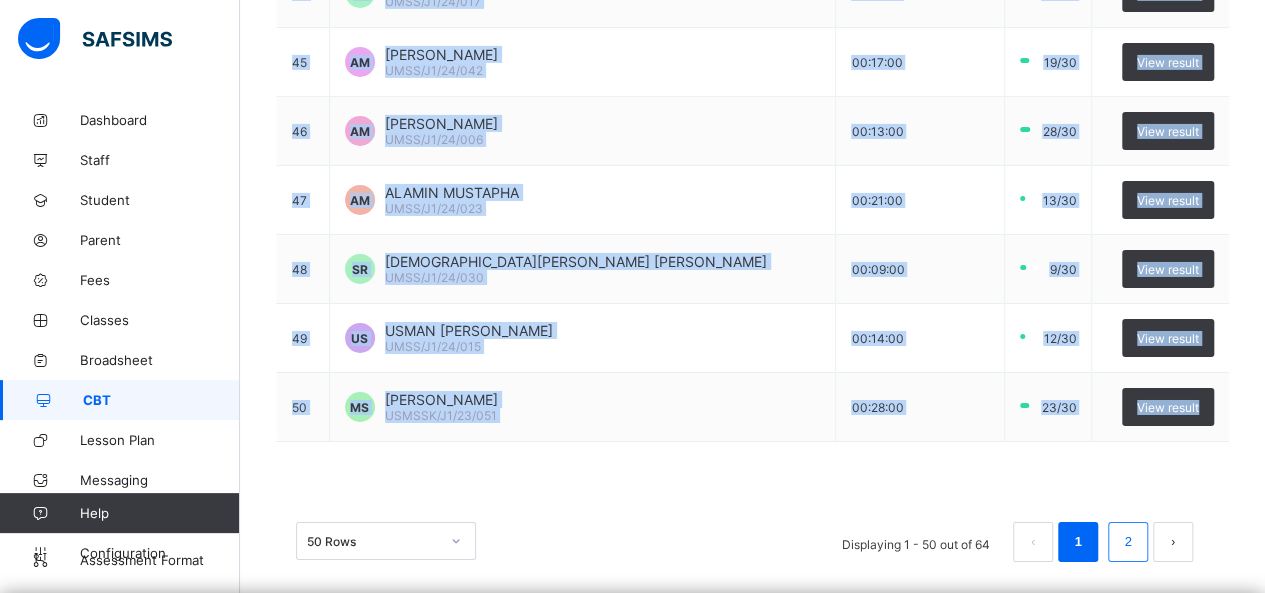 click on "2" at bounding box center [1127, 542] 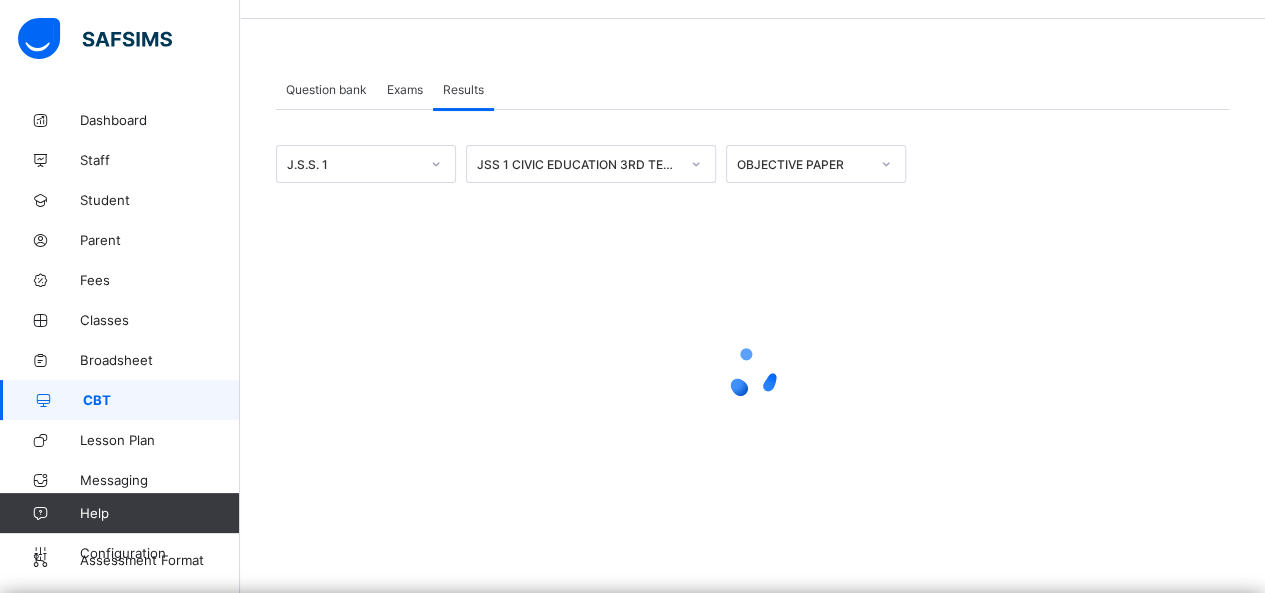 scroll, scrollTop: 60, scrollLeft: 0, axis: vertical 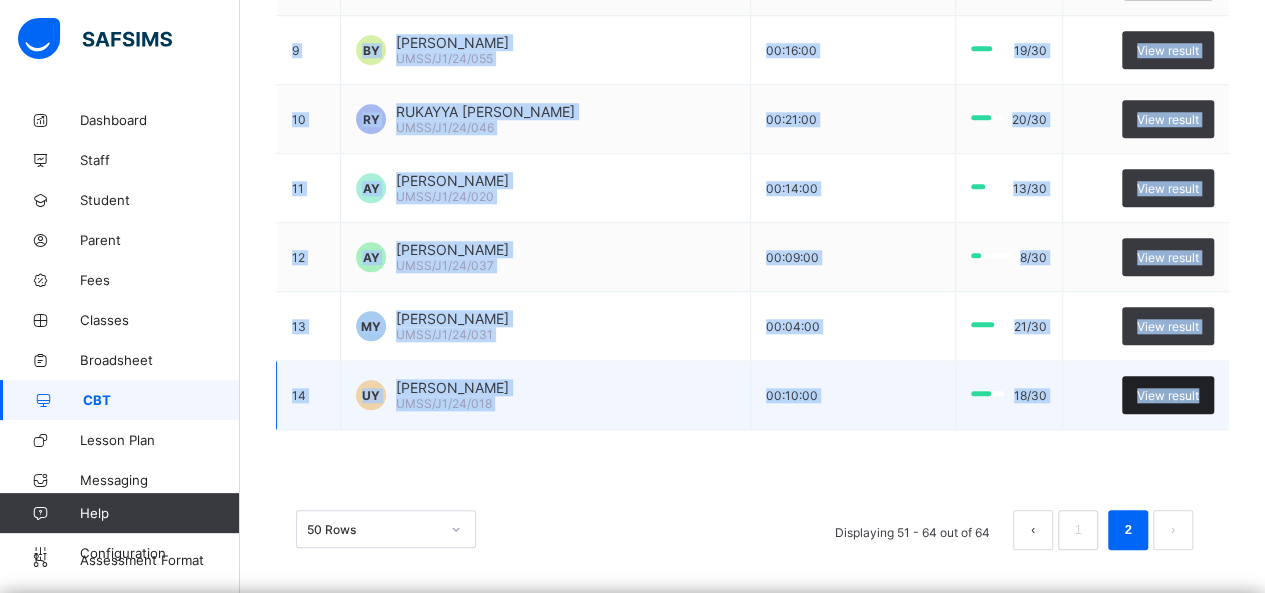 drag, startPoint x: 274, startPoint y: 234, endPoint x: 1222, endPoint y: 380, distance: 959.17676 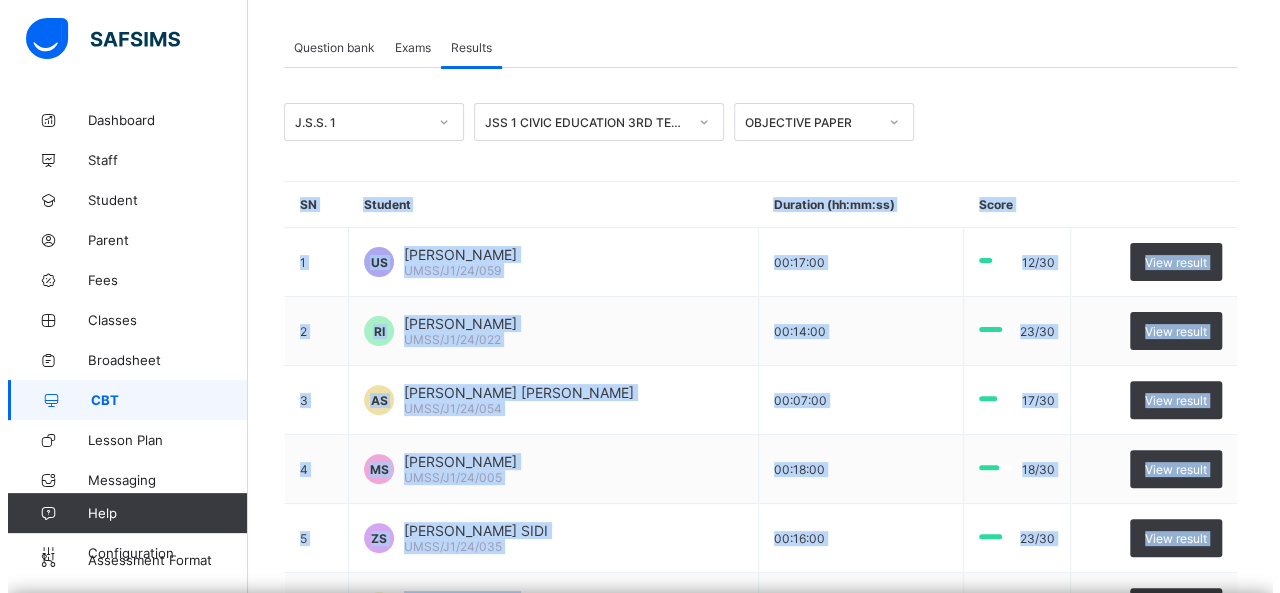 scroll, scrollTop: 0, scrollLeft: 0, axis: both 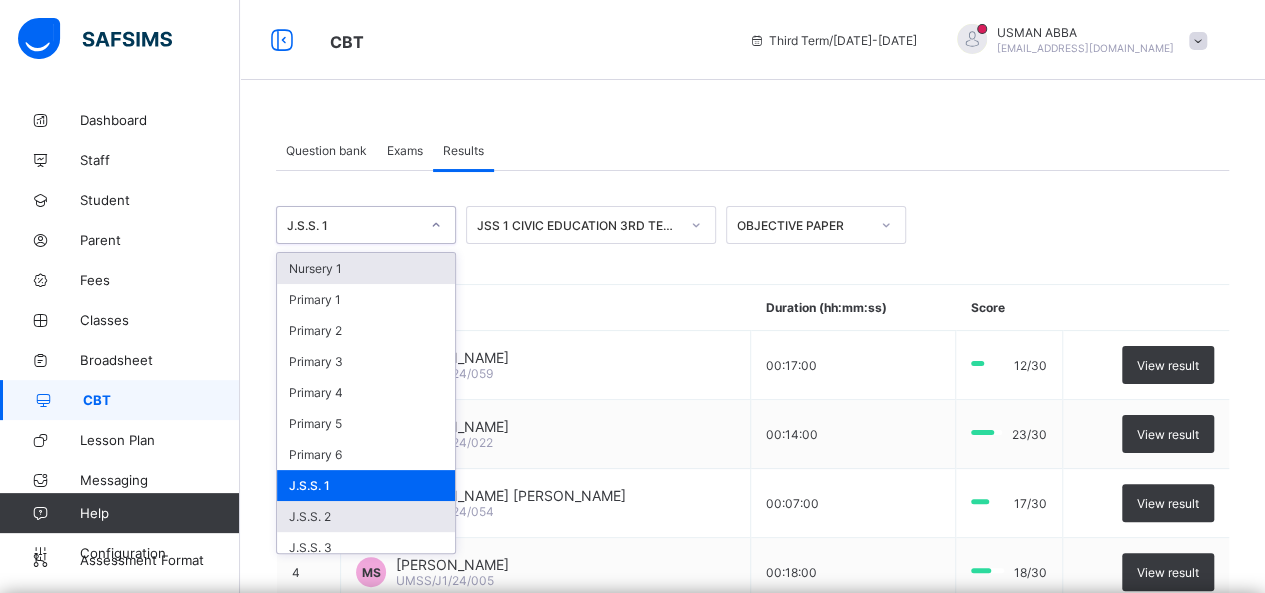 click on "J.S.S. 2" at bounding box center [366, 516] 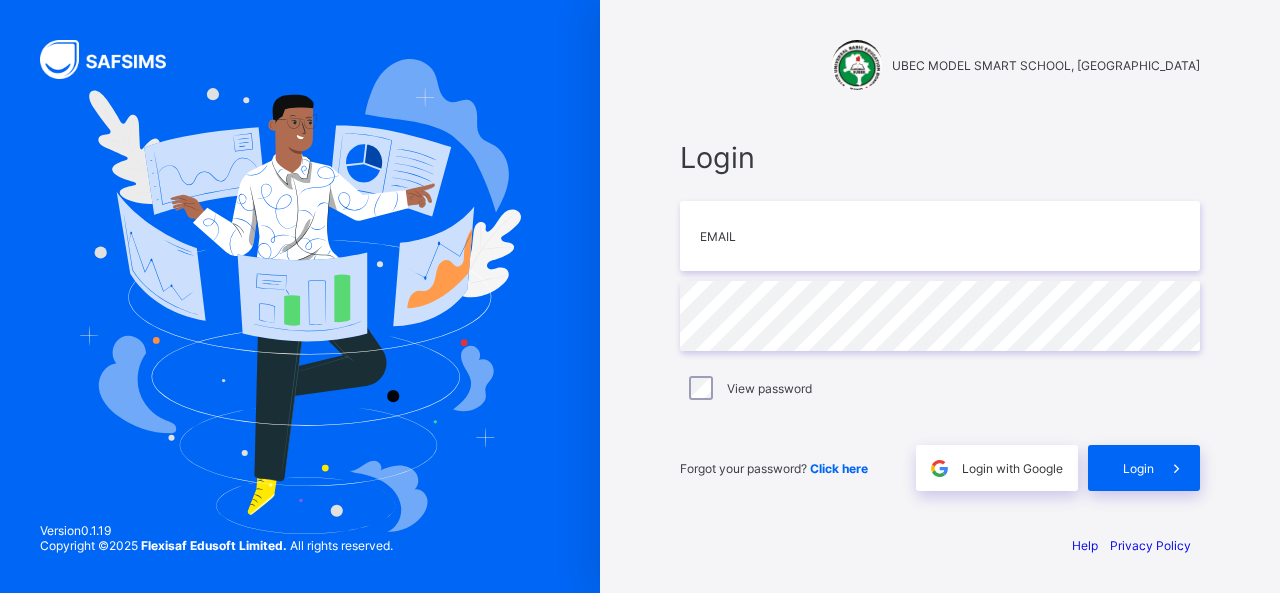 click at bounding box center (300, 296) 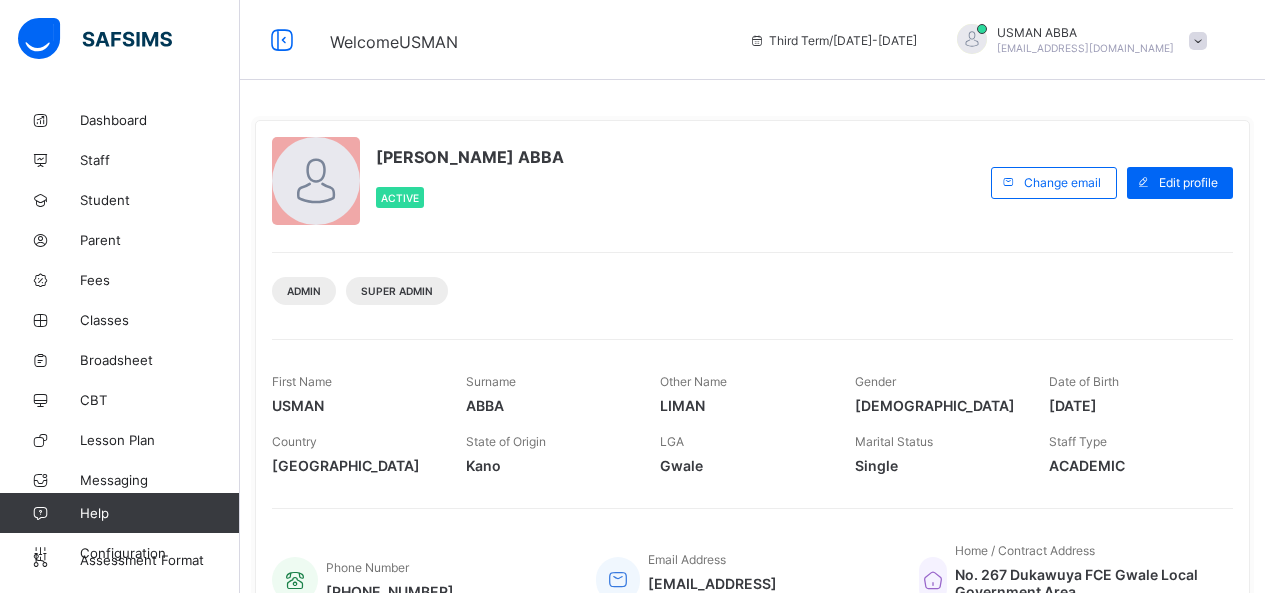 scroll, scrollTop: 0, scrollLeft: 0, axis: both 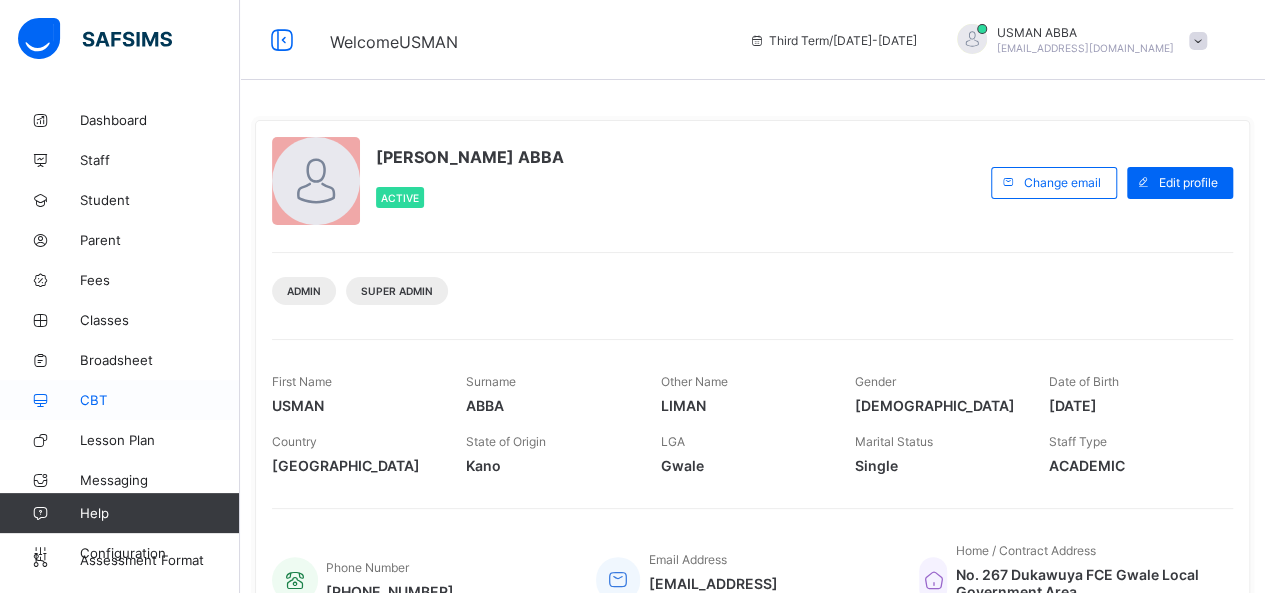 click on "CBT" at bounding box center [120, 400] 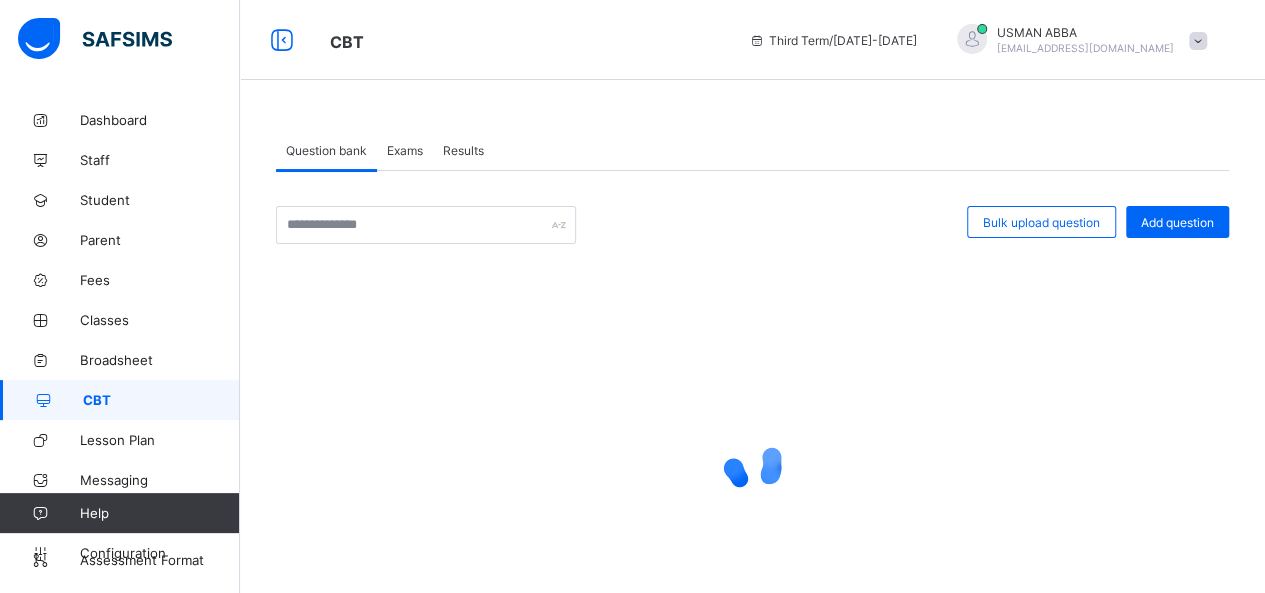 click on "Exams" at bounding box center (405, 150) 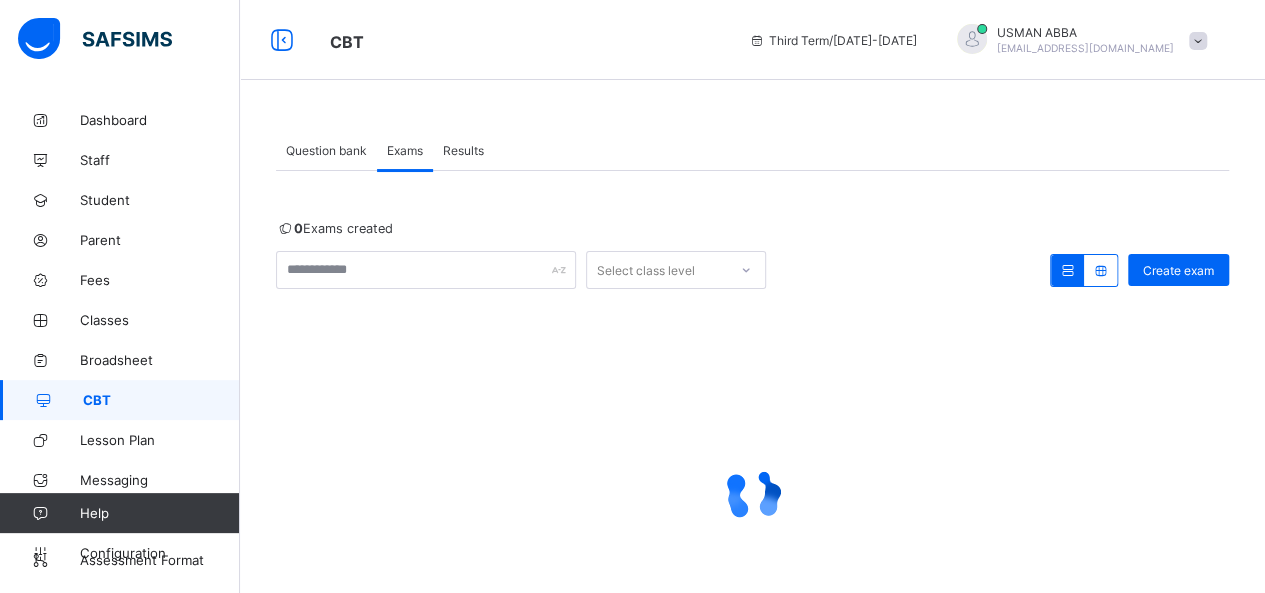 click on "Results" at bounding box center (463, 150) 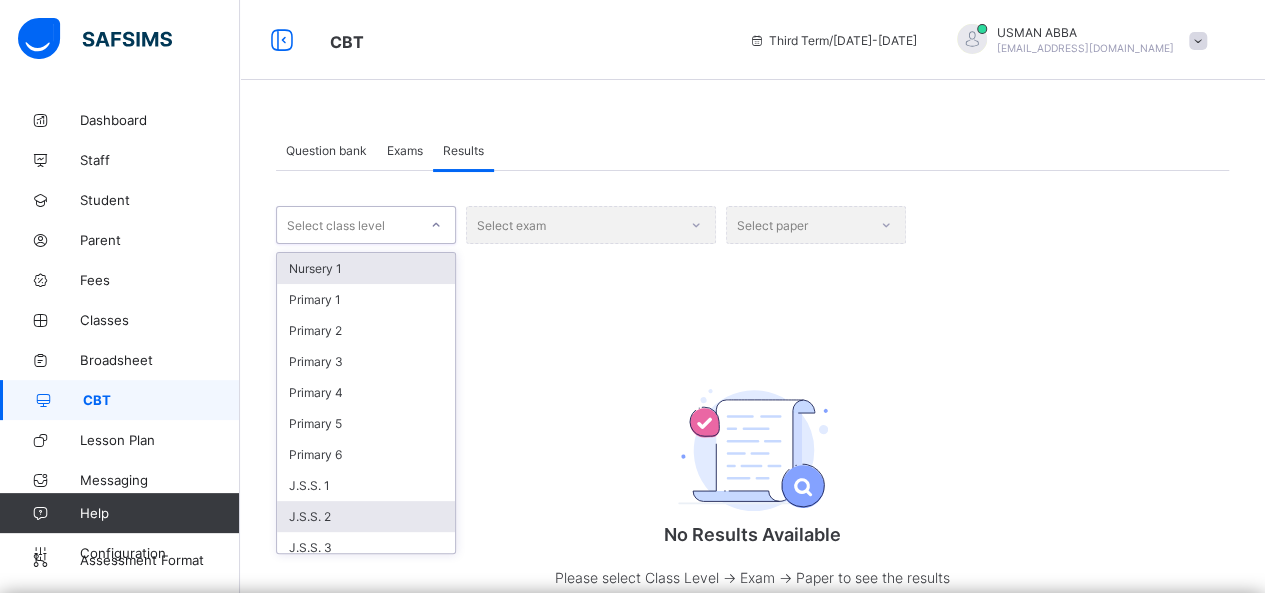 click on "J.S.S. 2" at bounding box center (366, 516) 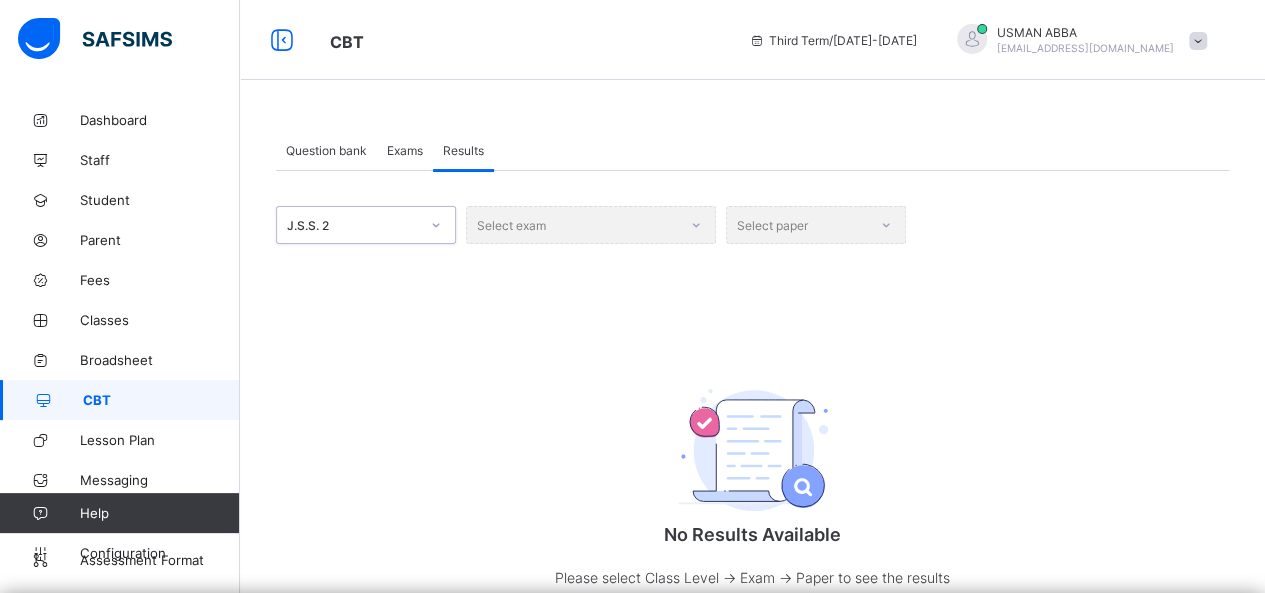click on "Select exam" at bounding box center [591, 225] 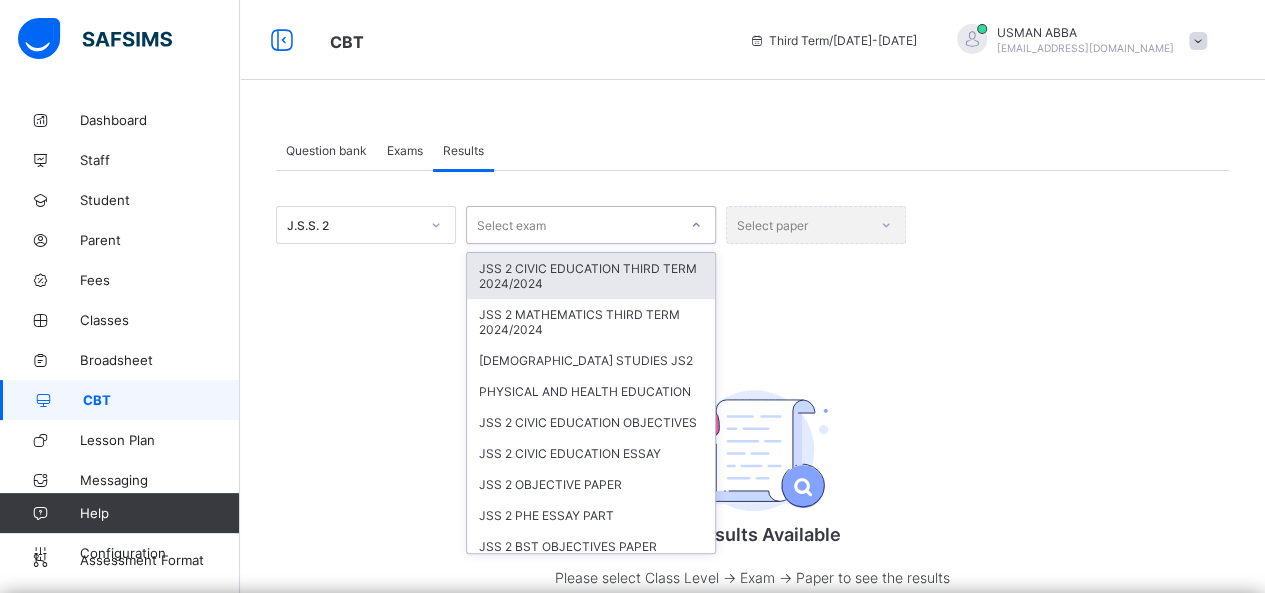 click on "JSS 2 CIVIC EDUCATION THIRD TERM 2024/2024" at bounding box center (591, 276) 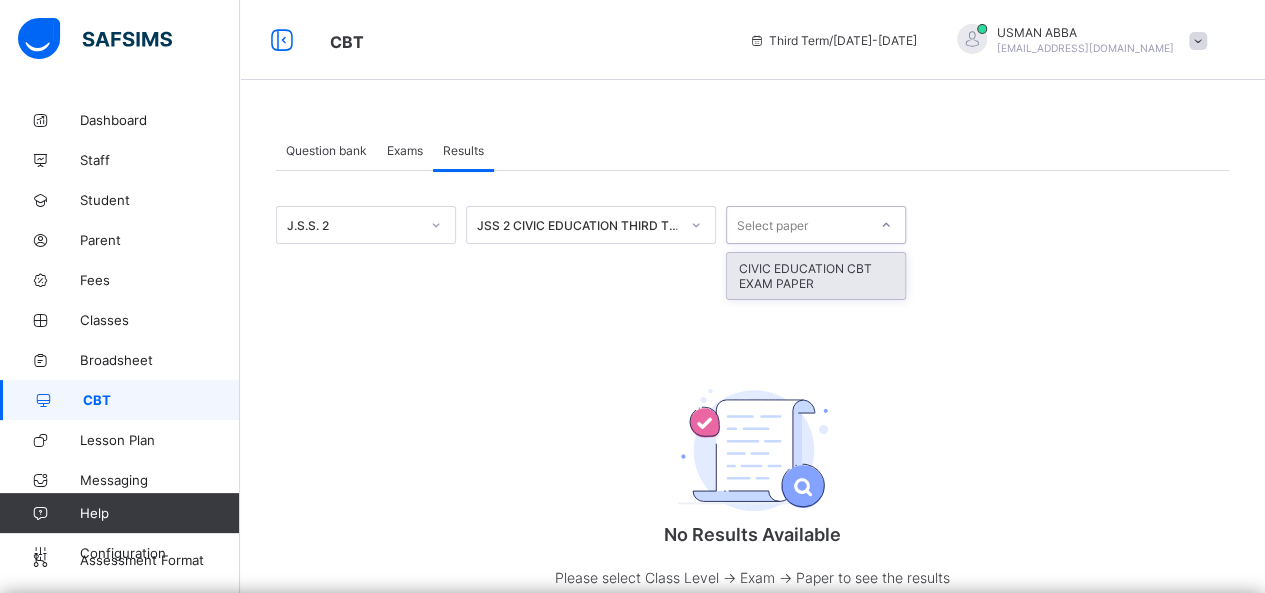 click on "CIVIC EDUCATION CBT EXAM PAPER" at bounding box center [816, 276] 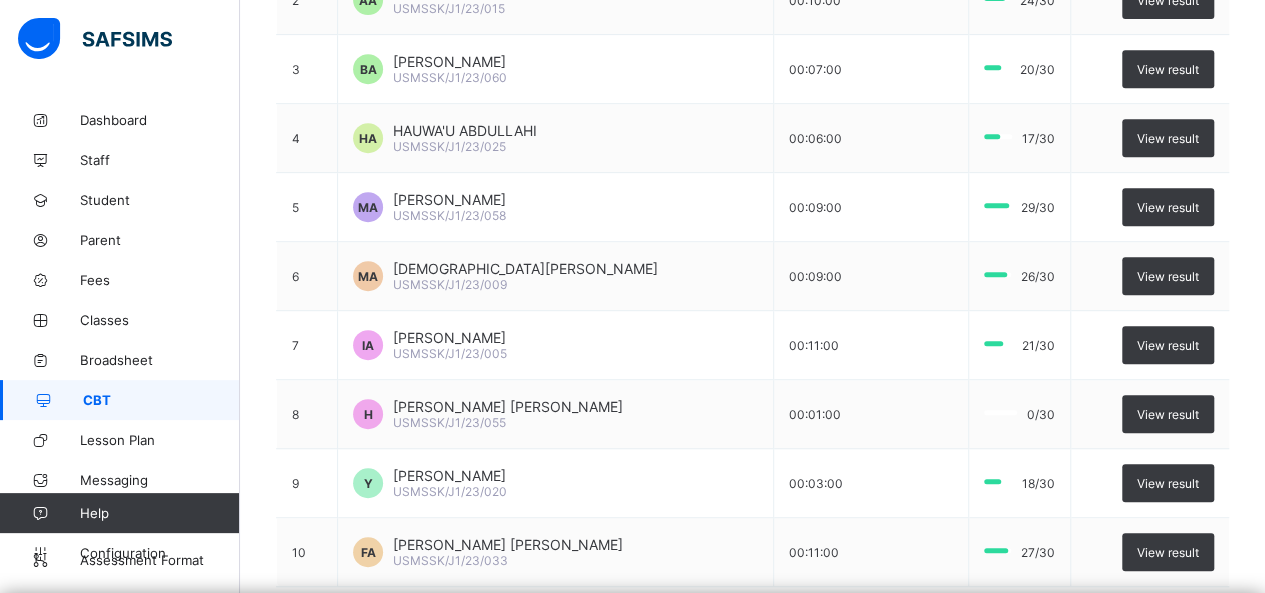 scroll, scrollTop: 592, scrollLeft: 0, axis: vertical 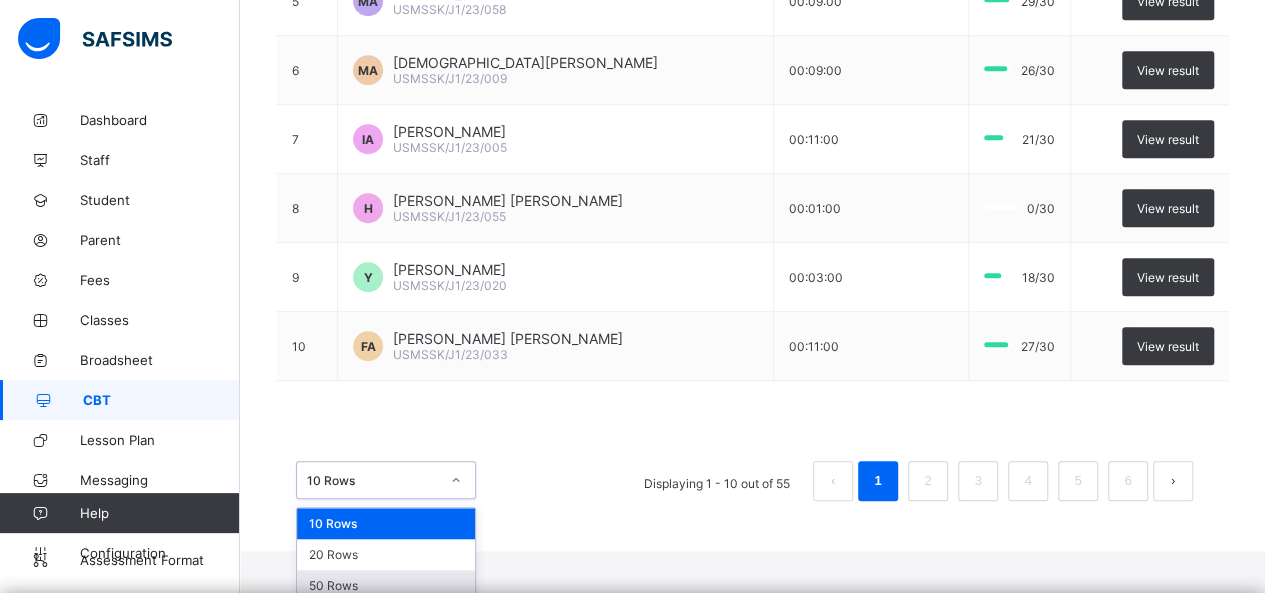 click on "50 Rows" at bounding box center [386, 585] 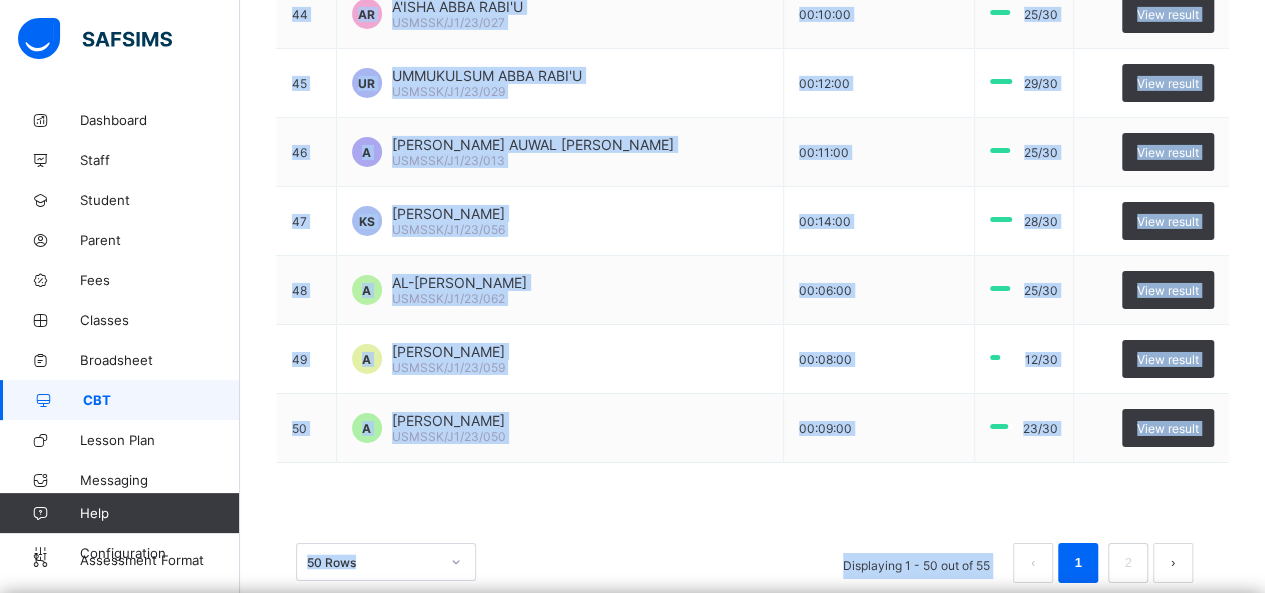 scroll, scrollTop: 3339, scrollLeft: 0, axis: vertical 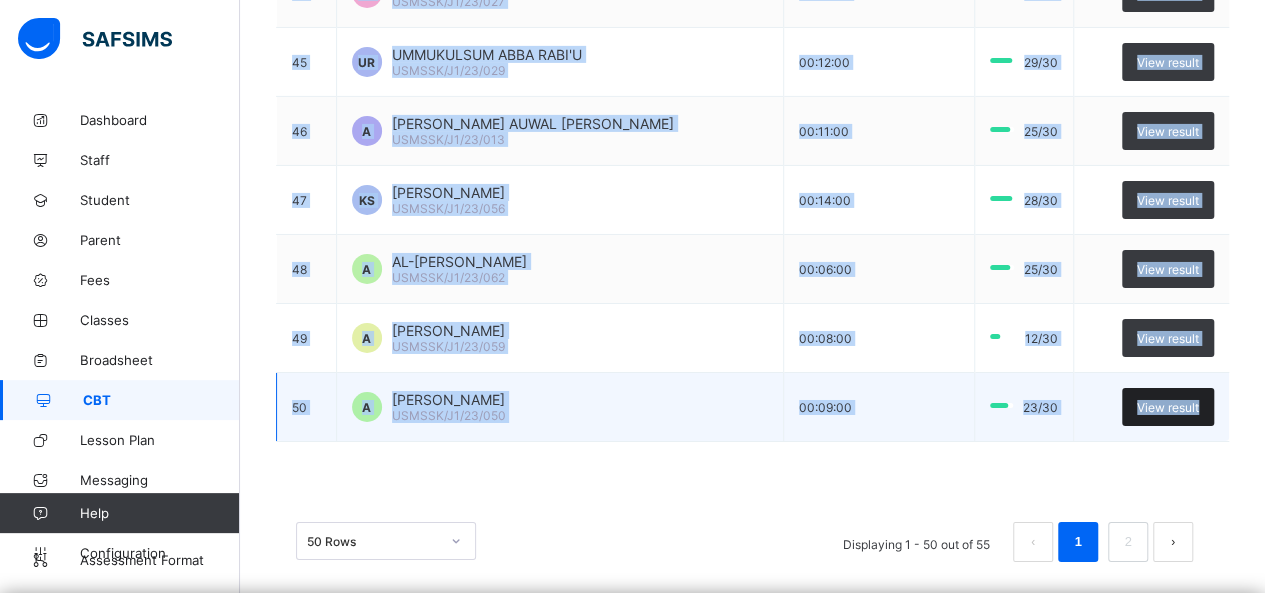 drag, startPoint x: 284, startPoint y: 244, endPoint x: 1219, endPoint y: 400, distance: 947.92456 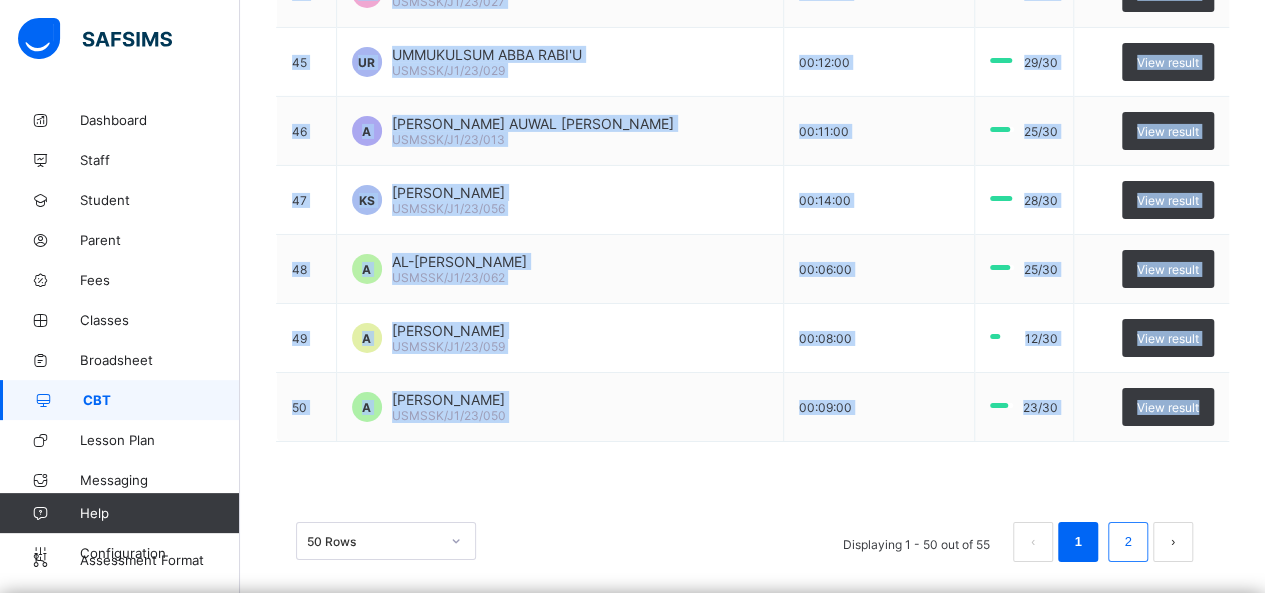 click on "2" at bounding box center (1127, 542) 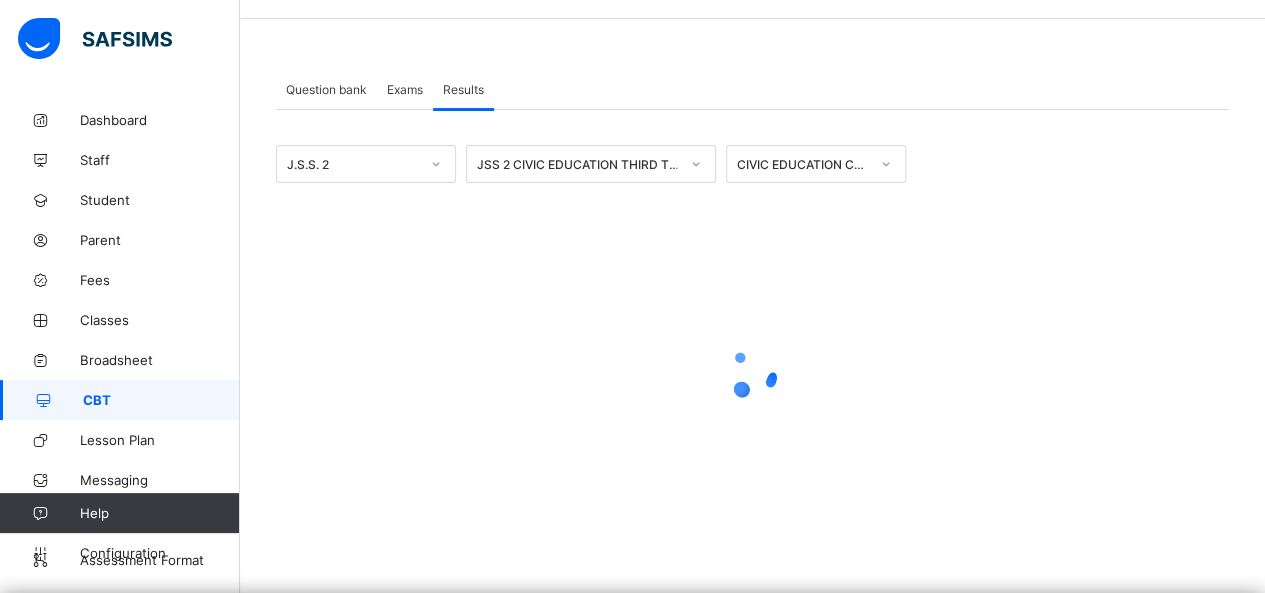 scroll, scrollTop: 60, scrollLeft: 0, axis: vertical 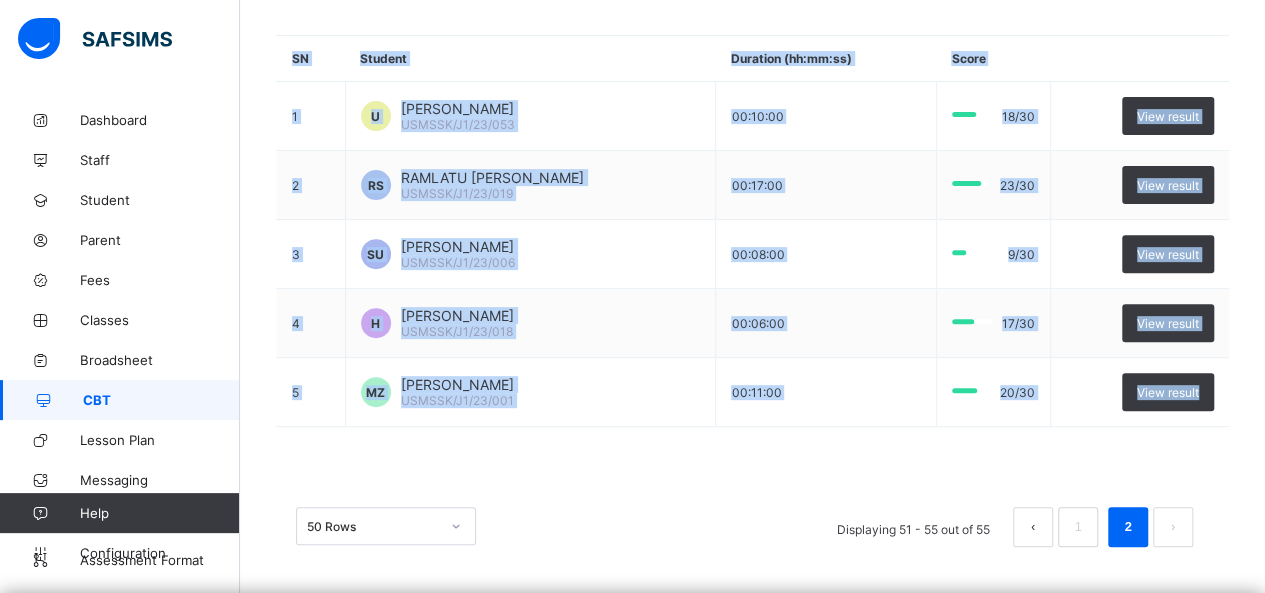 drag, startPoint x: 287, startPoint y: 235, endPoint x: 1244, endPoint y: 403, distance: 971.6342 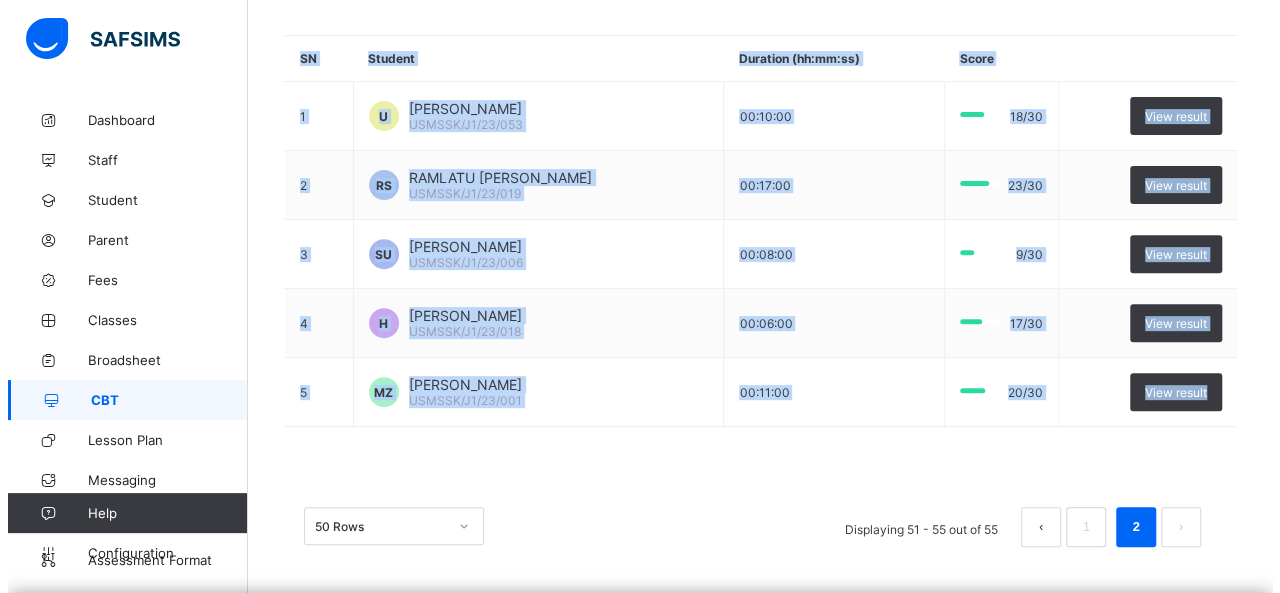 scroll, scrollTop: 0, scrollLeft: 0, axis: both 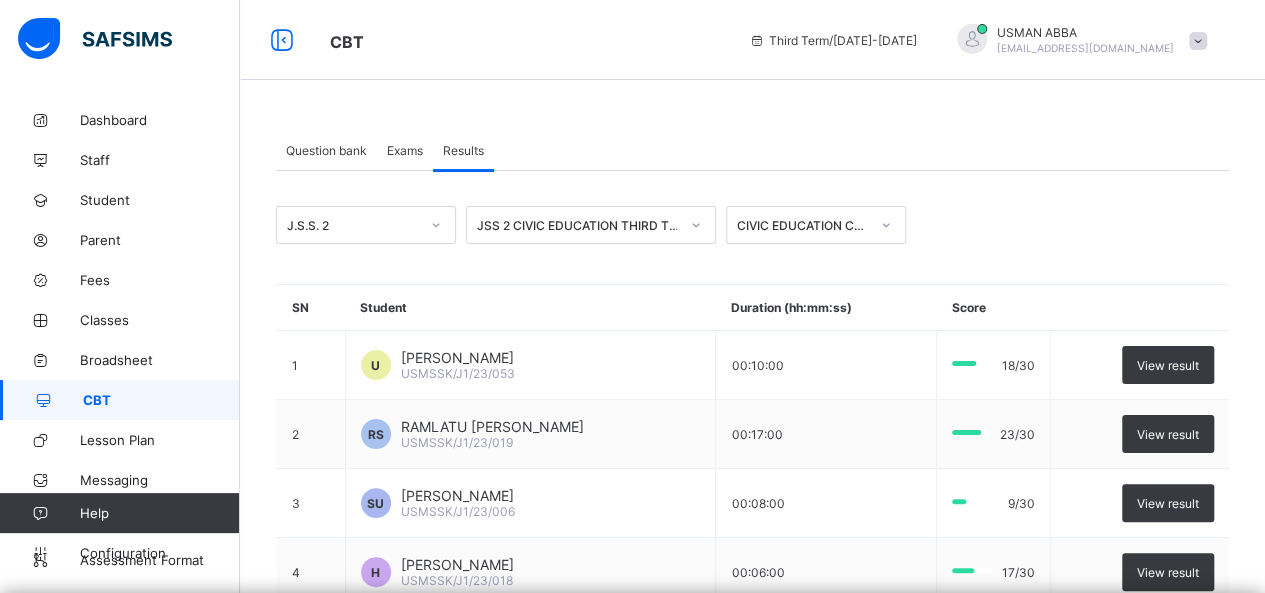 click on "[EMAIL_ADDRESS][DOMAIN_NAME]" at bounding box center (1085, 48) 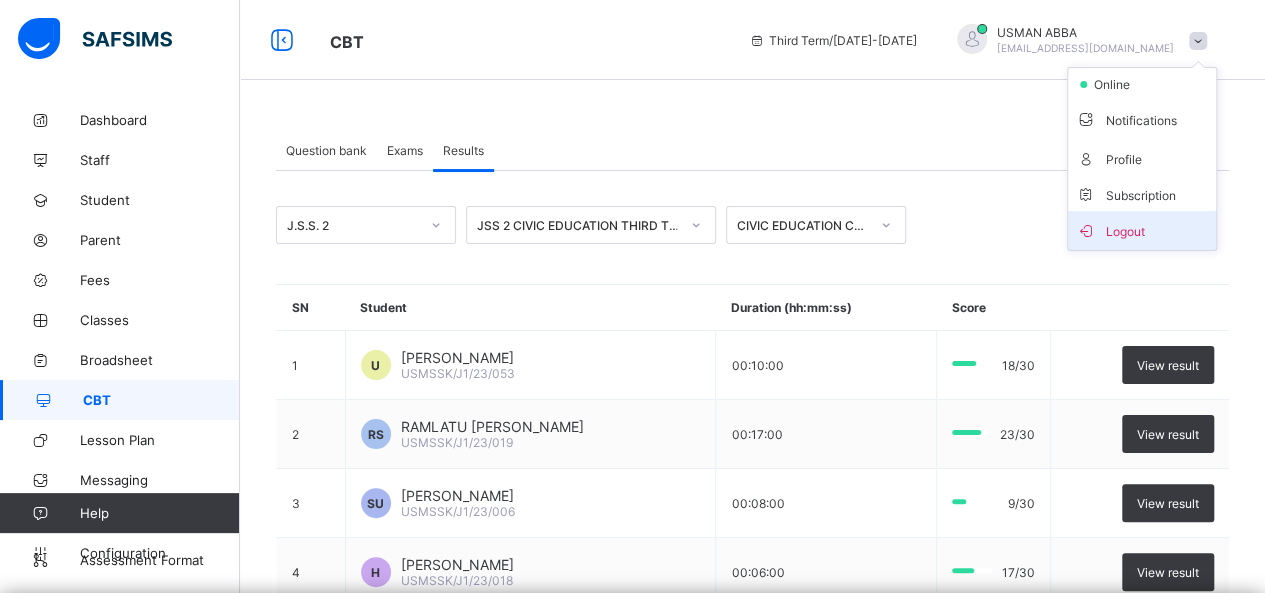 click on "Logout" at bounding box center [1142, 230] 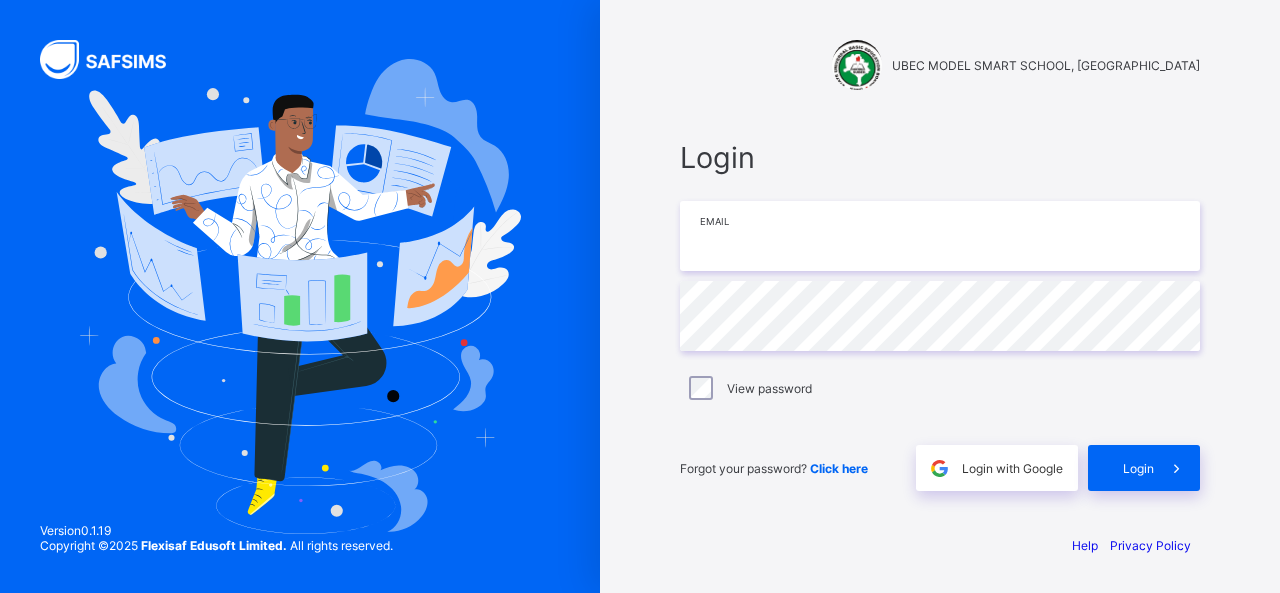type on "**********" 